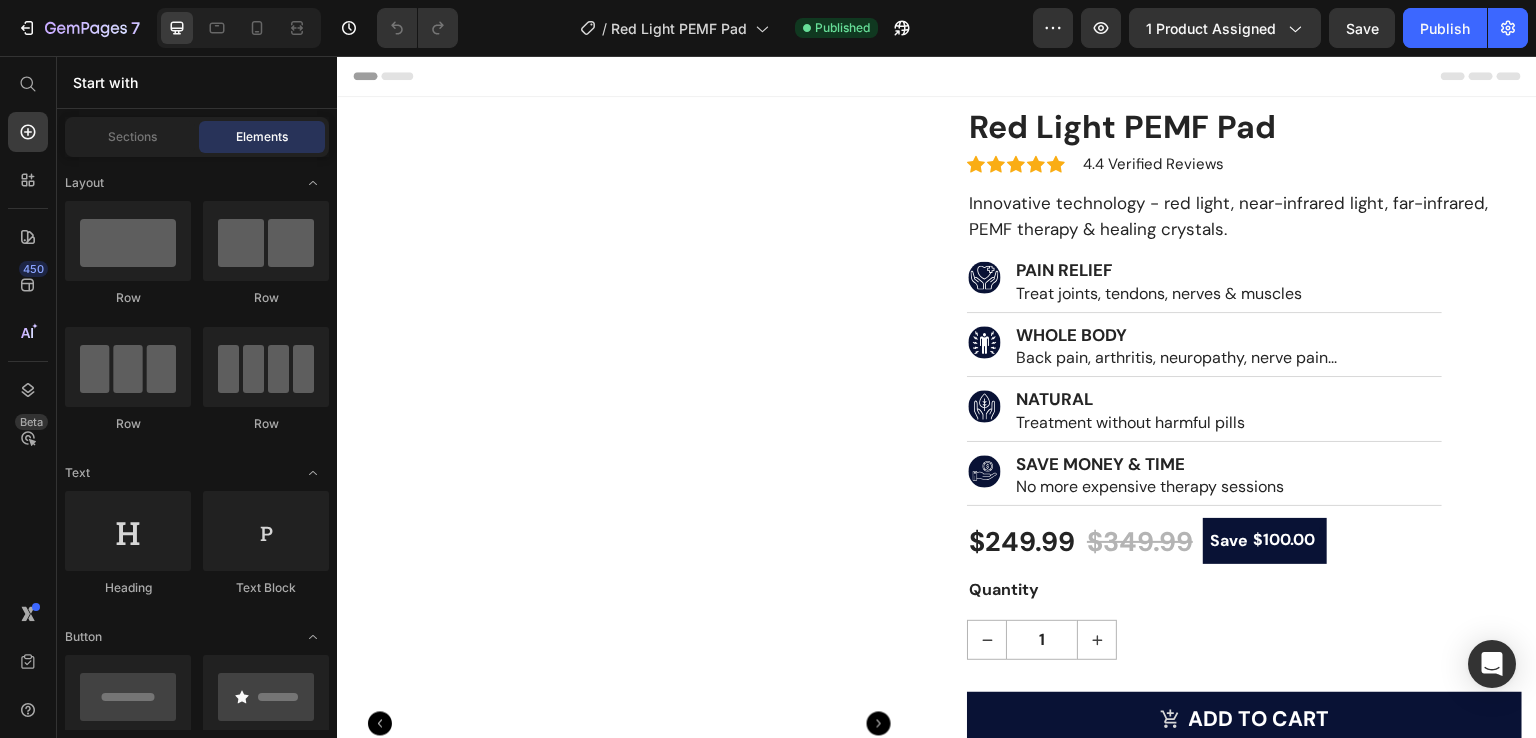 scroll, scrollTop: 0, scrollLeft: 0, axis: both 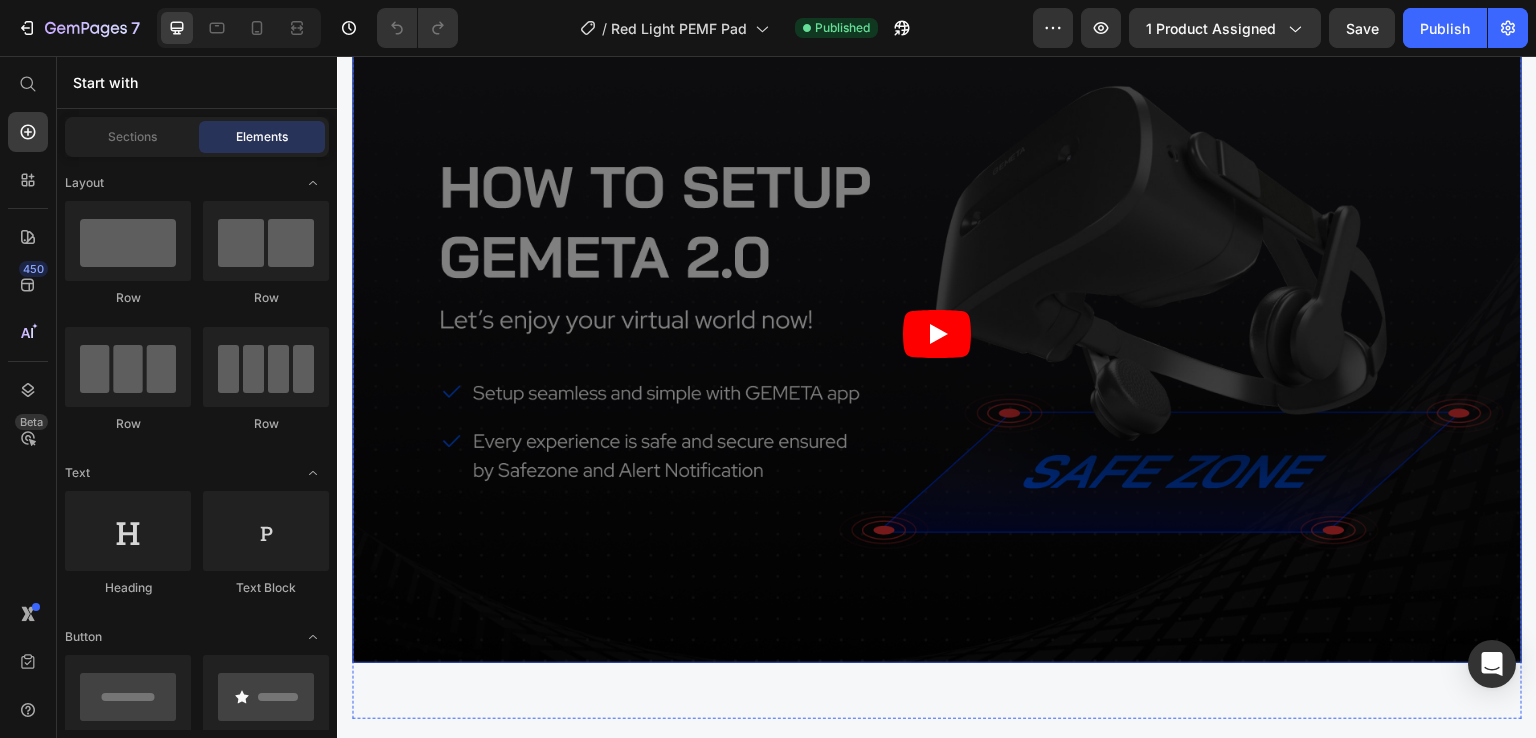 click at bounding box center [937, 333] 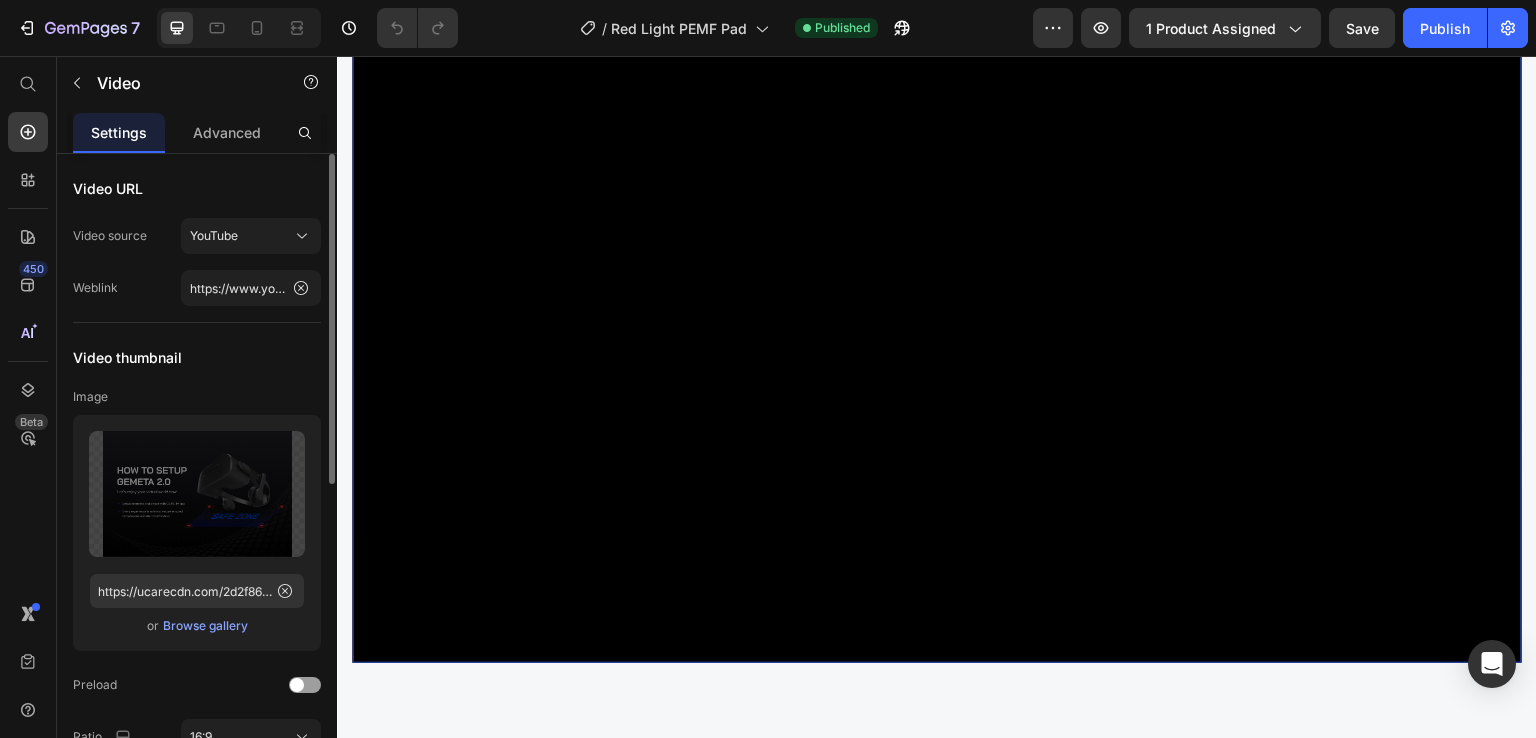 drag, startPoint x: 282, startPoint y: 589, endPoint x: 311, endPoint y: 553, distance: 46.227695 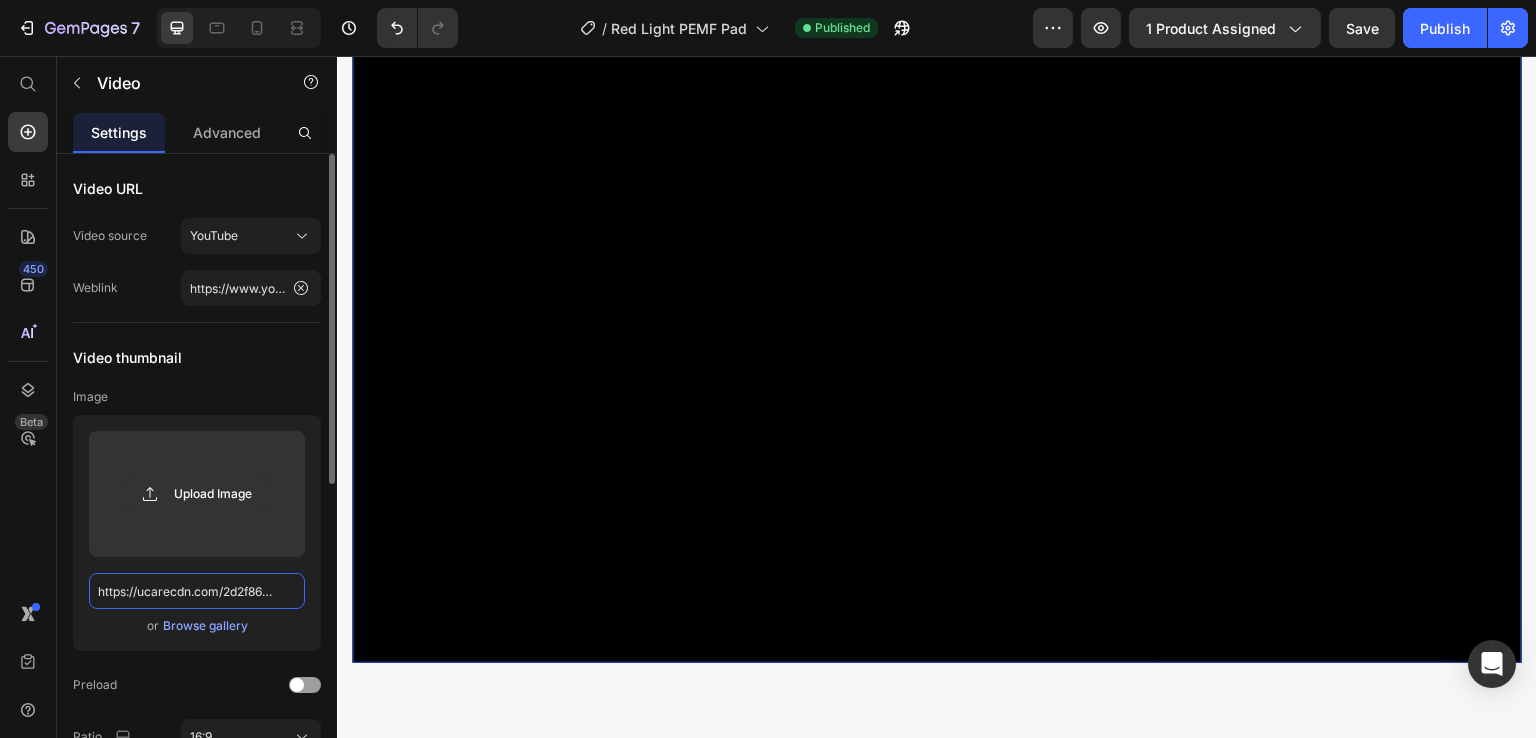 type 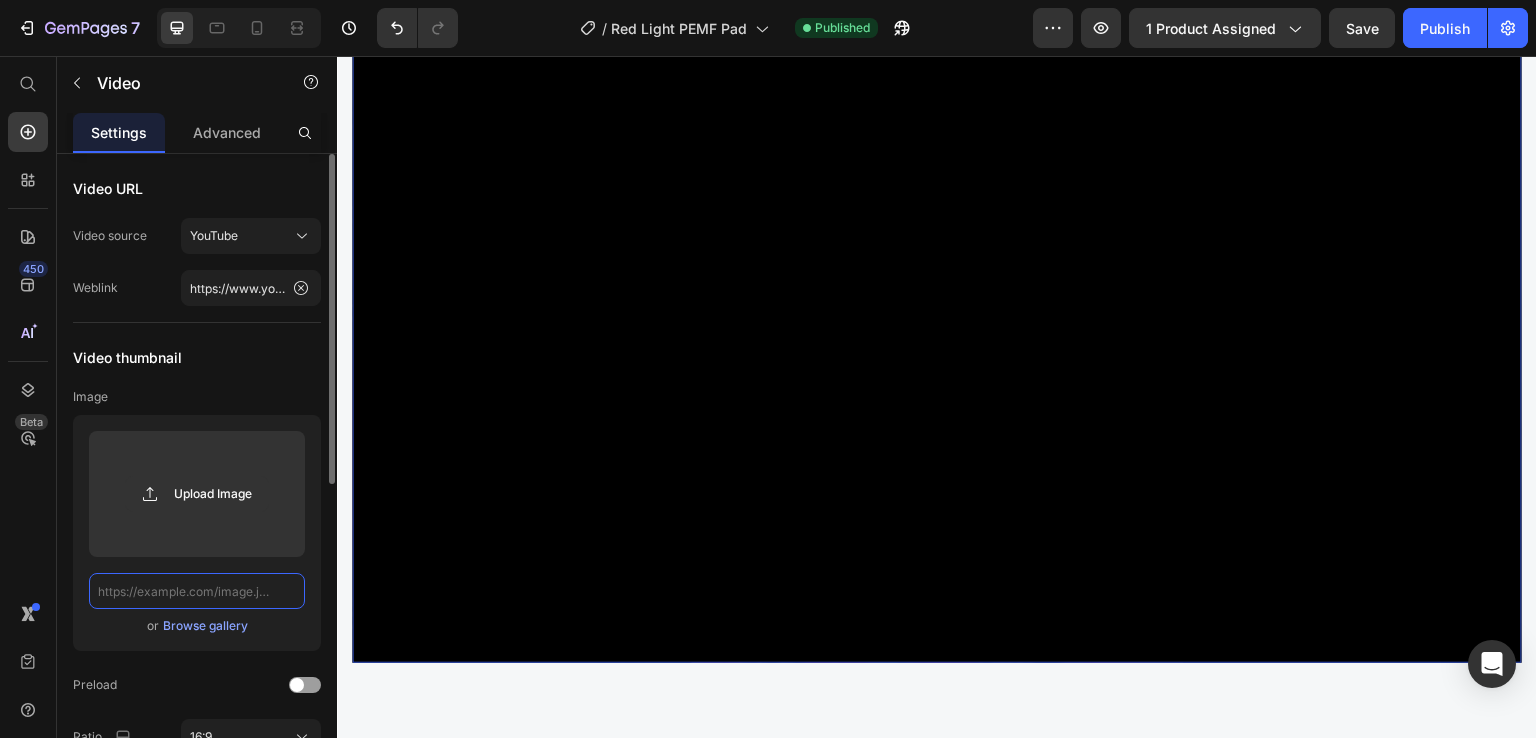 scroll, scrollTop: 0, scrollLeft: 0, axis: both 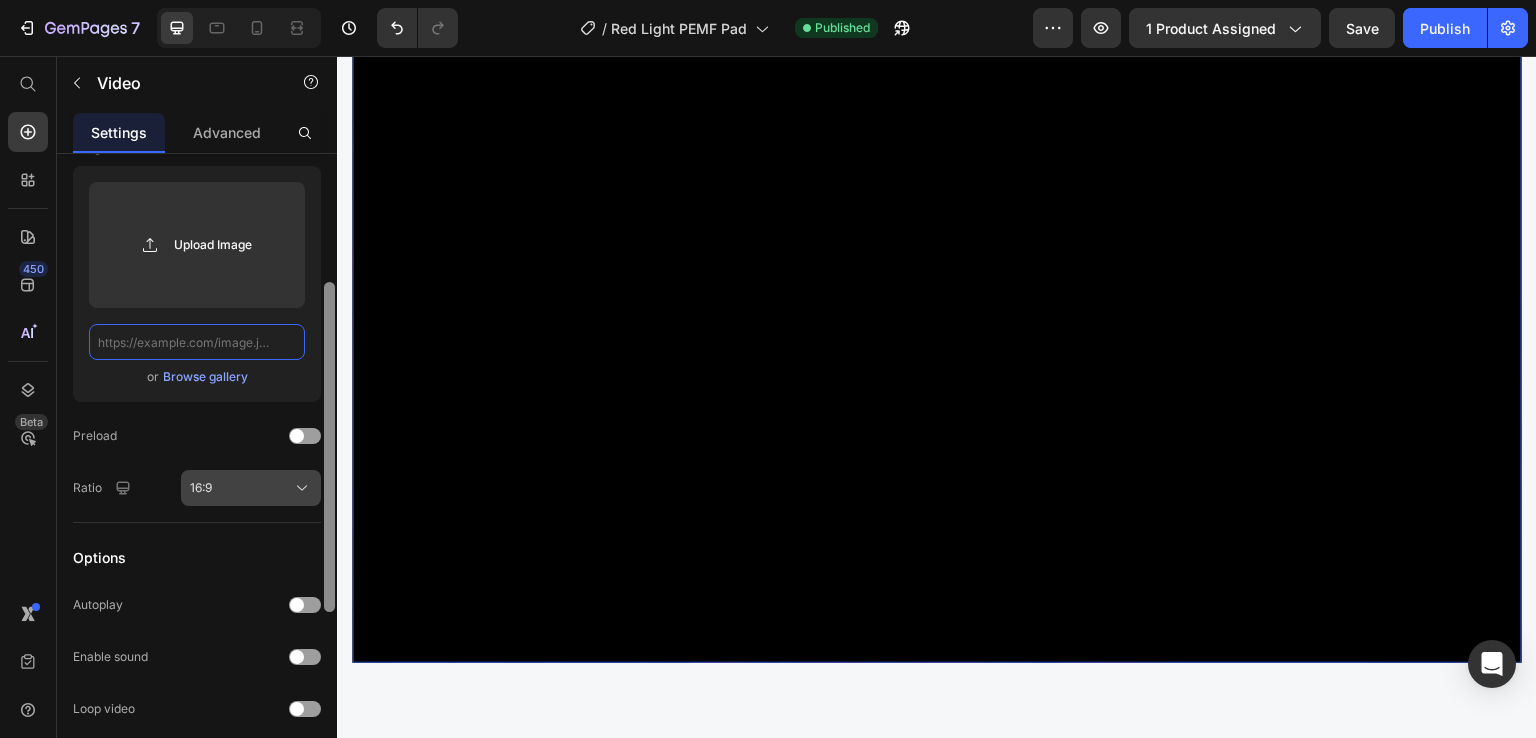 drag, startPoint x: 334, startPoint y: 428, endPoint x: 280, endPoint y: 510, distance: 98.1835 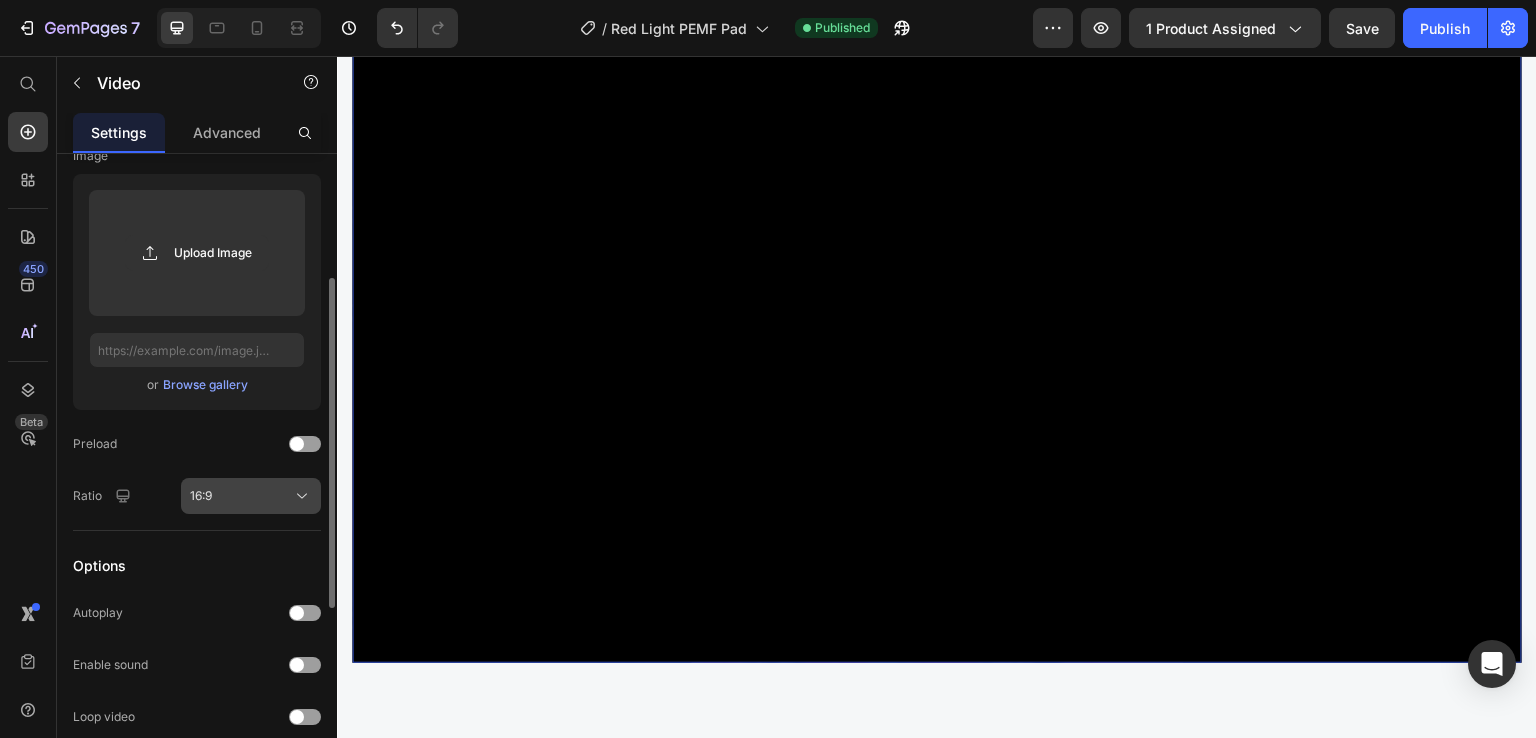click on "16:9" 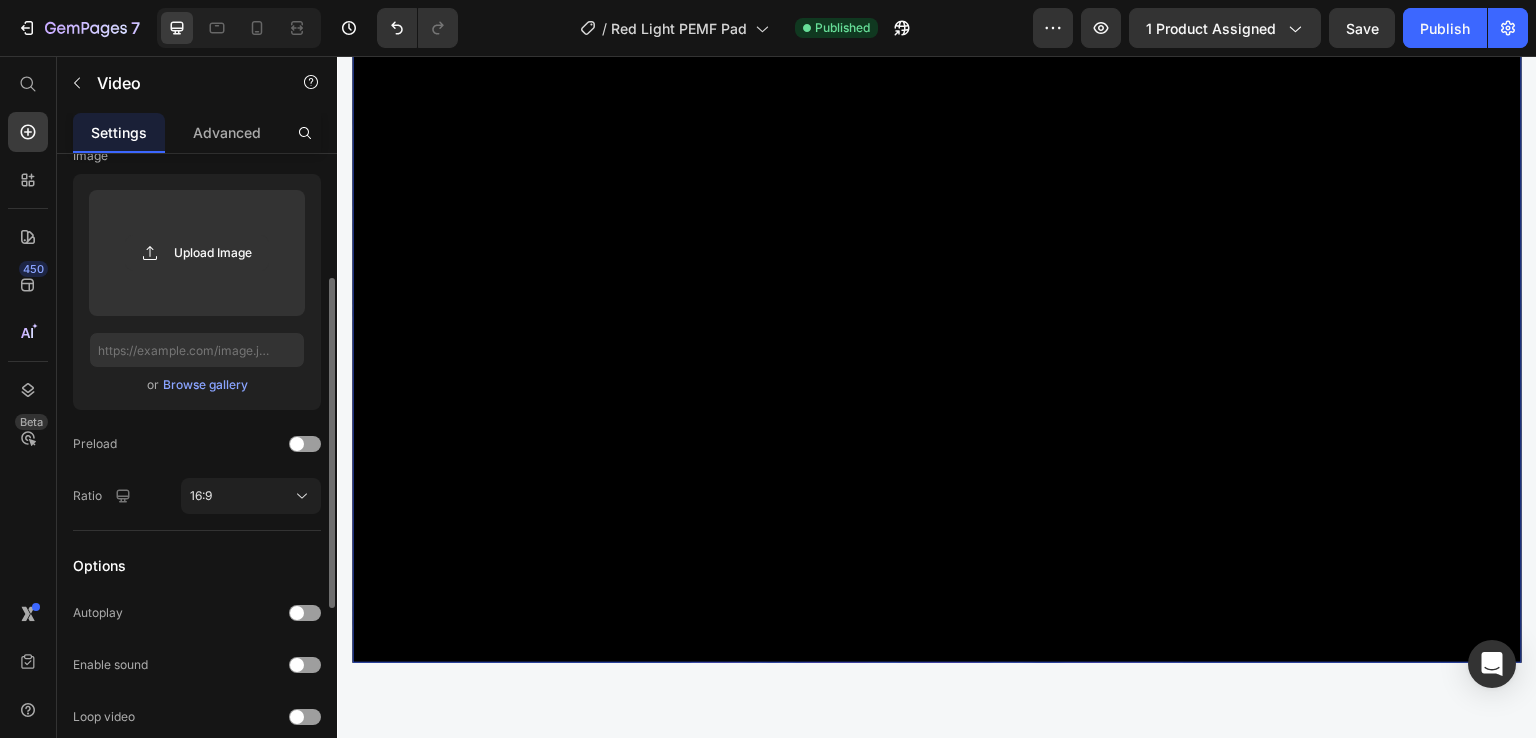 click on "Video thumbnail Image Upload Image  or   Browse gallery  Preload Ratio 16:9" 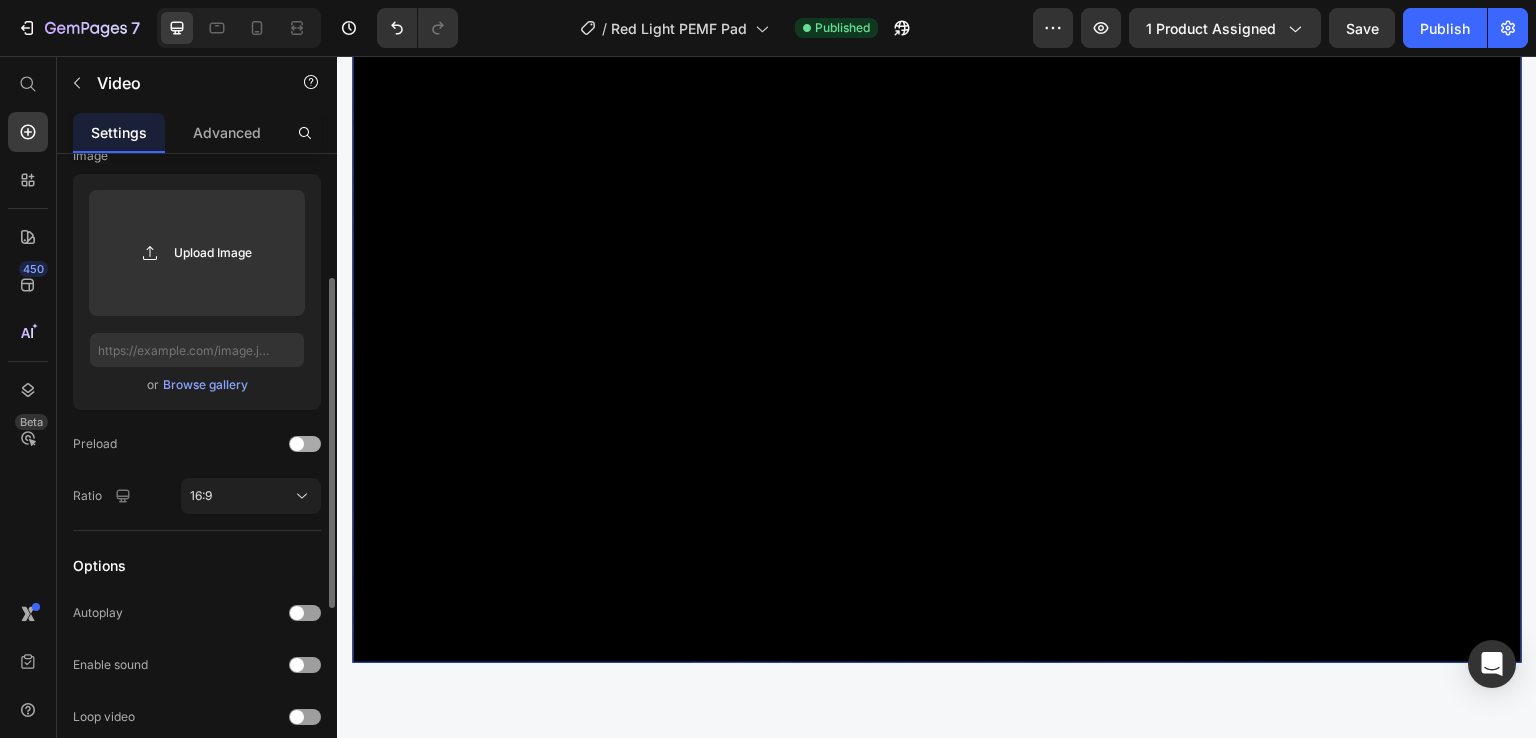 scroll, scrollTop: 0, scrollLeft: 0, axis: both 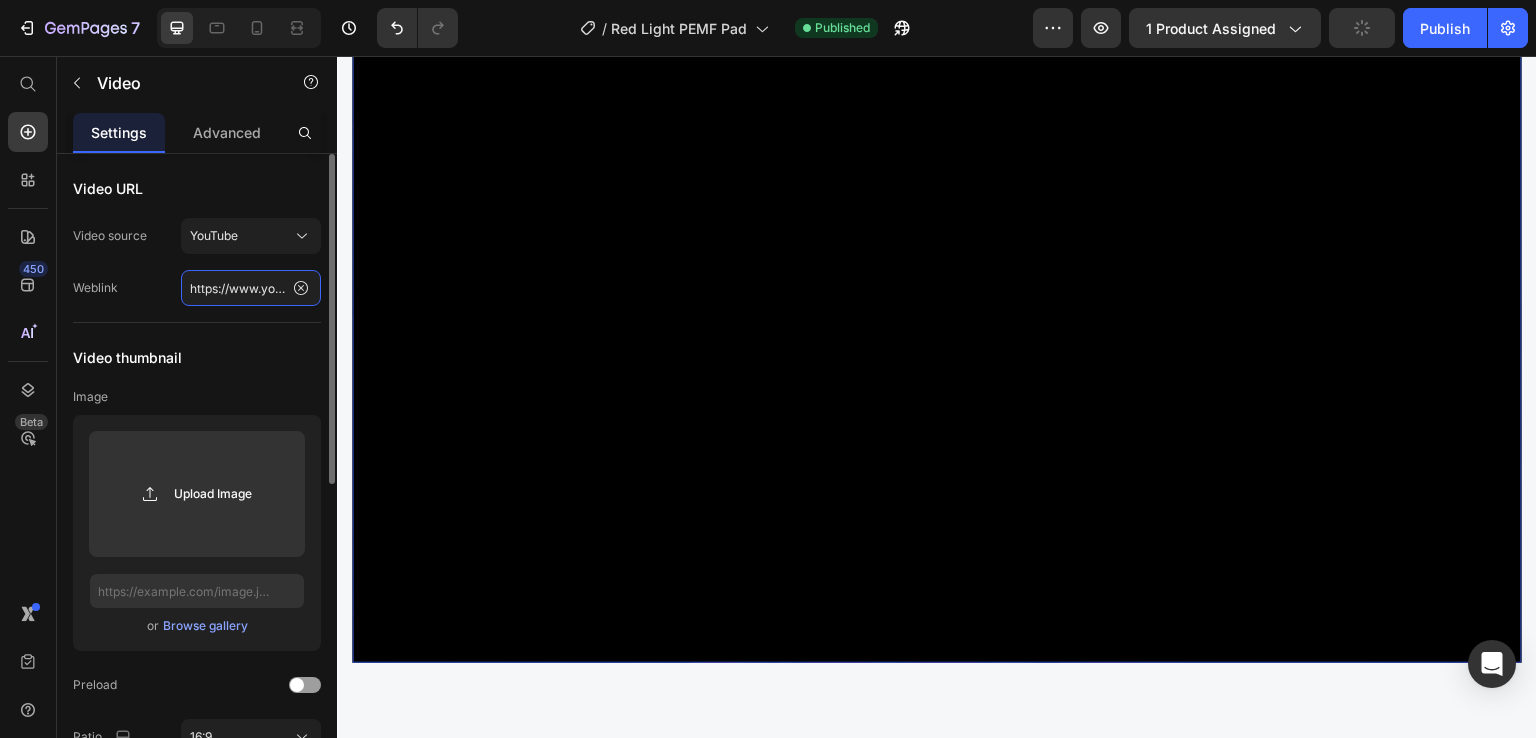 click on "https://www.youtube.com/watch?v=-ahwxnT_8GM" 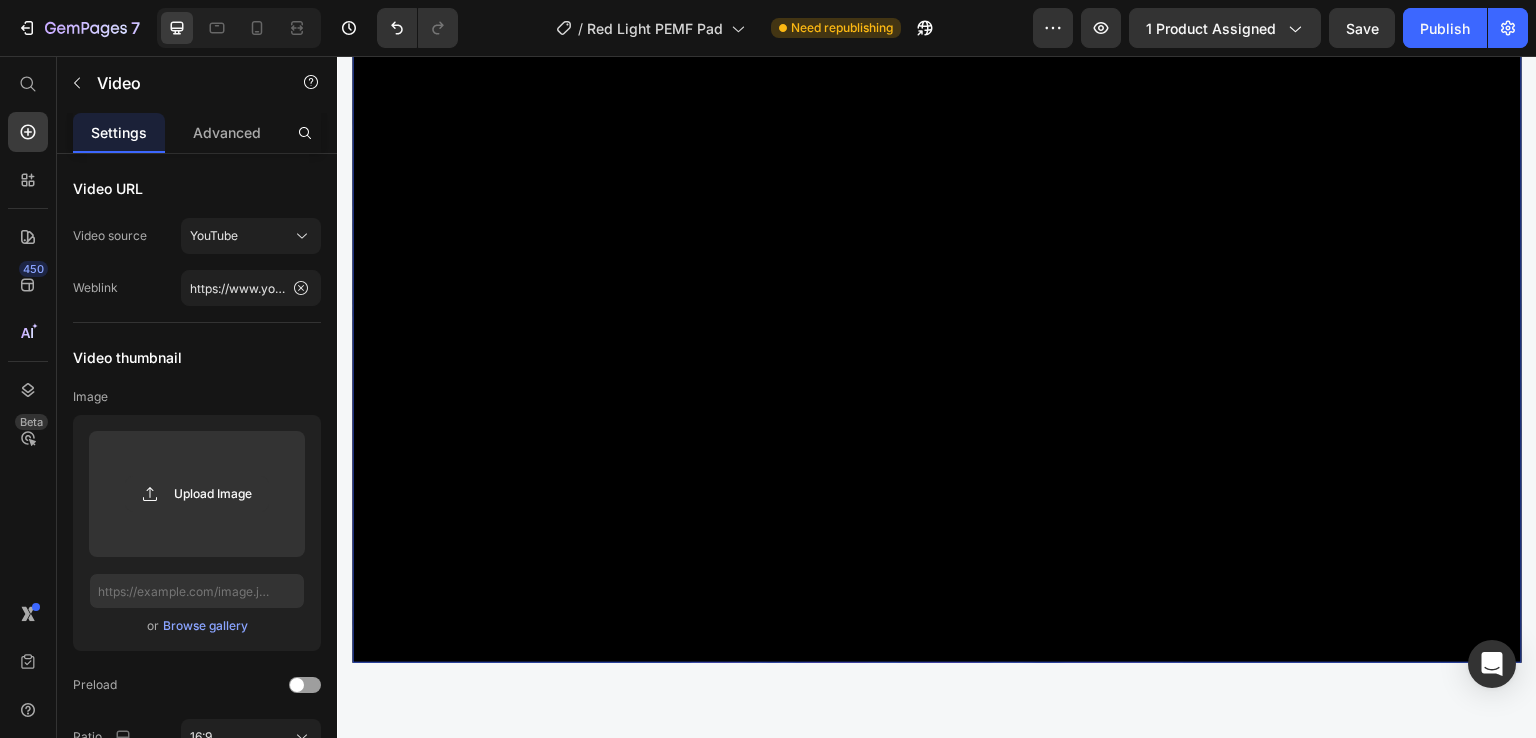 drag, startPoint x: 200, startPoint y: 178, endPoint x: 123, endPoint y: 145, distance: 83.773506 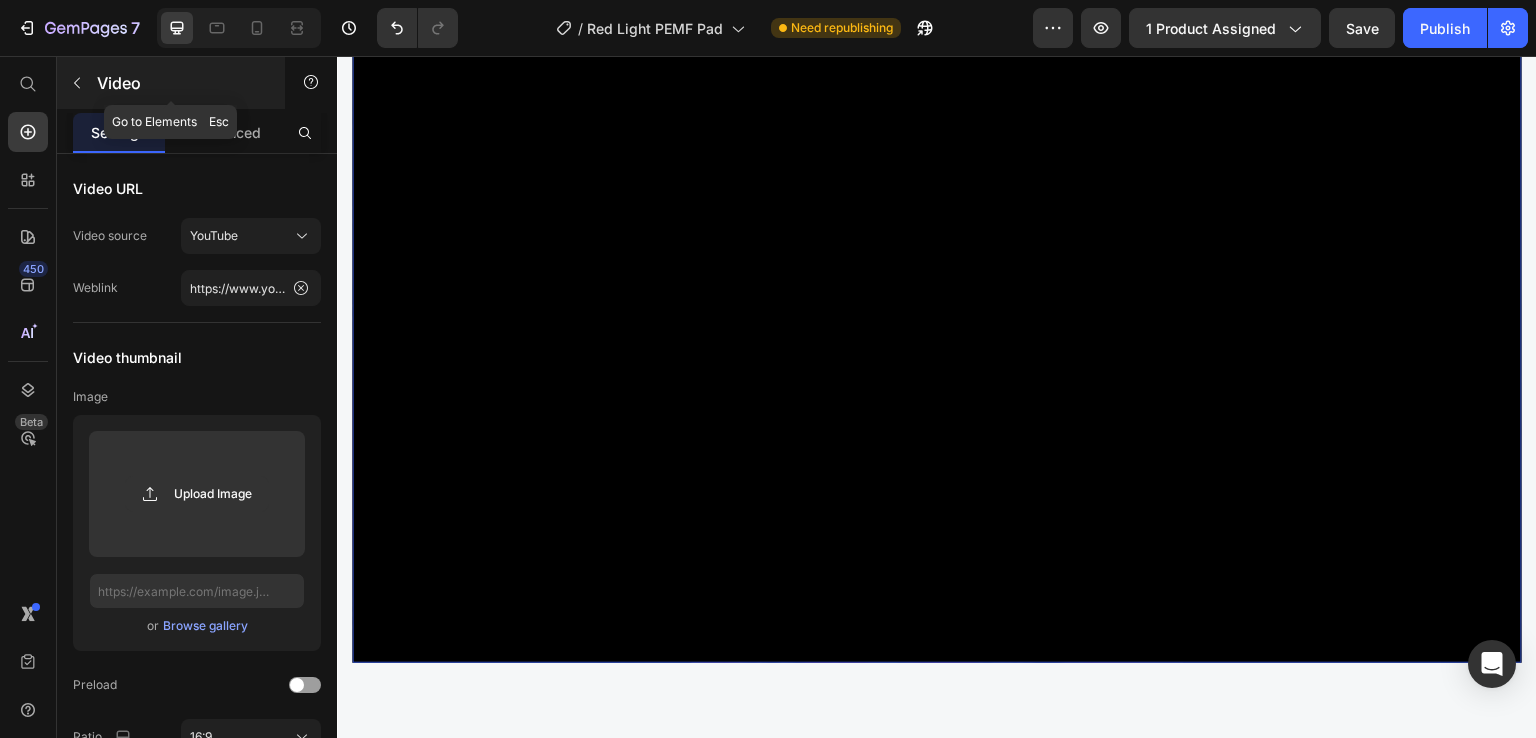 click at bounding box center (77, 83) 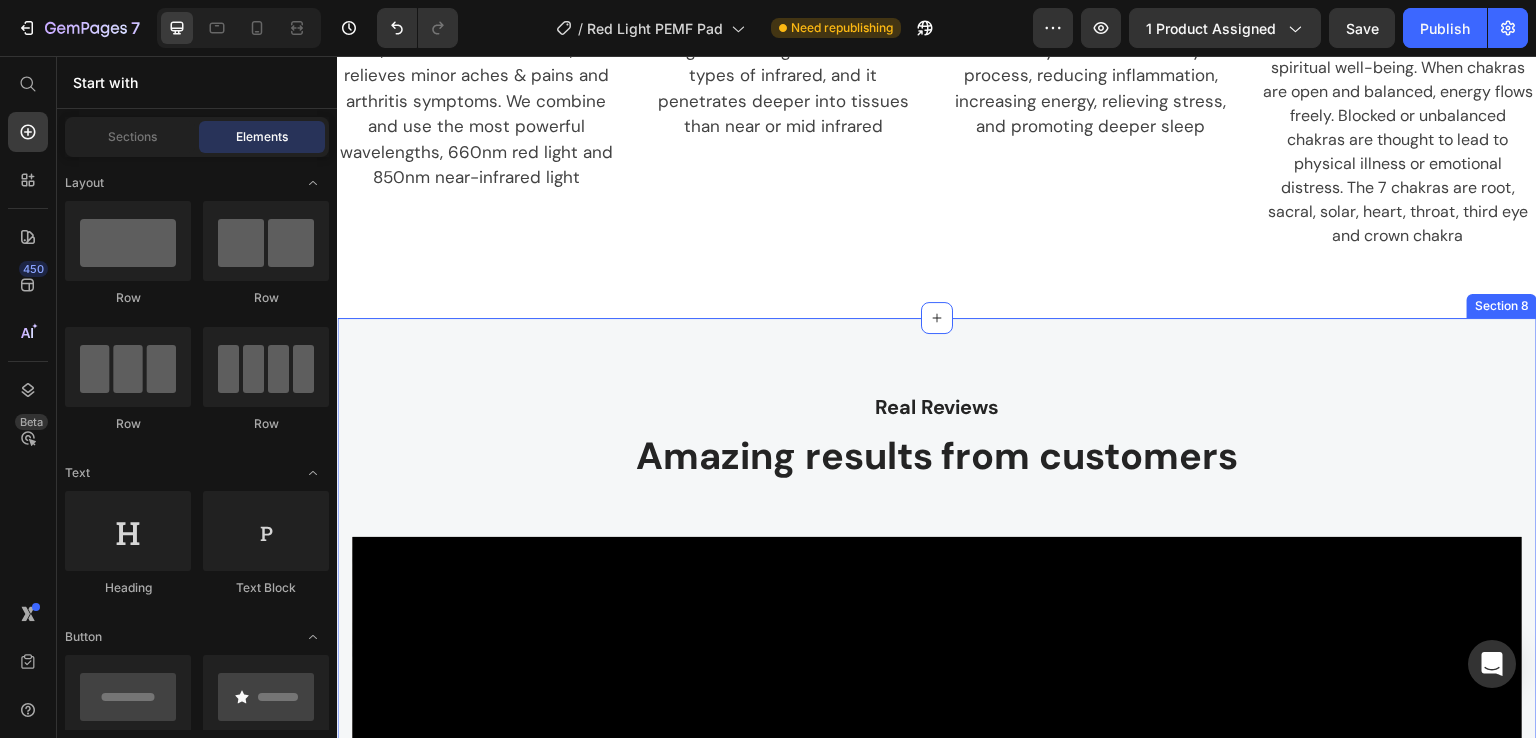 scroll, scrollTop: 2400, scrollLeft: 0, axis: vertical 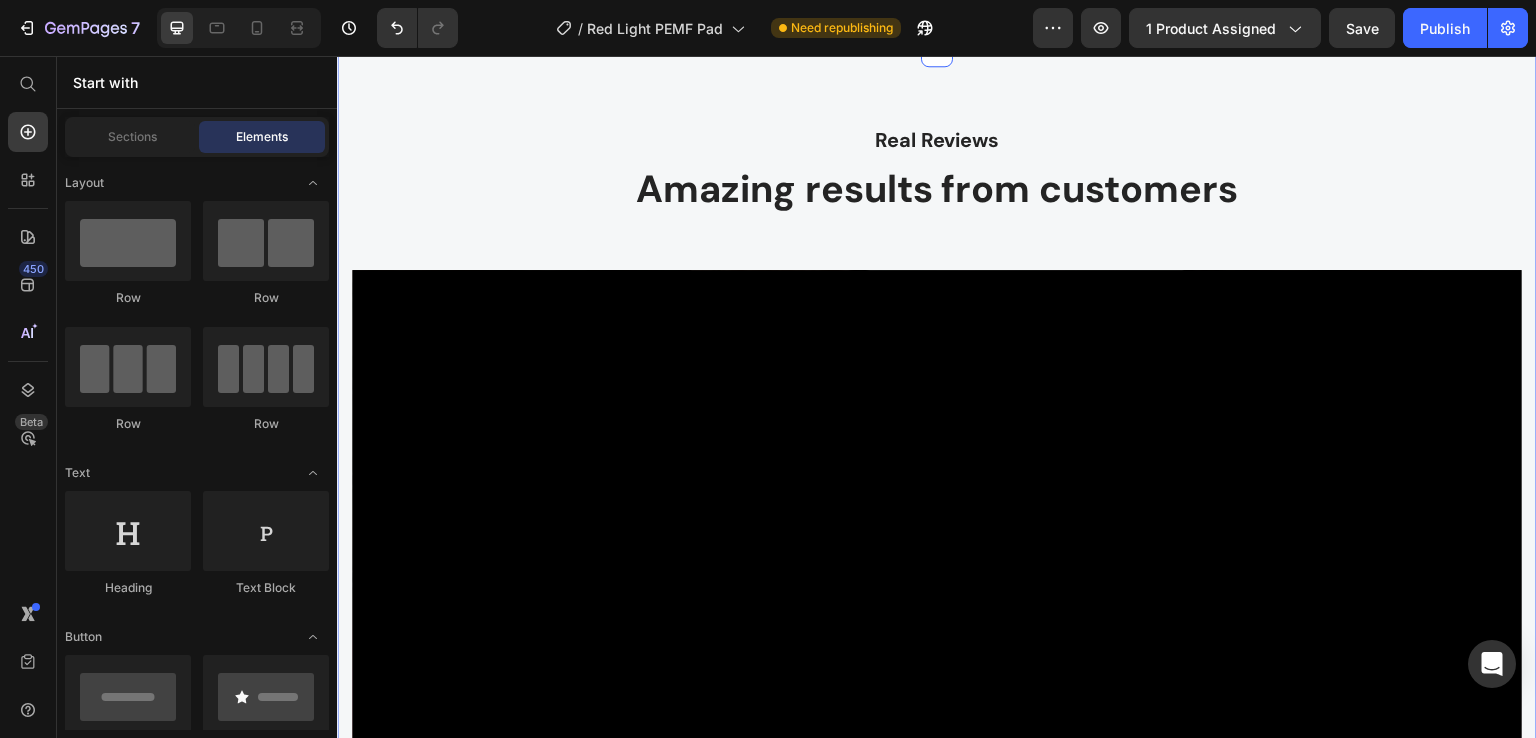 click on "Real Reviews Text block Amazing results from customers Heading Video Row" at bounding box center [937, 554] 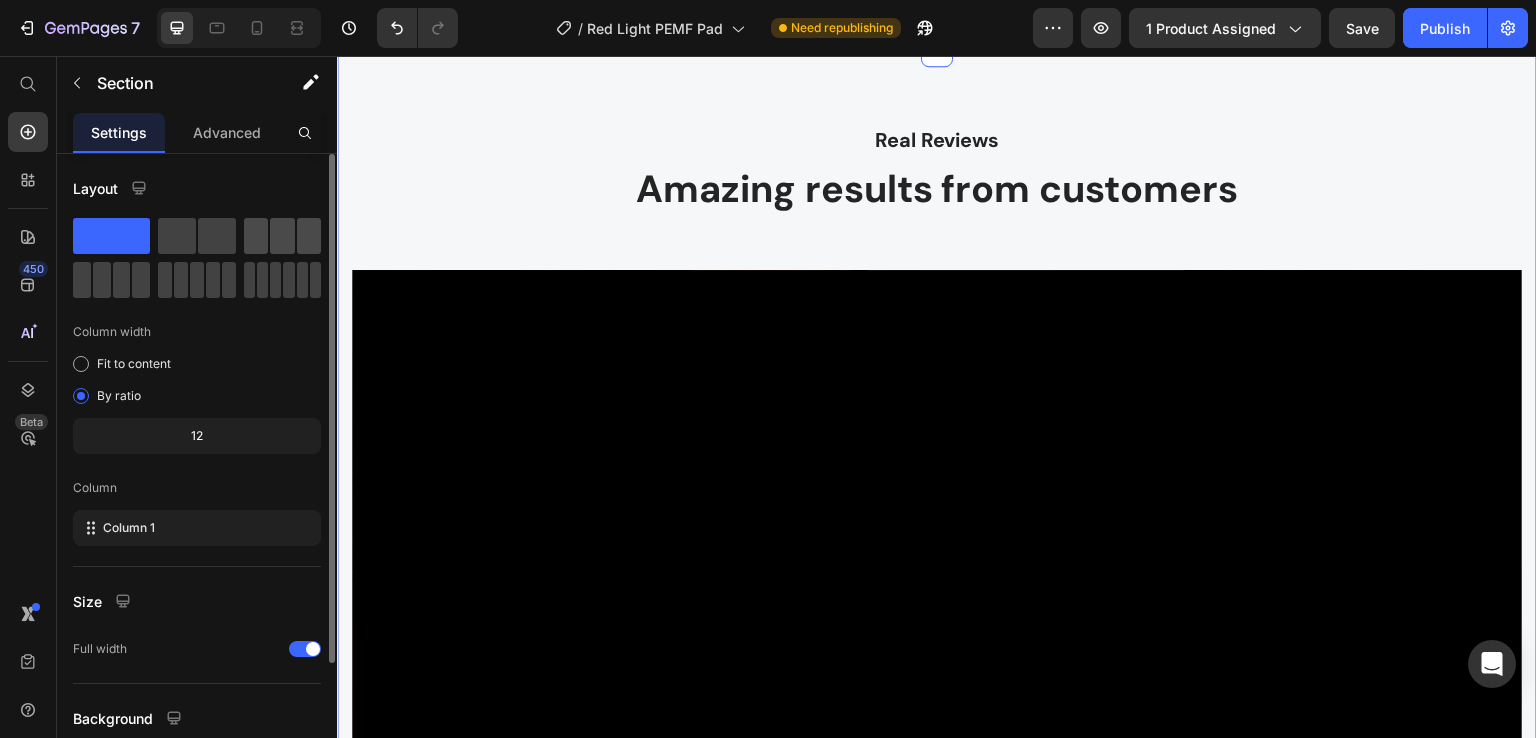 drag, startPoint x: 307, startPoint y: 234, endPoint x: 399, endPoint y: 246, distance: 92.779305 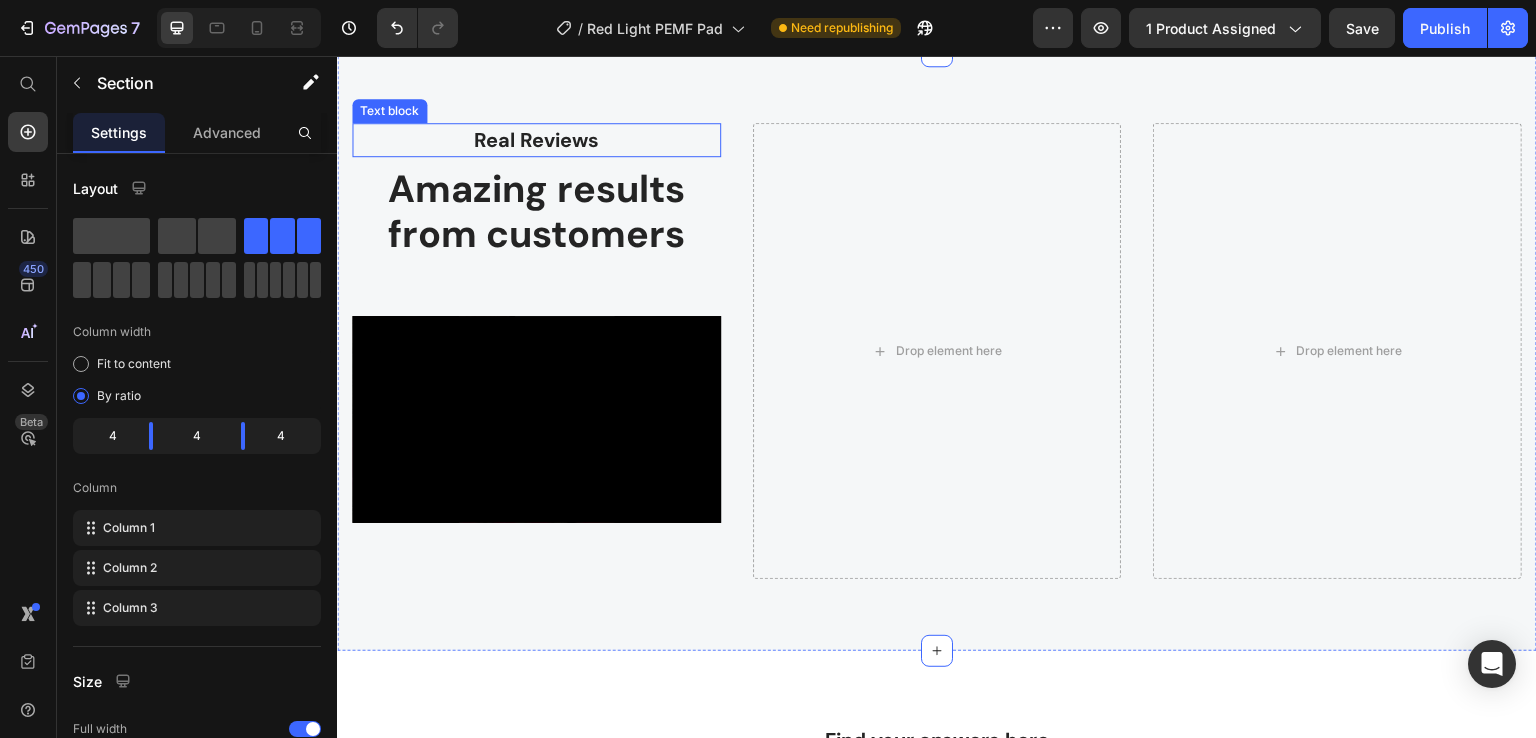 click on "Real Reviews" at bounding box center [536, 140] 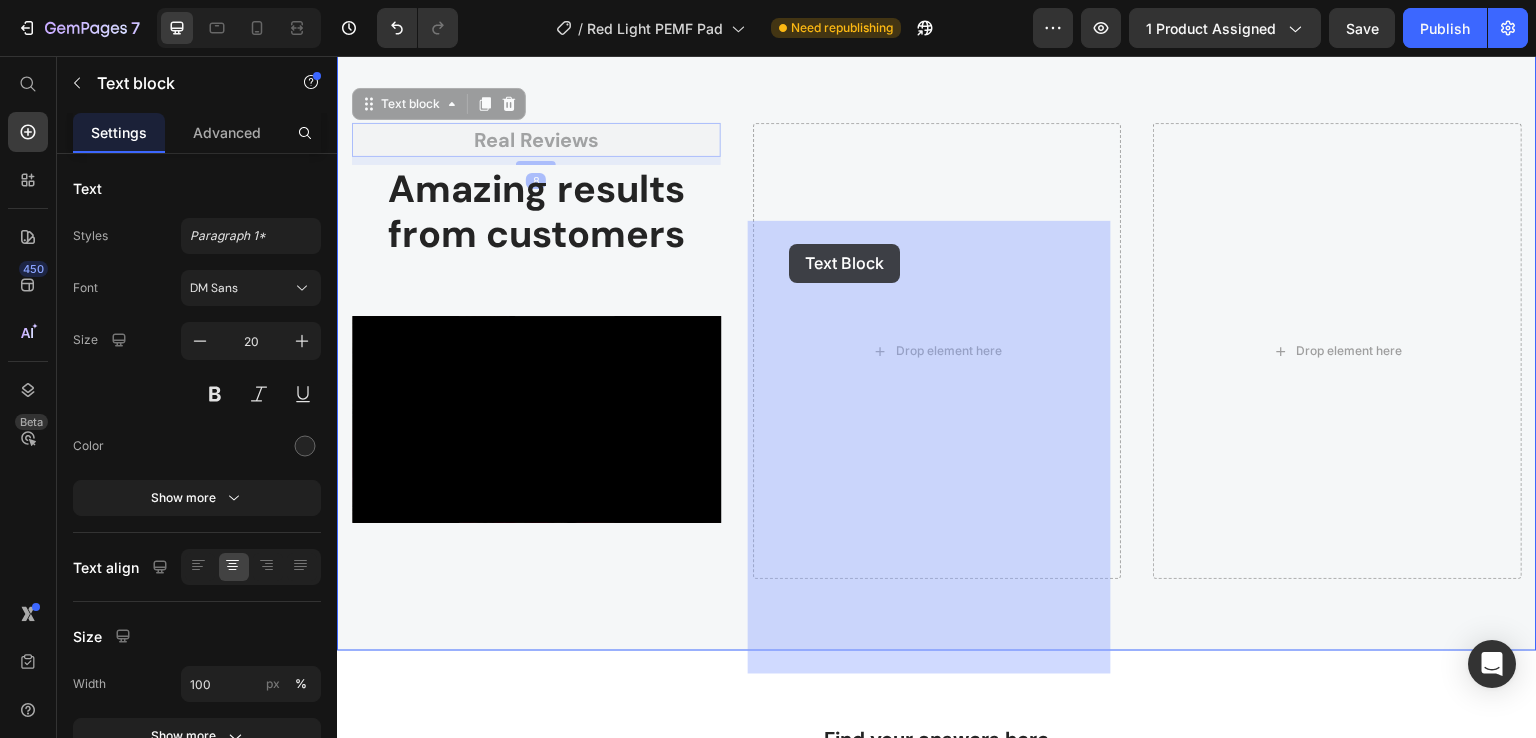 drag, startPoint x: 376, startPoint y: 205, endPoint x: 789, endPoint y: 244, distance: 414.8373 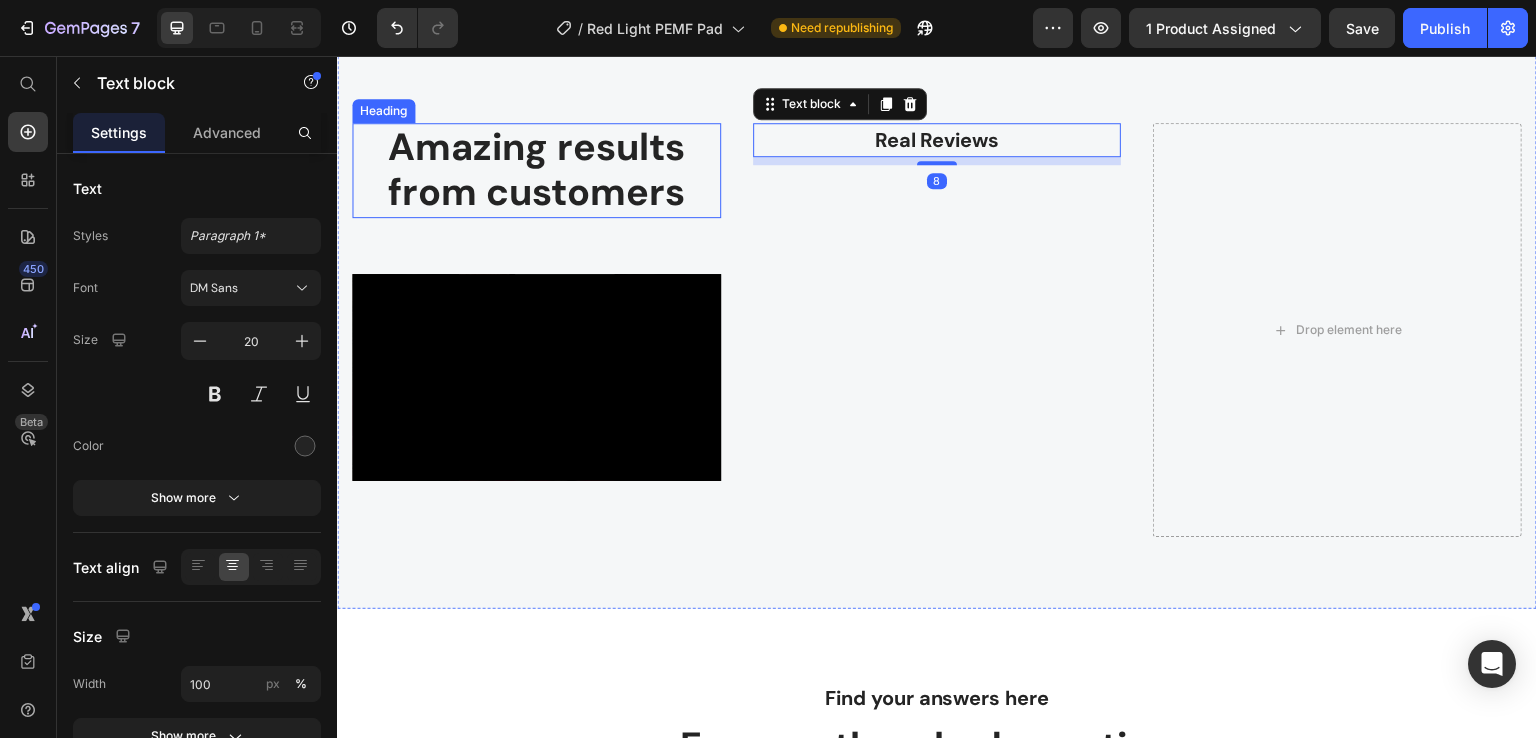 click on "Amazing results from customers" at bounding box center (536, 170) 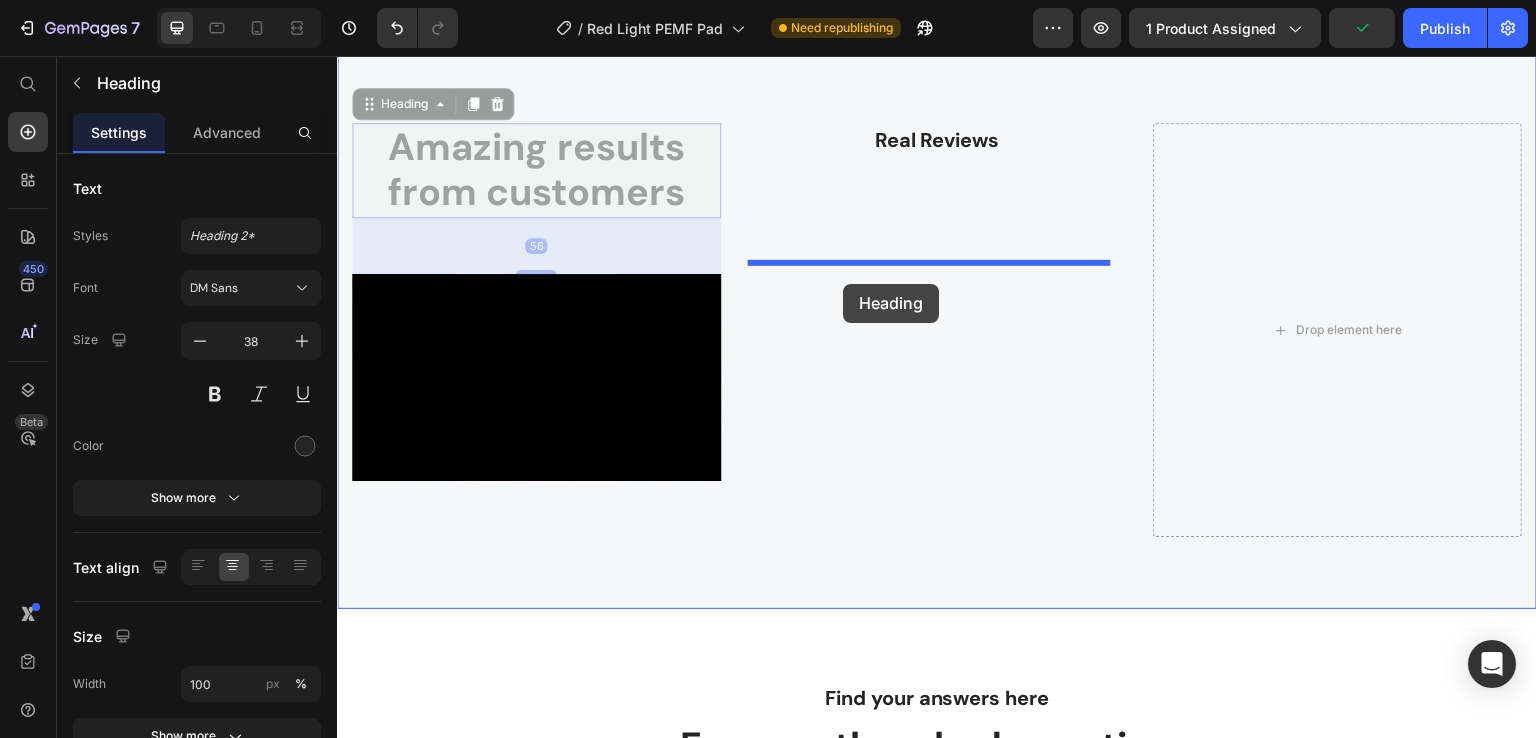 drag, startPoint x: 370, startPoint y: 206, endPoint x: 842, endPoint y: 280, distance: 477.76562 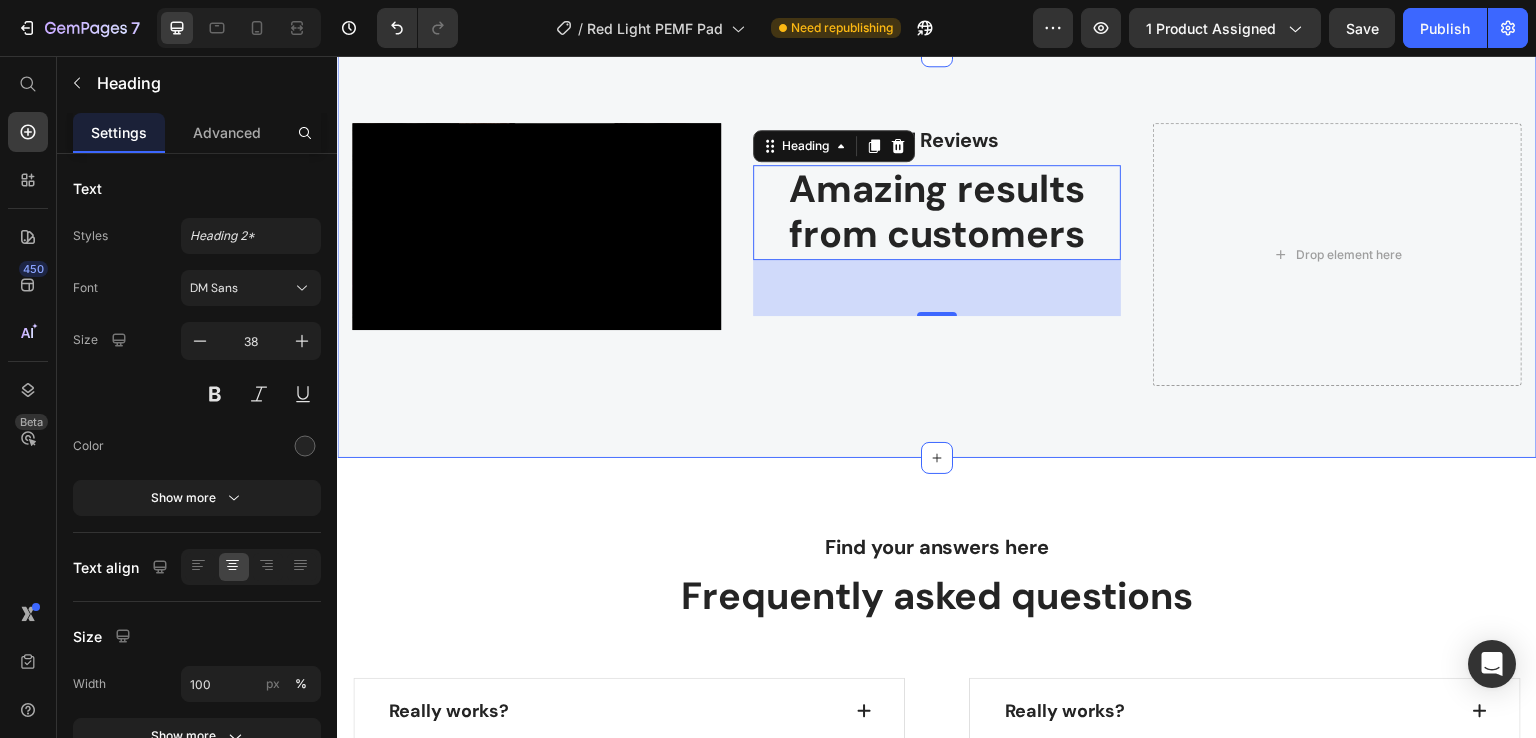 click on "Video Row Real Reviews Text block Amazing results from customers Heading   56
Drop element here Section 8" at bounding box center (937, 254) 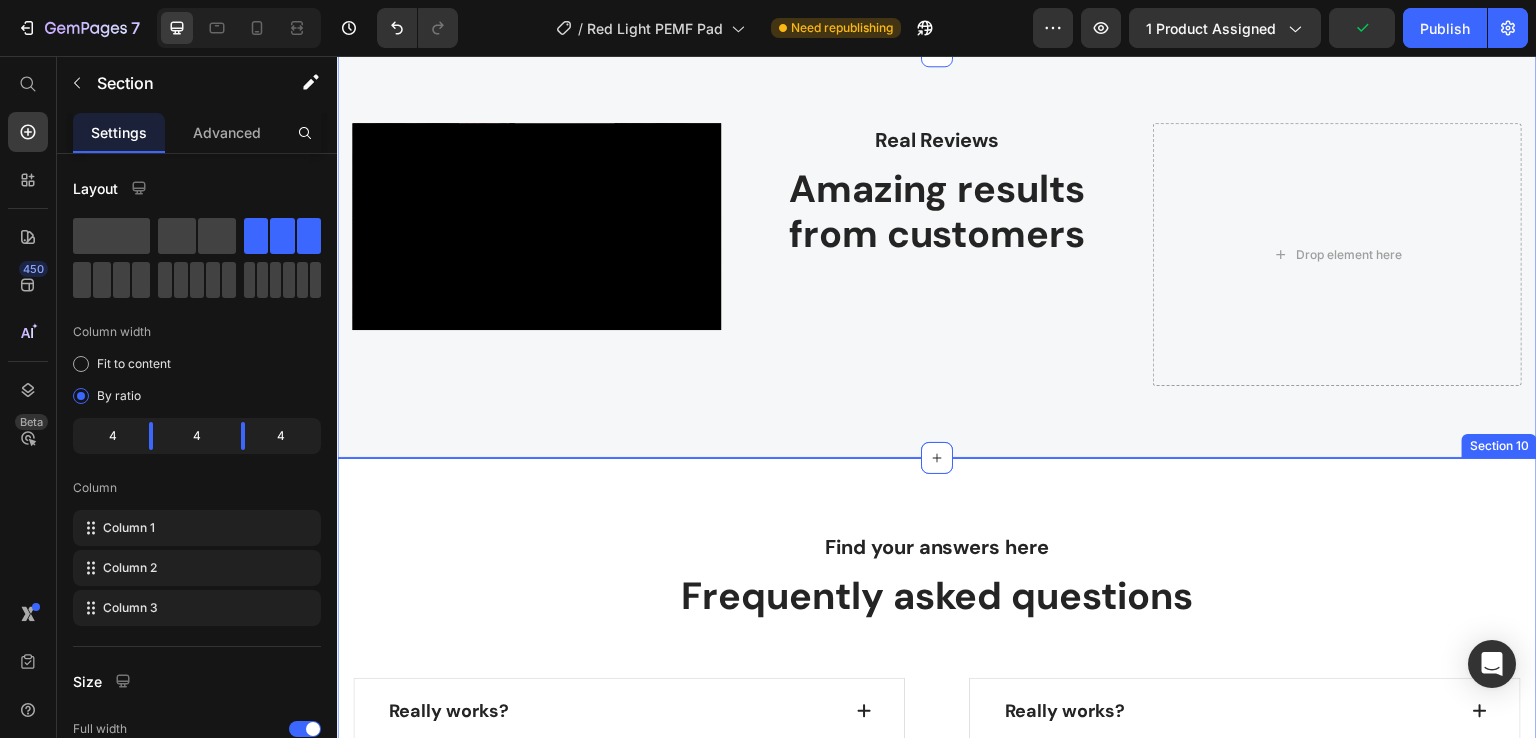 click on "Find your answers here Text block Frequently asked questions Heading Row Really works? How to use and how often? Technical specifications? Side effects? What if it's not for me? Accordion Really works? How to use and how often? Technical specifications? Side effects? What if it's not for me? Accordion Row Section 10" at bounding box center (937, 819) 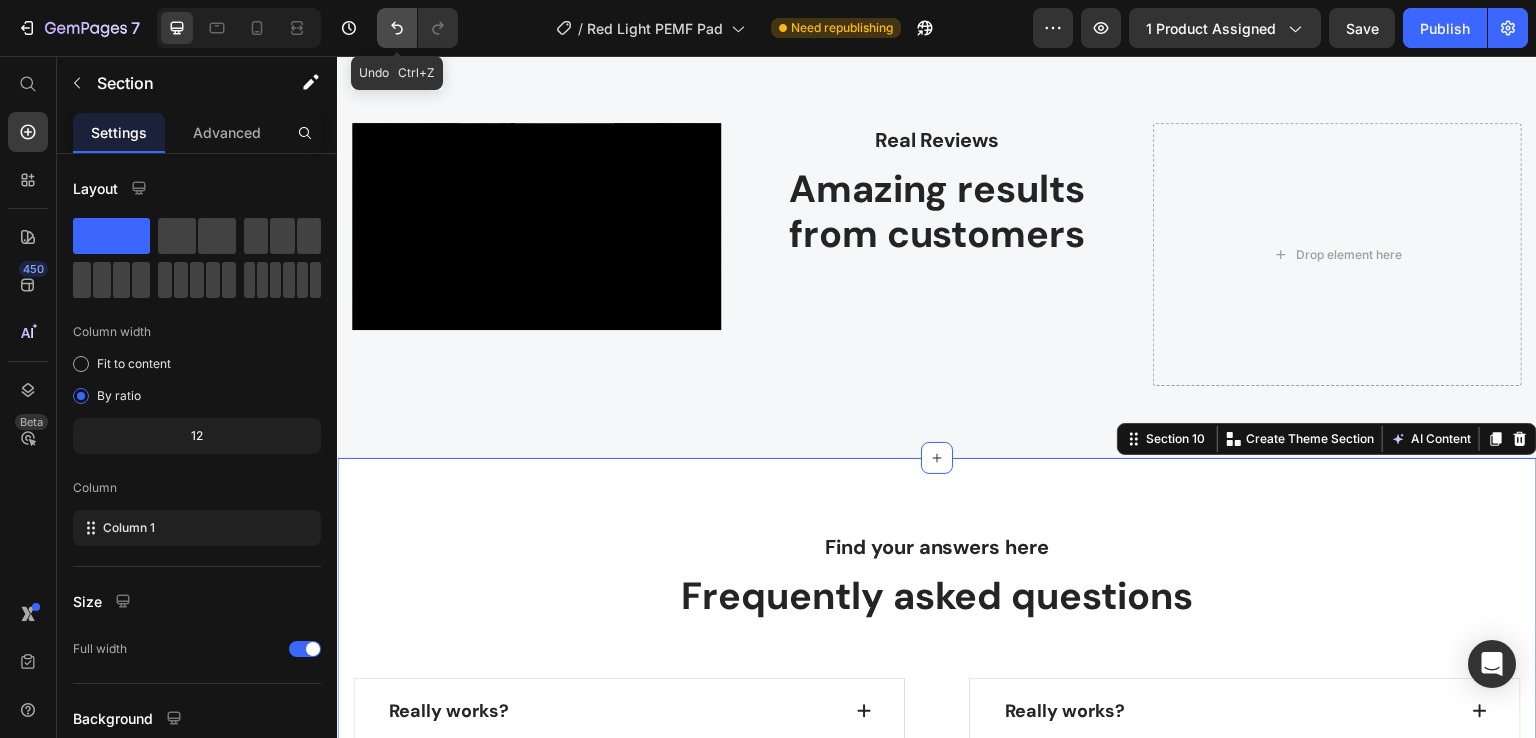 click 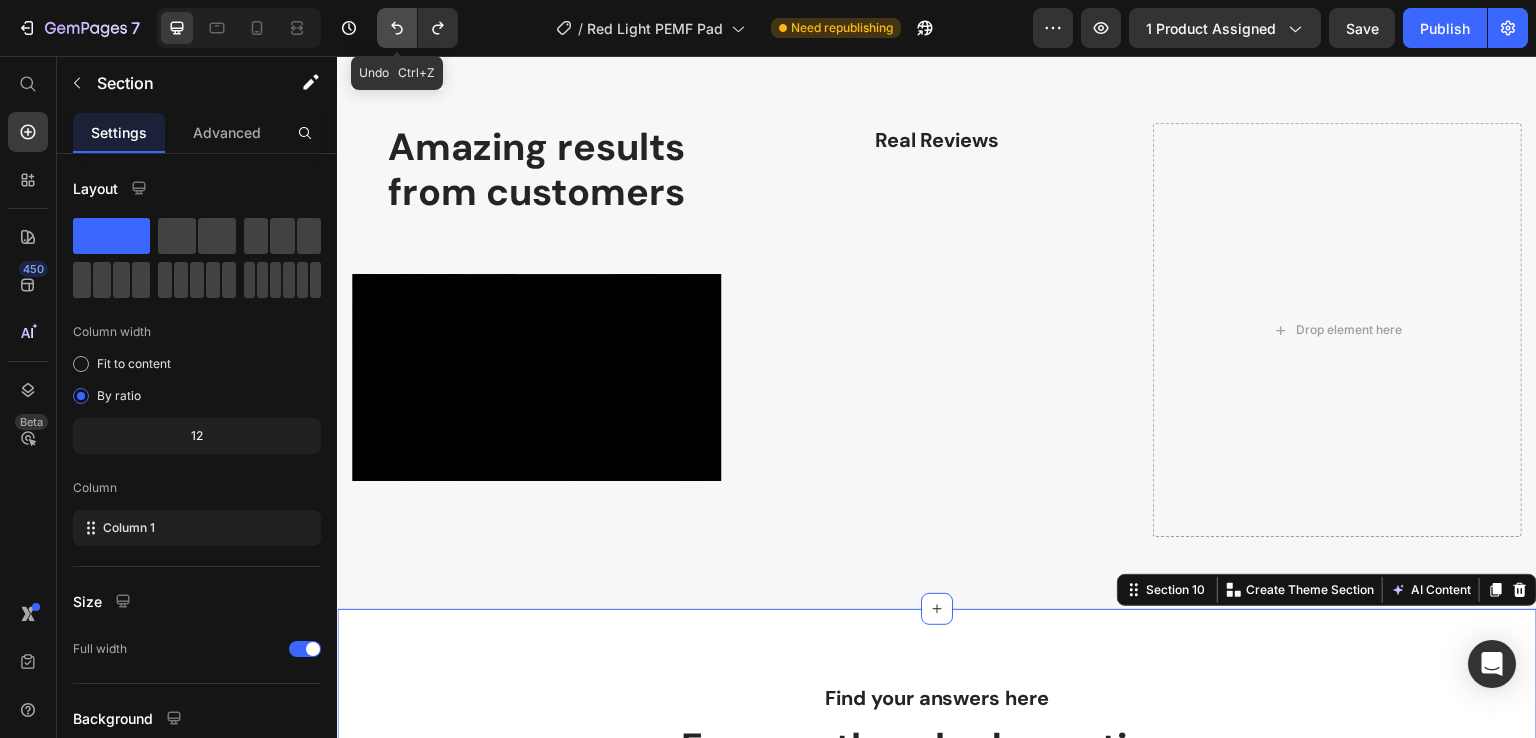 click 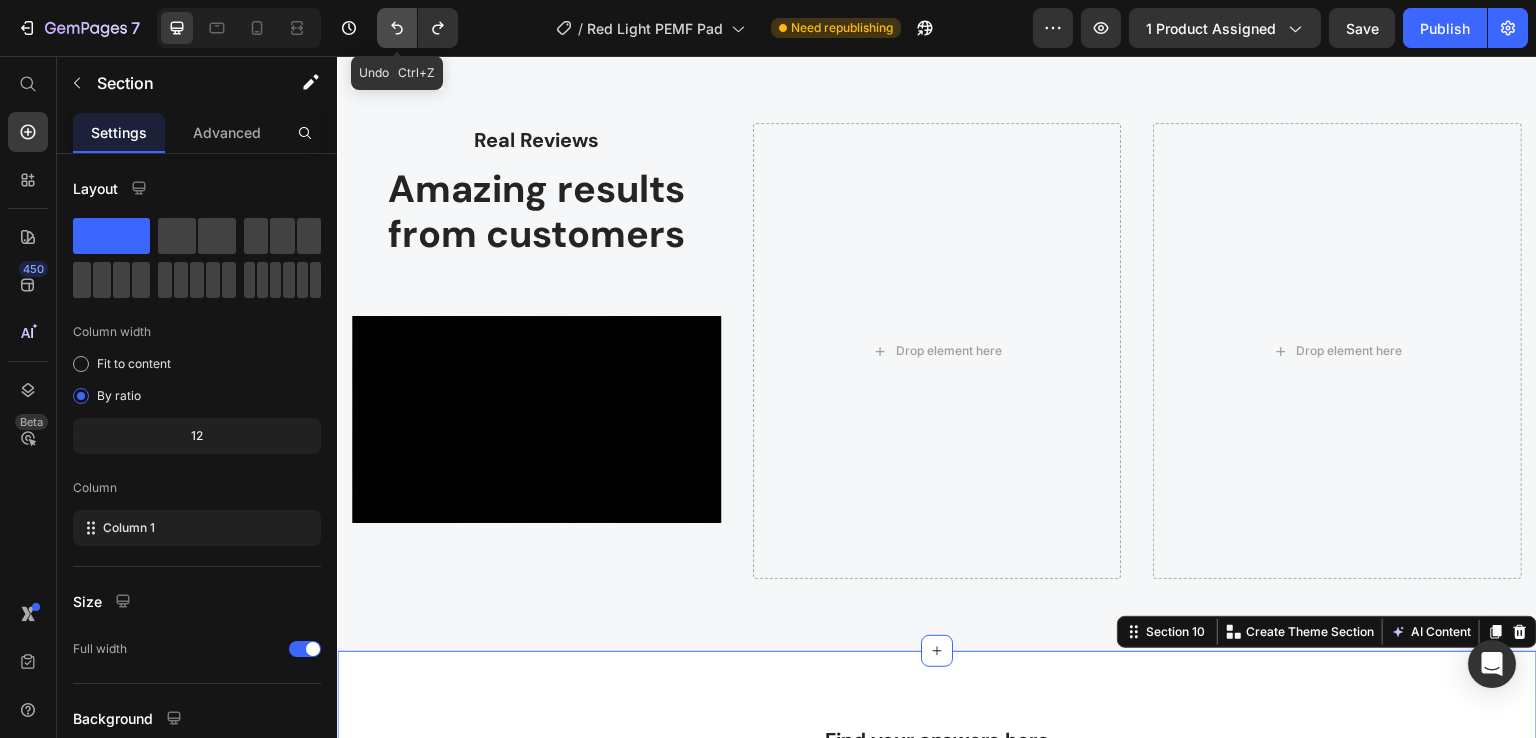 click 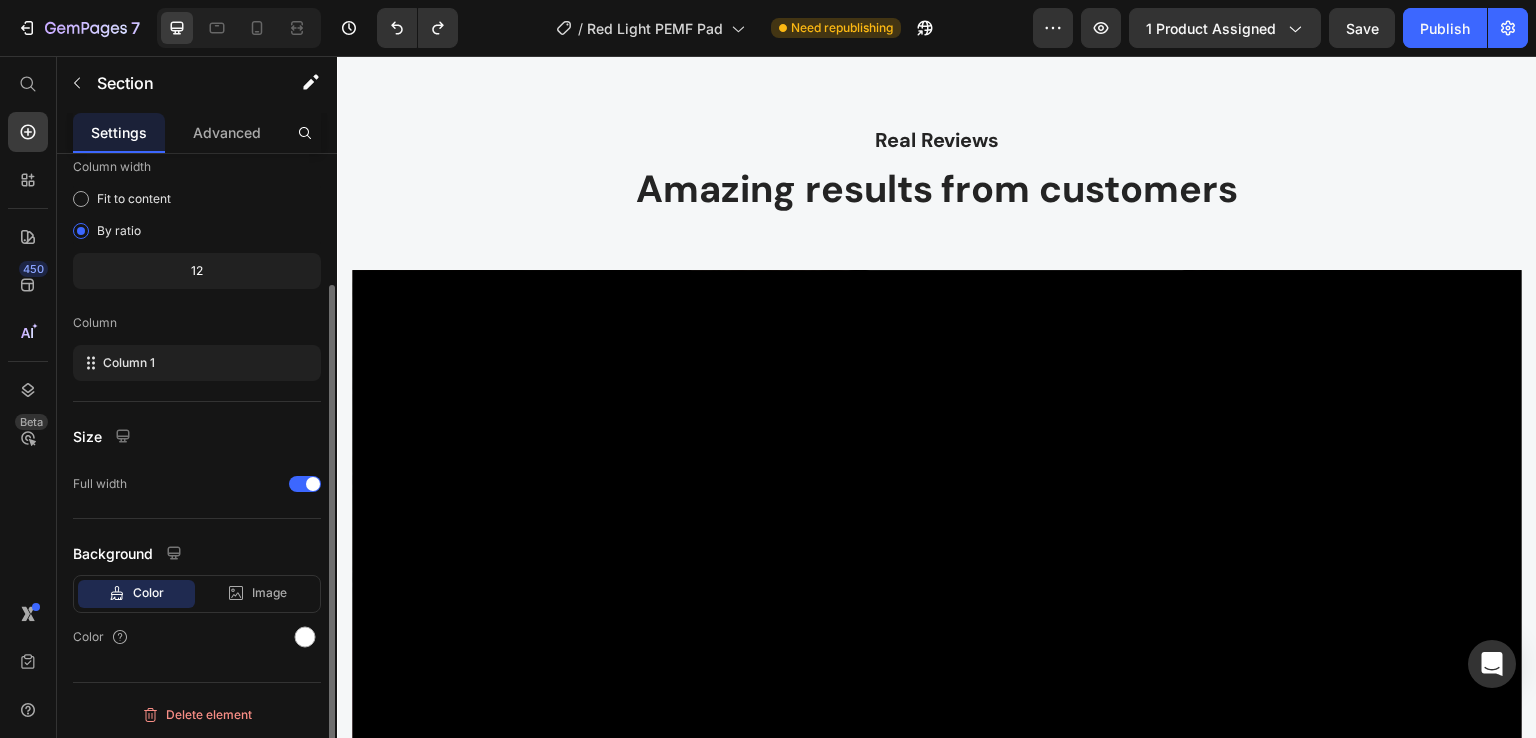scroll, scrollTop: 0, scrollLeft: 0, axis: both 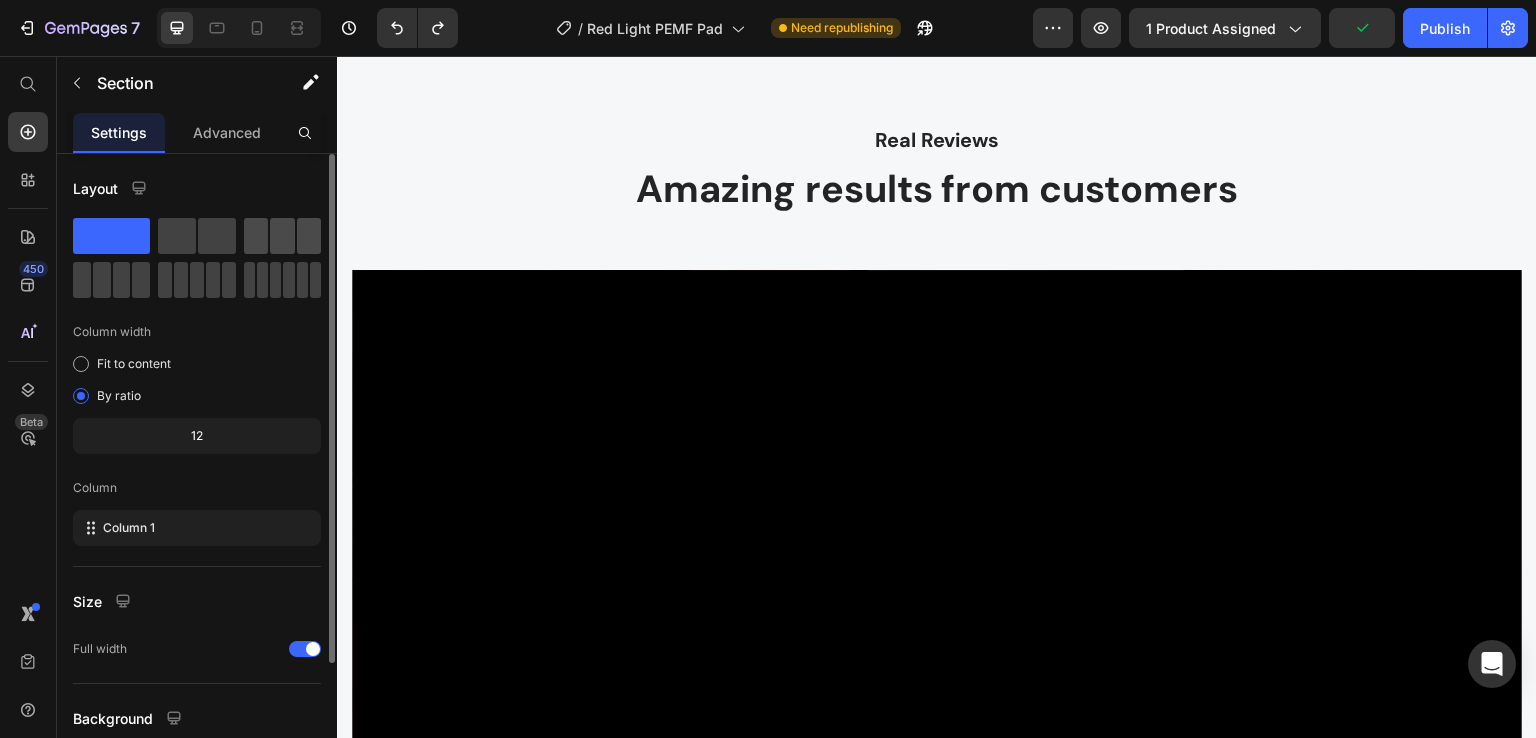 click 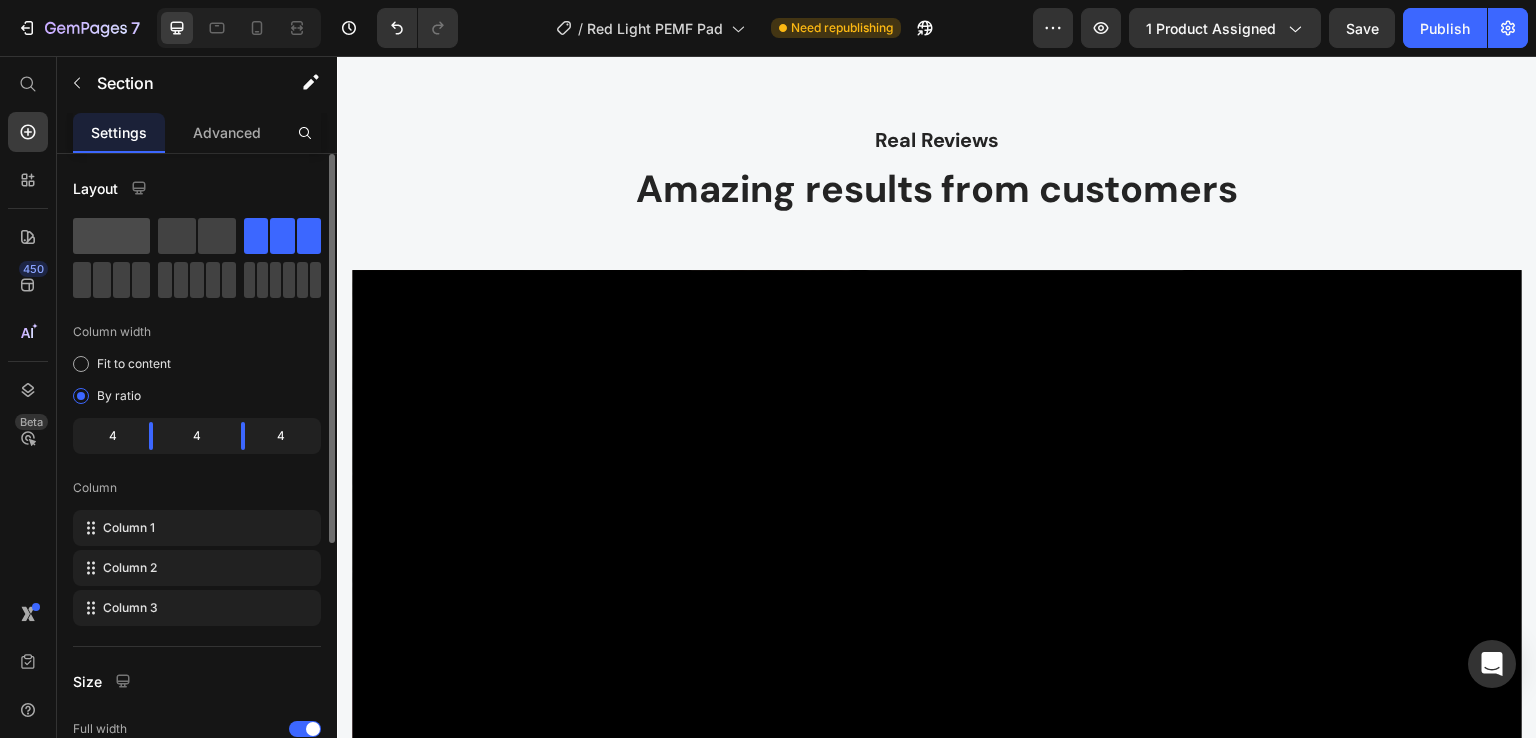 click 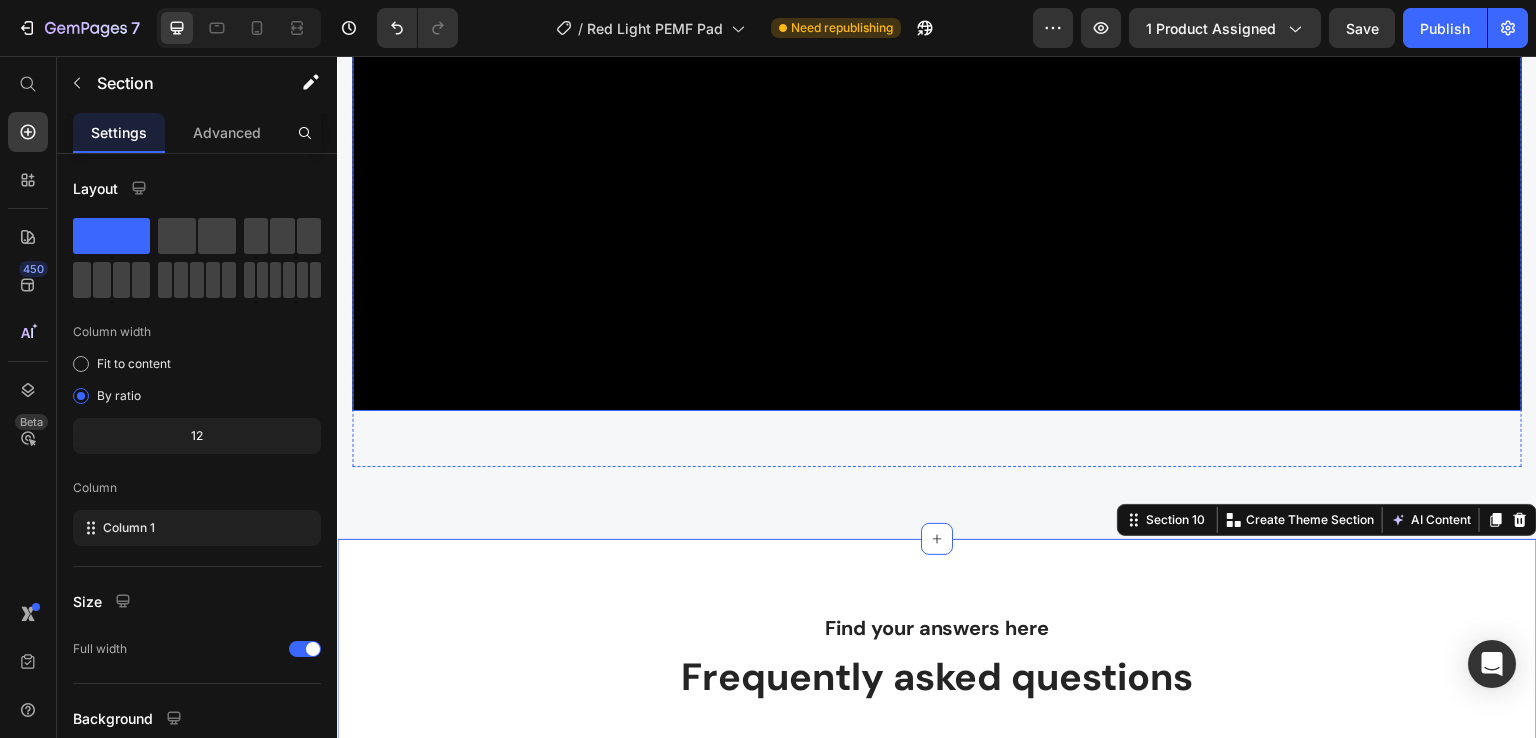 scroll, scrollTop: 2933, scrollLeft: 0, axis: vertical 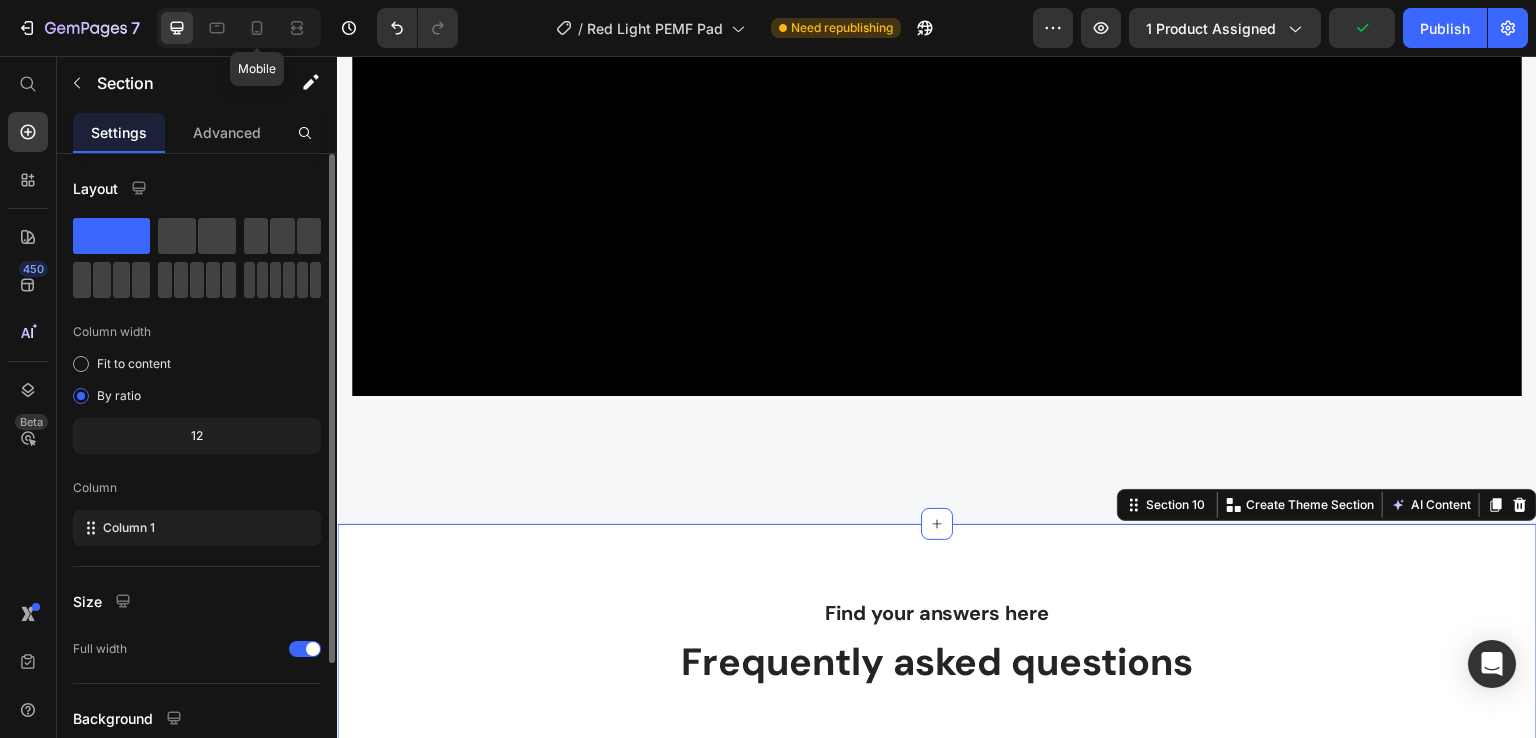 drag, startPoint x: 266, startPoint y: 31, endPoint x: 300, endPoint y: 161, distance: 134.37262 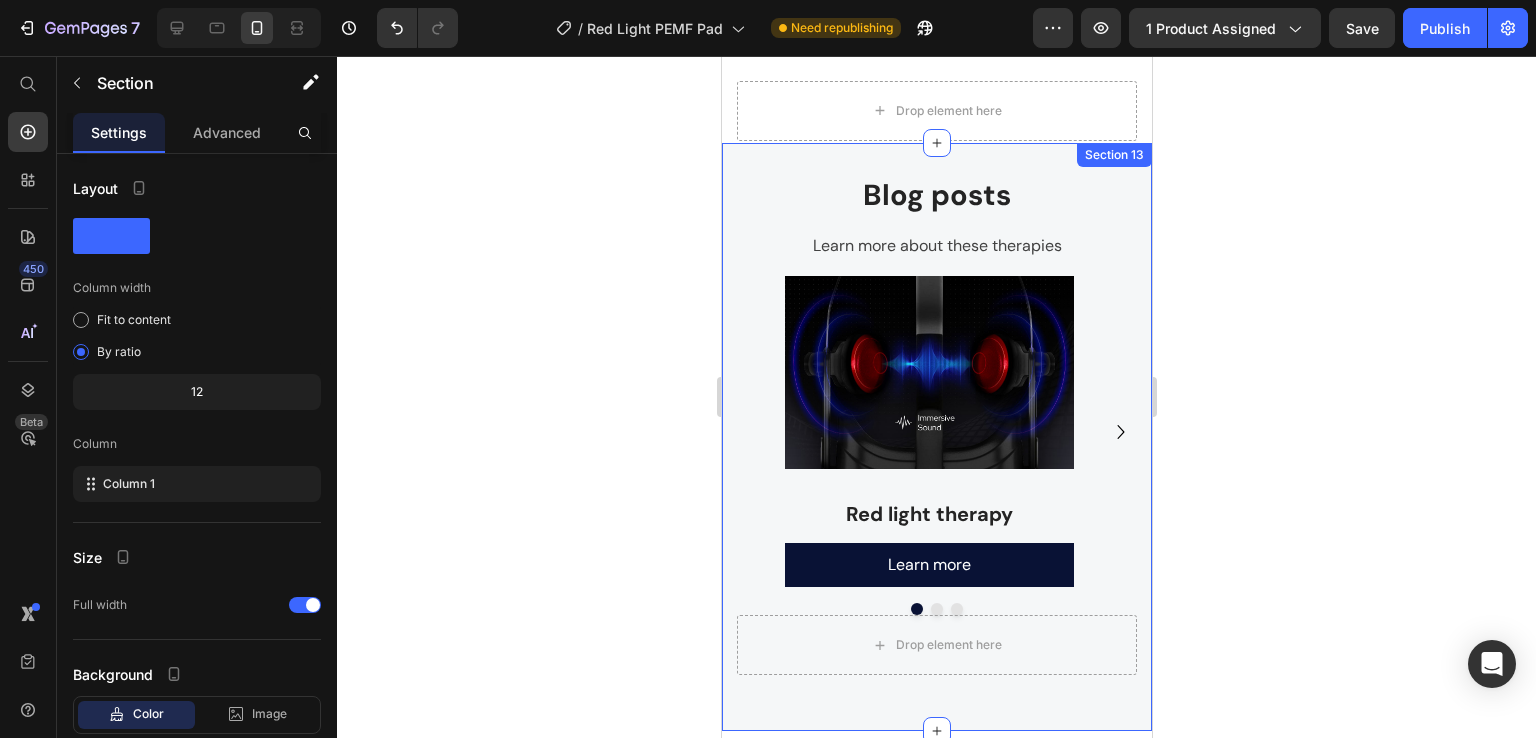 scroll, scrollTop: 6634, scrollLeft: 0, axis: vertical 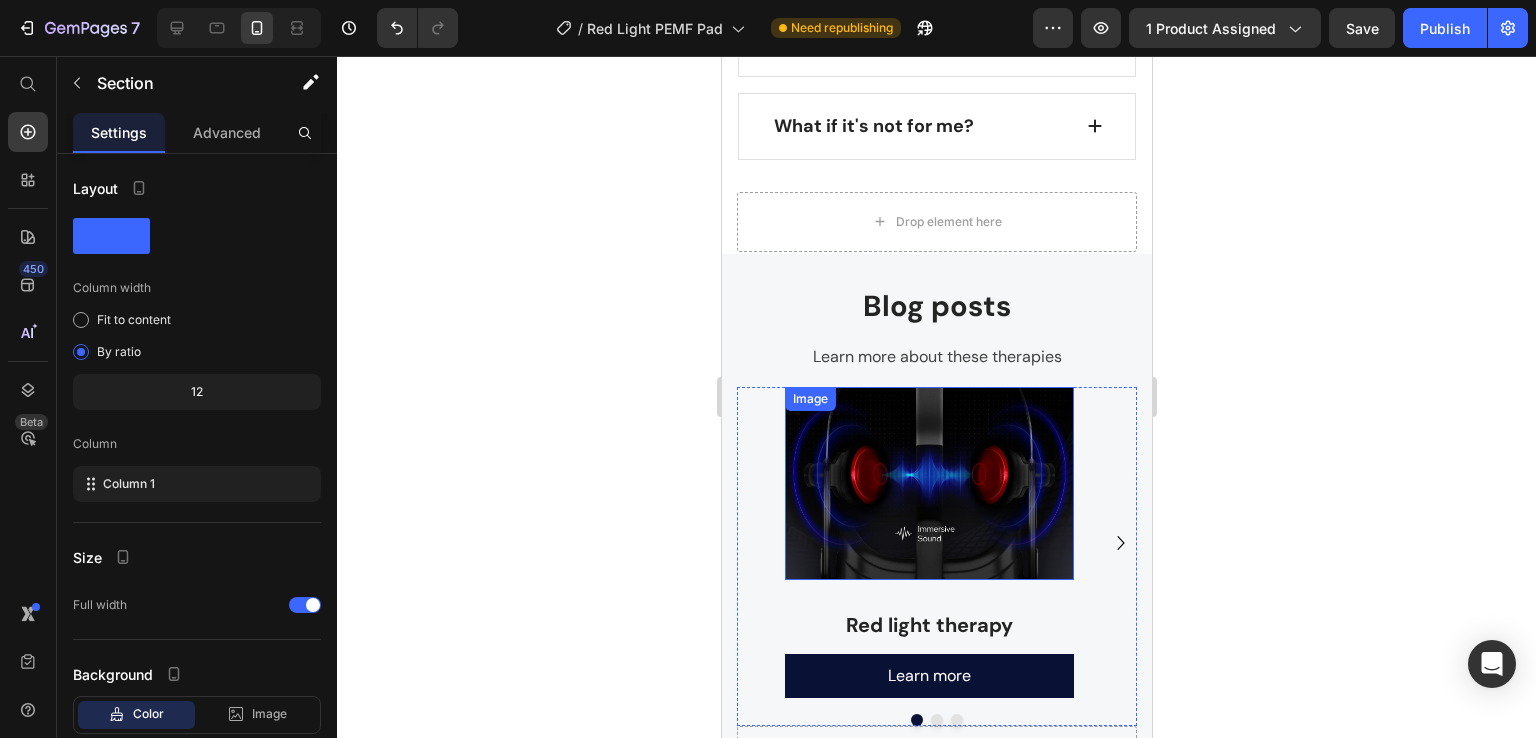 click at bounding box center (928, 483) 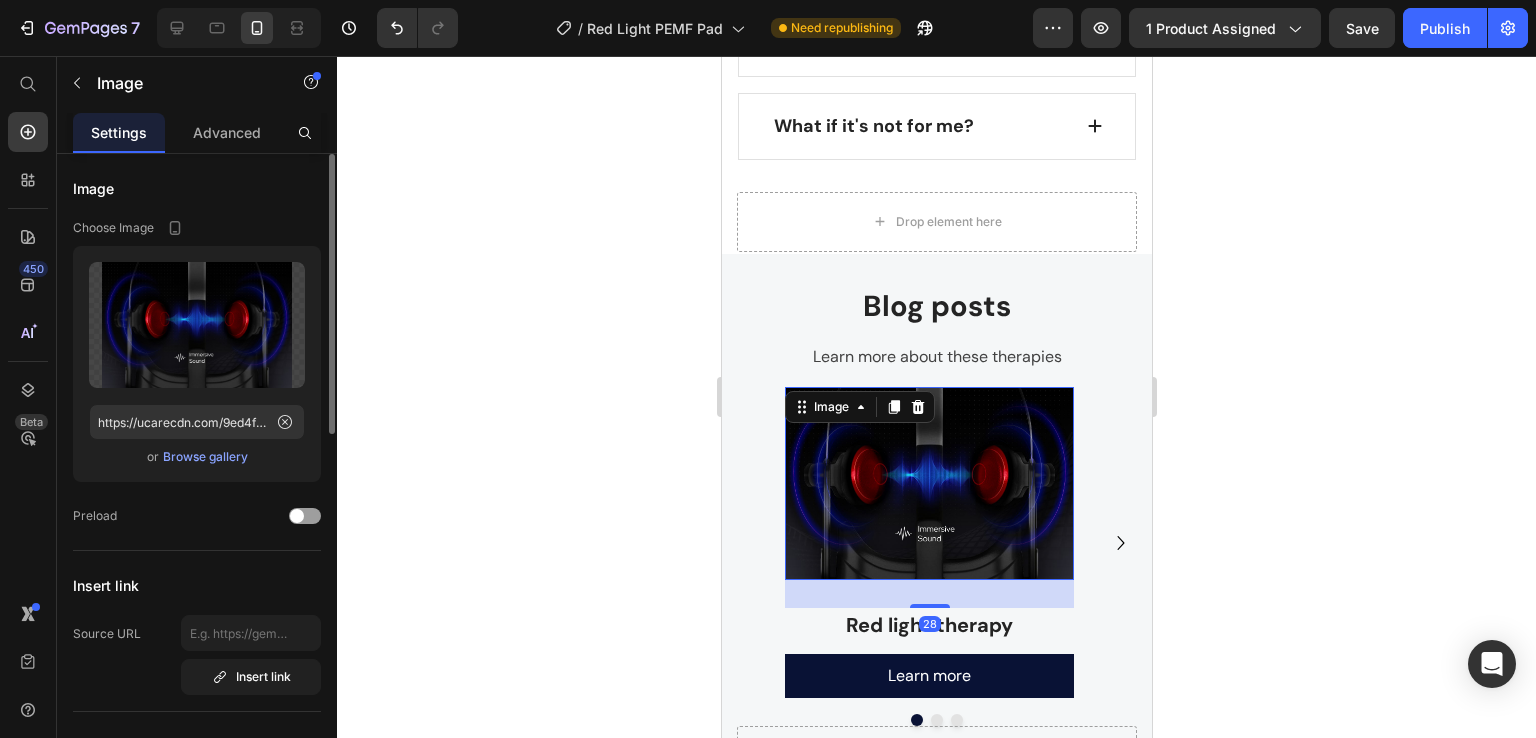 click on "Browse gallery" at bounding box center (205, 457) 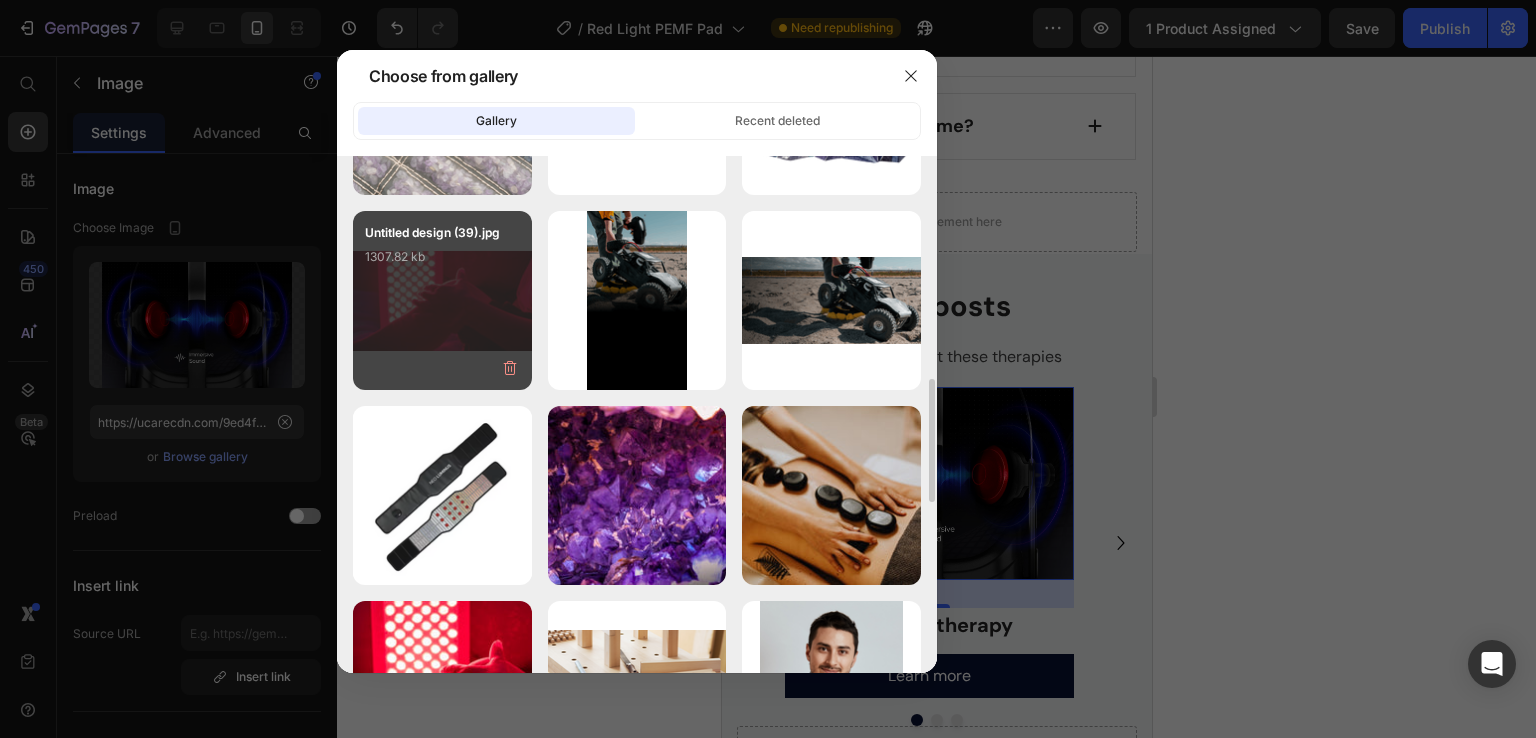 scroll, scrollTop: 1200, scrollLeft: 0, axis: vertical 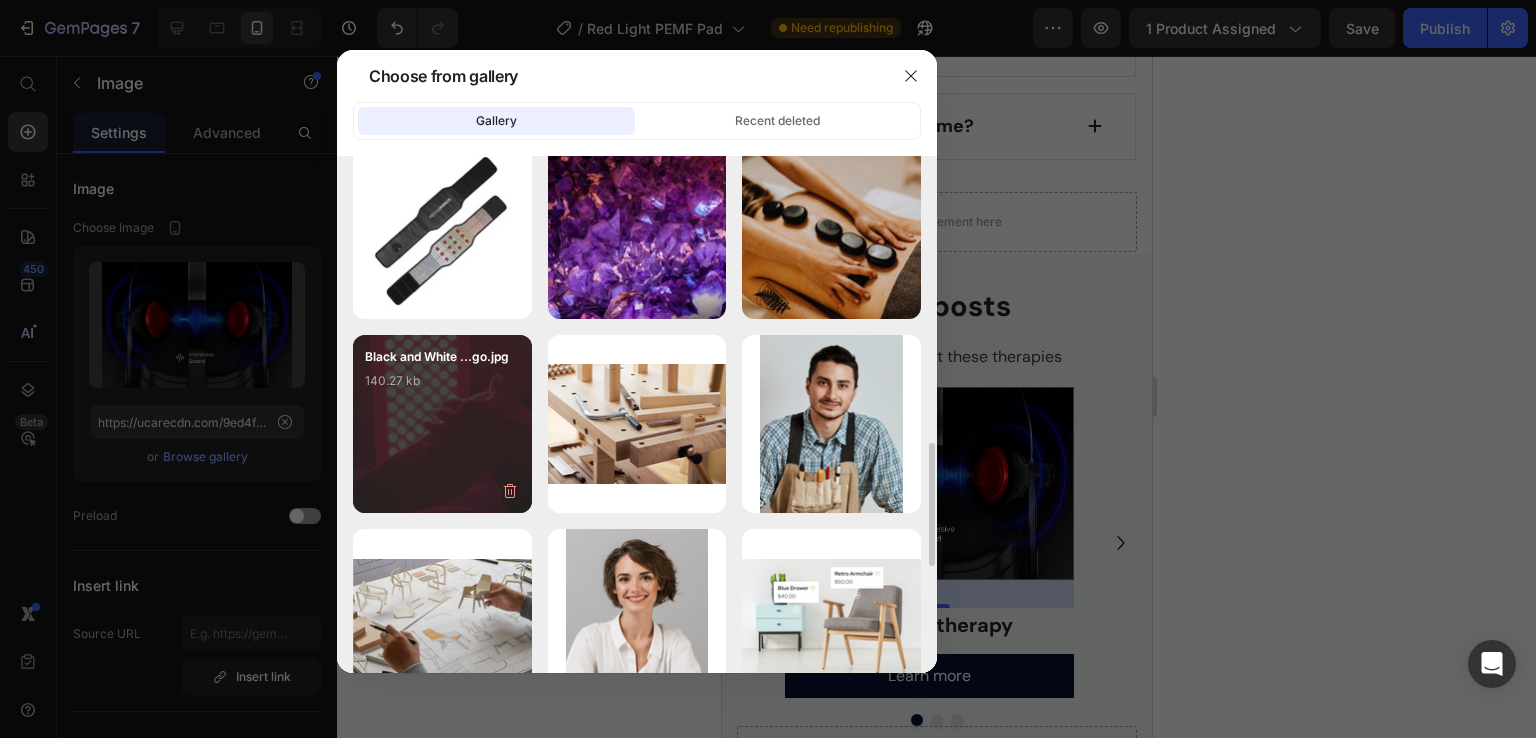 click on "Black and White ...[FILENAME].go.jpg 140.27 kb" at bounding box center (442, 387) 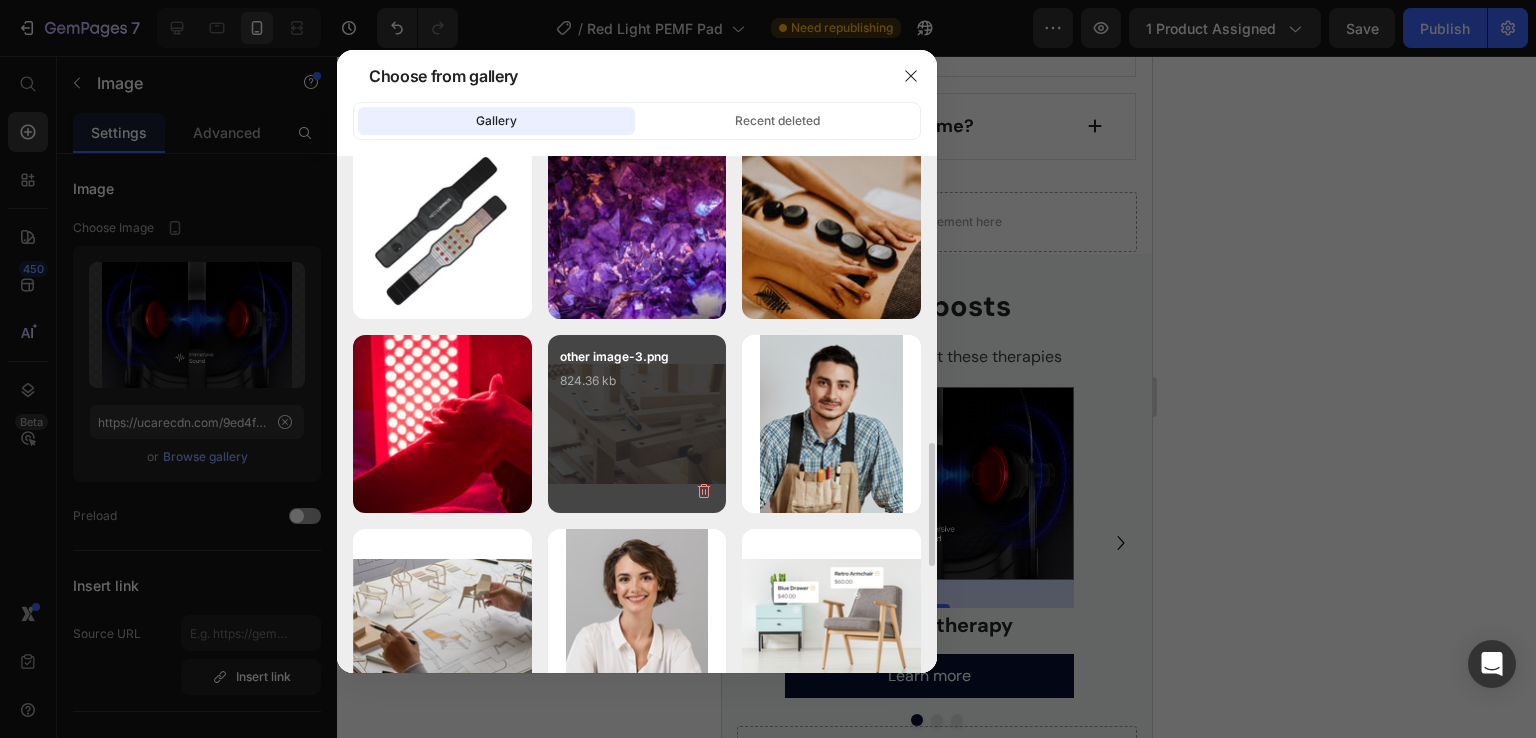 type on "https://cdn.shopify.com/s/files/1/0941/4950/9502/files/gempages_571989680308880199-3eafee44-2d7f-48c7-bab5-ebe64fb638a3.jpg" 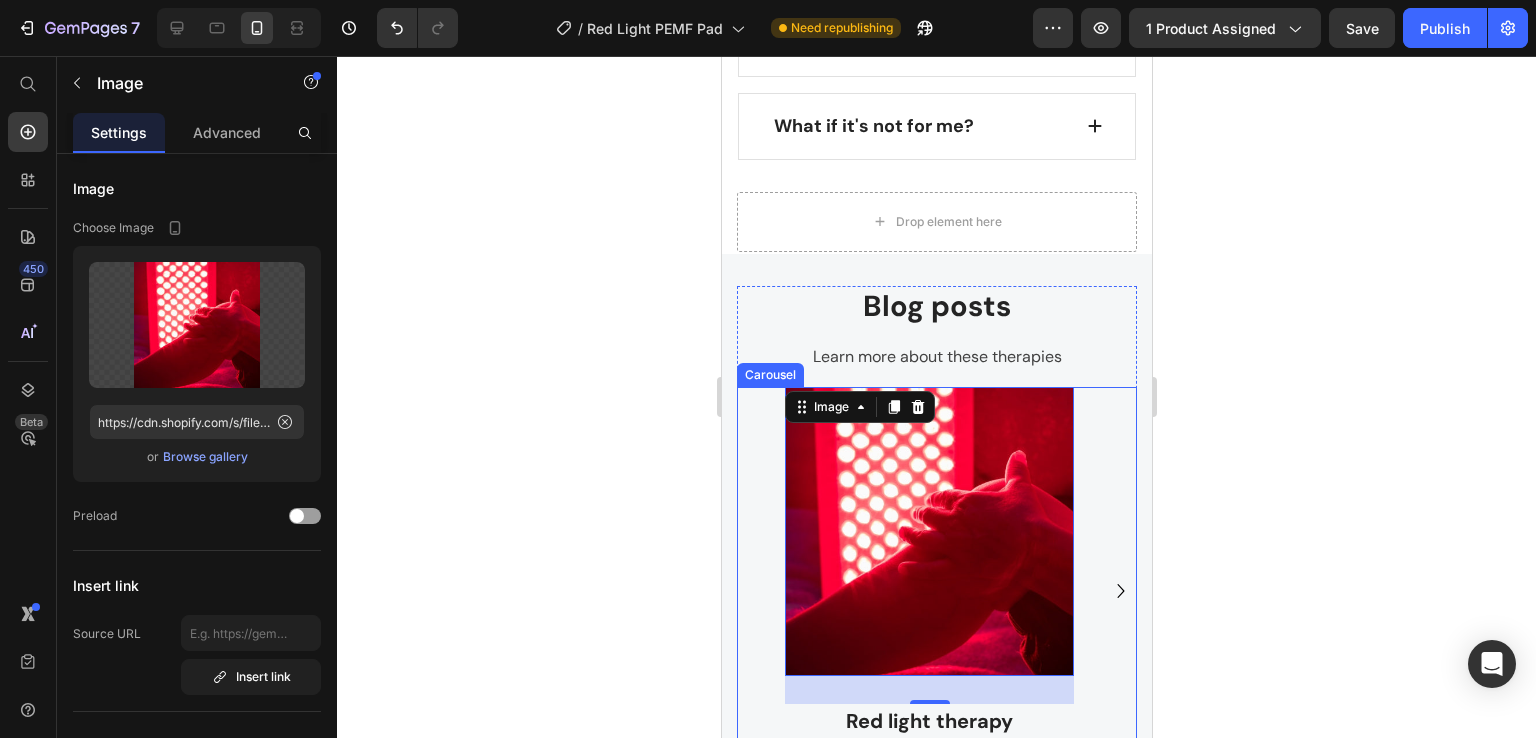 click 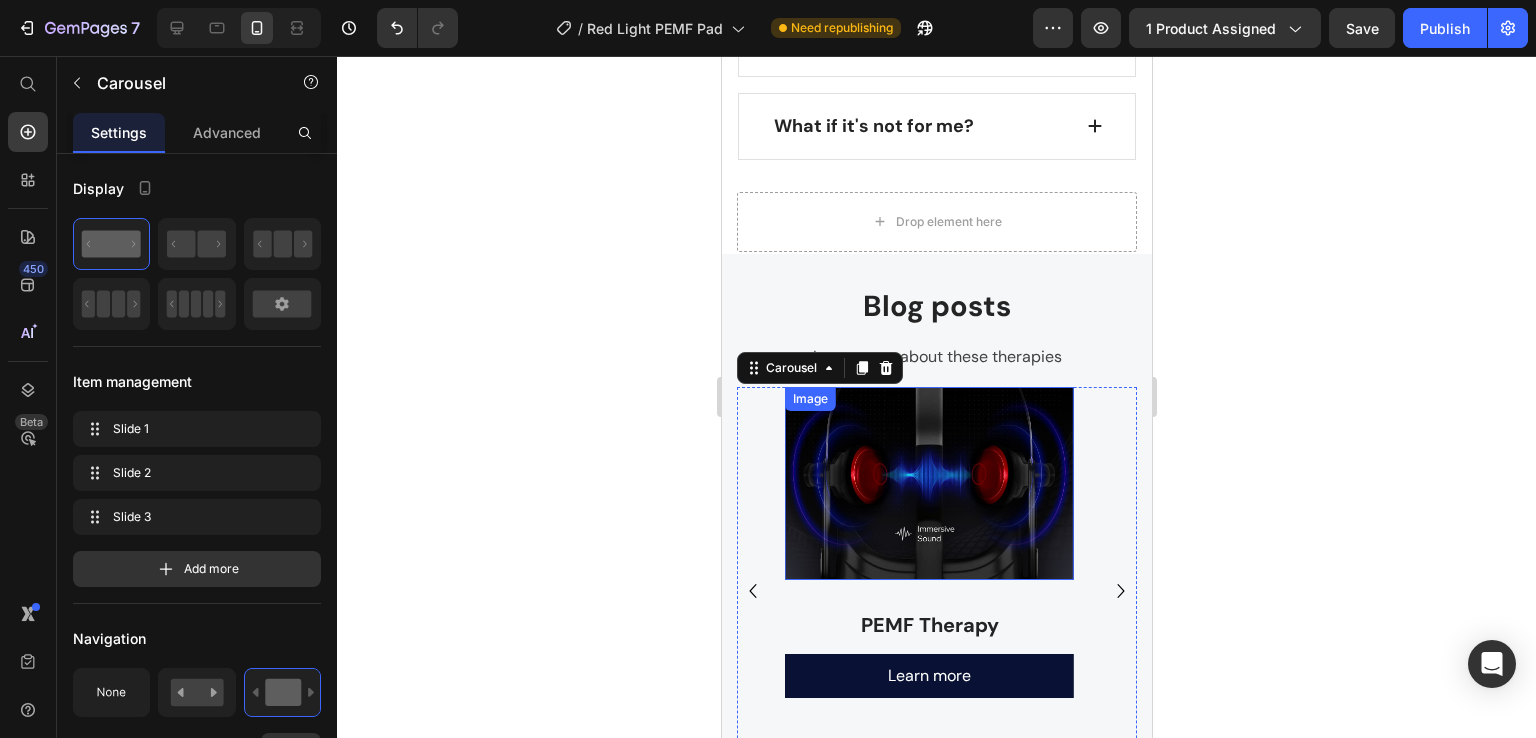 click at bounding box center [928, 483] 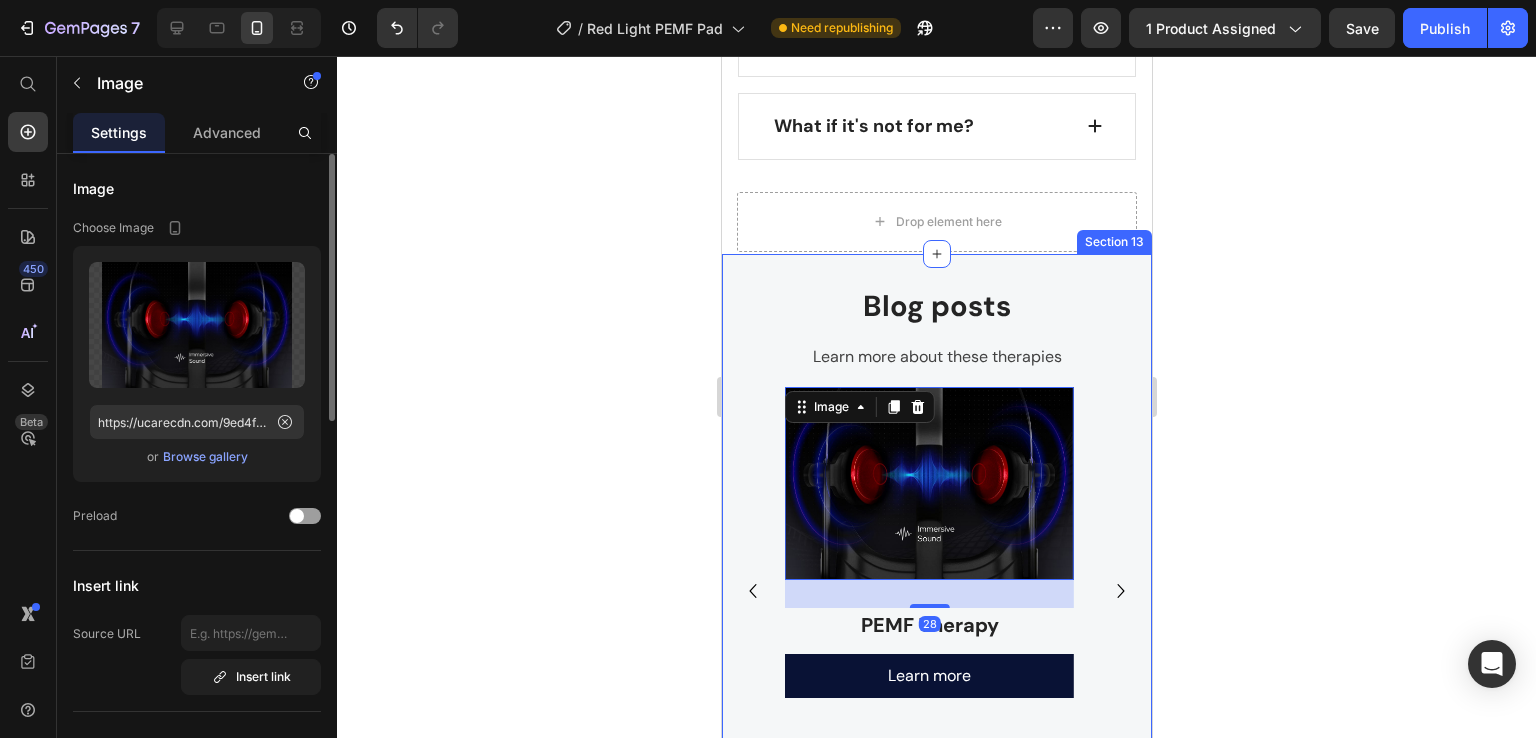 click on "Browse gallery" at bounding box center [205, 457] 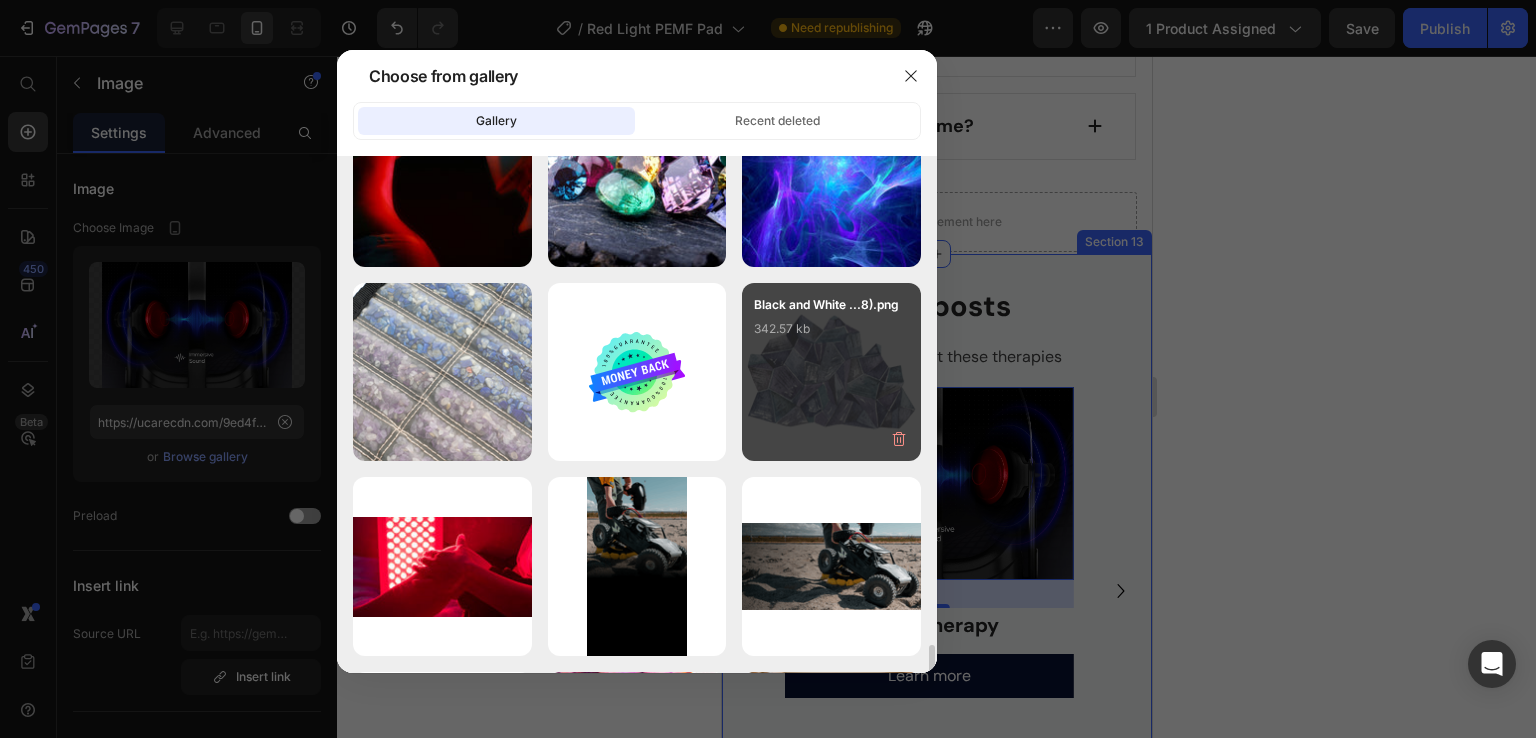 scroll, scrollTop: 934, scrollLeft: 0, axis: vertical 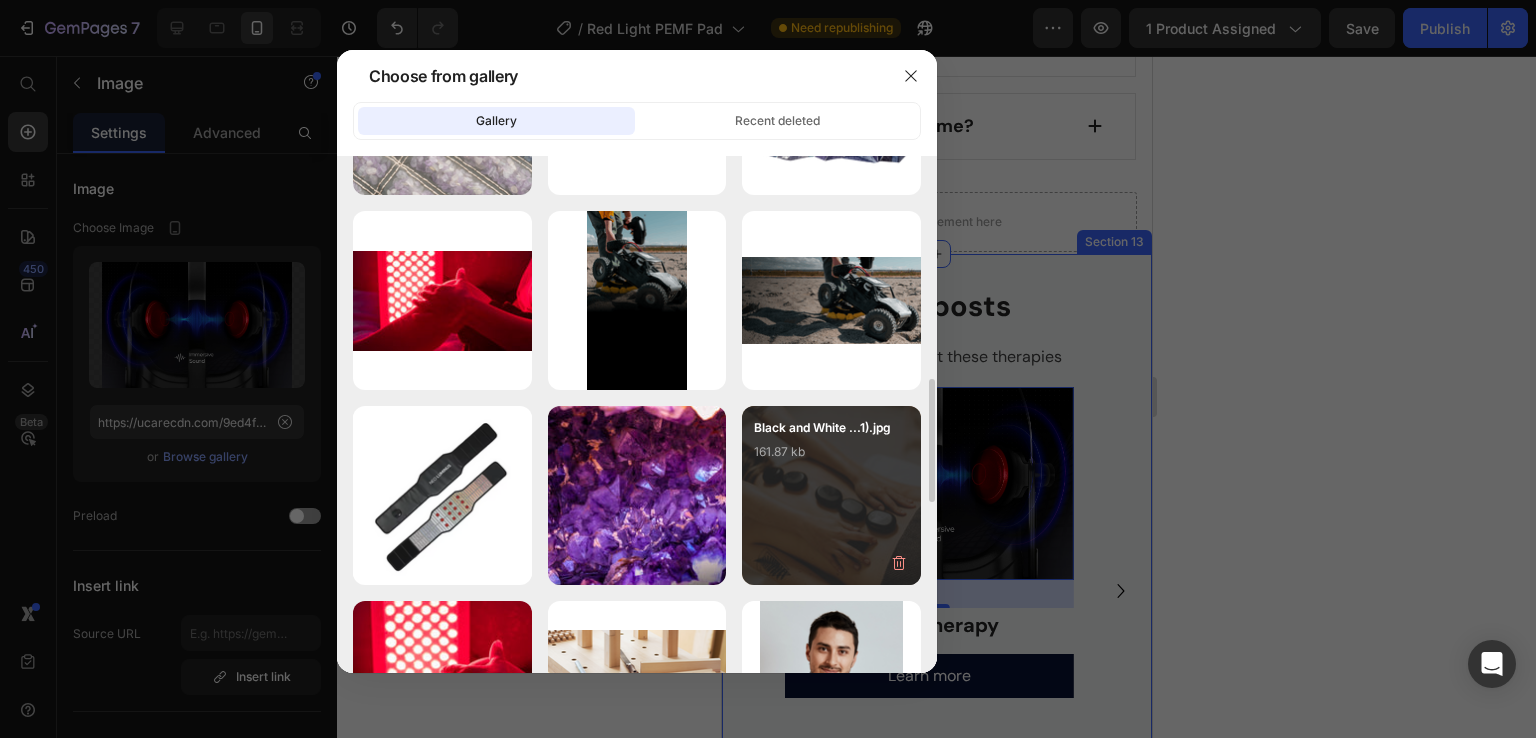 click on "161.87 kb" at bounding box center (831, 452) 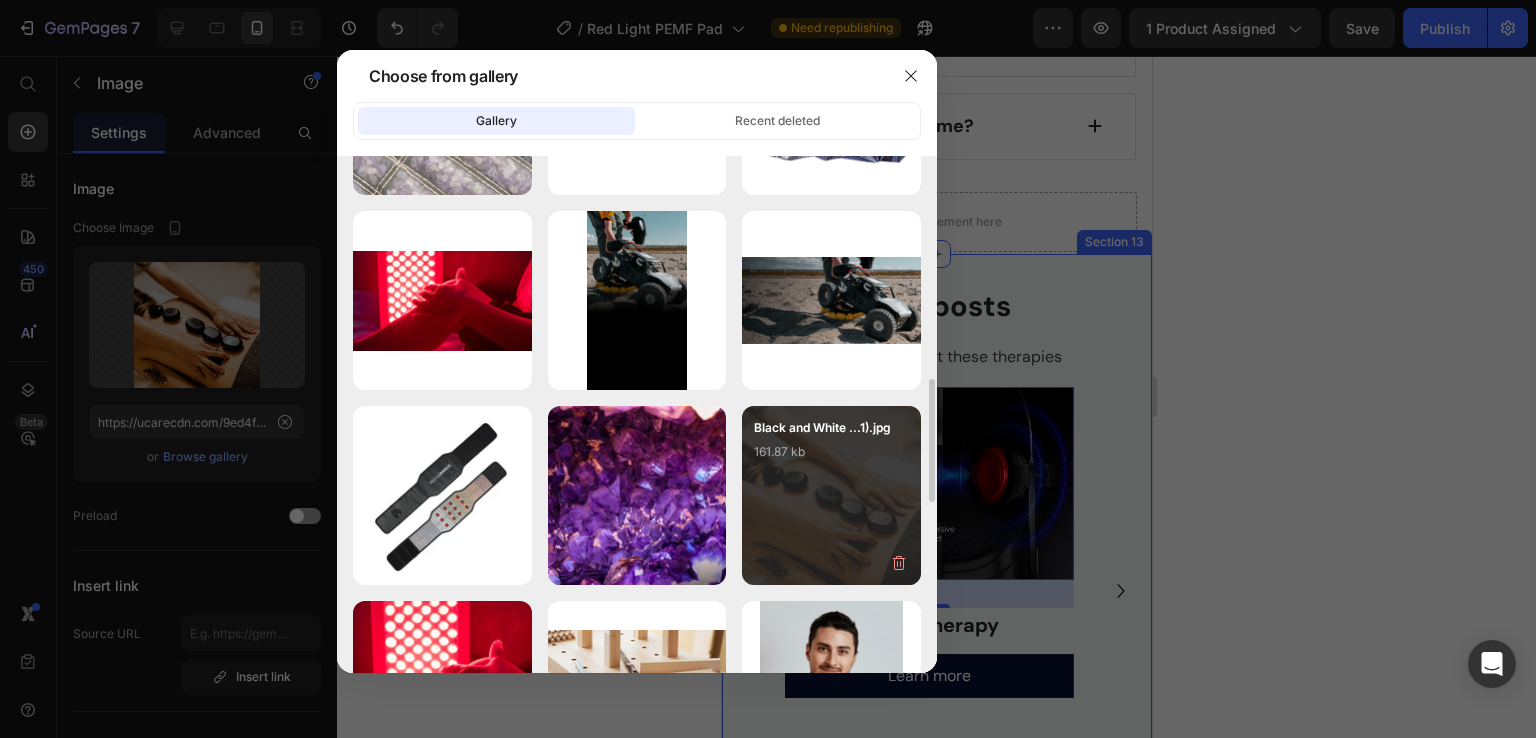type on "https://cdn.shopify.com/s/files/1/0941/4950/9502/files/gempages_571989680308880199-f51af41b-c8ce-4c09-9851-e37d341273ff.jpg" 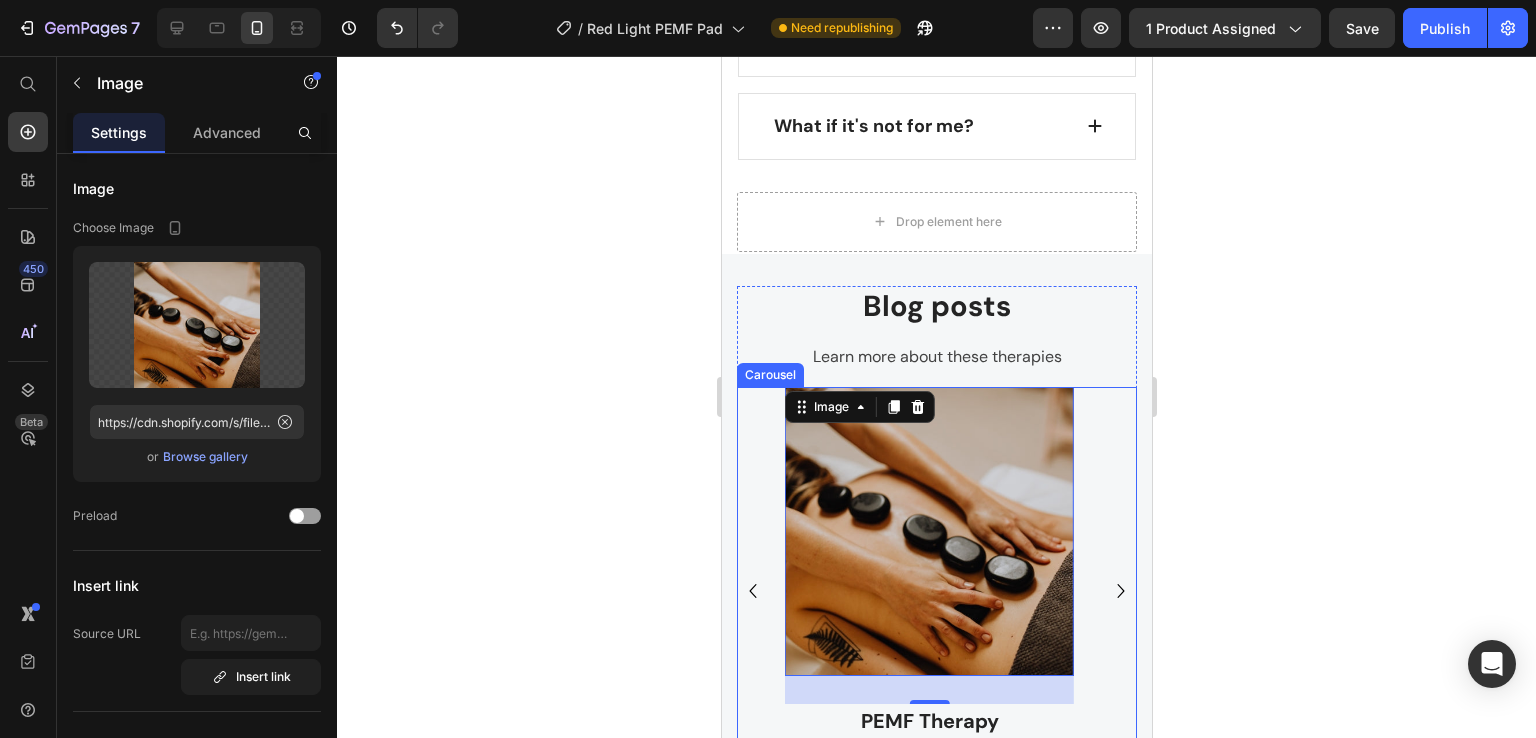click 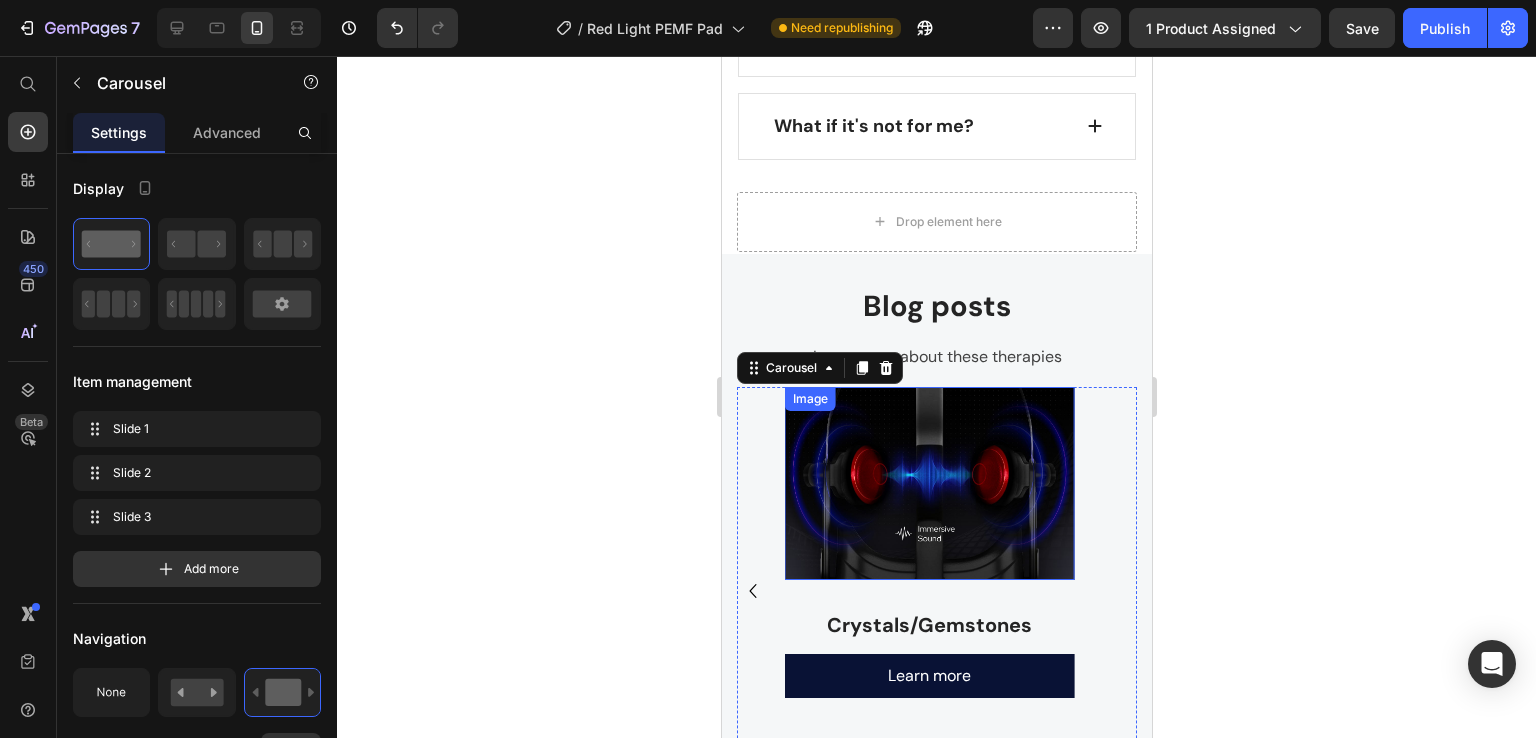 click at bounding box center (928, 483) 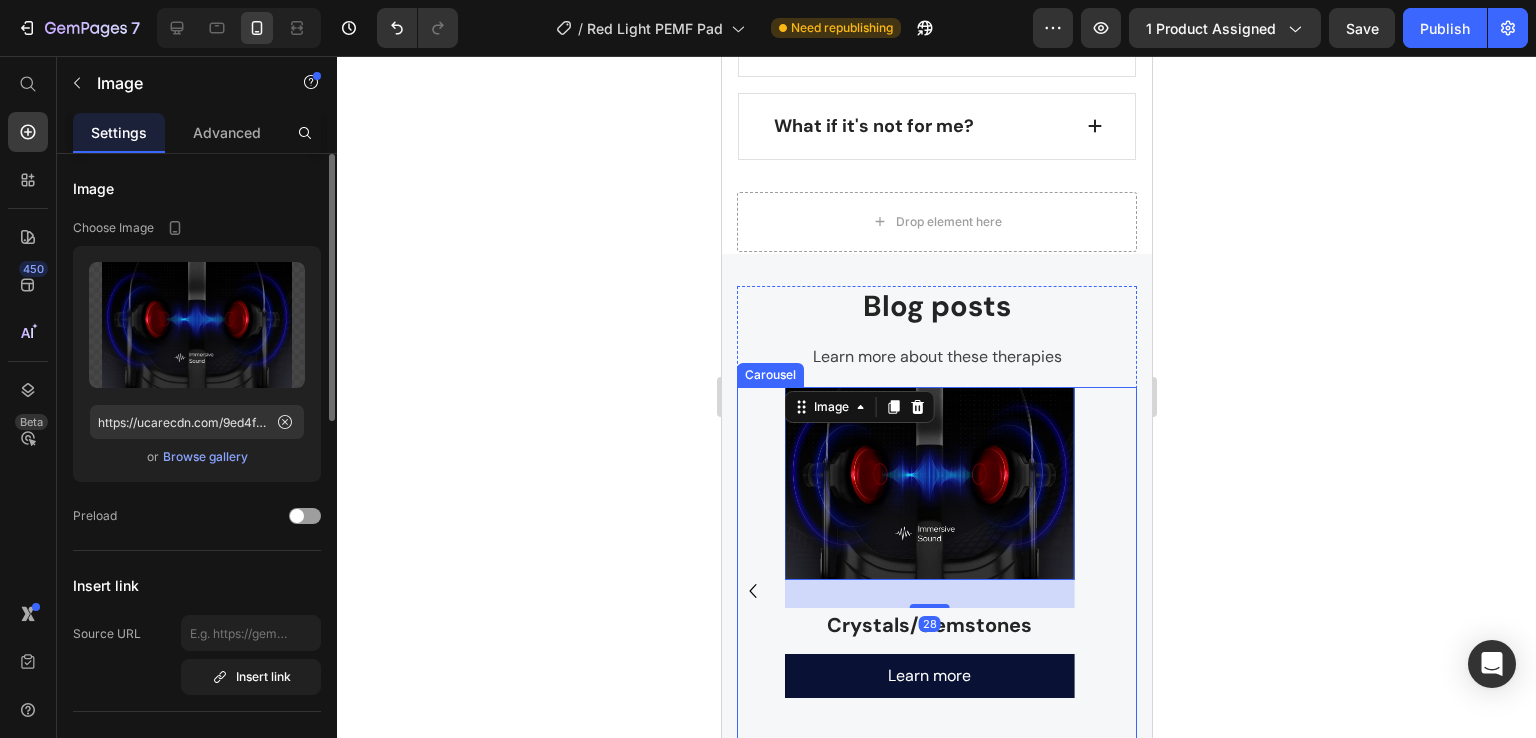 click on "Browse gallery" at bounding box center [205, 457] 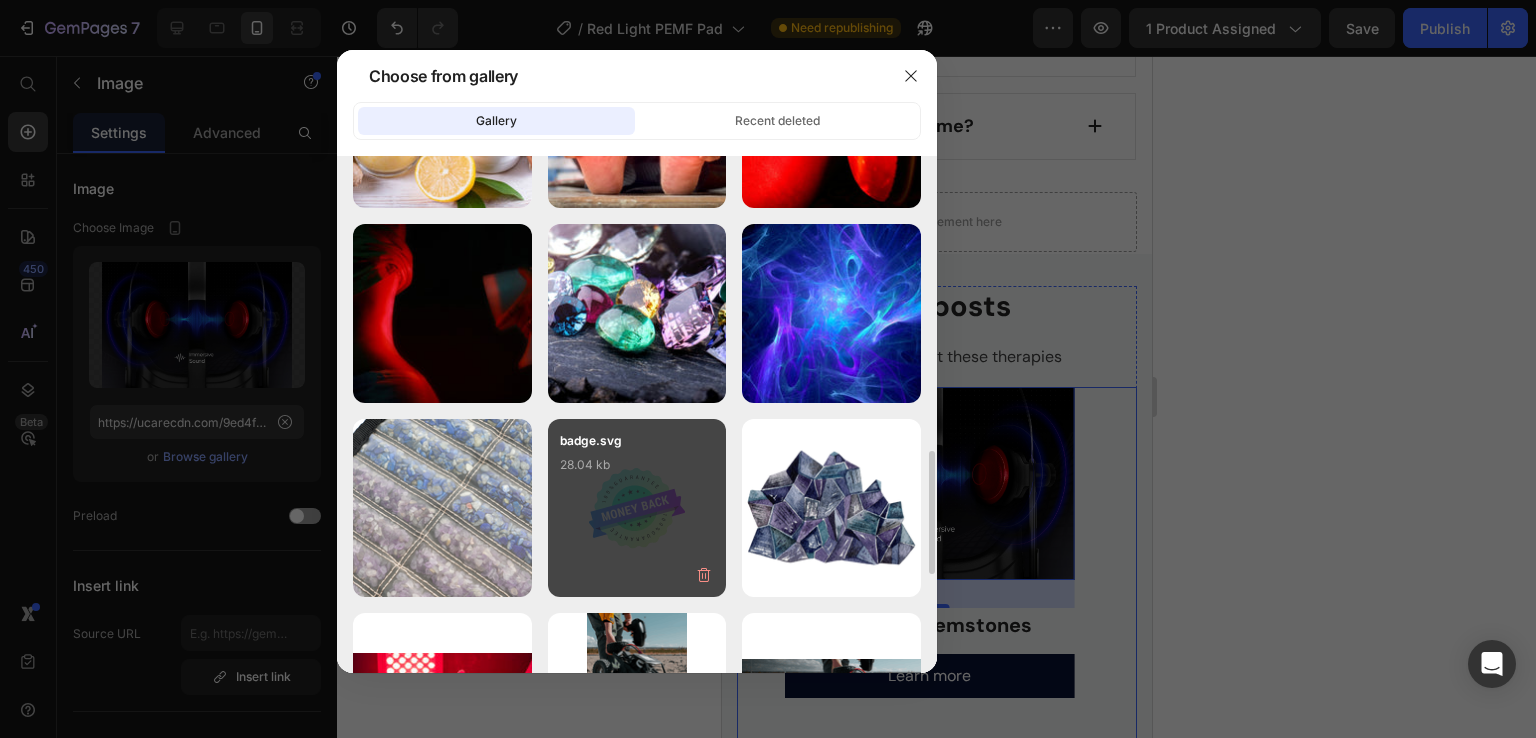 scroll, scrollTop: 668, scrollLeft: 0, axis: vertical 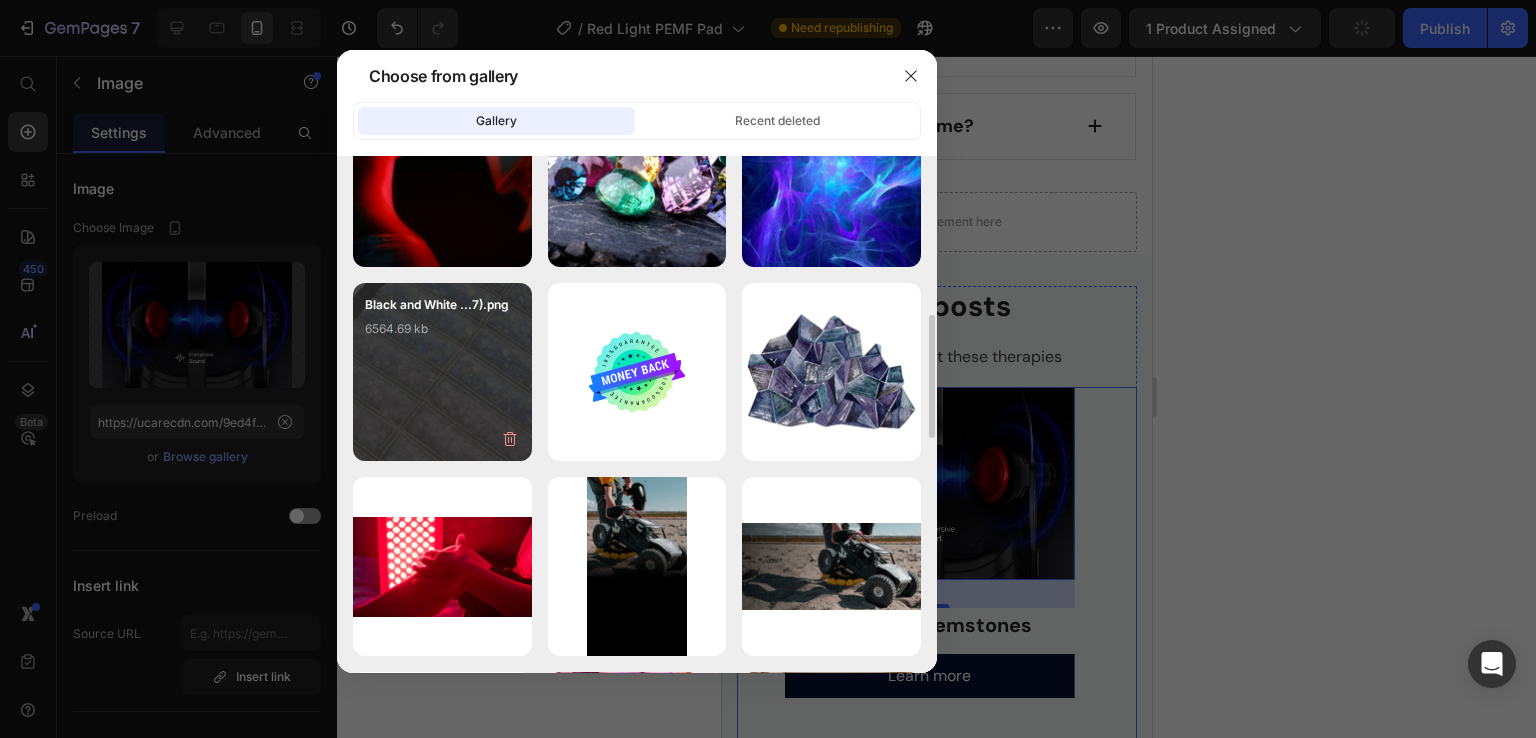 click on "Black and White ...7).png 6564.69 kb" at bounding box center (442, 372) 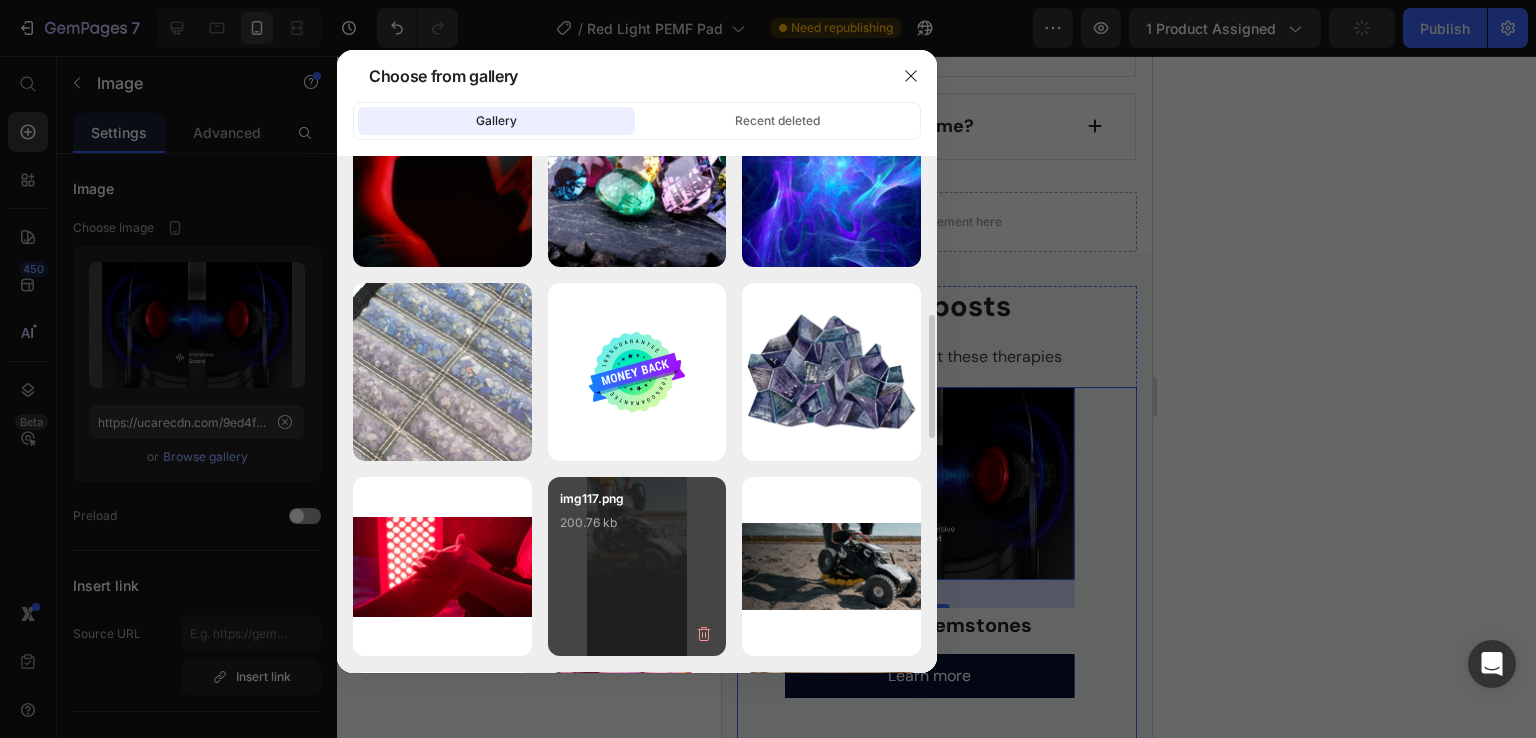 type on "https://cdn.shopify.com/s/files/1/0941/4950/9502/files/gempages_571989680308880199-7fcd9678-e145-4ffa-8d74-c91ae1149abb.png" 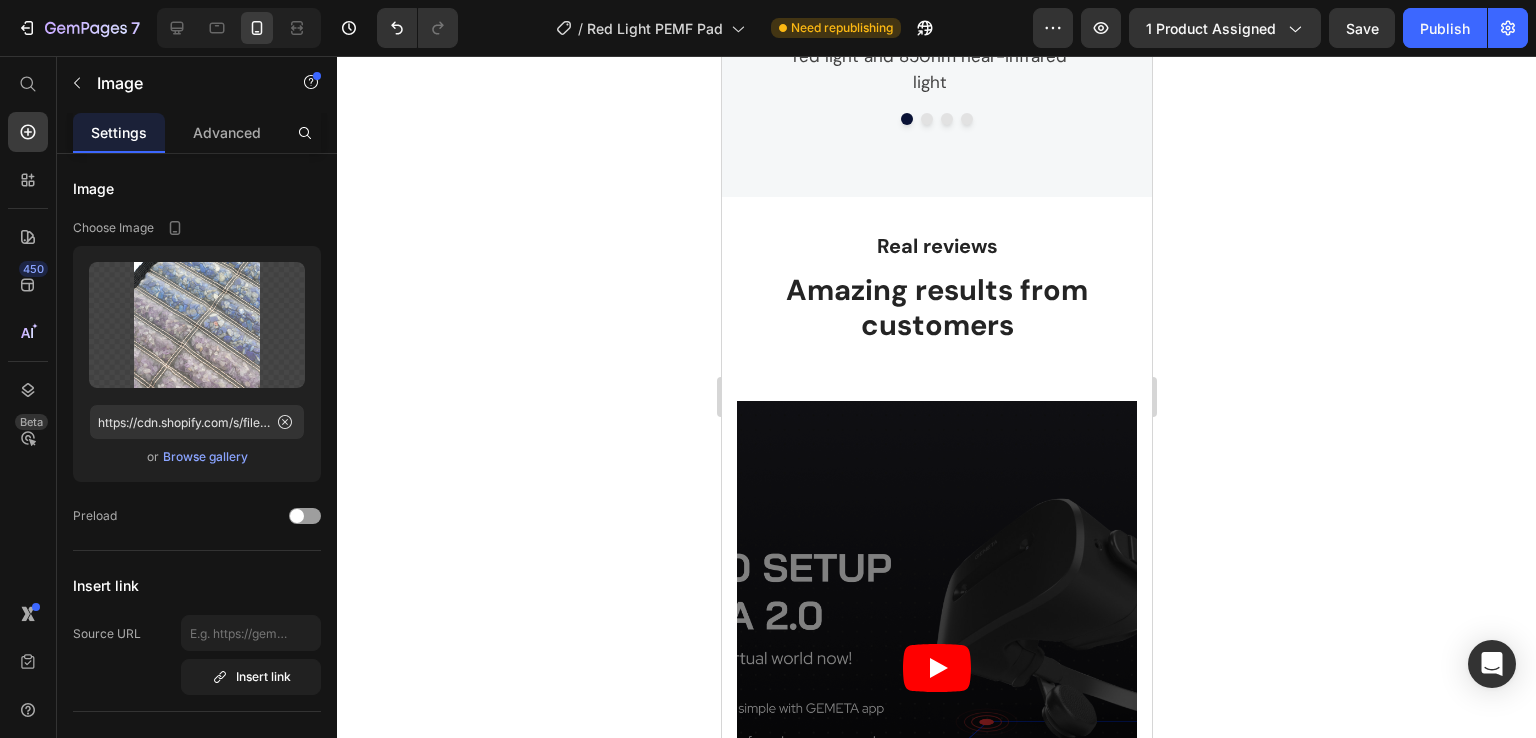 scroll, scrollTop: 3320, scrollLeft: 0, axis: vertical 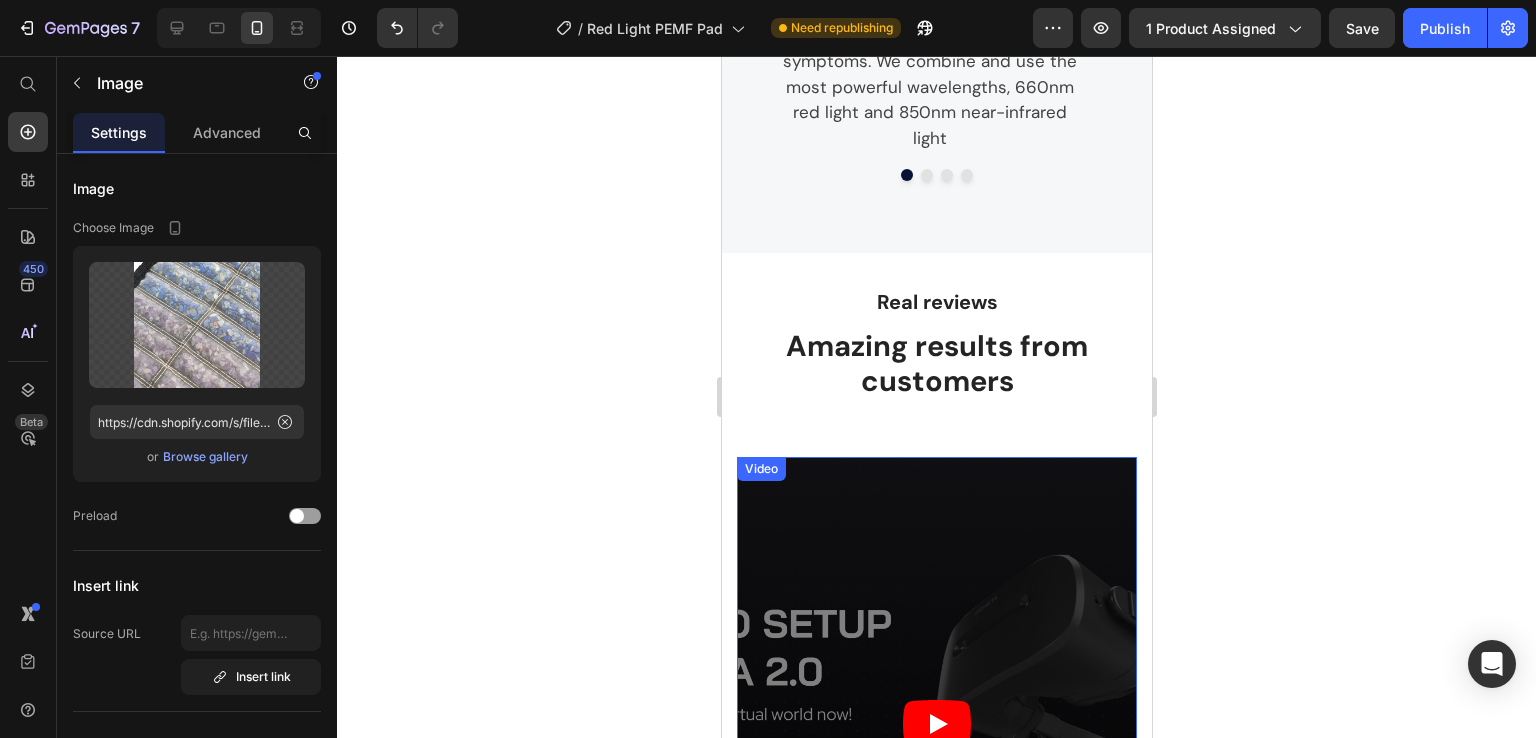 click at bounding box center (936, 723) 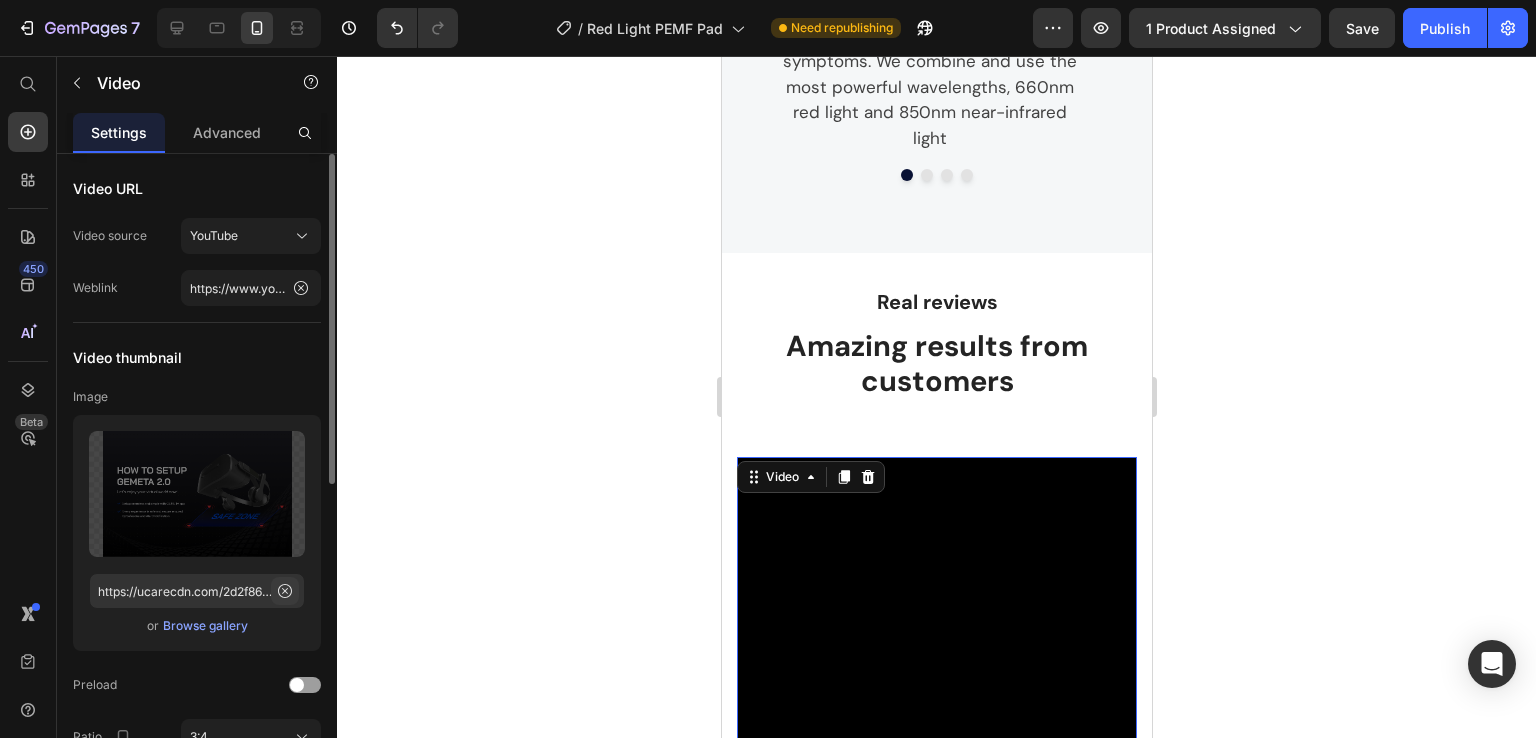 click 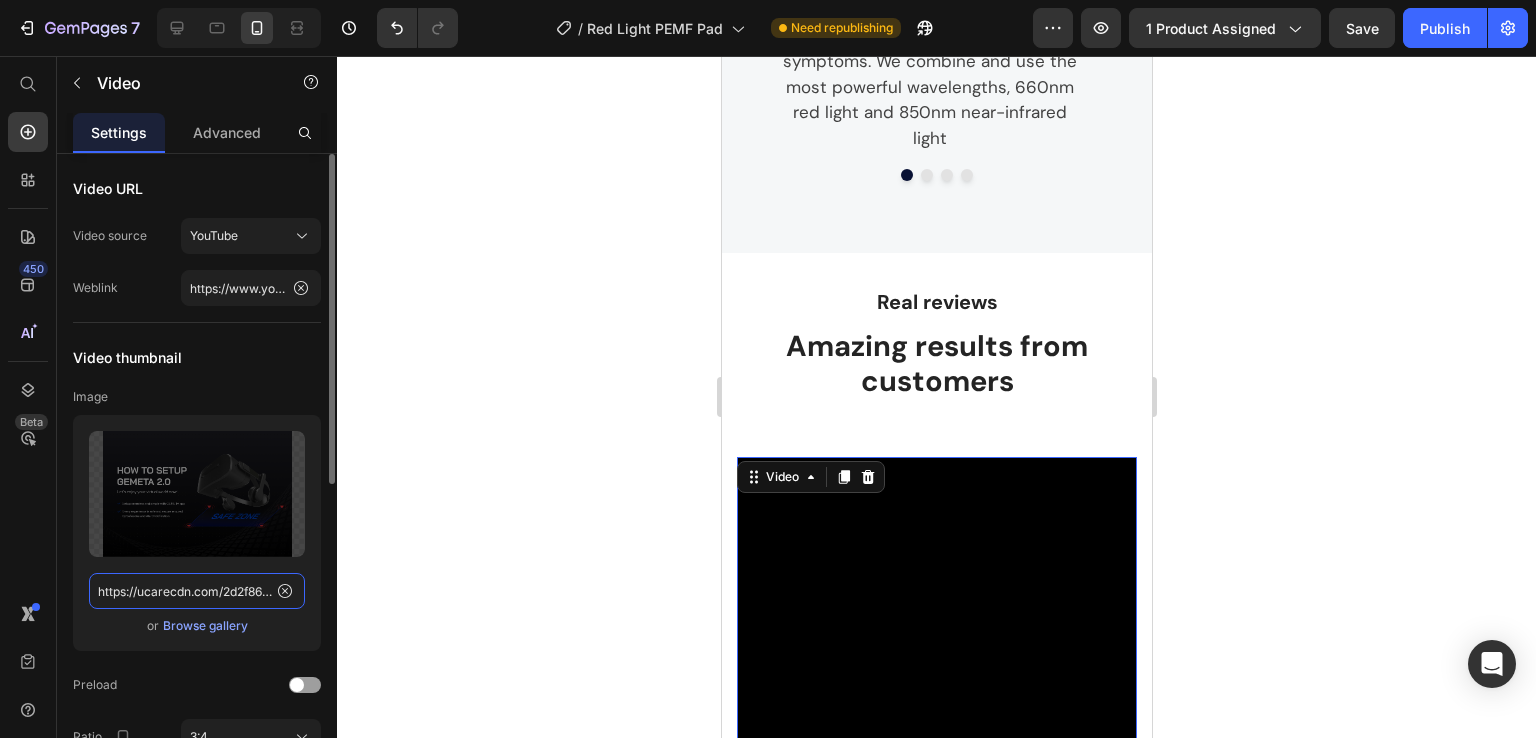 type 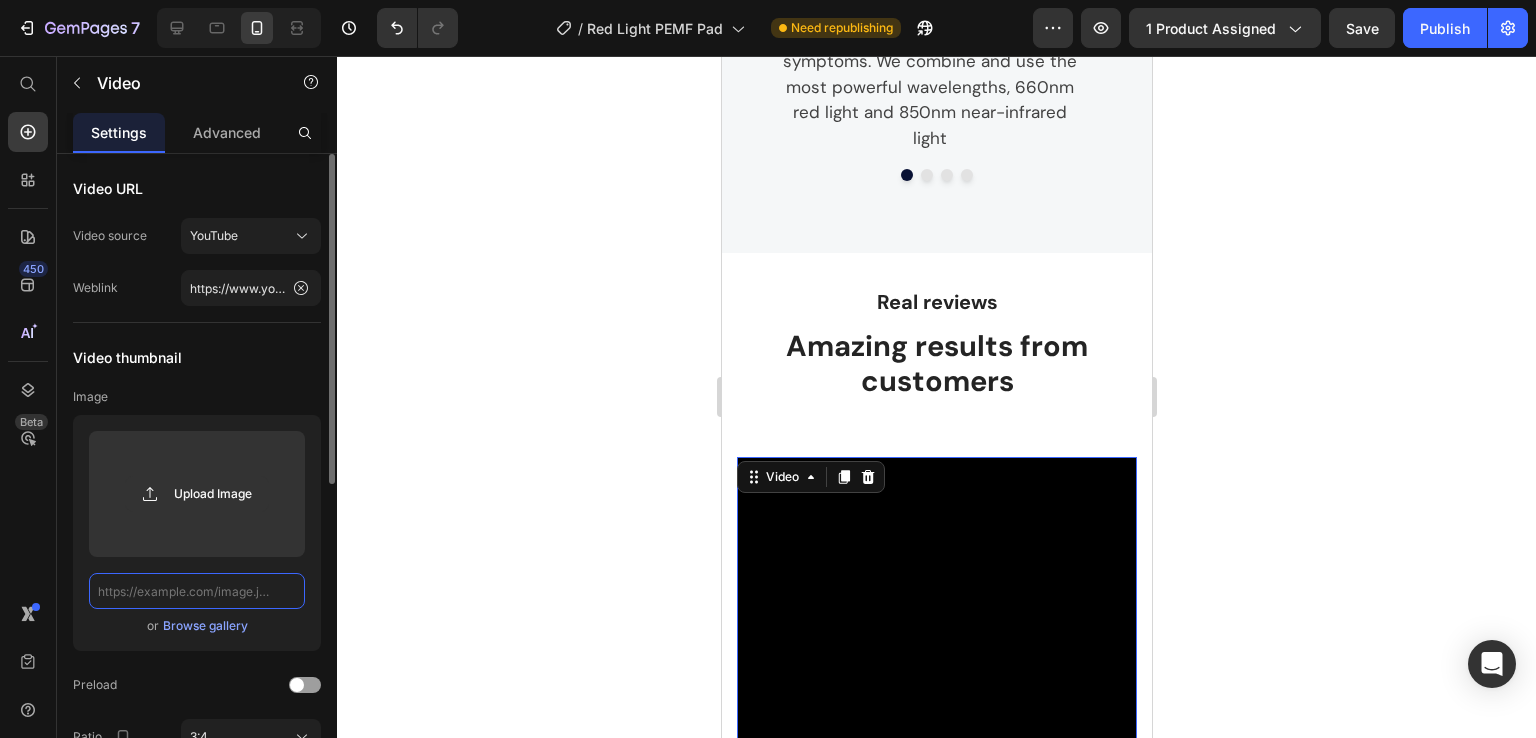 scroll, scrollTop: 0, scrollLeft: 0, axis: both 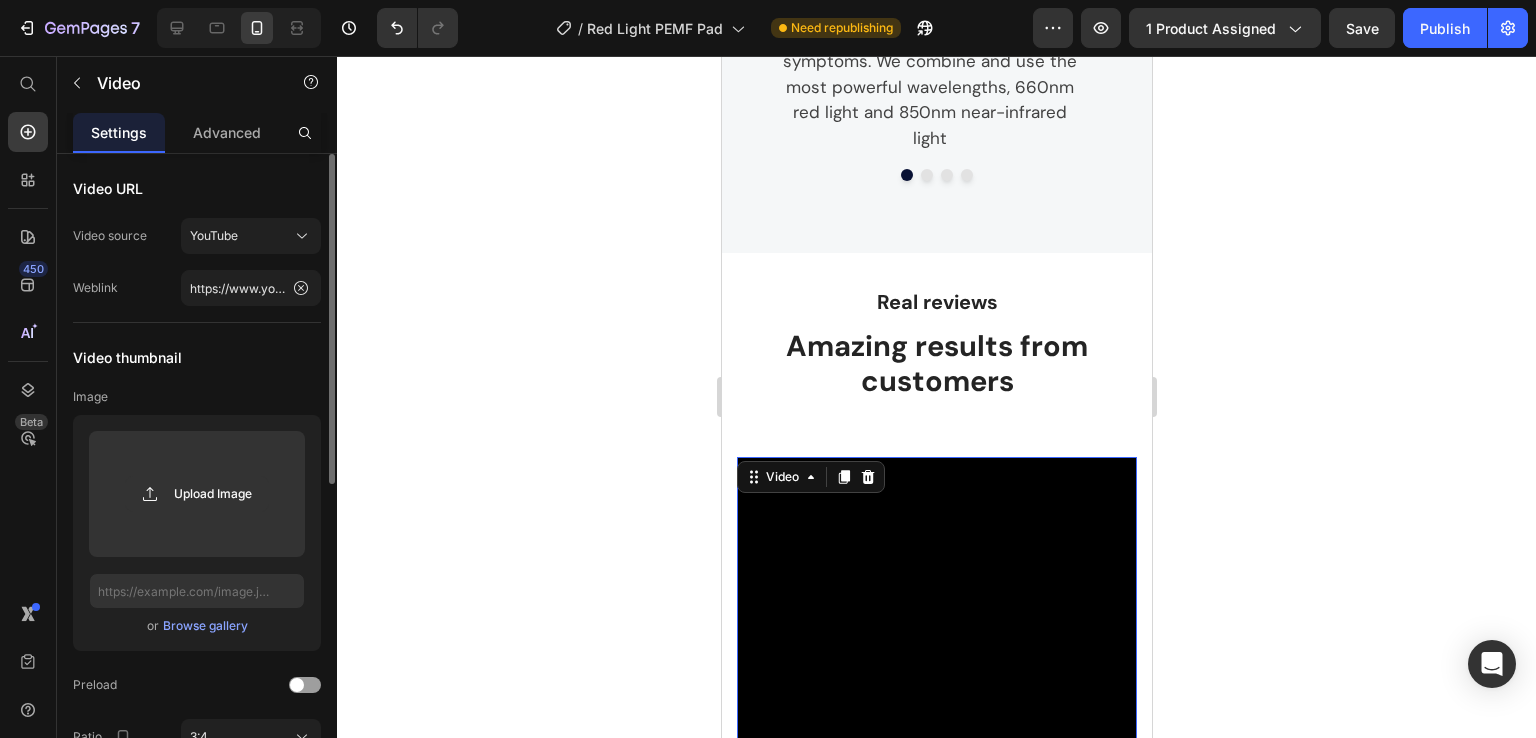 click on "Browse gallery" at bounding box center (205, 626) 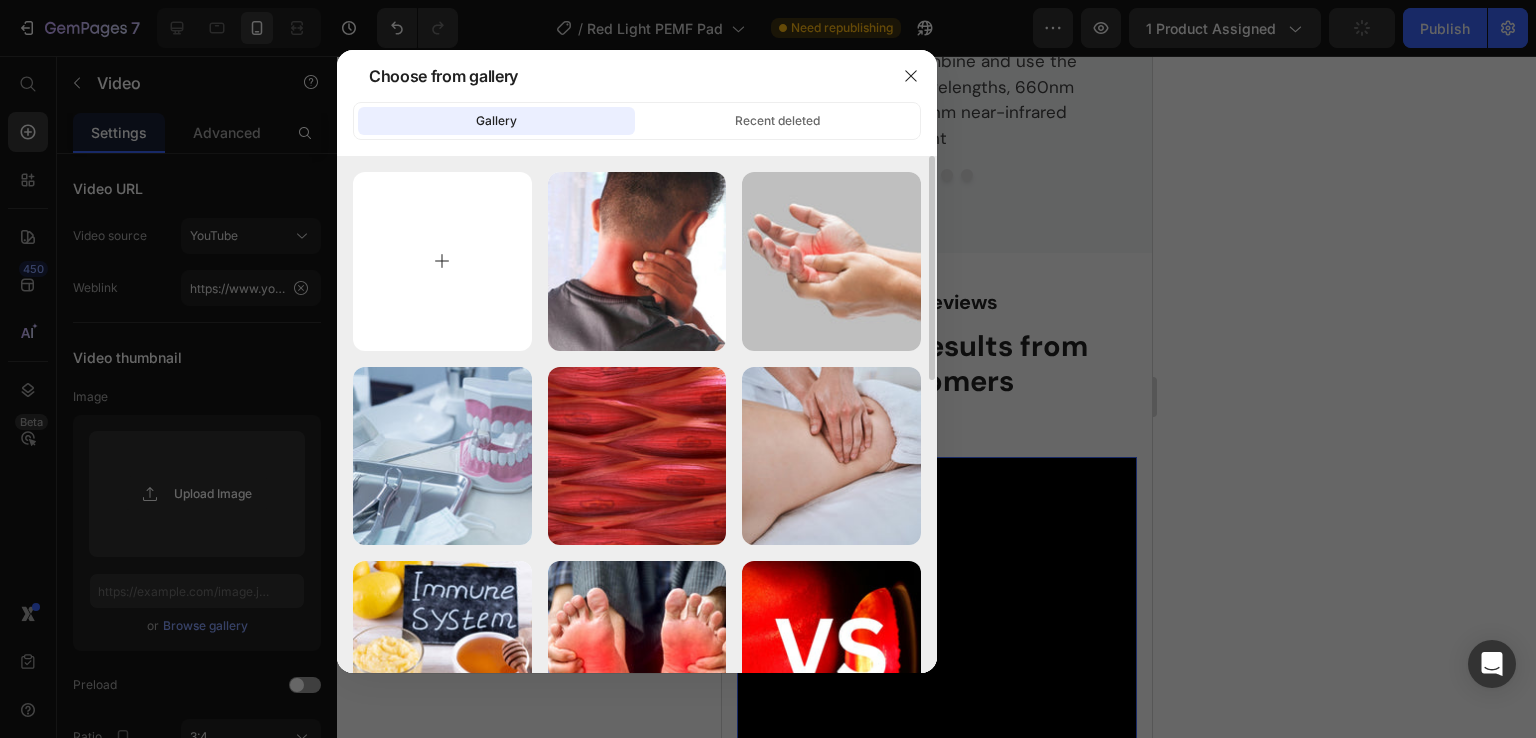 click at bounding box center (442, 261) 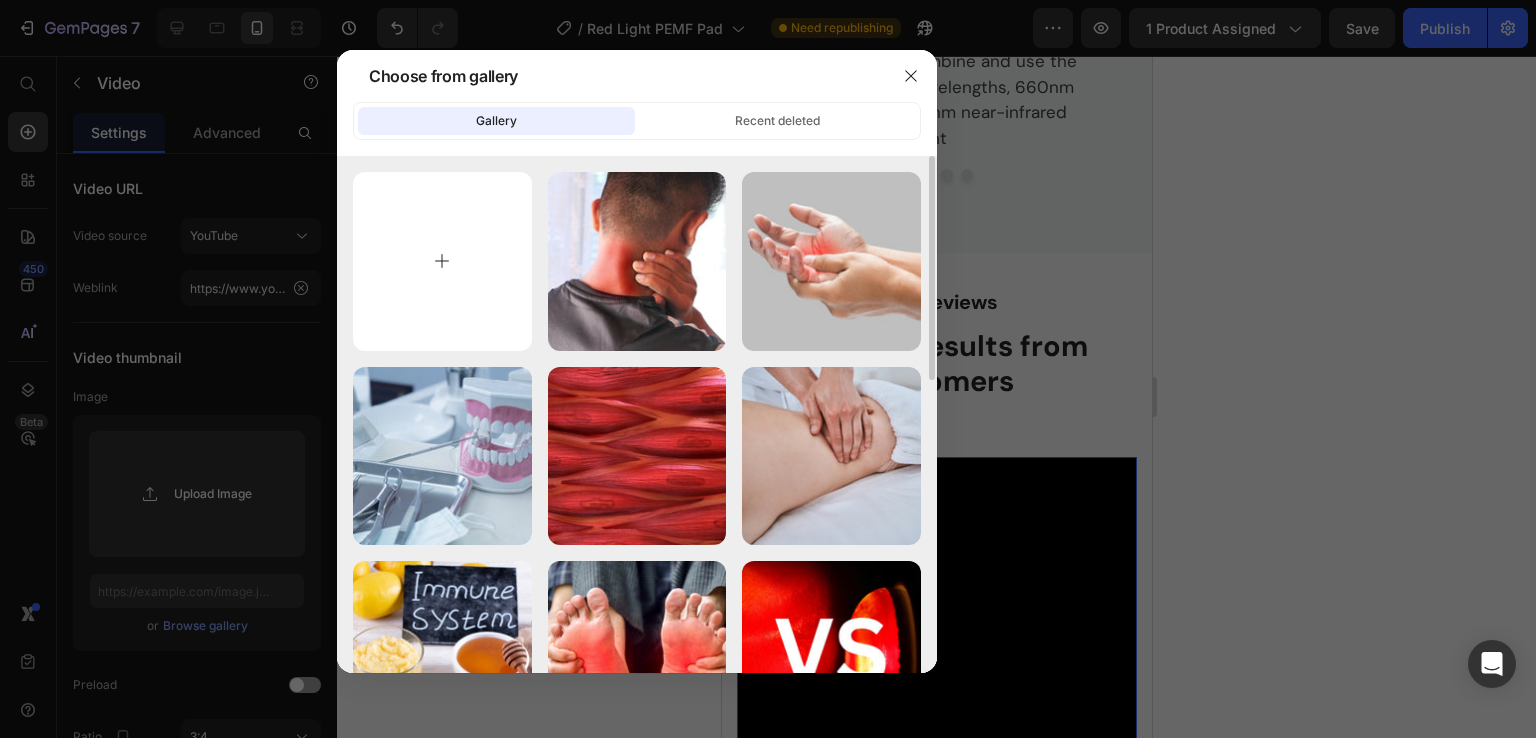 type on "C:\fakepath\Untitled design (41).jpg" 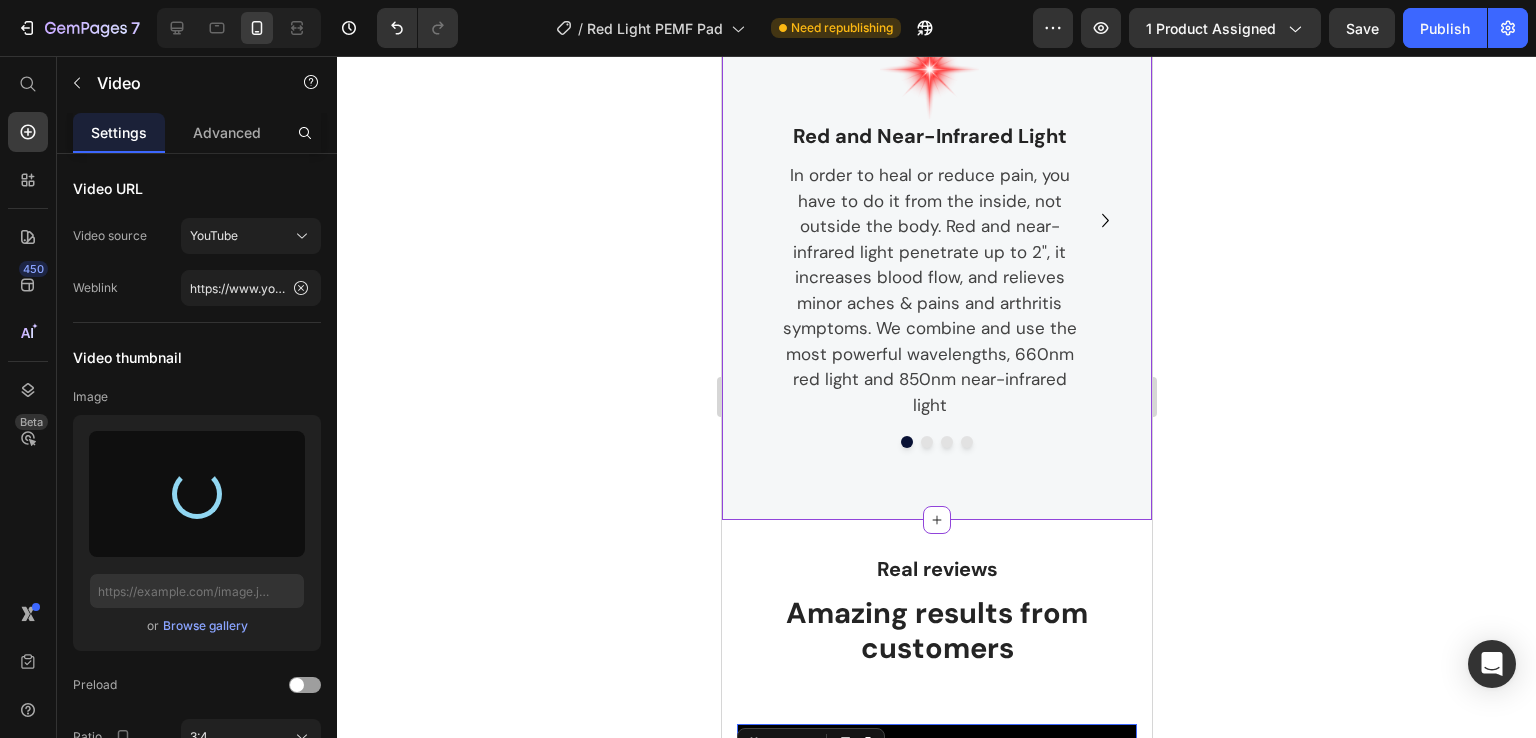 scroll, scrollTop: 2786, scrollLeft: 0, axis: vertical 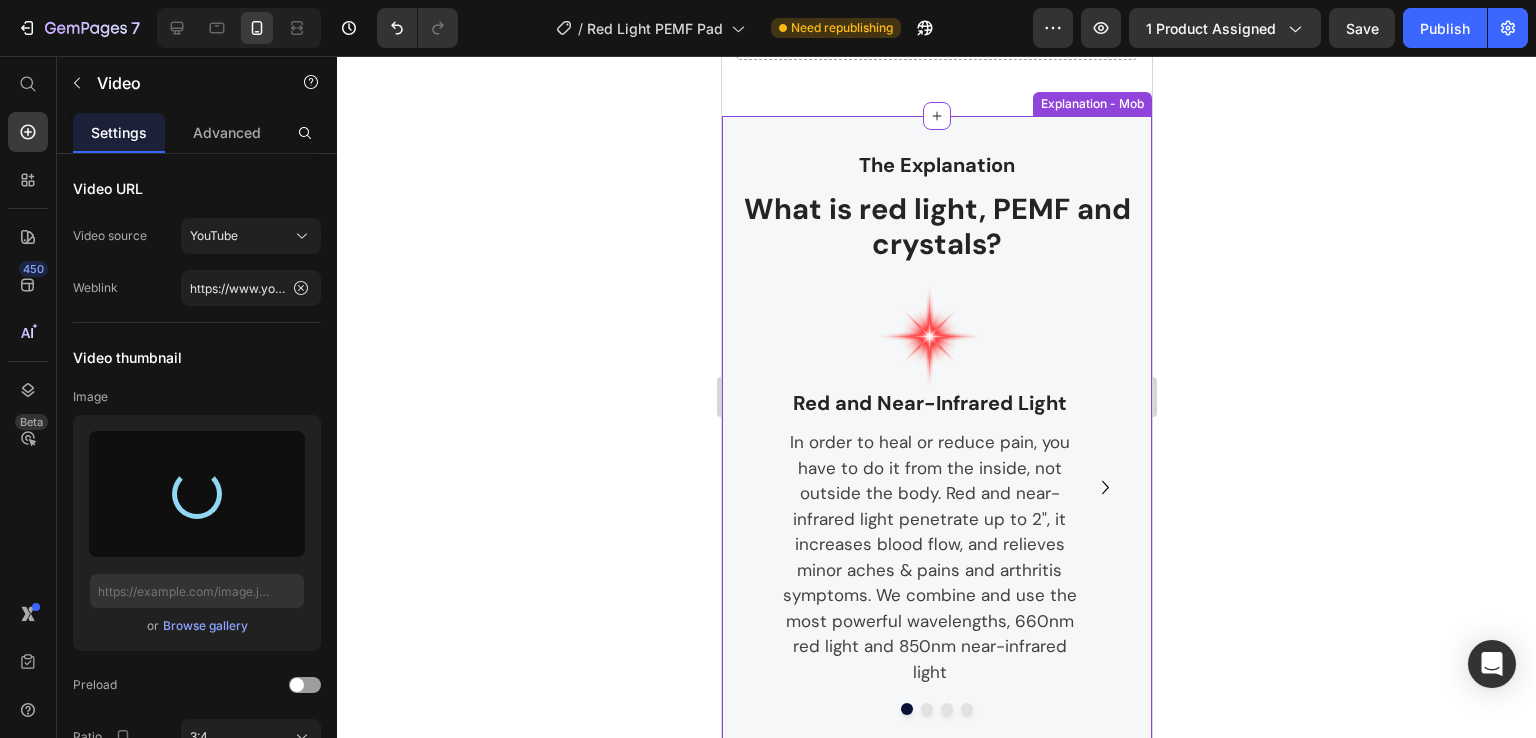type on "https://cdn.shopify.com/s/files/1/0941/4950/9502/files/gempages_571989680308880199-c098709c-9f0c-4976-97f8-3f289fd6530f.jpg" 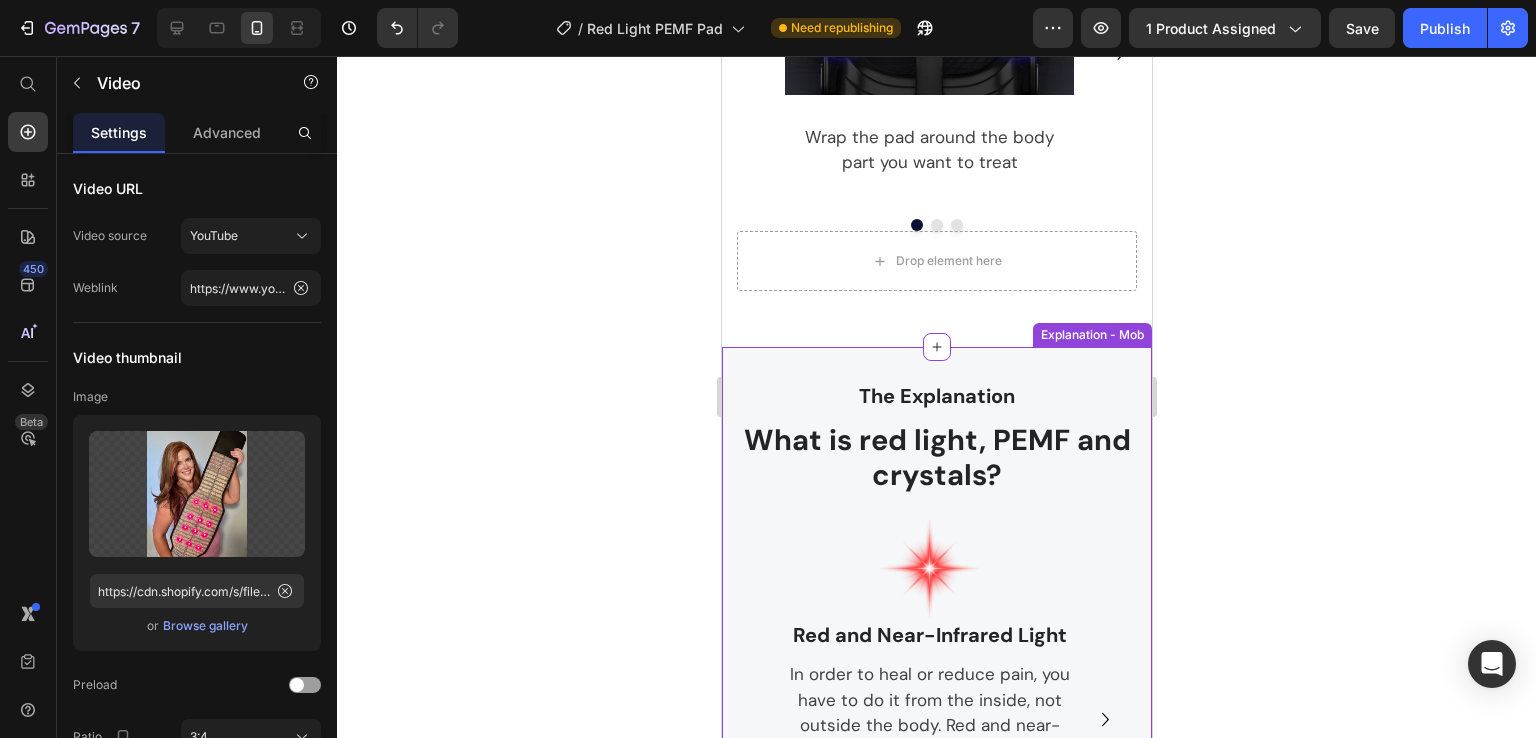 scroll, scrollTop: 2739, scrollLeft: 0, axis: vertical 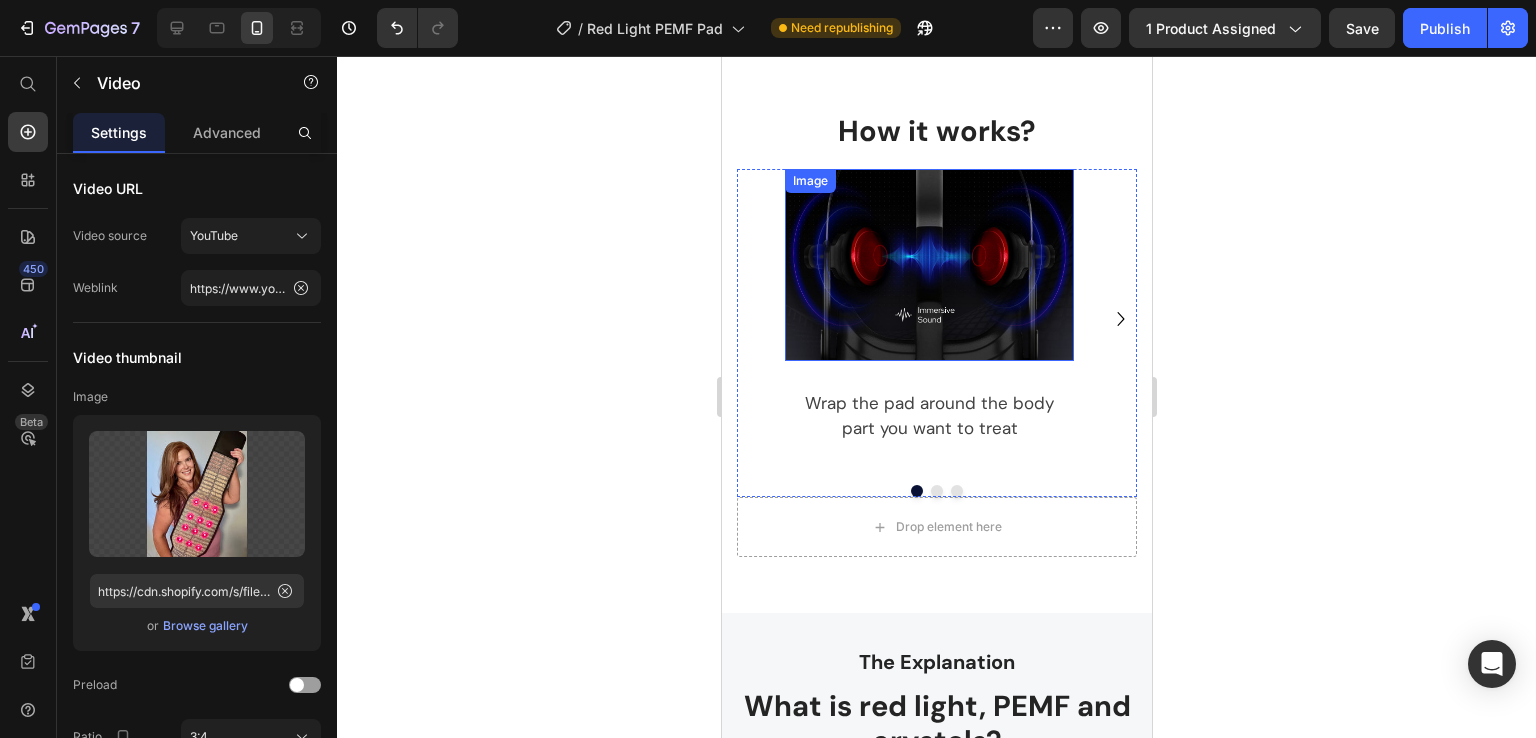 click at bounding box center (928, 265) 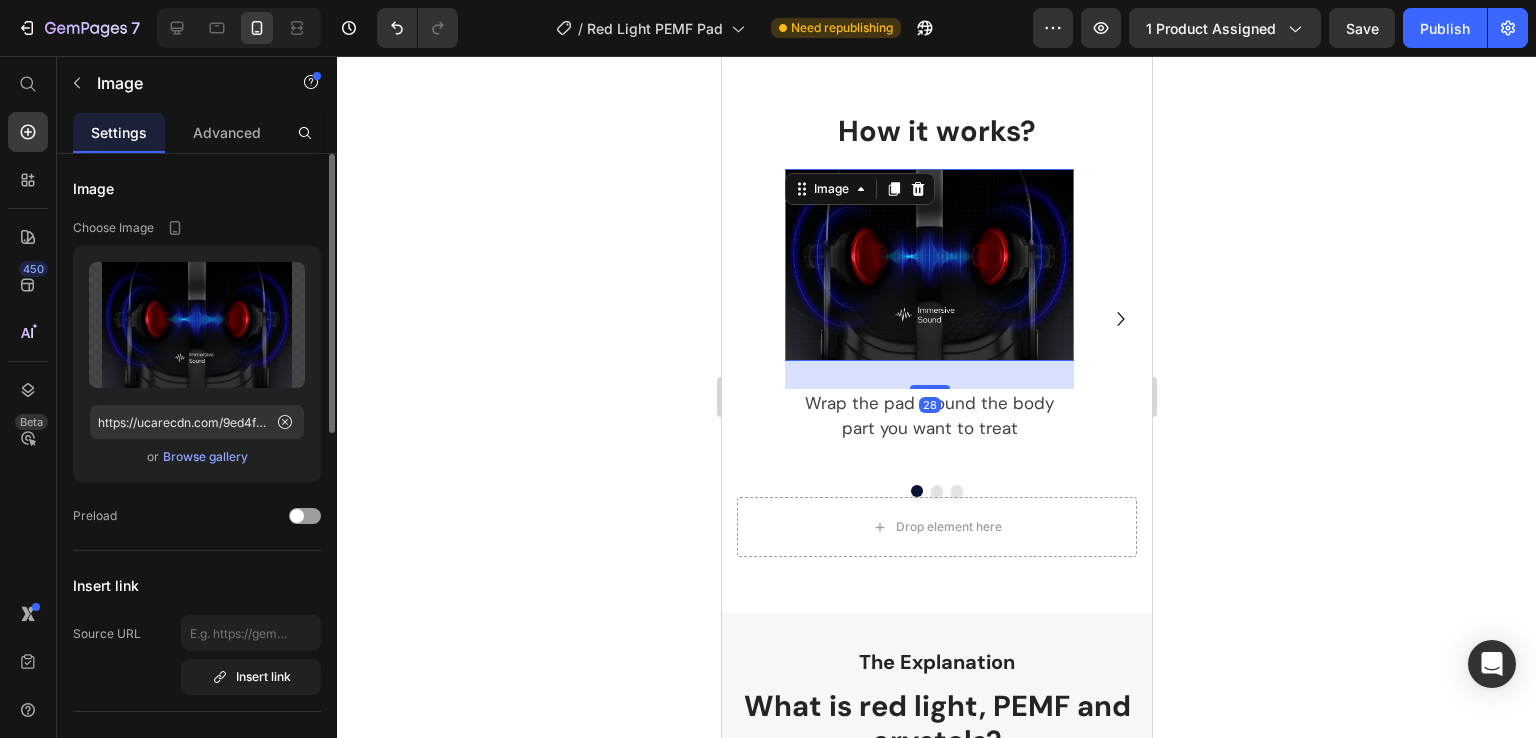 click on "Browse gallery" at bounding box center (205, 457) 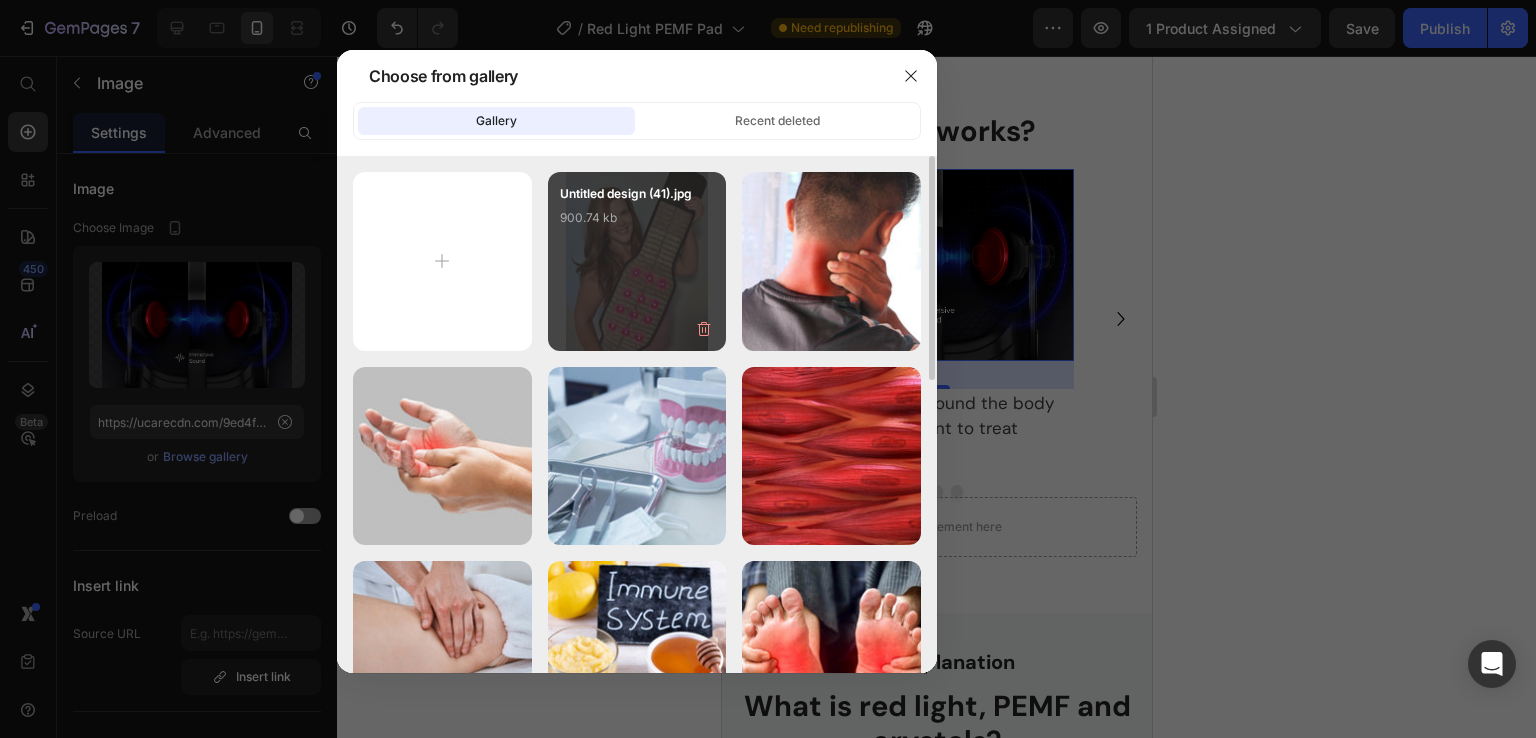 click on "Untitled design (41).jpg 900.74 kb" at bounding box center (637, 224) 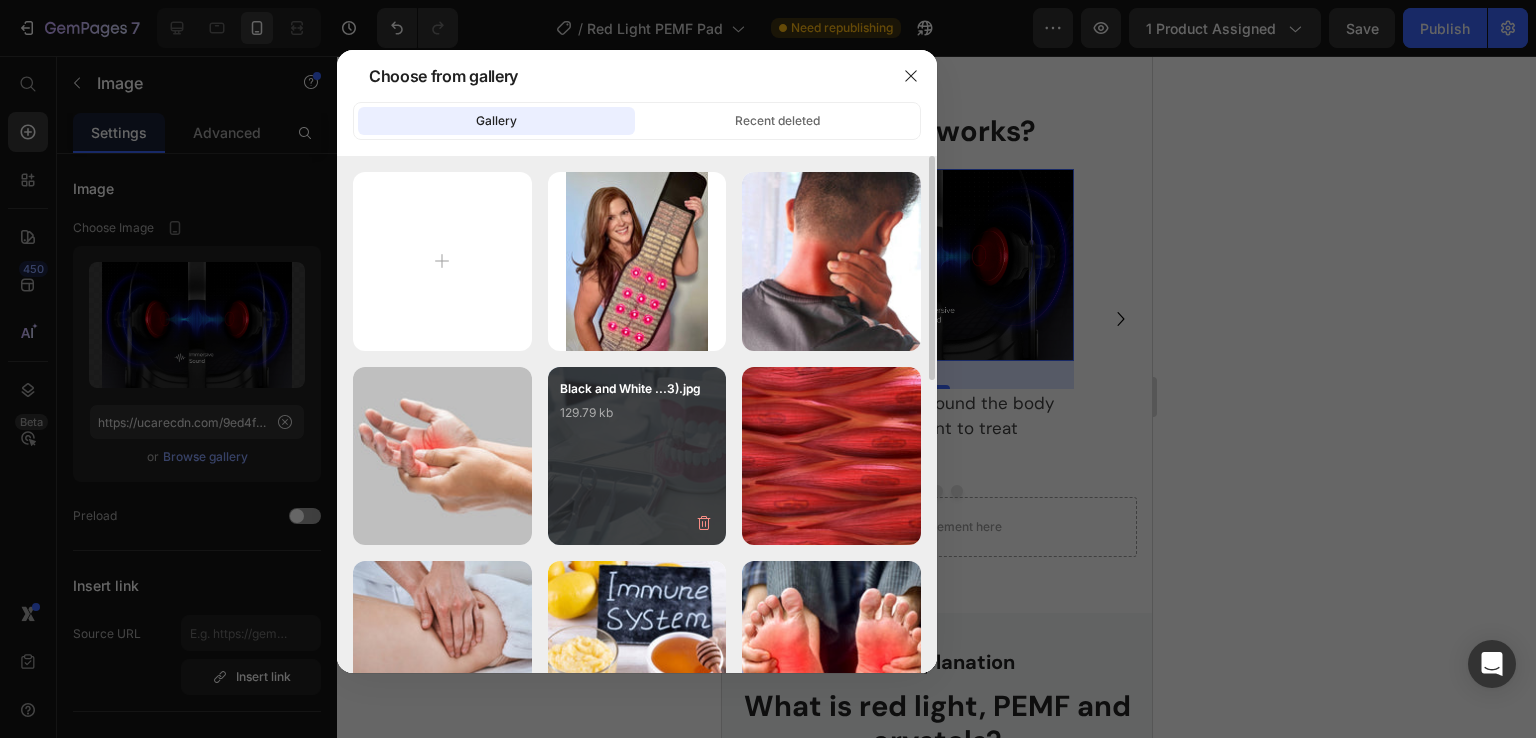 type on "https://cdn.shopify.com/s/files/1/0941/4950/9502/files/gempages_571989680308880199-c098709c-9f0c-4976-97f8-3f289fd6530f.jpg" 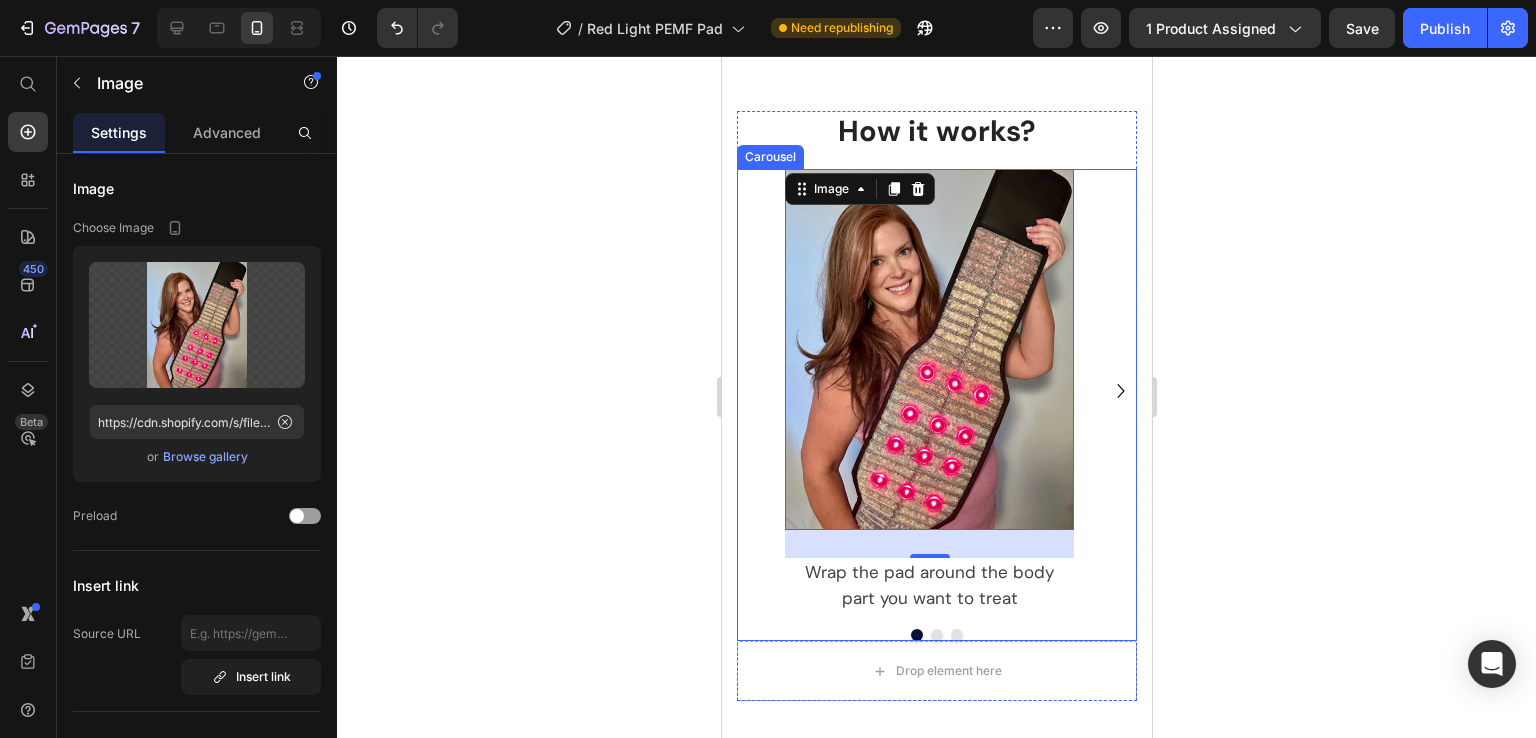click 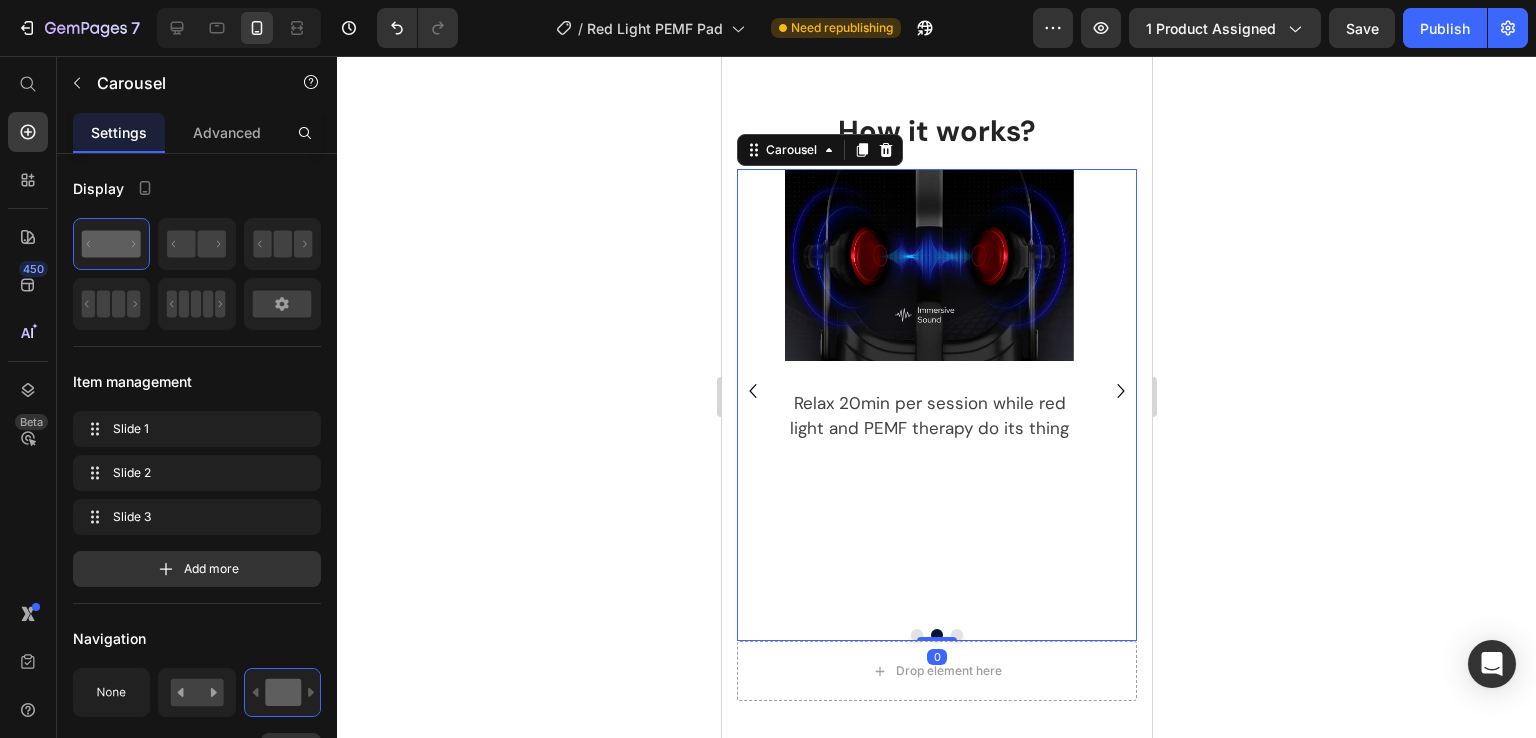click at bounding box center (928, 265) 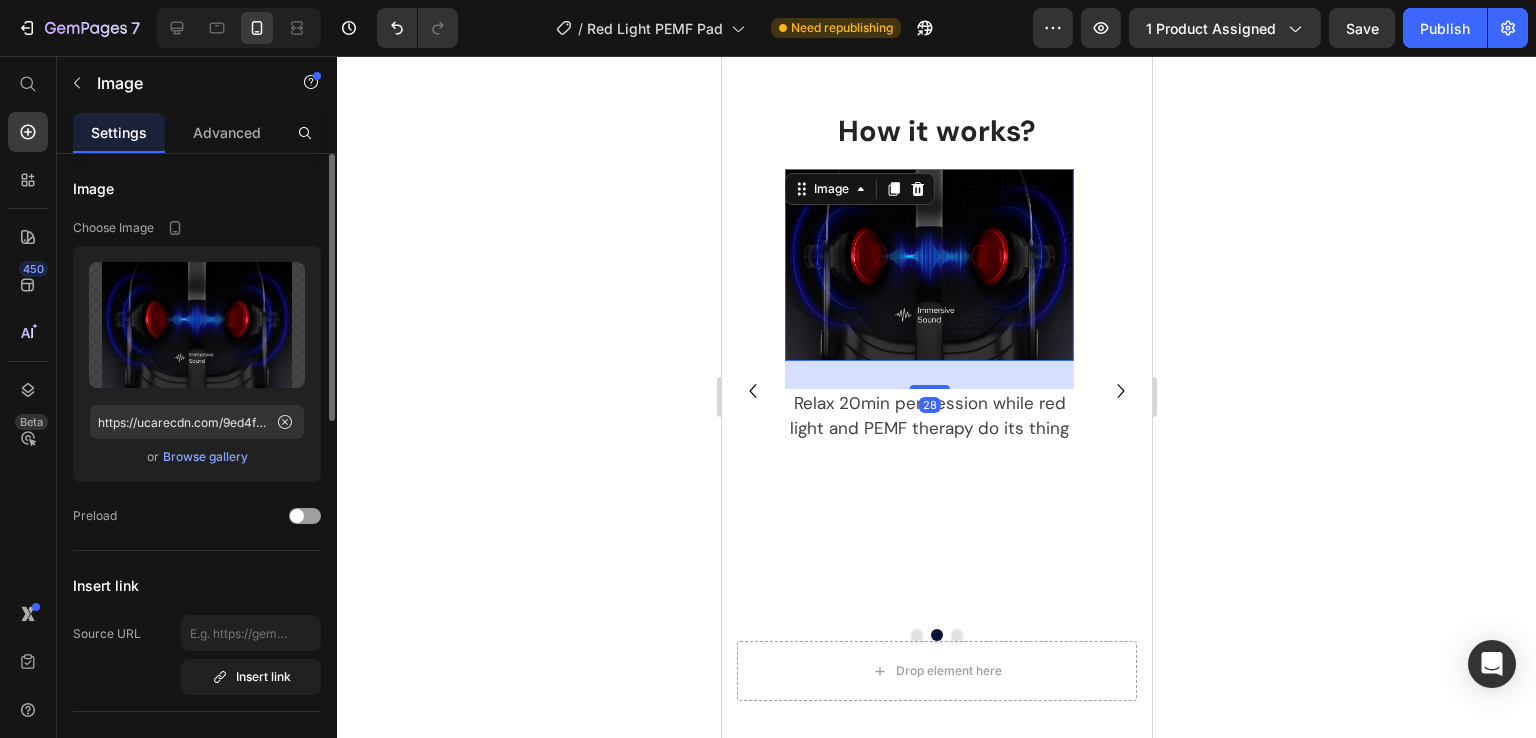 click on "Browse gallery" at bounding box center [205, 457] 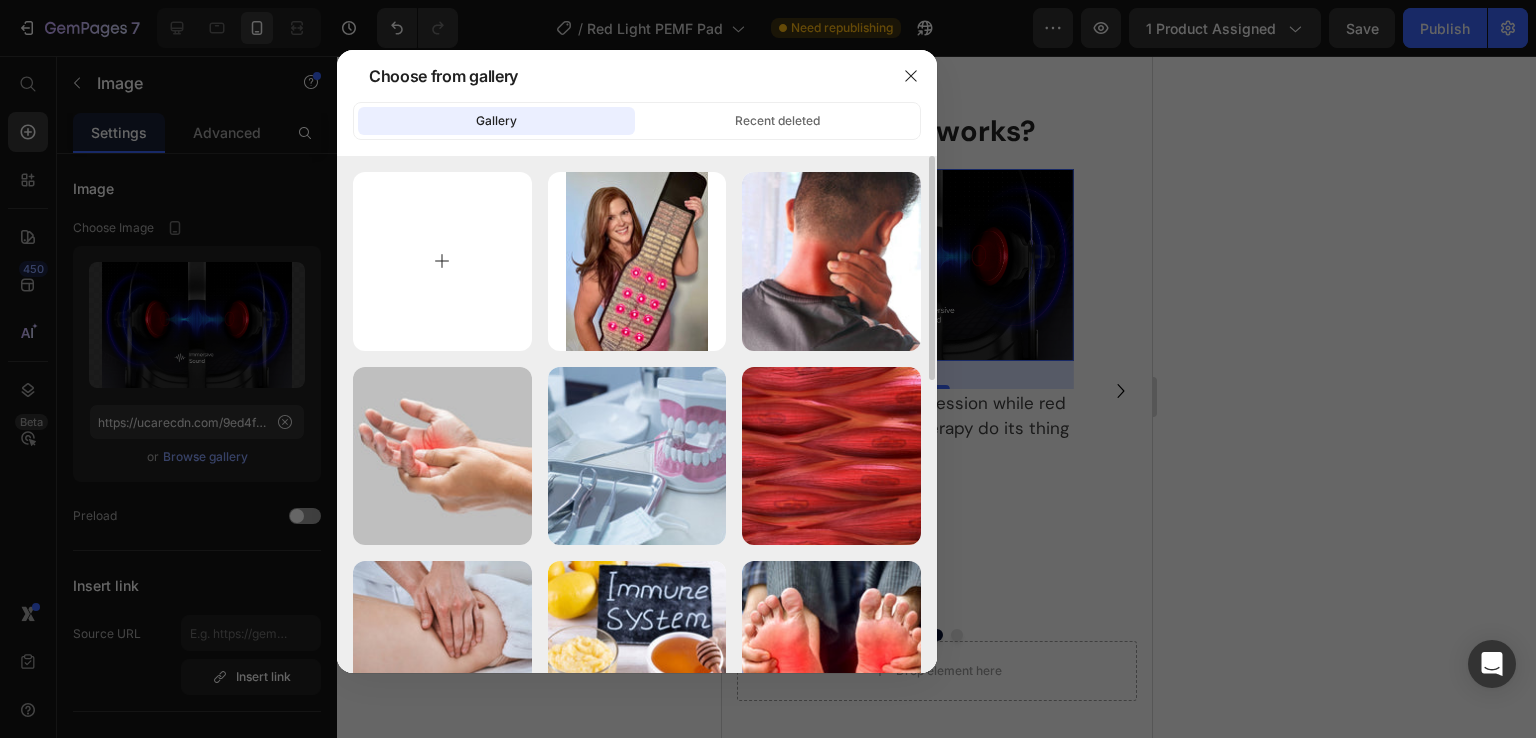 click at bounding box center [442, 261] 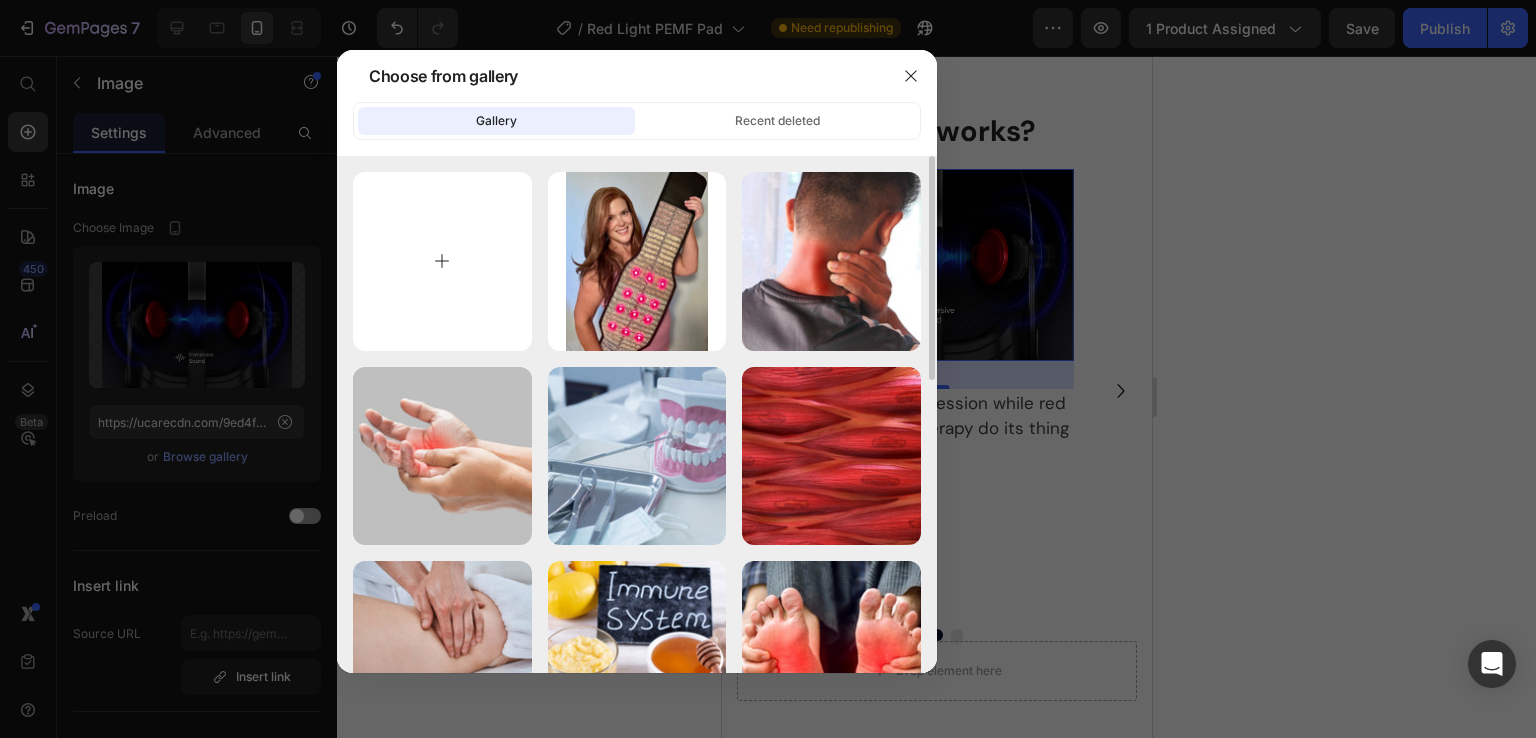 type on "C:\fakepath\Black and White Circle Global Tech Logo (18).jpg" 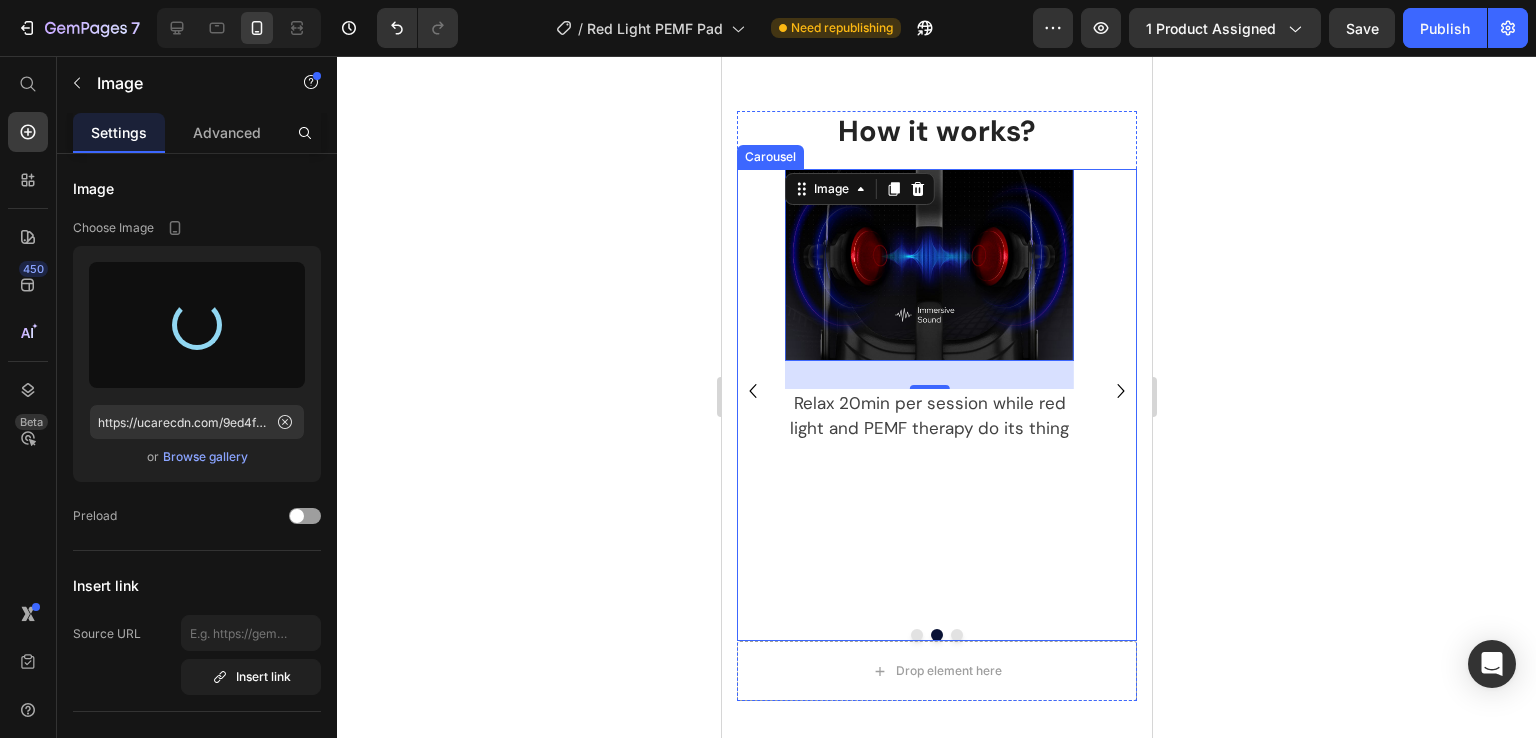 type on "https://cdn.shopify.com/s/files/1/0941/4950/9502/files/gempages_571989680308880199-388caab6-ee11-4880-a577-d1fdbae3521b.jpg" 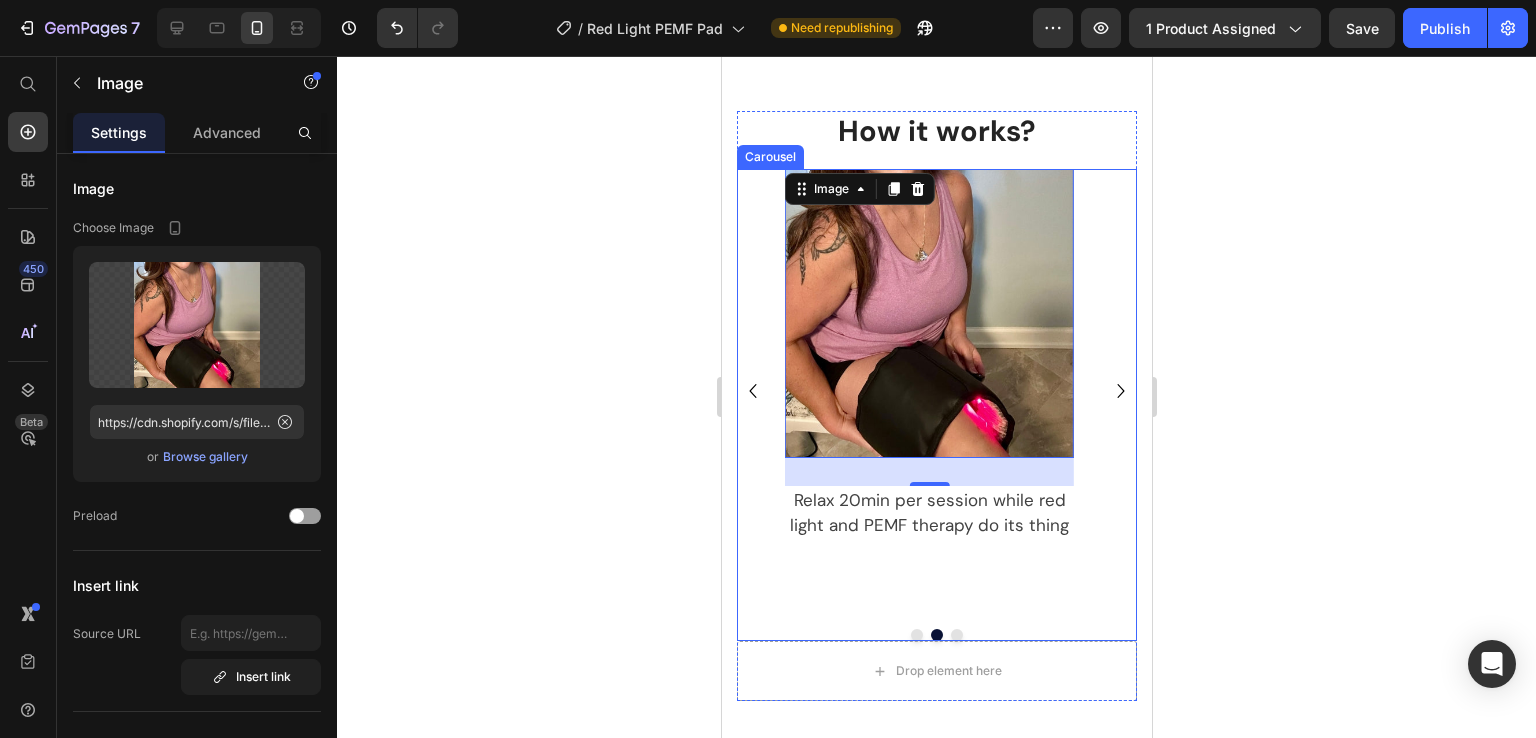 click 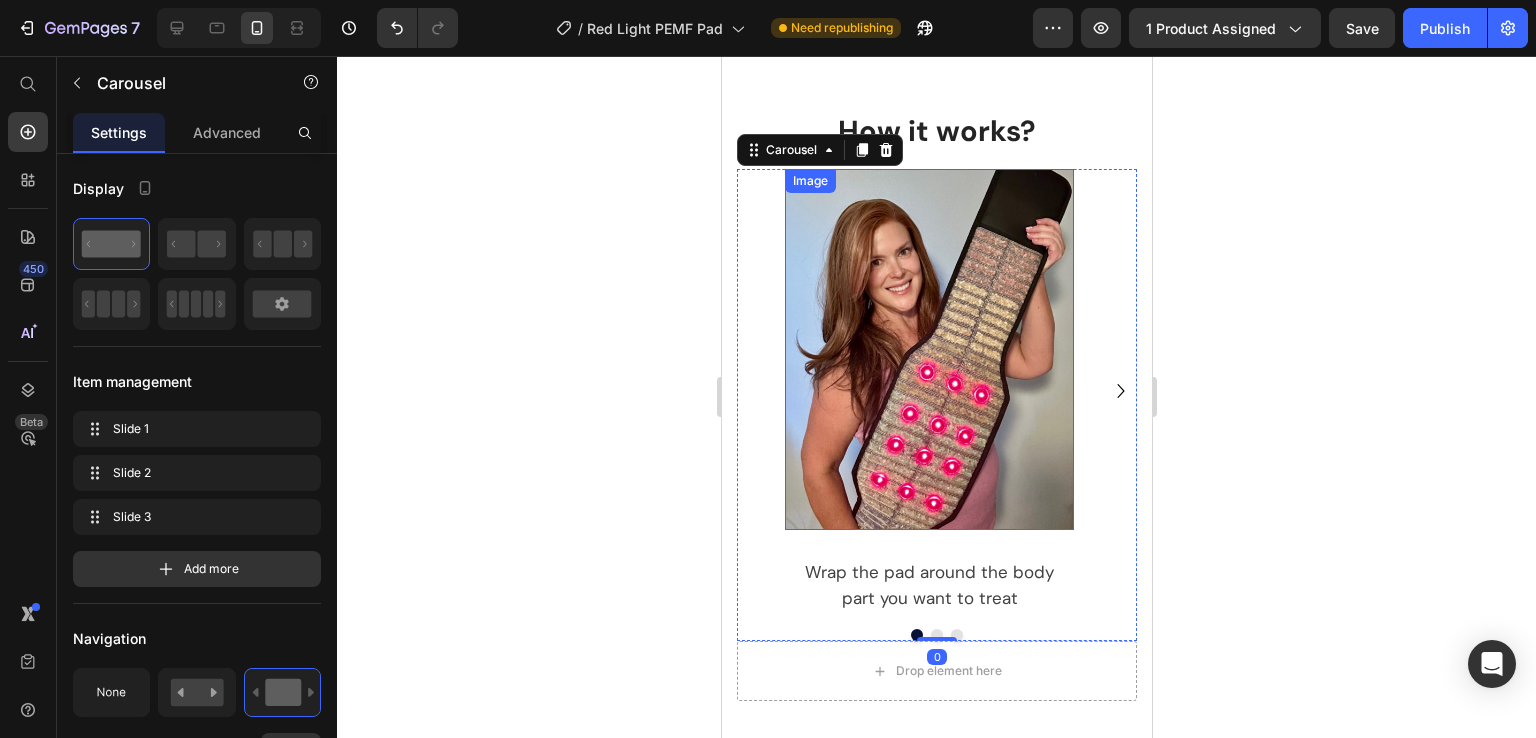click at bounding box center (928, 349) 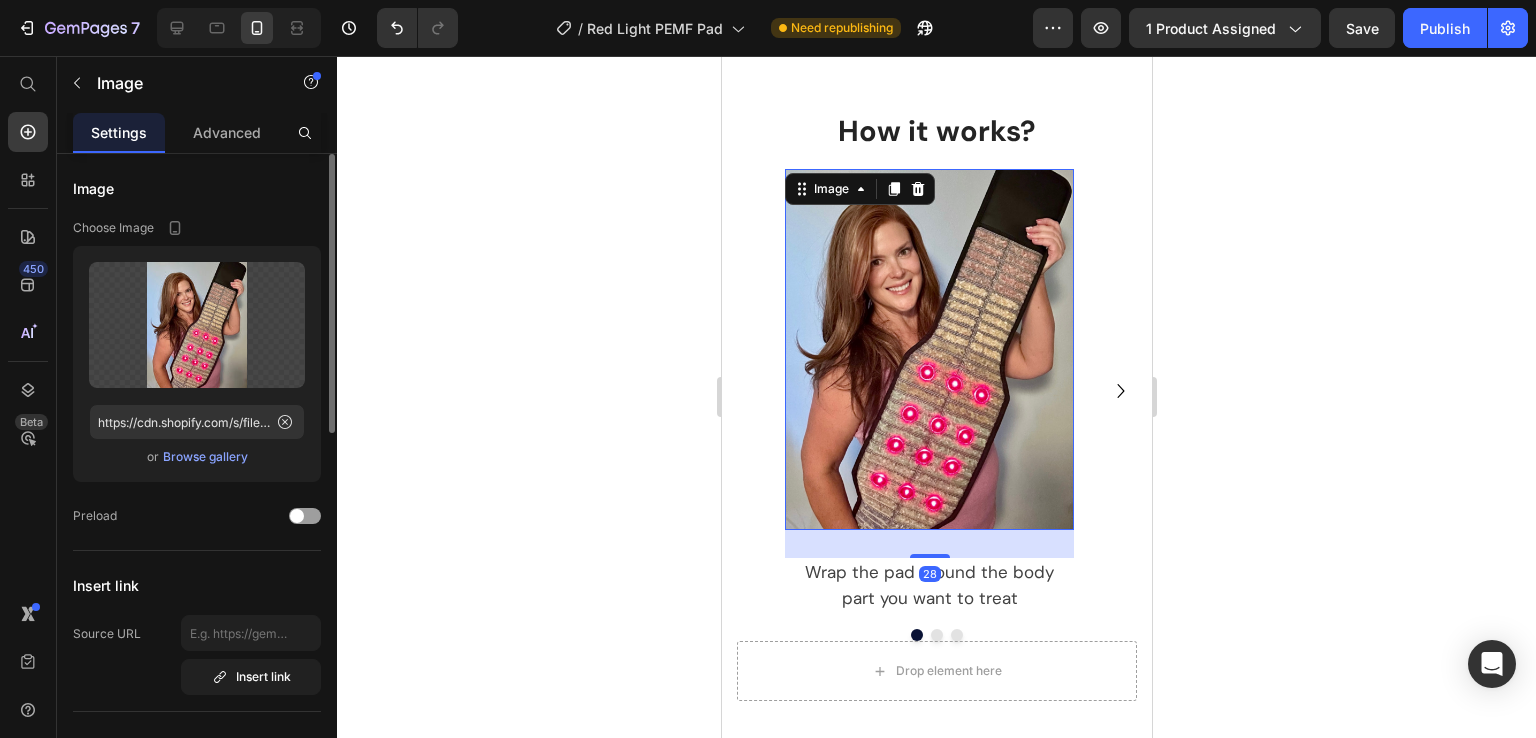 click on "Browse gallery" at bounding box center [205, 457] 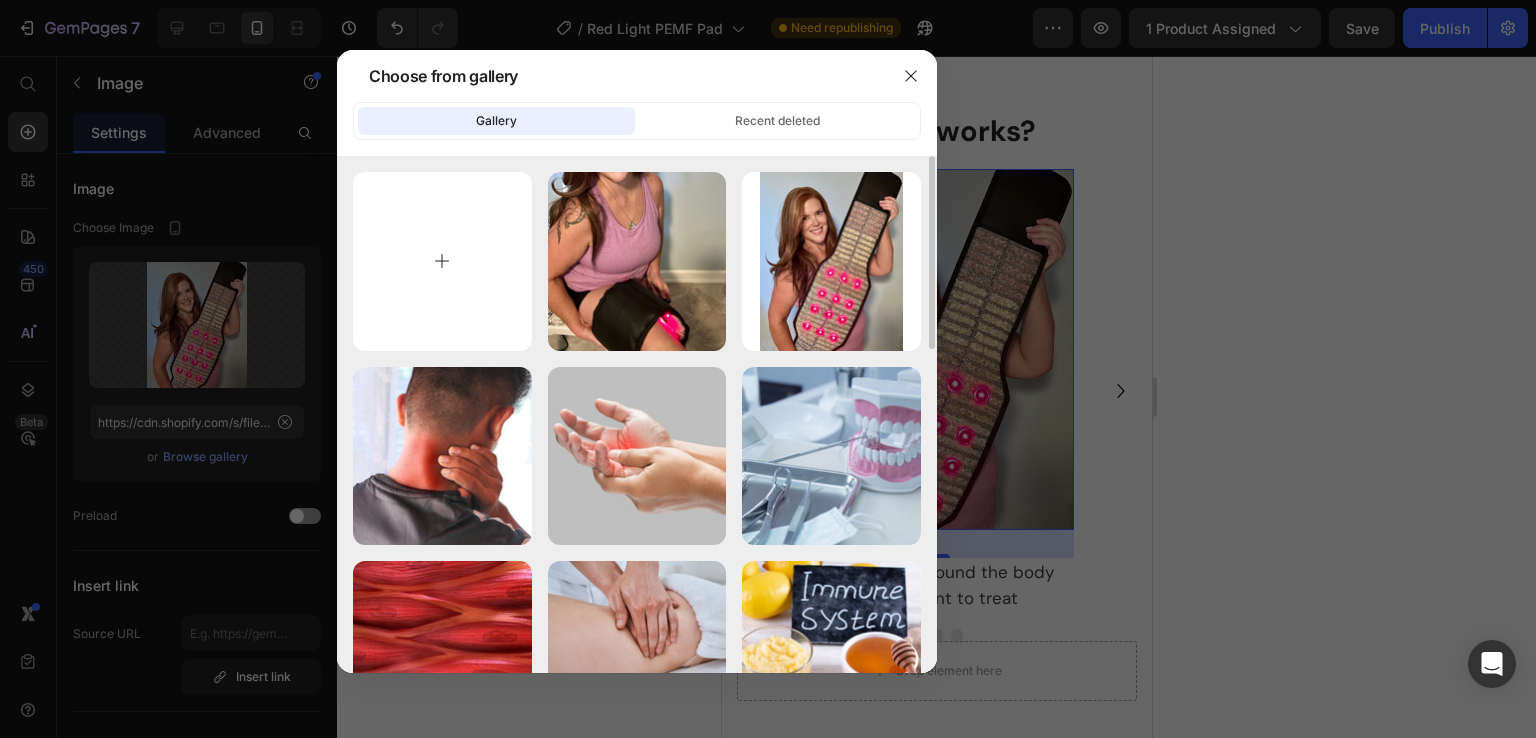 click at bounding box center [442, 261] 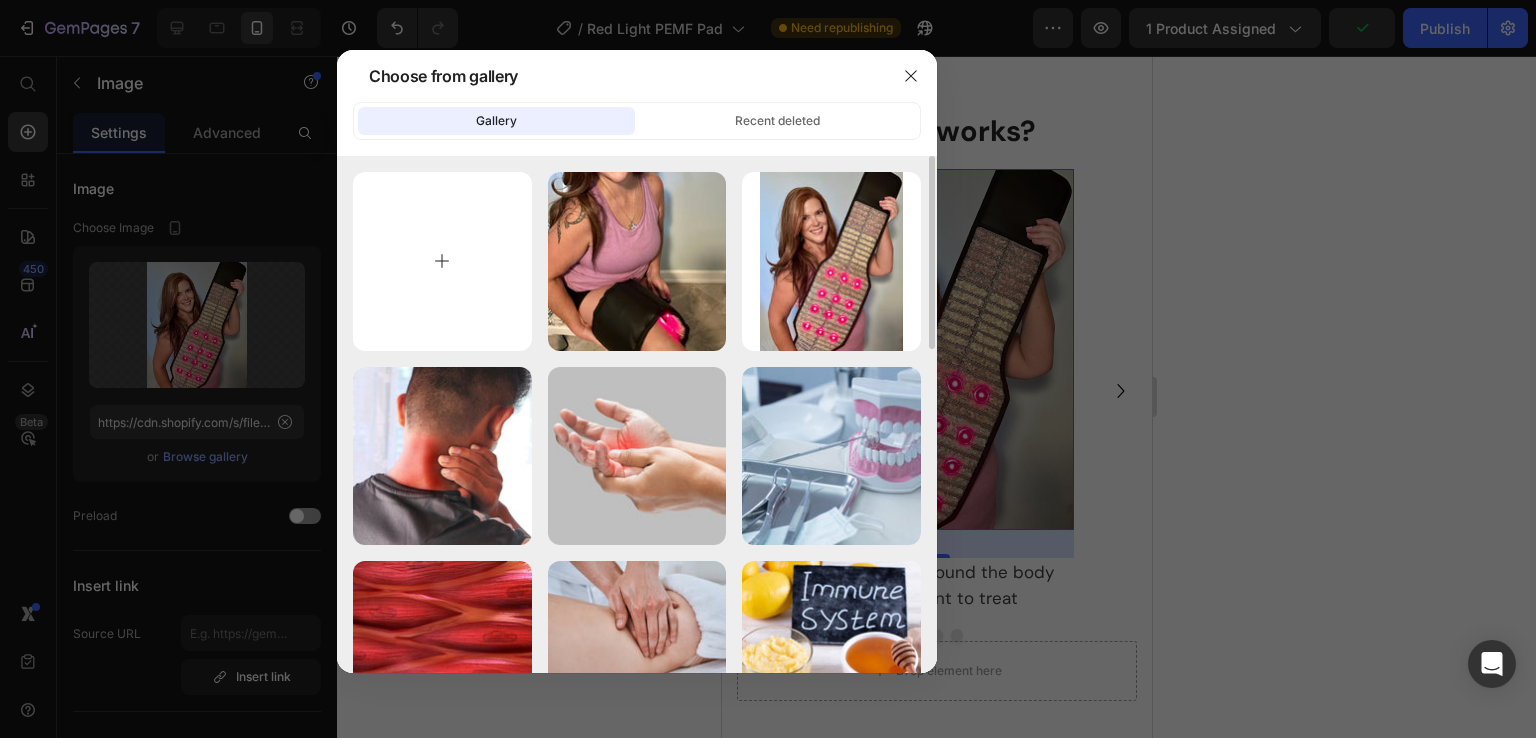 type on "C:\fakepath\Untitled design (40).jpg" 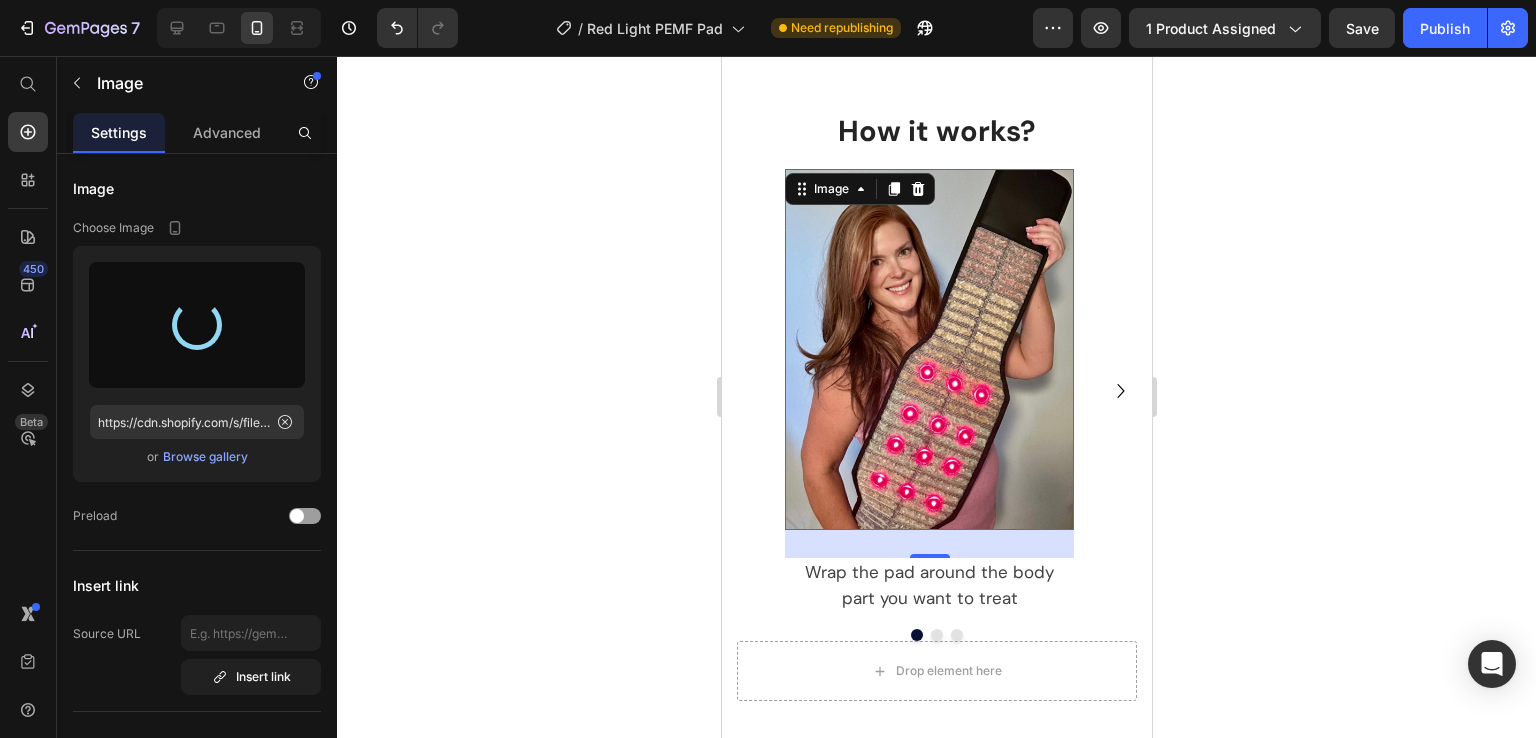 type on "https://cdn.shopify.com/s/files/1/0941/4950/9502/files/gempages_571989680308880199-3b5d17e8-b313-46d7-9397-d793aa0b49aa.jpg" 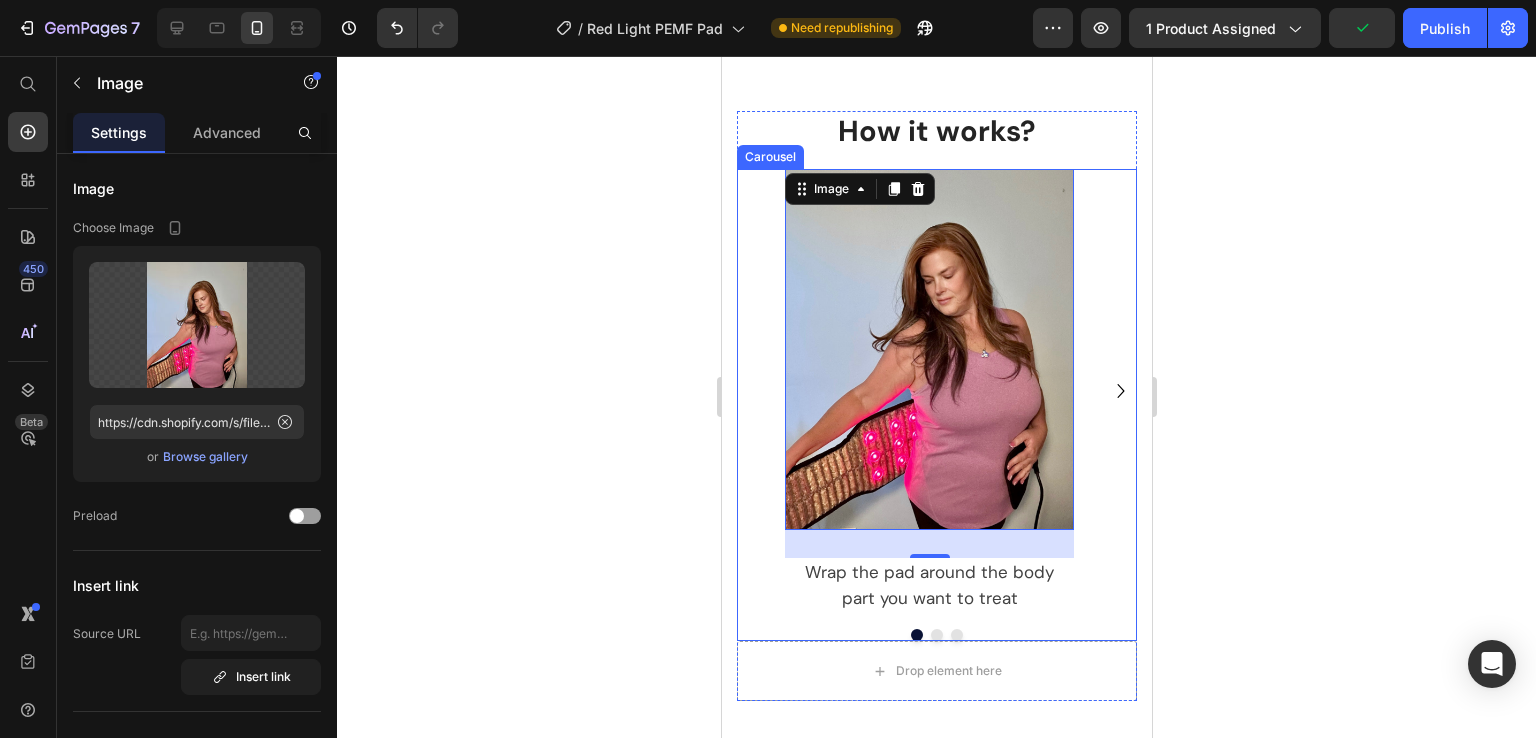 click 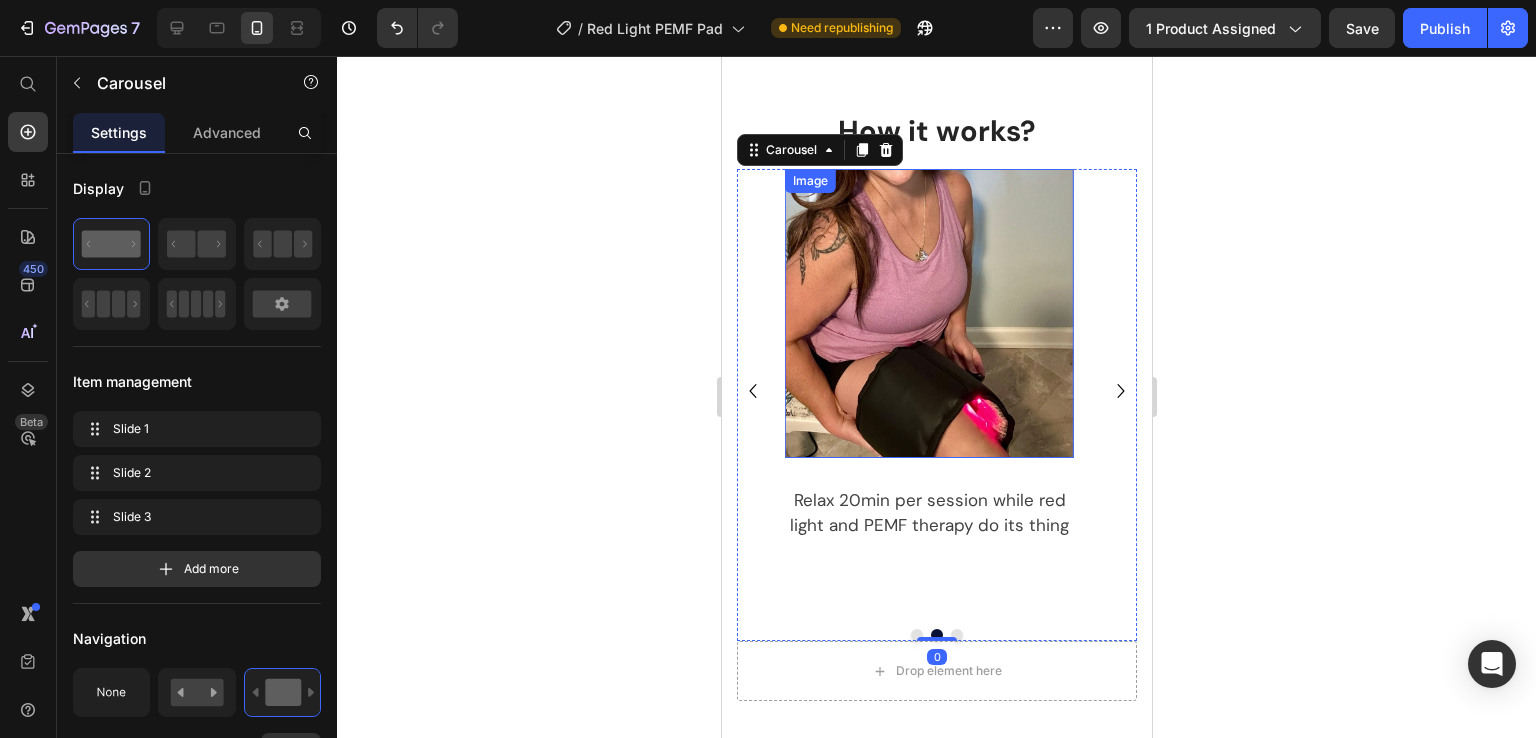 click at bounding box center (928, 313) 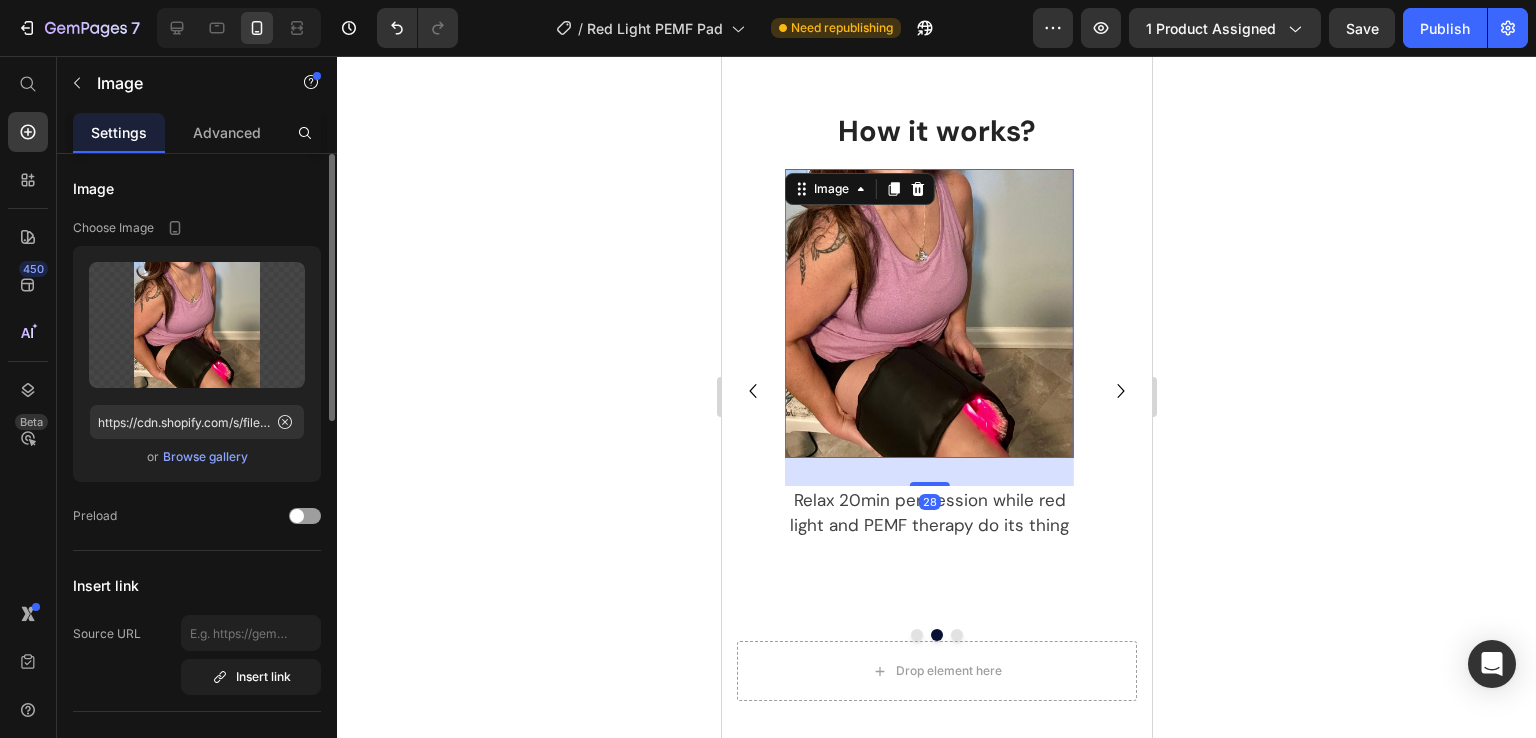 click on "Browse gallery" at bounding box center (205, 457) 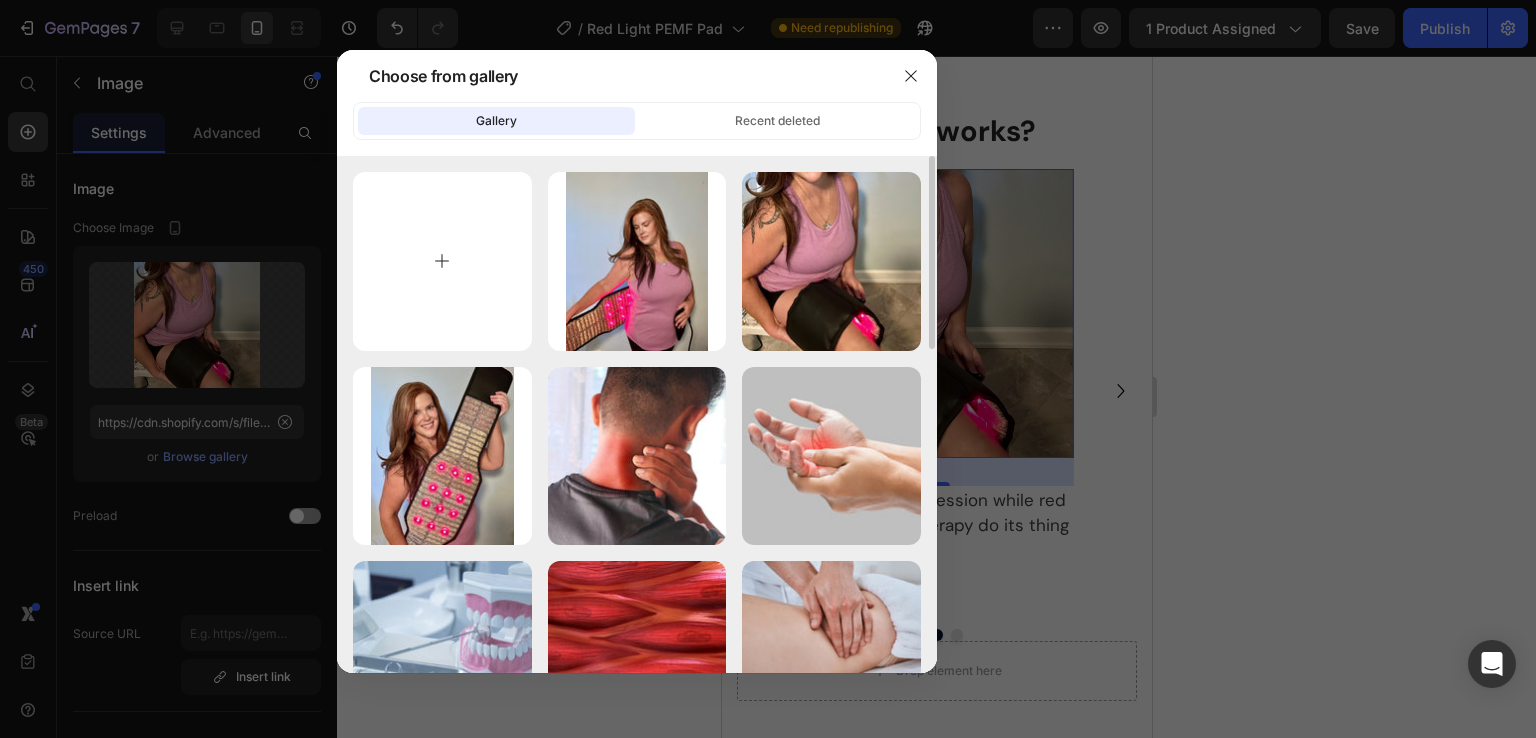 click at bounding box center (442, 261) 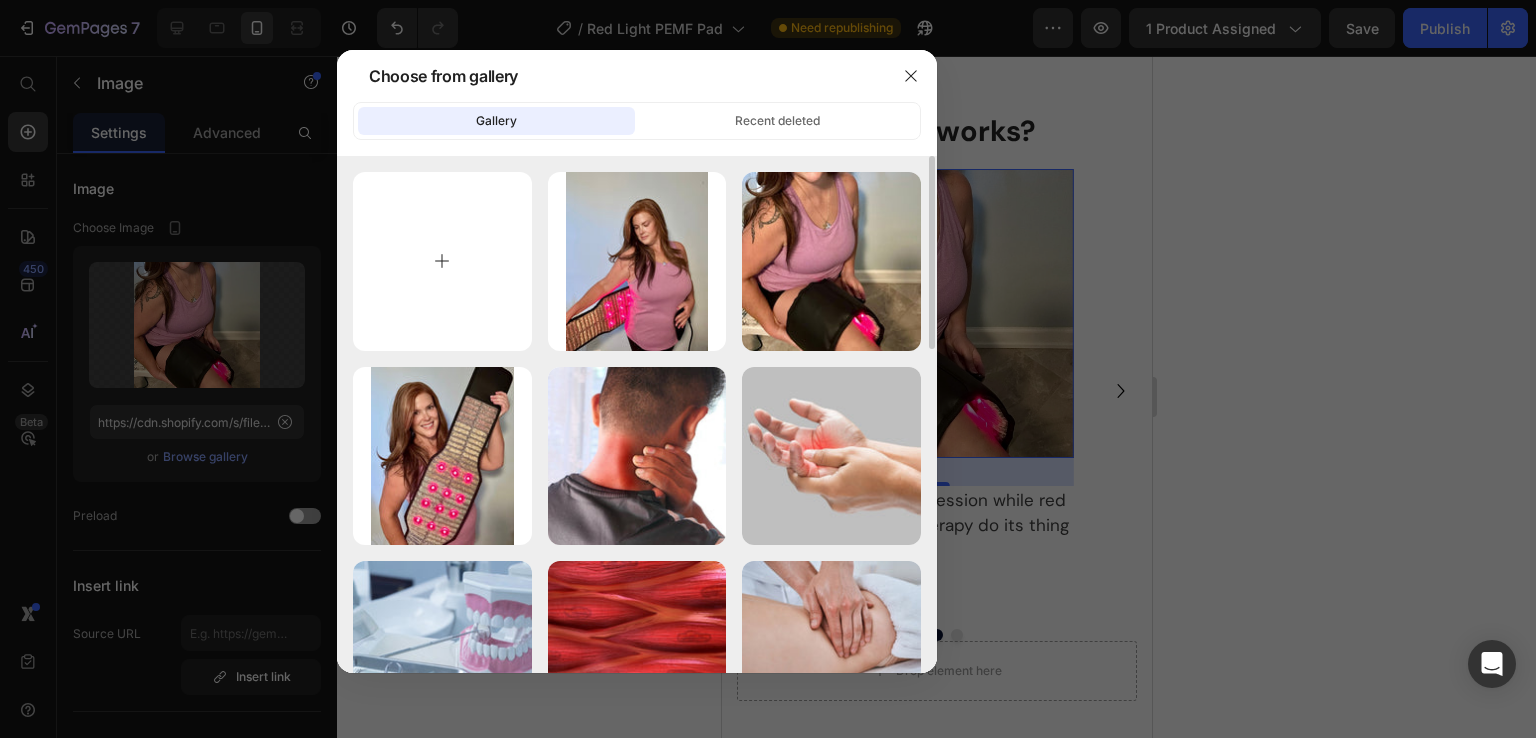 type on "C:\fakepath\Untitled design (42).jpg" 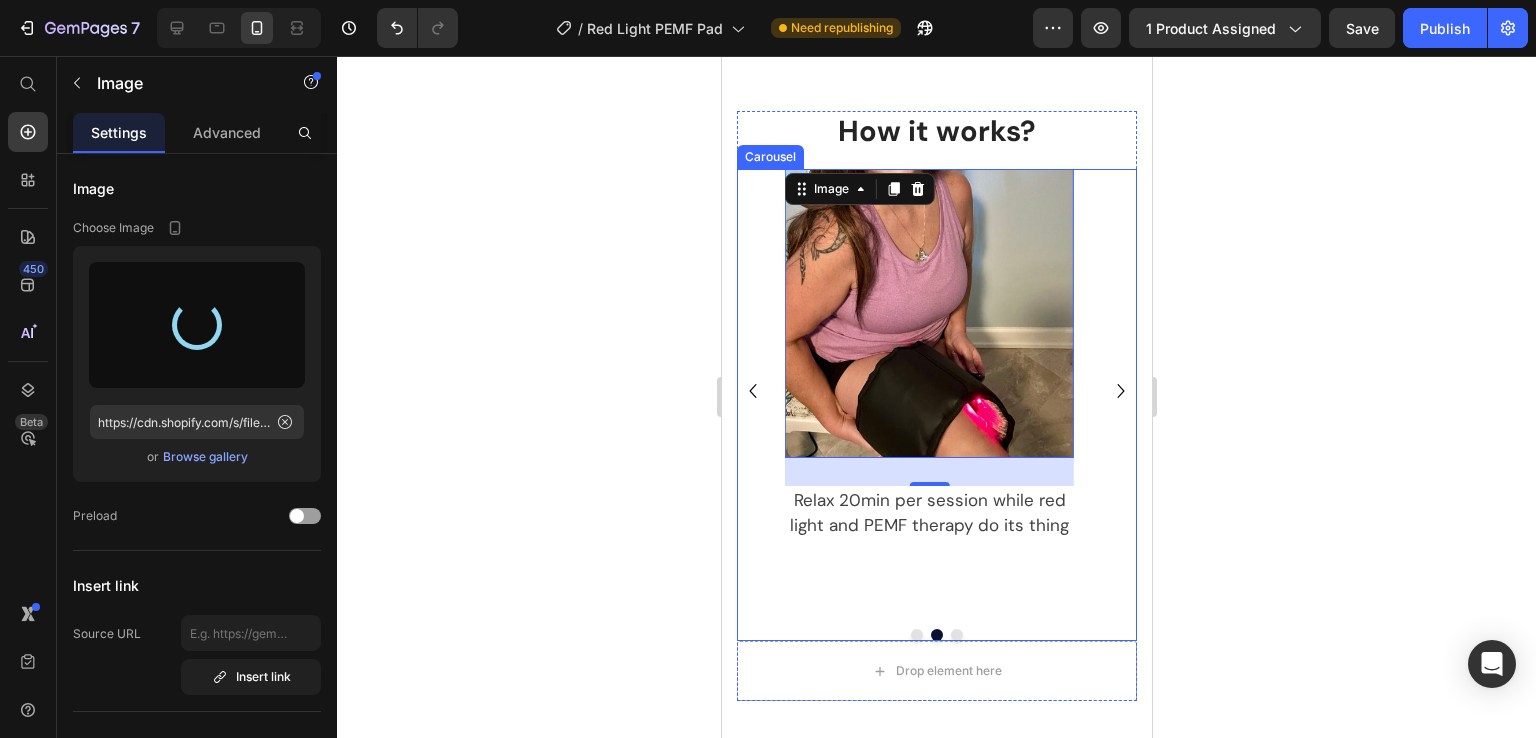 type on "https://cdn.shopify.com/s/files/1/0941/4950/9502/files/gempages_571989680308880199-852fae6a-5afd-4859-8aba-ee62b10ee3d6.jpg" 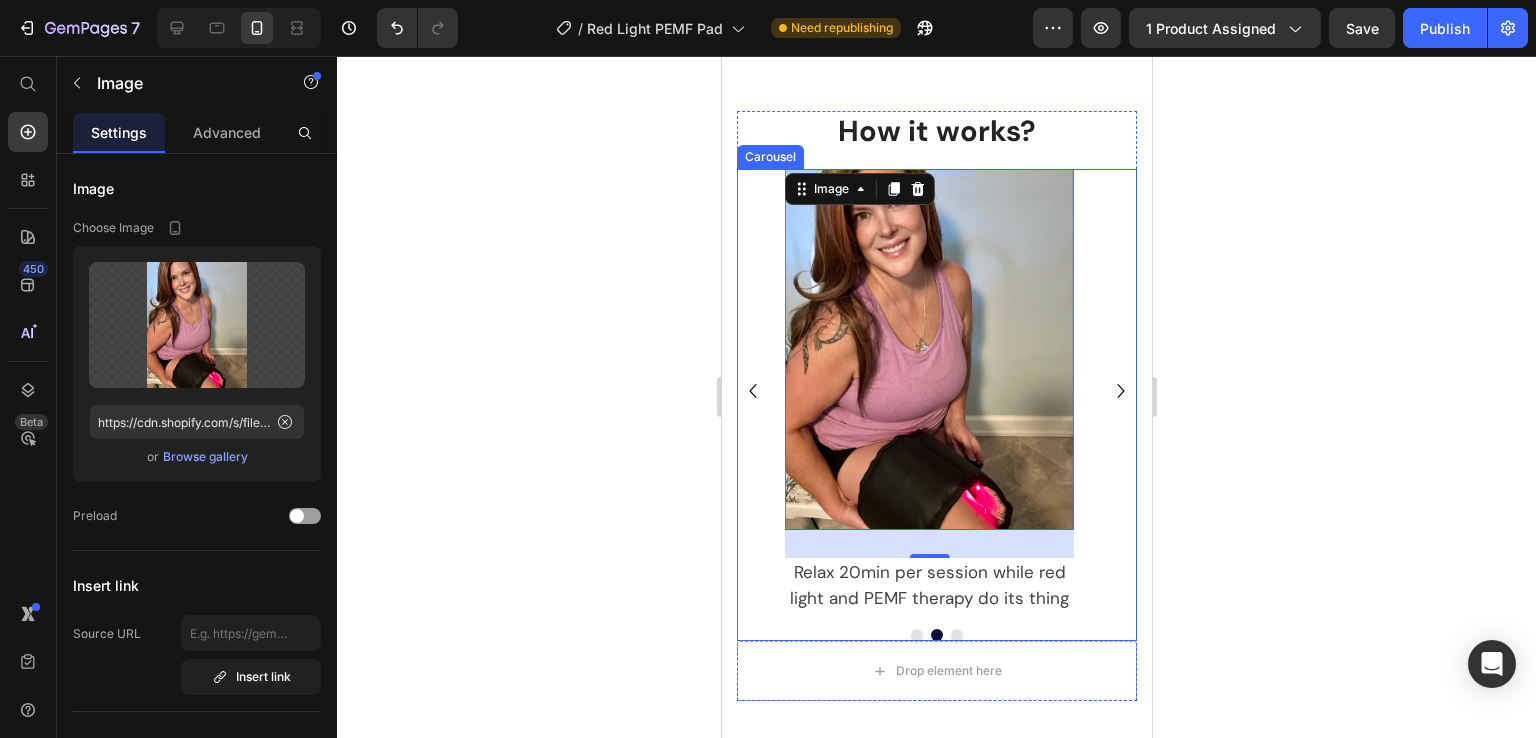 click 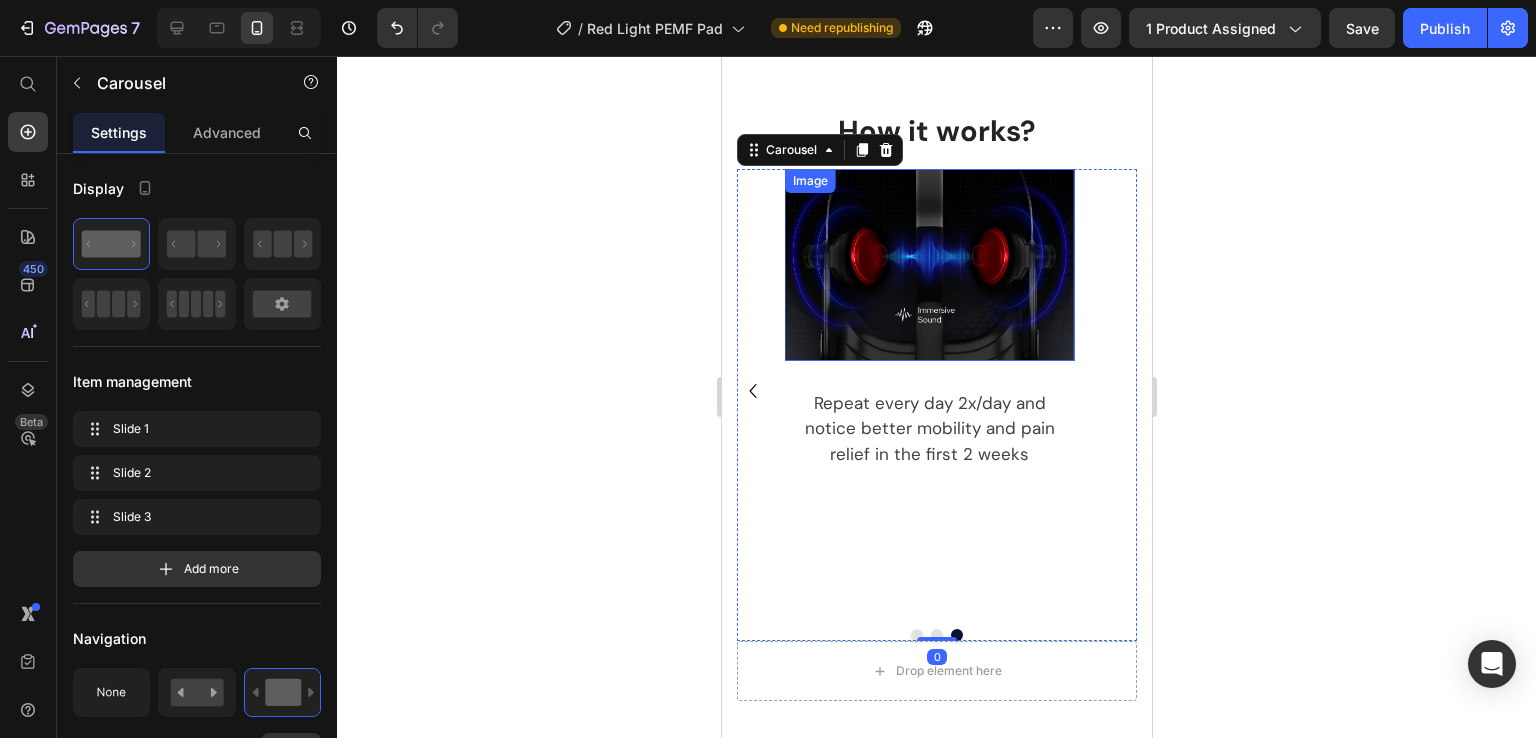 click at bounding box center (928, 265) 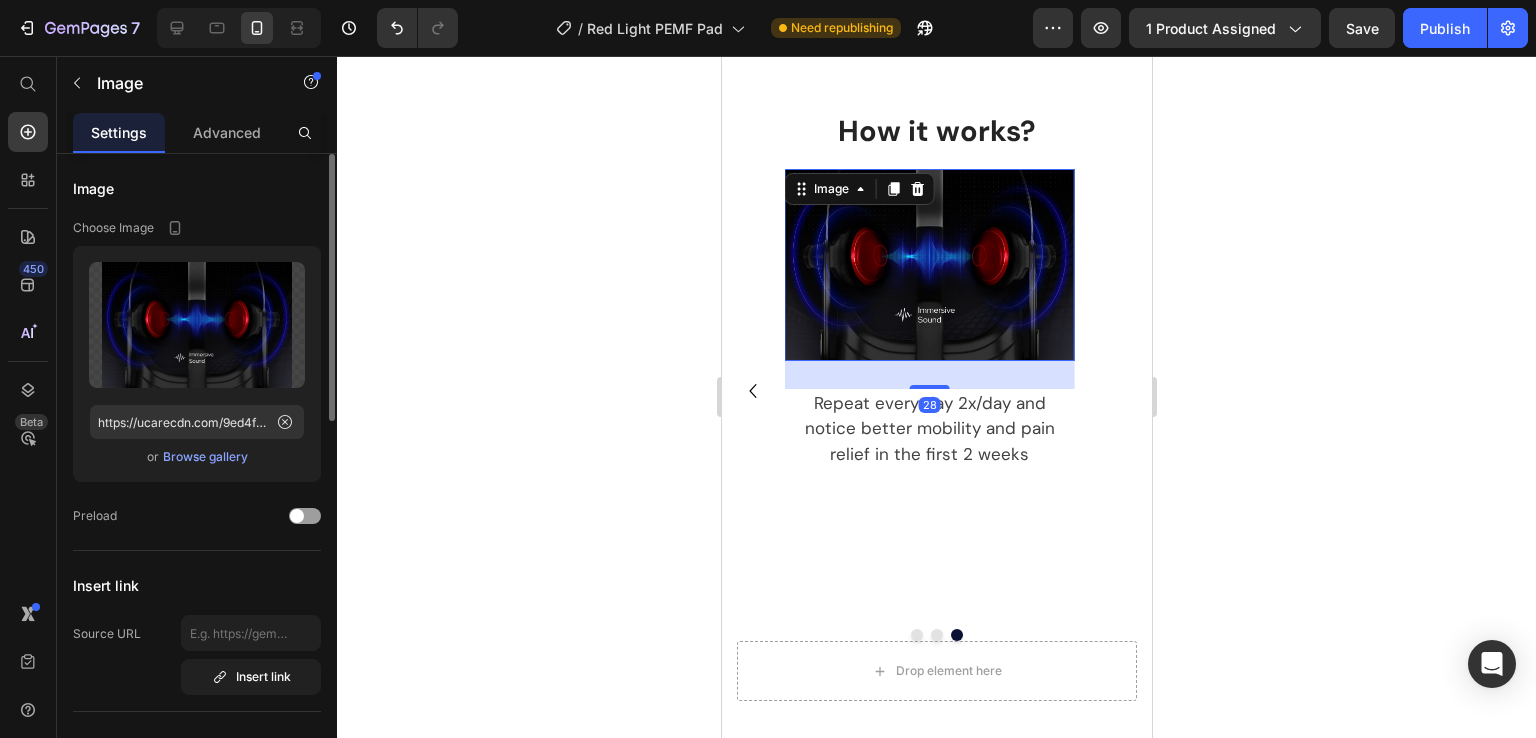 click on "Browse gallery" at bounding box center [205, 457] 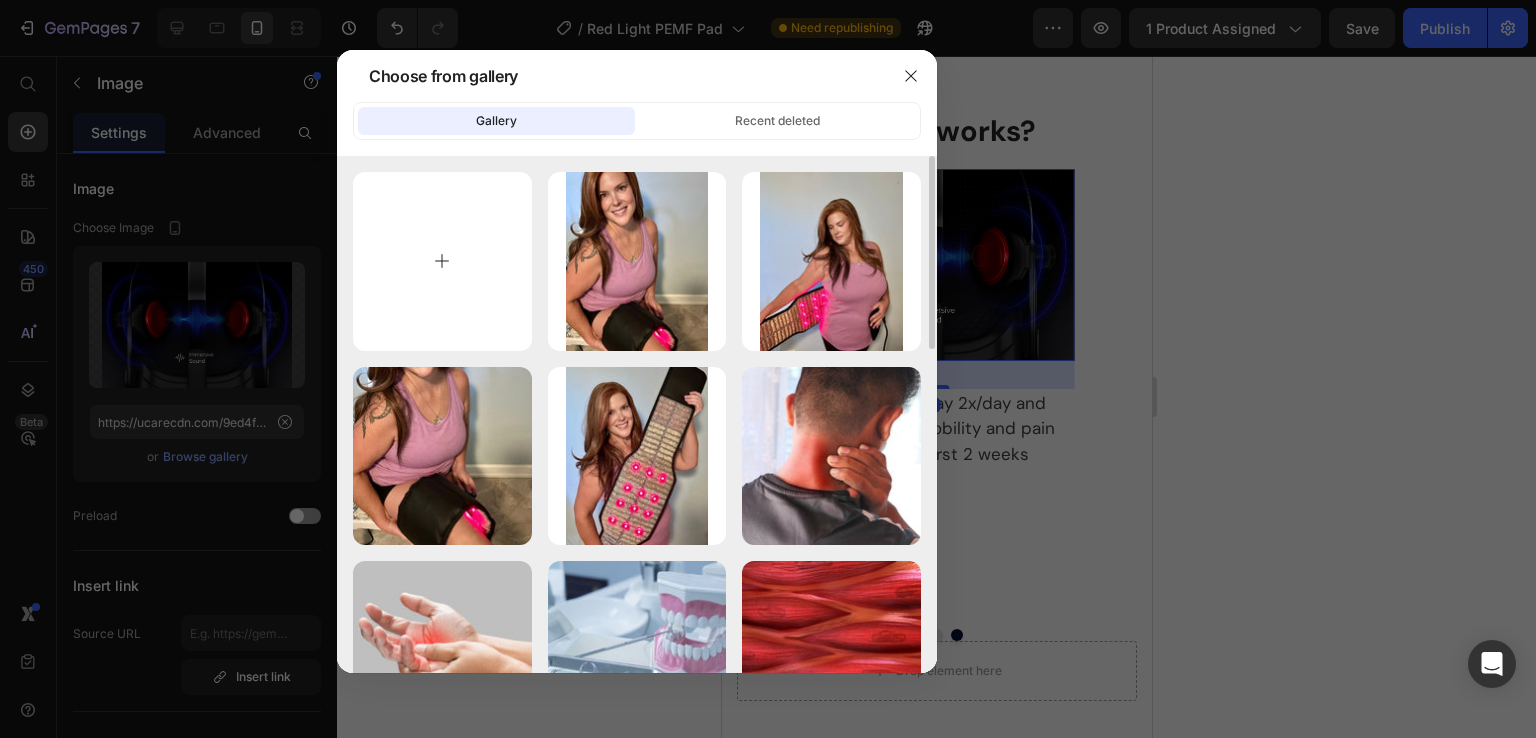click at bounding box center (442, 261) 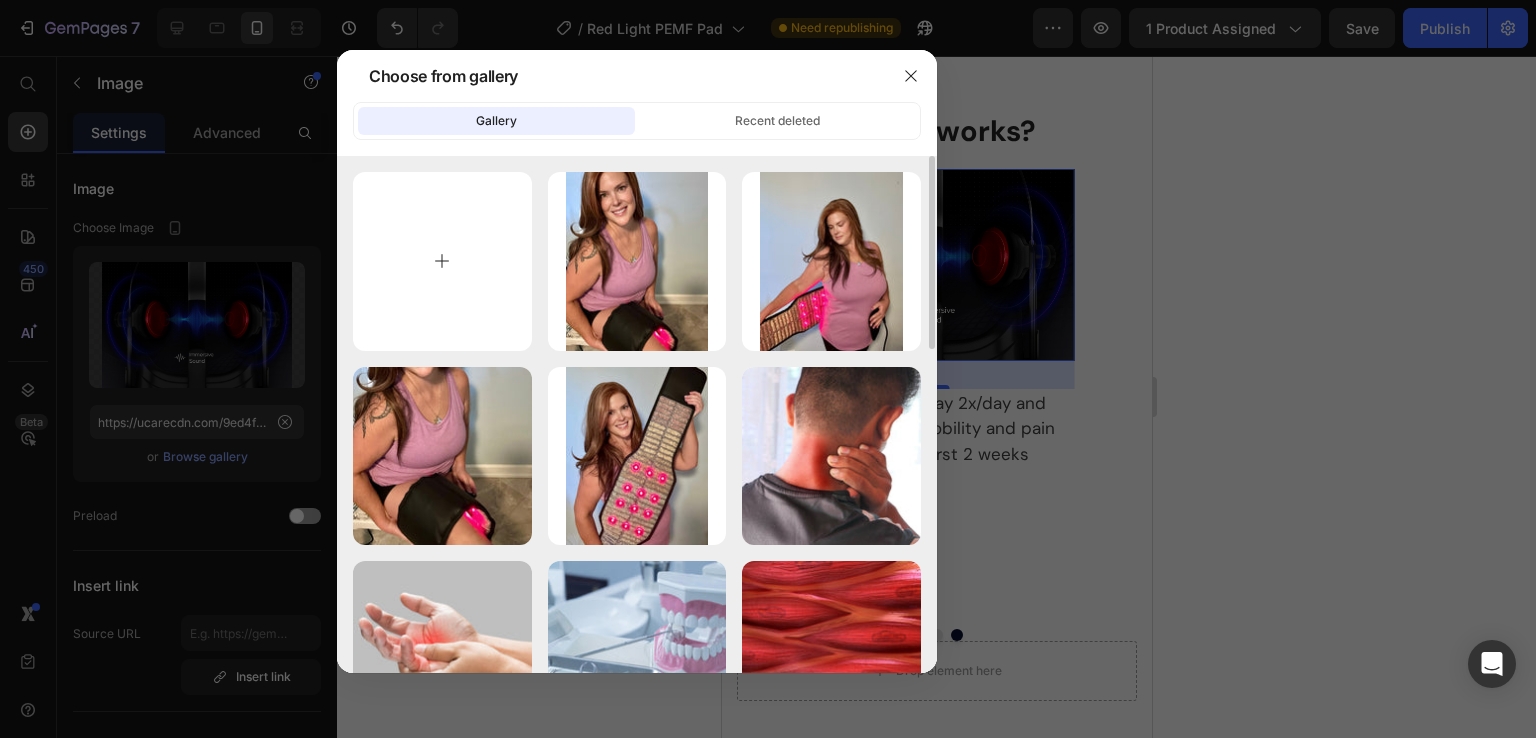 type on "C:\fakepath\Untitled design (43).jpg" 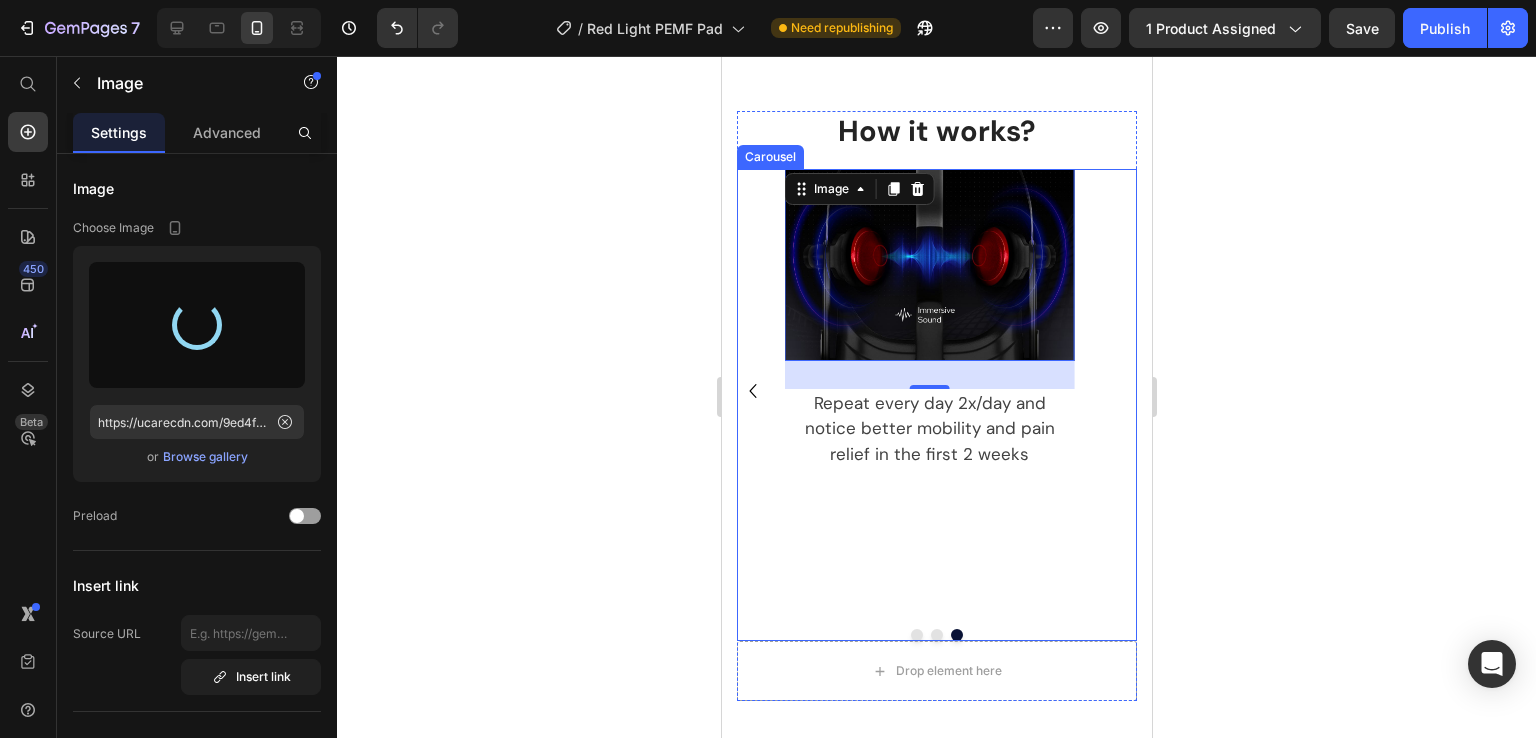 type on "https://cdn.shopify.com/s/files/1/0941/4950/9502/files/gempages_571989680308880199-41683f51-8622-4a37-808d-113618ef11be.jpg" 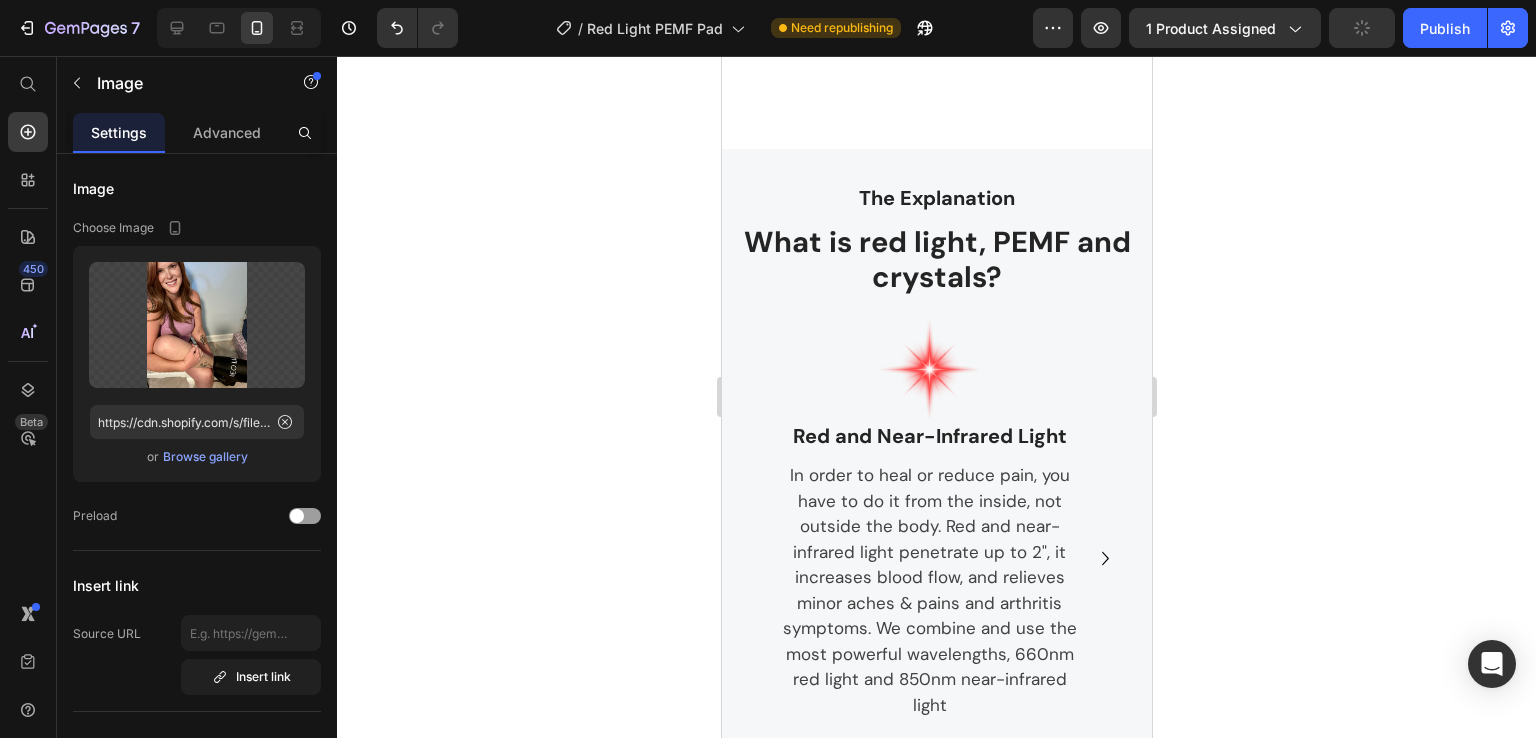 scroll, scrollTop: 4533, scrollLeft: 0, axis: vertical 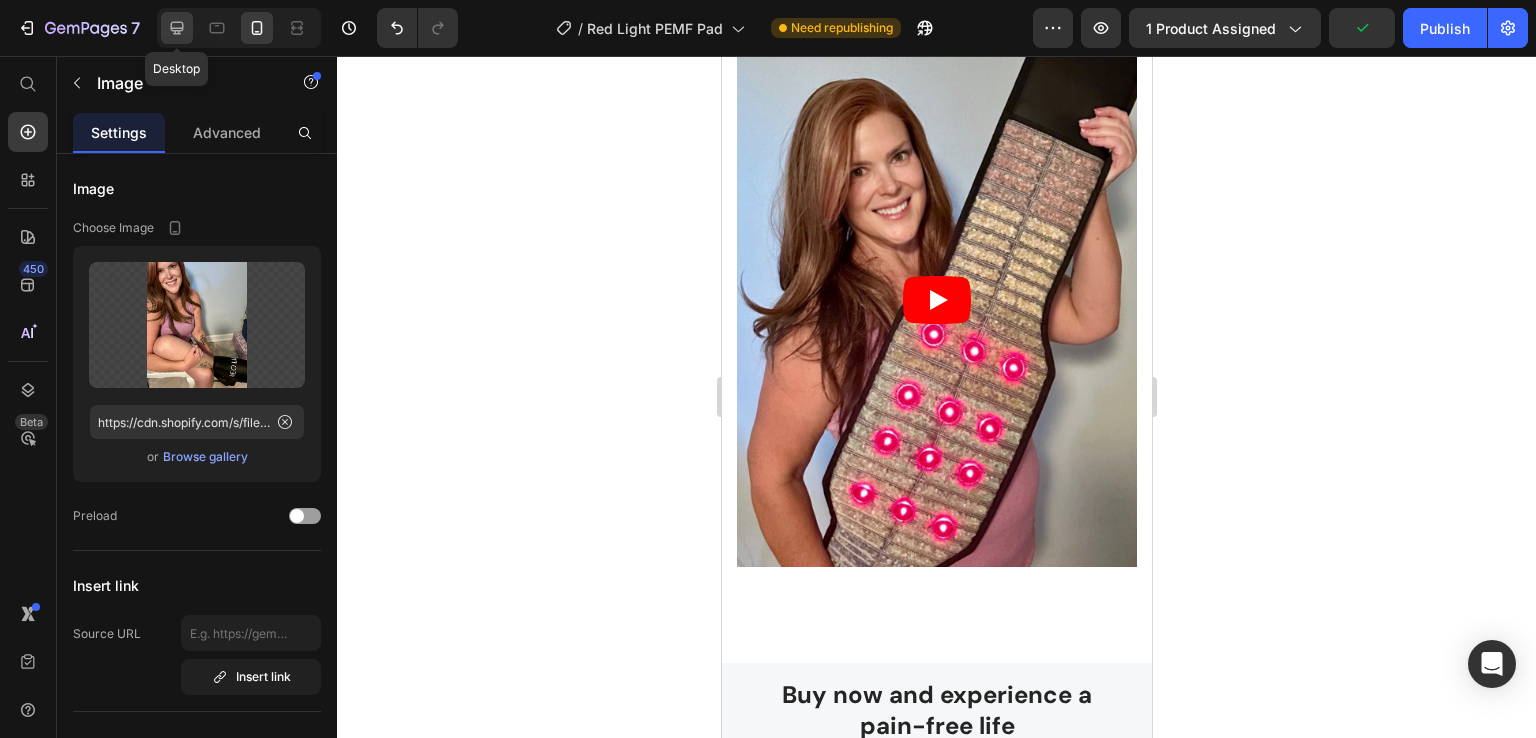 click 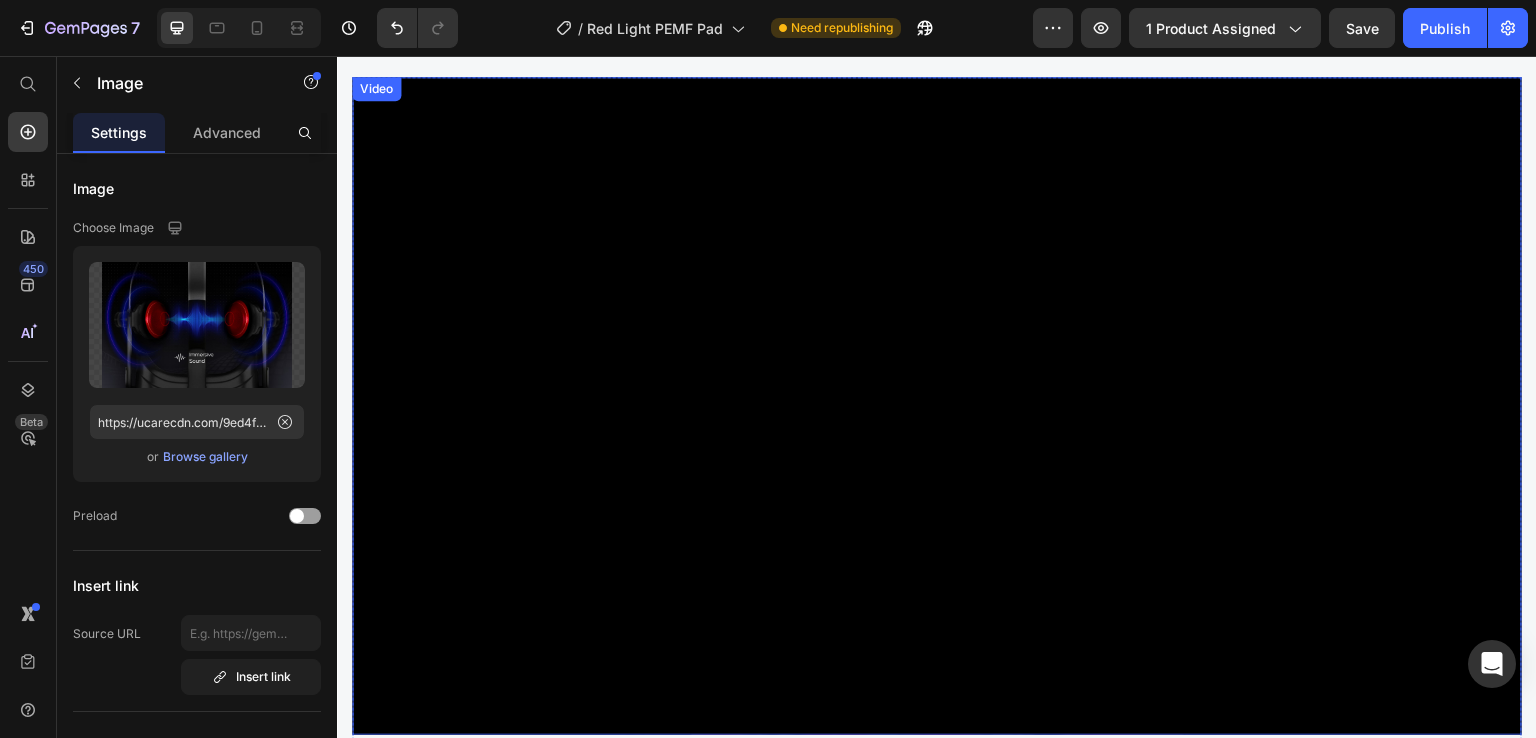 scroll, scrollTop: 2964, scrollLeft: 0, axis: vertical 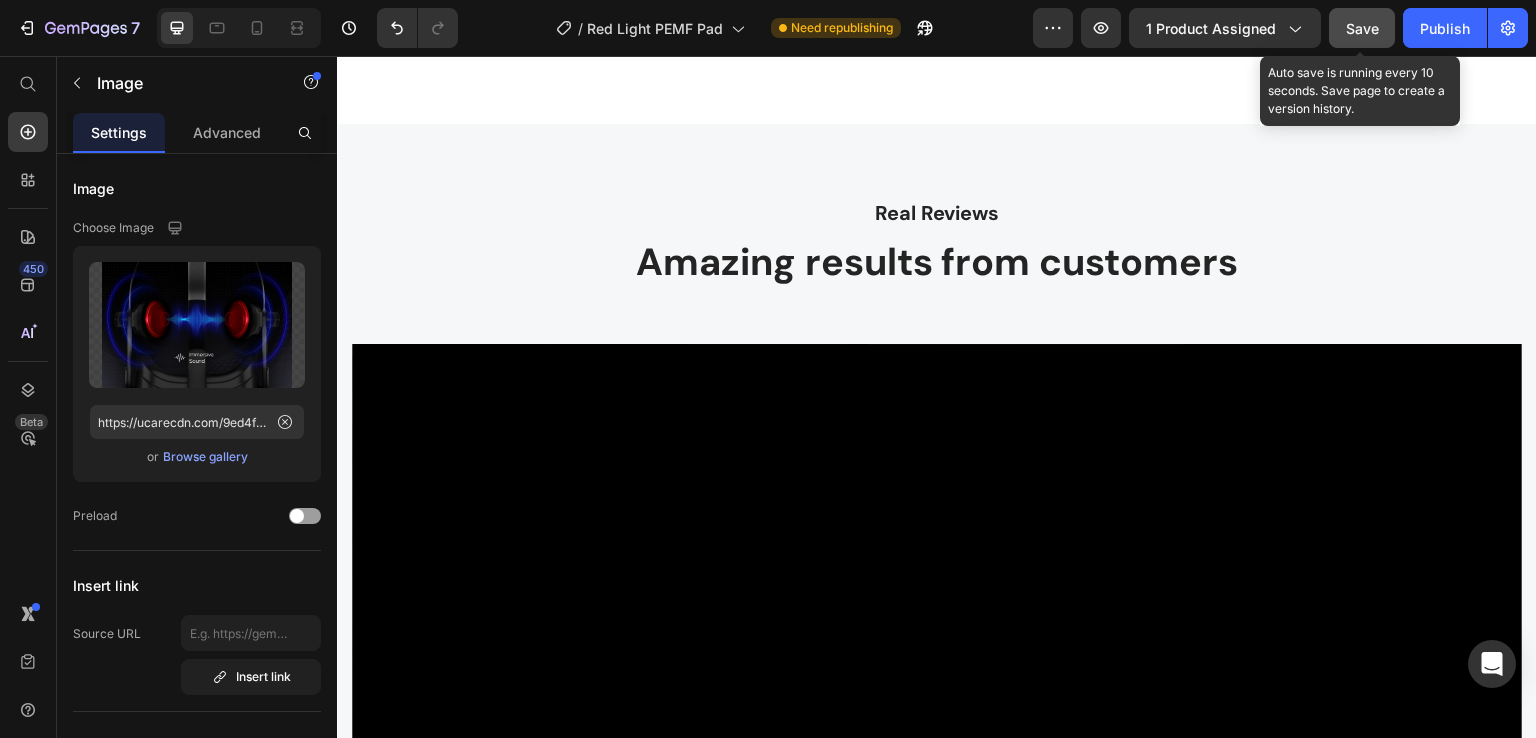 click on "Save" at bounding box center [1362, 28] 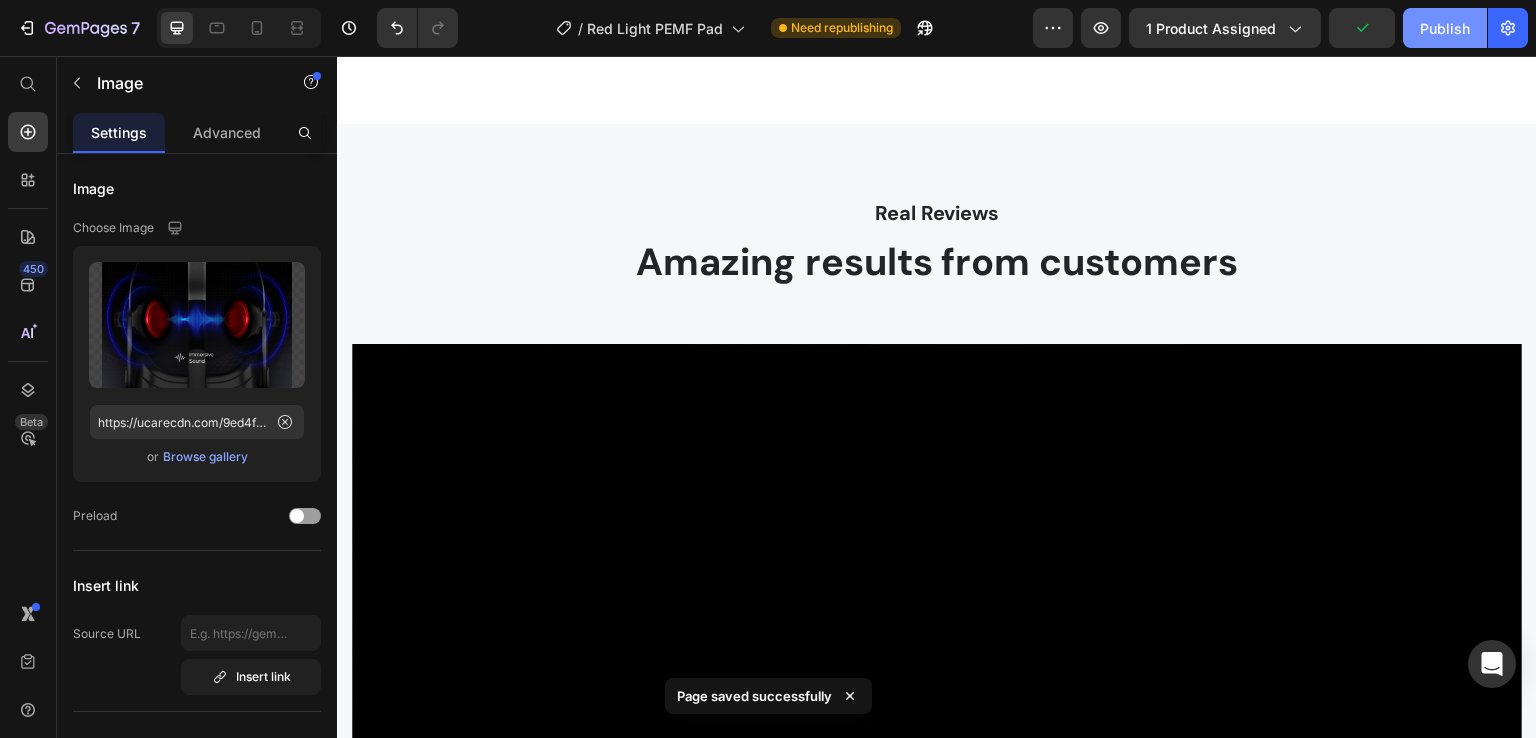 click on "Publish" at bounding box center [1445, 28] 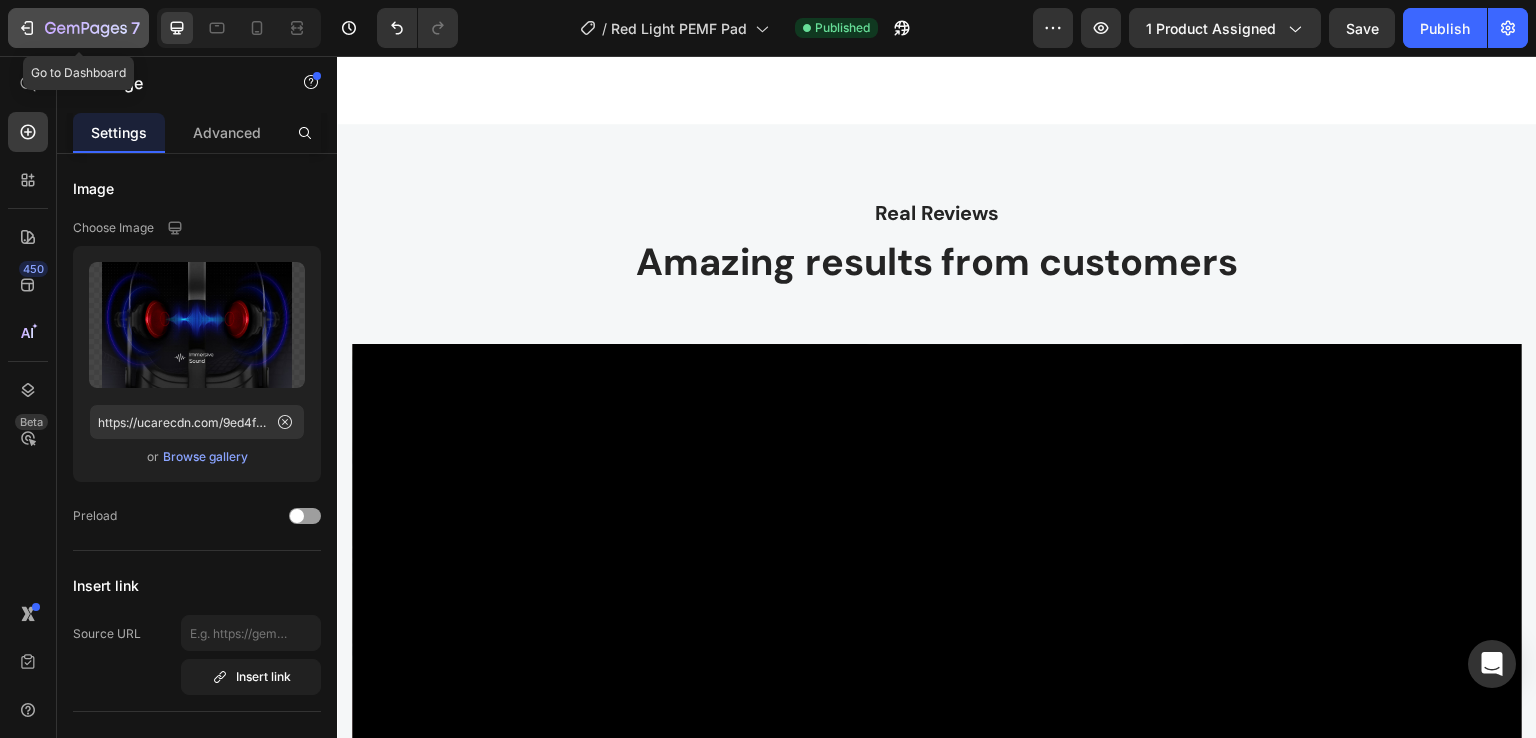 click 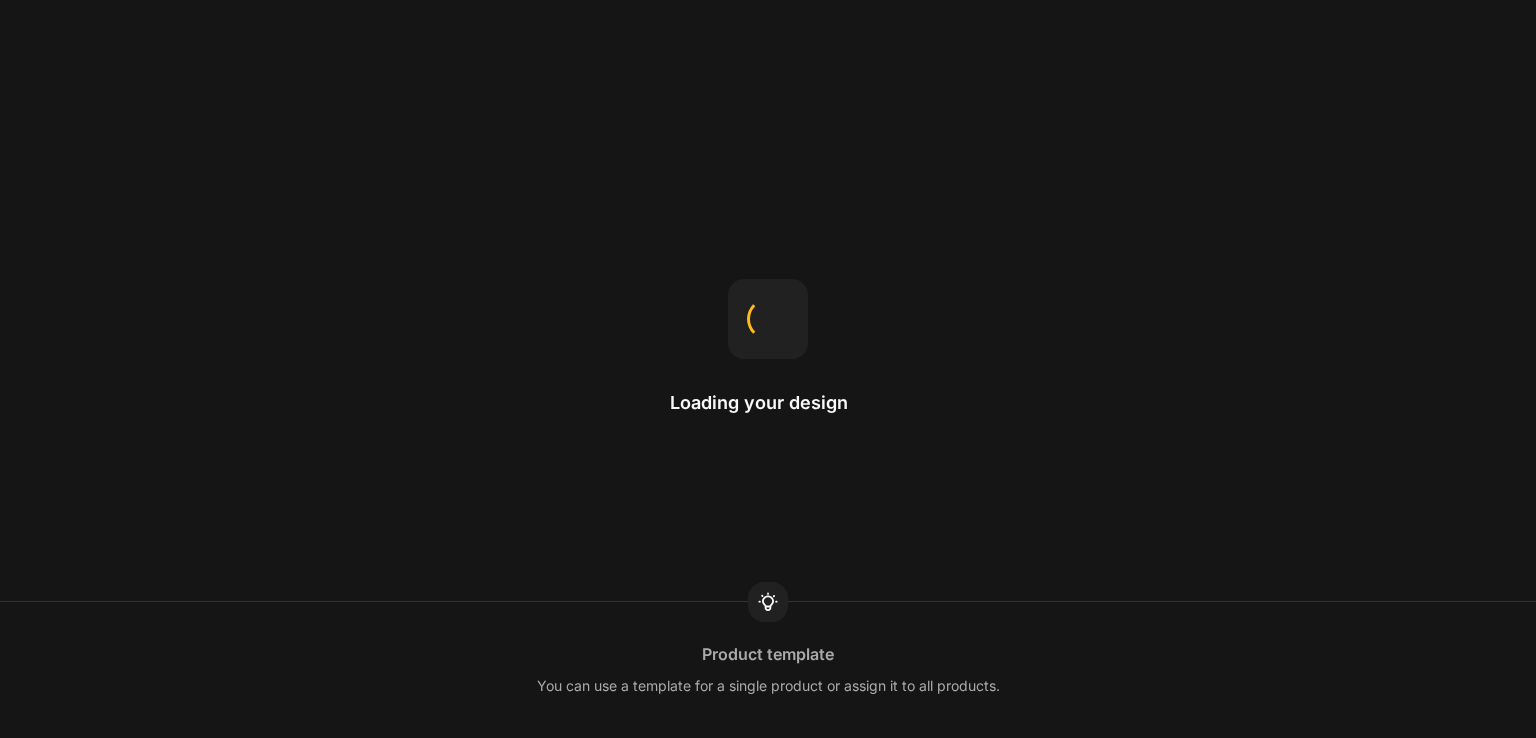 scroll, scrollTop: 0, scrollLeft: 0, axis: both 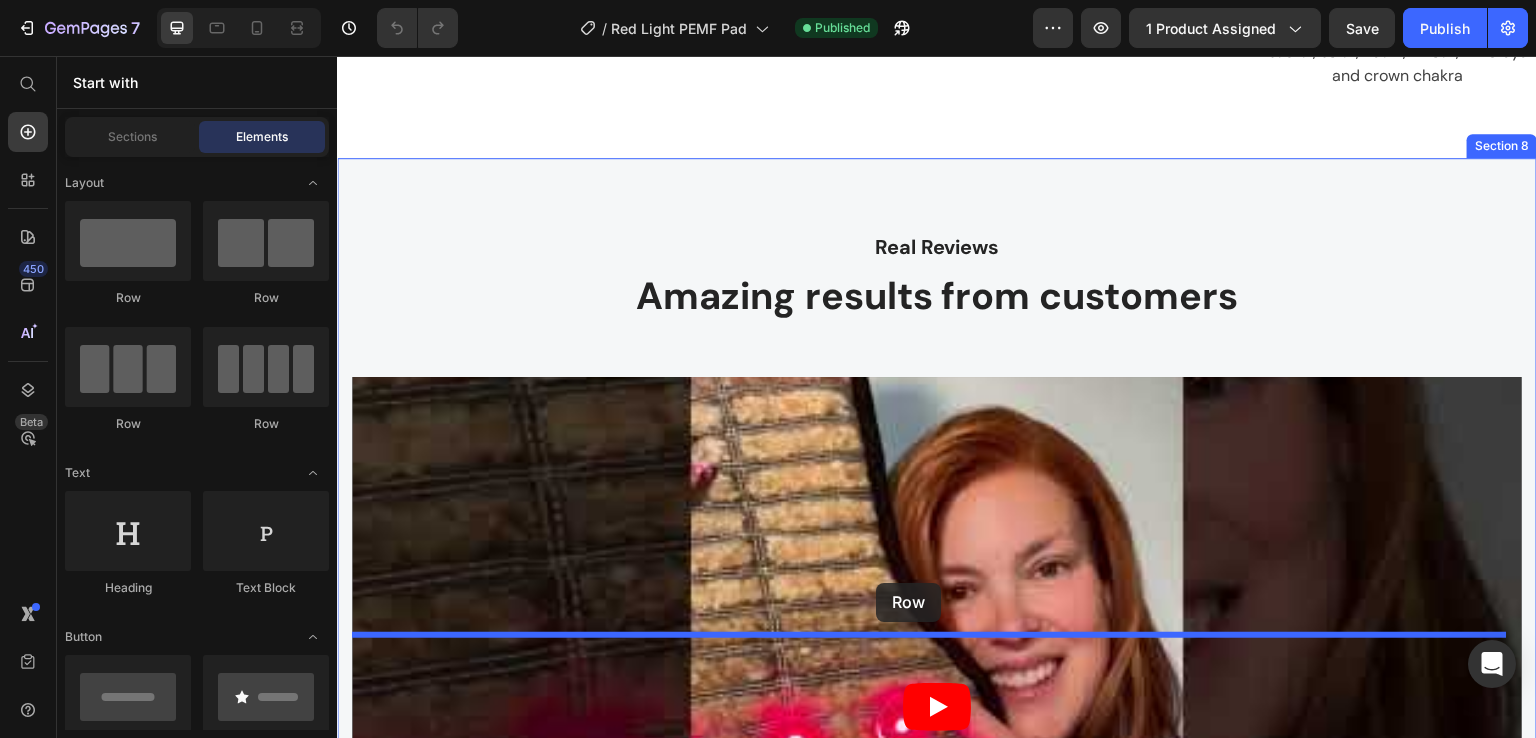 drag, startPoint x: 522, startPoint y: 441, endPoint x: 876, endPoint y: 583, distance: 381.4184 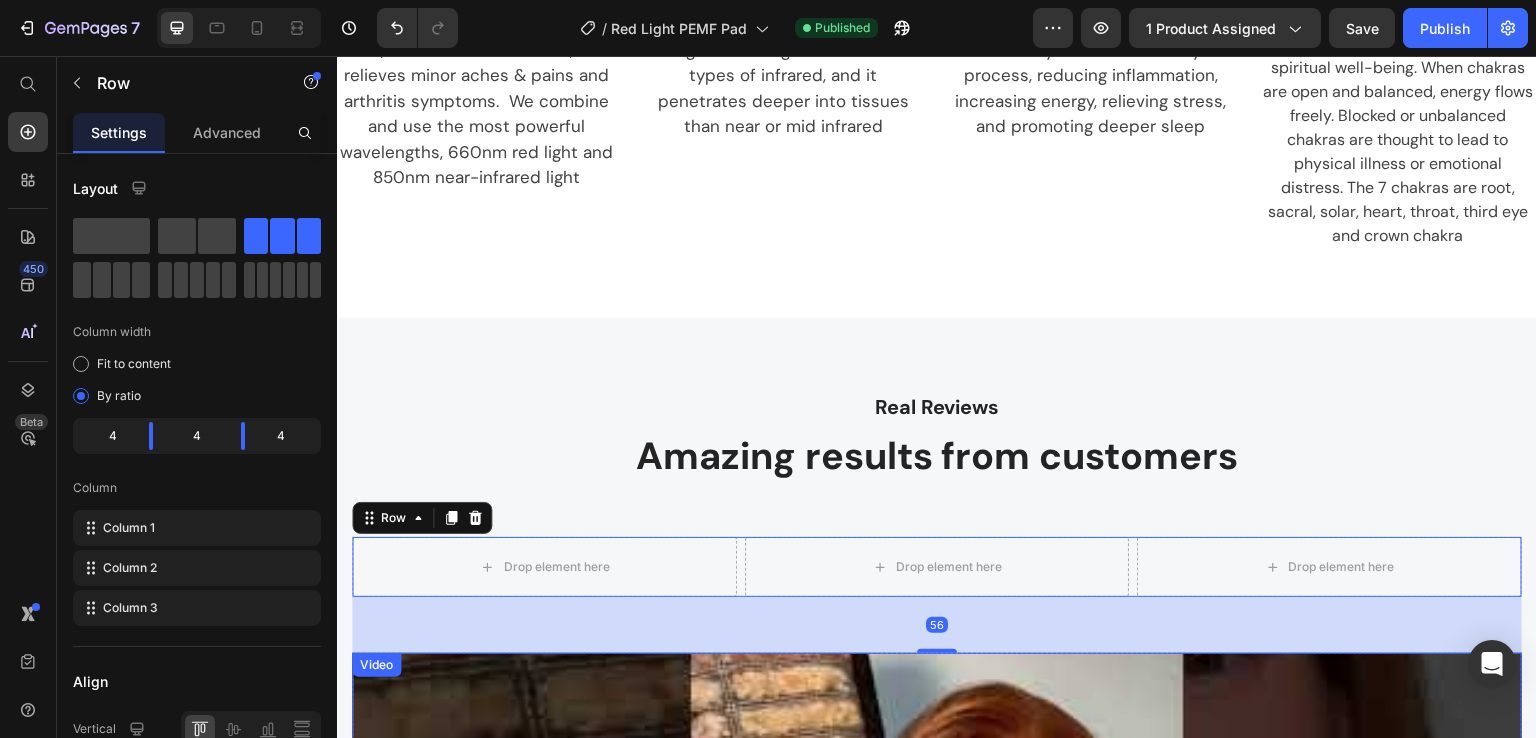scroll, scrollTop: 2666, scrollLeft: 0, axis: vertical 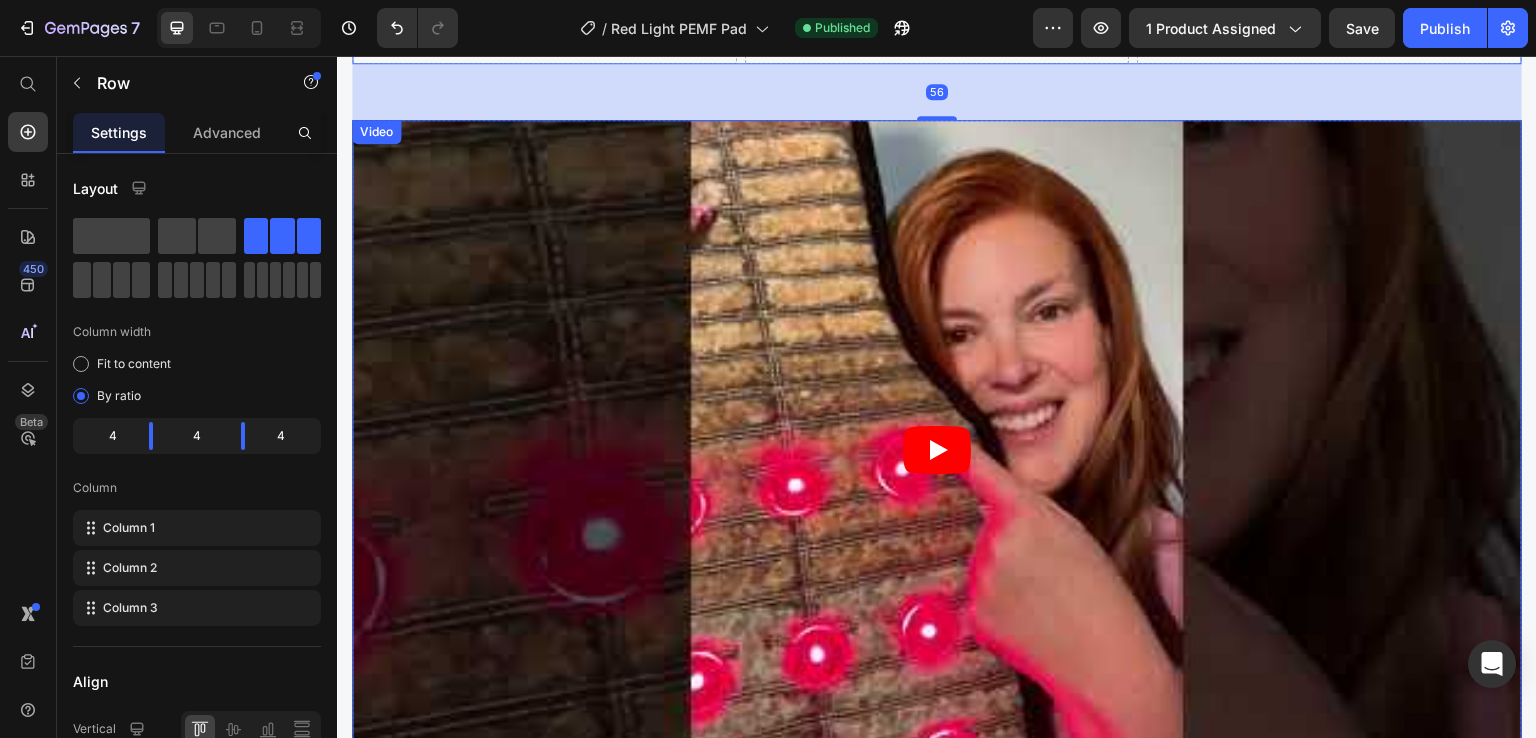 click at bounding box center (937, 449) 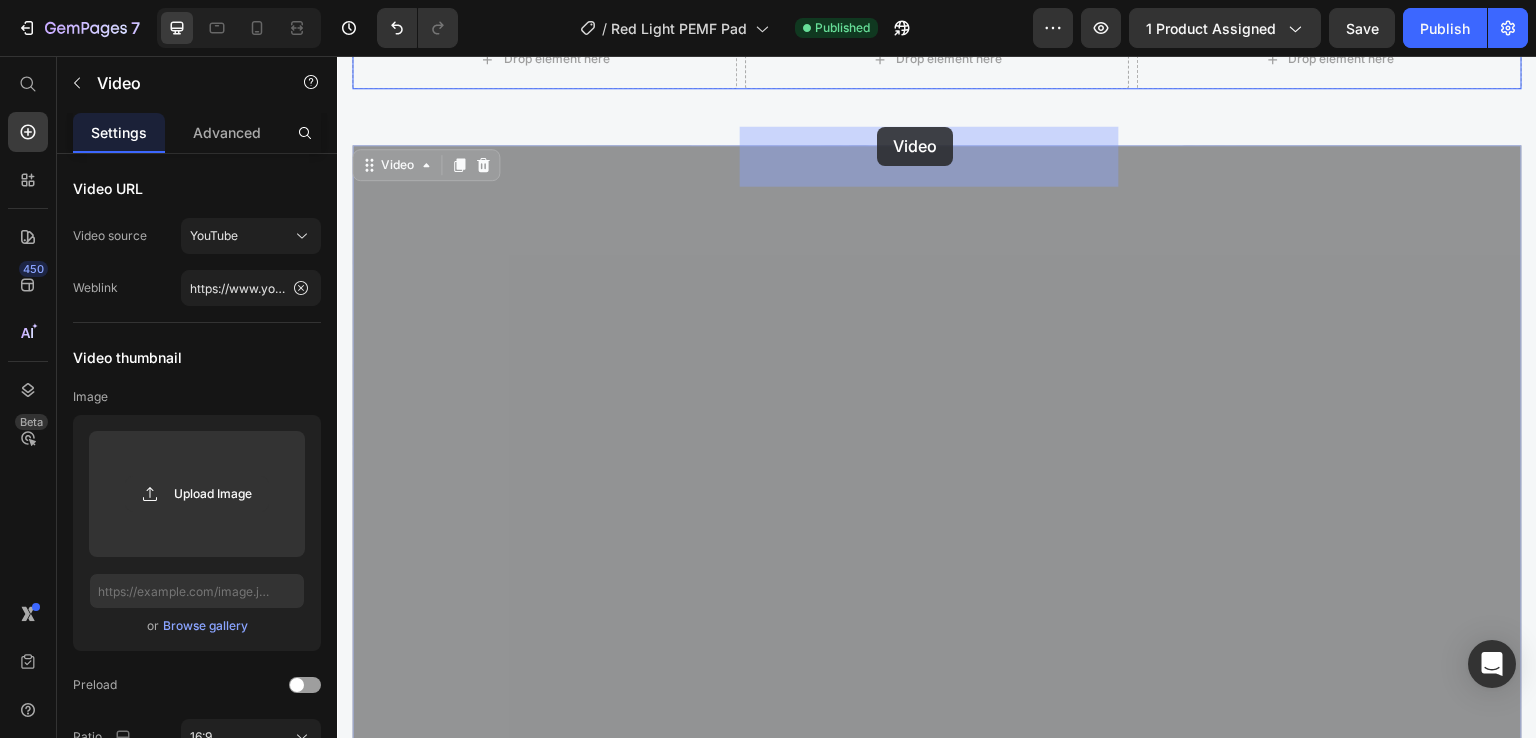 drag, startPoint x: 367, startPoint y: 237, endPoint x: 877, endPoint y: 127, distance: 521.7279 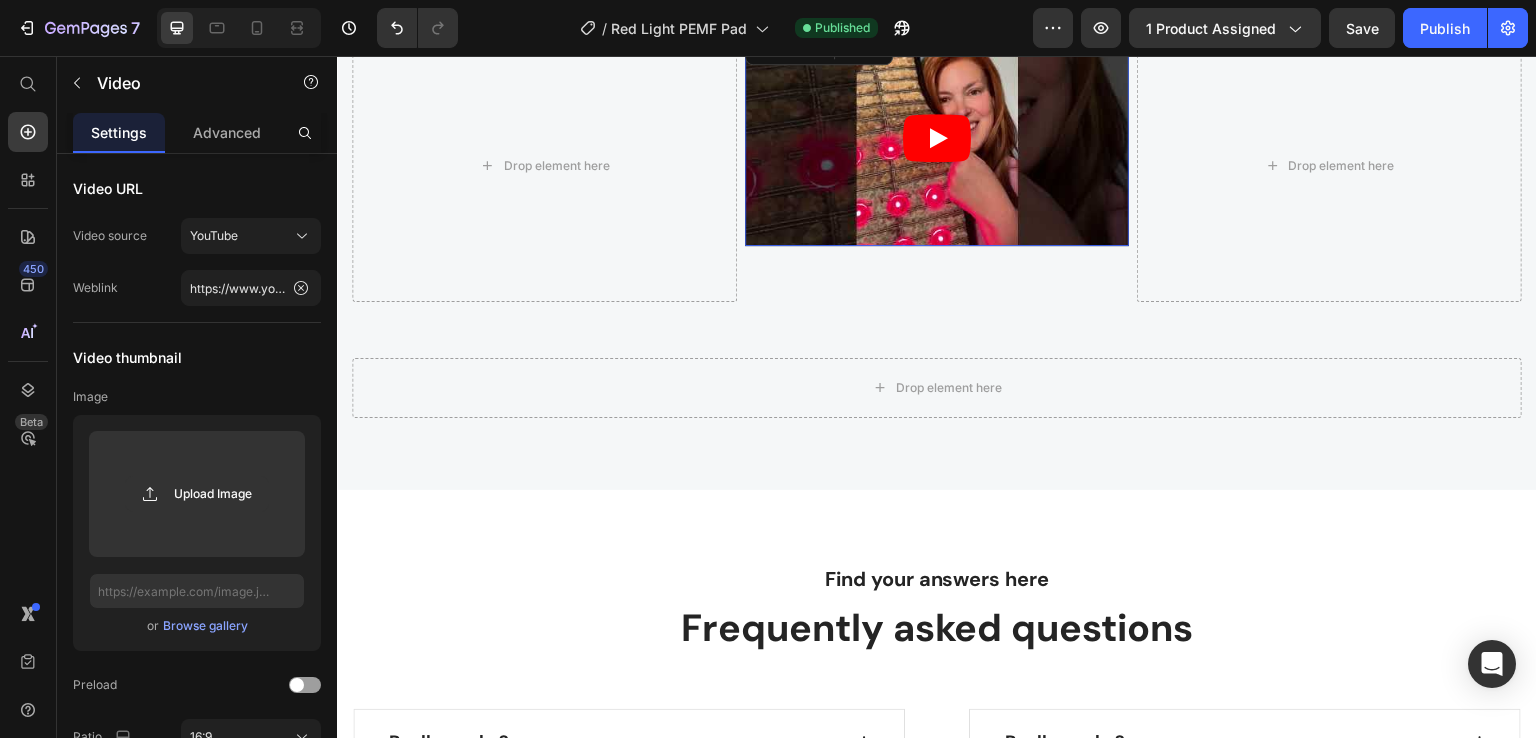 scroll, scrollTop: 2637, scrollLeft: 0, axis: vertical 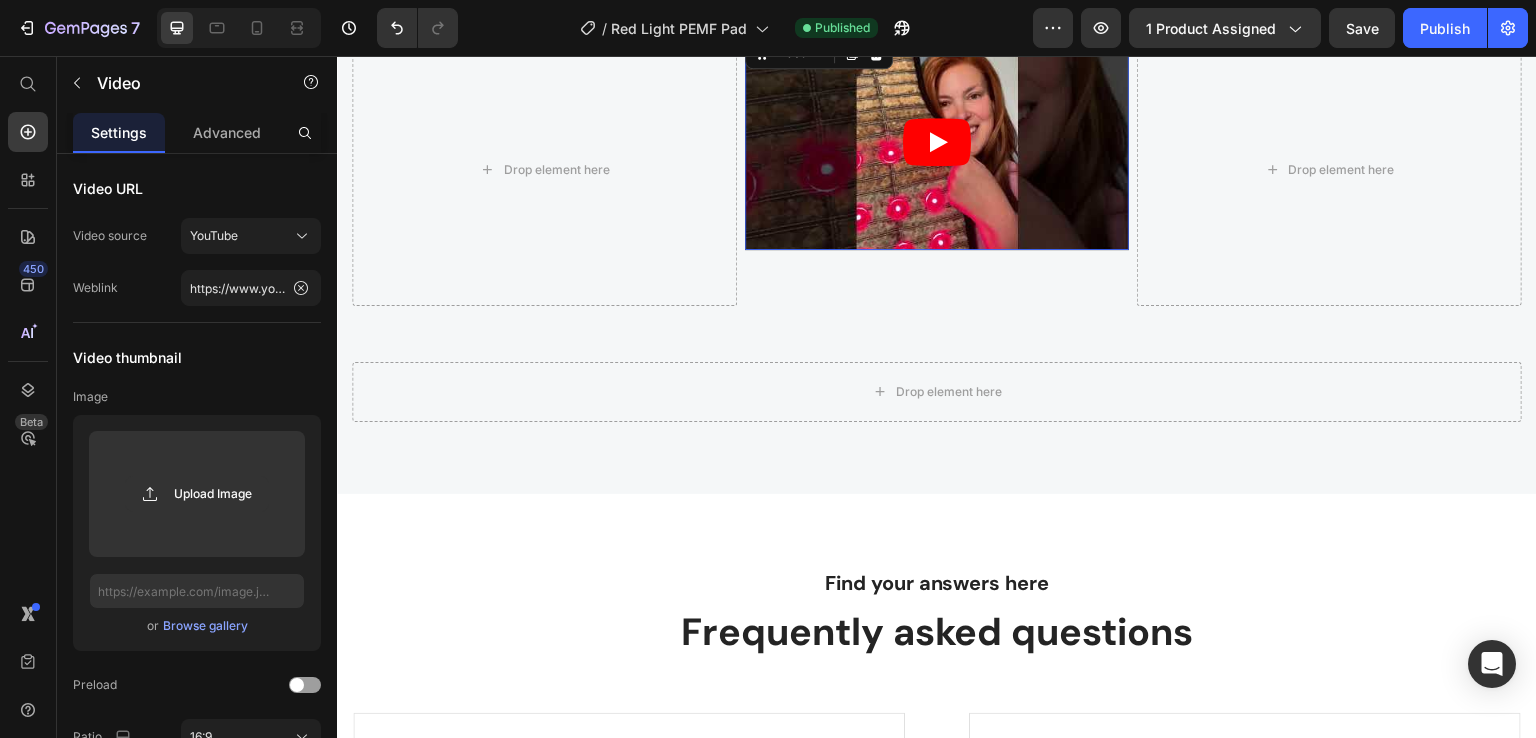 click at bounding box center (937, 141) 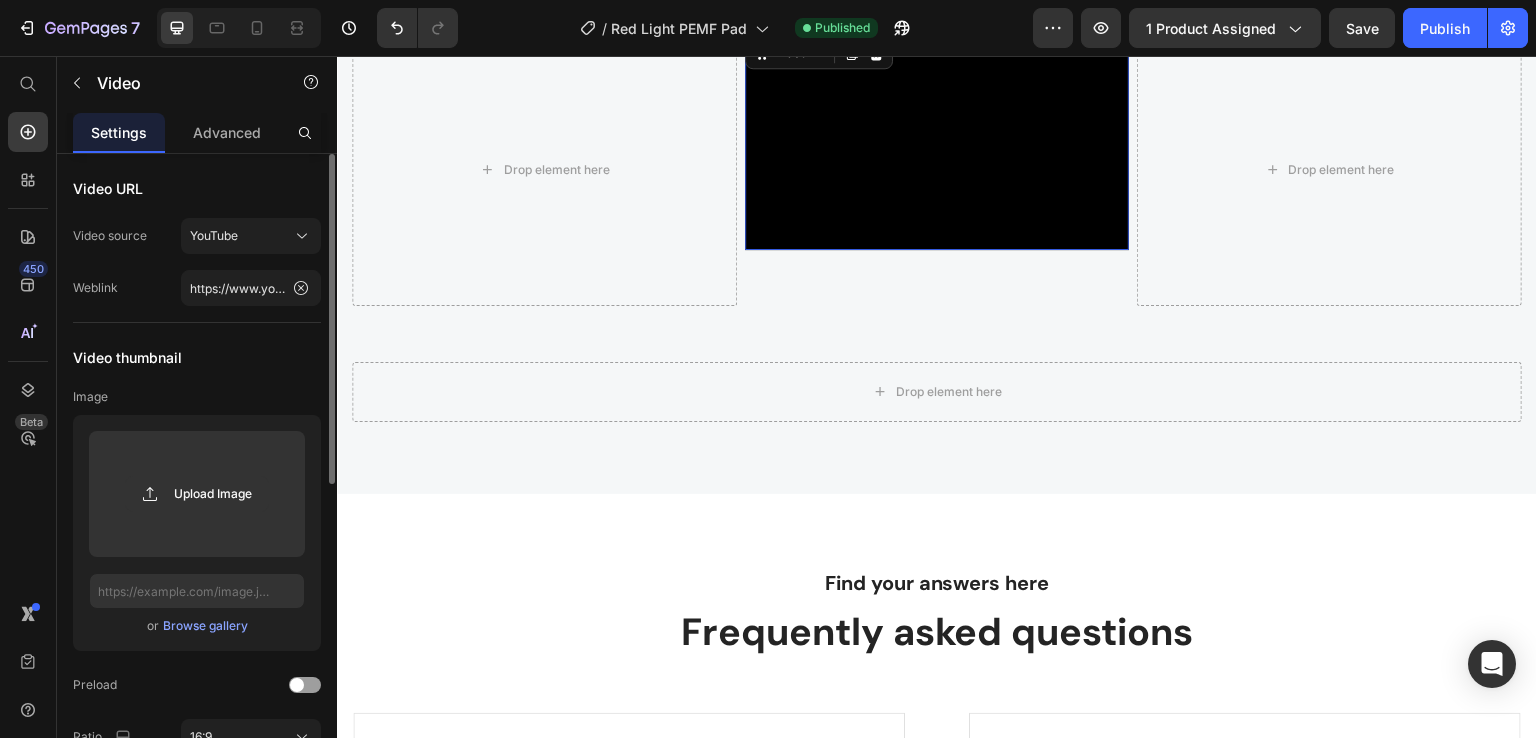 click on "Browse gallery" at bounding box center [205, 626] 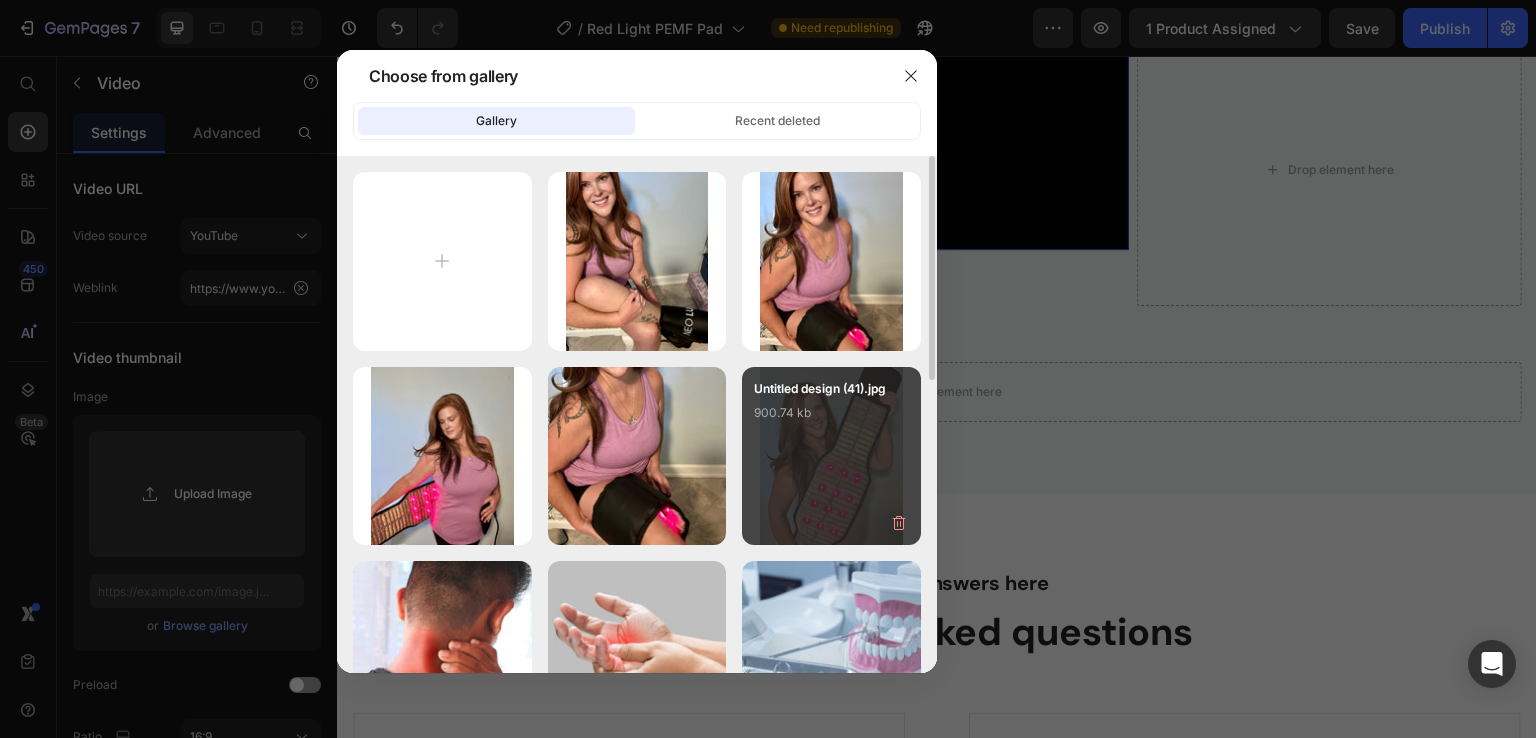 click on "Untitled design (41).jpg 900.74 kb" at bounding box center [831, 419] 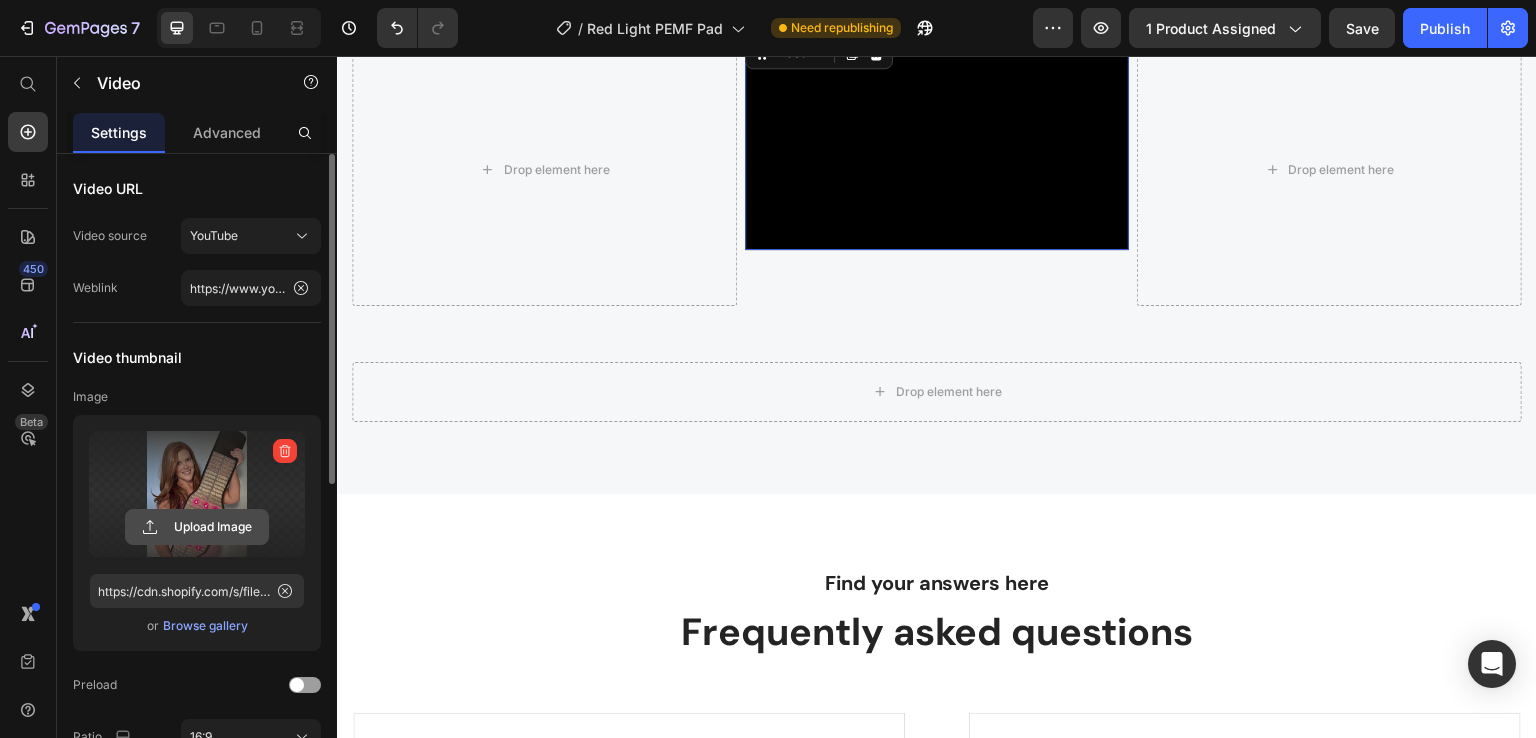 scroll, scrollTop: 266, scrollLeft: 0, axis: vertical 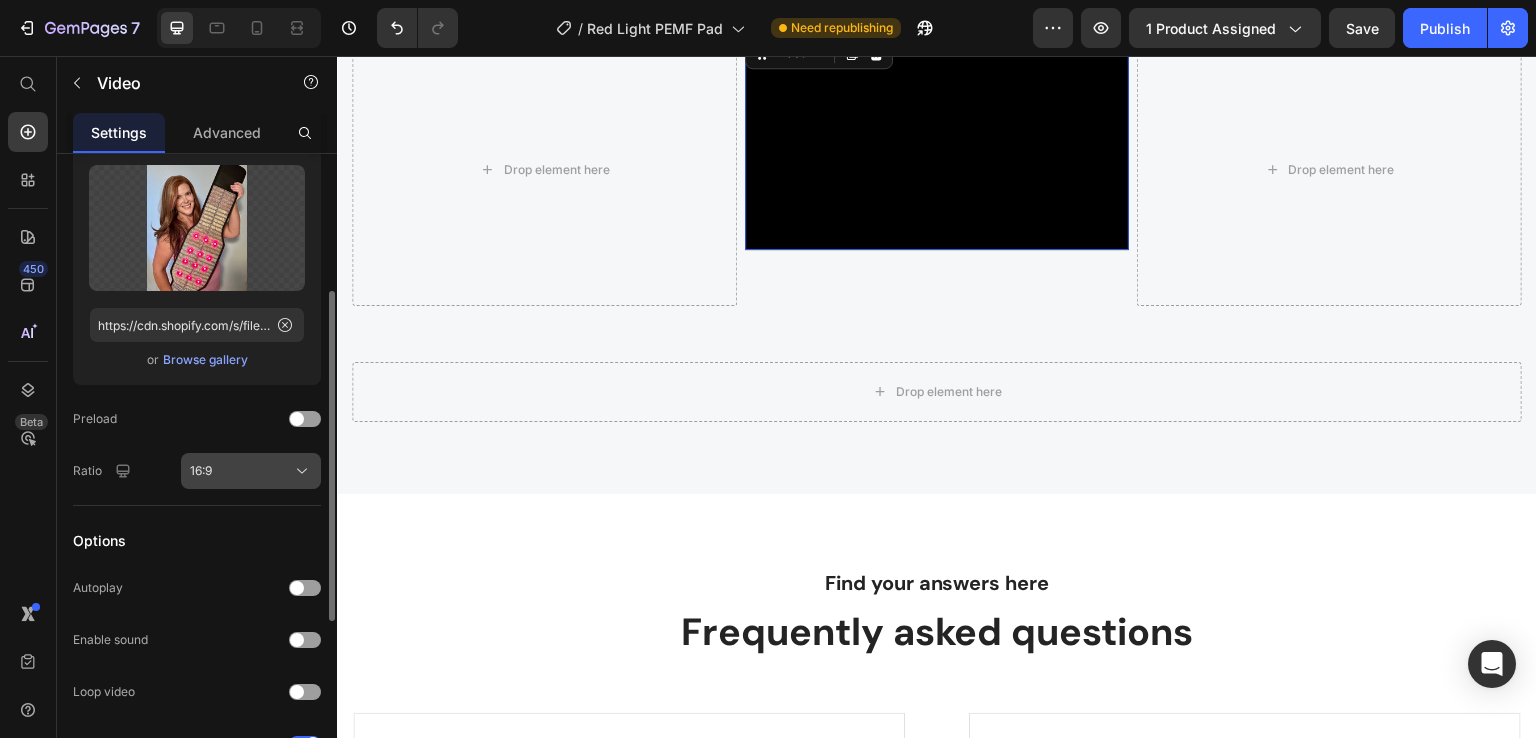 click on "16:9" 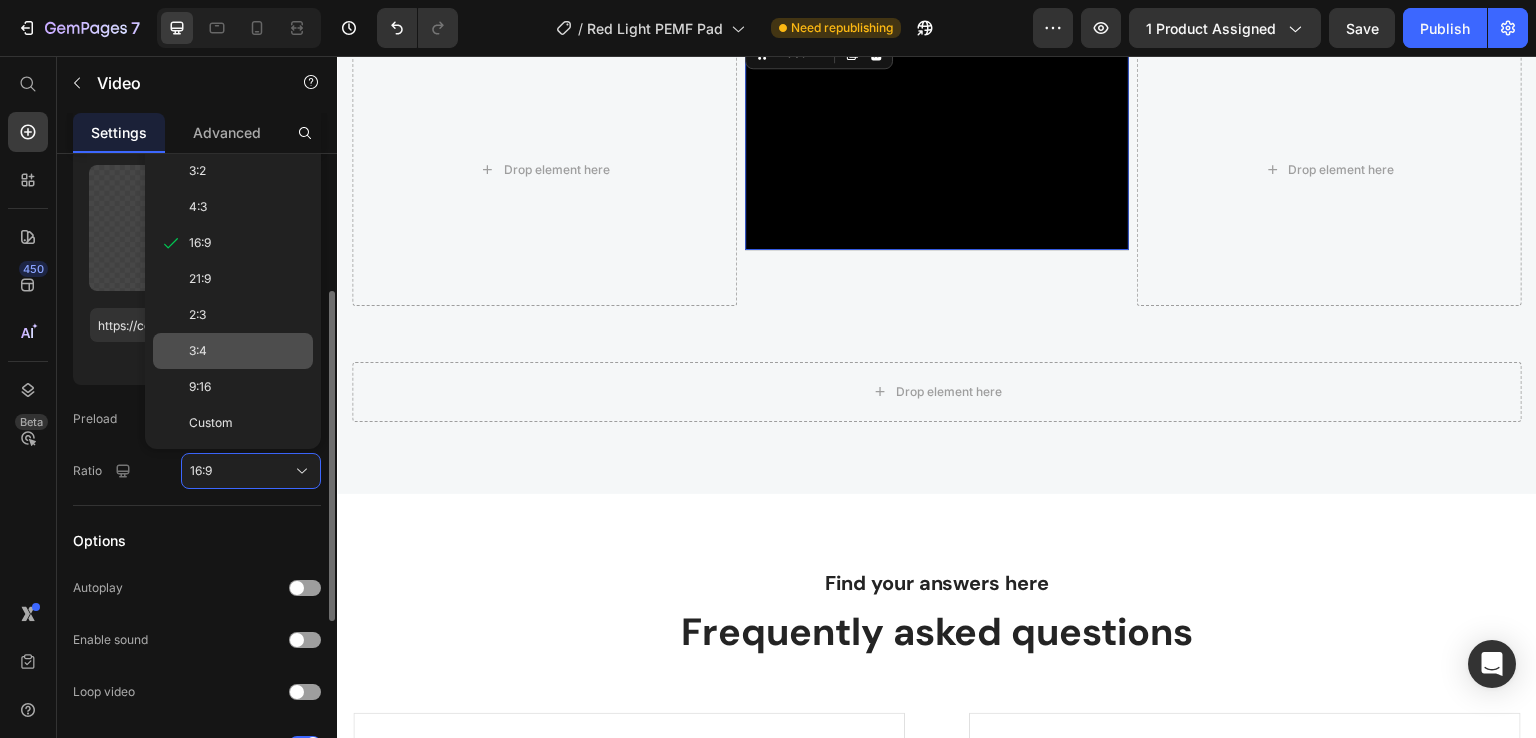 click on "3:4" at bounding box center (247, 351) 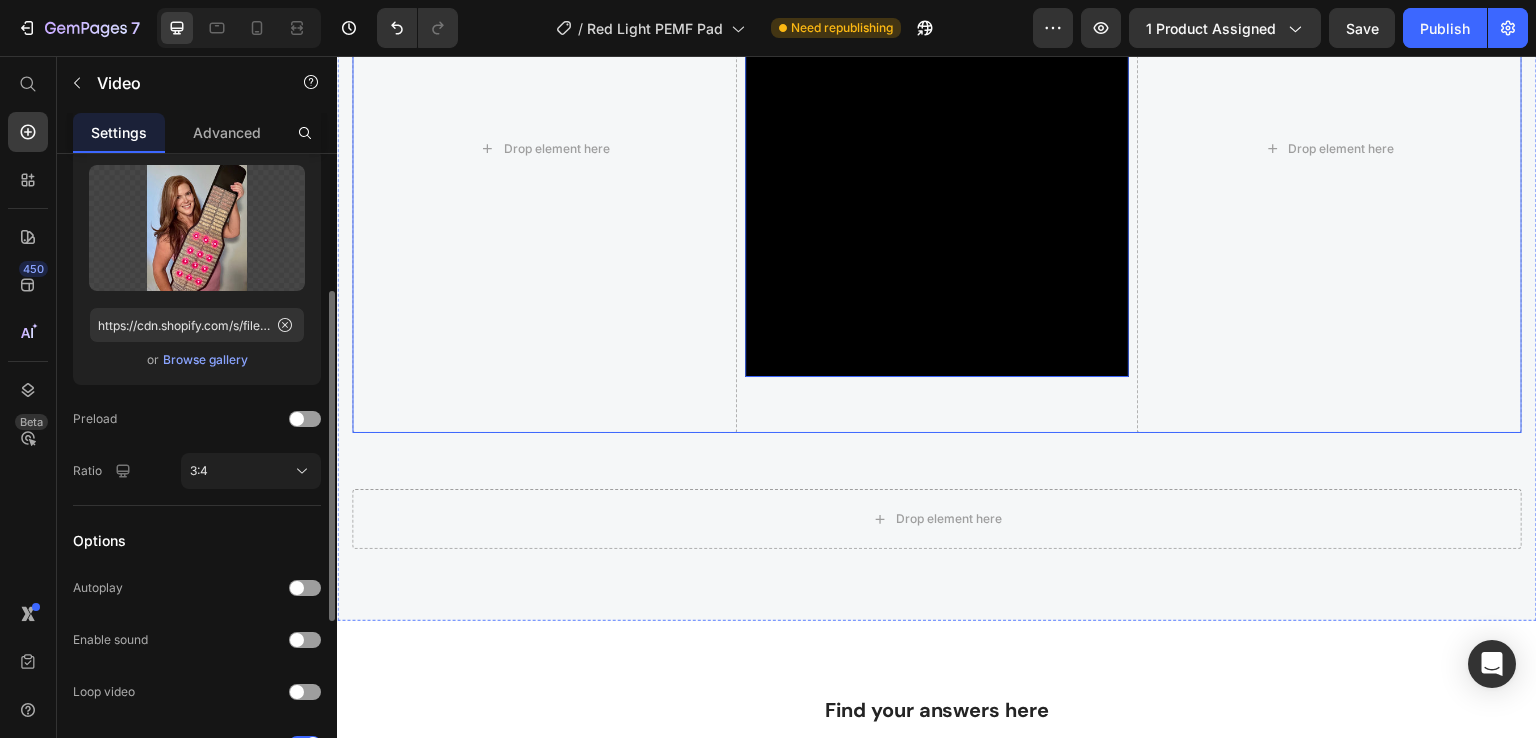 scroll, scrollTop: 3171, scrollLeft: 0, axis: vertical 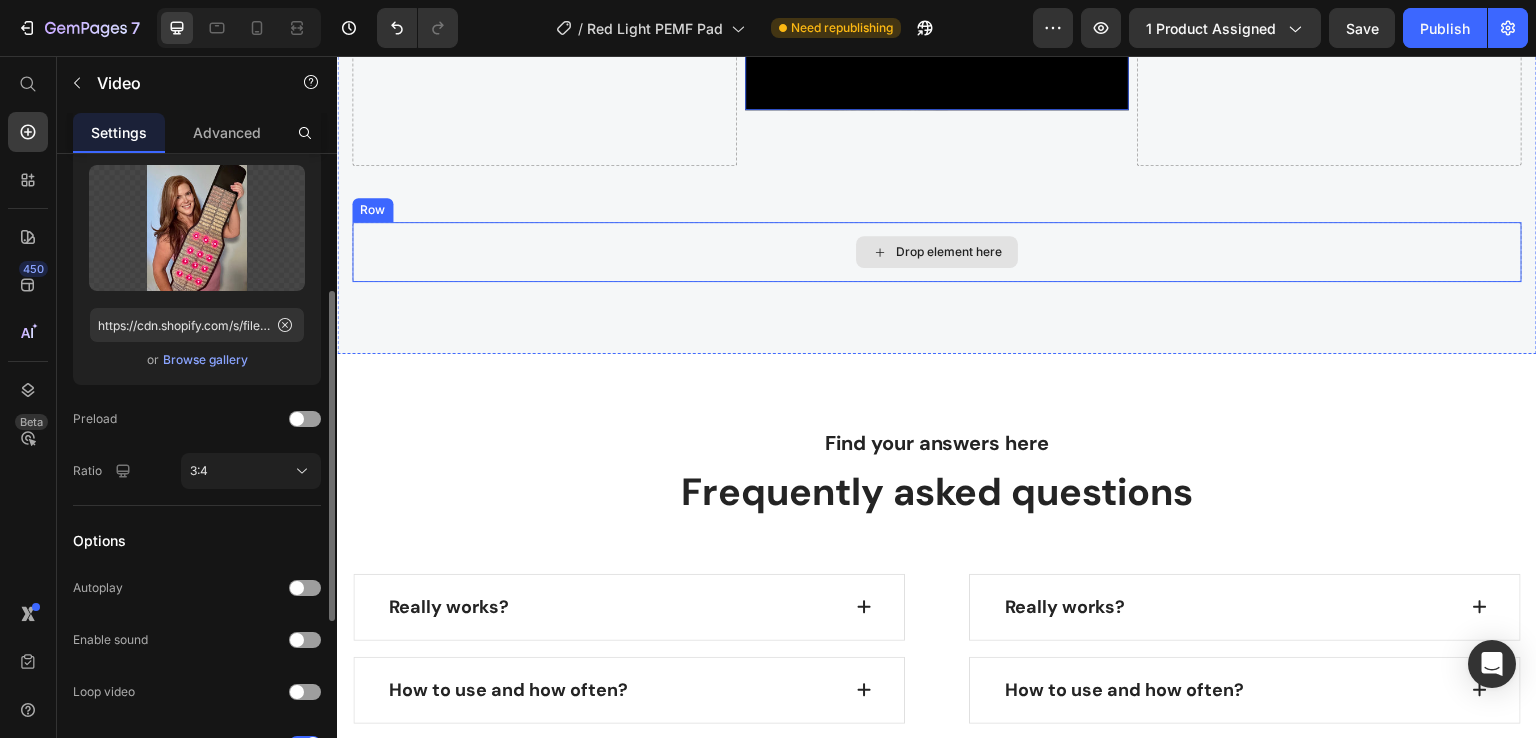 click on "Drop element here" at bounding box center [937, 252] 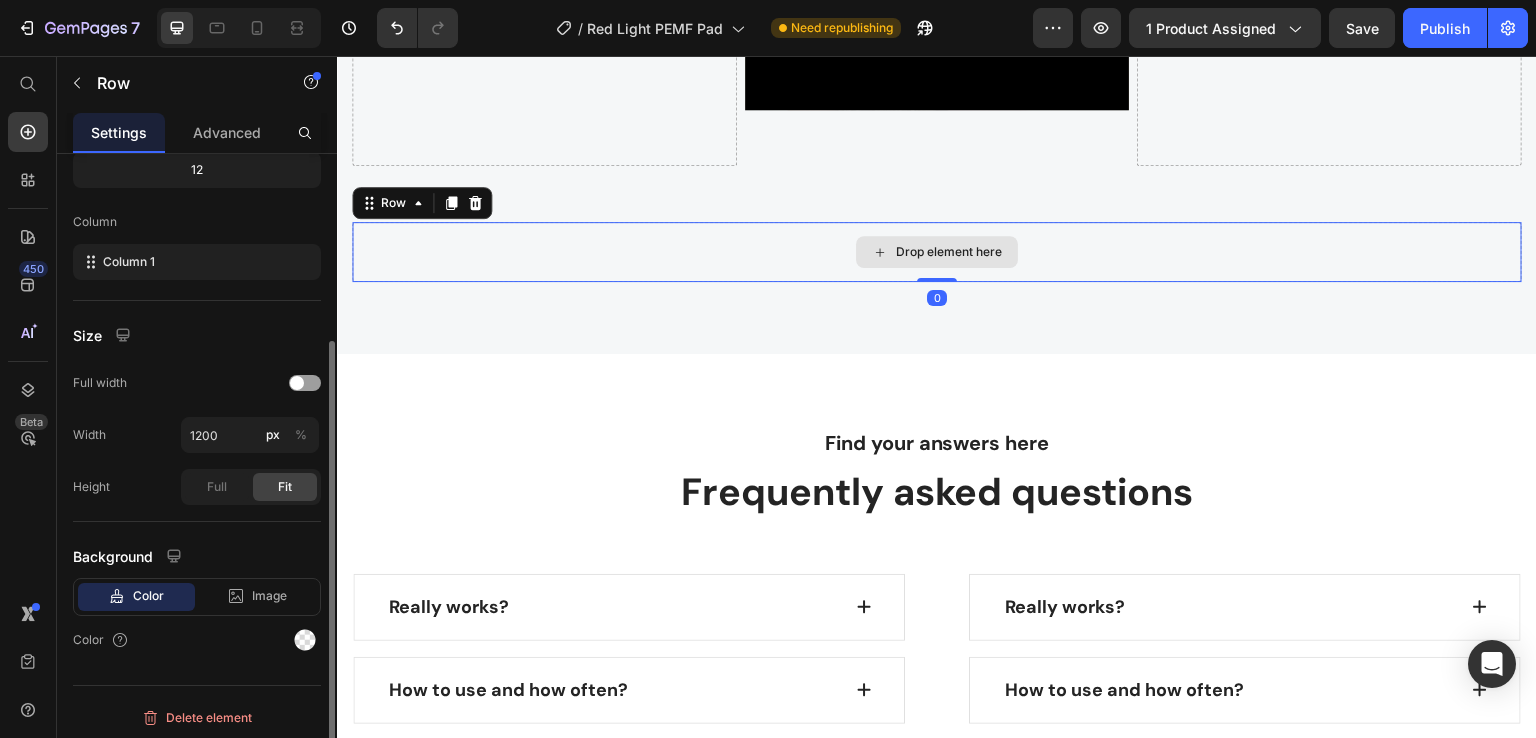 scroll, scrollTop: 0, scrollLeft: 0, axis: both 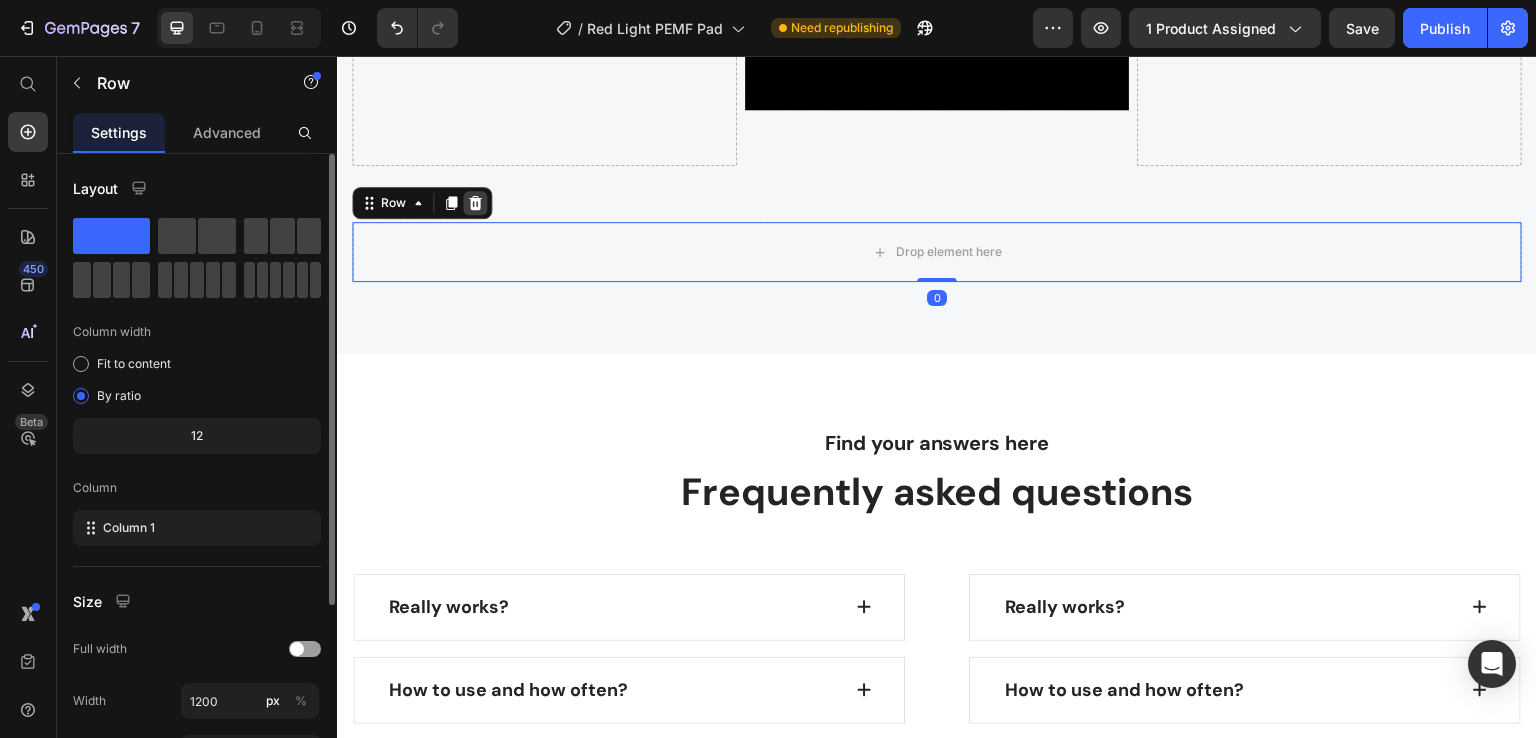 drag, startPoint x: 471, startPoint y: 204, endPoint x: 776, endPoint y: 323, distance: 327.39273 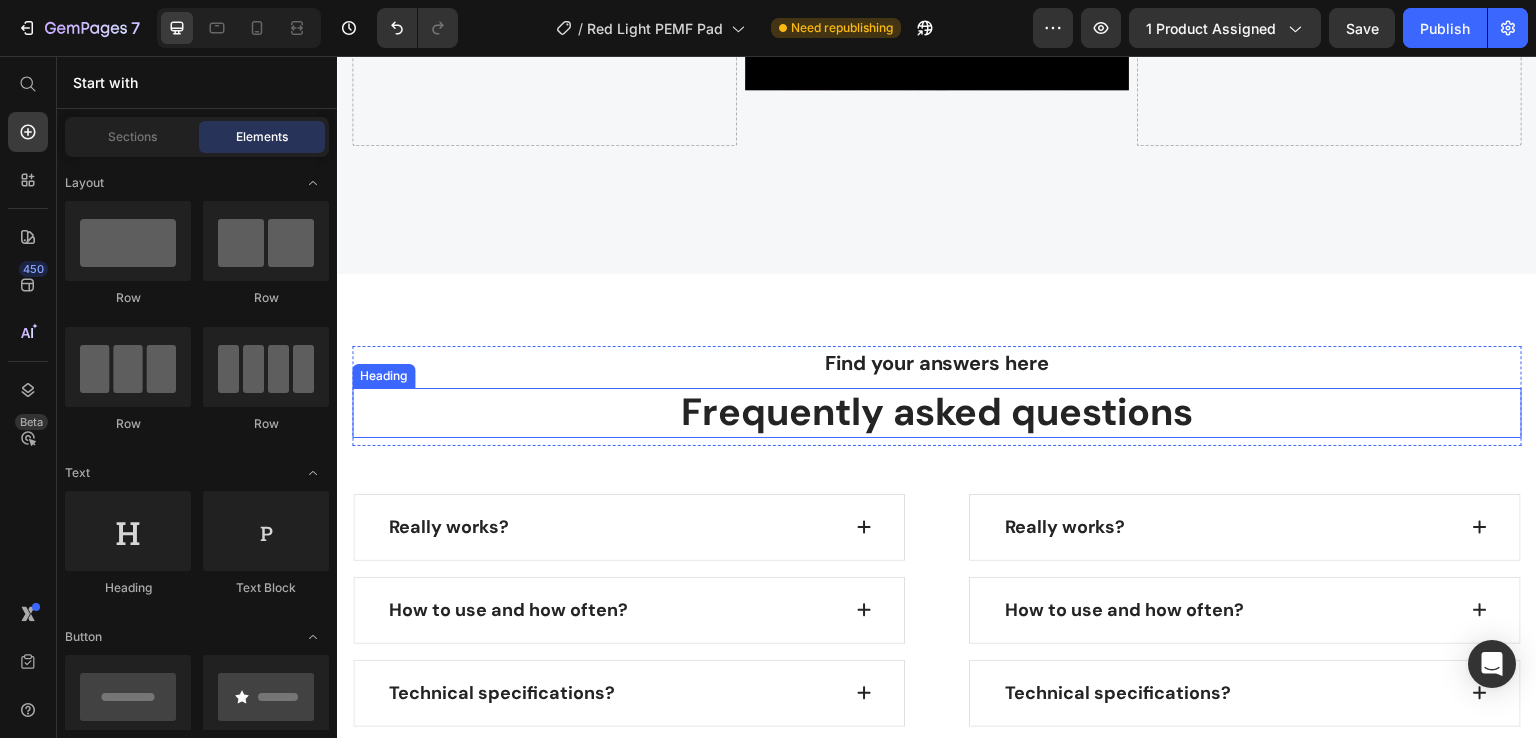scroll, scrollTop: 2904, scrollLeft: 0, axis: vertical 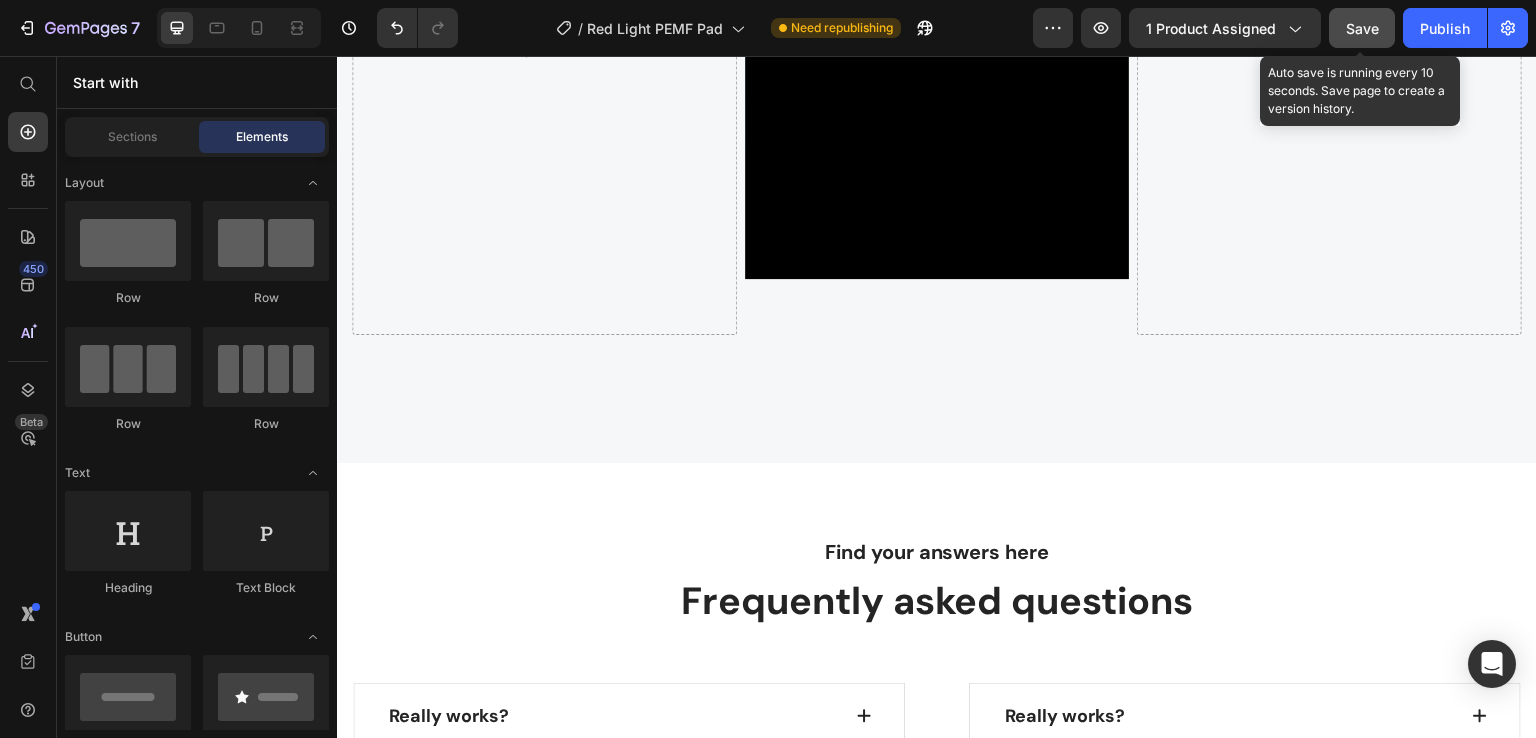 click on "Save" at bounding box center (1362, 28) 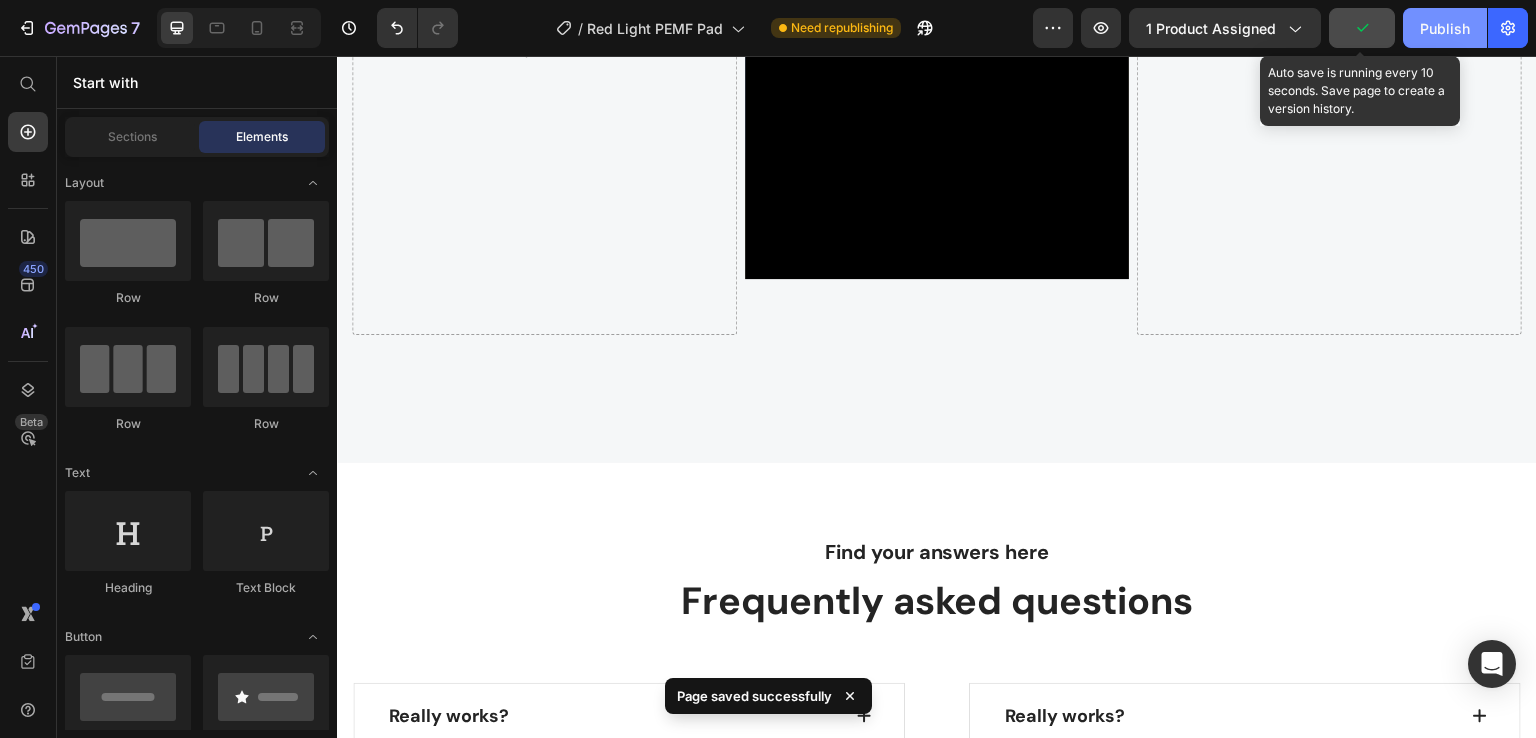 click on "Publish" at bounding box center [1445, 28] 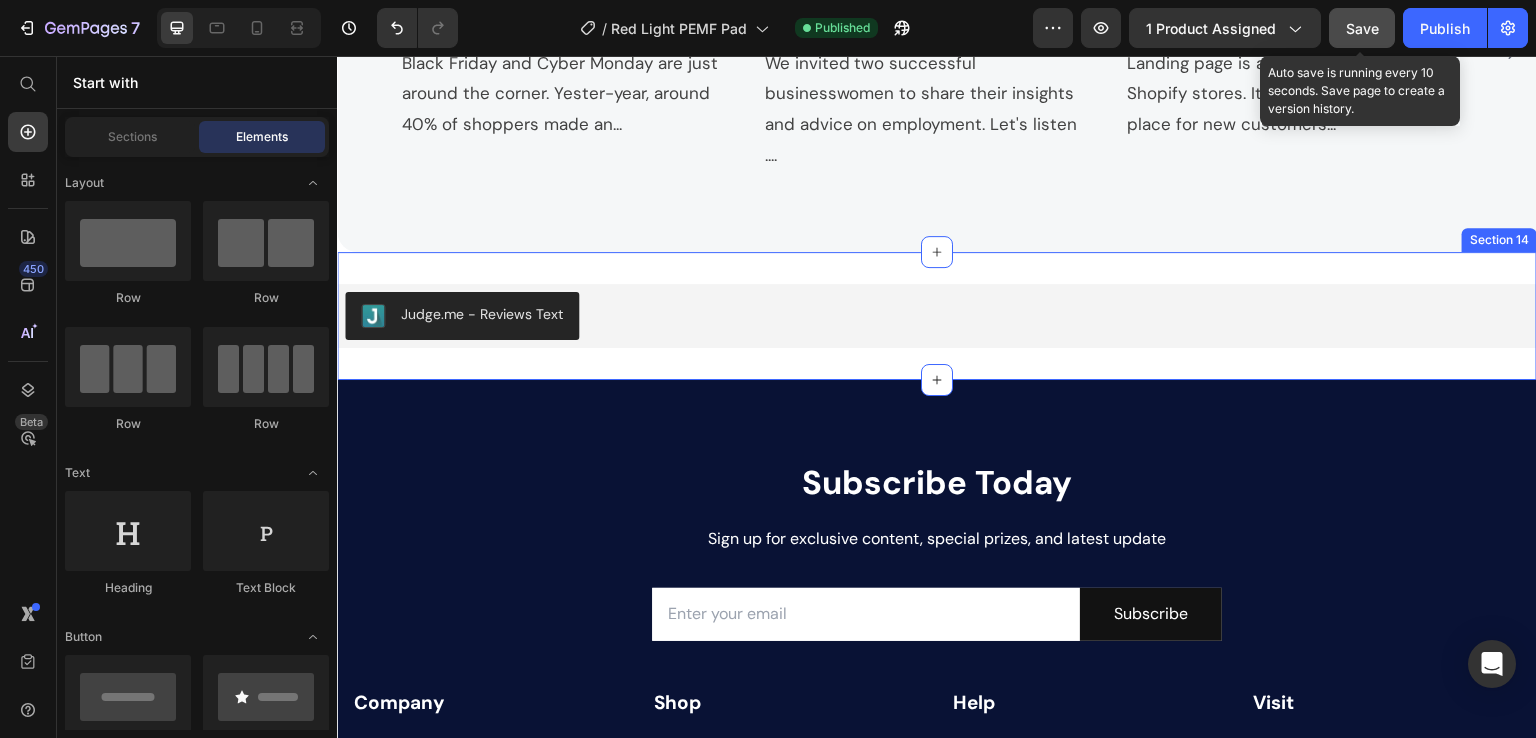 scroll, scrollTop: 4504, scrollLeft: 0, axis: vertical 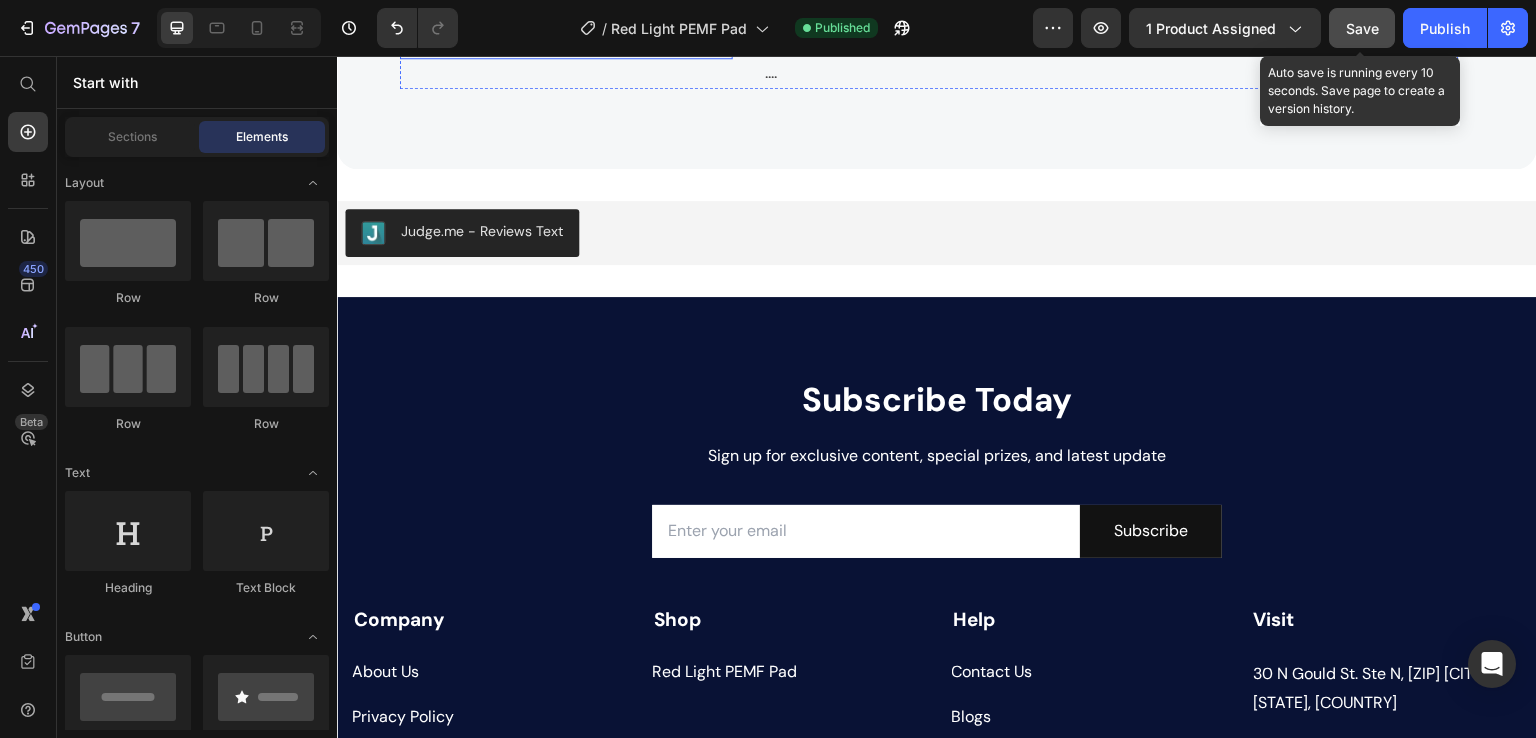 click on "Black Friday and Cyber Monday are just around the corner. Yester-year, around 40% of shoppers made an..." at bounding box center [566, 11] 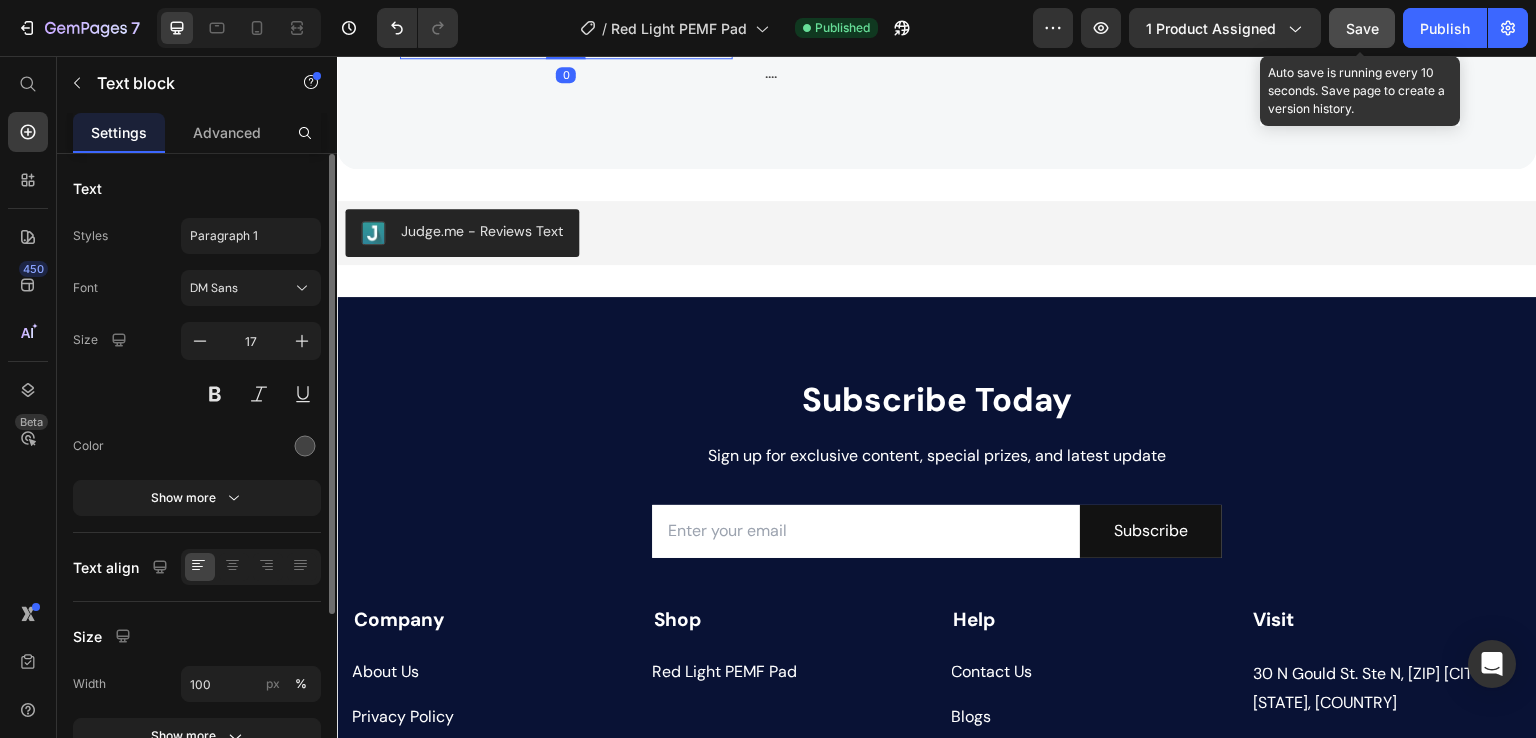 click 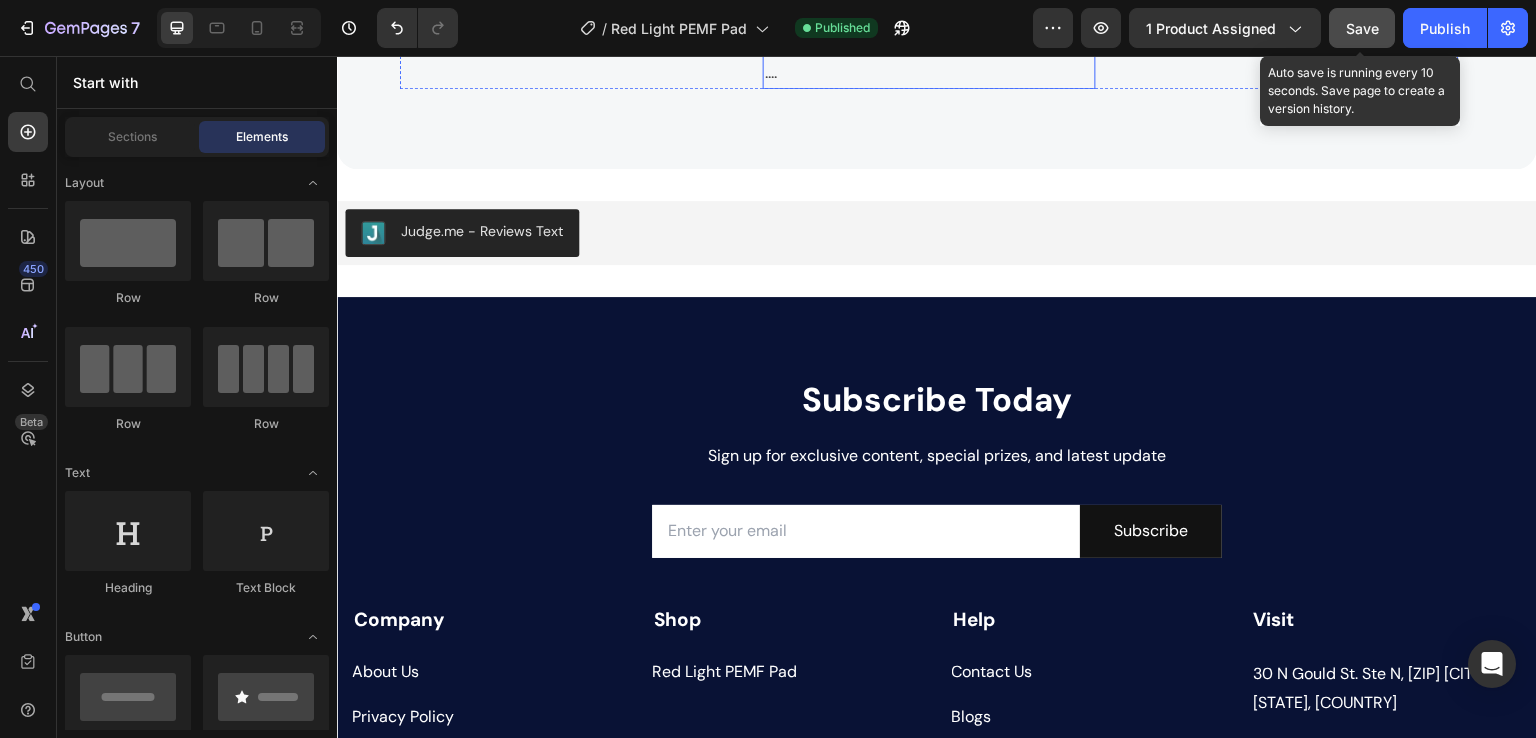 click on "We invited two successful businesswomen to share their insights and advice on employment. Let's listen ...." at bounding box center [929, 26] 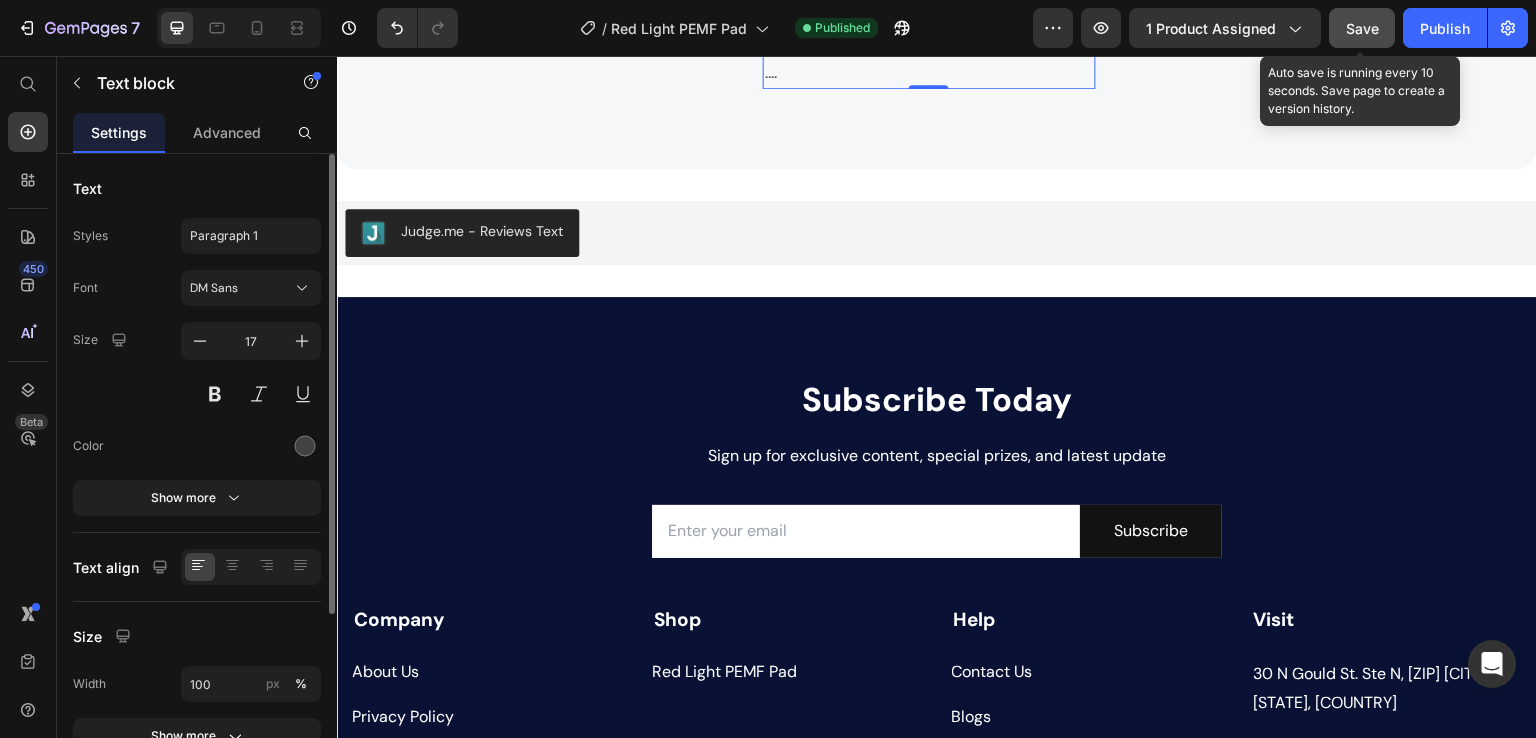 click 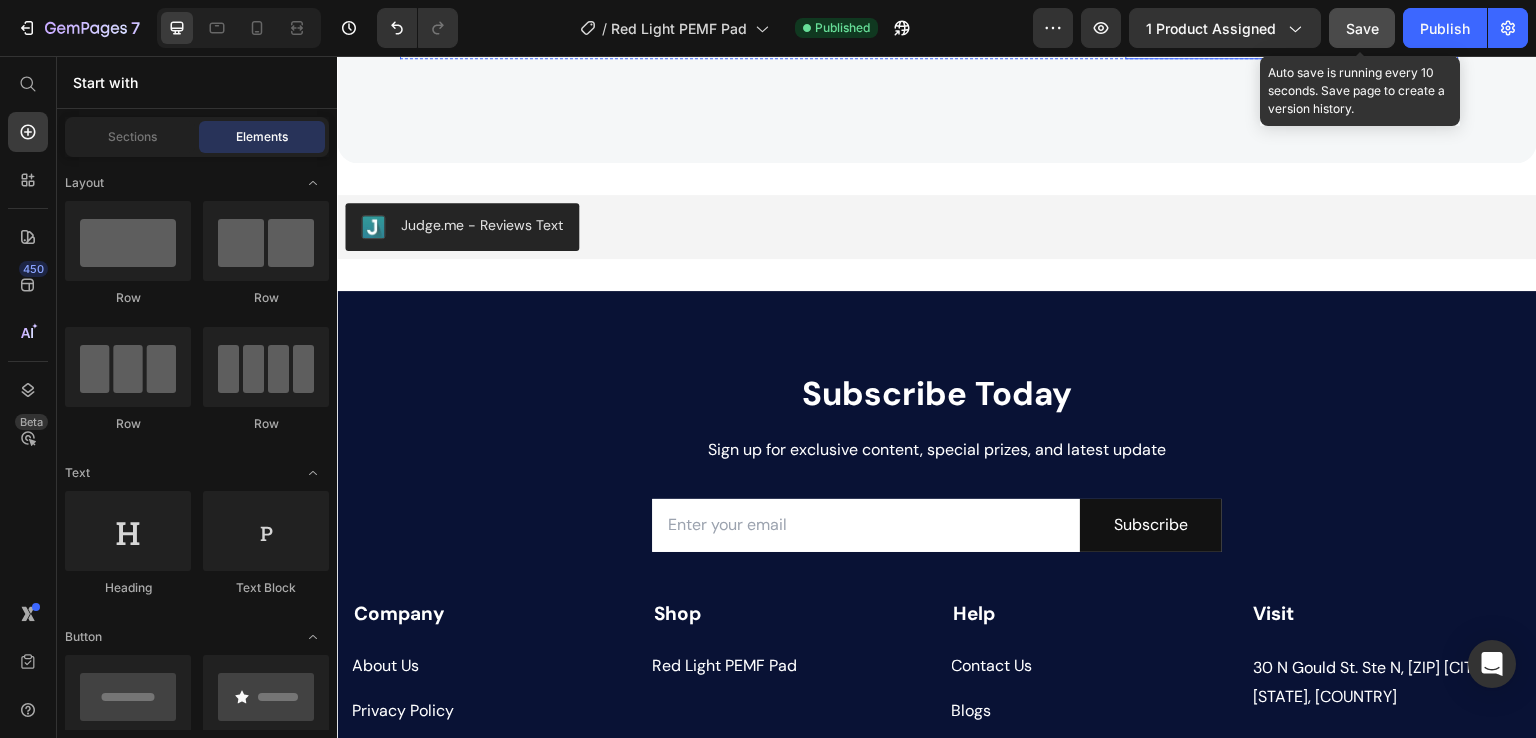 click on "Landing page is a vital aspect of any Shopify stores. It is often the very first place for new customers..." at bounding box center (1292, 11) 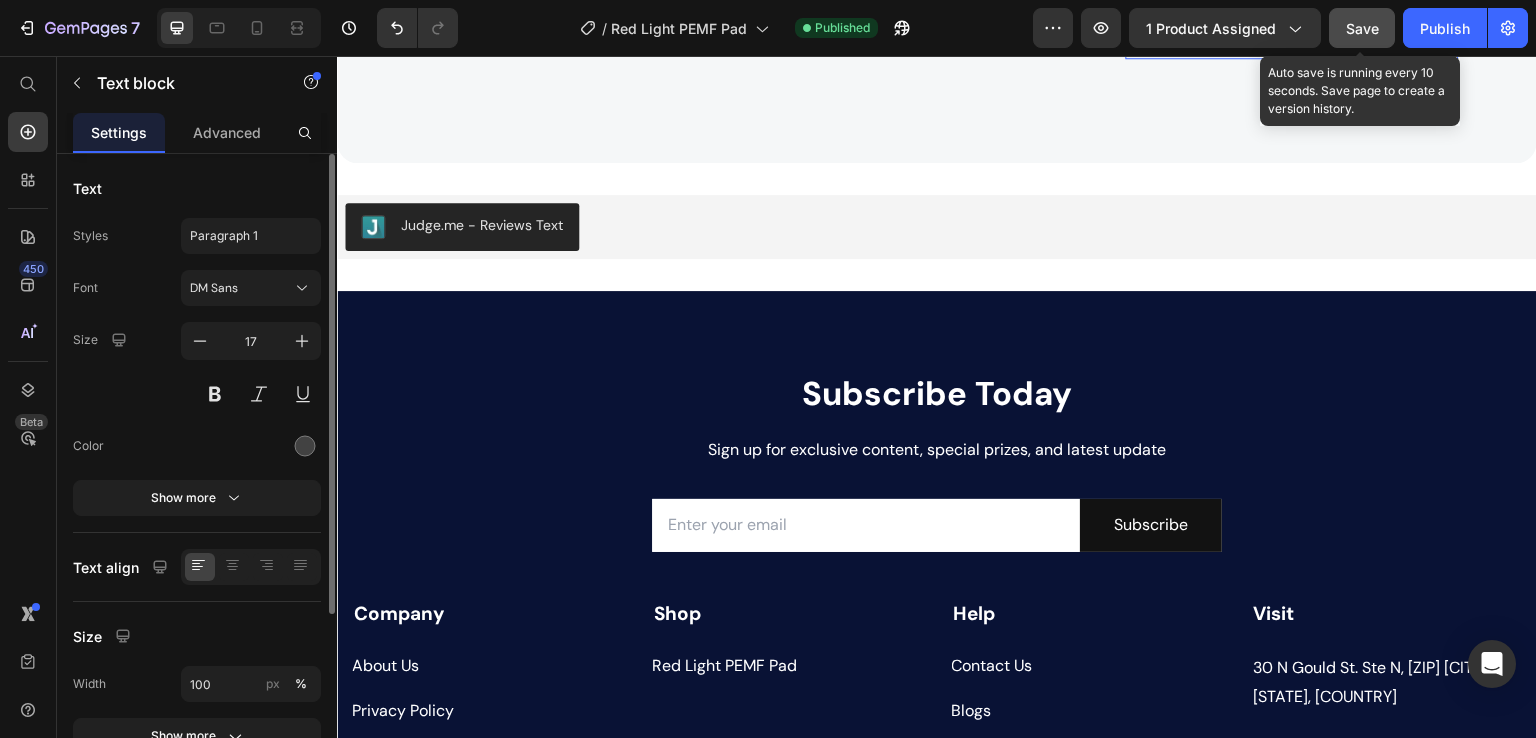 click 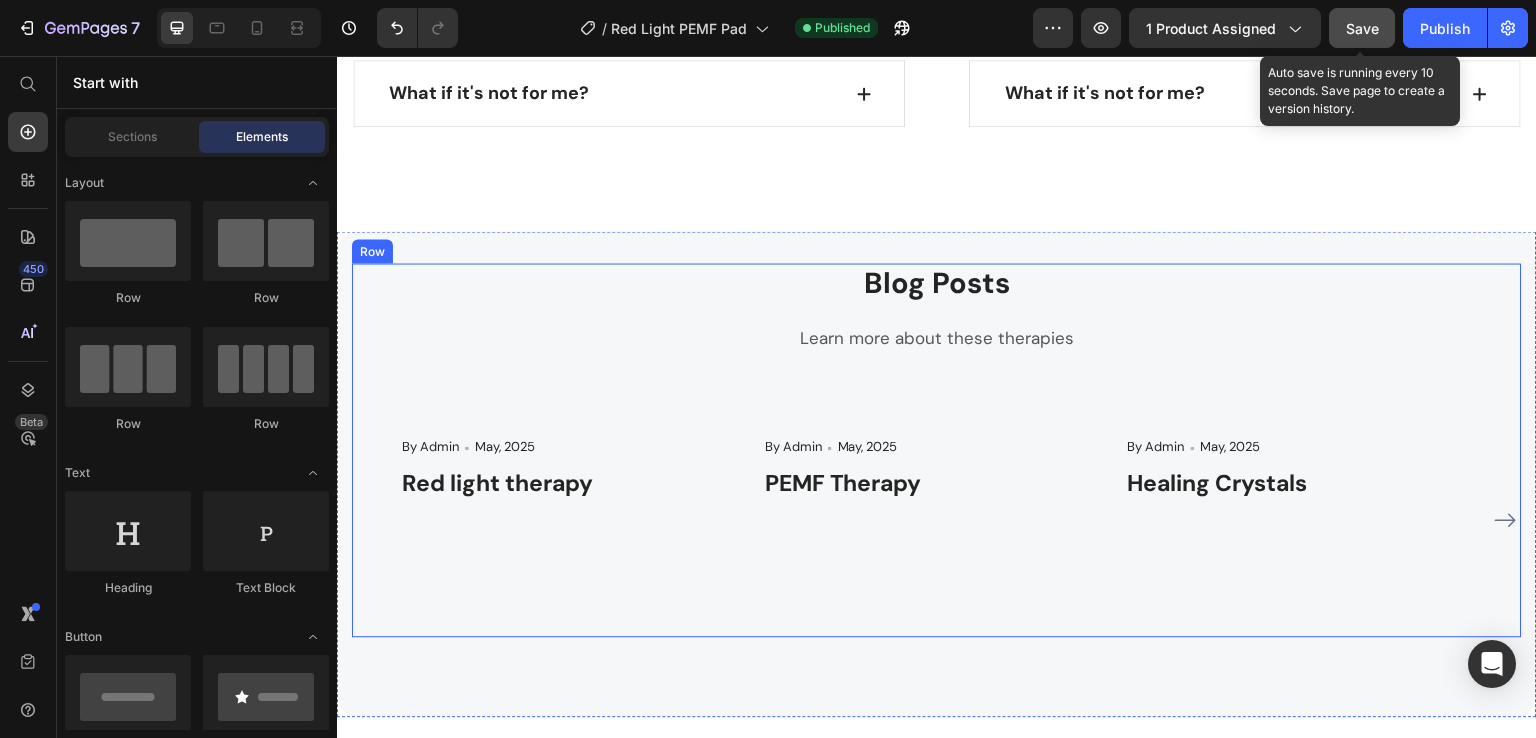 scroll, scrollTop: 4216, scrollLeft: 0, axis: vertical 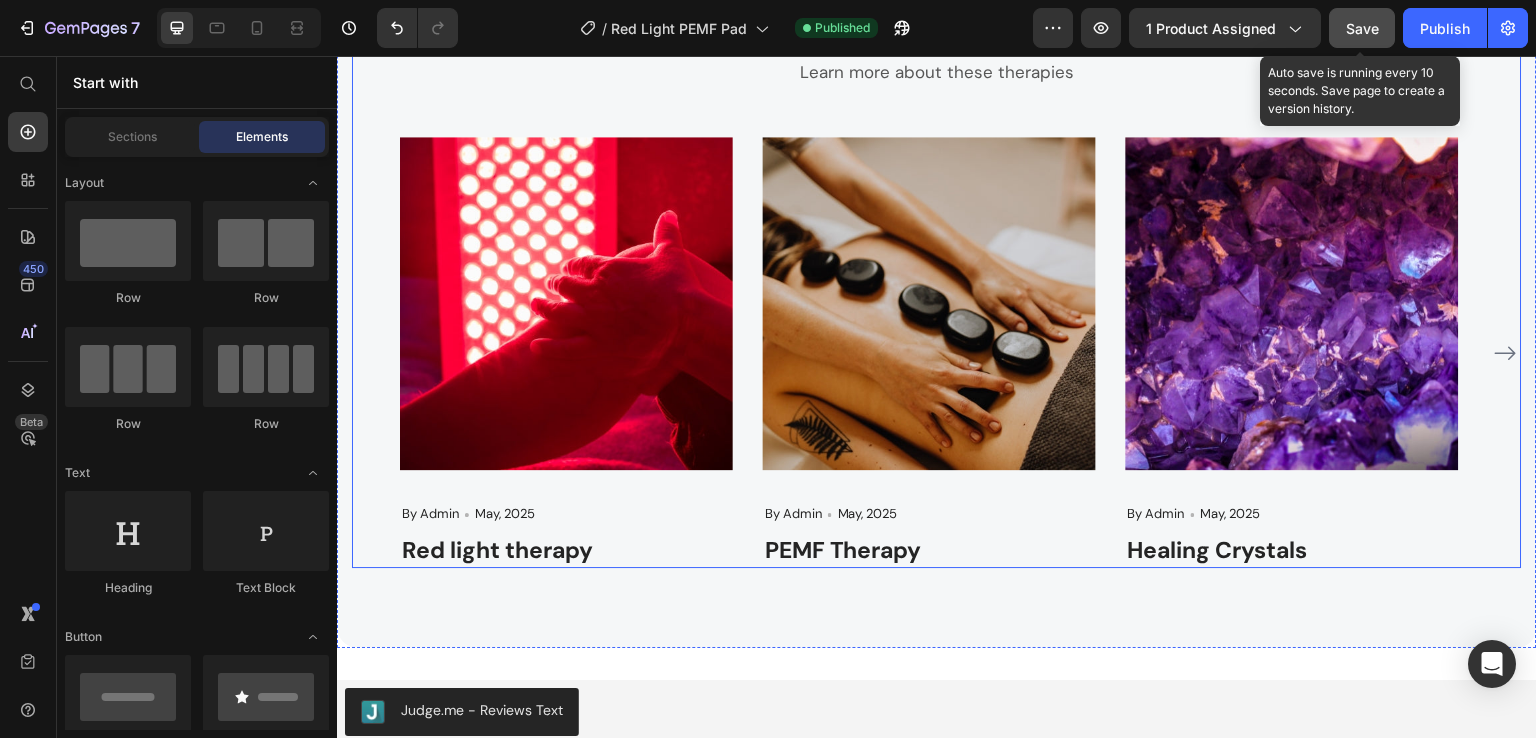 click on "Blog Posts Heading Learn more about these therapies Text block
Image By Admin Text block
Icon May, 2025 Text block Row Red light therapy Heading Image By Admin Text block
Icon May, 2025 Text block Row PEMF Therapy Heading Image By Admin Text block
Icon May, 2025 Text block Row Healing Crystals Heading Row Image By  Zoro Text block
Icon May 29,2022 Text block Row How To Prepare A Successful Website For Black Friday Heading Black Friday and Cyber Monday are just around the corner. Yester-year, around 40% of shoppers made an... Text block Image By  Robin Text block
Icon May 29,2022 Text block Row 7 Keys to Shopify Success, Shared by Inspiring Women... Heading We invited two successful businesswomen to share their insights and advice on employment. Let's listen .... Text block Image By  Luffy Text block
Icon May 29,2022 Text block Row Optimizing Shopify Landing Page: Secrets to A High... Heading Row" at bounding box center (937, 282) 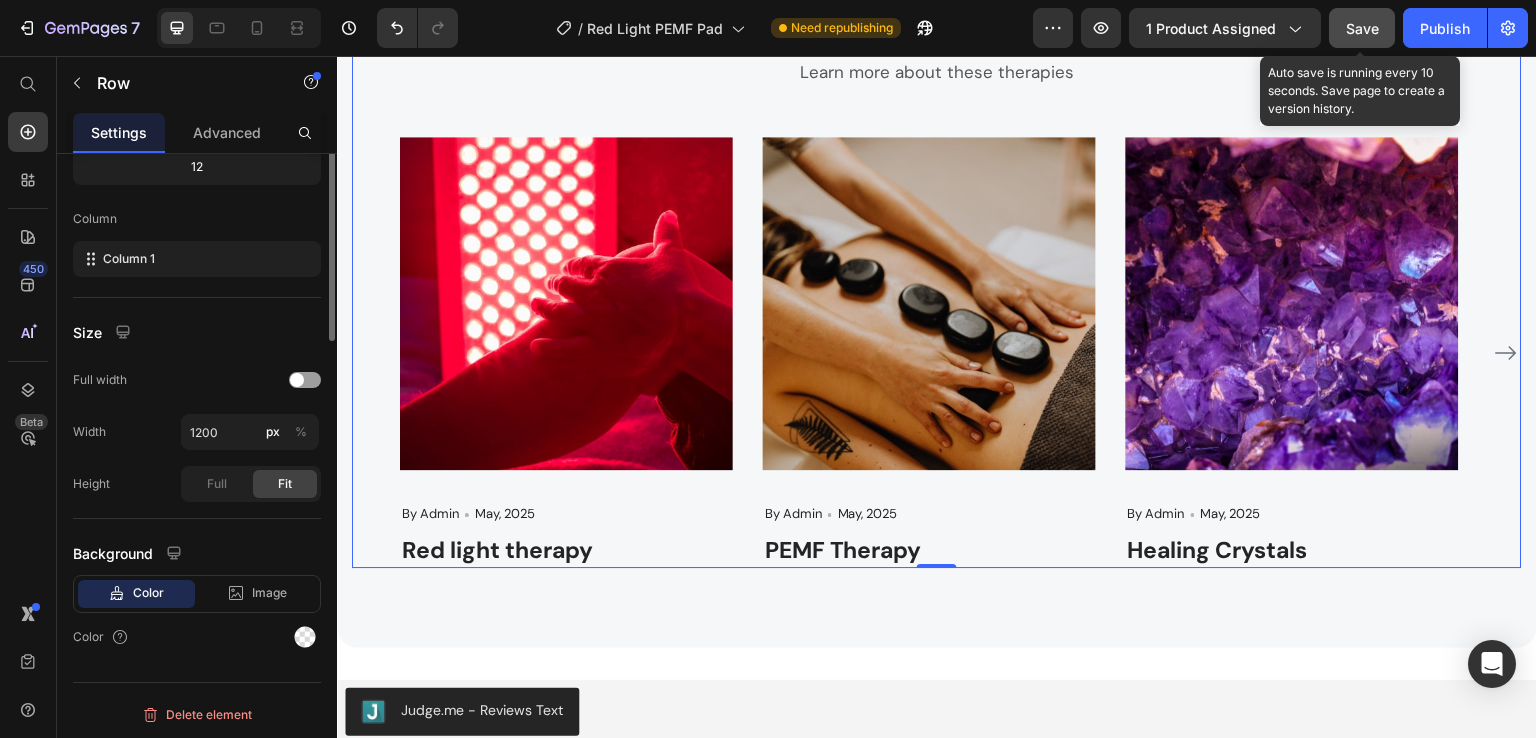 scroll, scrollTop: 0, scrollLeft: 0, axis: both 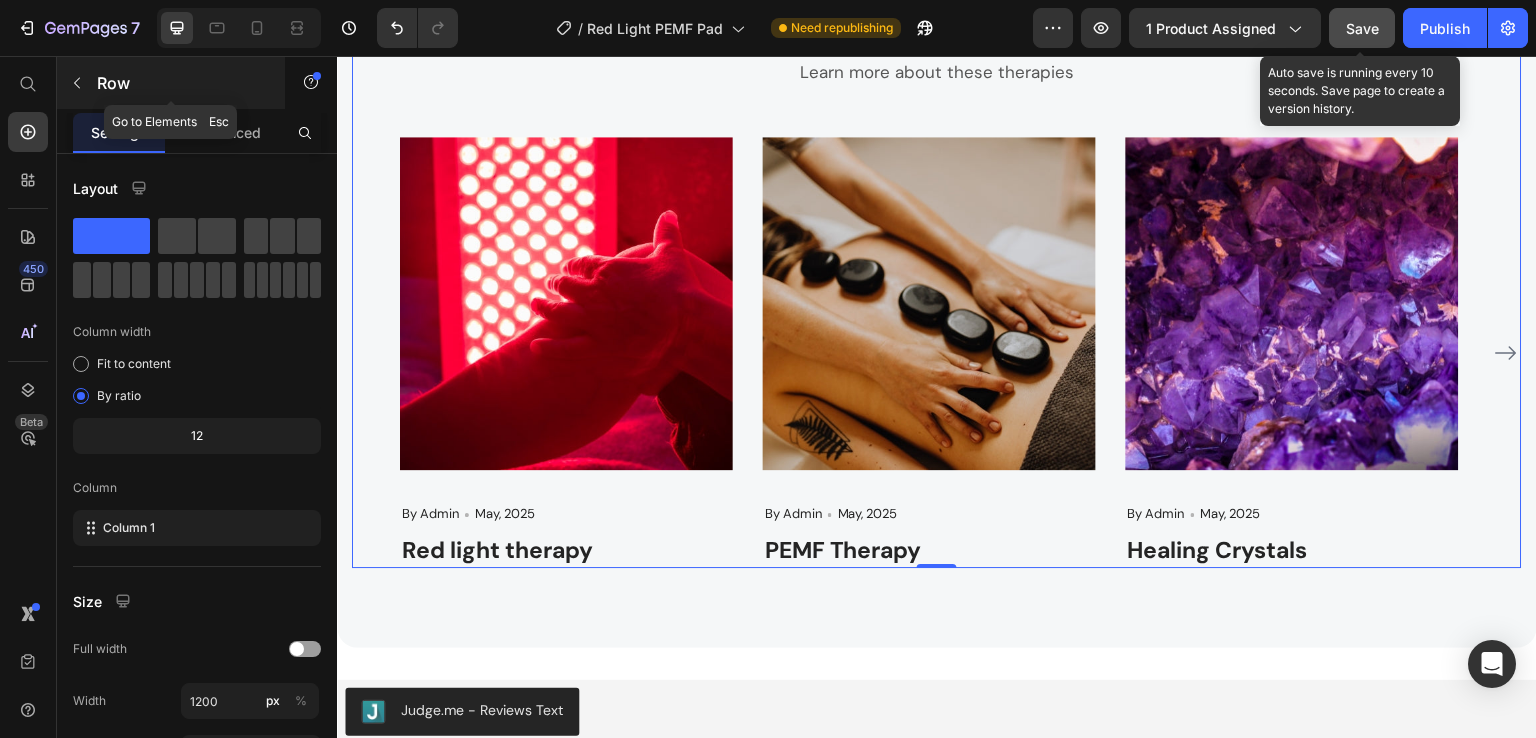 click at bounding box center (77, 83) 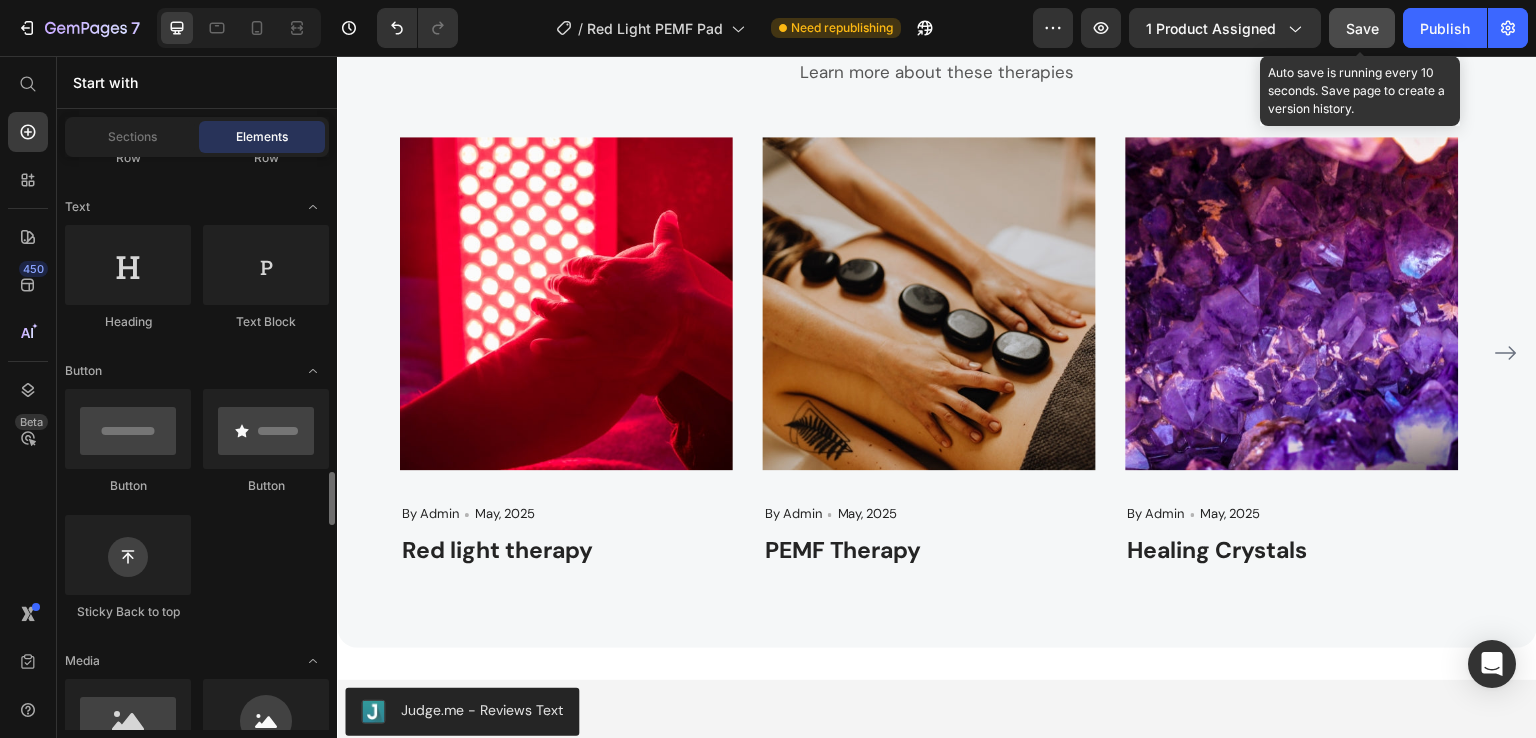 scroll, scrollTop: 532, scrollLeft: 0, axis: vertical 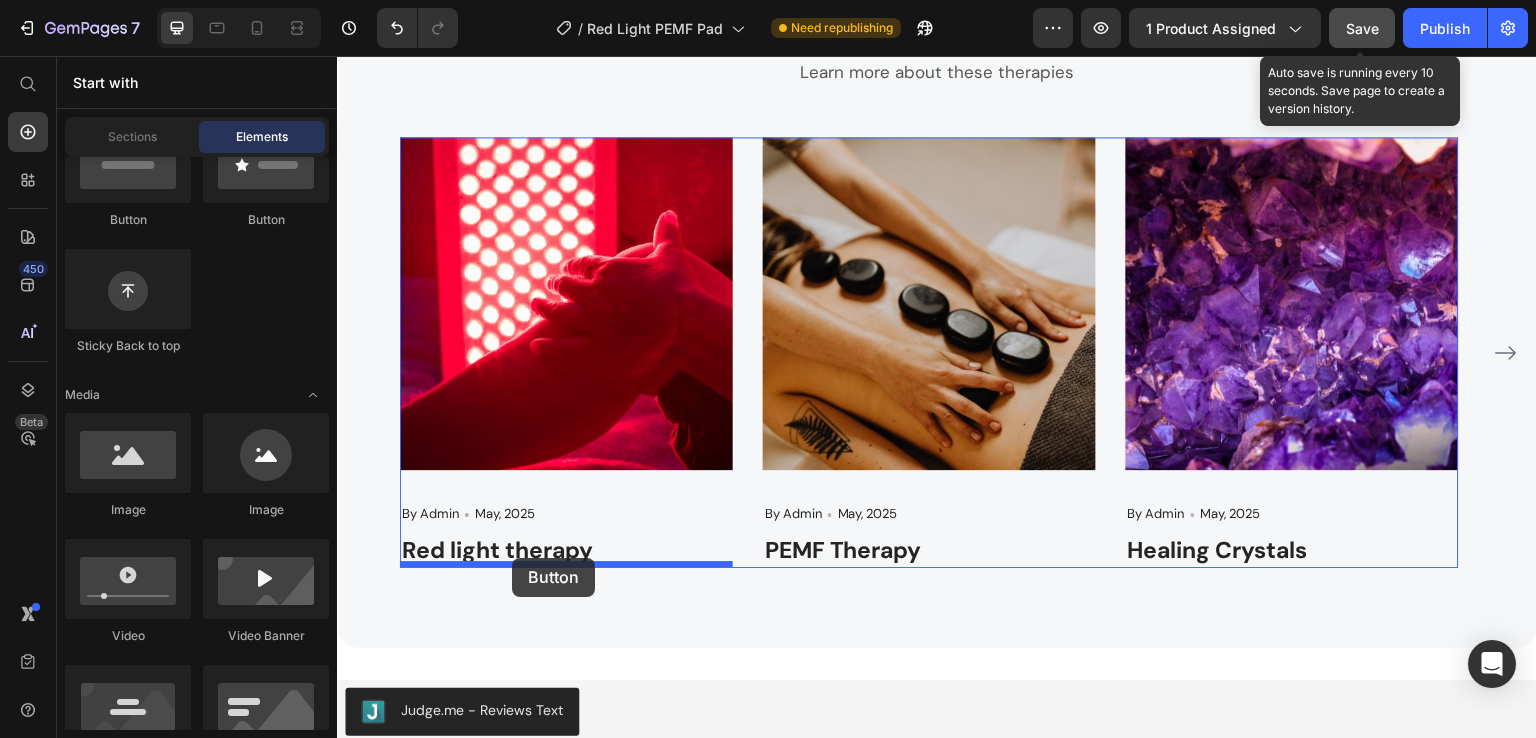 drag, startPoint x: 470, startPoint y: 242, endPoint x: 512, endPoint y: 558, distance: 318.77893 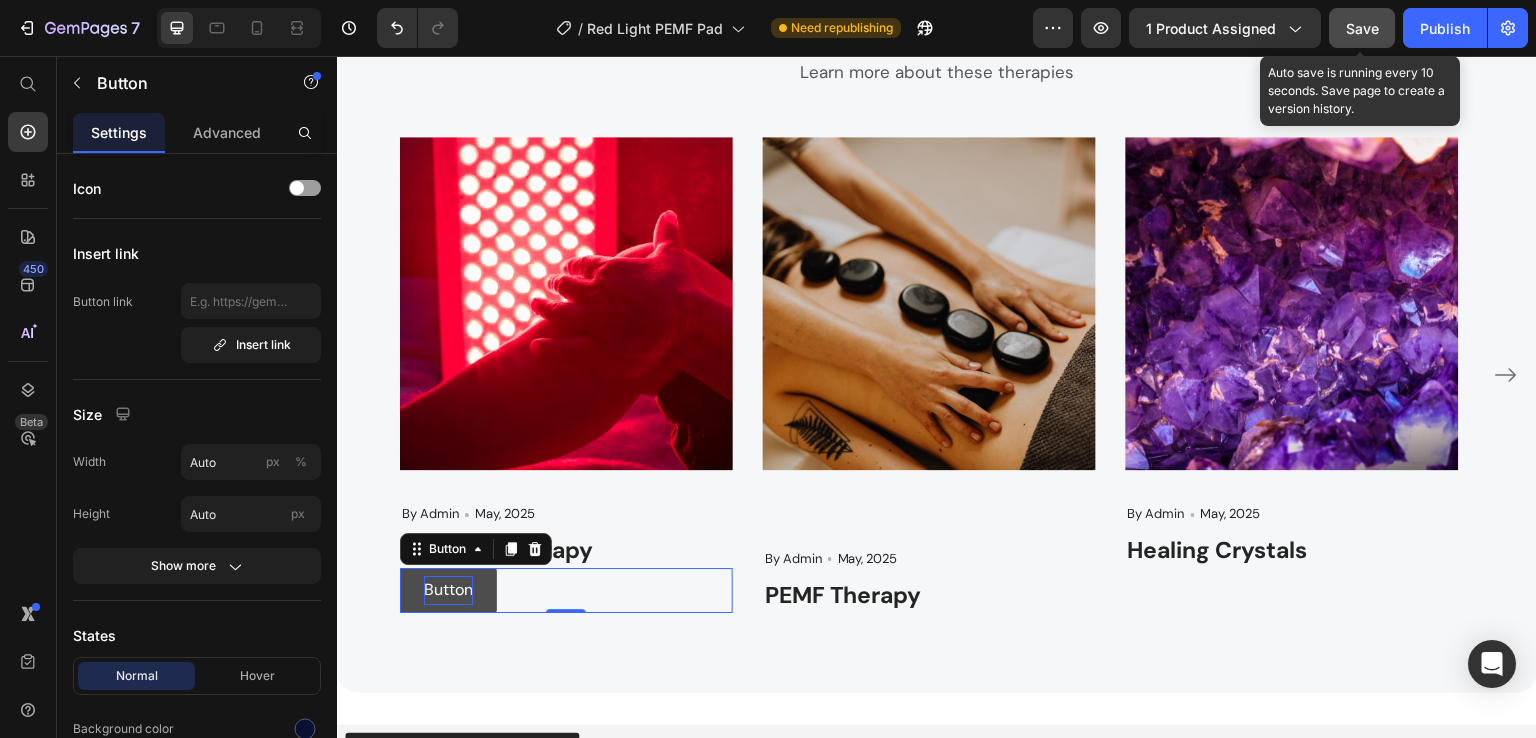 click on "Button" at bounding box center [448, 590] 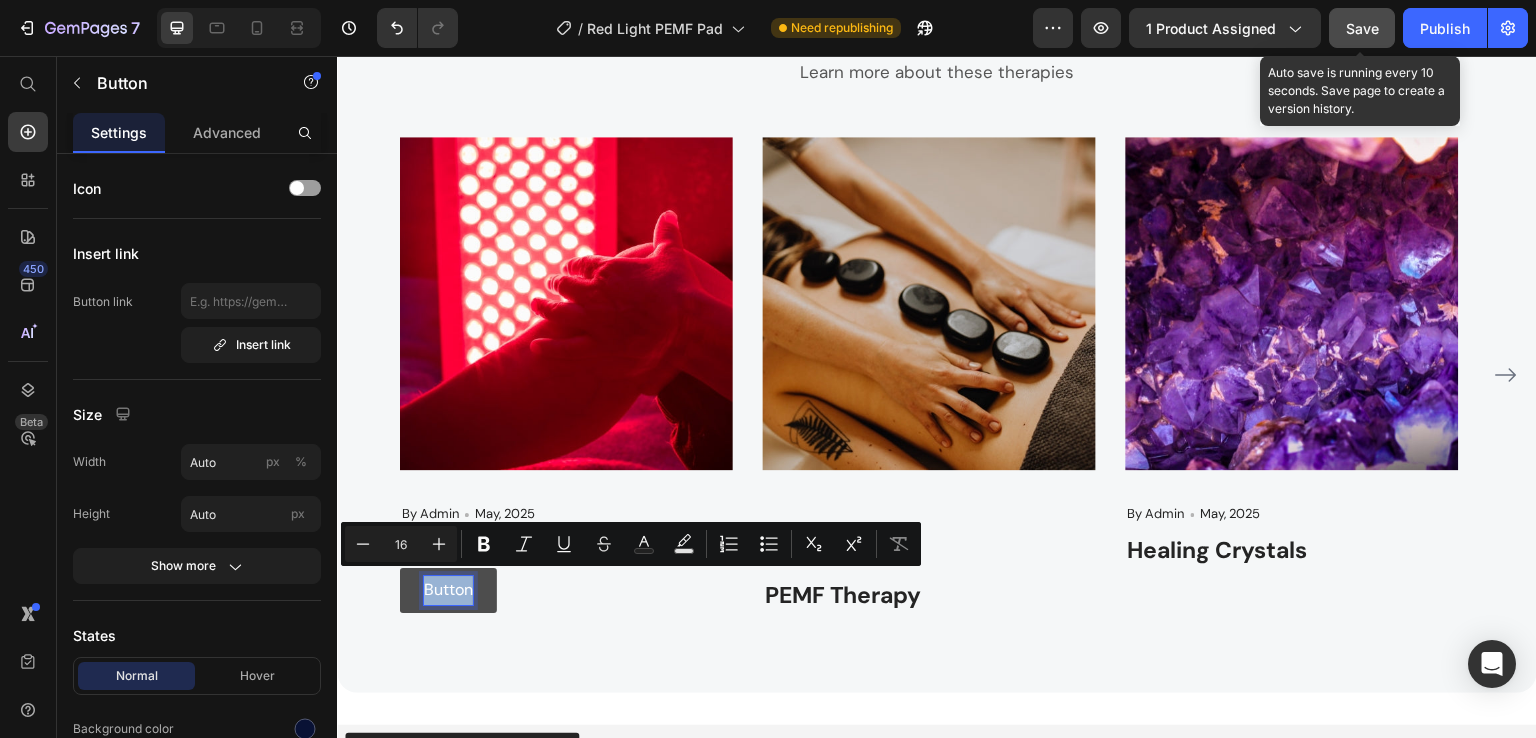 drag, startPoint x: 472, startPoint y: 587, endPoint x: 421, endPoint y: 582, distance: 51.24451 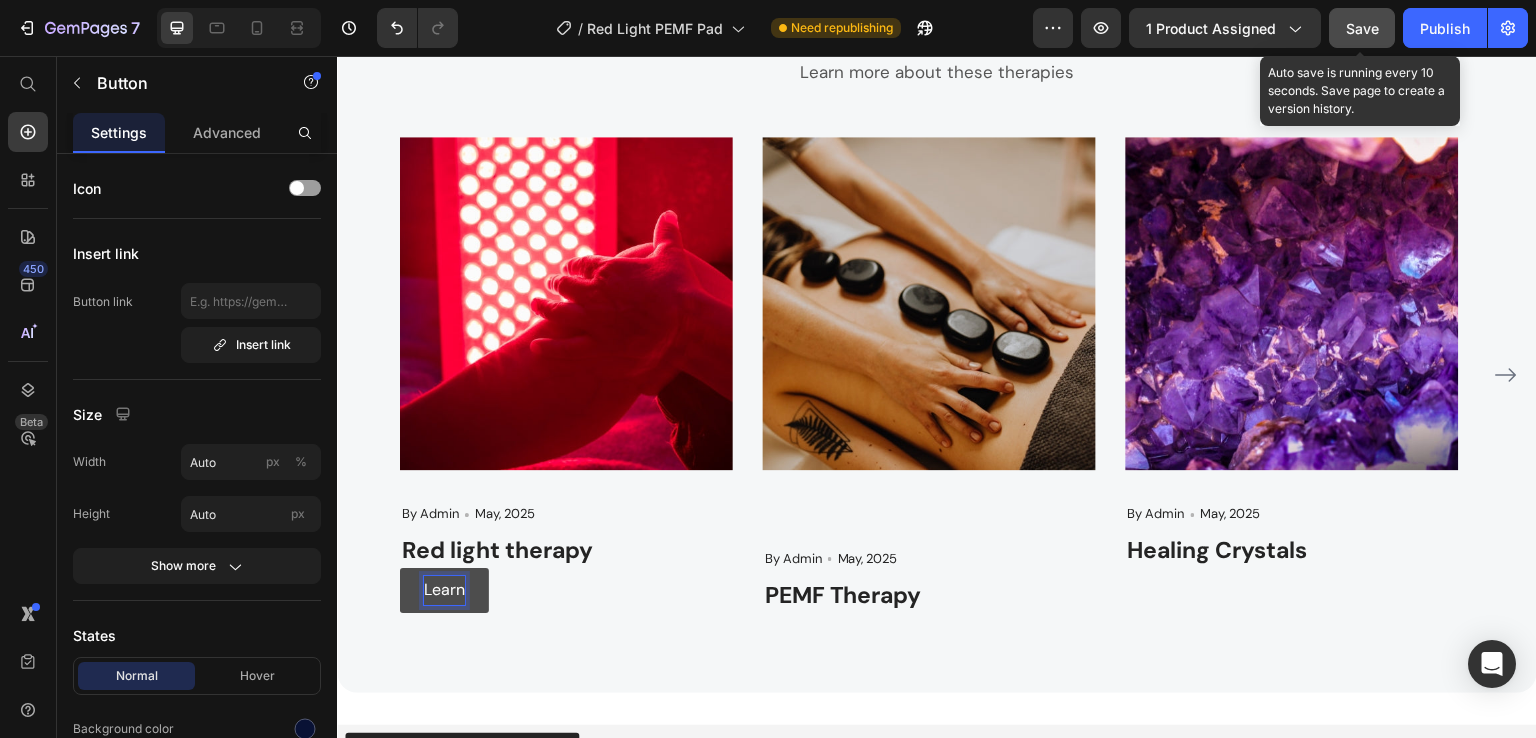 click on "Learn" at bounding box center [444, 590] 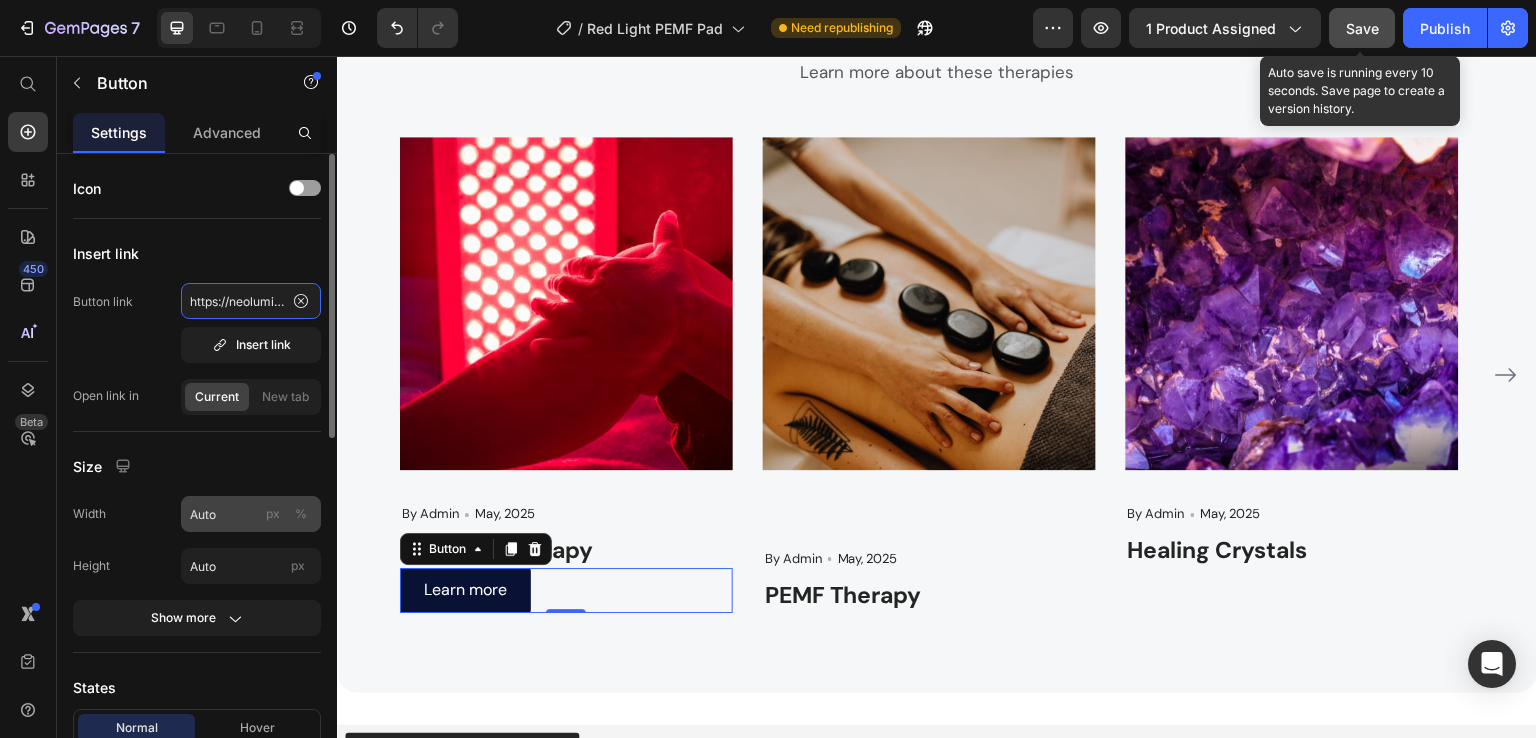scroll, scrollTop: 0, scrollLeft: 205, axis: horizontal 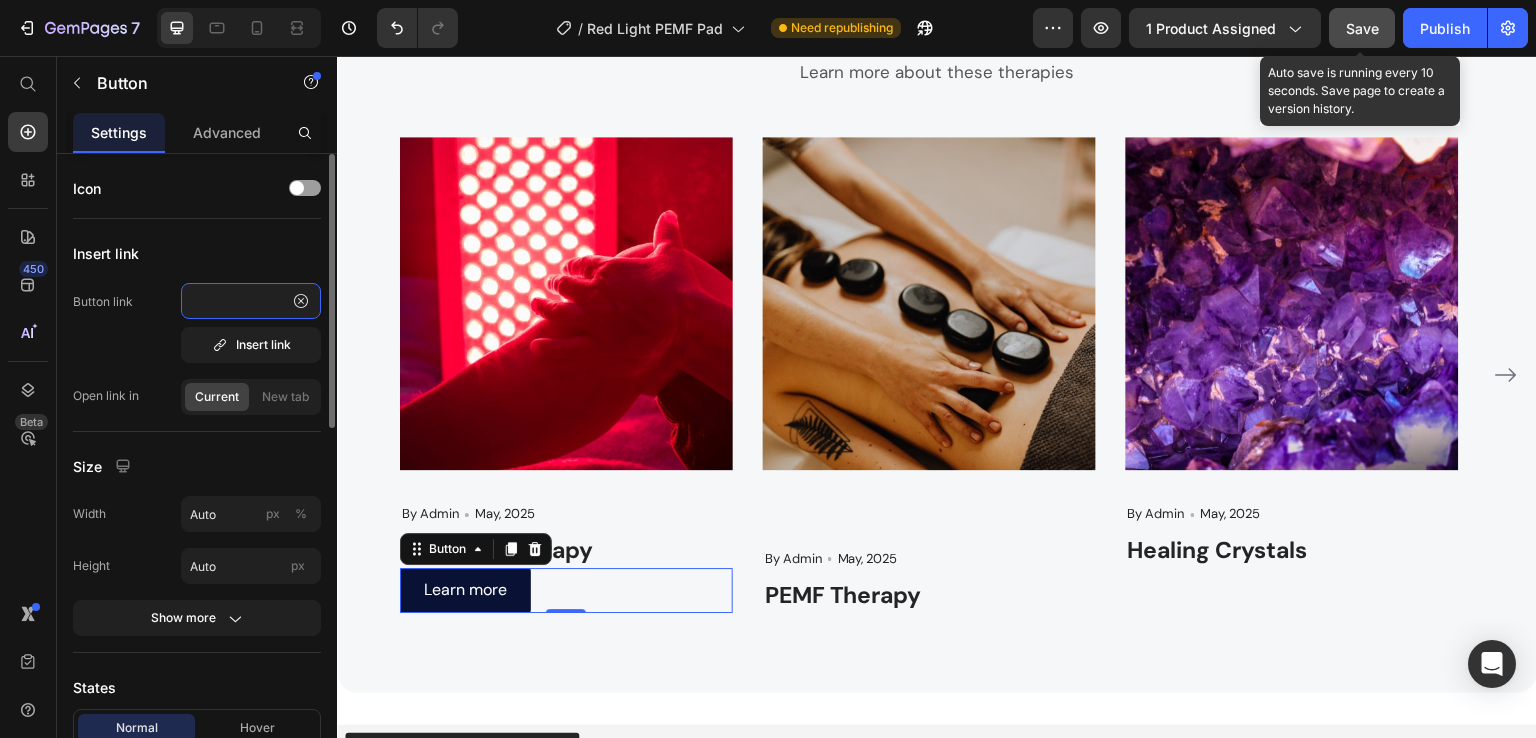 type on "https://neoluminus.com/pages/red-light-therapy-blog" 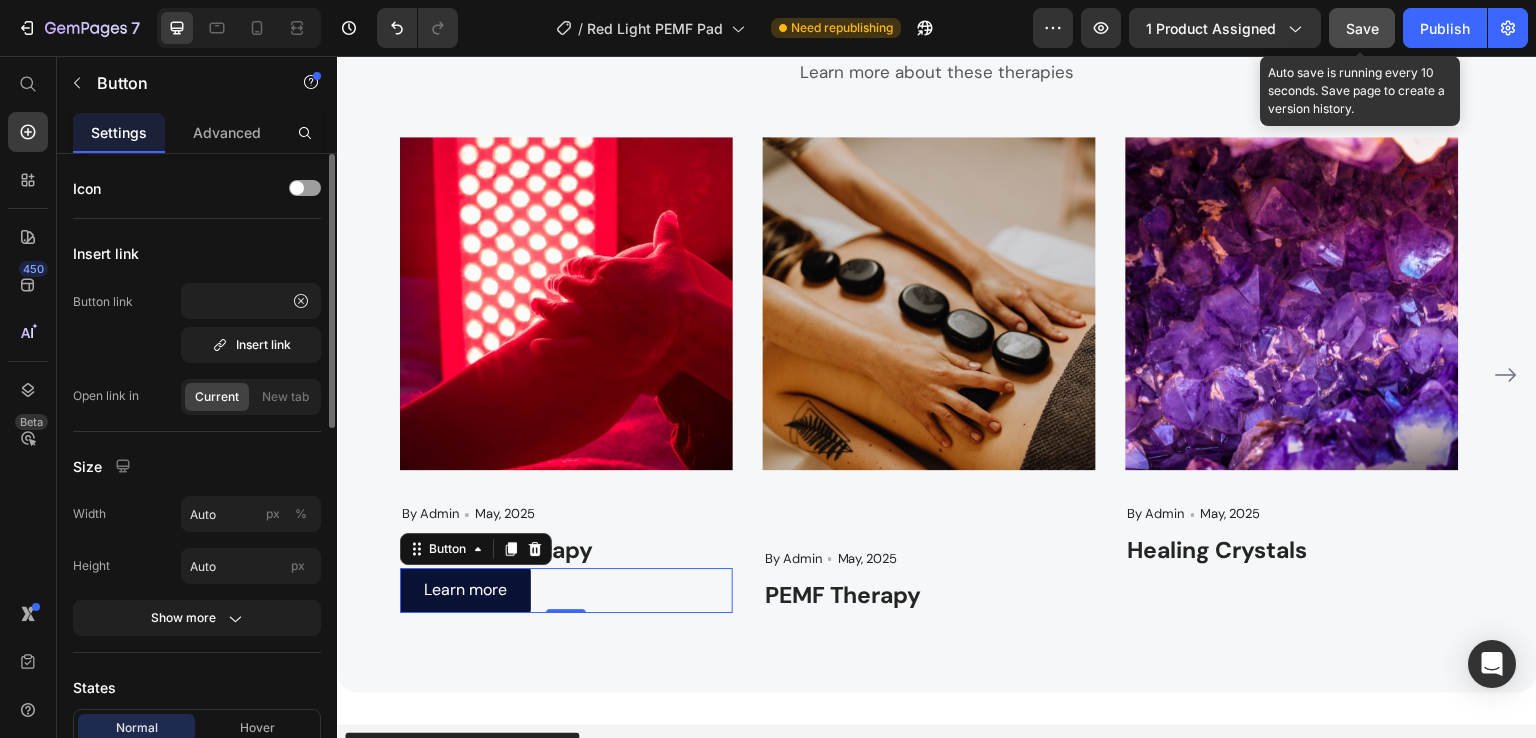 click on "Icon Insert link Button link https://neoluminus.com/pages/red-light-therapy-blog  Insert link   Open link in  Current New tab Size Width Auto px % Height Auto px Show more States Normal Hover Background color Text color Border Corner 3 3 3 3 Shadow Text Styles Paragraph 1 Font DM Sans Size 16 Show more Align" at bounding box center (197, 853) 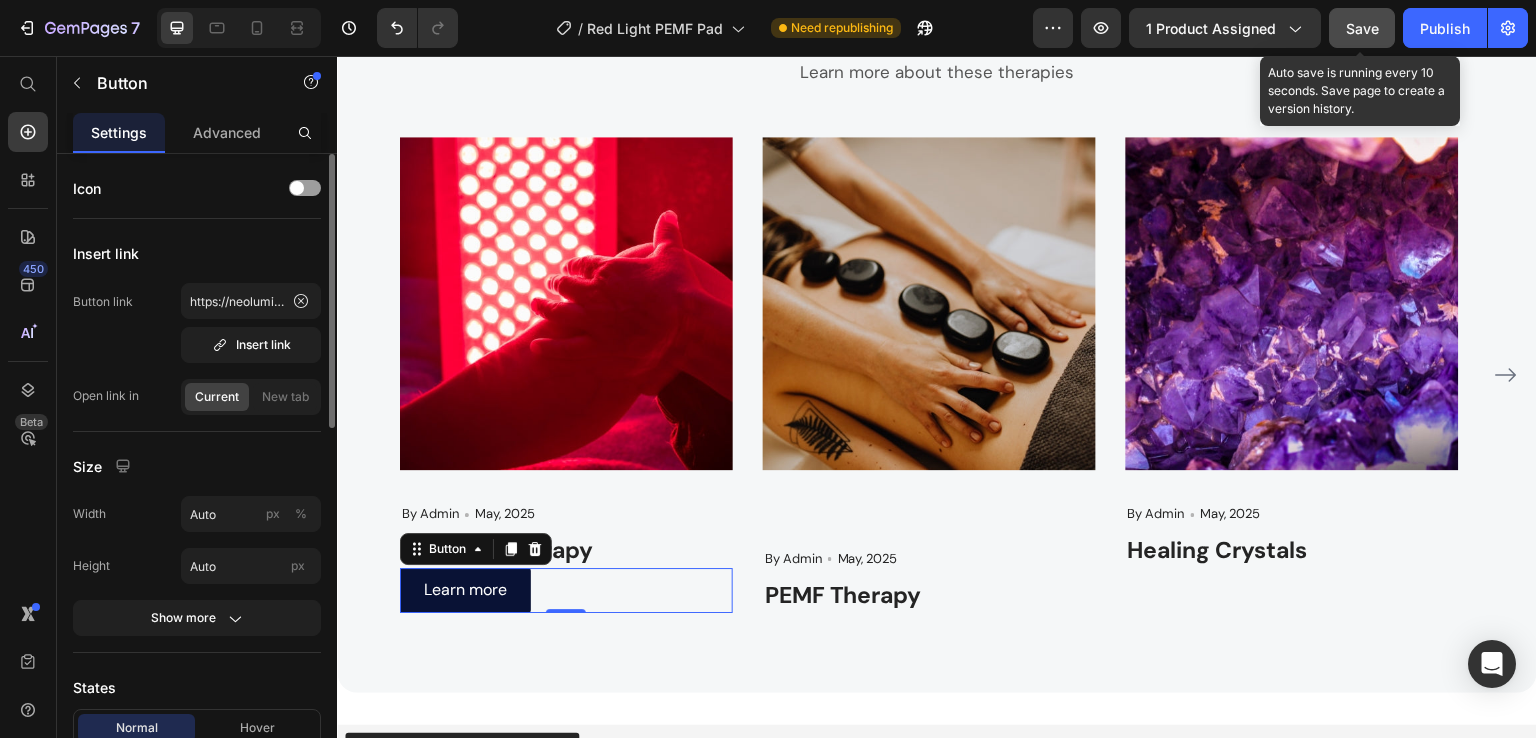 scroll, scrollTop: 266, scrollLeft: 0, axis: vertical 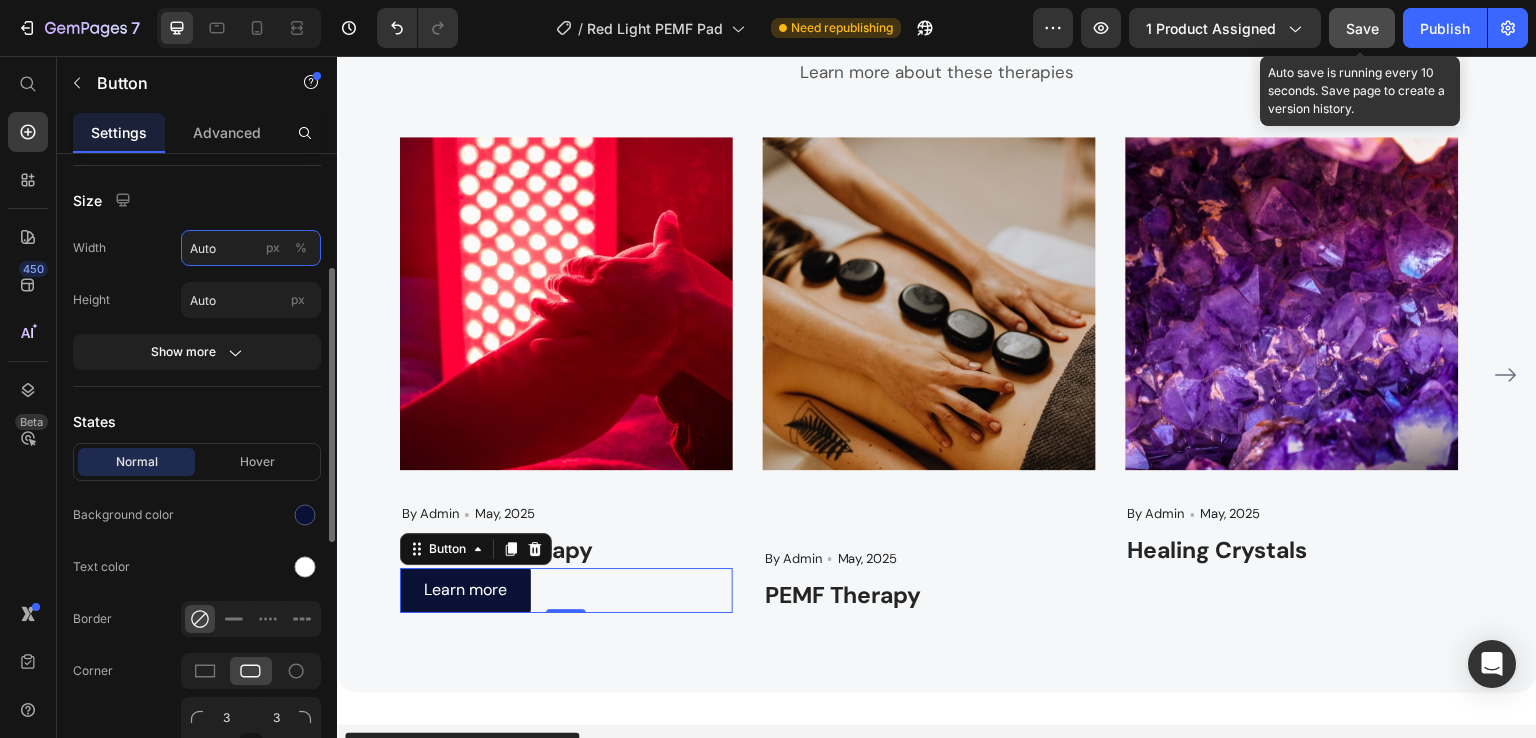 click on "Auto" at bounding box center (251, 248) 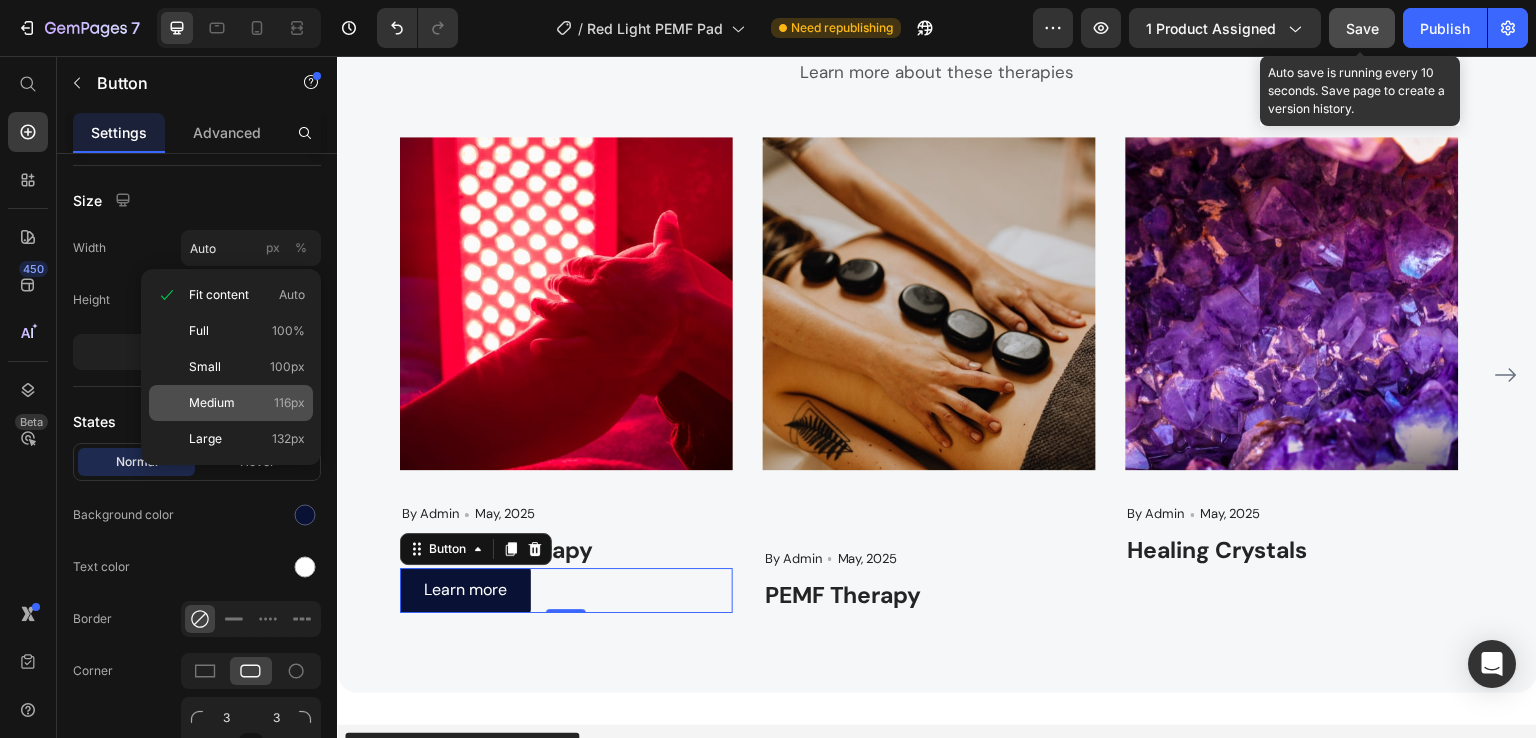 click on "Medium" at bounding box center (212, 403) 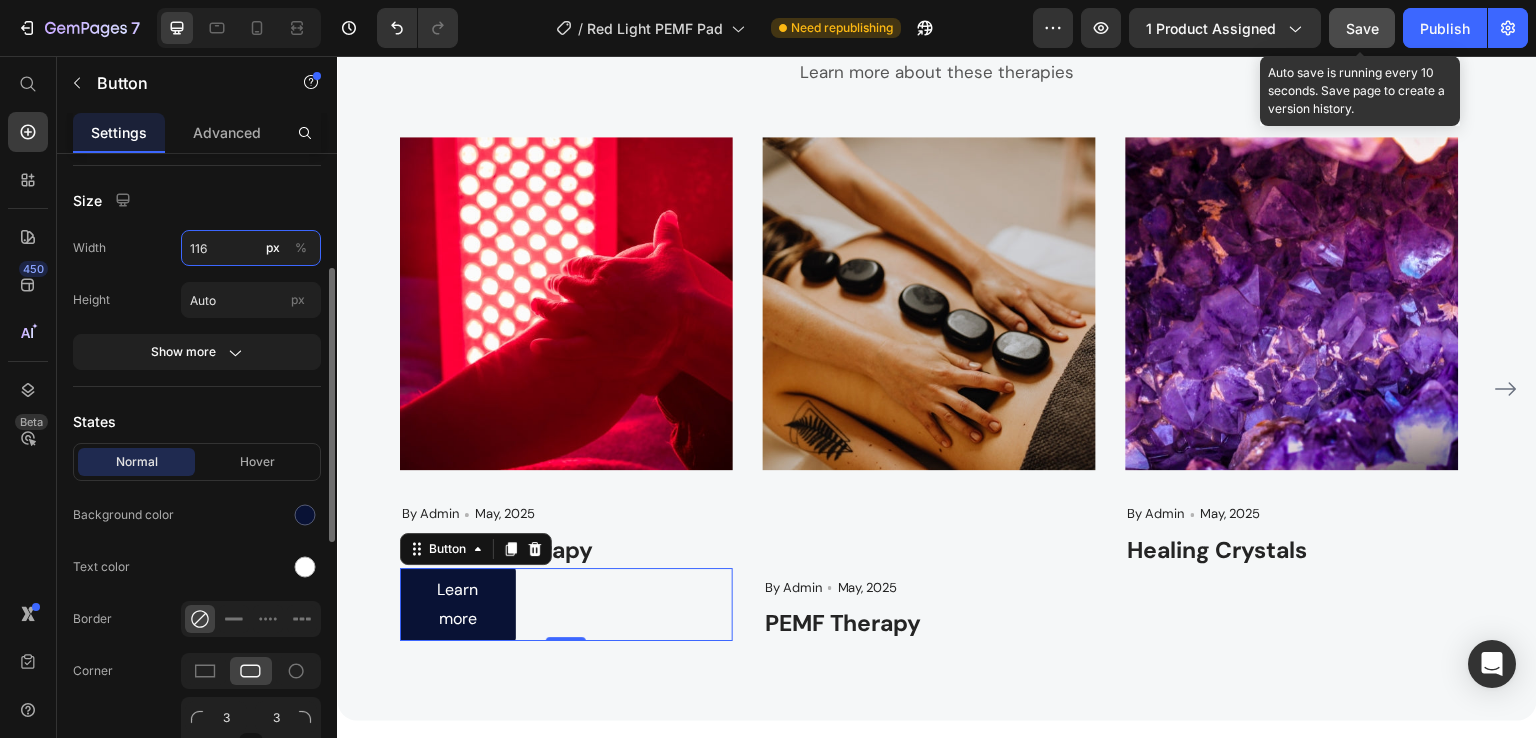 click on "116" at bounding box center [251, 248] 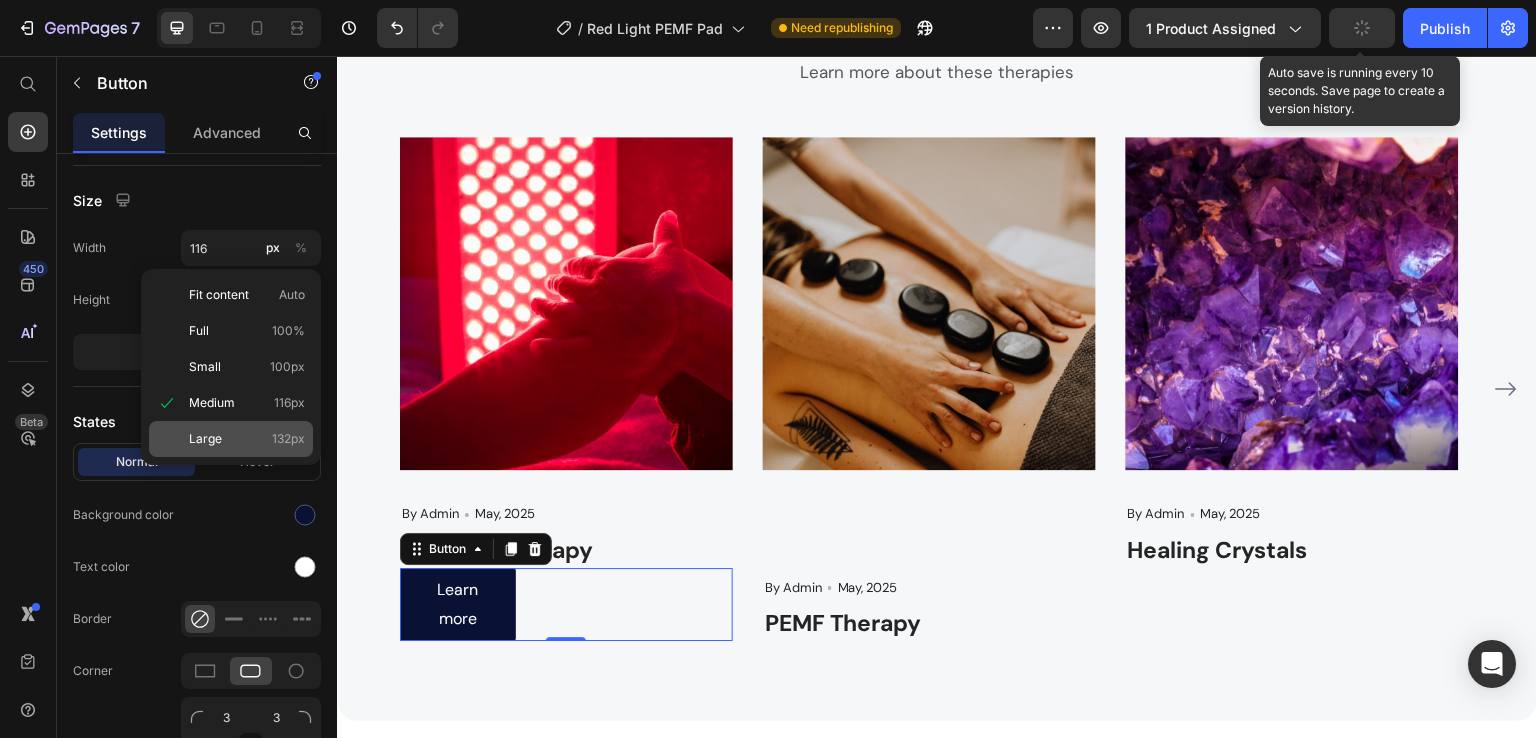 click on "Large 132px" at bounding box center (247, 439) 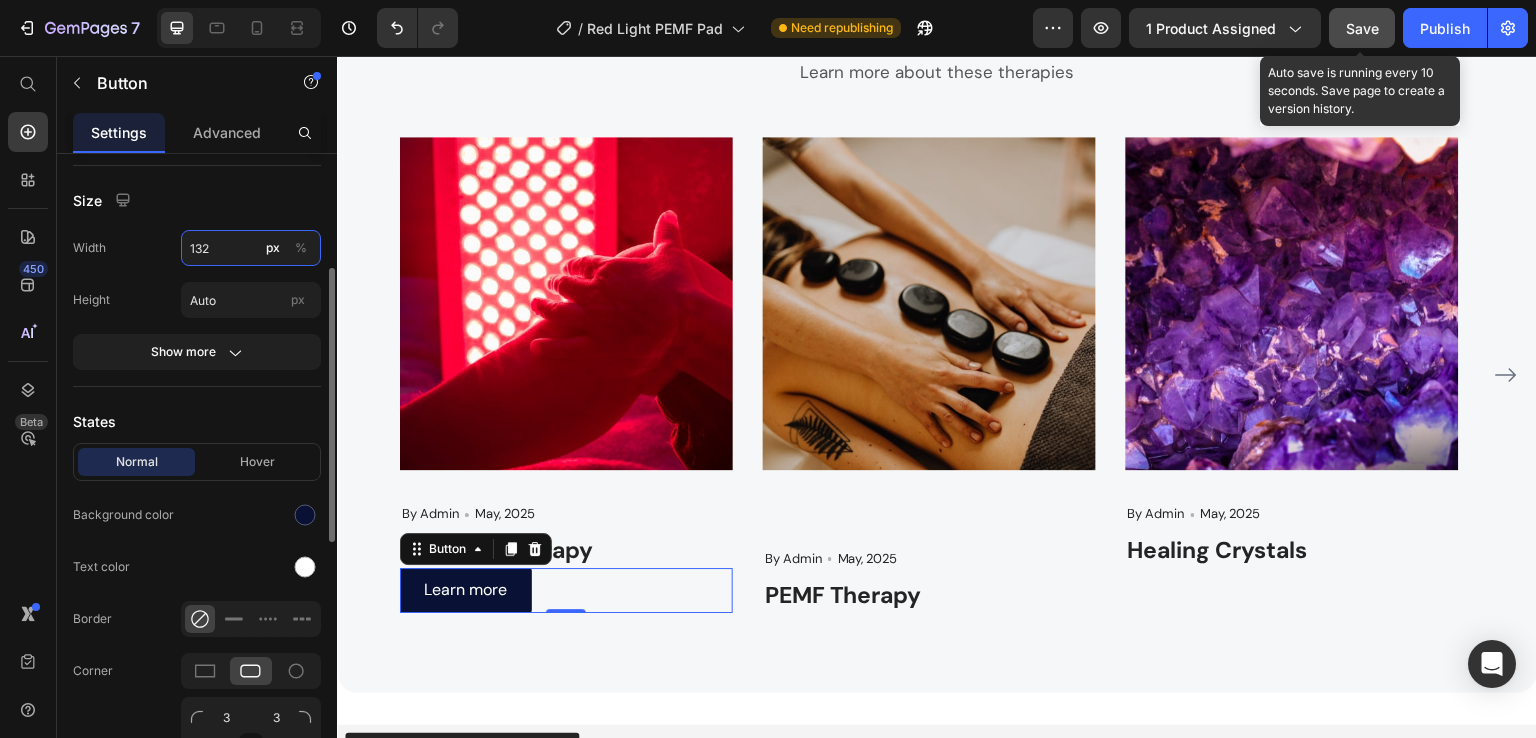 click on "132" at bounding box center [251, 248] 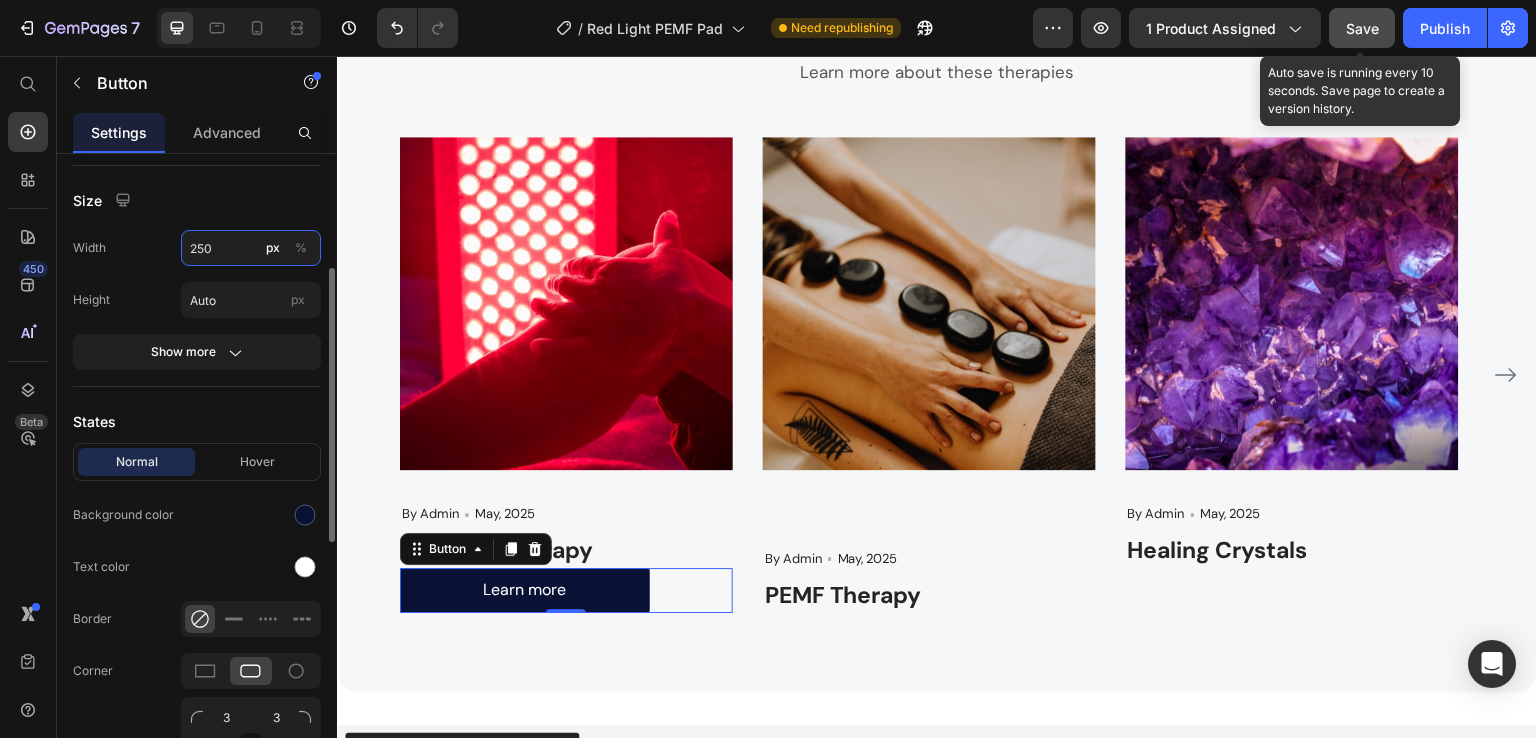 type on "250" 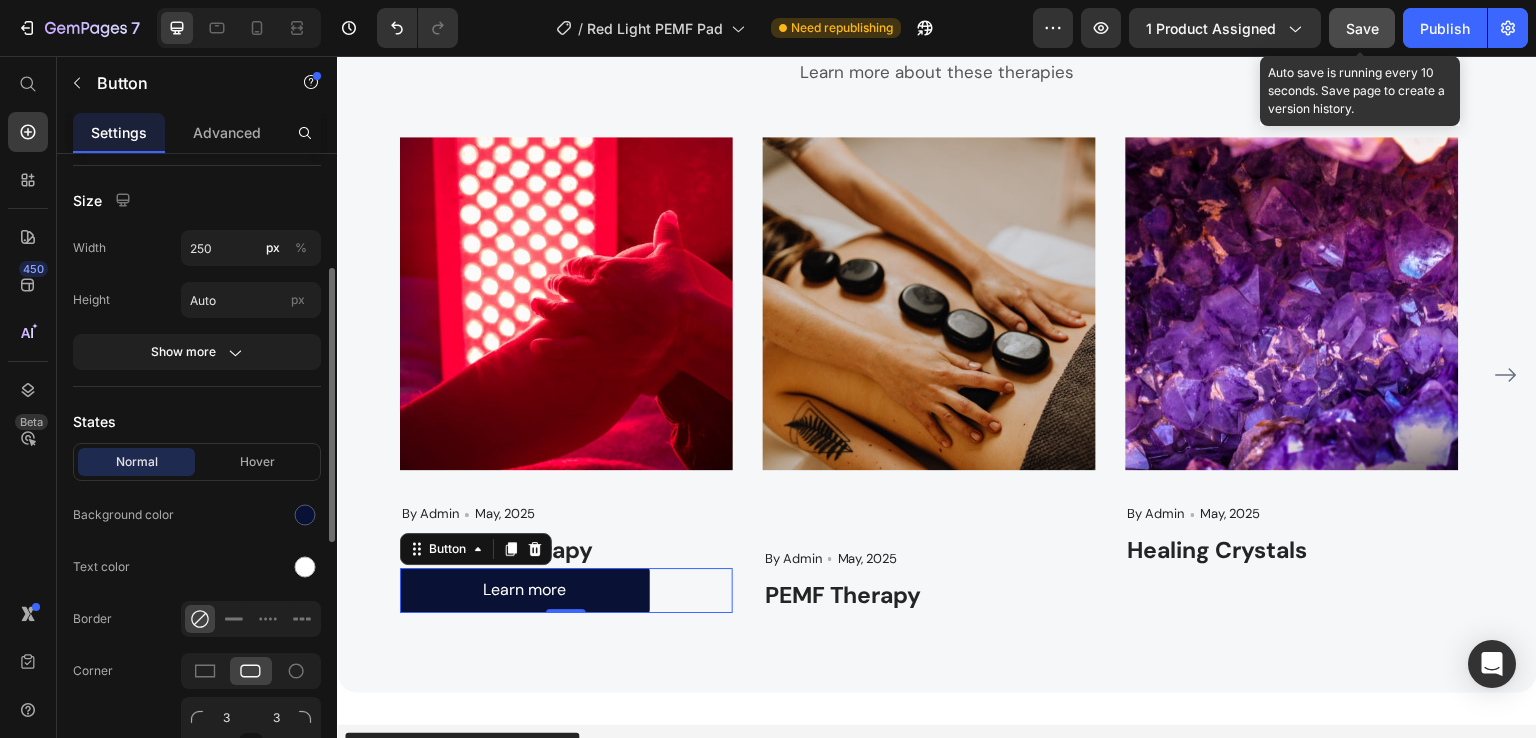 click on "Size" at bounding box center (197, 200) 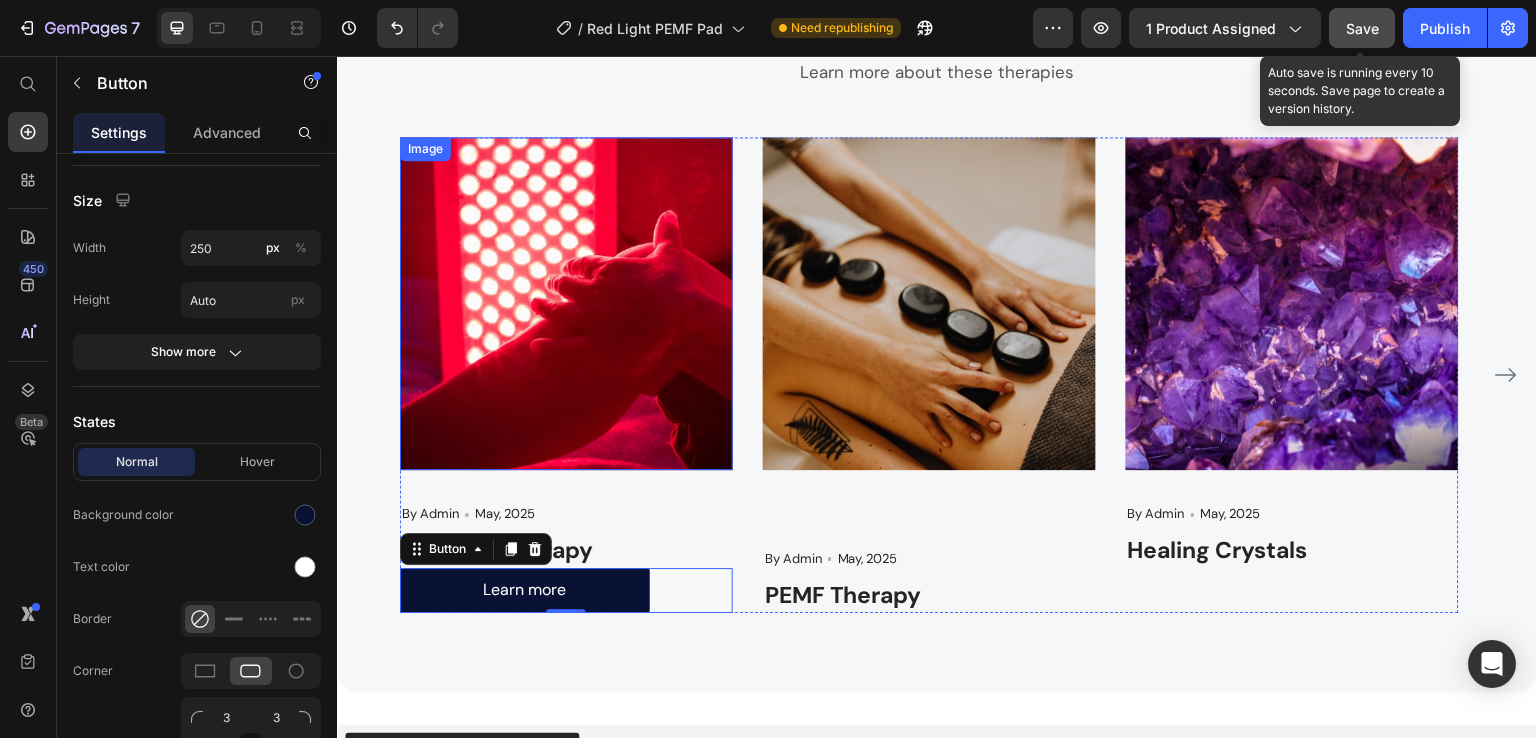 click at bounding box center [566, 303] 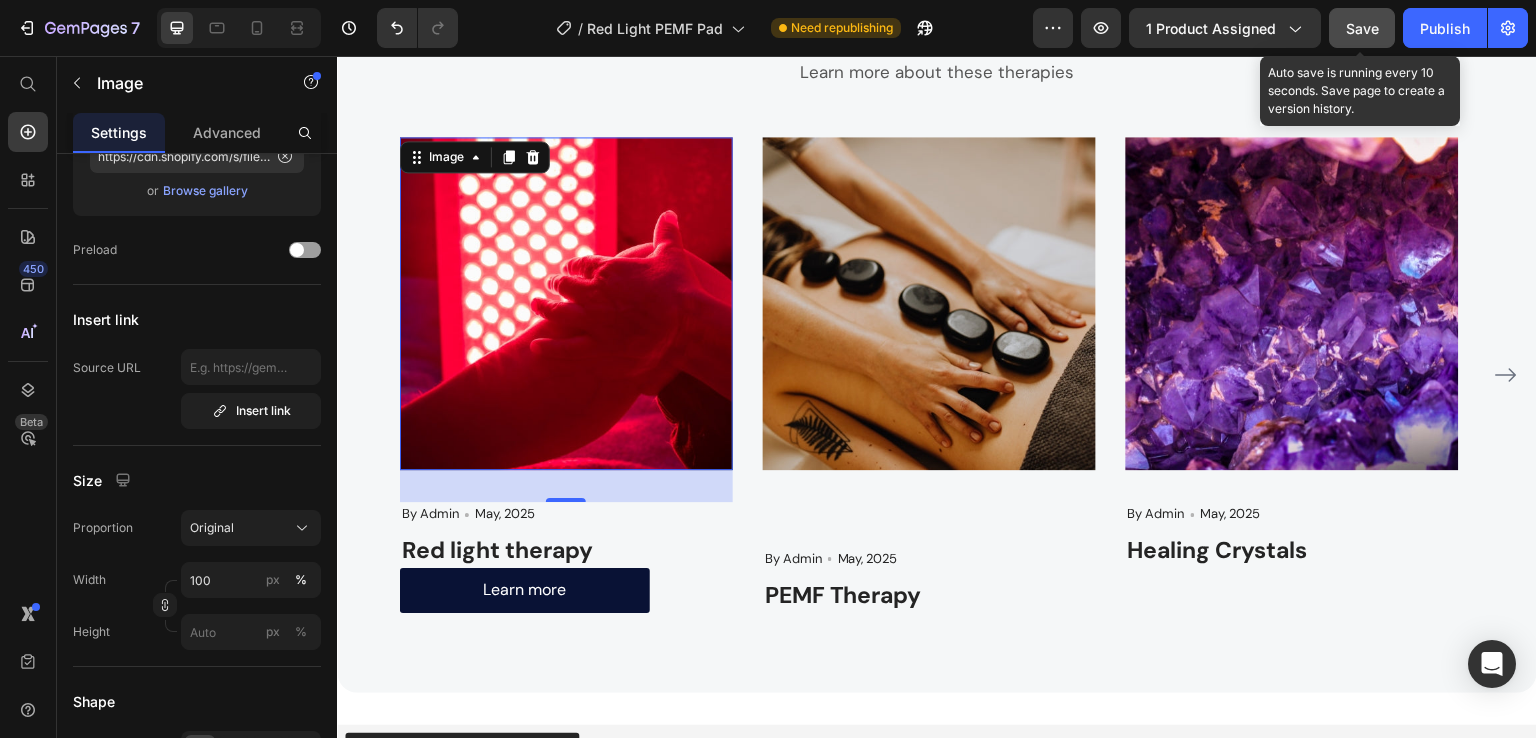 scroll, scrollTop: 0, scrollLeft: 0, axis: both 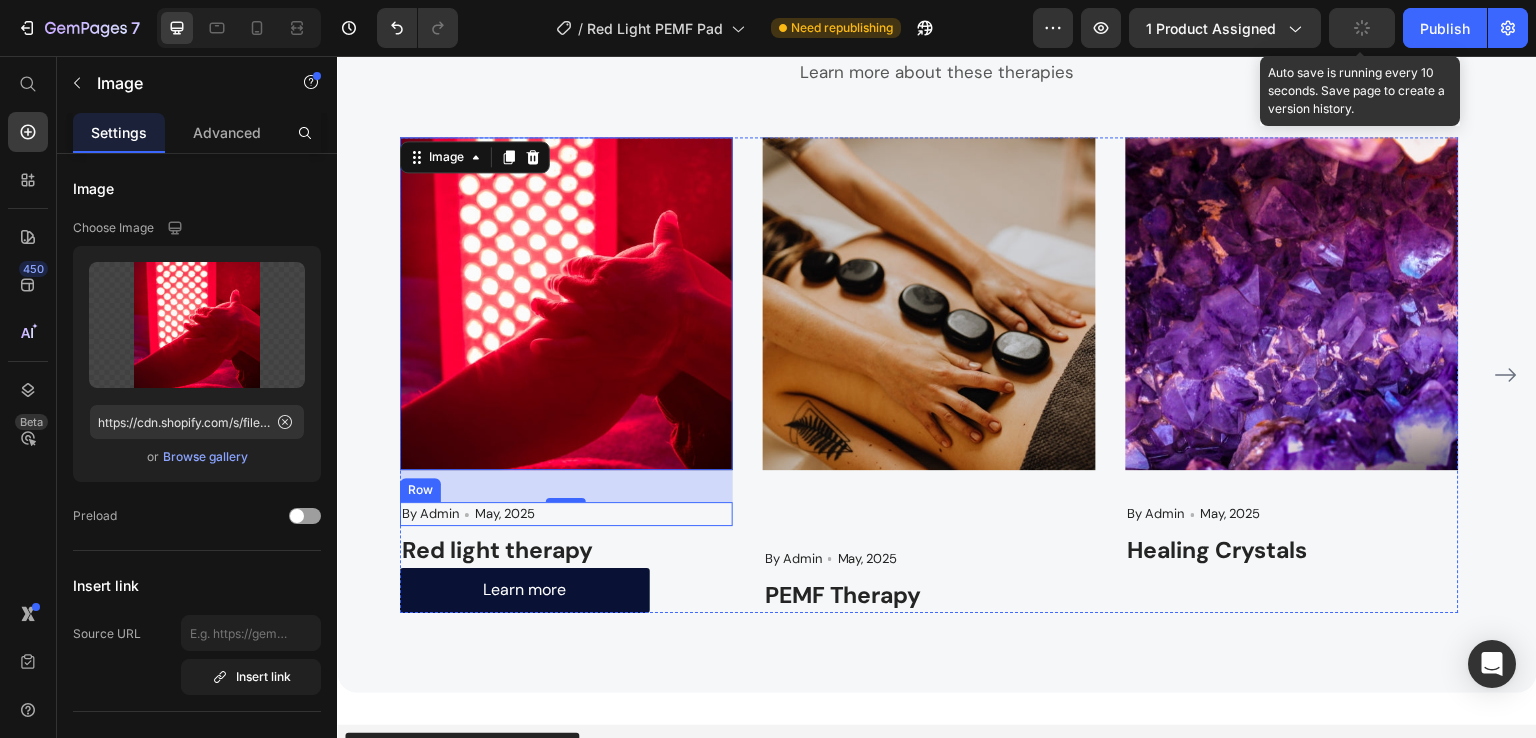 click on "By Admin Text block
Icon May, 2025 Text block Row" at bounding box center [566, 514] 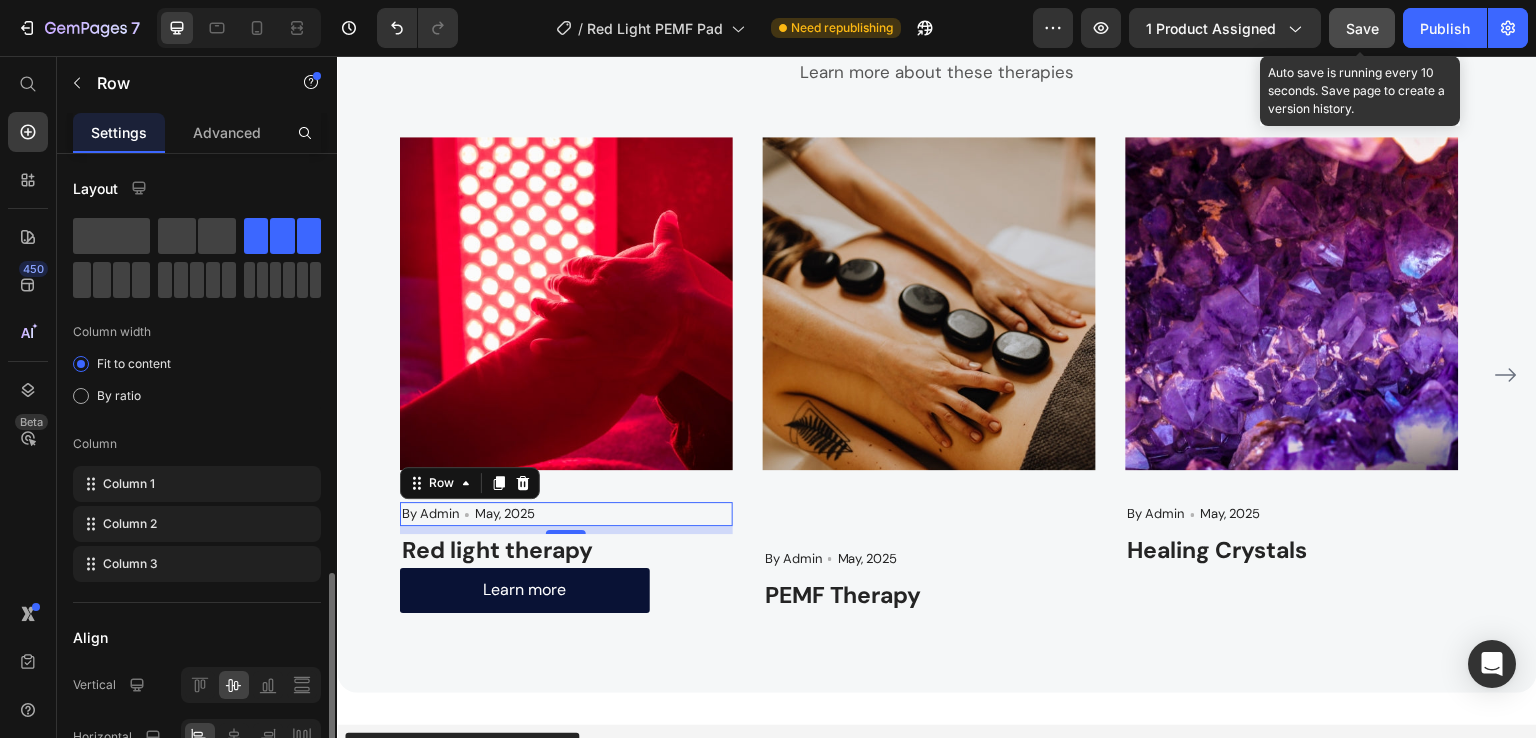 scroll, scrollTop: 266, scrollLeft: 0, axis: vertical 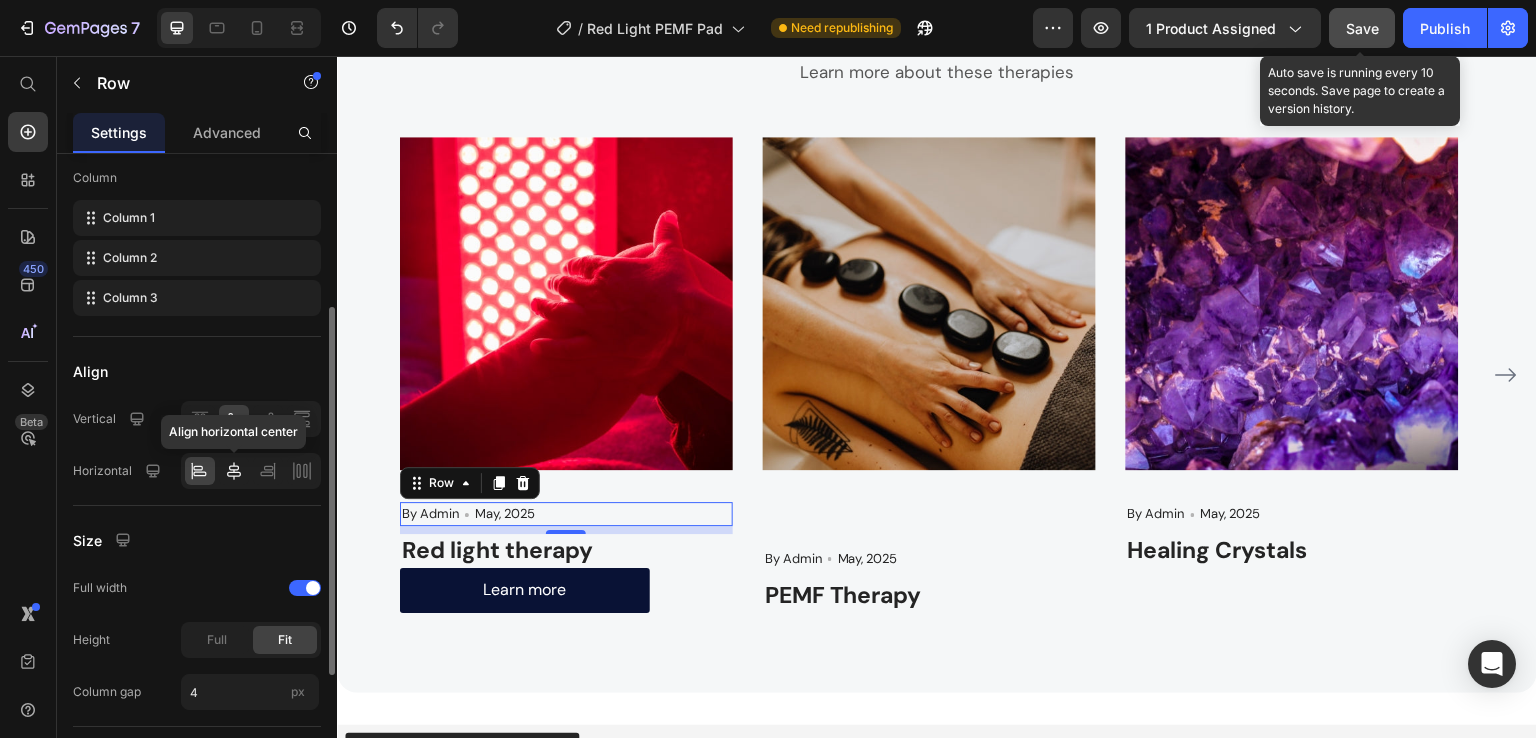 click 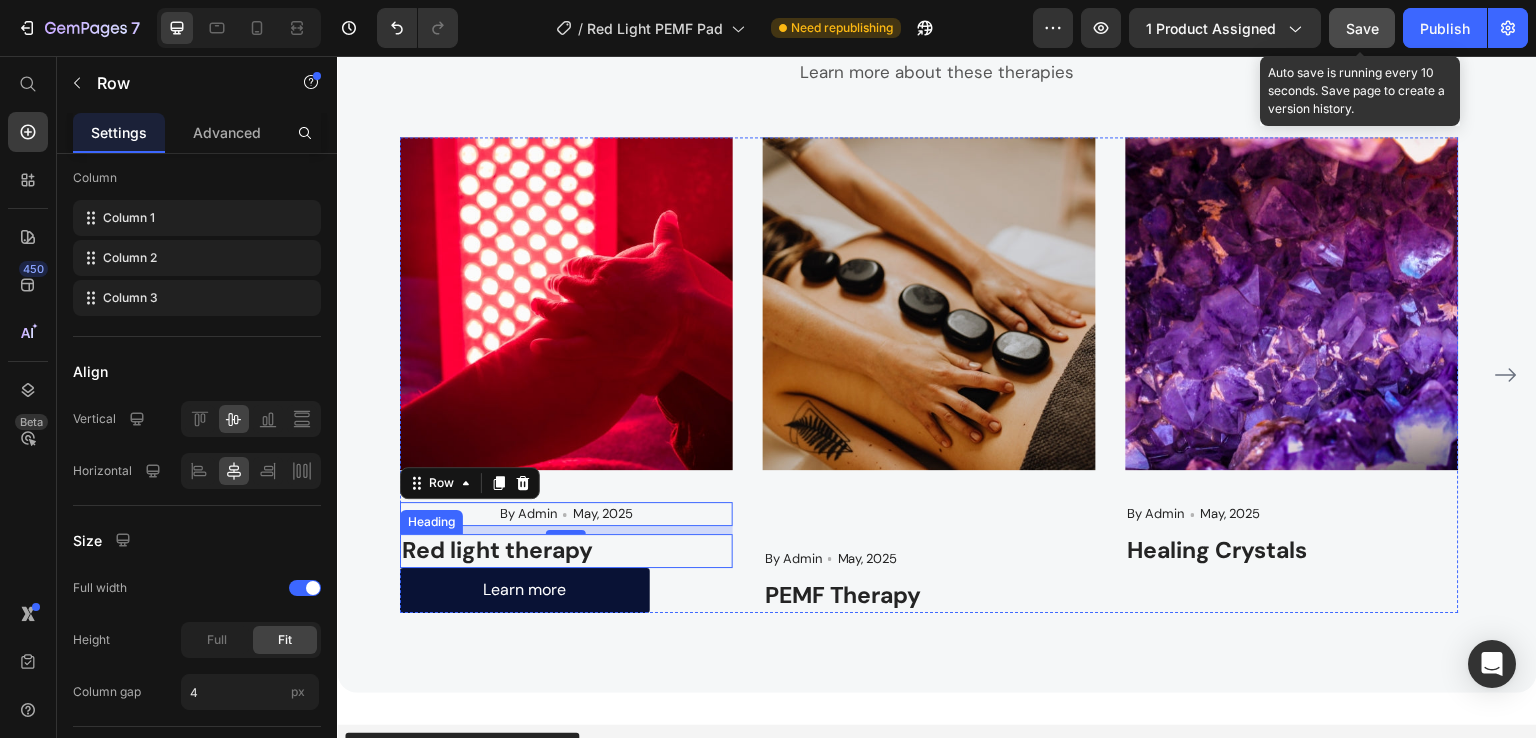 click on "Red light therapy" at bounding box center [566, 551] 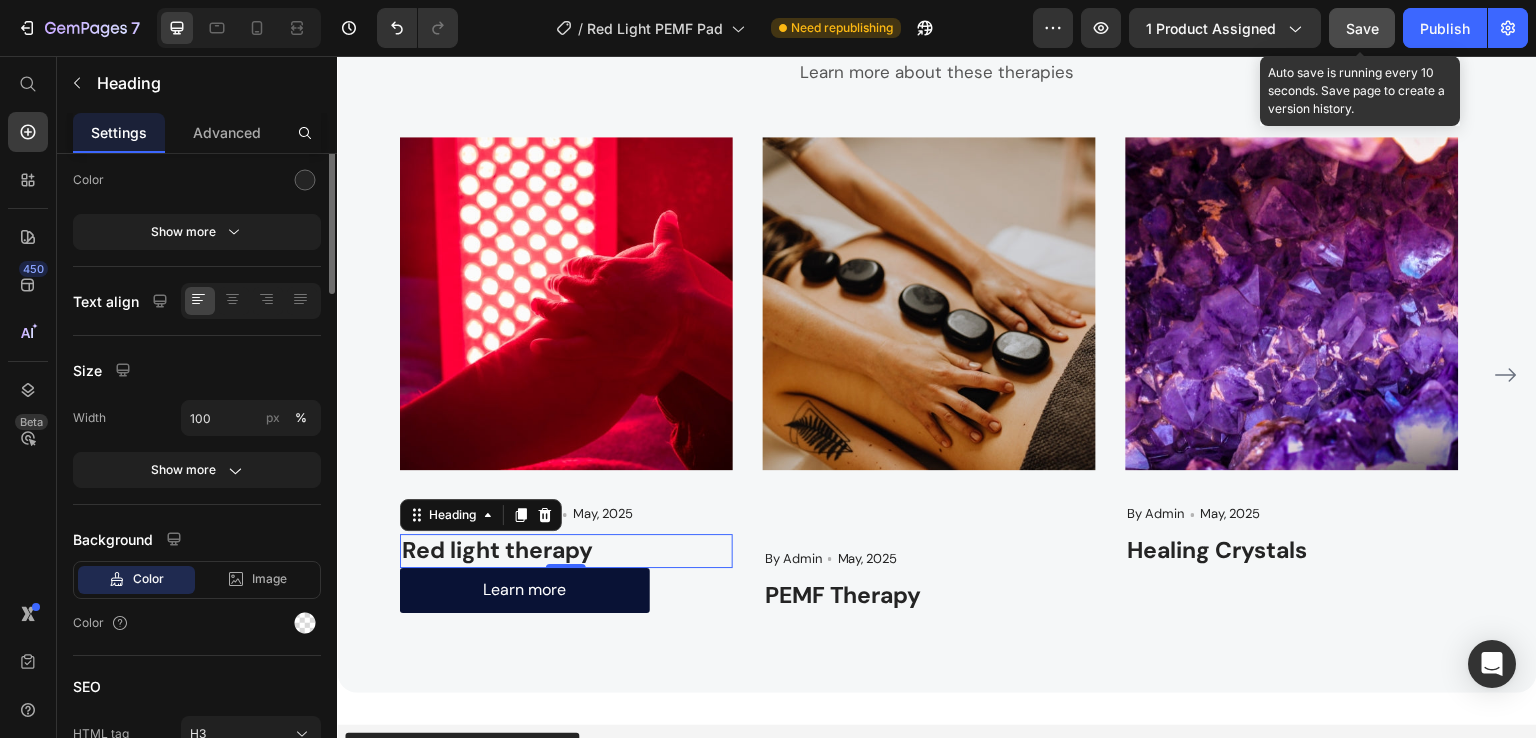 scroll, scrollTop: 0, scrollLeft: 0, axis: both 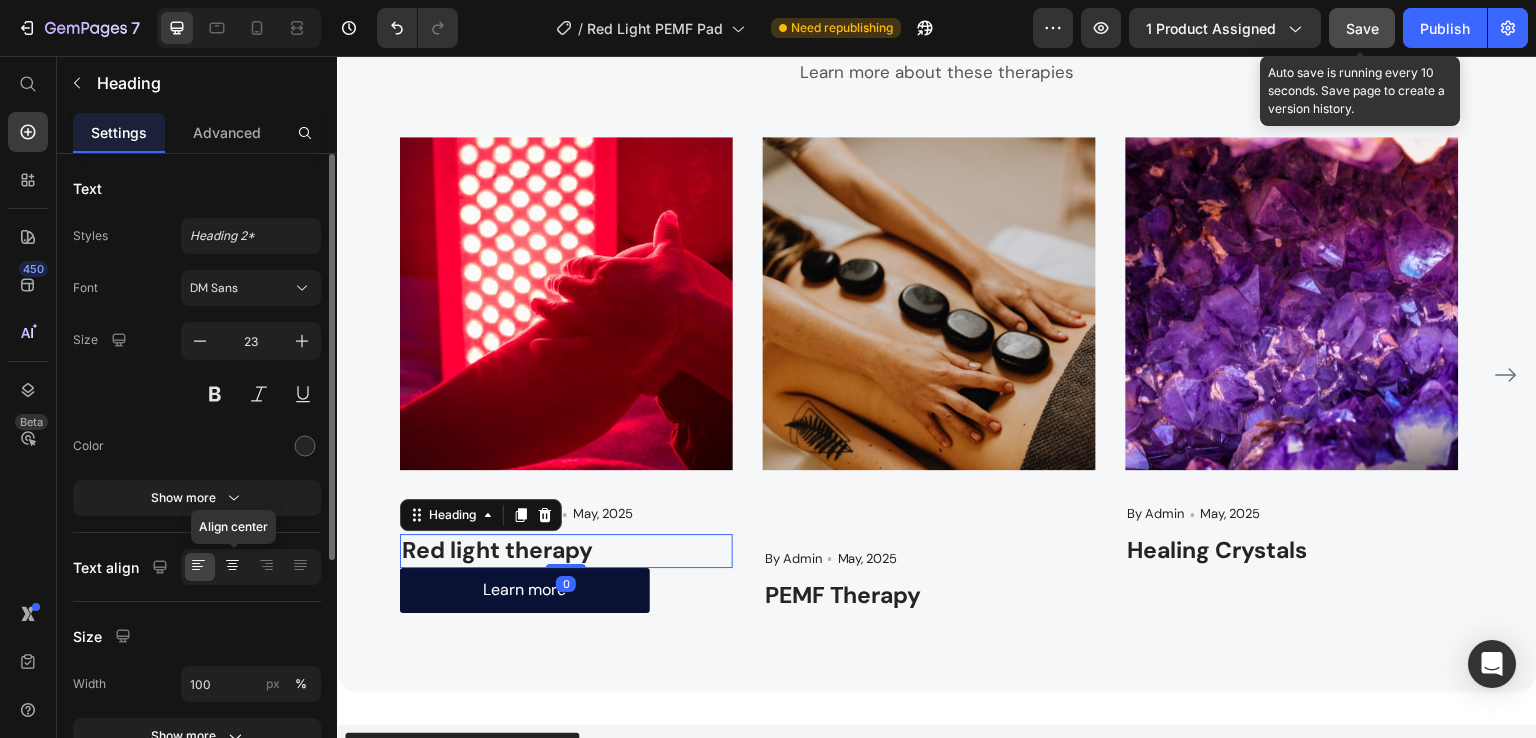 click 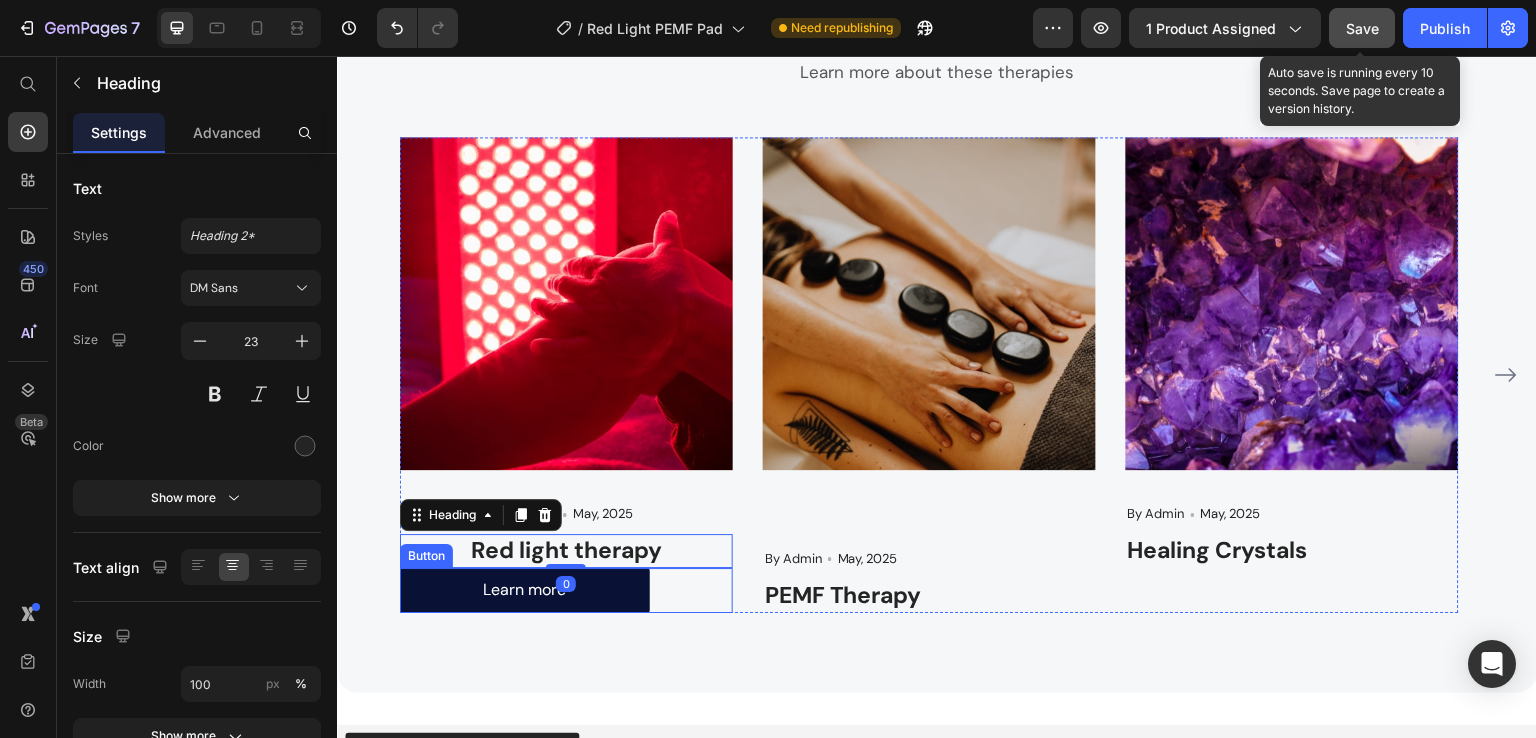 click on "Learn more Button" at bounding box center (566, 590) 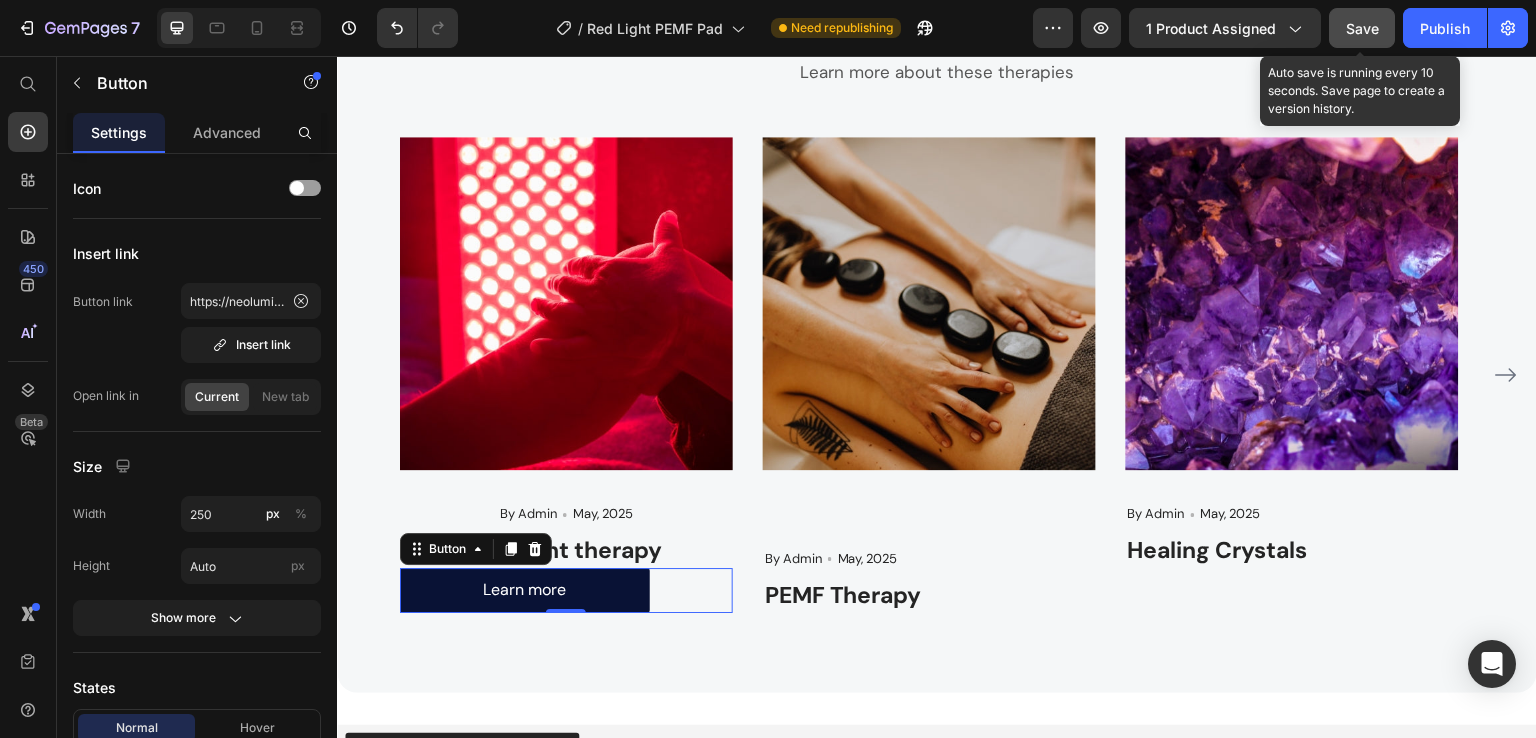 click on "Learn more Button   0" at bounding box center [566, 590] 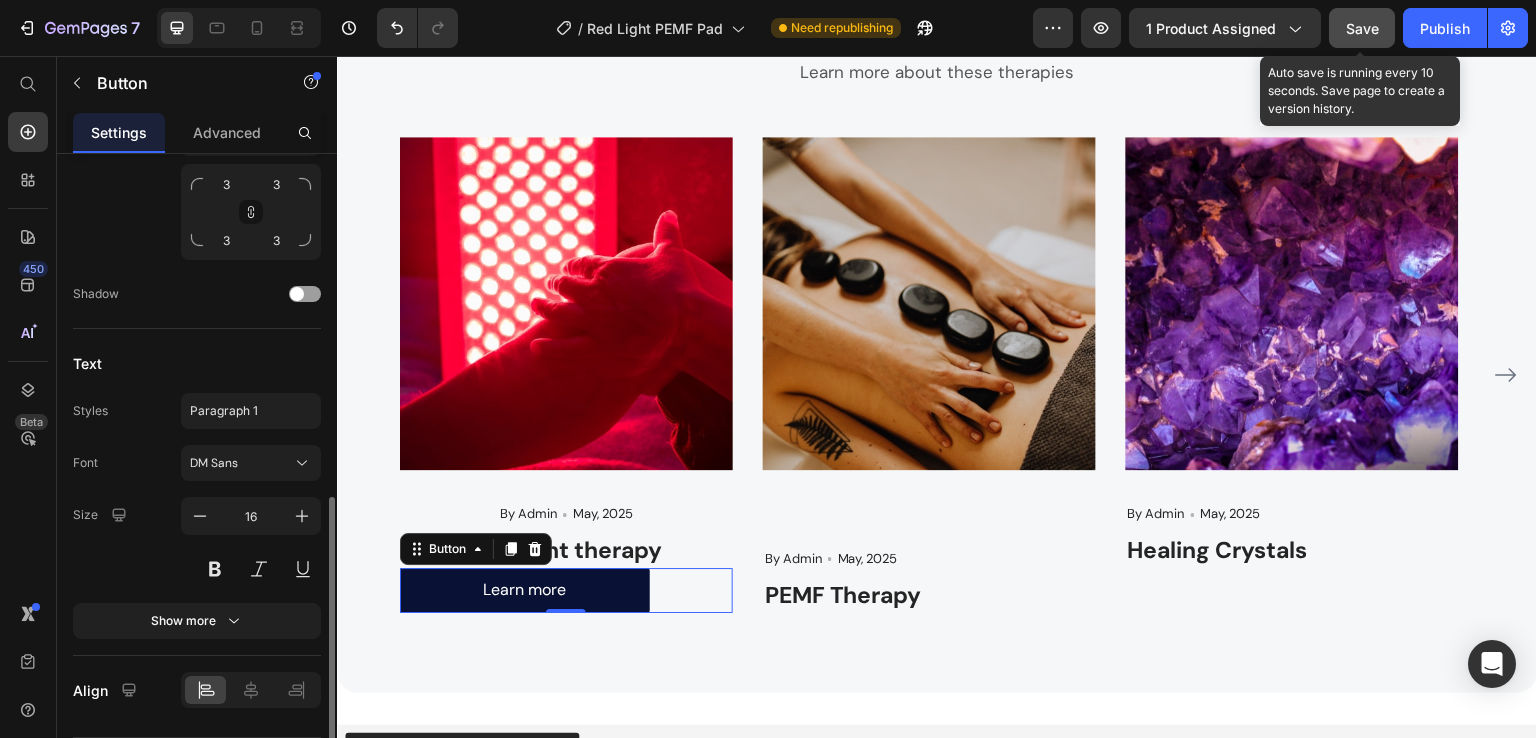 scroll, scrollTop: 854, scrollLeft: 0, axis: vertical 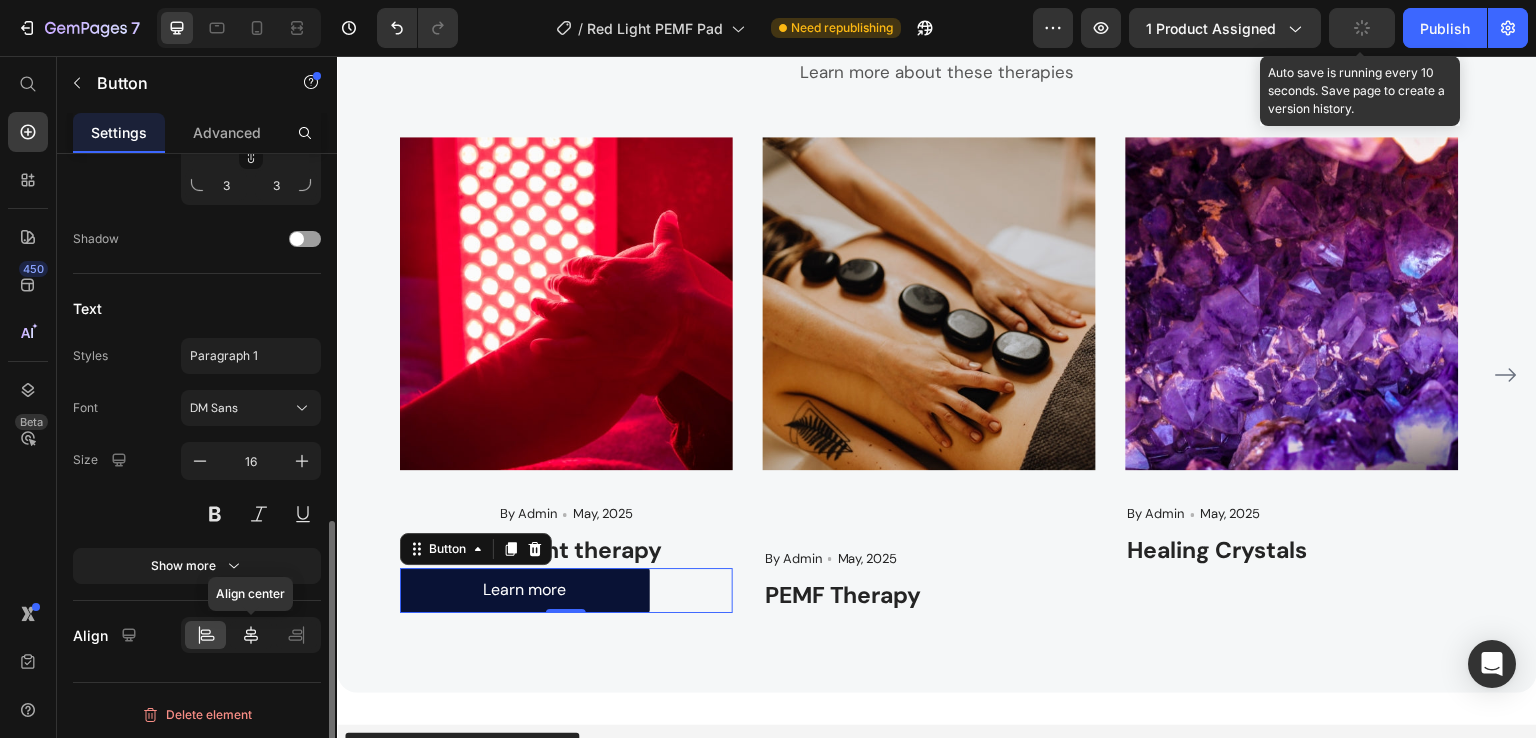 click 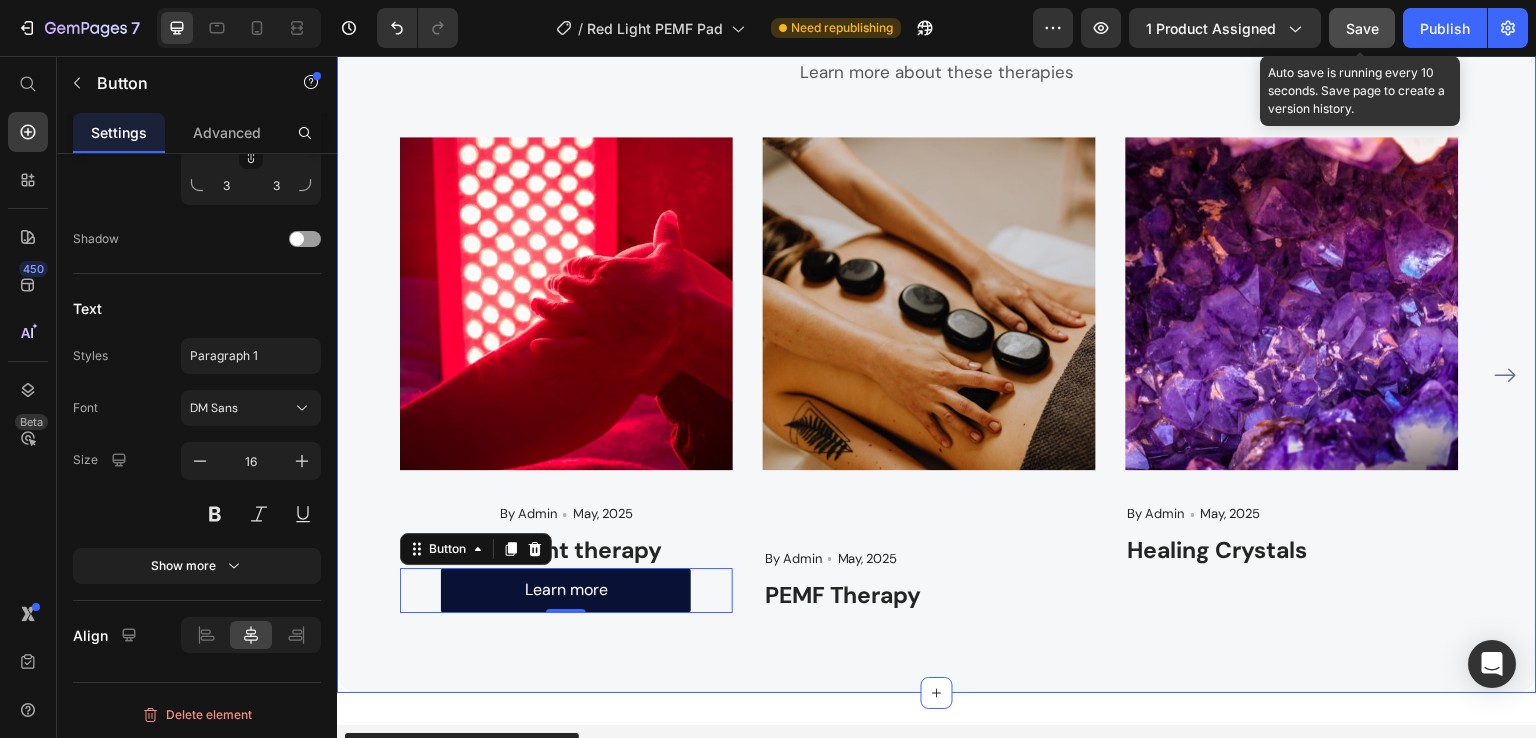 click on "Blog Posts Heading Learn more about these therapies Text block
Image By Admin Text block
Icon May, 2025 Text block Row Red light therapy Heading Learn more Button   0 Image By Admin Text block
Icon May, 2025 Text block Row PEMF Therapy Heading Image By Admin Text block
Icon May, 2025 Text block Row Healing Crystals Heading Row Image By  Zoro Text block
Icon May 29,2022 Text block Row How To Prepare A Successful Website For Black Friday Heading Black Friday and Cyber Monday are just around the corner. Yester-year, around 40% of shoppers made an... Text block Image By  Robin Text block
Icon May 29,2022 Text block Row 7 Keys to Shopify Success, Shared by Inspiring Women... Heading We invited two successful businesswomen to share their insights and advice on employment. Let's listen .... Text block Image By  Luffy Text block
Icon May 29,2022 Text block Row Heading Text block Row
Carousel" at bounding box center [937, 328] 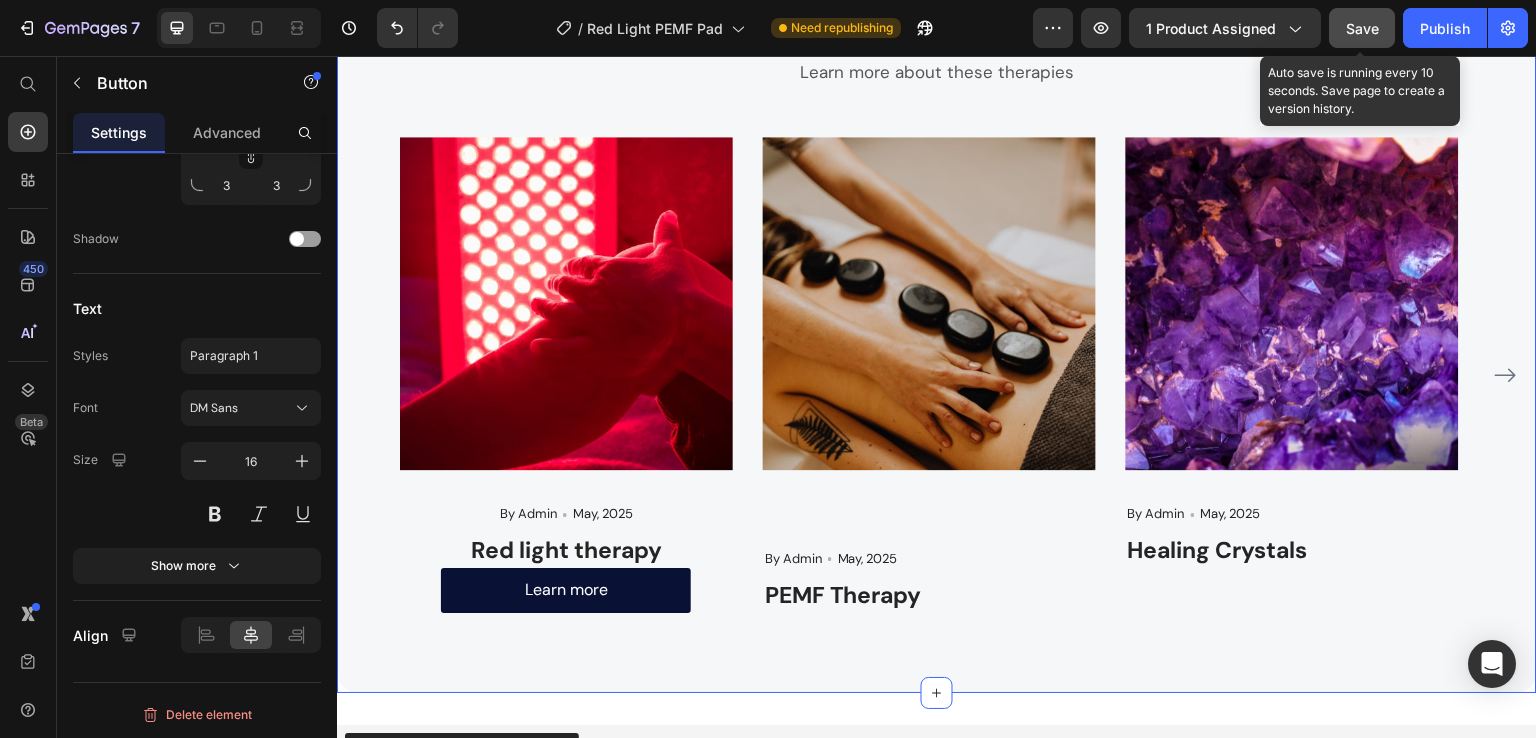 scroll, scrollTop: 0, scrollLeft: 0, axis: both 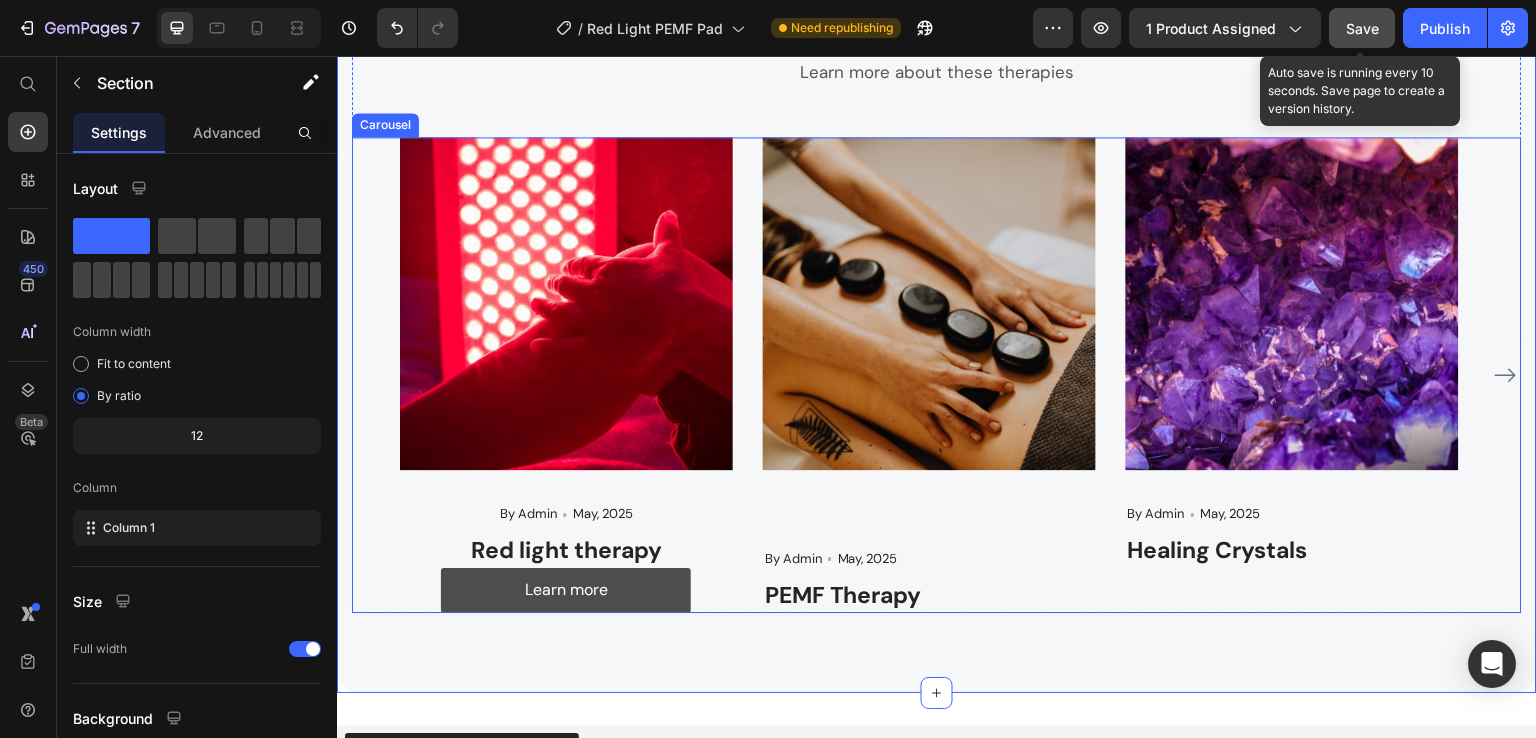 click on "Learn more" at bounding box center (566, 590) 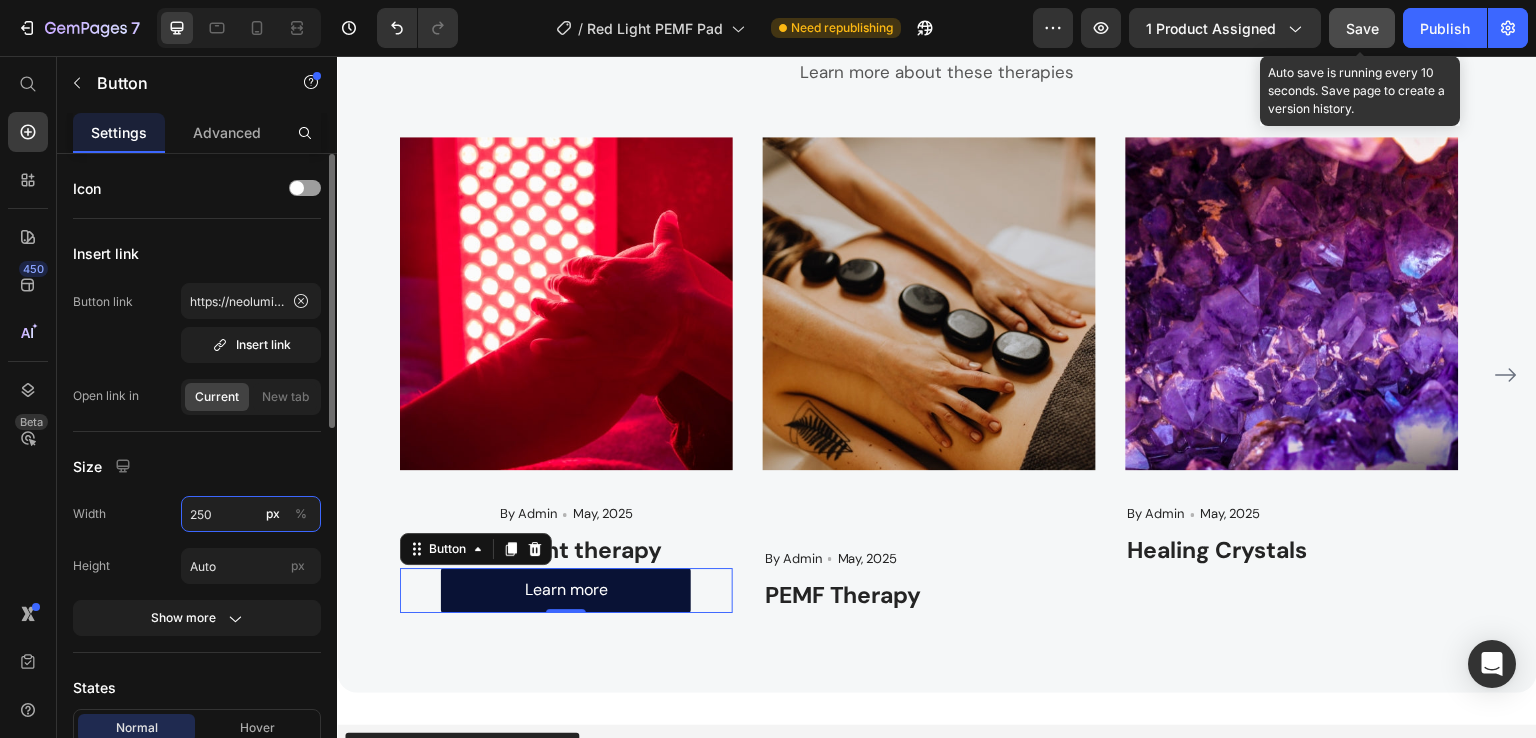 click on "250" at bounding box center [251, 514] 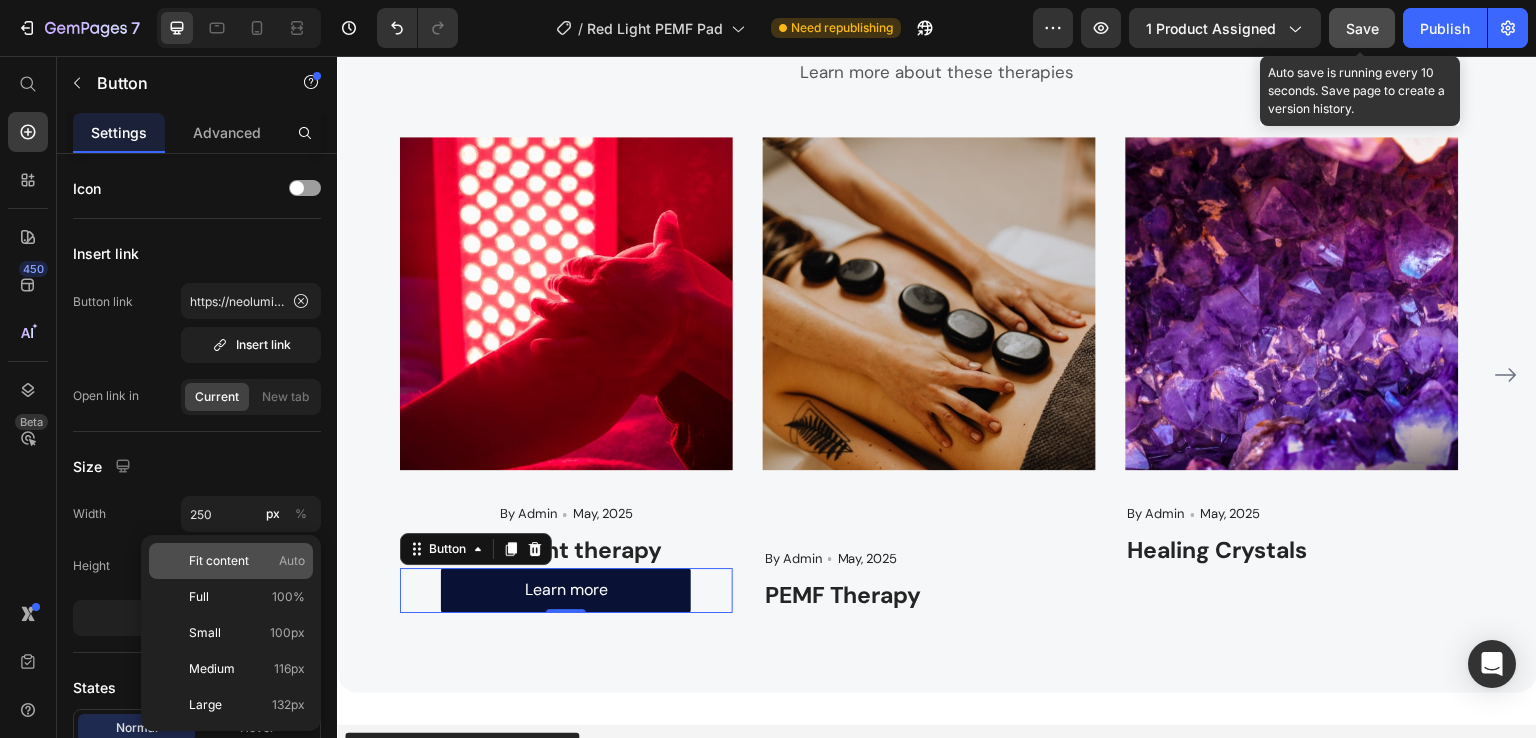 click on "Fit content" at bounding box center (219, 561) 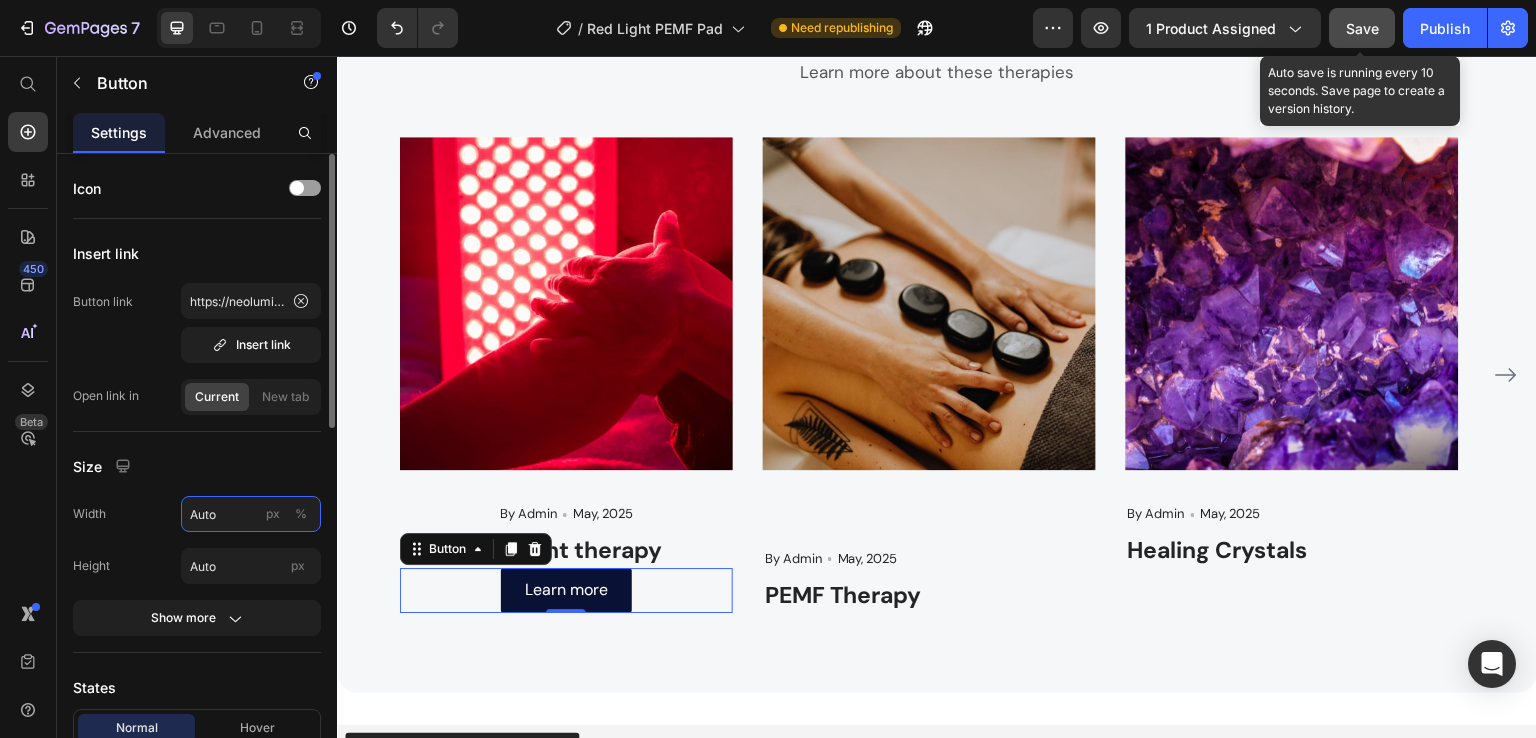 click on "Auto" at bounding box center (251, 514) 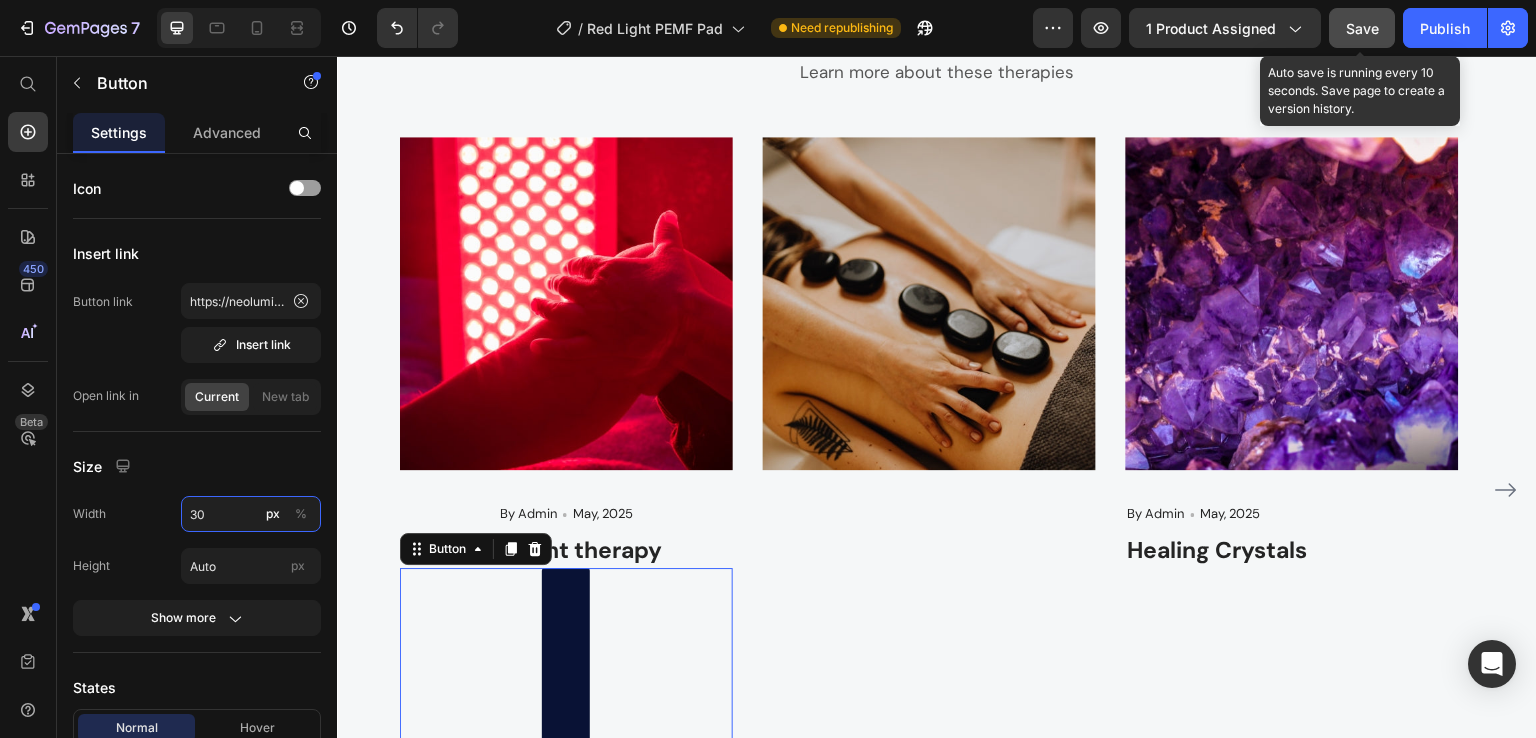type on "300" 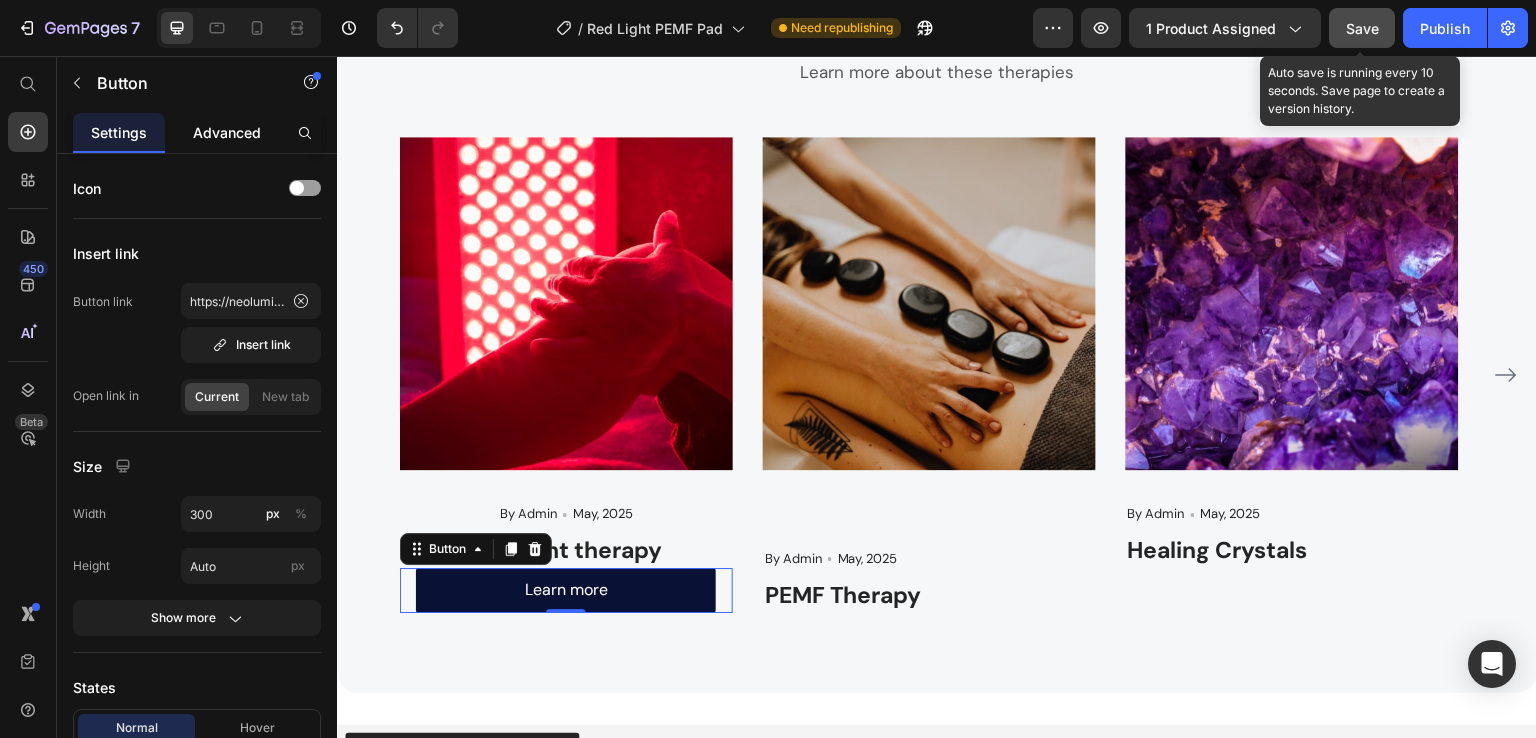 click on "Advanced" at bounding box center (227, 132) 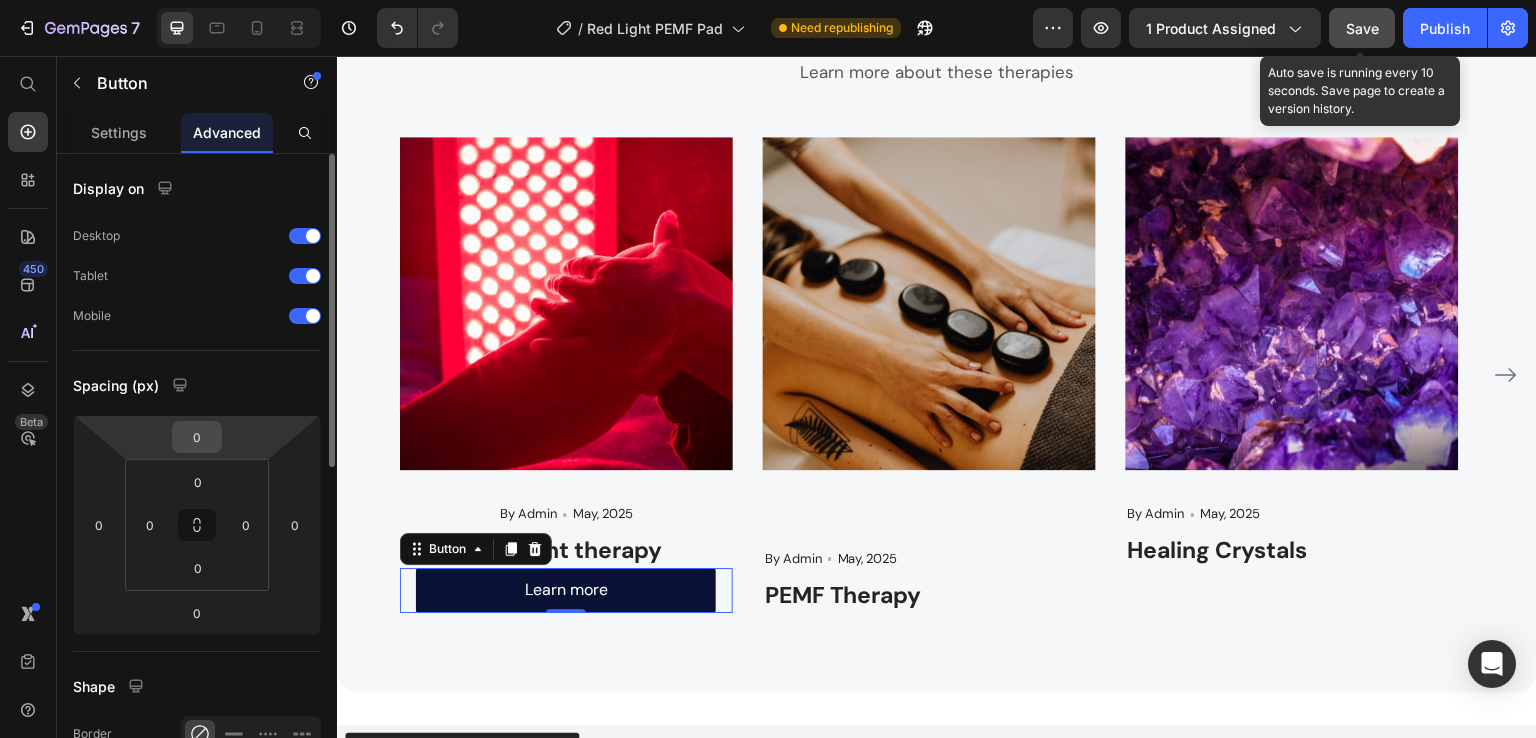 click on "0" at bounding box center (197, 437) 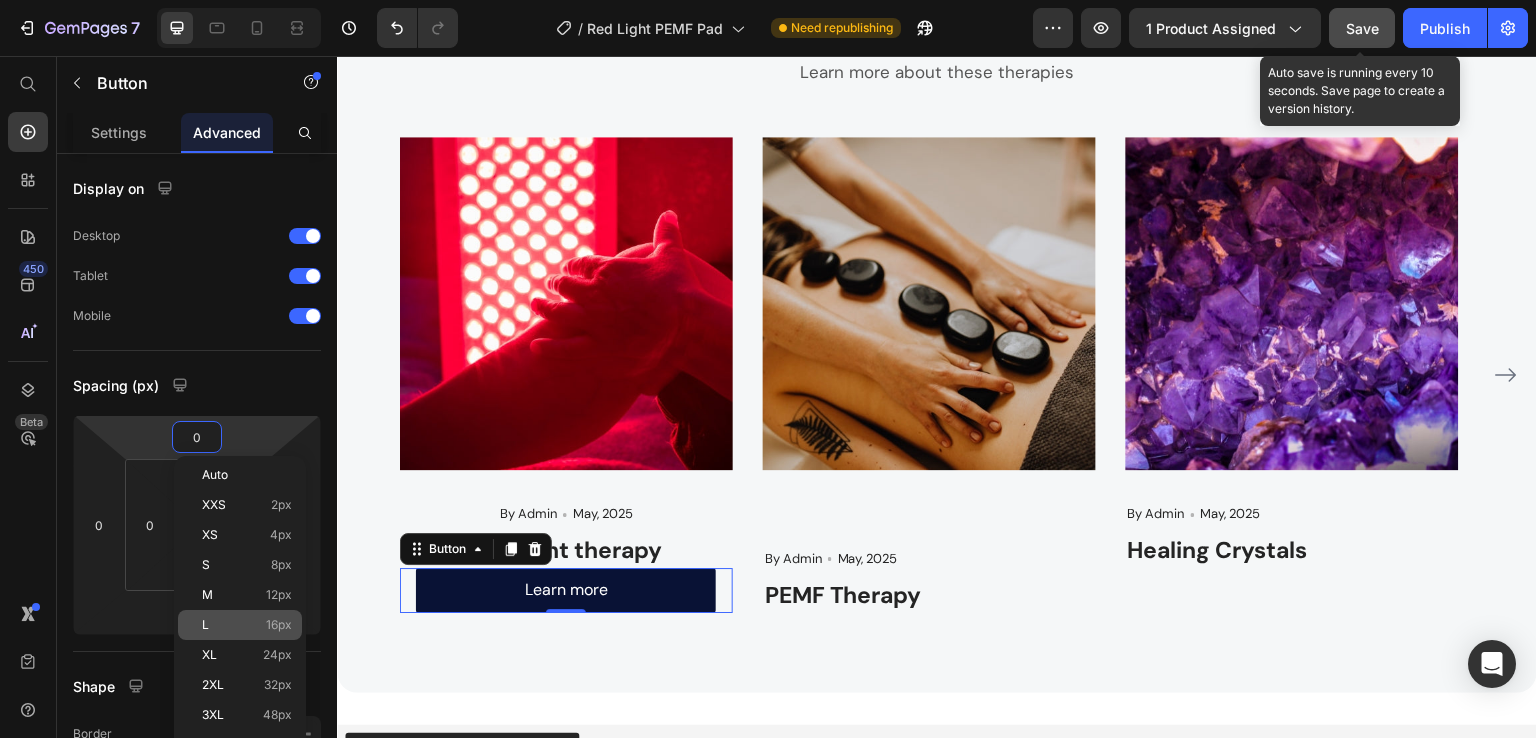 click on "L 16px" at bounding box center (247, 625) 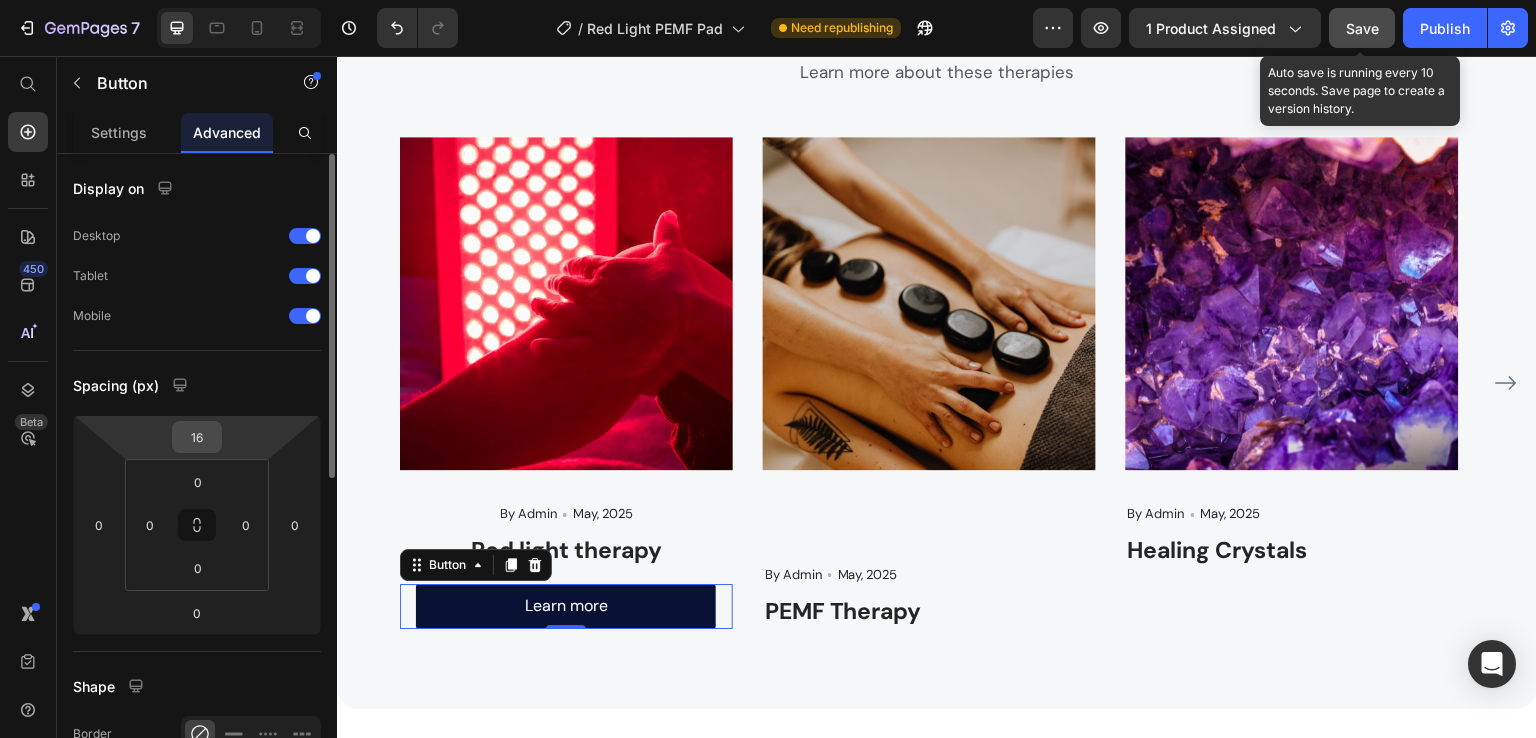 click on "16" at bounding box center (197, 437) 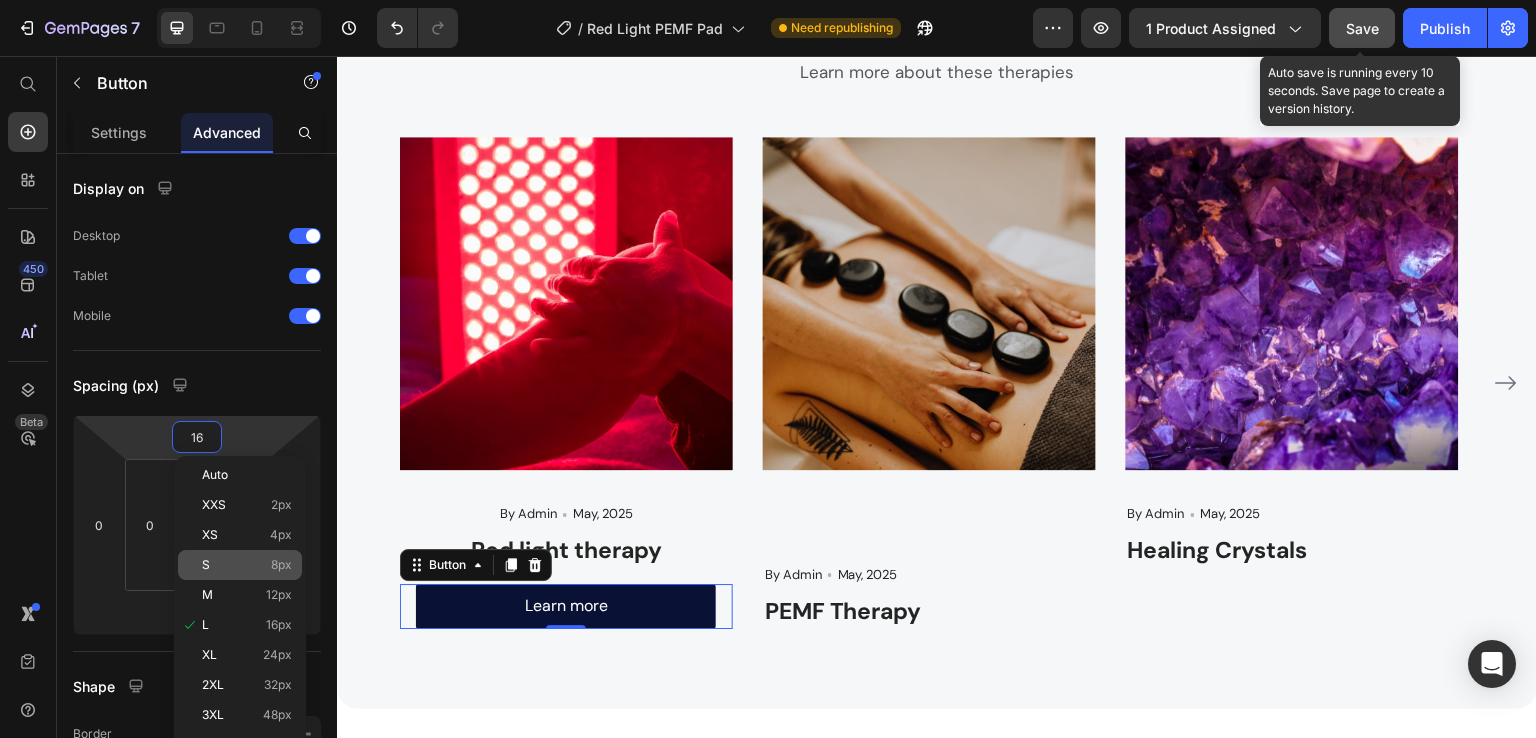 click on "S 8px" at bounding box center (247, 565) 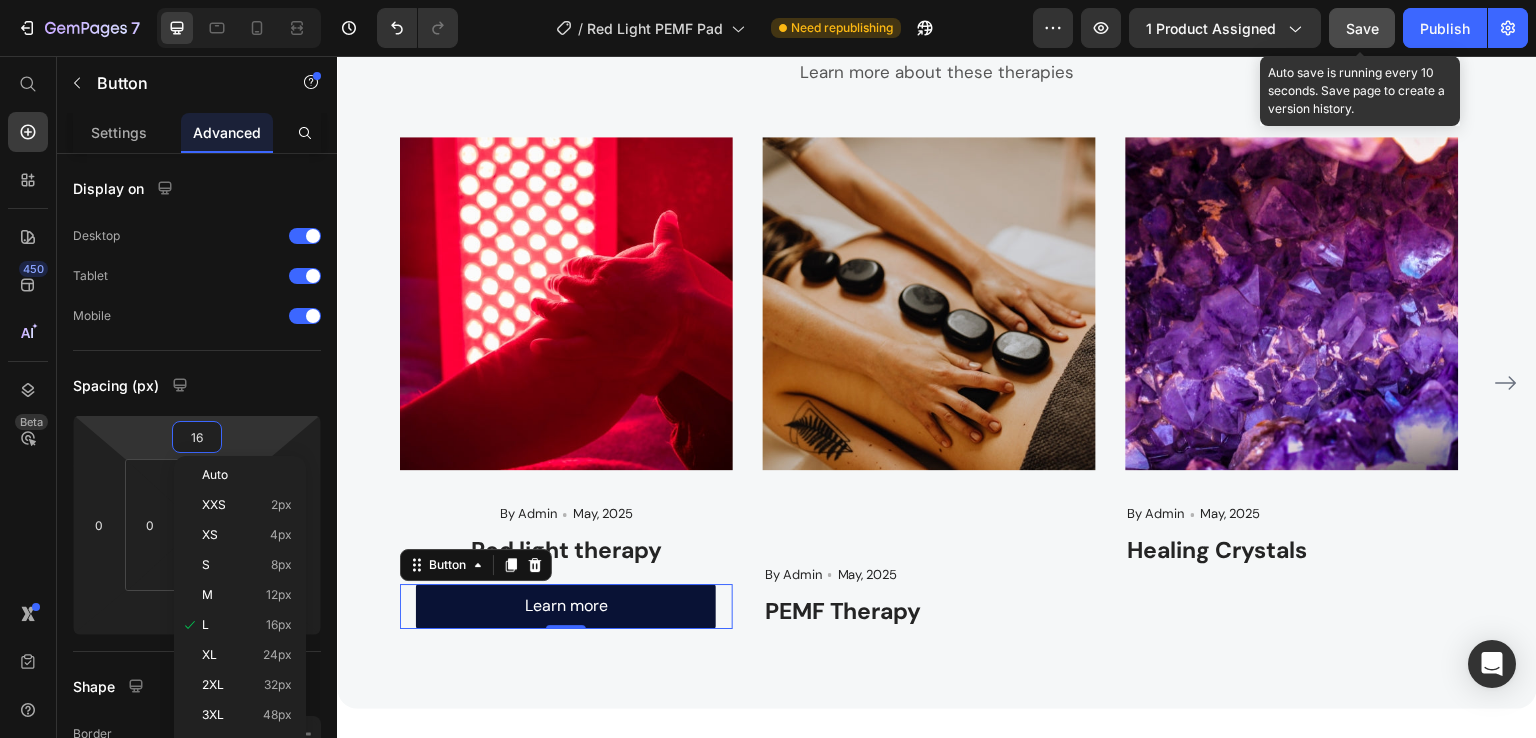 type on "8" 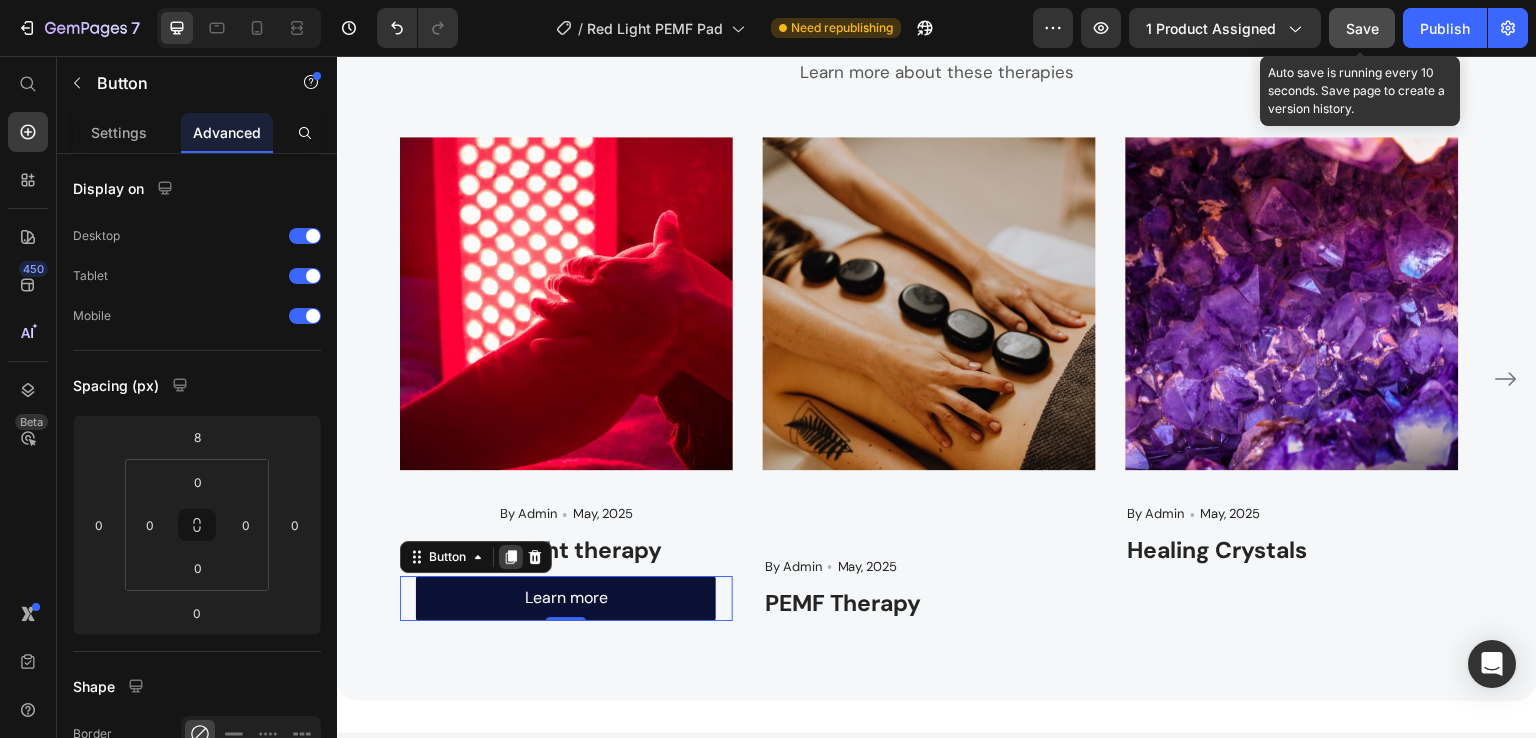 click 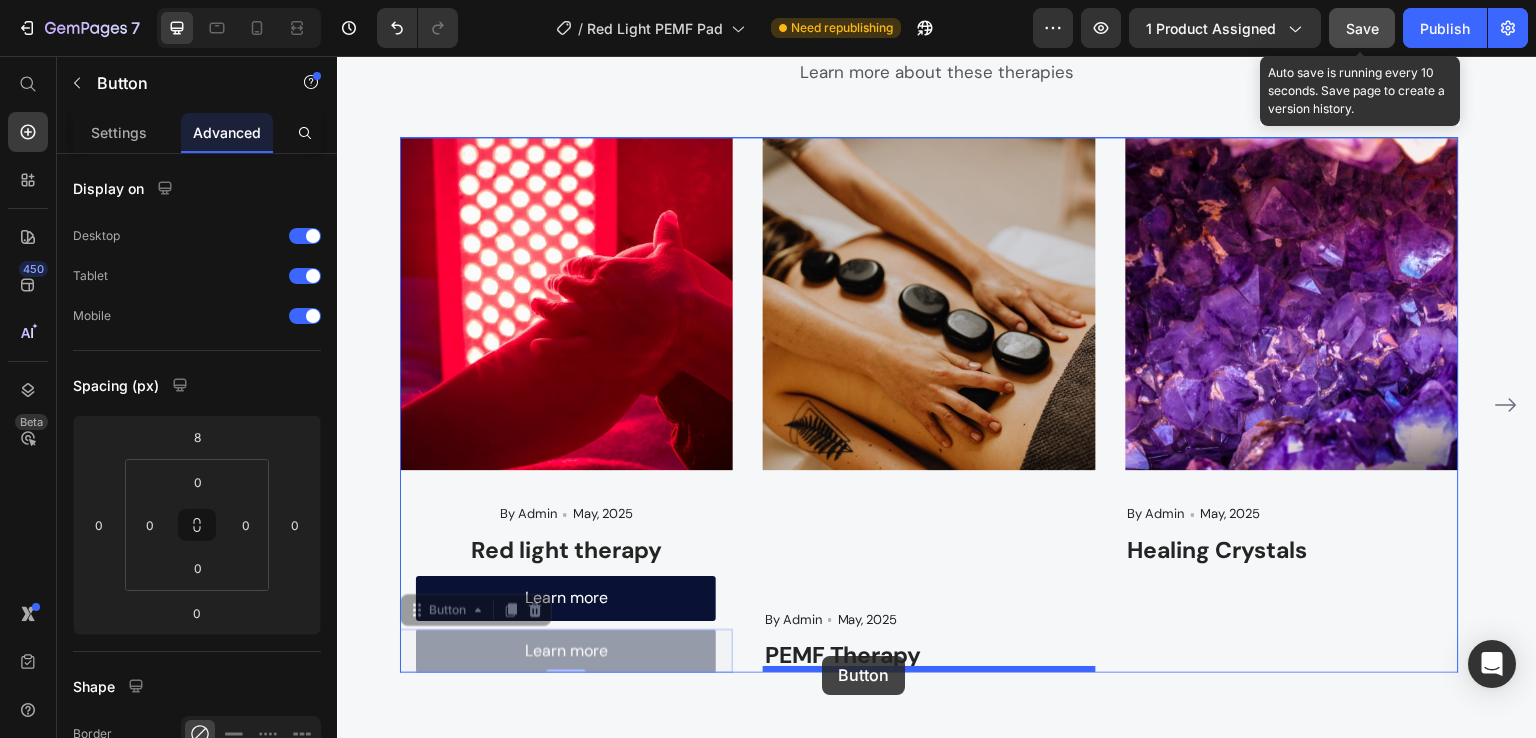drag, startPoint x: 414, startPoint y: 610, endPoint x: 822, endPoint y: 656, distance: 410.58496 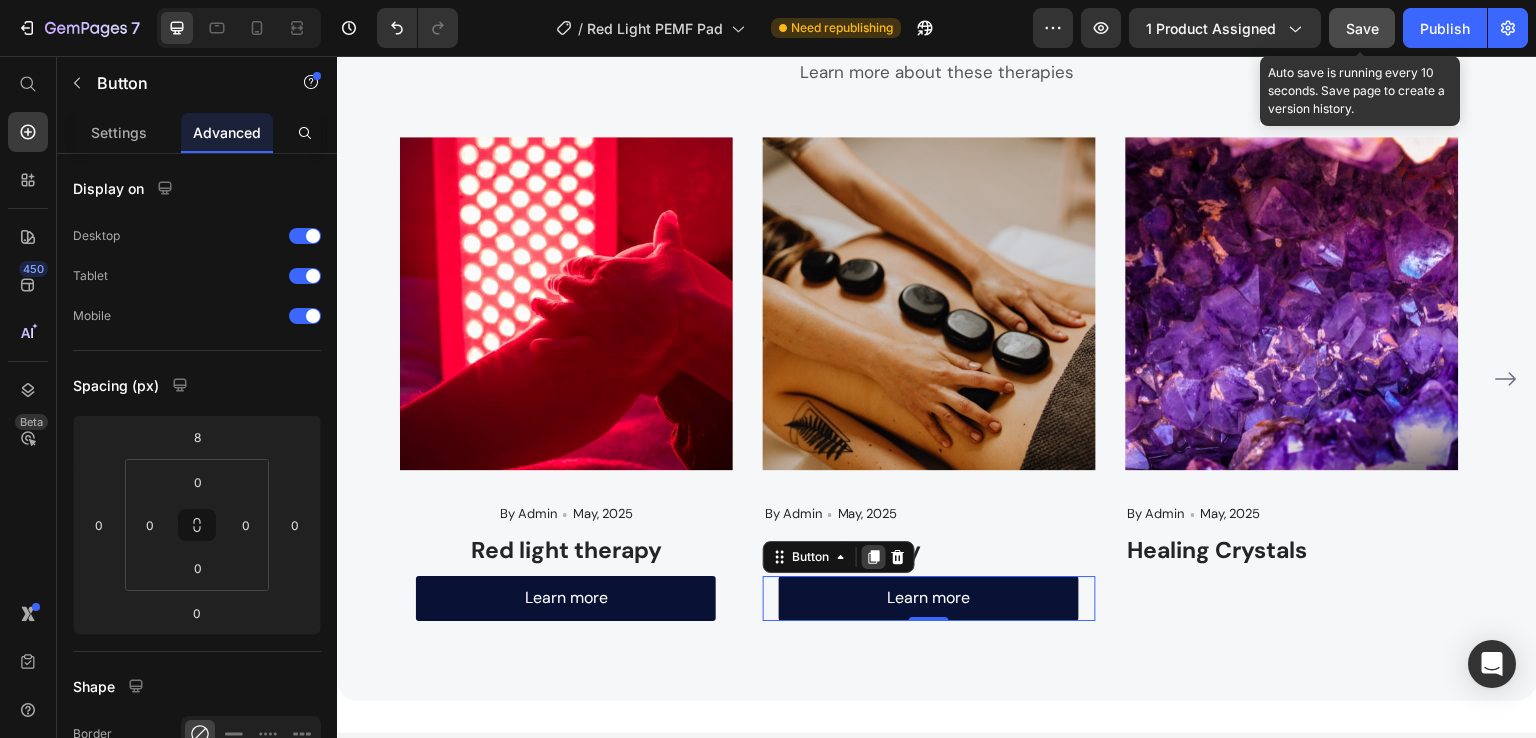 click 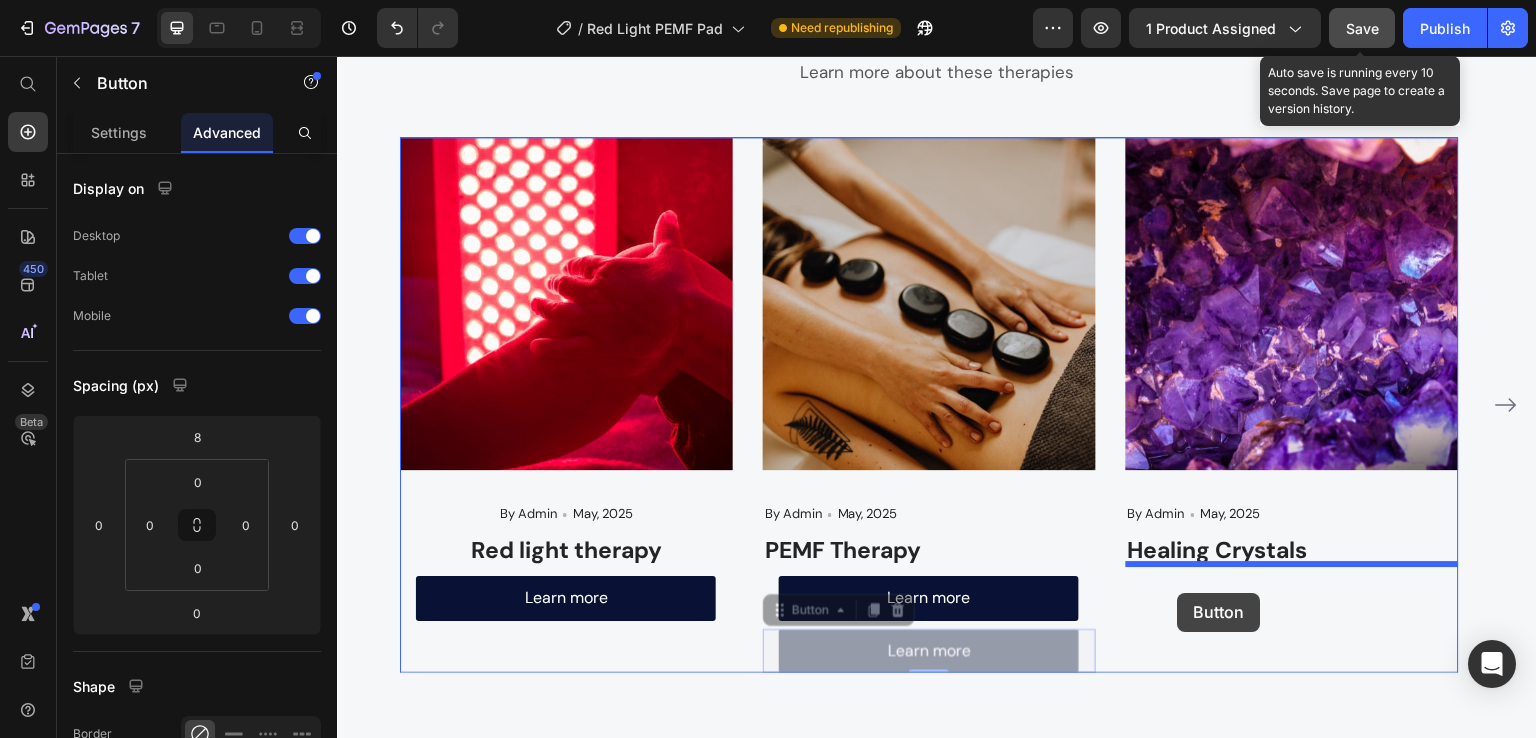 drag, startPoint x: 779, startPoint y: 604, endPoint x: 1178, endPoint y: 593, distance: 399.1516 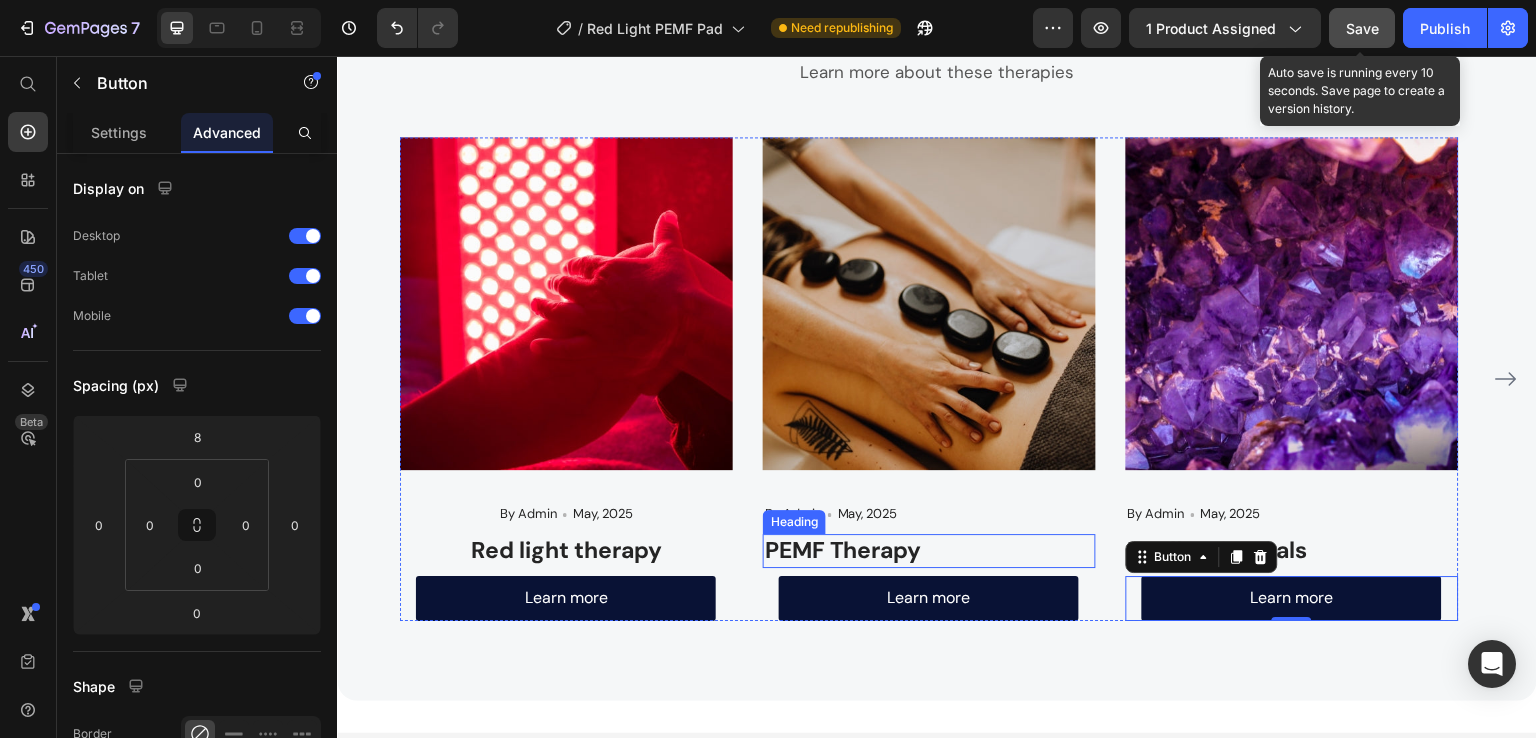 click on "PEMF Therapy" at bounding box center [929, 551] 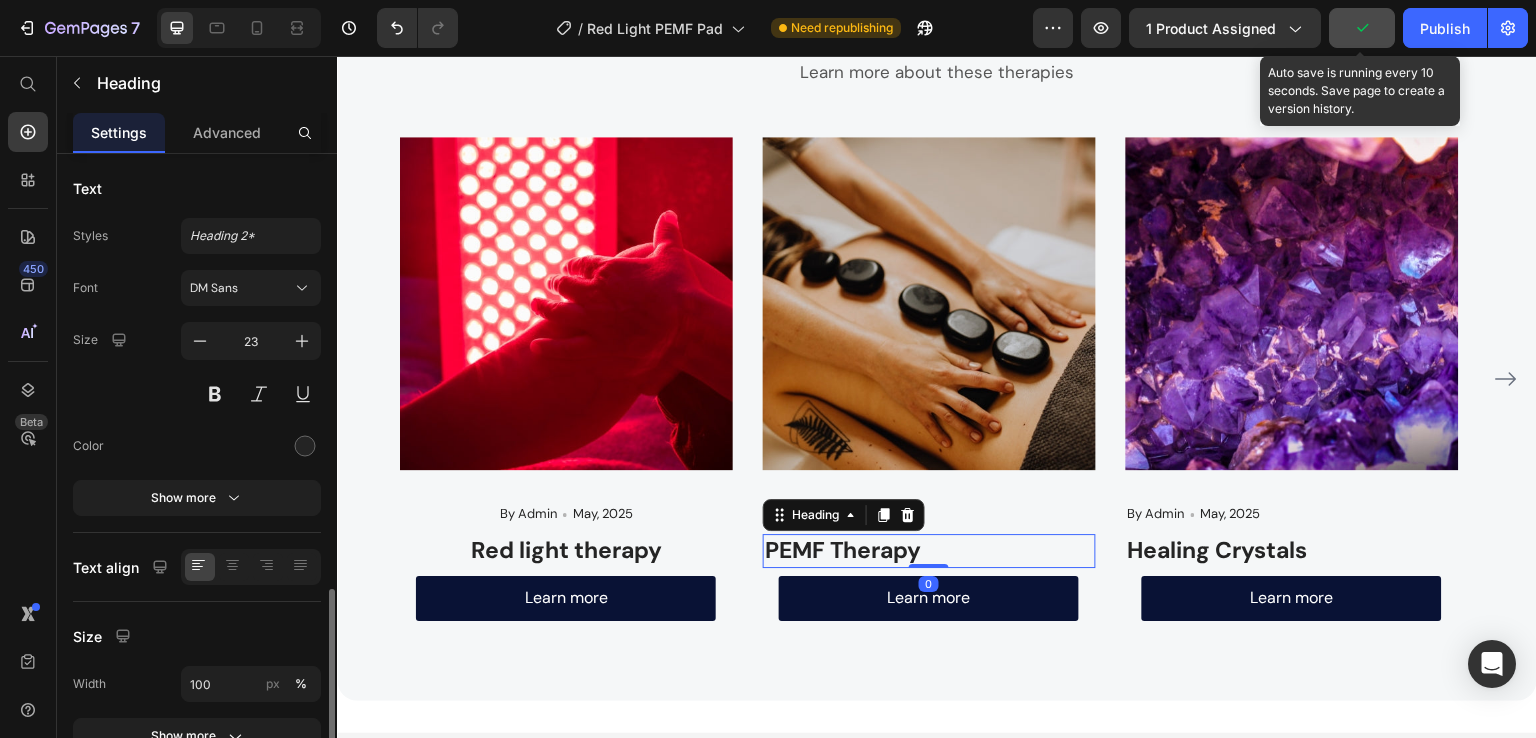 scroll, scrollTop: 266, scrollLeft: 0, axis: vertical 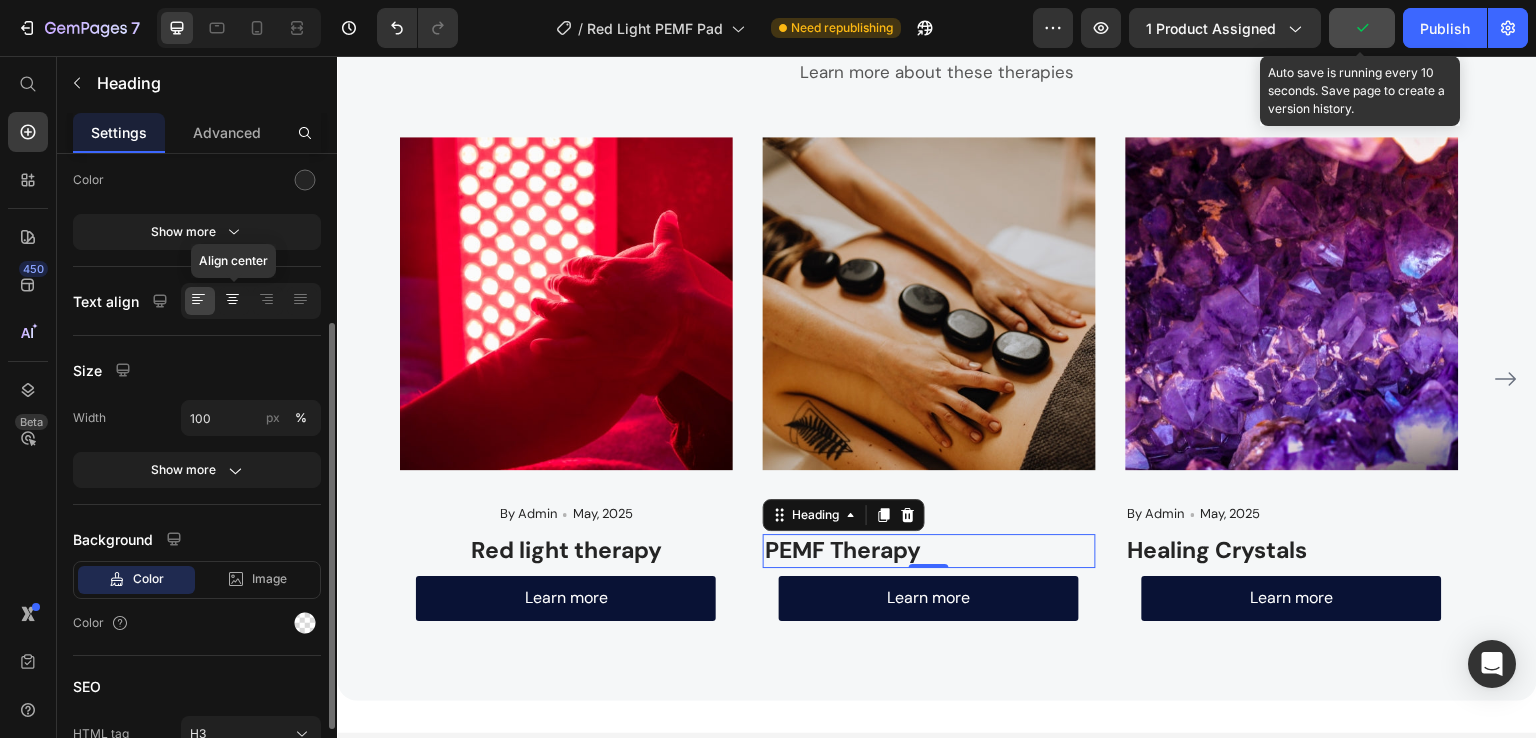 click 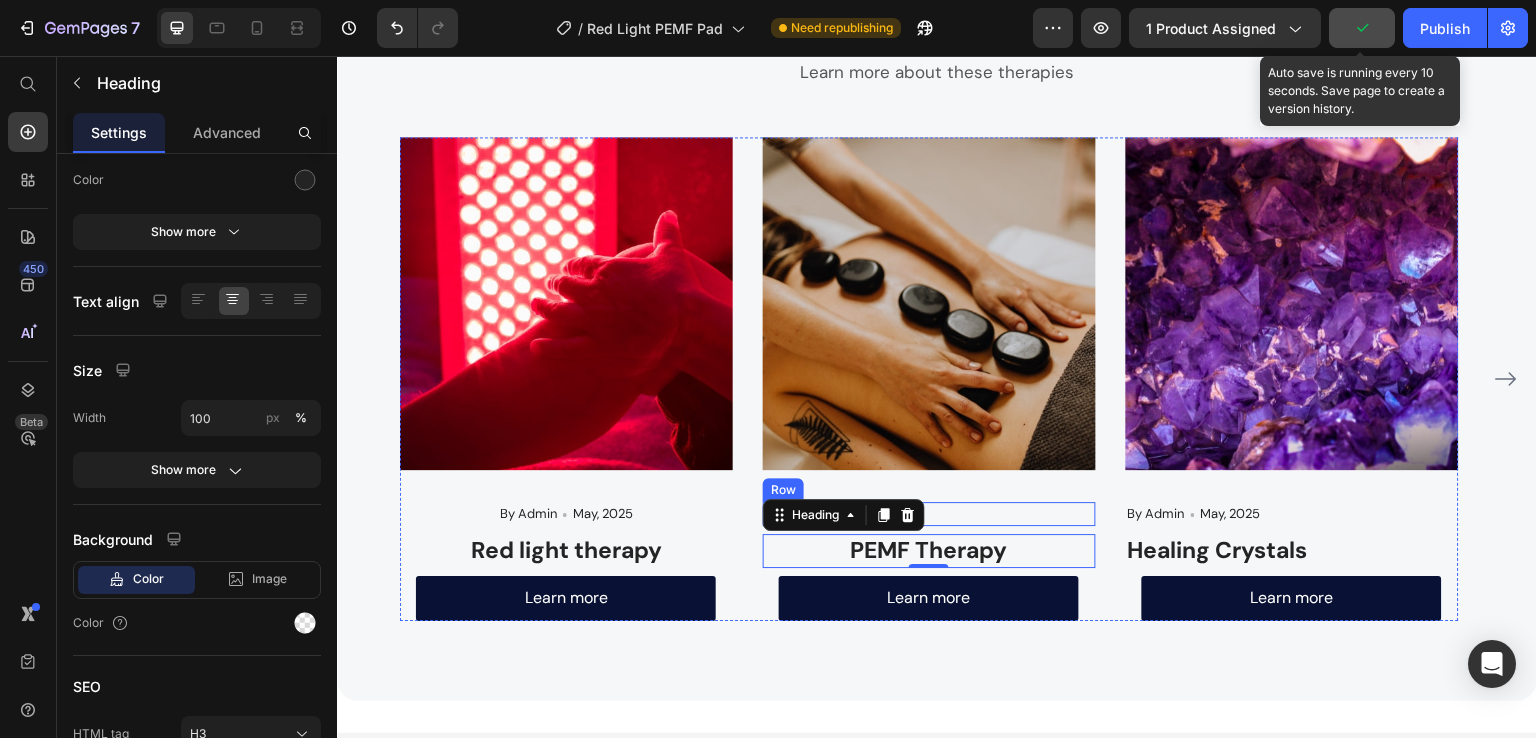 click on "By Admin Text block
Icon May, 2025 Text block Row" at bounding box center [929, 514] 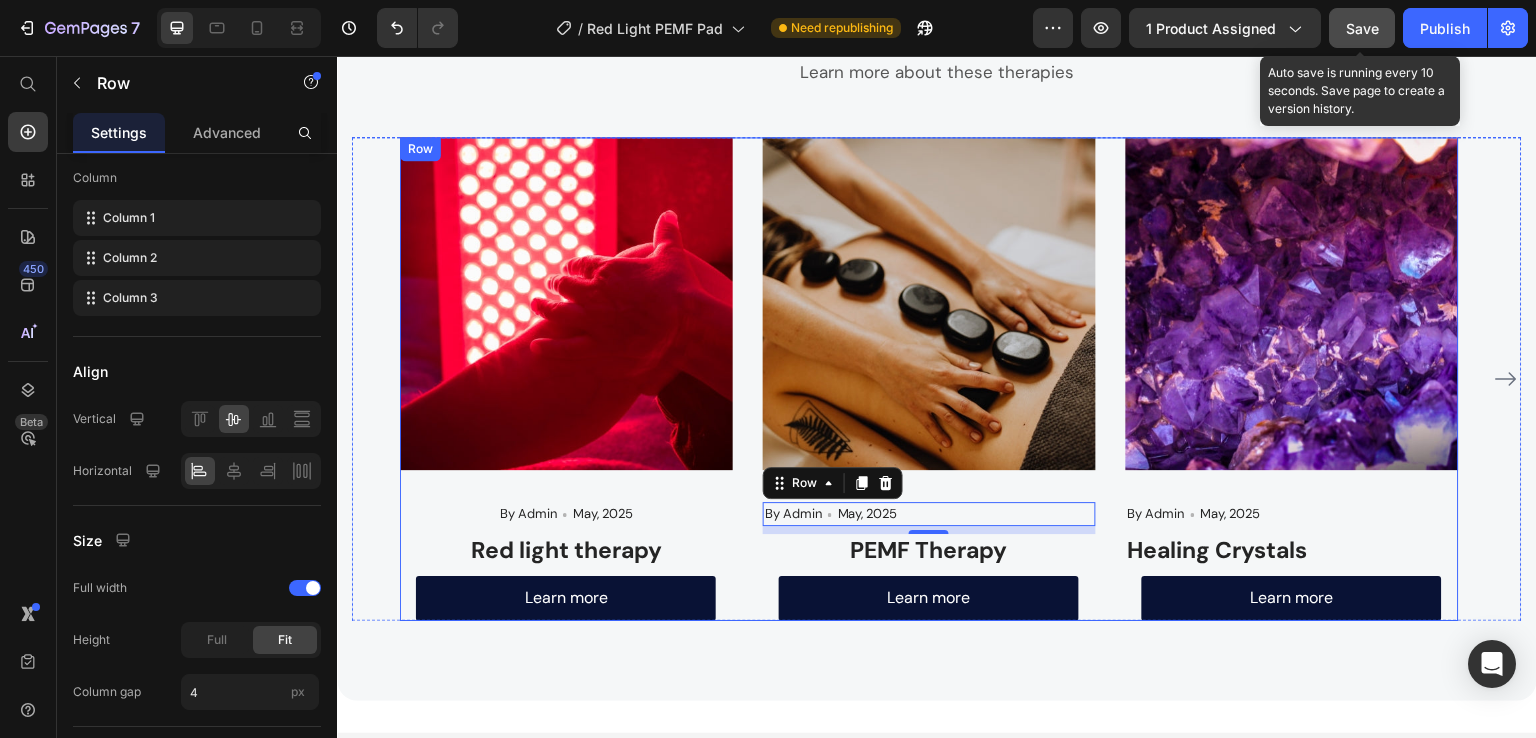 scroll, scrollTop: 0, scrollLeft: 0, axis: both 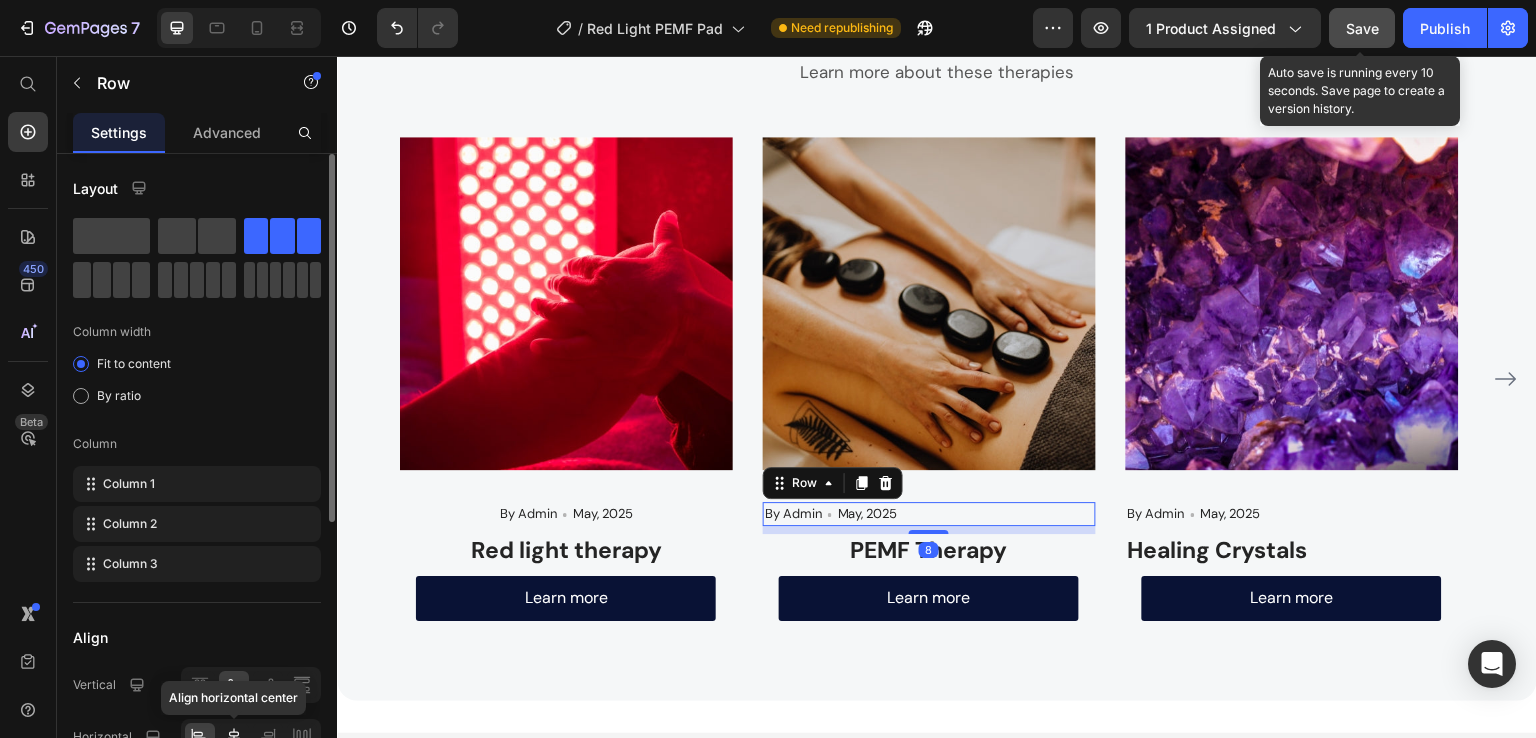 click 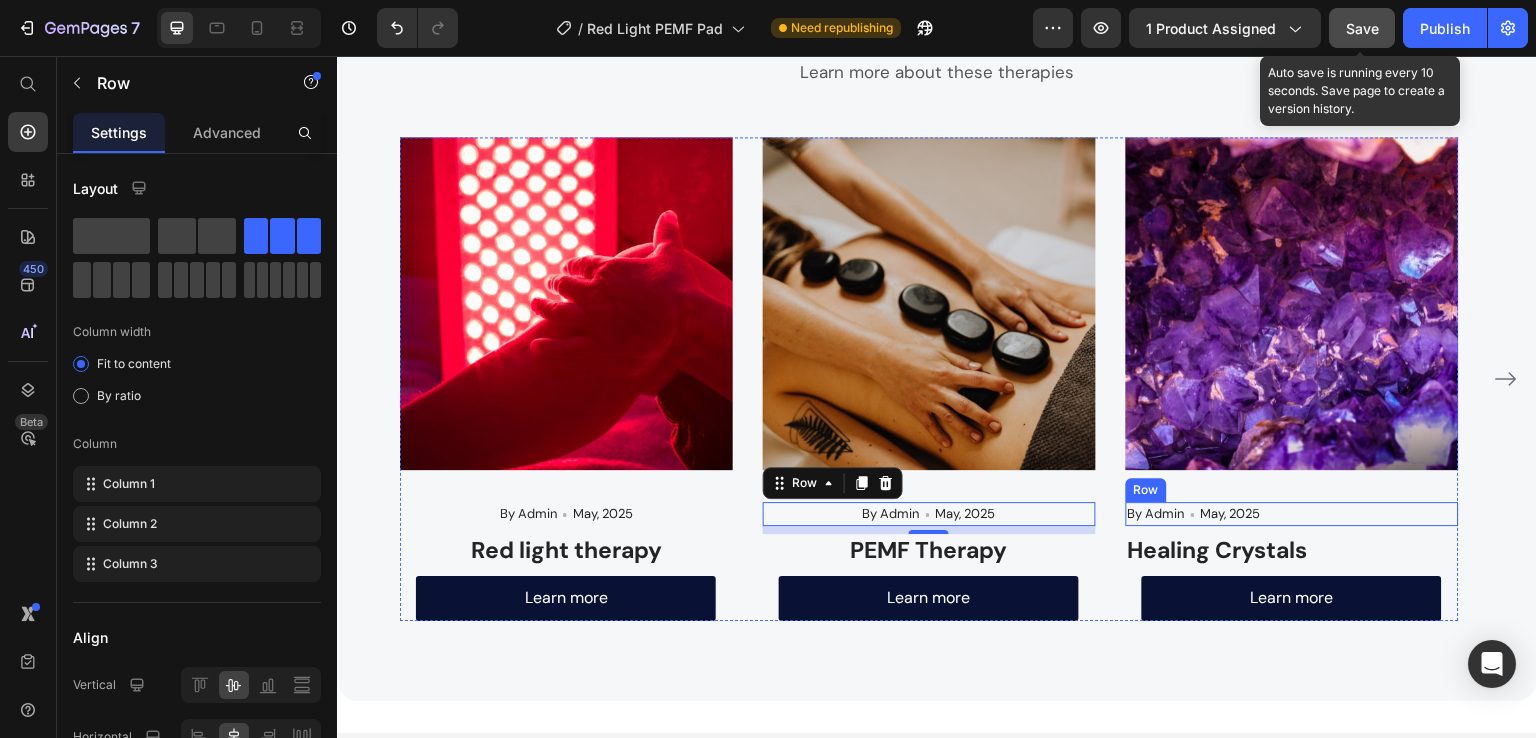 click on "By Admin Text block
Icon May, 2025 Text block Row" at bounding box center (1292, 514) 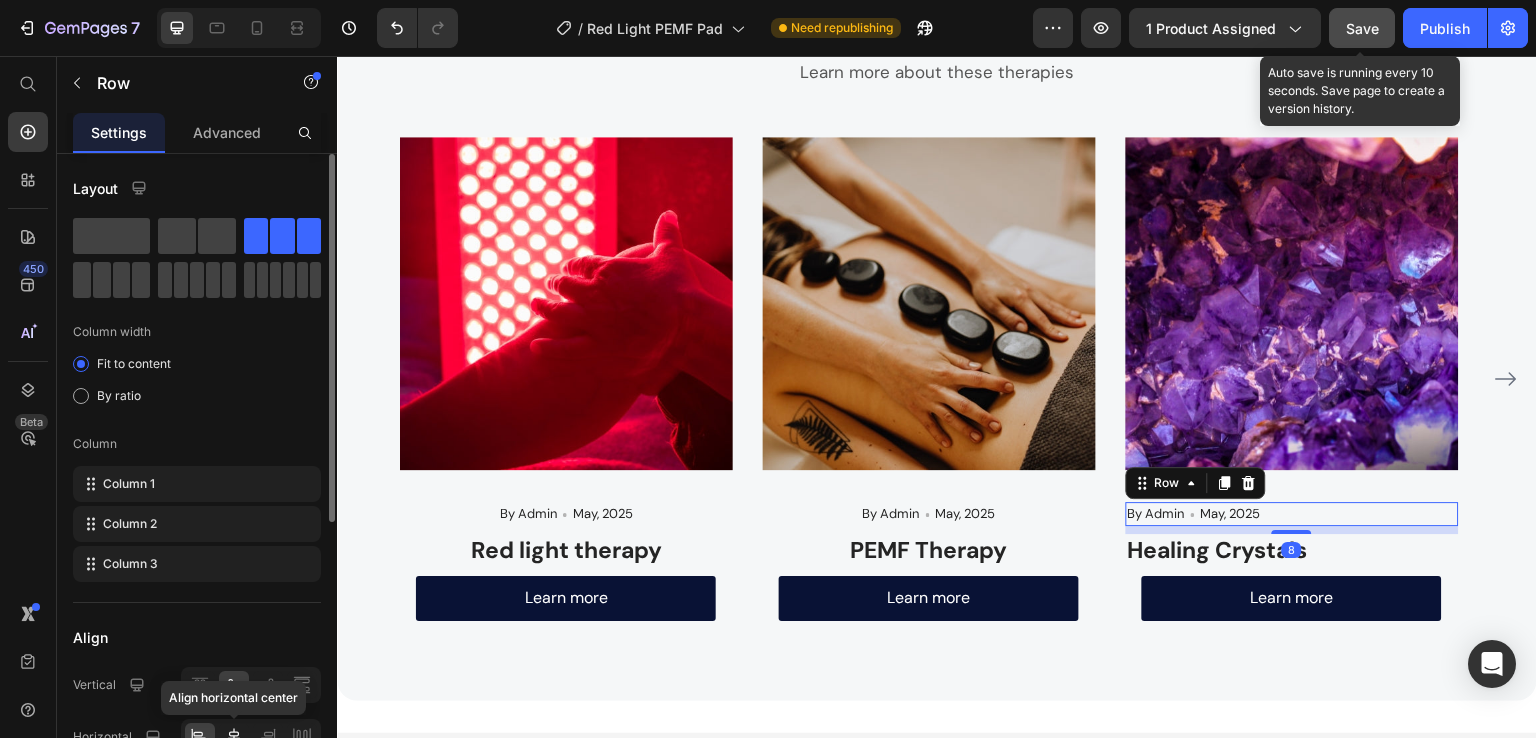click 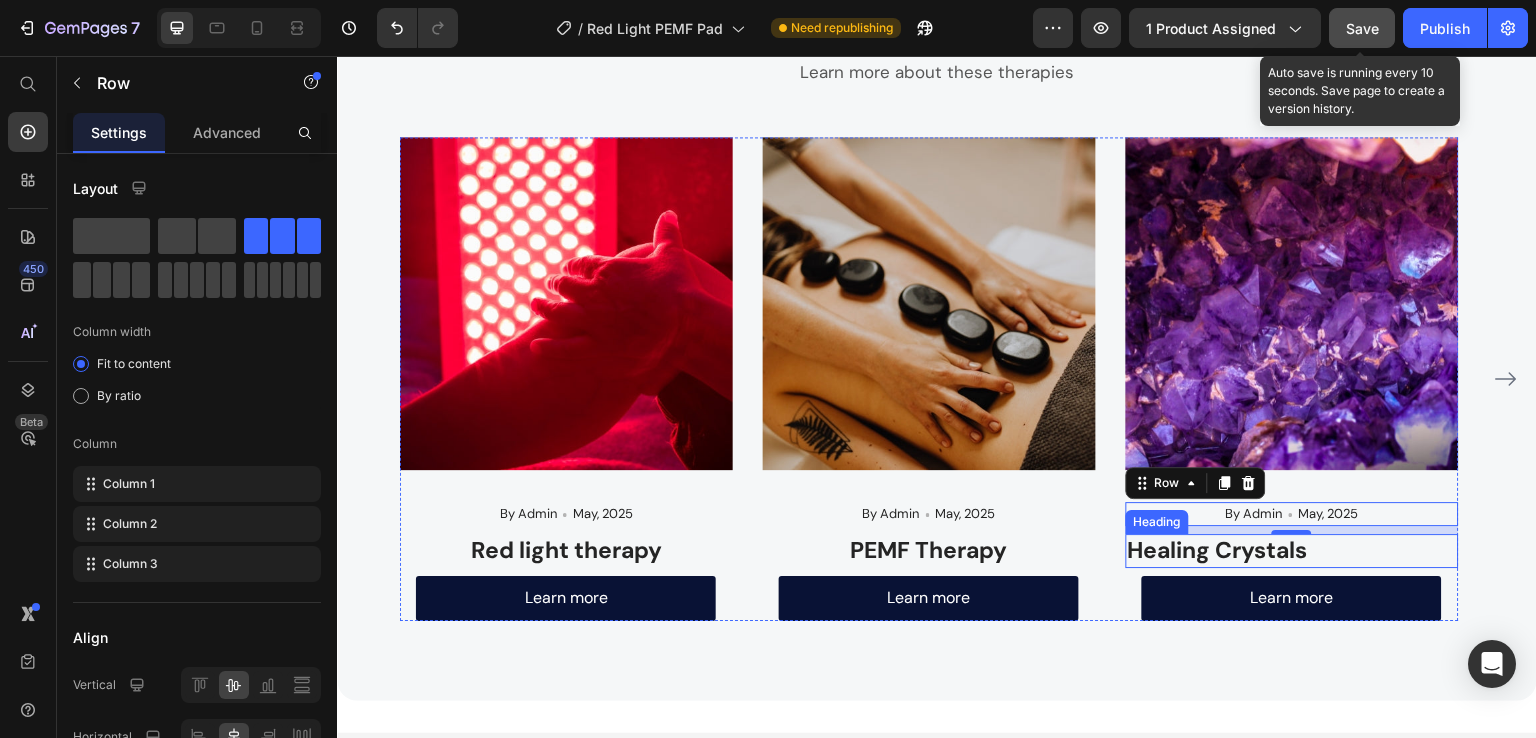 click on "Healing Crystals" at bounding box center (1292, 551) 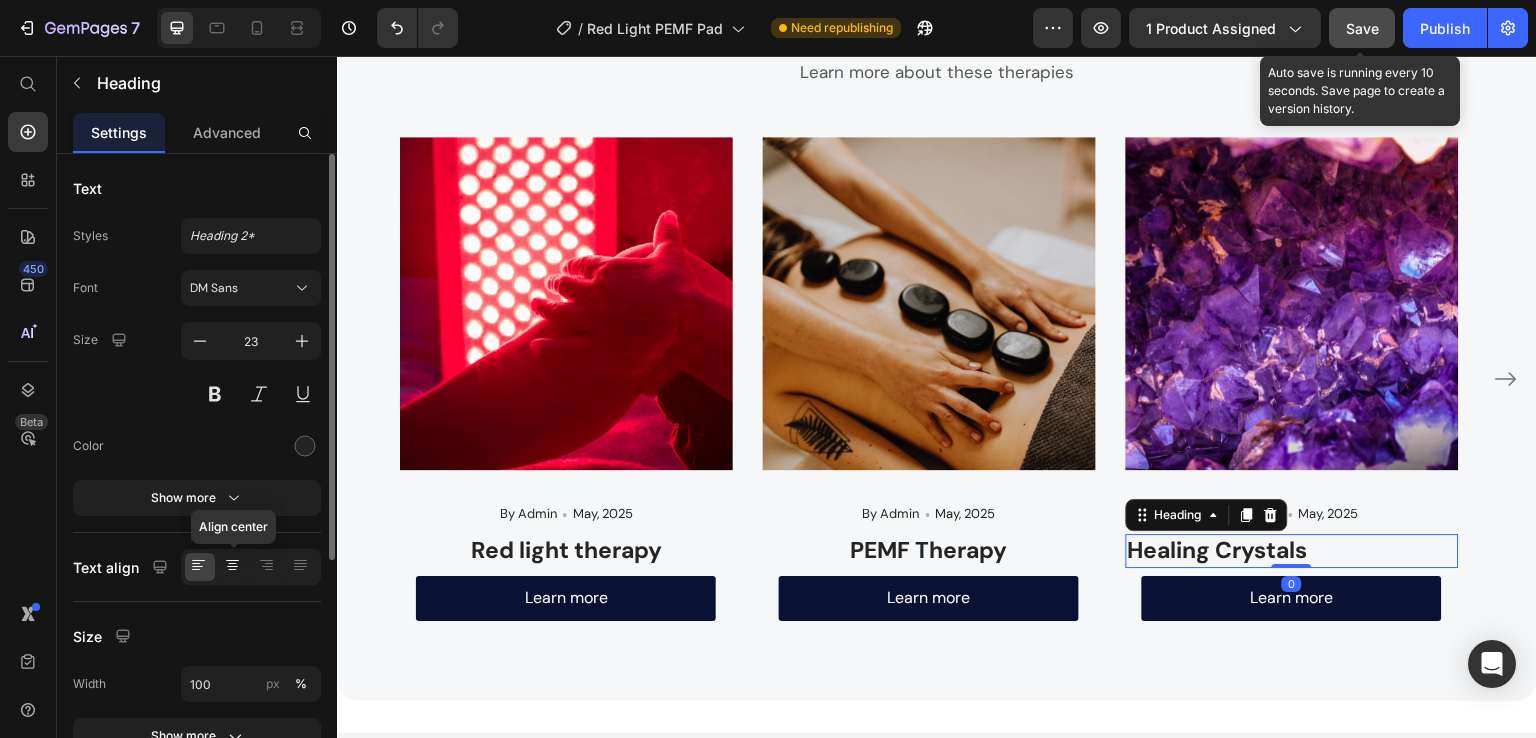 click 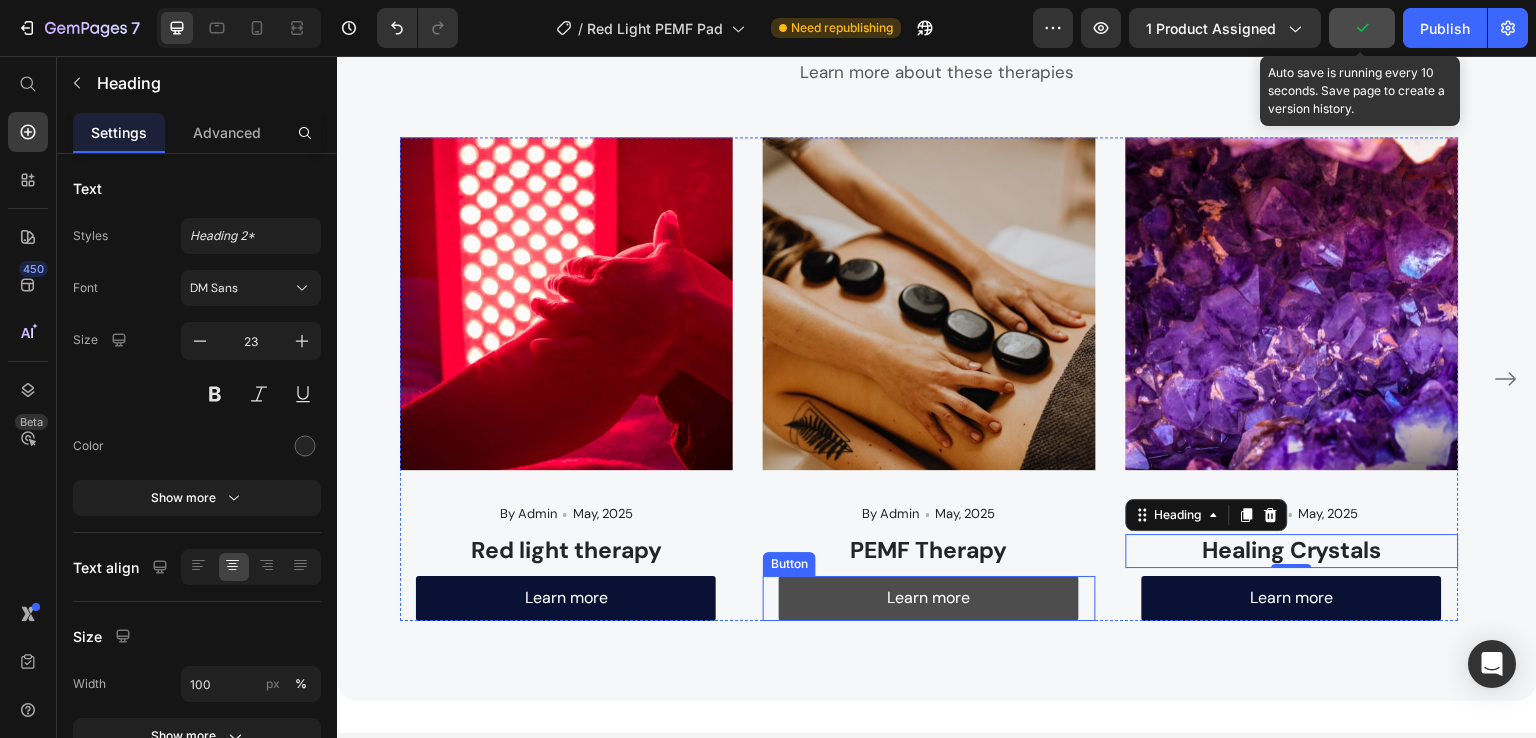 click on "Learn more" at bounding box center (929, 598) 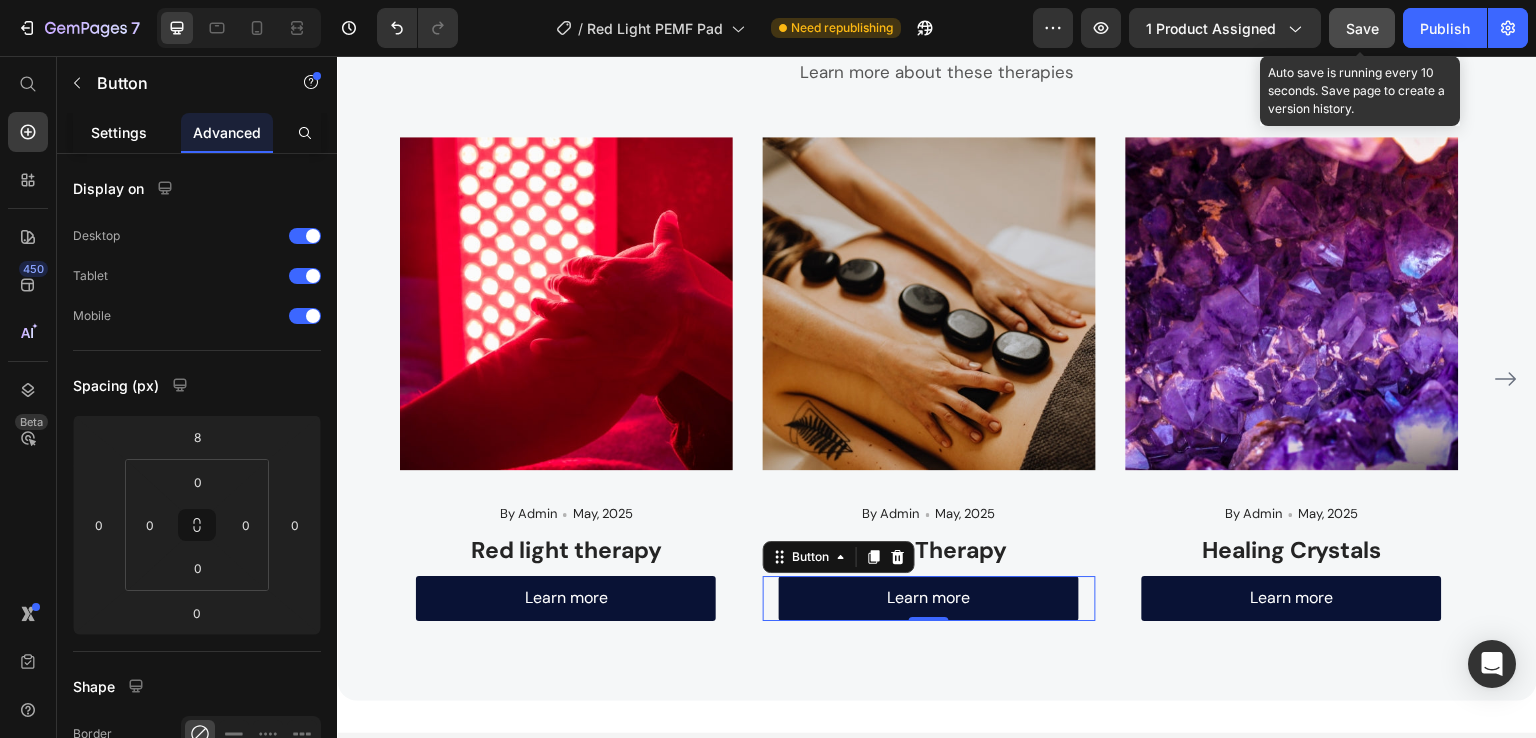 click on "Settings" at bounding box center (119, 132) 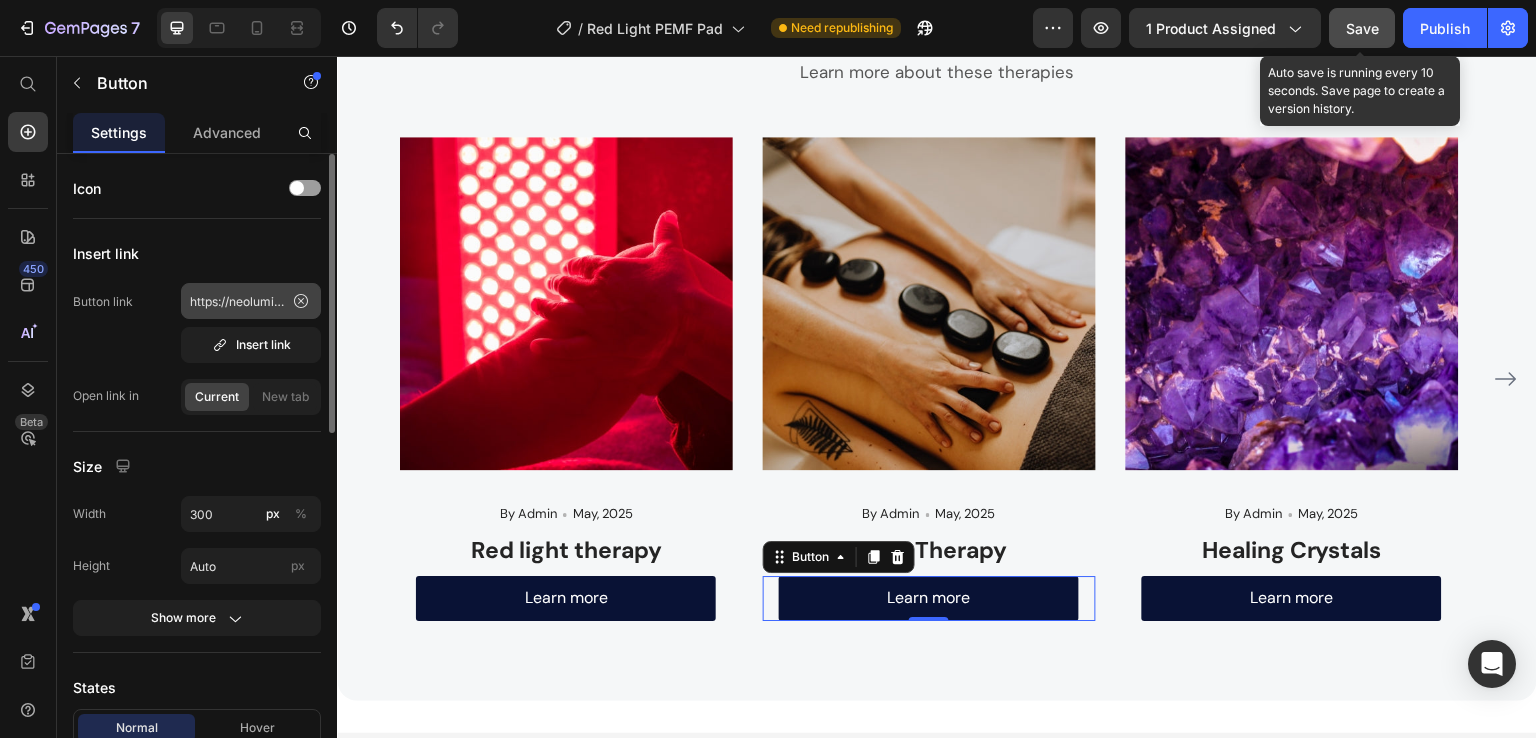 drag, startPoint x: 301, startPoint y: 292, endPoint x: 268, endPoint y: 302, distance: 34.48188 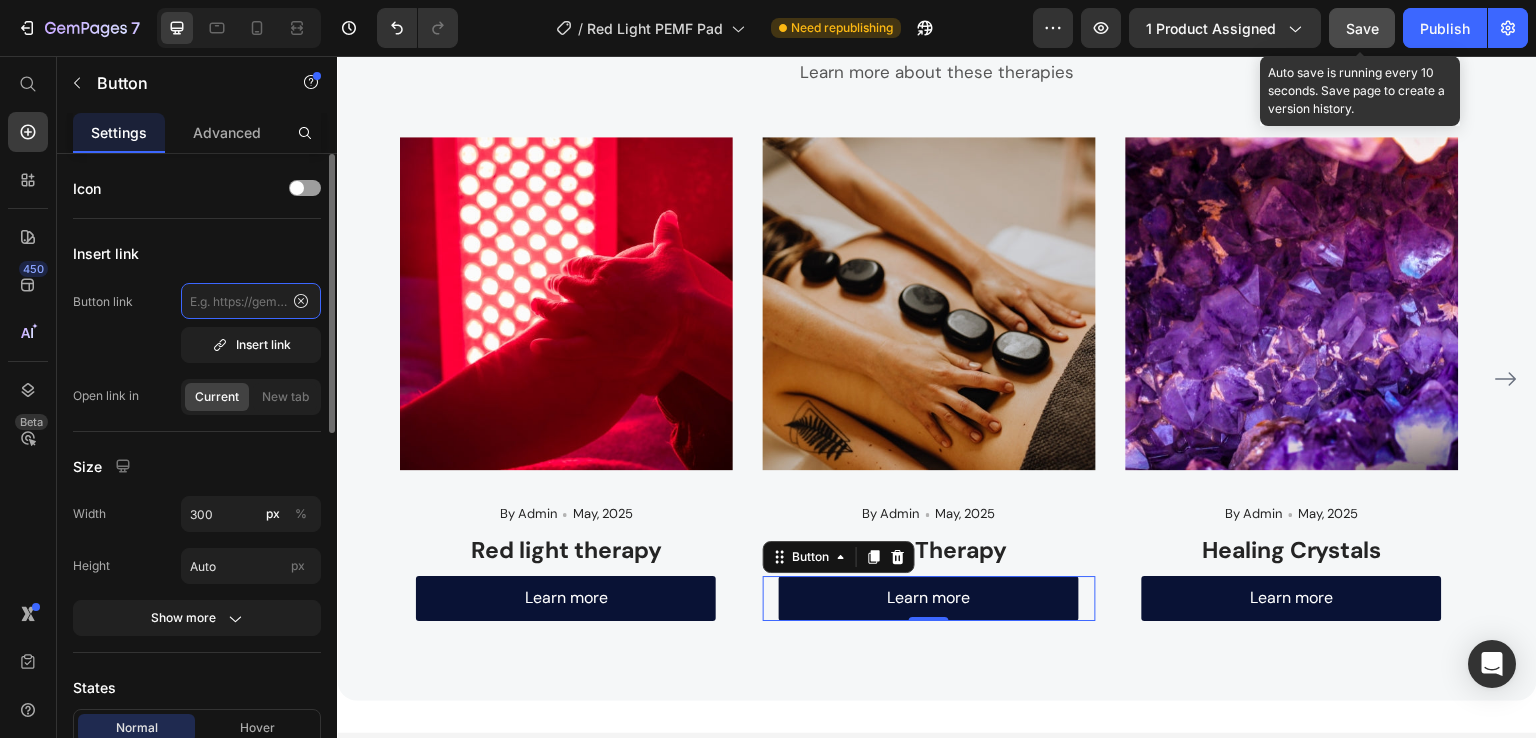 scroll, scrollTop: 0, scrollLeft: 0, axis: both 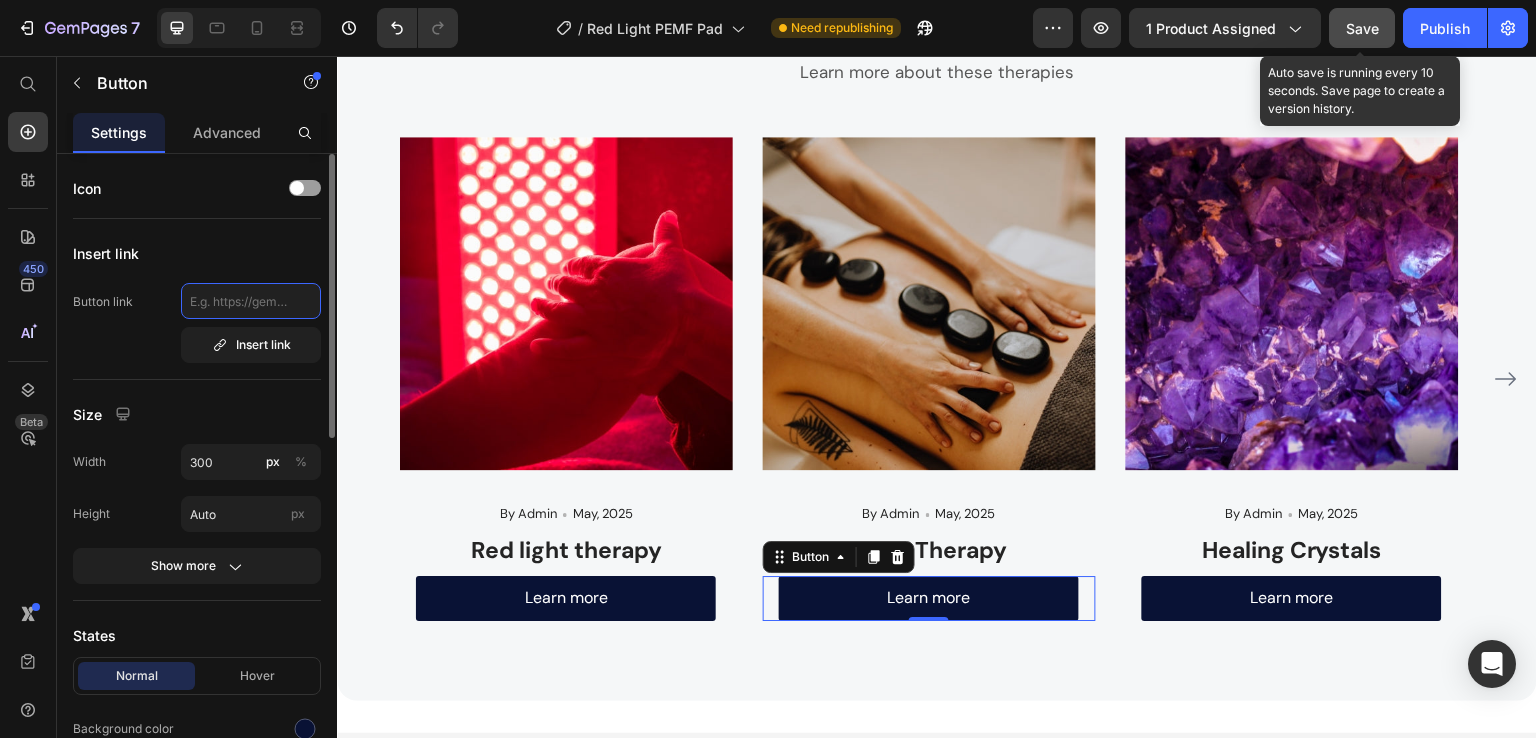 paste on "https://neoluminus.com/pages/pemf-blog" 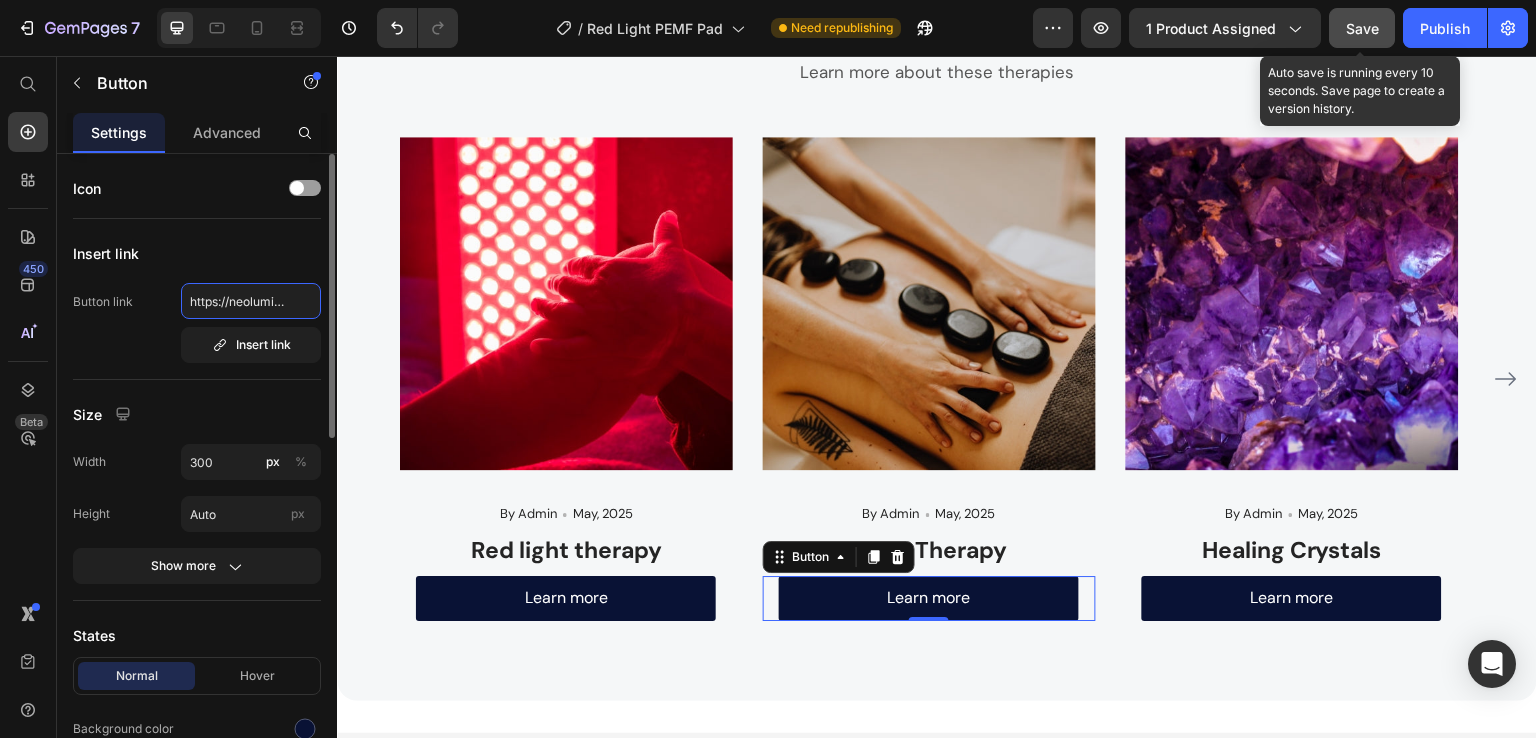 scroll, scrollTop: 0, scrollLeft: 138, axis: horizontal 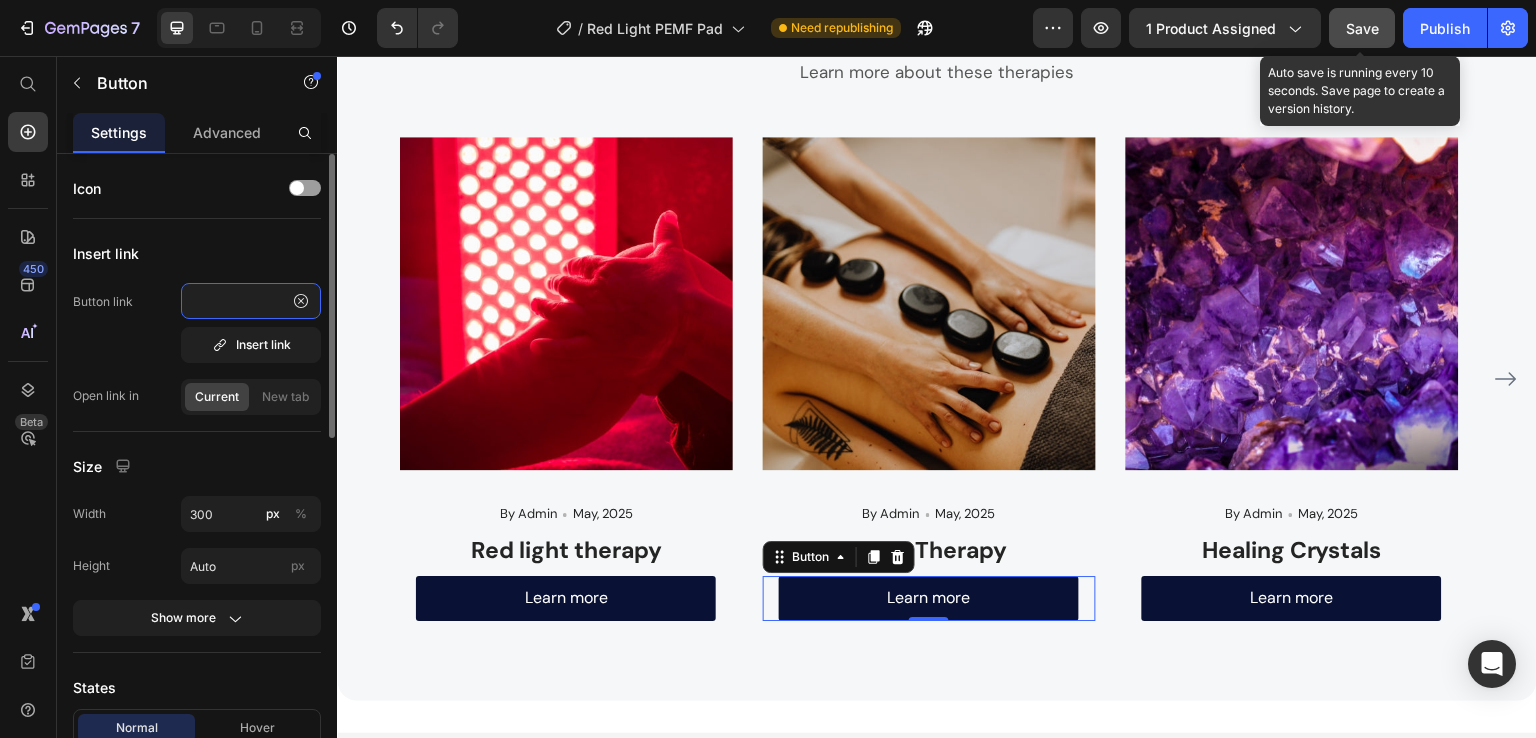 type on "https://neoluminus.com/pages/pemf-blog" 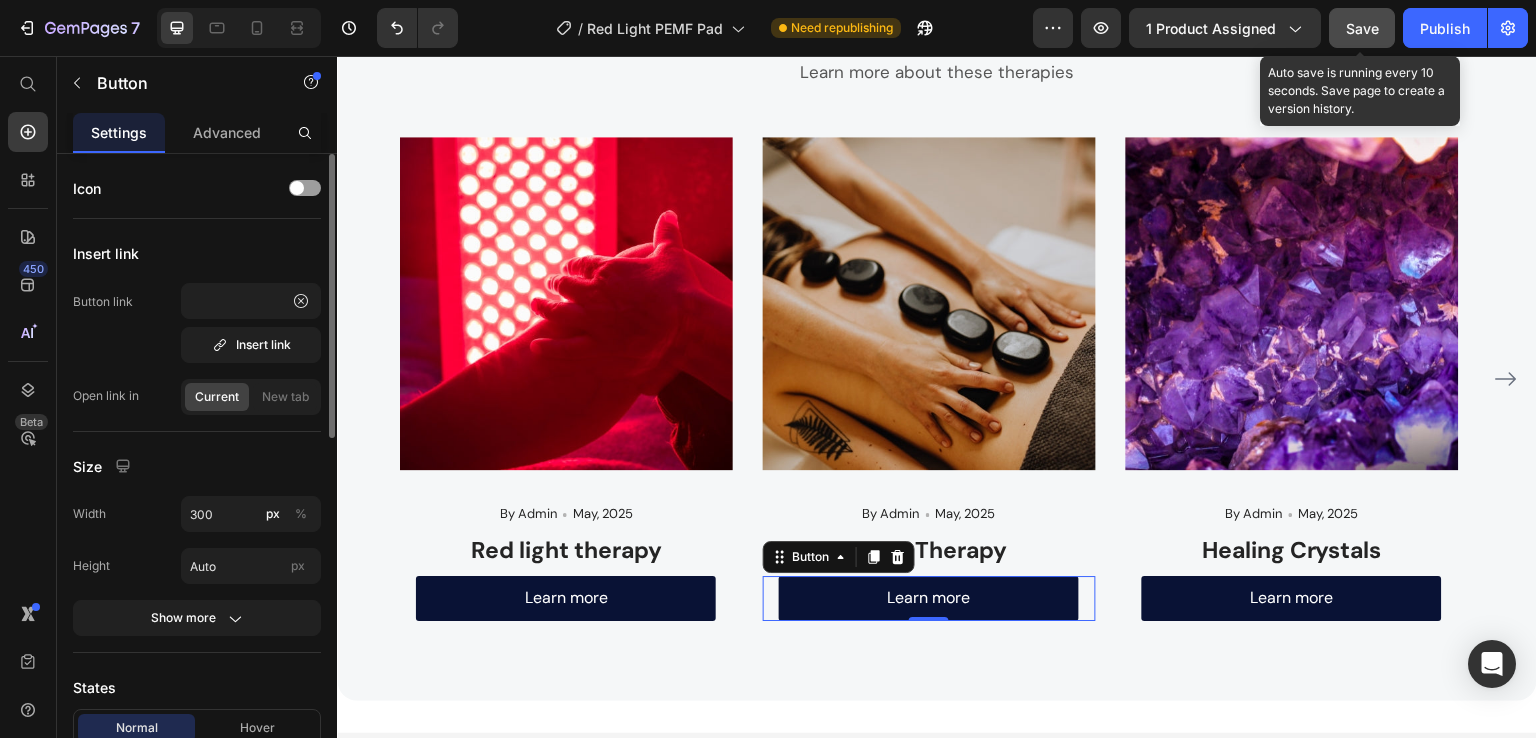 click on "Icon Insert link Button link https://neoluminus.com/pages/pemf-blog  Insert link   Open link in  Current New tab Size Width 300 px % Height Auto px Show more States Normal Hover Background color Text color Border Corner 3 3 3 3 Shadow Text Styles Paragraph 1 Font DM Sans Size 16 Show more Align" at bounding box center (197, 853) 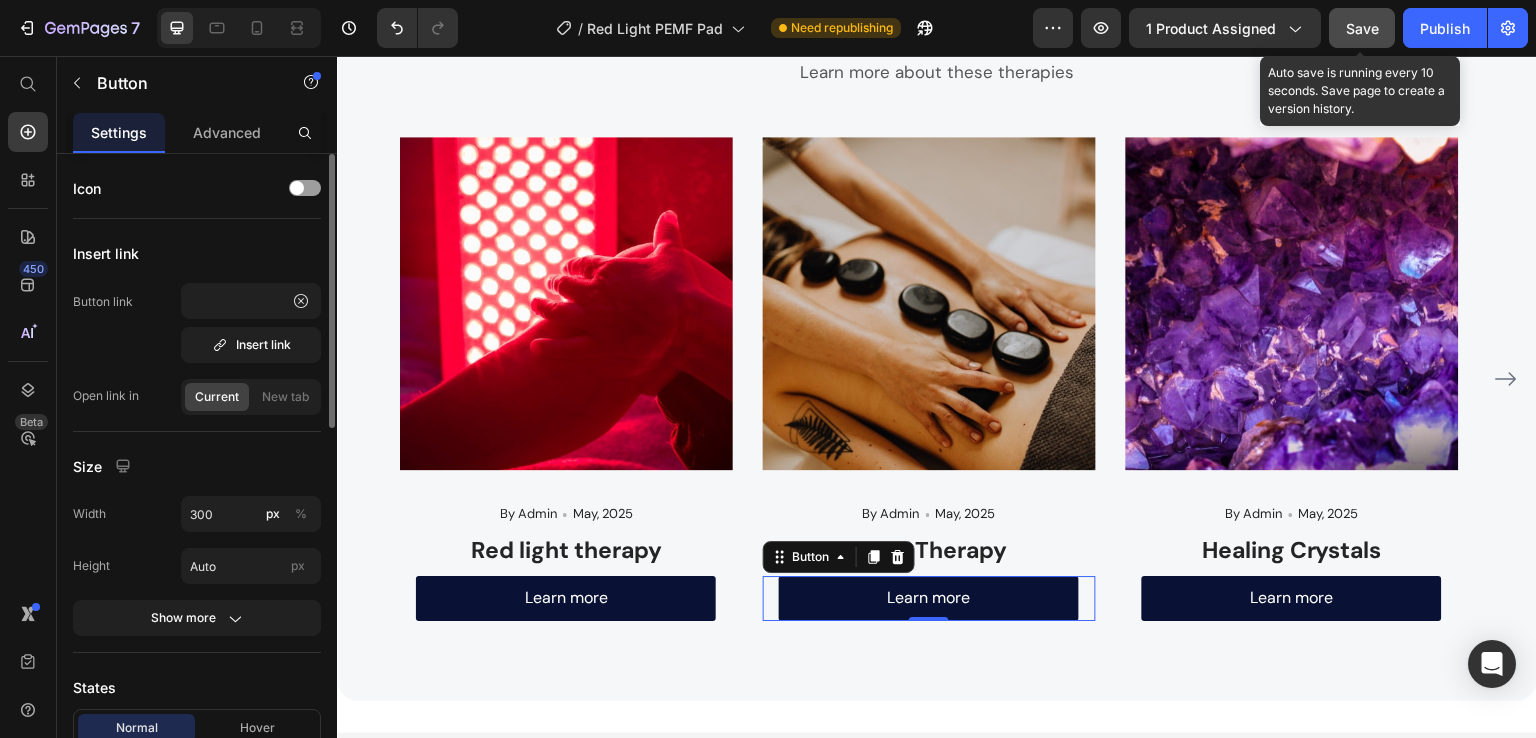 scroll, scrollTop: 0, scrollLeft: 0, axis: both 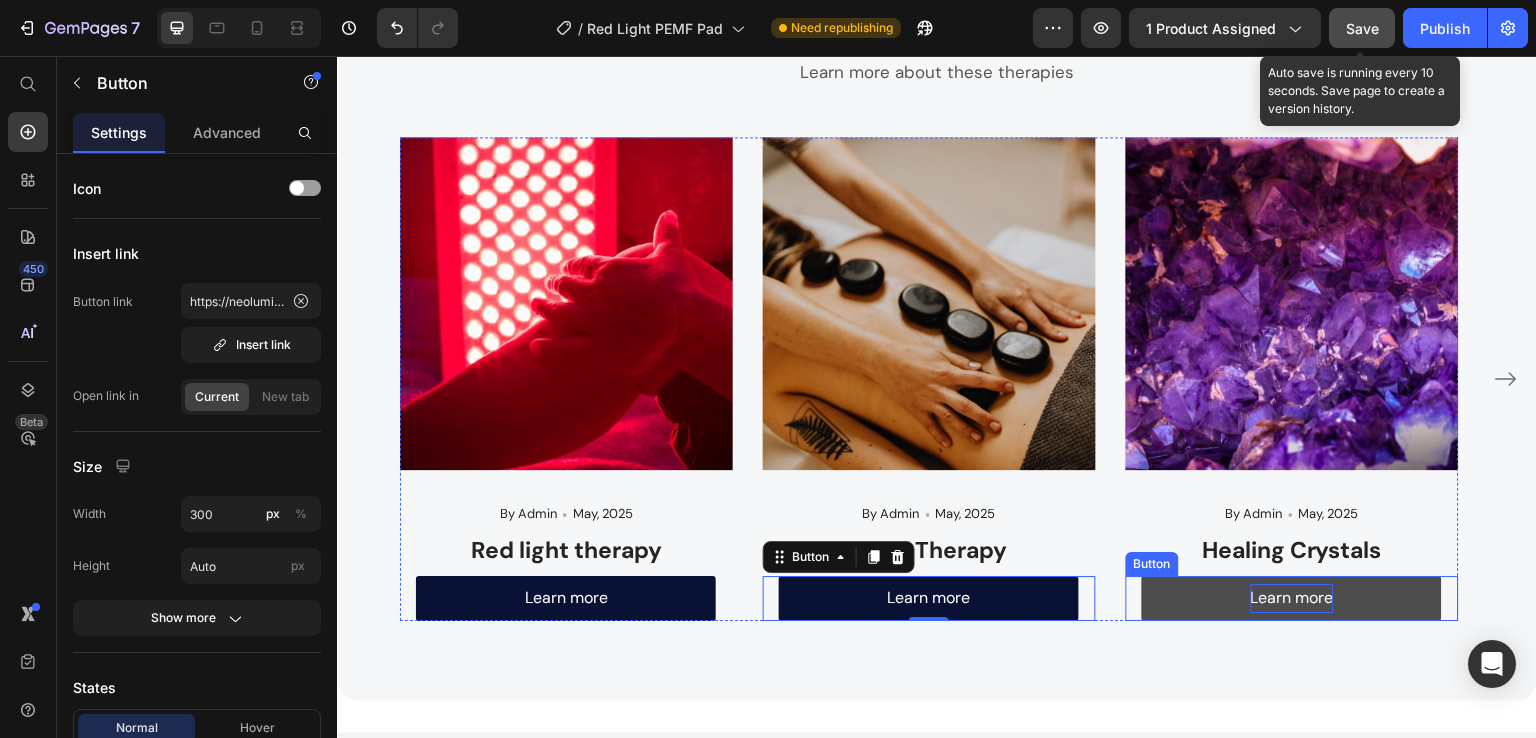 click on "Learn more" at bounding box center [1292, 598] 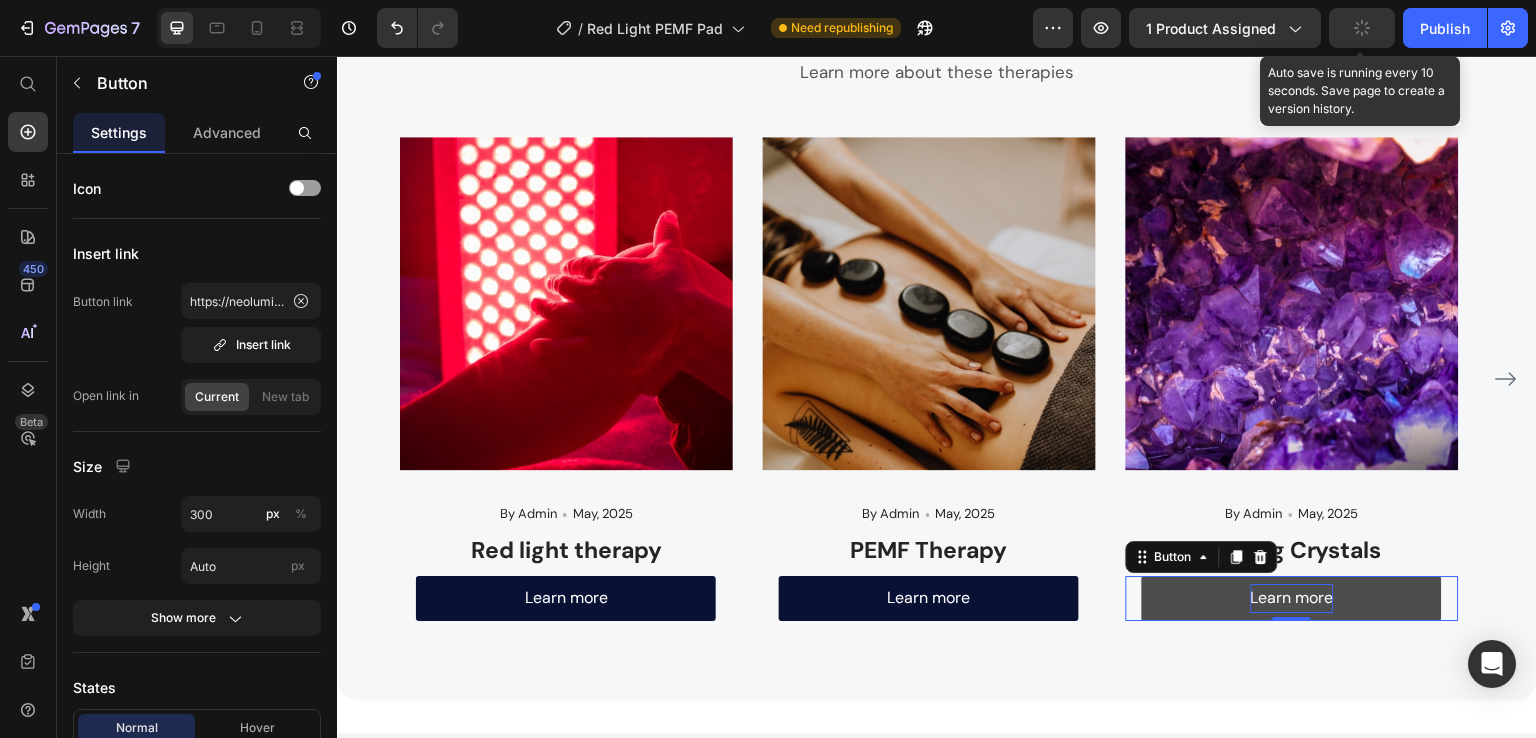 click on "Learn more" at bounding box center [1292, 598] 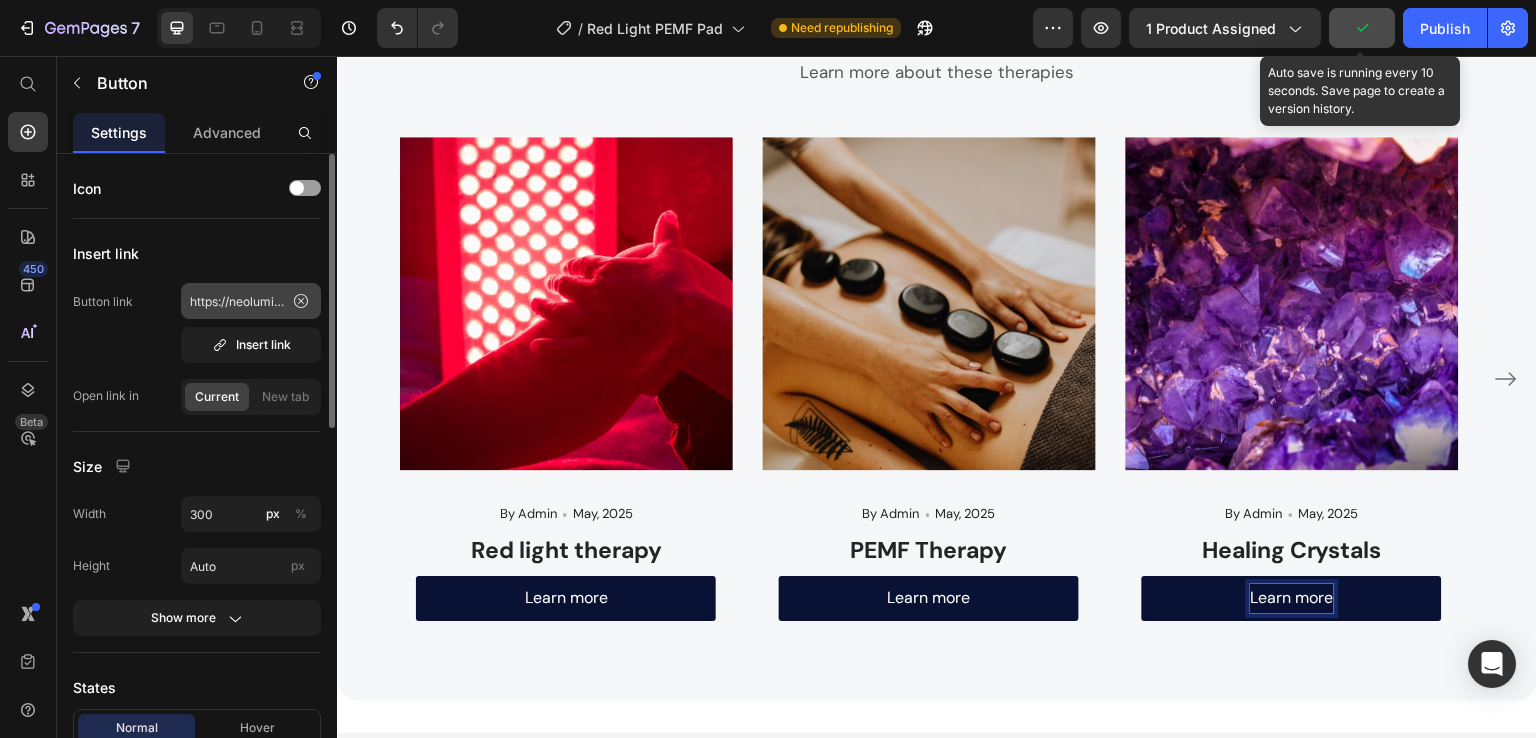 drag, startPoint x: 299, startPoint y: 305, endPoint x: 238, endPoint y: 307, distance: 61.03278 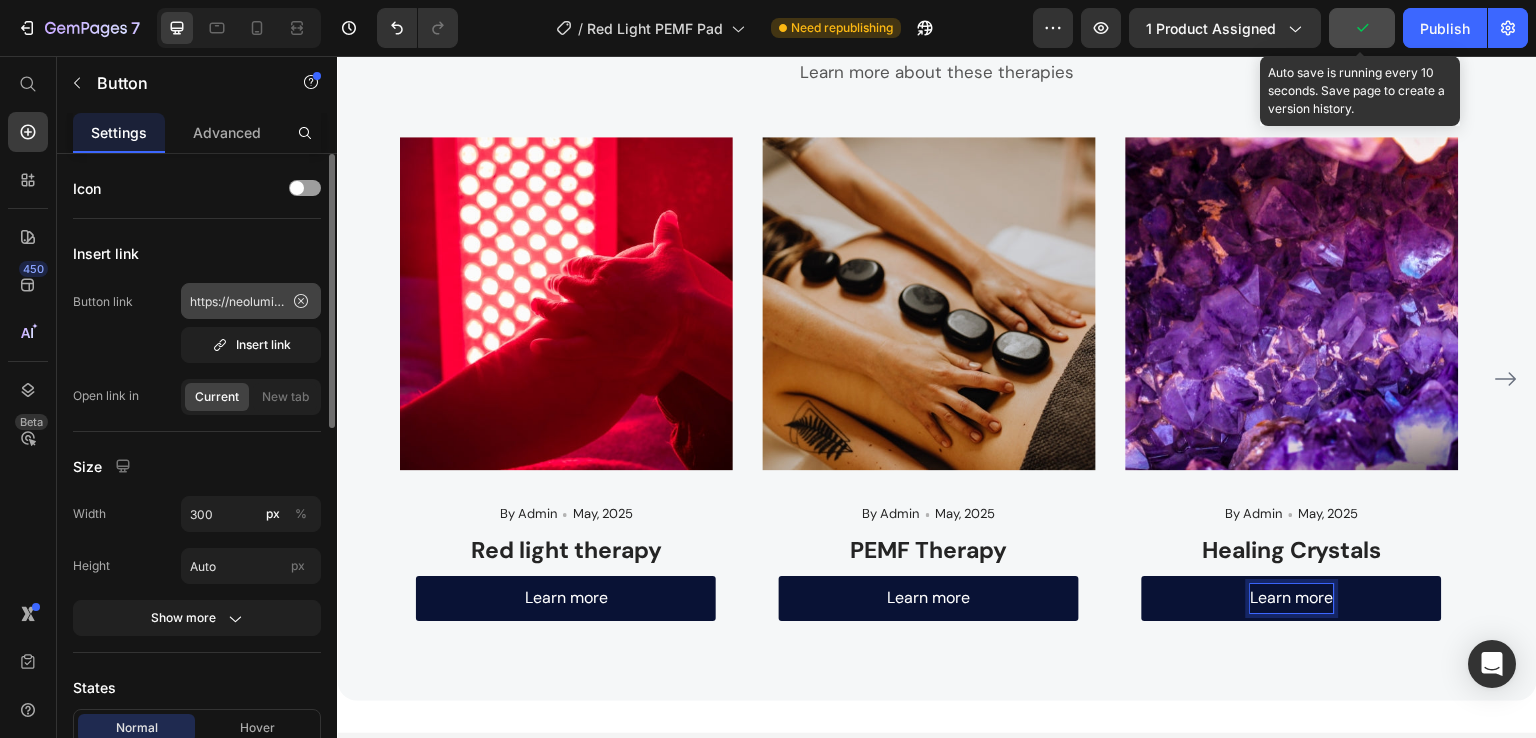 click 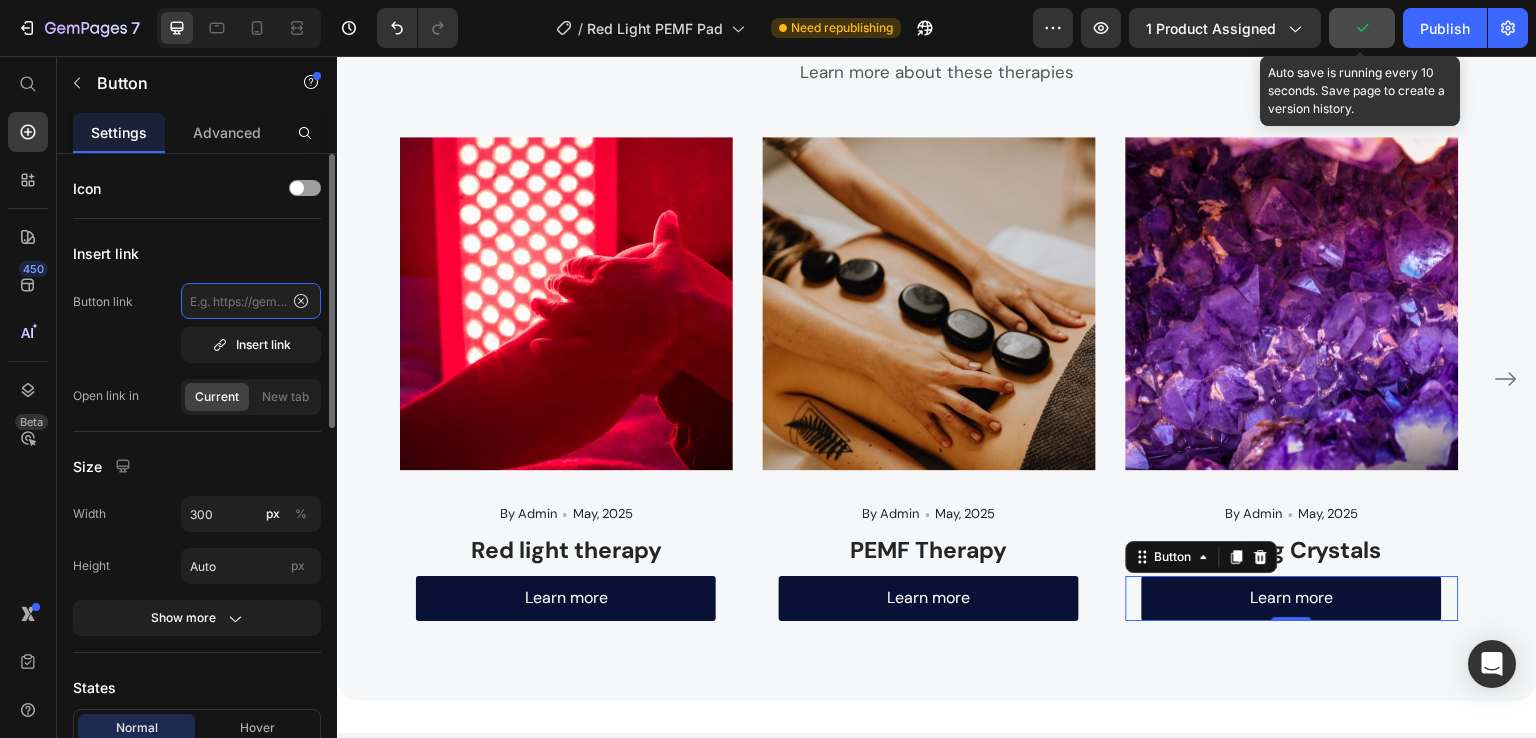 scroll, scrollTop: 0, scrollLeft: 0, axis: both 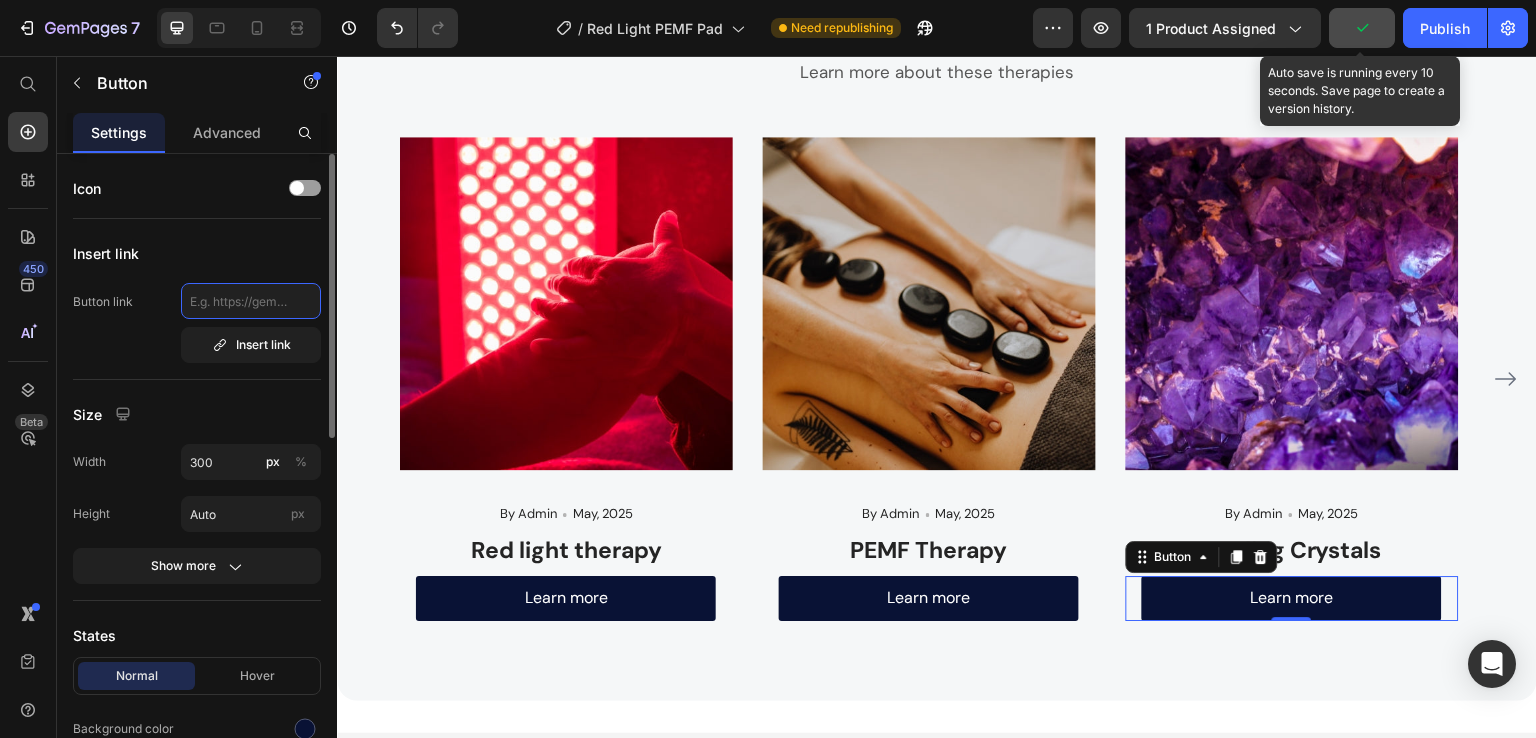 paste on "https://neoluminus.com/pages/crystals-gemstones-blog" 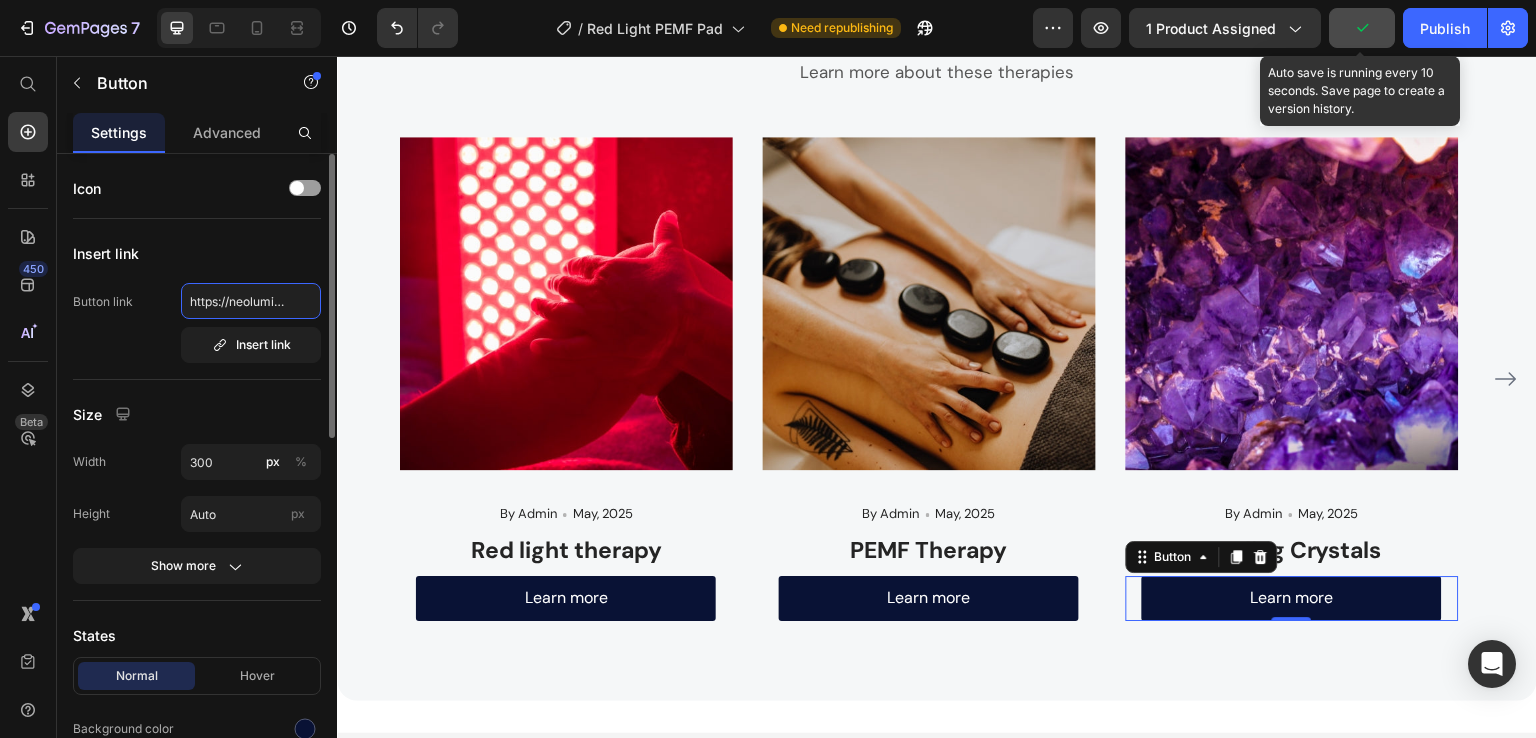scroll, scrollTop: 0, scrollLeft: 222, axis: horizontal 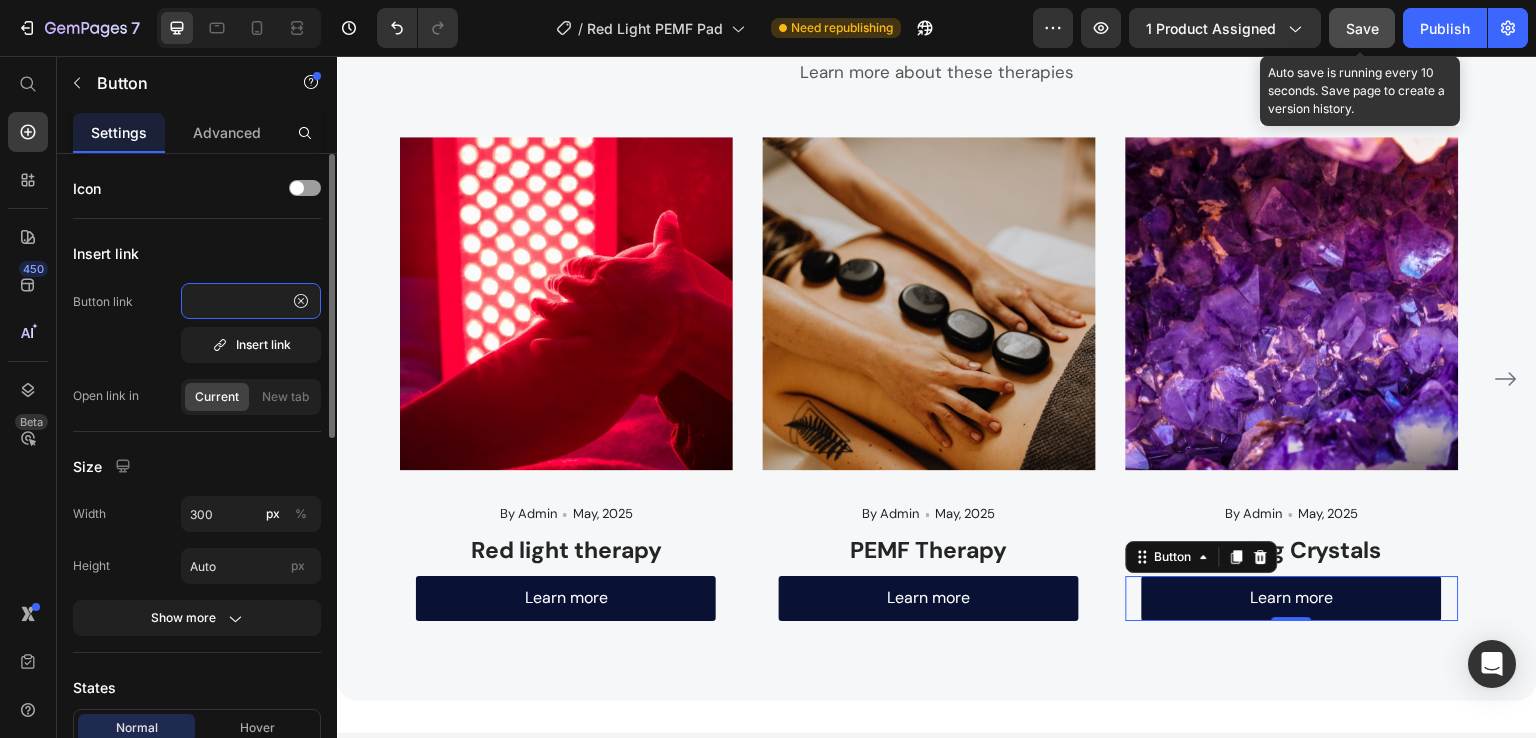 type on "https://neoluminus.com/pages/crystals-gemstones-blog" 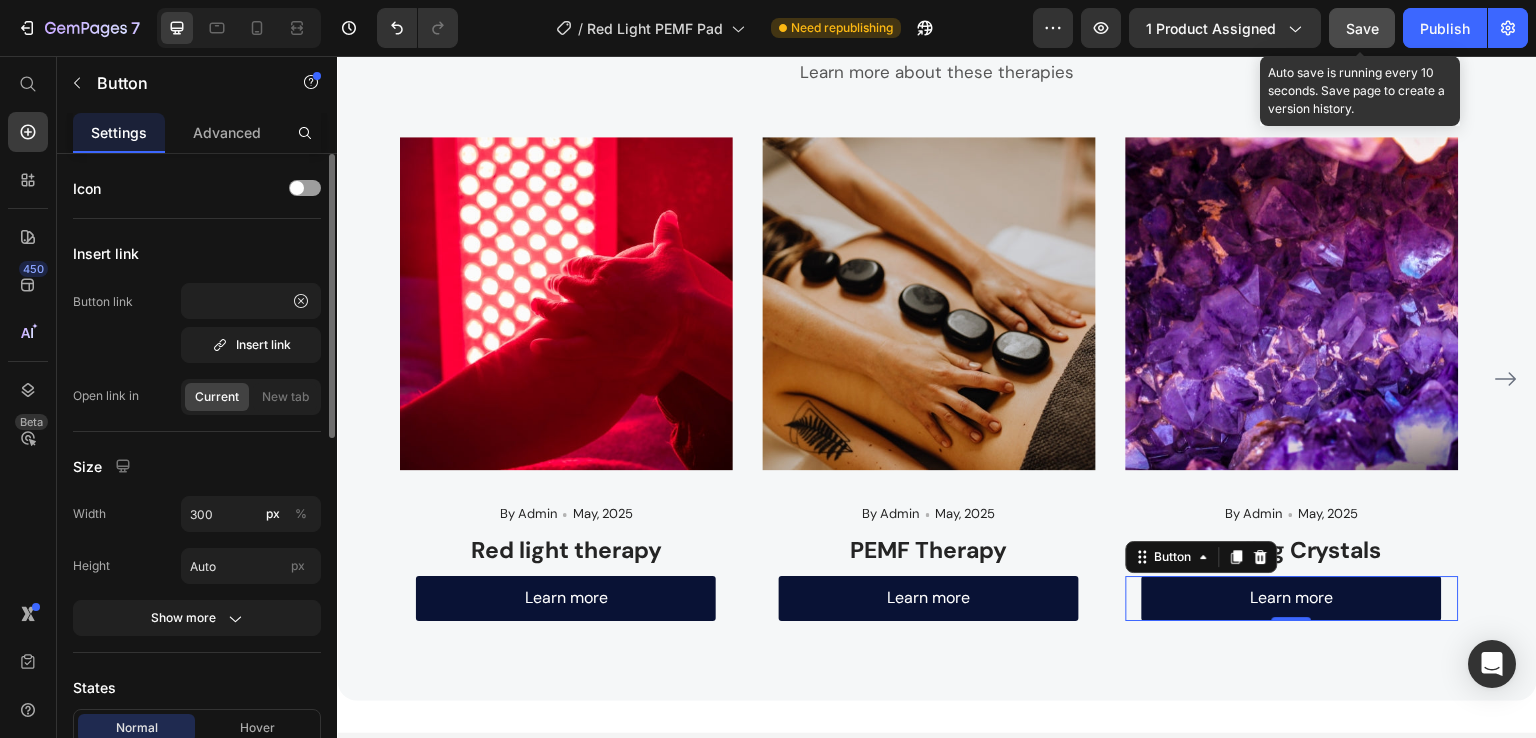 drag, startPoint x: 234, startPoint y: 242, endPoint x: 309, endPoint y: 269, distance: 79.71198 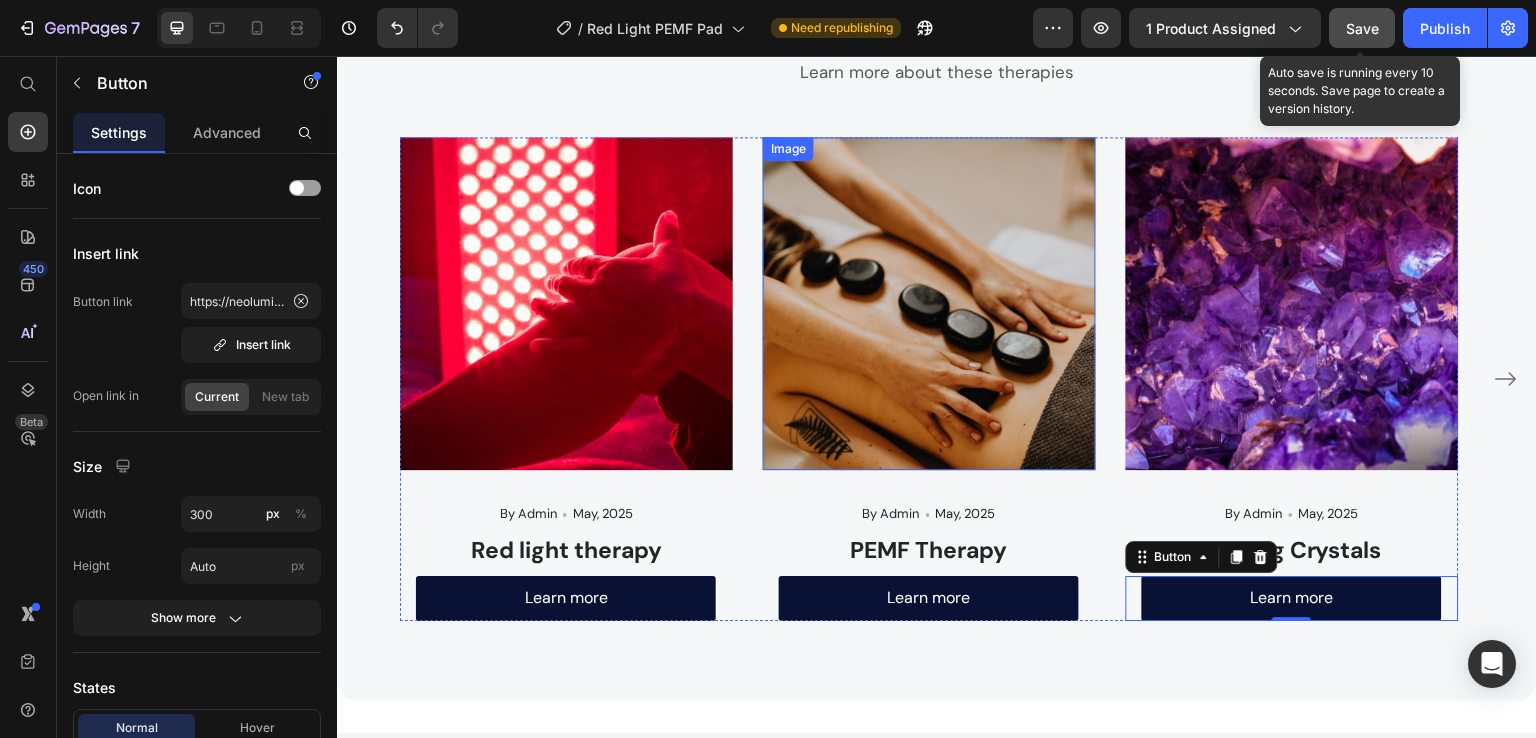 scroll, scrollTop: 3950, scrollLeft: 0, axis: vertical 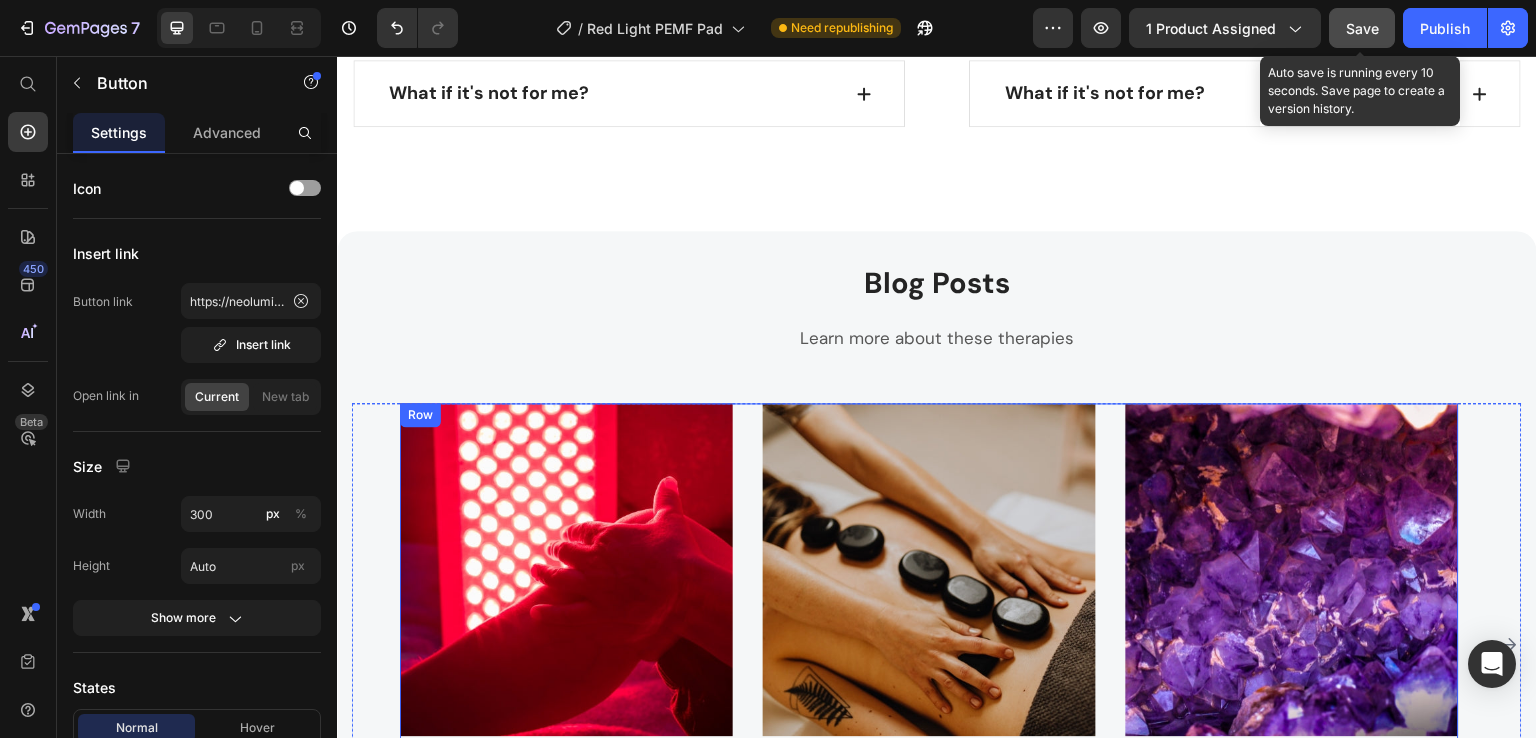 drag, startPoint x: 742, startPoint y: 370, endPoint x: 744, endPoint y: 381, distance: 11.18034 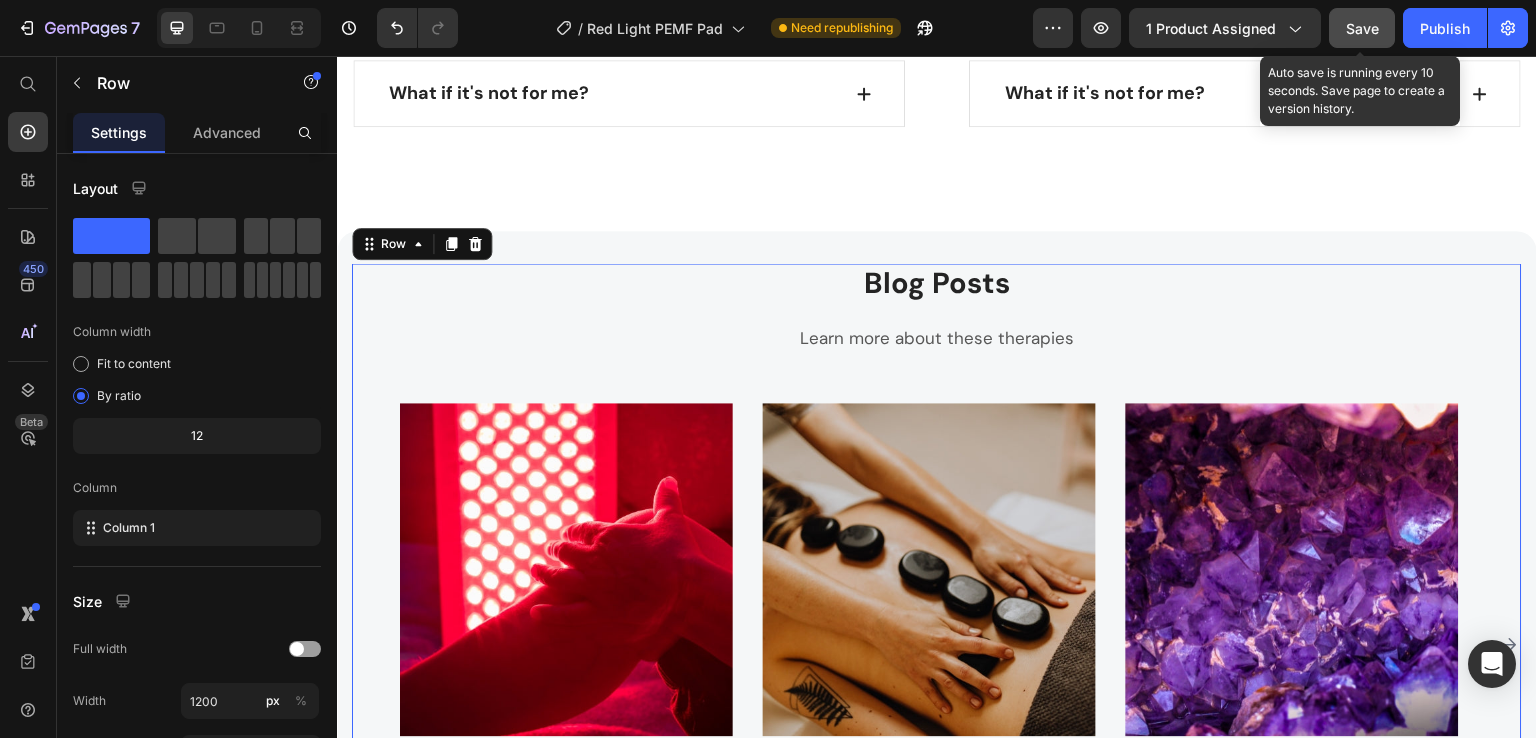 click on "Blog Posts Heading Learn more about these therapies Text block
Image By Admin Text block
Icon May, 2025 Text block Row Red light therapy Heading Learn more Button Image By Admin Text block
Icon May, 2025 Text block Row PEMF Therapy Heading Learn more Button Image By Admin Text block
Icon May, 2025 Text block Row Healing Crystals Heading Learn more Button Row Image By  Zoro Text block
Icon May 29,2022 Text block Row How To Prepare A Successful Website For Black Friday Heading Black Friday and Cyber Monday are just around the corner. Yester-year, around 40% of shoppers made an... Text block Image By  Robin Text block
Icon May 29,2022 Text block Row 7 Keys to Shopify Success, Shared by Inspiring Women... Heading We invited two successful businesswomen to share their insights and advice on employment. Let's listen .... Text block Image By  Luffy Text block
Icon May 29,2022 Text block Row Heading Row" at bounding box center (937, 574) 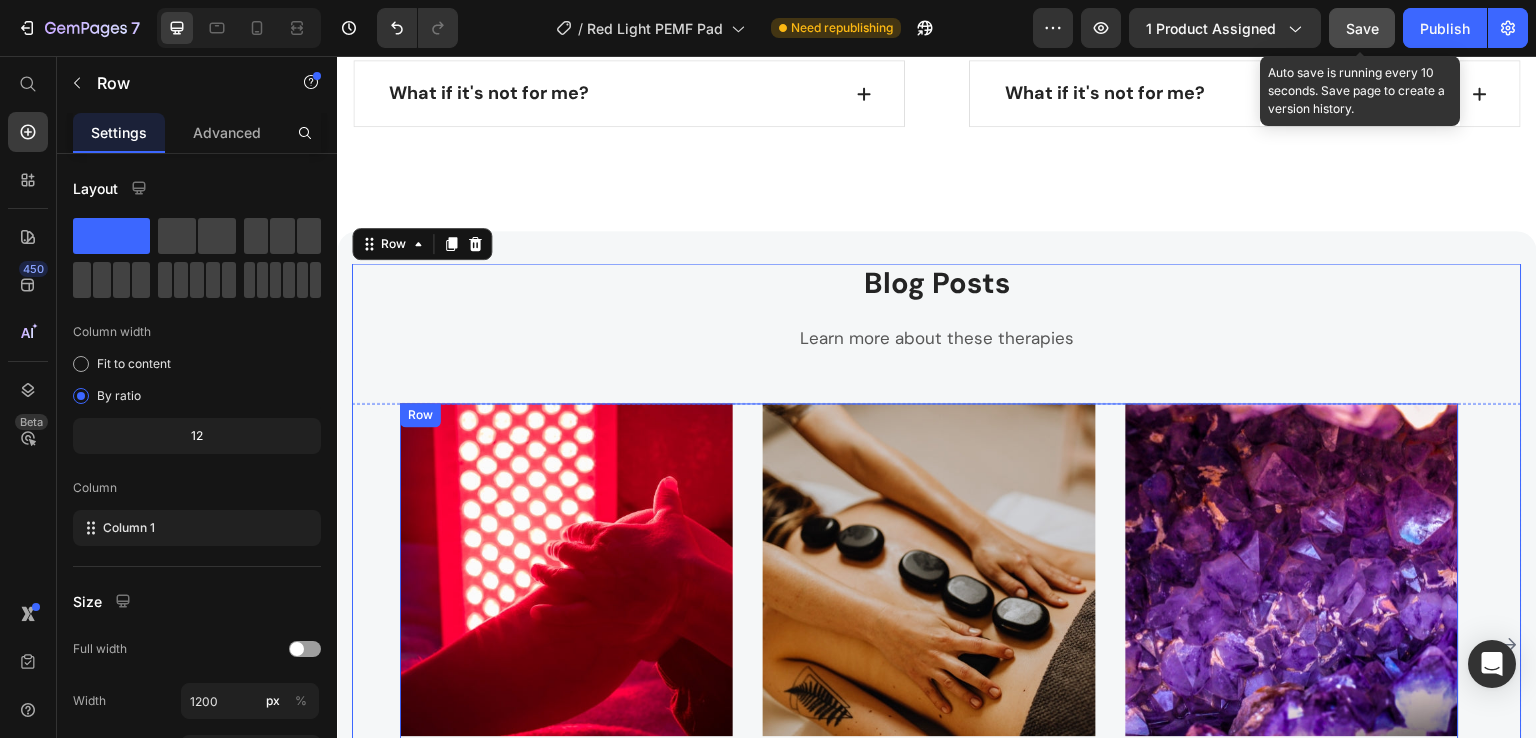 click on "Image By Admin Text block
Icon May, 2025 Text block Row Red light therapy Heading Learn more Button Image By Admin Text block
Icon May, 2025 Text block Row PEMF Therapy Heading Learn more Button Image By Admin Text block
Icon May, 2025 Text block Row Healing Crystals Heading Learn more Button Row" at bounding box center (929, 644) 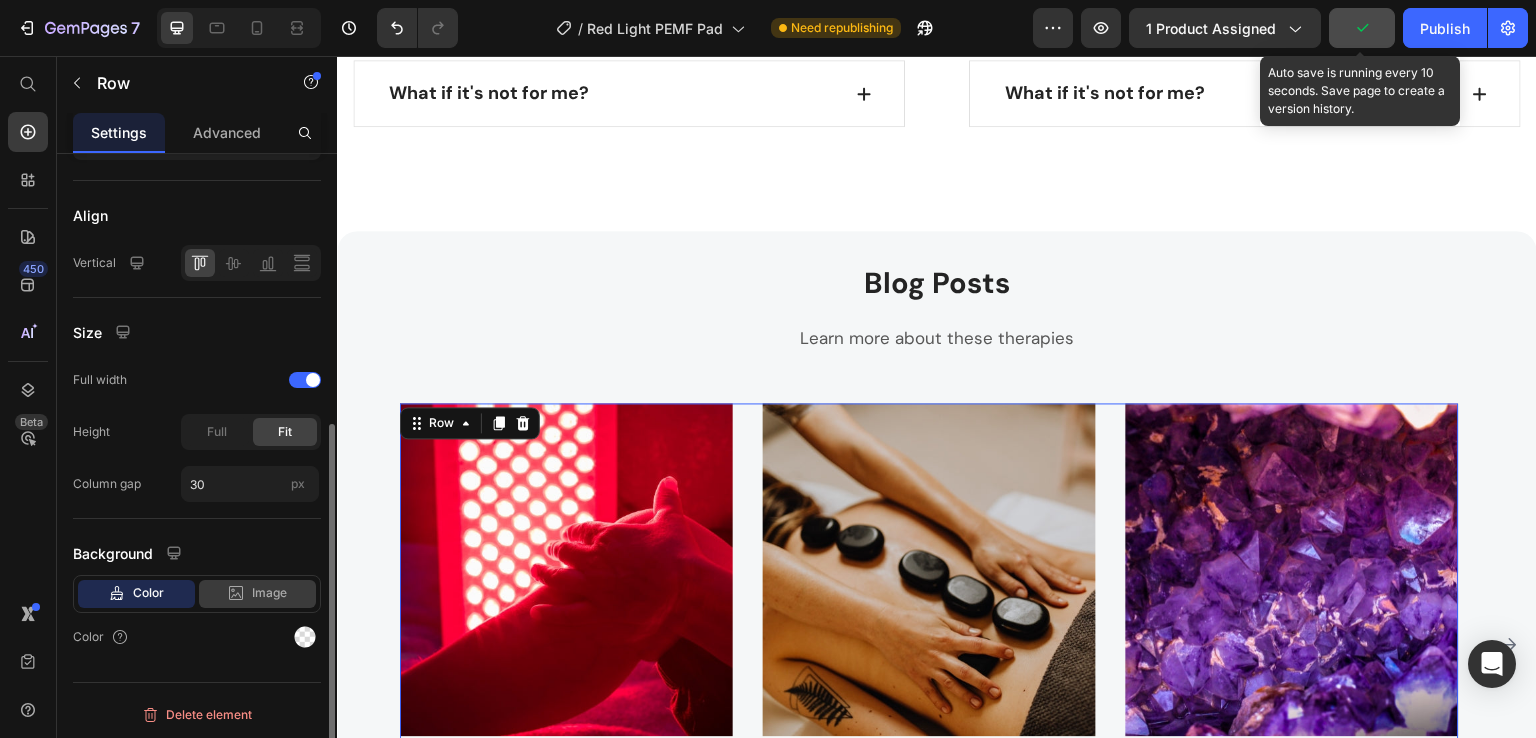 scroll, scrollTop: 200, scrollLeft: 0, axis: vertical 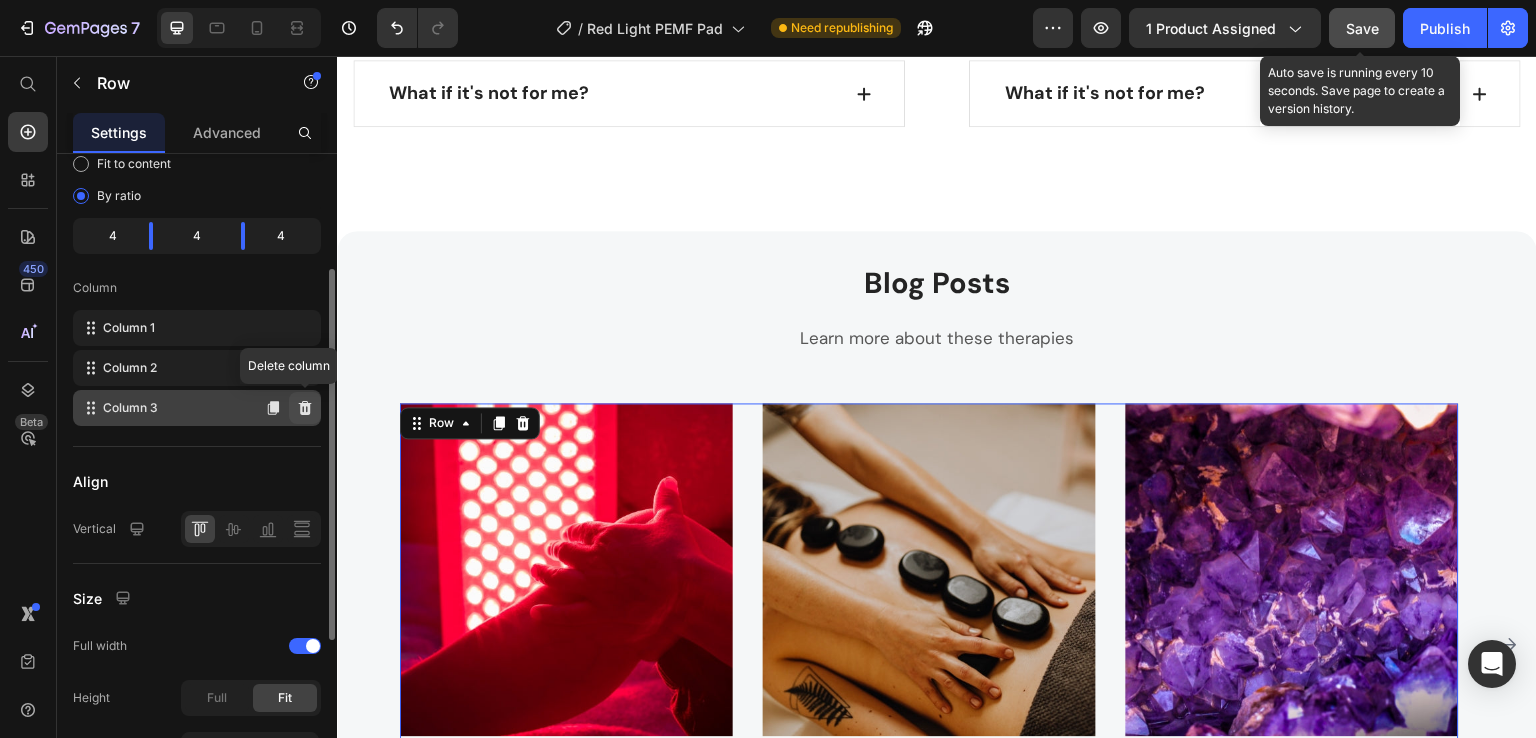 click 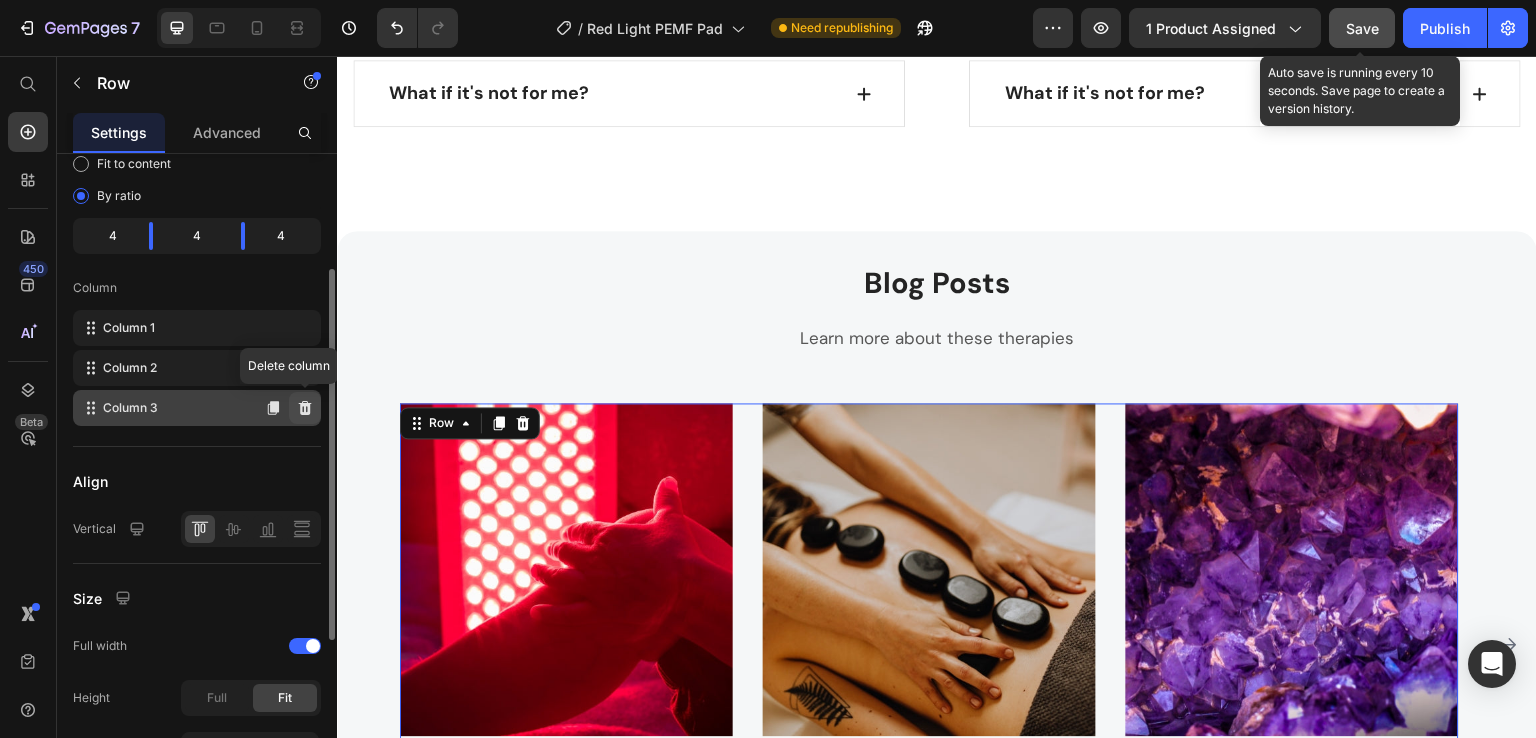 click 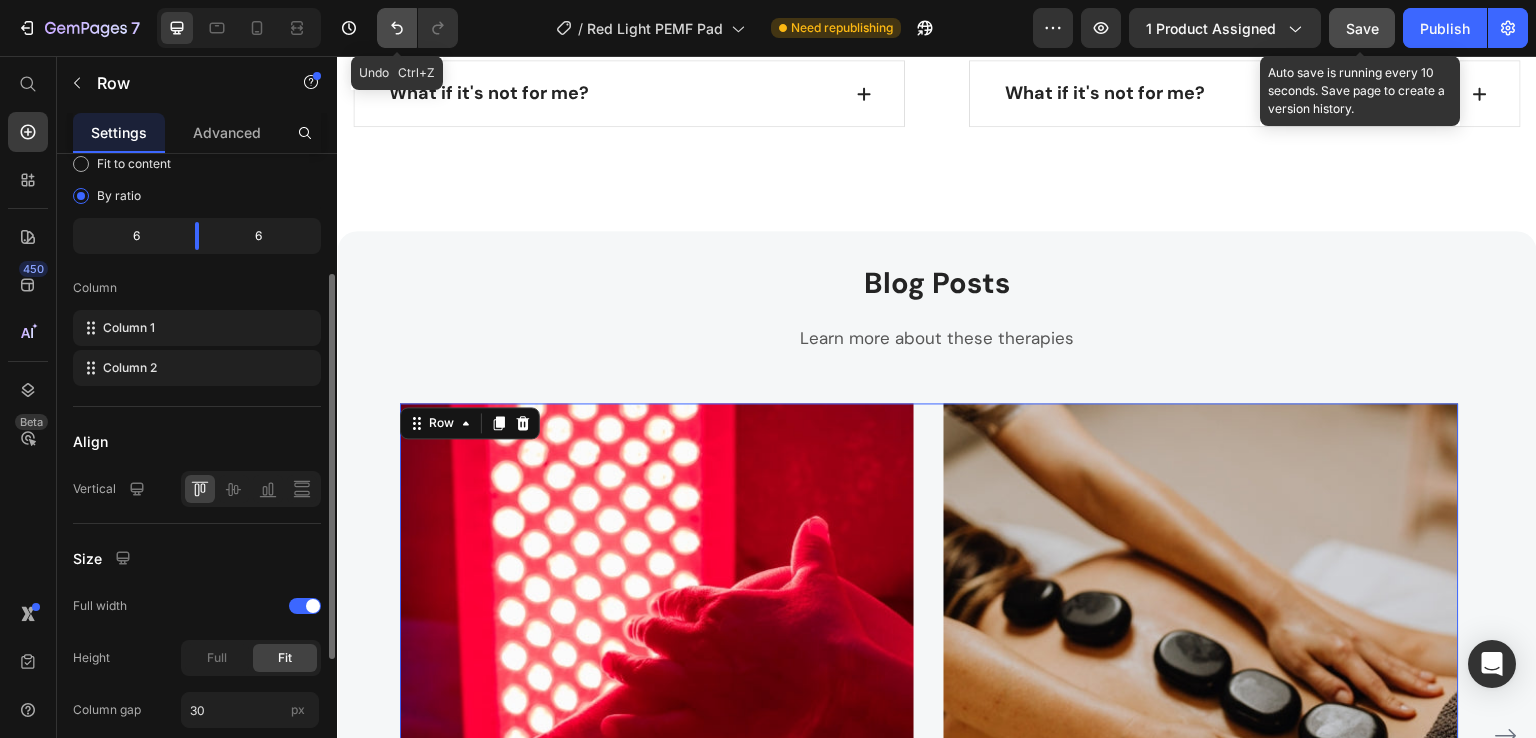 click 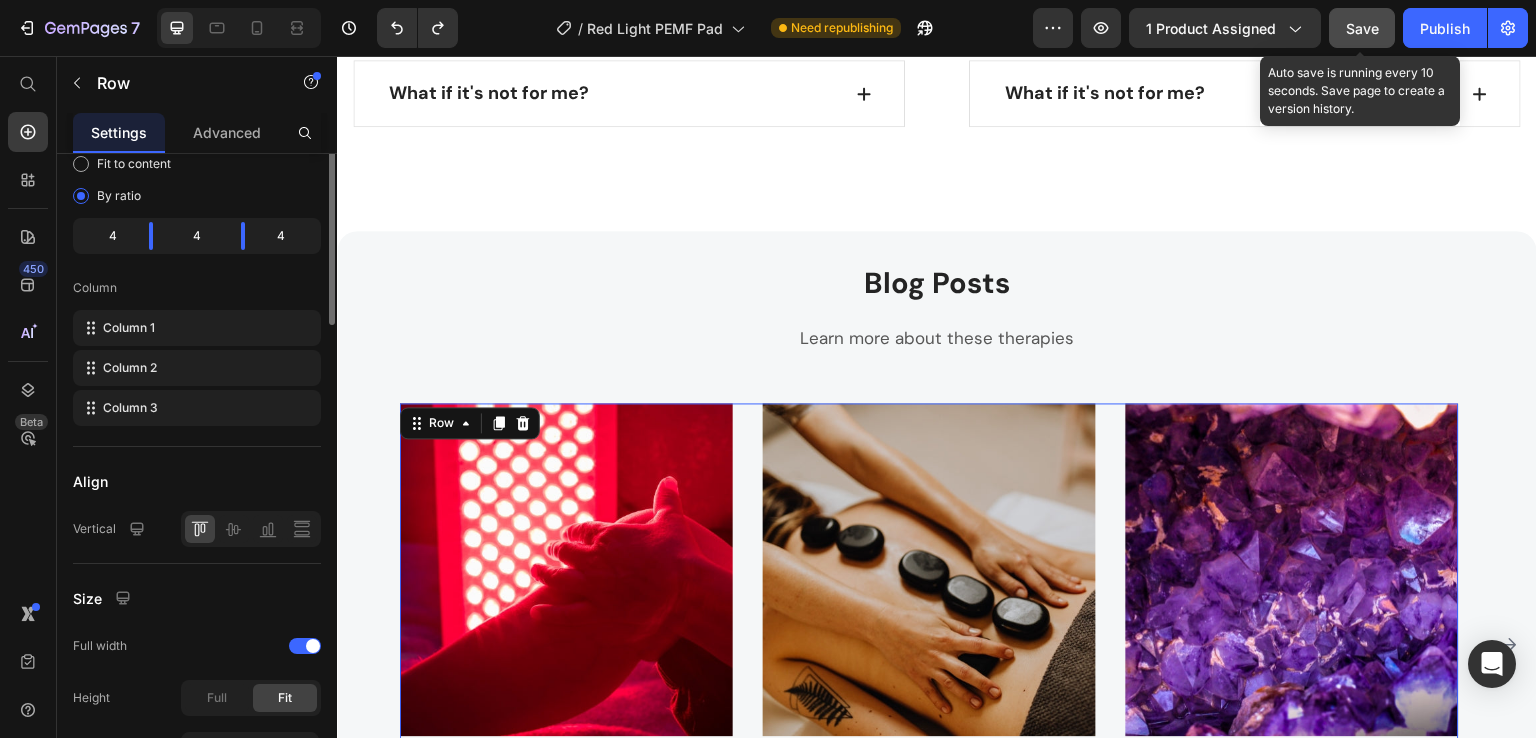 scroll, scrollTop: 0, scrollLeft: 0, axis: both 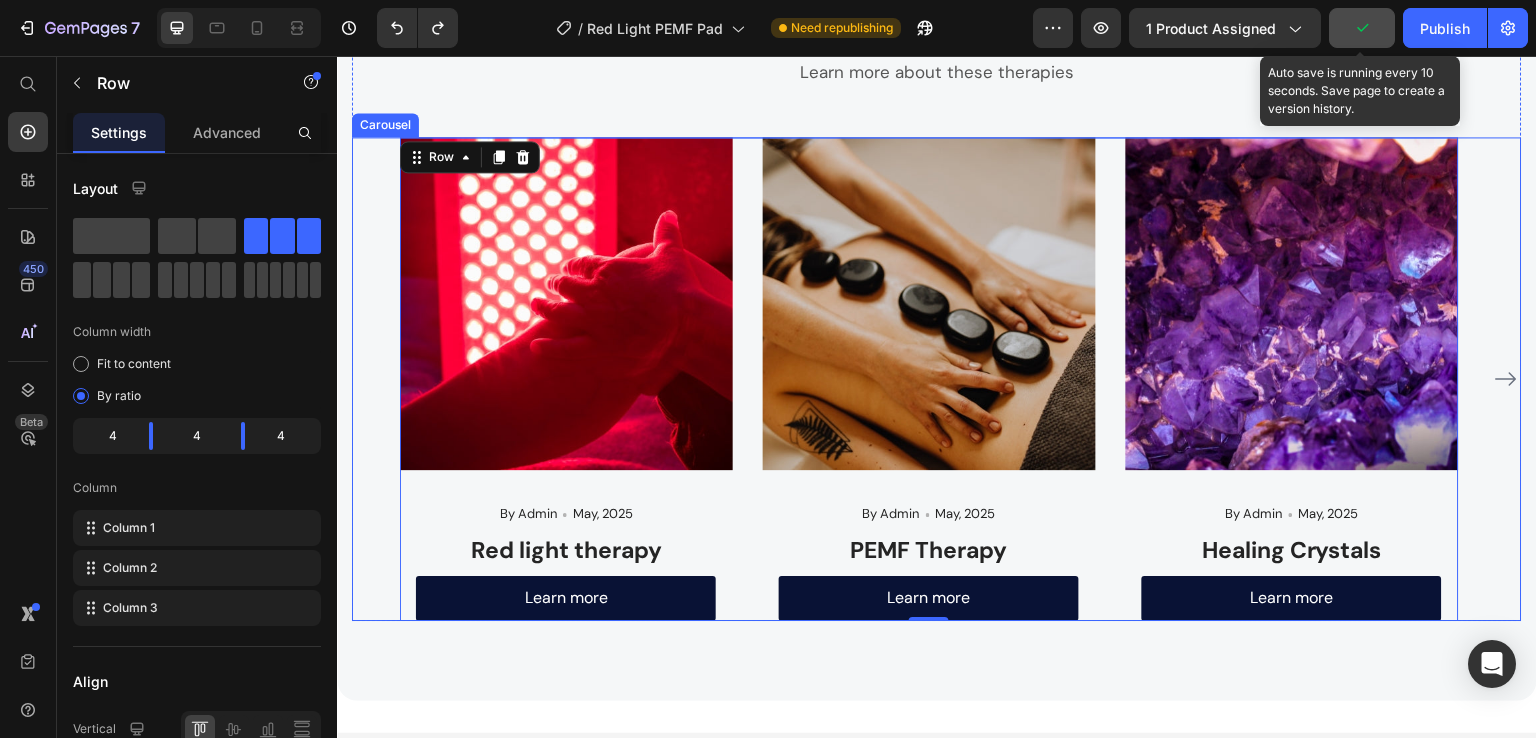 click 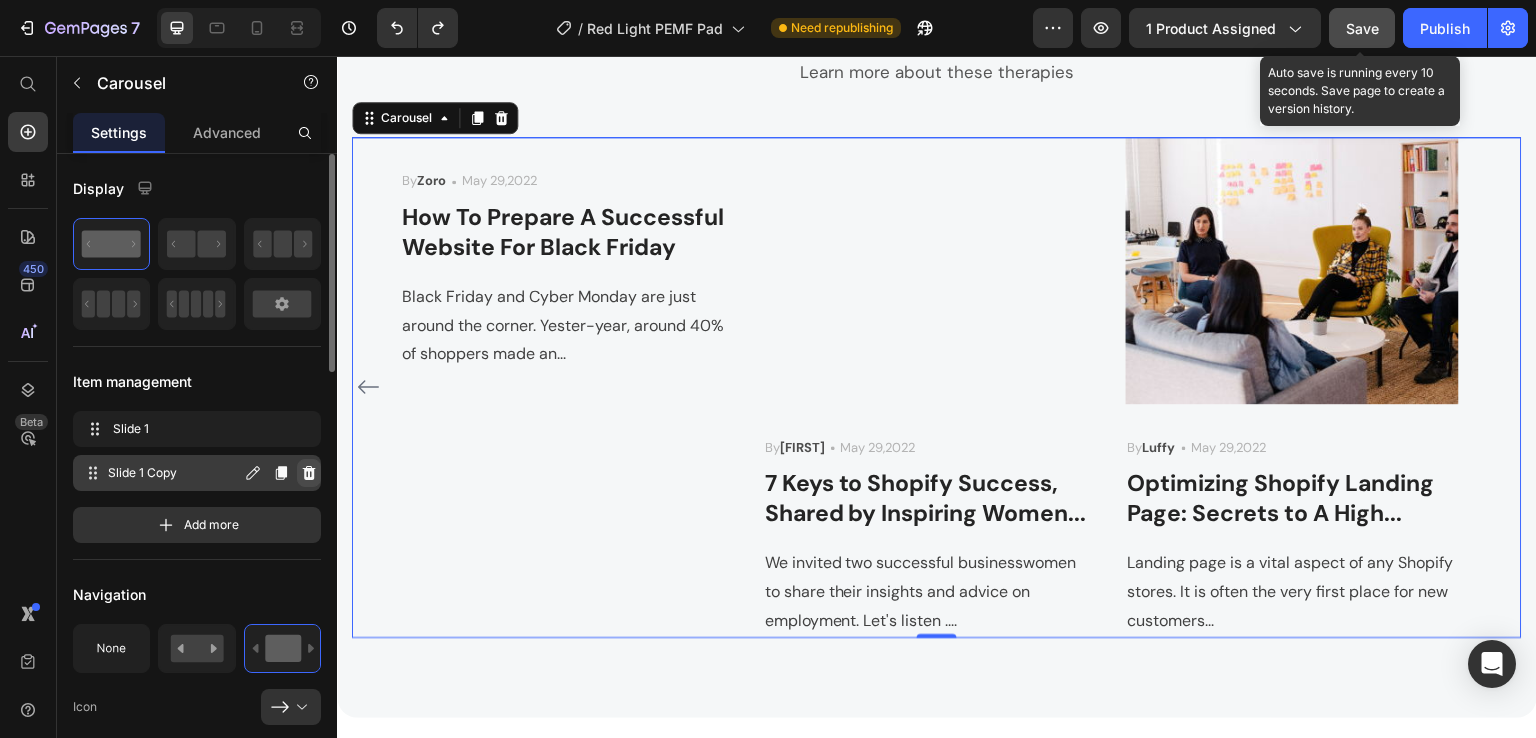 click 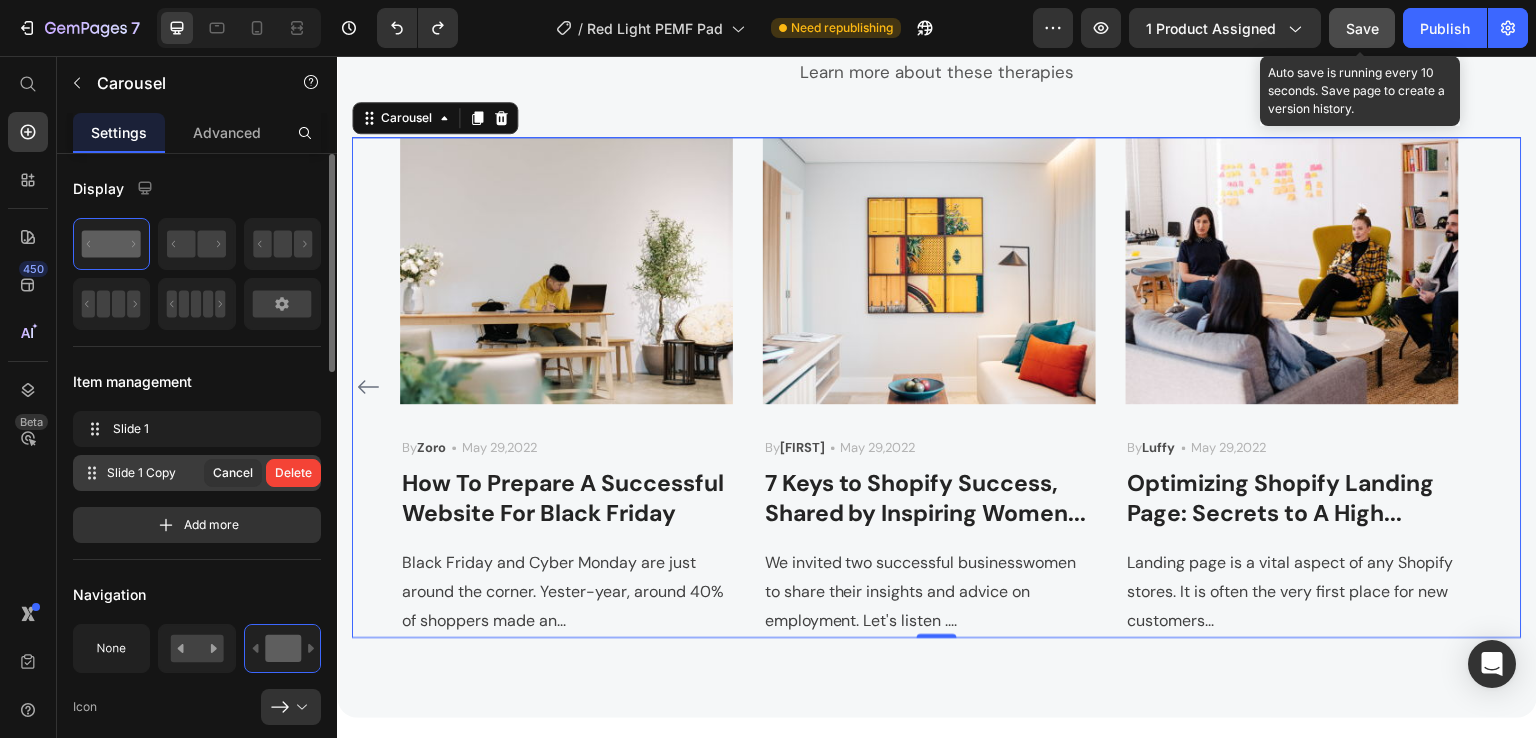 click on "Delete" at bounding box center (293, 473) 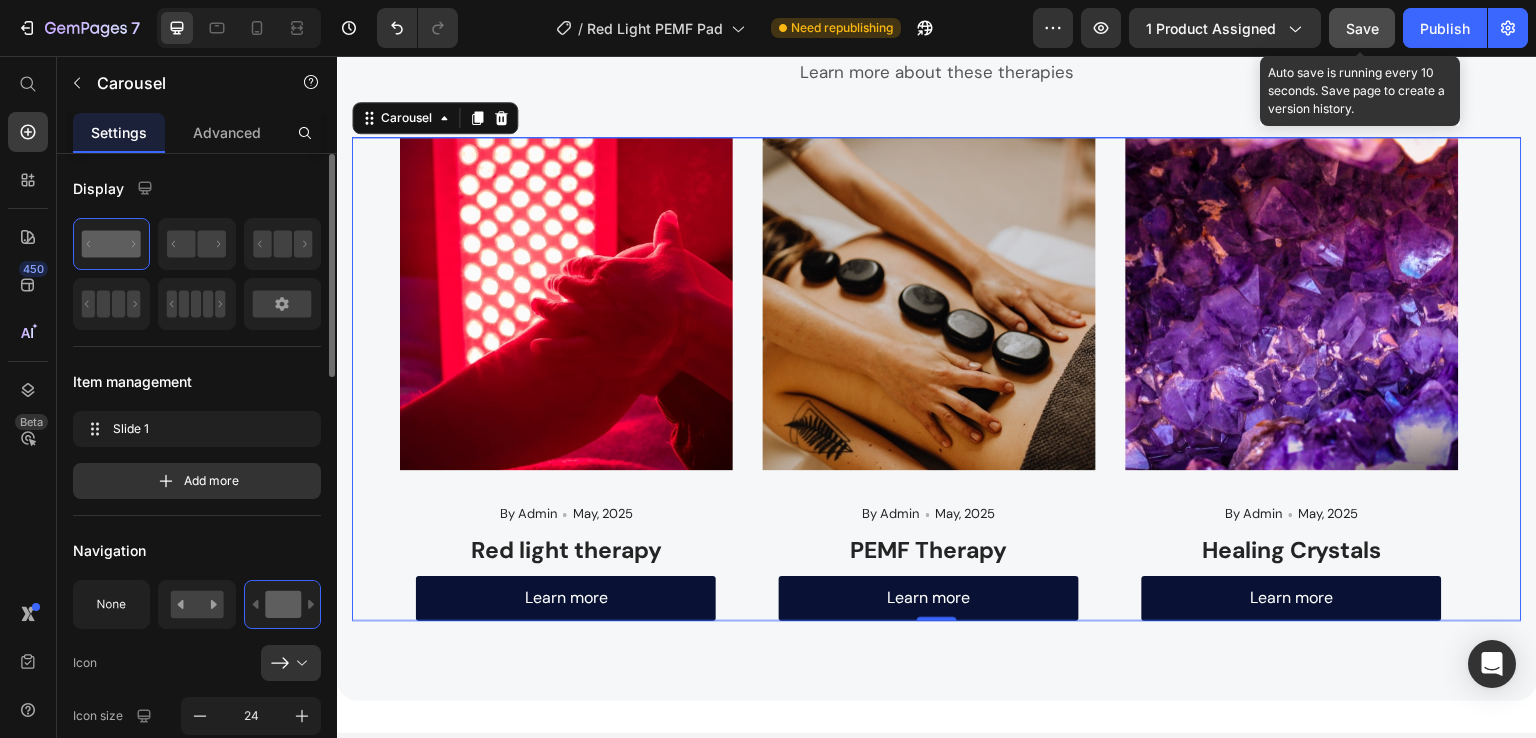 click on "Blog Posts Heading Learn more about these therapies Text block
Image By Admin Text block
Icon May, 2025 Text block Row Red light therapy Heading Learn more Button Image By Admin Text block
Icon May, 2025 Text block Row PEMF Therapy Heading Learn more Button Image By Admin Text block
Icon May, 2025 Text block Row Healing Crystals Heading Learn more Button Row
Carousel   0 Row Section 11" at bounding box center [937, 332] 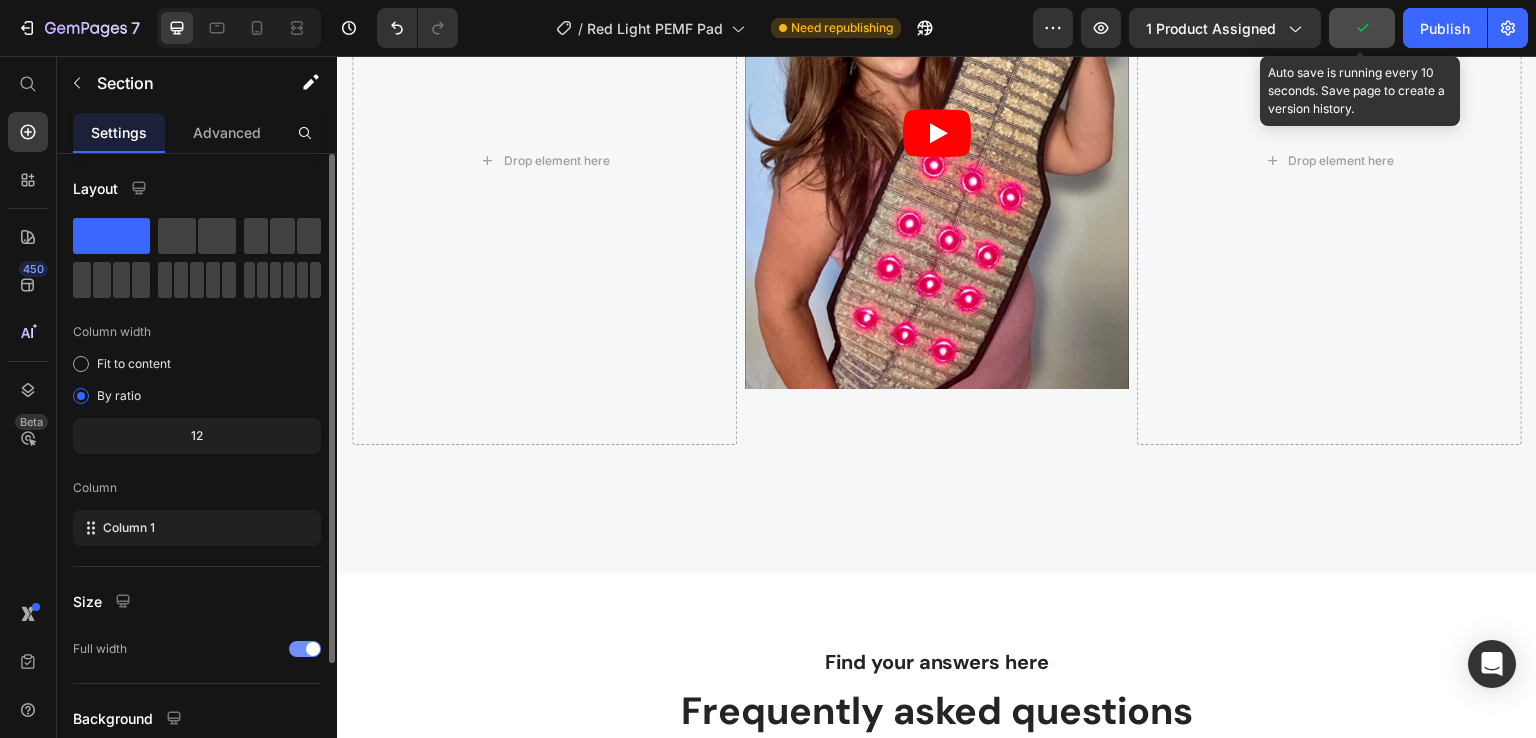 scroll, scrollTop: 3150, scrollLeft: 0, axis: vertical 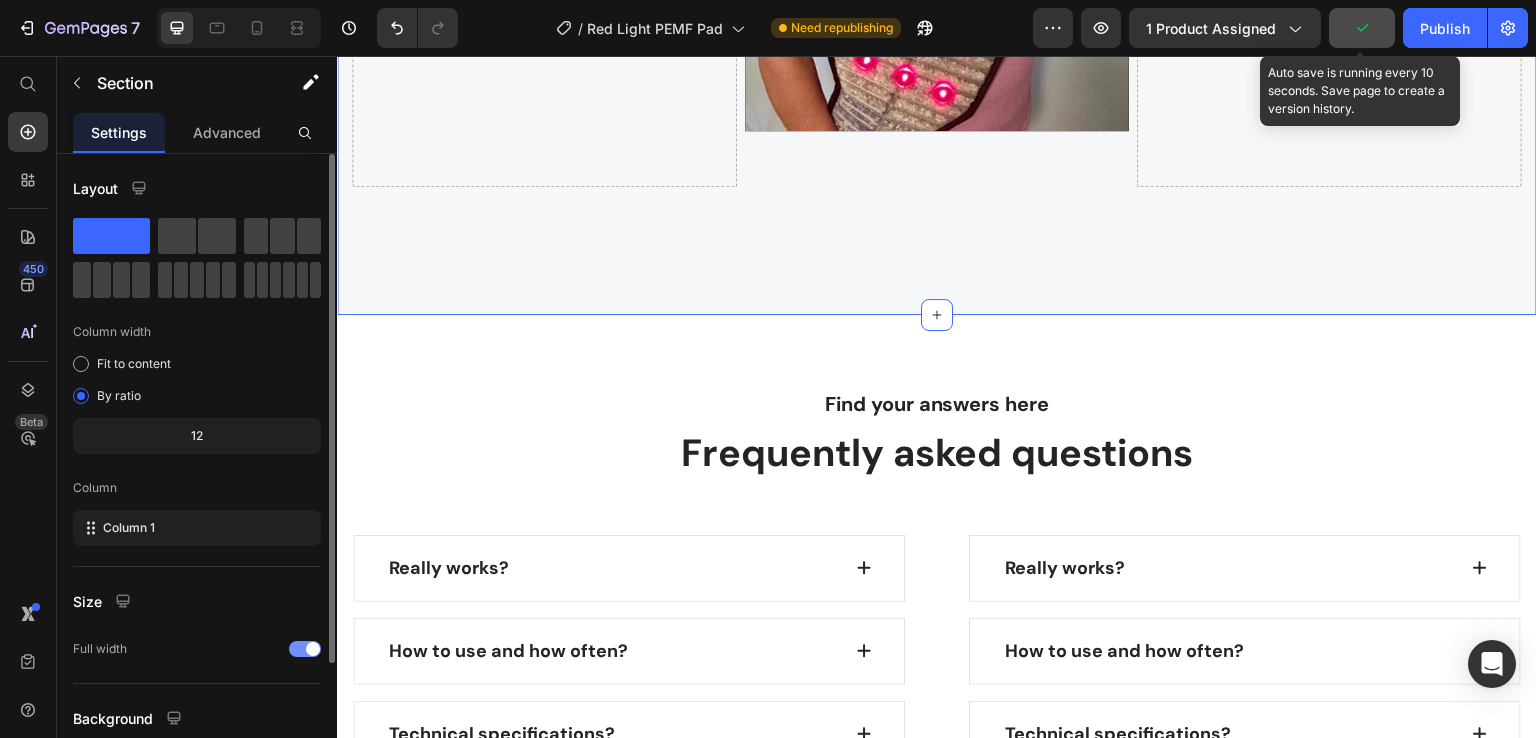 click on "Real Reviews Text block Amazing results from customers Heading
Drop element here Video
Drop element here Row Section 8" at bounding box center (937, -143) 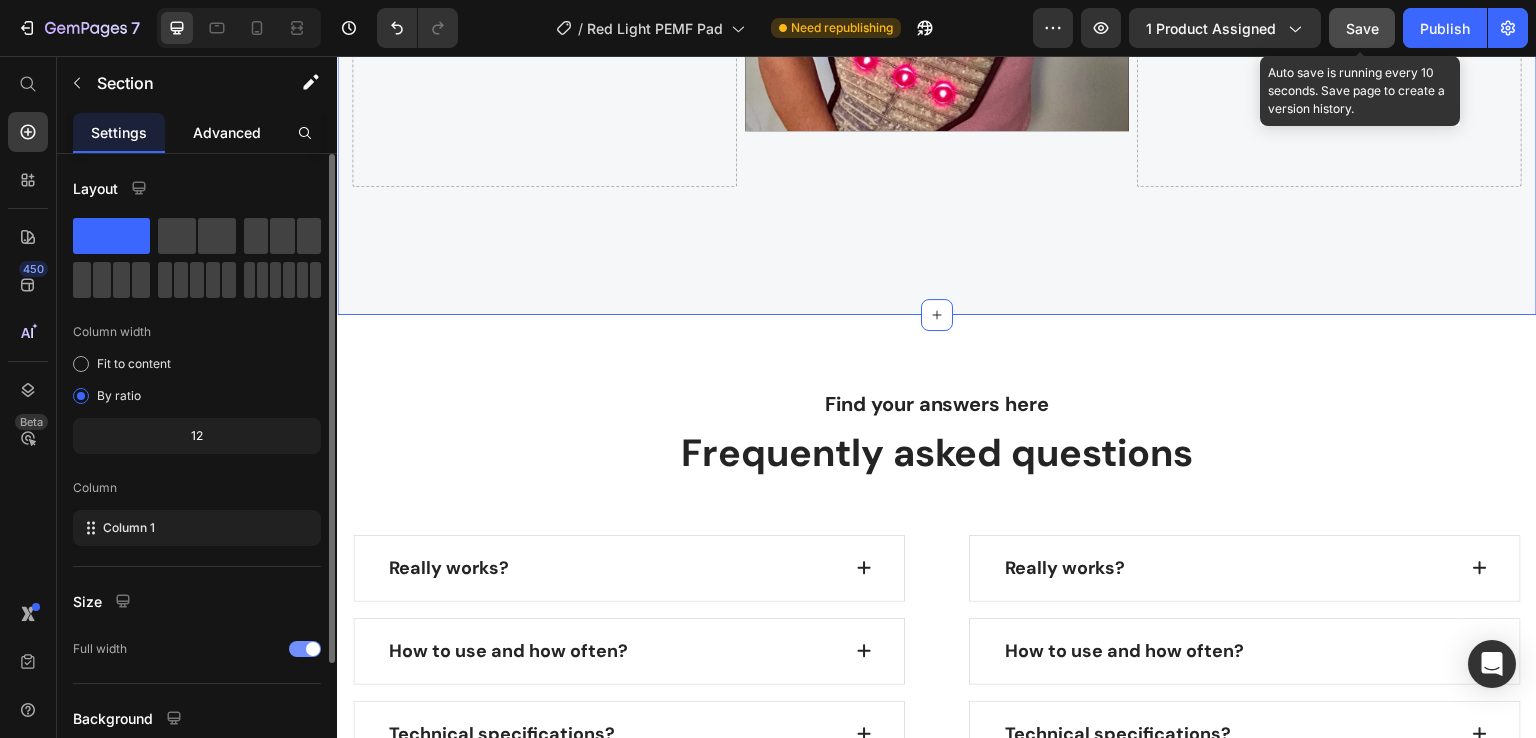 click on "Advanced" at bounding box center (227, 132) 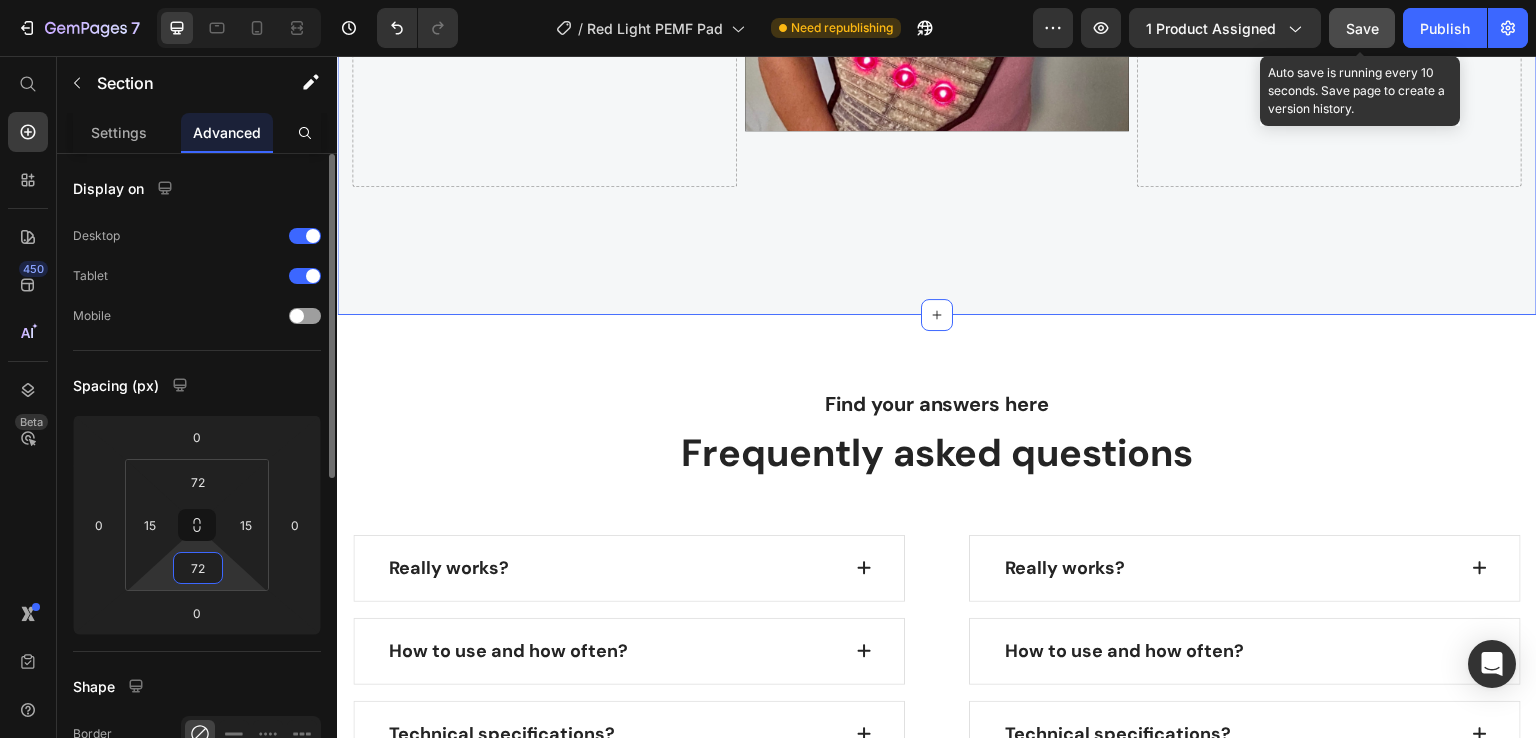 click on "72" at bounding box center [198, 568] 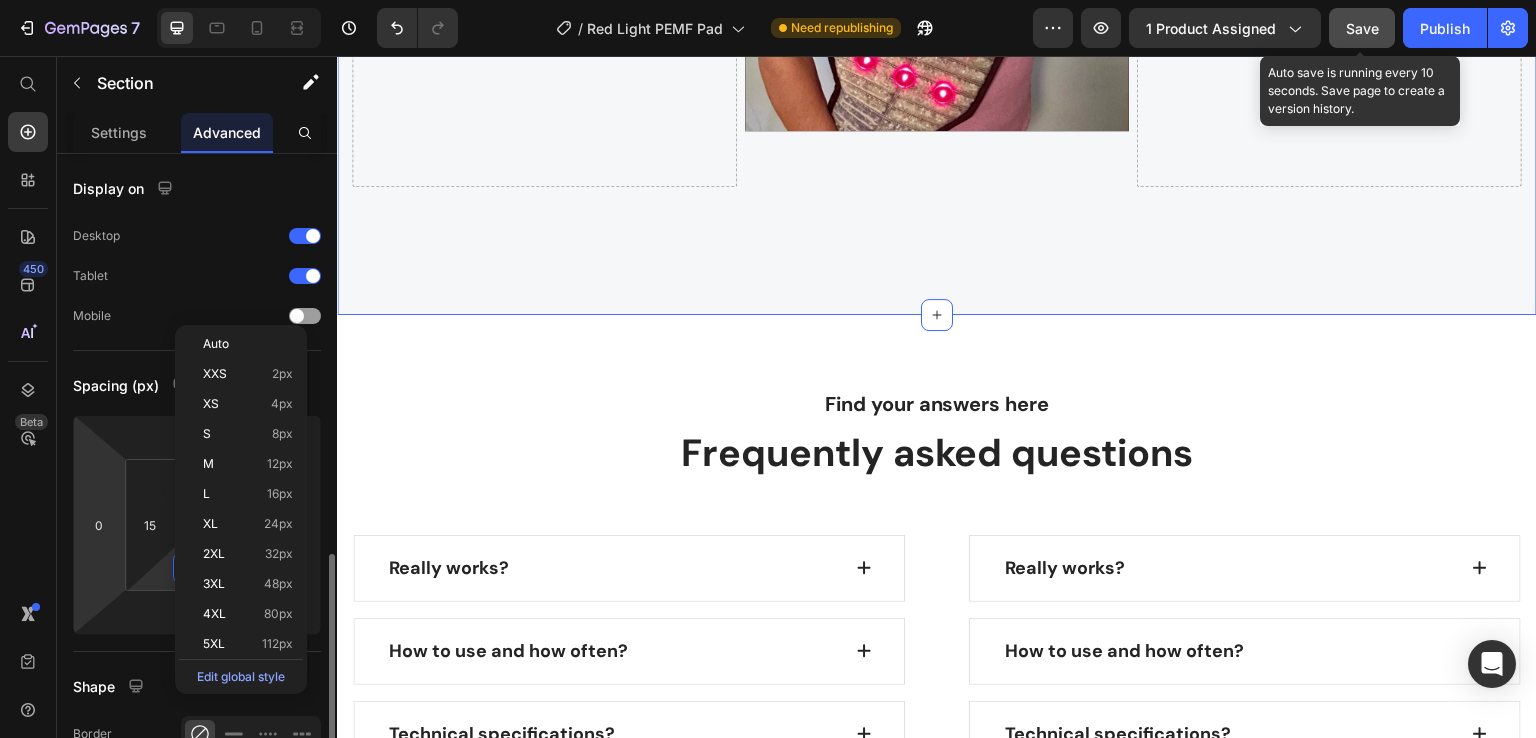 scroll, scrollTop: 266, scrollLeft: 0, axis: vertical 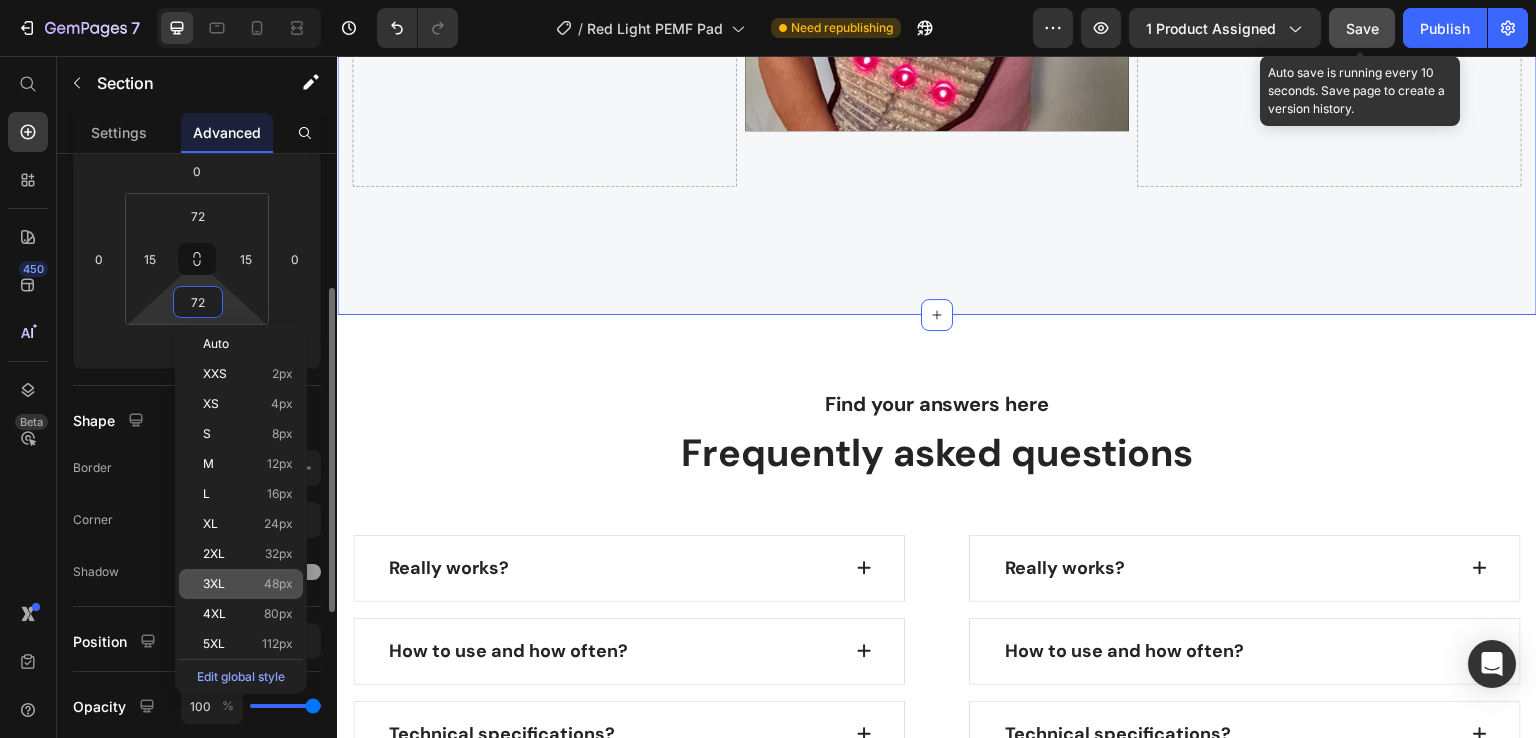 click on "3XL 48px" 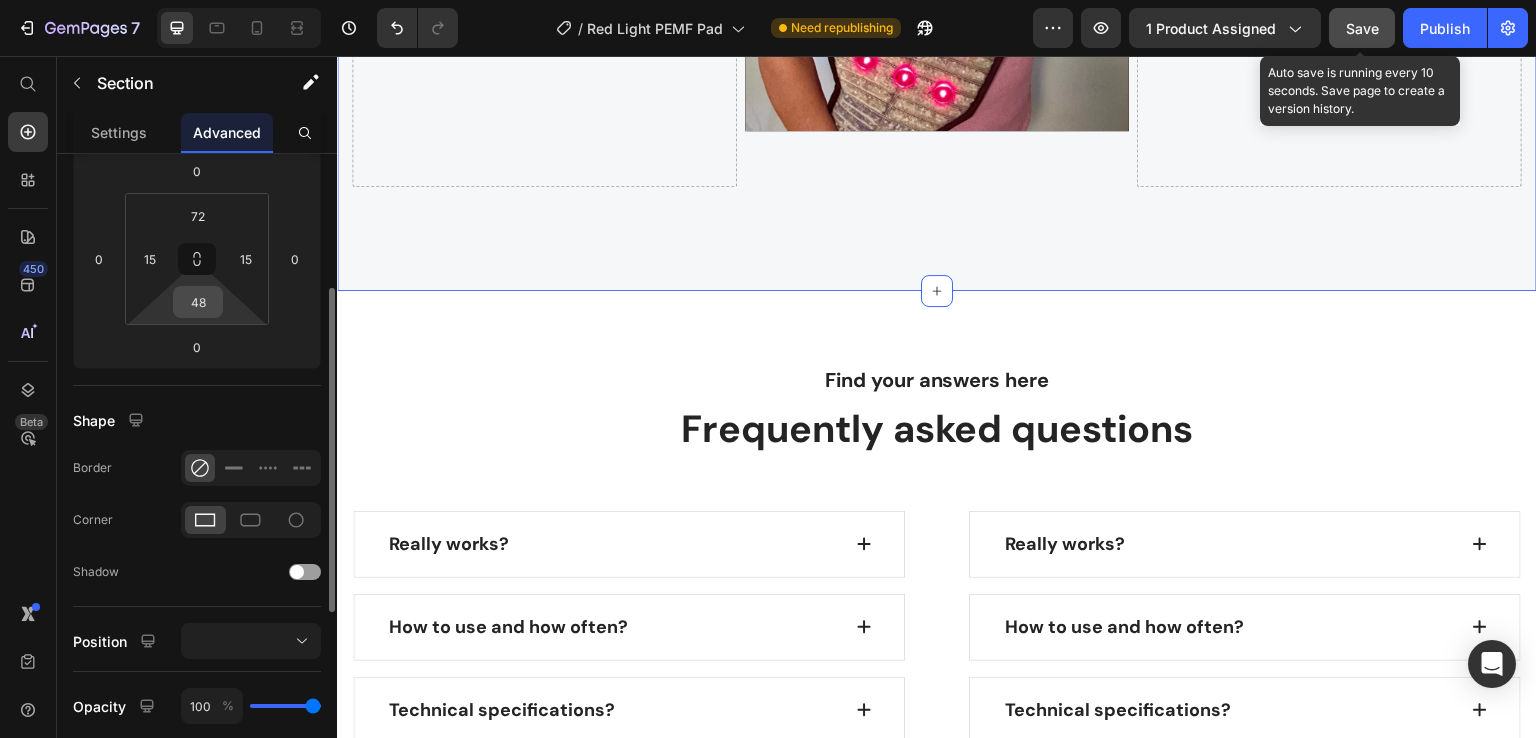 click on "48" at bounding box center (198, 302) 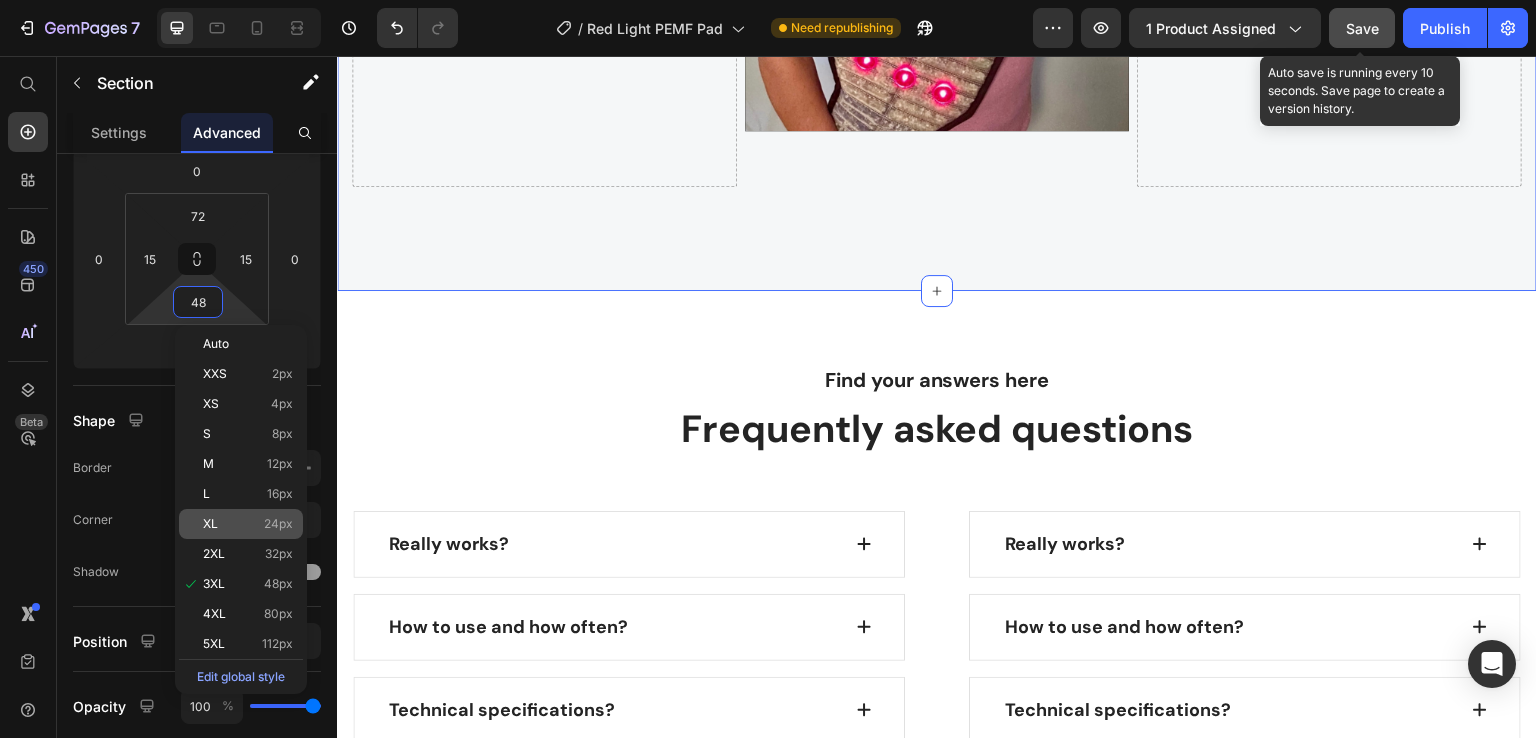 click on "XL 24px" 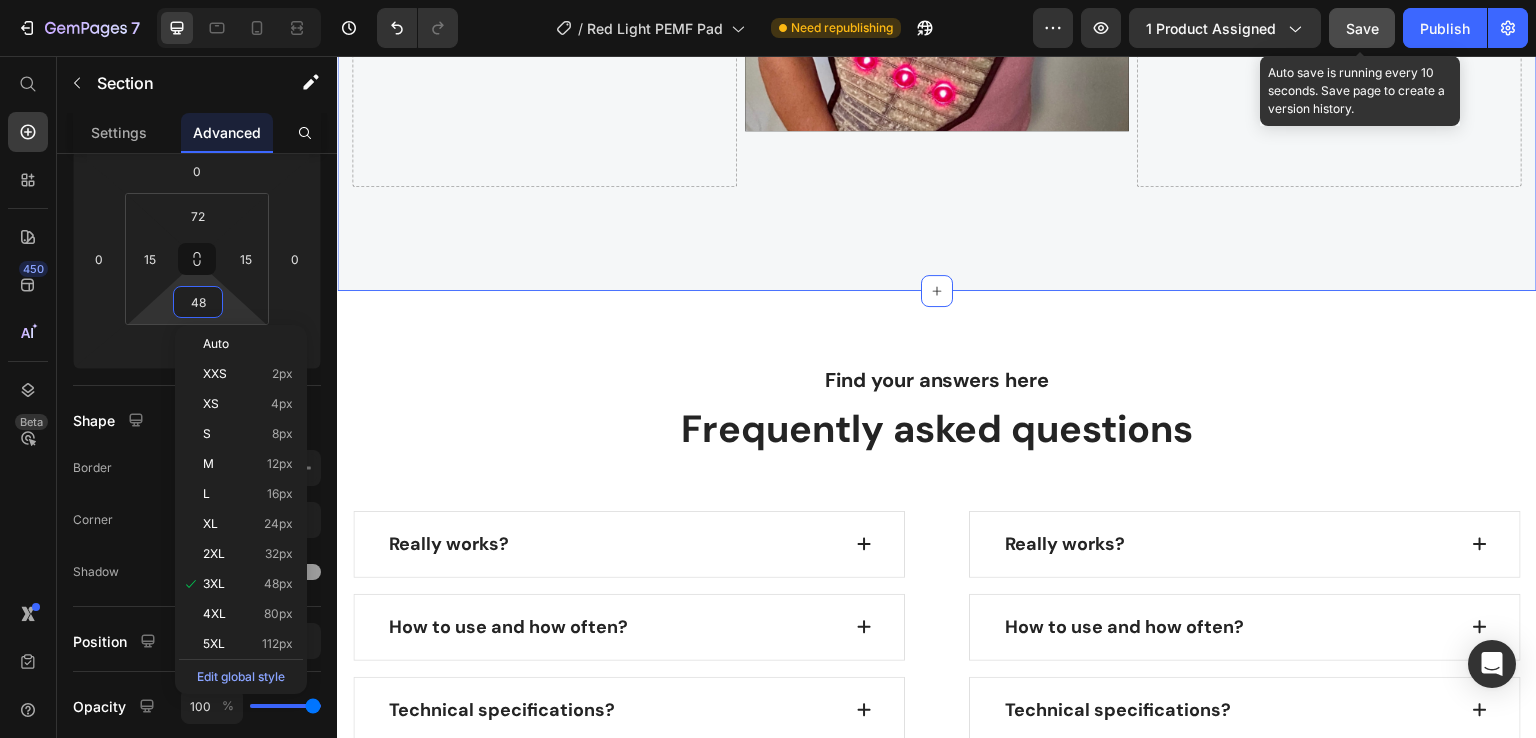 type on "24" 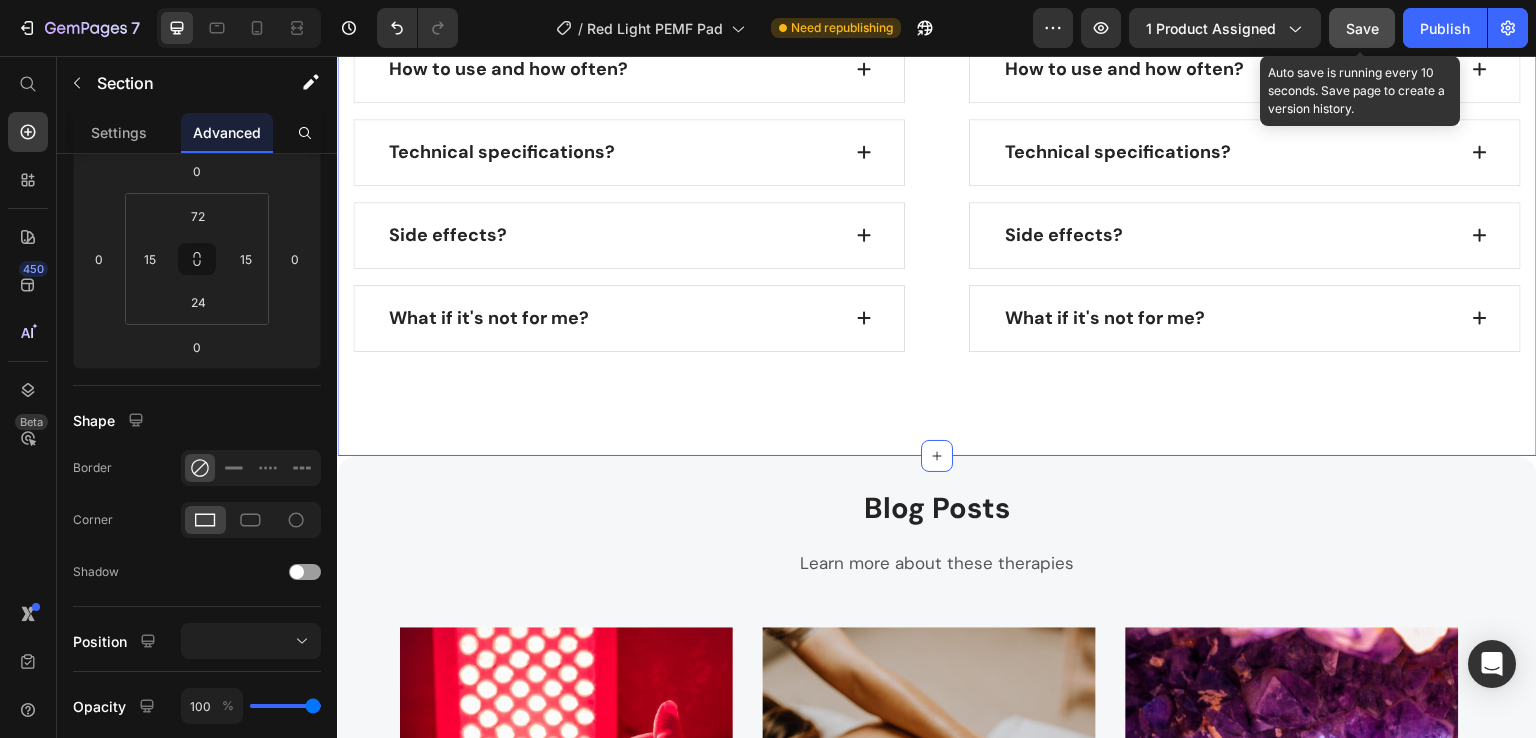 scroll, scrollTop: 3416, scrollLeft: 0, axis: vertical 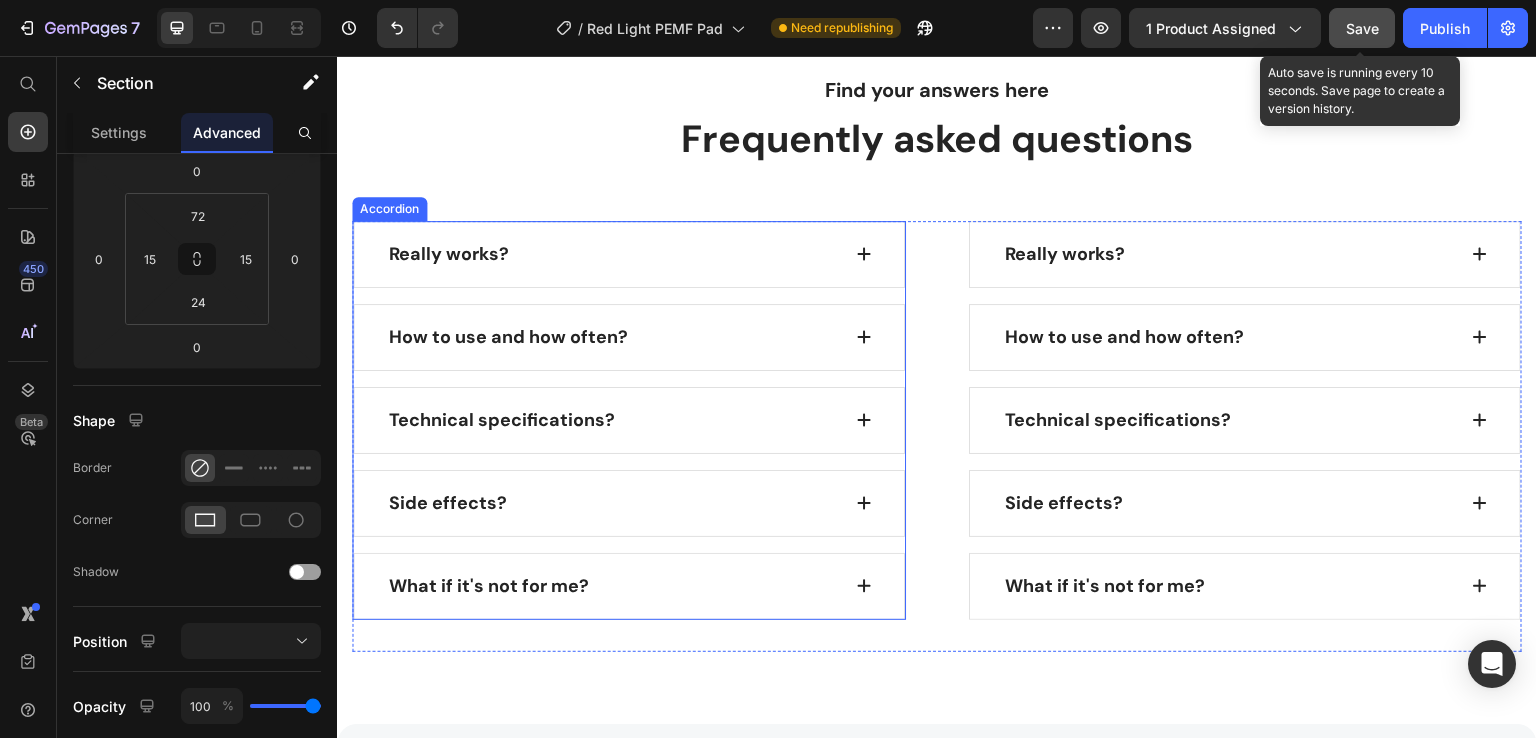click on "Really works?" at bounding box center [449, 254] 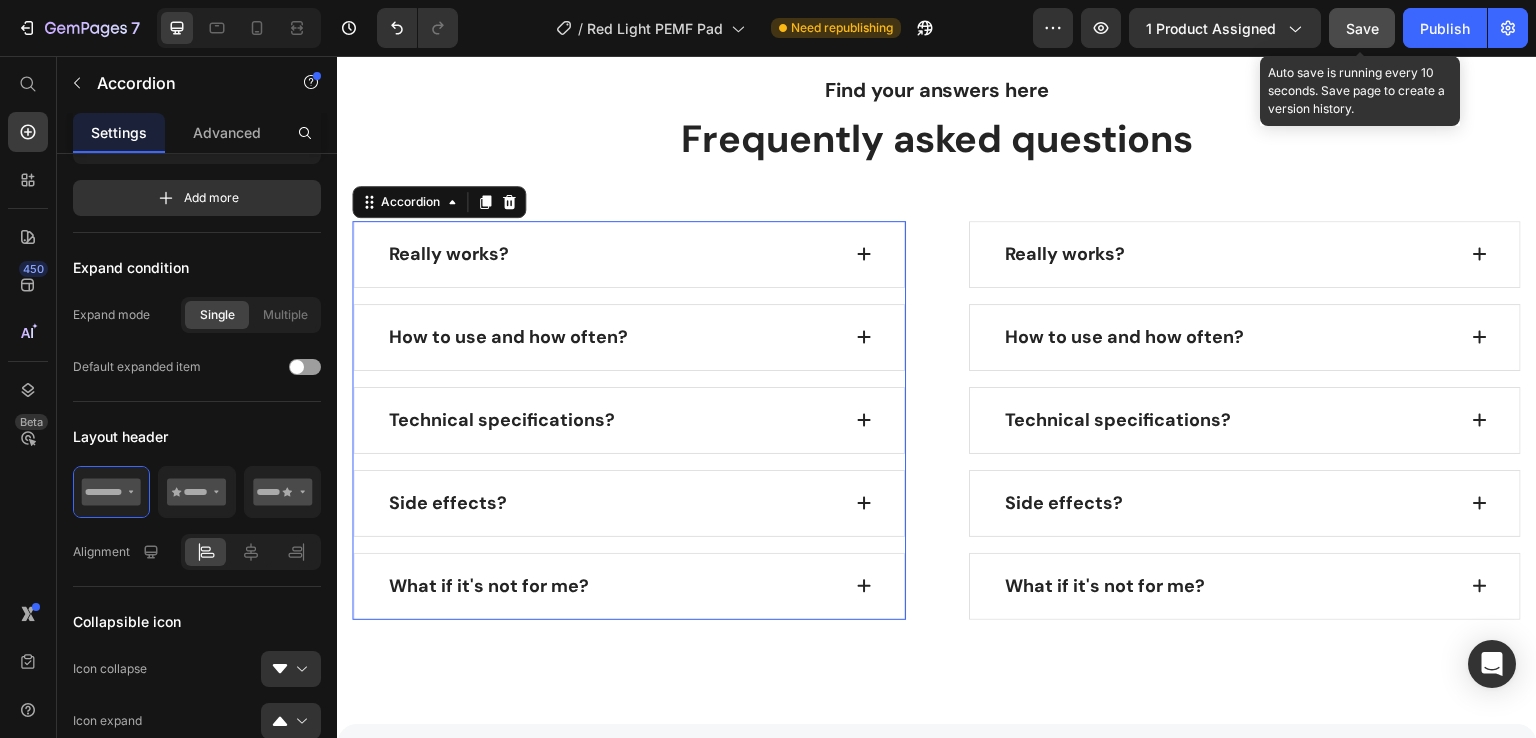 scroll, scrollTop: 0, scrollLeft: 0, axis: both 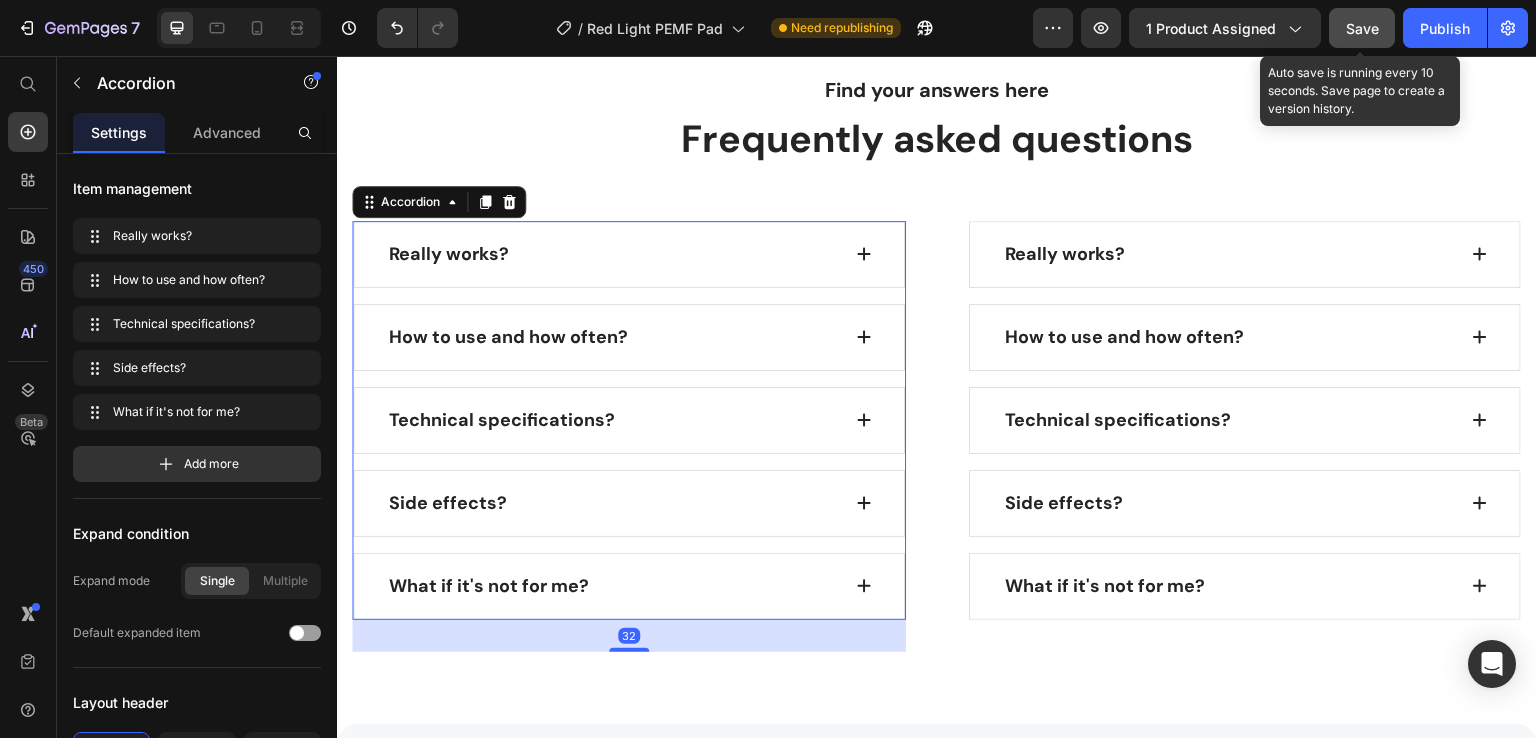 click on "Really works?" at bounding box center [613, 254] 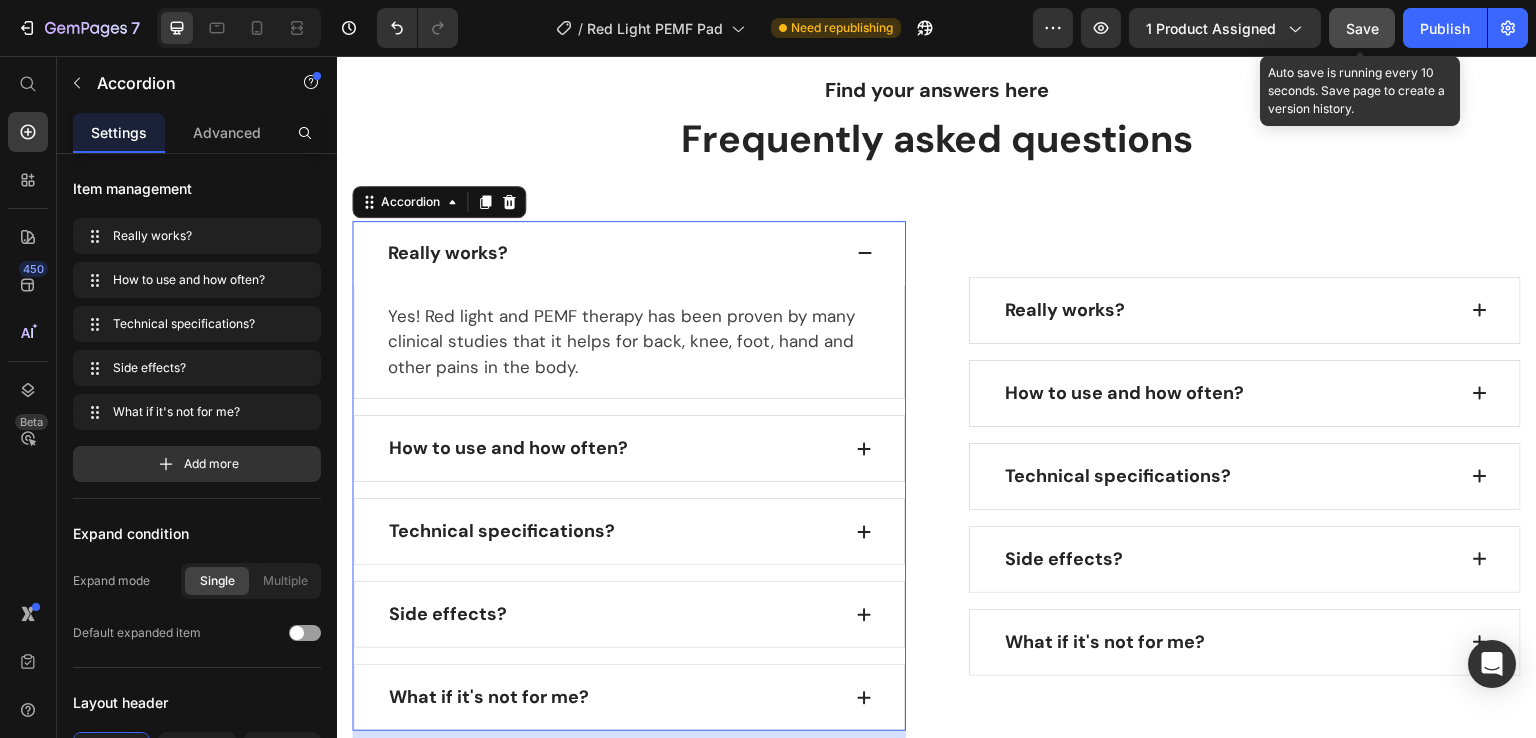 click 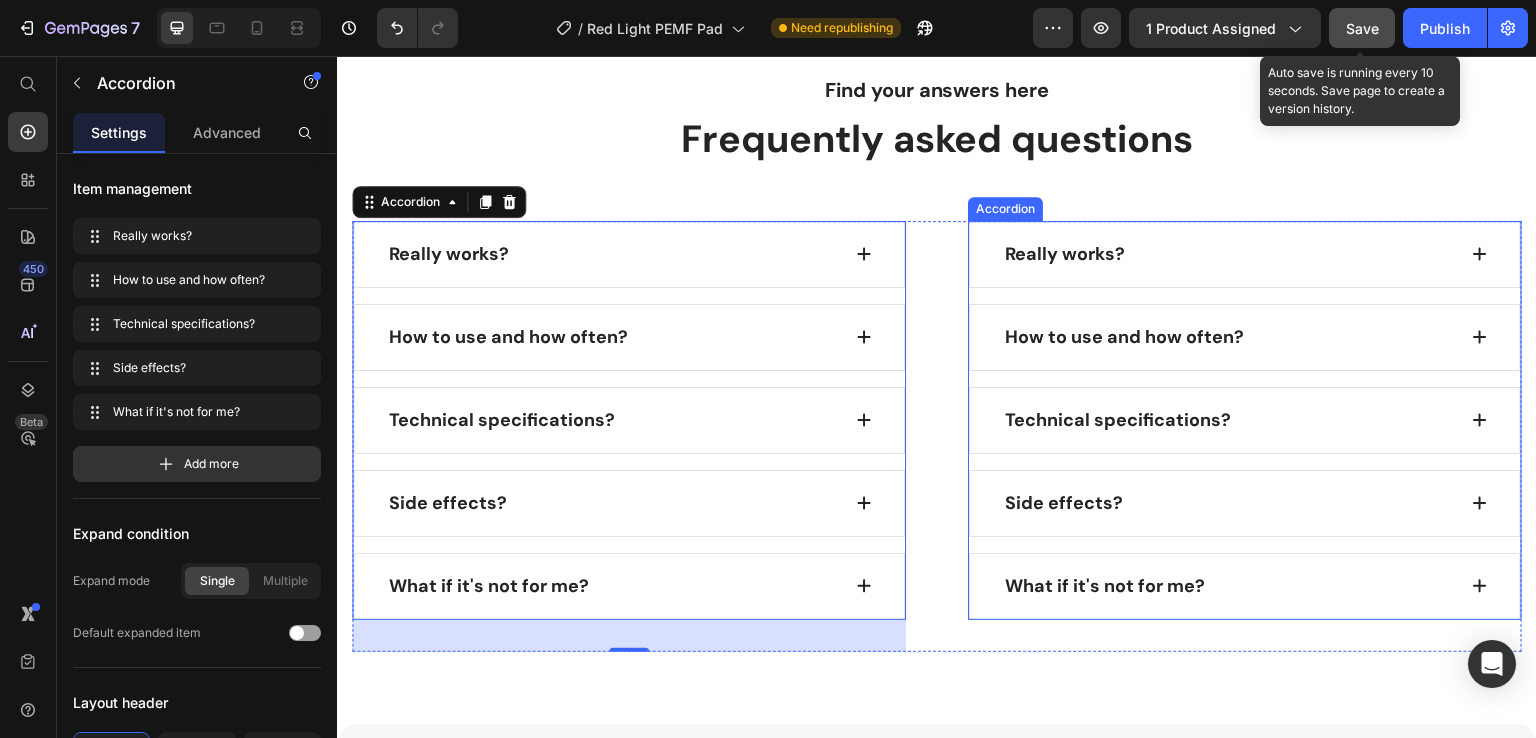 click on "Really works?" at bounding box center [1229, 254] 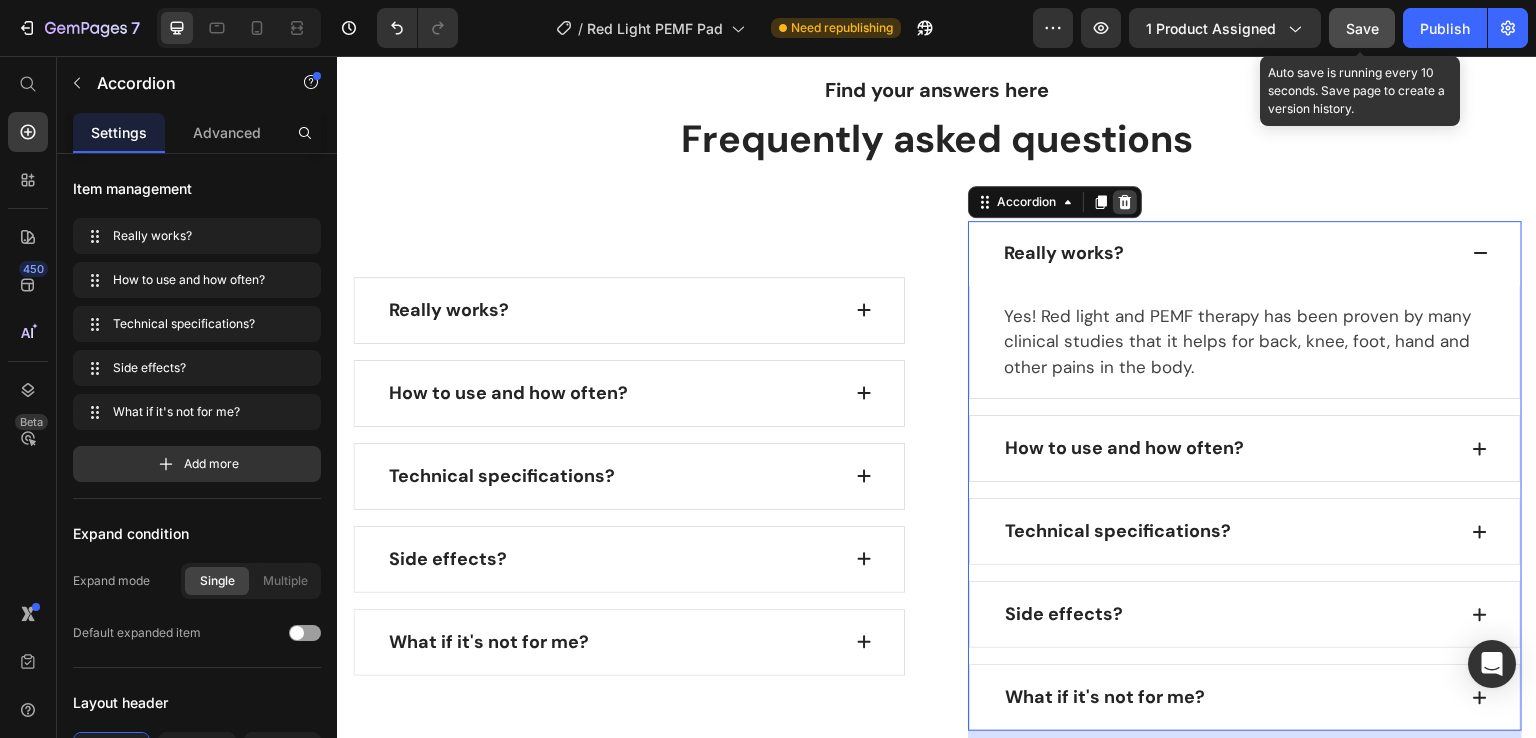 click 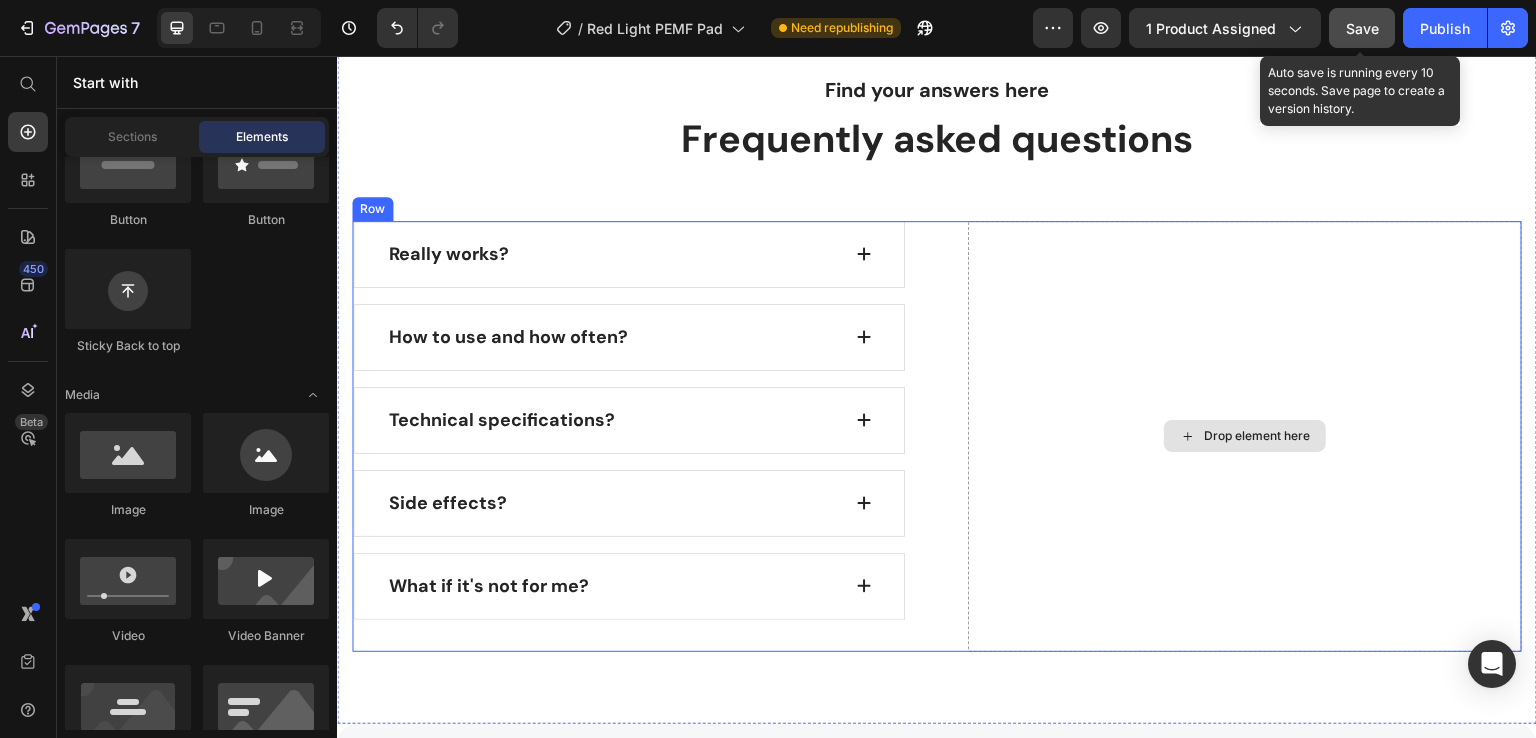 click on "Drop element here" at bounding box center (1245, 436) 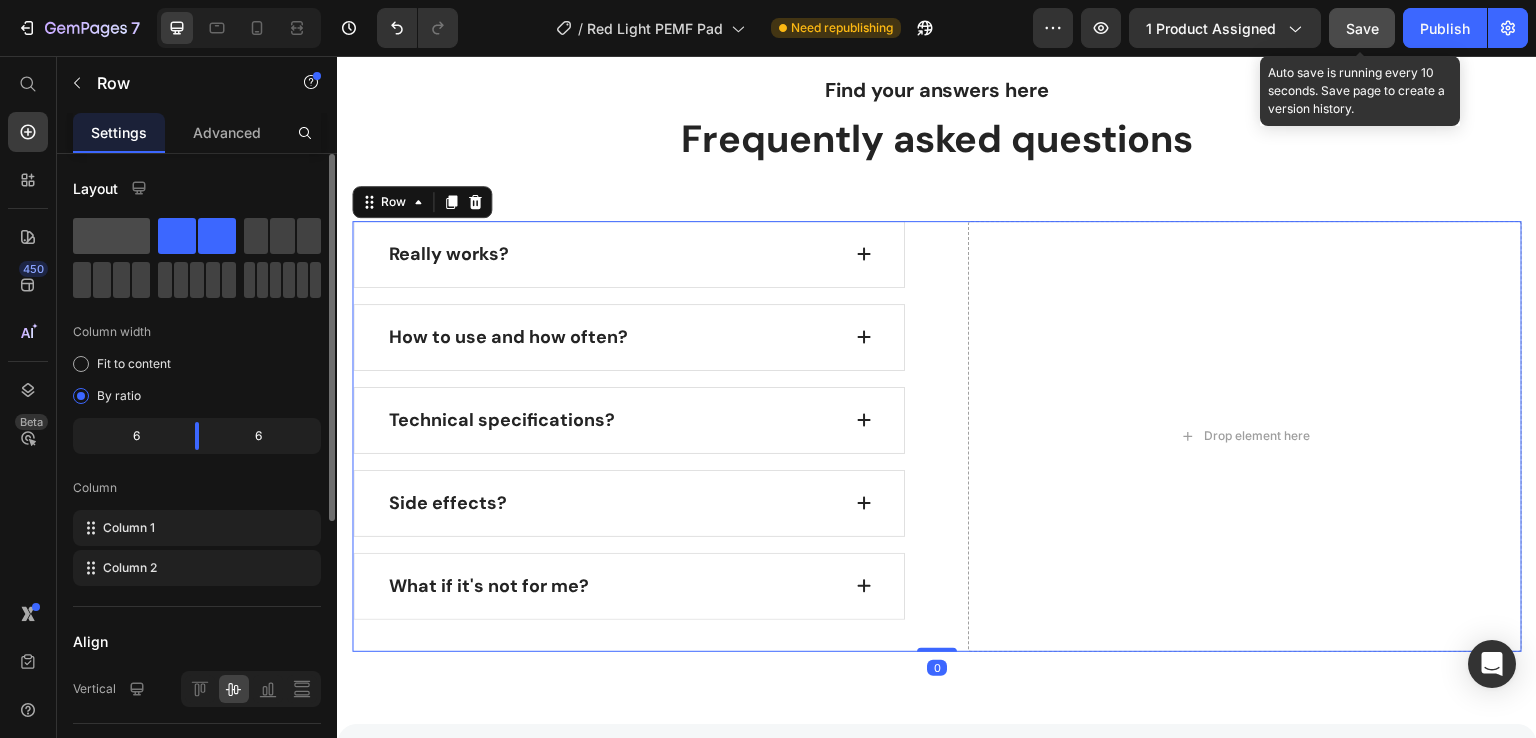 click 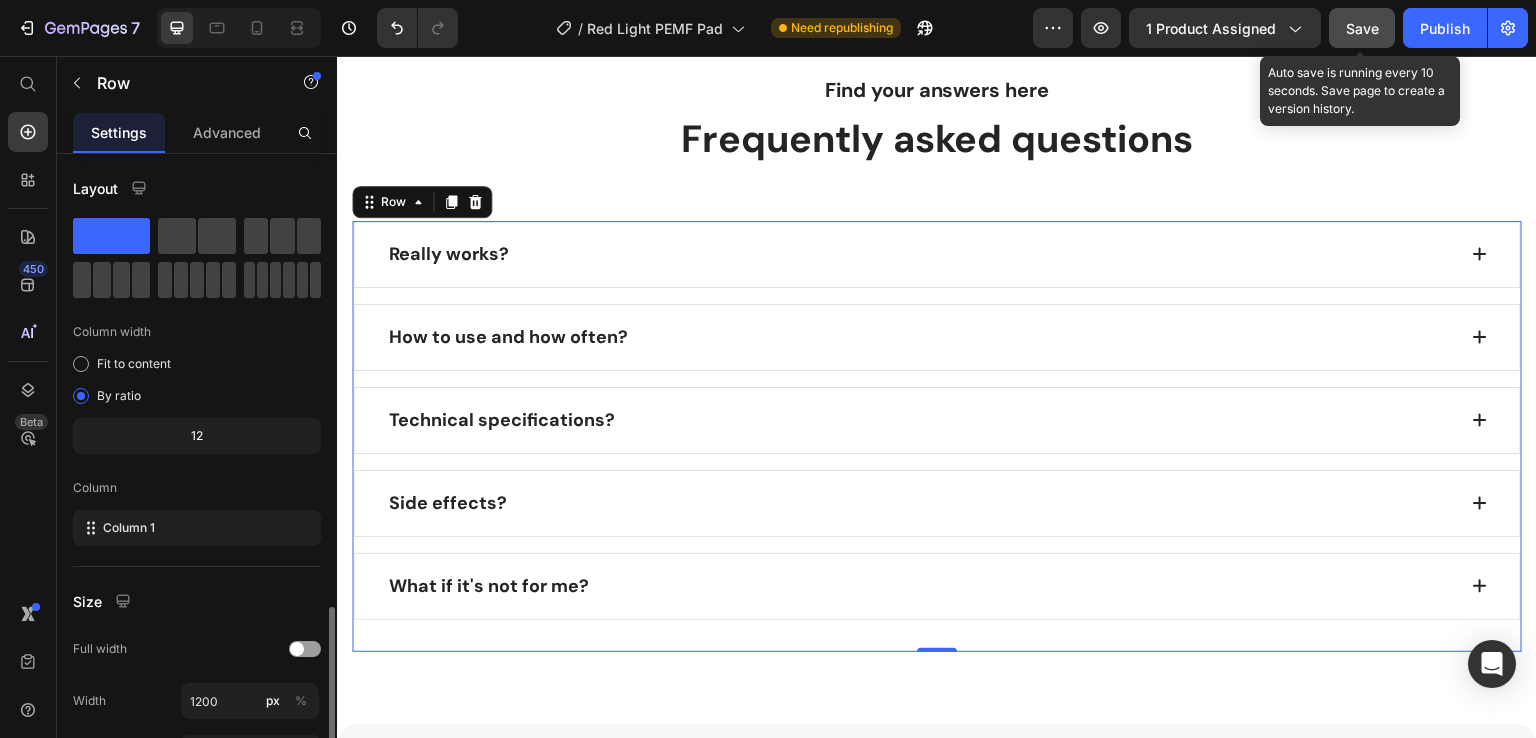 scroll, scrollTop: 266, scrollLeft: 0, axis: vertical 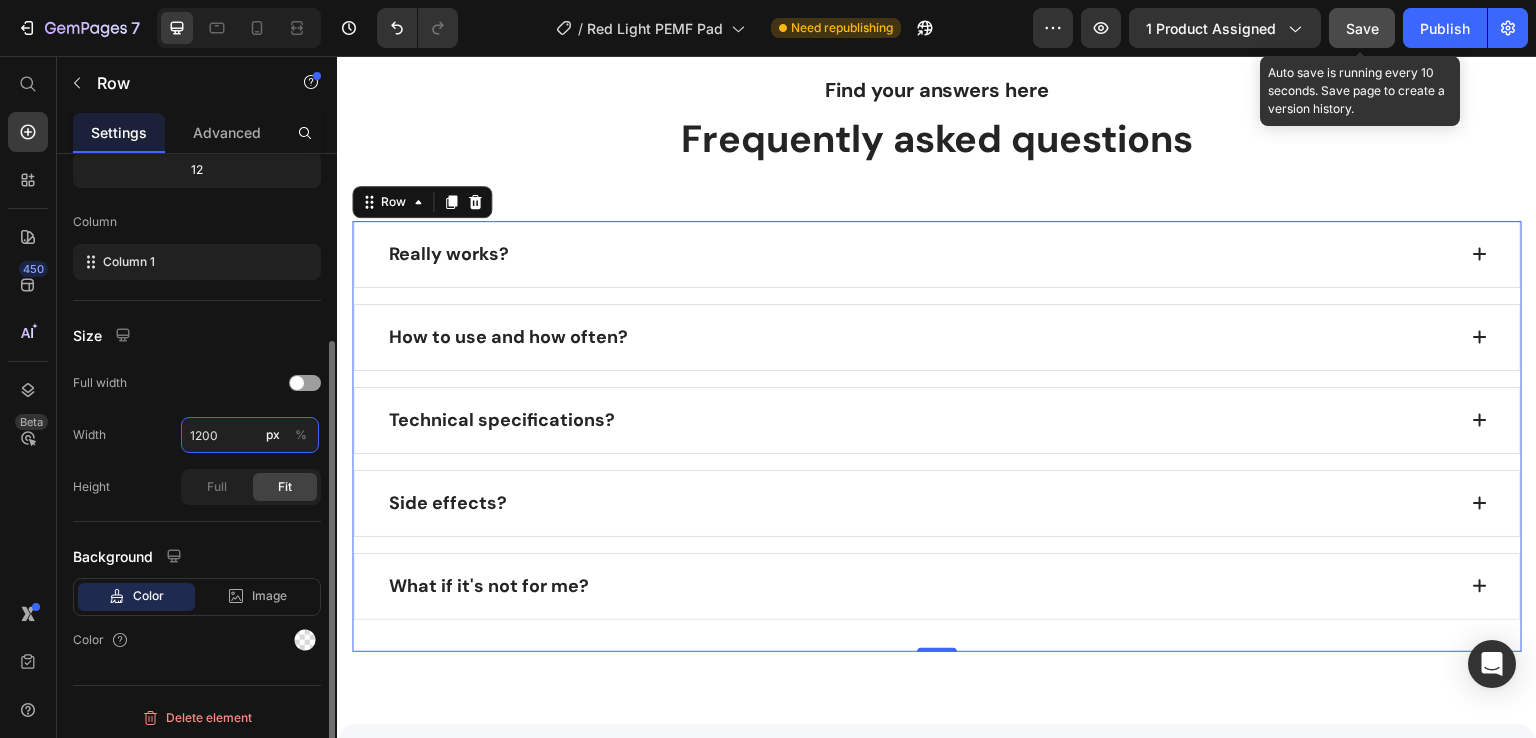 click on "1200" at bounding box center (250, 435) 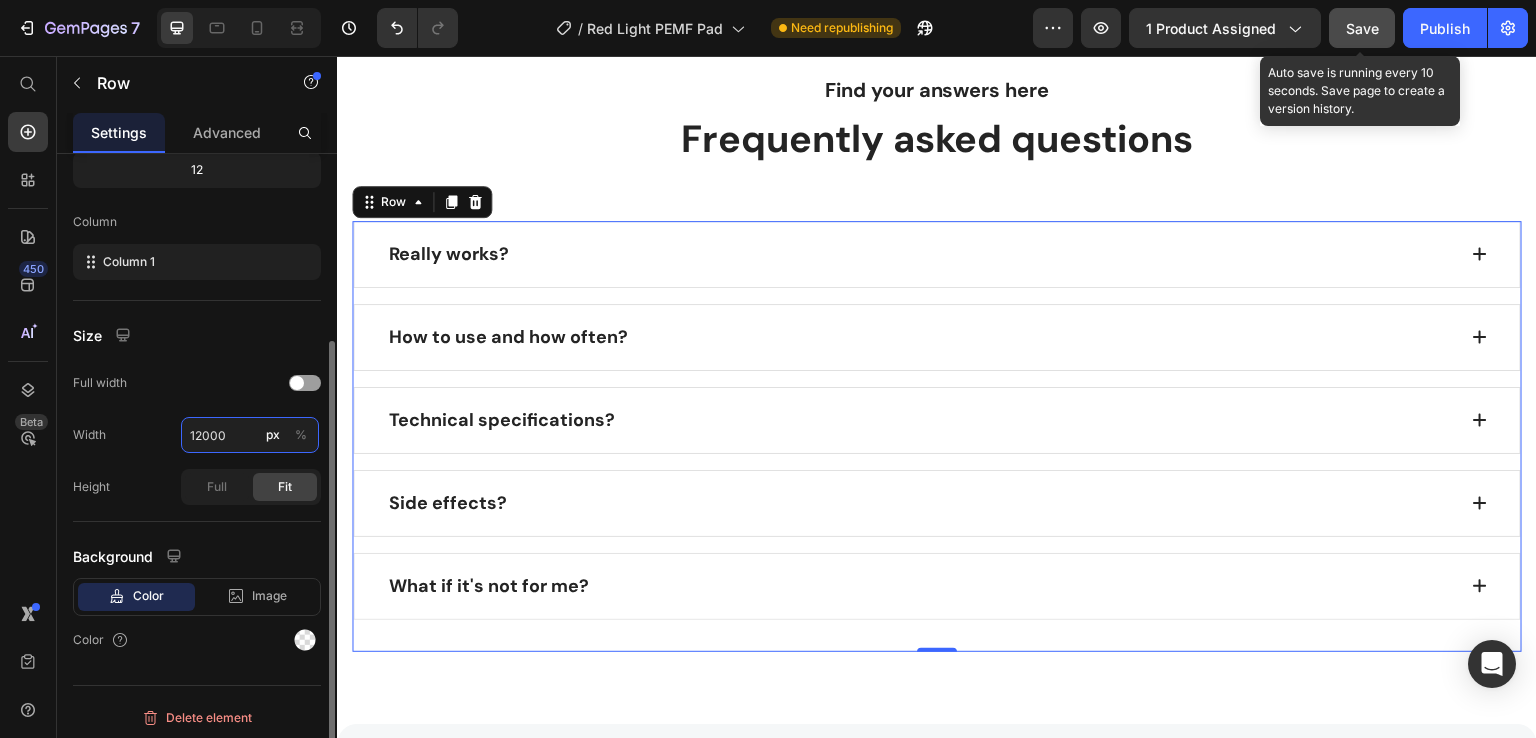 drag, startPoint x: 243, startPoint y: 437, endPoint x: 160, endPoint y: 429, distance: 83.38465 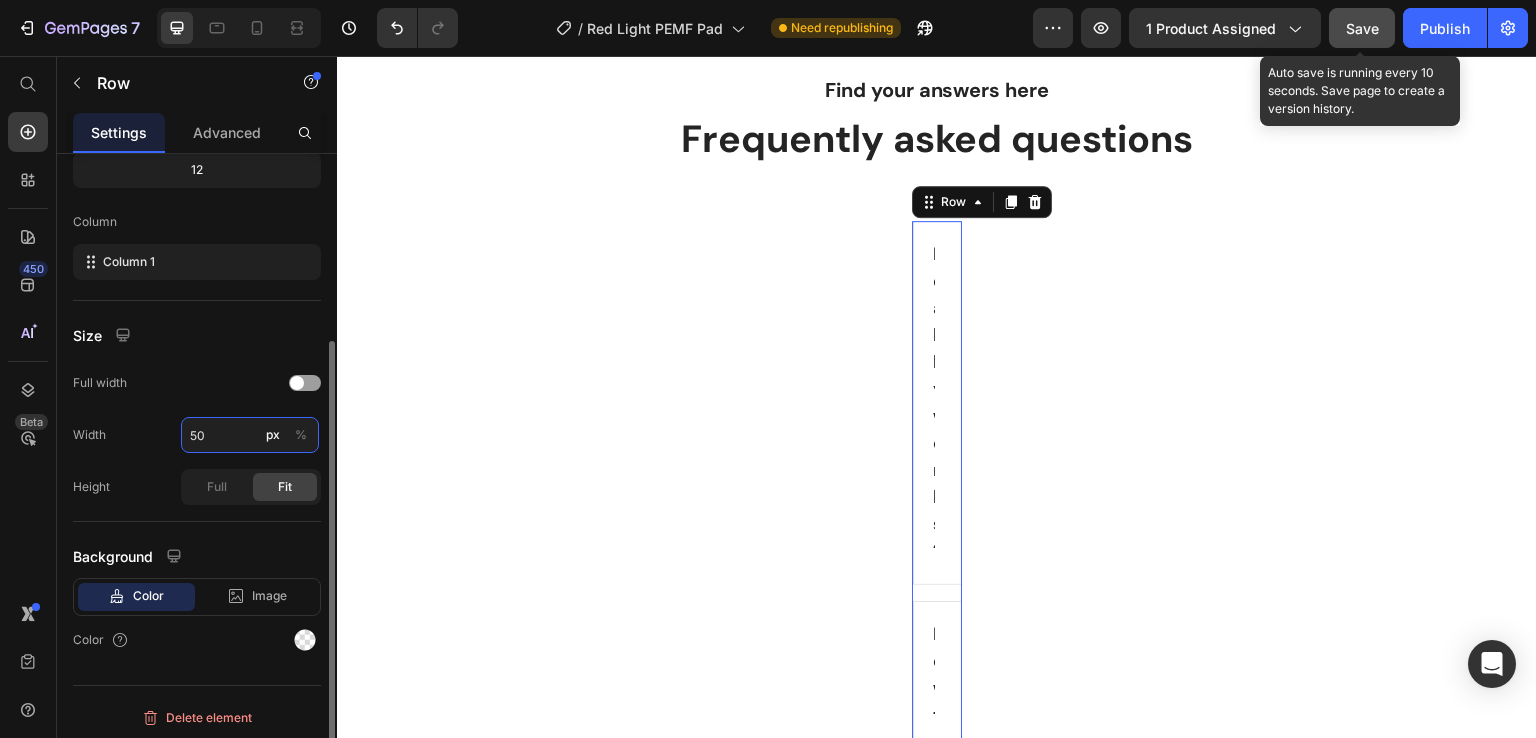 type on "5" 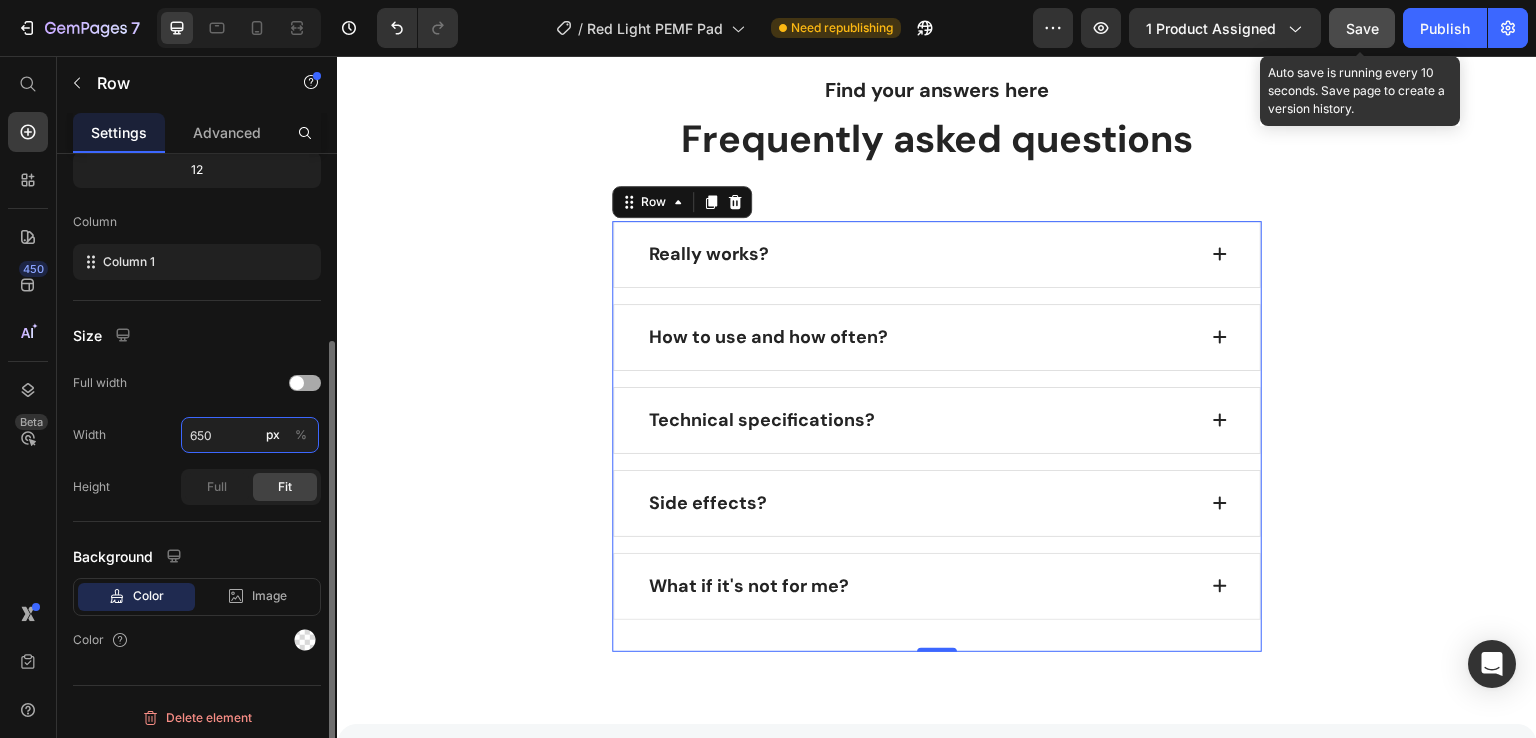 type on "650" 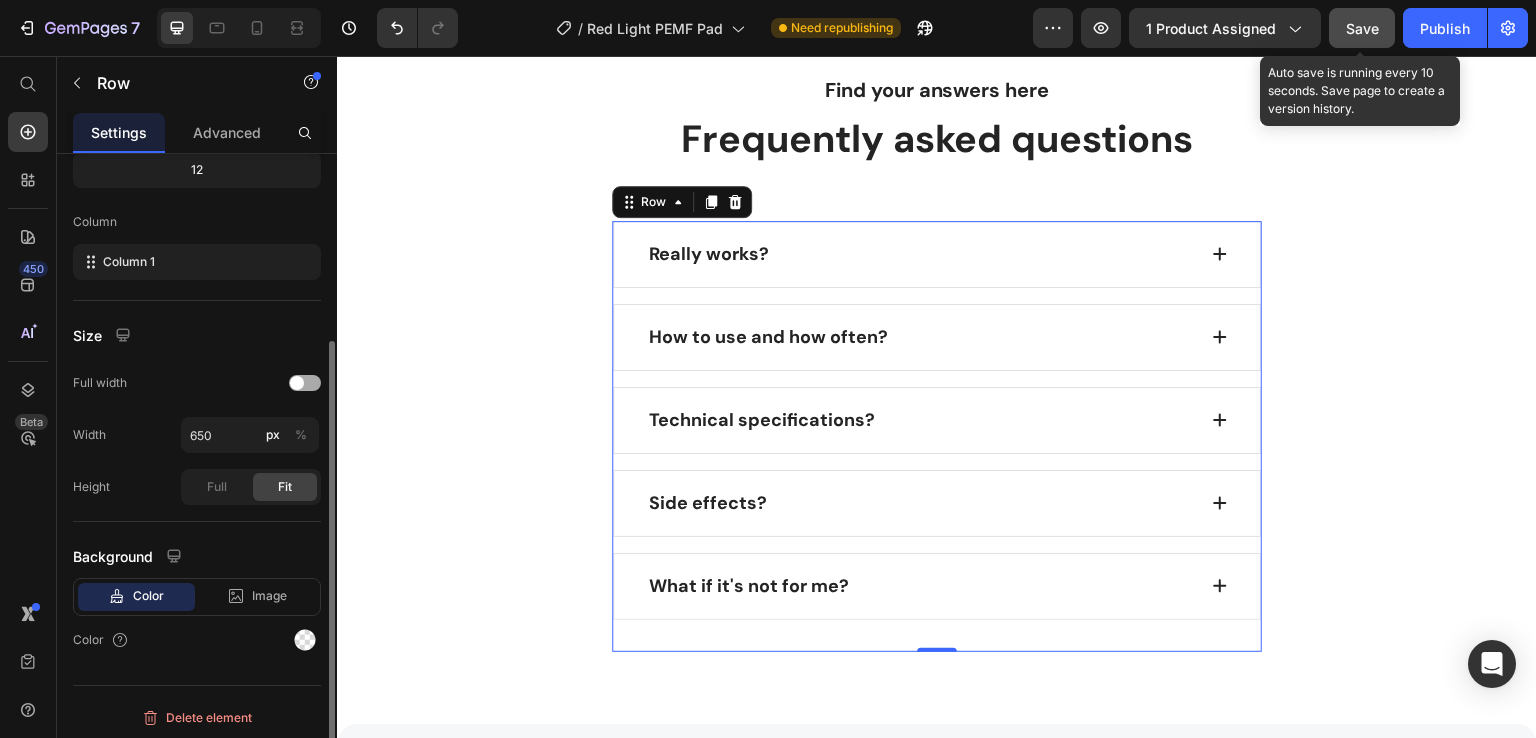 click on "Full width" 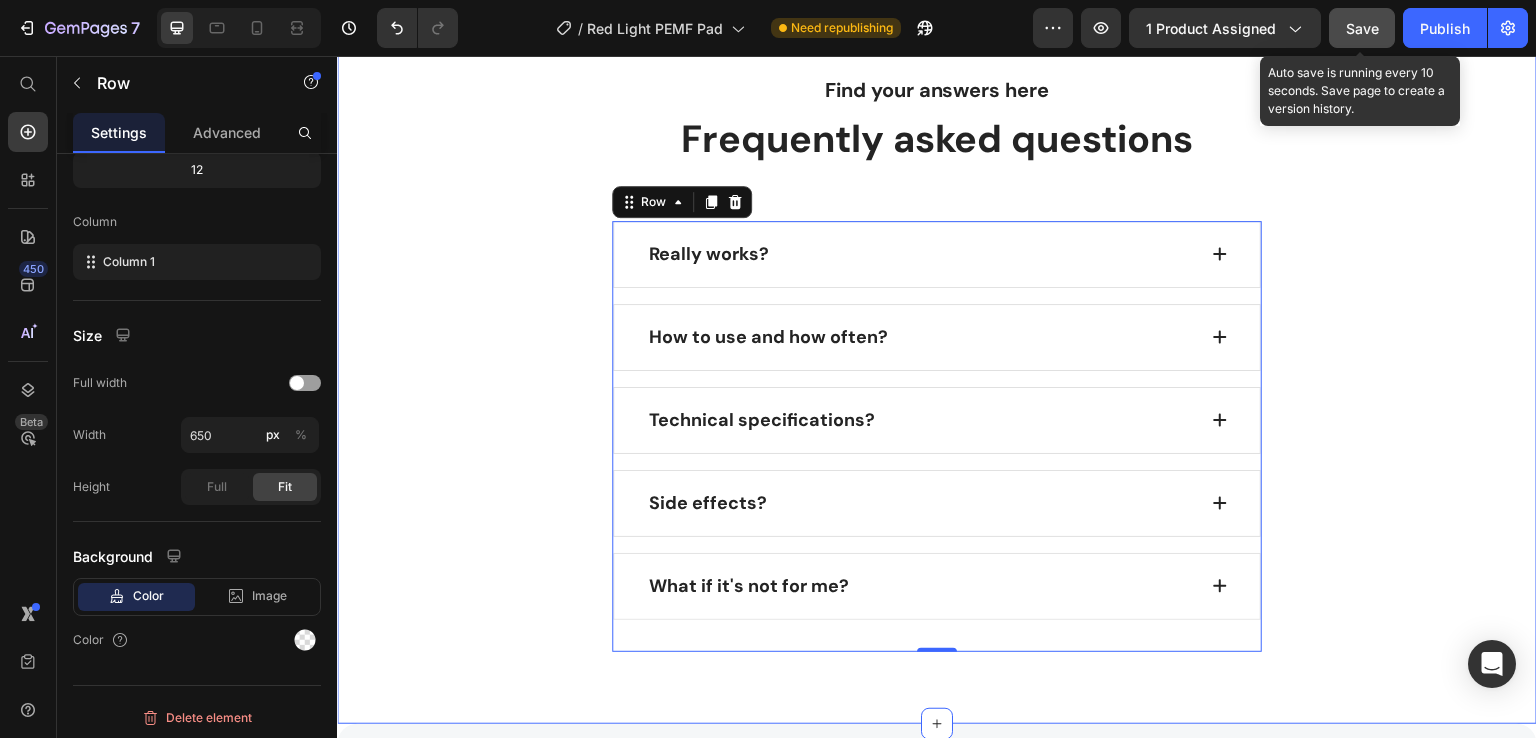 click on "Find your answers here Text block Frequently asked questions Heading Row Really works? How to use and how often? Technical specifications? Side effects? What if it's not for me? Accordion Row   0" at bounding box center (937, 362) 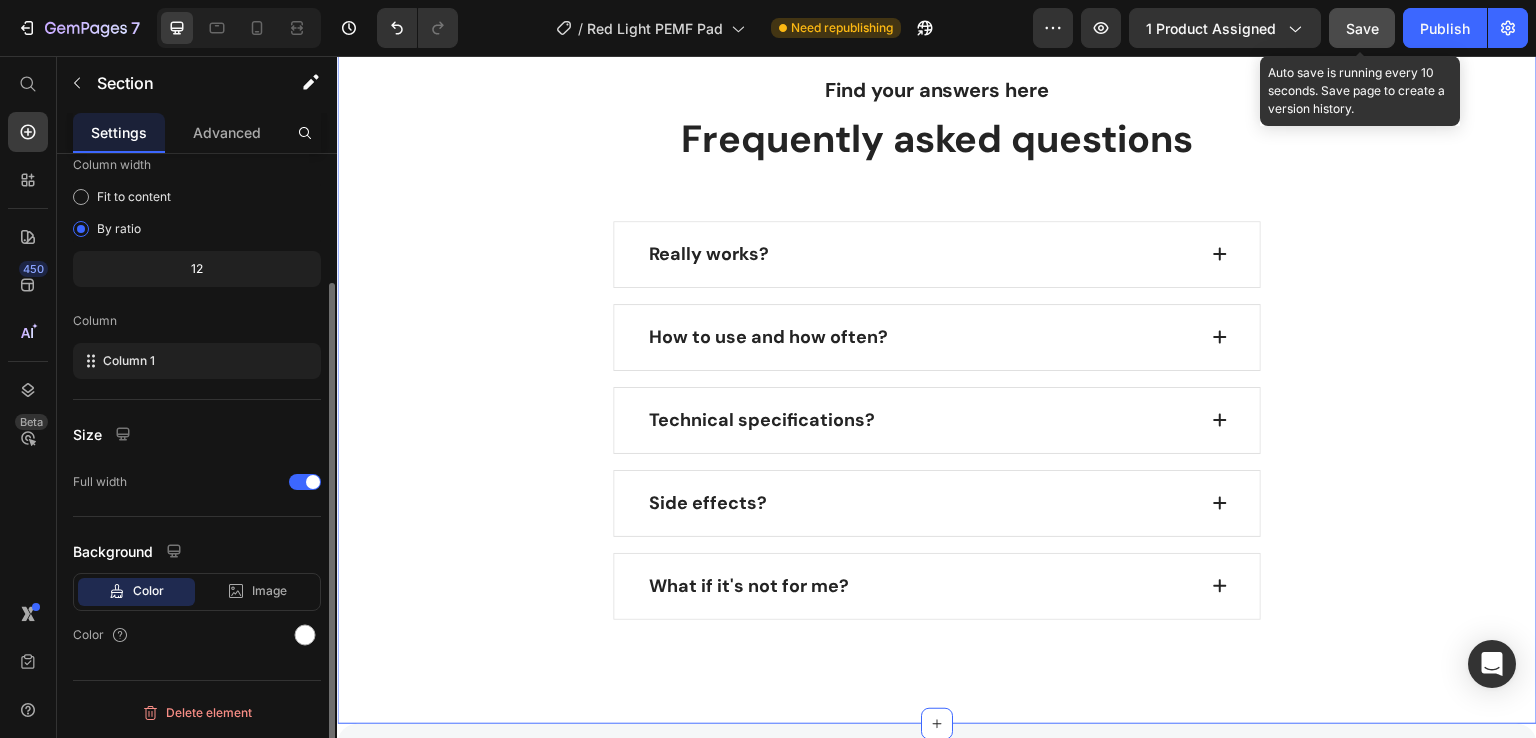 scroll, scrollTop: 0, scrollLeft: 0, axis: both 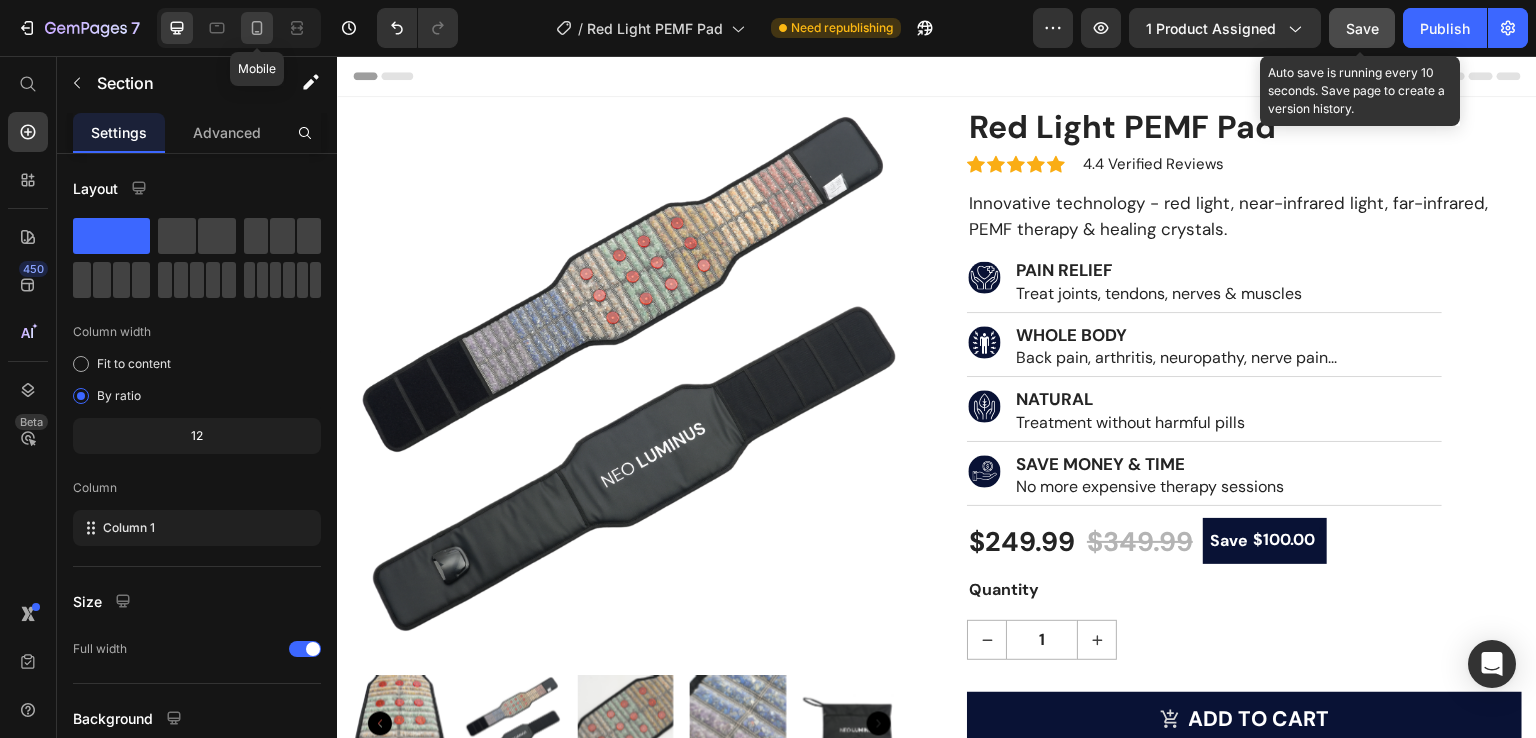 click 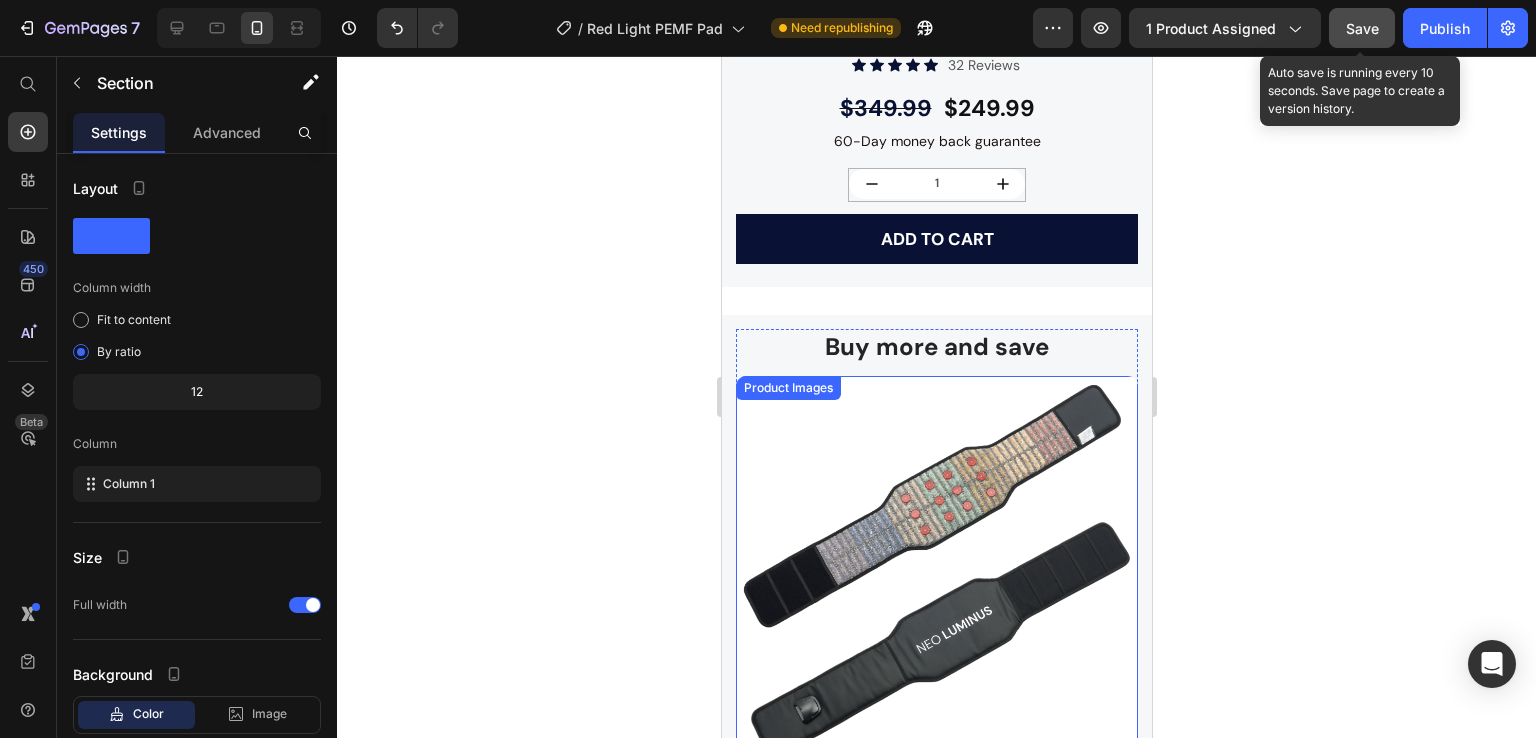 scroll, scrollTop: 5866, scrollLeft: 0, axis: vertical 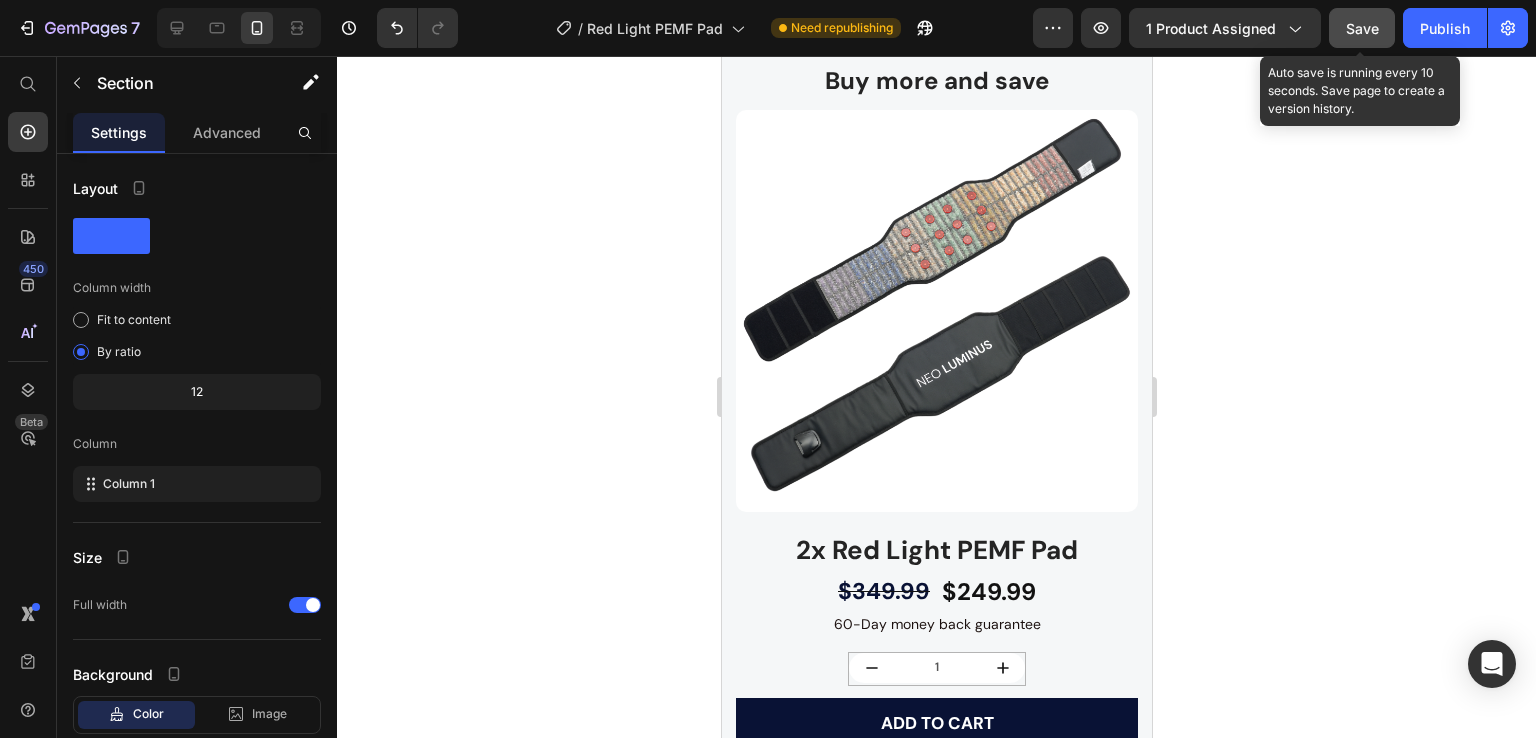 click on "Save" at bounding box center (1362, 28) 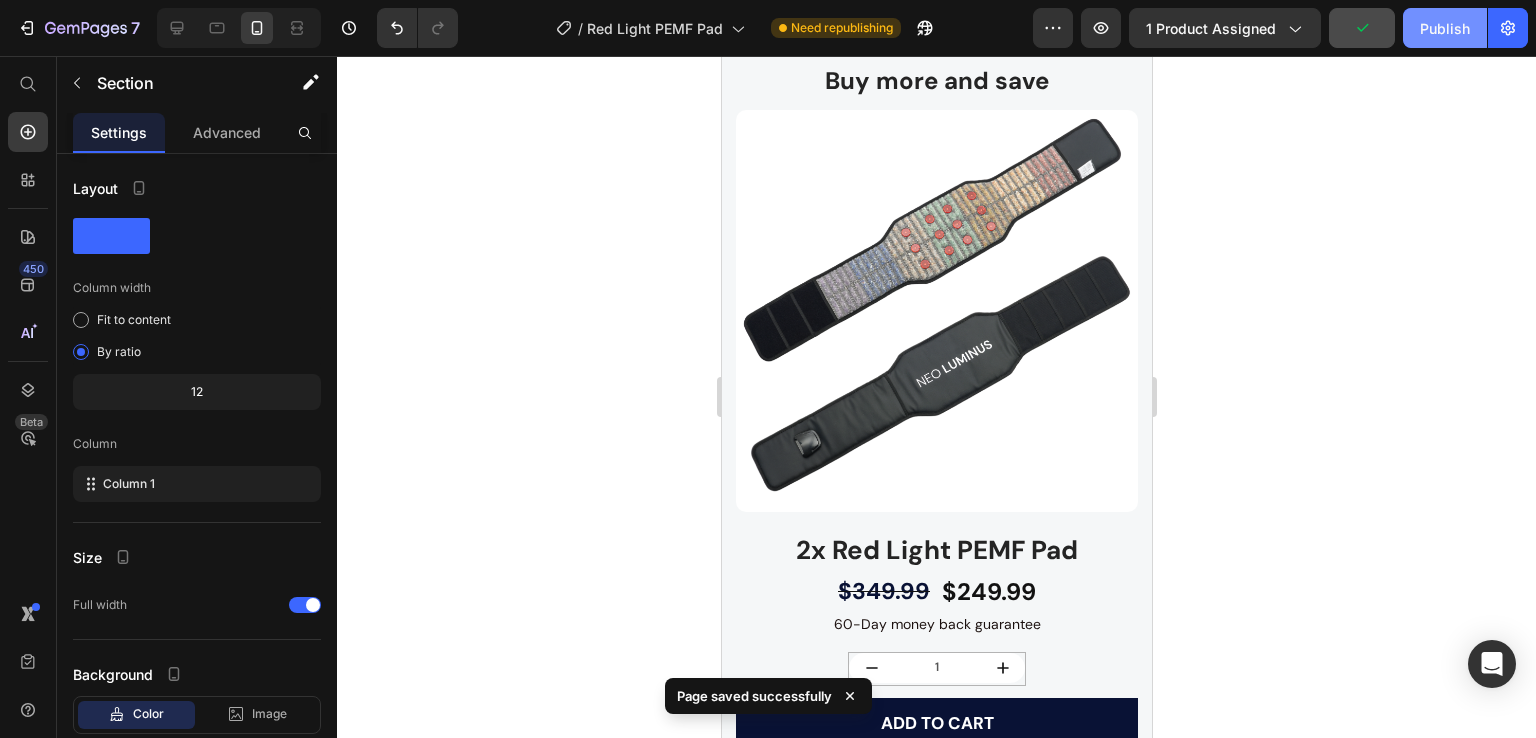 click on "Publish" 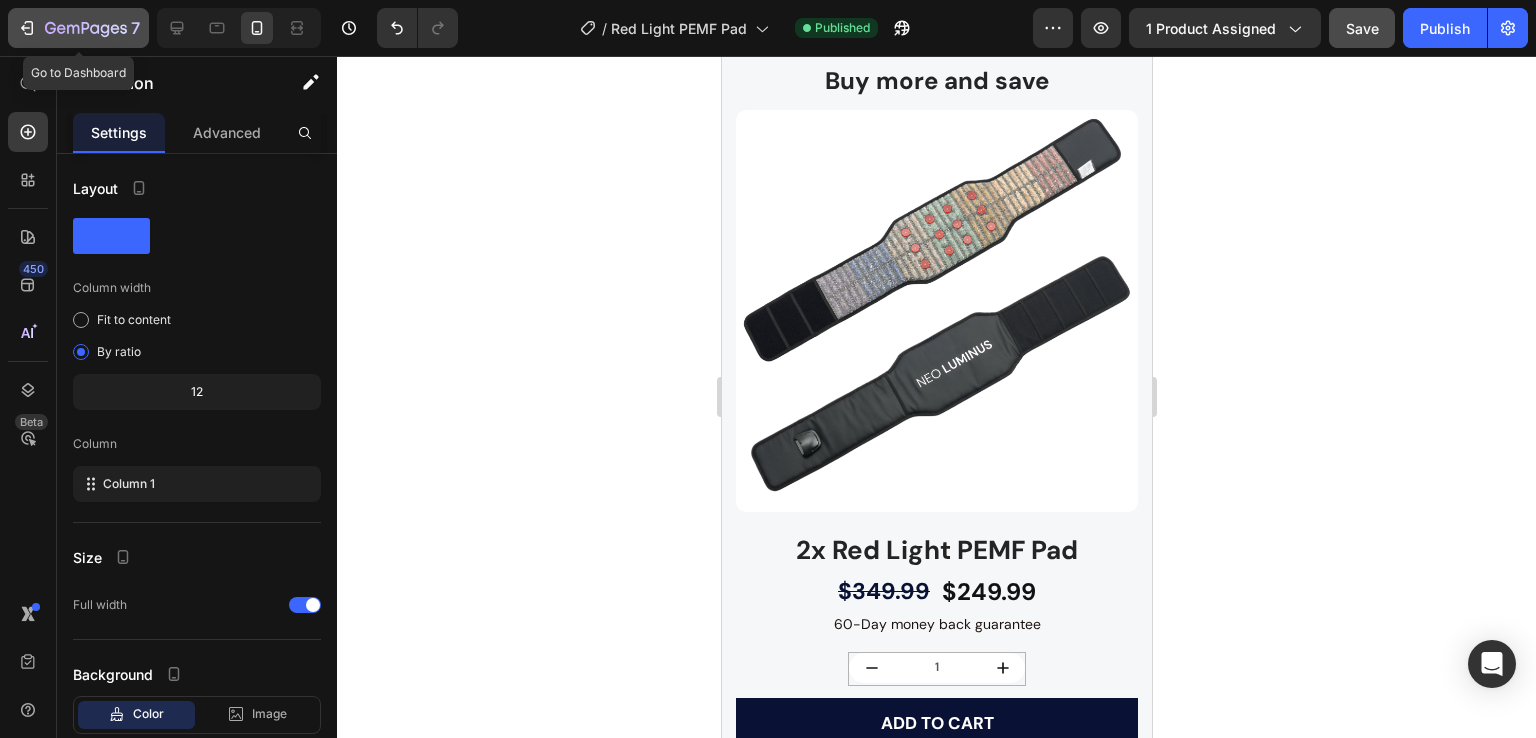 click 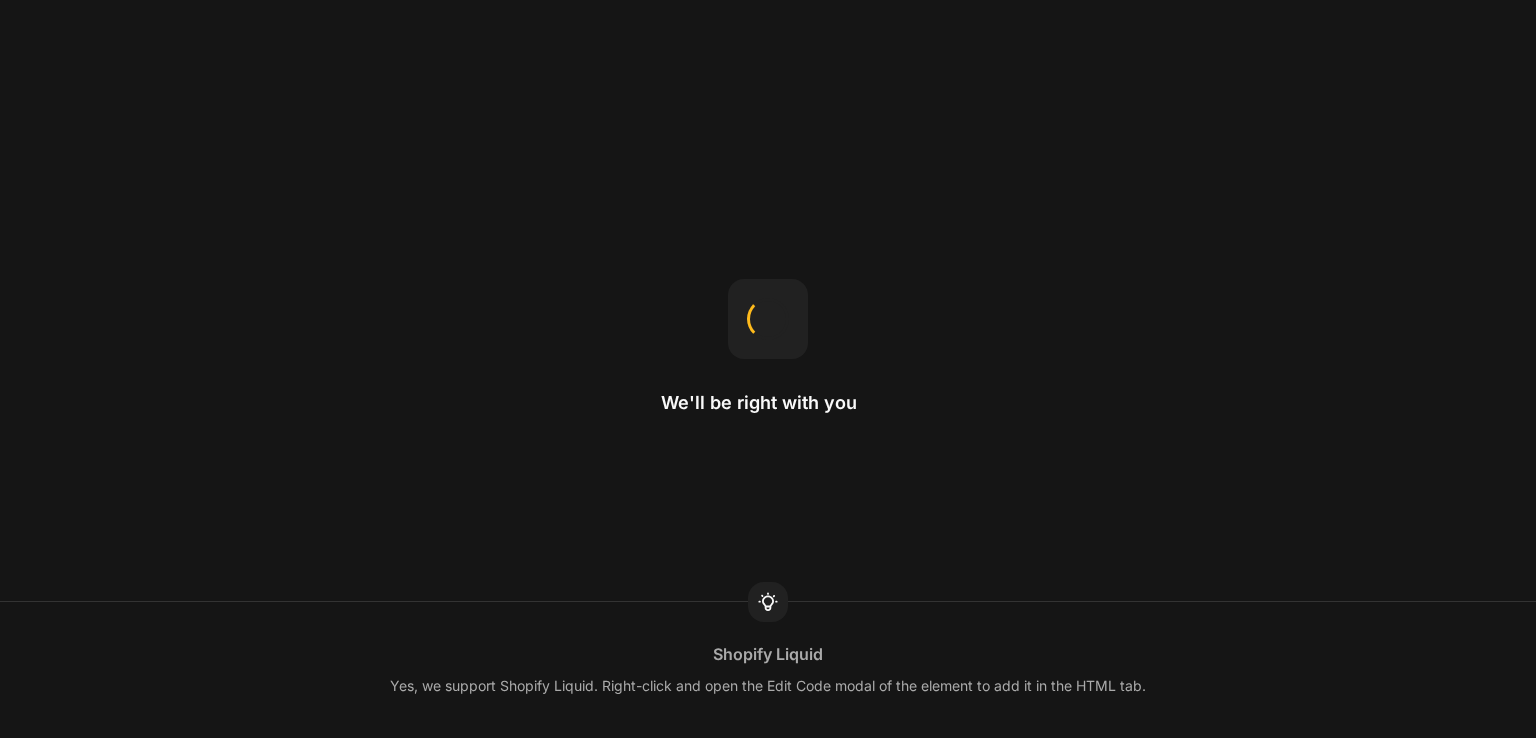 scroll, scrollTop: 0, scrollLeft: 0, axis: both 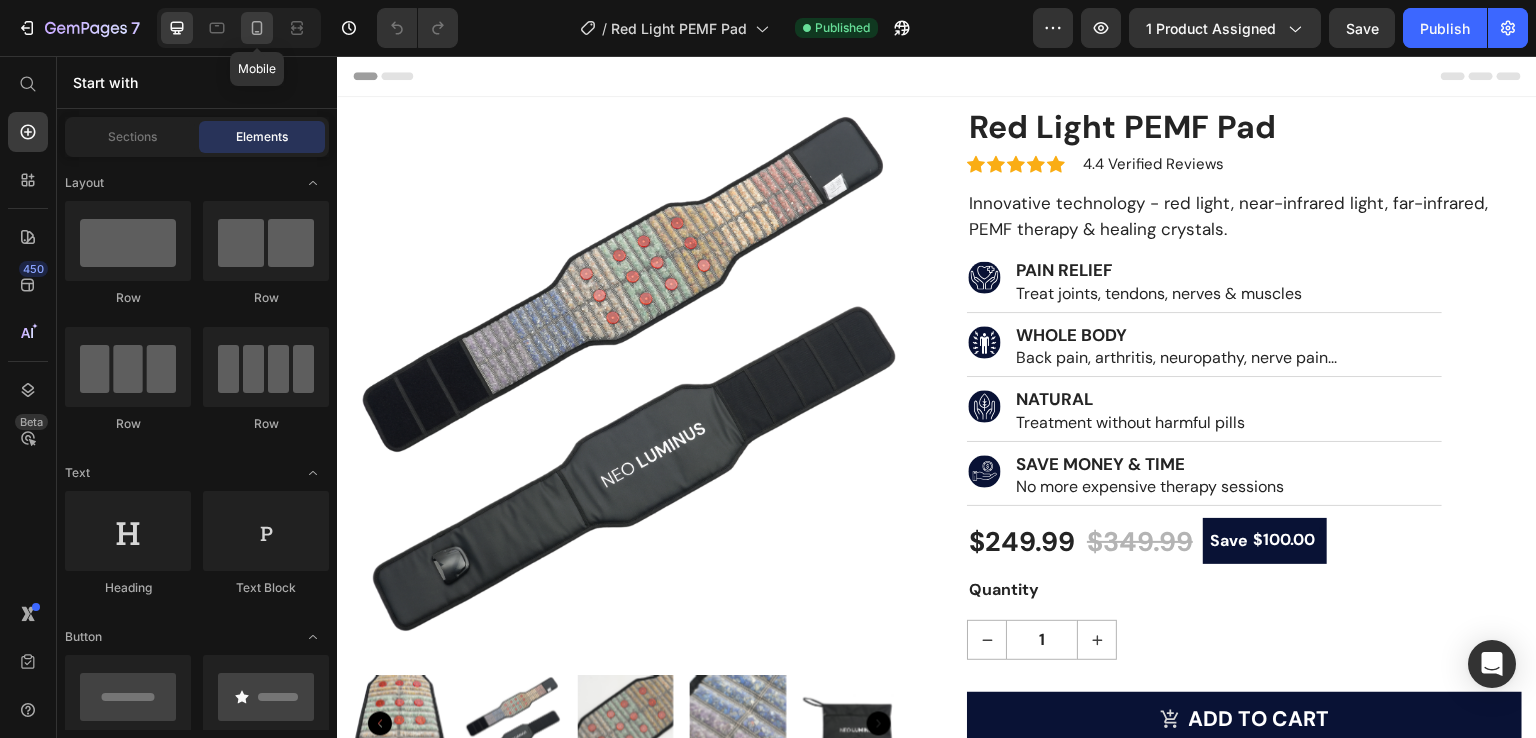 click 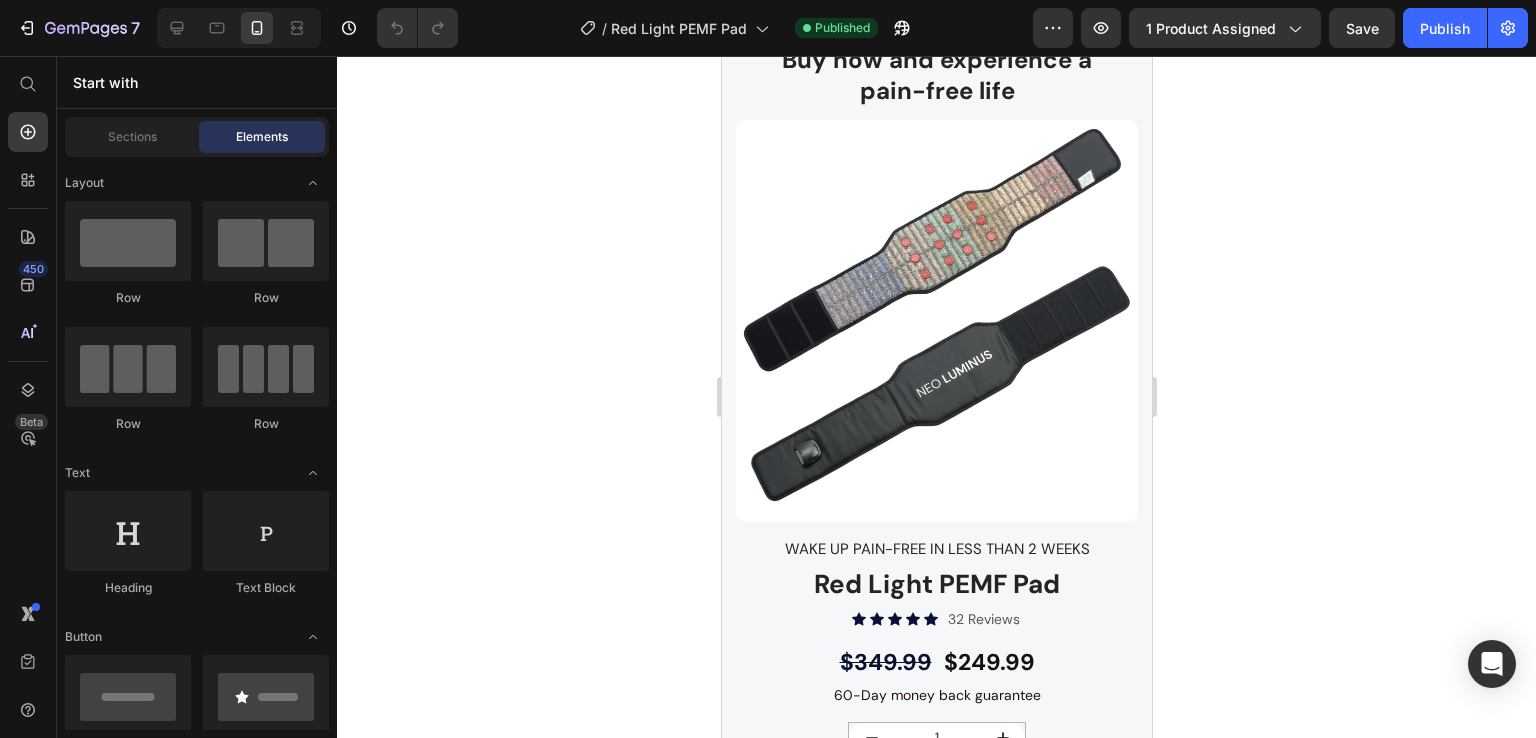 scroll, scrollTop: 5333, scrollLeft: 0, axis: vertical 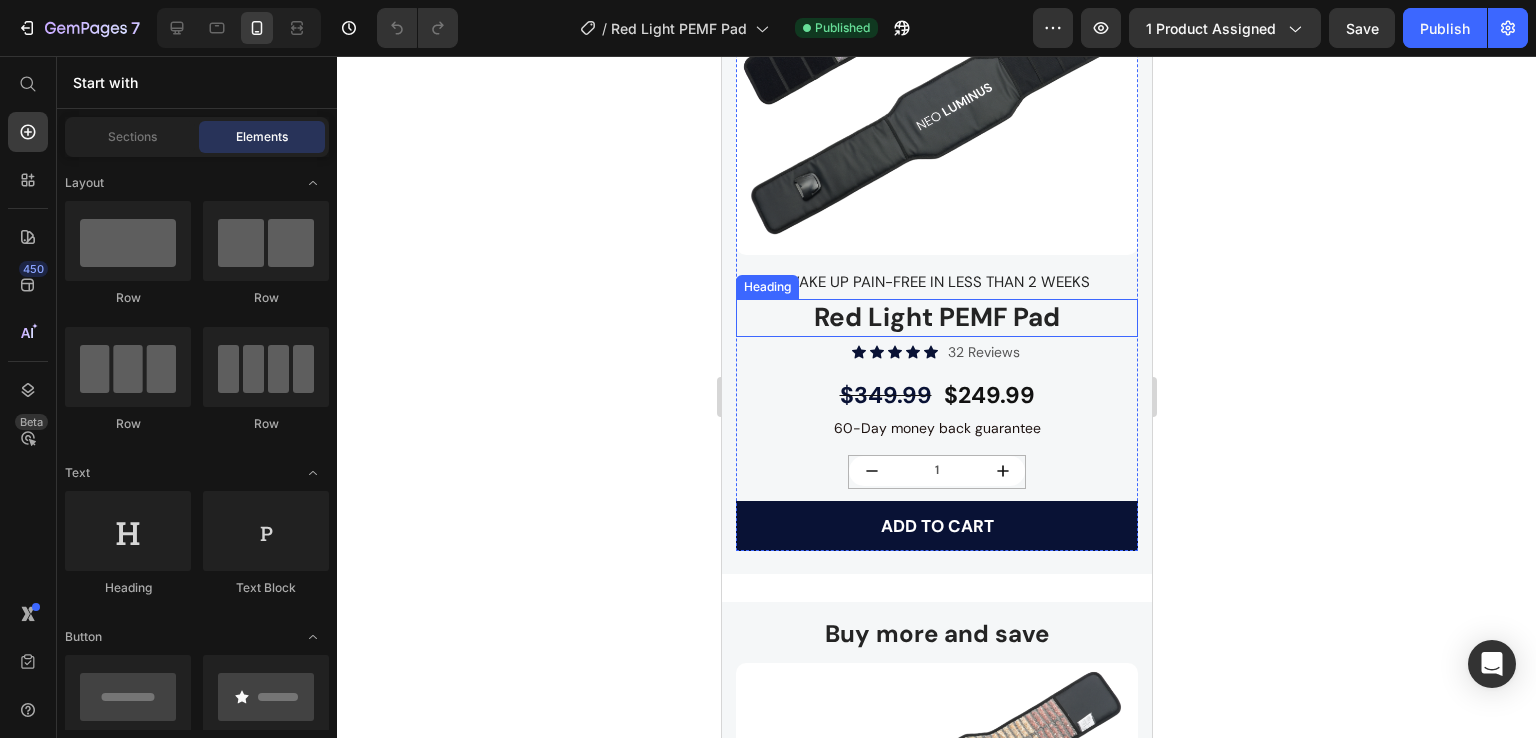 click on "Red Light PEMF Pad" at bounding box center [936, 318] 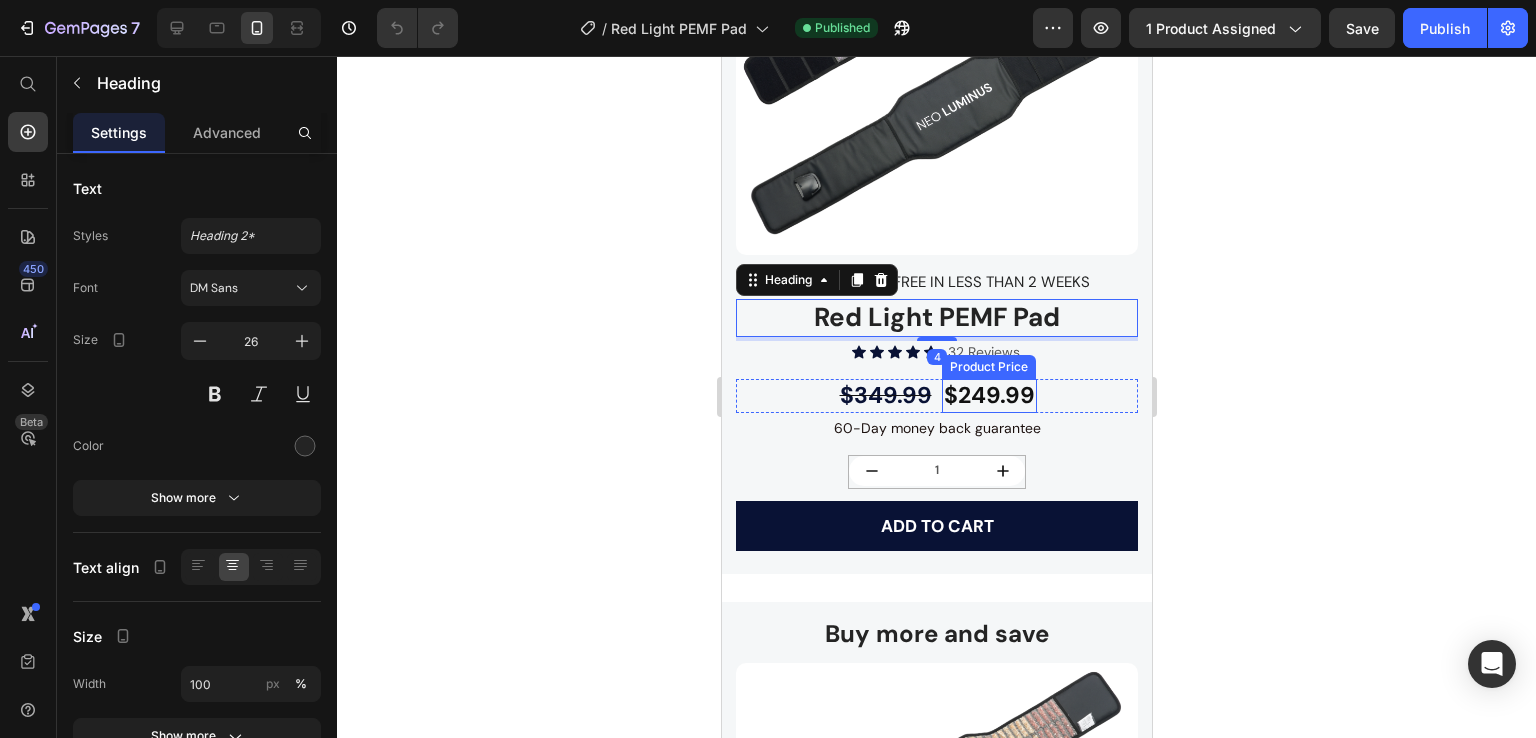 click on "$349.99 Product Price $249.99 Product Price Row" at bounding box center (936, 396) 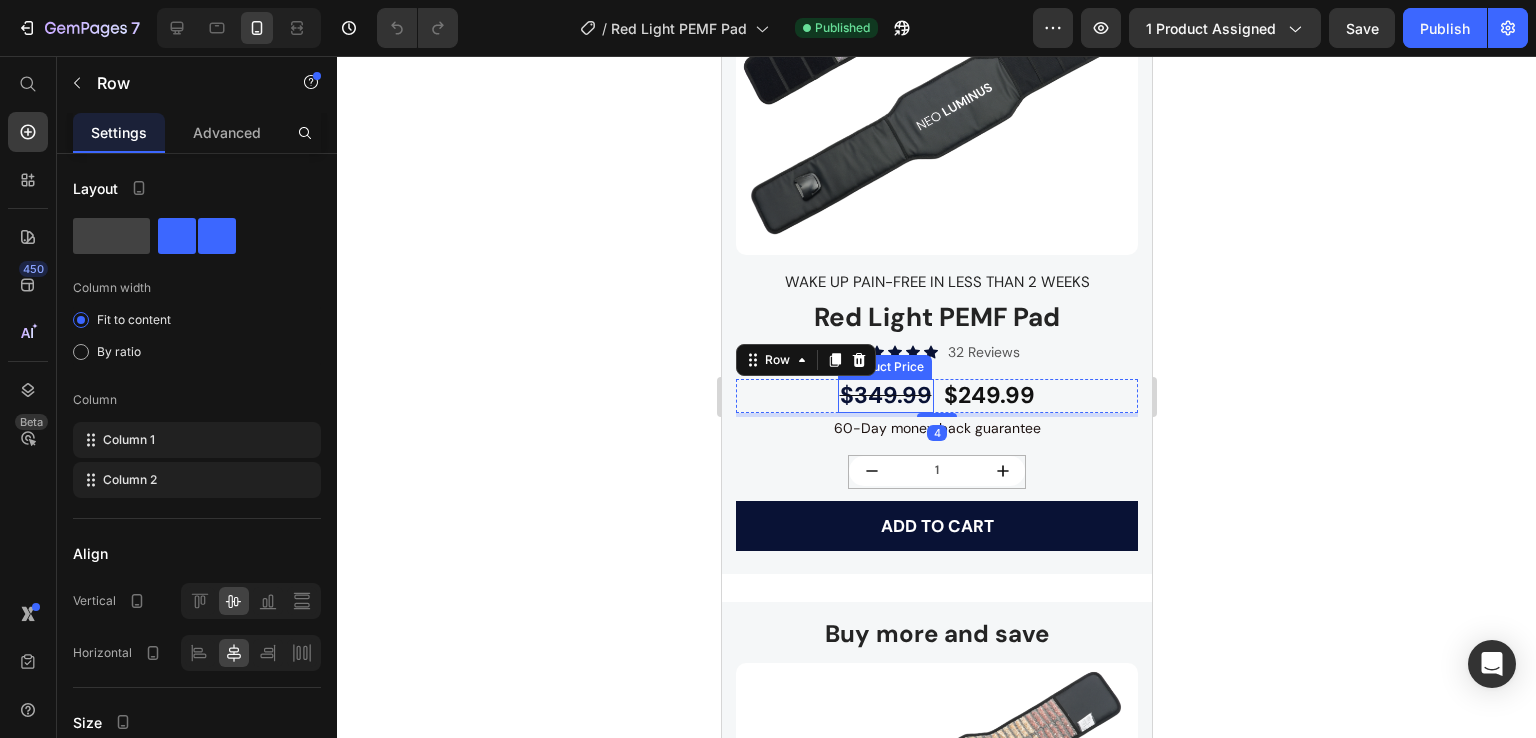 click on "$349.99" at bounding box center [885, 396] 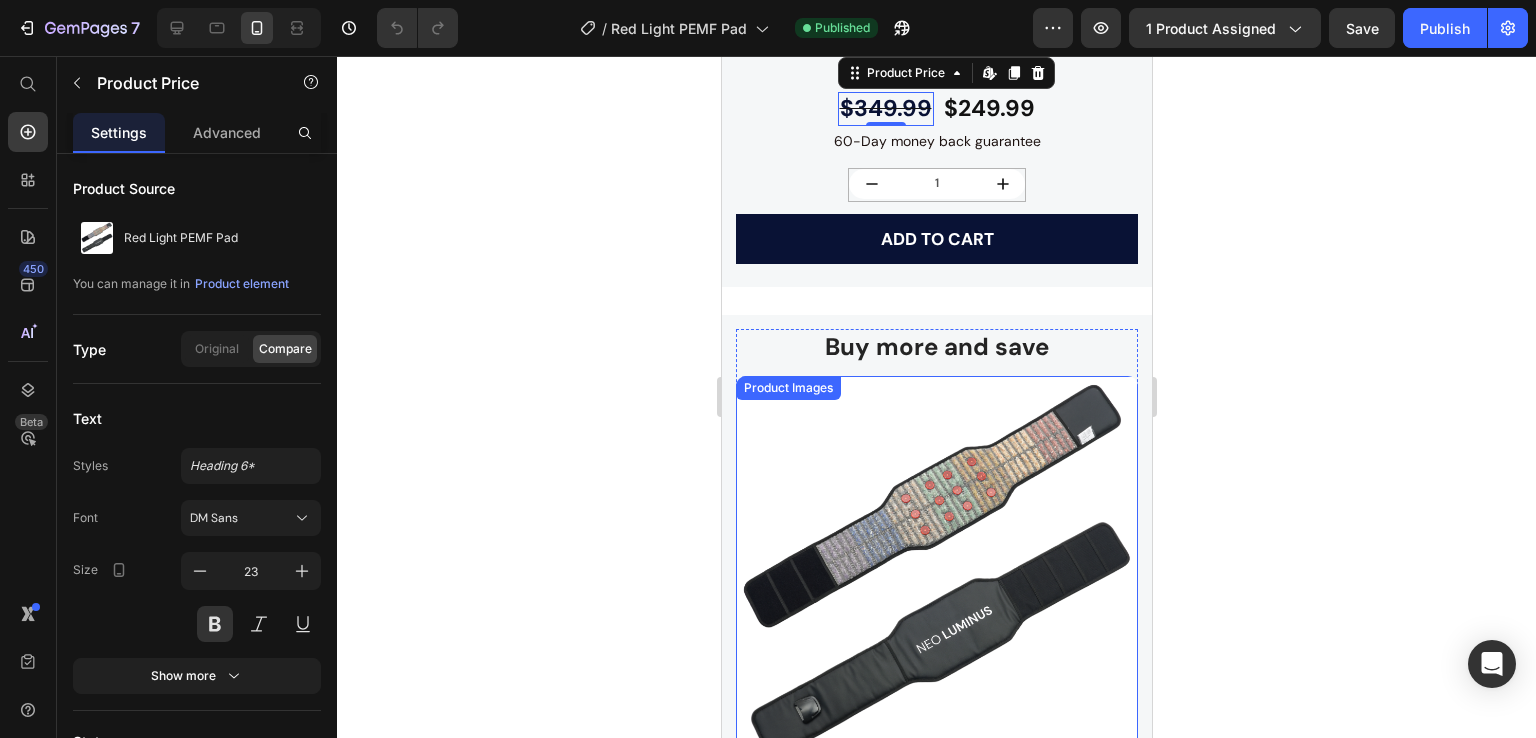 scroll, scrollTop: 5866, scrollLeft: 0, axis: vertical 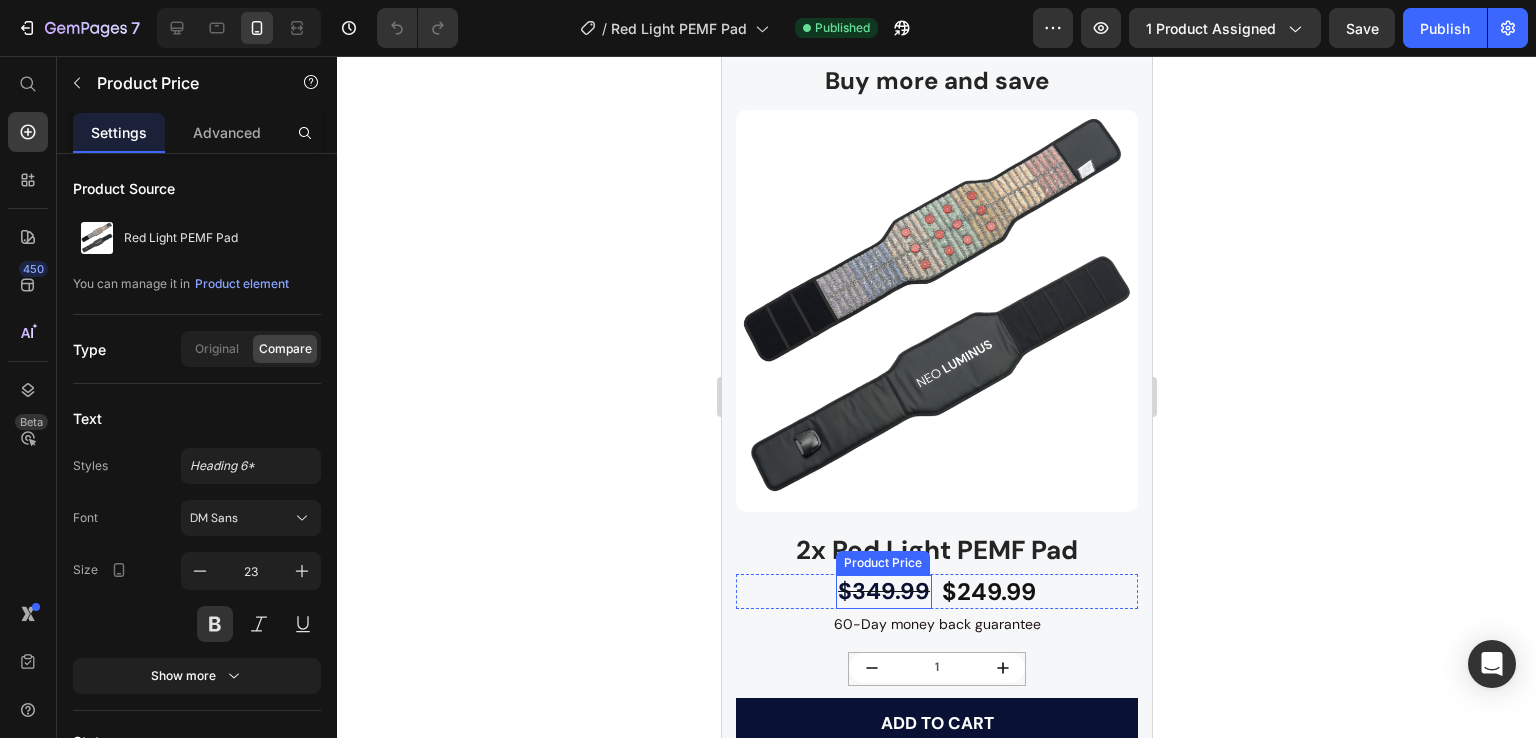 click on "$349.99" at bounding box center [883, 592] 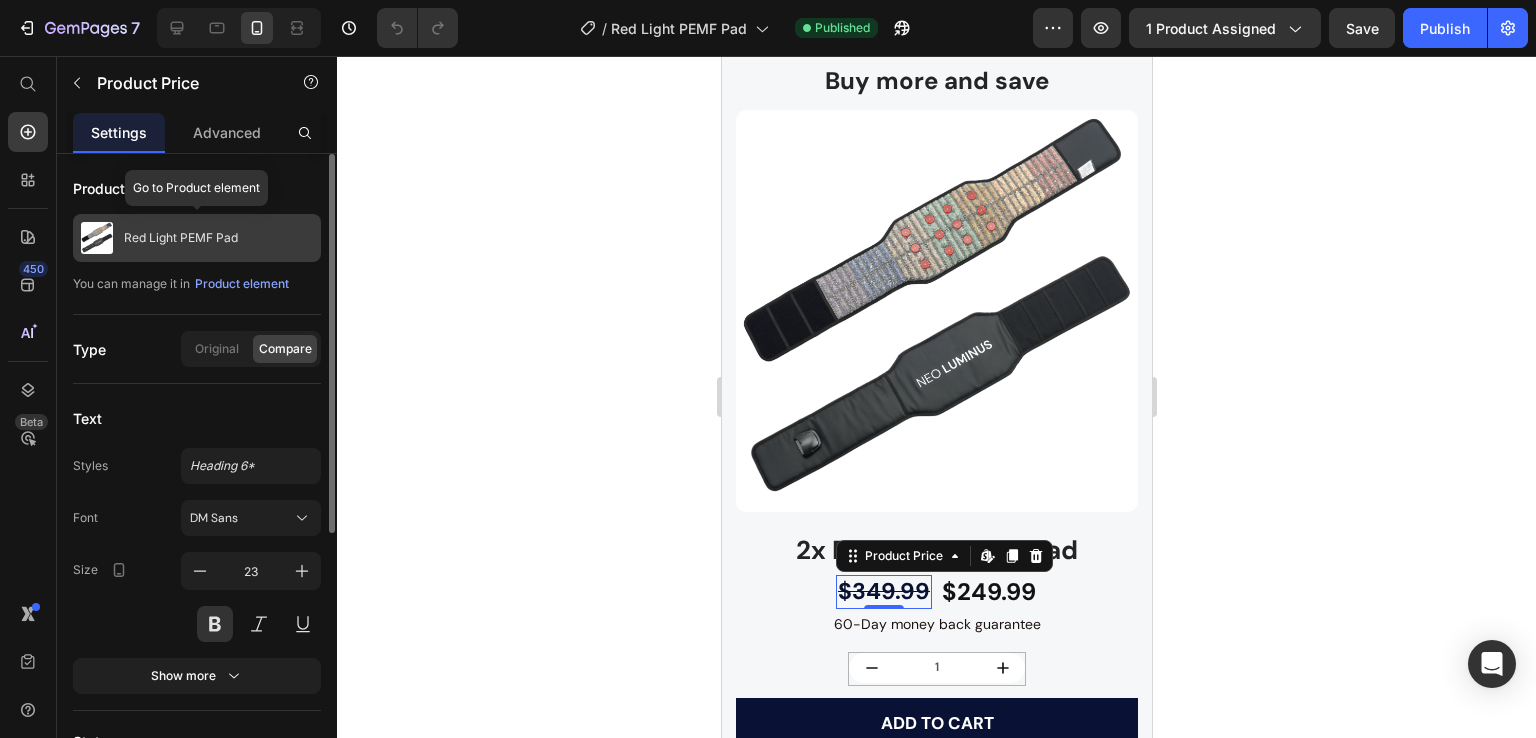 click on "Red Light PEMF Pad" at bounding box center [197, 238] 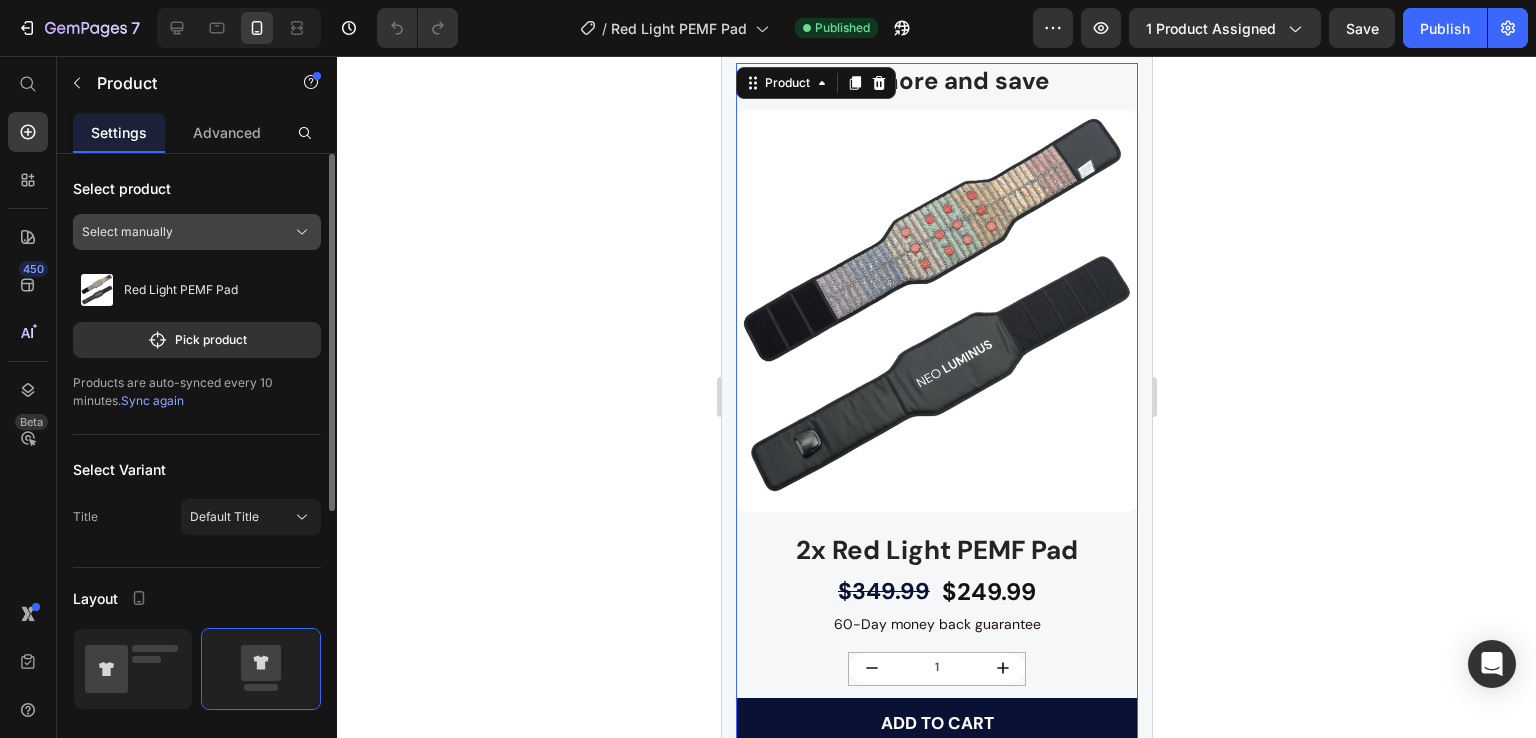 click on "Select manually" 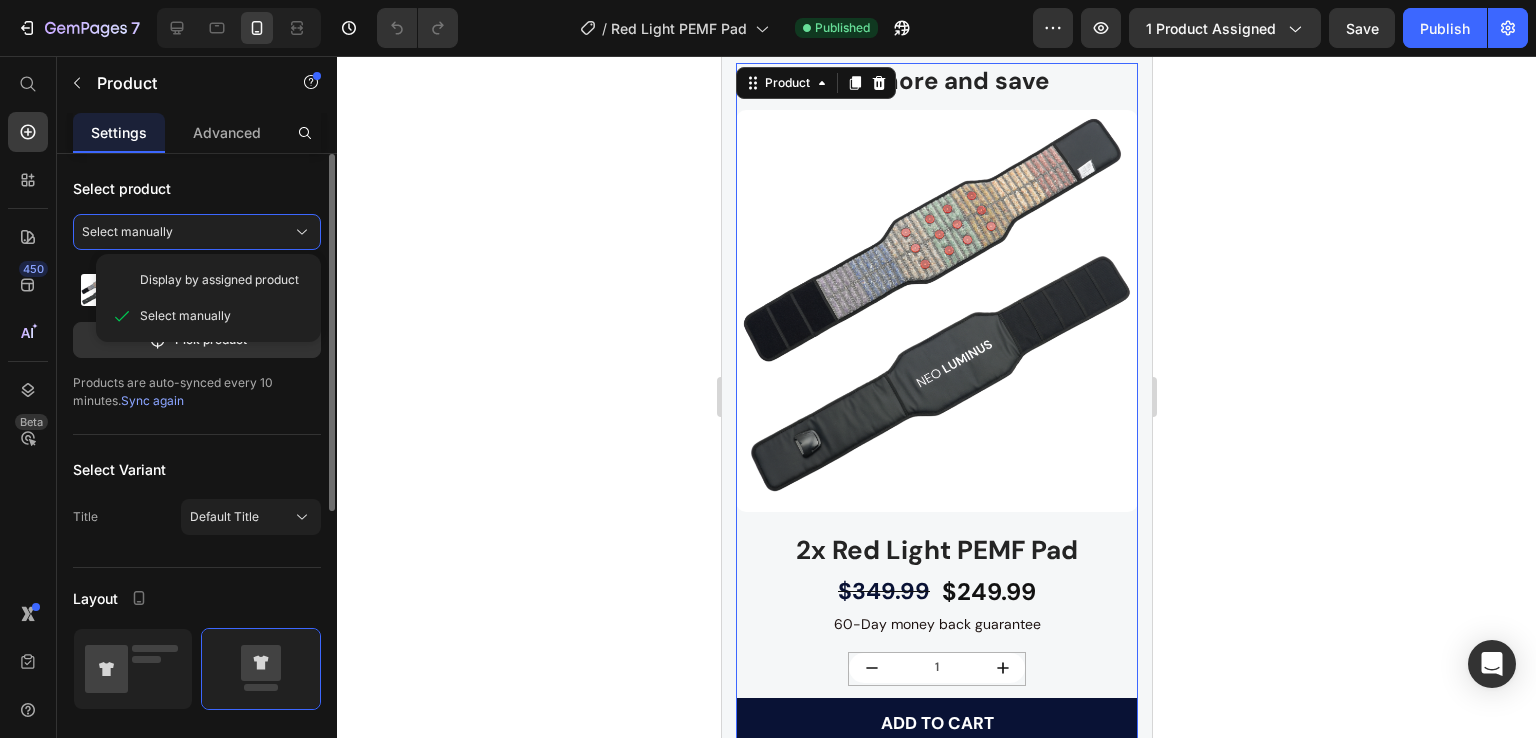 click on "Select product Select manually Display by assigned product Select manually Red Light PEMF Pad Pick product  Products are auto-synced every 10 minutes.  Sync again" at bounding box center [197, 294] 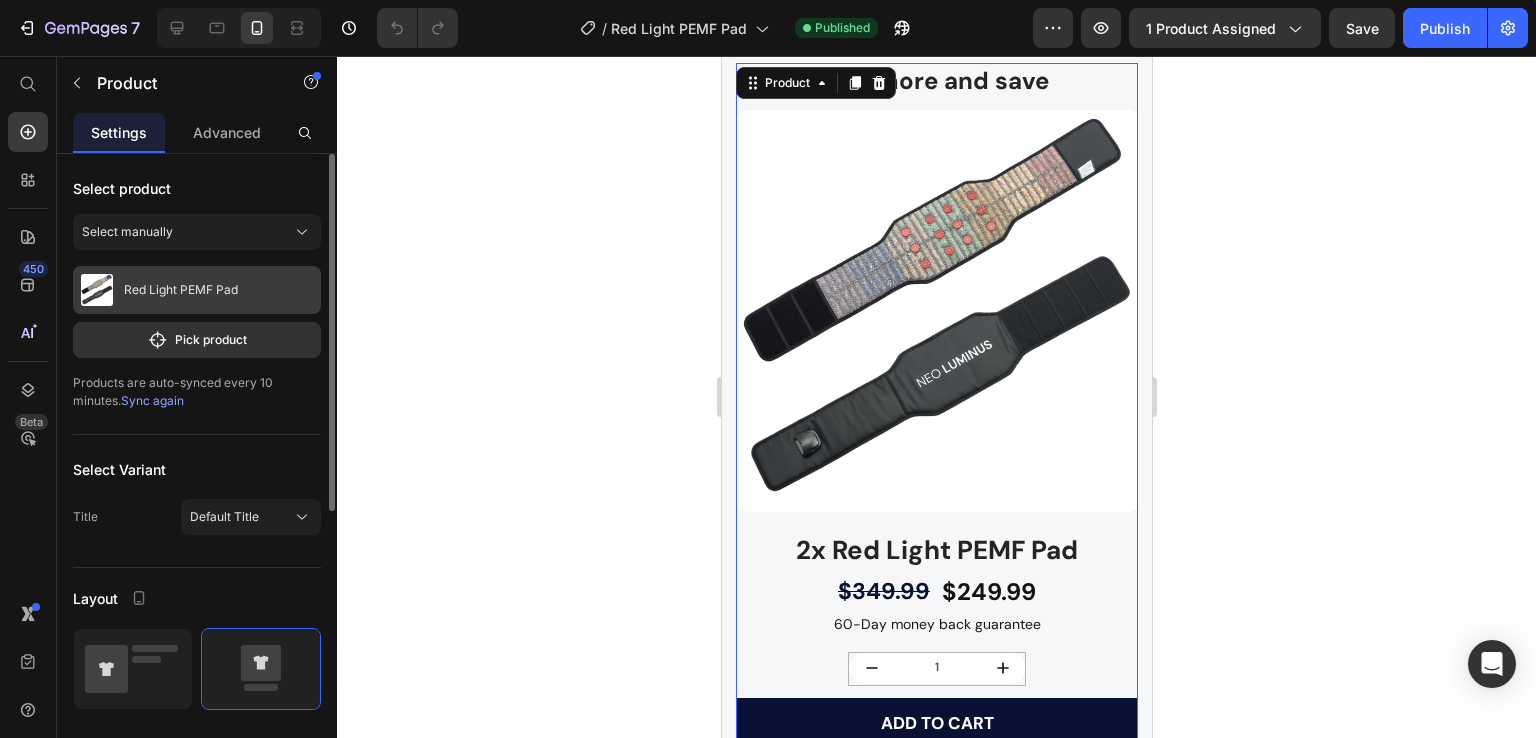 click on "Red Light PEMF Pad" at bounding box center (197, 290) 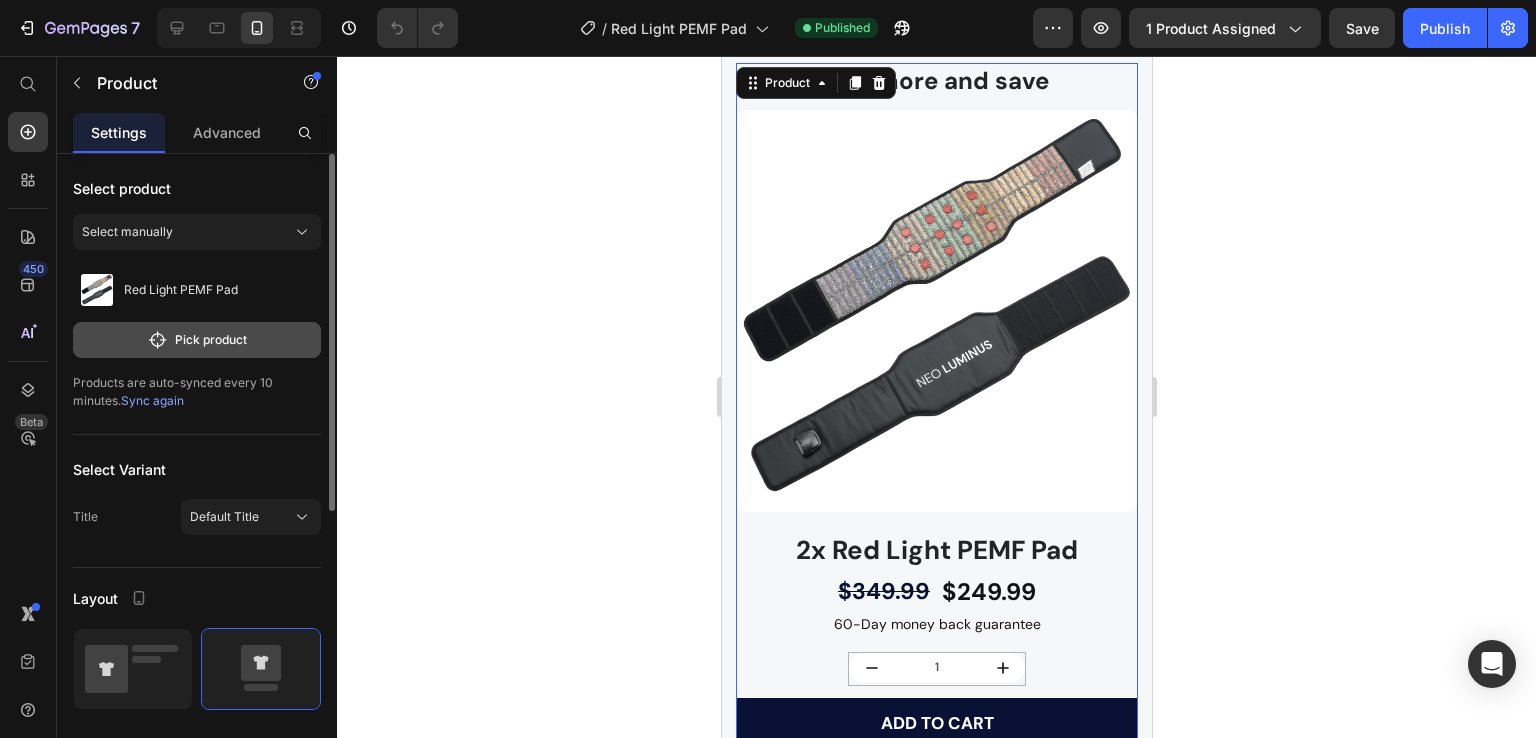 click on "Pick product" at bounding box center [197, 340] 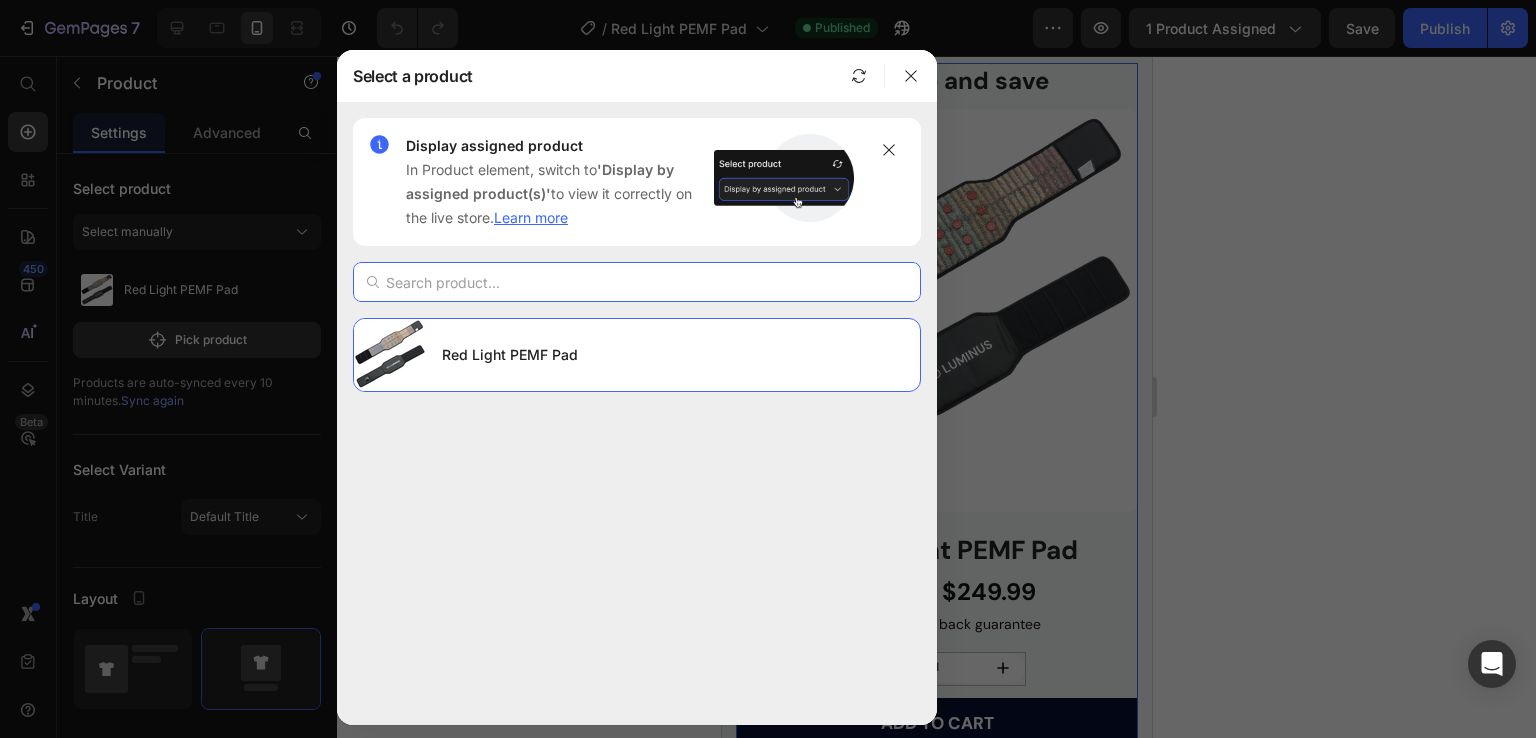 click at bounding box center [637, 282] 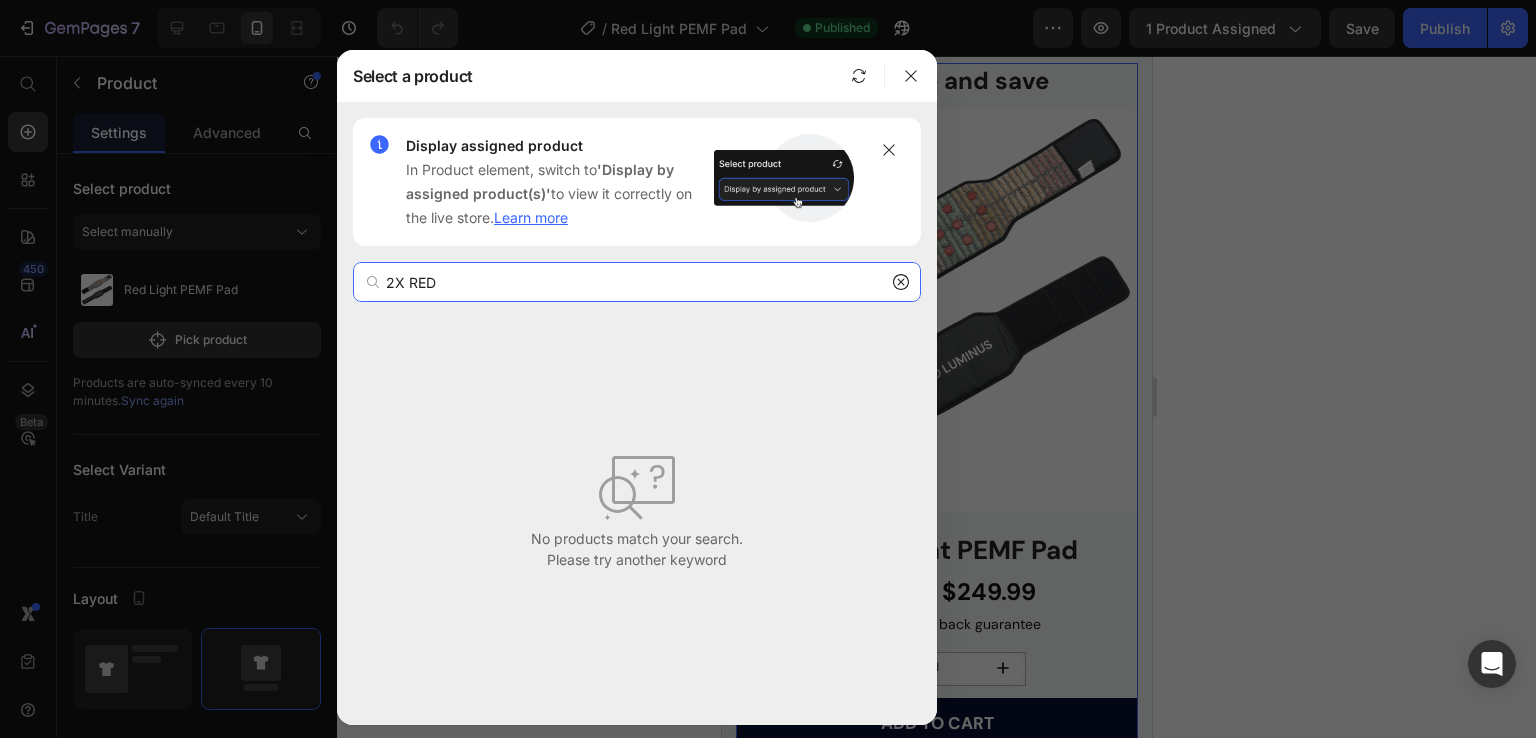 type on "2X RED" 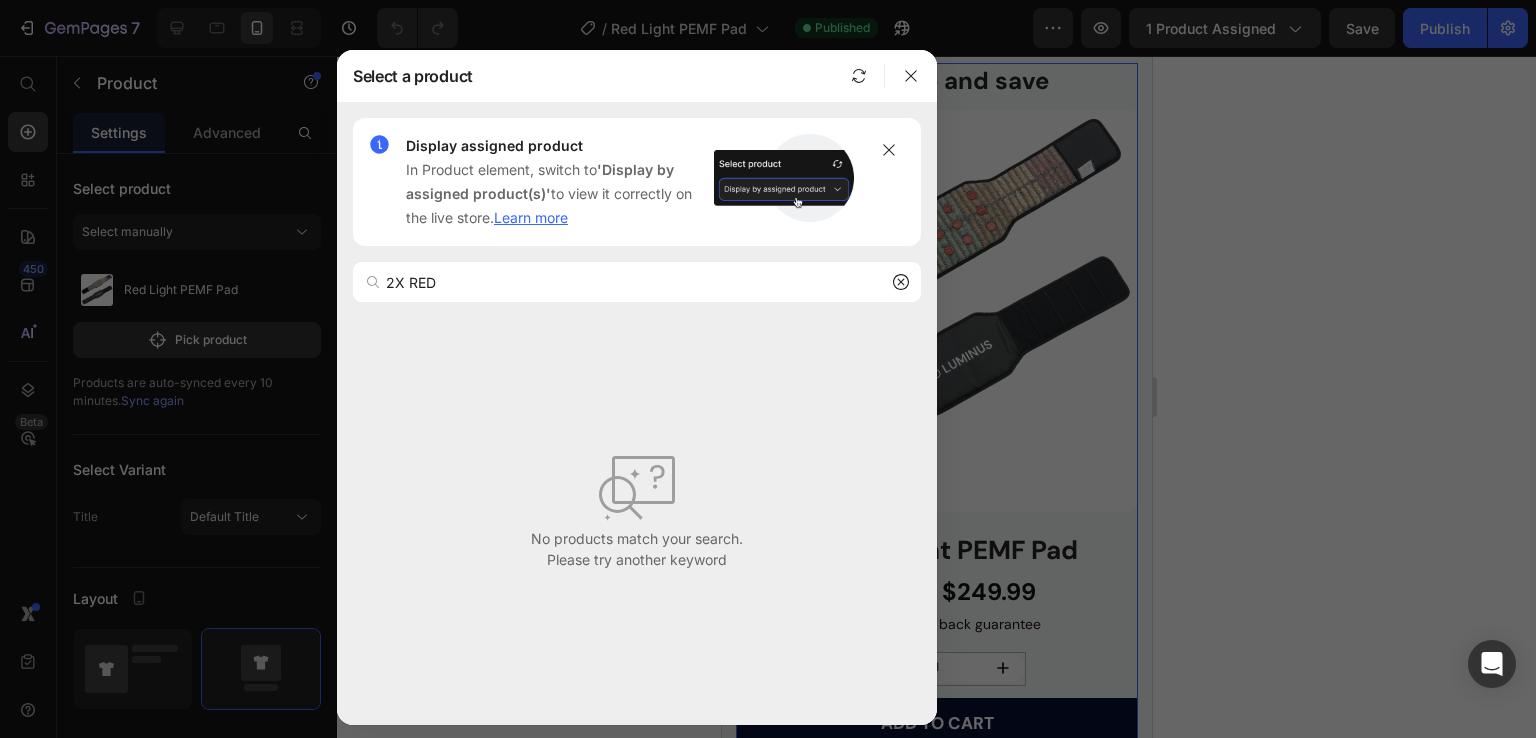 click on "2X RED" at bounding box center (637, 282) 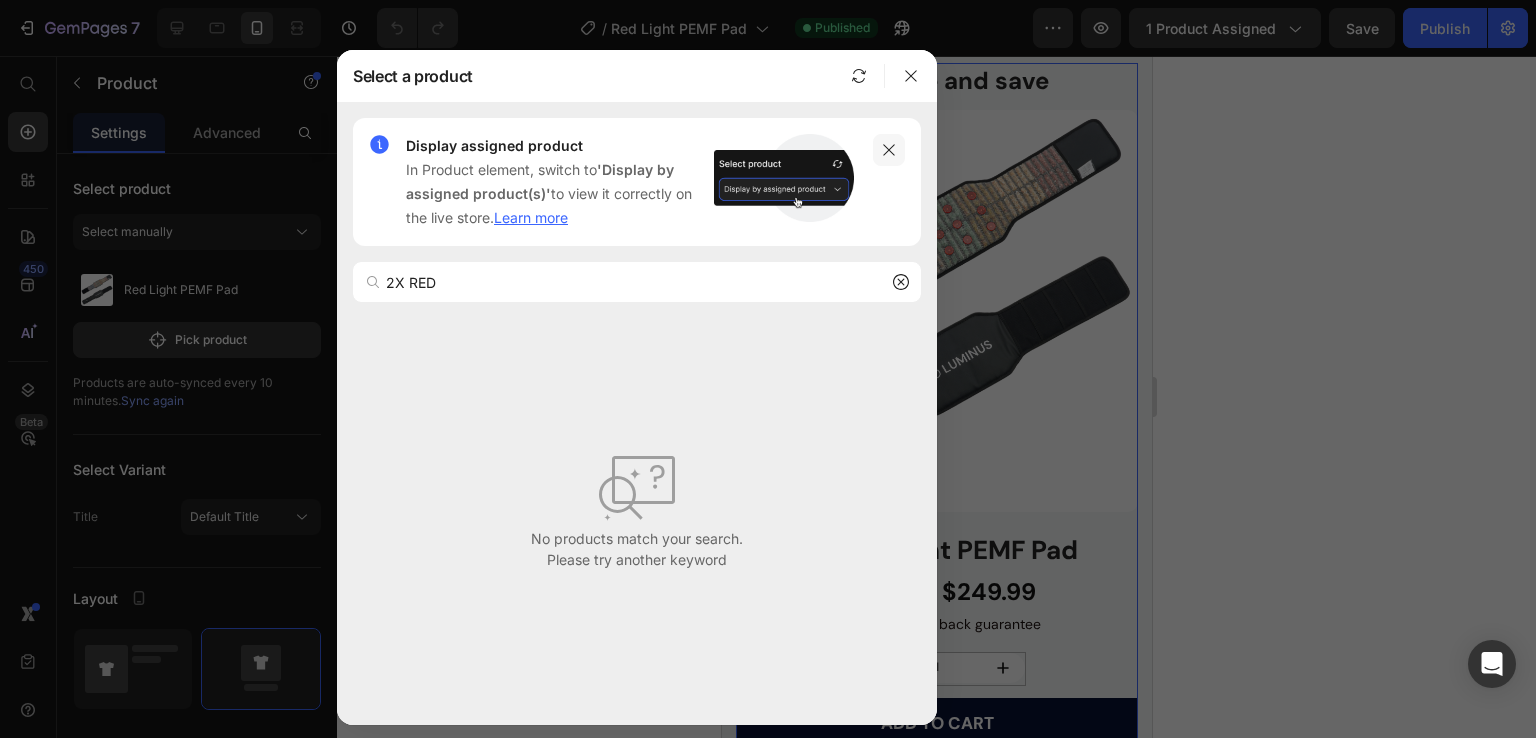 click 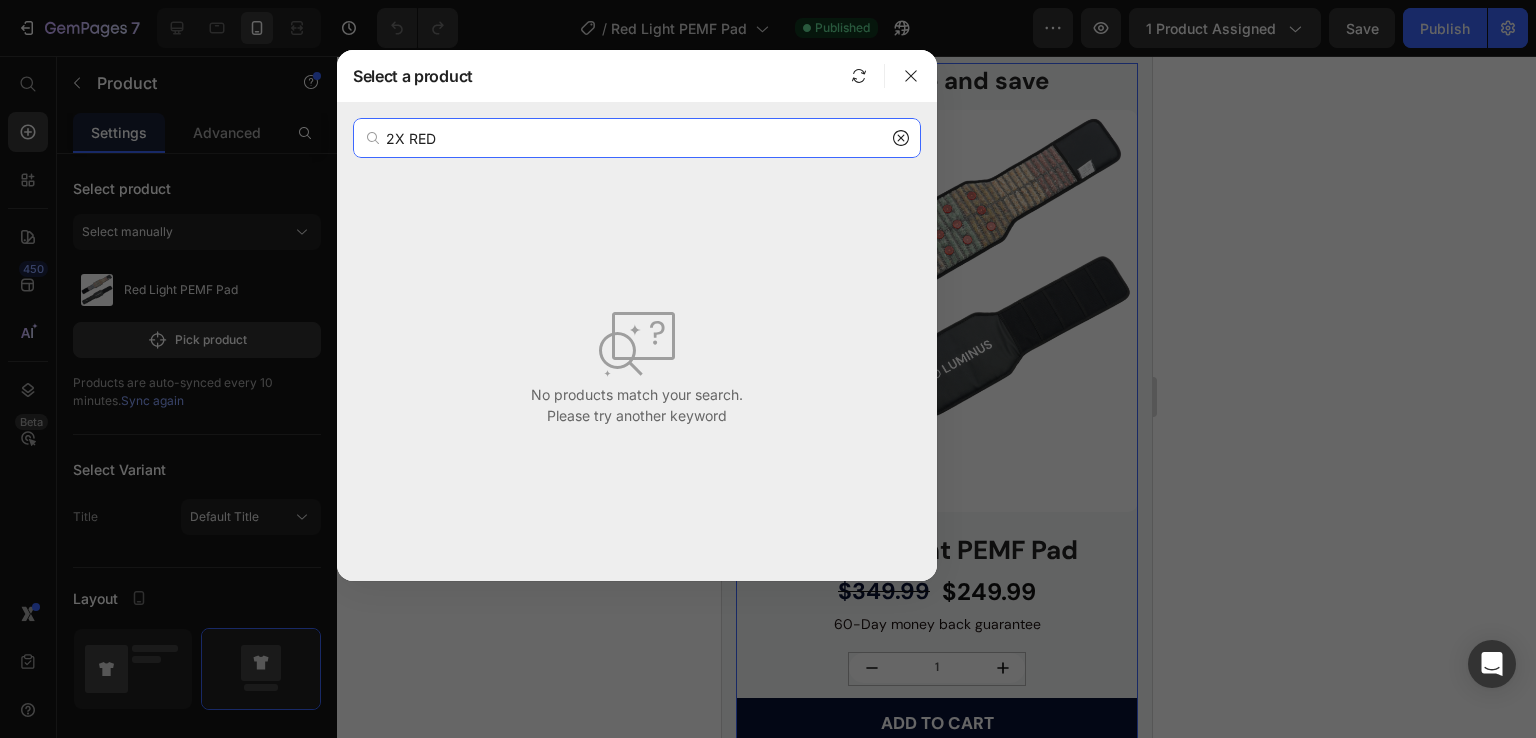 click on "2X RED" at bounding box center [637, 138] 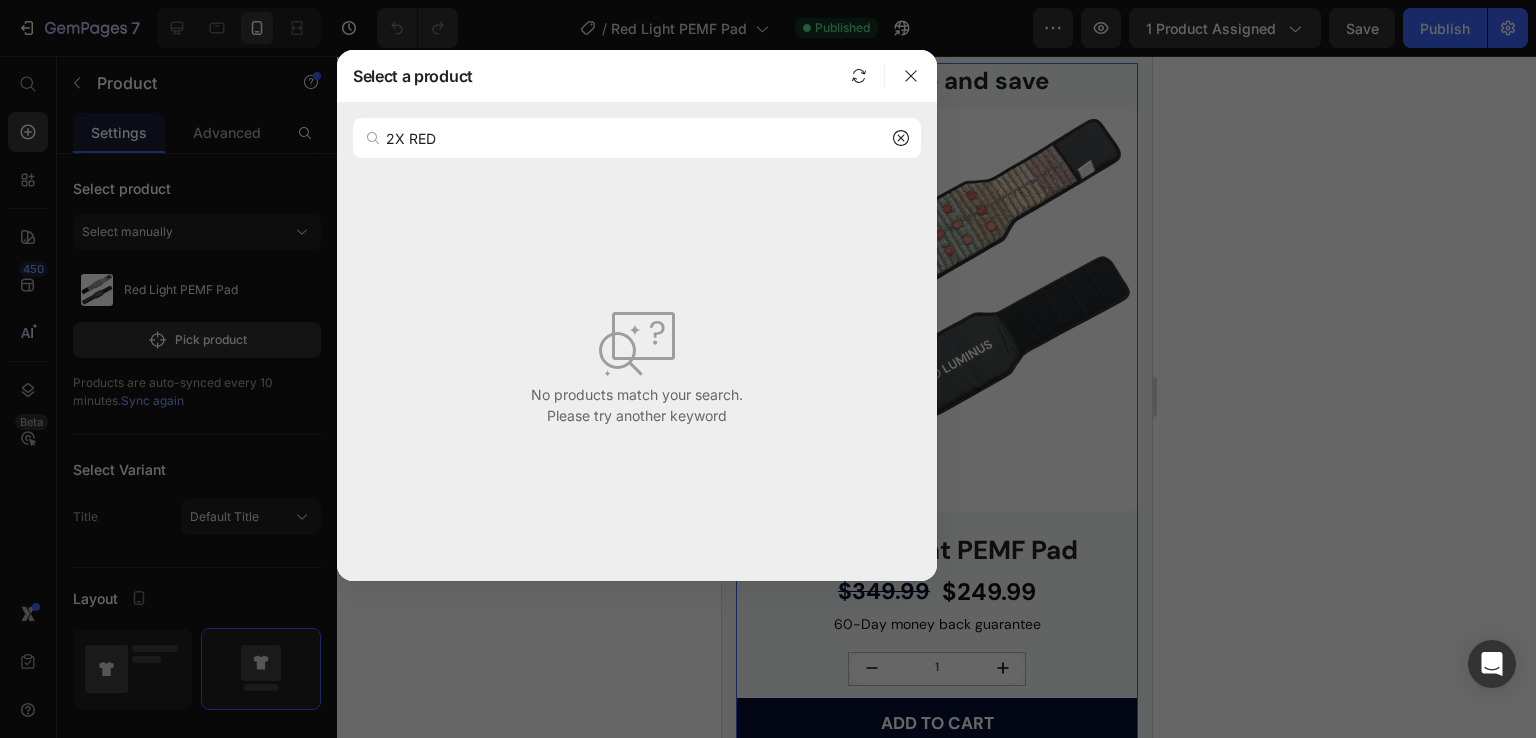 click on "No products match your search. Please try another keyword" at bounding box center [637, 364] 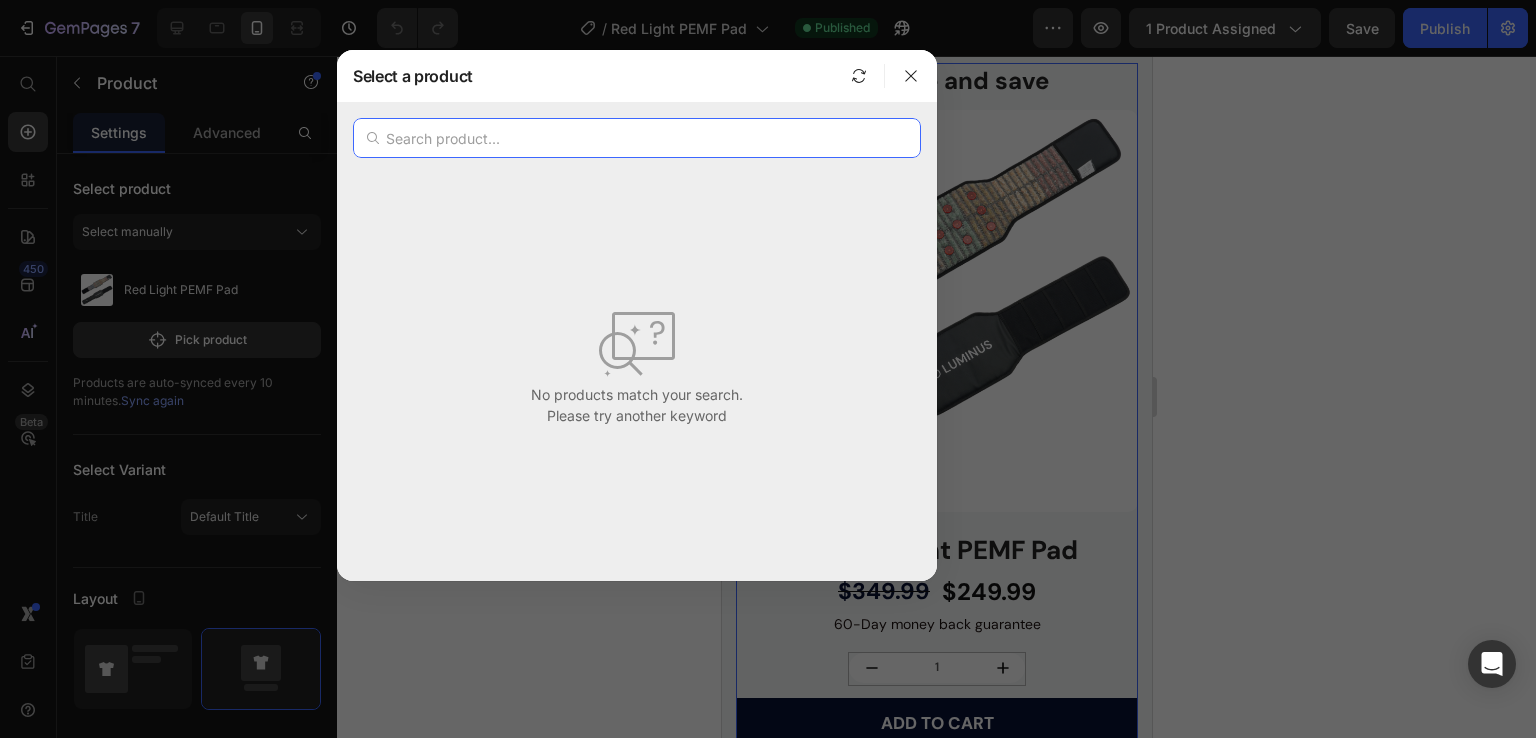 click at bounding box center [637, 138] 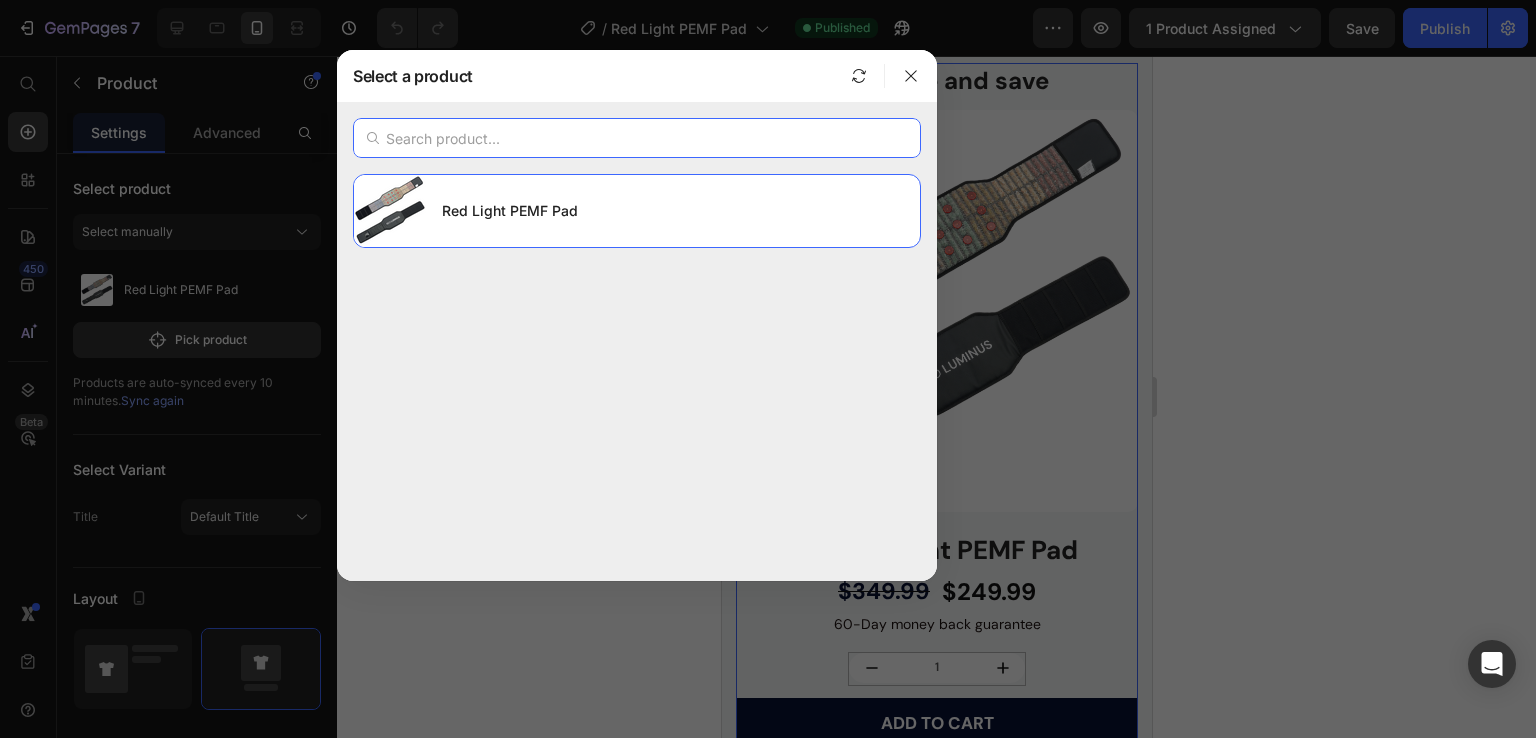click at bounding box center (637, 138) 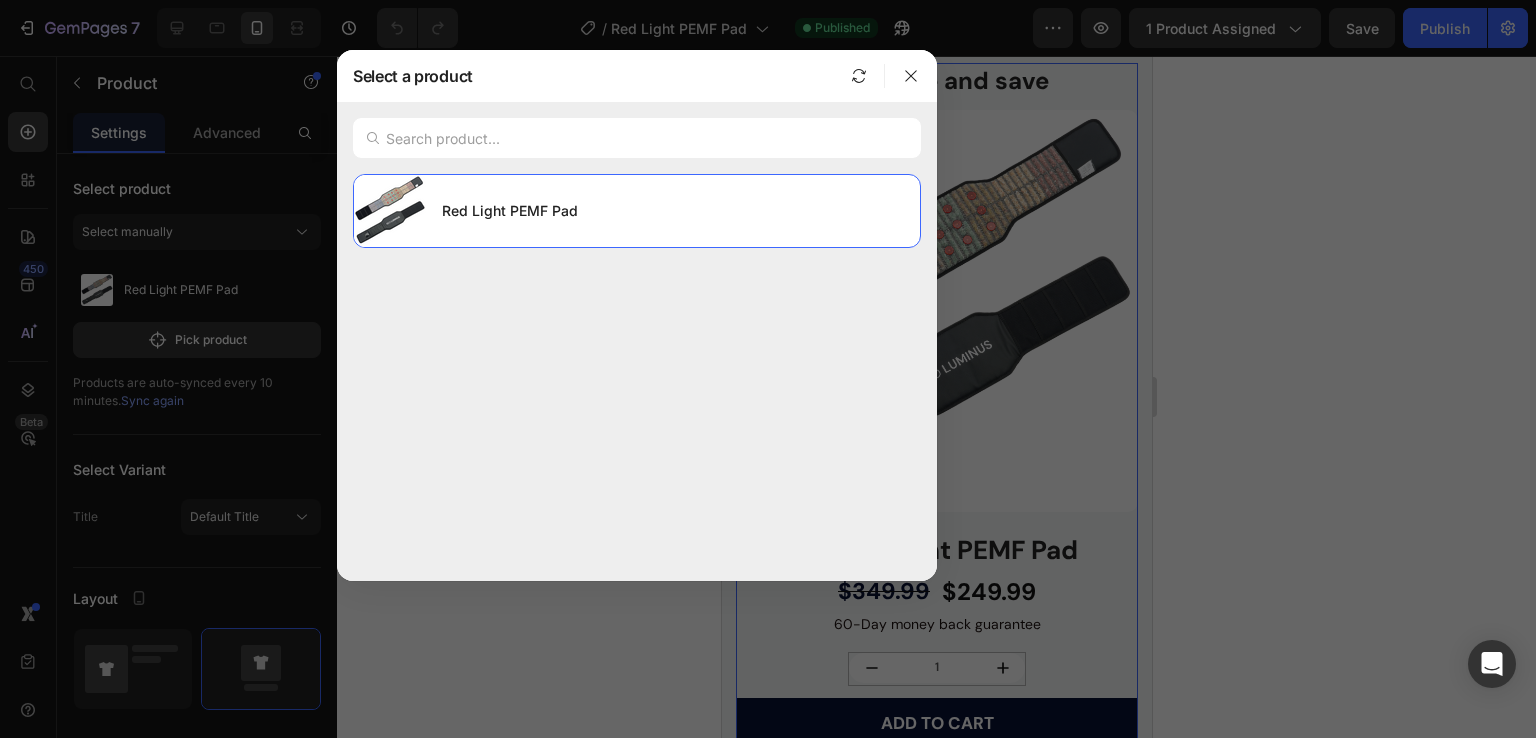 drag, startPoint x: 908, startPoint y: 79, endPoint x: 547, endPoint y: 172, distance: 372.7868 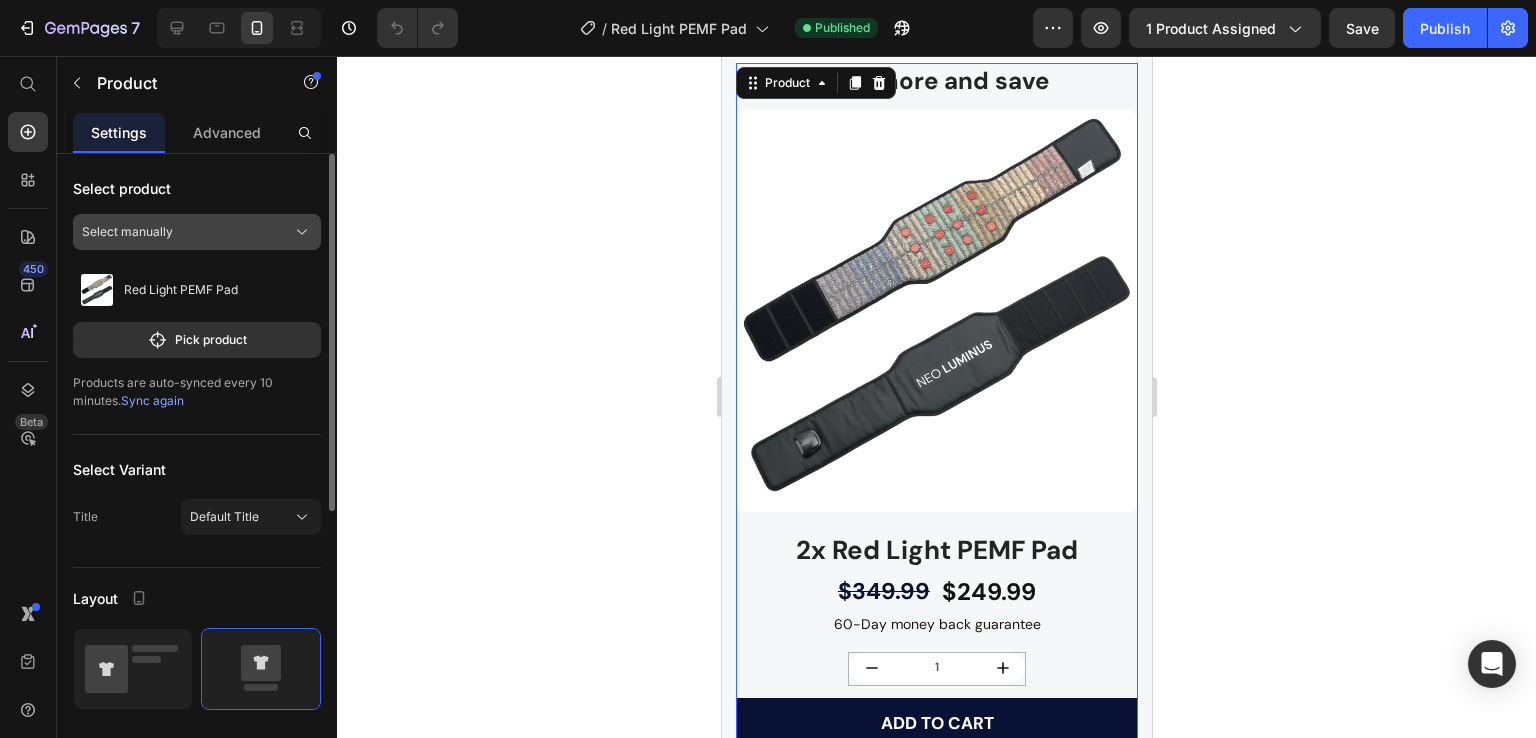 click on "Select manually" 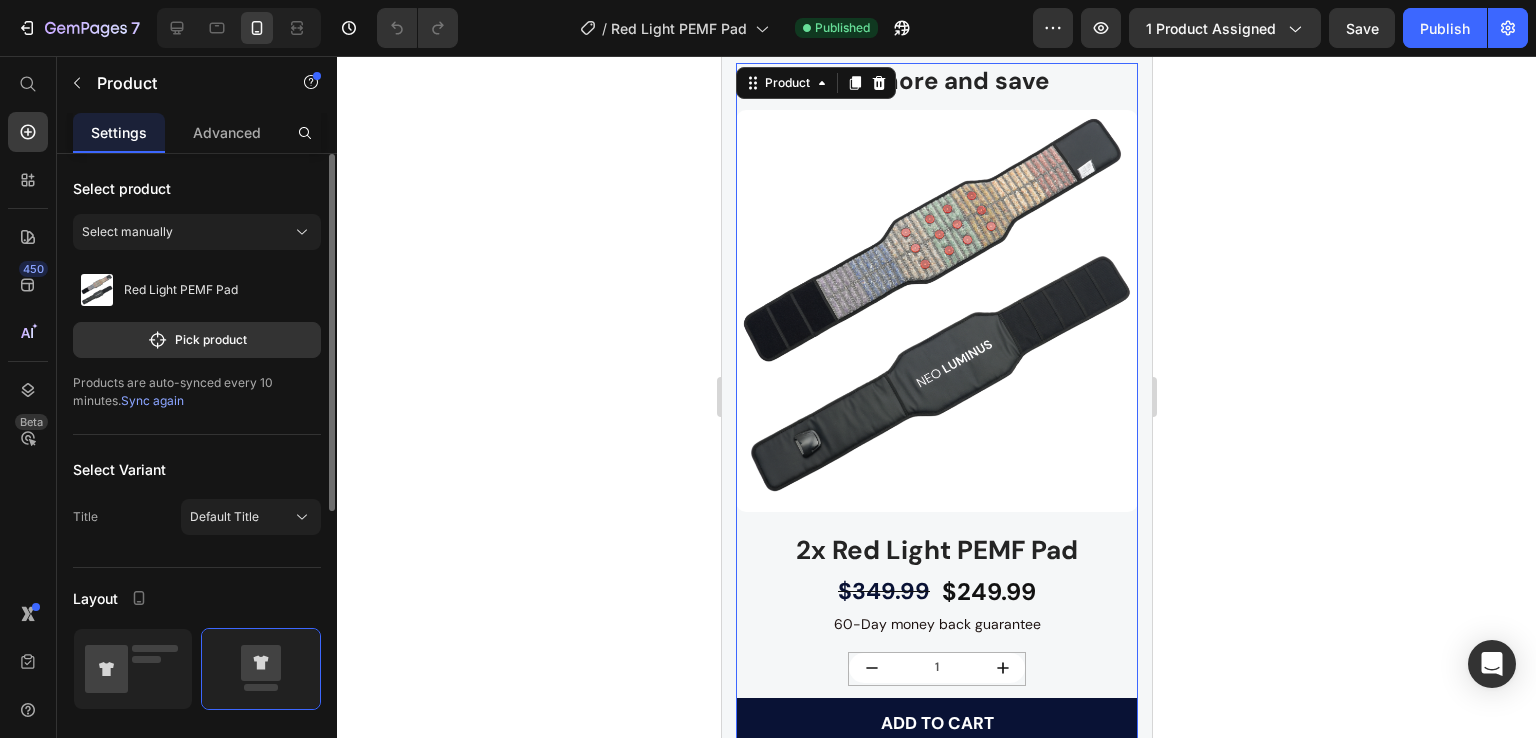 click on "Select product" at bounding box center (197, 188) 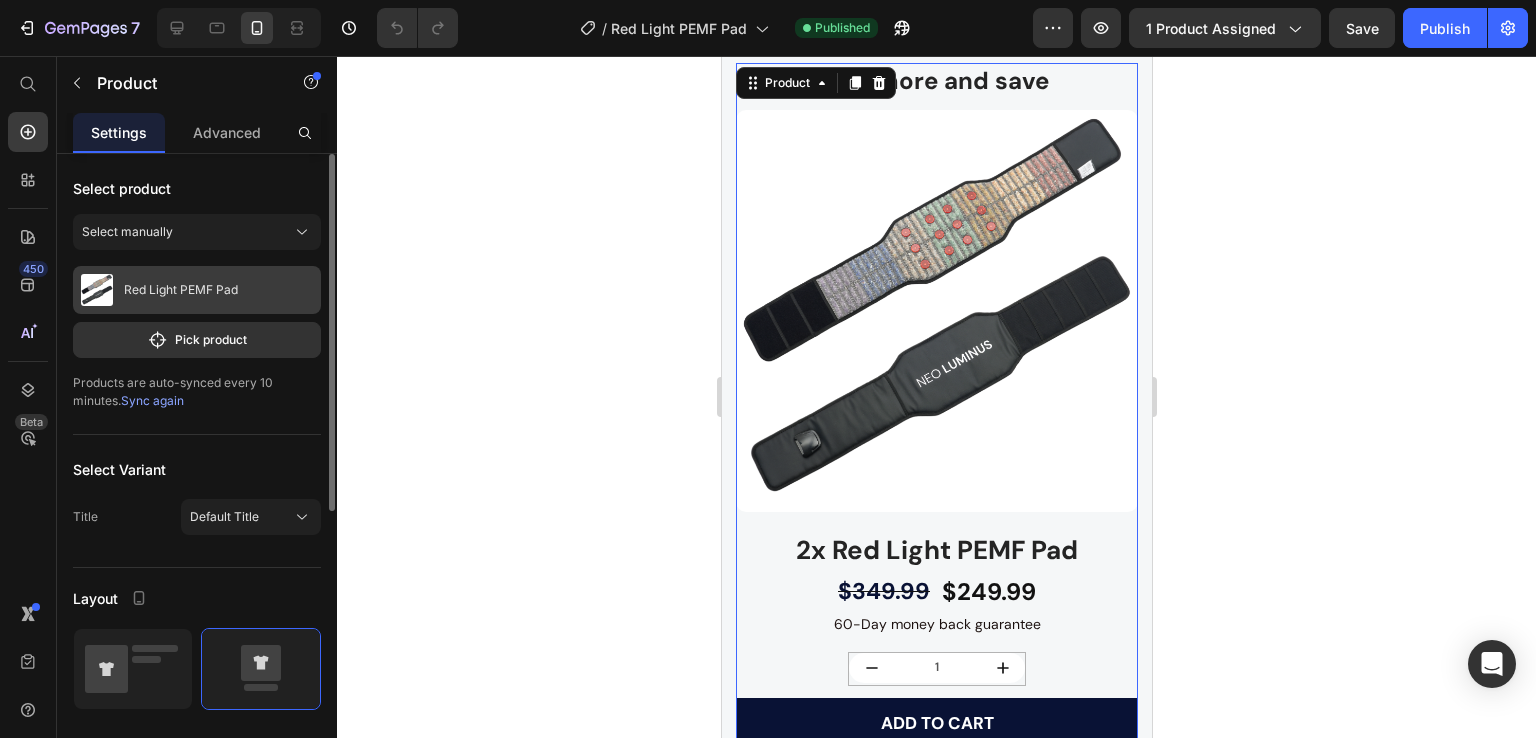 click on "Red Light PEMF Pad" at bounding box center (181, 290) 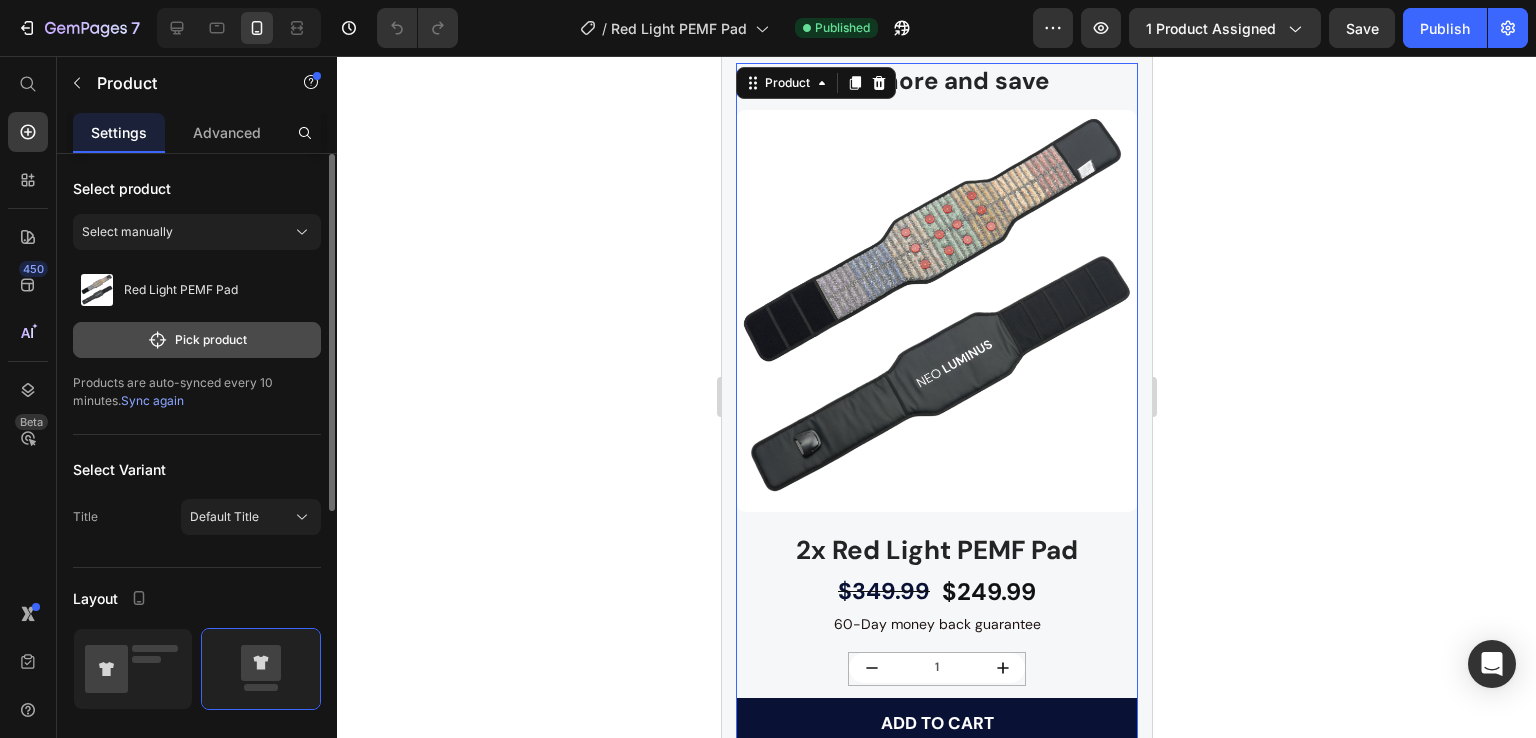 click on "Pick product" at bounding box center (197, 340) 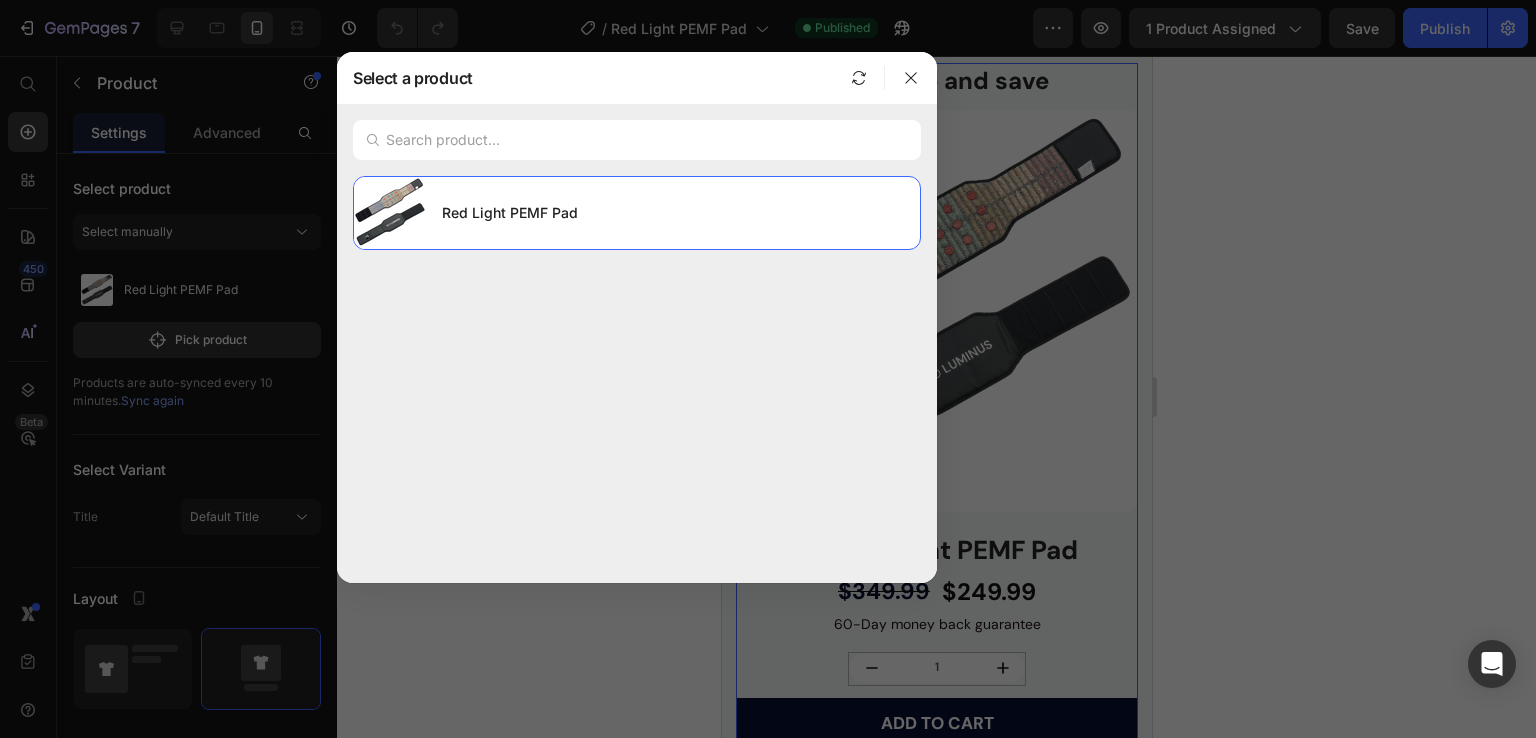click on "Red Light PEMF Pad" at bounding box center [637, 371] 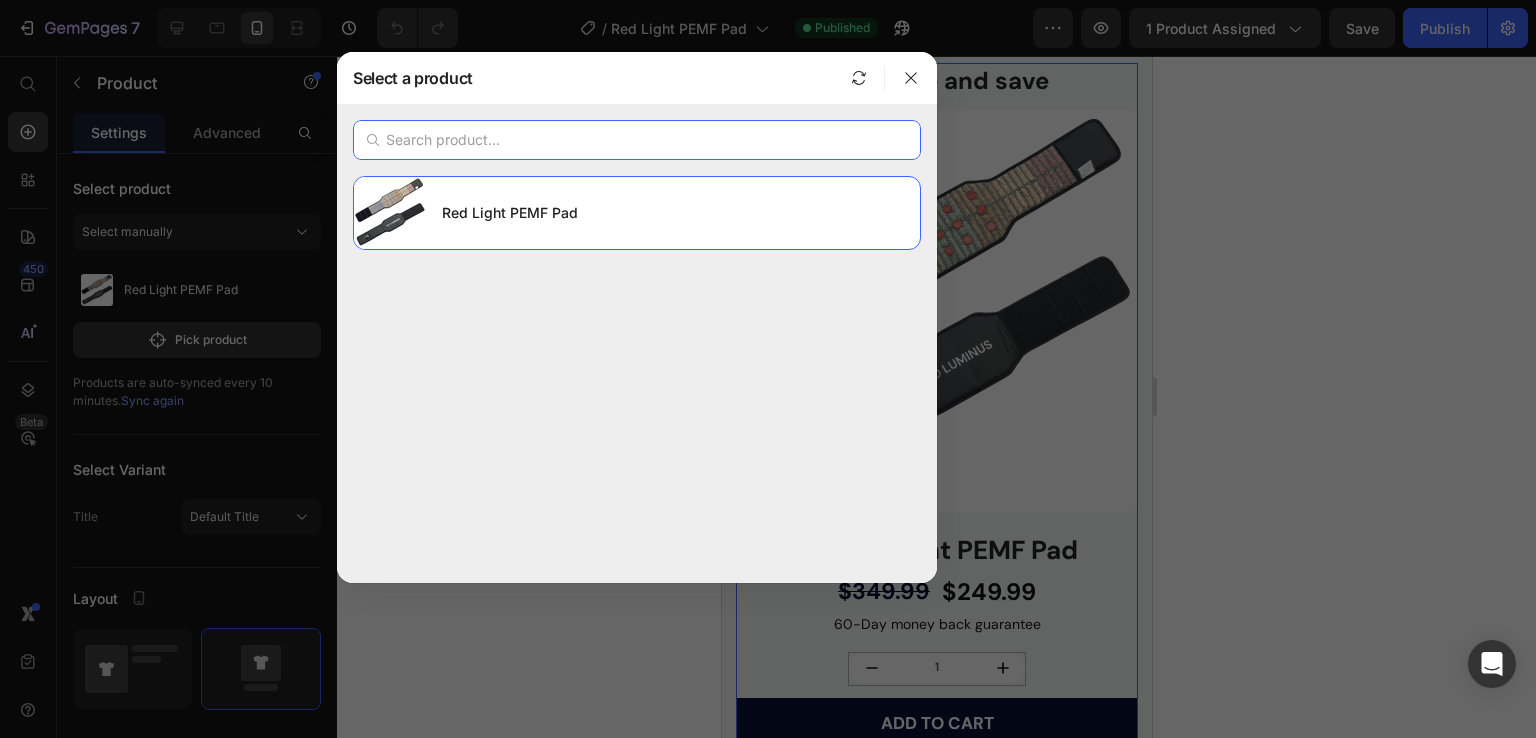 click at bounding box center [637, 140] 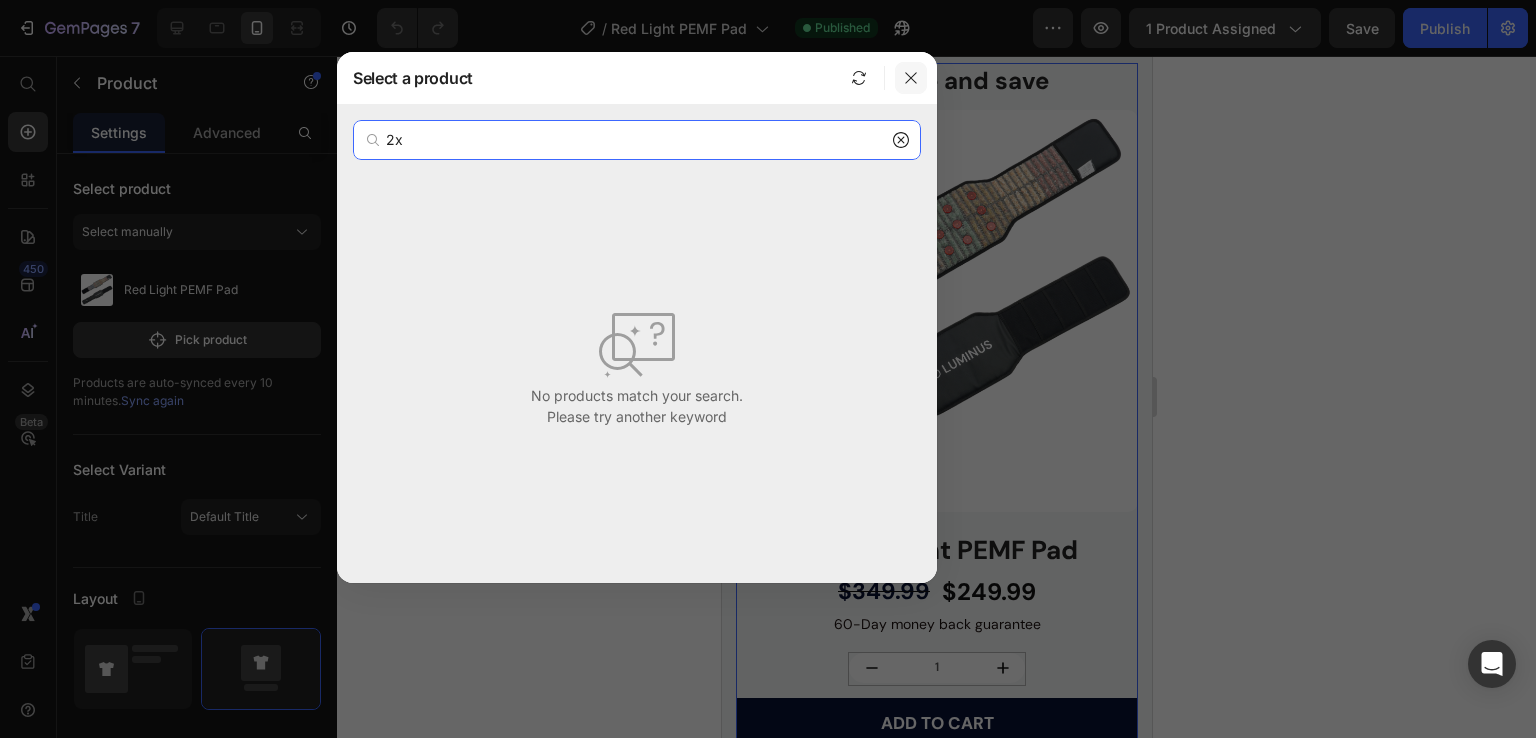 type on "2x" 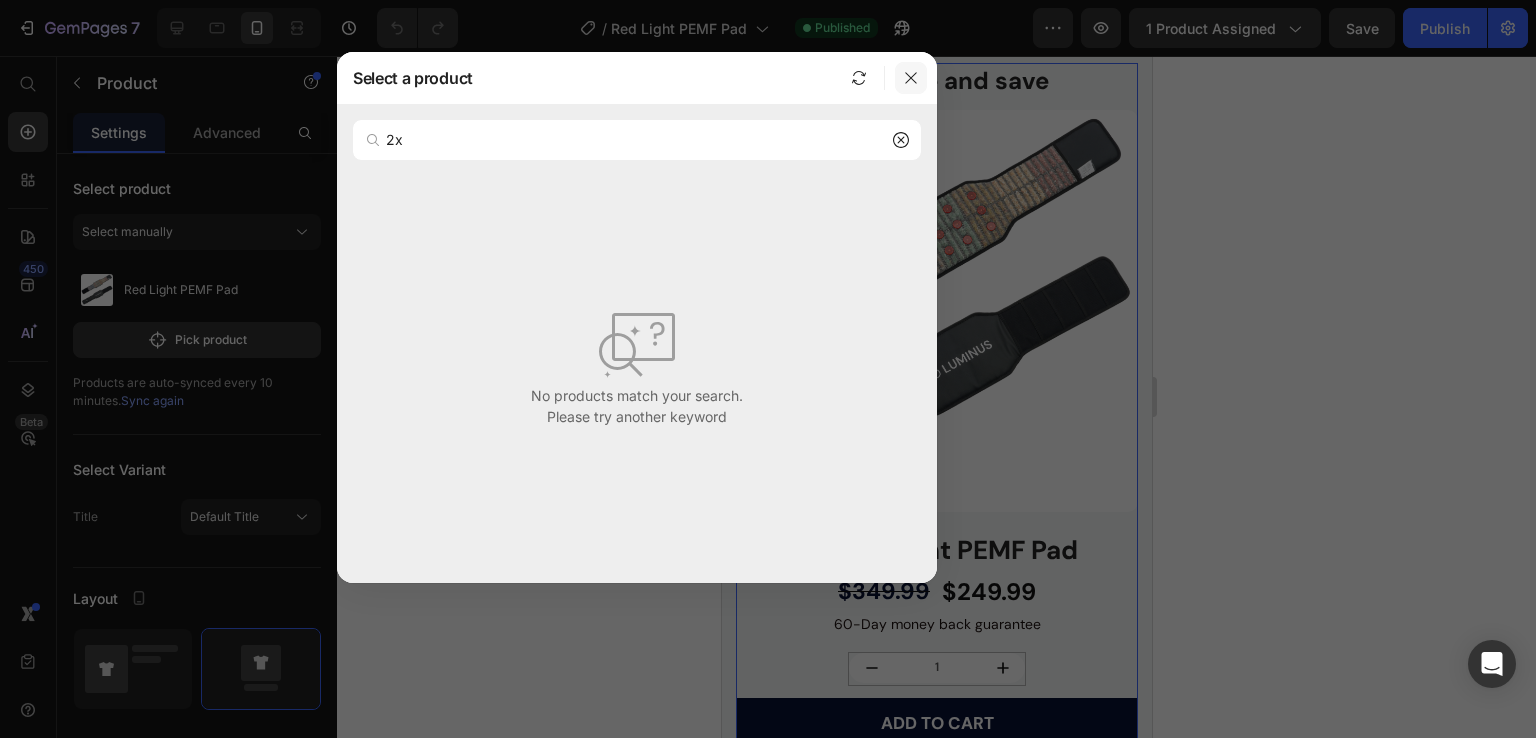 click 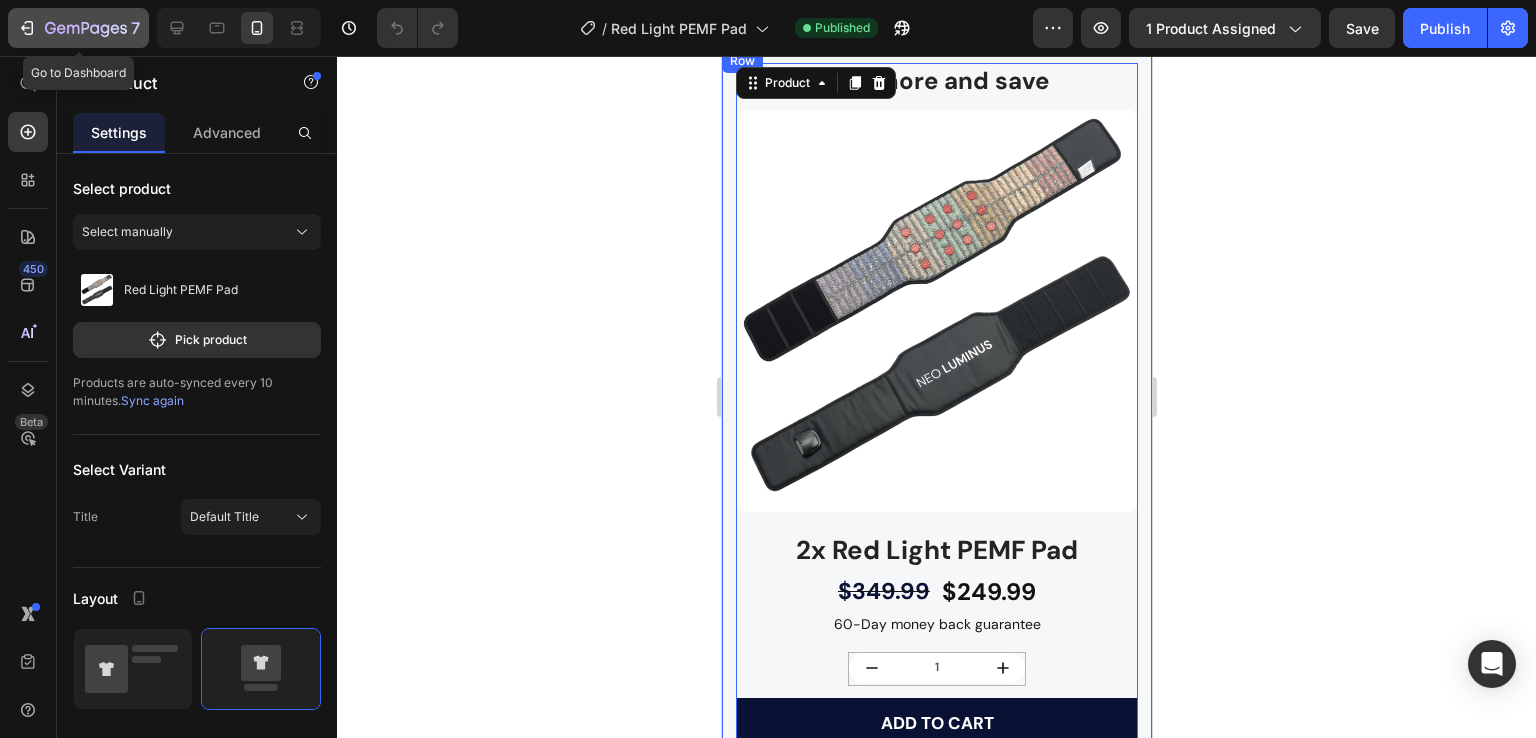 click 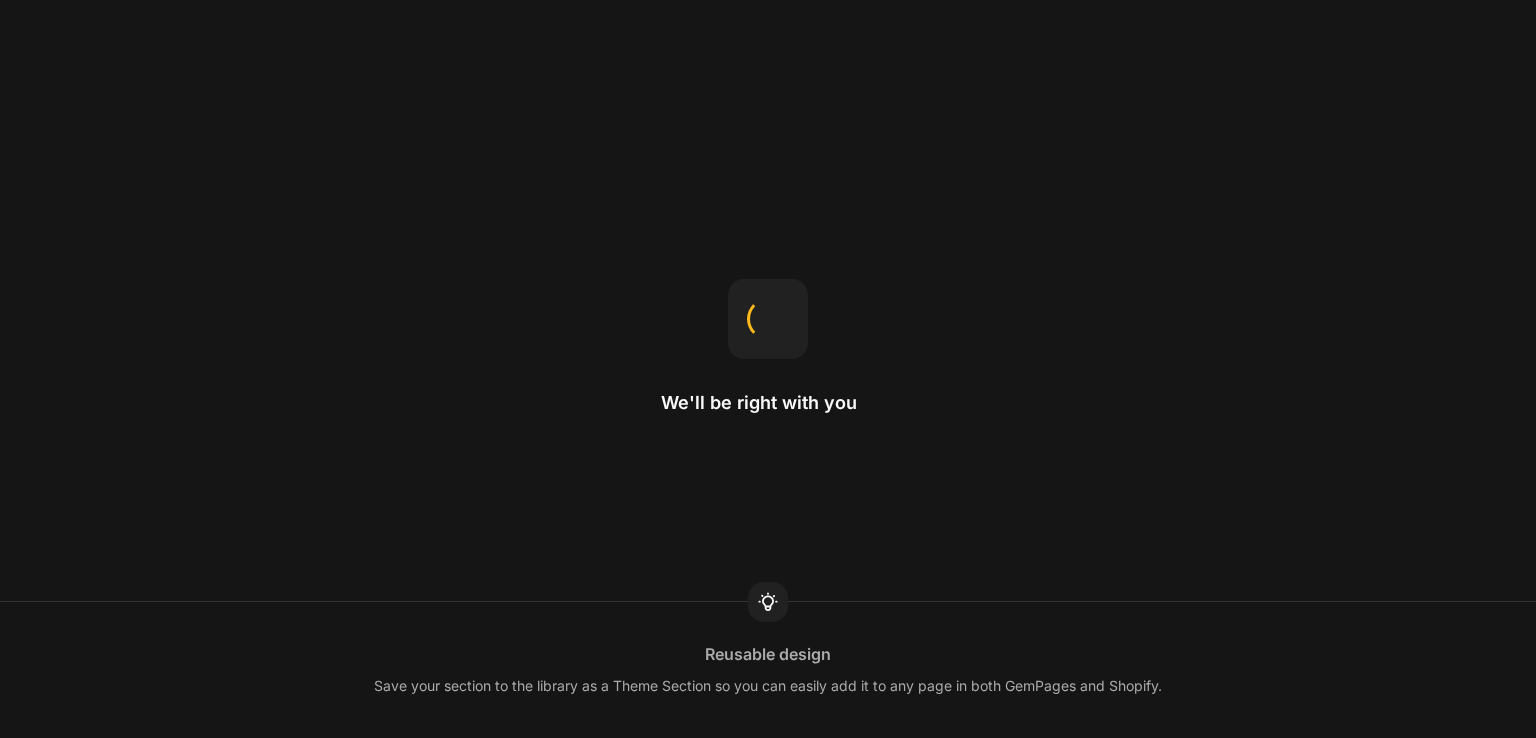 scroll, scrollTop: 0, scrollLeft: 0, axis: both 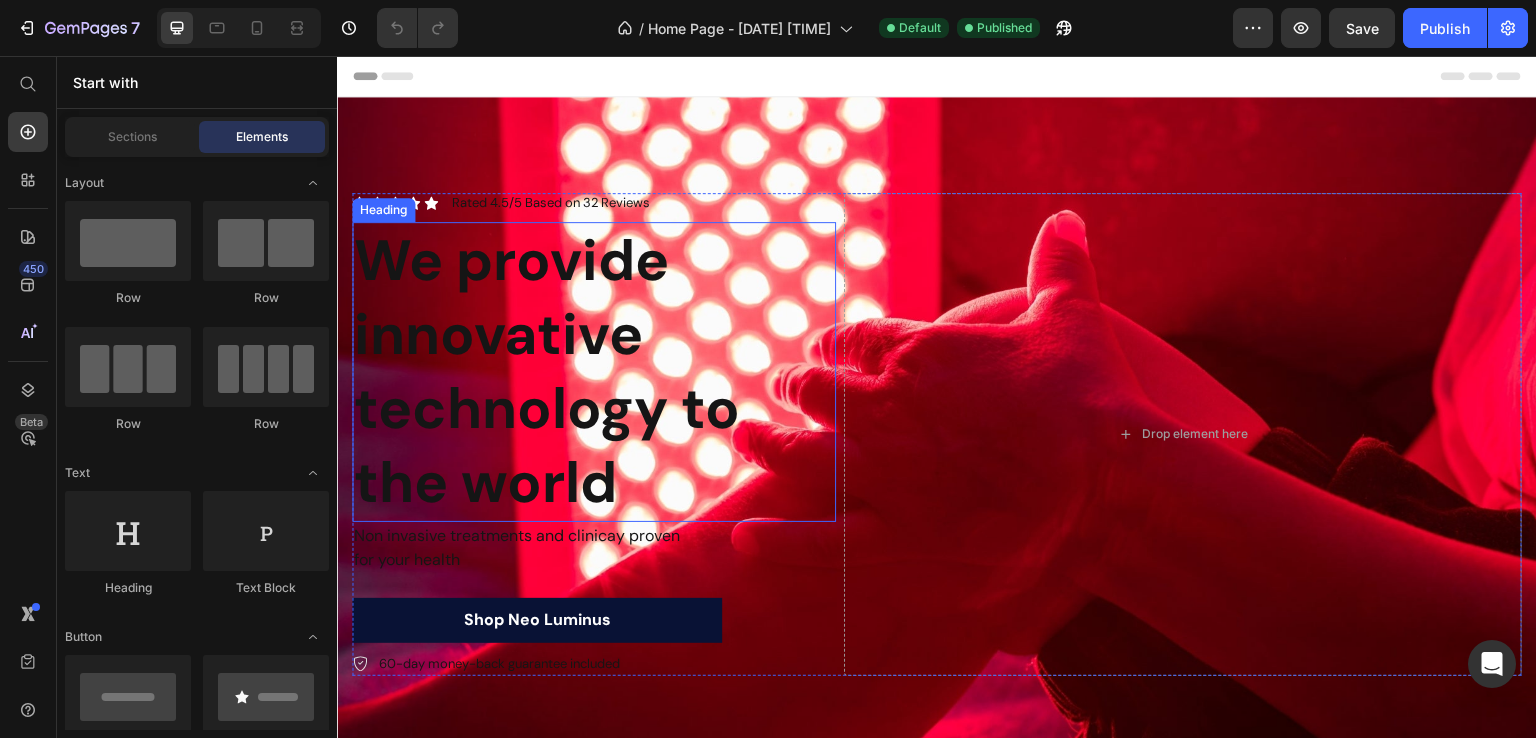 click on "We provide innovative technology to the world" at bounding box center (594, 372) 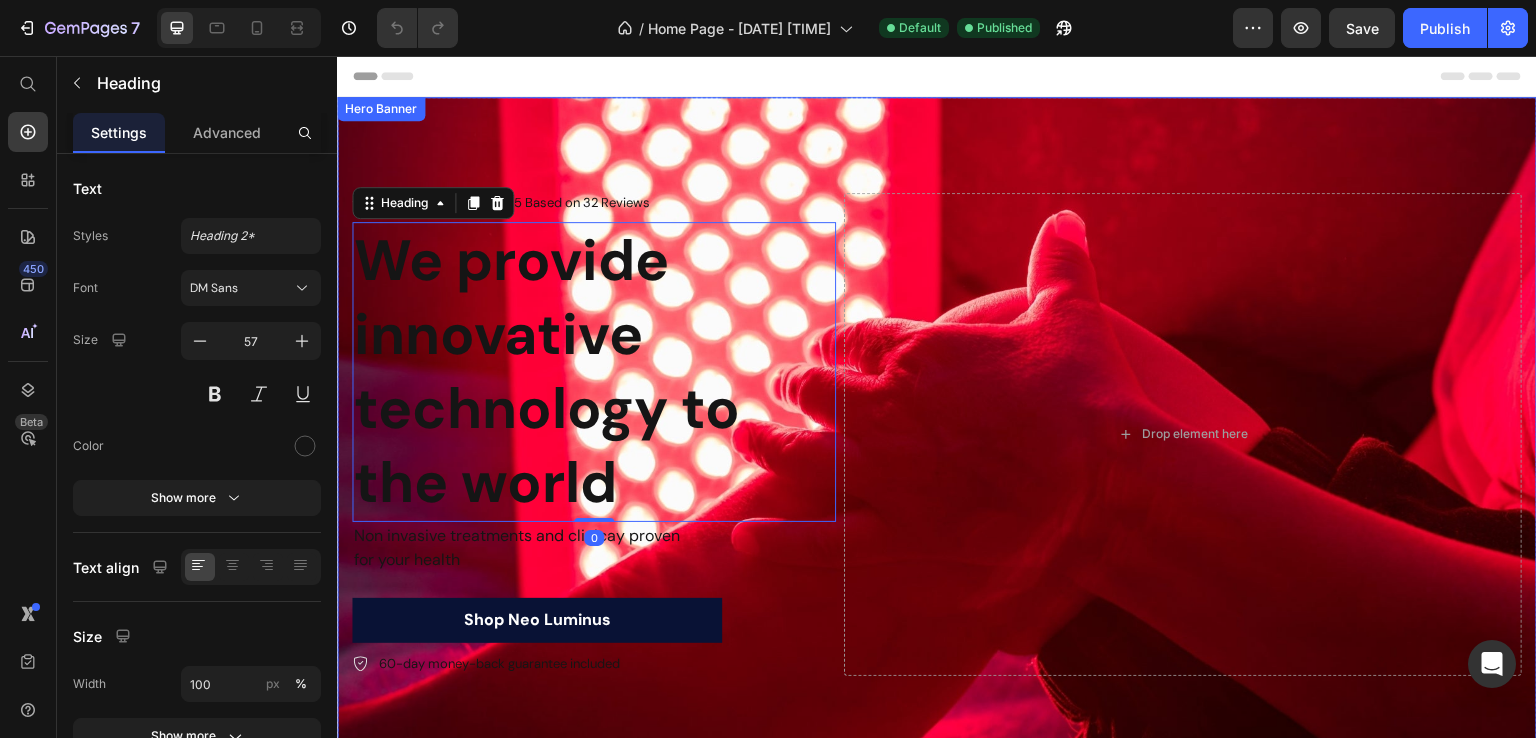 click on "Icon Icon Icon Icon Icon Icon List Rated 4.5/5 Based on 32 Reviews Text Block Row We provide innovative technology to the world Heading   0 Non invasive treatments and clinicay proven for your health Text Block Shop Neo Luminus Button
60-day money-back guarantee included  Item List
Drop element here Row" at bounding box center (937, 435) 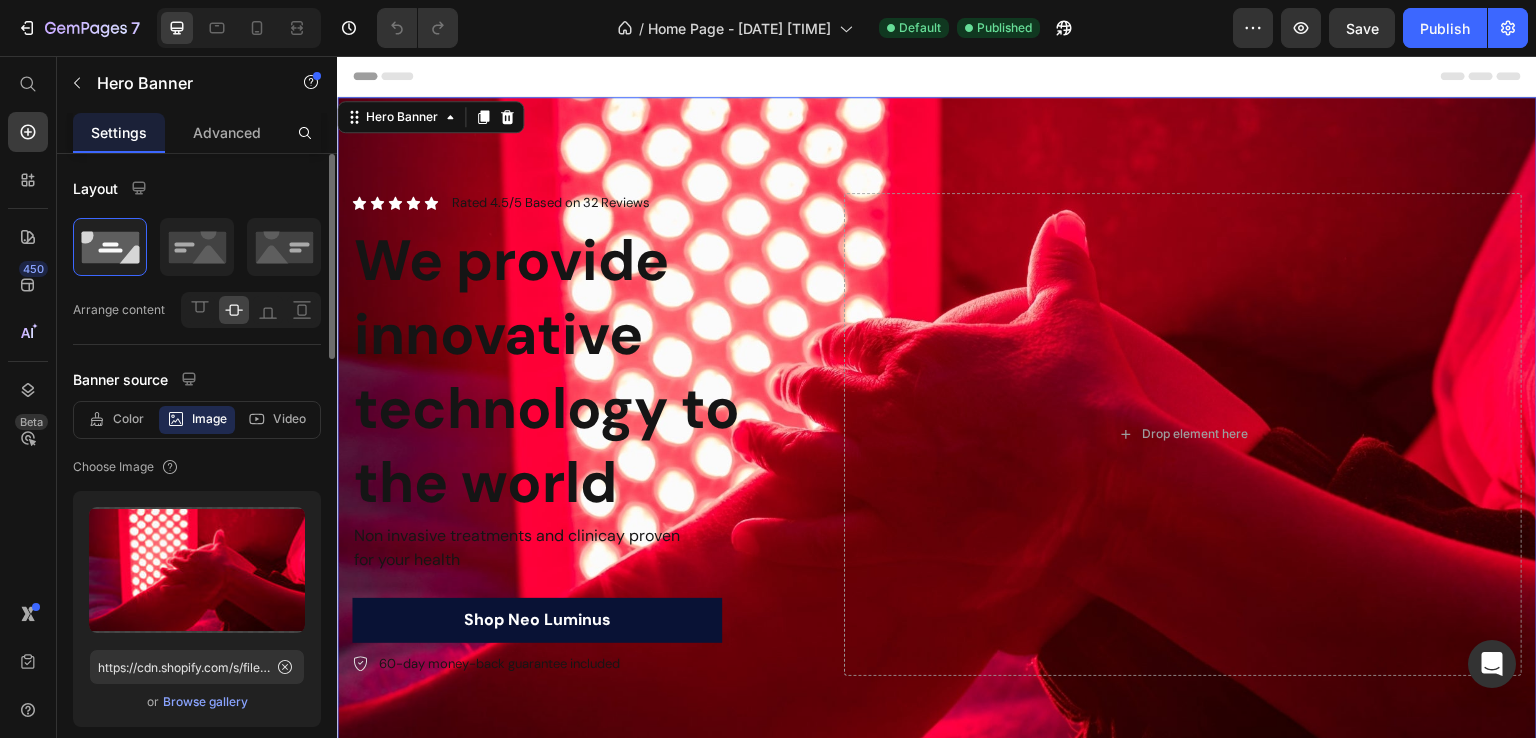 click on "Browse gallery" at bounding box center [205, 702] 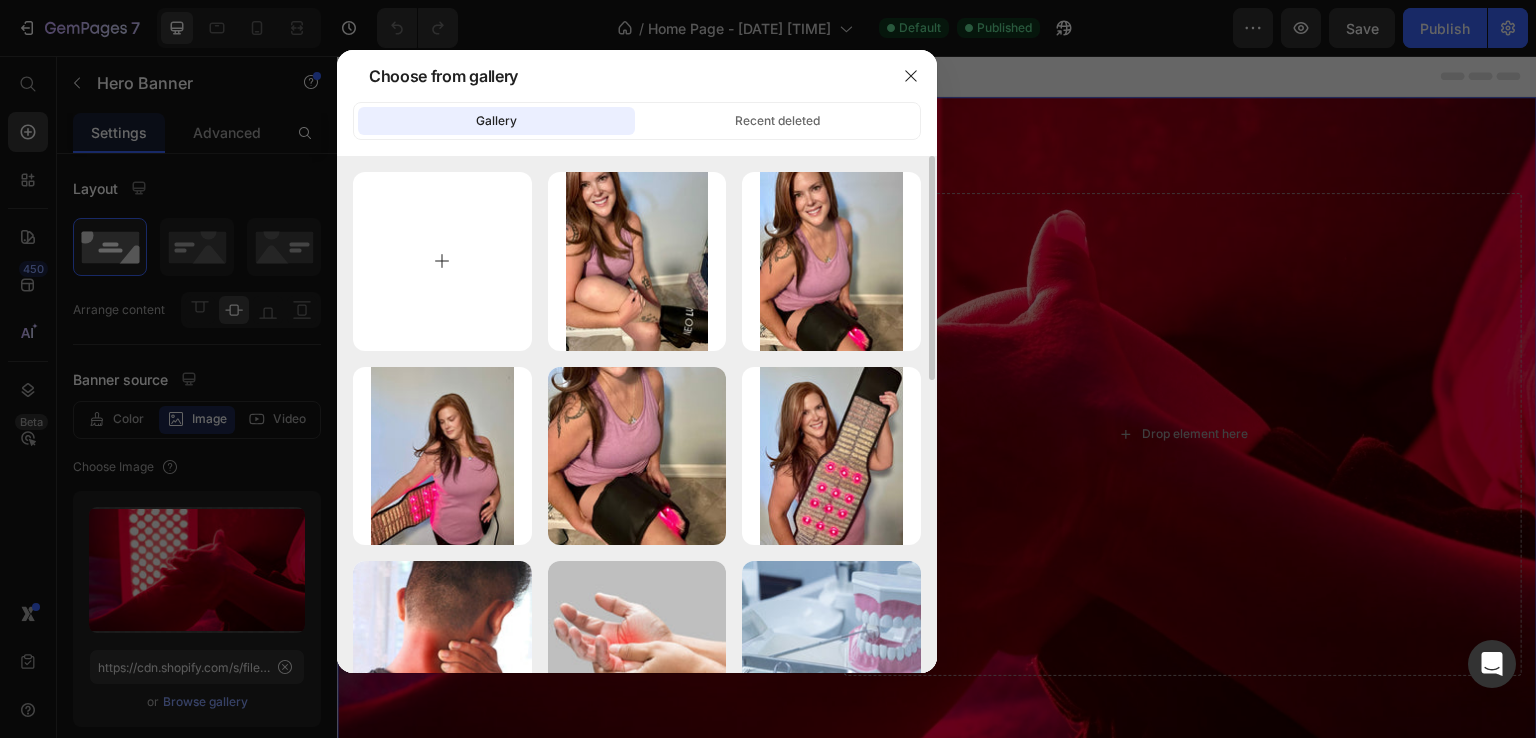 click at bounding box center (442, 261) 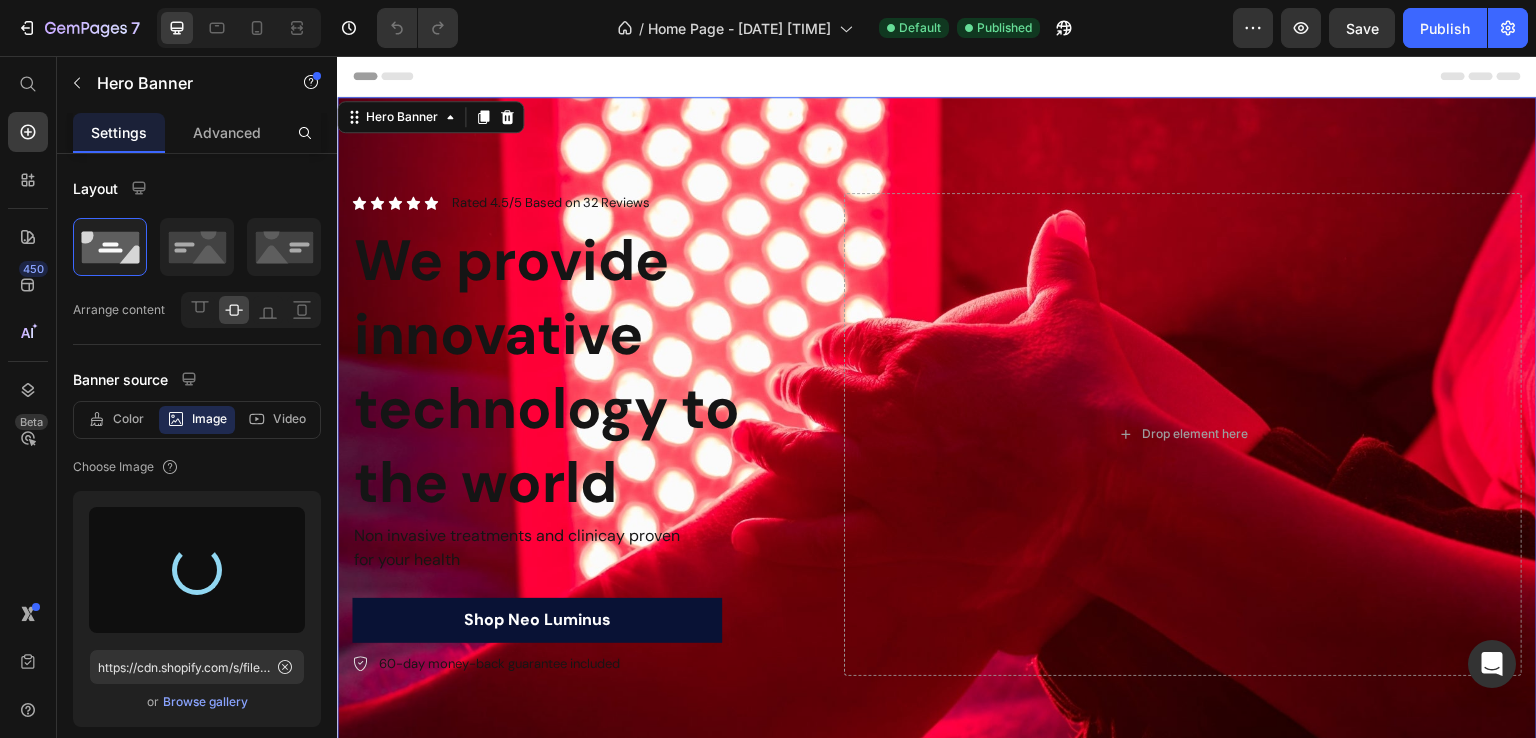 type on "https://cdn.shopify.com/s/files/1/0941/4950/9502/files/gempages_571989680308880199-6bbbb94f-a25d-42c0-b3e0-6d7b8865ad04.jpg" 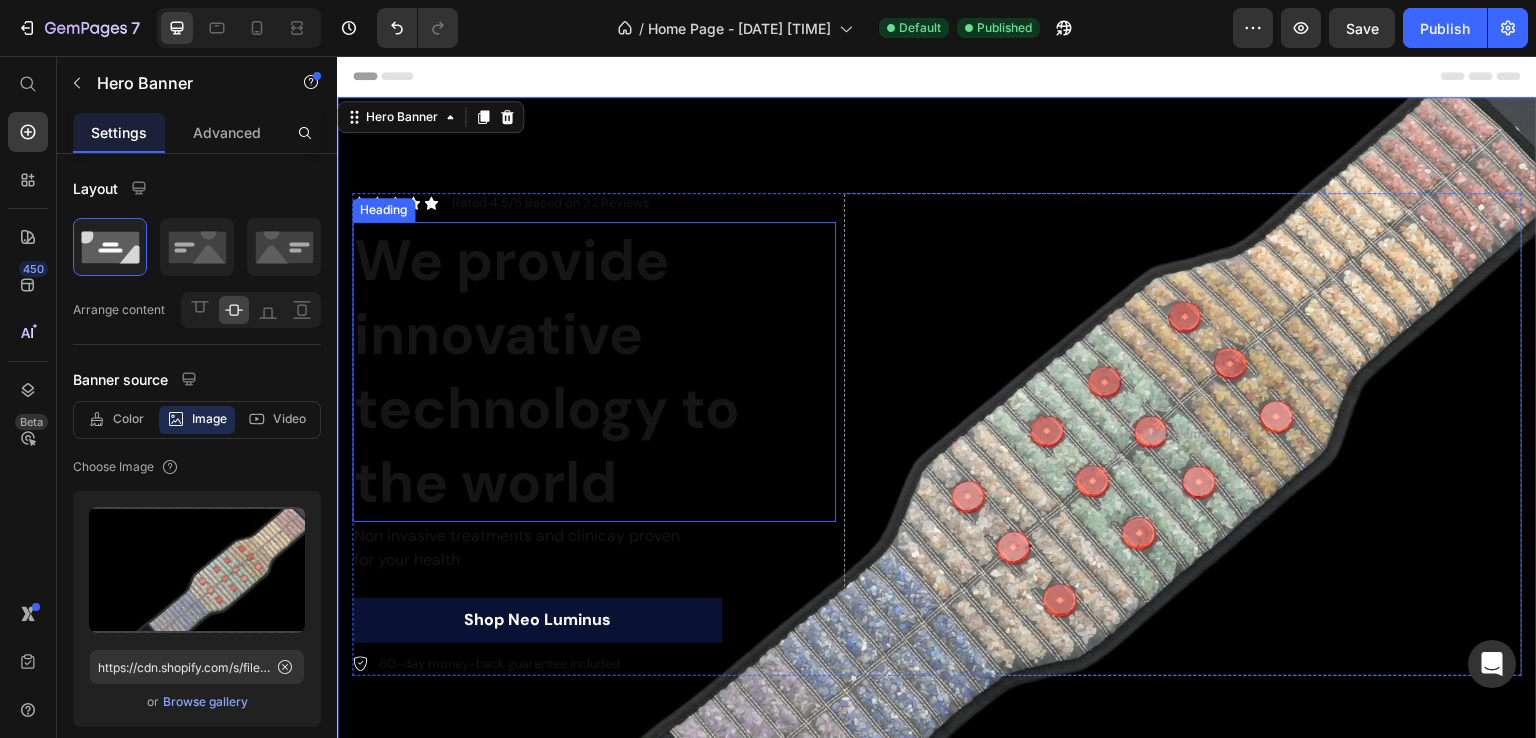 click on "We provide innovative technology to the world" at bounding box center (594, 372) 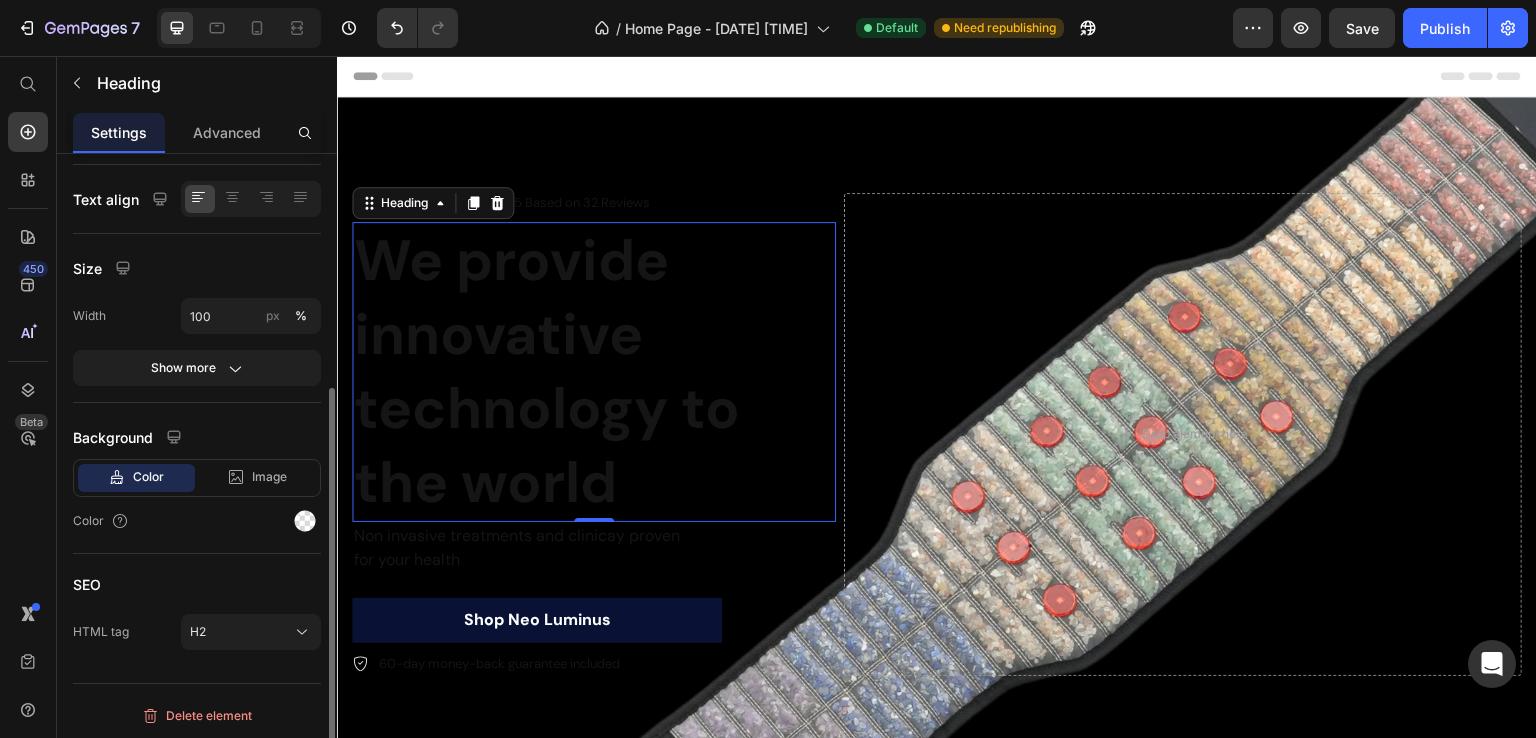 scroll, scrollTop: 0, scrollLeft: 0, axis: both 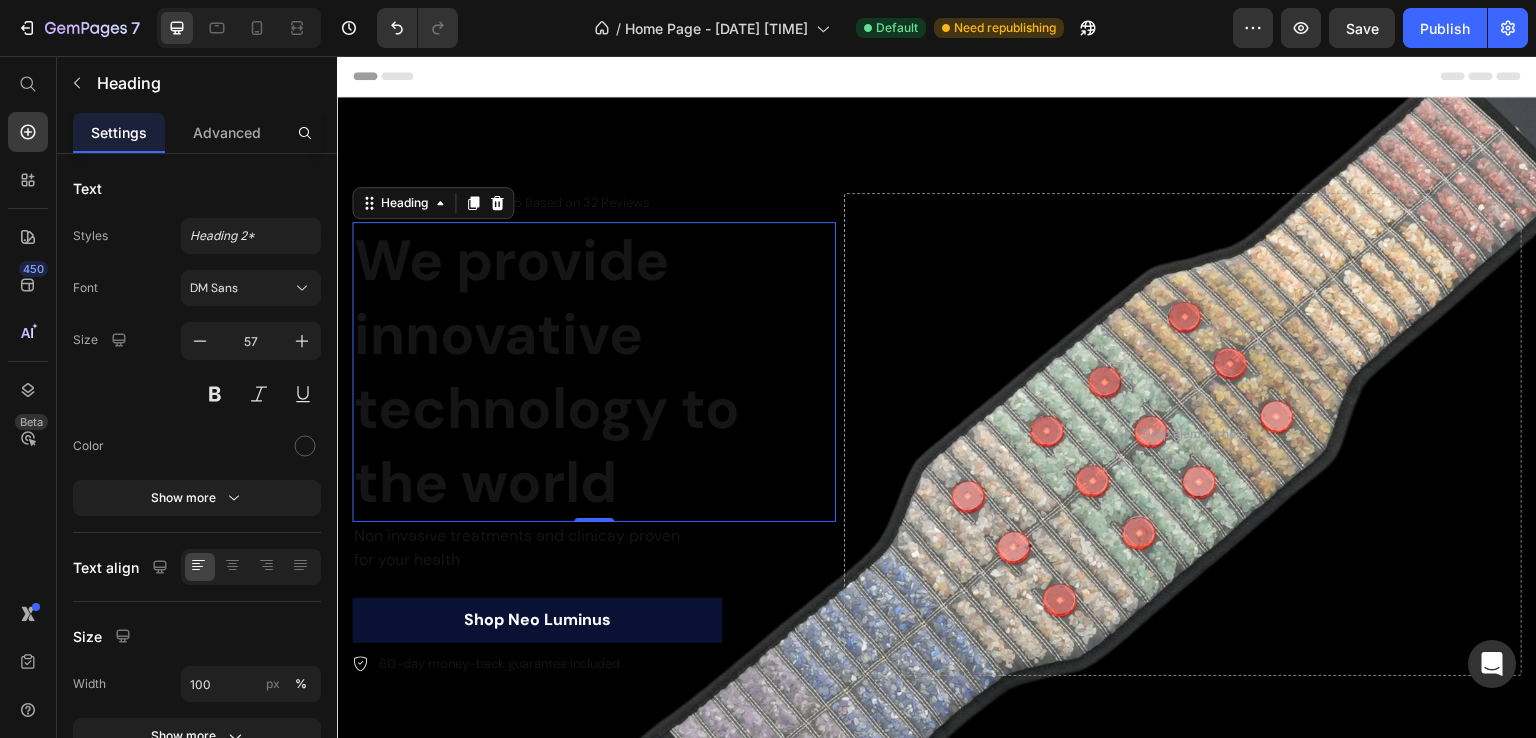 click on "We provide innovative technology to the world" at bounding box center (594, 372) 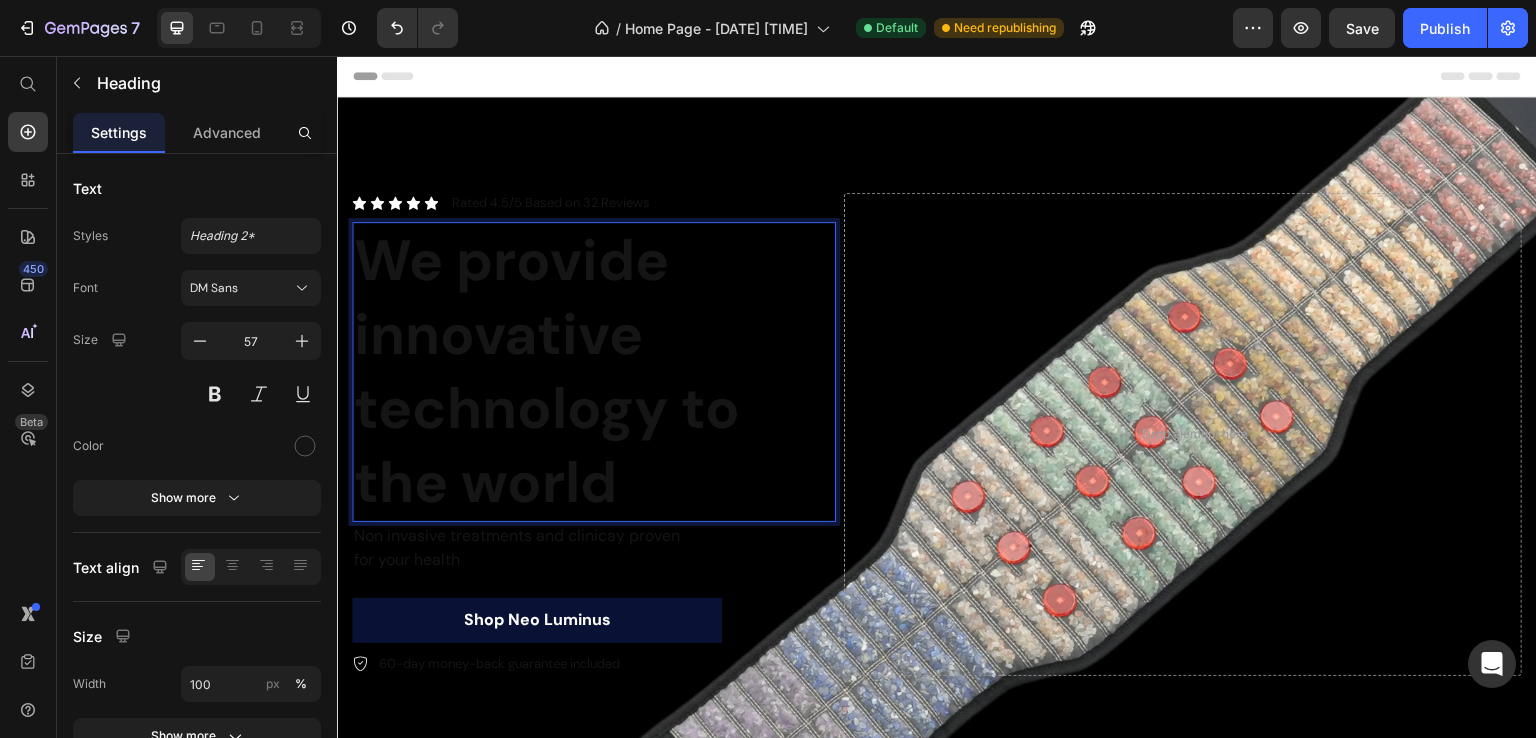 click on "We provide innovative technology to the world" at bounding box center [594, 372] 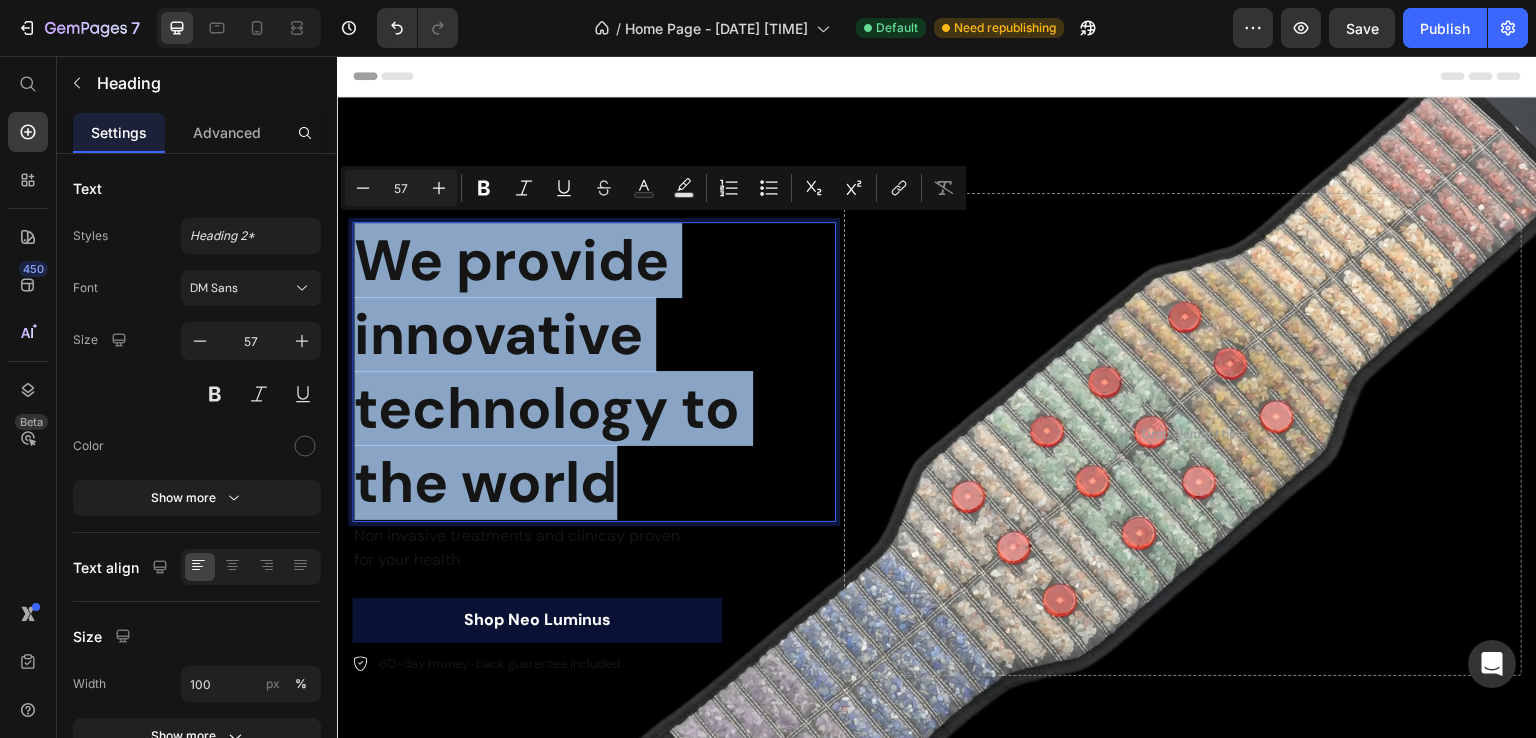 drag, startPoint x: 623, startPoint y: 479, endPoint x: 370, endPoint y: 256, distance: 337.25064 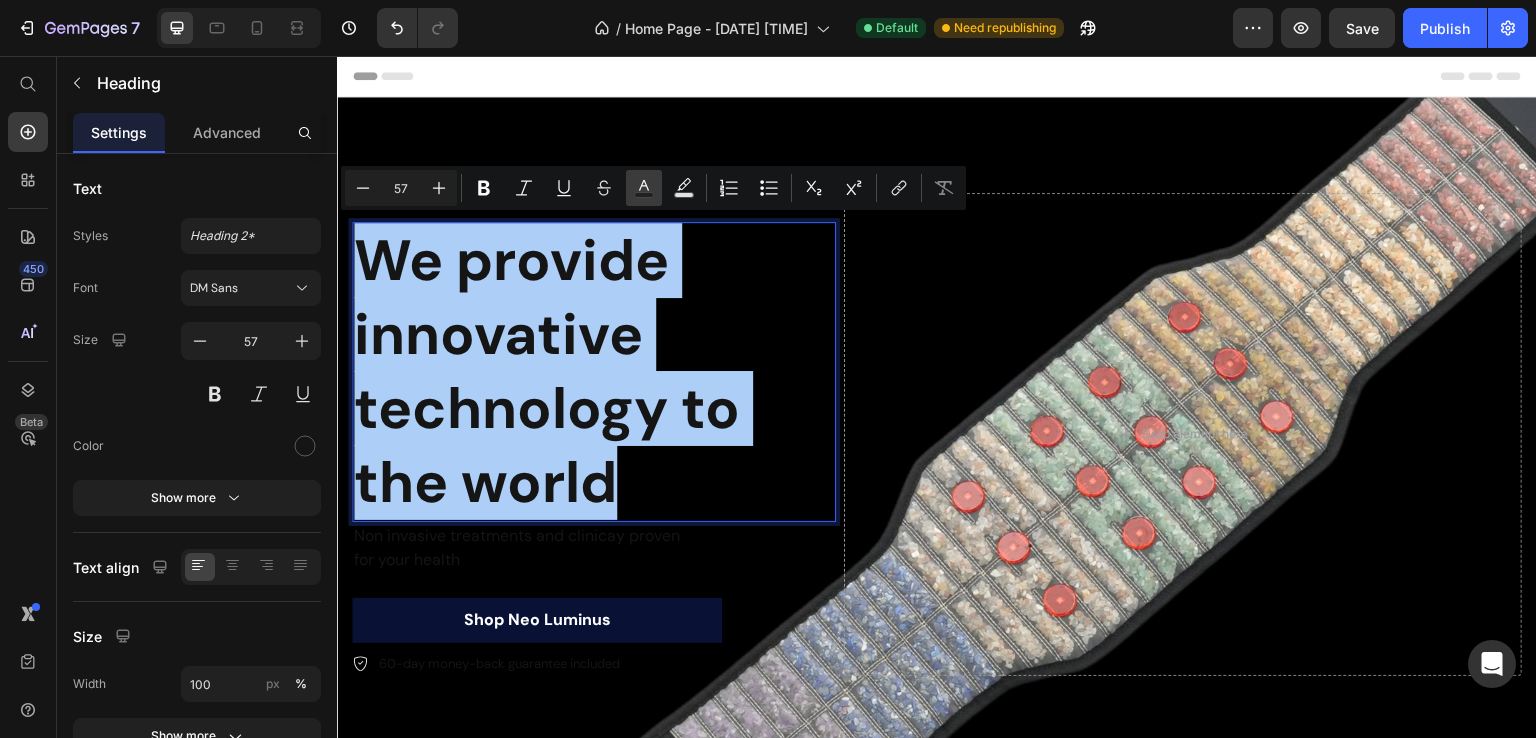 drag, startPoint x: 652, startPoint y: 196, endPoint x: 294, endPoint y: 239, distance: 360.57315 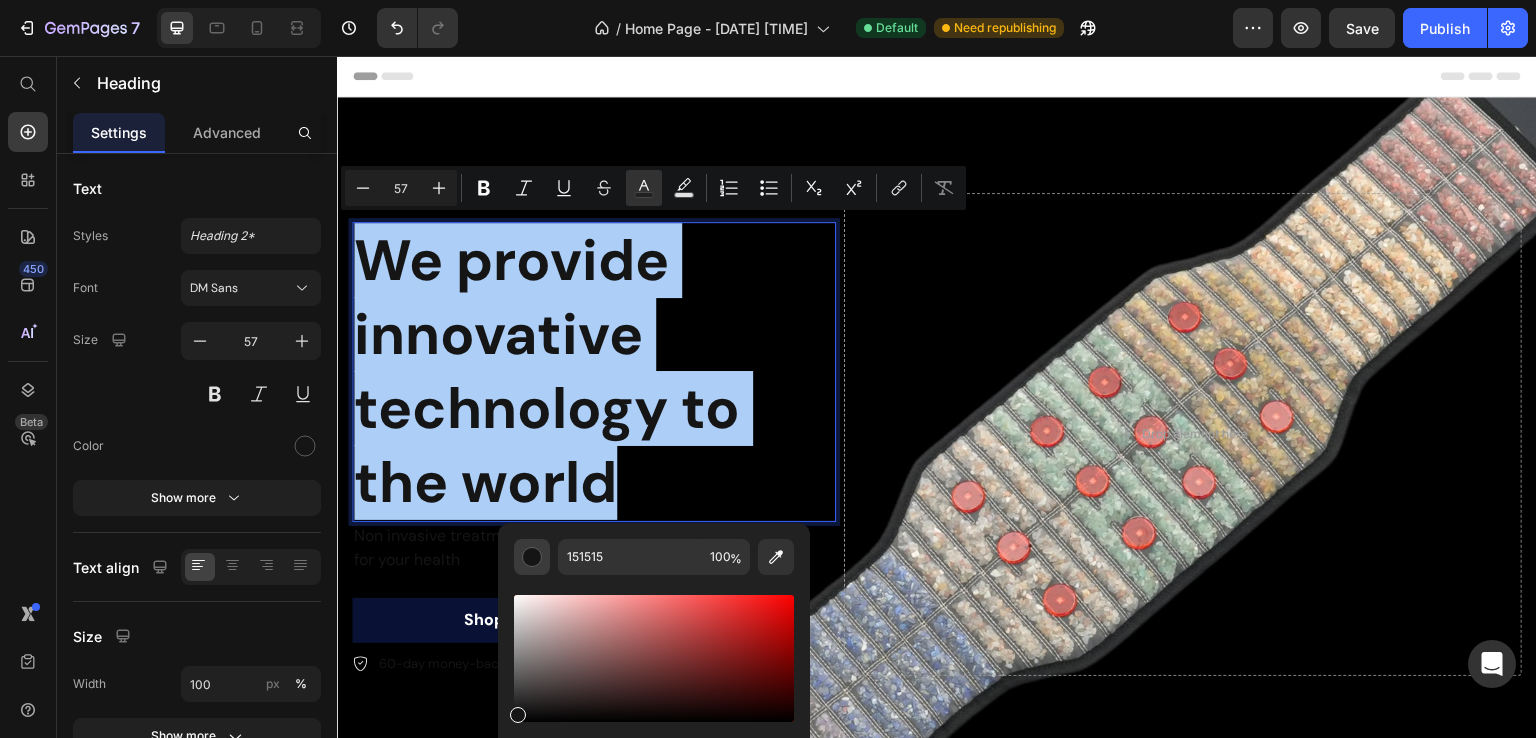 click at bounding box center (532, 557) 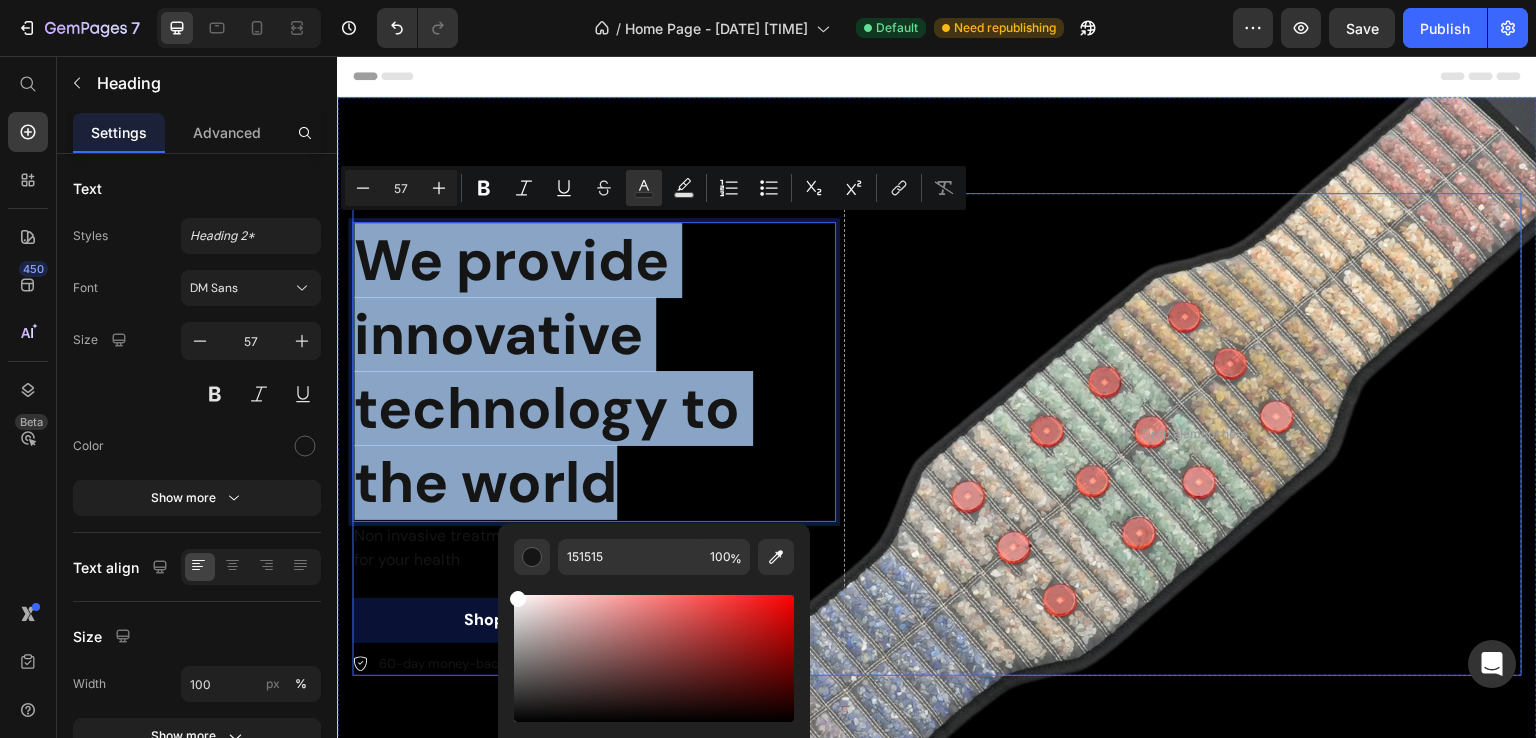 type on "FFFFFF" 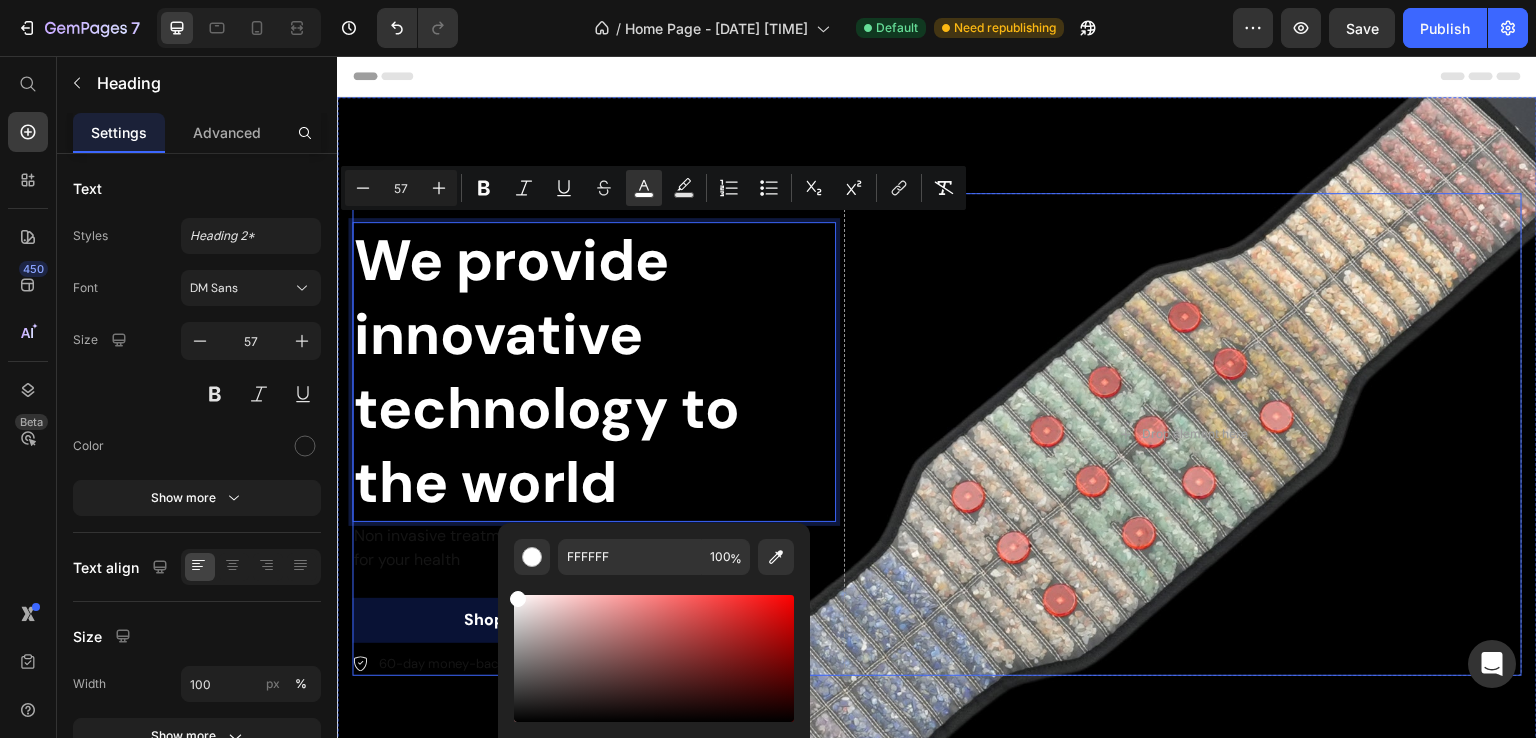 drag, startPoint x: 856, startPoint y: 769, endPoint x: 478, endPoint y: 586, distance: 419.96786 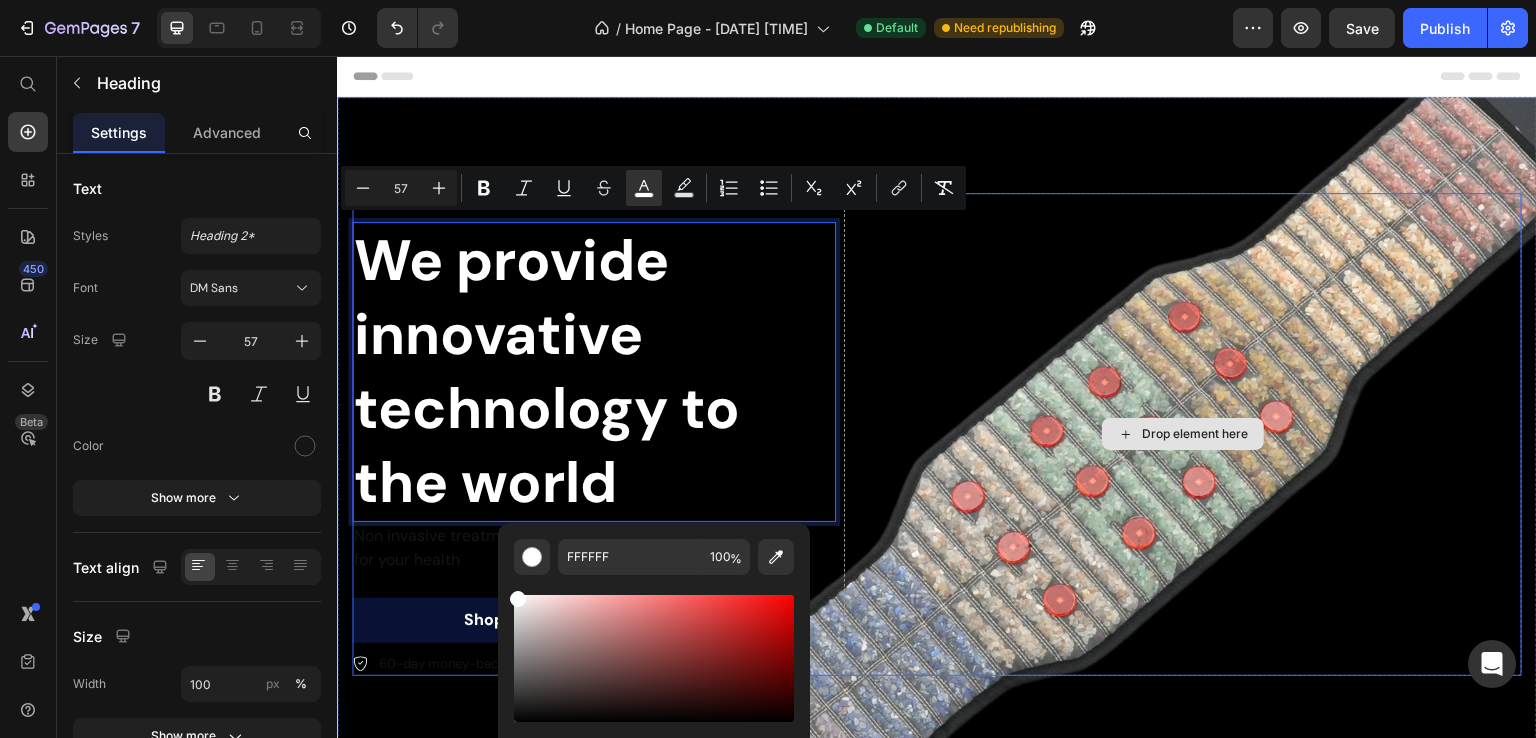 click on "Drop element here" at bounding box center [1183, 435] 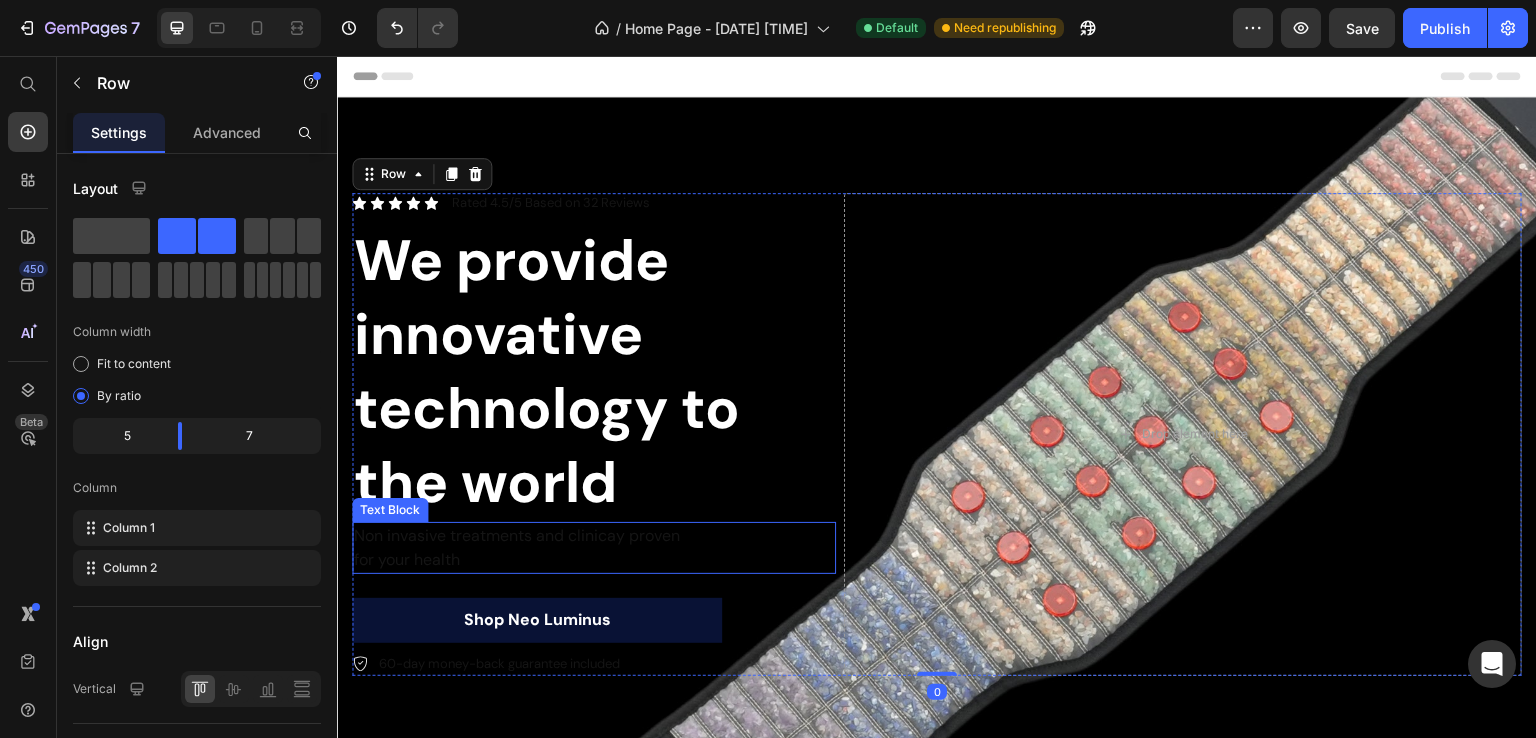 click on "for your health" at bounding box center [594, 560] 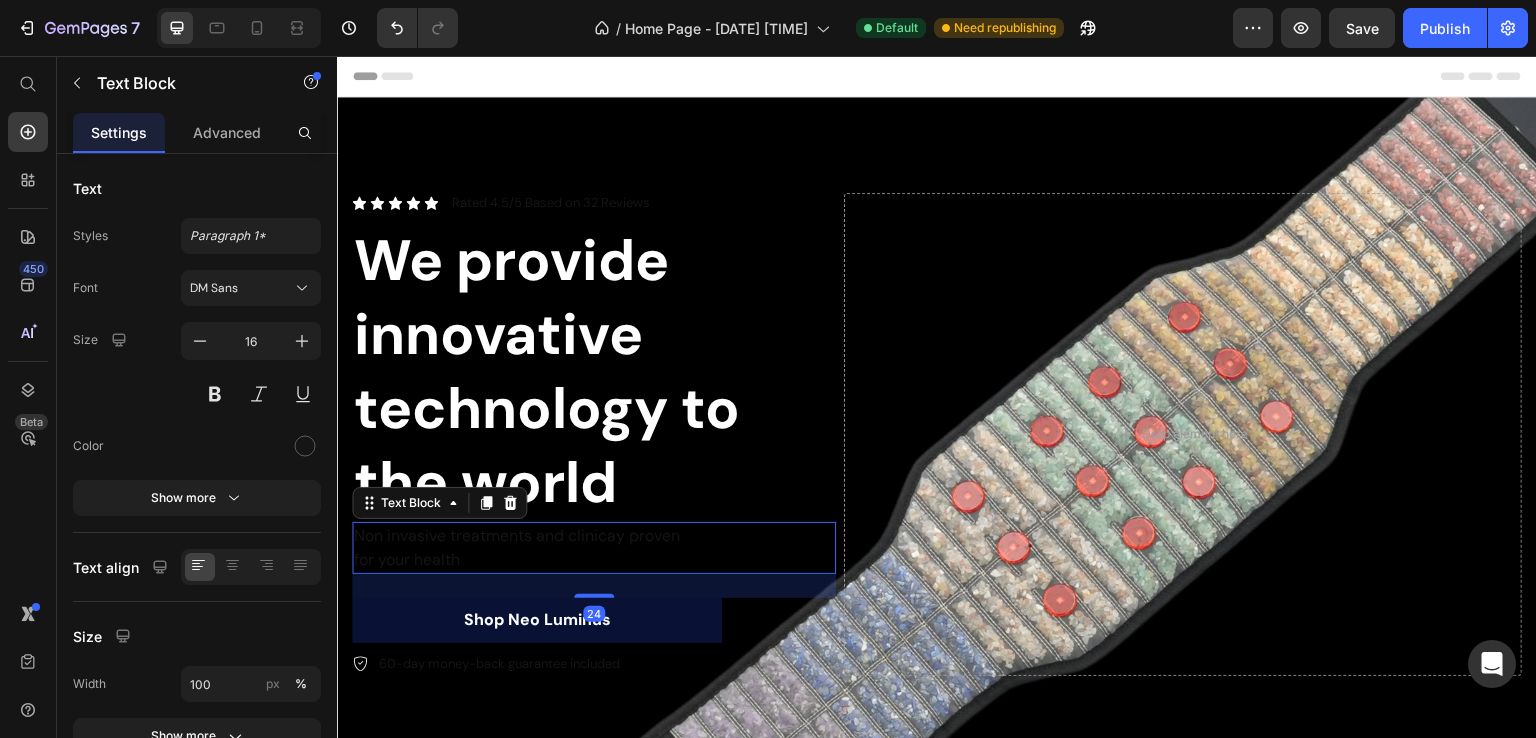 click on "for your health" at bounding box center [594, 560] 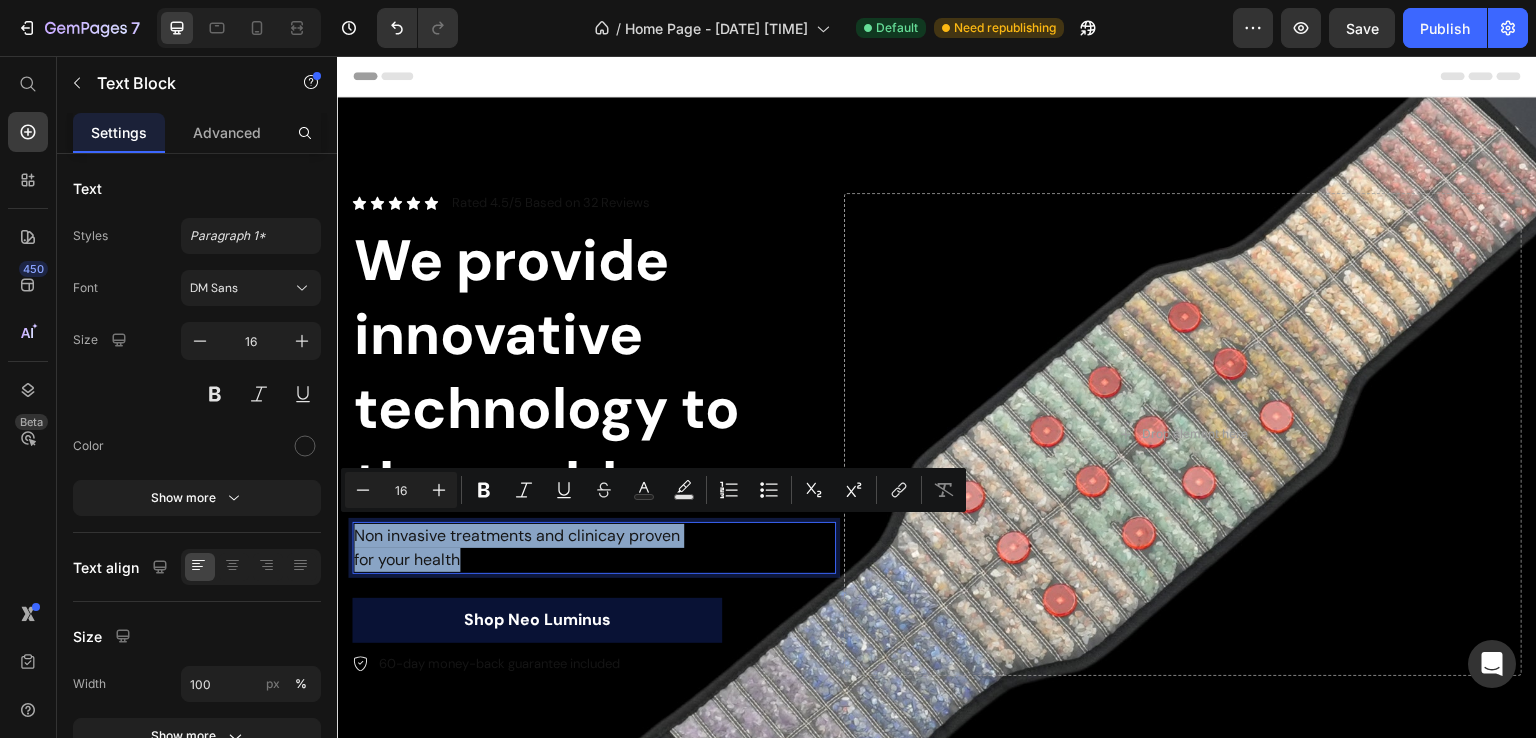 drag, startPoint x: 481, startPoint y: 553, endPoint x: 356, endPoint y: 531, distance: 126.921234 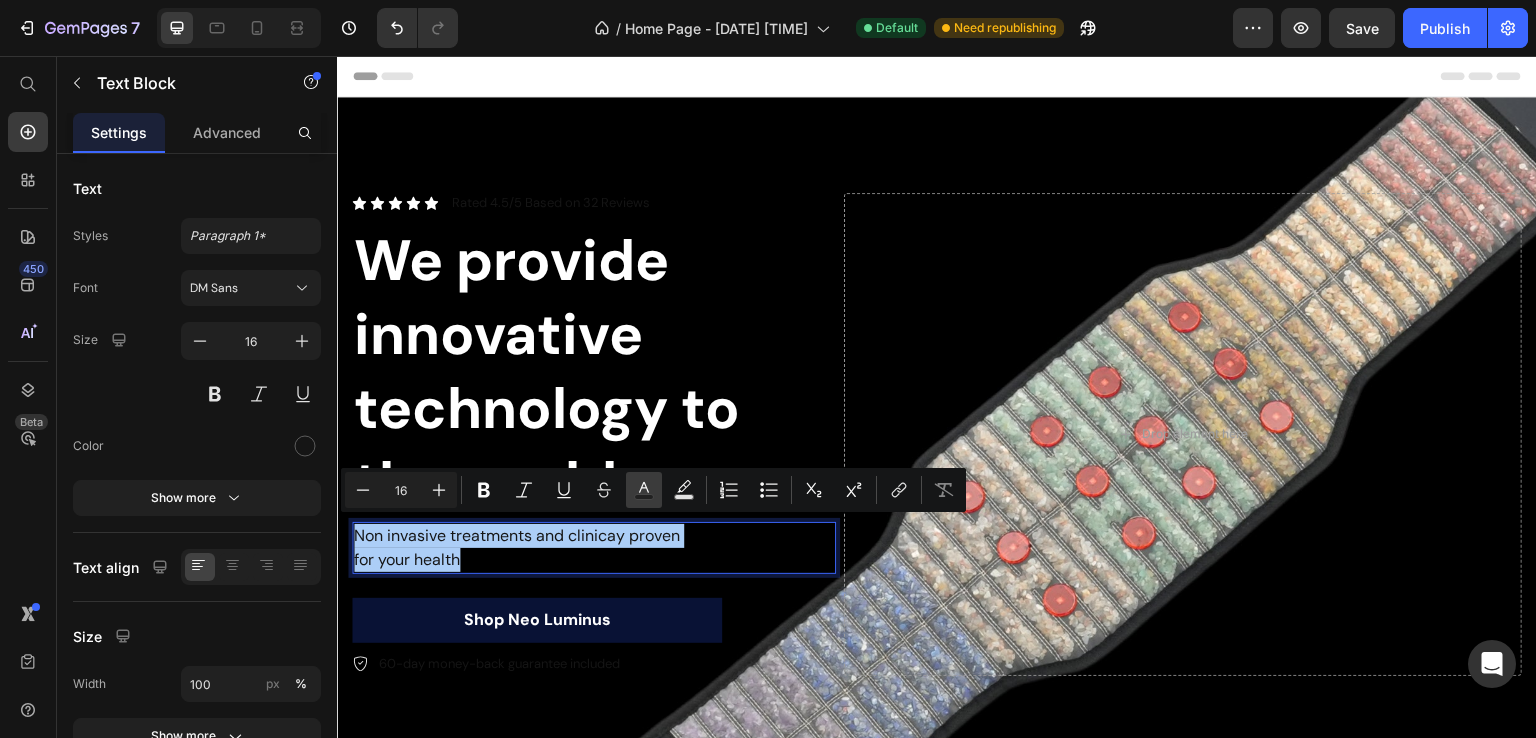 click on "Text Color" at bounding box center (644, 490) 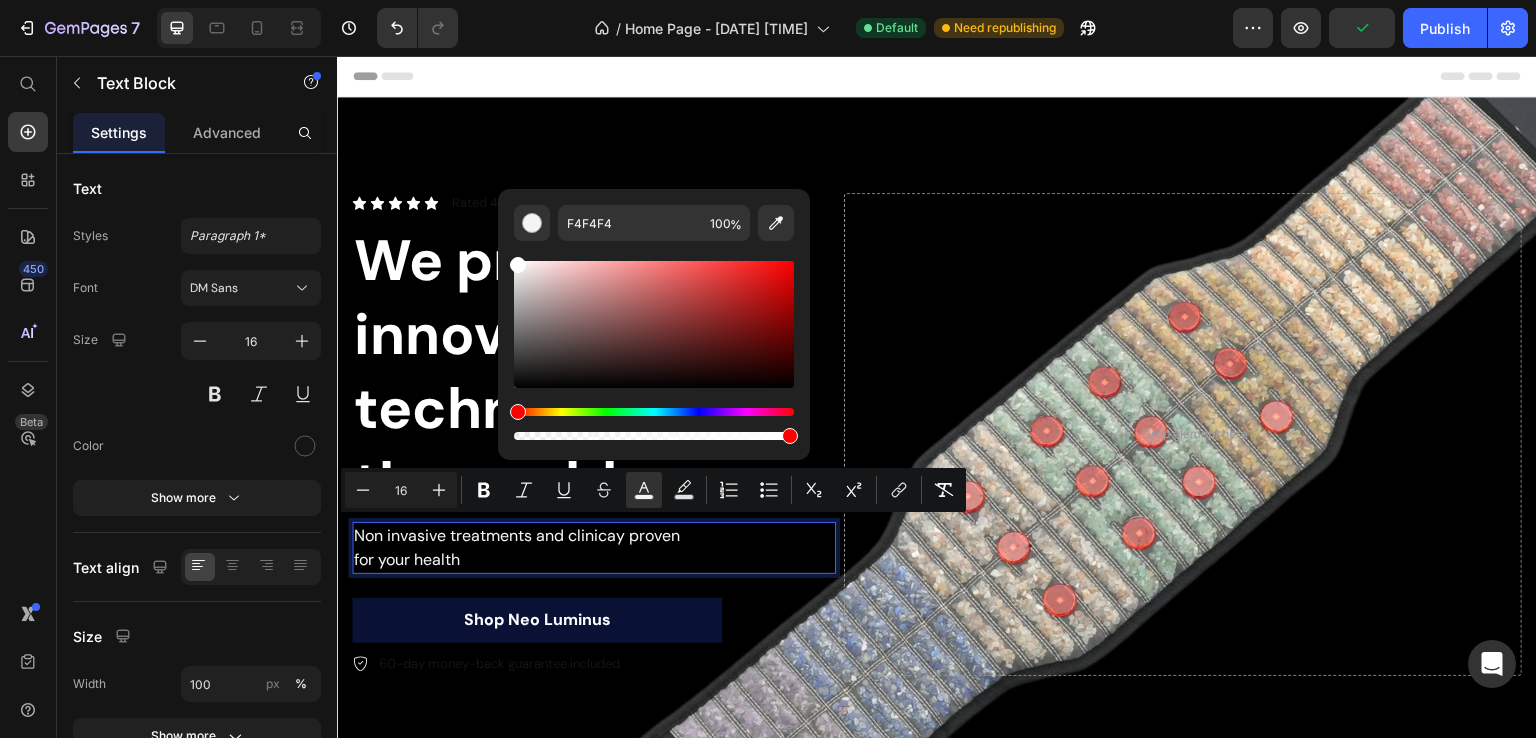 type on "FFFFFF" 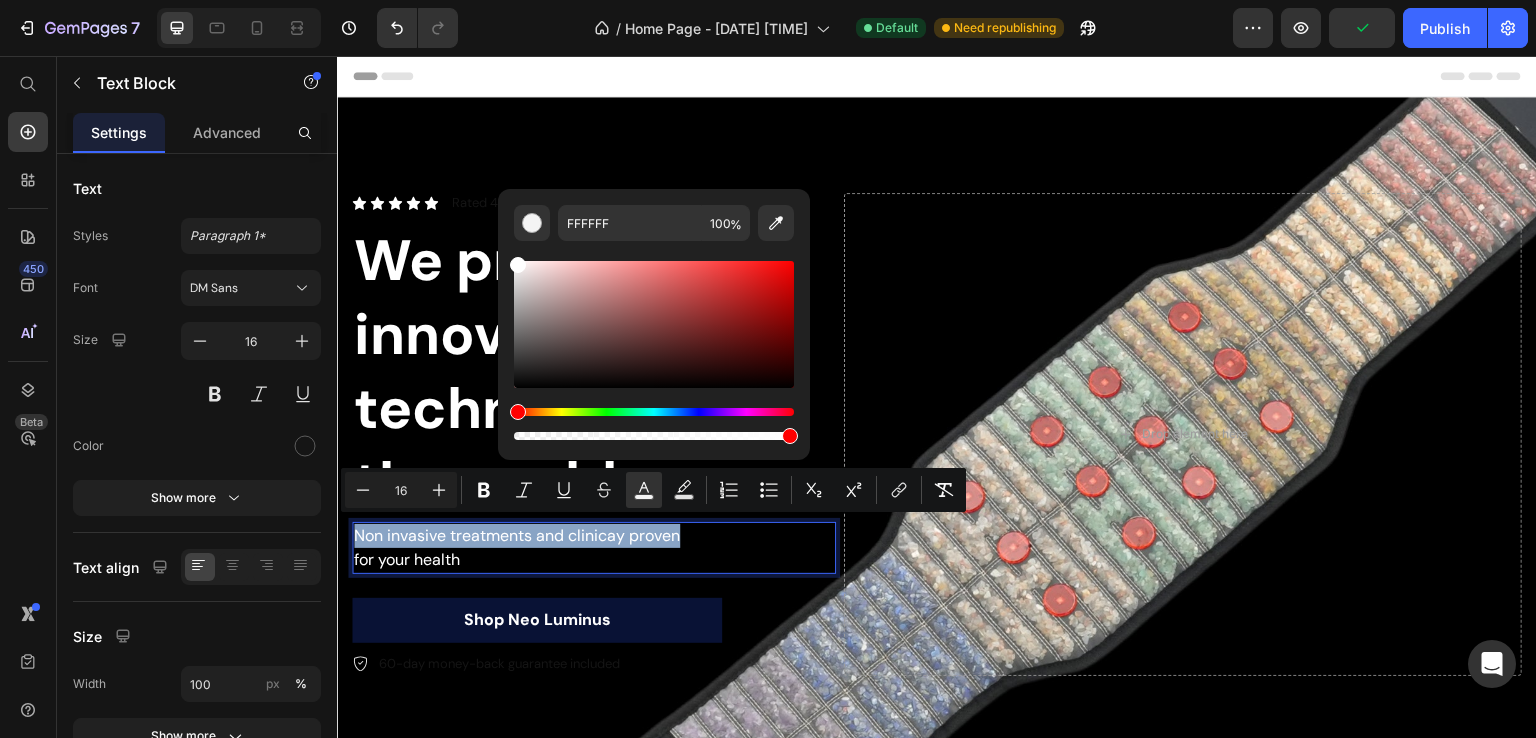 drag, startPoint x: 513, startPoint y: 385, endPoint x: 512, endPoint y: 254, distance: 131.00381 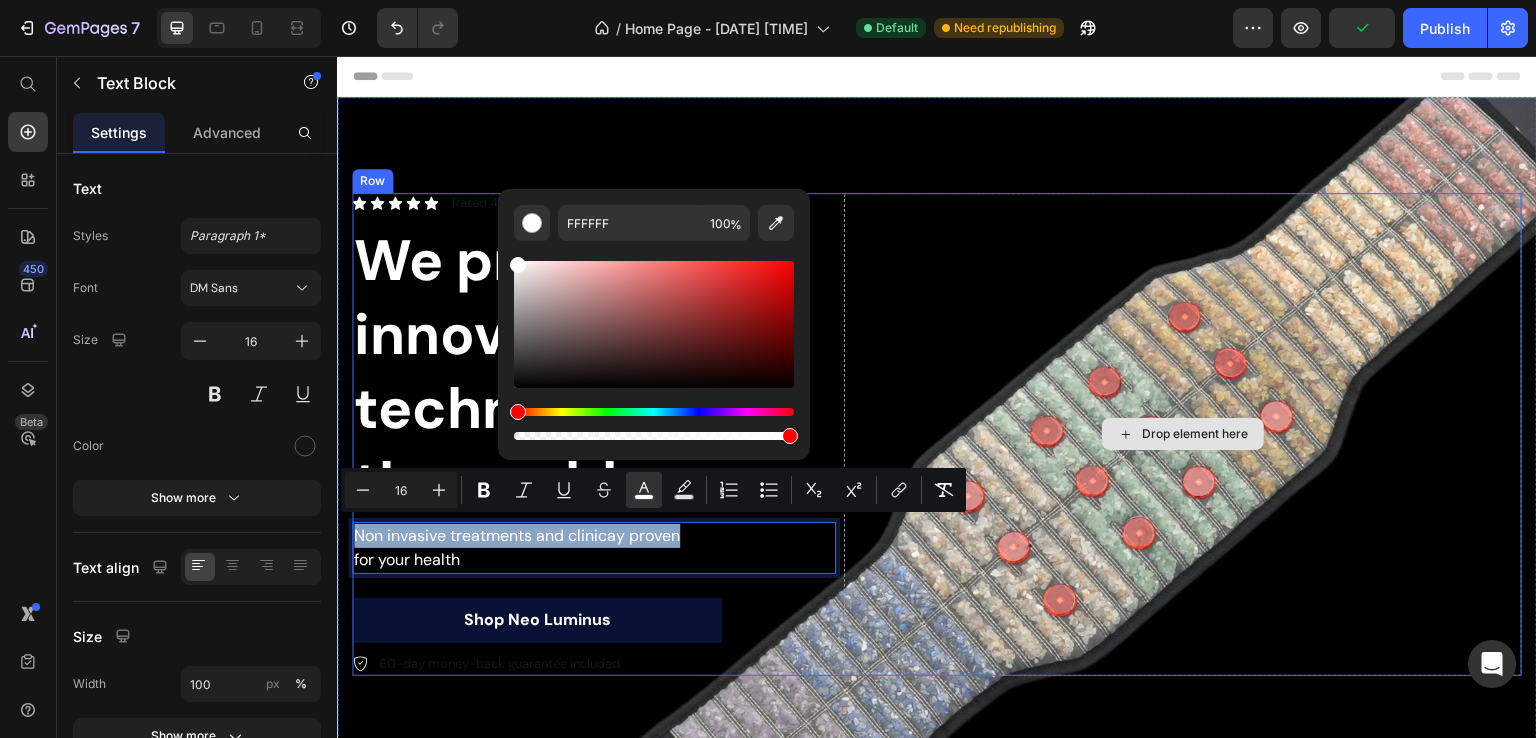 click on "Drop element here" at bounding box center (1183, 435) 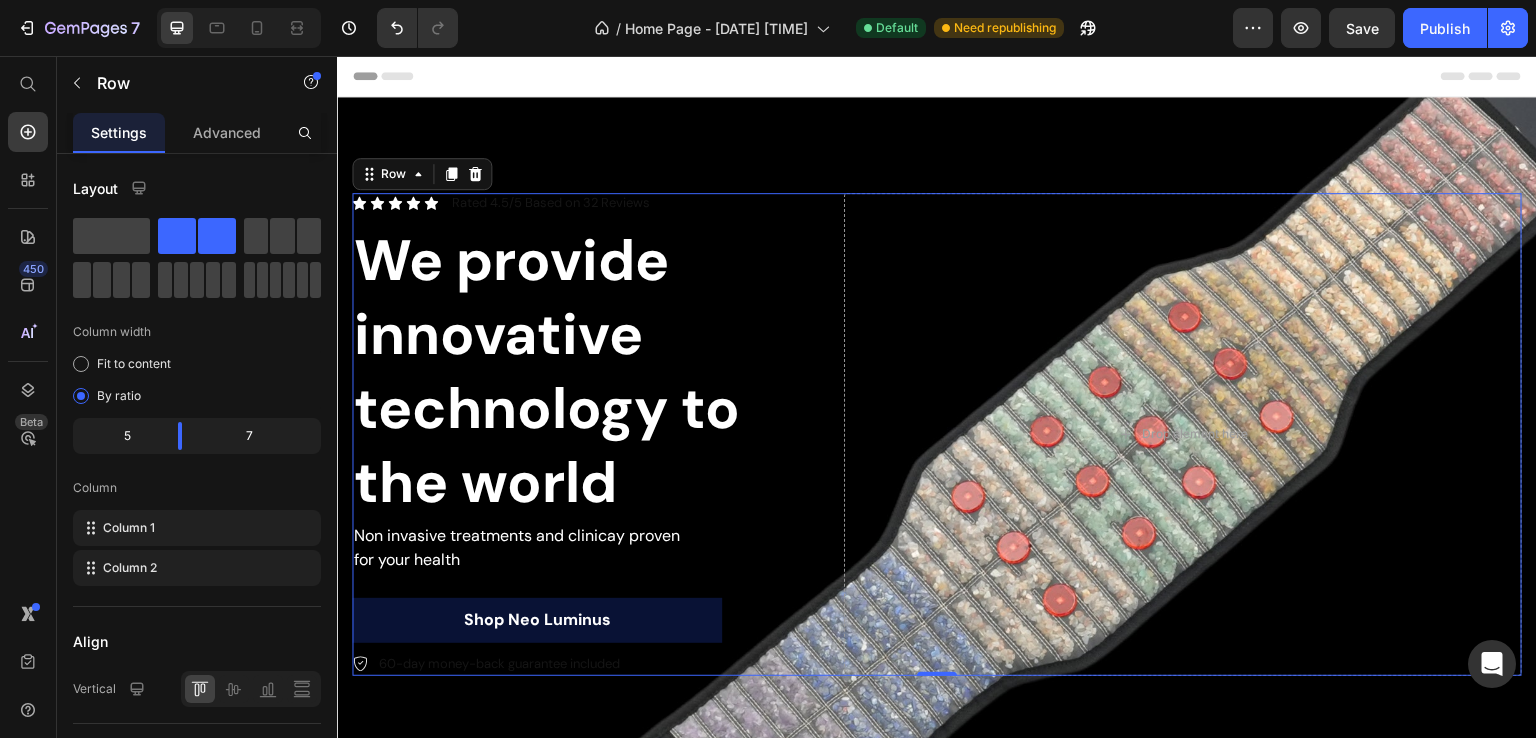 scroll, scrollTop: 266, scrollLeft: 0, axis: vertical 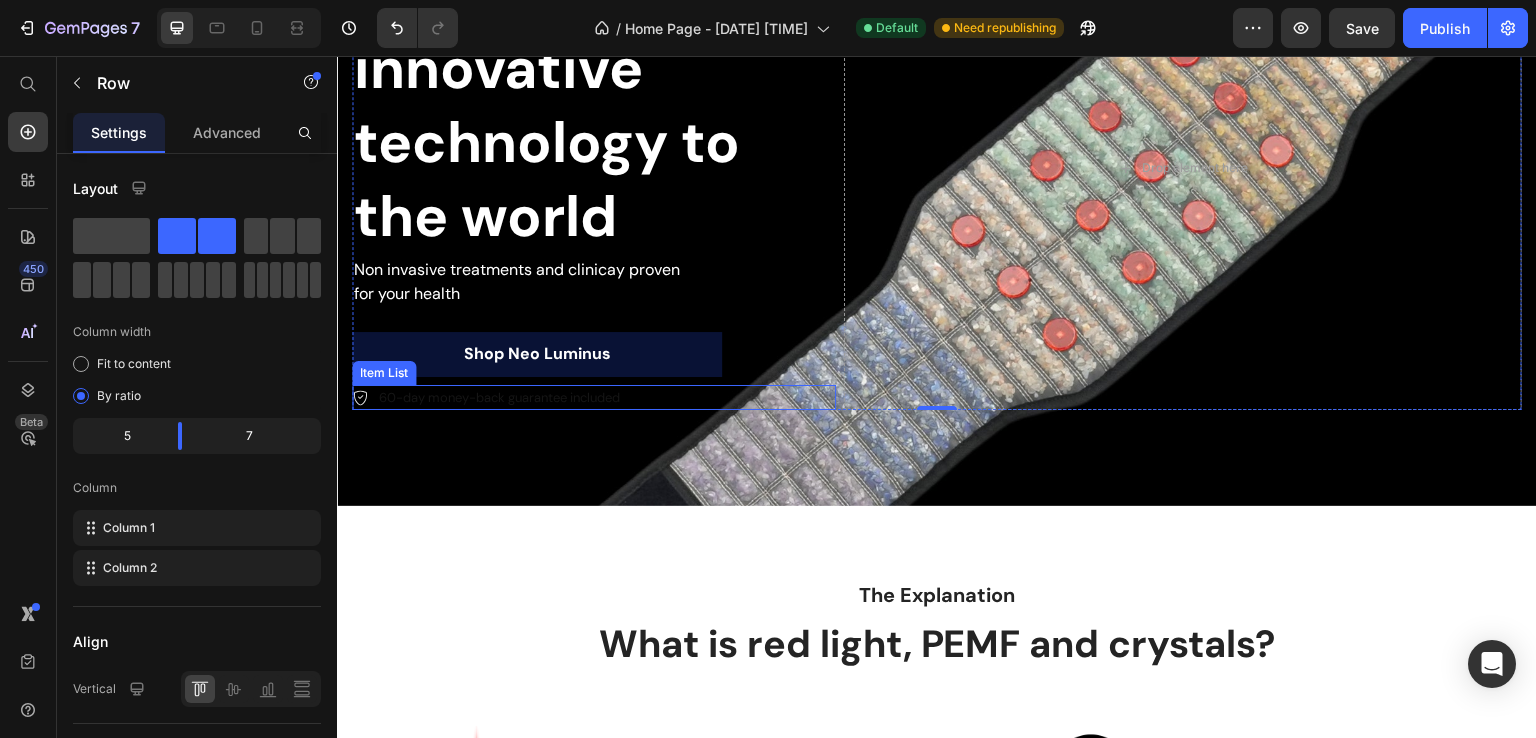 click on "60-day money-back guarantee included" at bounding box center (499, 398) 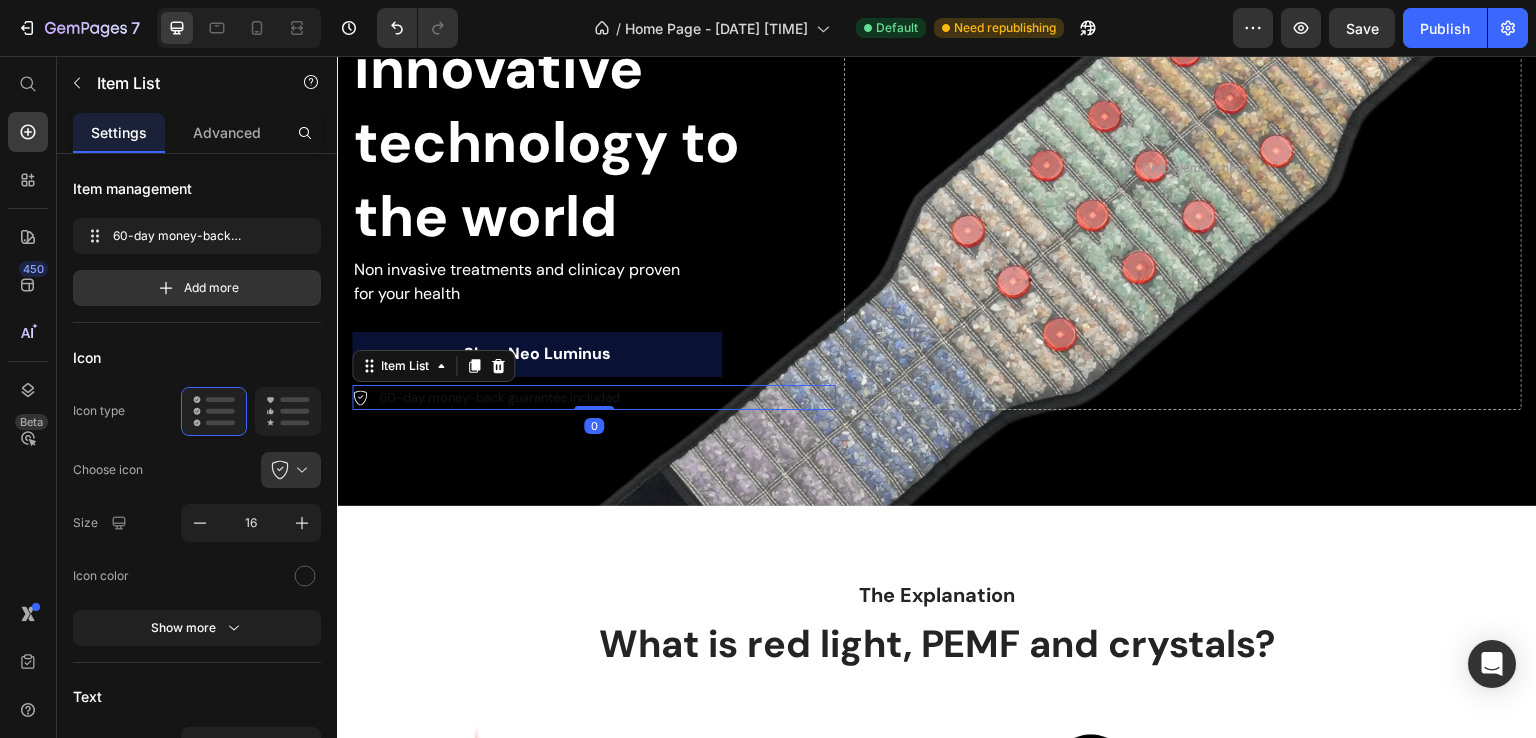 click on "60-day money-back guarantee included" at bounding box center (499, 398) 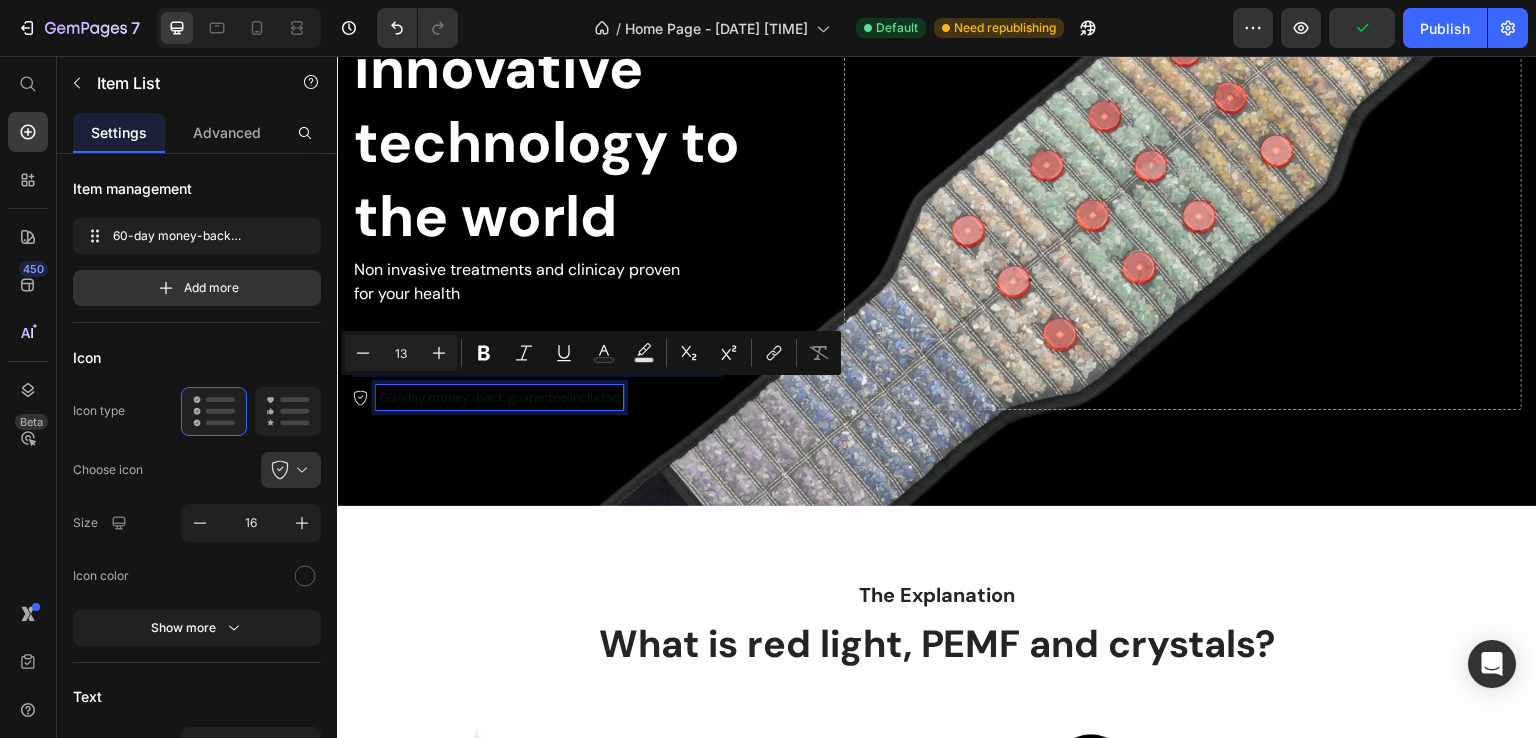 drag, startPoint x: 630, startPoint y: 394, endPoint x: 382, endPoint y: 399, distance: 248.0504 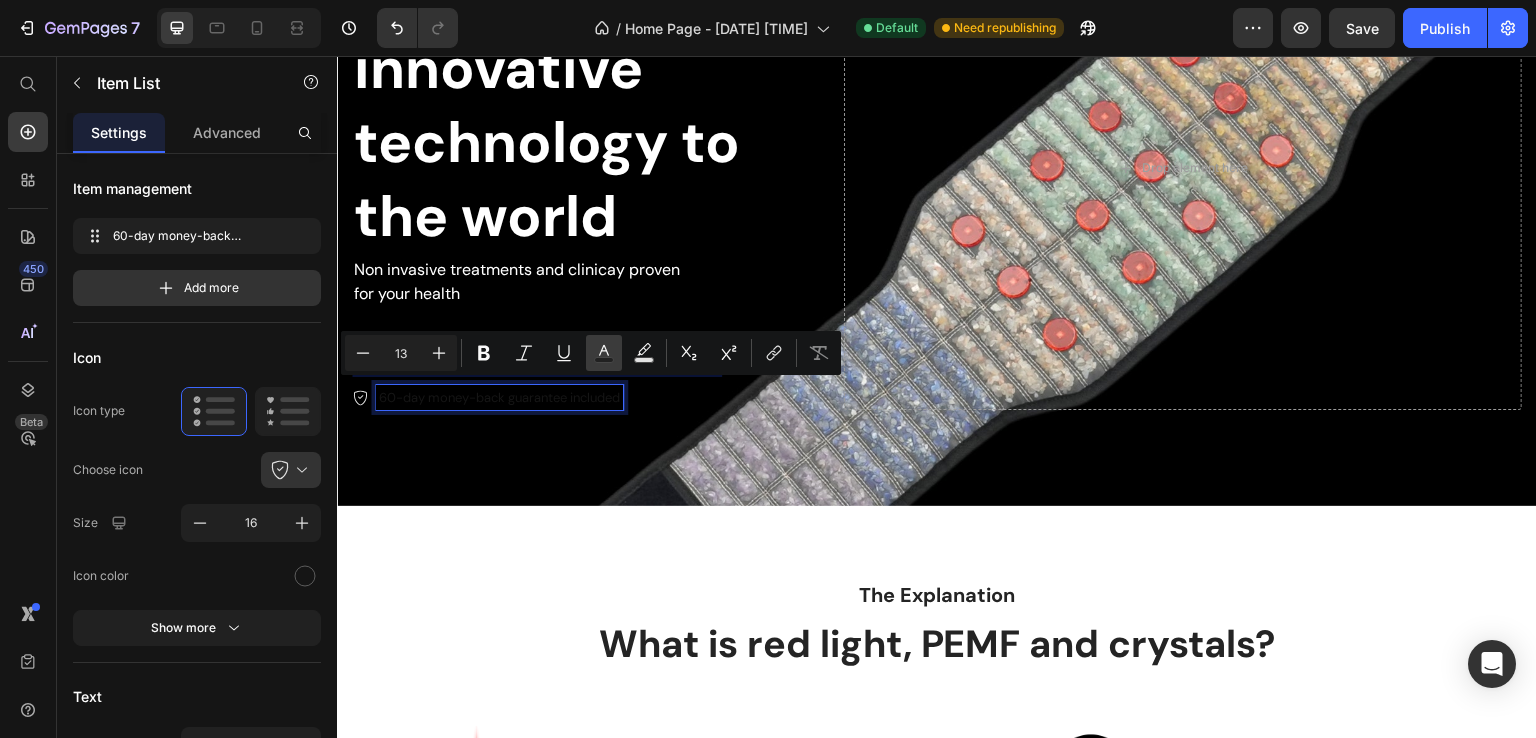 click 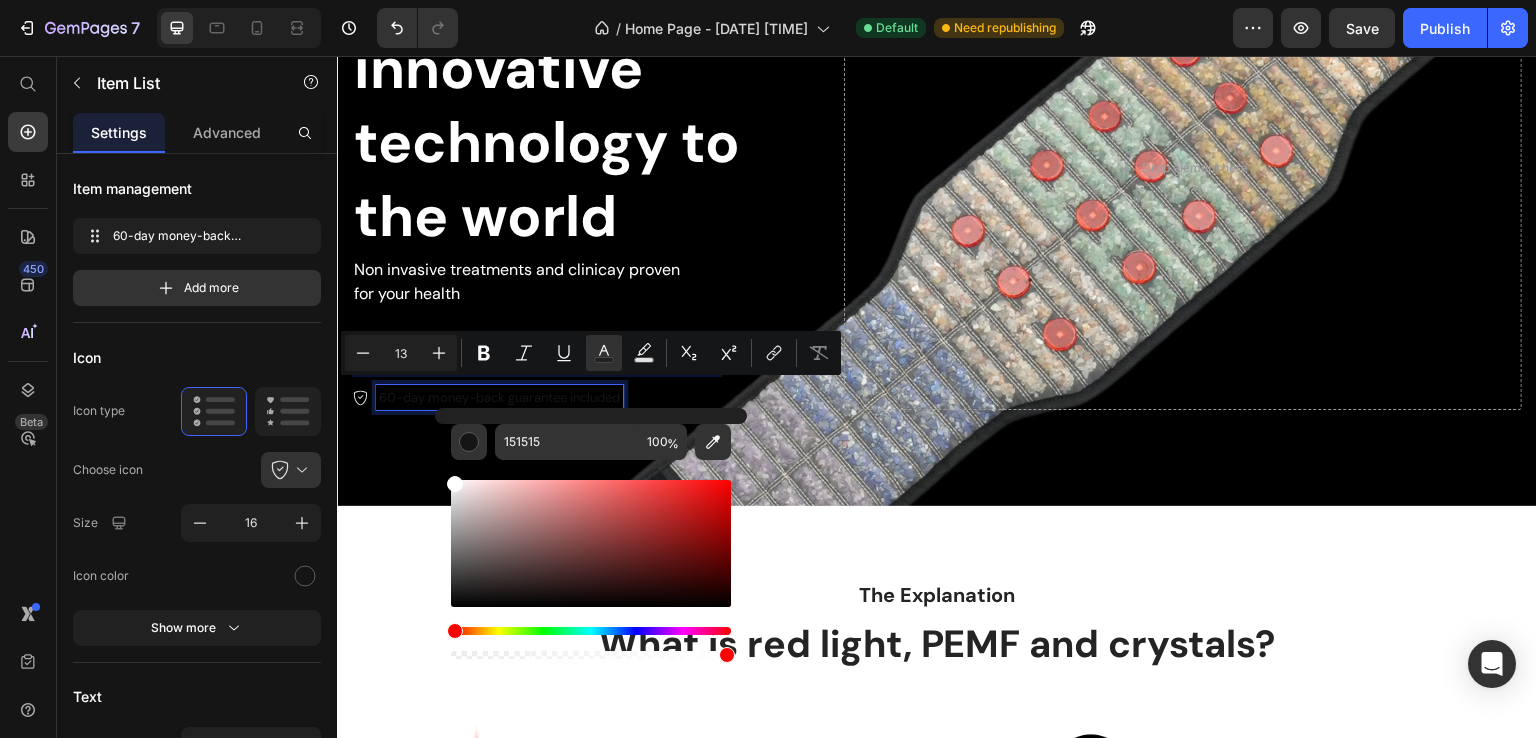 drag, startPoint x: 454, startPoint y: 588, endPoint x: 442, endPoint y: 435, distance: 153.46986 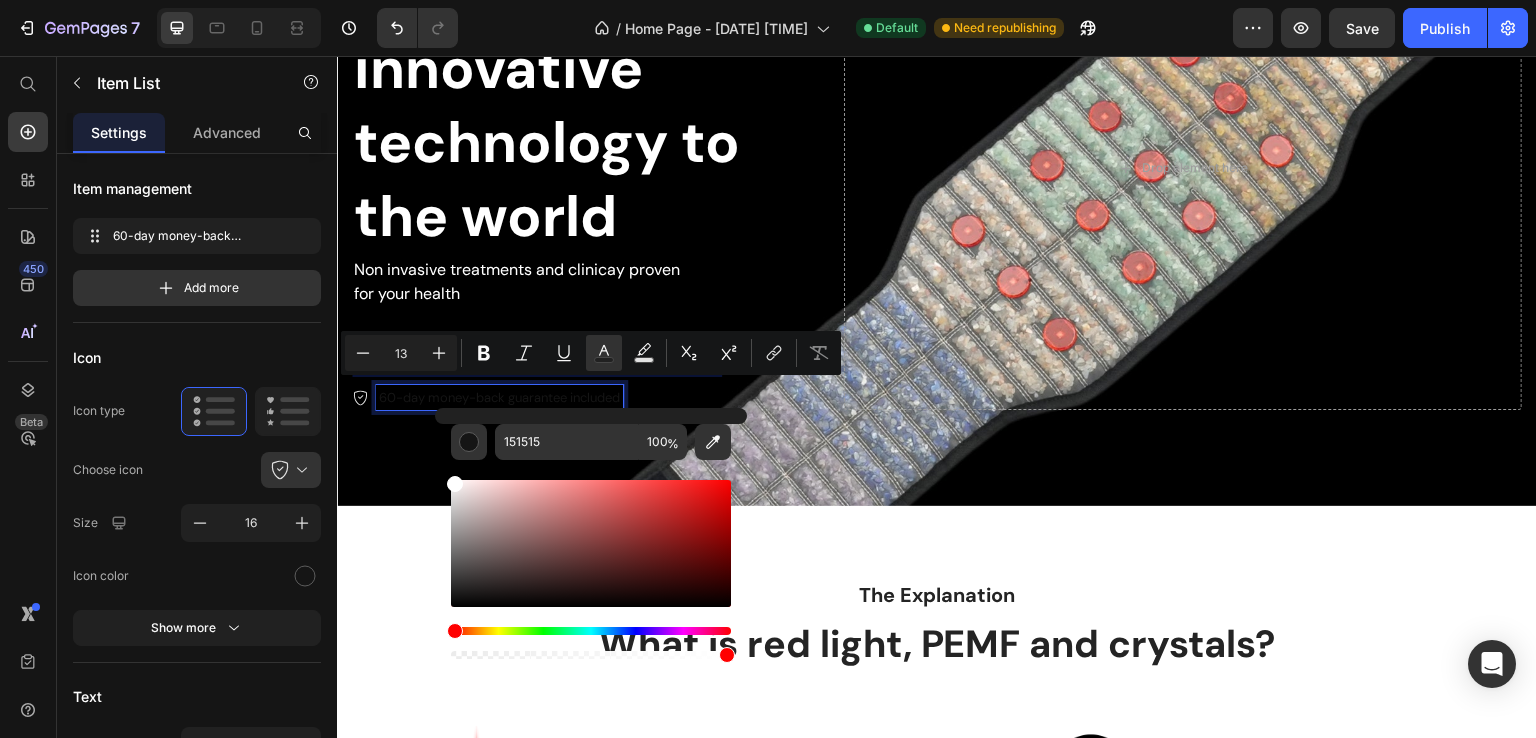 type on "FFFFFF" 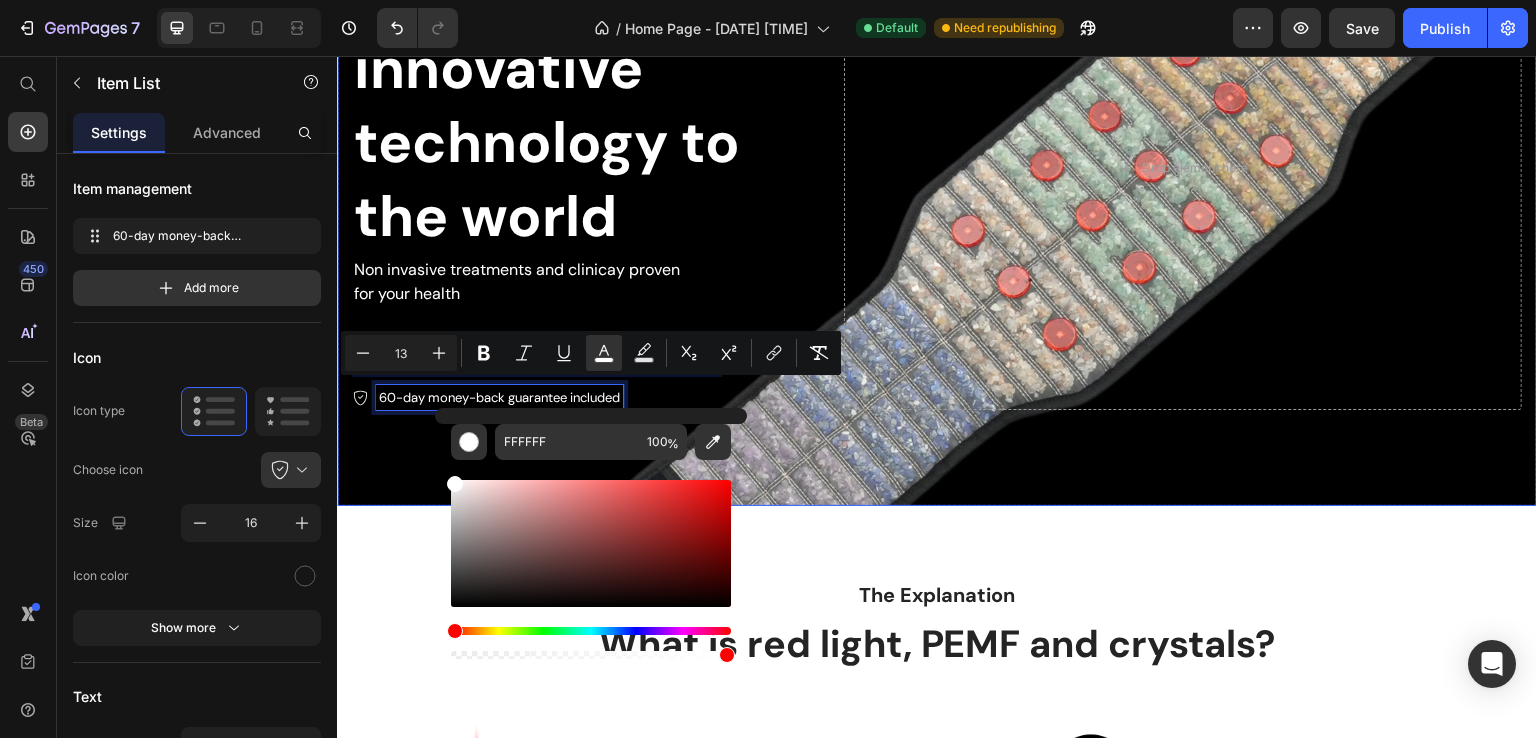 click at bounding box center (937, 168) 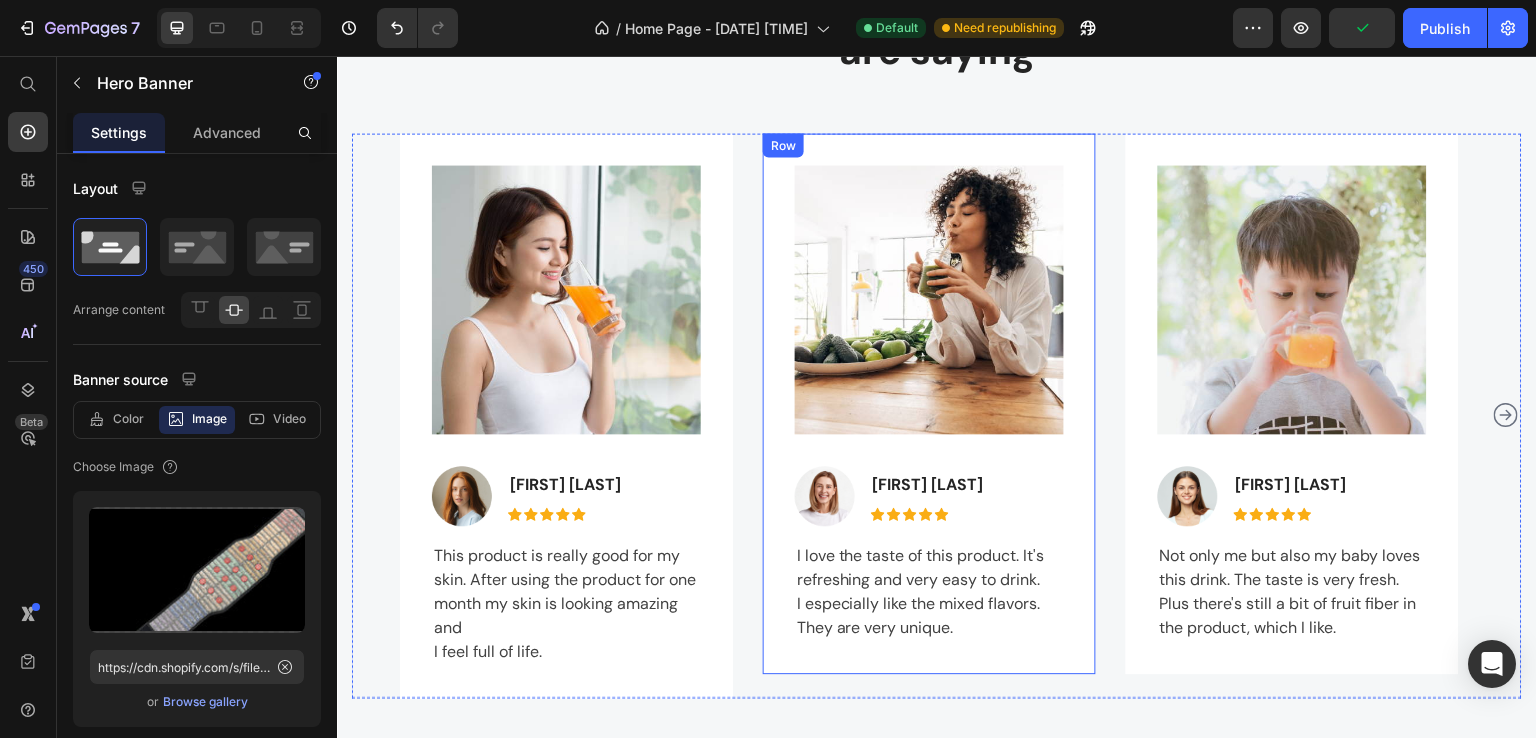 scroll, scrollTop: 1333, scrollLeft: 0, axis: vertical 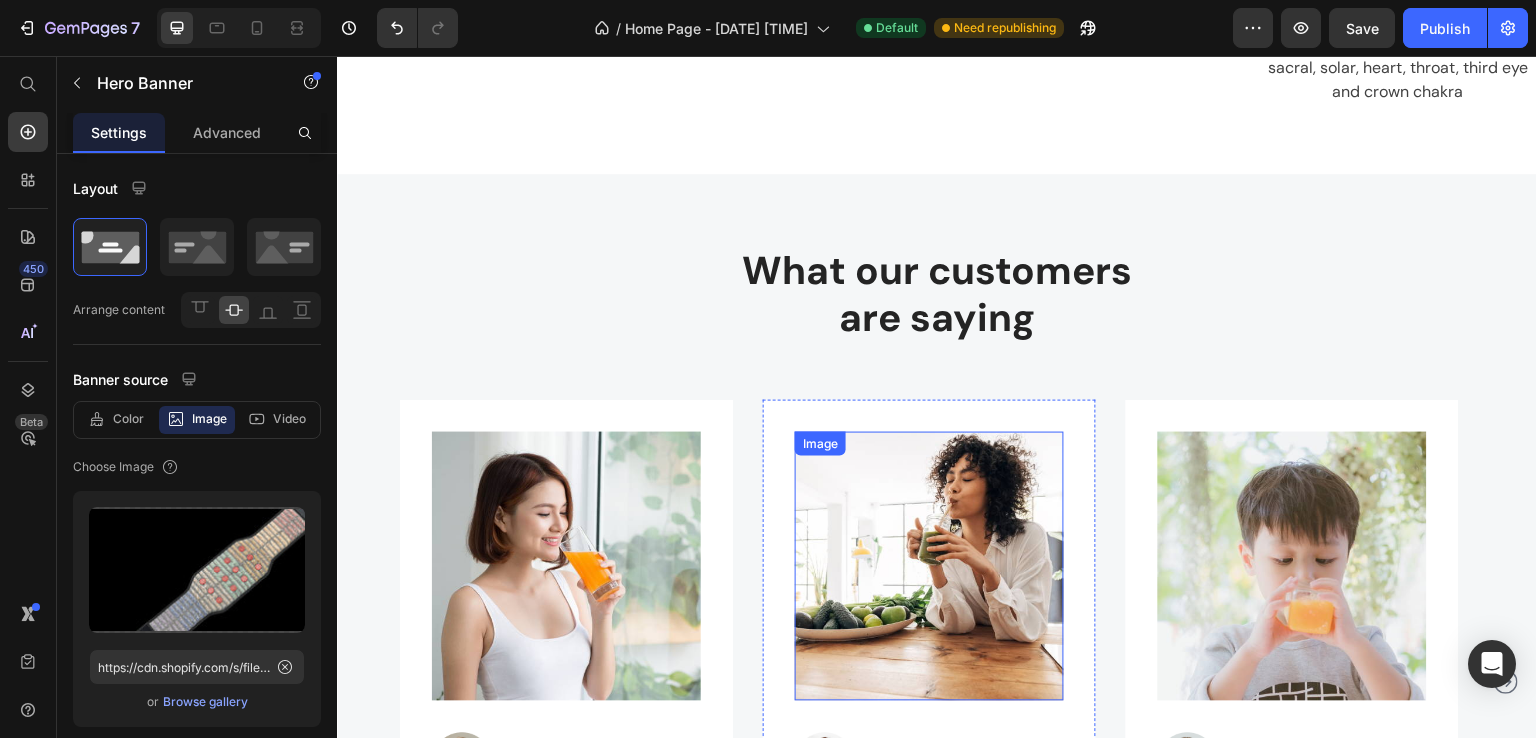 click at bounding box center [929, 566] 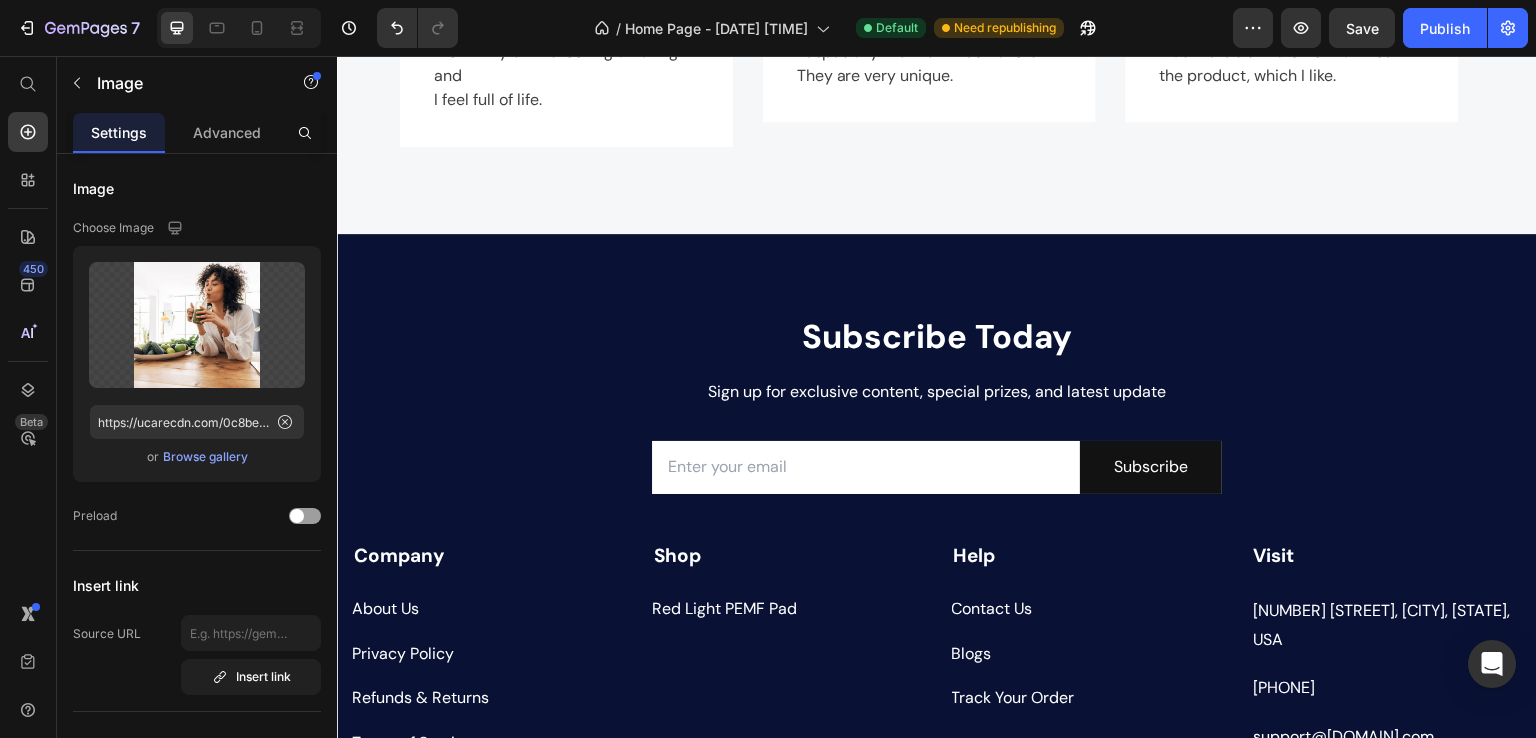 scroll, scrollTop: 2095, scrollLeft: 0, axis: vertical 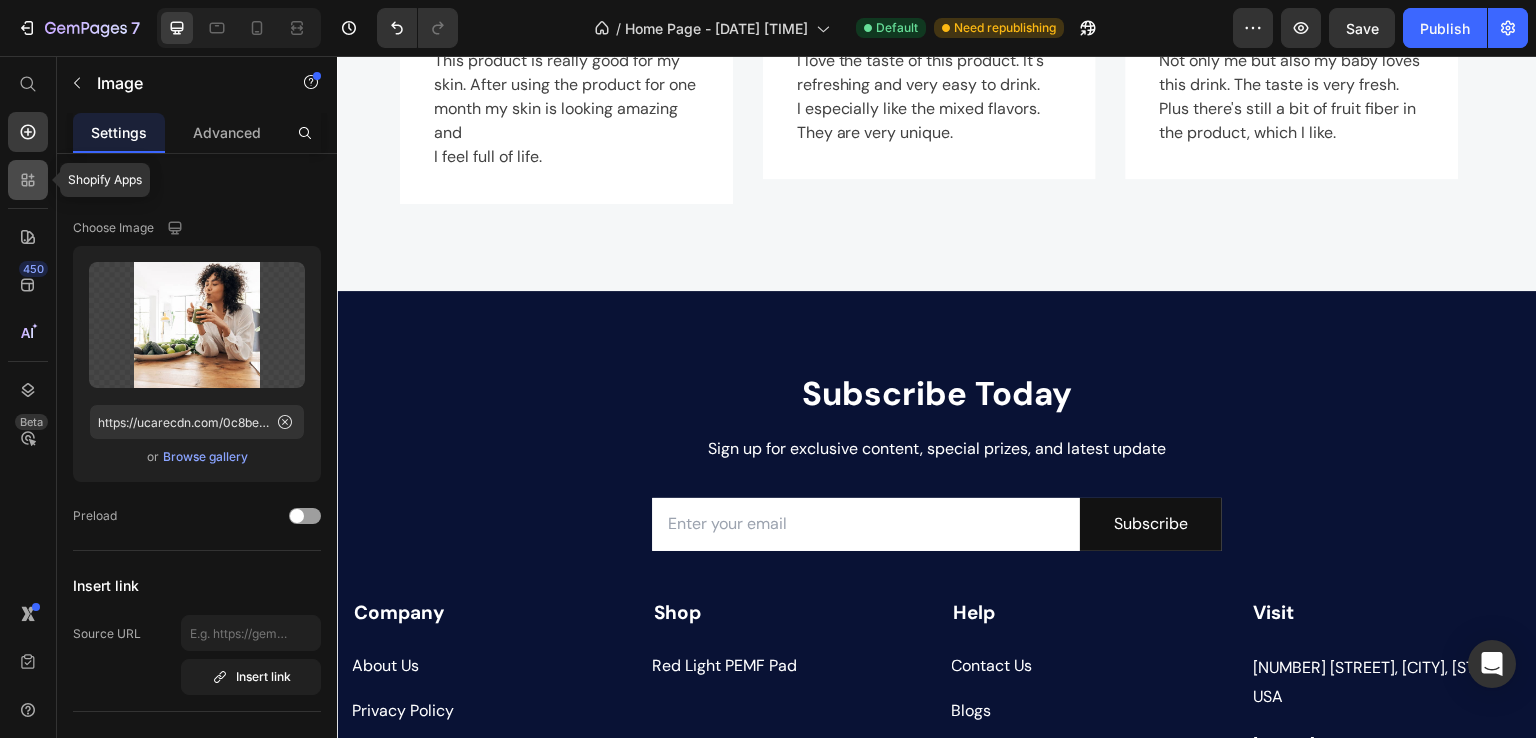 click 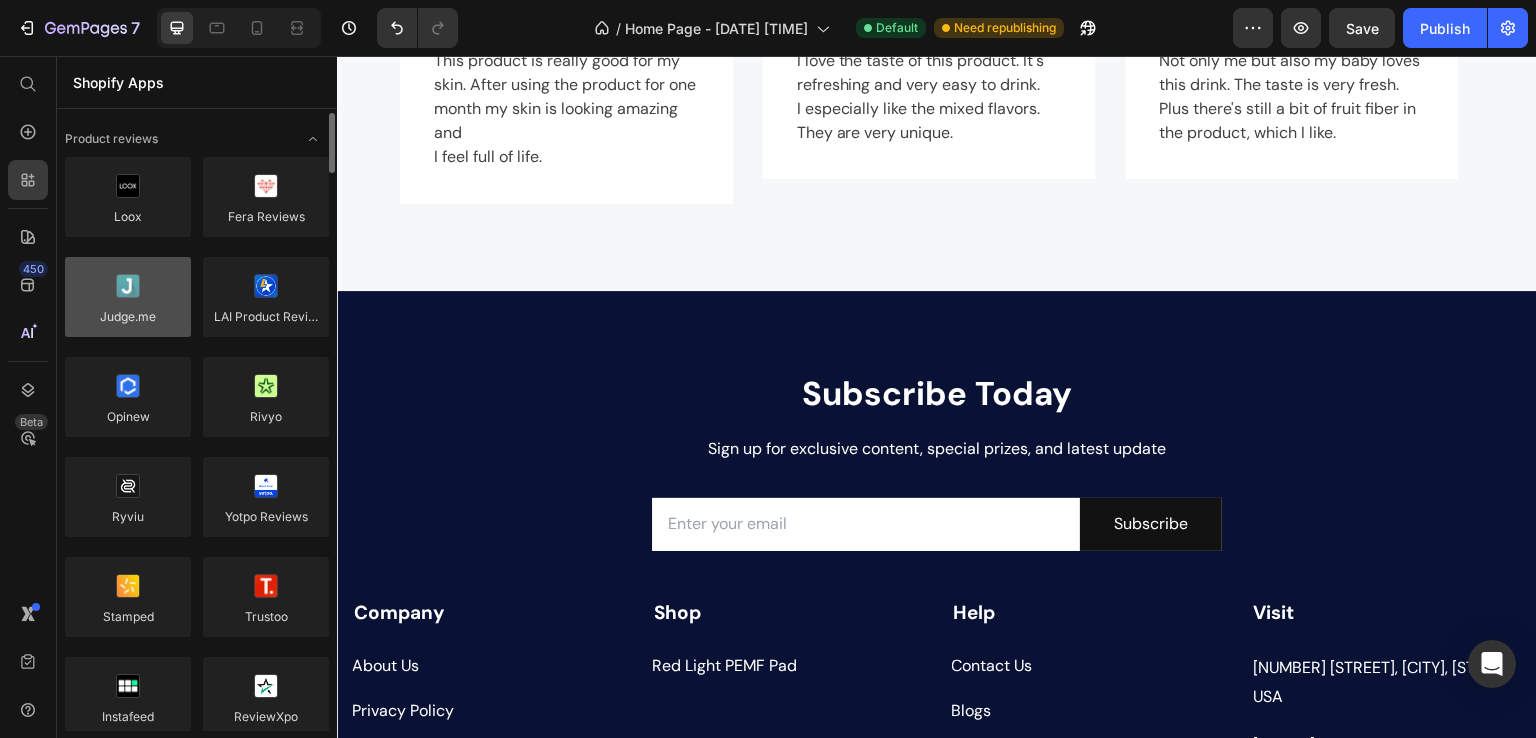 click at bounding box center (128, 297) 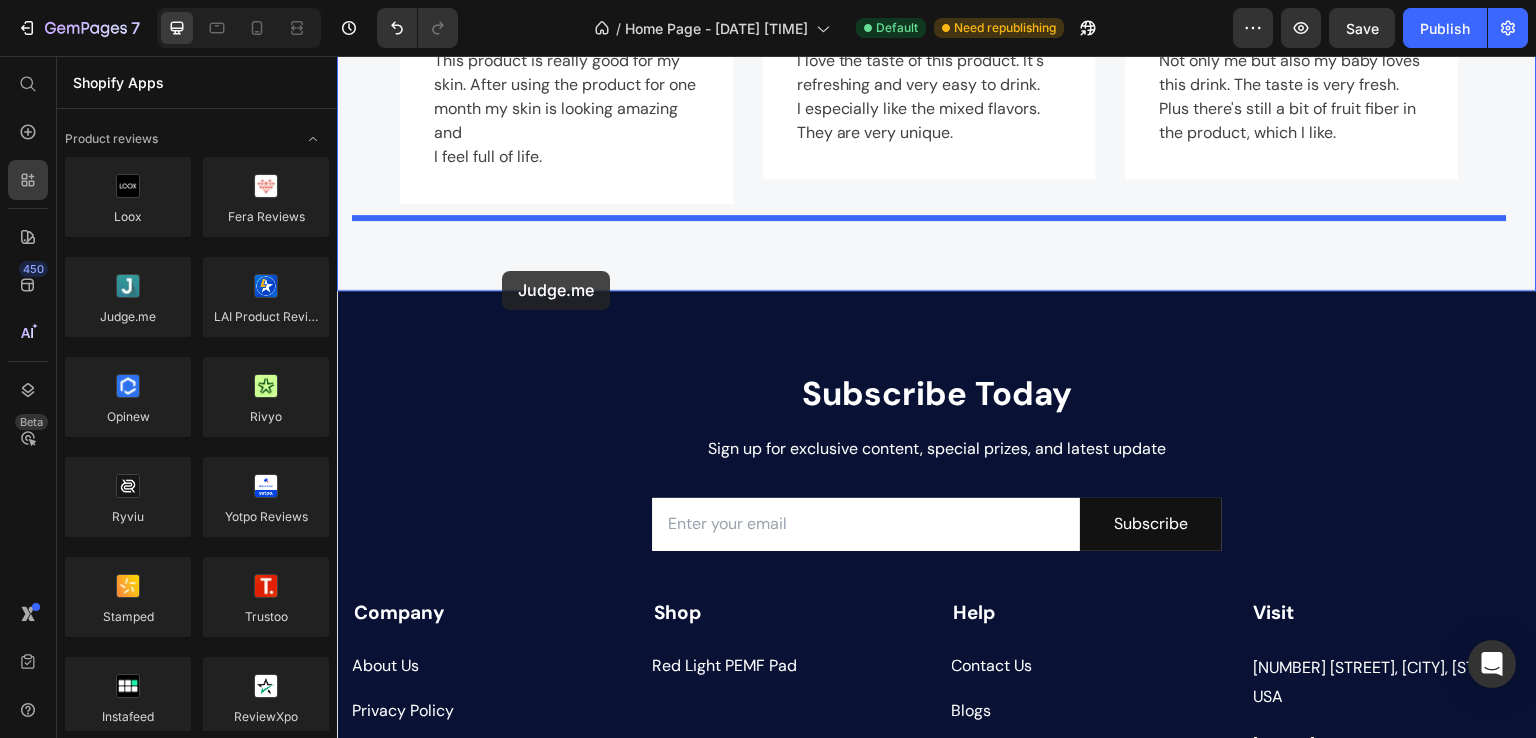 drag, startPoint x: 464, startPoint y: 357, endPoint x: 502, endPoint y: 271, distance: 94.02127 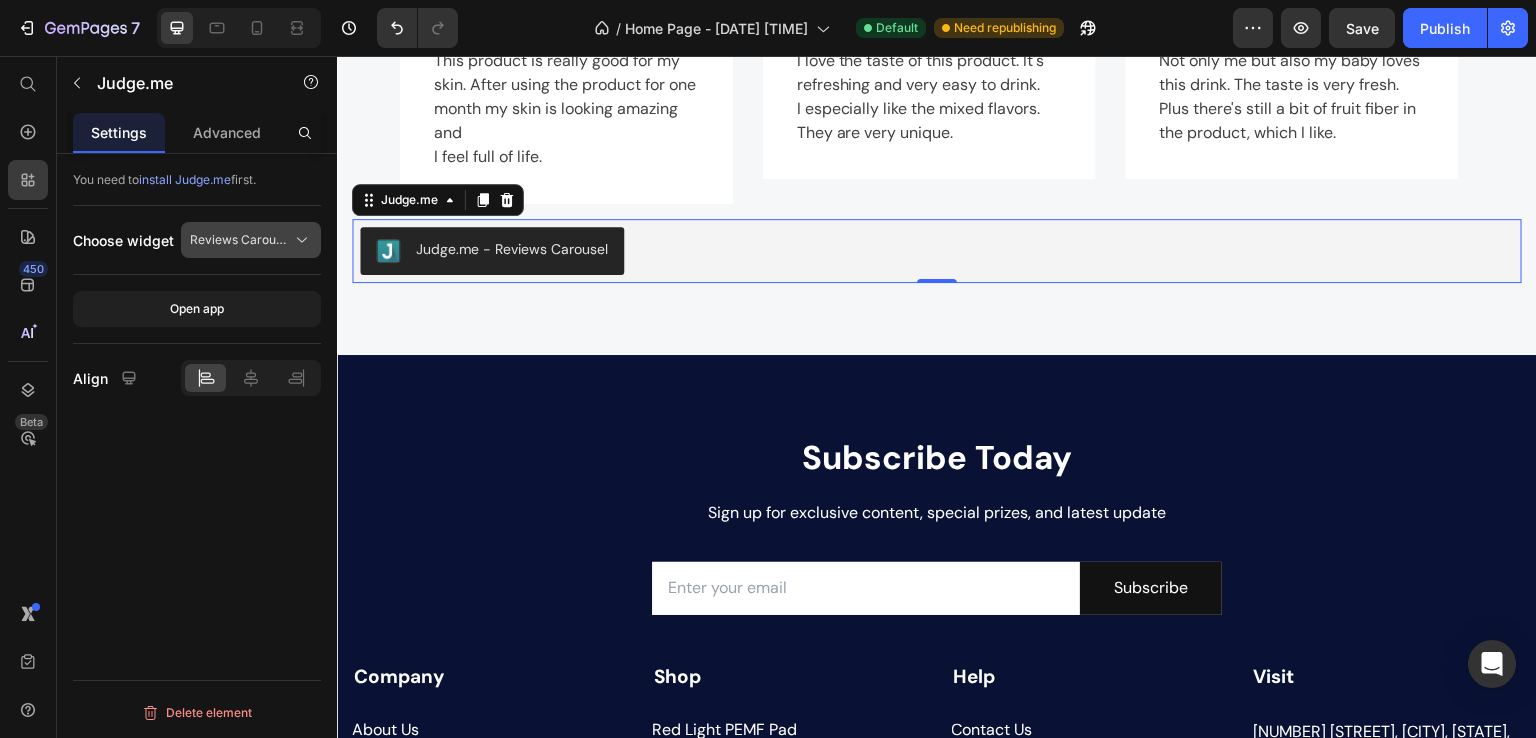 click on "Reviews Carousel" at bounding box center (239, 240) 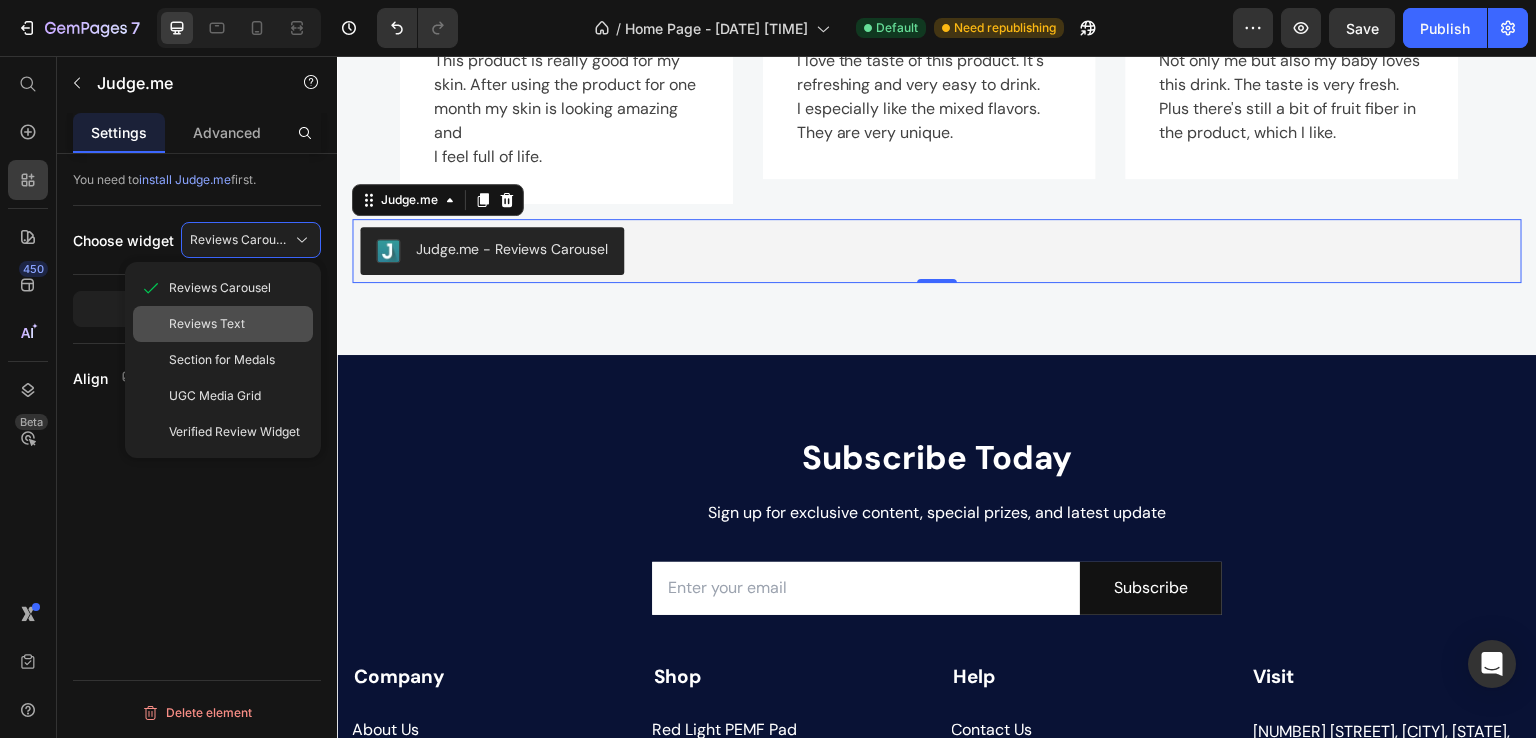 click on "Reviews Text" at bounding box center (237, 324) 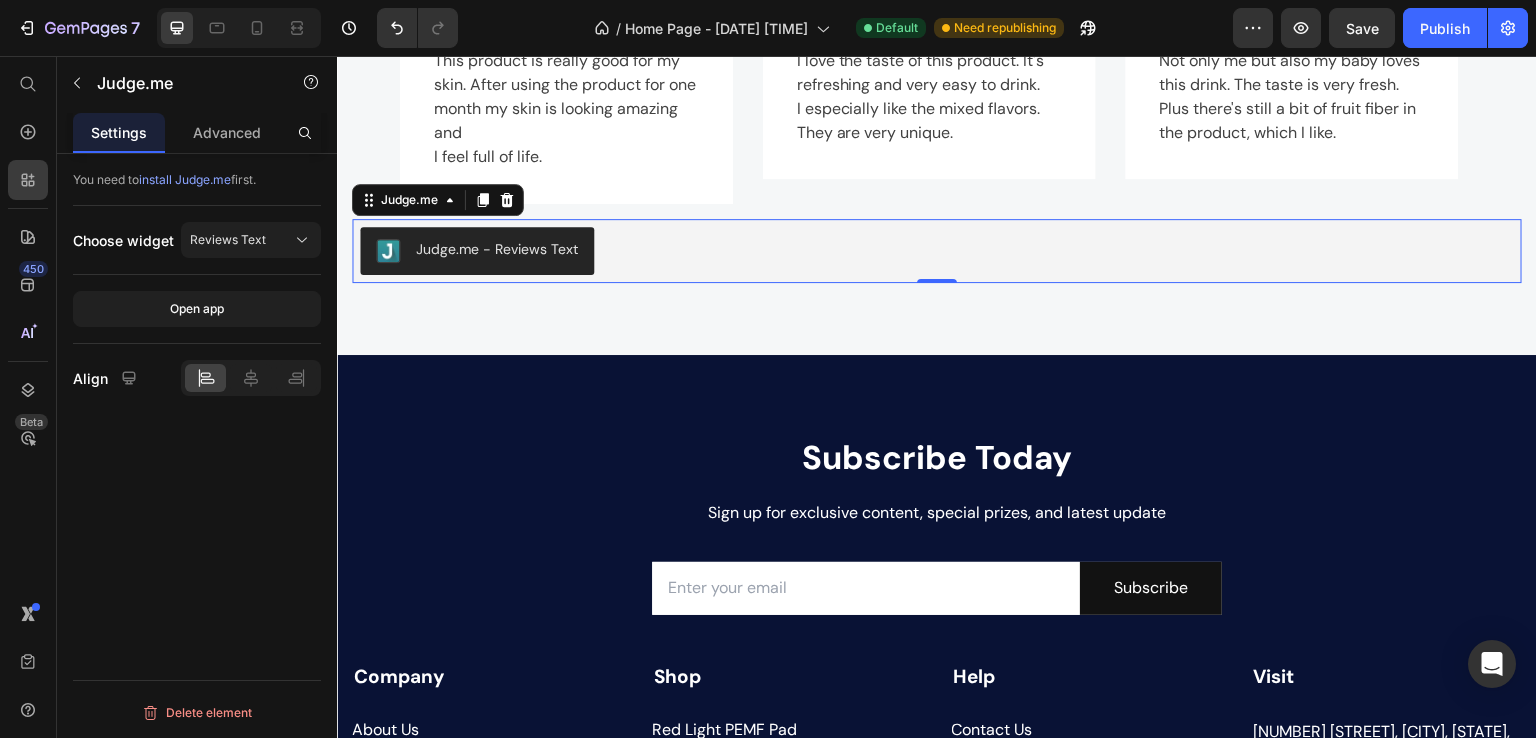 drag, startPoint x: 252, startPoint y: 378, endPoint x: 204, endPoint y: 385, distance: 48.507732 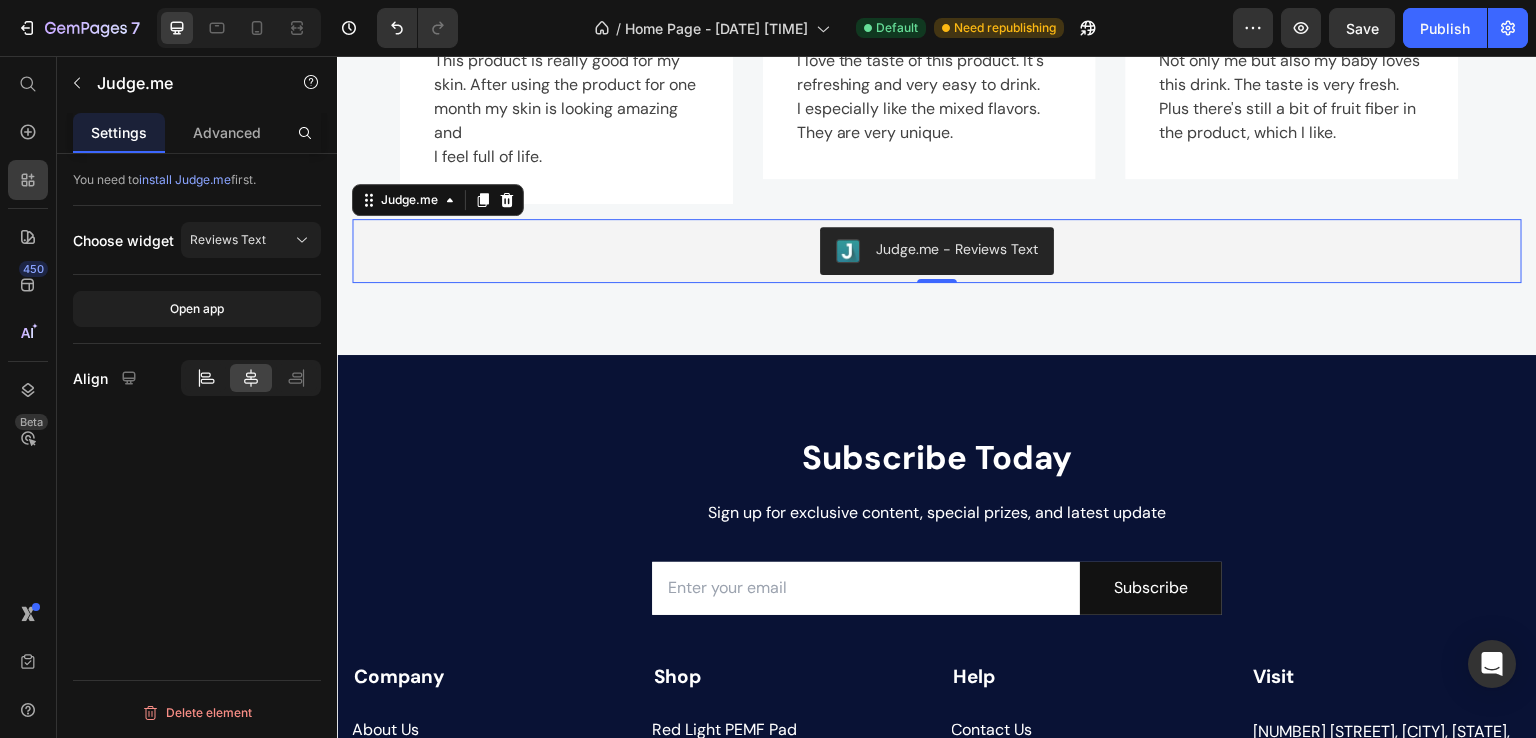 click 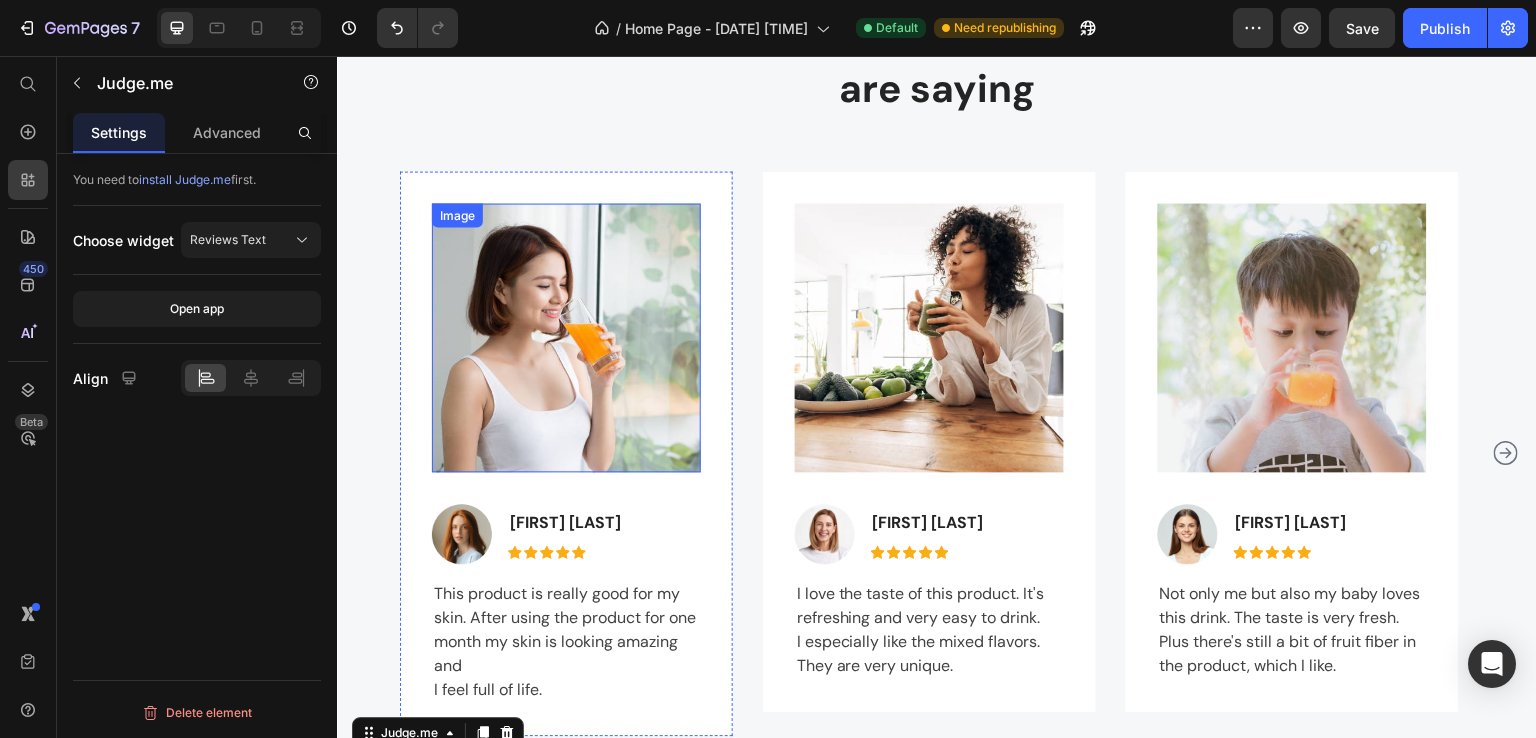 scroll, scrollTop: 2095, scrollLeft: 0, axis: vertical 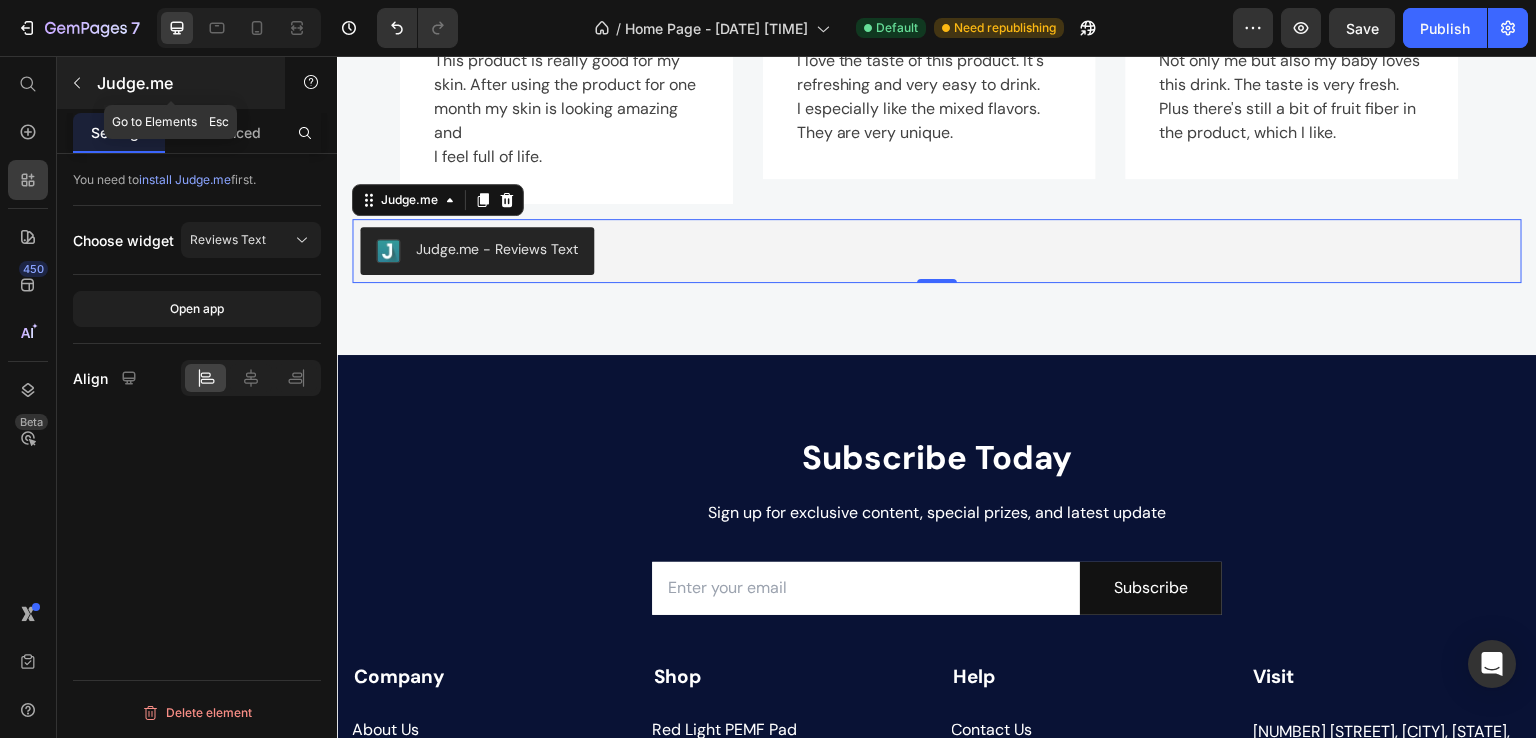 click 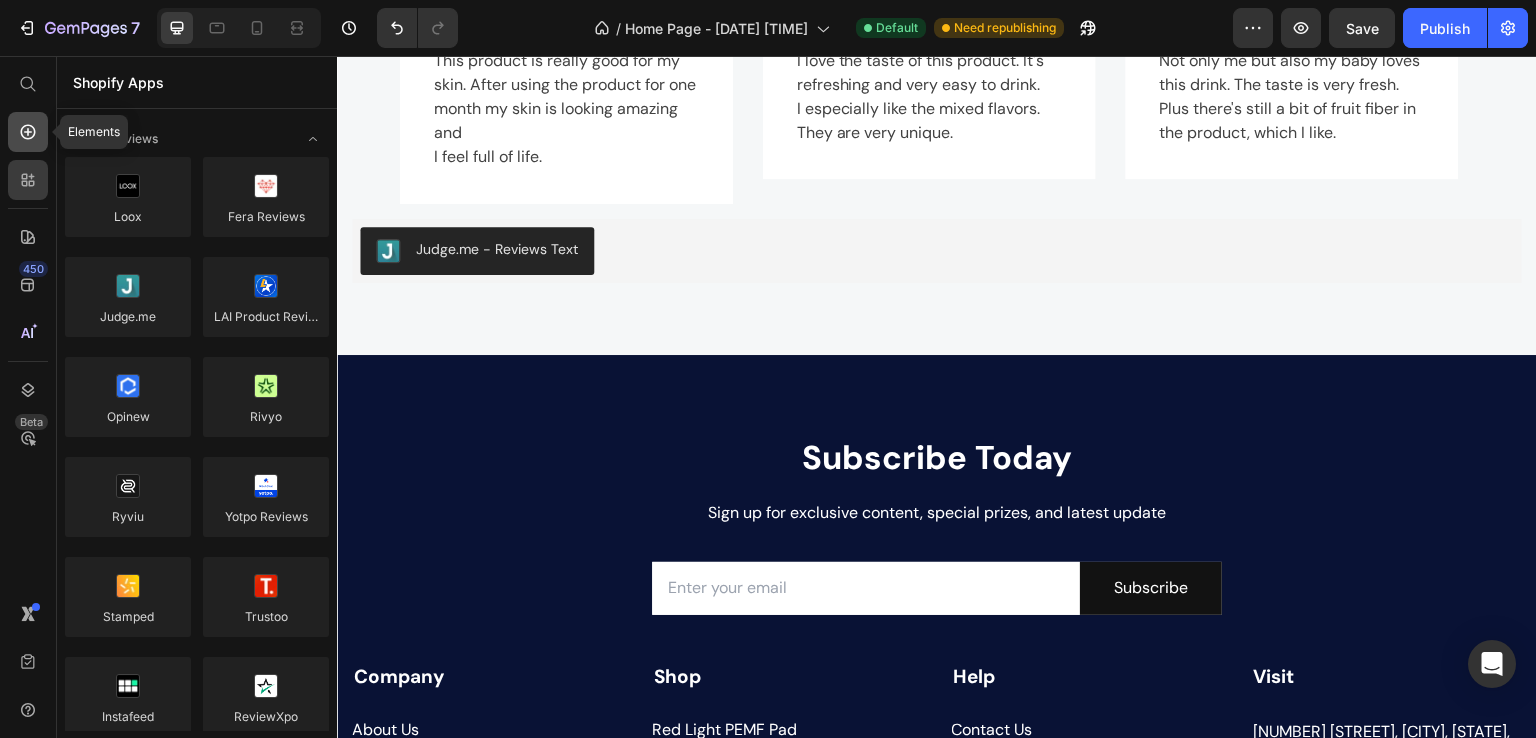 click 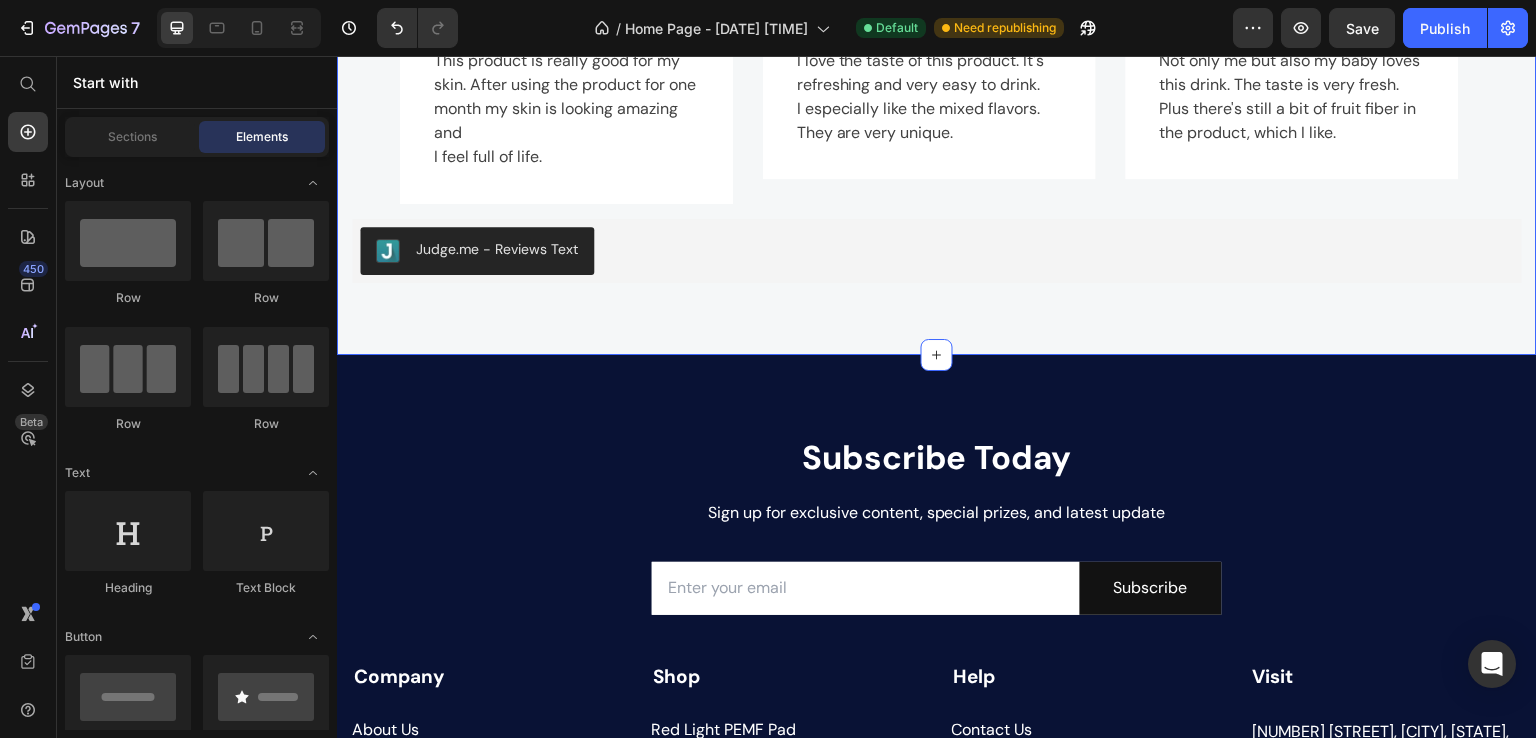 scroll, scrollTop: 1561, scrollLeft: 0, axis: vertical 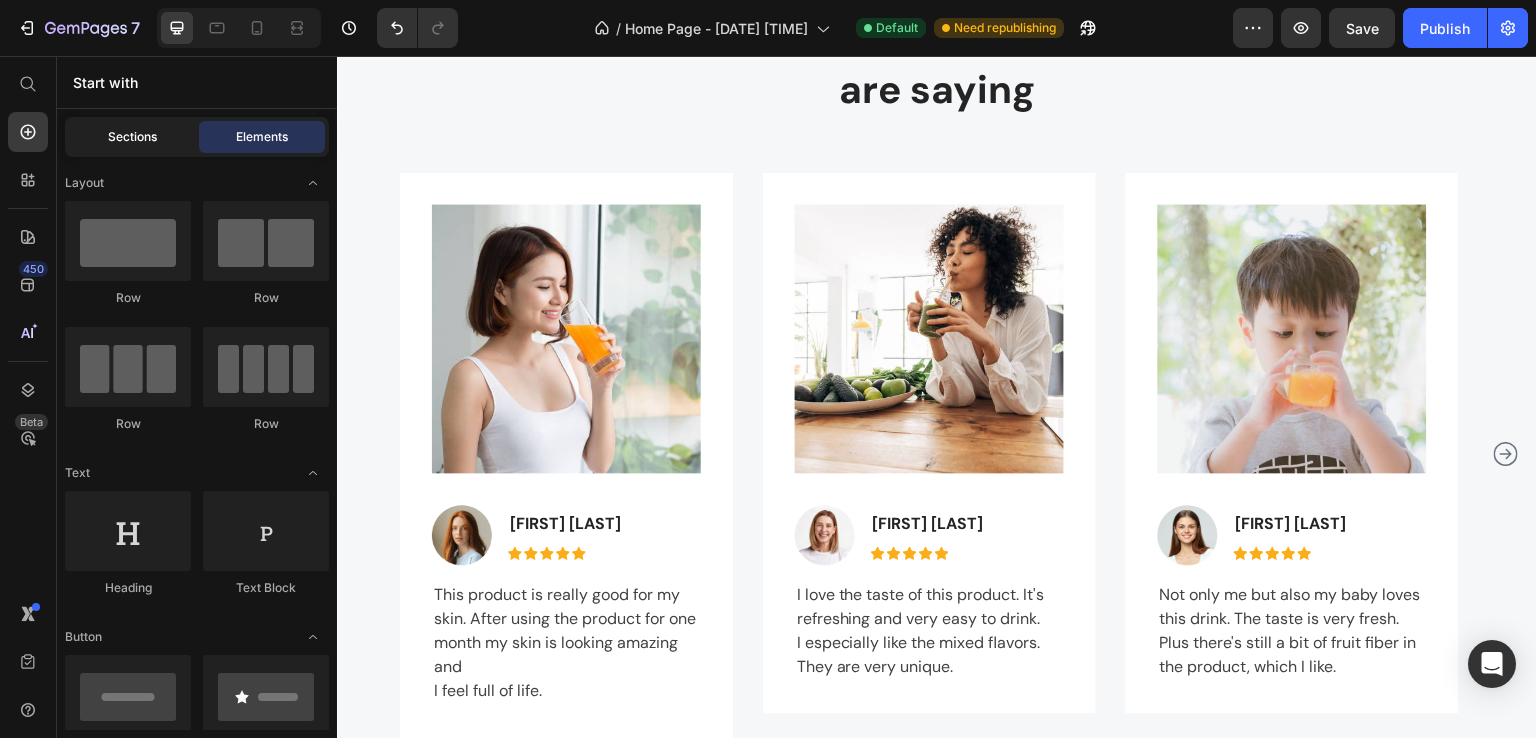 click on "Sections" 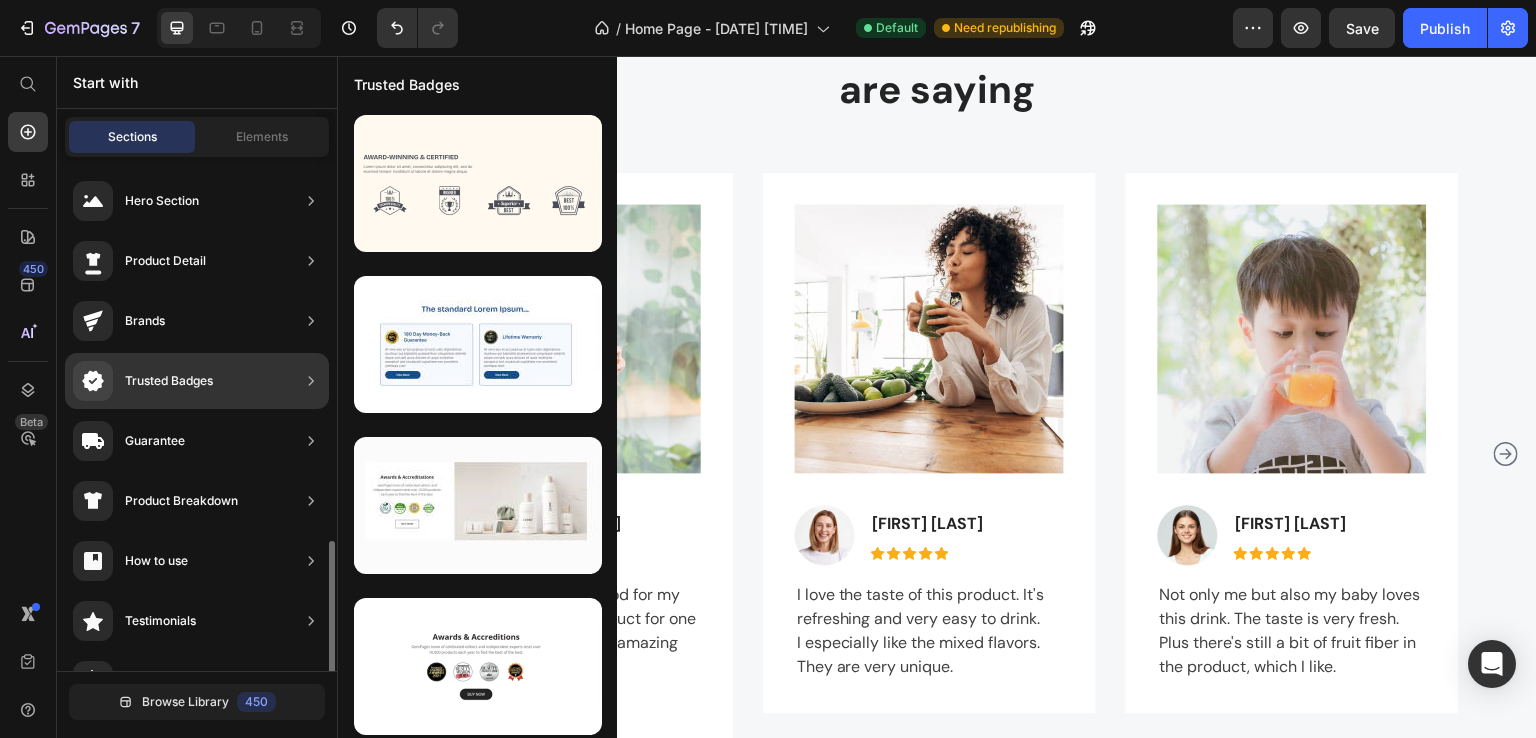 scroll, scrollTop: 266, scrollLeft: 0, axis: vertical 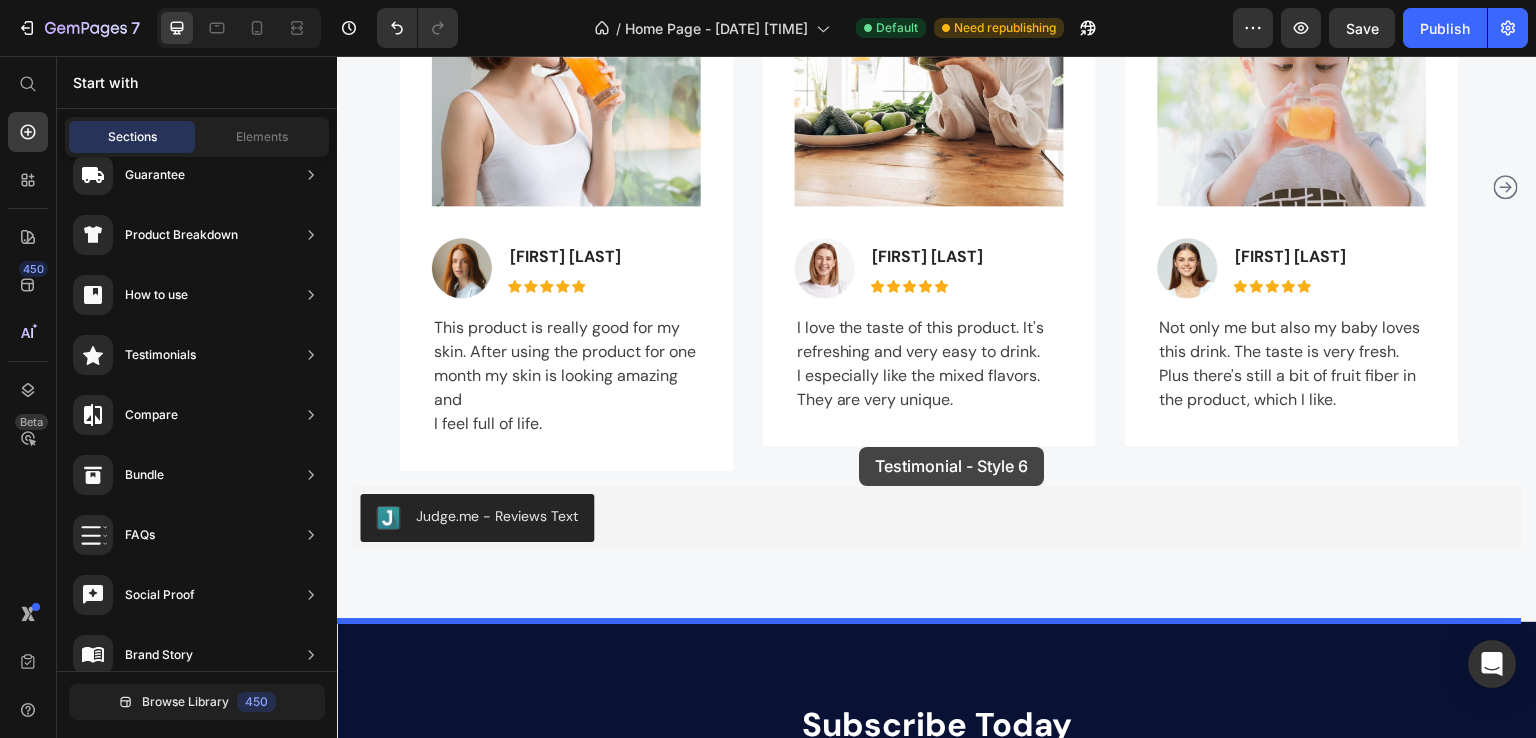 drag, startPoint x: 816, startPoint y: 561, endPoint x: 859, endPoint y: 447, distance: 121.84006 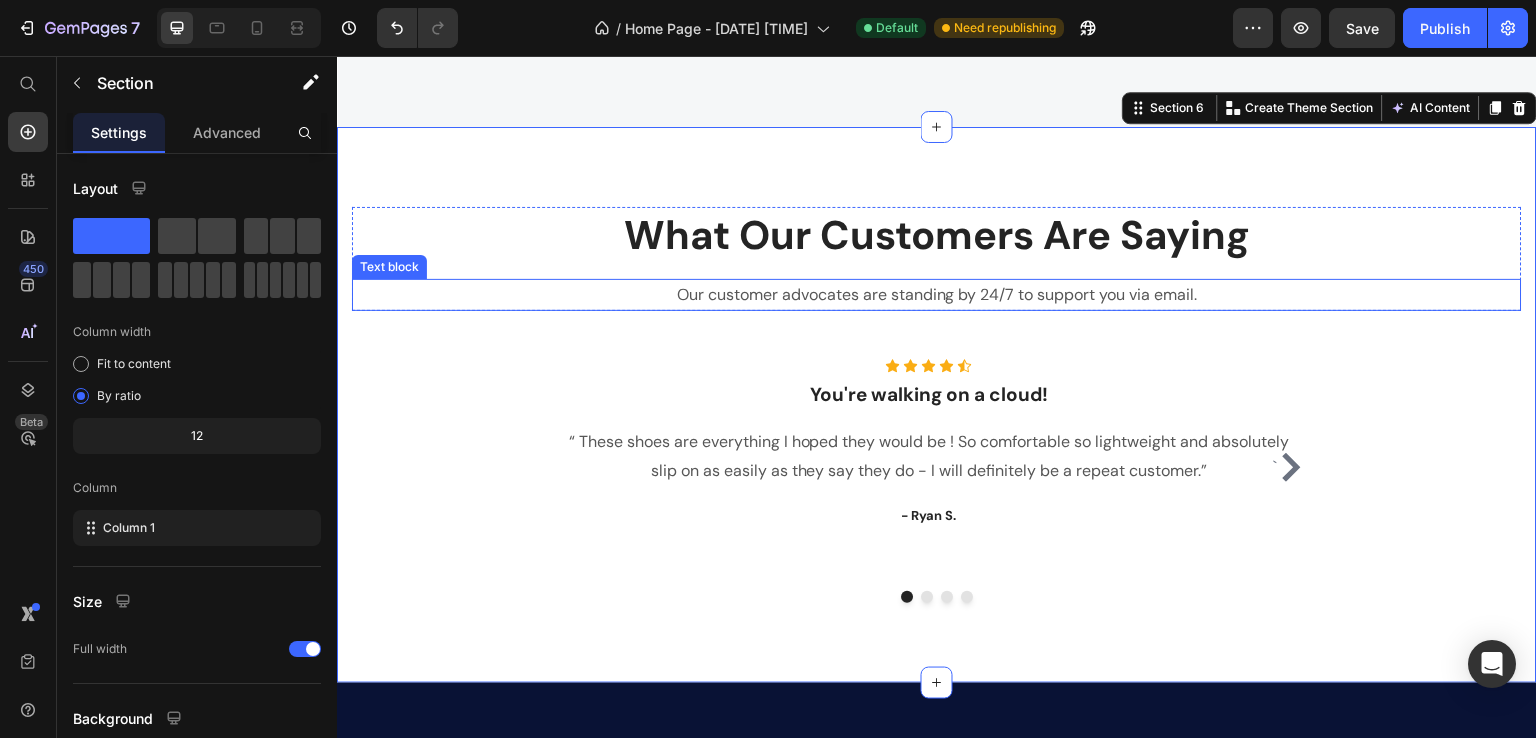 scroll, scrollTop: 2056, scrollLeft: 0, axis: vertical 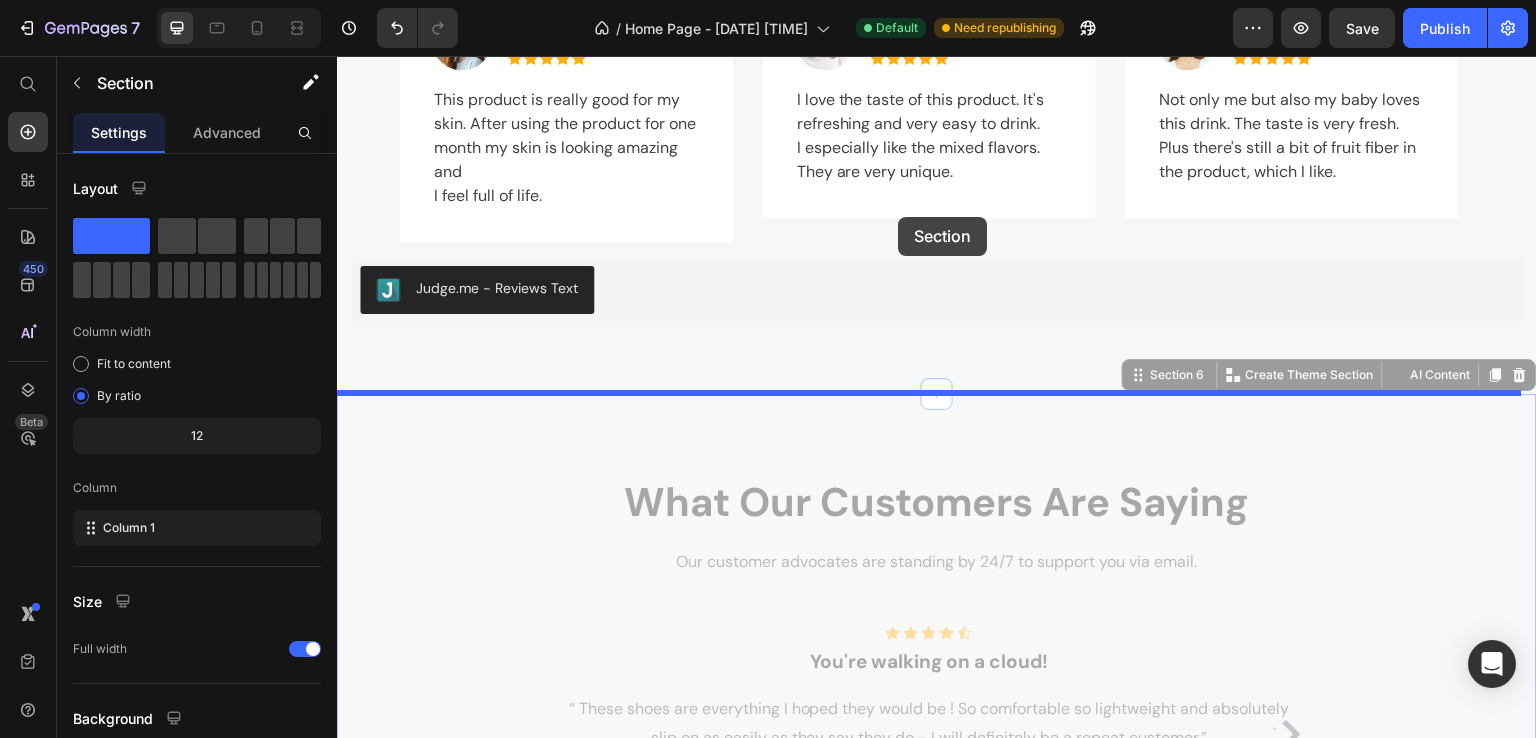 drag, startPoint x: 1124, startPoint y: 374, endPoint x: 898, endPoint y: 217, distance: 275.18176 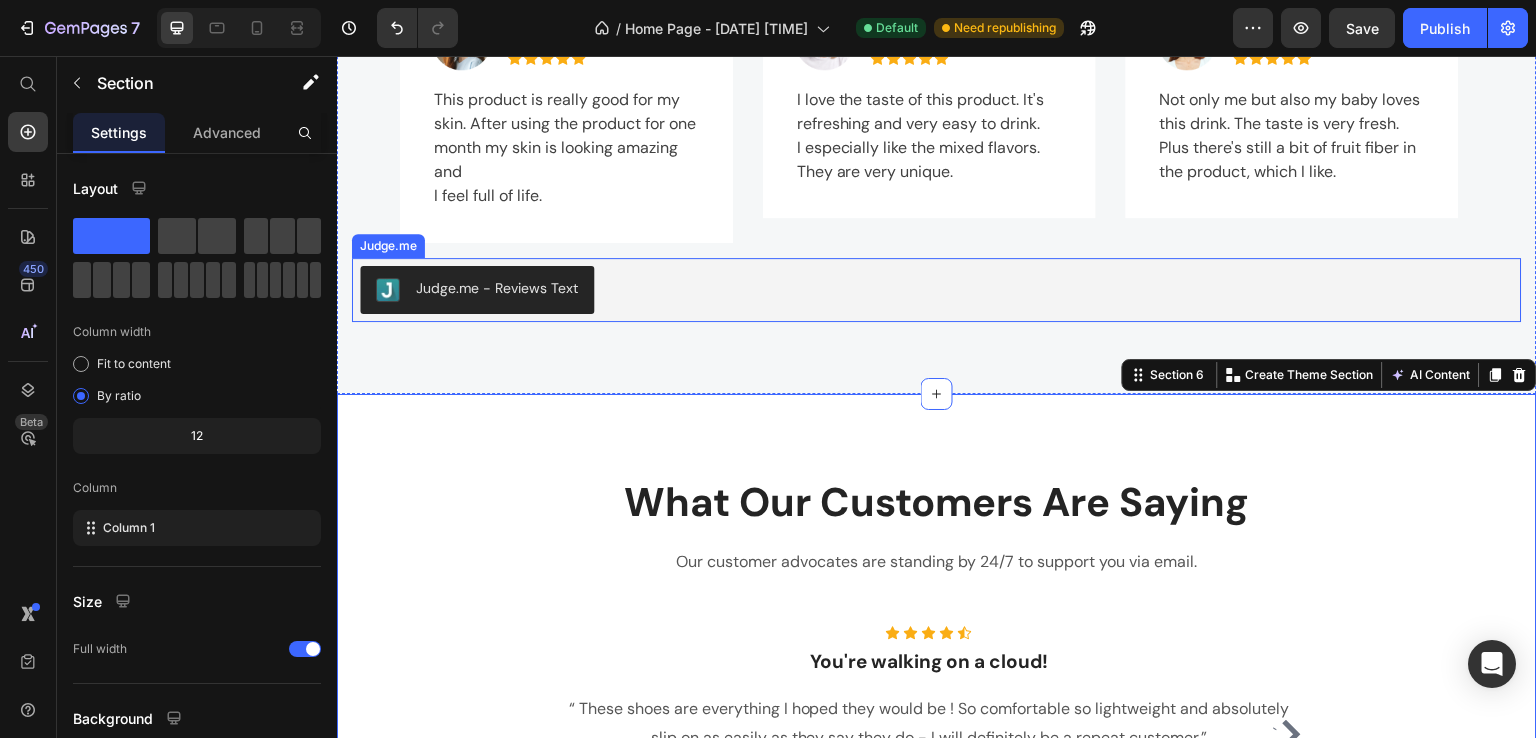click on "Judge.me - Reviews Text" at bounding box center (937, 290) 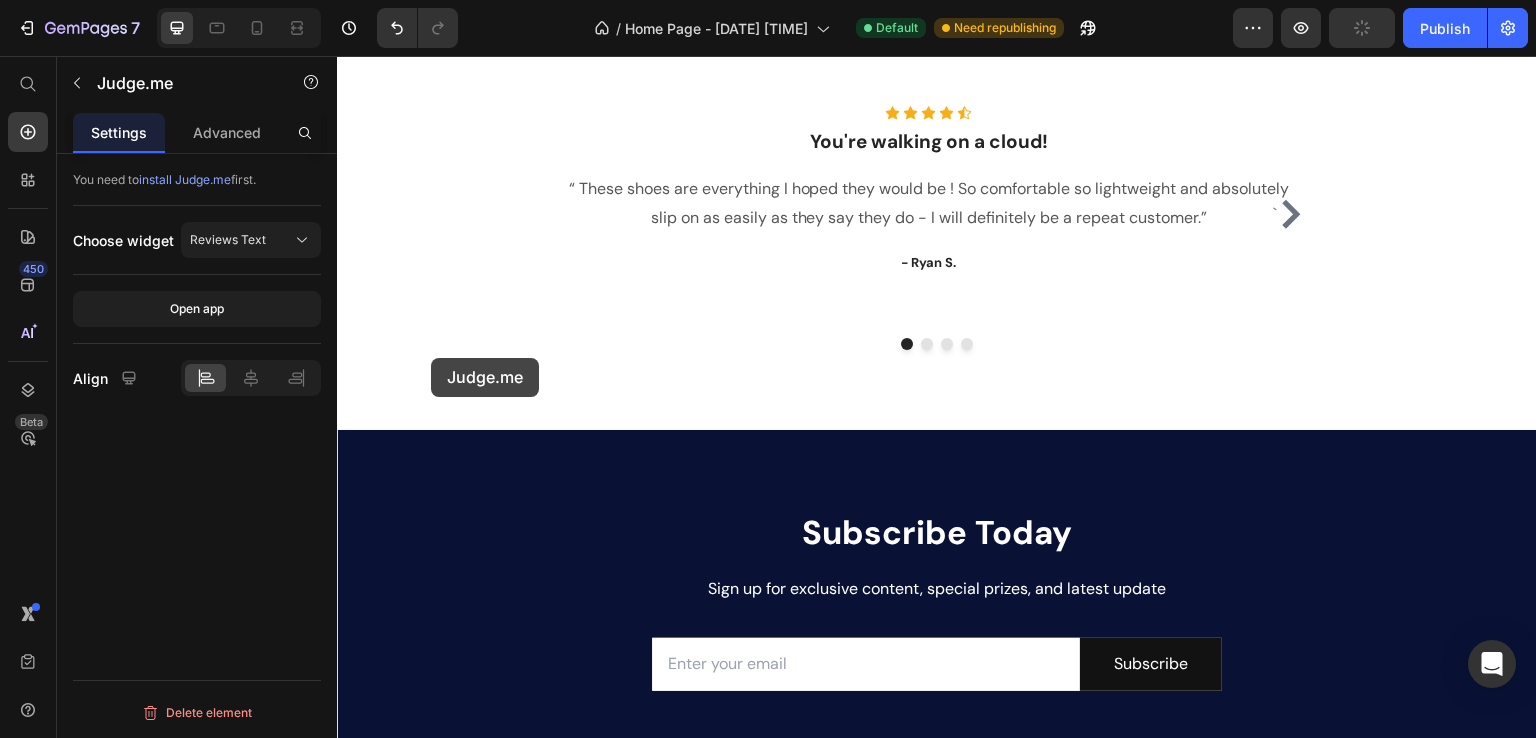 scroll, scrollTop: 2589, scrollLeft: 0, axis: vertical 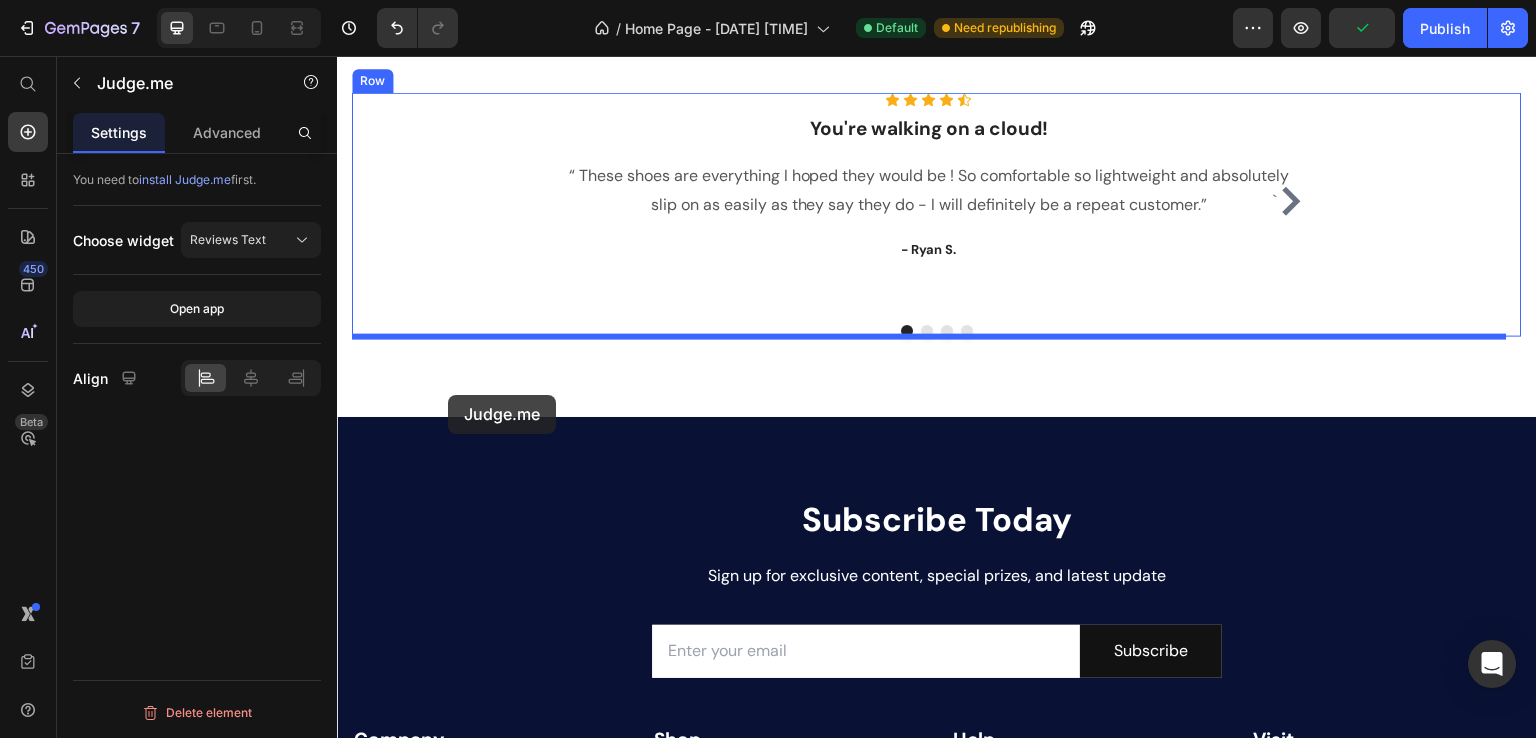 drag, startPoint x: 364, startPoint y: 245, endPoint x: 448, endPoint y: 395, distance: 171.91858 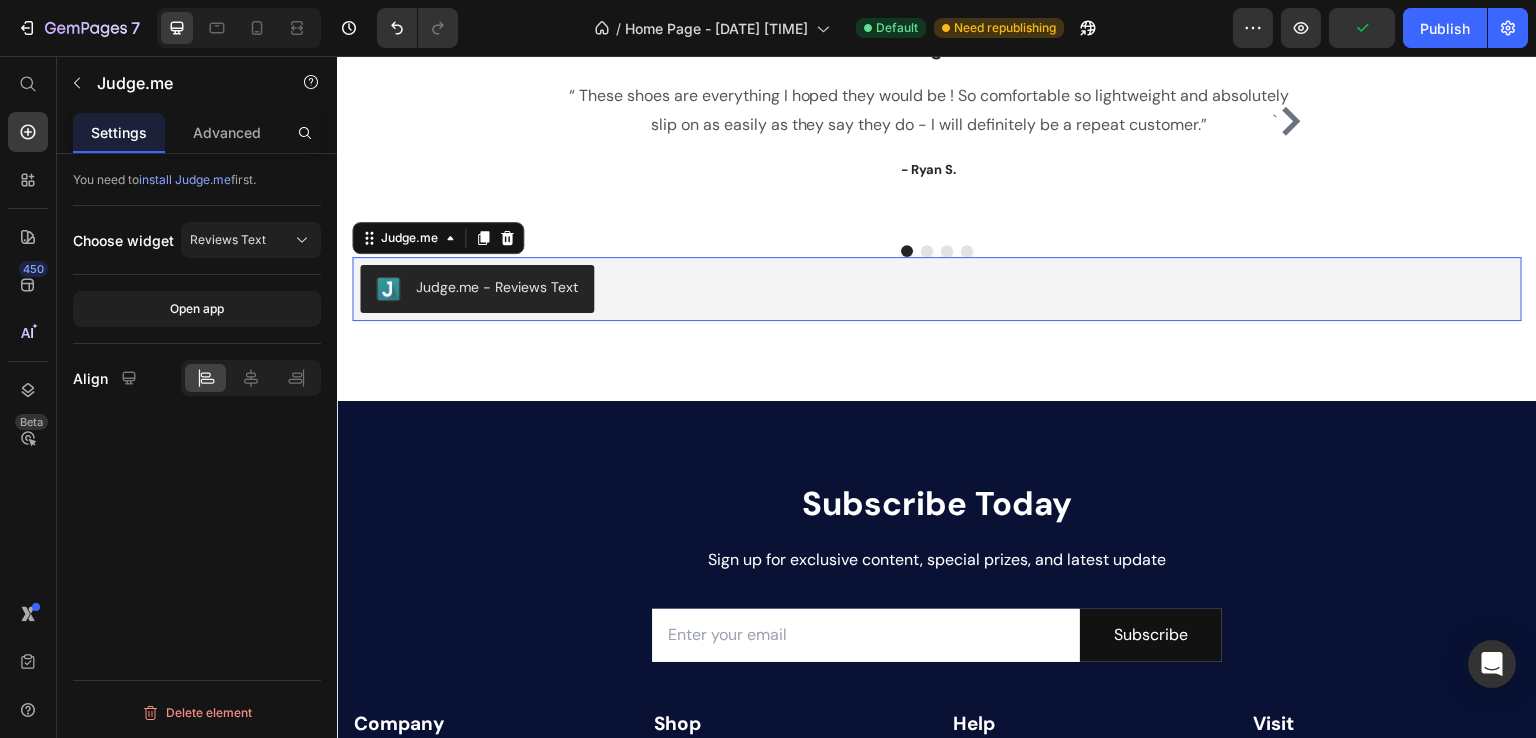 scroll, scrollTop: 2509, scrollLeft: 0, axis: vertical 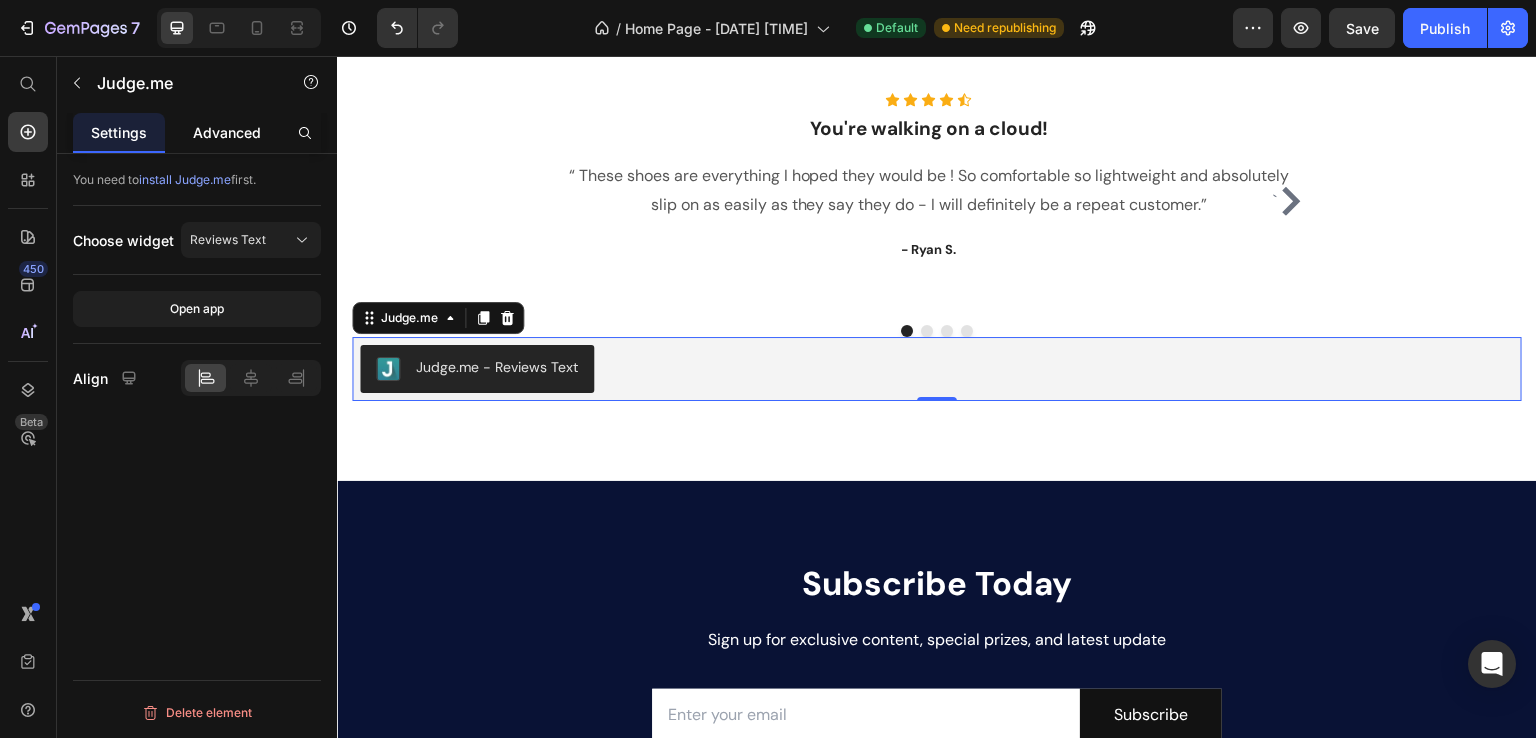 click on "Advanced" at bounding box center [227, 132] 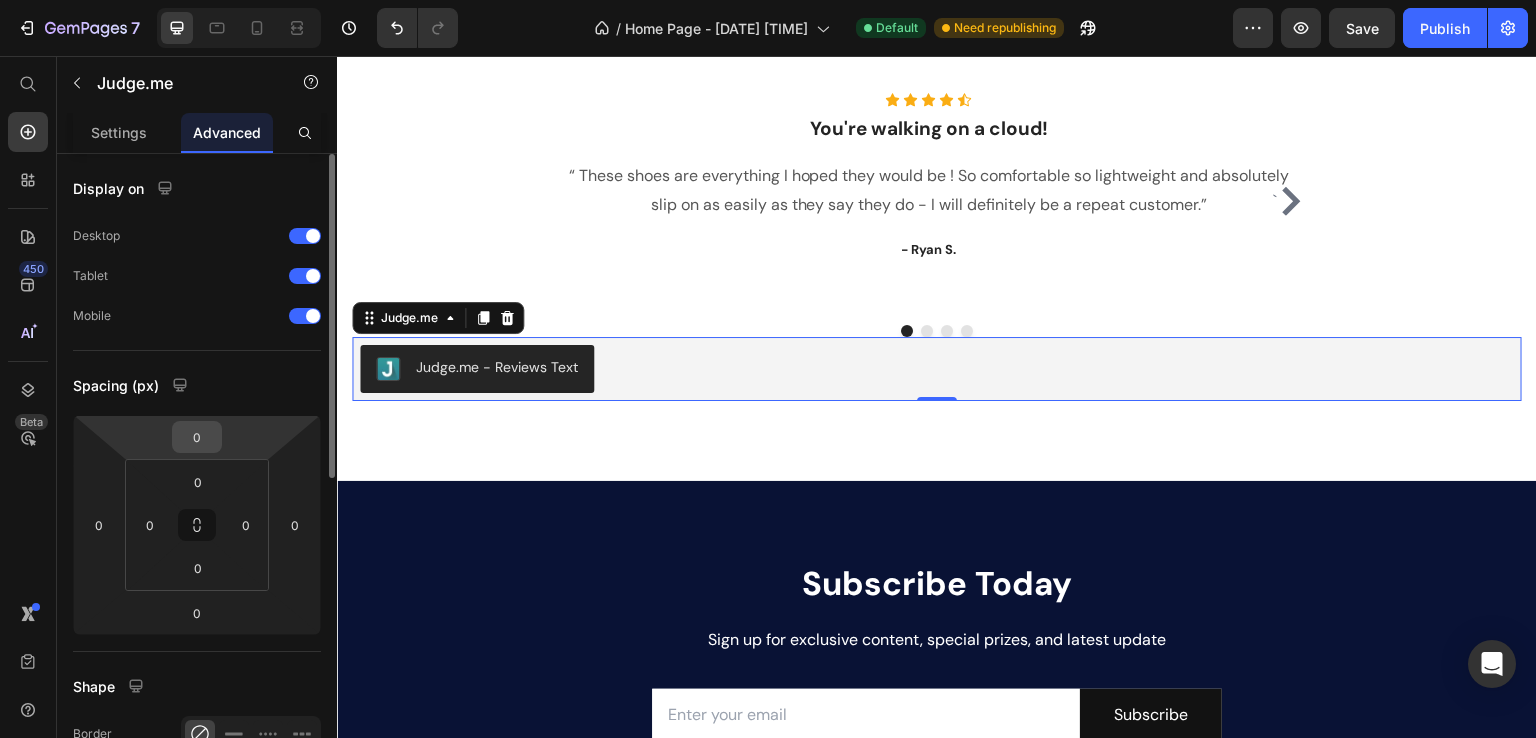 click on "0" at bounding box center (197, 437) 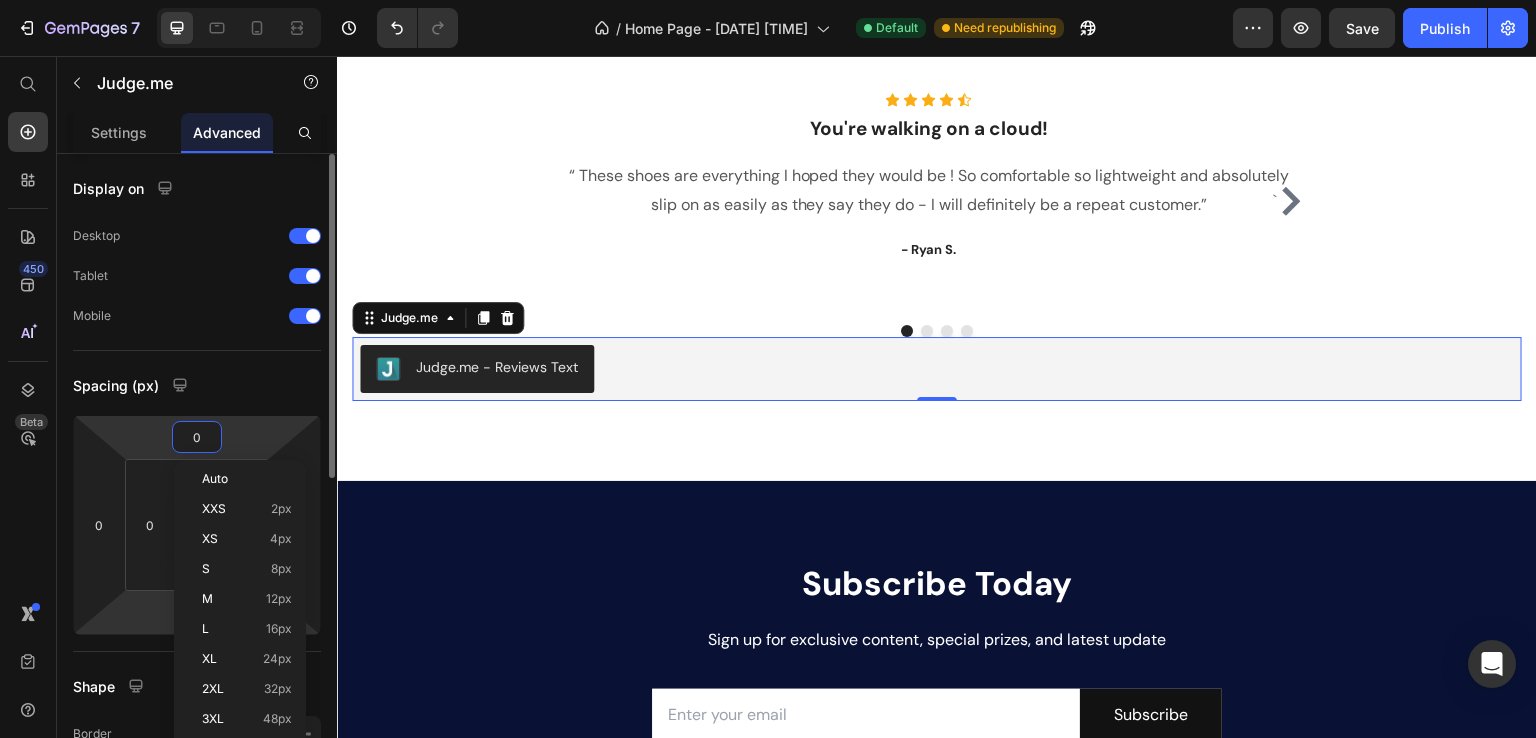 scroll, scrollTop: 266, scrollLeft: 0, axis: vertical 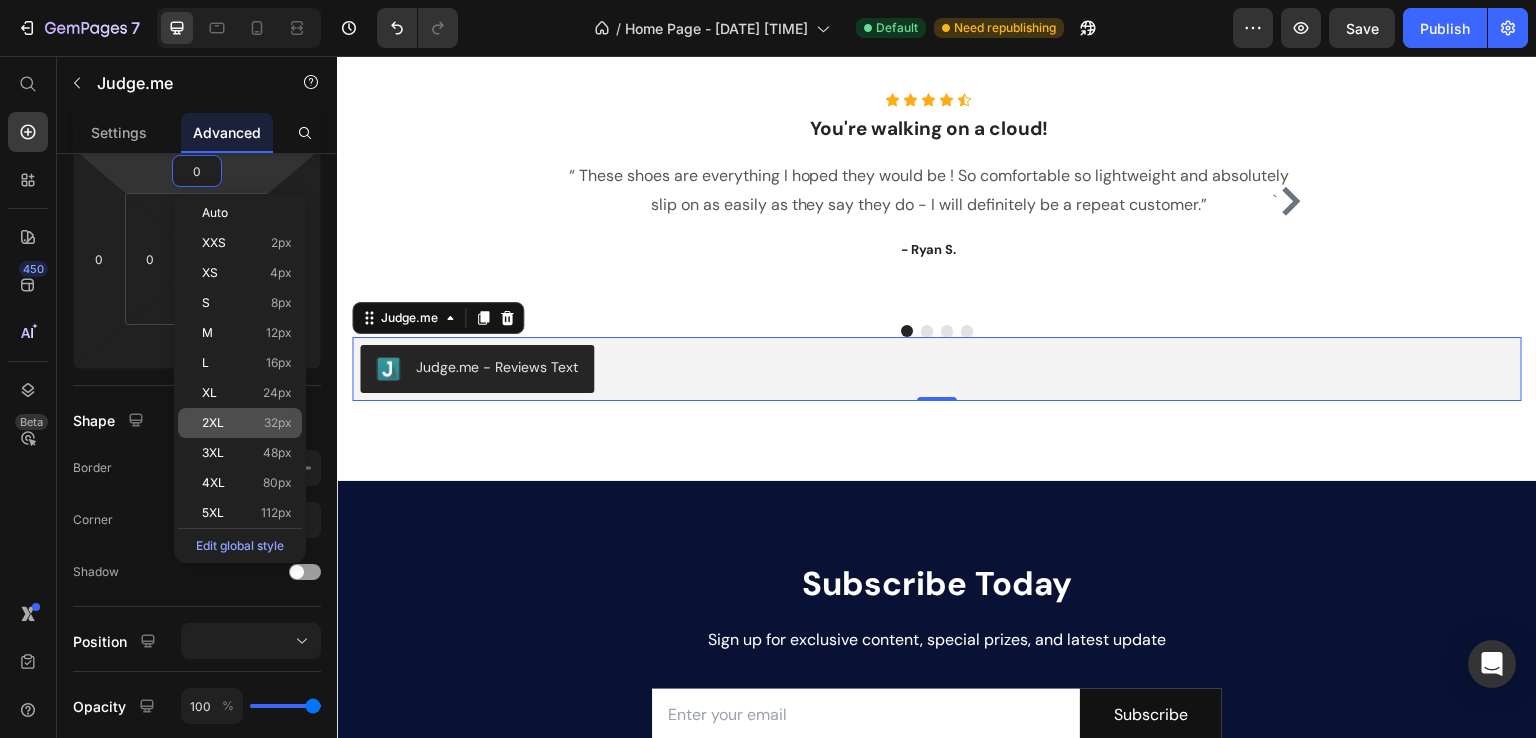 click on "32px" at bounding box center (278, 423) 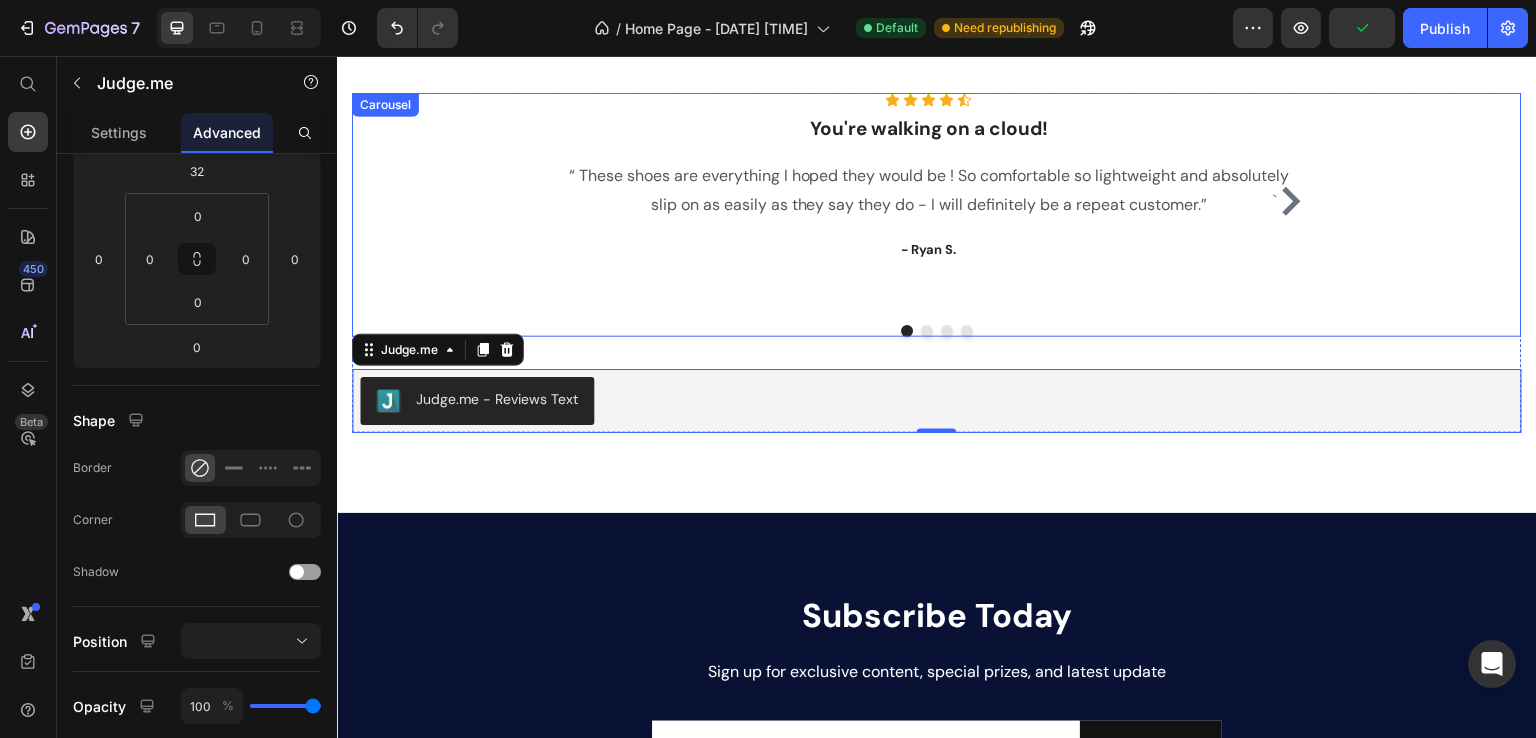 click on "`                Icon                Icon                Icon                Icon
Icon Icon List Hoz You're walking on a cloud! Heading “ These shoes are everything I hoped they would be ! So comfortable so lightweight and absolutely slip on as easily as they say they do - I will definitely be a repeat customer.” Text block - Ryan S. Text block                Icon                Icon                Icon                Icon
Icon Icon List Hoz You're walking on a cloud! Heading “ These shoes are everything I hoped they would be ! So comfortable so lightweight and absolutely slip on as easily as they say they do - I will definitely be a repeat customer.” Text block - Ryan S. Text block                Icon                Icon                Icon                Icon
Icon Icon List Hoz You're walking on a cloud! Heading Text block - Ryan S. Text block                Icon                Icon                Icon                Icon
Icon Heading `" at bounding box center (937, 215) 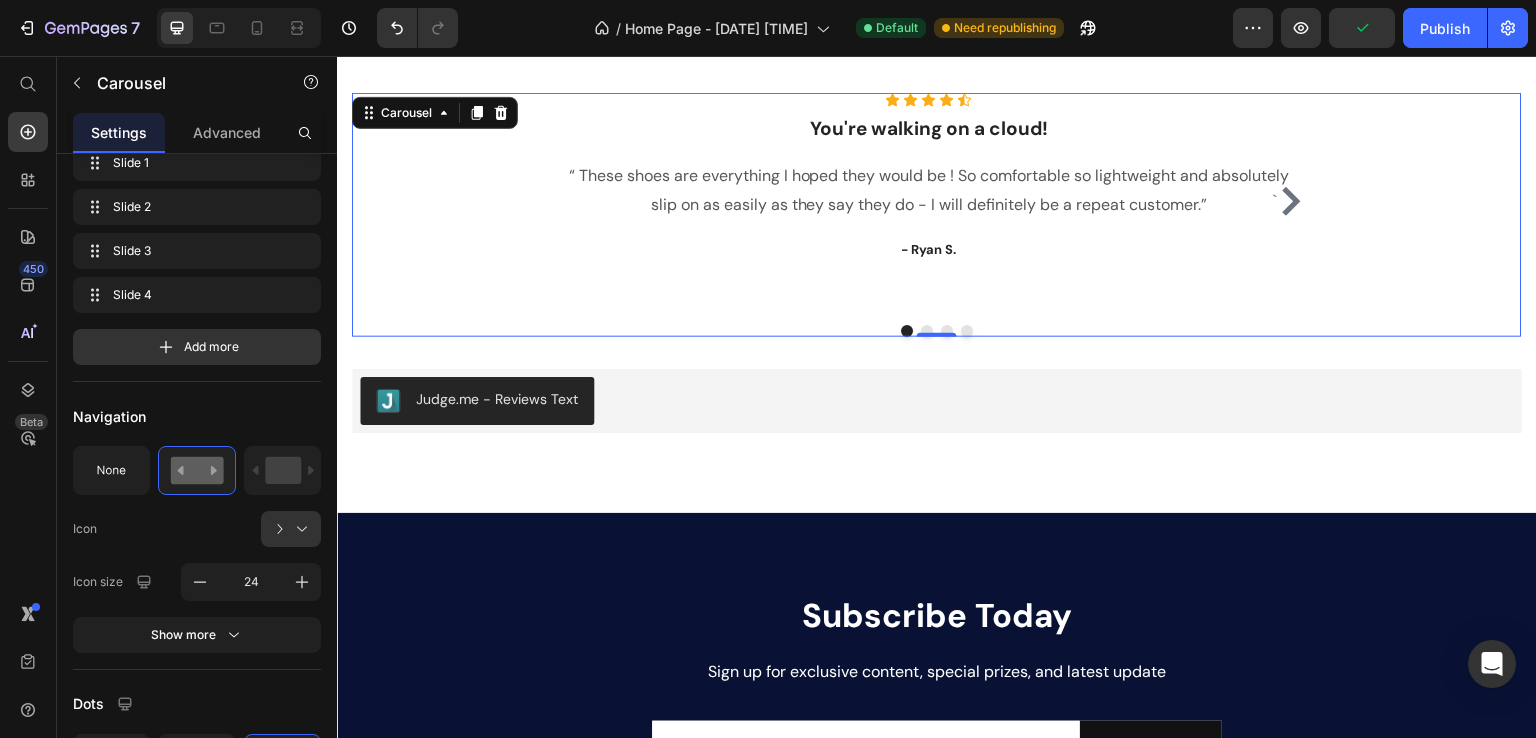 scroll, scrollTop: 0, scrollLeft: 0, axis: both 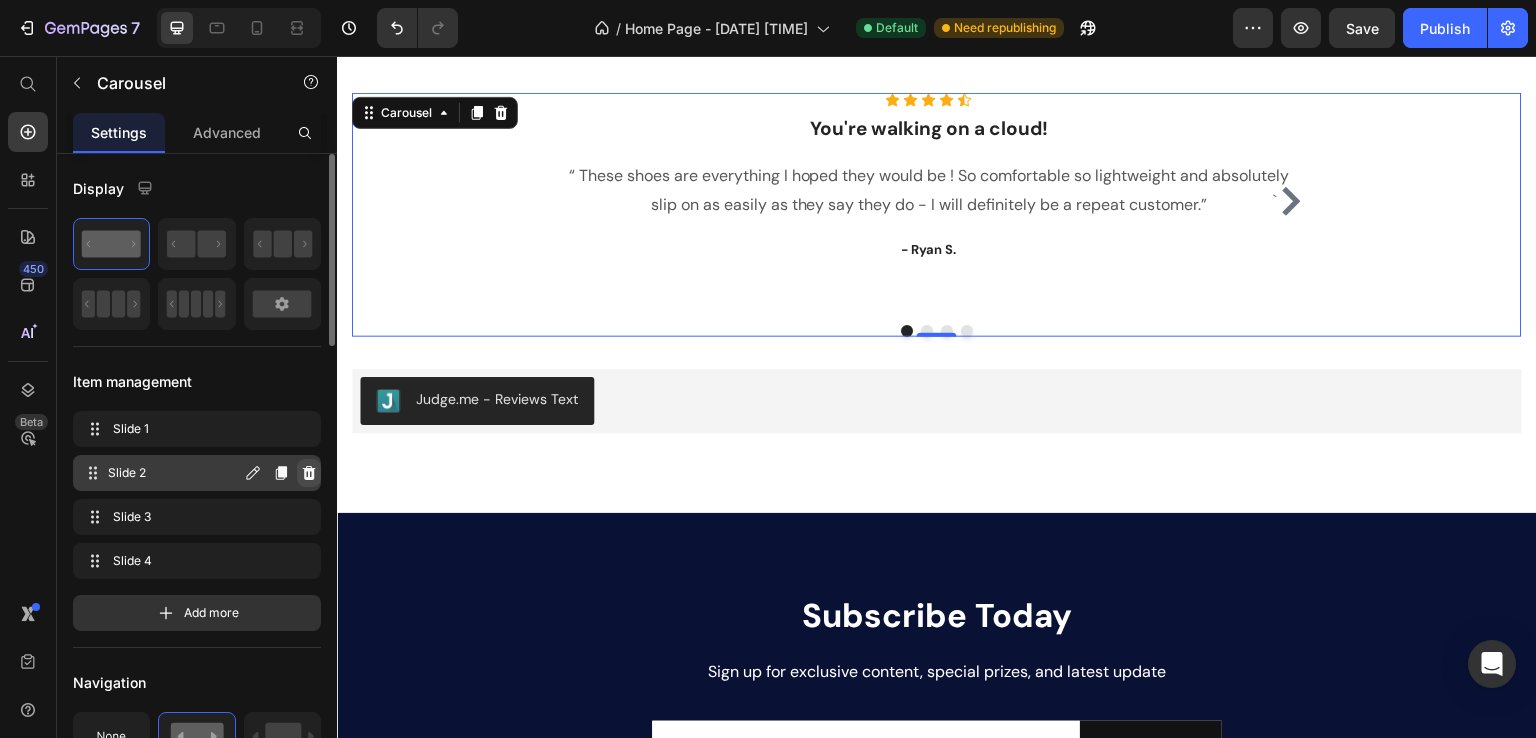 click 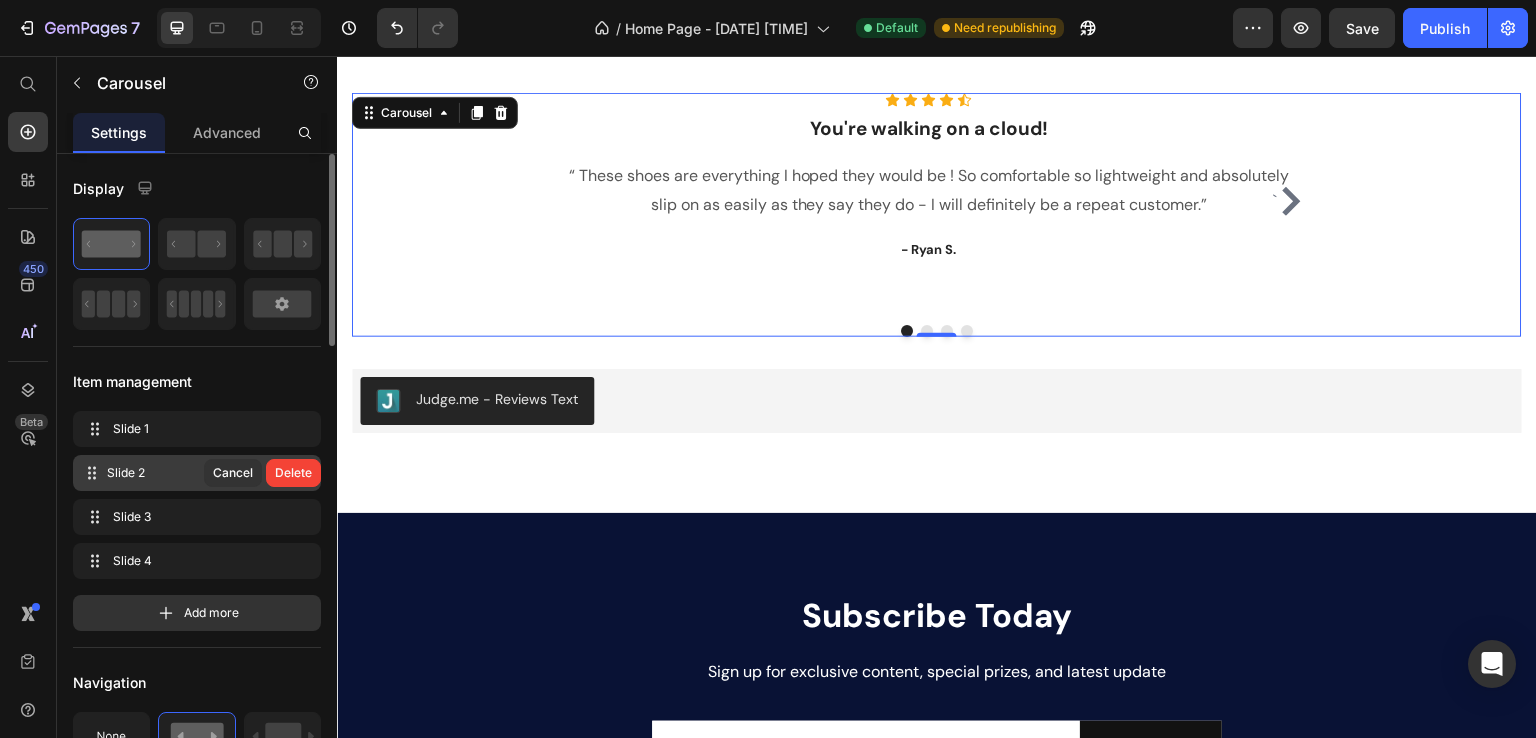 click on "Delete" at bounding box center [293, 473] 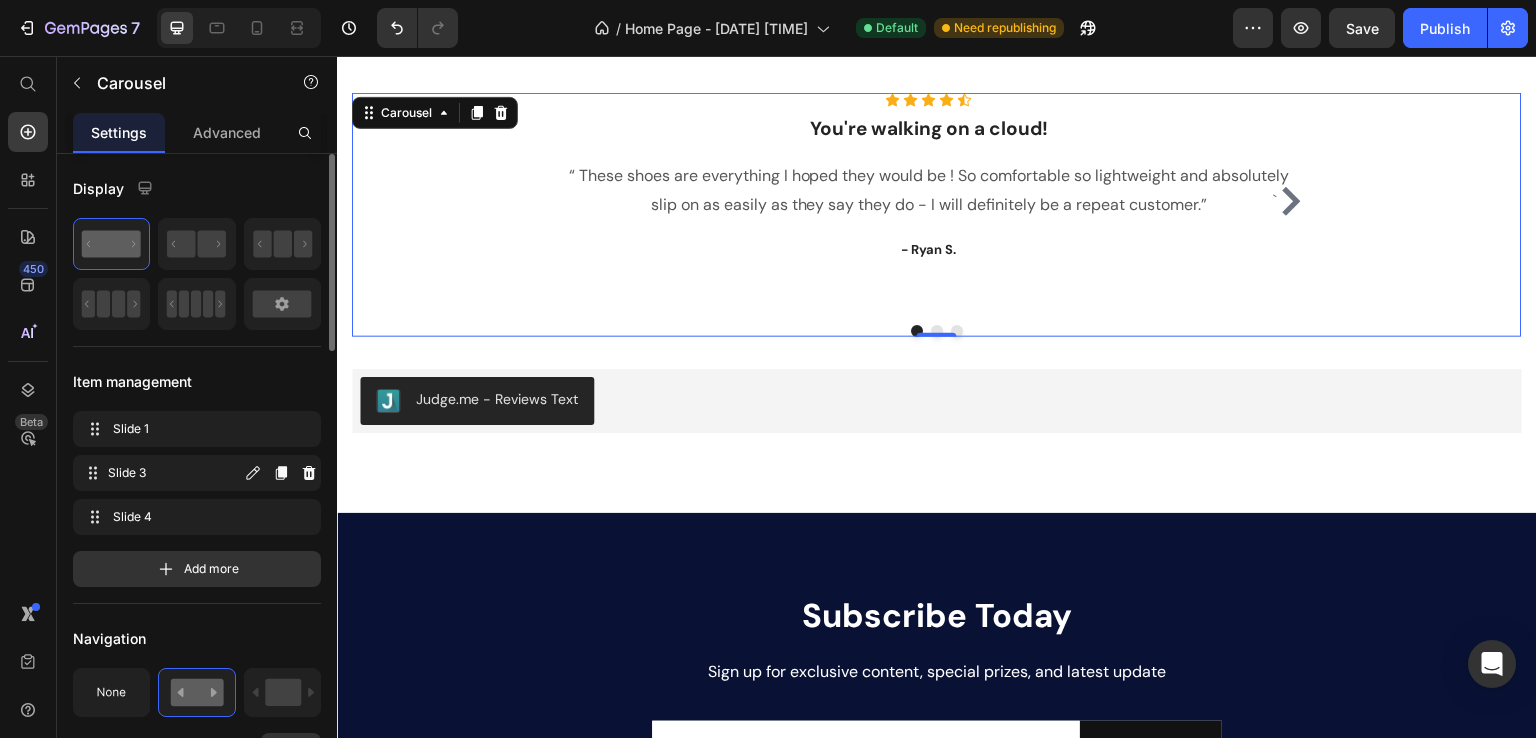 click 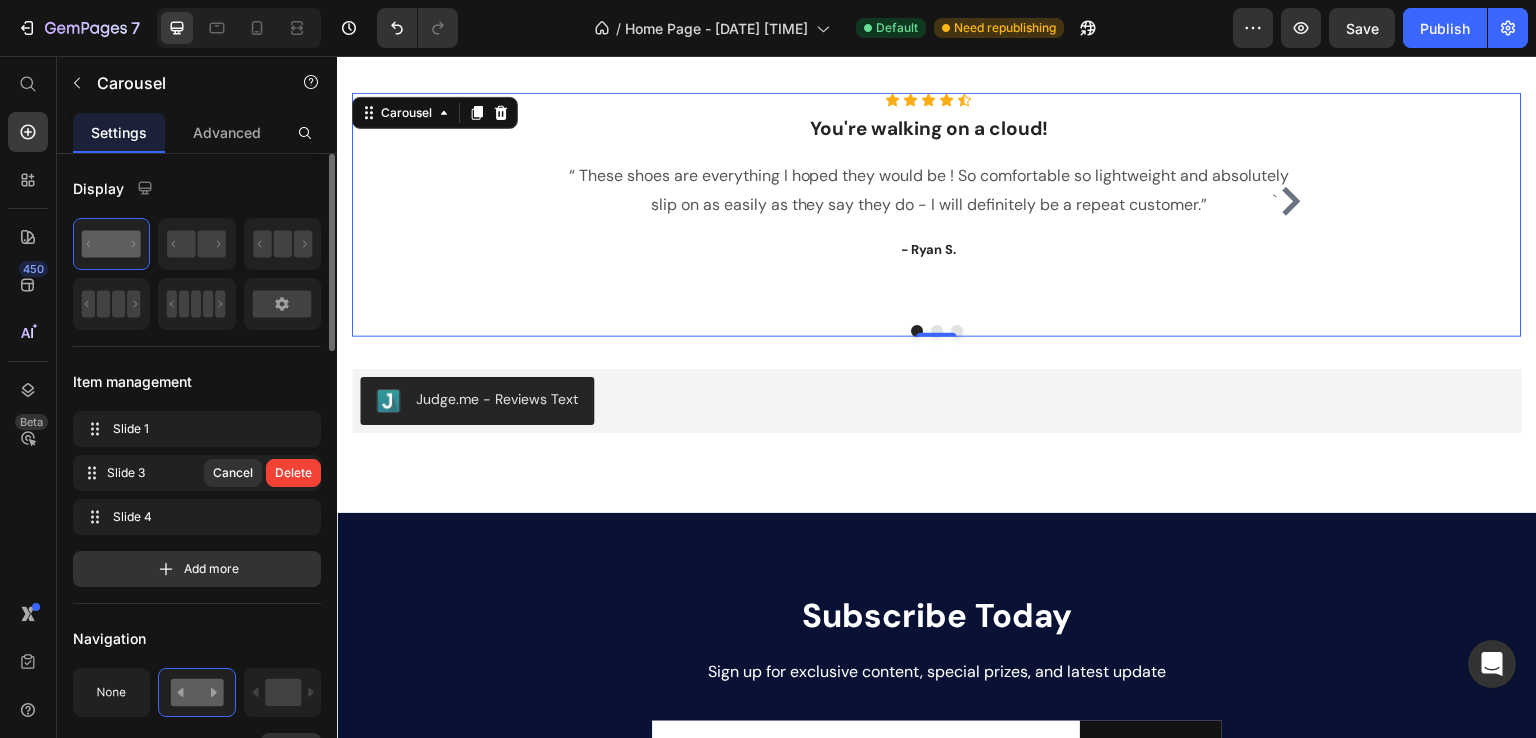 click on "Delete" at bounding box center [293, 473] 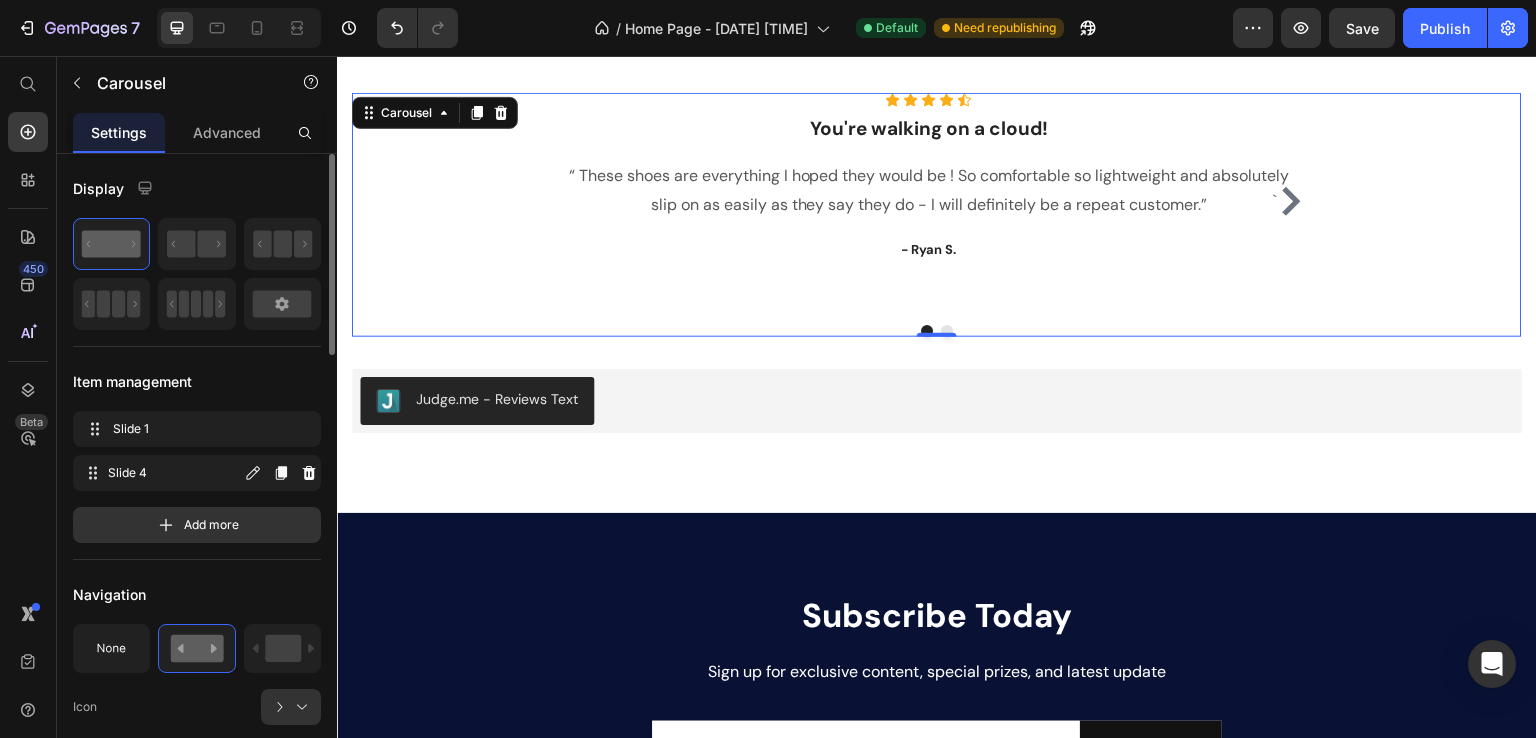 click 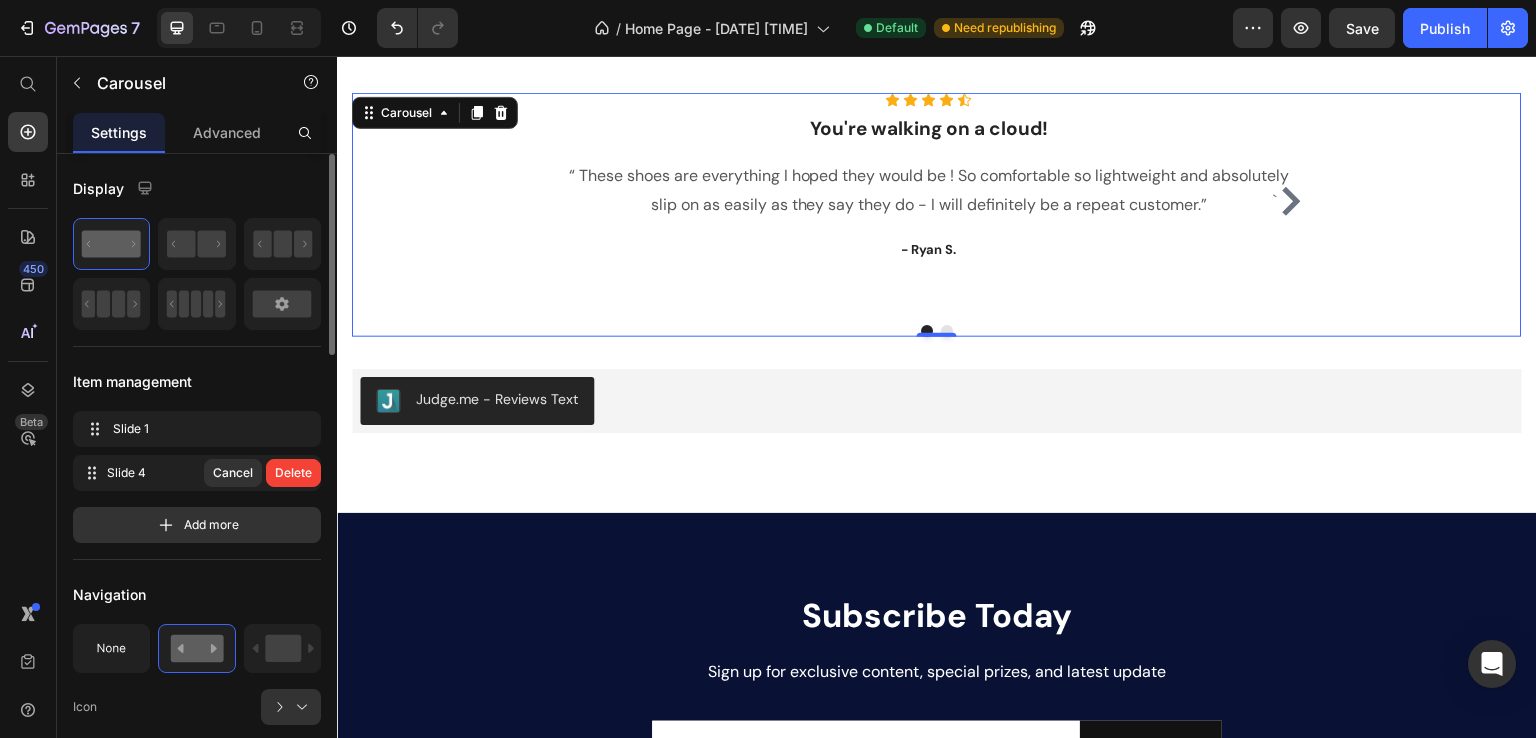 click on "Delete" at bounding box center (293, 473) 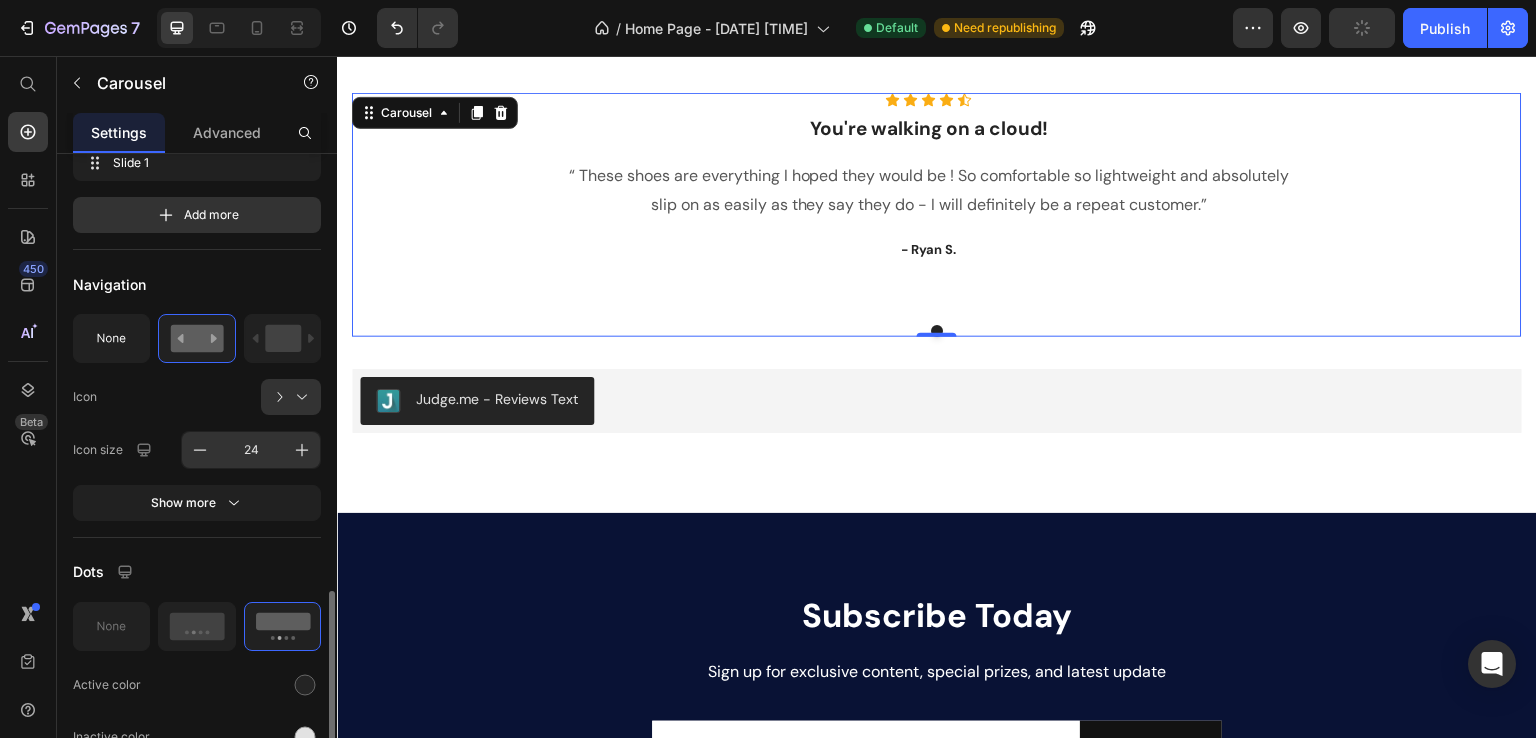 scroll, scrollTop: 532, scrollLeft: 0, axis: vertical 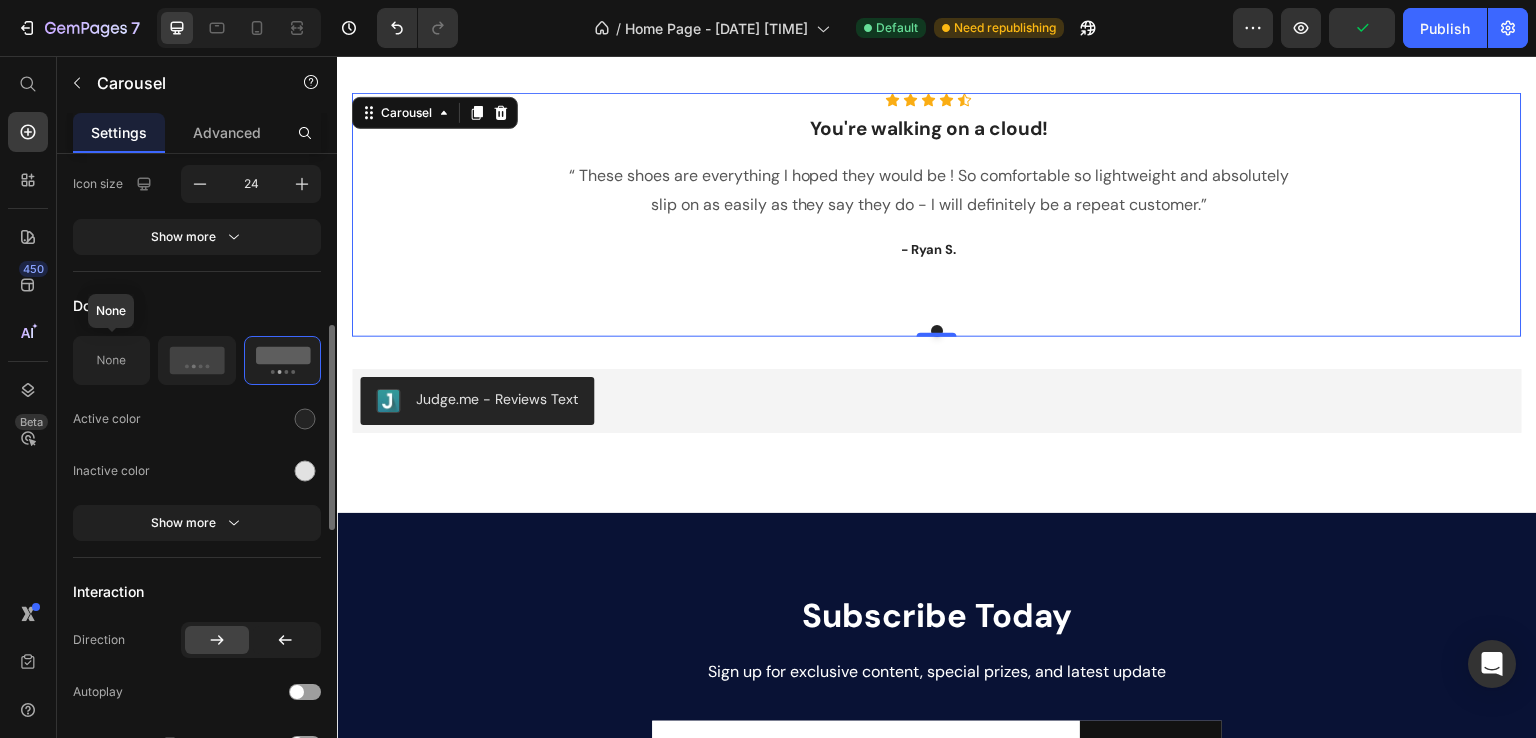 click 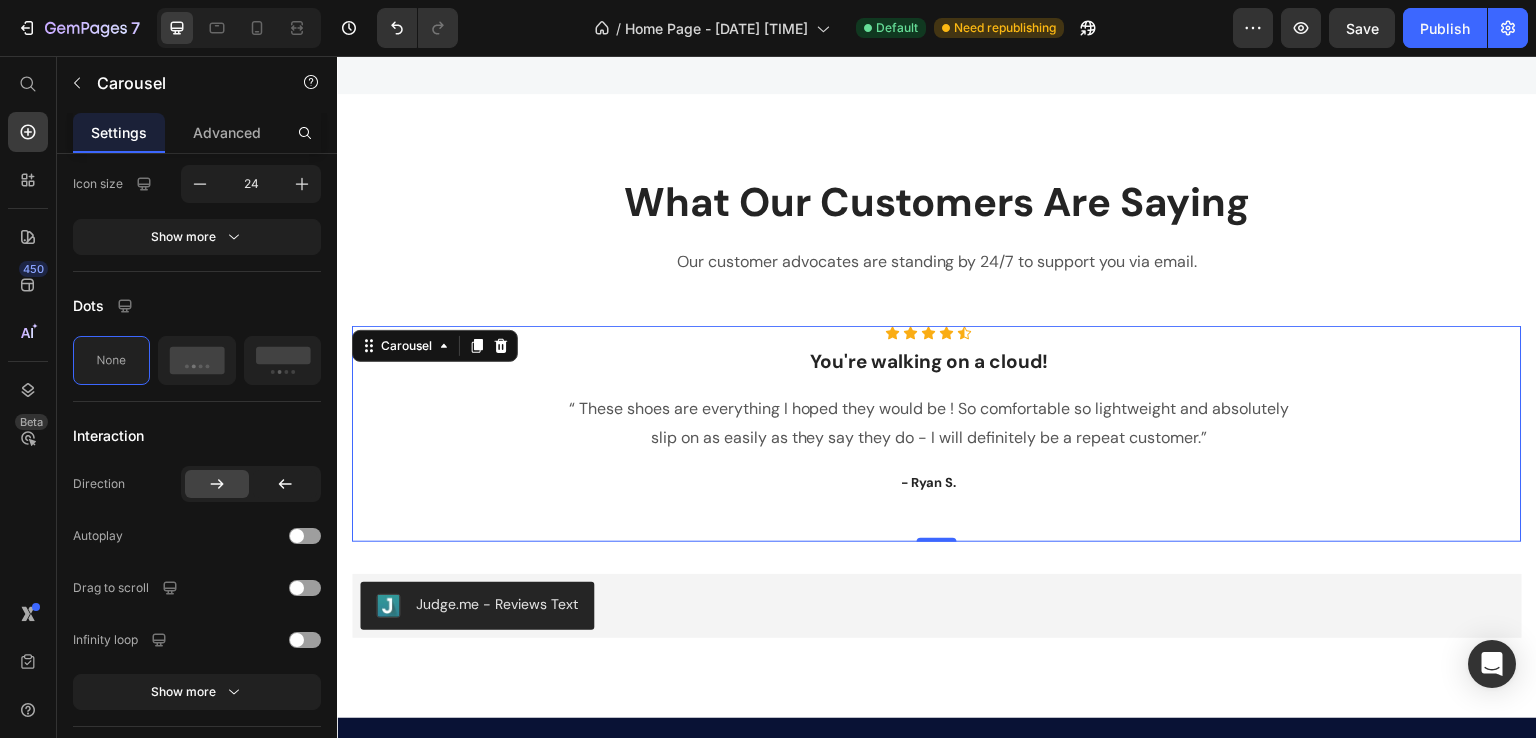 scroll, scrollTop: 2243, scrollLeft: 0, axis: vertical 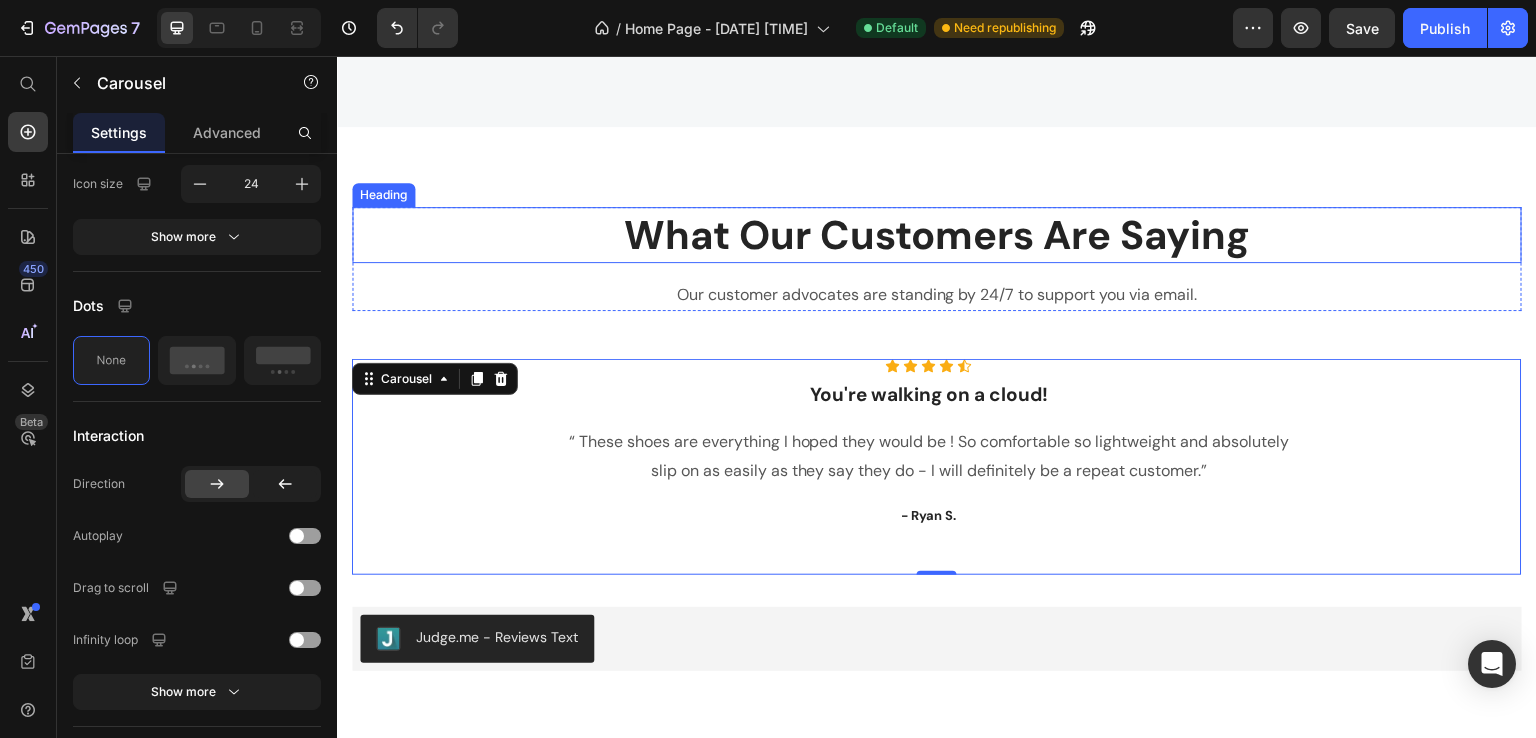 click on "What Our Customers Are Saying" at bounding box center [937, 235] 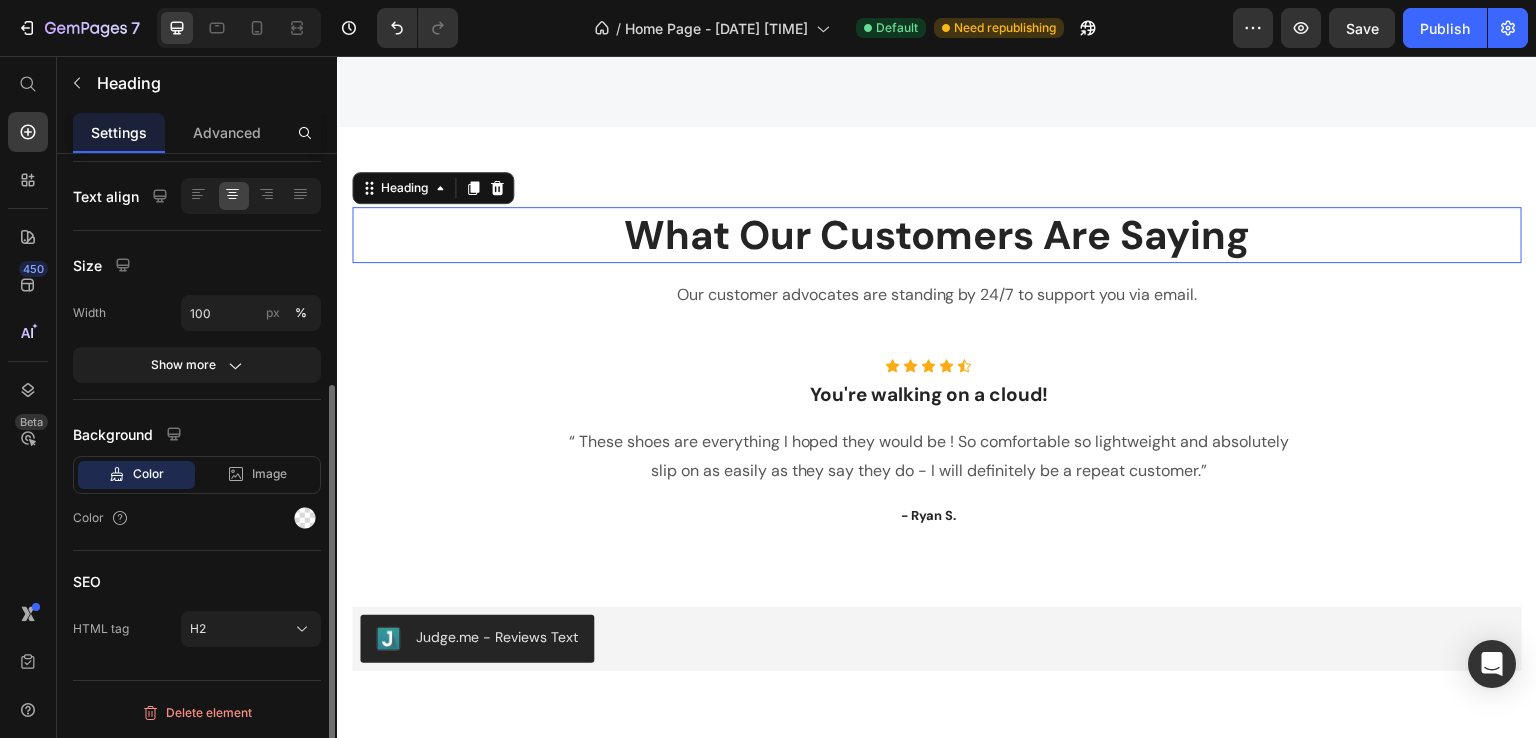 scroll, scrollTop: 0, scrollLeft: 0, axis: both 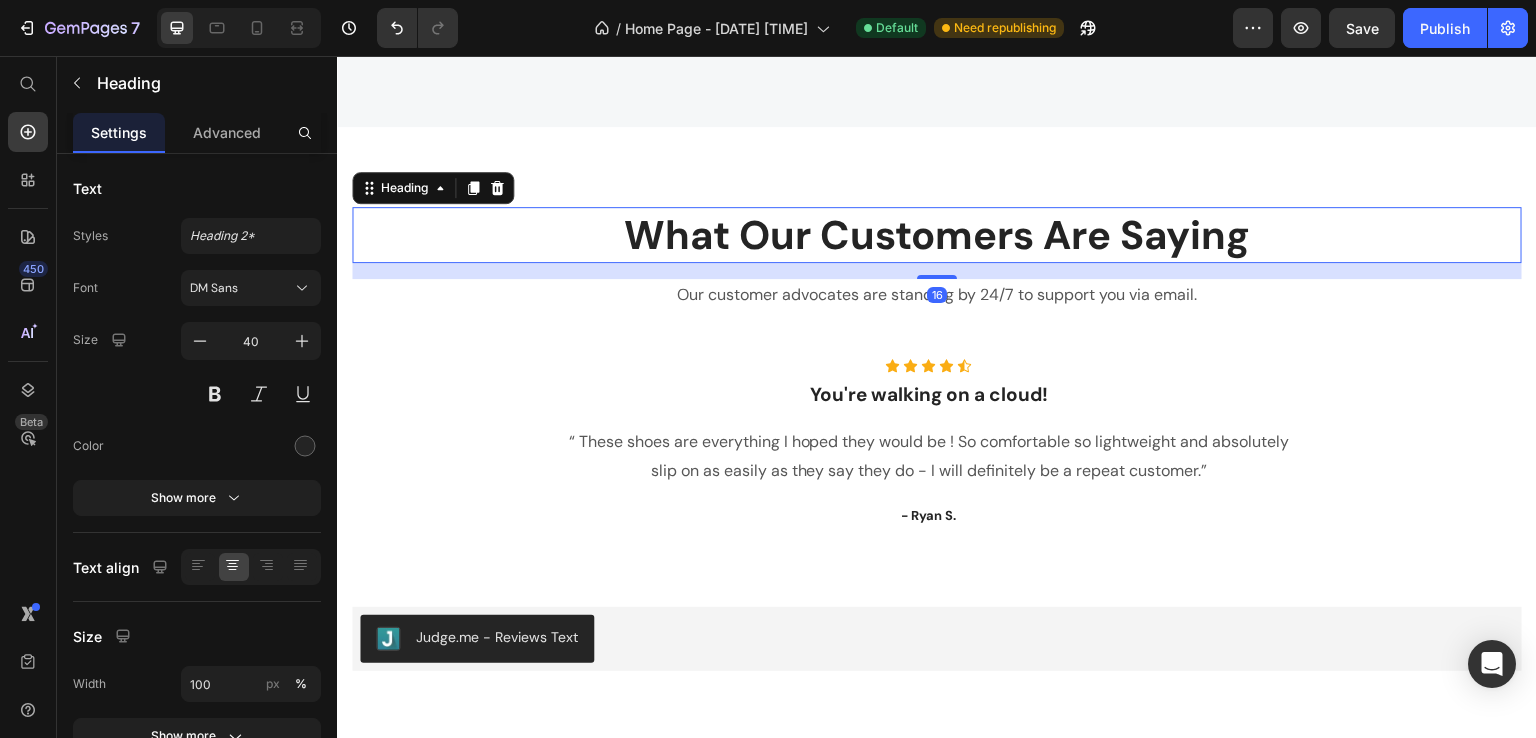 drag, startPoint x: 1028, startPoint y: 224, endPoint x: 1038, endPoint y: 227, distance: 10.440307 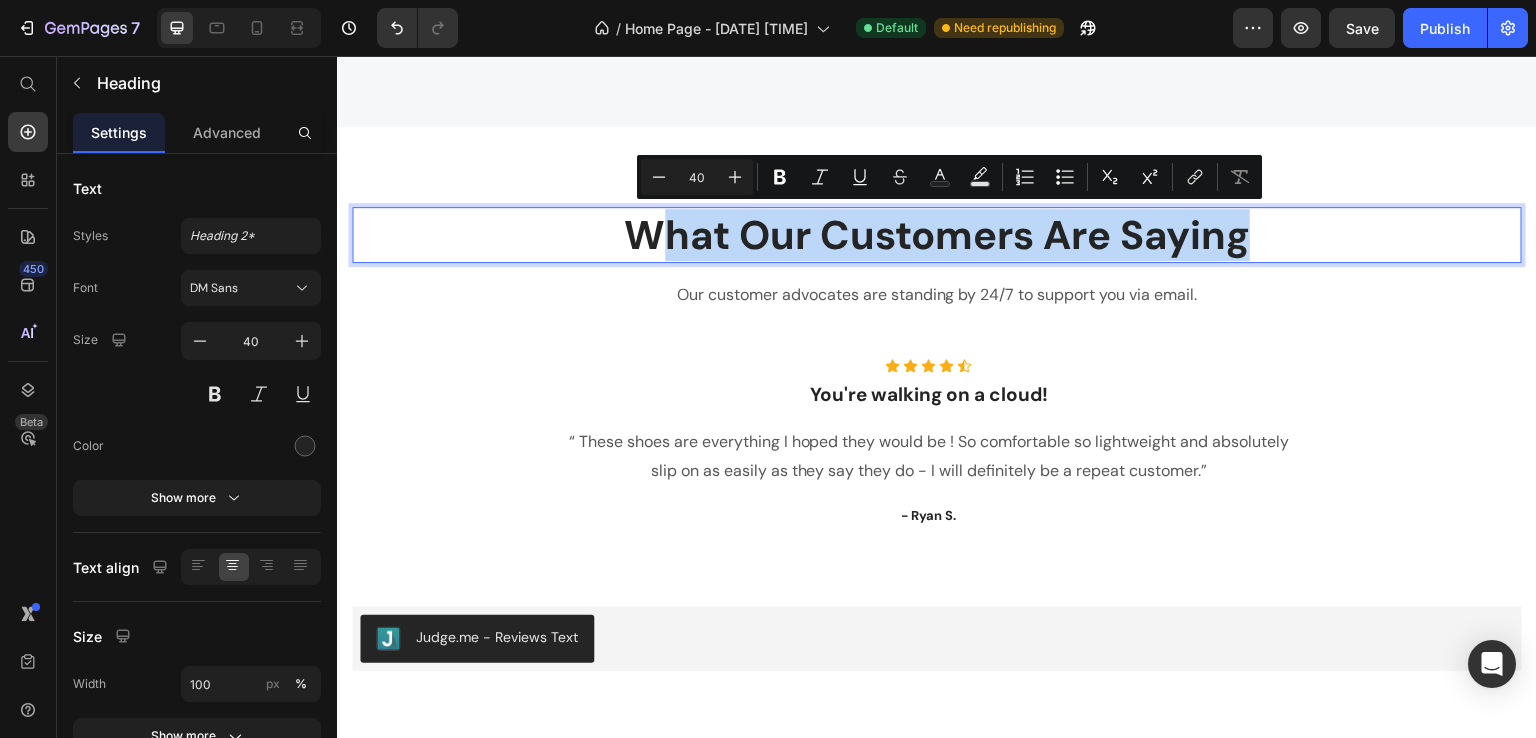 drag, startPoint x: 1245, startPoint y: 243, endPoint x: 665, endPoint y: 248, distance: 580.02155 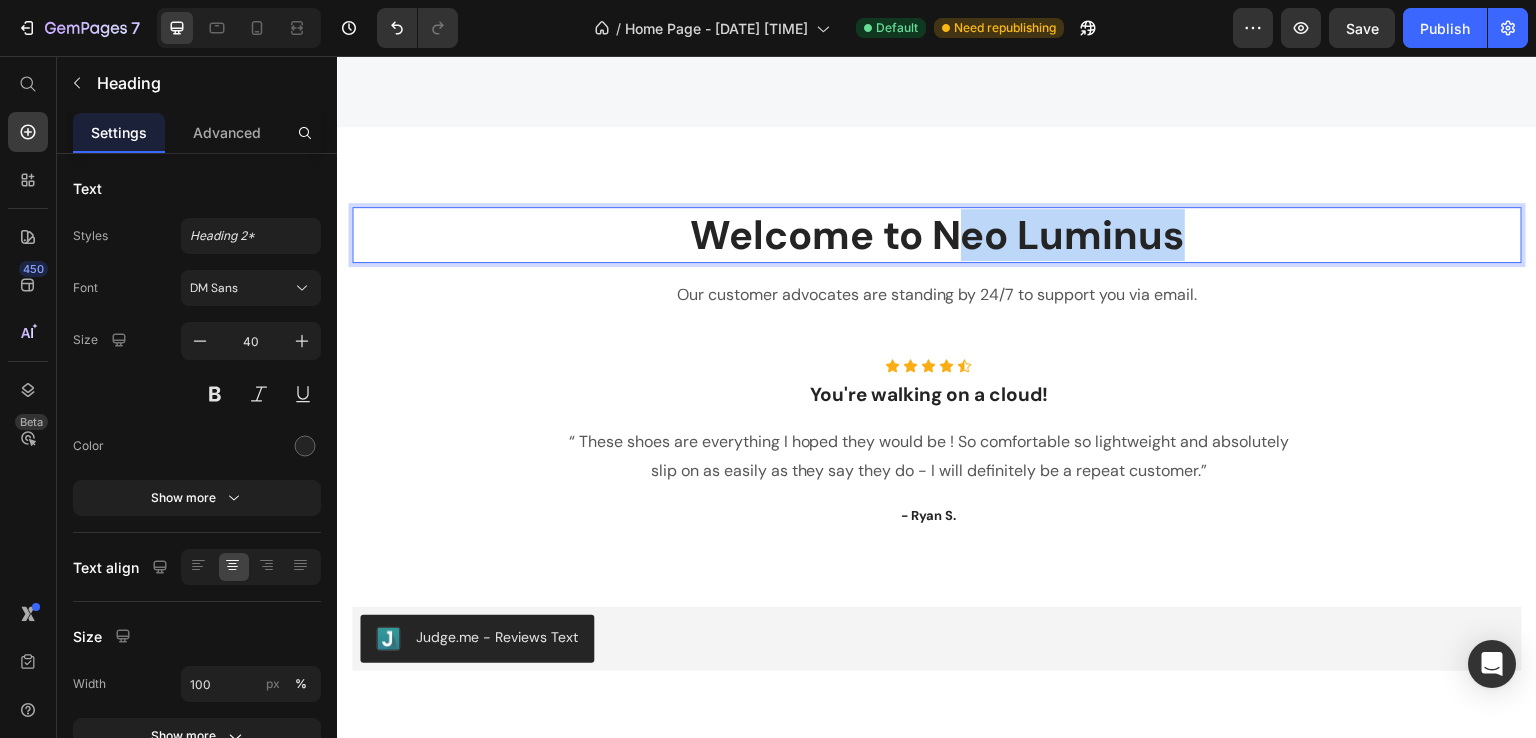 drag, startPoint x: 1177, startPoint y: 225, endPoint x: 958, endPoint y: 217, distance: 219.14607 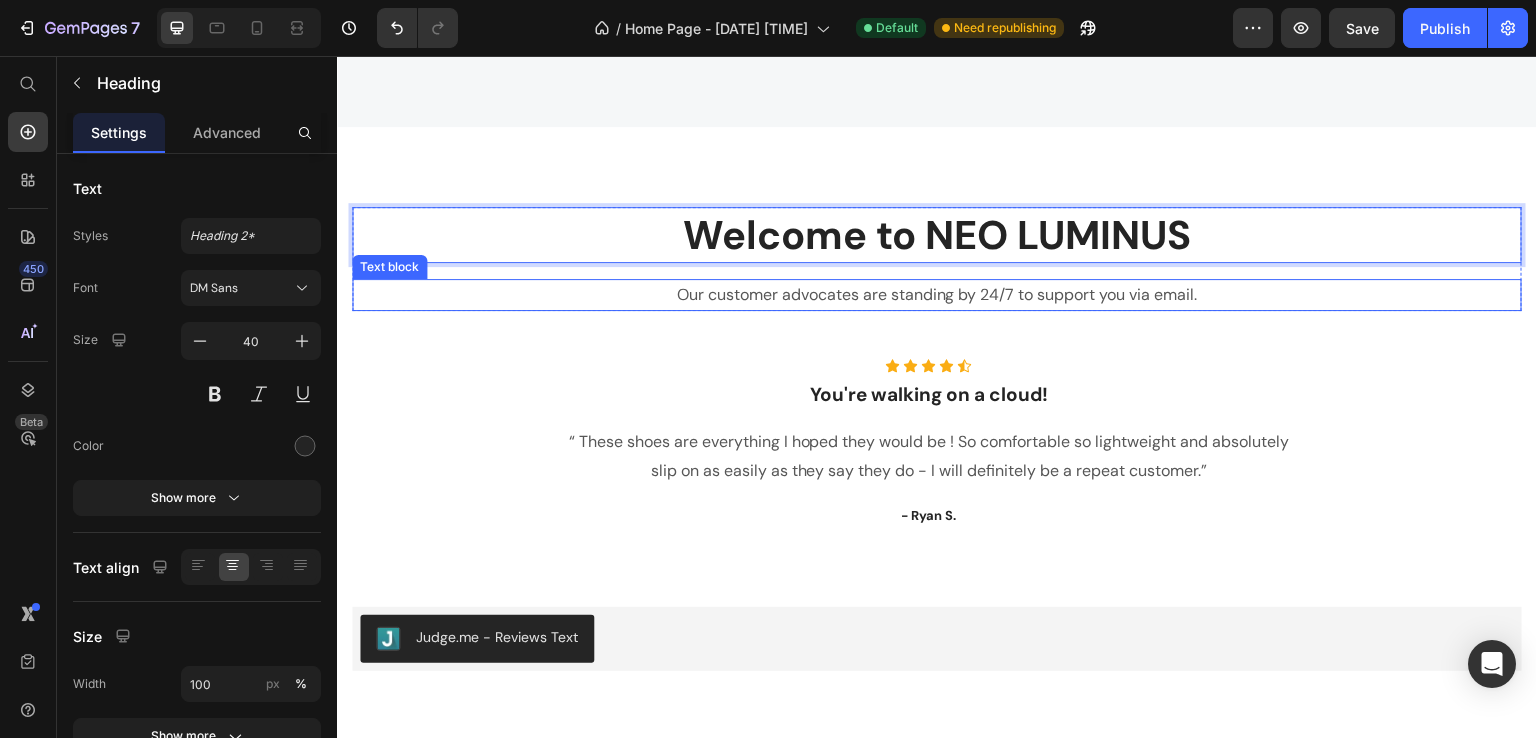 click on "Our customer advocates are standing by 24/7 to support you via email." at bounding box center [937, 295] 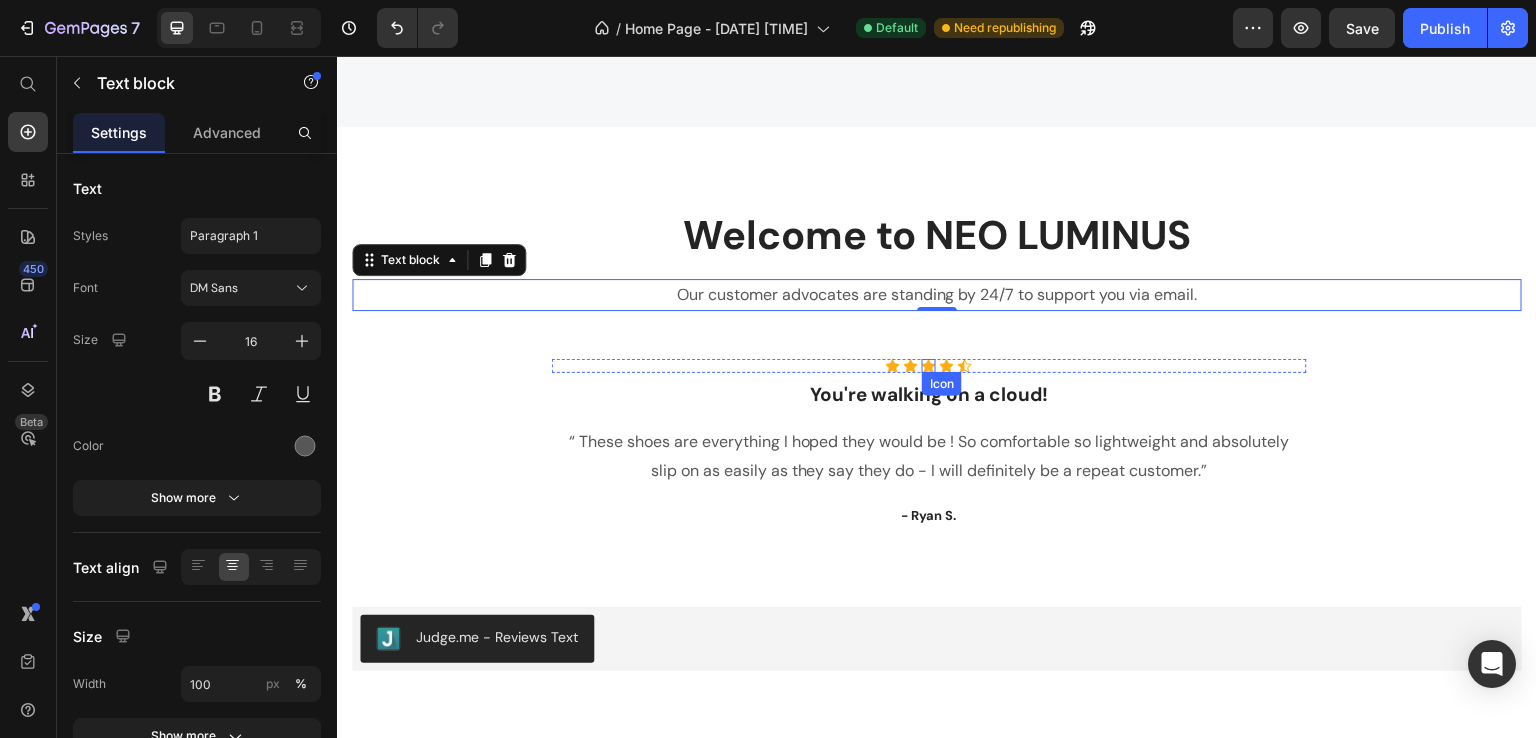 click on "Icon" at bounding box center (942, 384) 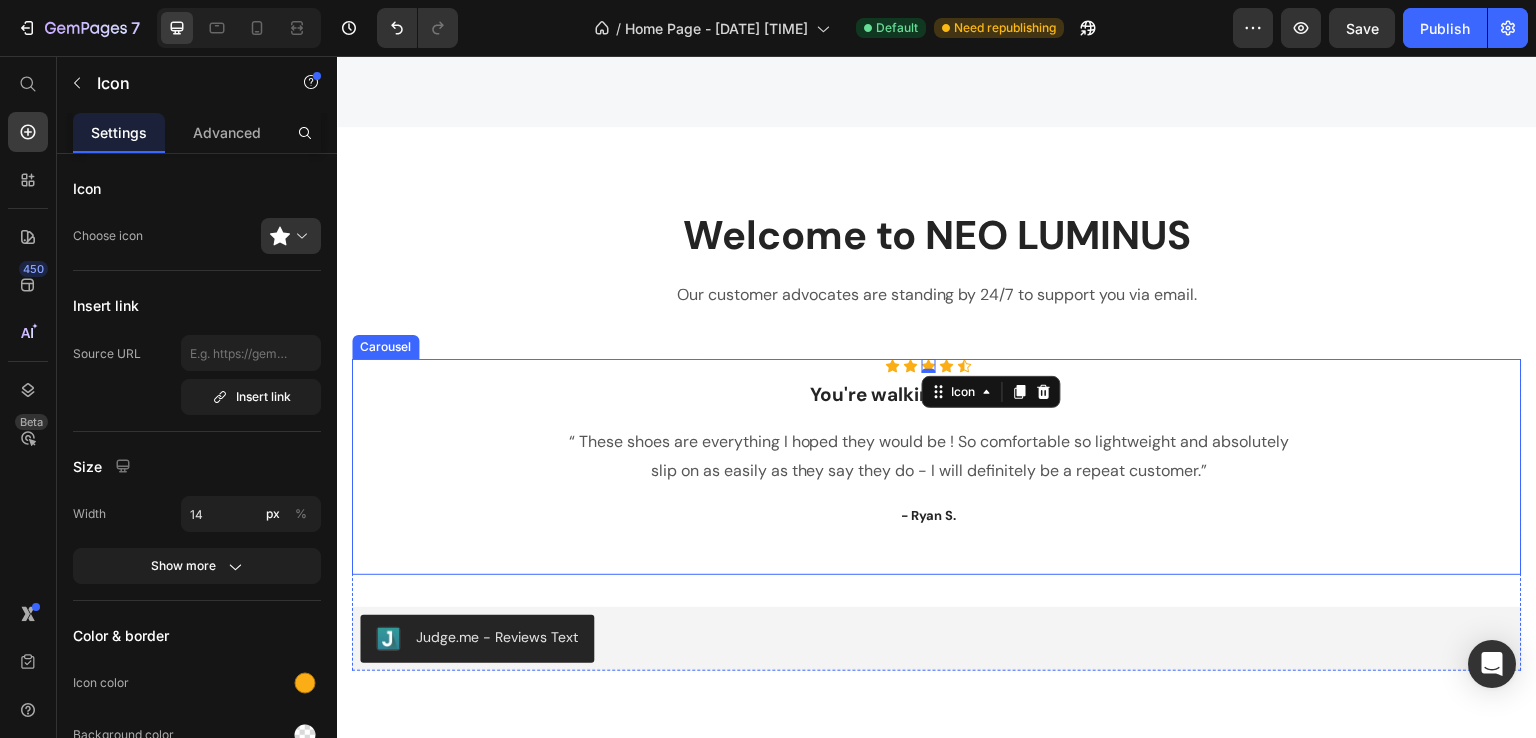 click on "You're walking on a cloud!" at bounding box center [929, 395] 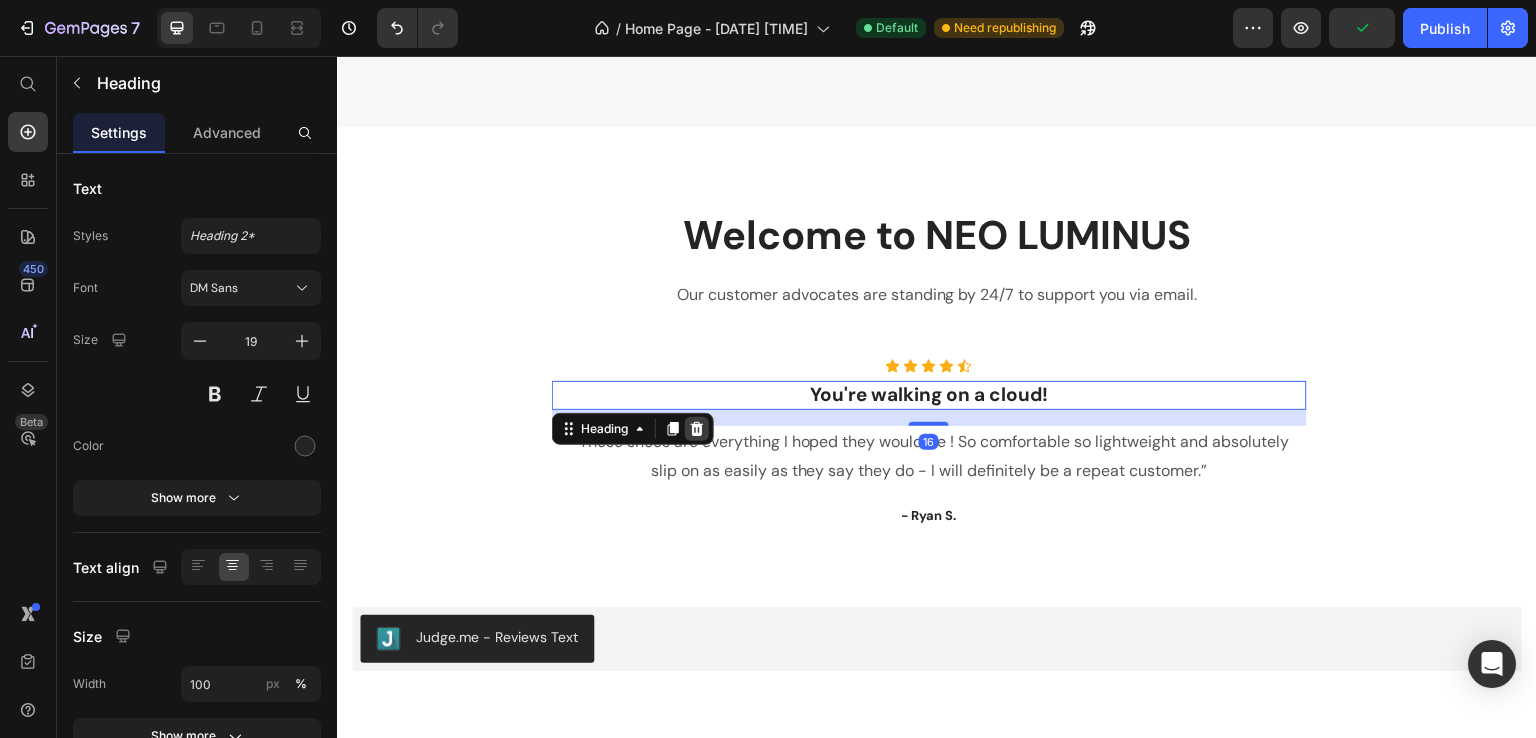 click 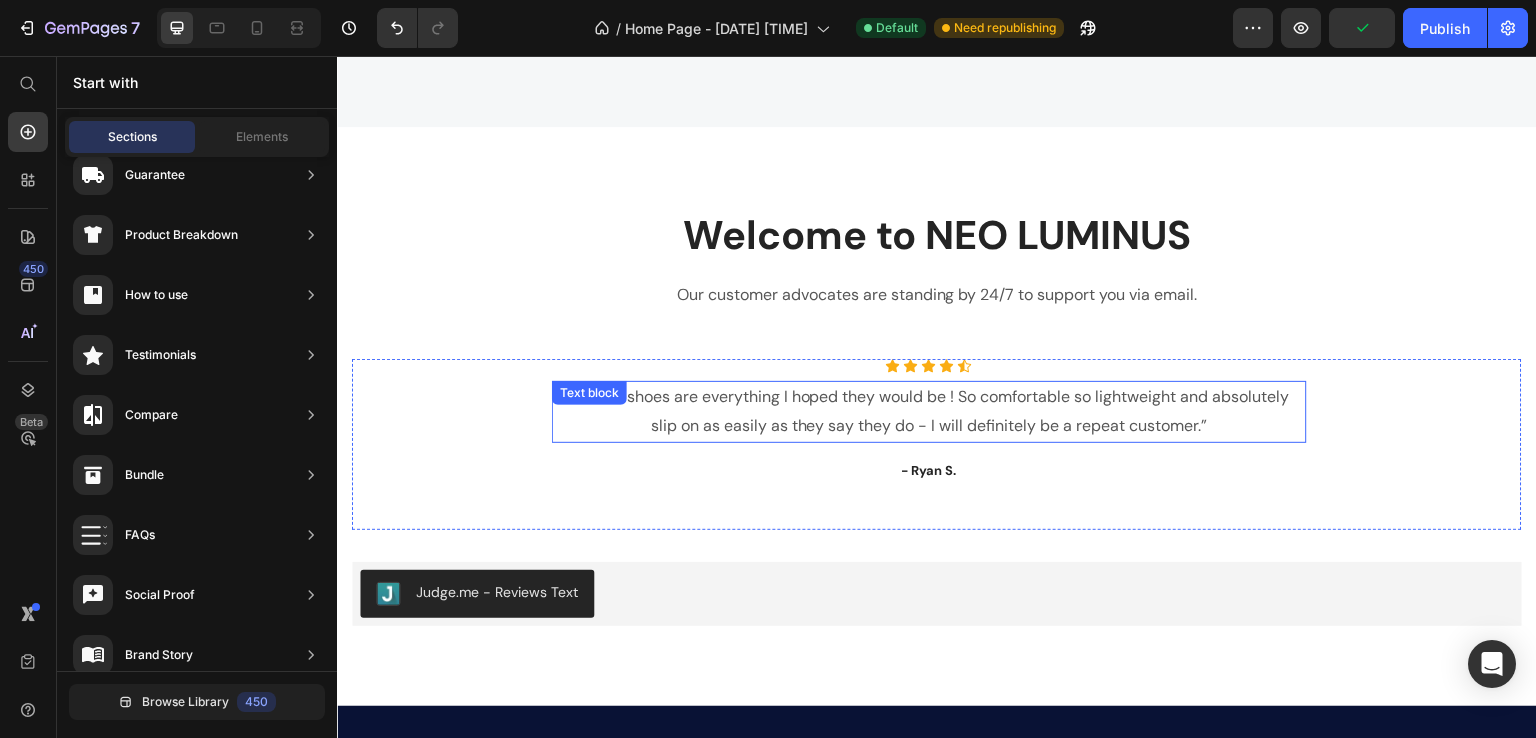 click on "“ These shoes are everything I hoped they would be ! So comfortable so lightweight and absolutely slip on as easily as they say they do - I will definitely be a repeat customer.”" at bounding box center (929, 412) 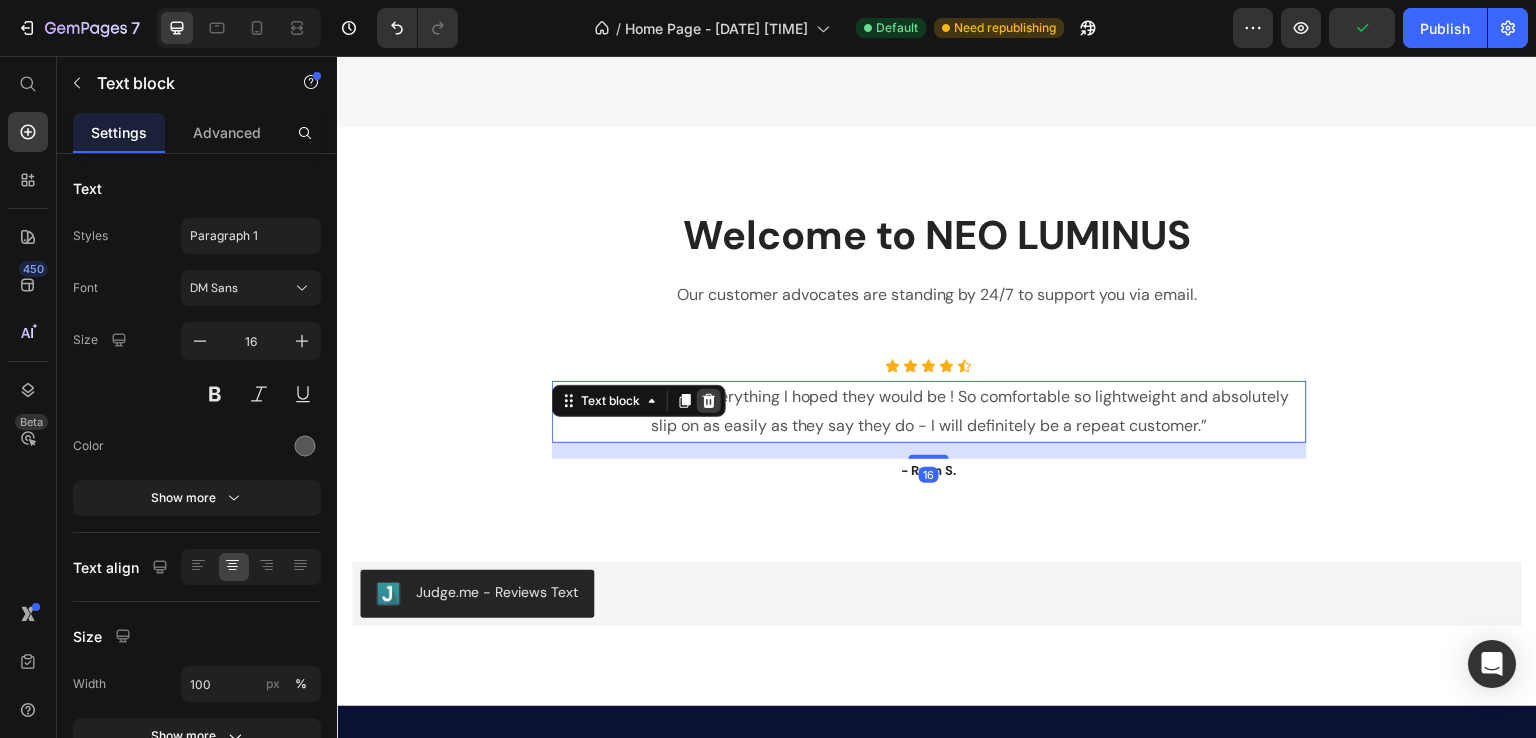 click 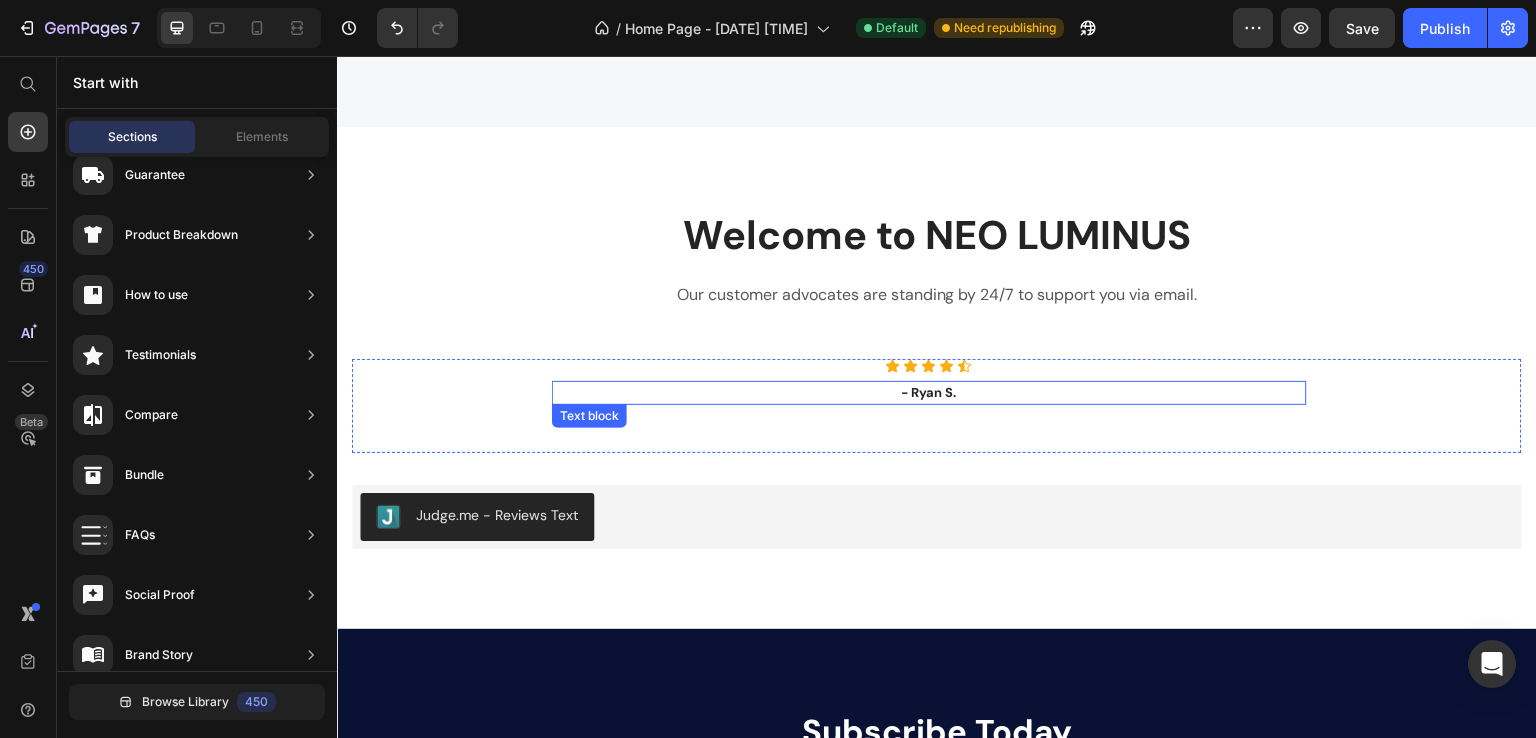 click on "- Ryan S." at bounding box center (929, 393) 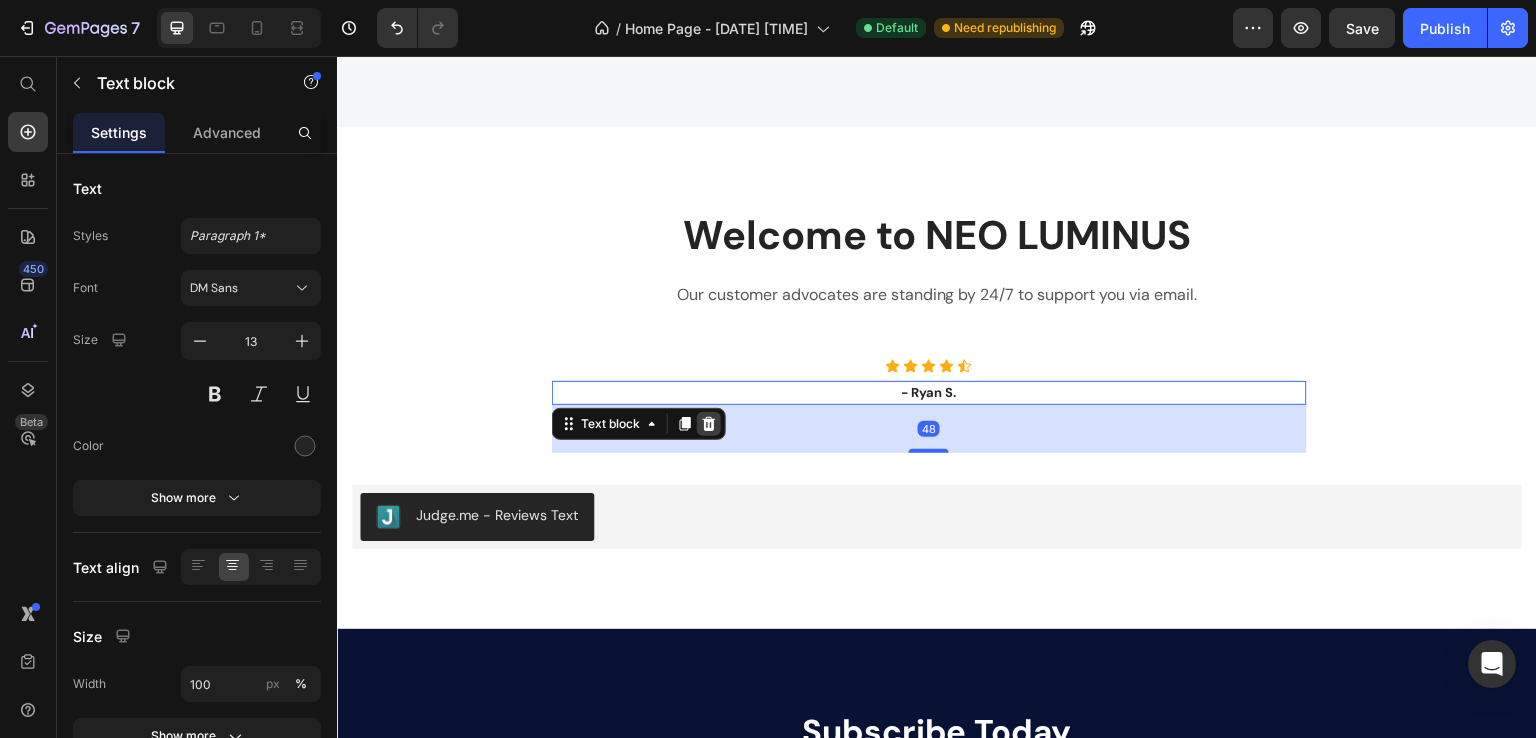 click 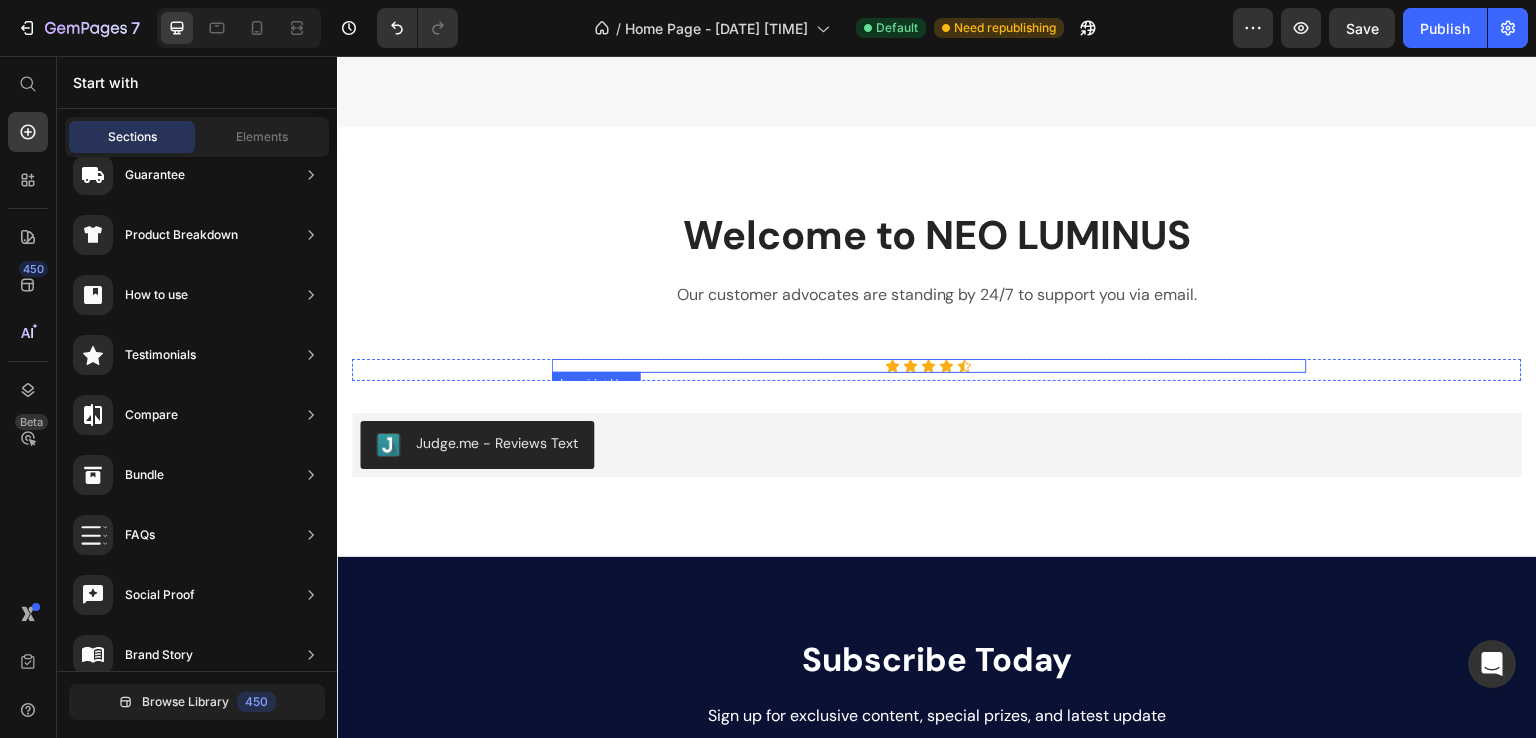 click on "Icon                Icon                Icon                Icon
Icon" at bounding box center [929, 366] 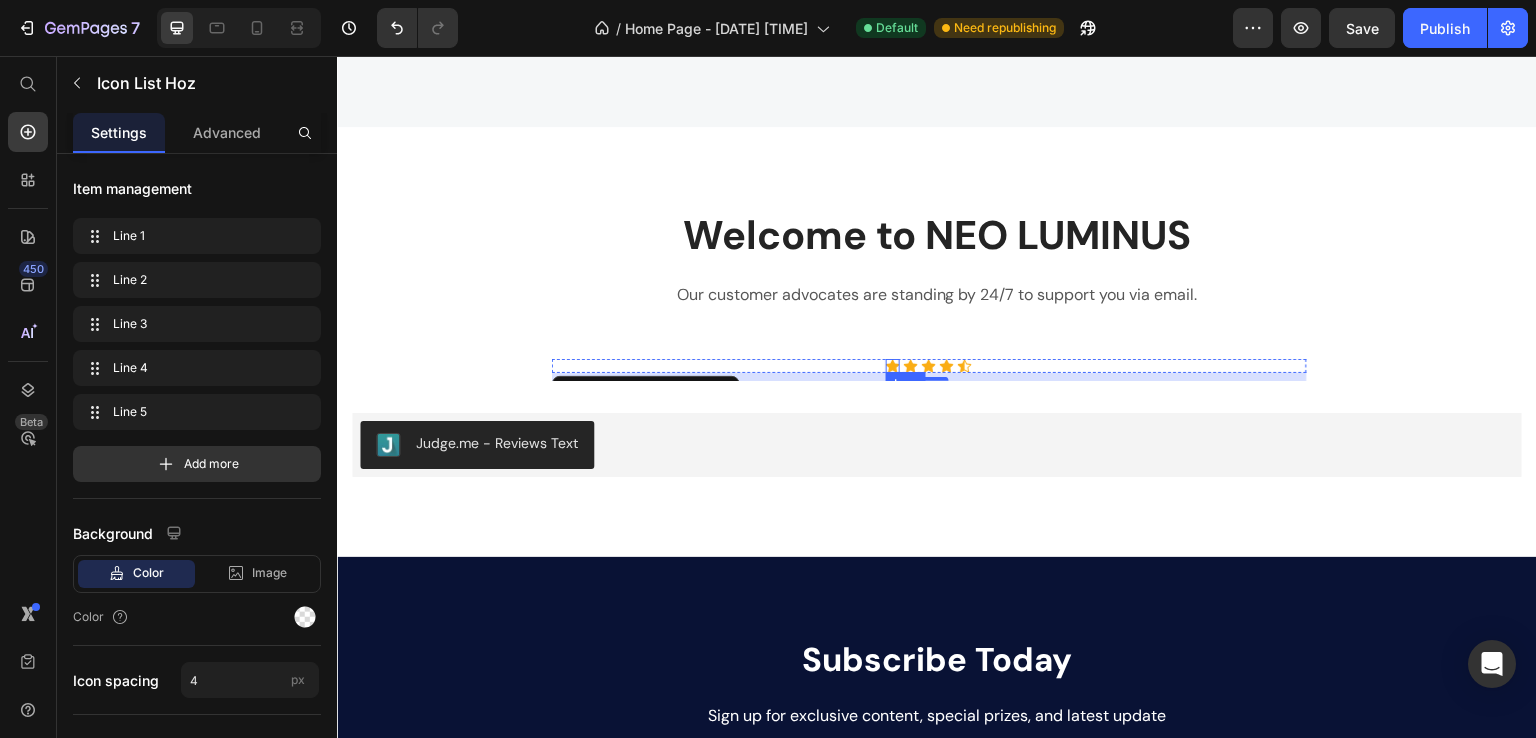 click 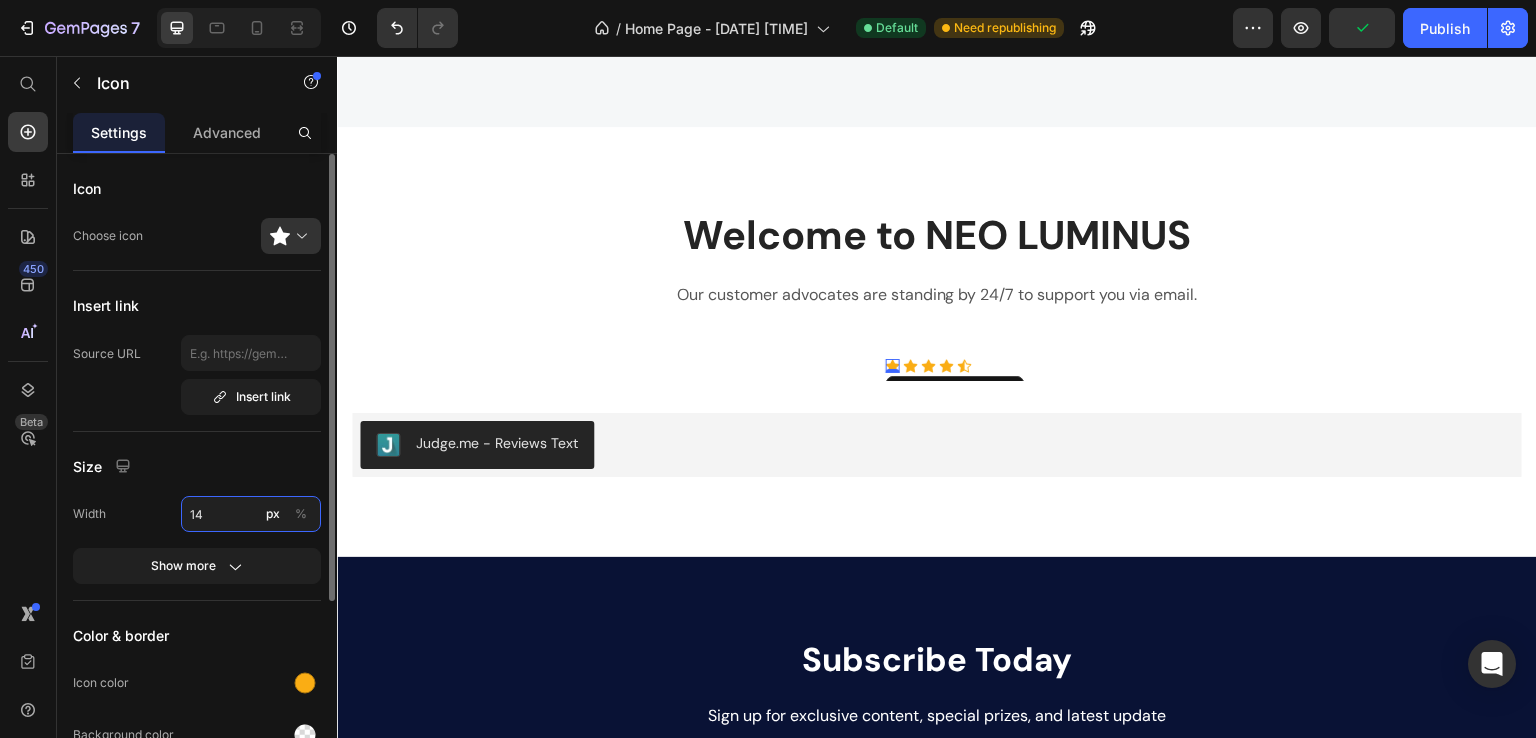 click on "14" at bounding box center [251, 514] 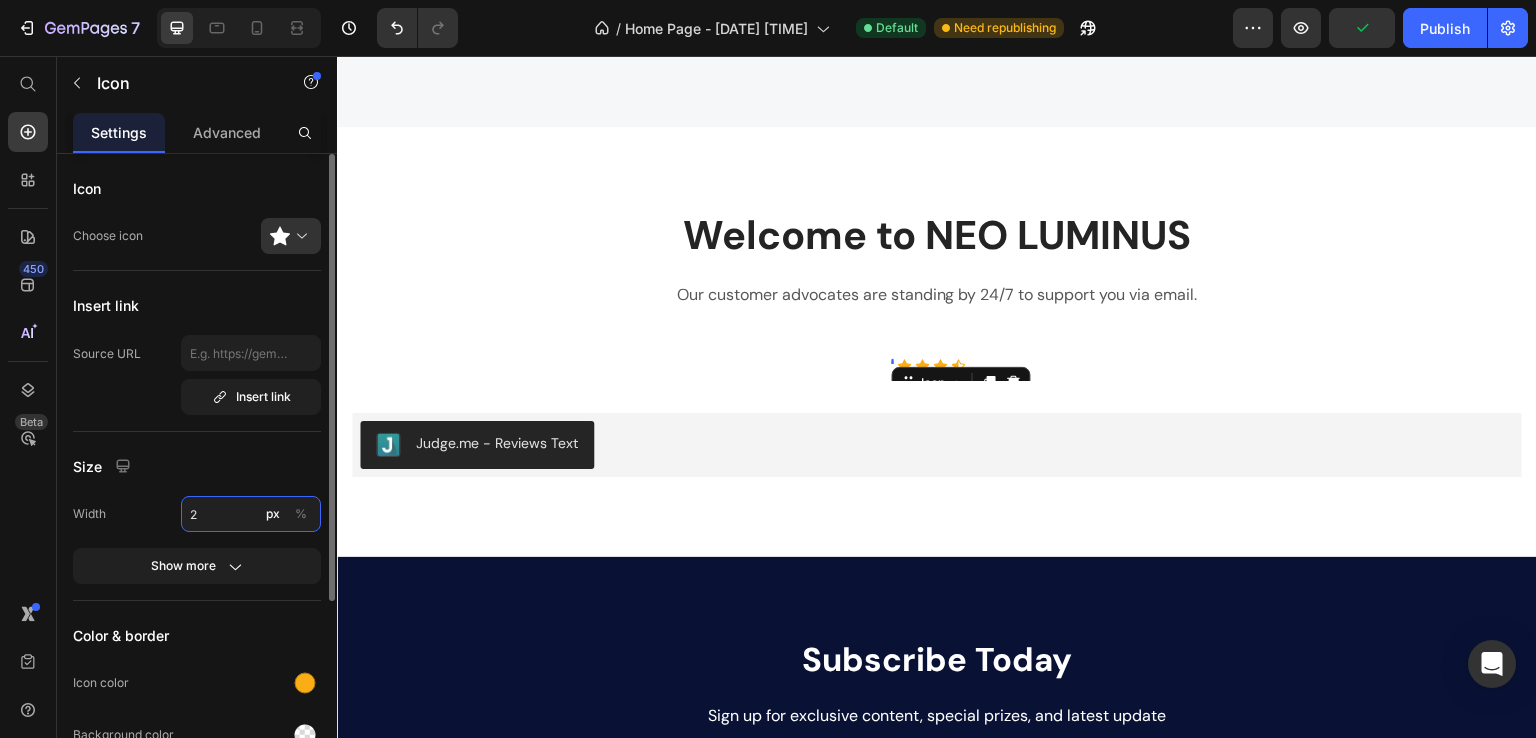 type on "22" 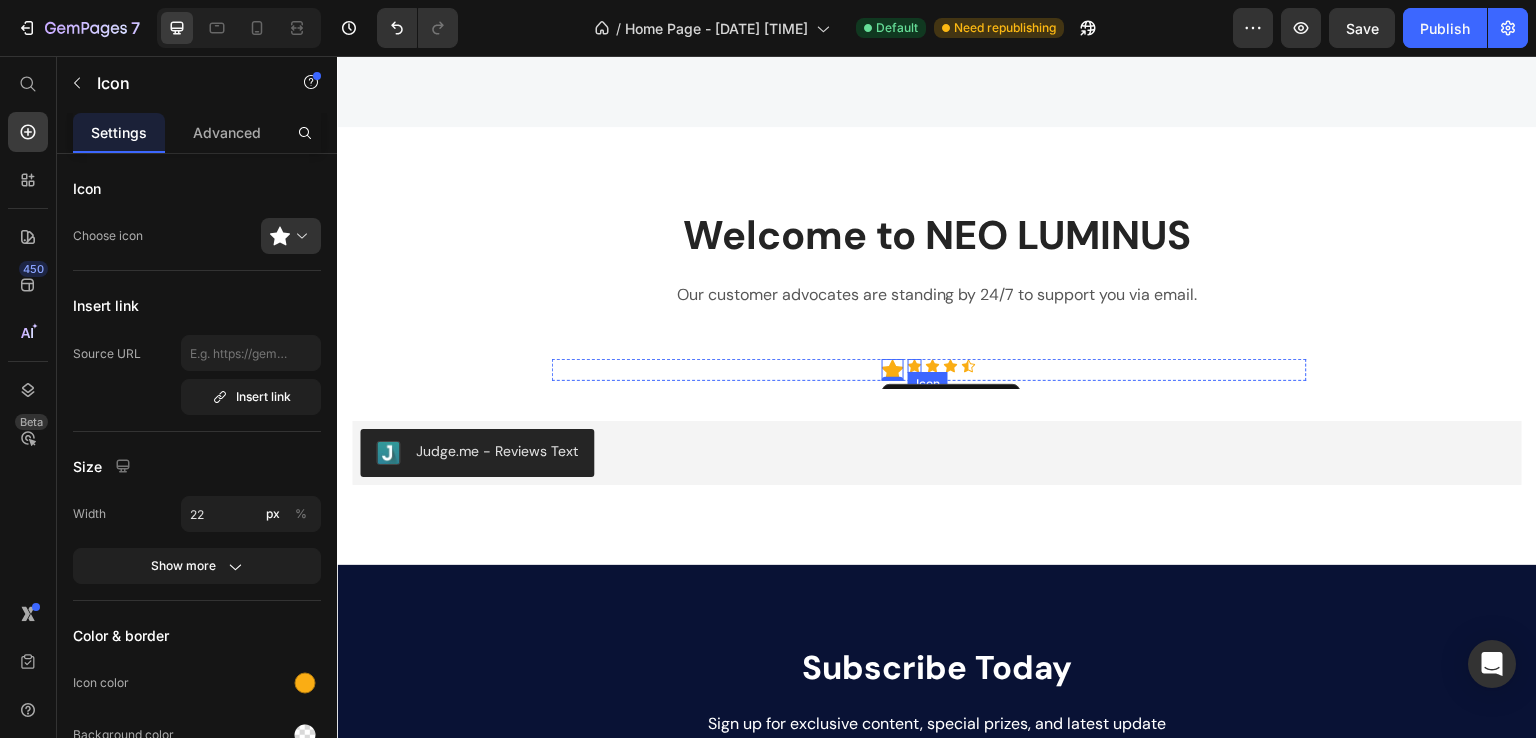 click 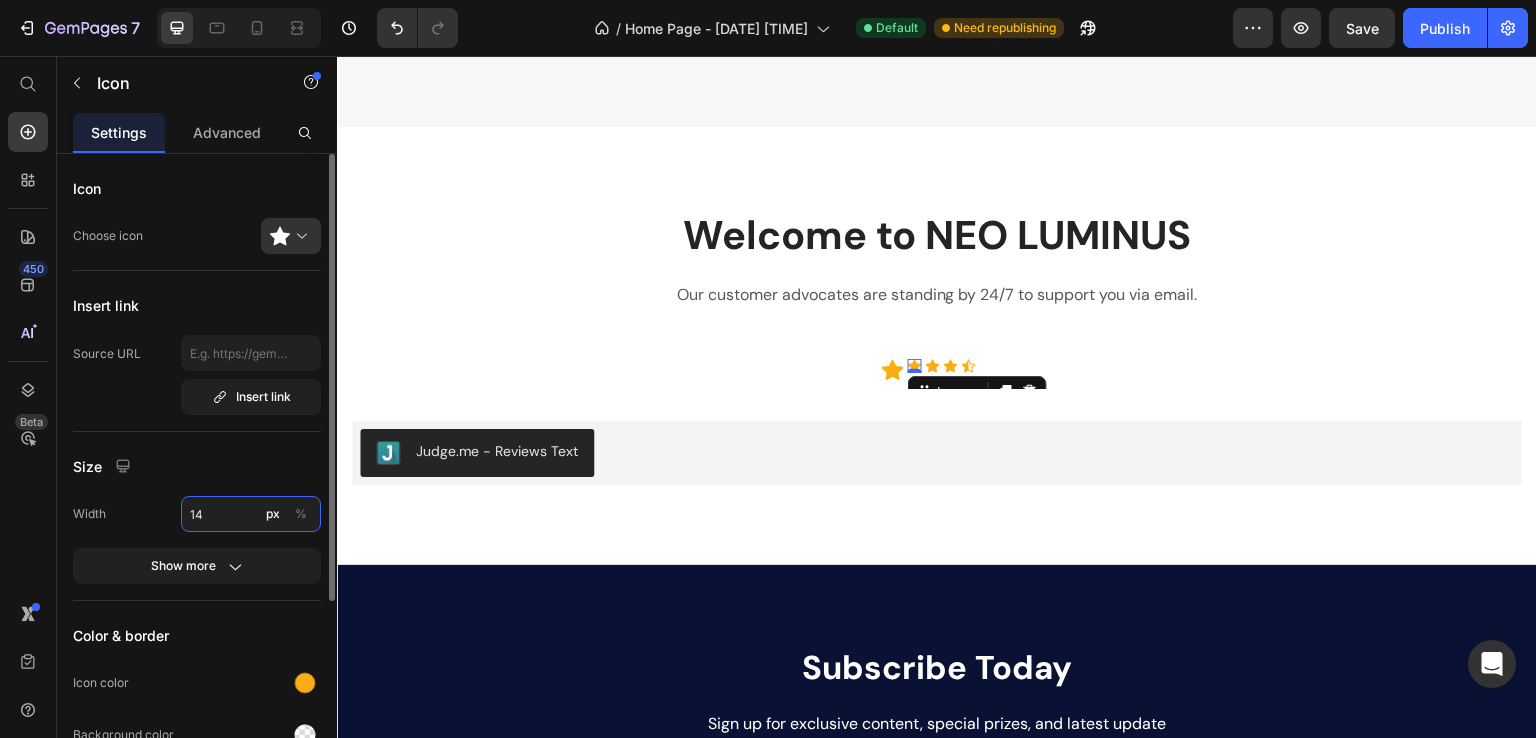 click on "14" at bounding box center [251, 514] 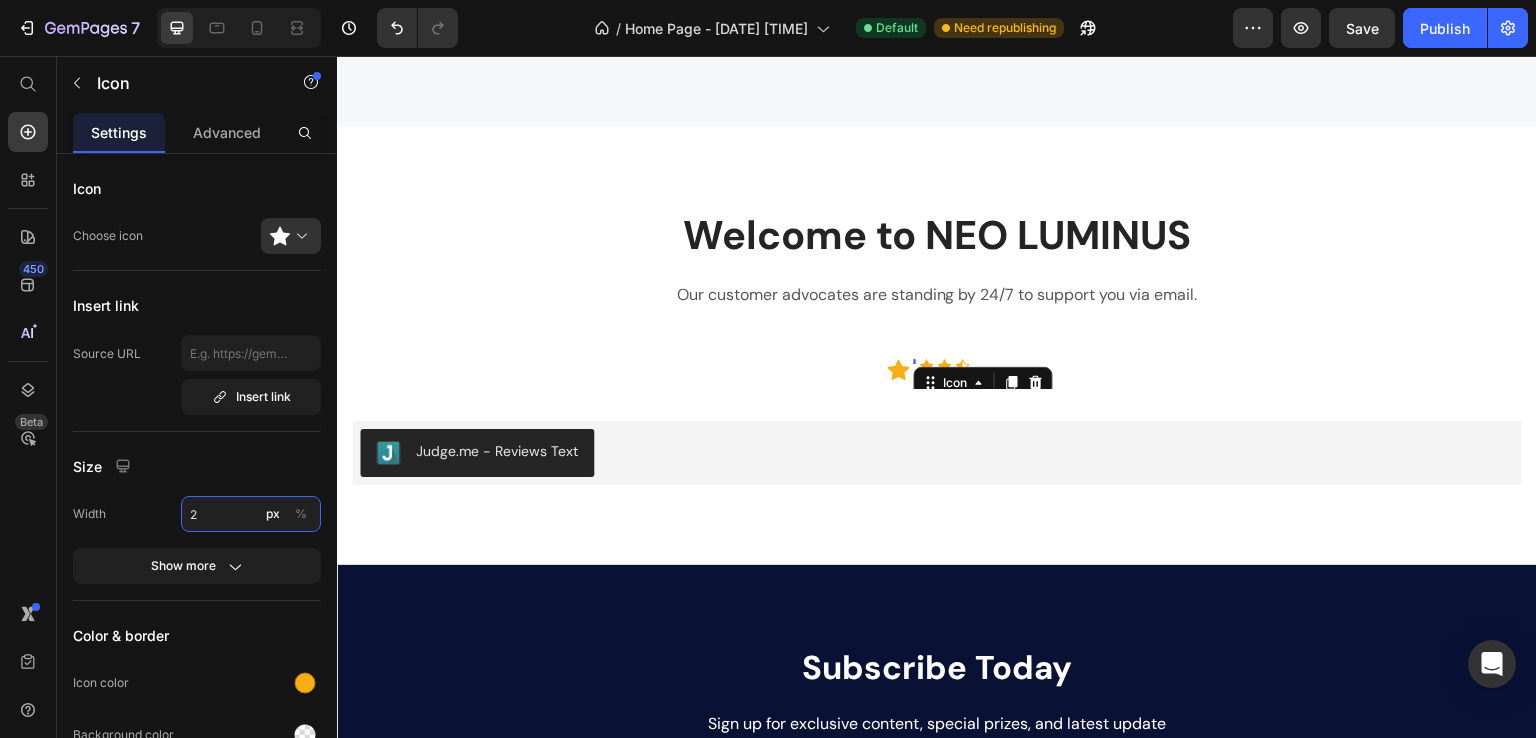 type on "22" 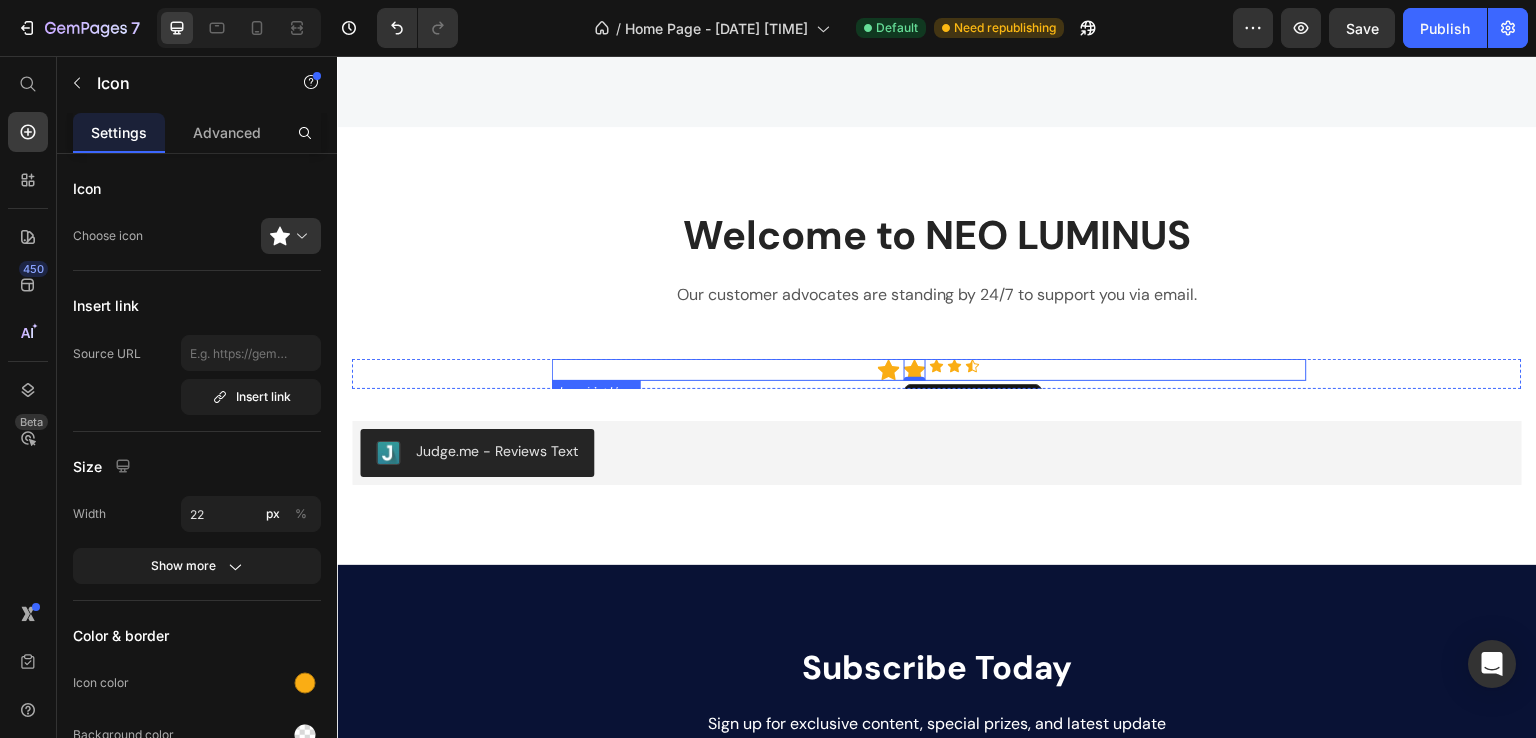click on "Icon" at bounding box center (955, 366) 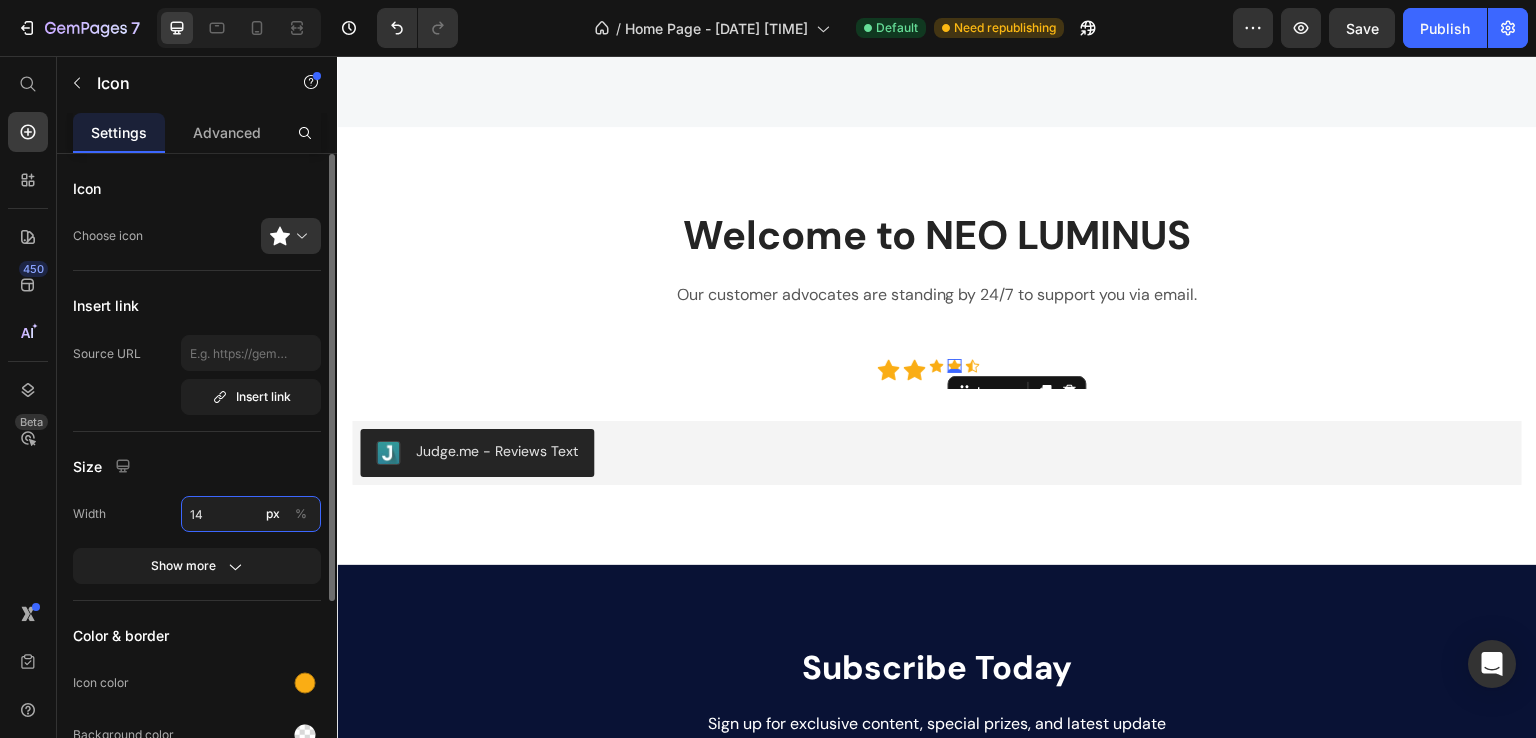 drag, startPoint x: 224, startPoint y: 504, endPoint x: 320, endPoint y: 498, distance: 96.18732 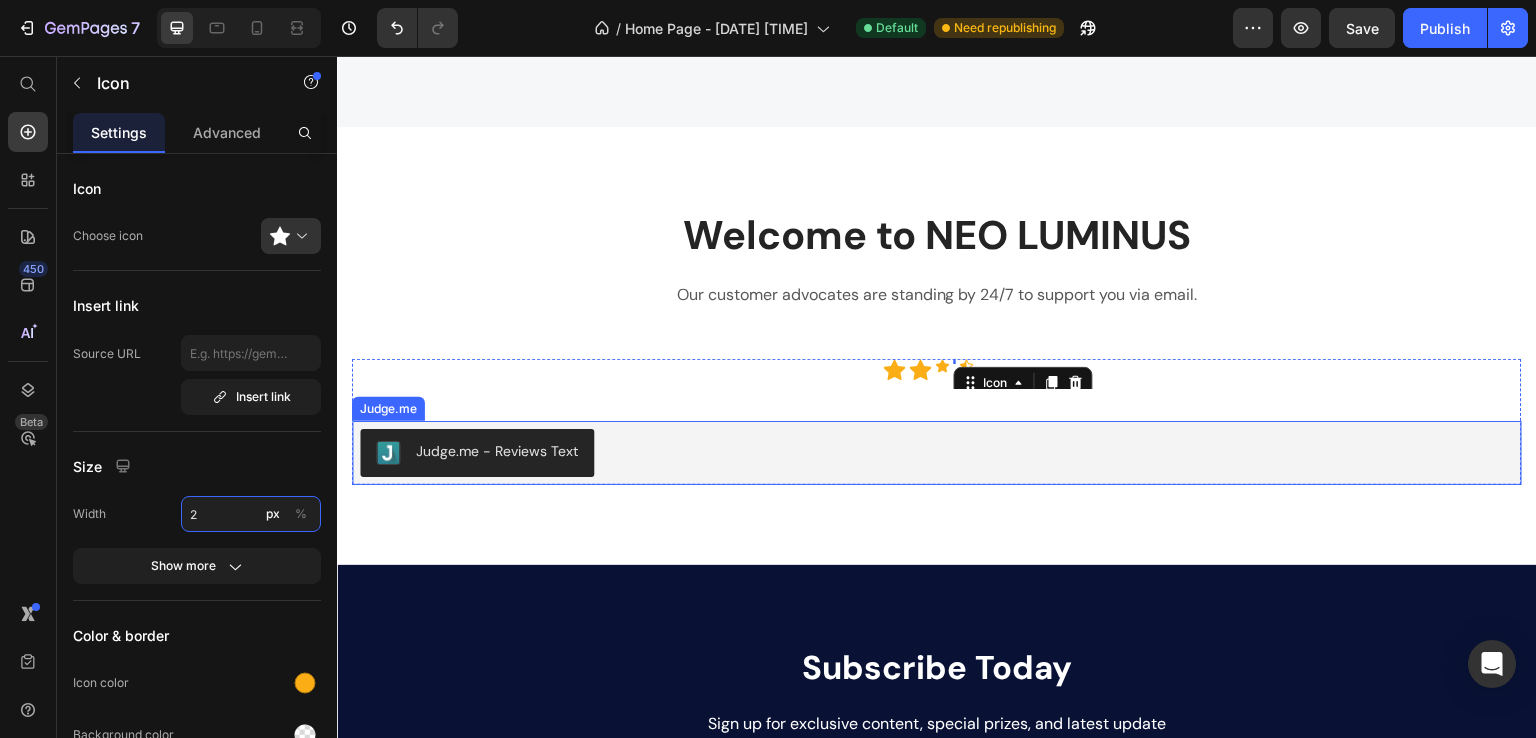 type on "22" 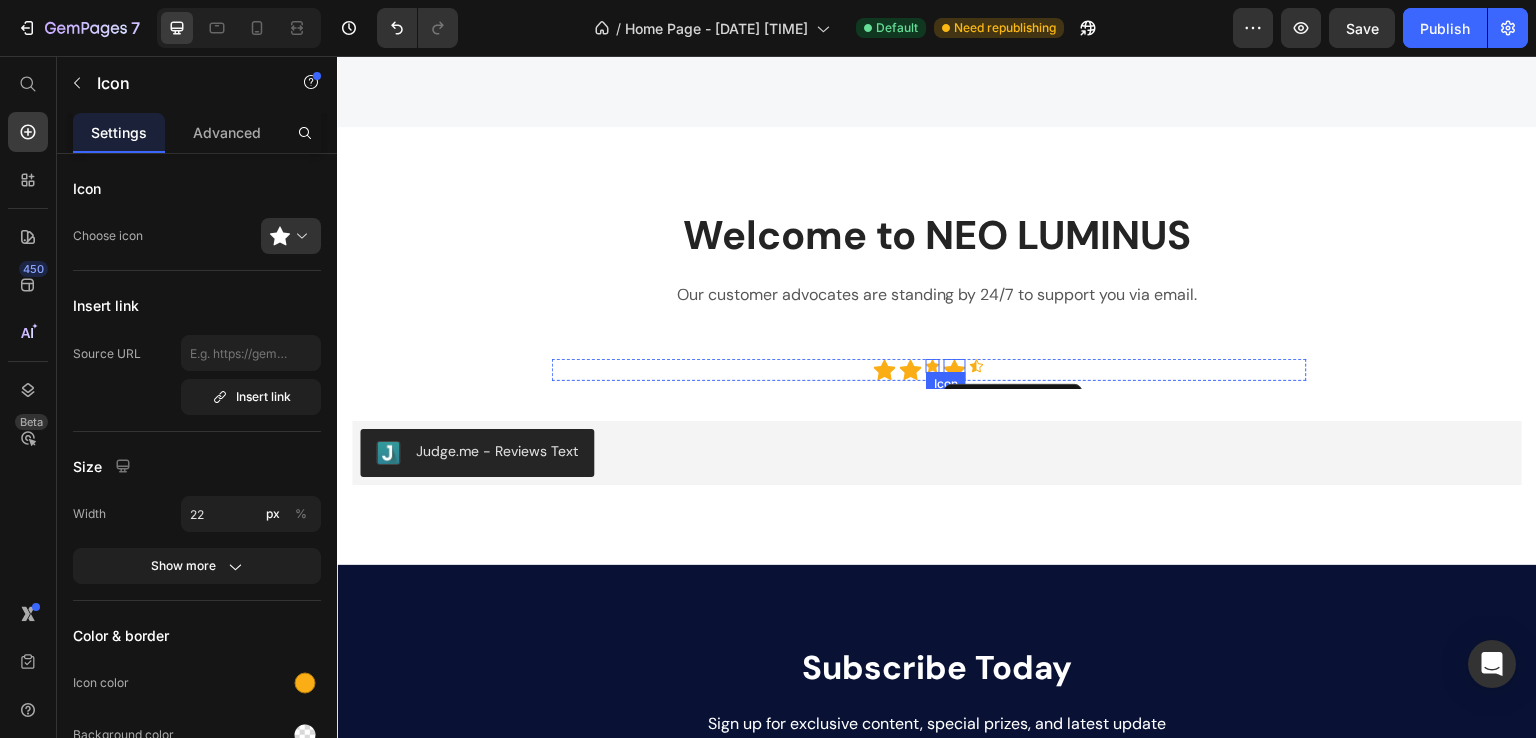 click 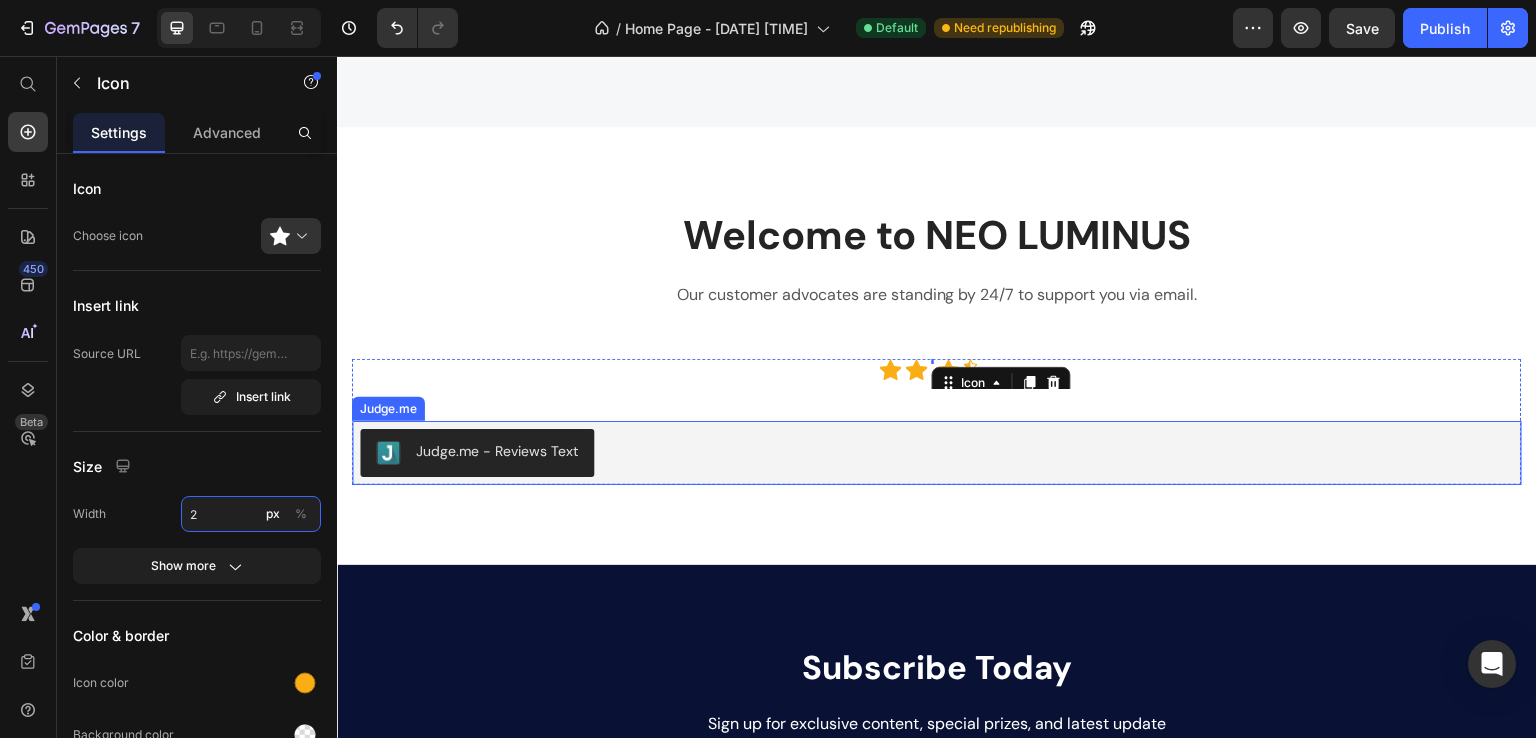 type on "22" 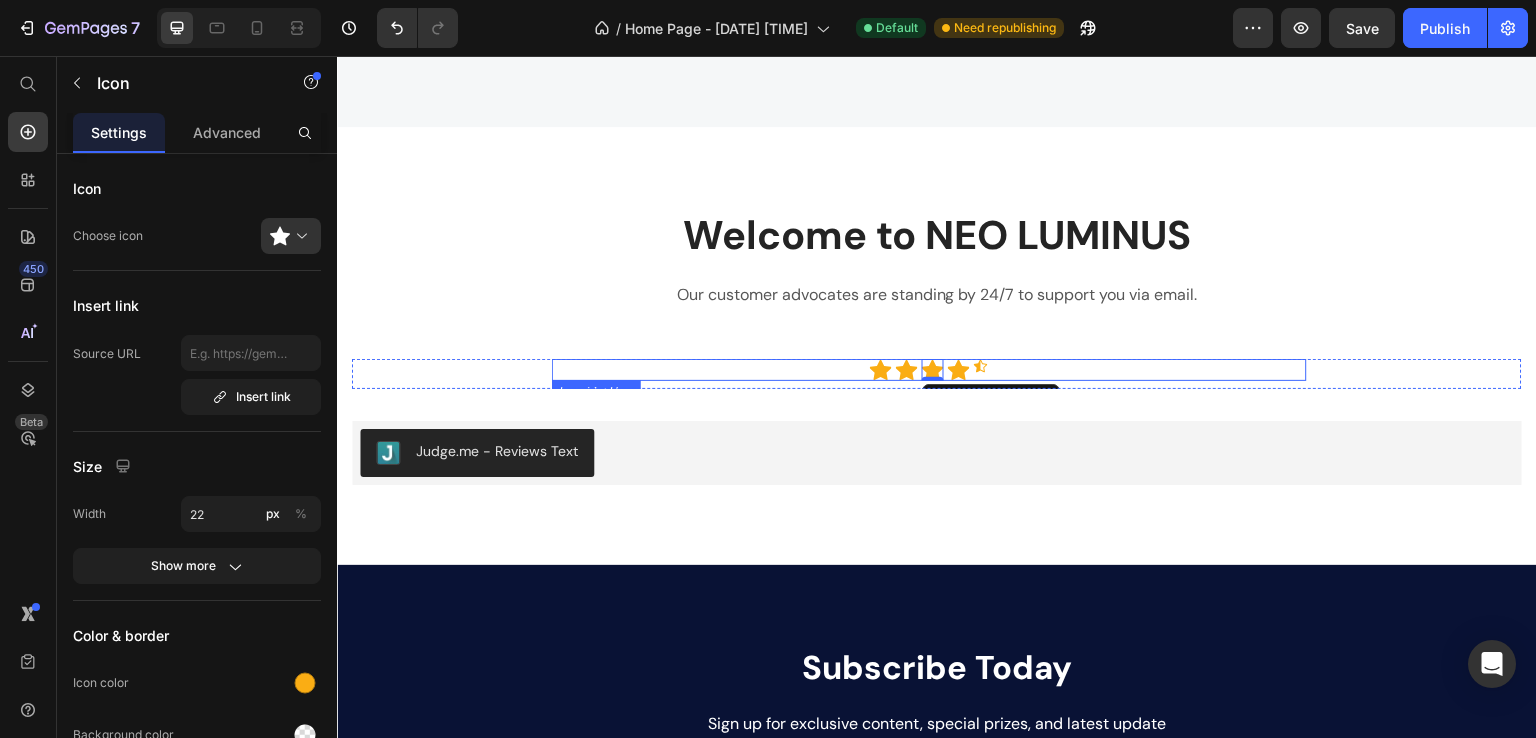 click on "Icon                Icon                Icon   0                Icon
Icon" at bounding box center (929, 370) 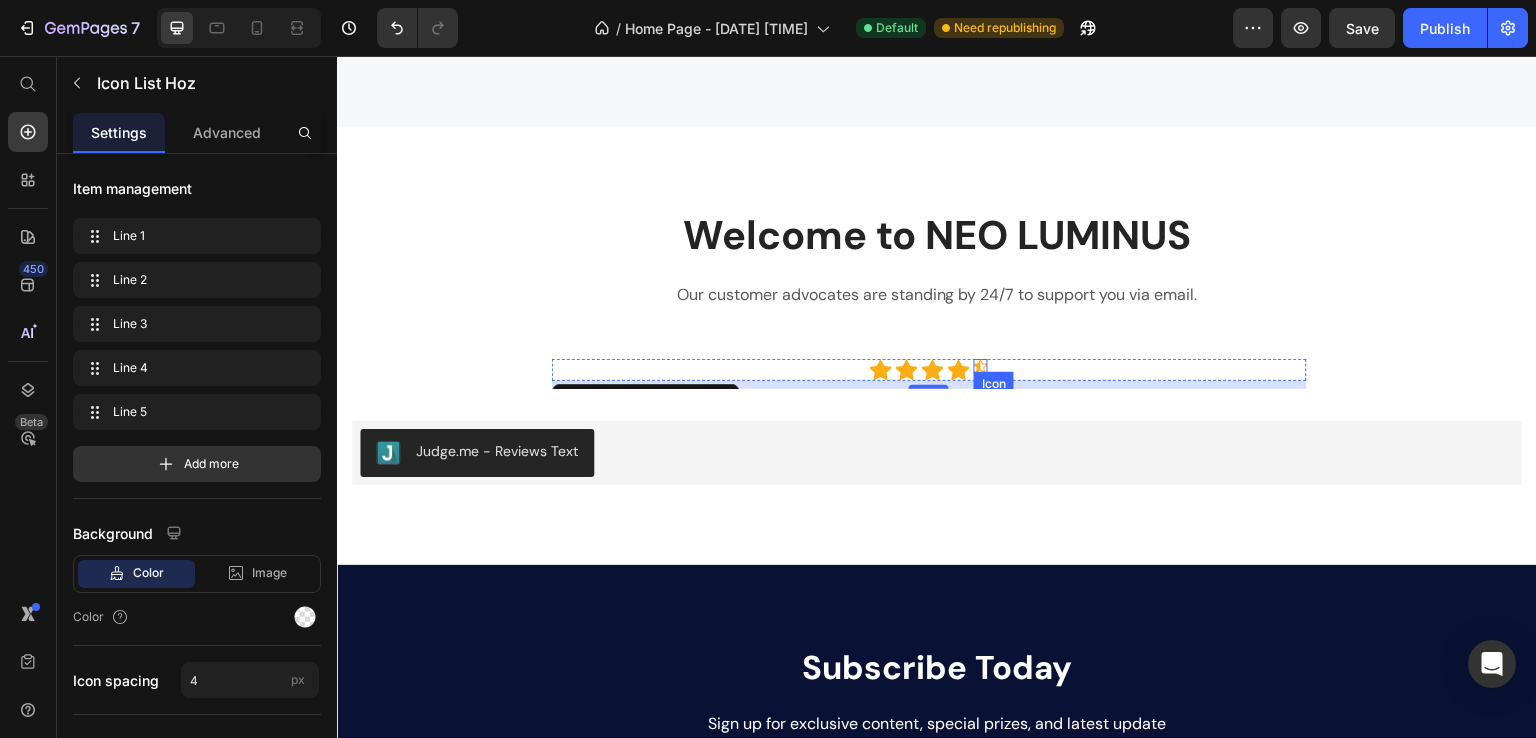 click 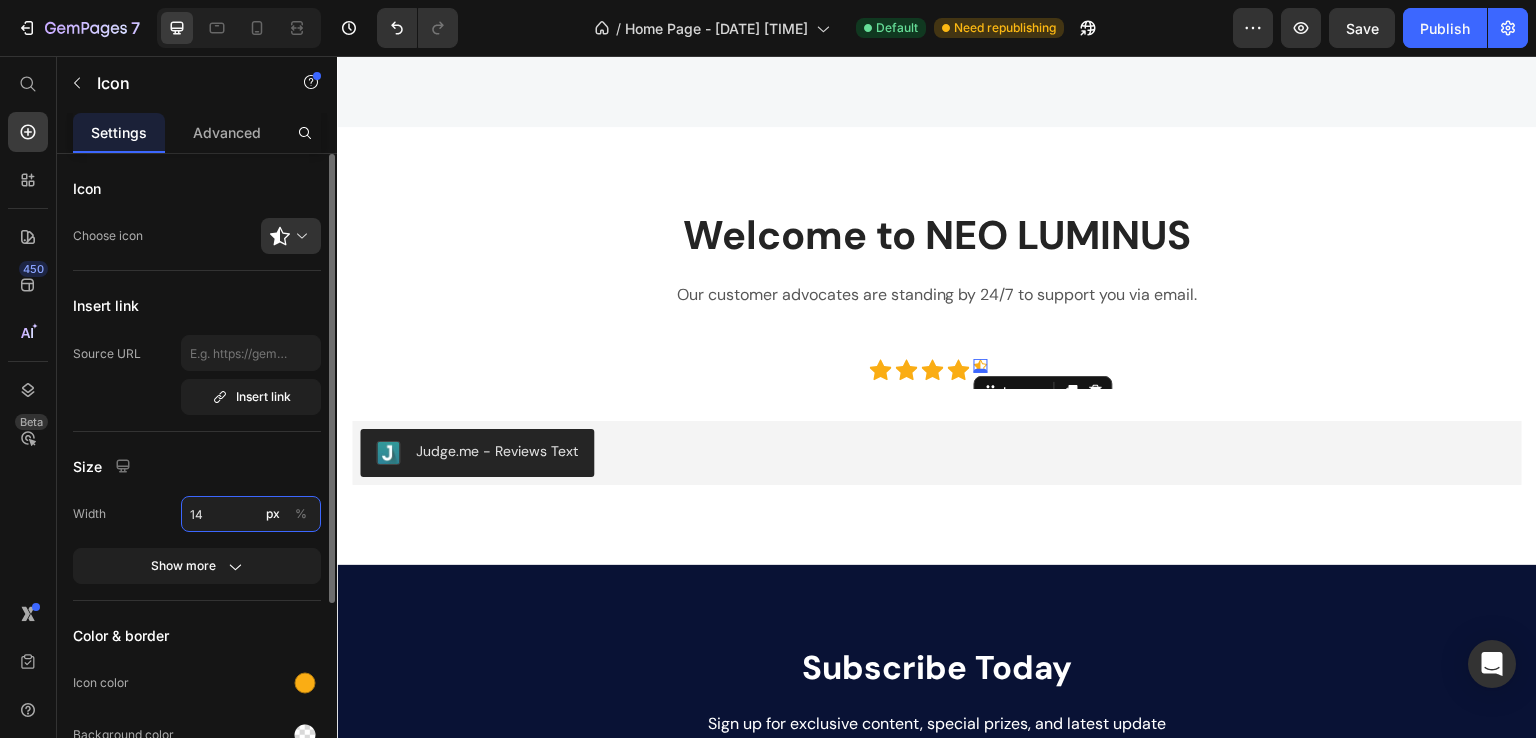click on "14" at bounding box center (251, 514) 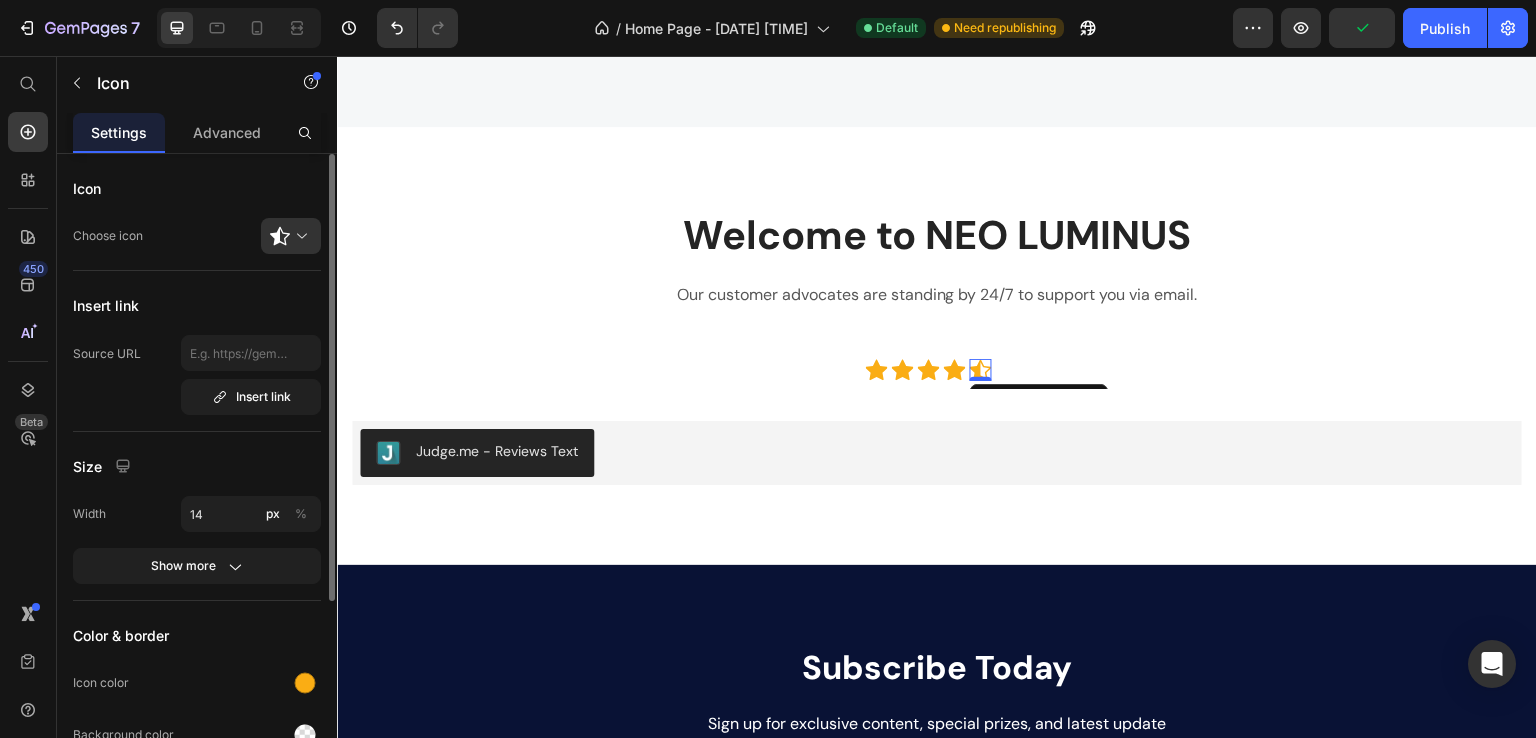 click on "Size" at bounding box center [197, 466] 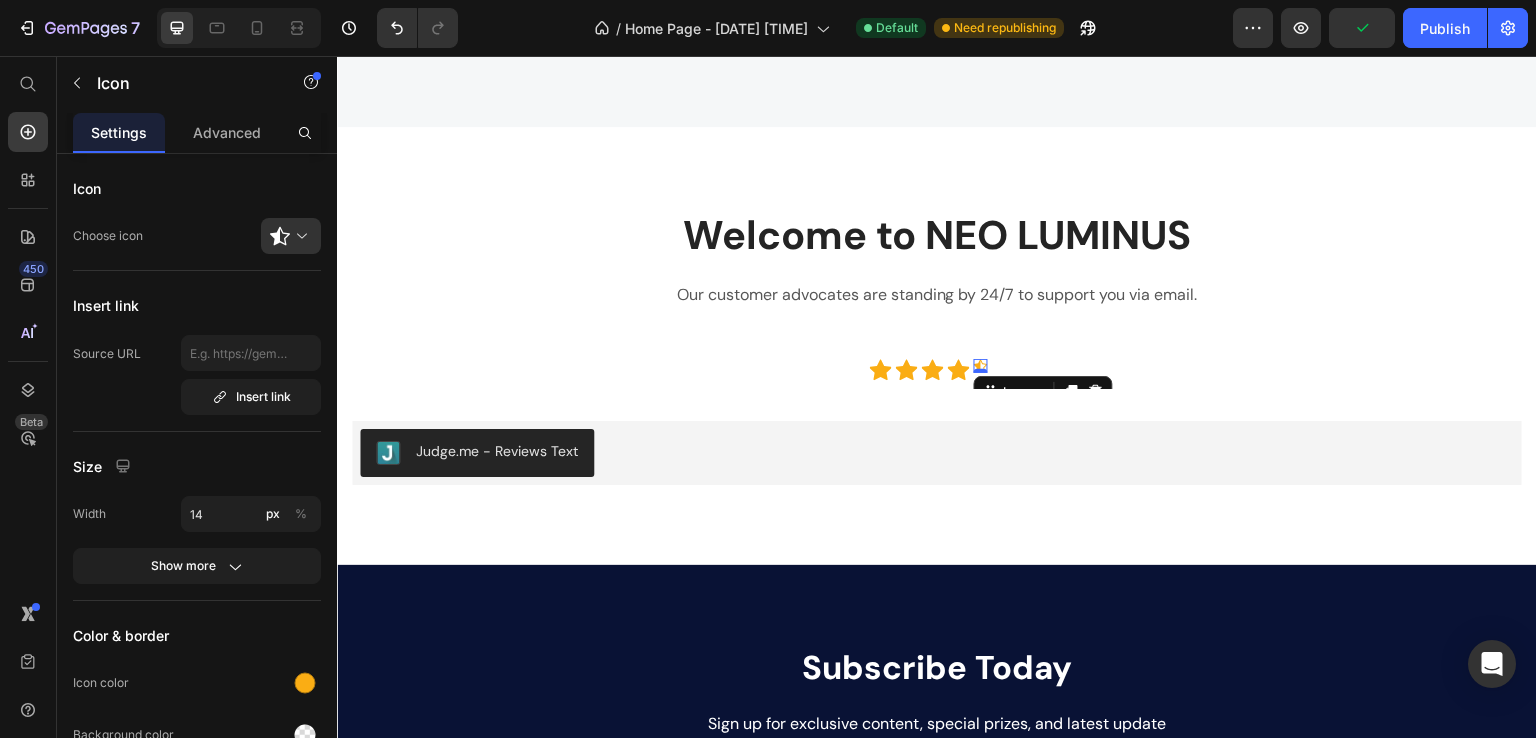 type on "22" 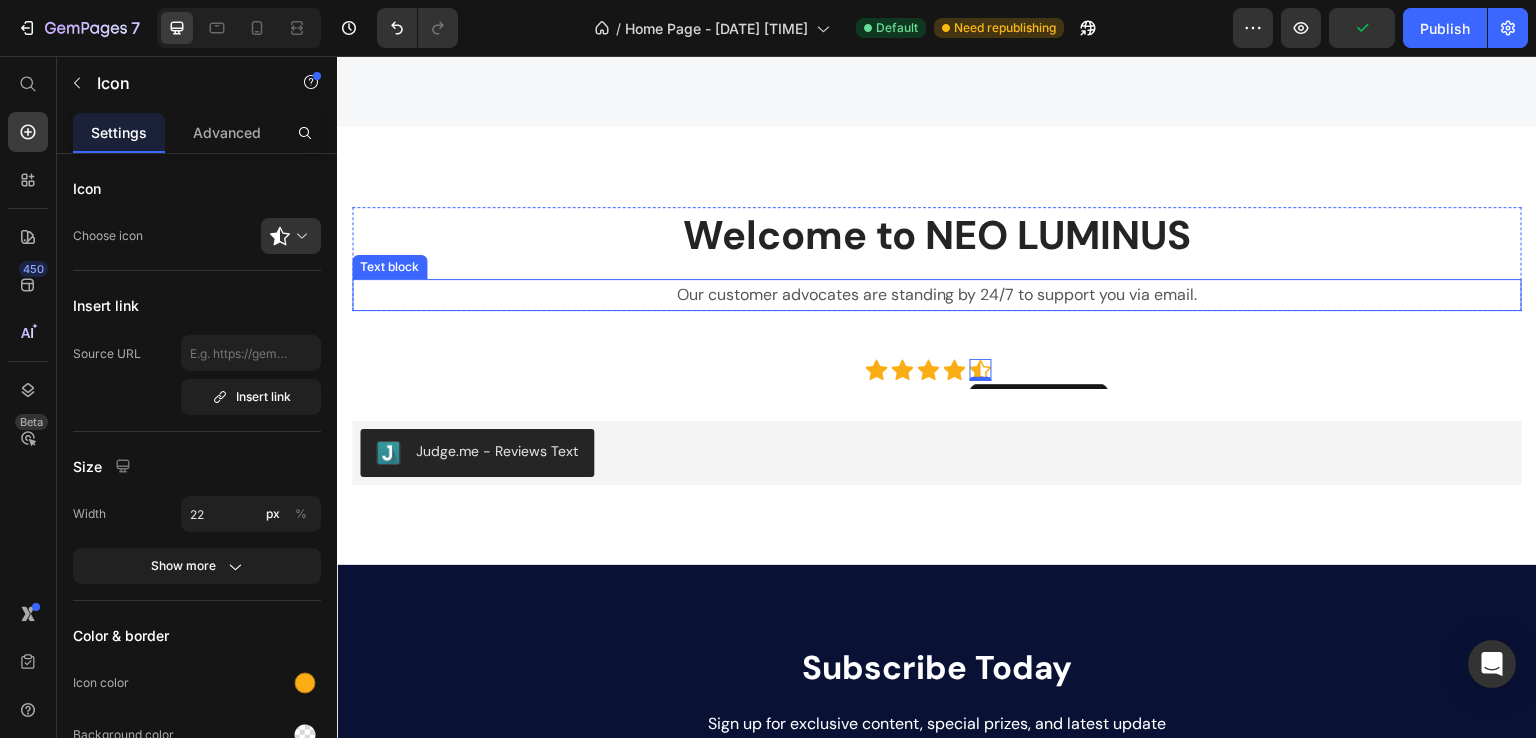 drag, startPoint x: 895, startPoint y: 309, endPoint x: 895, endPoint y: 293, distance: 16 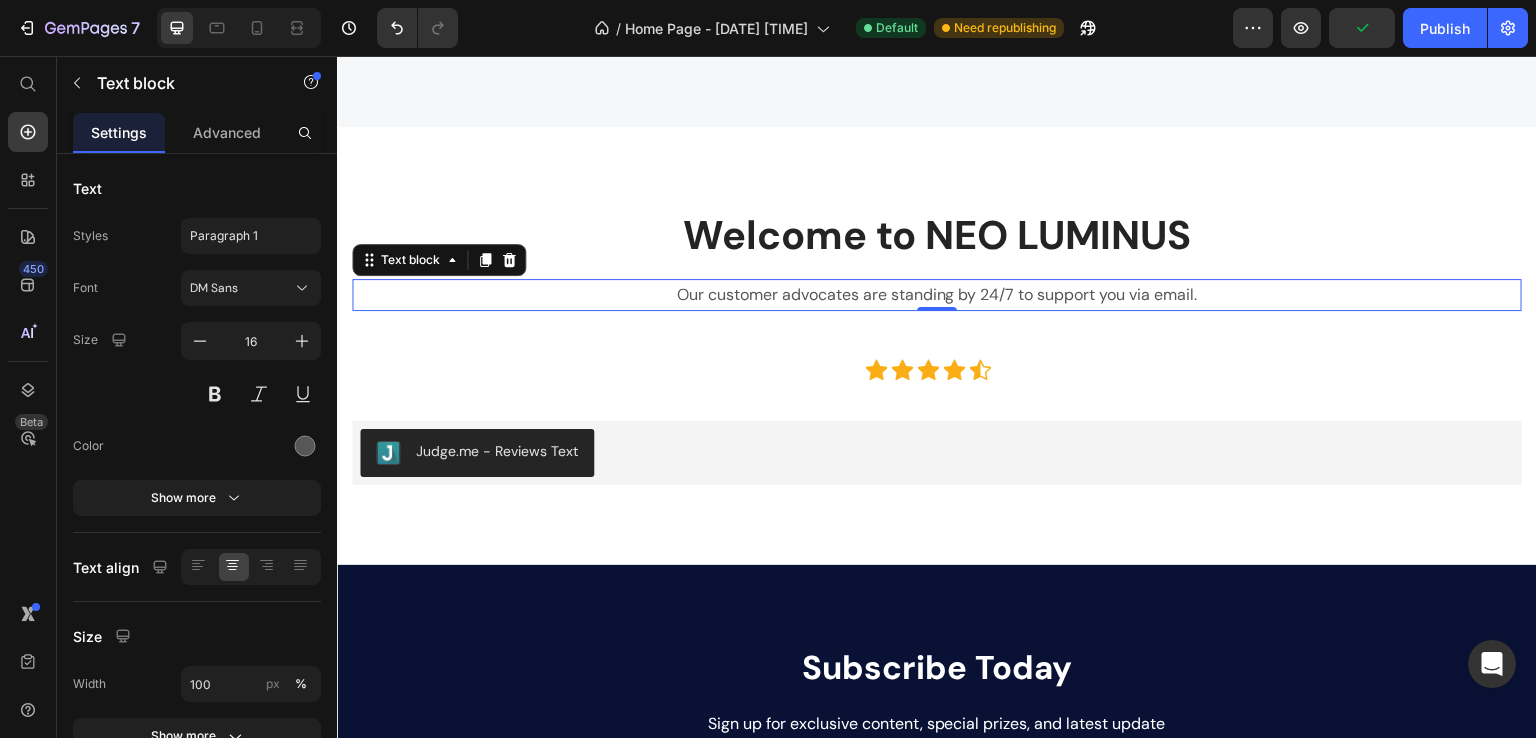 click on "Our customer advocates are standing by 24/7 to support you via email." at bounding box center [937, 295] 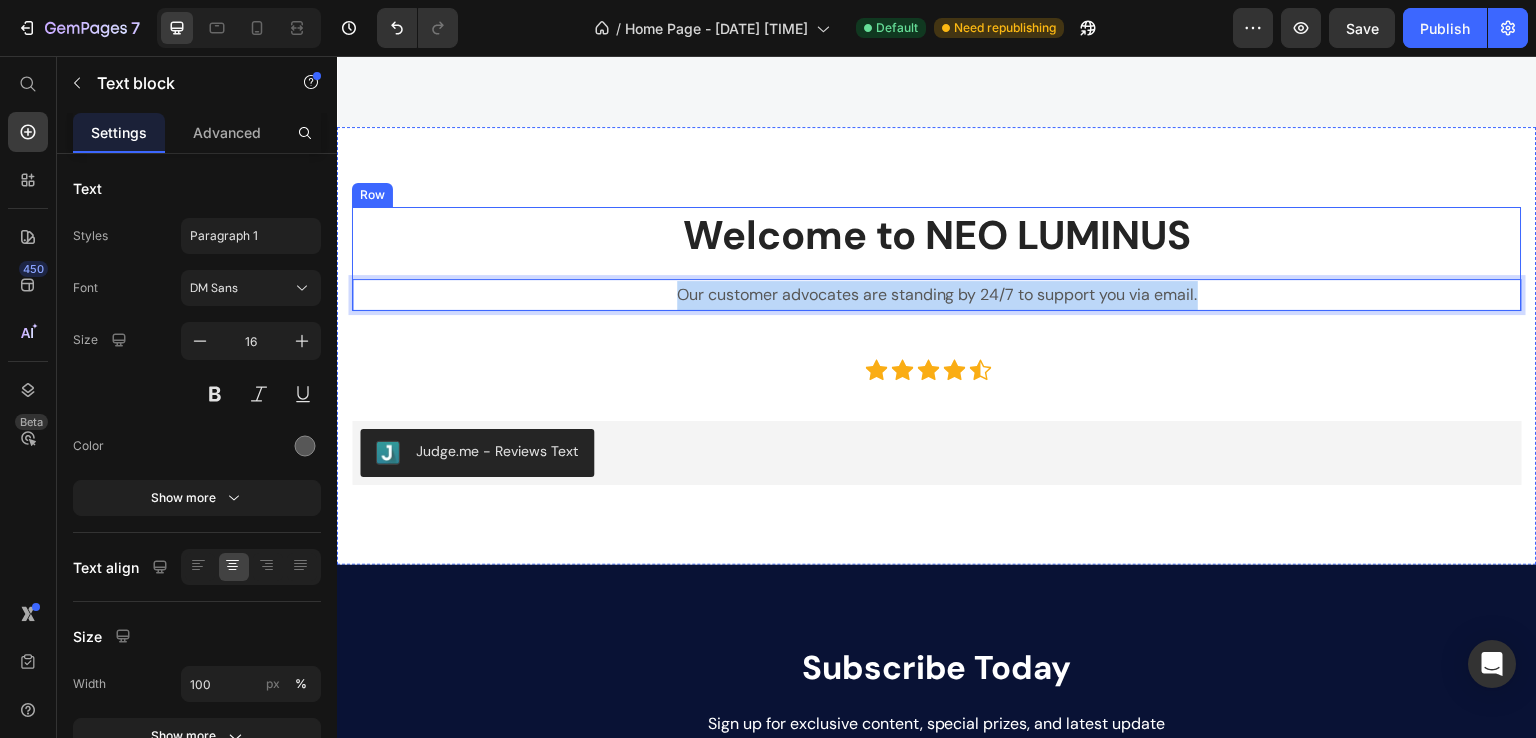 drag, startPoint x: 667, startPoint y: 297, endPoint x: 1141, endPoint y: 287, distance: 474.10547 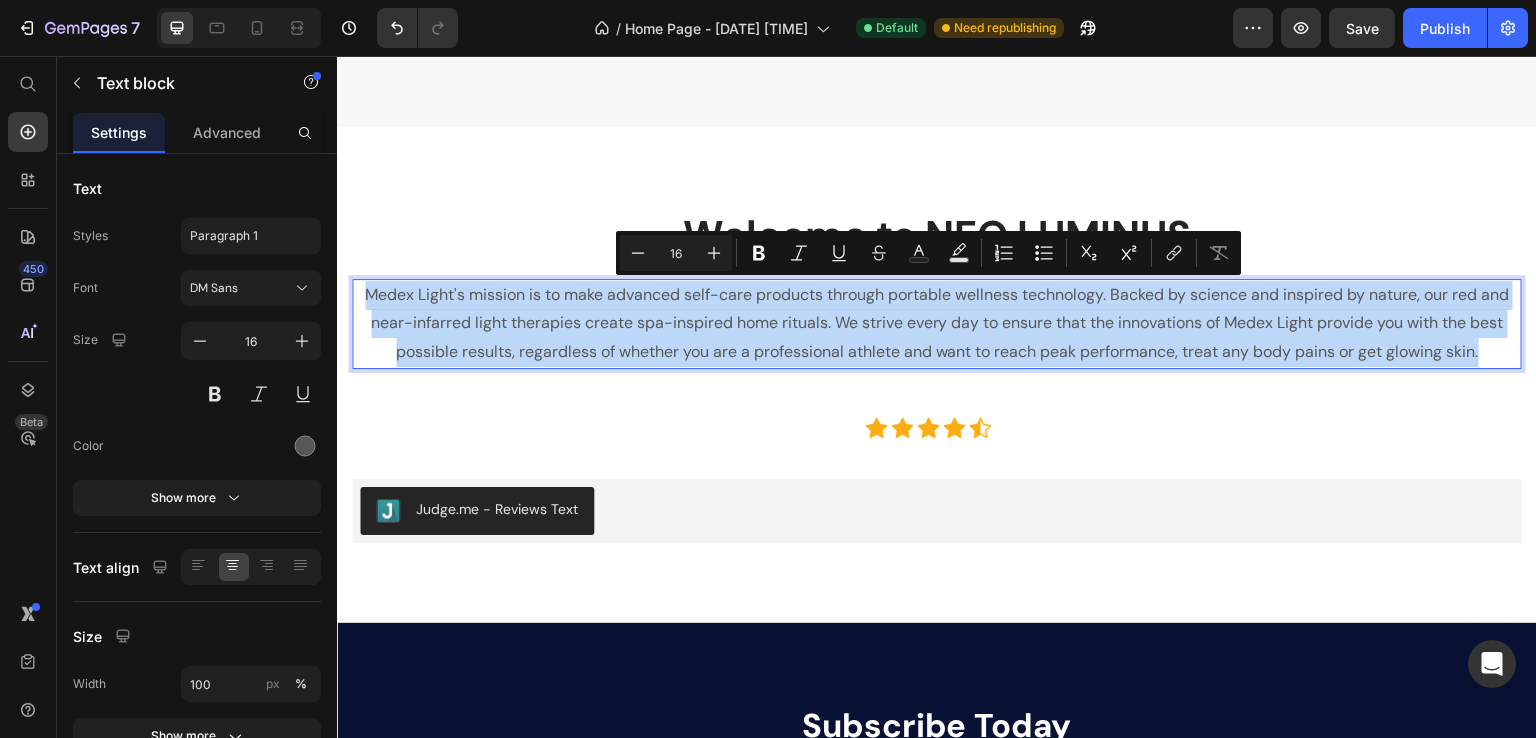 drag, startPoint x: 371, startPoint y: 289, endPoint x: 1491, endPoint y: 352, distance: 1121.7705 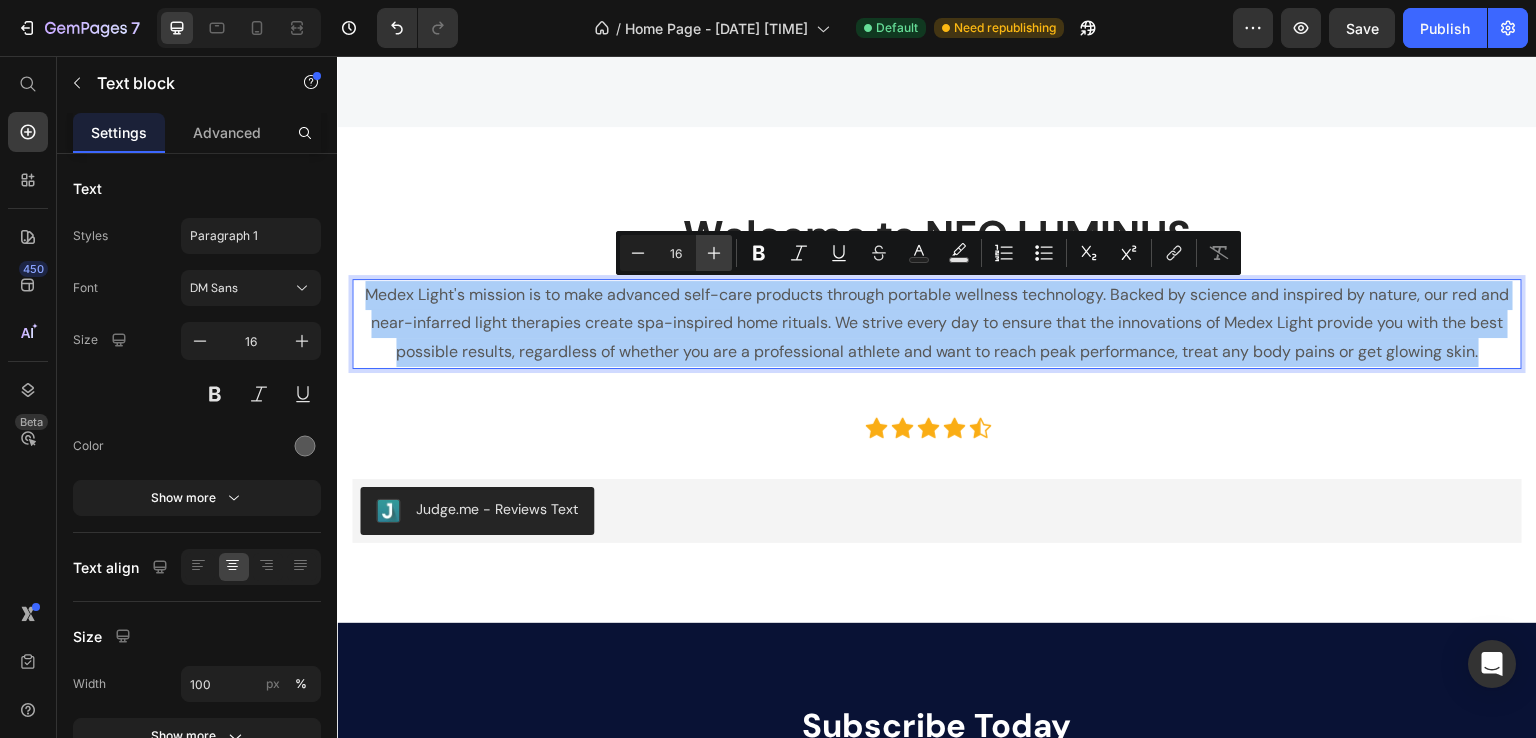 click 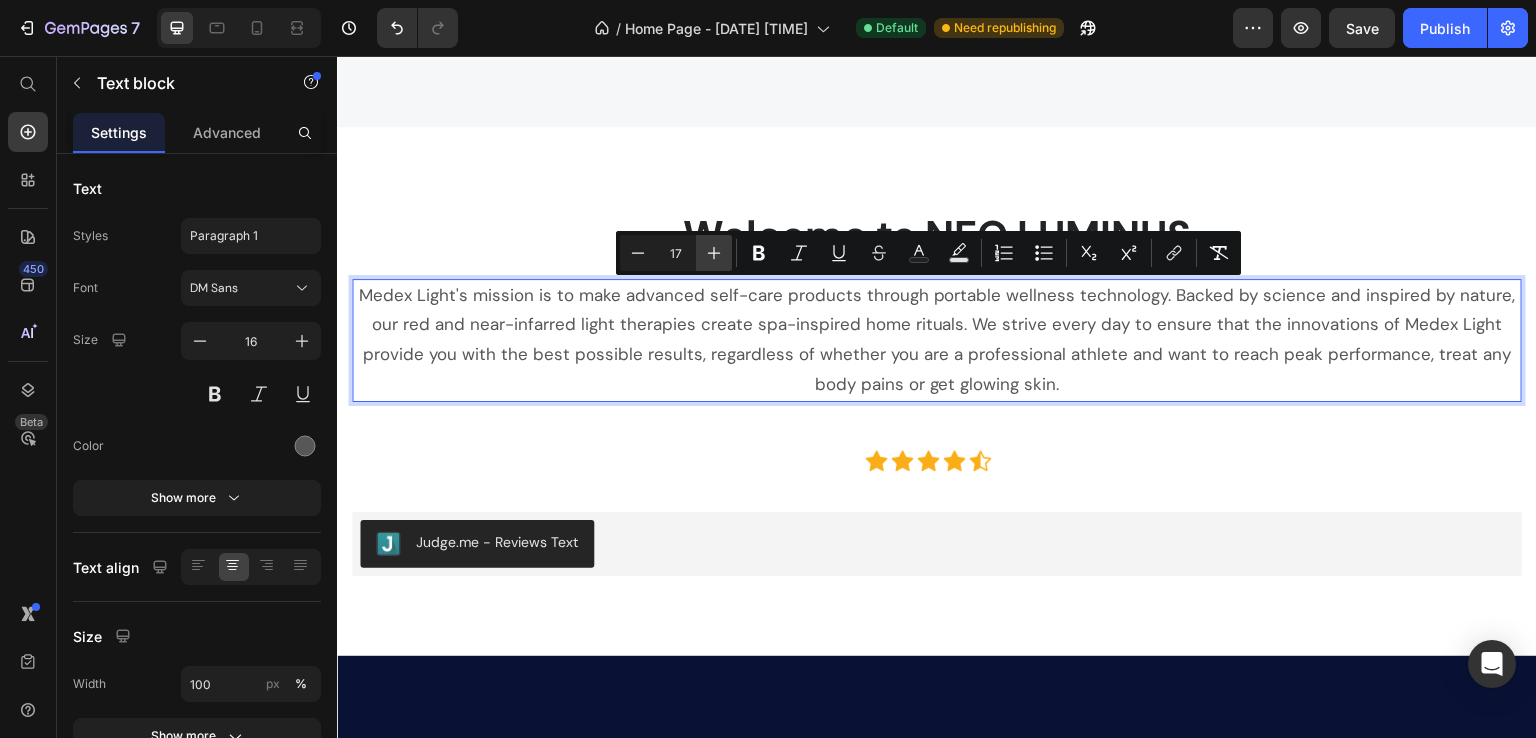 click 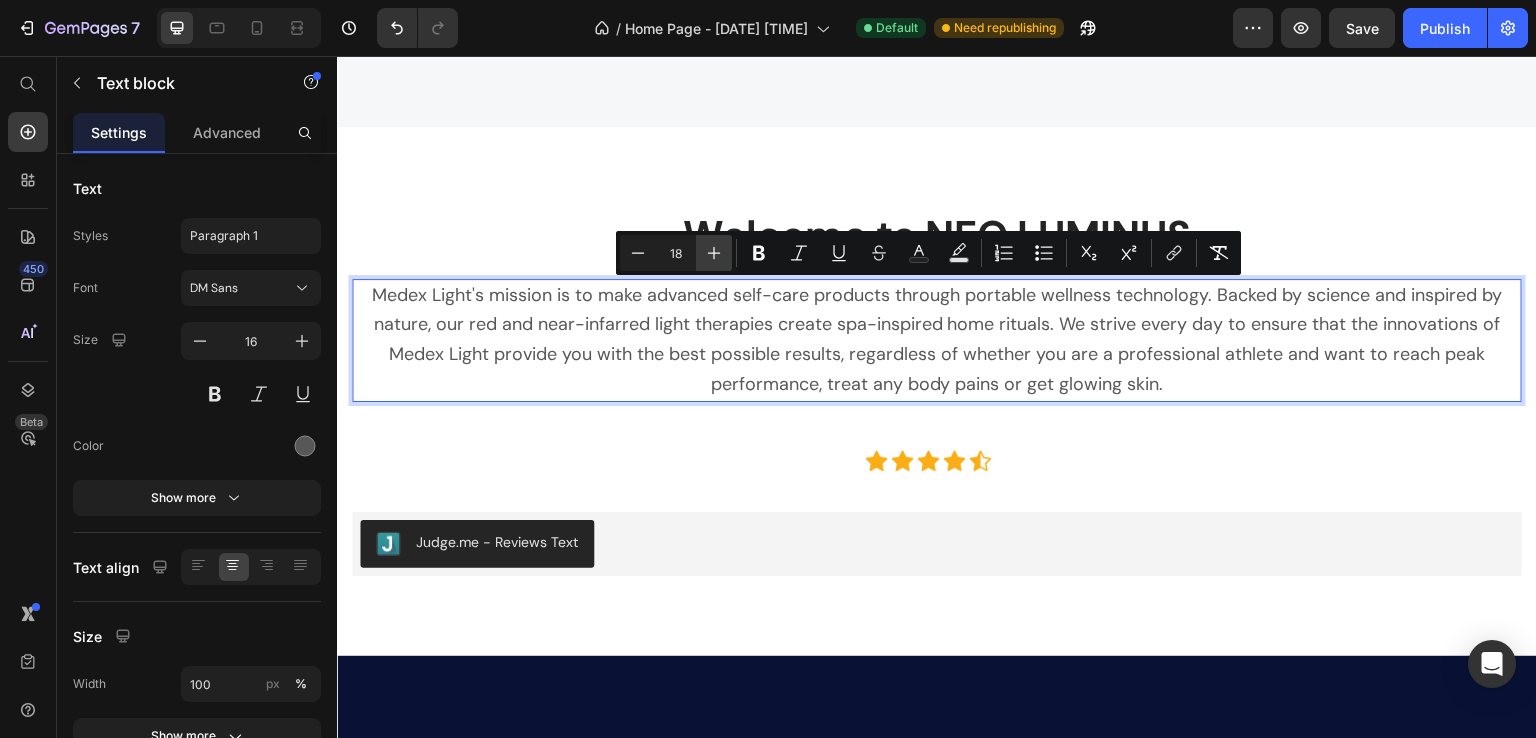 click 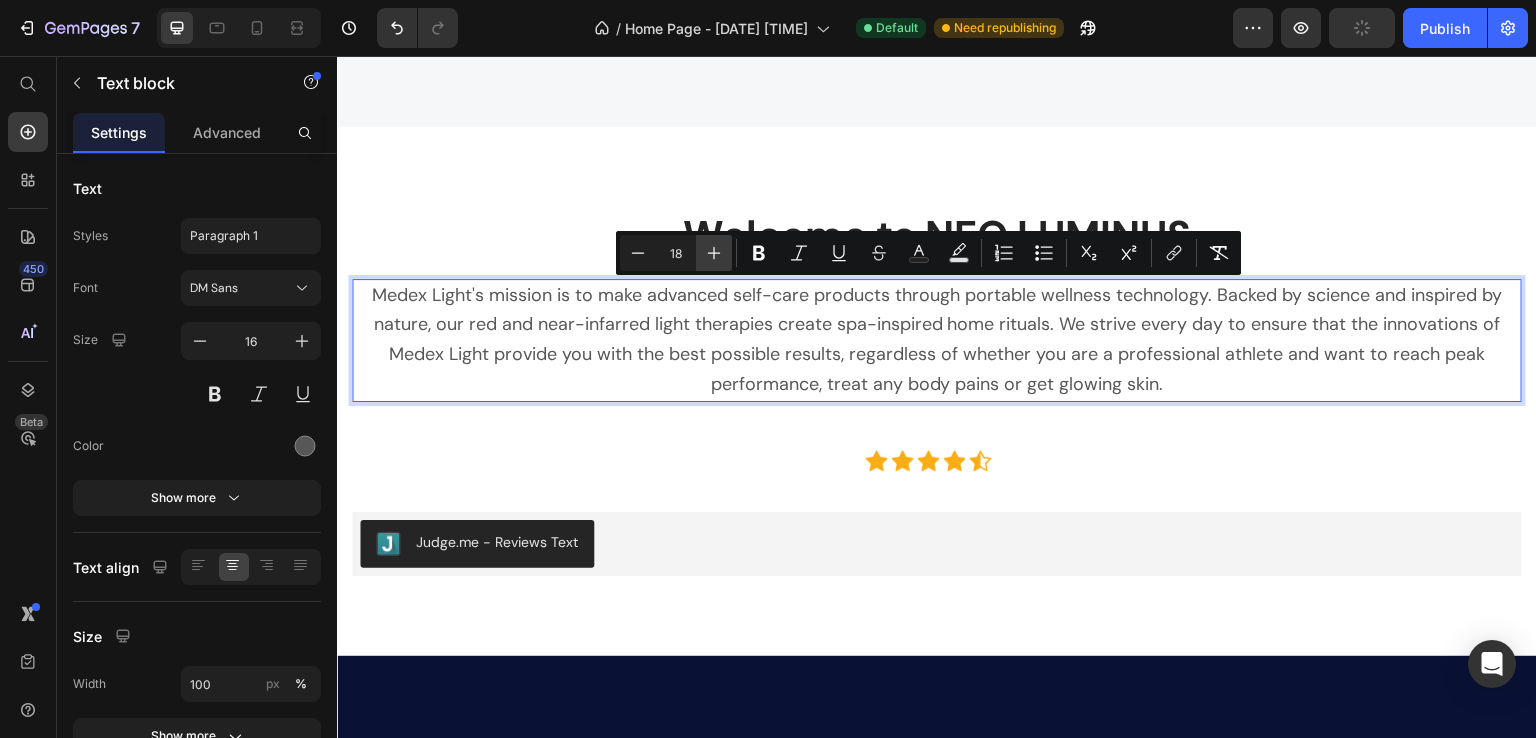 type on "19" 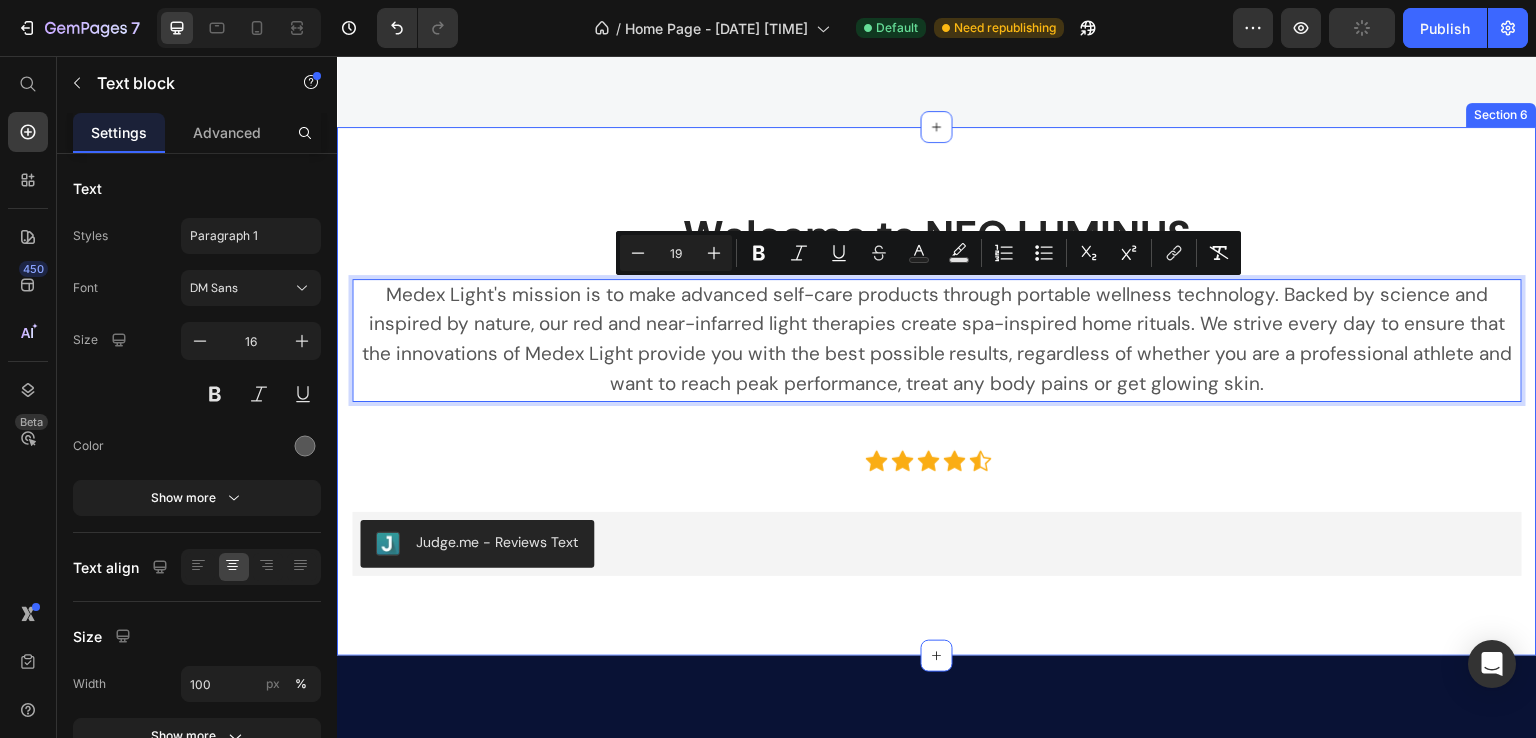 click on "Welcome to NEO LUMINUS Heading Medex Light's mission is to make advanced self-care products through portable wellness technology. Backed by science and inspired by nature, our red and near-infarred light therapies create spa-inspired home rituals. We strive every day to ensure that the innovations of Medex Light provide you with the best possible results, regardless of whether you are a professional athlete and want to reach peak performance, treat any body pains or get glowing skin. Text block   0 Row `                Icon                Icon                Icon                Icon
Icon Icon List Hoz ` Carousel Judge.me - Reviews Text Judge.me Row" at bounding box center [937, 391] 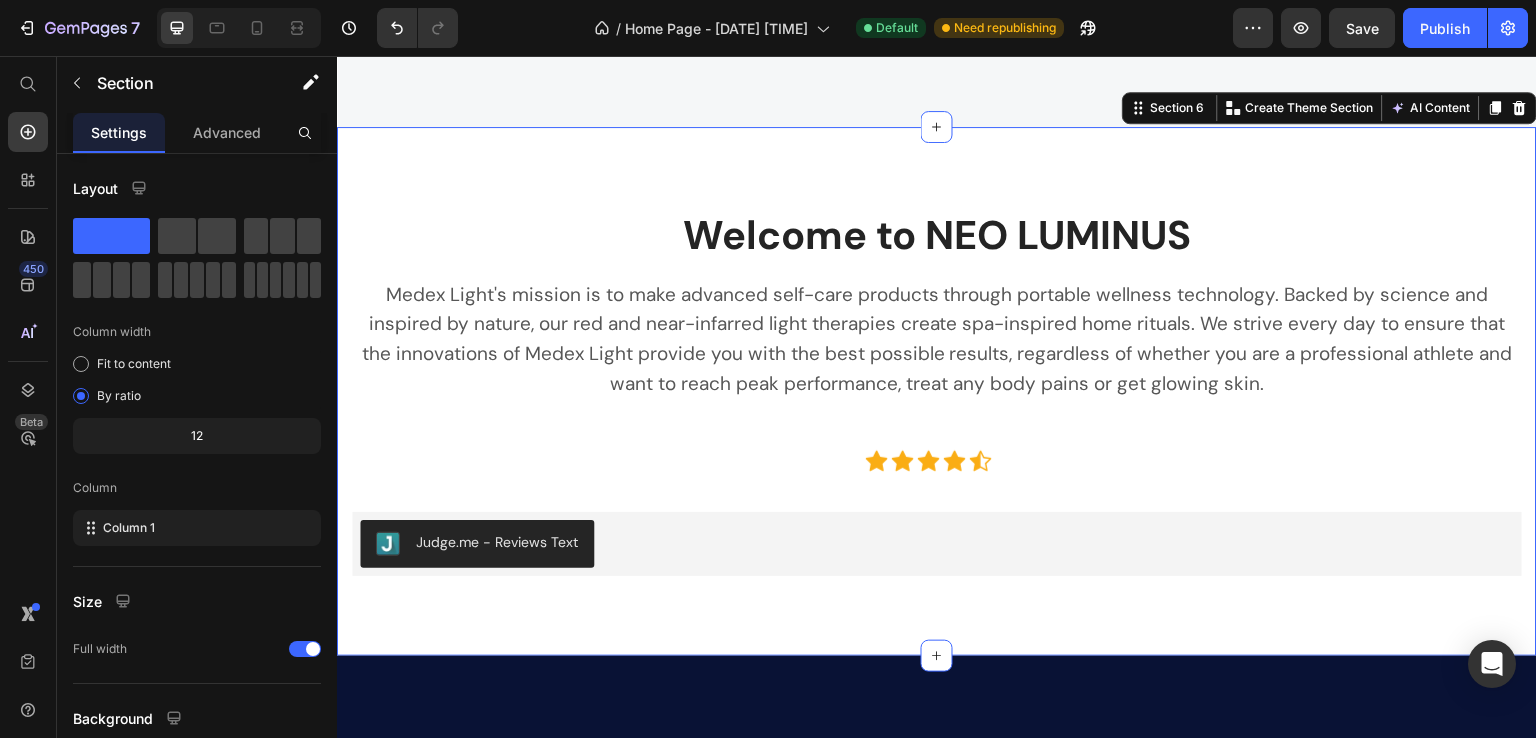 click on "Medex Light's mission is to make advanced self-care products through portable wellness technology. Backed by science and inspired by nature, our red and near-infarred light therapies create spa-inspired home rituals. We strive every day to ensure that the innovations of Medex Light provide you with the best possible results, regardless of whether you are a professional athlete and want to reach peak performance, treat any body pains or get glowing skin." at bounding box center (937, 339) 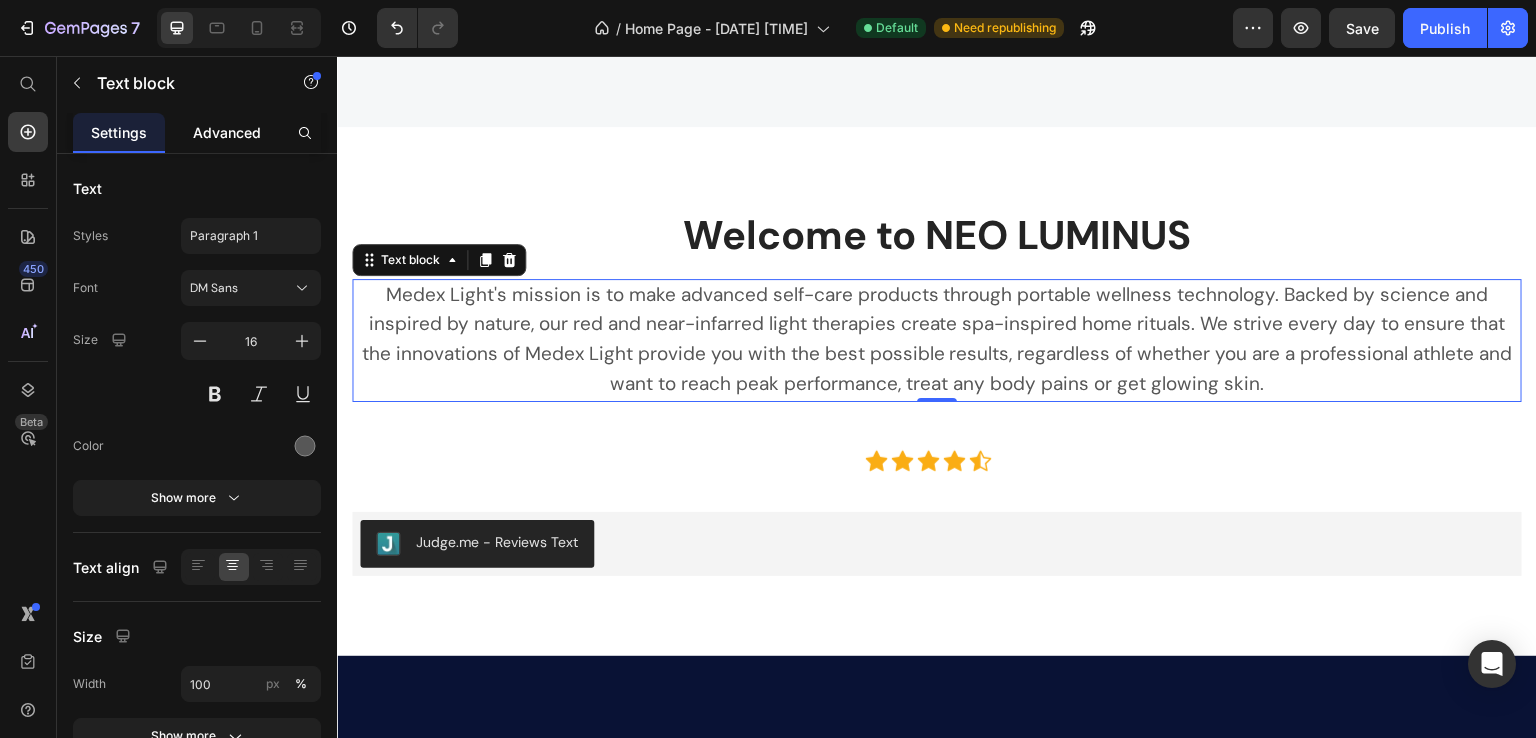 click on "Advanced" at bounding box center [227, 132] 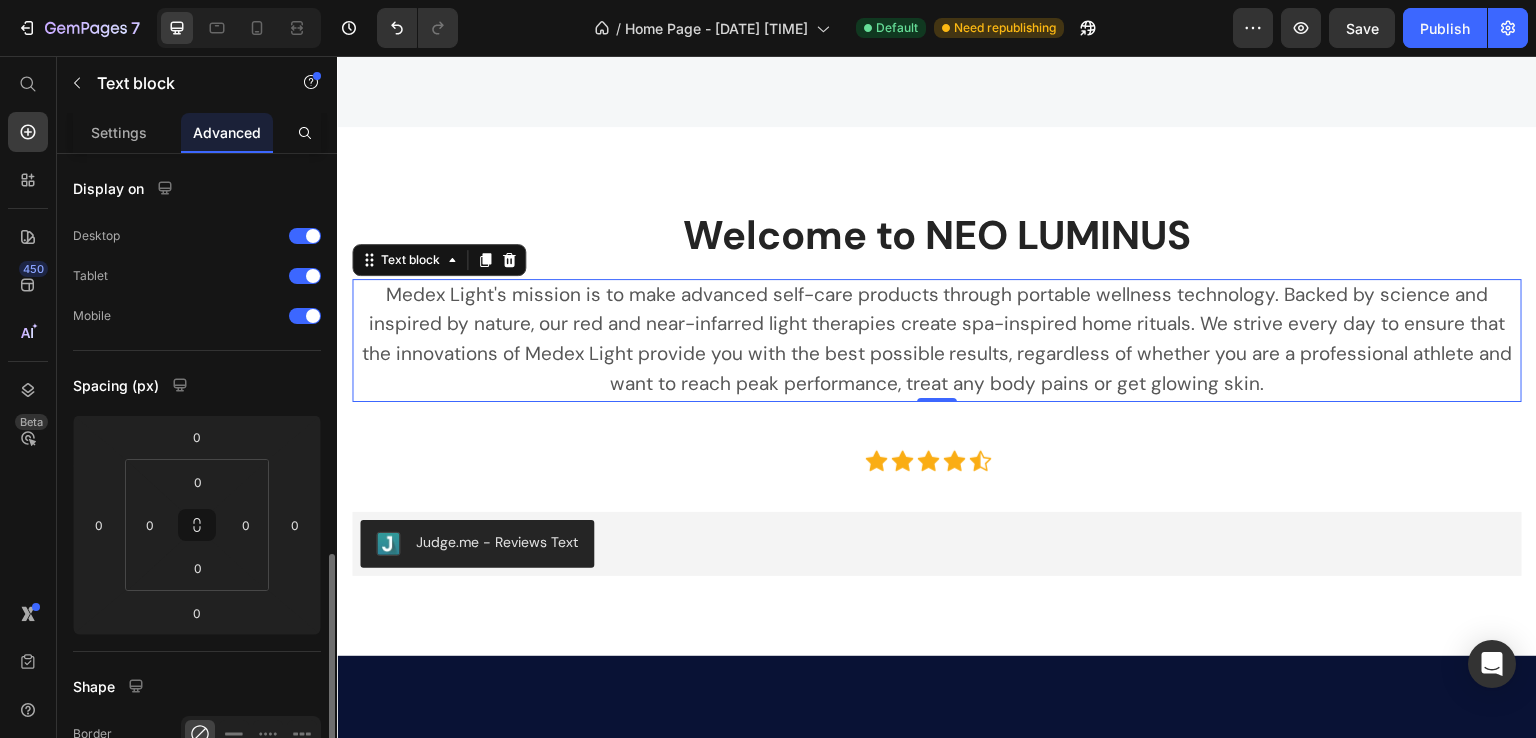 scroll, scrollTop: 266, scrollLeft: 0, axis: vertical 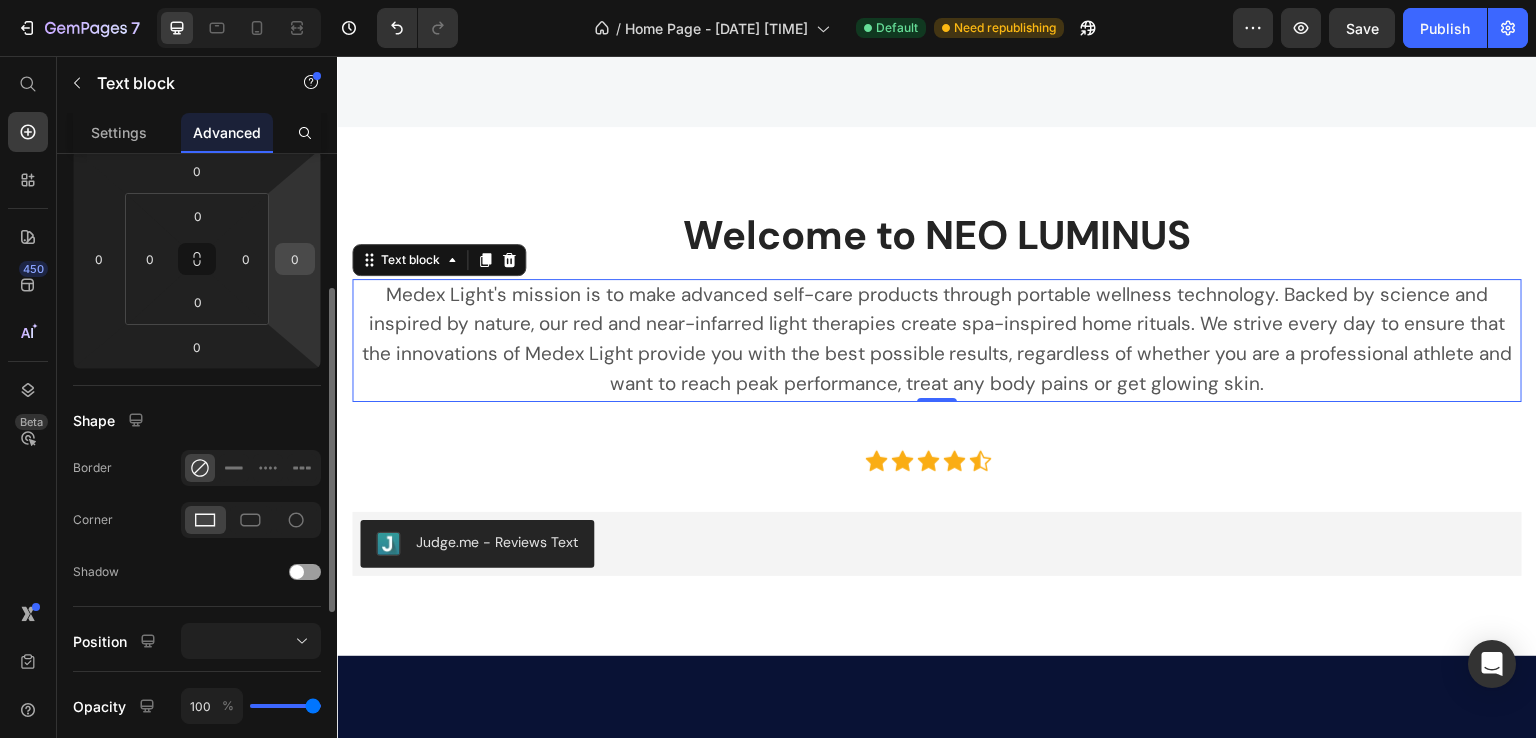 click on "0" at bounding box center [295, 259] 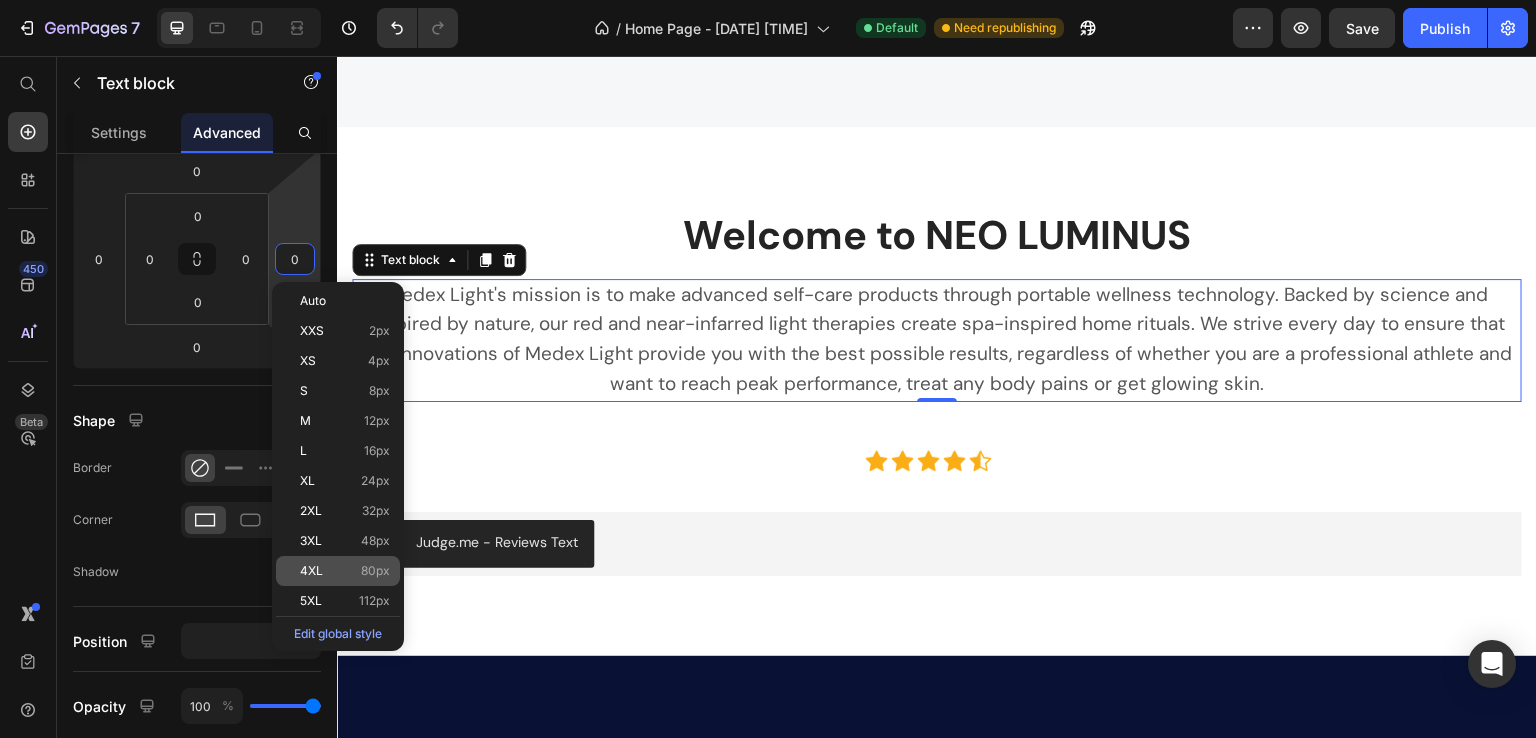 click on "4XL 80px" 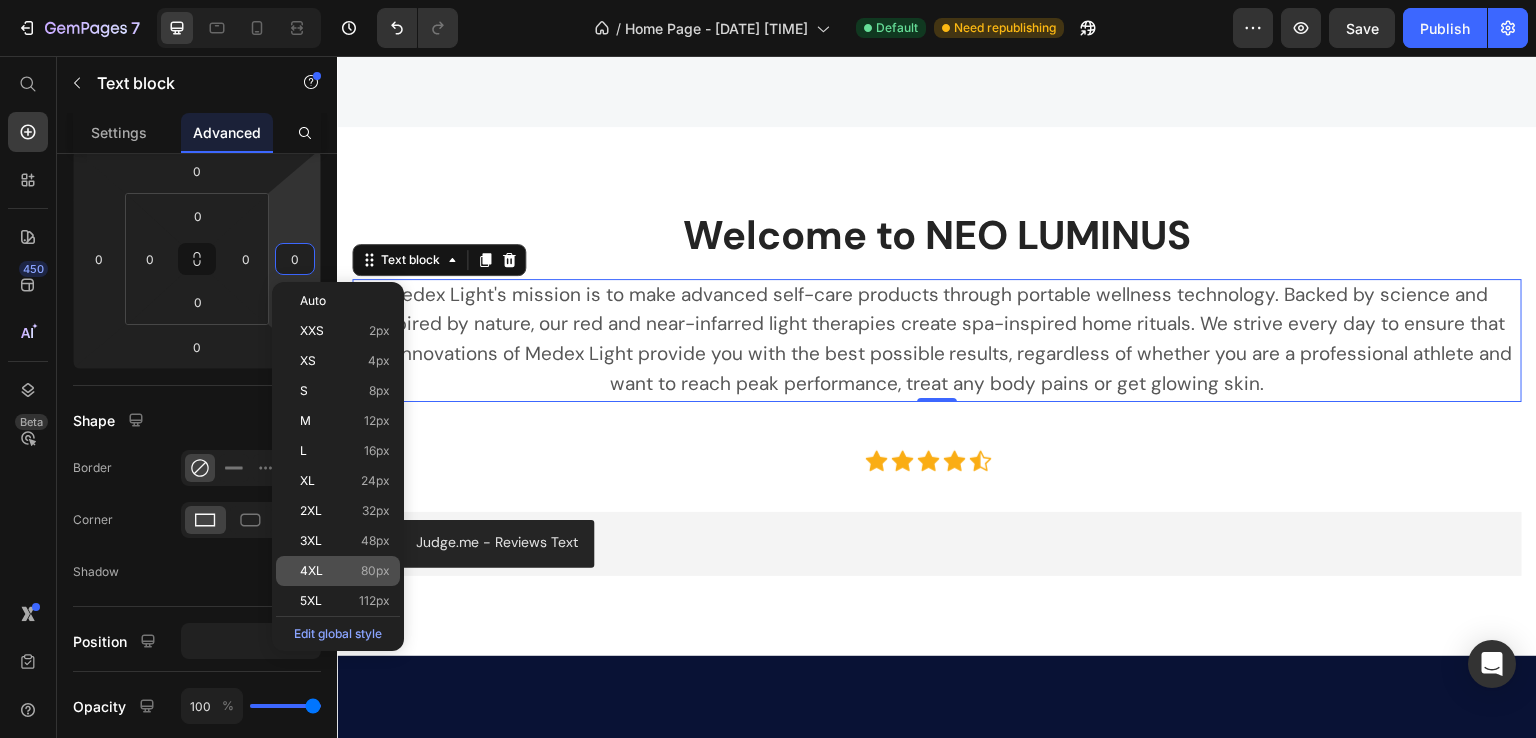 type on "80" 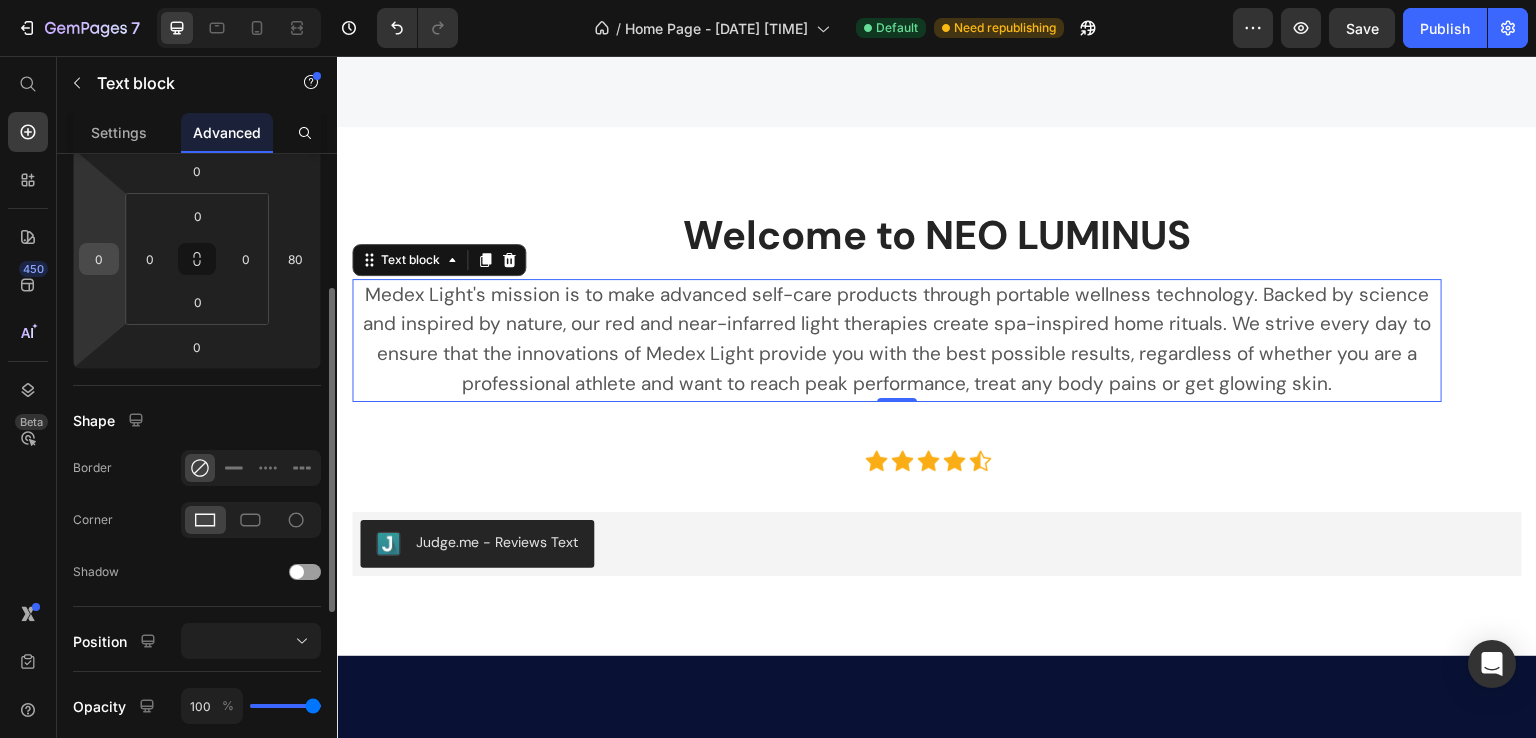 click on "0" at bounding box center [99, 259] 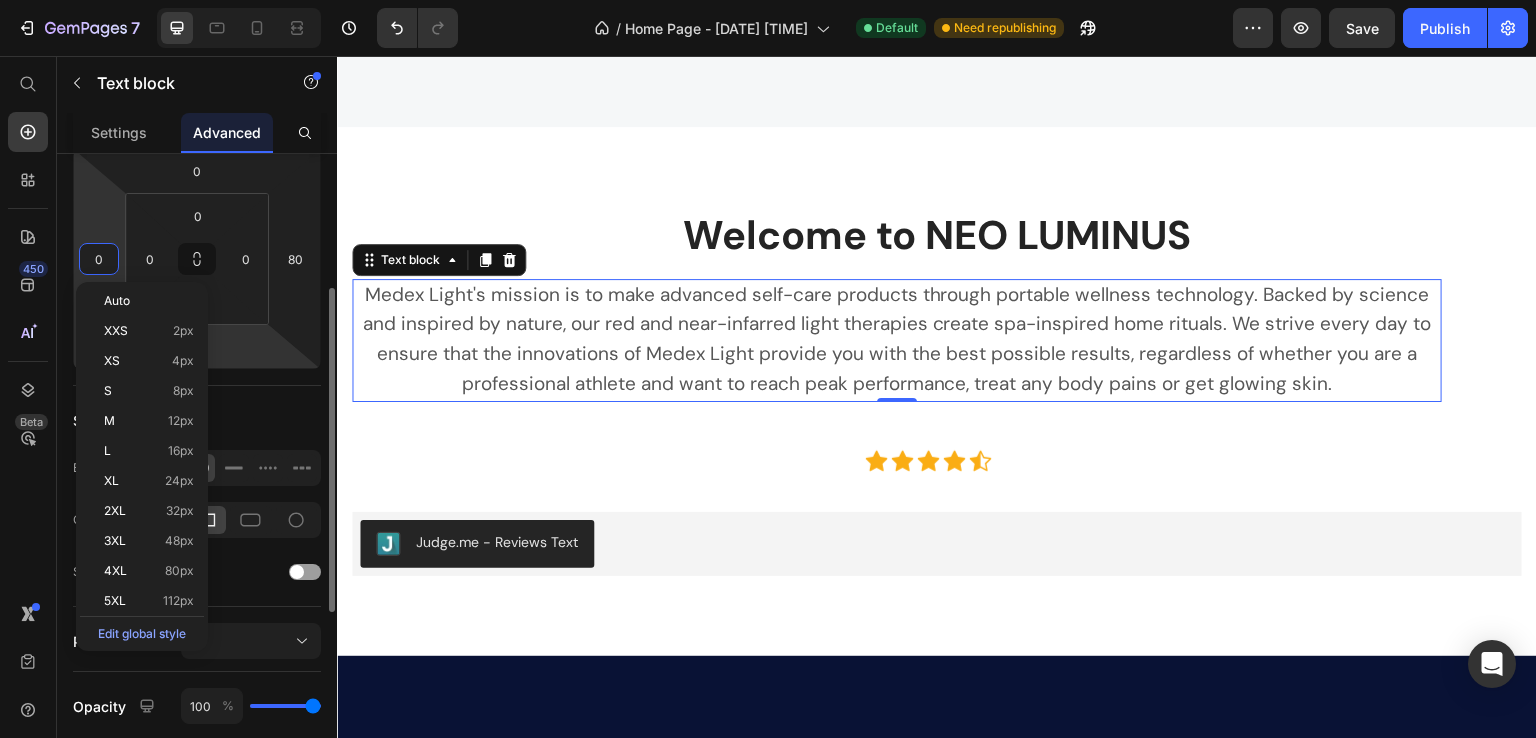 click on "5XL 112px" 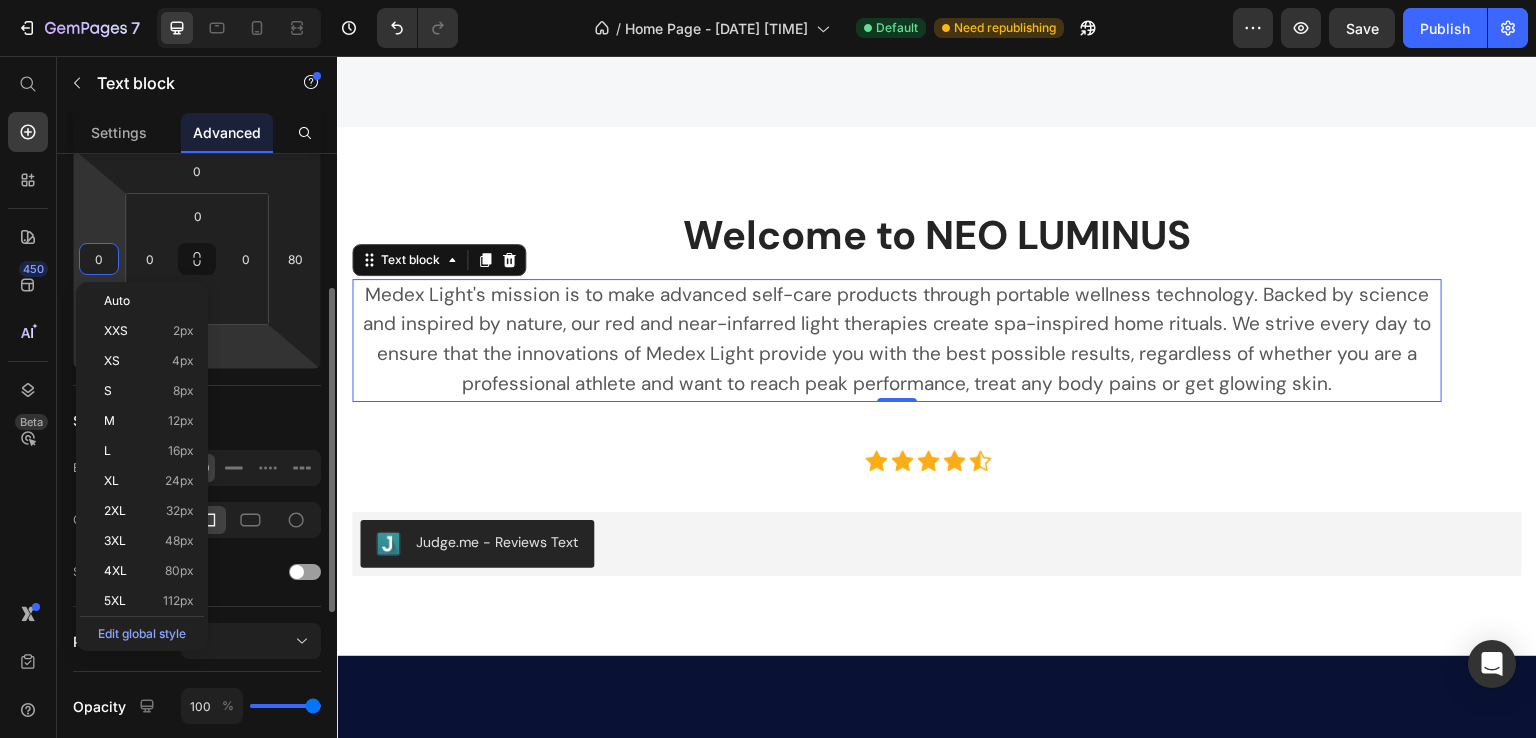 type on "112" 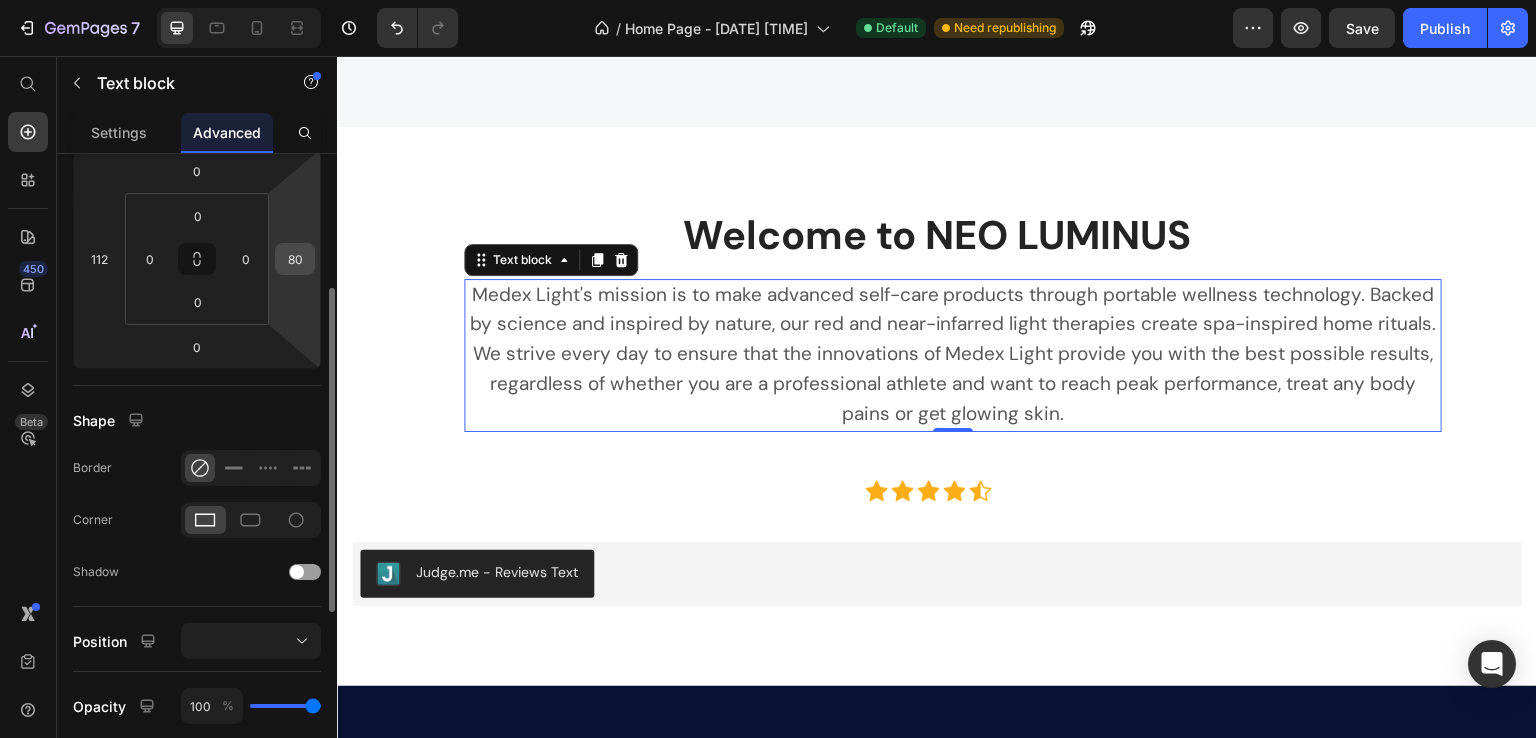 click on "80" at bounding box center [295, 259] 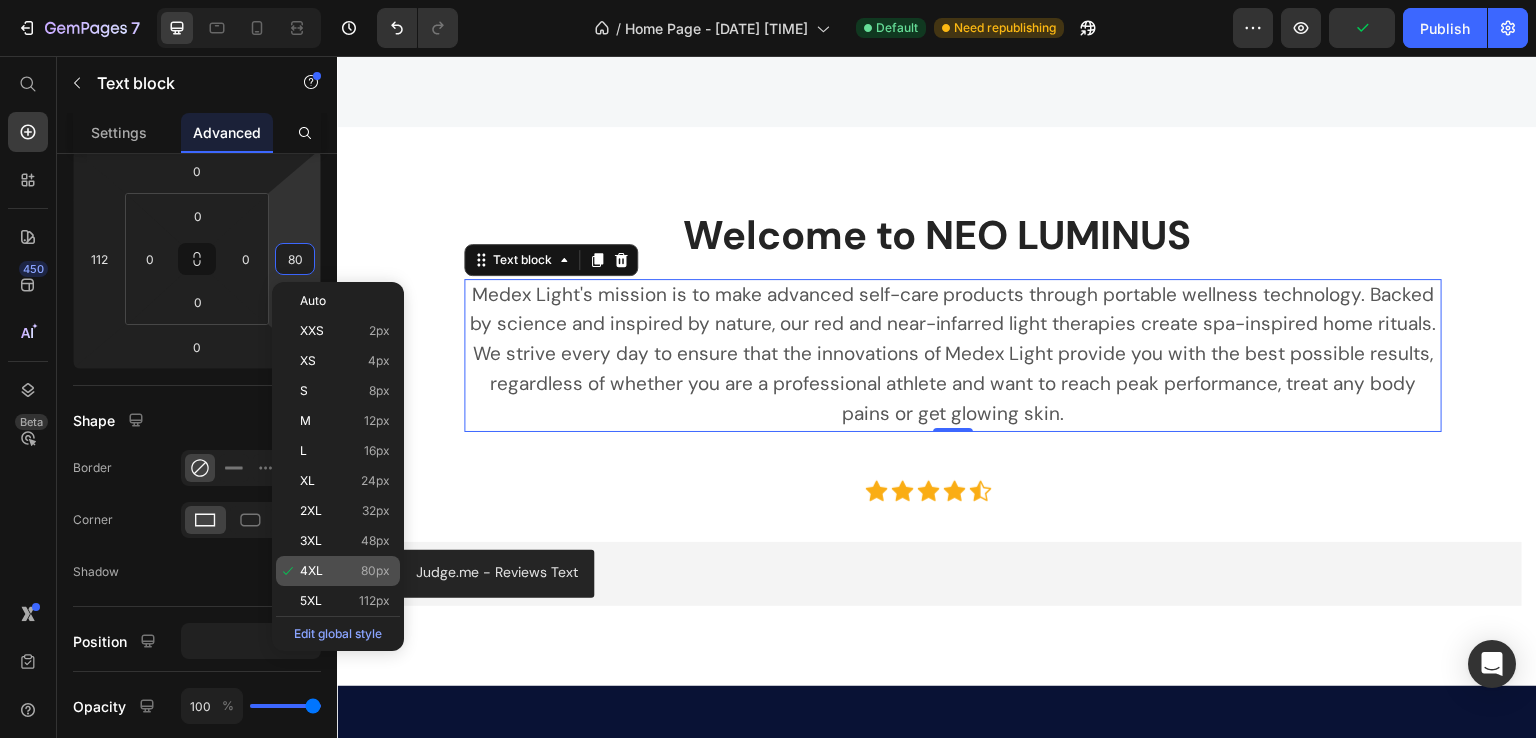click on "4XL 80px" 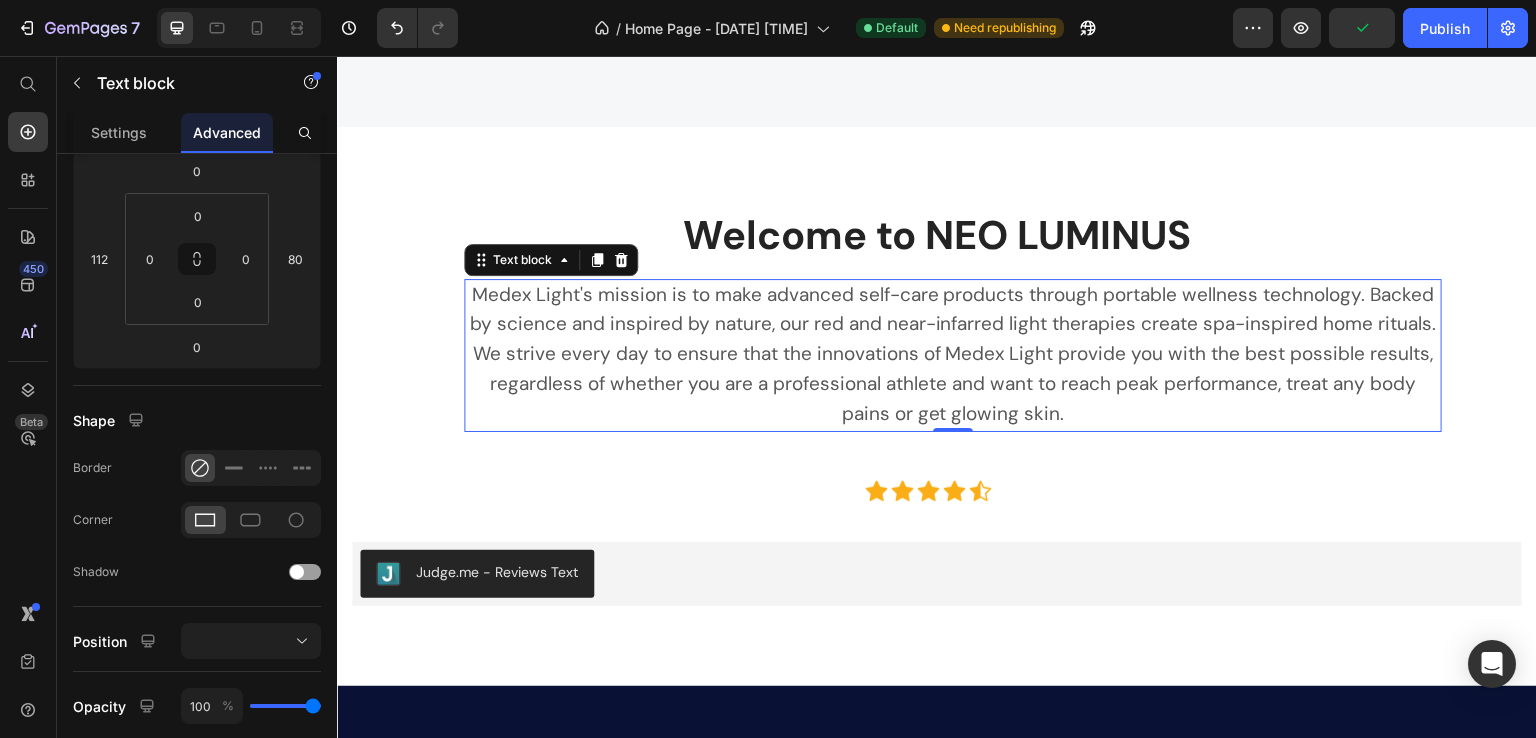click on "Auto XXS 2px XS 4px S 8px M 12px L 16px XL 24px 2XL 32px 3XL 48px 4XL 80px 5XL 112px  Edit global style" at bounding box center (338, 466) 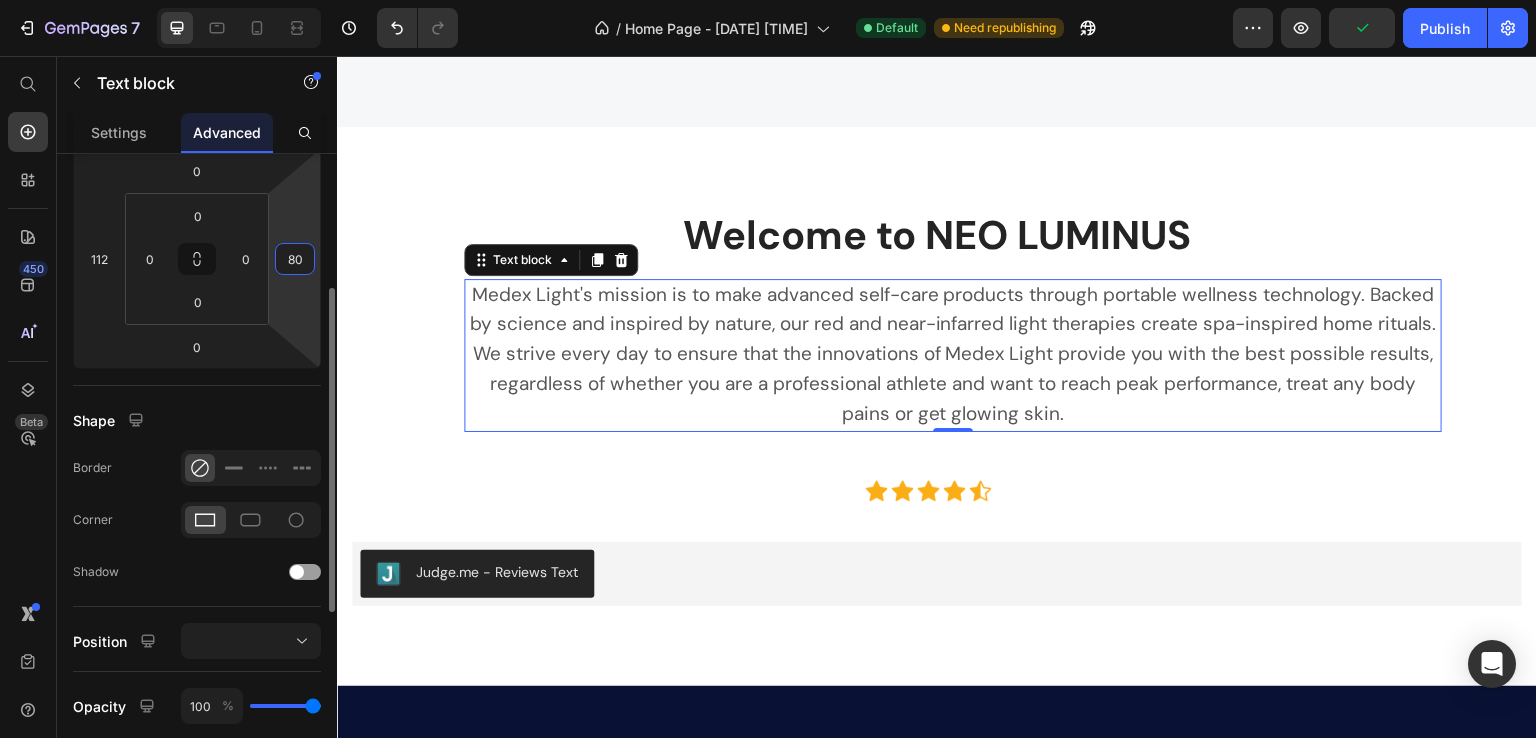 click on "80" at bounding box center (295, 259) 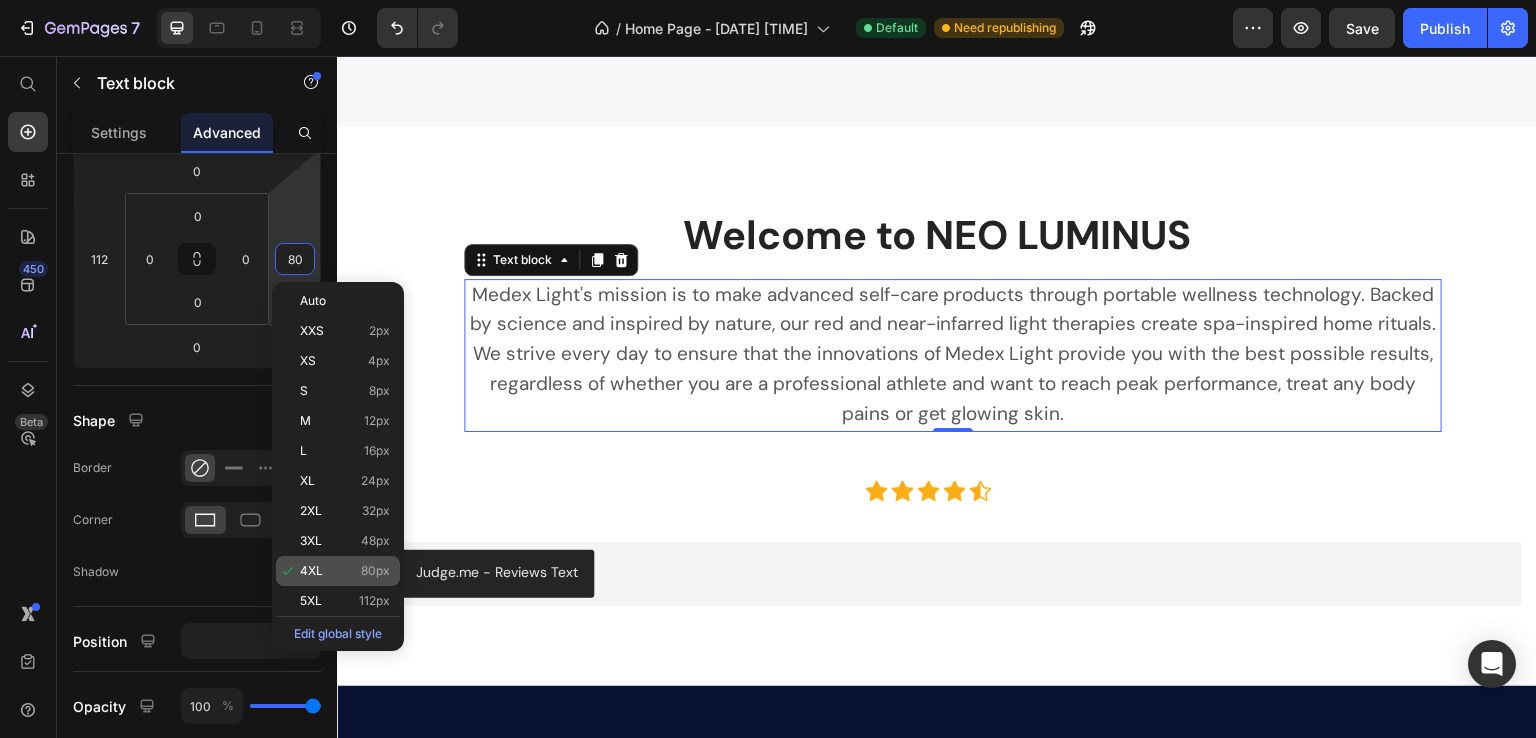 click on "5XL 112px" 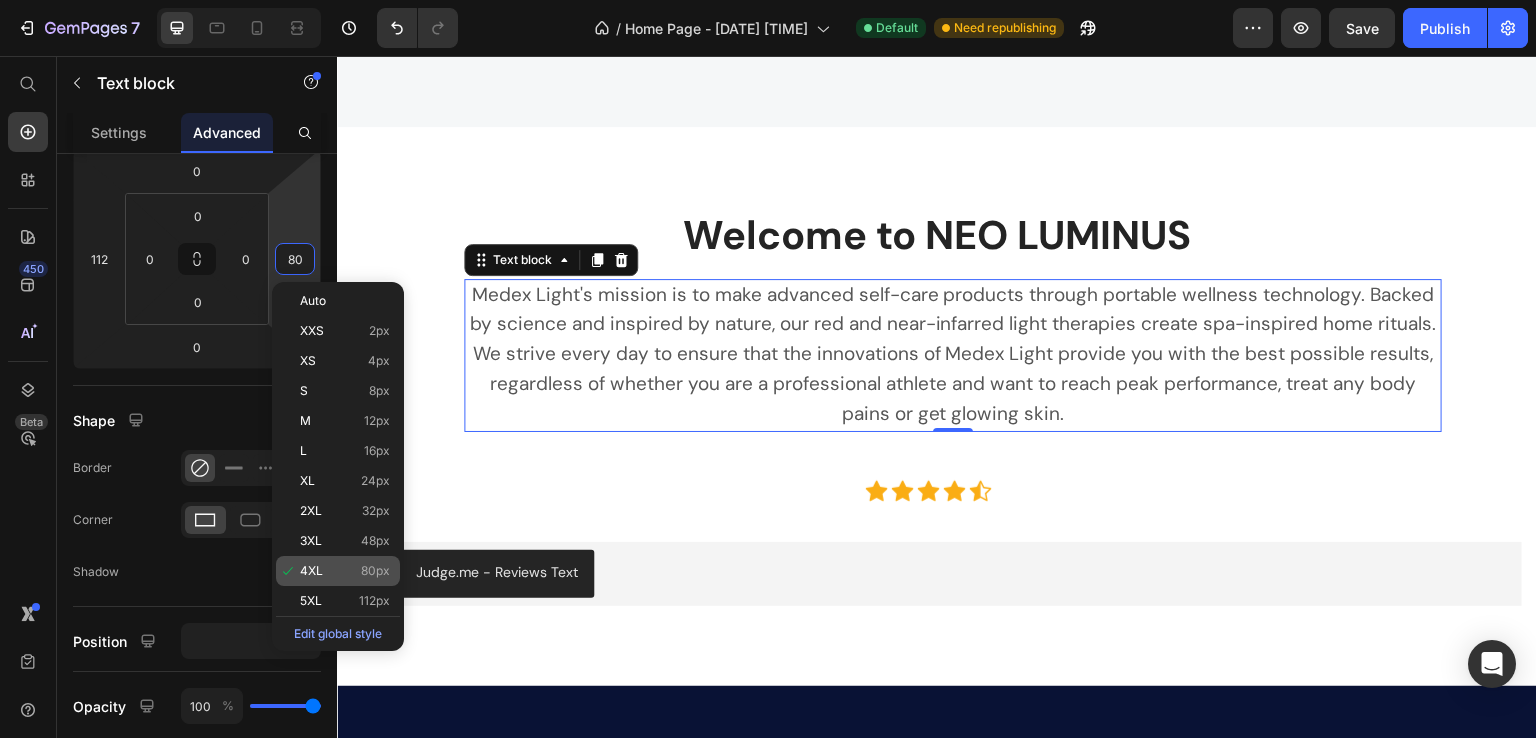type on "112" 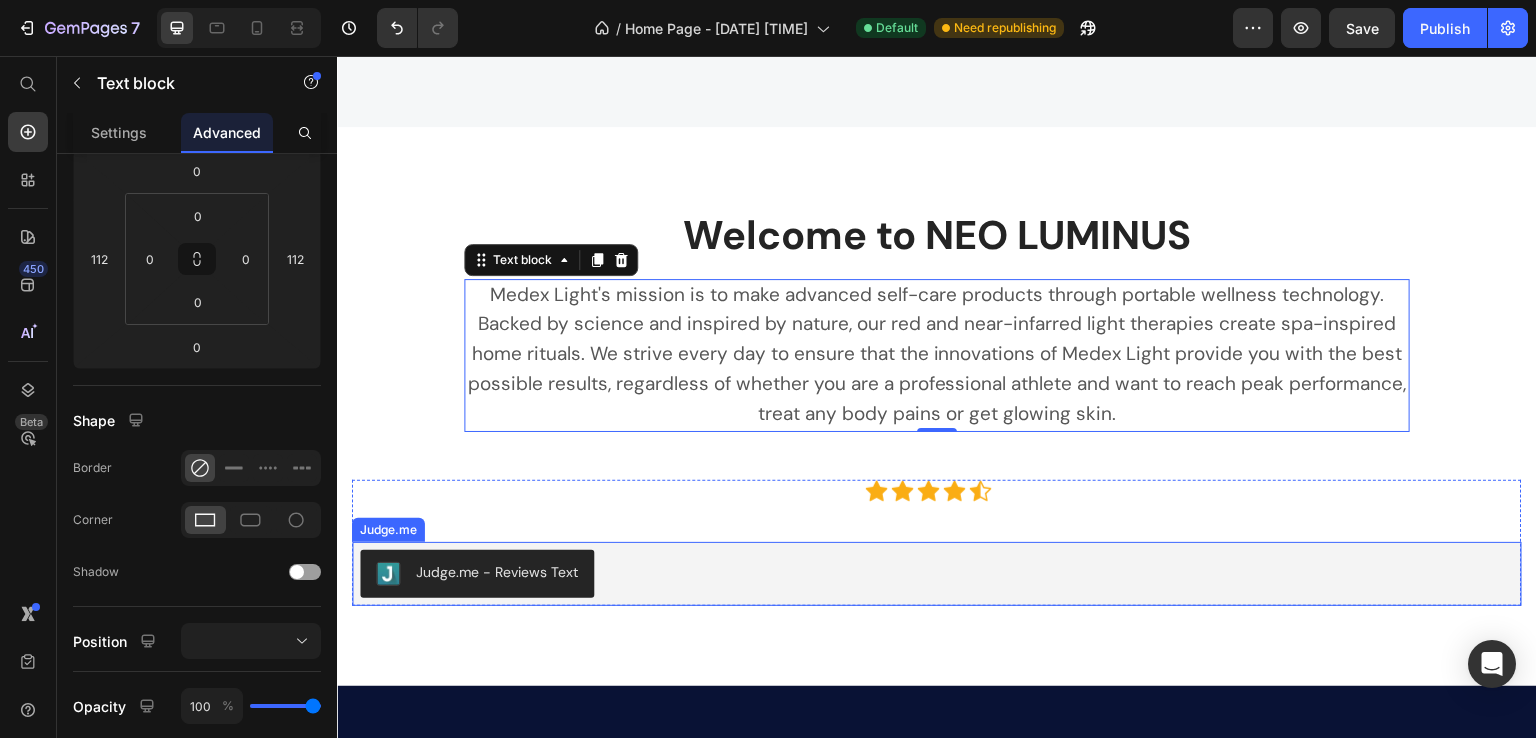 click on "Judge.me - Reviews Text" at bounding box center [937, 574] 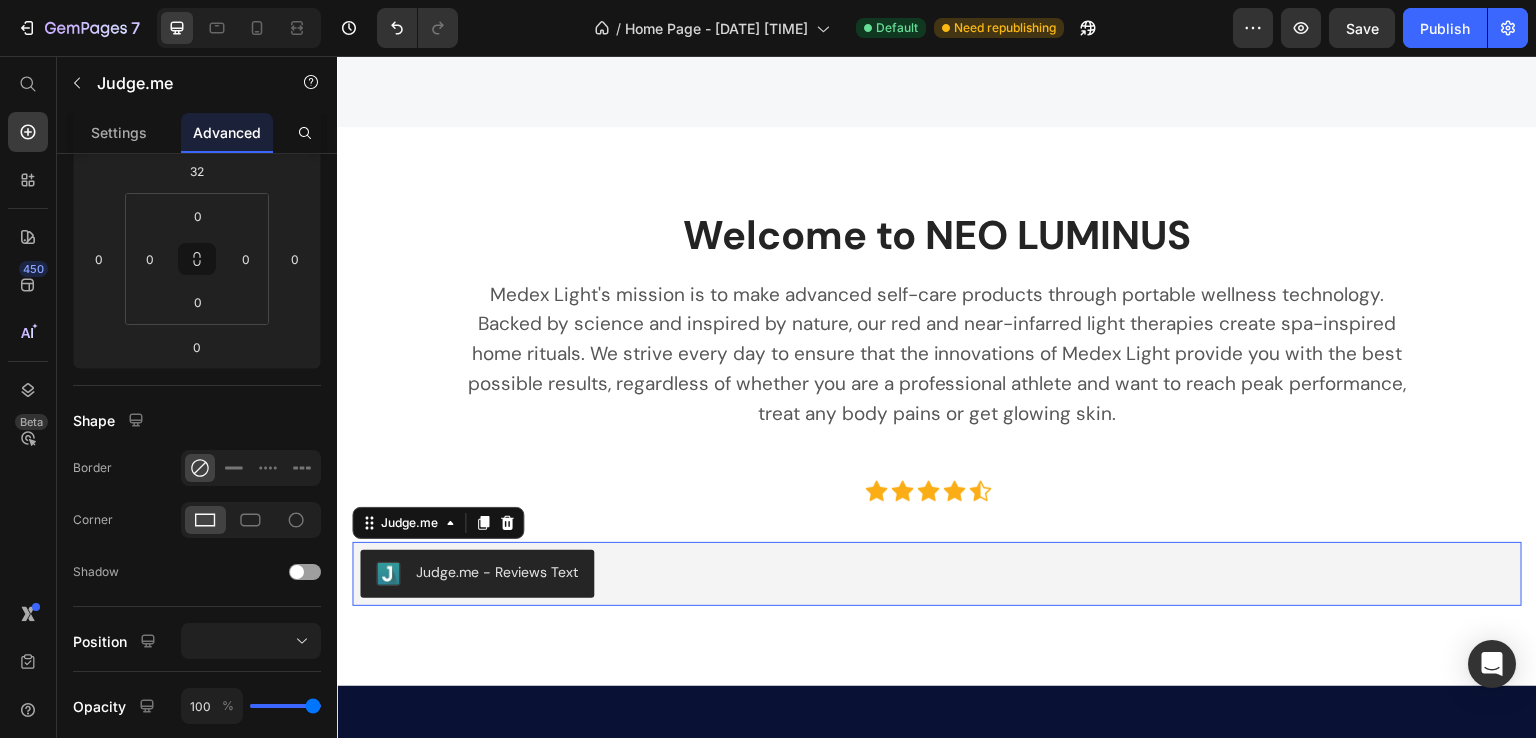 scroll, scrollTop: 0, scrollLeft: 0, axis: both 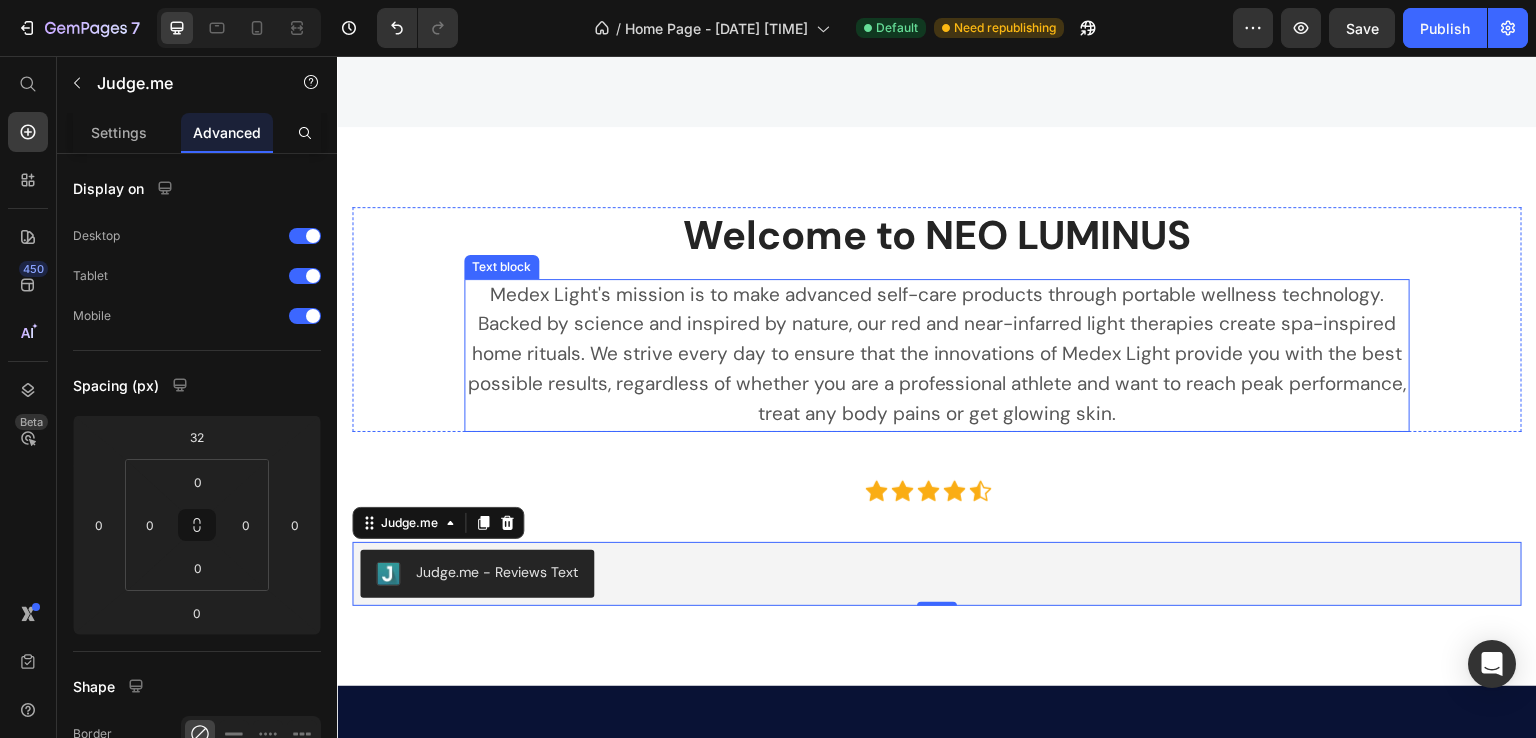 click on "Medex Light's mission is to make advanced self-care products through portable wellness technology. Backed by science and inspired by nature, our red and near-infarred light therapies create spa-inspired home rituals. We strive every day to ensure that the innovations of Medex Light provide you with the best possible results, regardless of whether you are a professional athlete and want to reach peak performance, treat any body pains or get glowing skin." at bounding box center (937, 354) 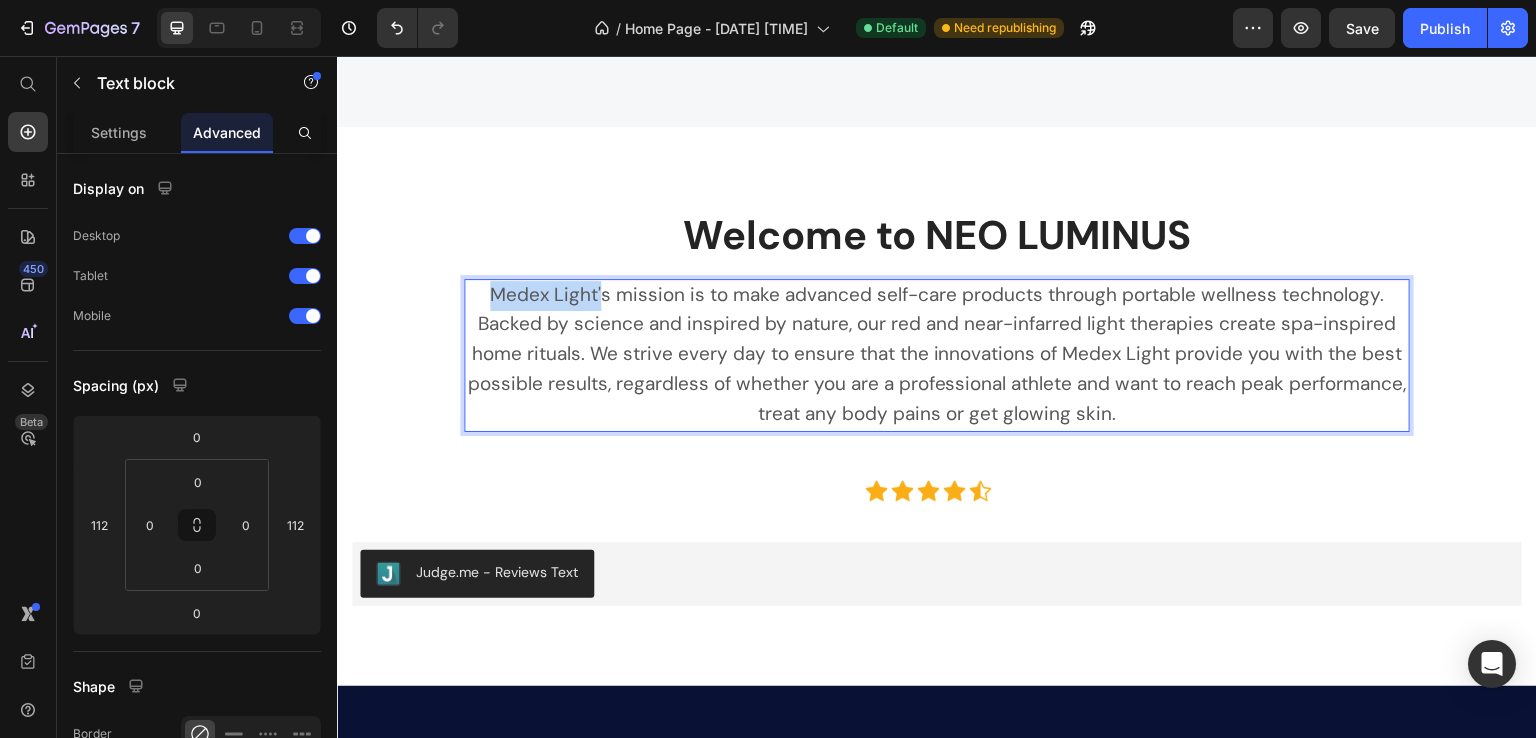 drag, startPoint x: 594, startPoint y: 298, endPoint x: 492, endPoint y: 297, distance: 102.0049 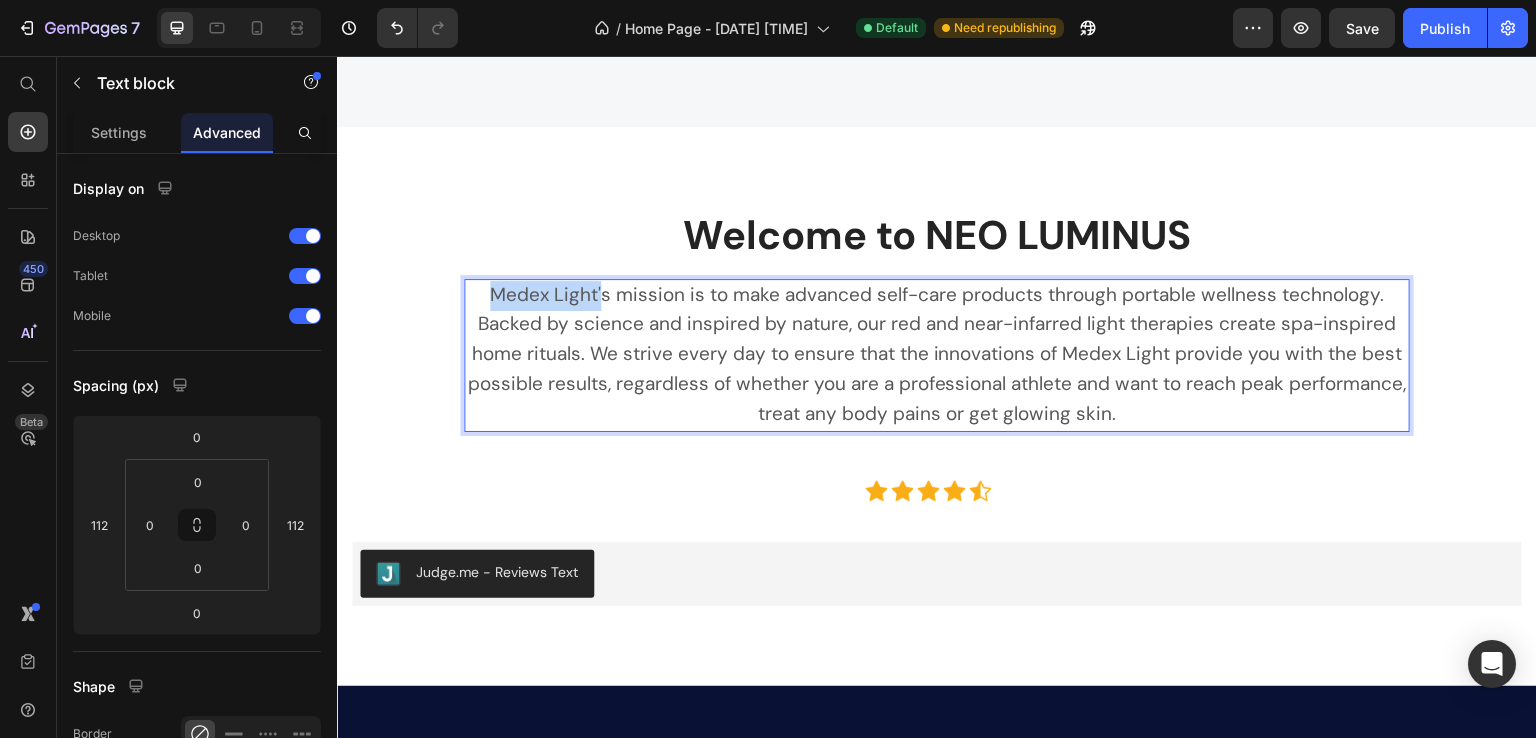 click on "Medex Light's mission is to make advanced self-care products through portable wellness technology. Backed by science and inspired by nature, our red and near-infarred light therapies create spa-inspired home rituals. We strive every day to ensure that the innovations of Medex Light provide you with the best possible results, regardless of whether you are a professional athlete and want to reach peak performance, treat any body pains or get glowing skin." at bounding box center (937, 354) 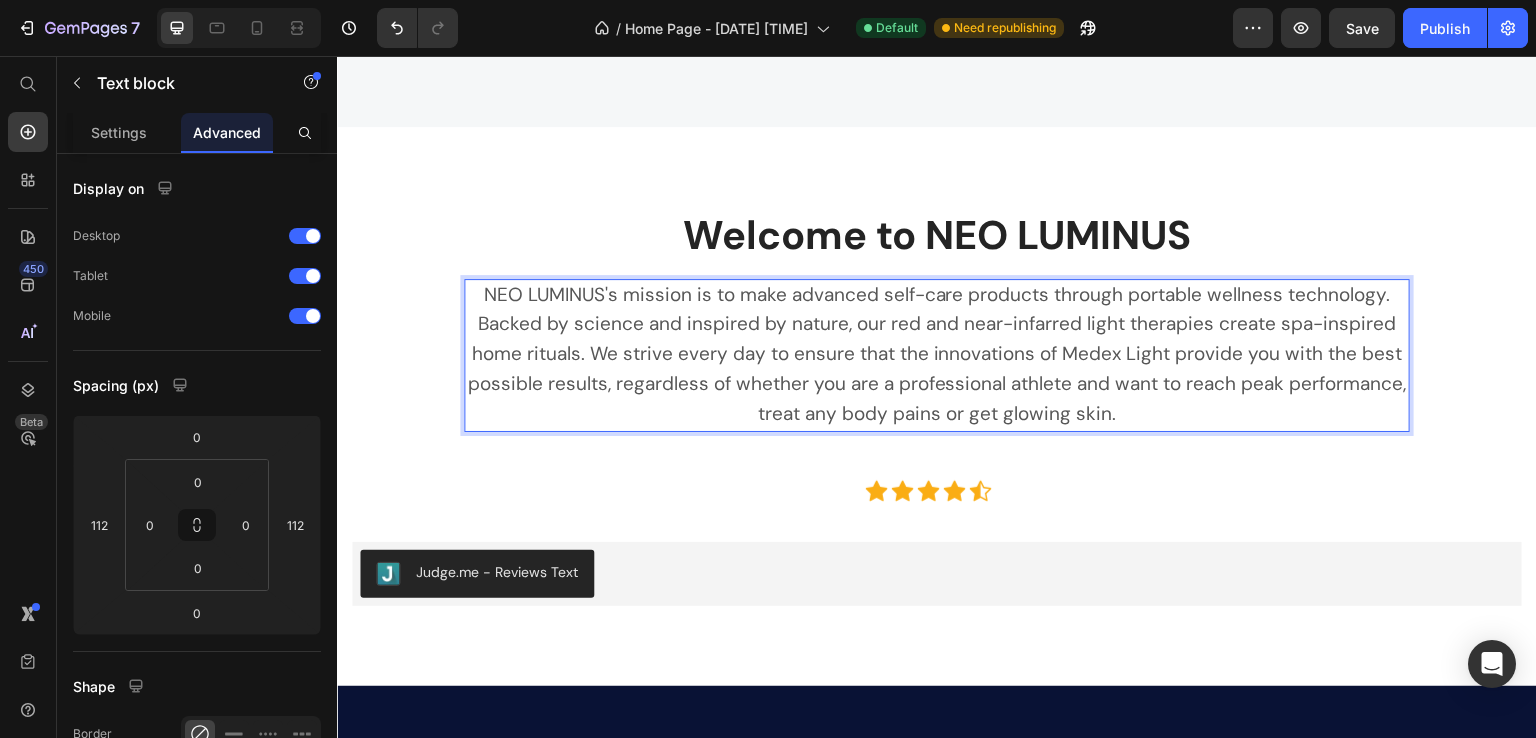 click on "NEO LUMINUS's mission is to make advanced self-care products through portable wellness technology. Backed by science and inspired by nature, our red and near-infarred light therapies create spa-inspired home rituals. We strive every day to ensure that the innovations of Medex Light provide you with the best possible results, regardless of whether you are a professional athlete and want to reach peak performance, treat any body pains or get glowing skin." at bounding box center [937, 354] 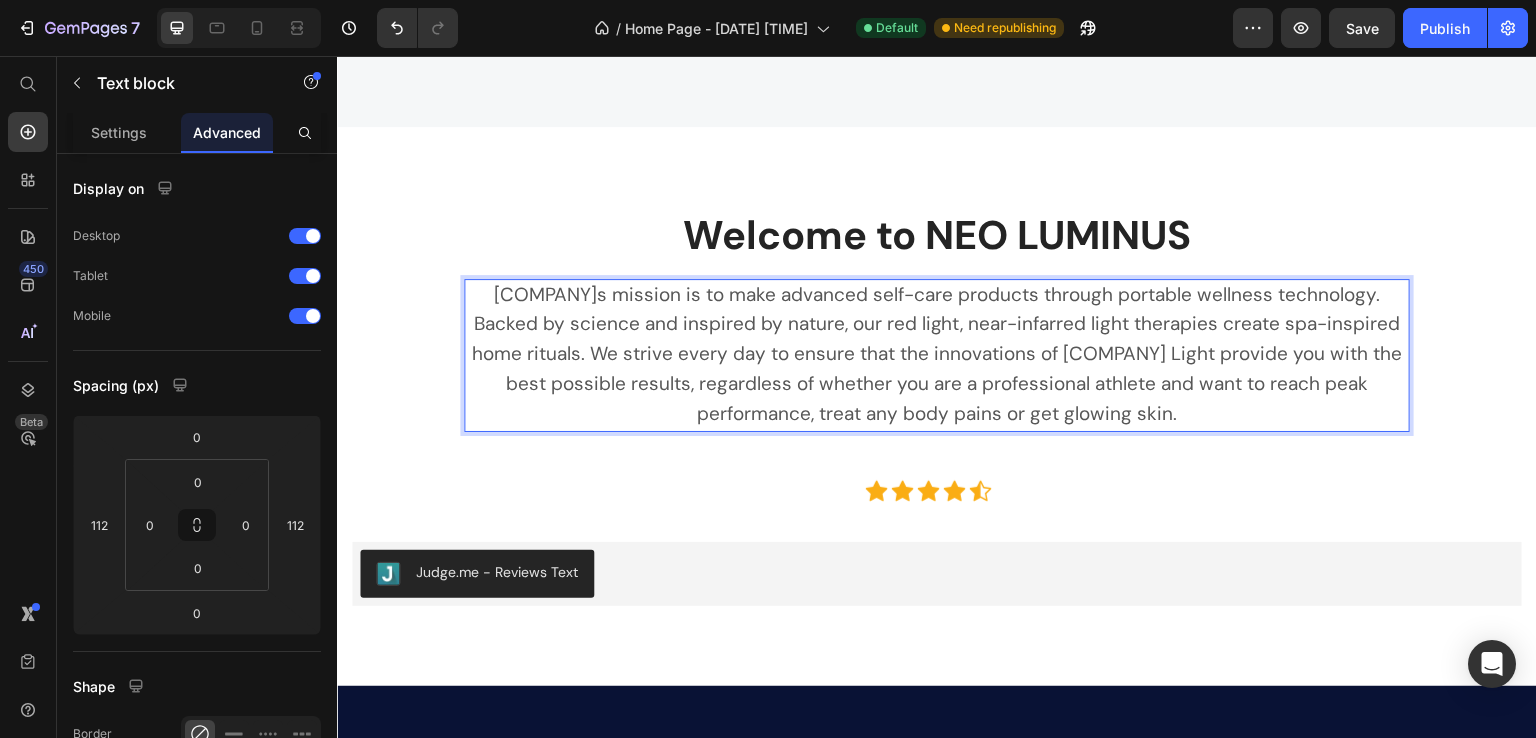 click on "NEO LUMINUS's mission is to make advanced self-care products through portable wellness technology. Backed by science and inspired by nature, our red light, near-infarred light therapies create spa-inspired home rituals. We strive every day to ensure that the innovations of Medex Light provide you with the best possible results, regardless of whether you are a professional athlete and want to reach peak performance, treat any body pains or get glowing skin." at bounding box center (937, 354) 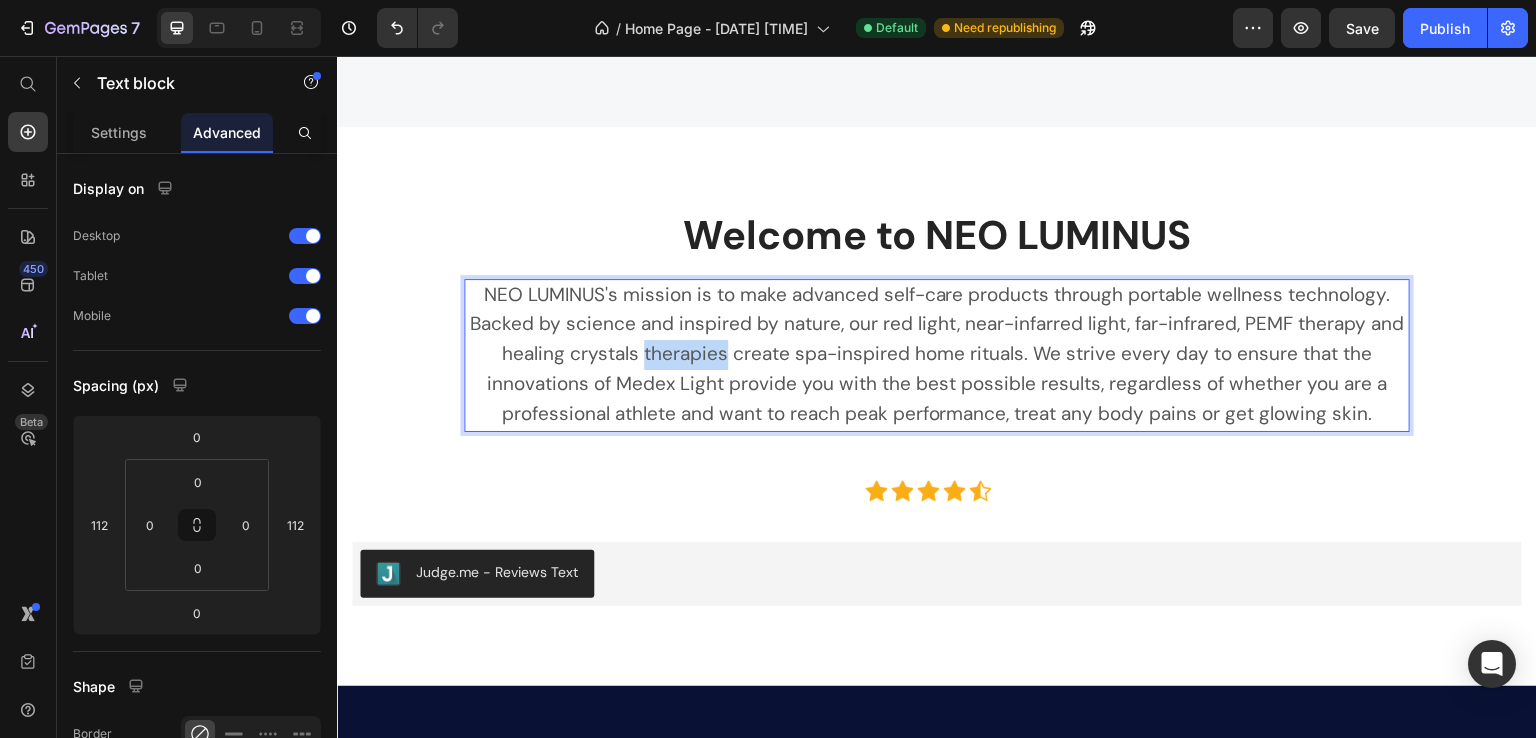 drag, startPoint x: 742, startPoint y: 350, endPoint x: 746, endPoint y: 472, distance: 122.06556 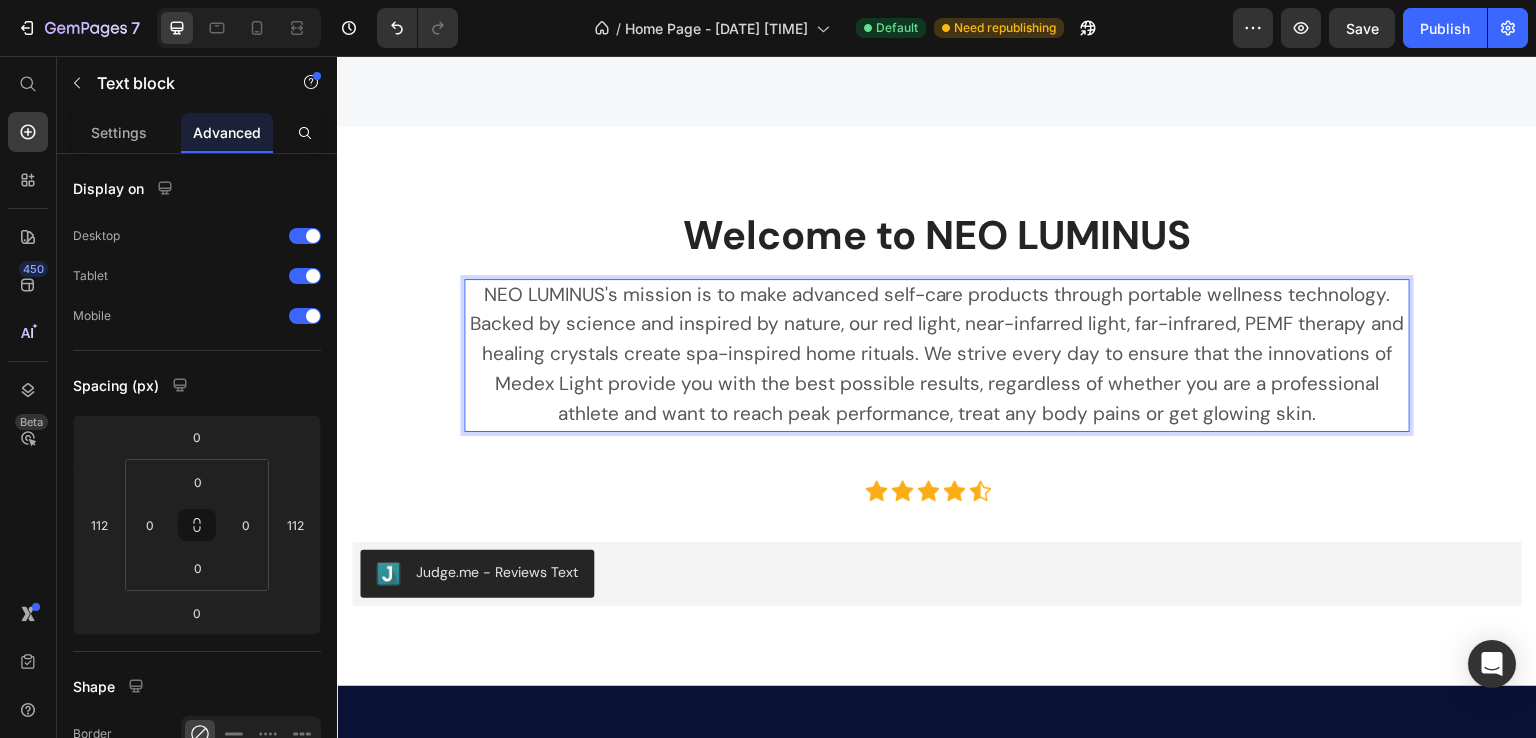 drag, startPoint x: 1062, startPoint y: 328, endPoint x: 1071, endPoint y: 355, distance: 28.460499 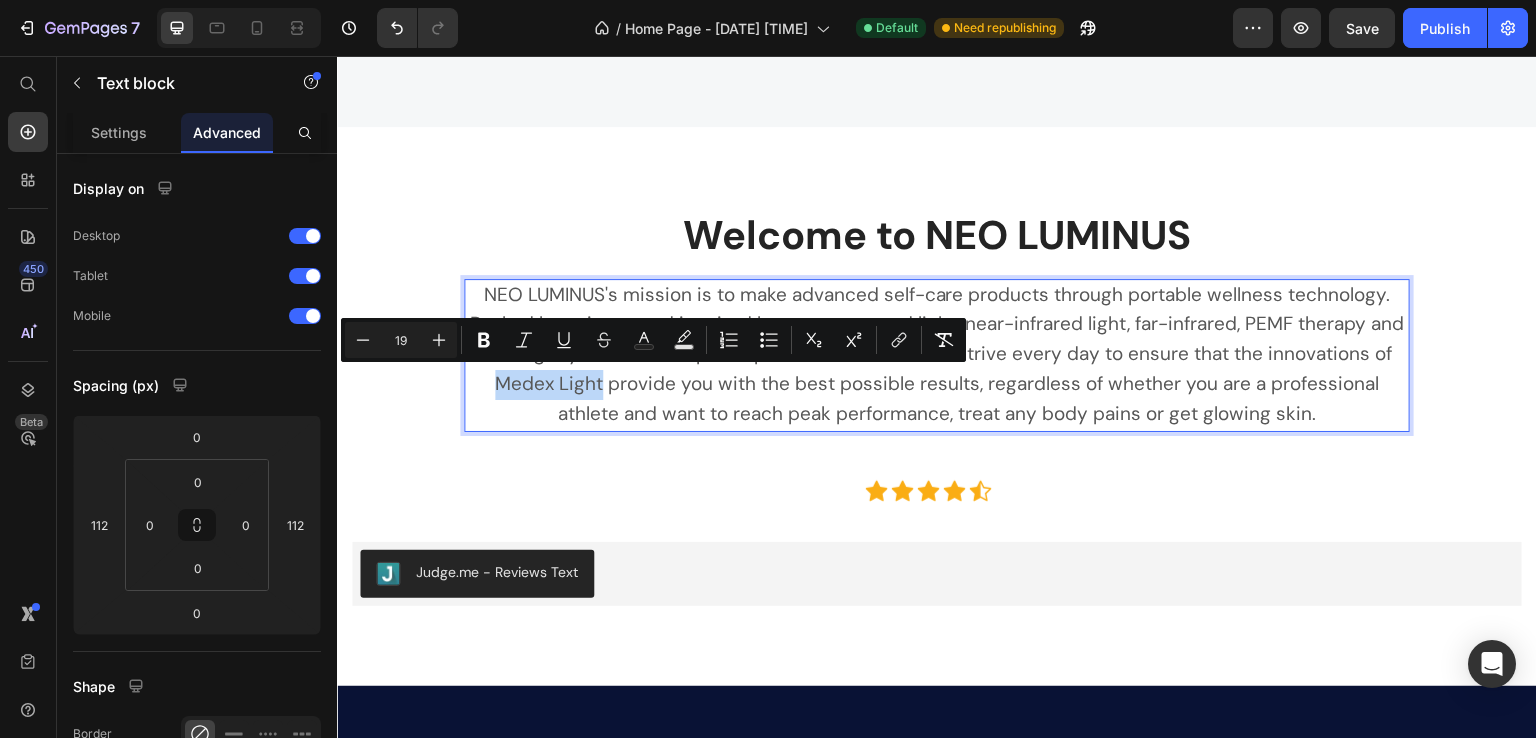 drag, startPoint x: 611, startPoint y: 387, endPoint x: 508, endPoint y: 385, distance: 103.01942 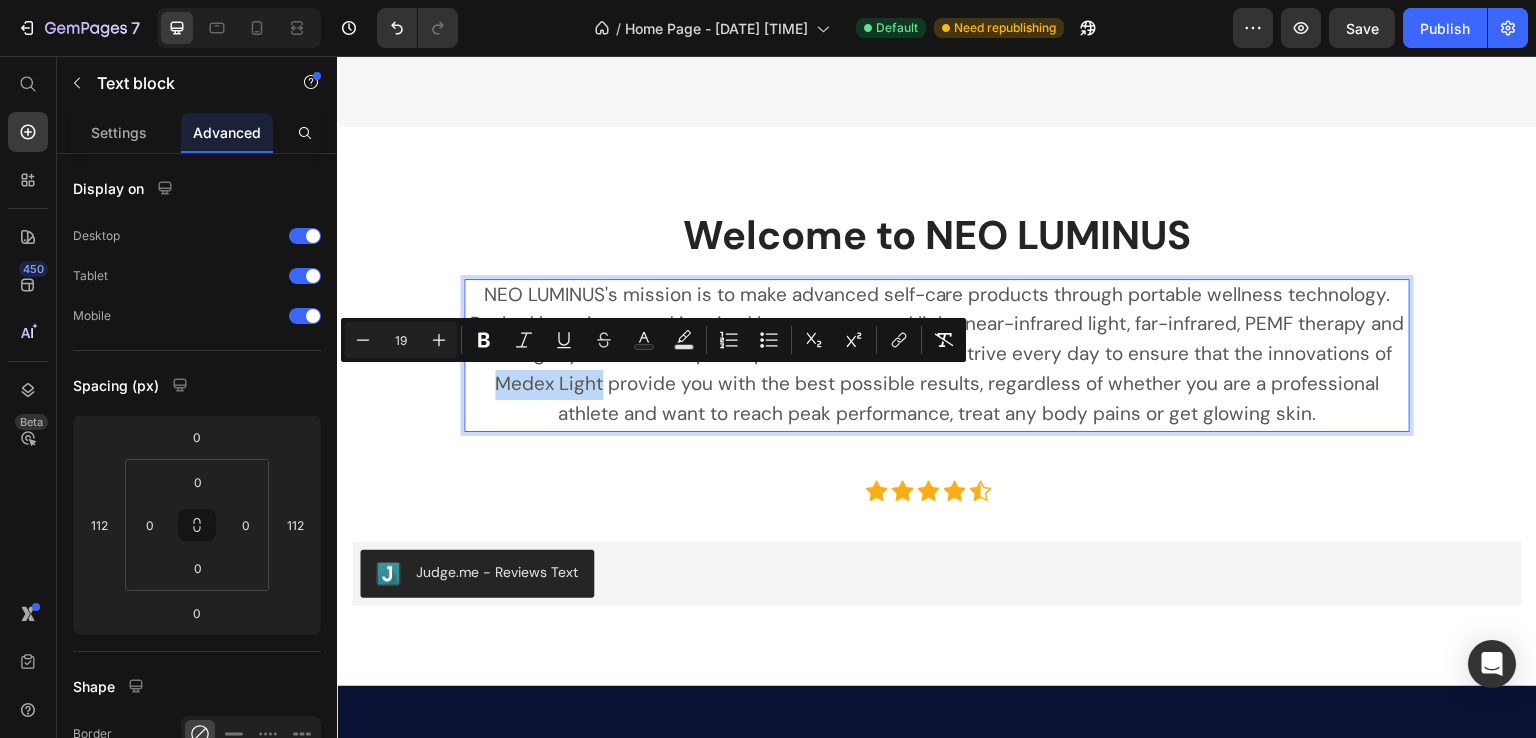 click on "NEO LUMINUS's mission is to make advanced self-care products through portable wellness technology. Backed by science and inspired by nature, our red light, near-infrared light, far-infrared, PEMF therapy and healing crystals create spa-inspired home rituals. We strive every day to ensure that the innovations of Medex Light provide you with the best possible results, regardless of whether you are a professional athlete and want to reach peak performance, treat any body pains or get glowing skin." at bounding box center [937, 354] 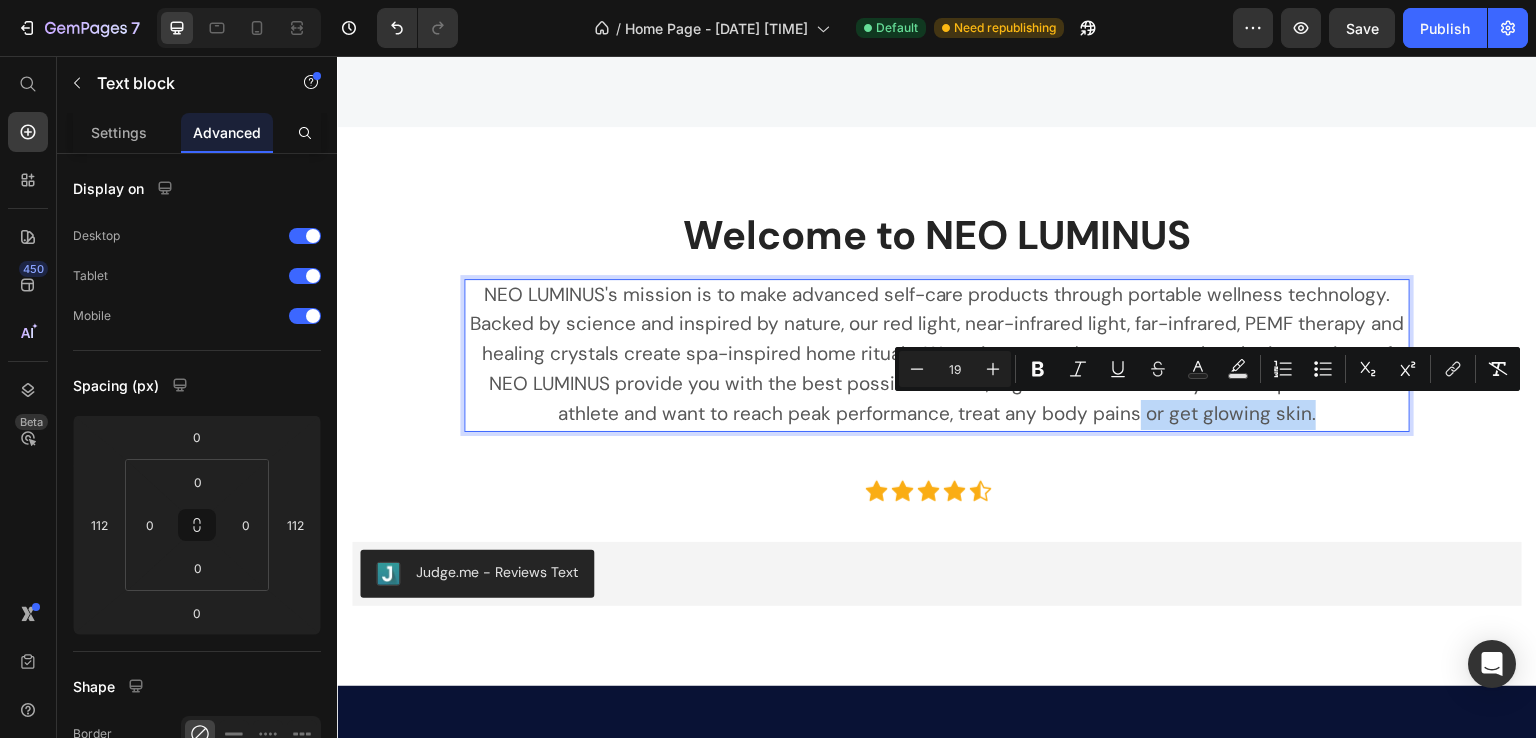 drag, startPoint x: 1307, startPoint y: 413, endPoint x: 1136, endPoint y: 416, distance: 171.0263 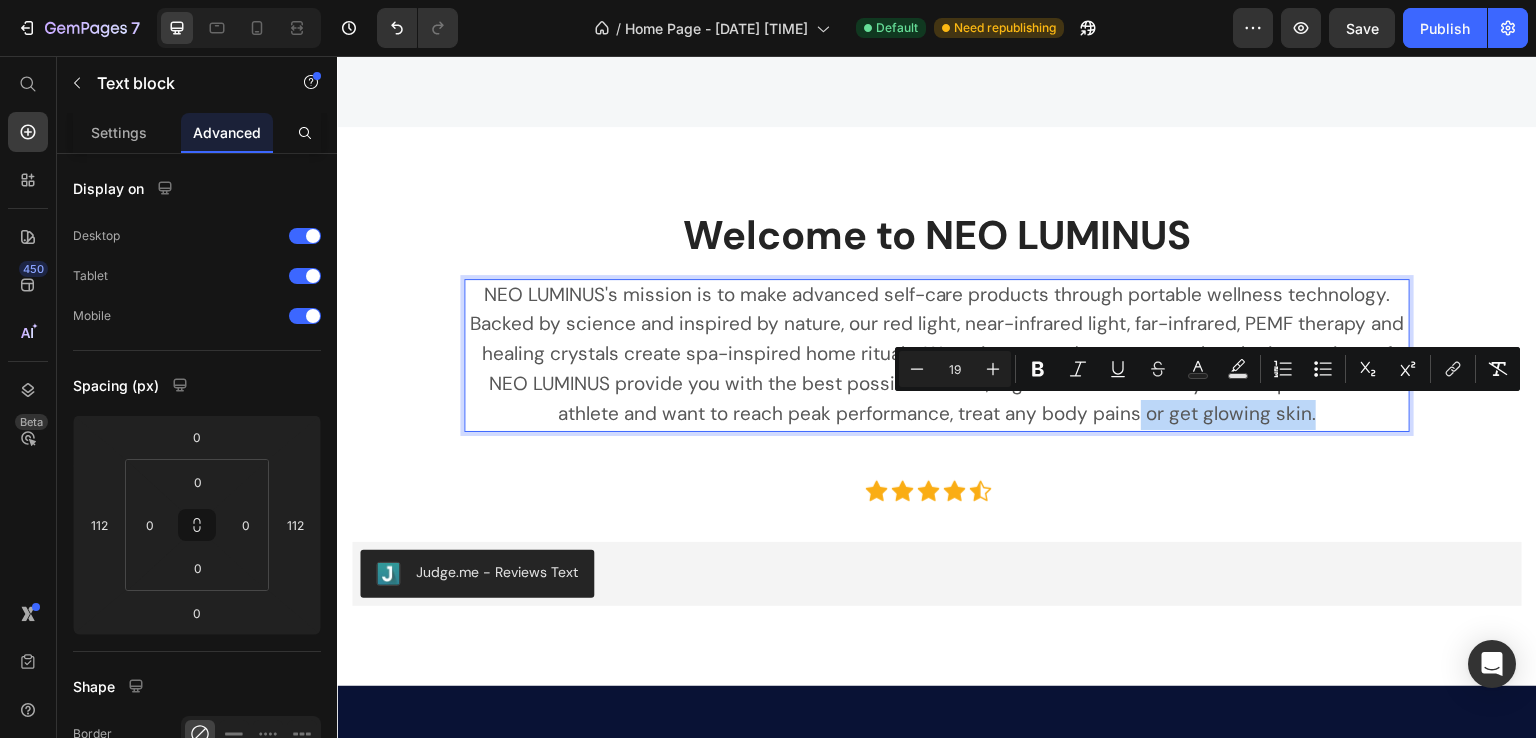 click on "NEO LUMINUS's mission is to make advanced self-care products through portable wellness technology. Backed by science and inspired by nature, our red light, near-infrared light, far-infrared, PEMF therapy and healing crystals create spa-inspired home rituals. We strive every day to ensure that the innovations of NEO LUMINUS provide you with the best possible results, regardless of whether you are a professional athlete and want to reach peak performance, treat any body pains or get glowing skin." at bounding box center (937, 355) 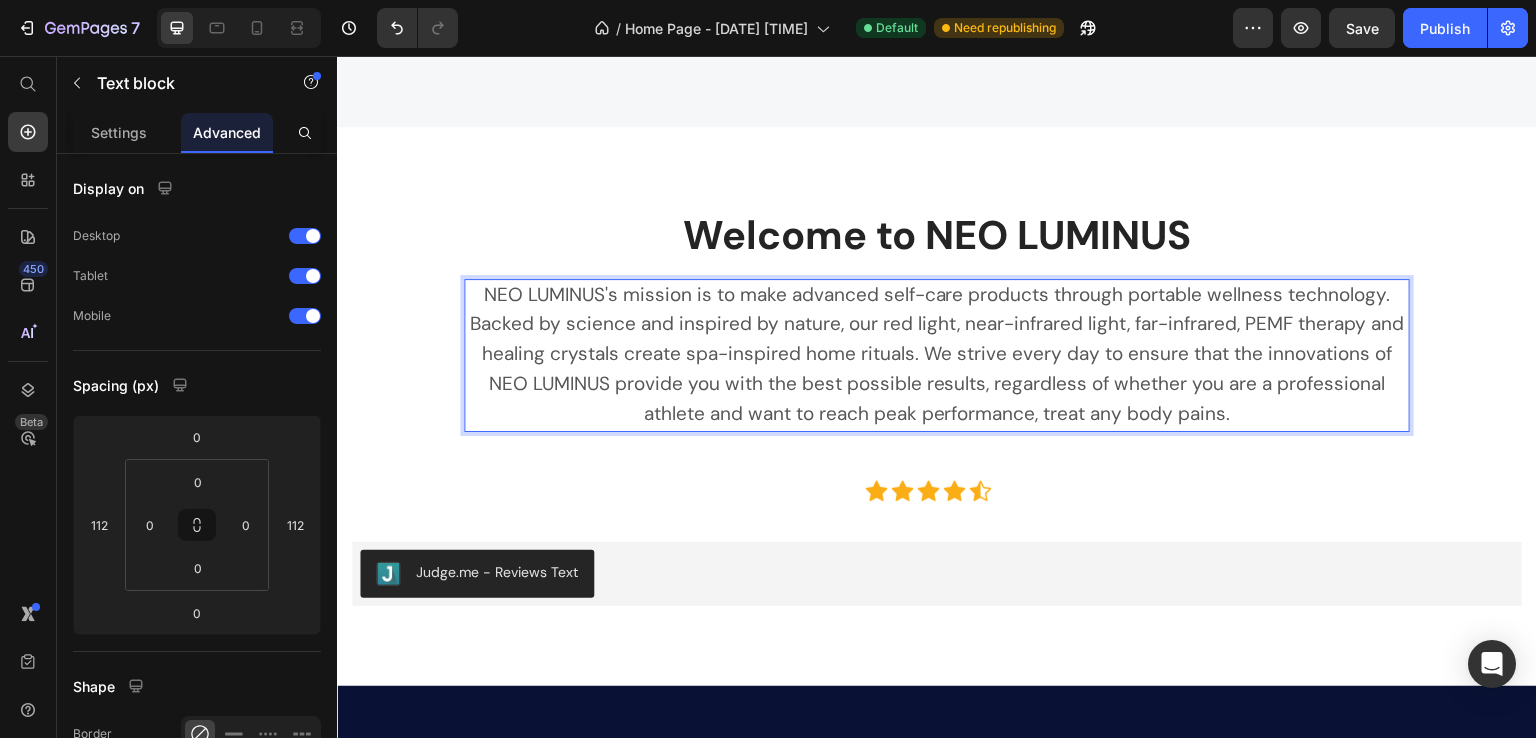 click on "NEO LUMINUS's mission is to make advanced self-care products through portable wellness technology. Backed by science and inspired by nature, our red light, near-infrared light, far-infrared, PEMF therapy and healing crystals create spa-inspired home rituals. We strive every day to ensure that the innovations of NEO LUMINUS provide you with the best possible results, regardless of whether you are a professional athlete and want to reach peak performance, treat any body pains." at bounding box center [937, 354] 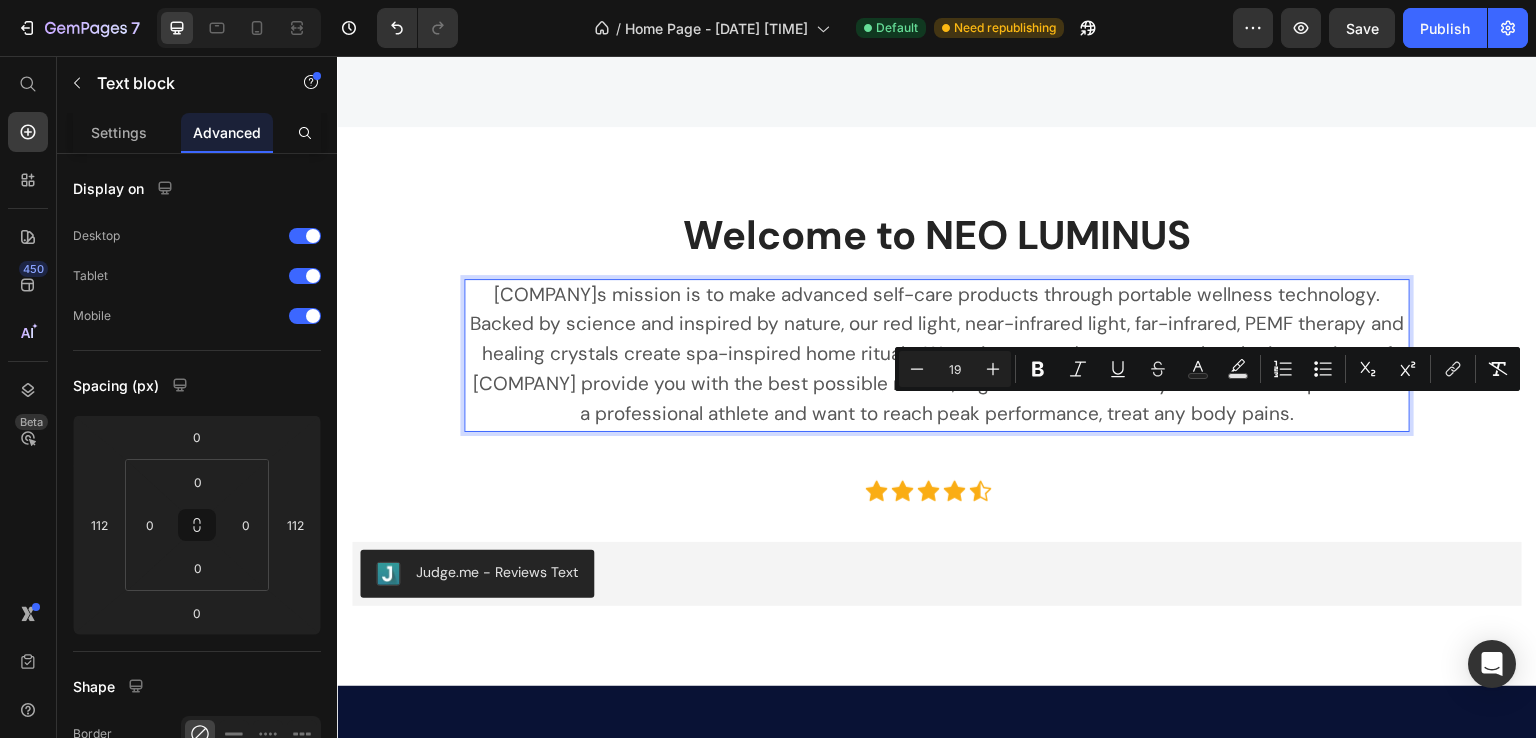 drag, startPoint x: 1309, startPoint y: 410, endPoint x: 1118, endPoint y: 410, distance: 191 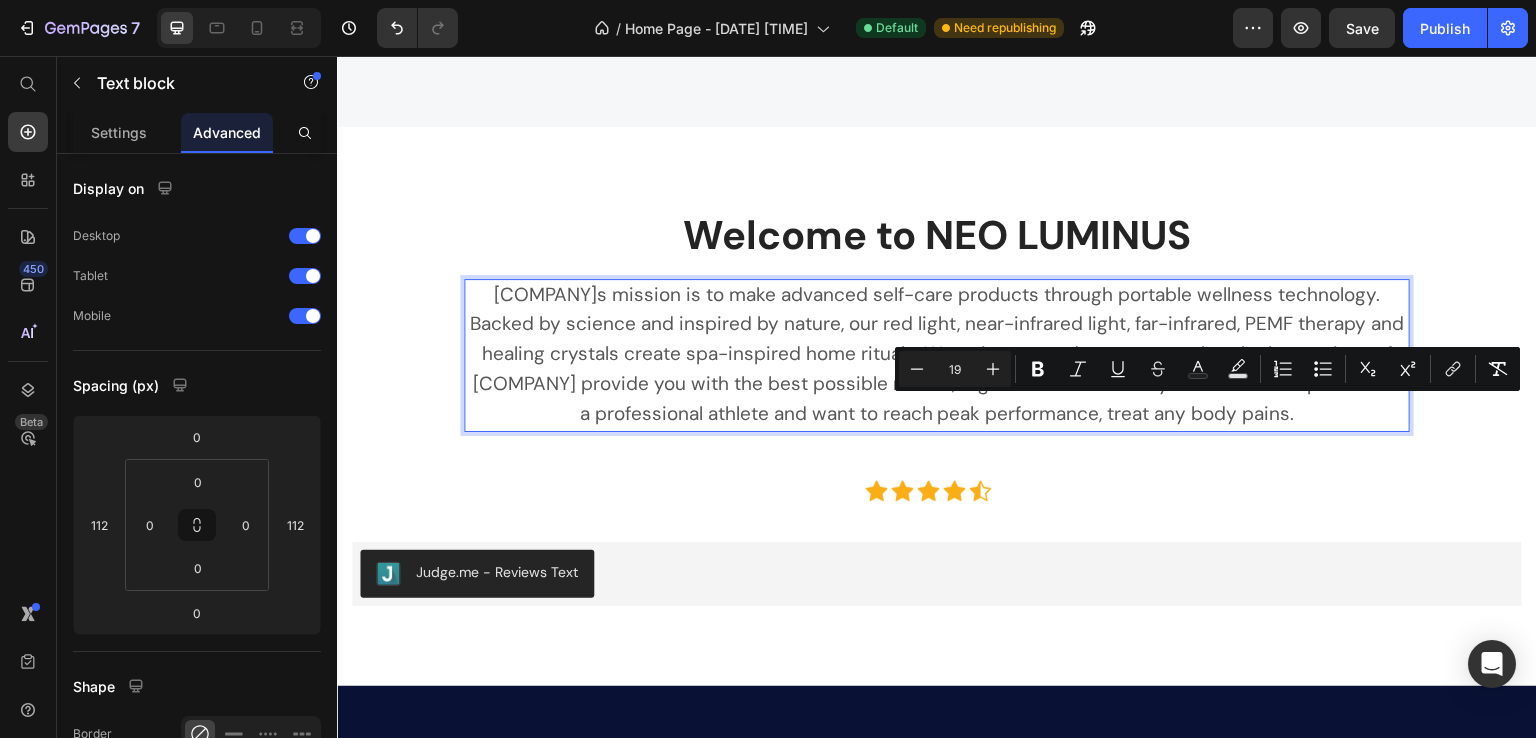 click on "NEO LUMINUS's mission is to make advanced self-care products through portable wellness technology. Backed by science and inspired by nature, our red light, near-infrared light, far-infrared, PEMF therapy and healing crystals create spa-inspired home rituals. We strive every day to ensure that the innovations of NEO LUMINUS provide you with the best possible results, regardless of whether you want to heal pain or are a professional athlete and want to reach peak performance, treat any body pains." at bounding box center (937, 354) 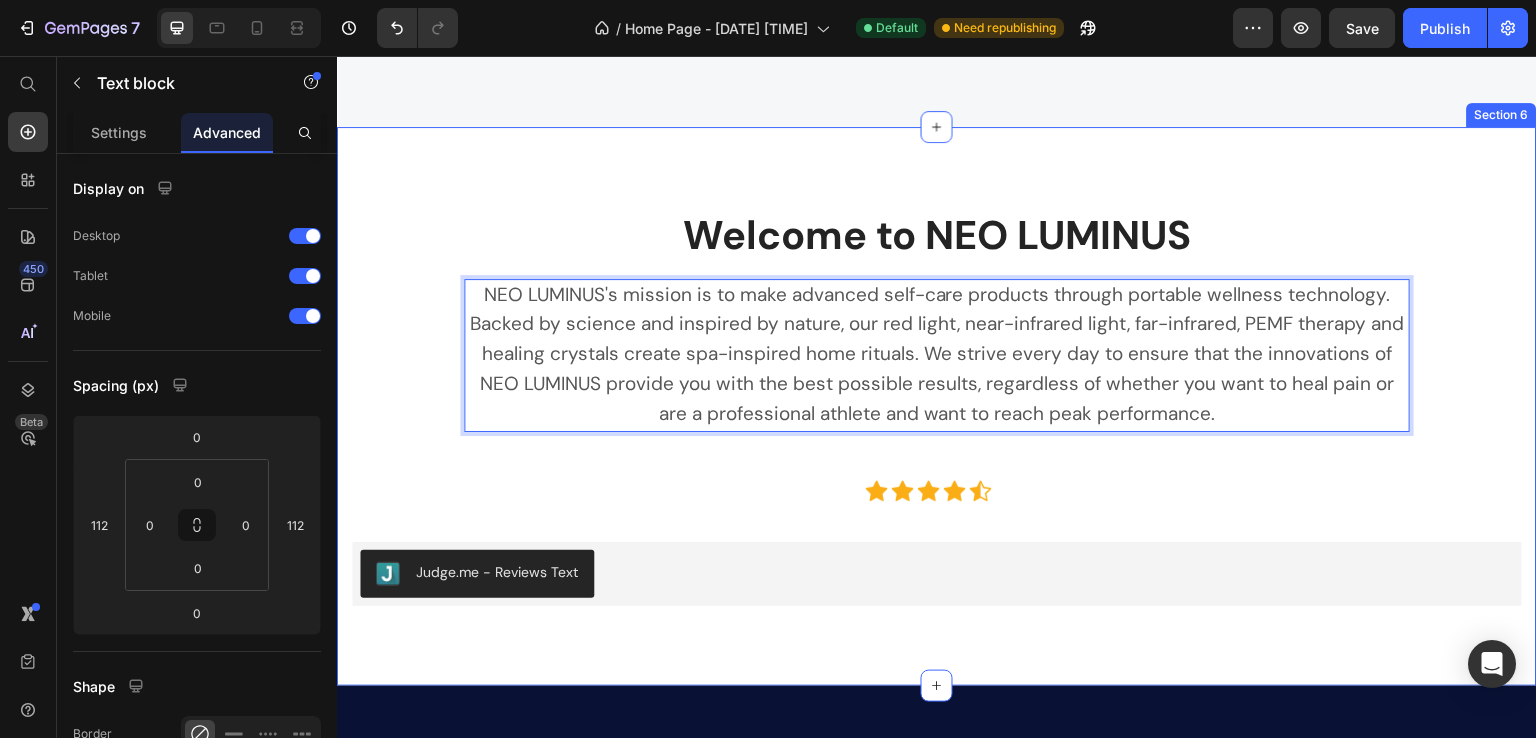 click on "Welcome to NEO LUMINUS Heading NEO LUMINUS's mission is to make advanced self-care products through portable wellness technology. Backed by science and inspired by nature, our red light, near-infrared light, far-infrared, PEMF therapy and healing crystals create spa-inspired home rituals. We strive every day to ensure that the innovations of NEO LUMINUS provide you with the best possible results, regardless of whether you want to heal pain or are a professional athlete and want to reach peak performance. Text block   0 Row `                Icon                Icon                Icon                Icon
Icon Icon List Hoz ` Carousel Judge.me - Reviews Text Judge.me Row" at bounding box center [937, 406] 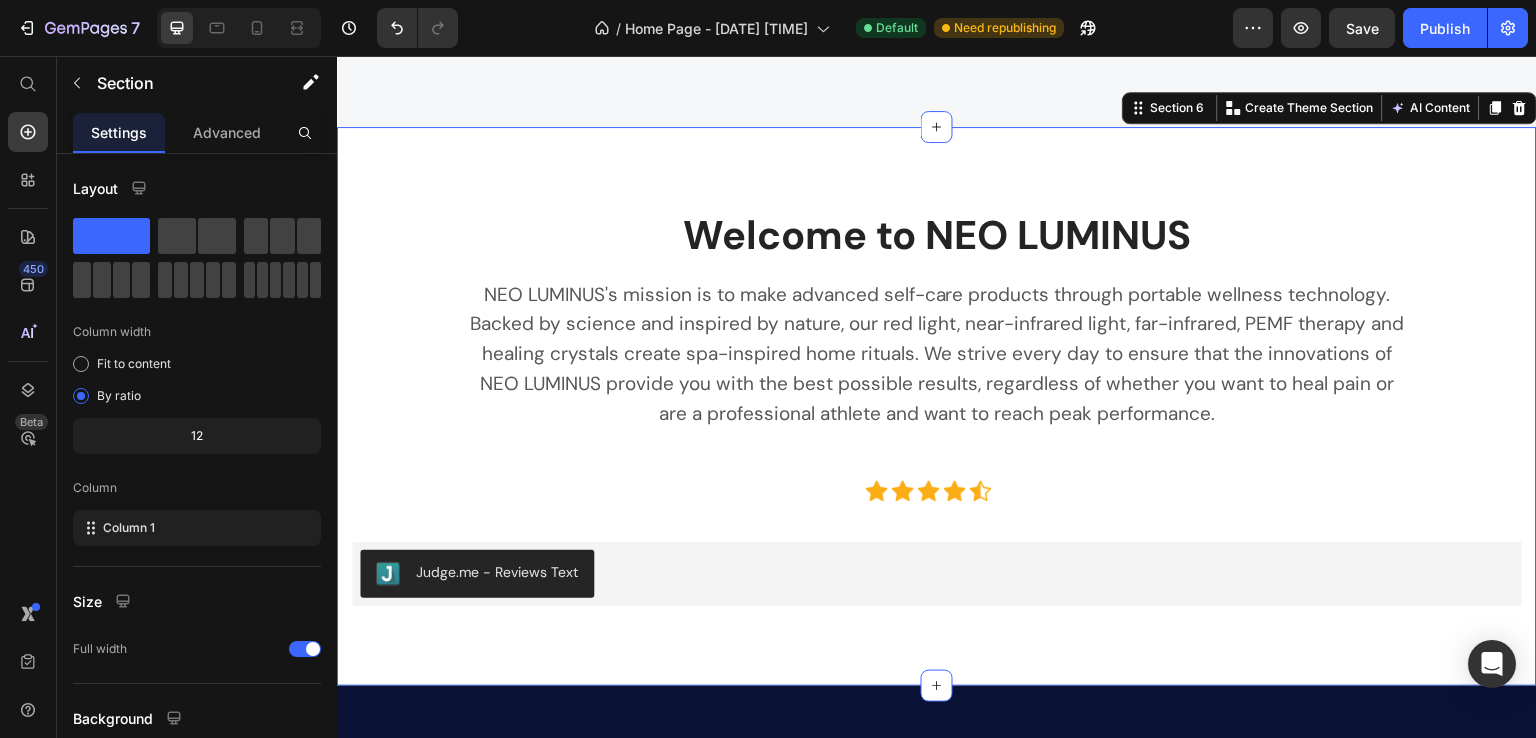 click on "Welcome to NEO LUMINUS Heading NEO LUMINUS's mission is to make advanced self-care products through portable wellness technology. Backed by science and inspired by nature, our red light, near-infrared light, far-infrared, PEMF therapy and healing crystals create spa-inspired home rituals. We strive every day to ensure that the innovations of NEO LUMINUS provide you with the best possible results, regardless of whether you want to heal pain or are a professional athlete and want to reach peak performance. Text block Row `                Icon                Icon                Icon                Icon
Icon Icon List Hoz ` Carousel Judge.me - Reviews Text Judge.me Row Section 6   Create Theme Section AI Content Write with GemAI What would you like to describe here? Tone and Voice Persuasive Product Red Light PEMF Pad Show more Generate" at bounding box center [937, 406] 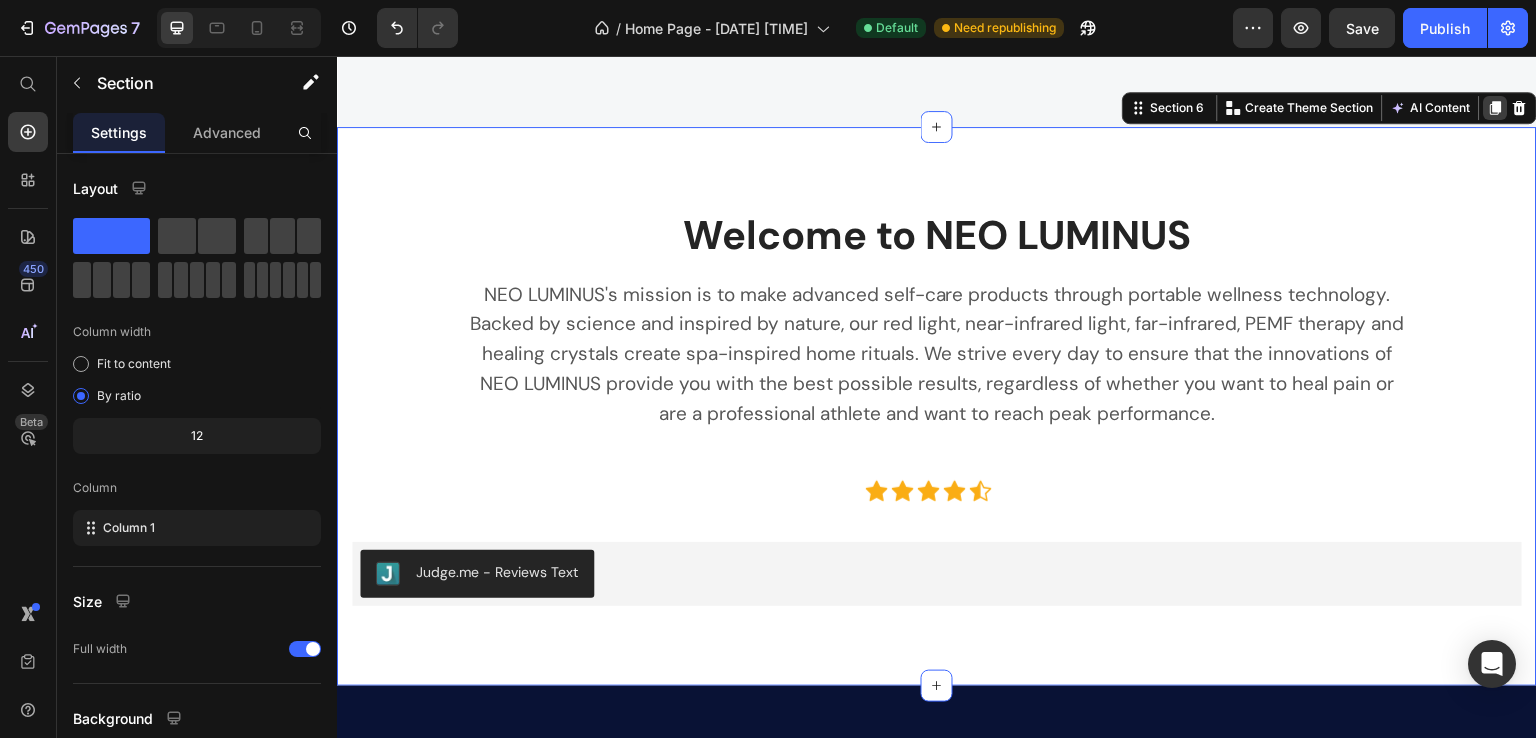click 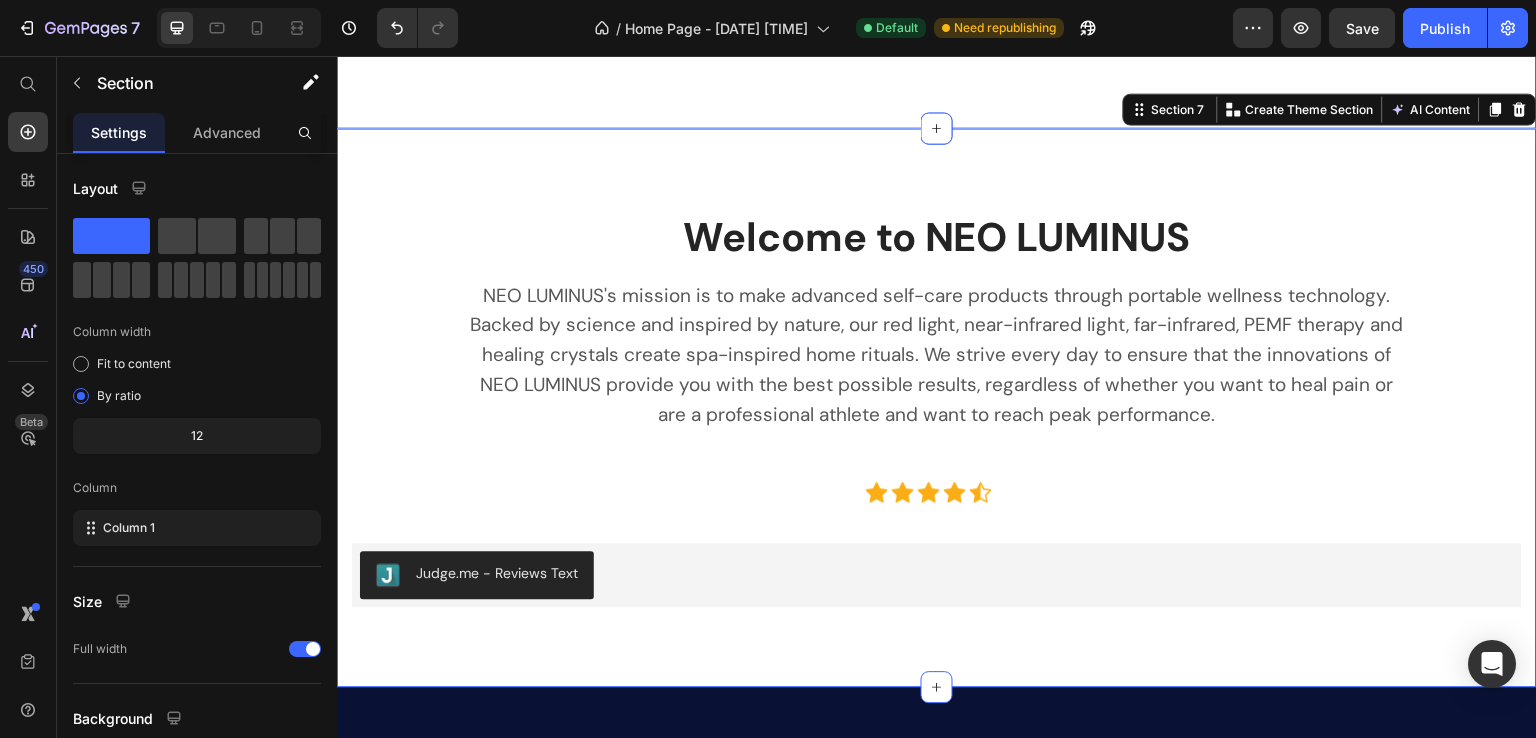 scroll, scrollTop: 2268, scrollLeft: 0, axis: vertical 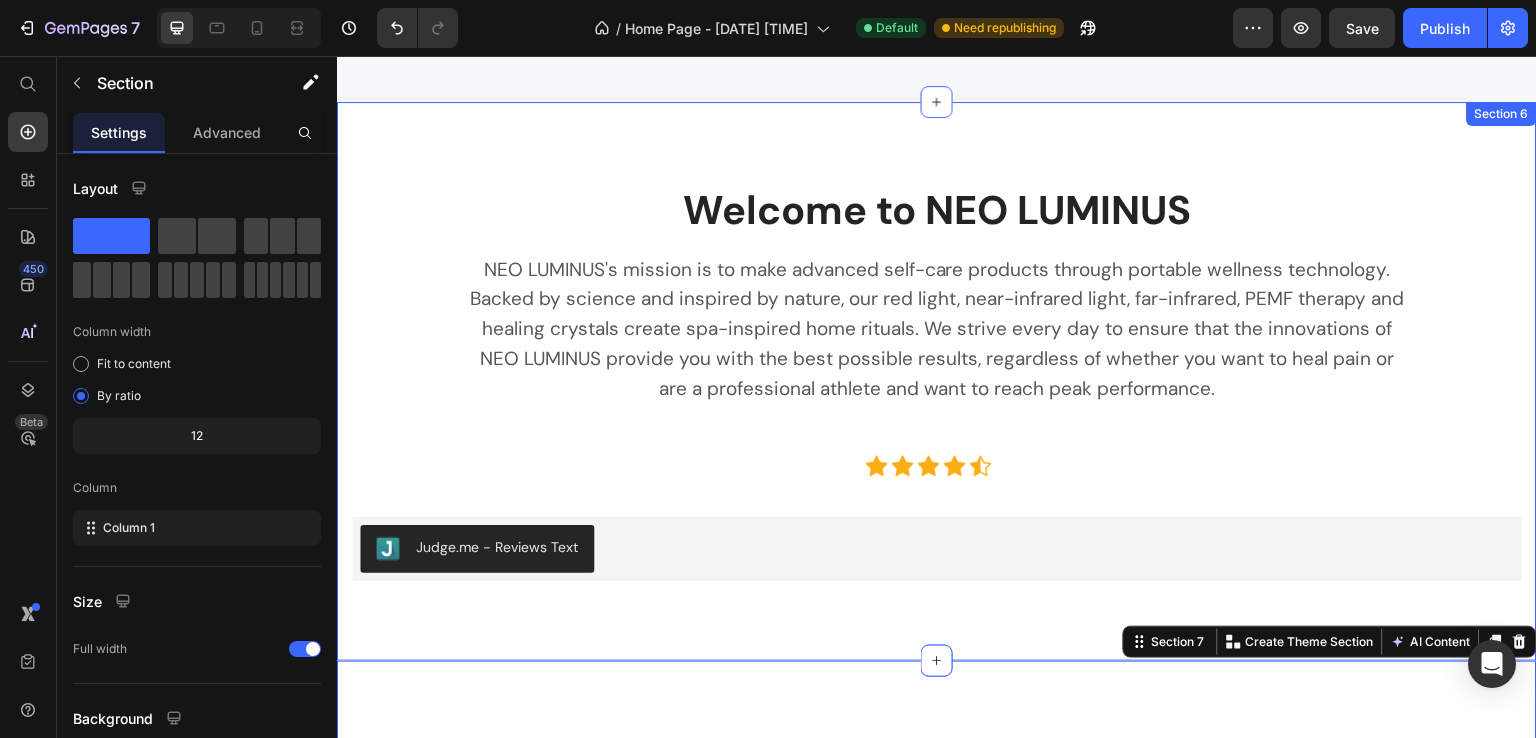 click on "Welcome to NEO LUMINUS Heading NEO LUMINUS's mission is to make advanced self-care products through portable wellness technology. Backed by science and inspired by nature, our red light, near-infrared light, far-infrared, PEMF therapy and healing crystals create spa-inspired home rituals. We strive every day to ensure that the innovations of NEO LUMINUS provide you with the best possible results, regardless of whether you want to heal pain or are a professional athlete and want to reach peak performance. Text block Row `                Icon                Icon                Icon                Icon
Icon Icon List Hoz ` Carousel Judge.me - Reviews Text Judge.me Row Section 6" at bounding box center (937, 381) 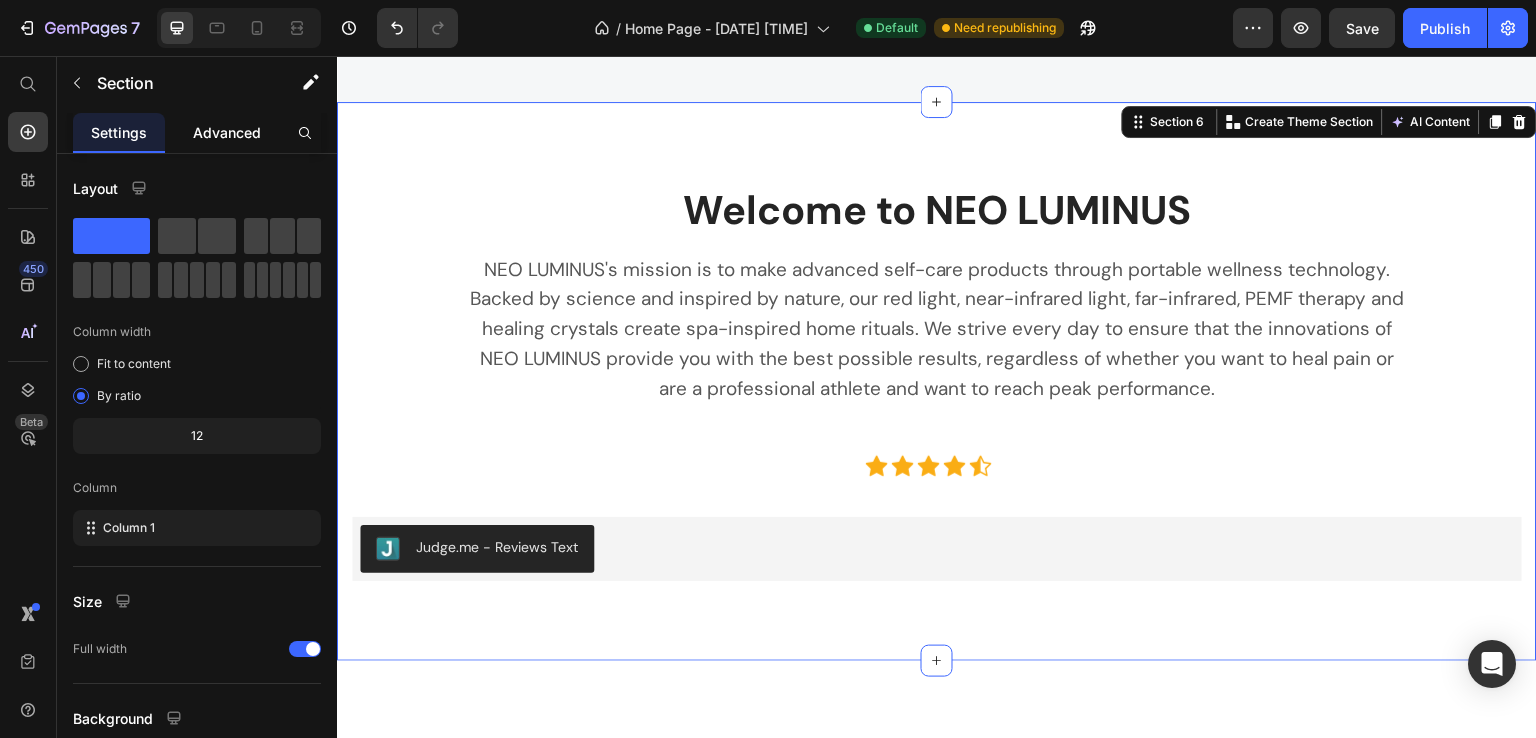 click on "Advanced" at bounding box center [227, 132] 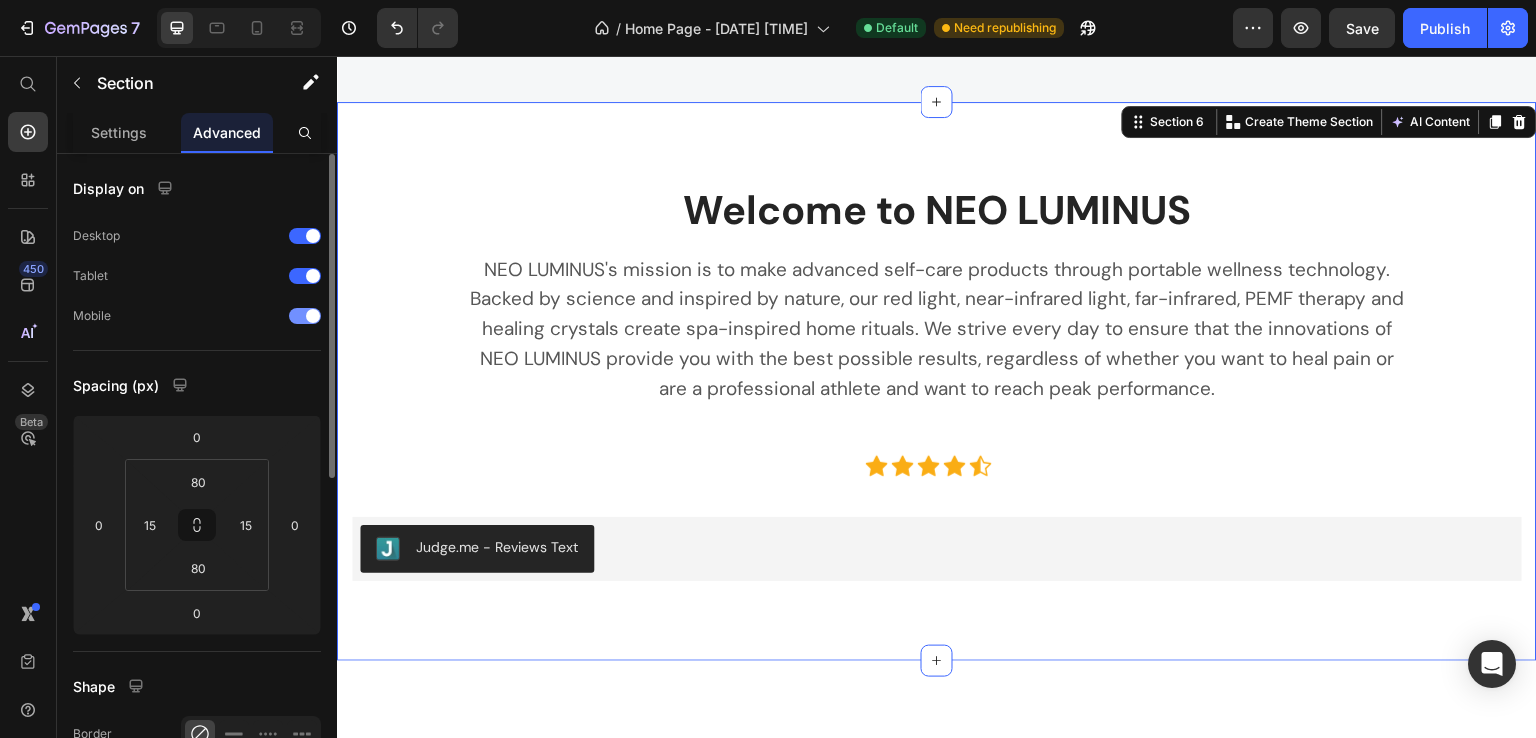 click at bounding box center [305, 316] 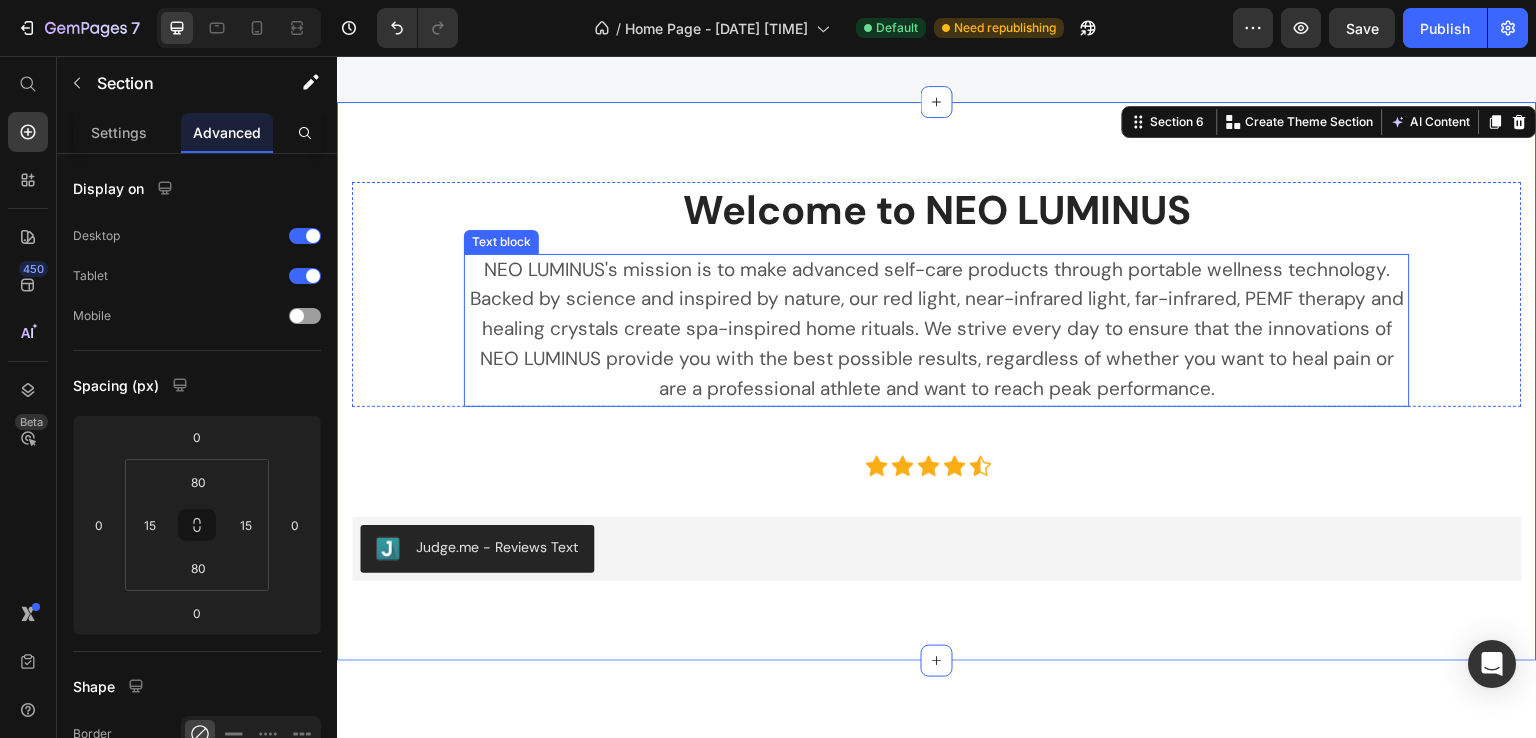 scroll, scrollTop: 2535, scrollLeft: 0, axis: vertical 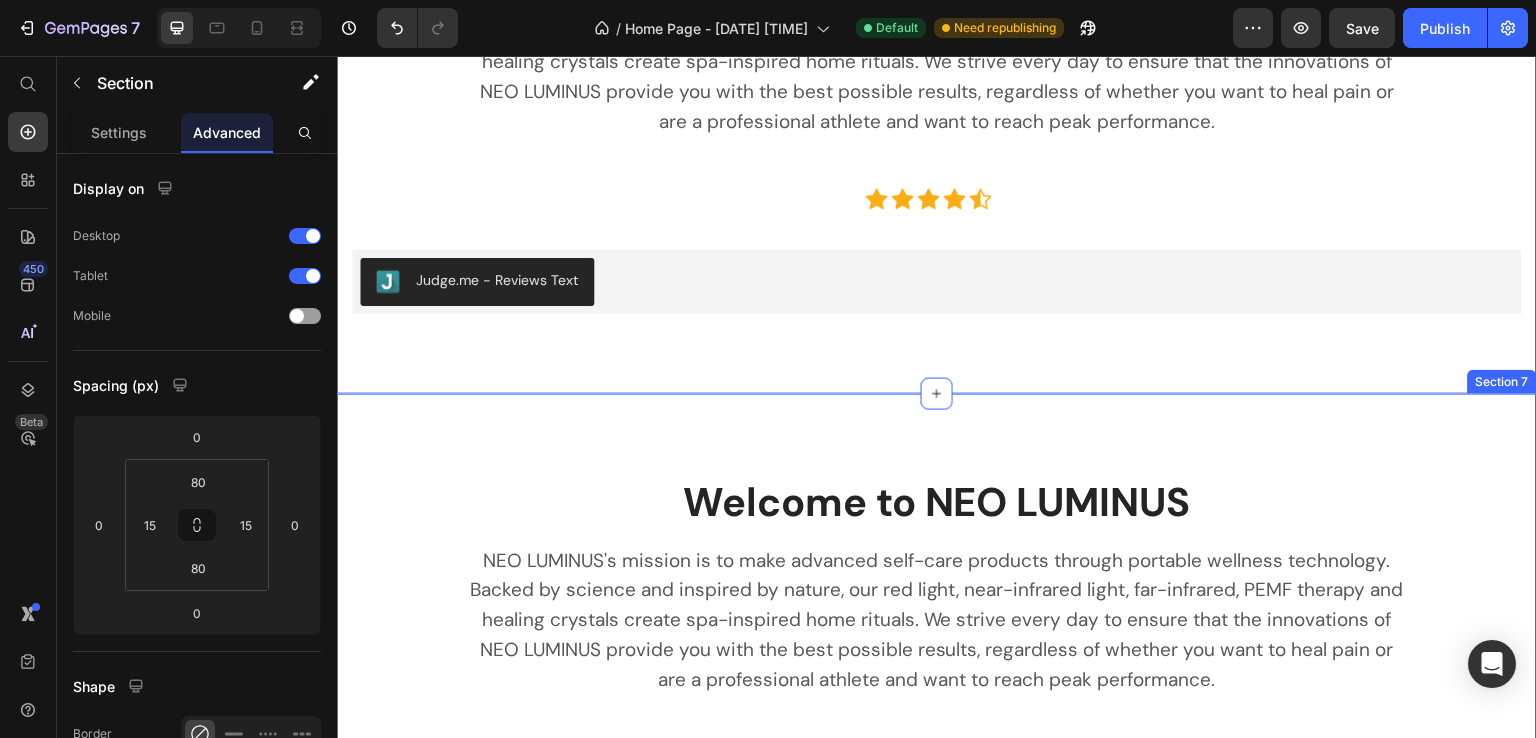 click on "Welcome to NEO LUMINUS Heading NEO LUMINUS's mission is to make advanced self-care products through portable wellness technology. Backed by science and inspired by nature, our red light, near-infrared light, far-infrared, PEMF therapy and healing crystals create spa-inspired home rituals. We strive every day to ensure that the innovations of NEO LUMINUS provide you with the best possible results, regardless of whether you want to heal pain or are a professional athlete and want to reach peak performance. Text block Row `                Icon                Icon                Icon                Icon
Icon Icon List Hoz ` Carousel Judge.me - Reviews Text Judge.me Row Section 7" at bounding box center (937, 673) 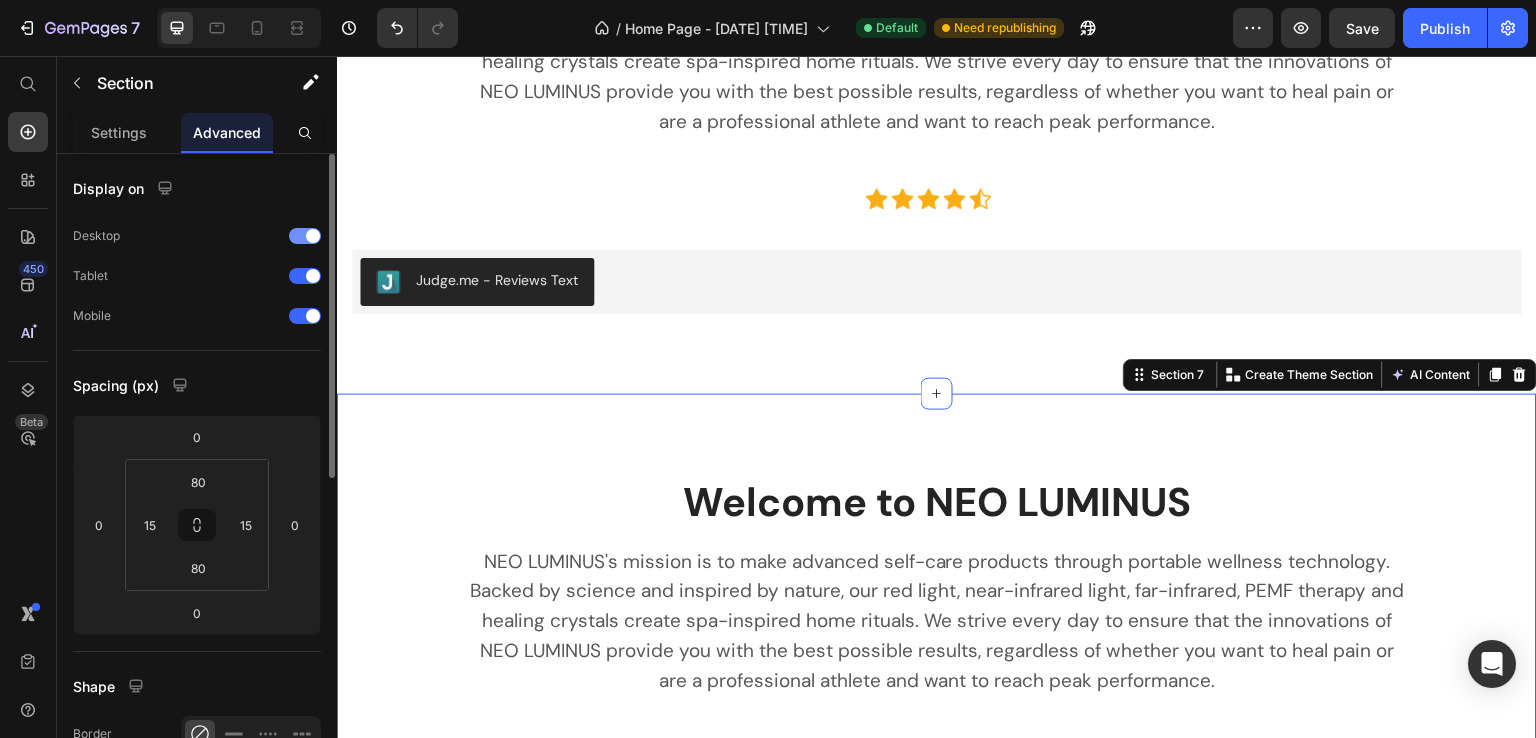 click at bounding box center (305, 236) 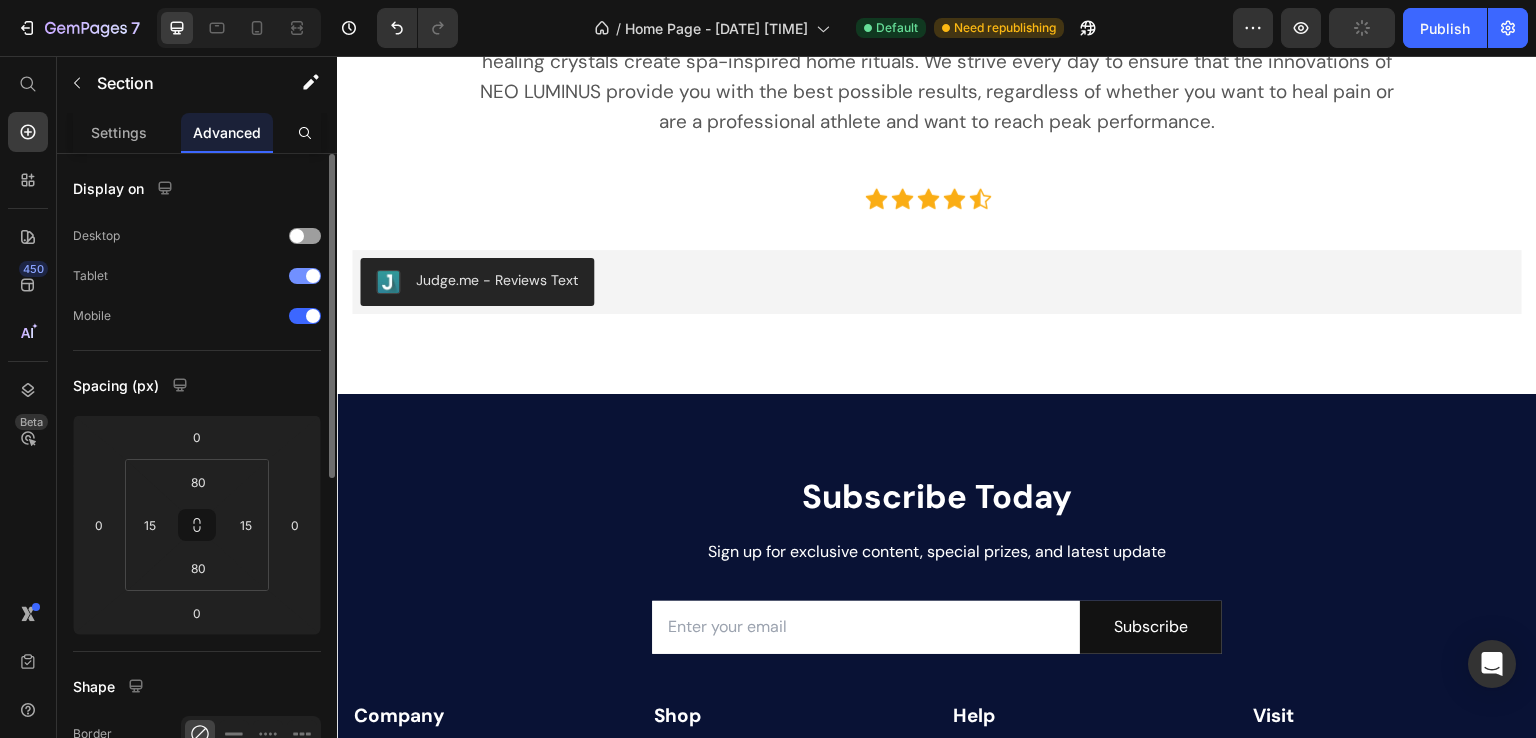 click at bounding box center [305, 276] 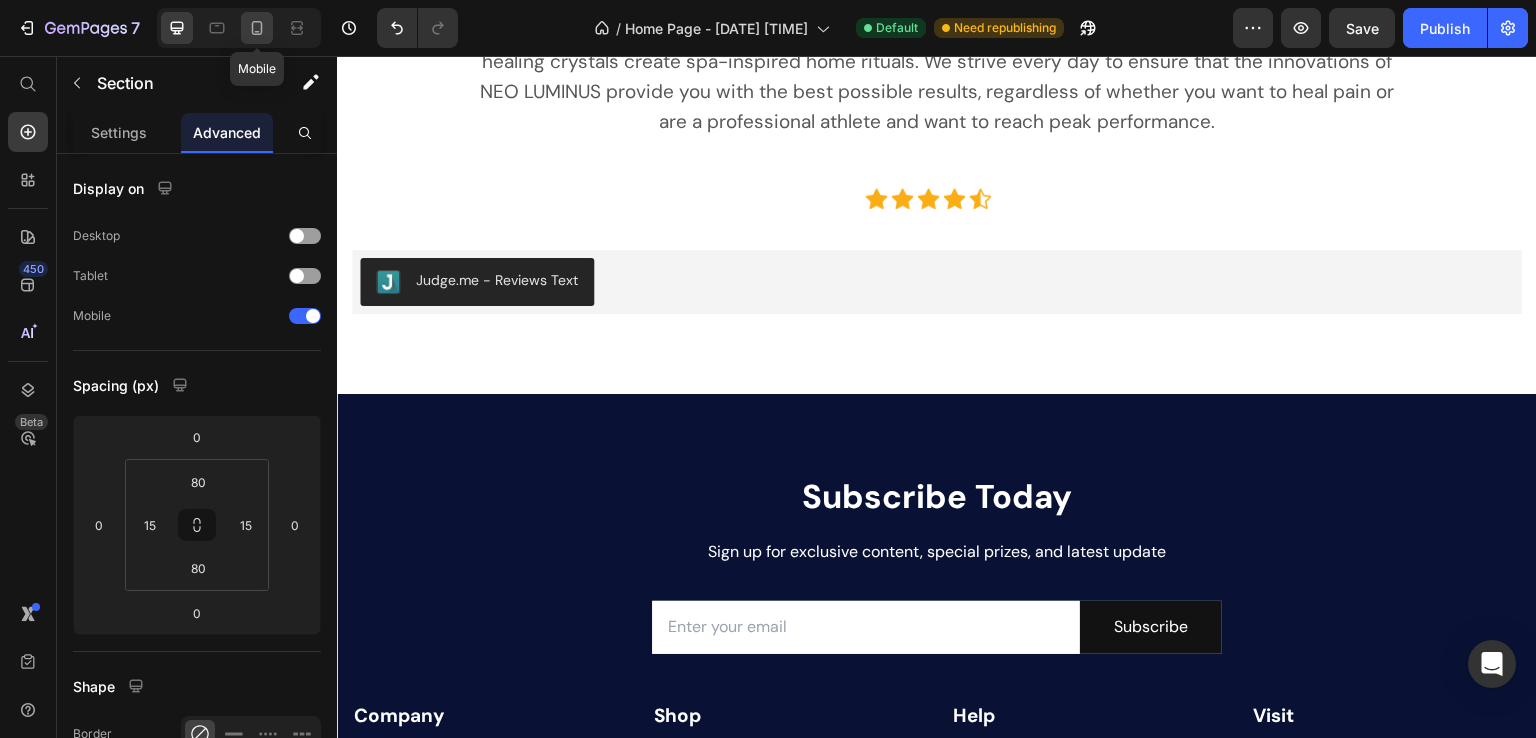 click 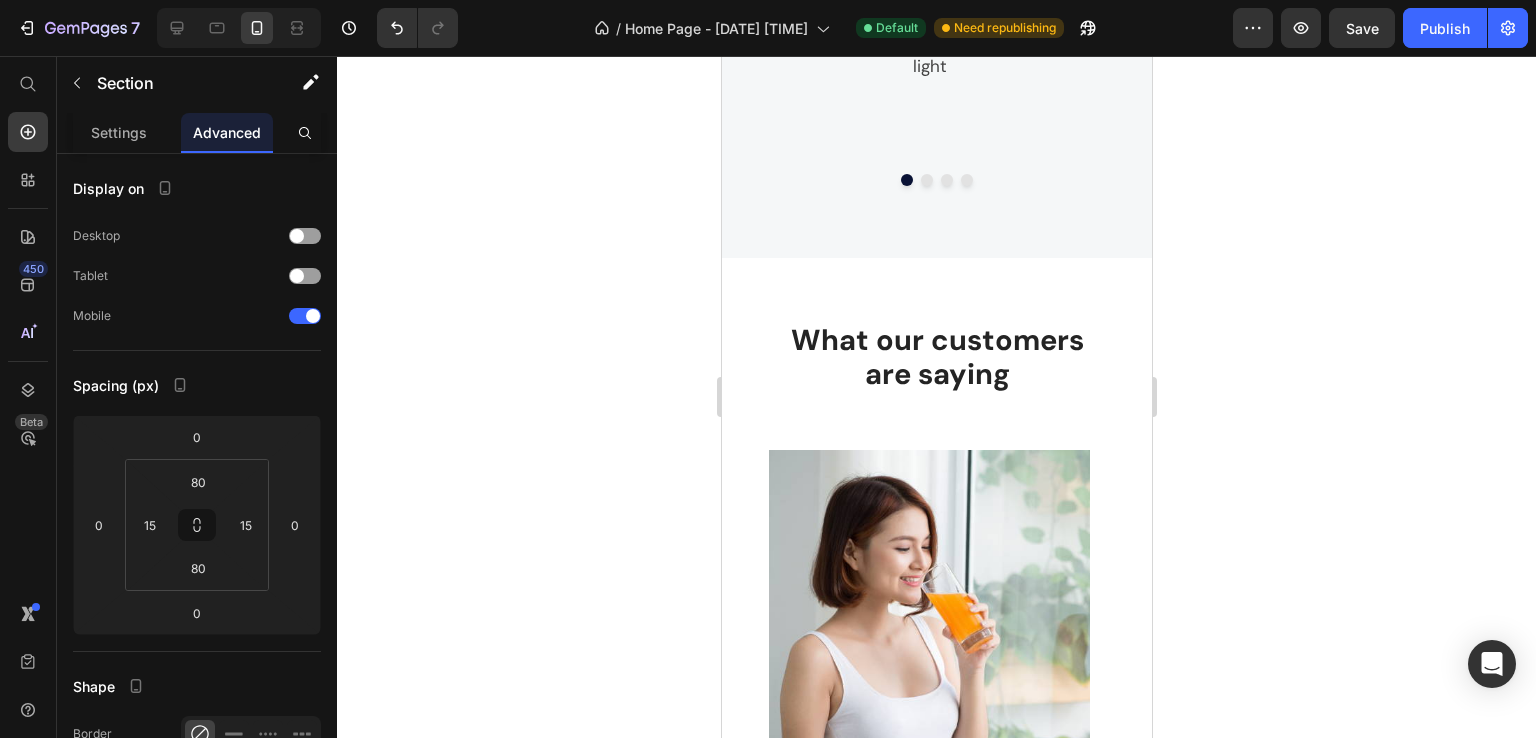 scroll, scrollTop: 3972, scrollLeft: 0, axis: vertical 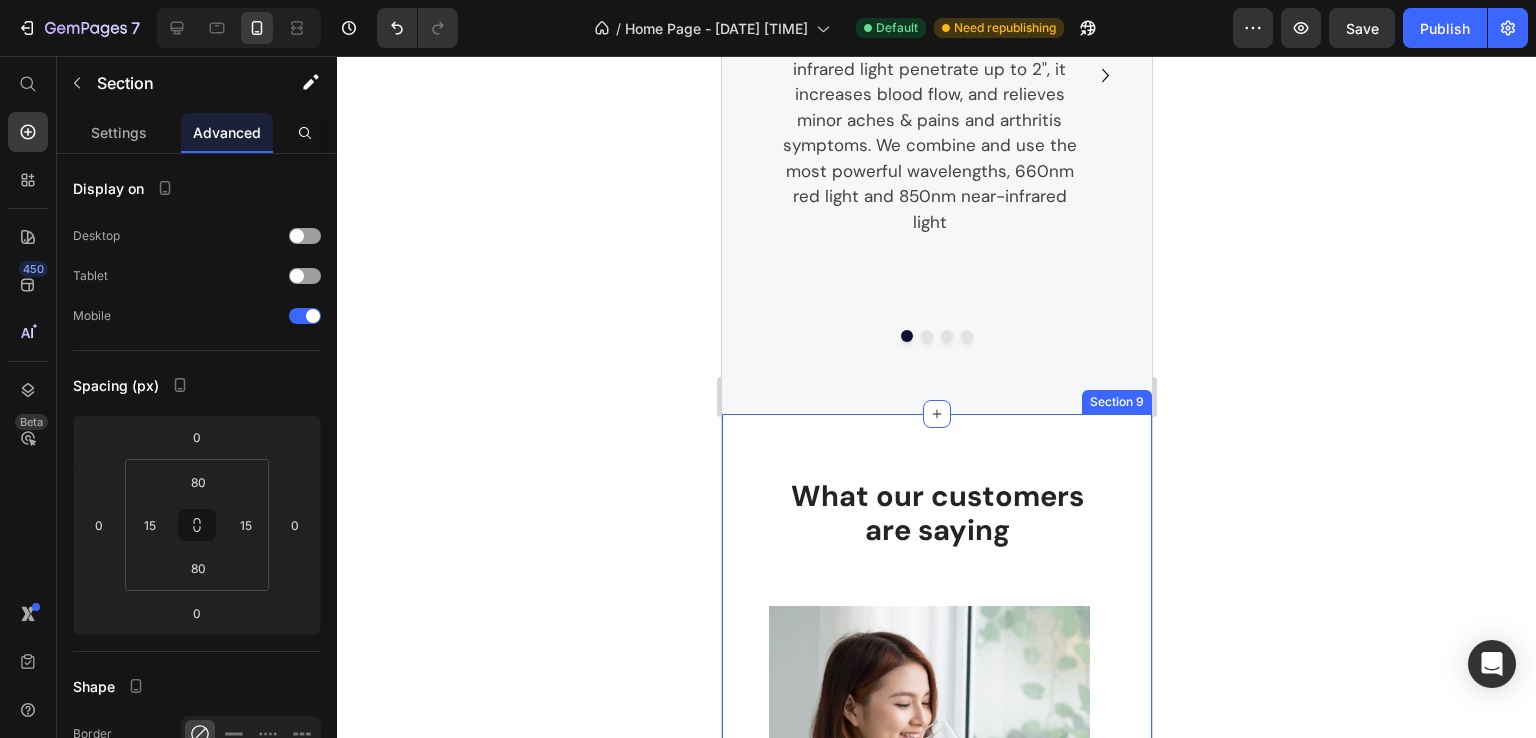 drag, startPoint x: 1039, startPoint y: 493, endPoint x: 937, endPoint y: 481, distance: 102.70345 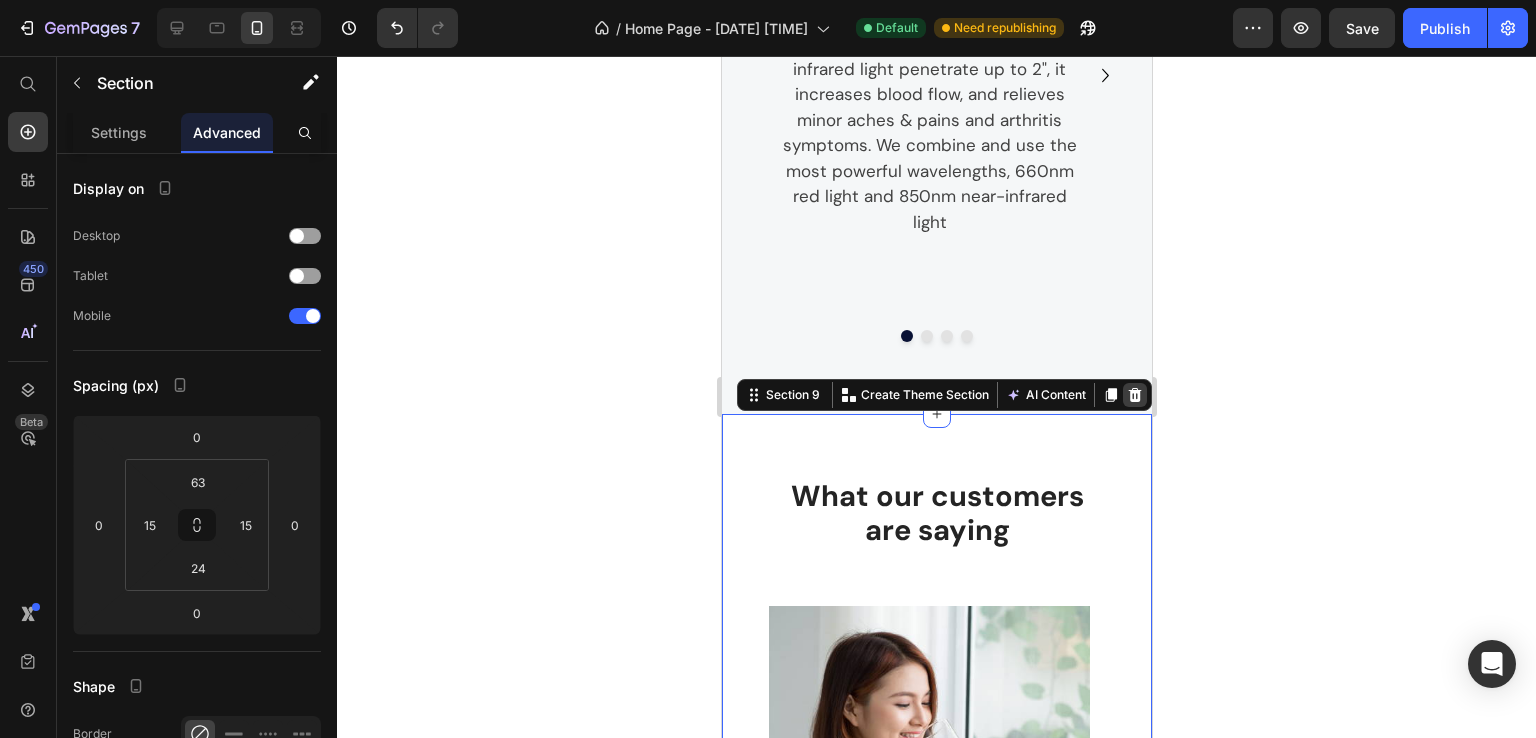 click 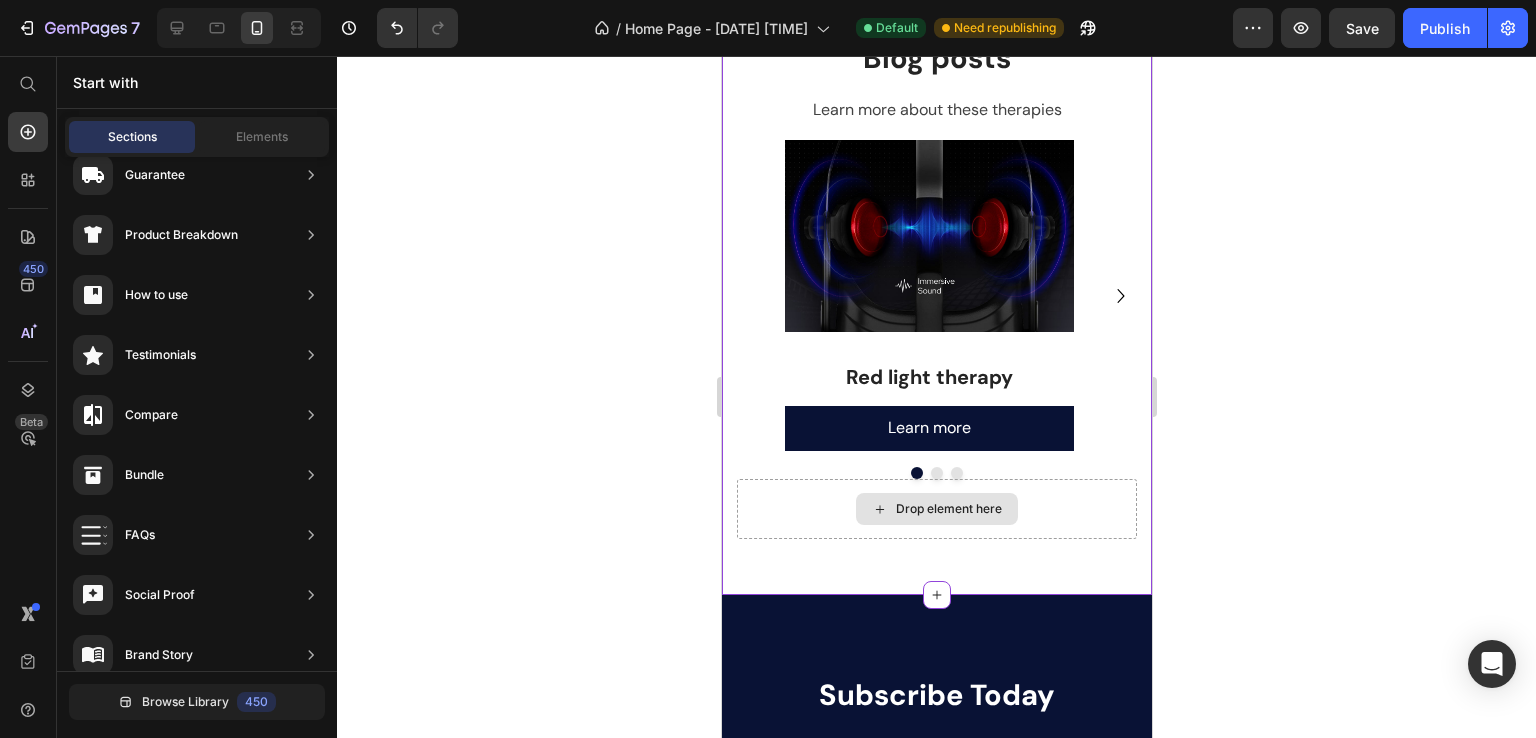scroll, scrollTop: 4238, scrollLeft: 0, axis: vertical 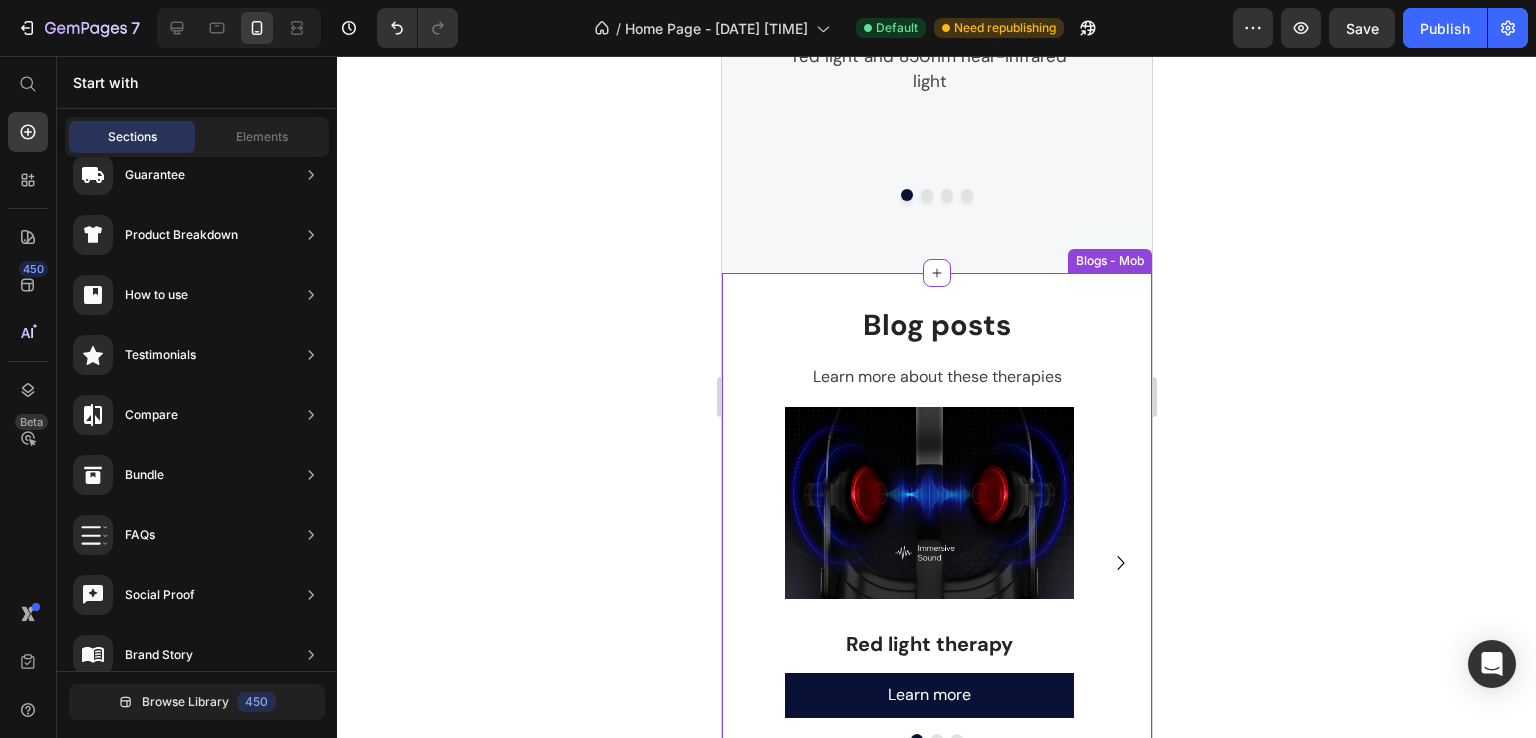 click at bounding box center [928, 503] 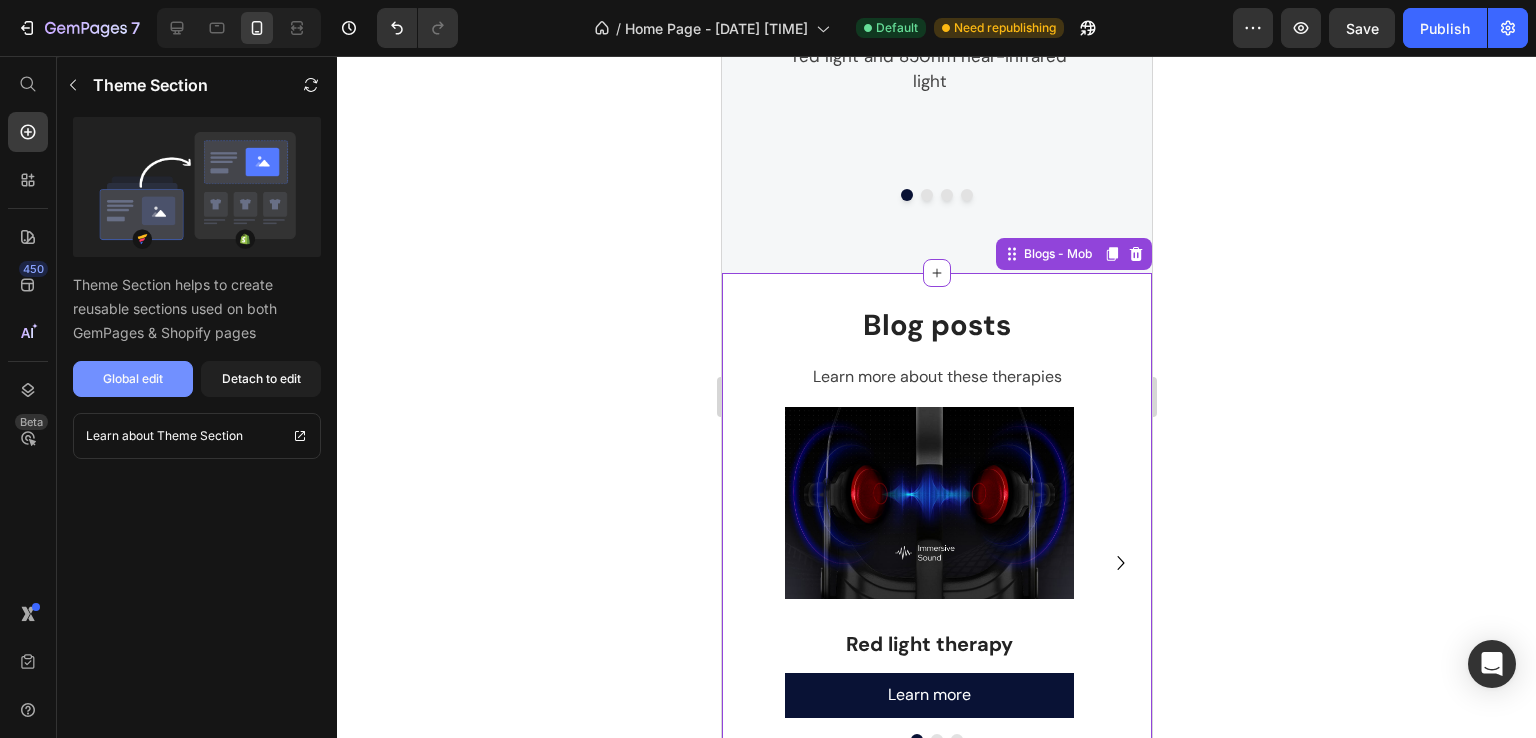 click on "Global edit" at bounding box center (133, 379) 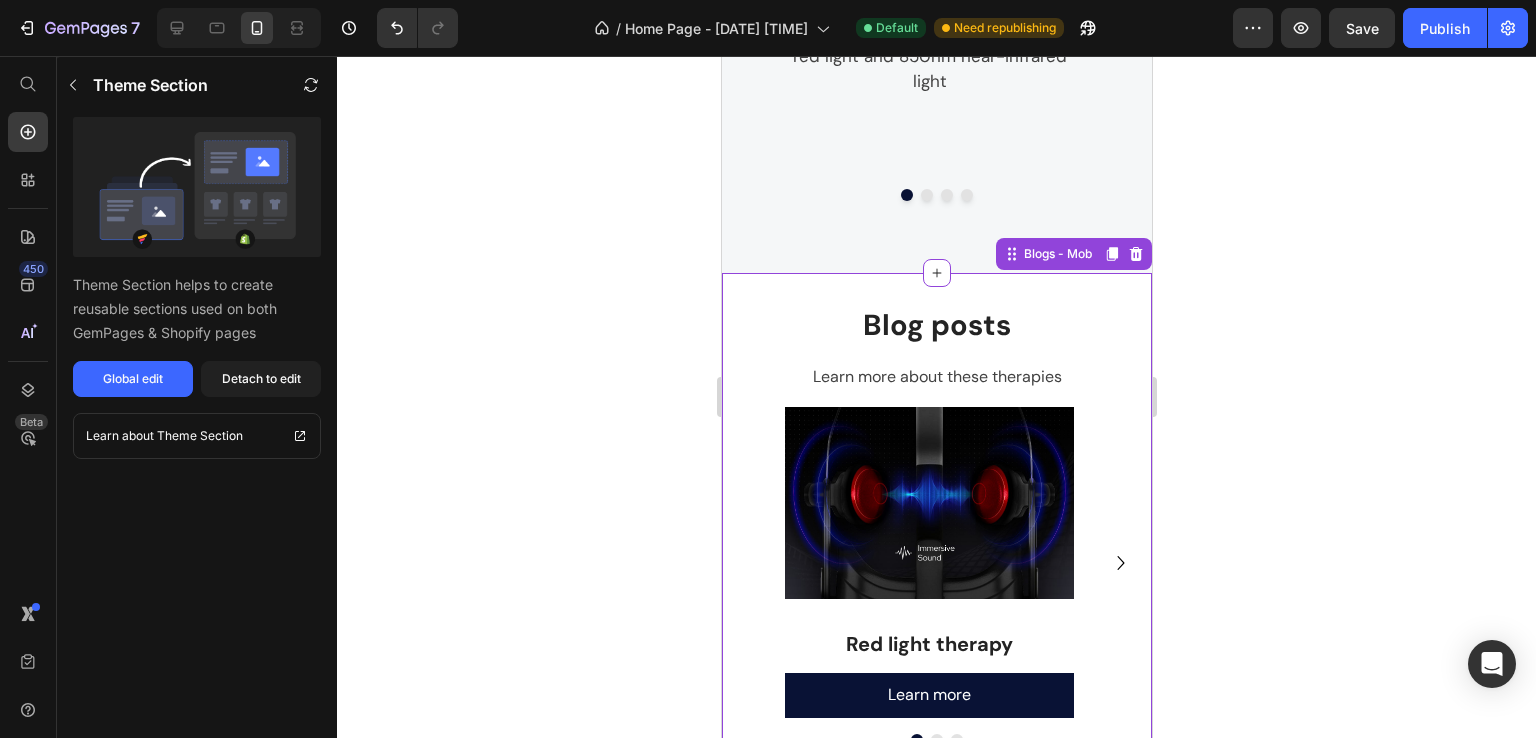 click at bounding box center [928, 503] 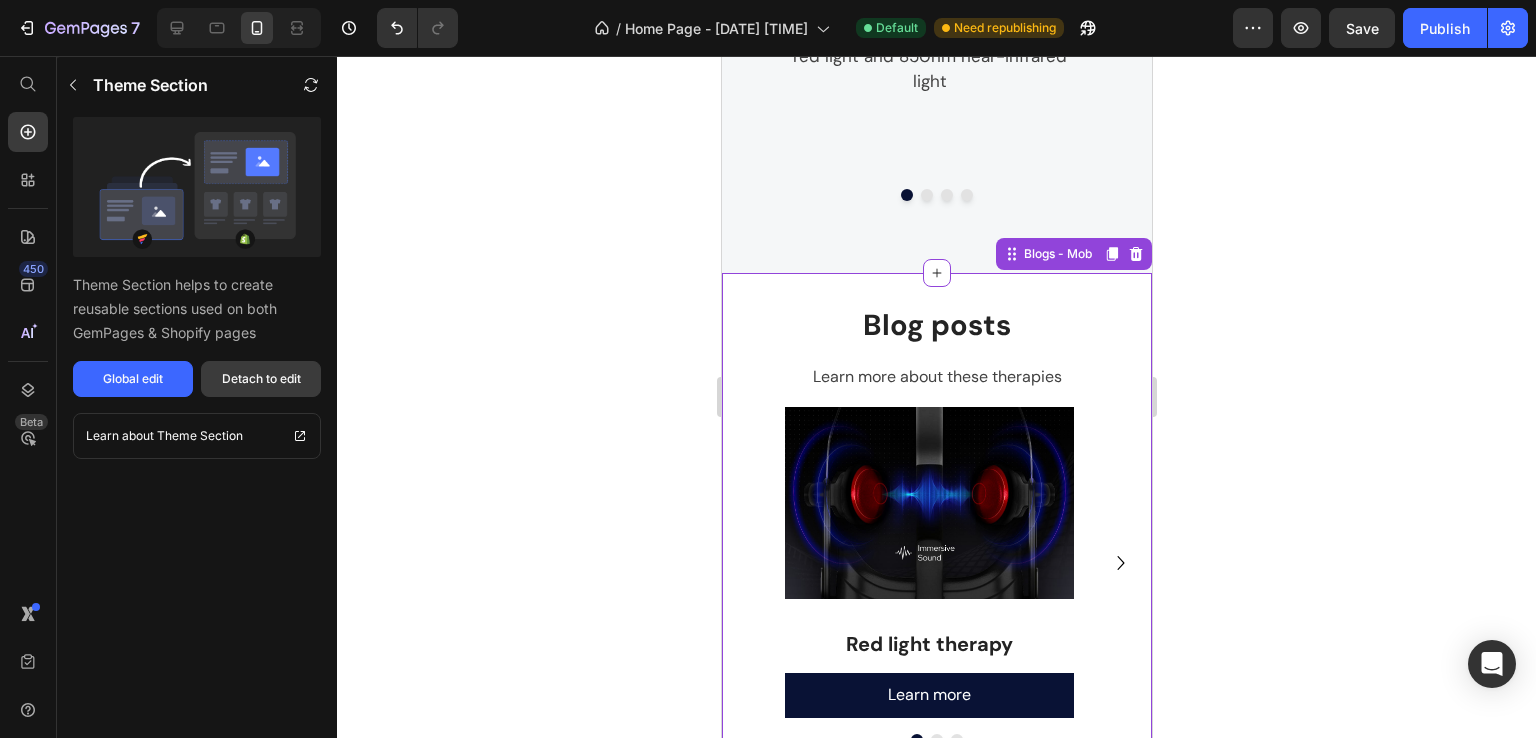 drag, startPoint x: 244, startPoint y: 380, endPoint x: 229, endPoint y: 350, distance: 33.54102 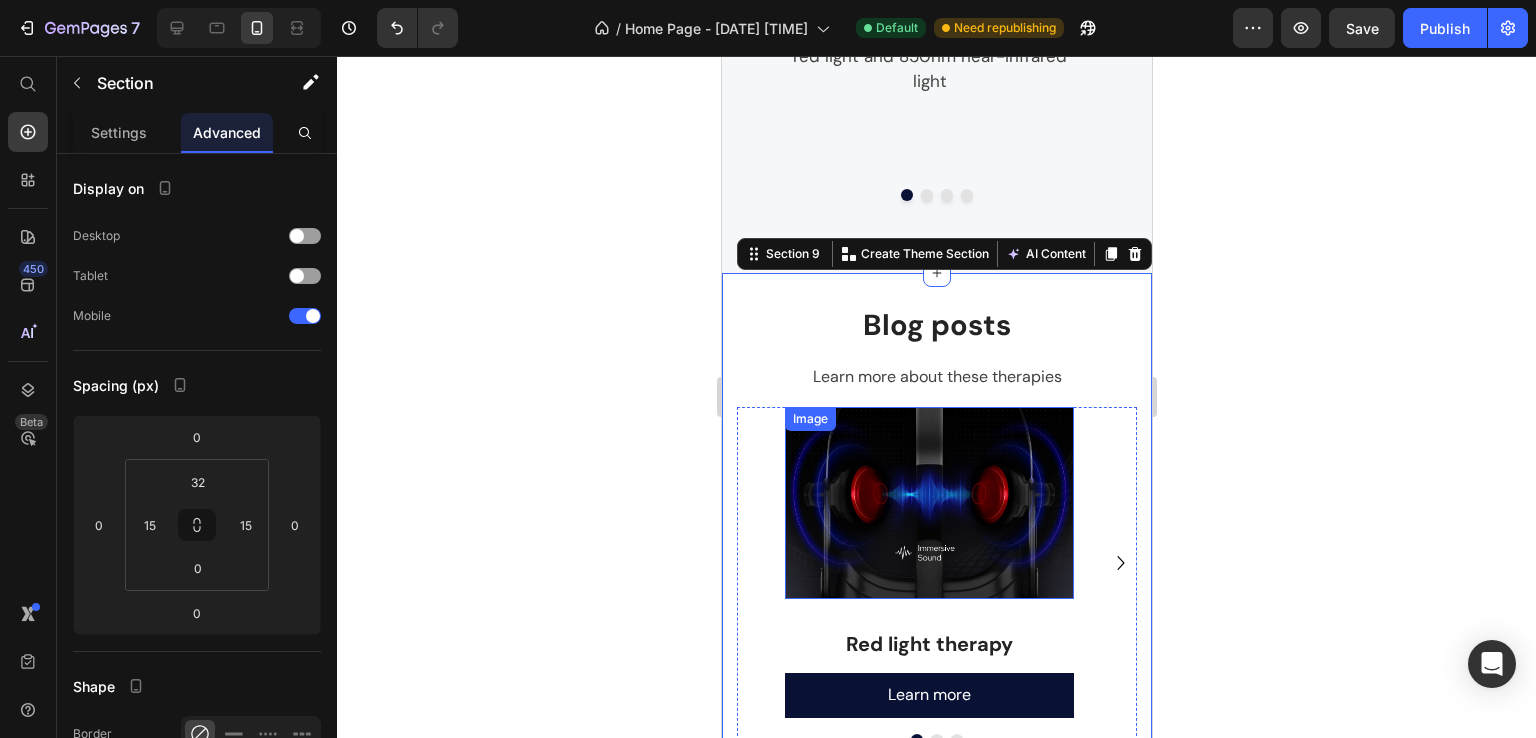 click at bounding box center (928, 503) 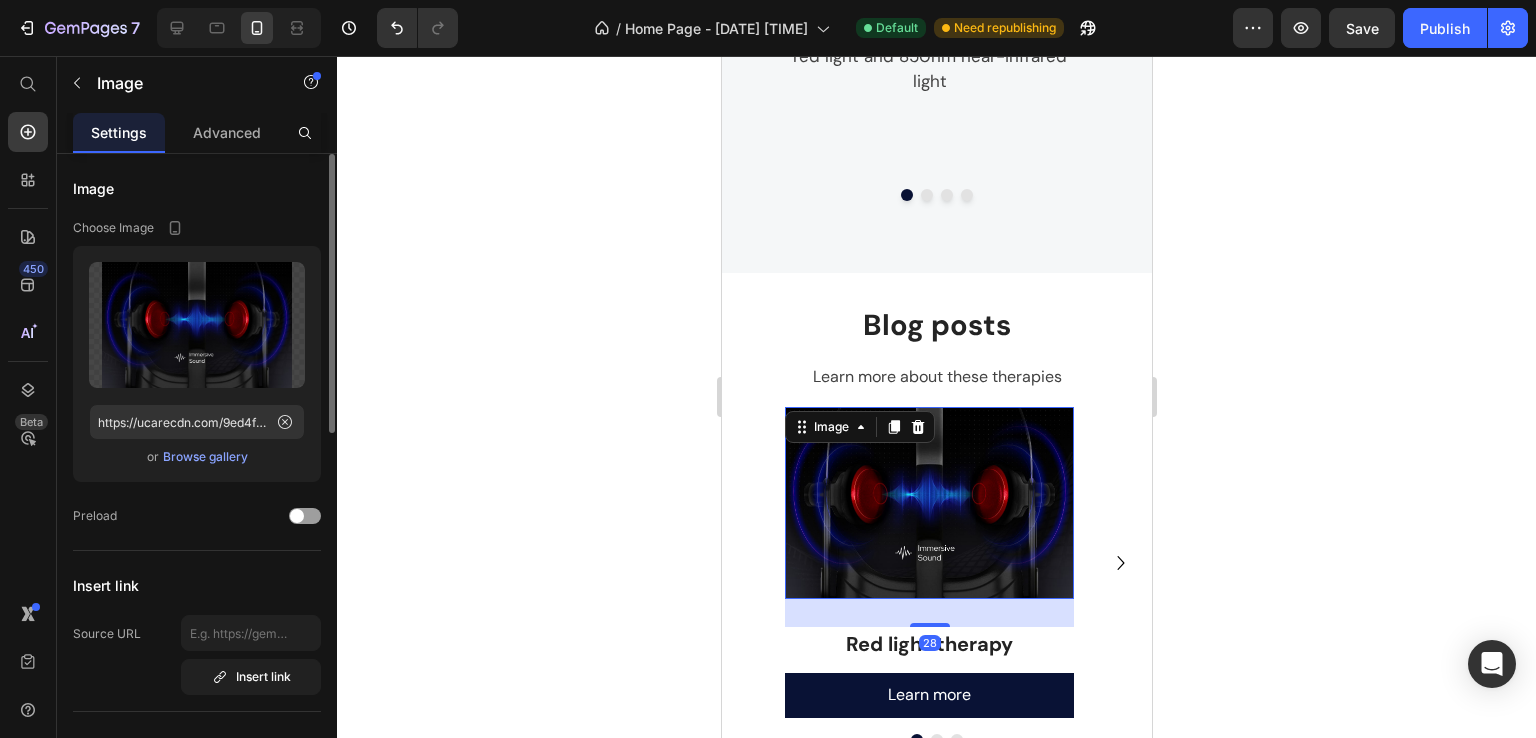 click on "Browse gallery" at bounding box center [205, 457] 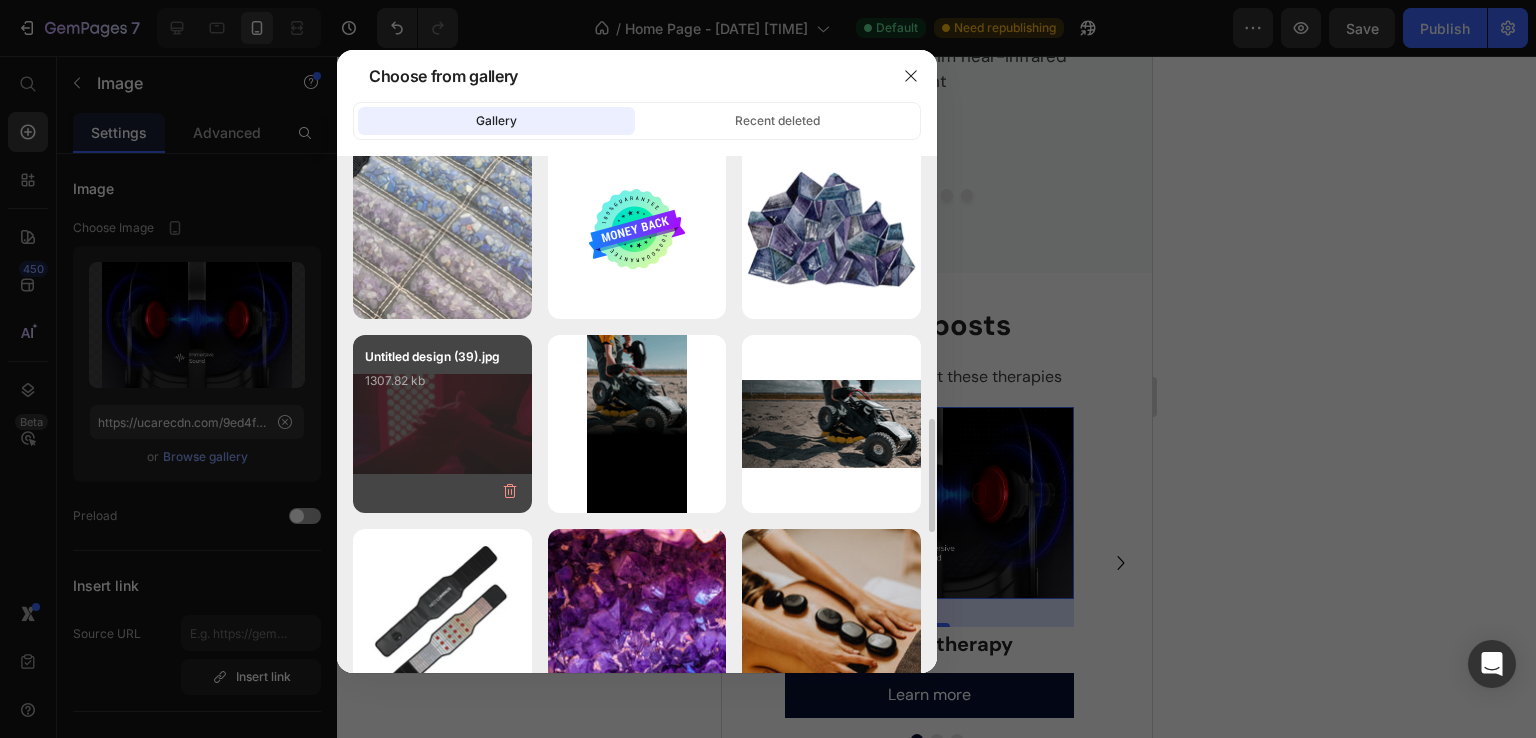 scroll, scrollTop: 1467, scrollLeft: 0, axis: vertical 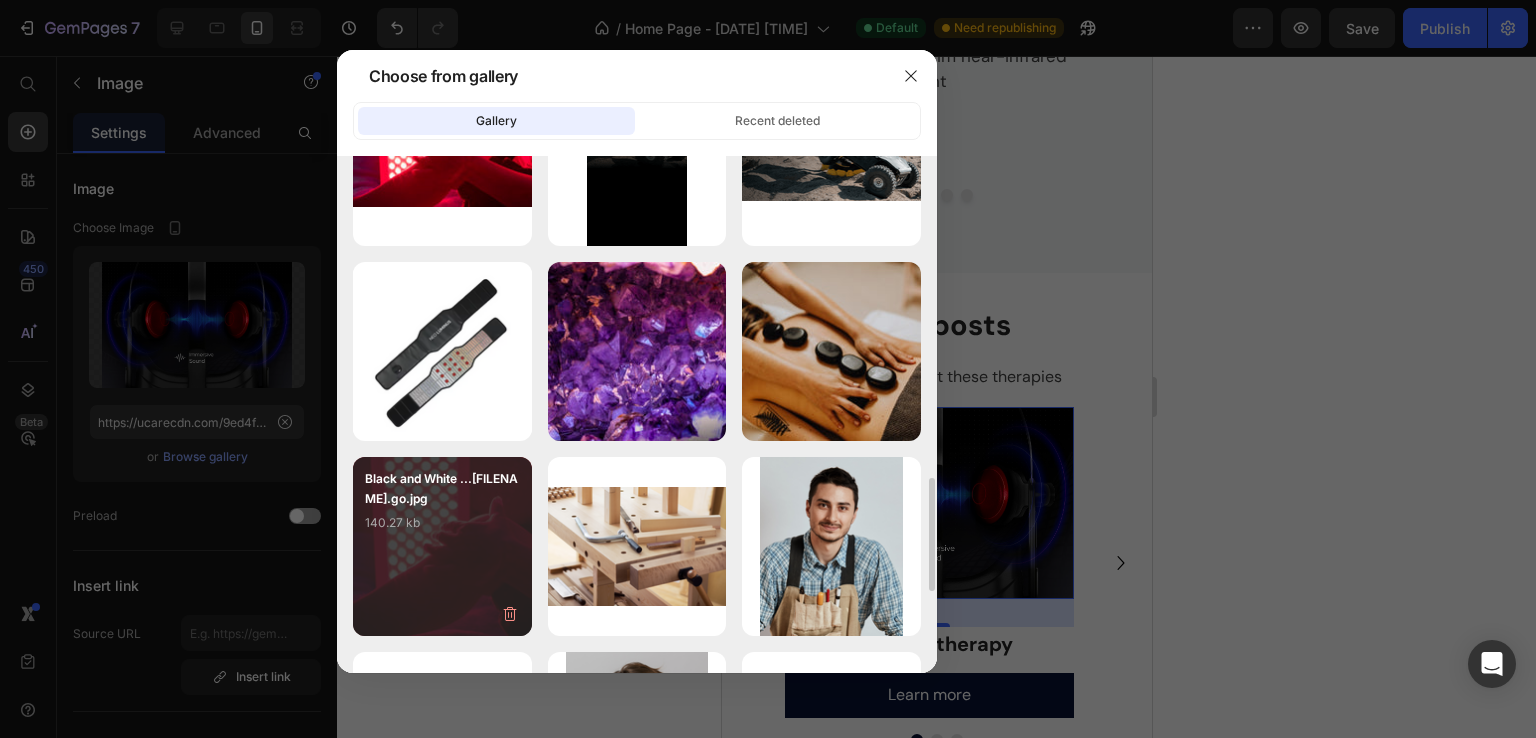 click on "Black and White ...go.jpg 140.27 kb" at bounding box center [442, 509] 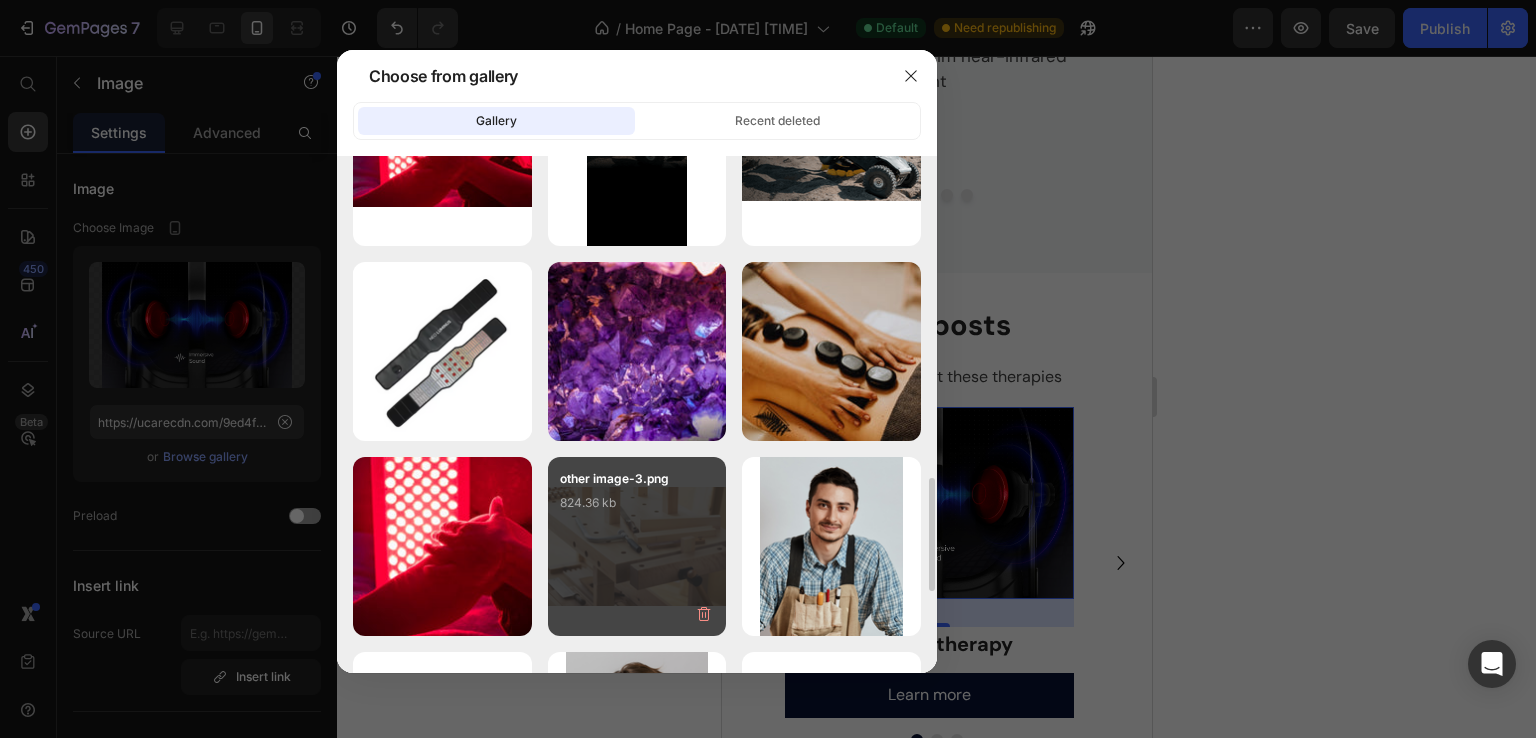 type on "https://cdn.shopify.com/s/files/1/0941/4950/9502/files/gempages_571989680308880199-3eafee44-2d7f-48c7-bab5-ebe64fb638a3.jpg" 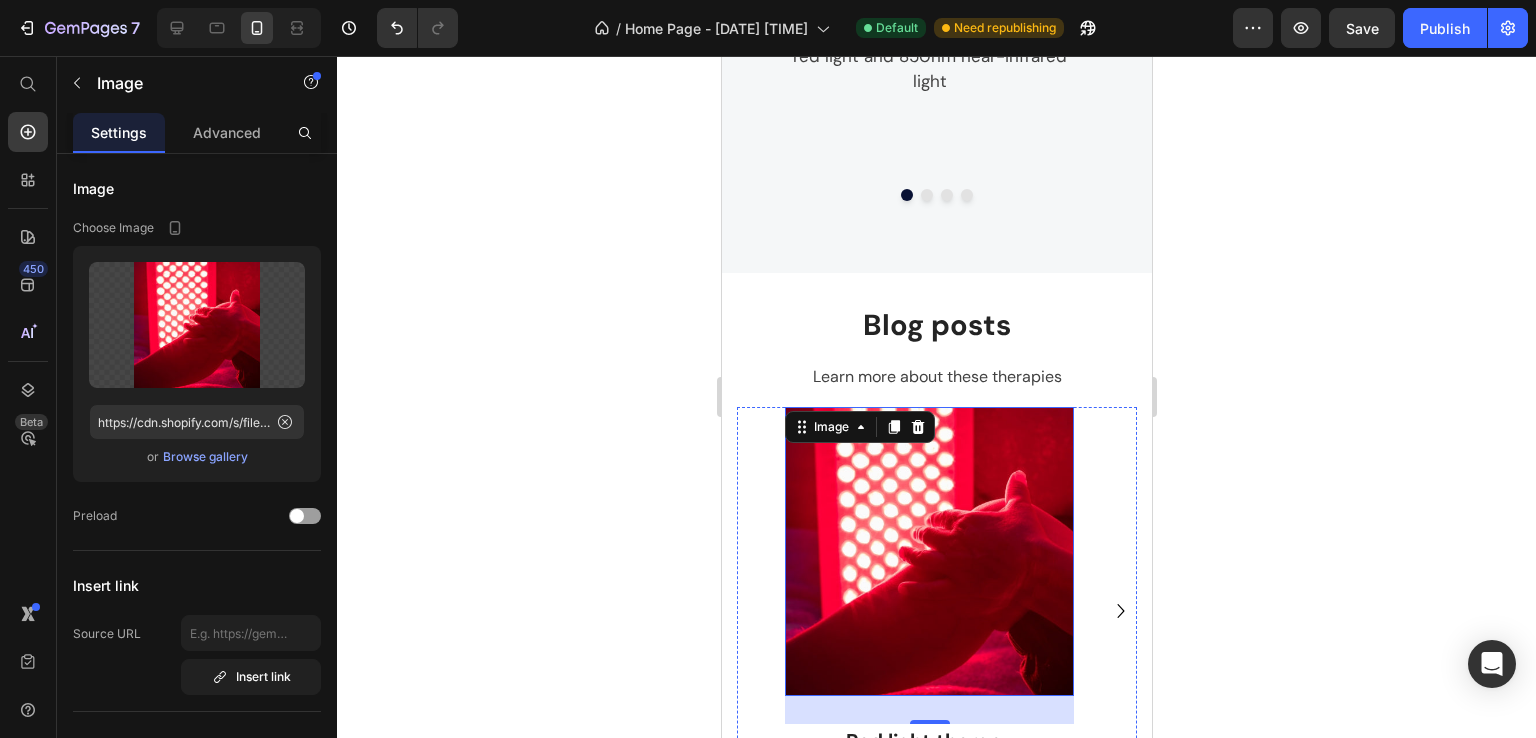 click on "Learn more" at bounding box center (928, 792) 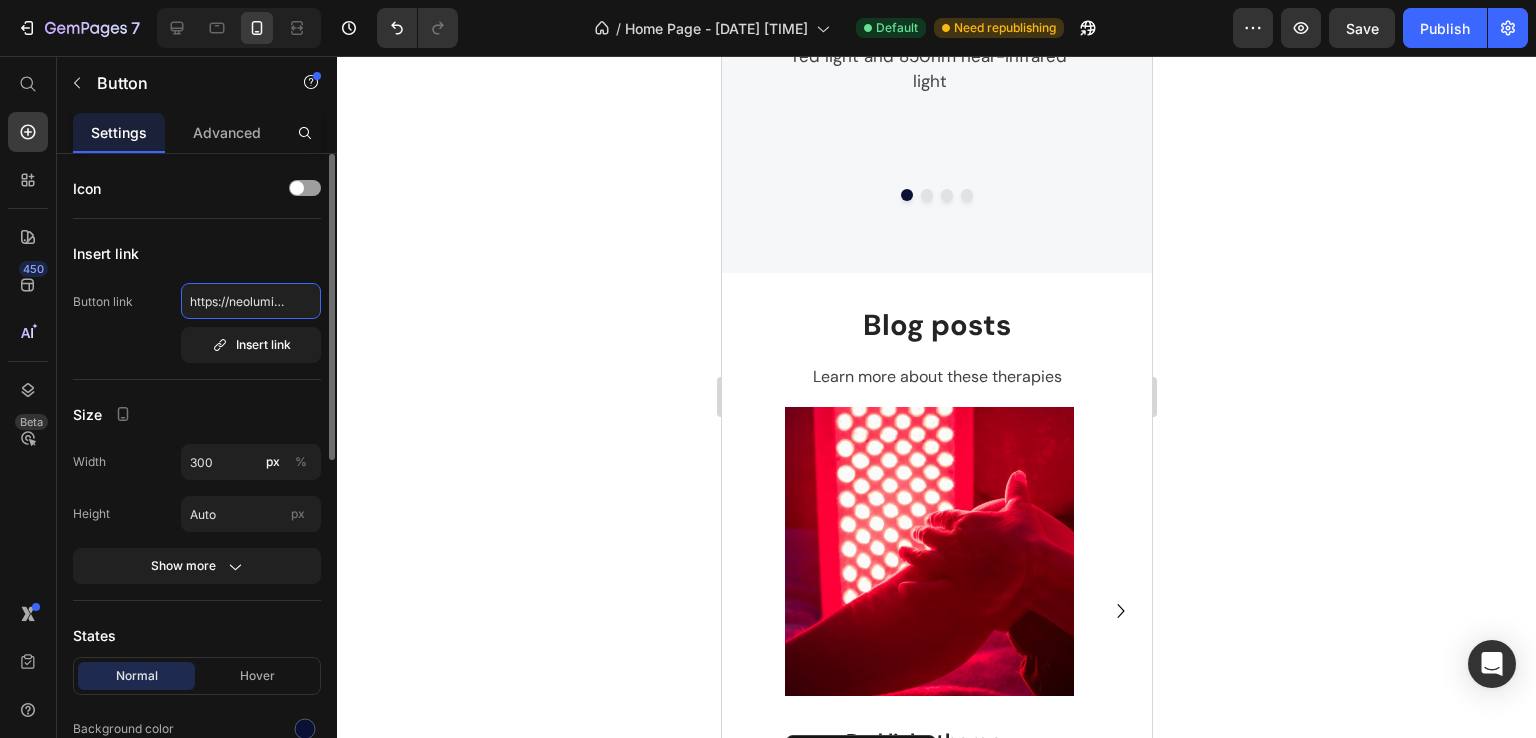 scroll, scrollTop: 0, scrollLeft: 205, axis: horizontal 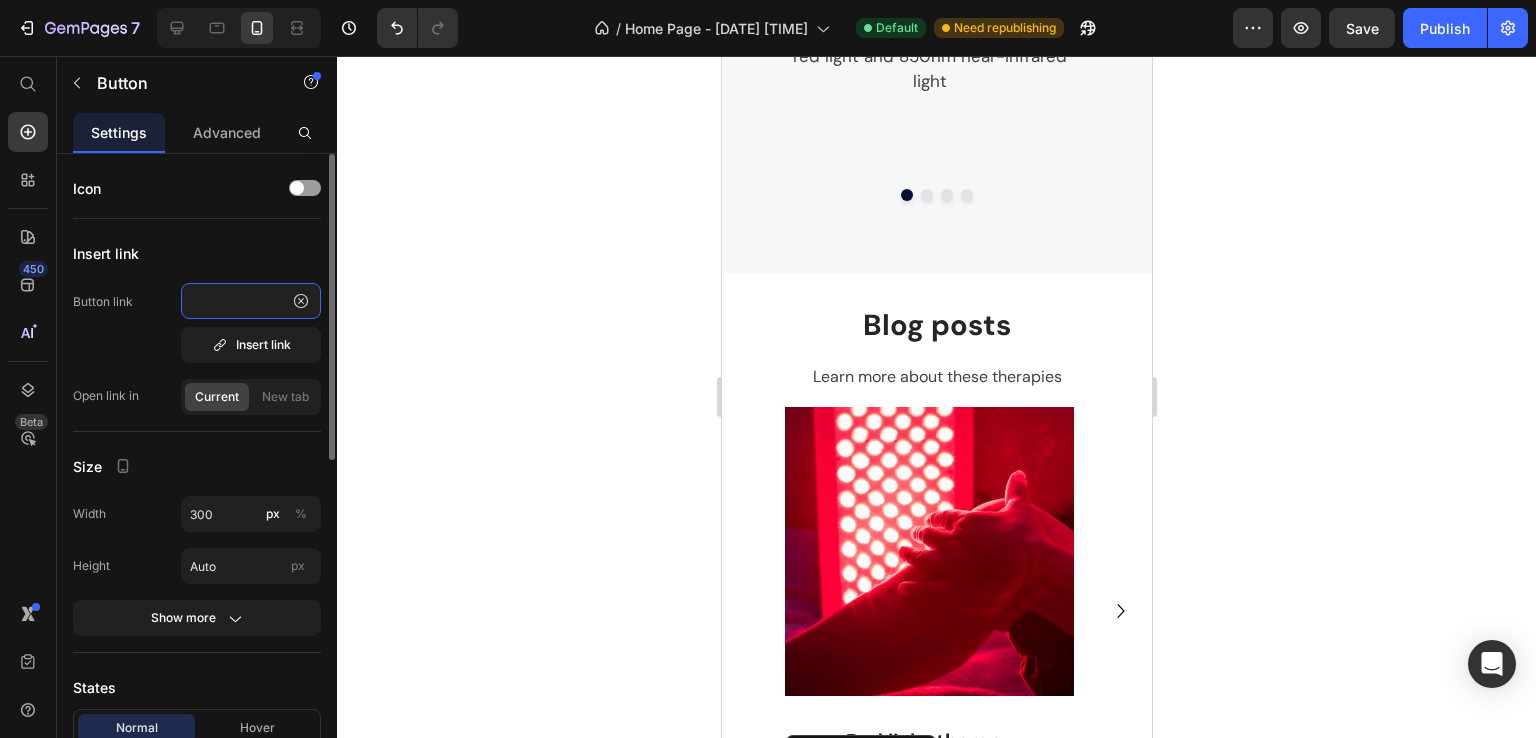 type on "https://neoluminus.com/pages/red-light-therapy-blog" 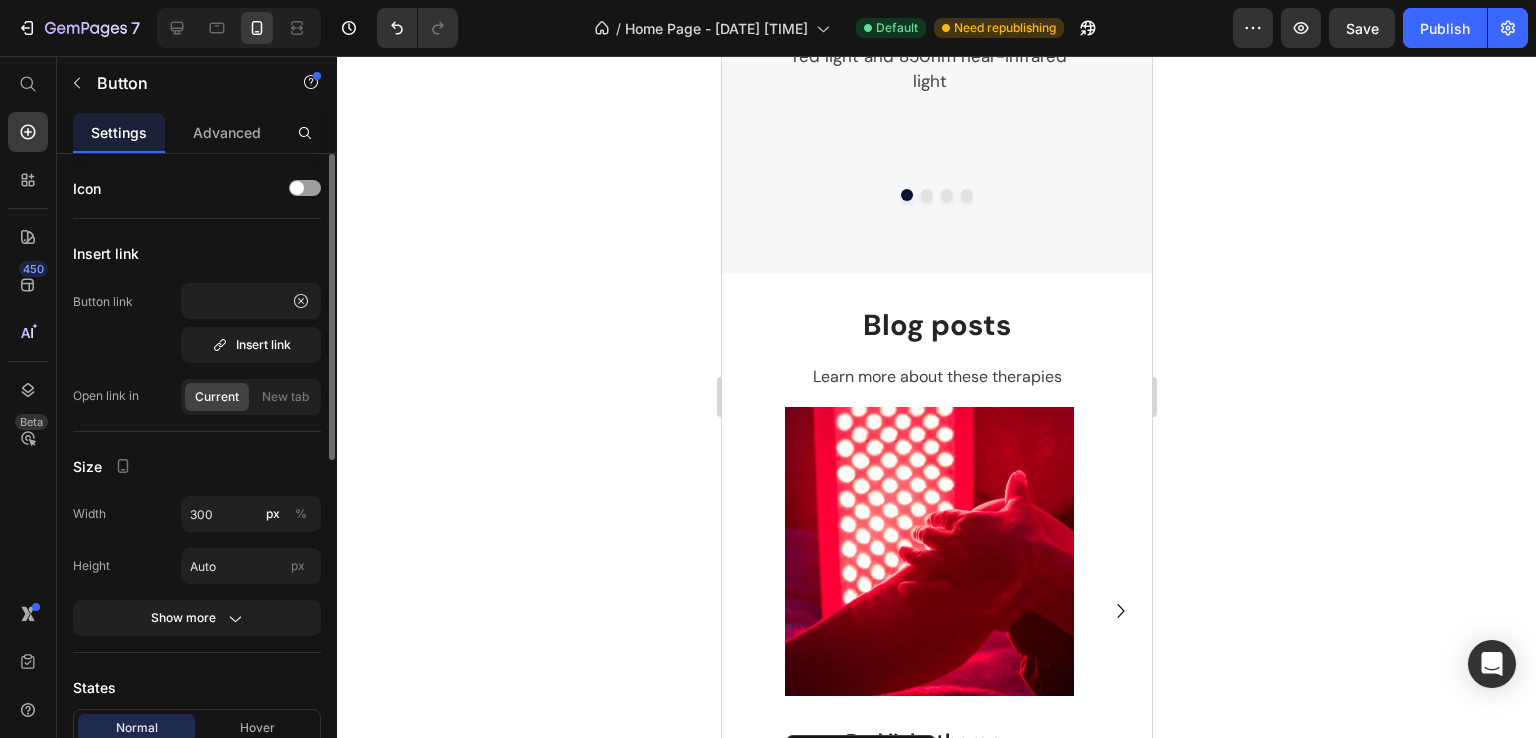 click on "Insert link" at bounding box center [197, 253] 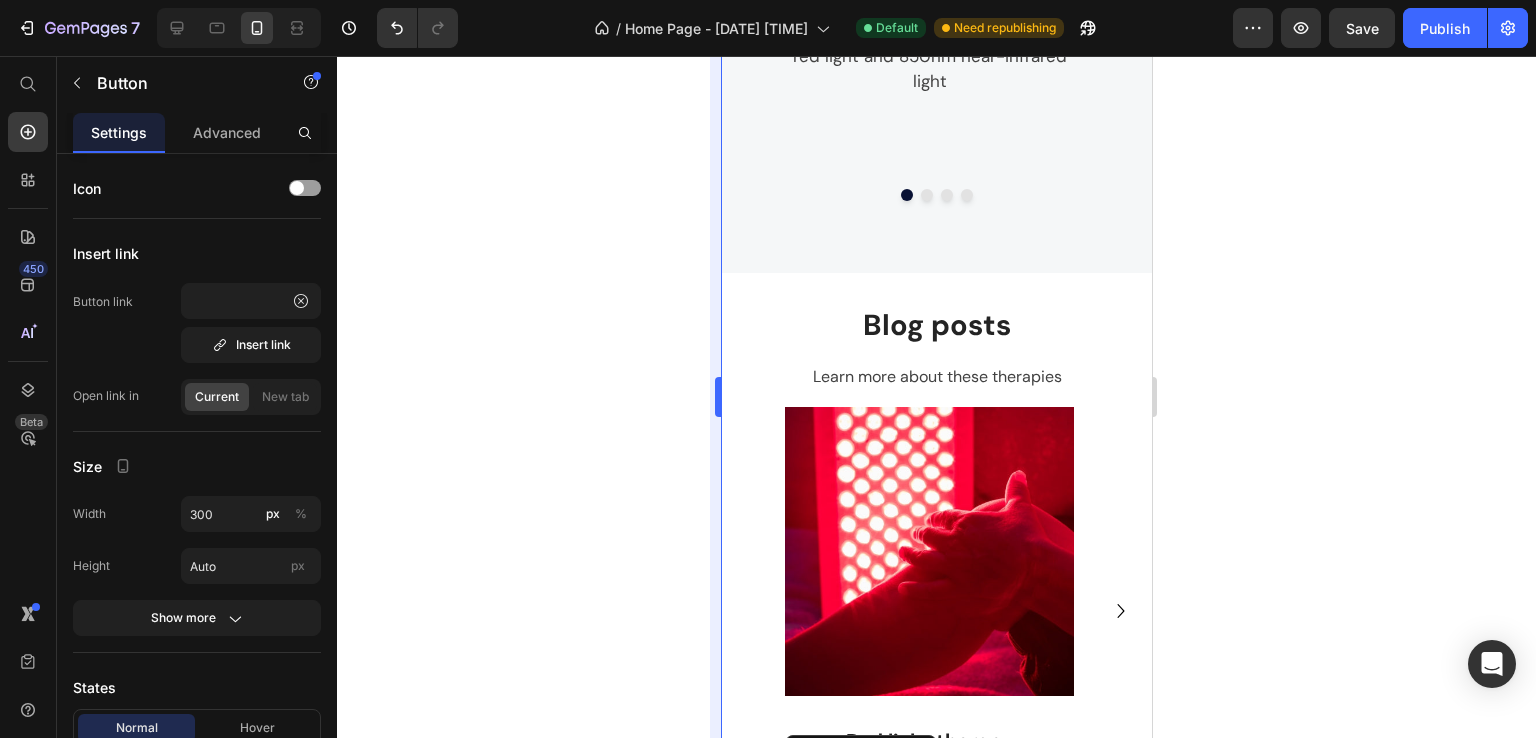 scroll, scrollTop: 0, scrollLeft: 0, axis: both 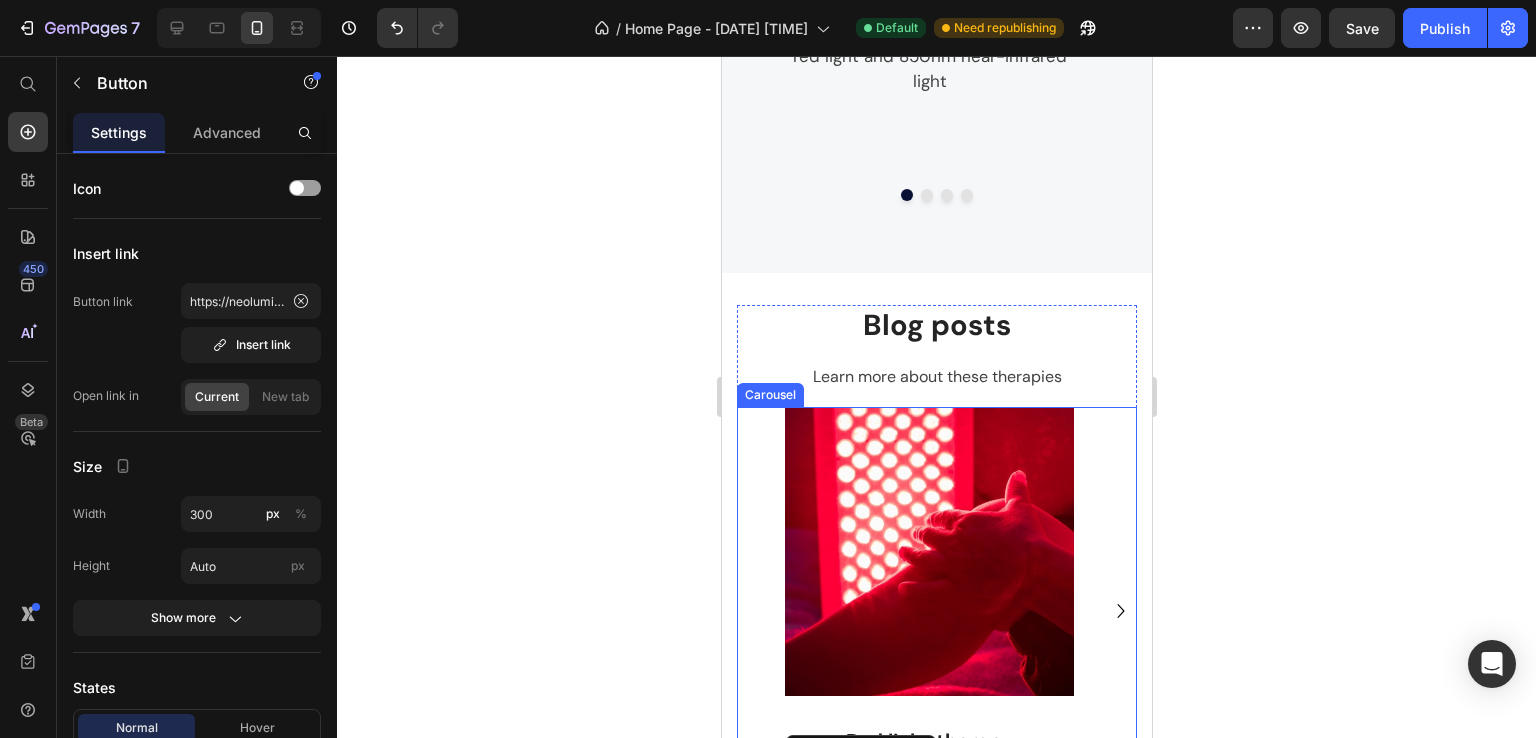 click 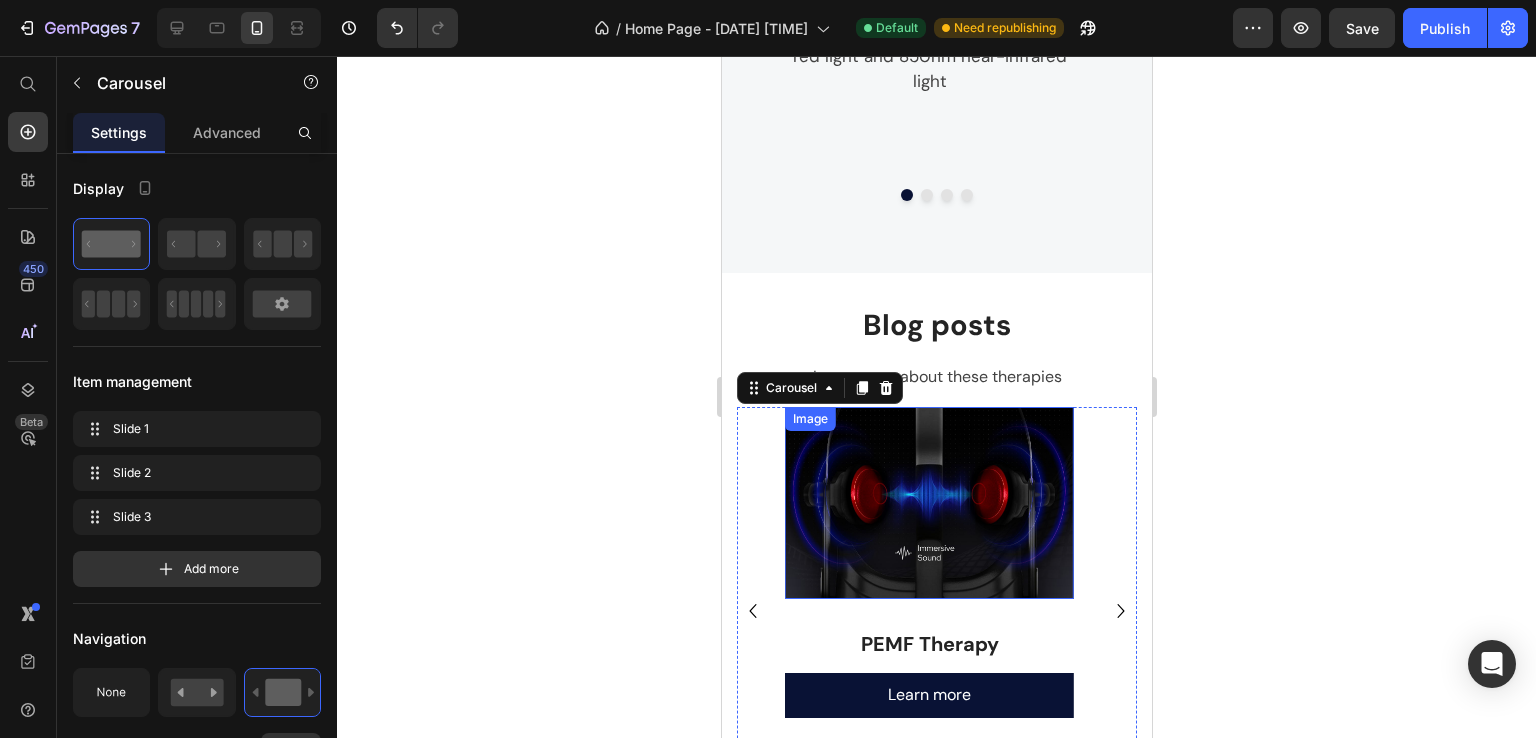 click at bounding box center [928, 503] 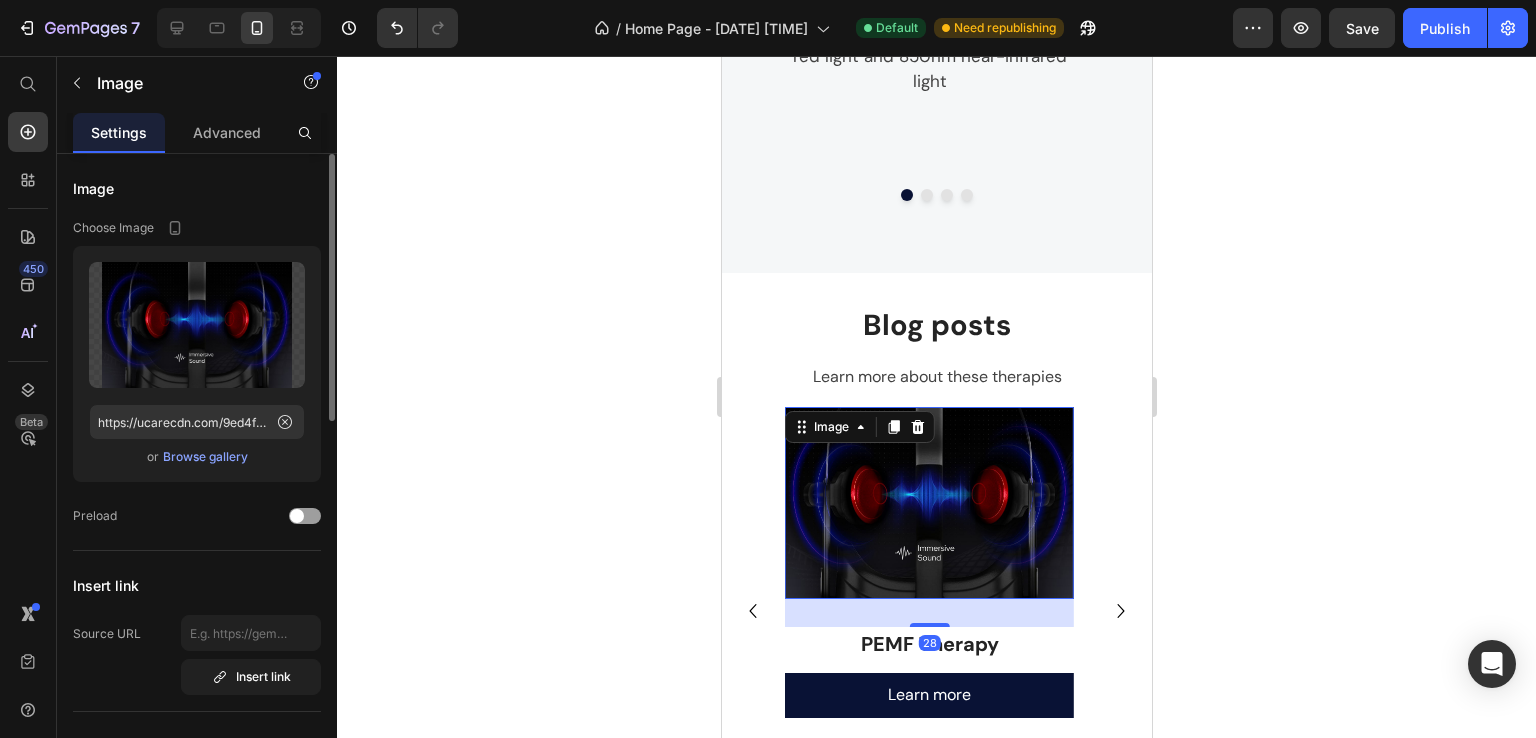 click on "Browse gallery" at bounding box center (205, 457) 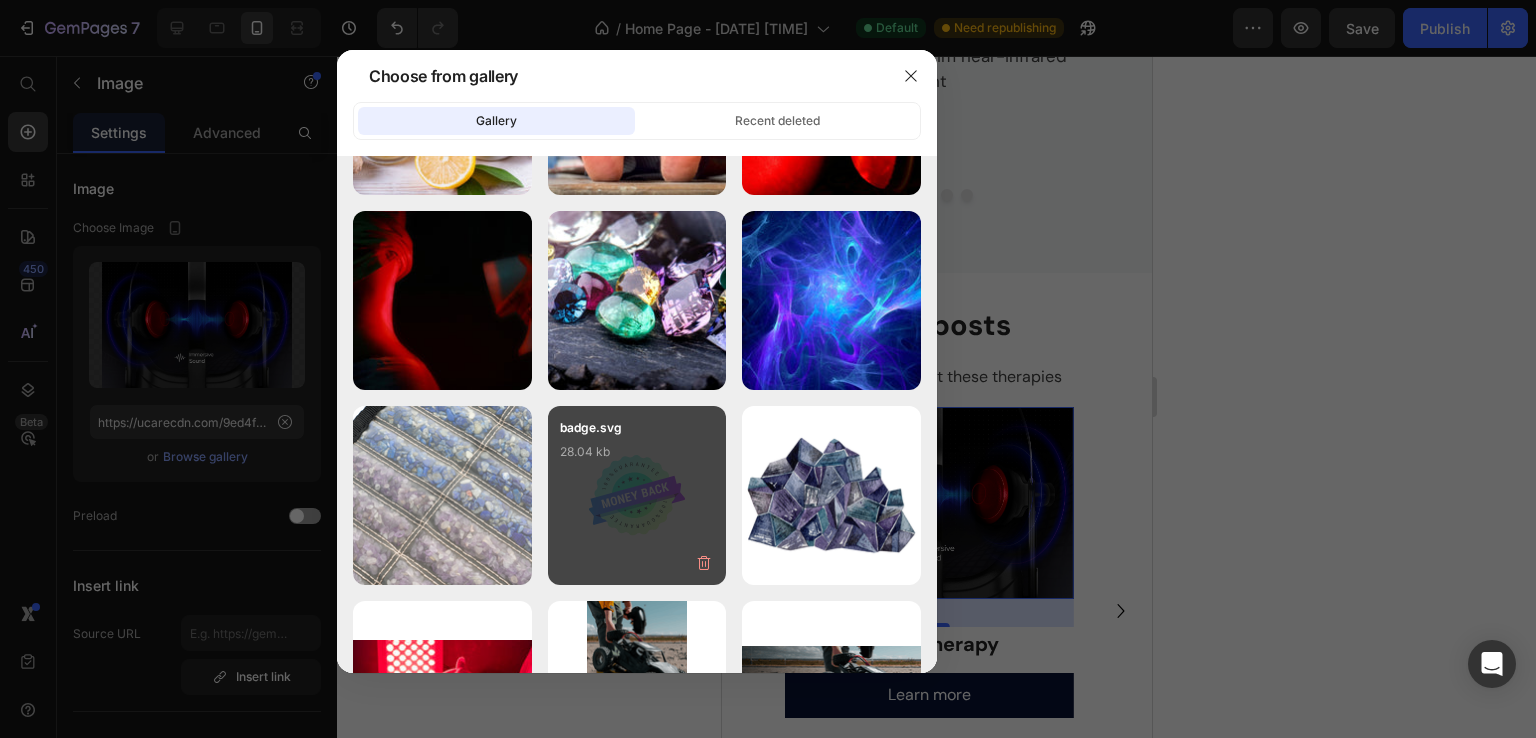 scroll, scrollTop: 1200, scrollLeft: 0, axis: vertical 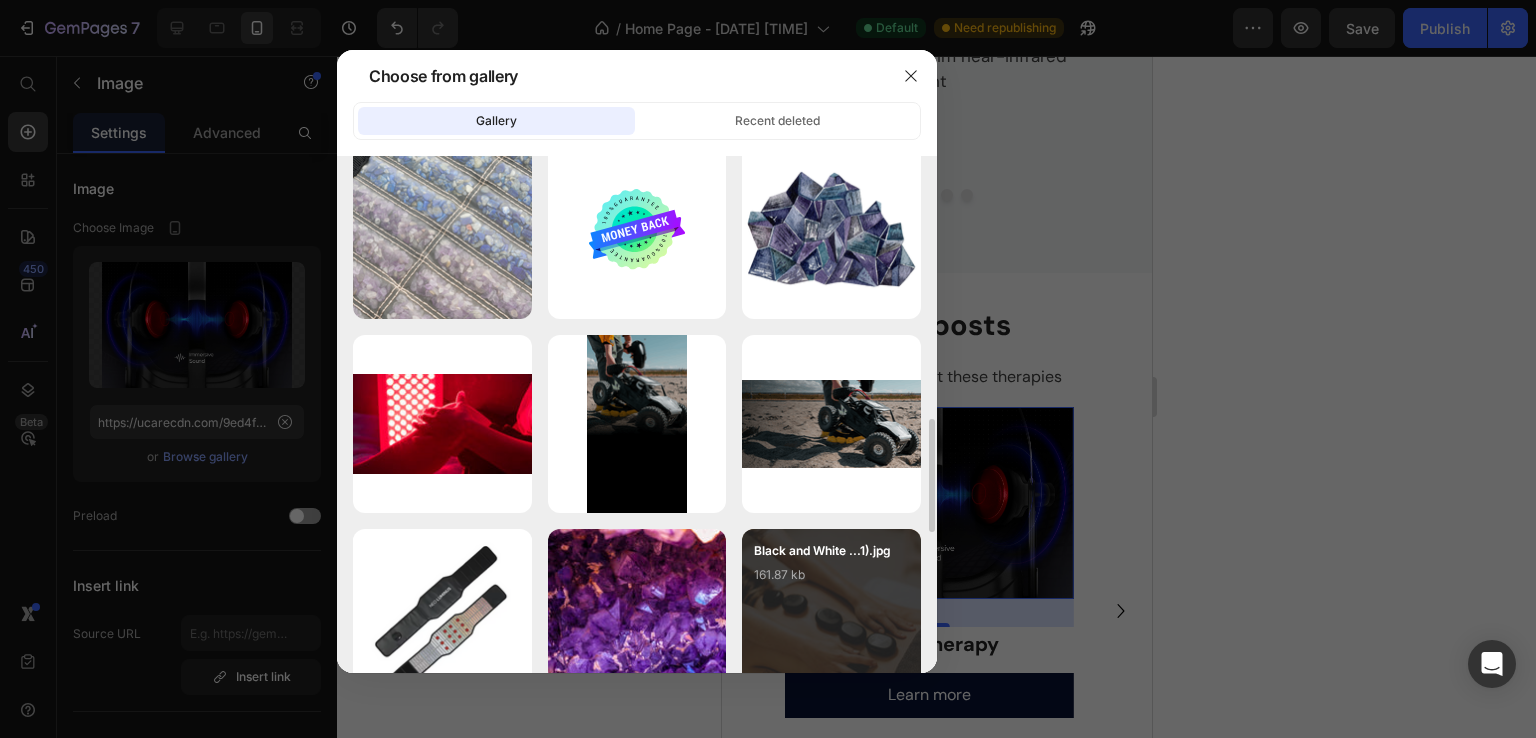 click on "Black and White ...1).jpg 161.87 kb" at bounding box center (831, 581) 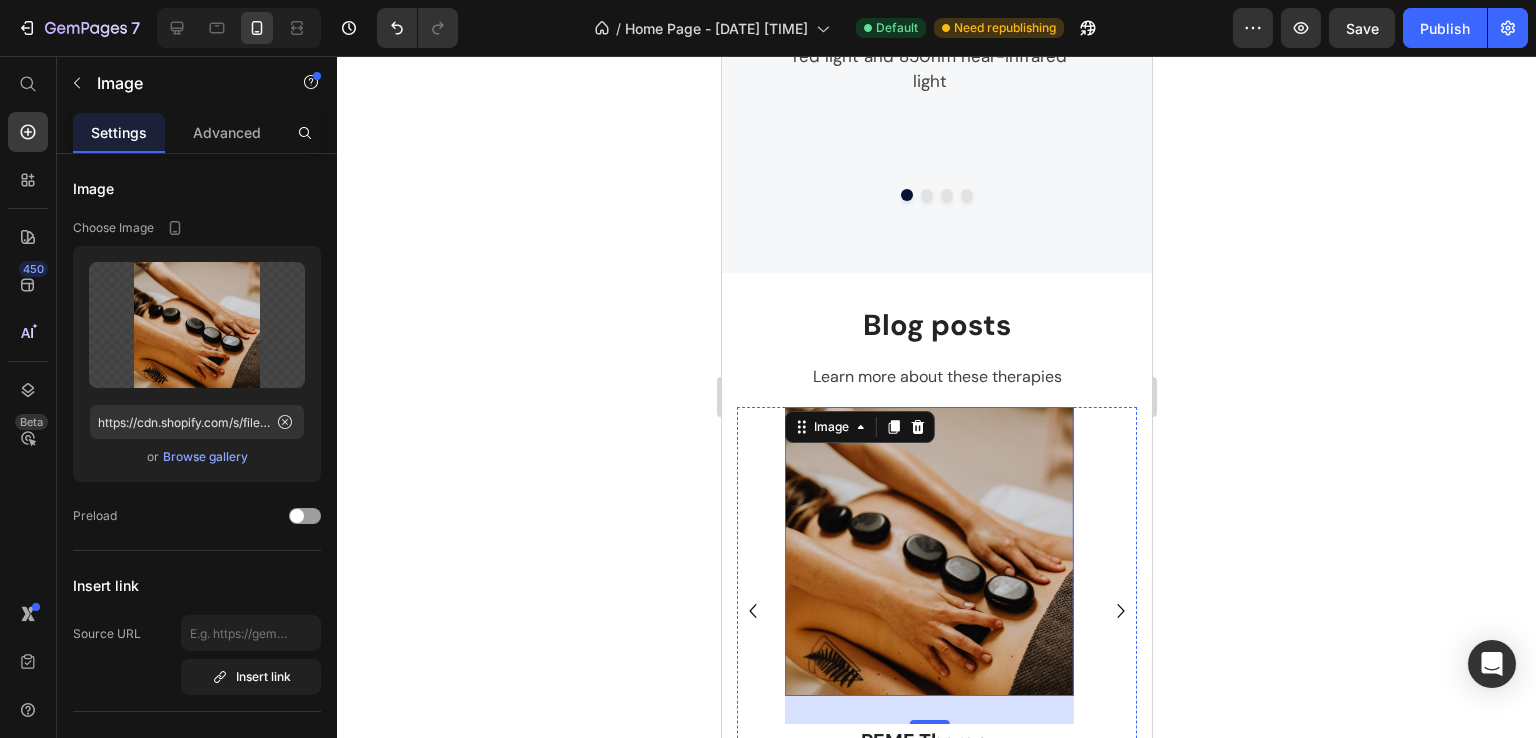 click on "Learn more" at bounding box center (928, 792) 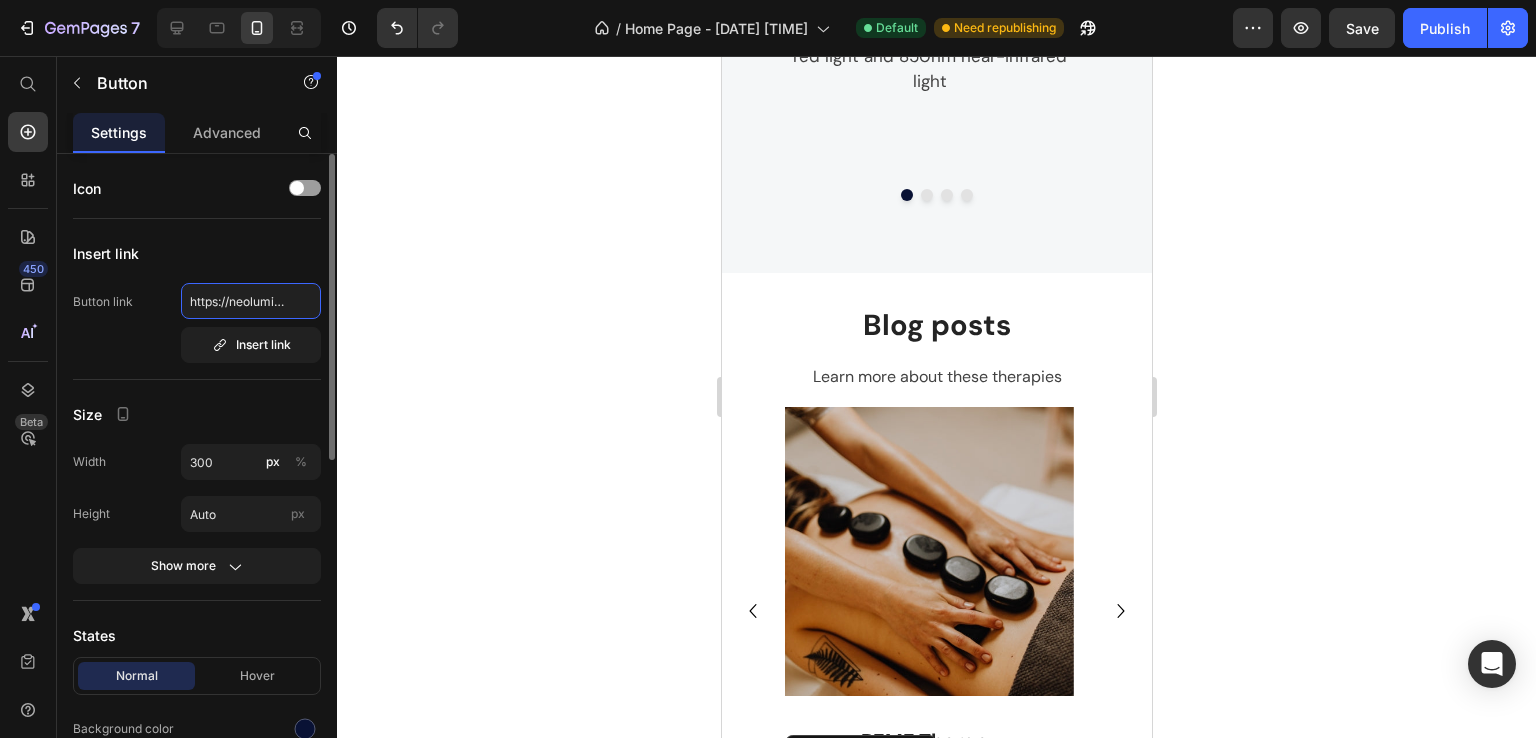 scroll, scrollTop: 0, scrollLeft: 138, axis: horizontal 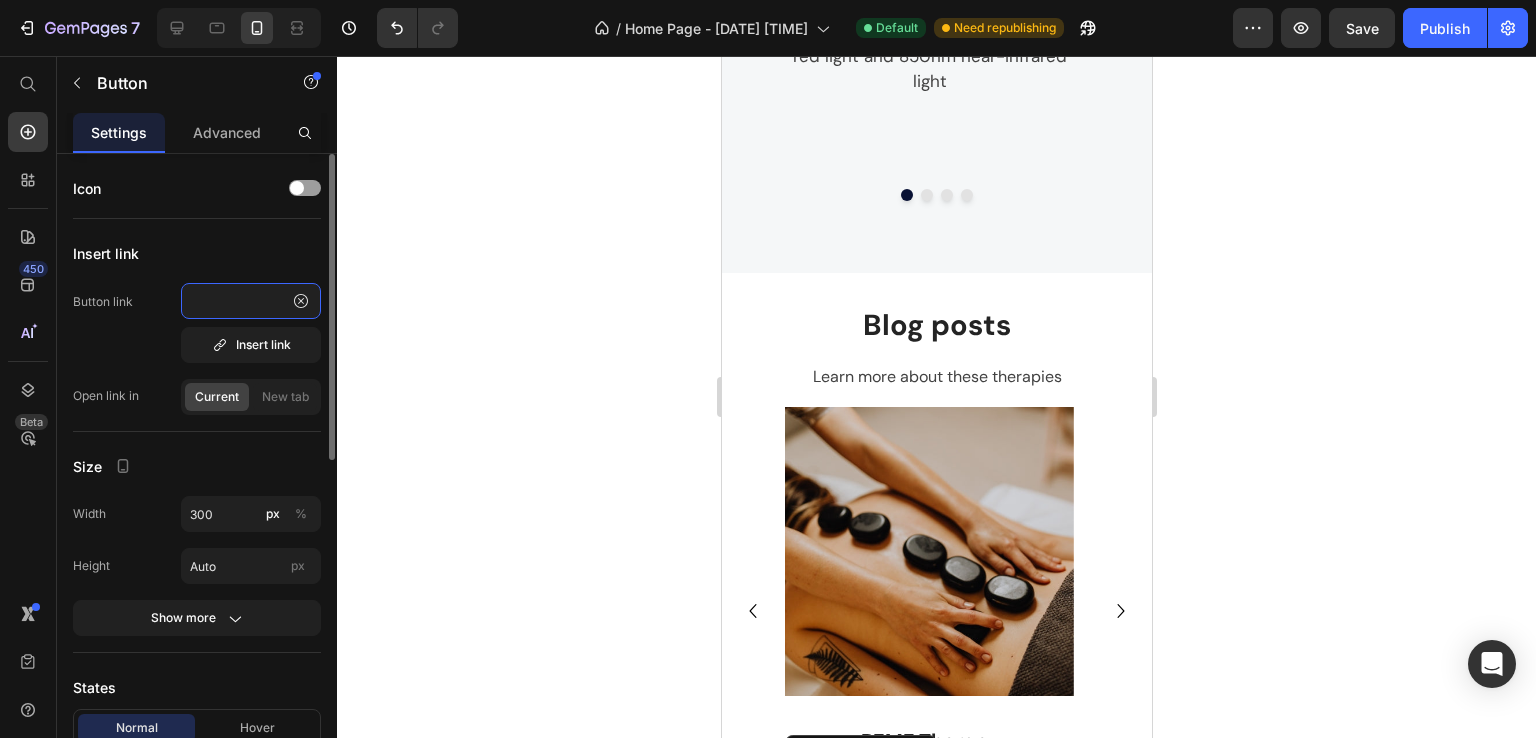 type on "https://neoluminus.com/pages/pemf-blog" 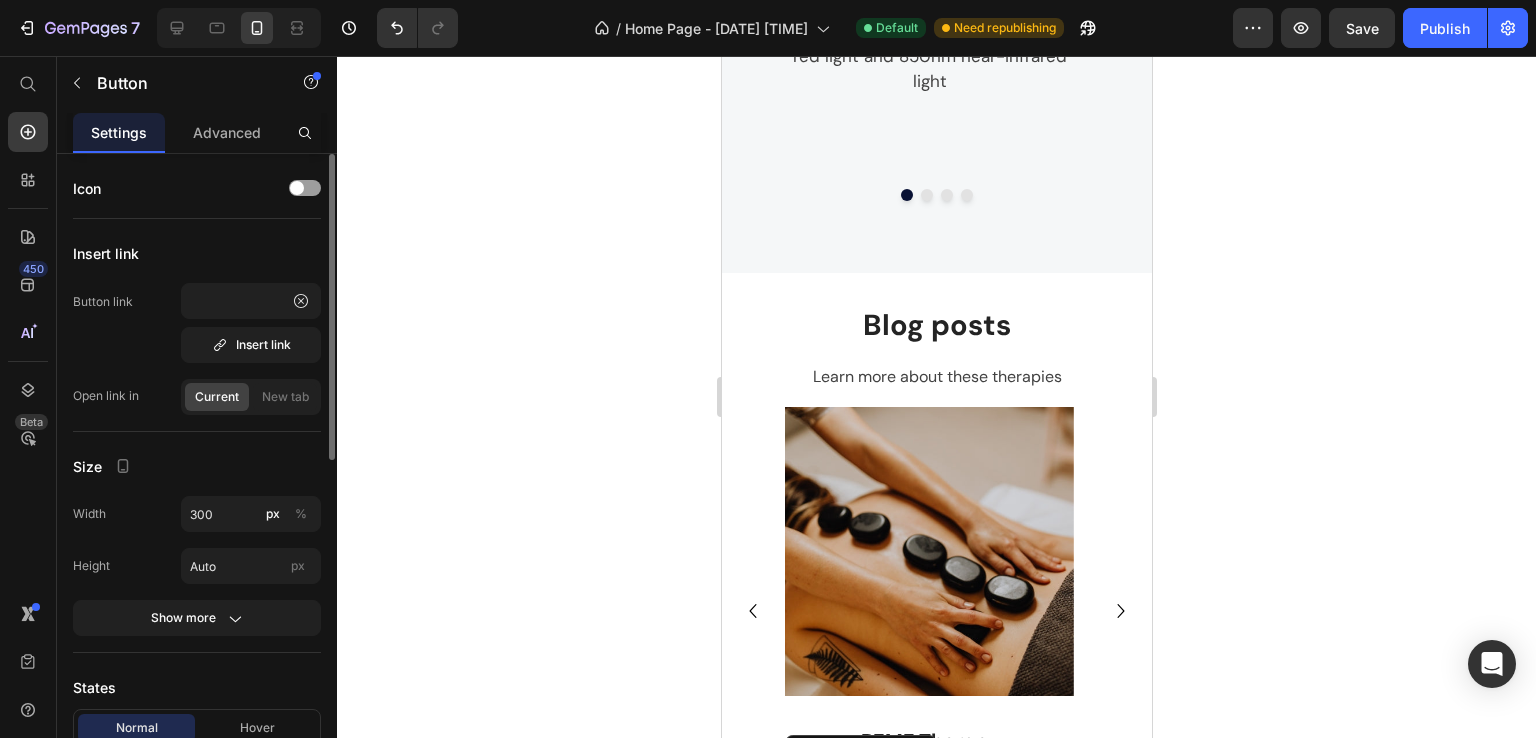 click on "Insert link" at bounding box center (197, 253) 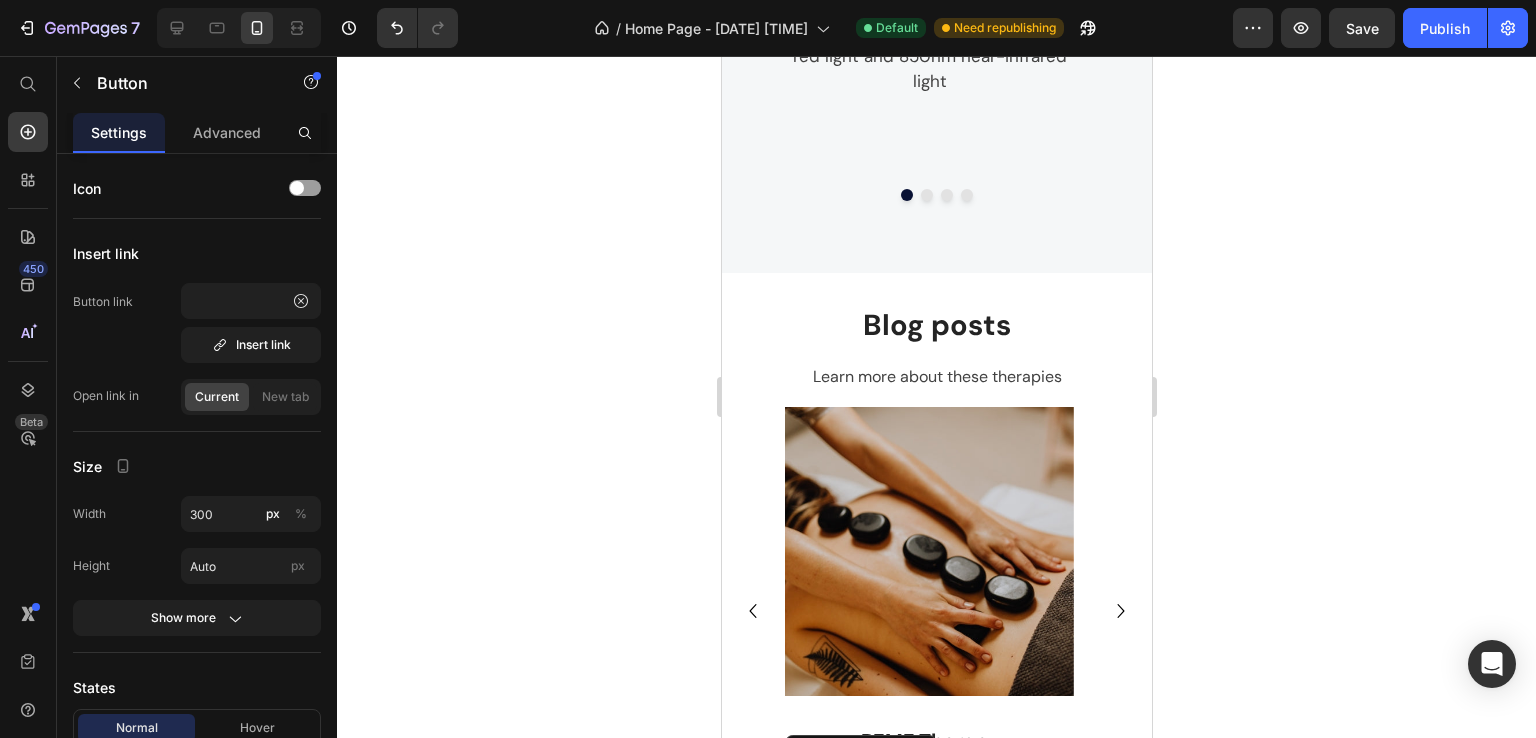 scroll, scrollTop: 0, scrollLeft: 0, axis: both 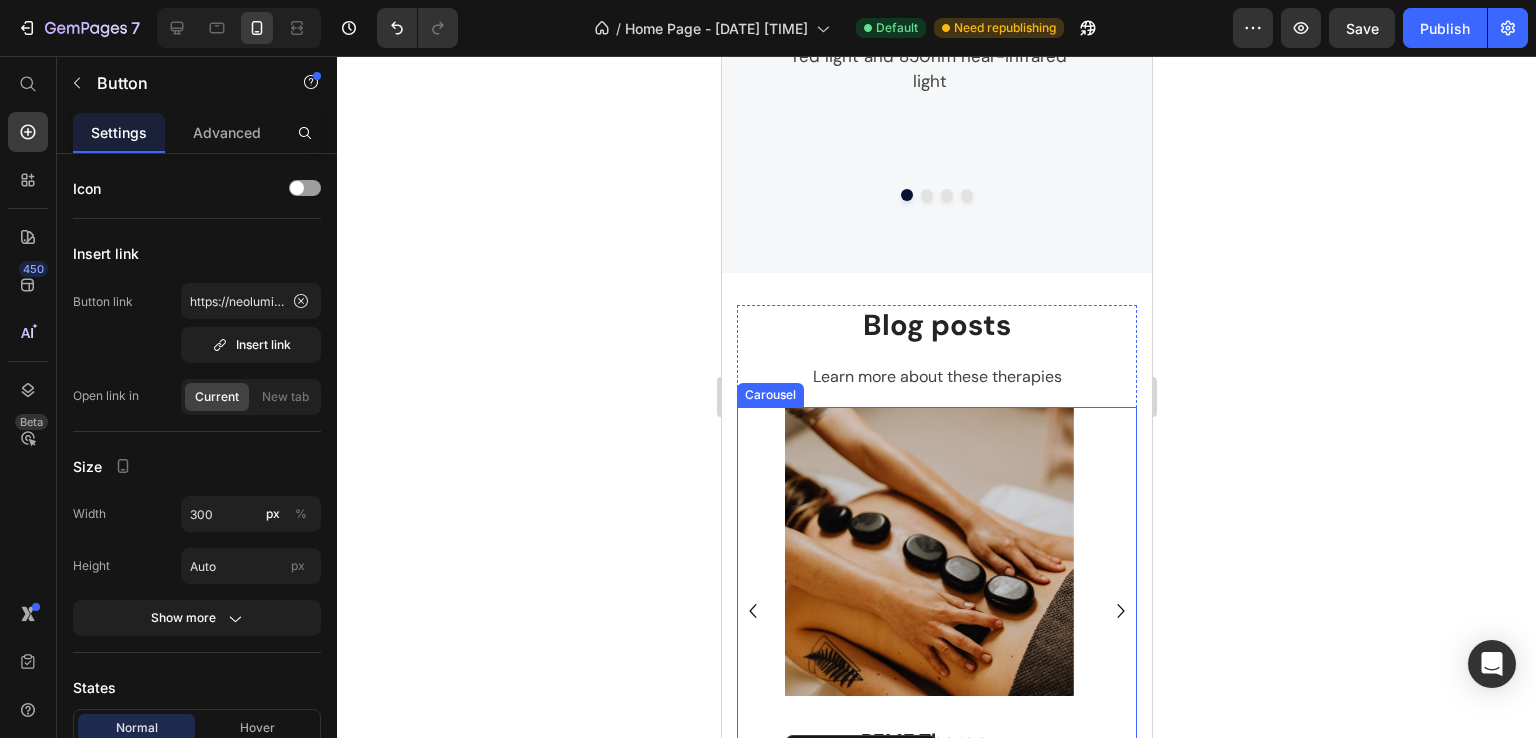 click 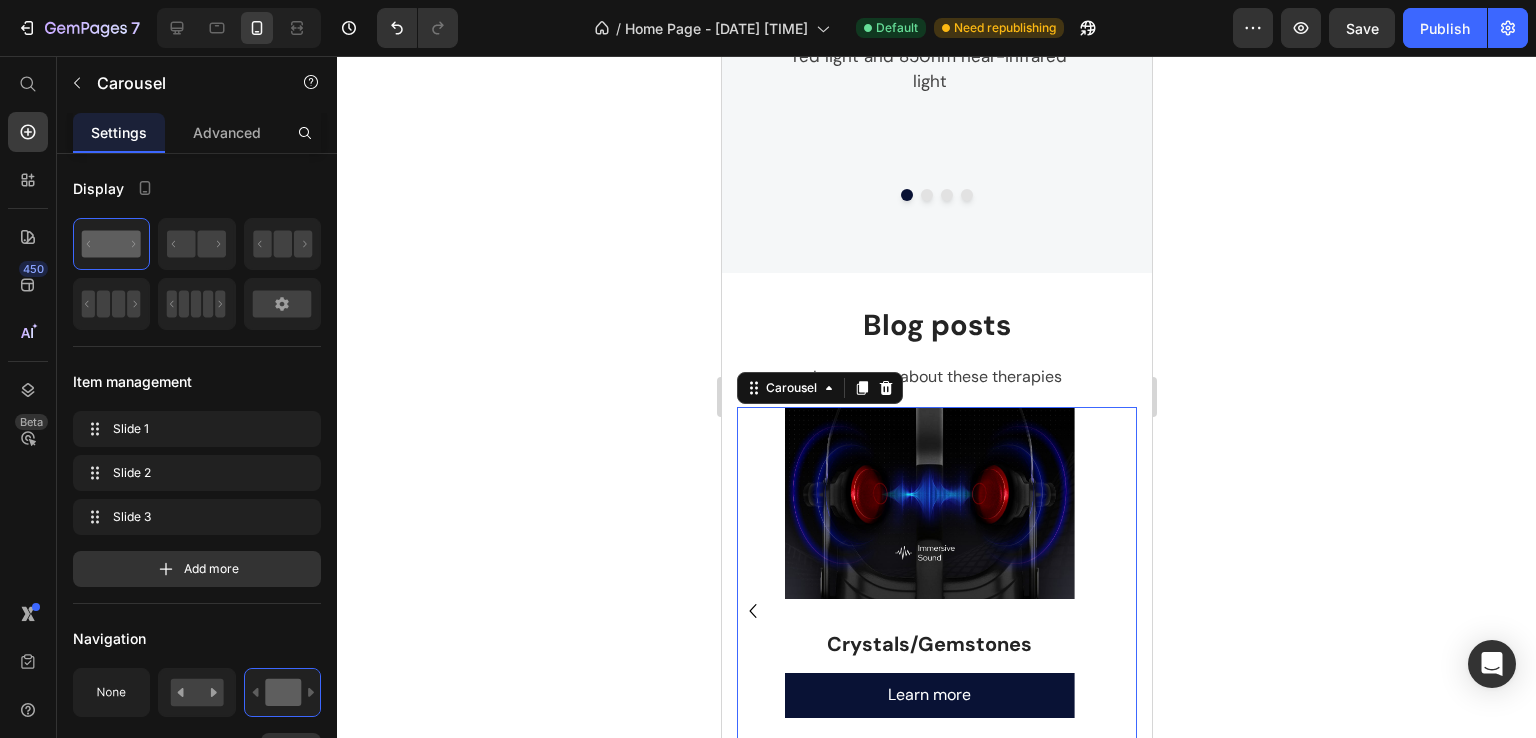 click at bounding box center (928, 503) 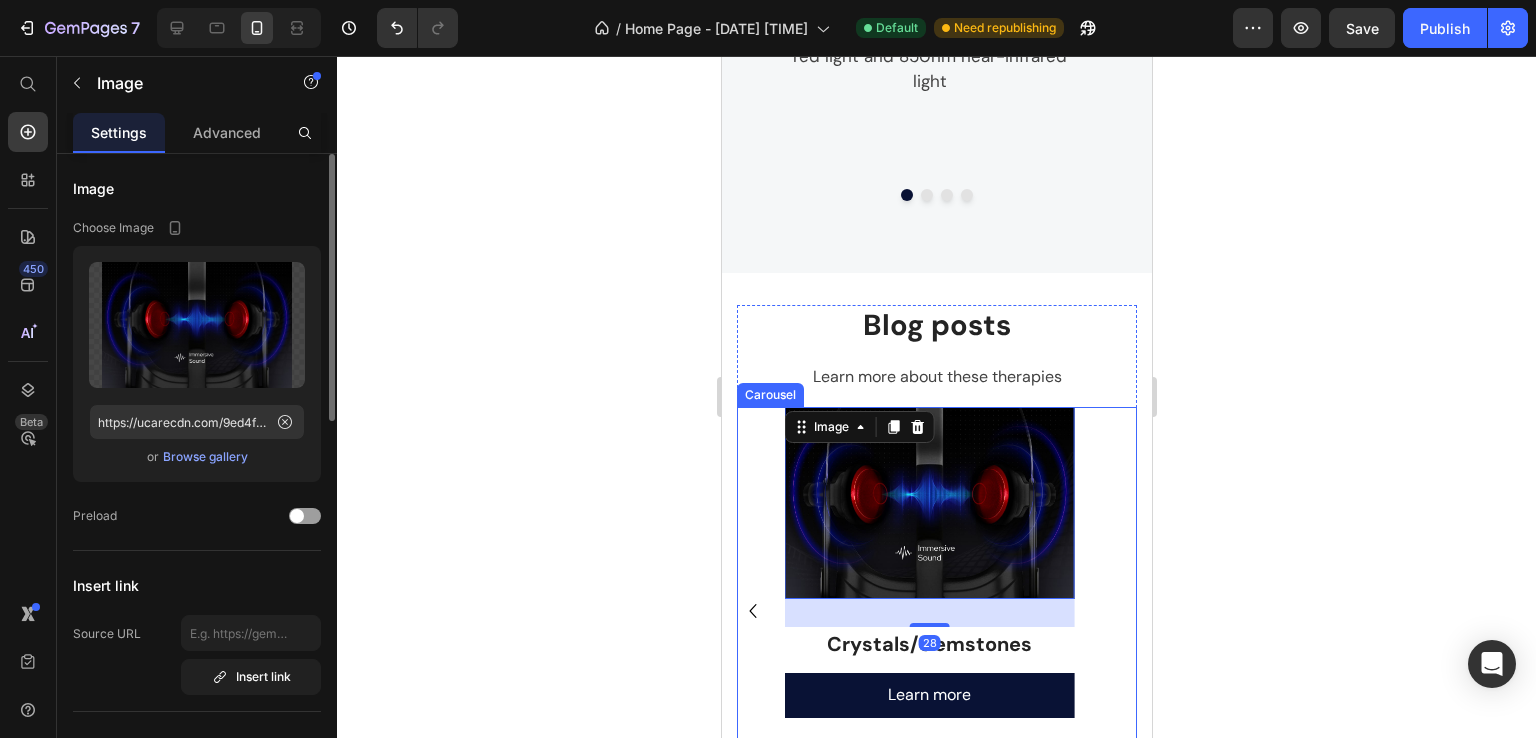 click on "Upload Image https://ucarecdn.com/9ed4fd2f-f26a-412d-8778-797ee3240d27/-/format/auto/  or   Browse gallery" at bounding box center [197, 364] 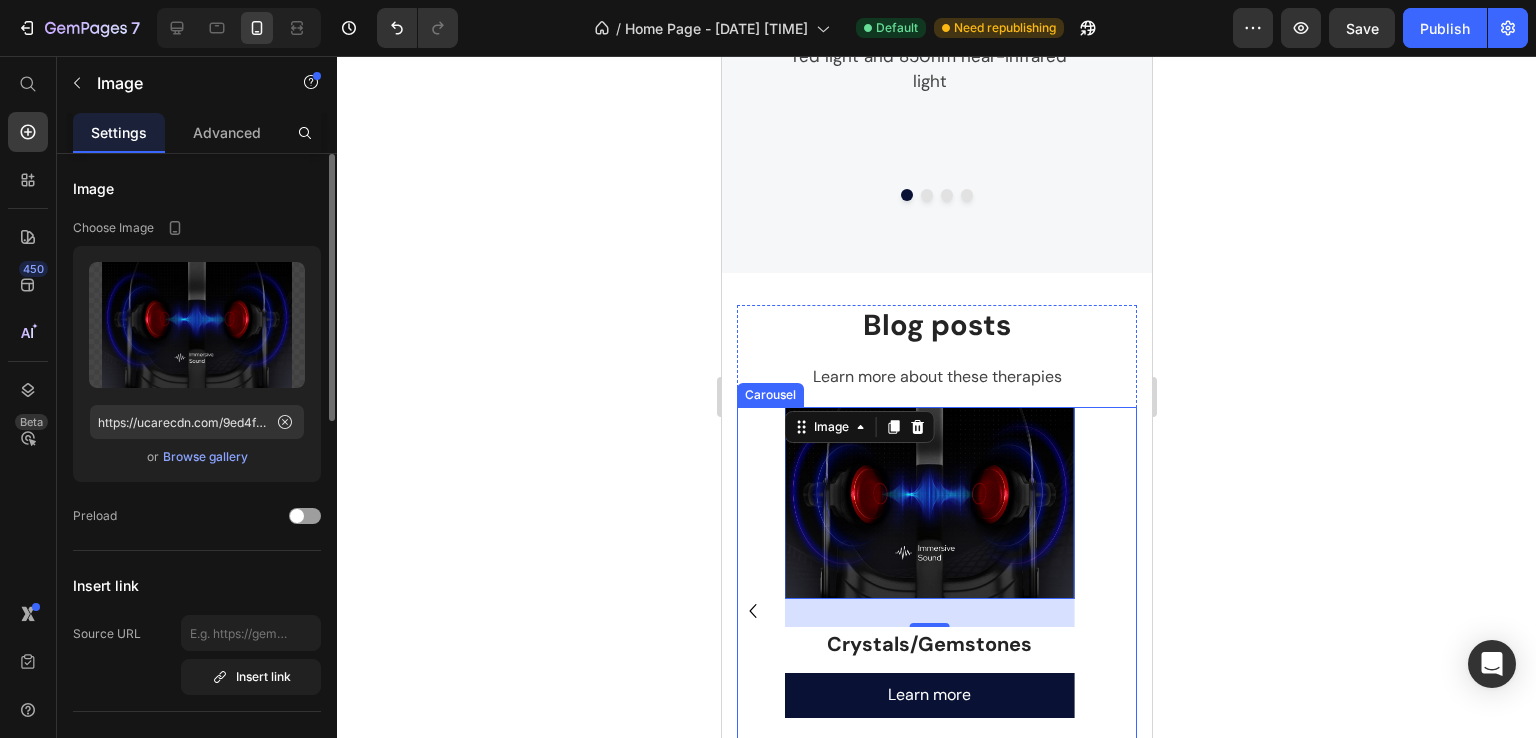 click on "Browse gallery" at bounding box center (205, 457) 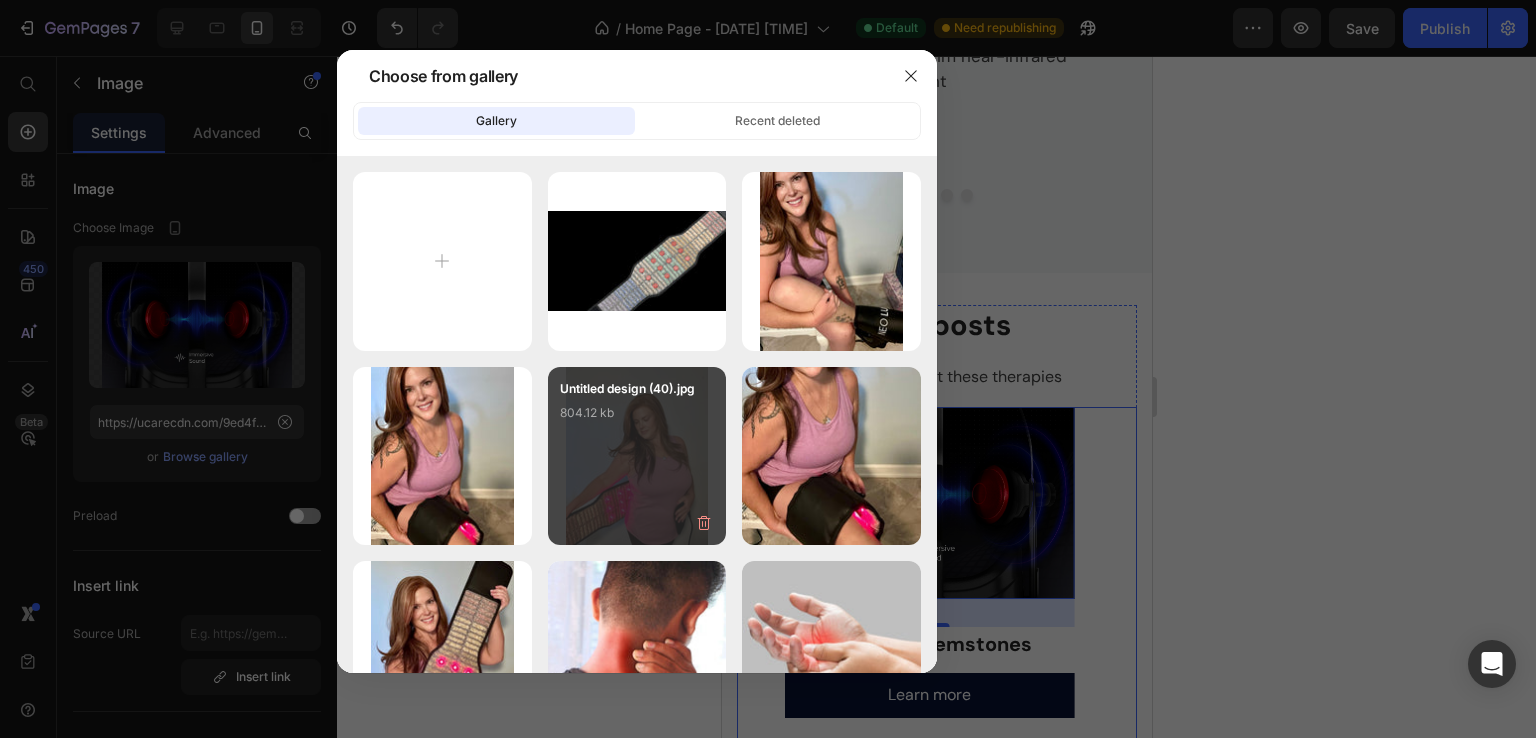 scroll, scrollTop: 1200, scrollLeft: 0, axis: vertical 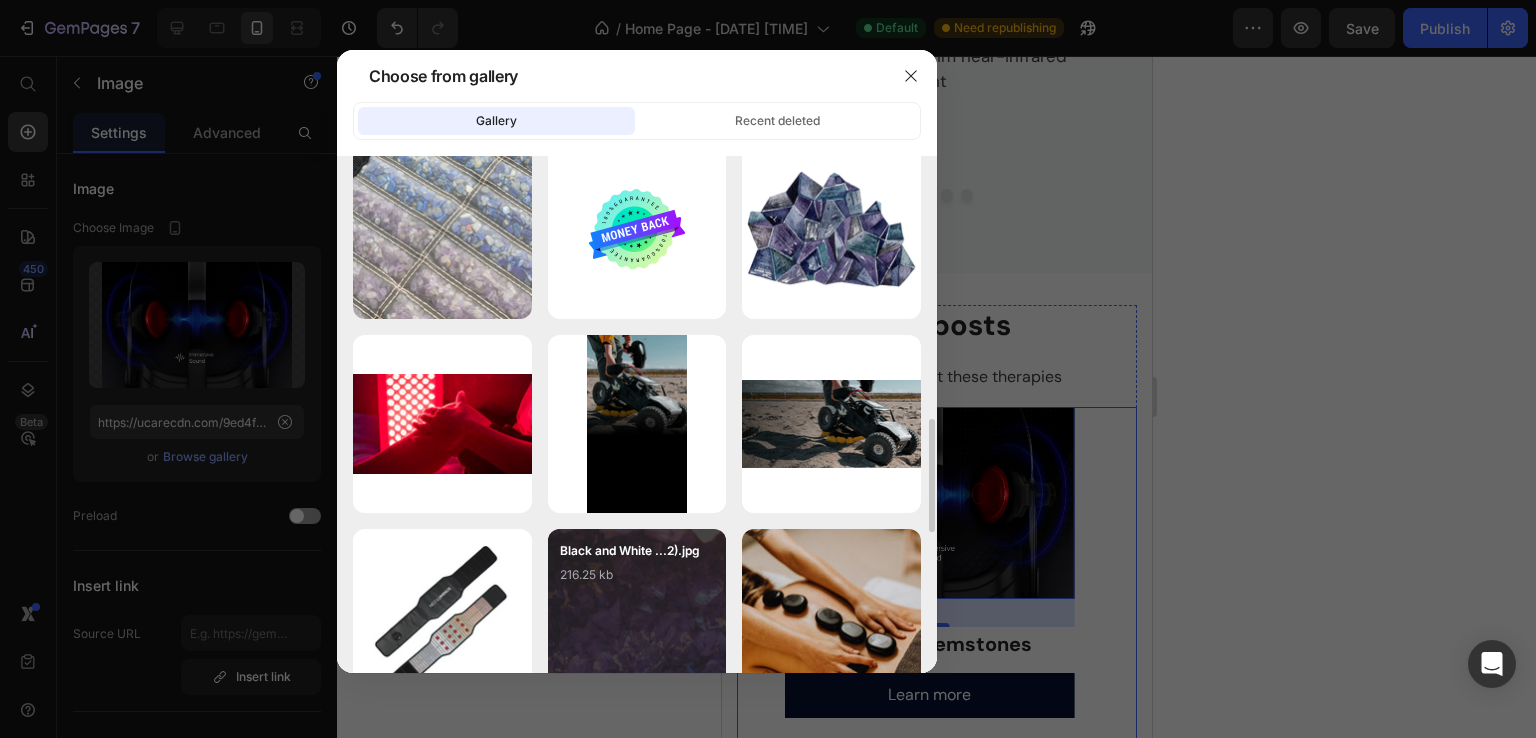 click on "Black and White ...2).jpg 216.25 kb" at bounding box center [637, 581] 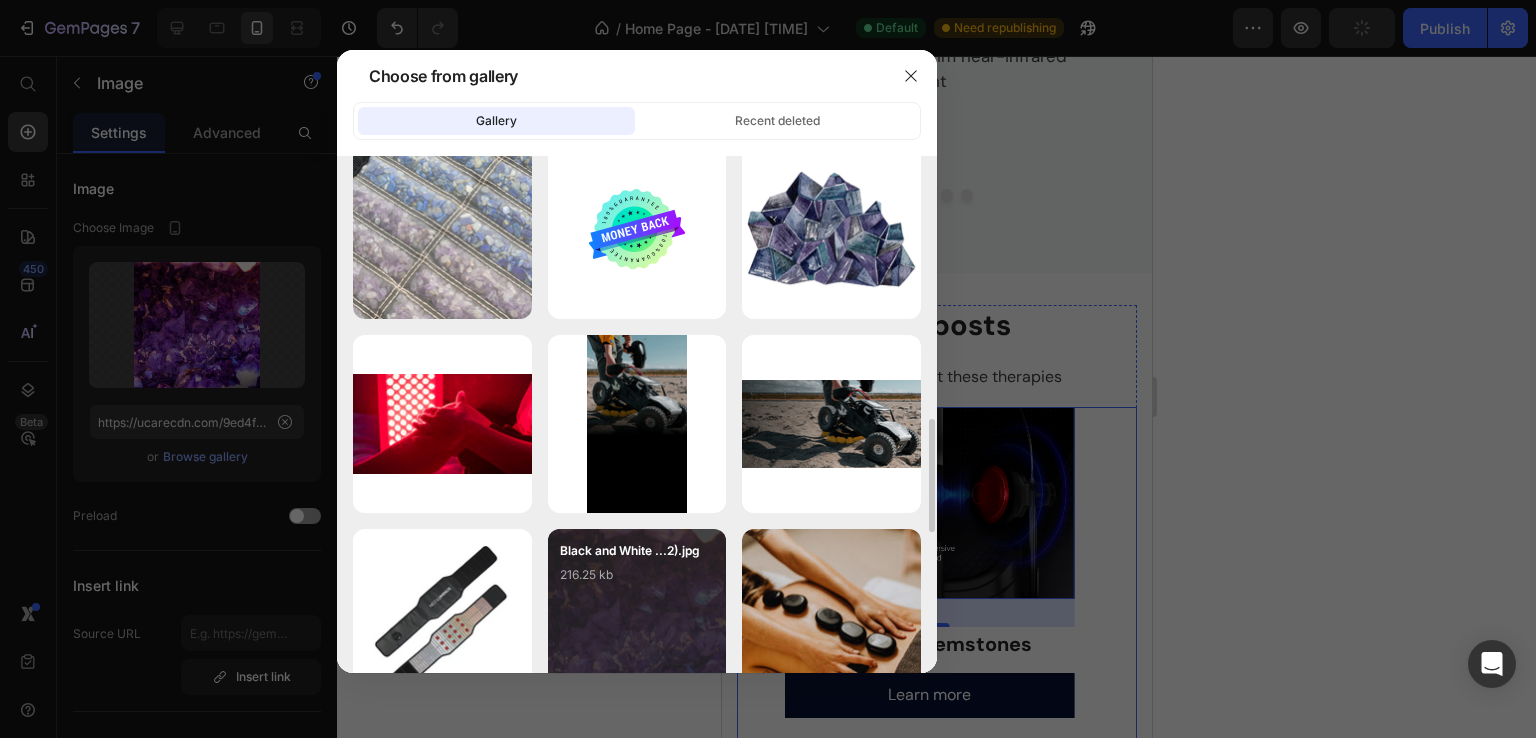 type on "https://cdn.shopify.com/s/files/1/0941/4950/9502/files/gempages_571989680308880199-4135438b-7bbc-488f-b485-fd1c497b5175.jpg" 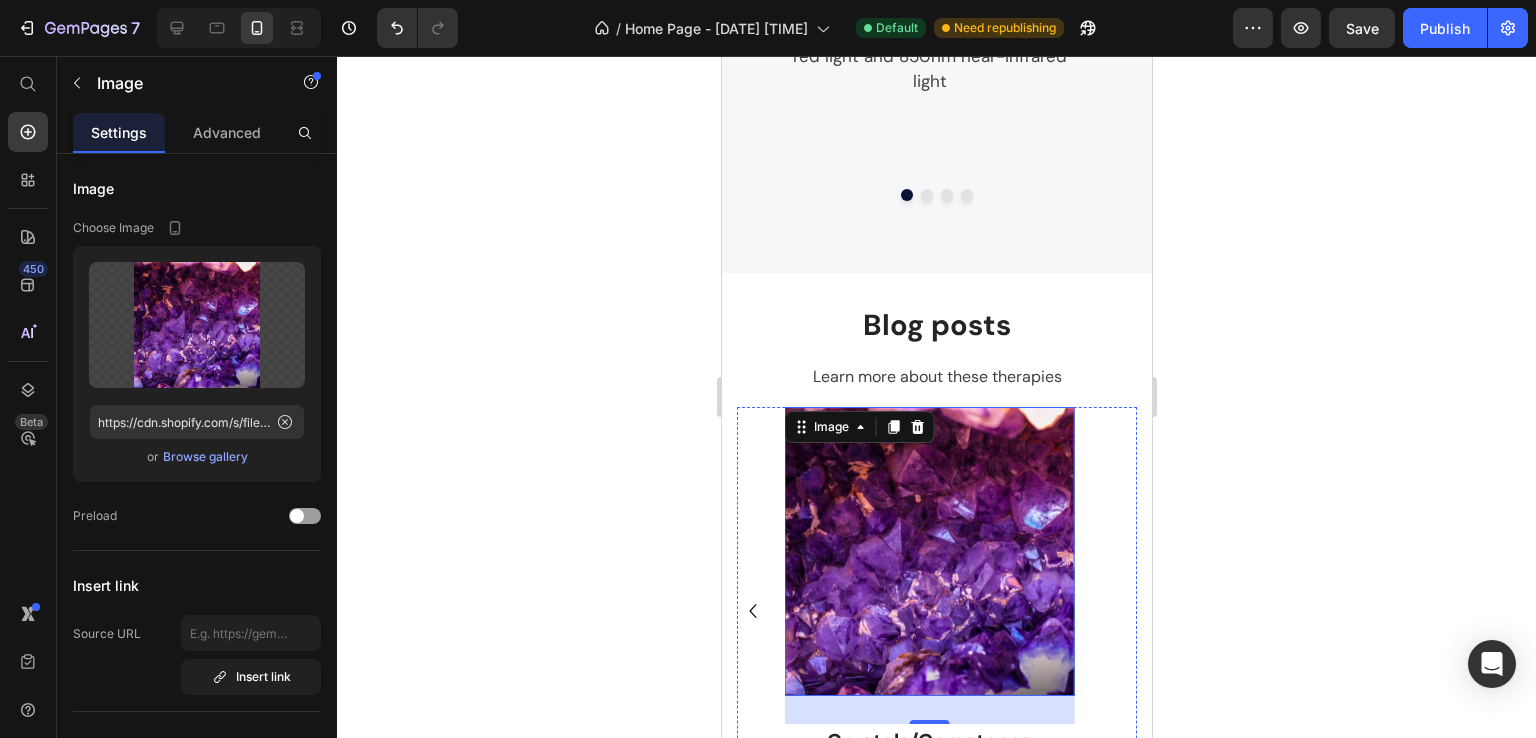 click on "Learn more" at bounding box center [928, 792] 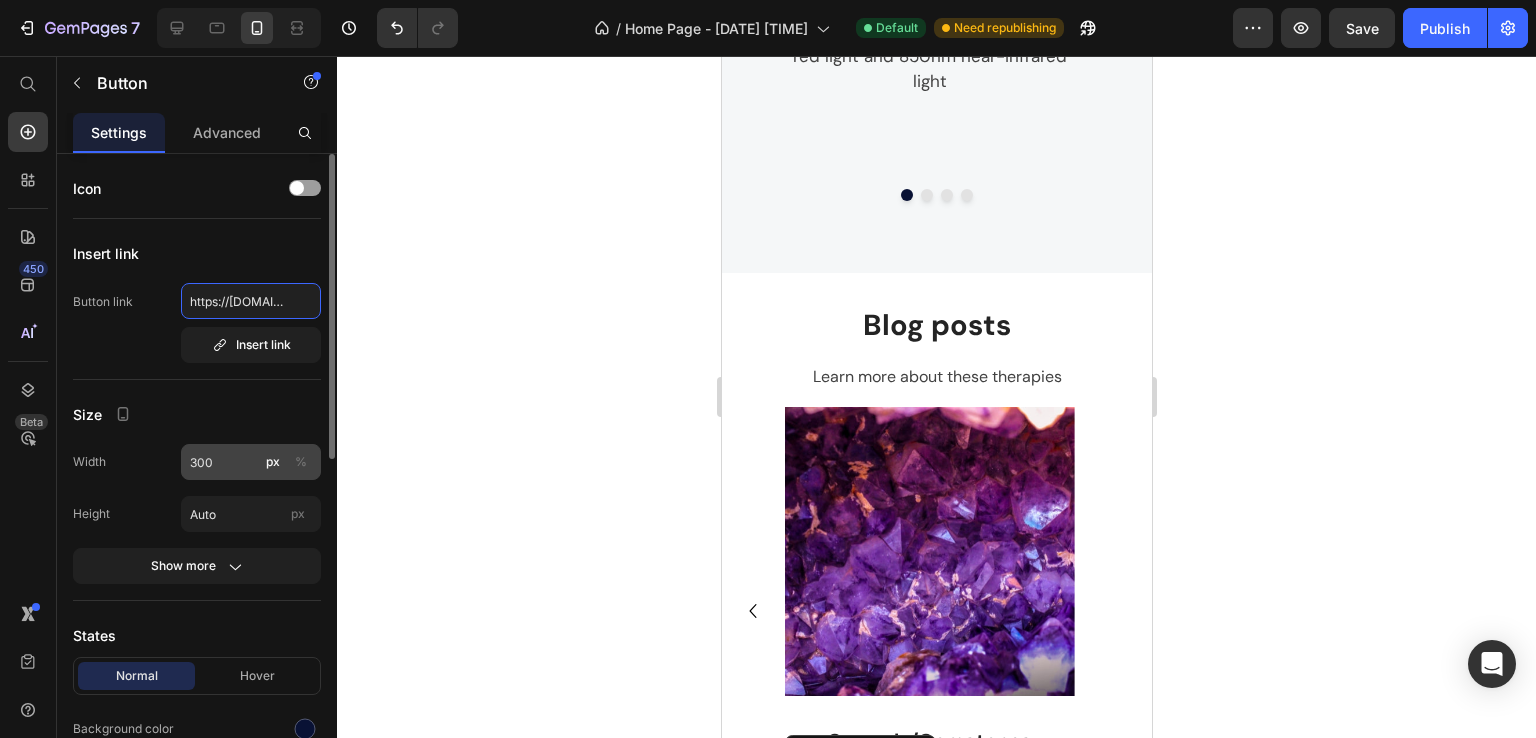 scroll, scrollTop: 0, scrollLeft: 222, axis: horizontal 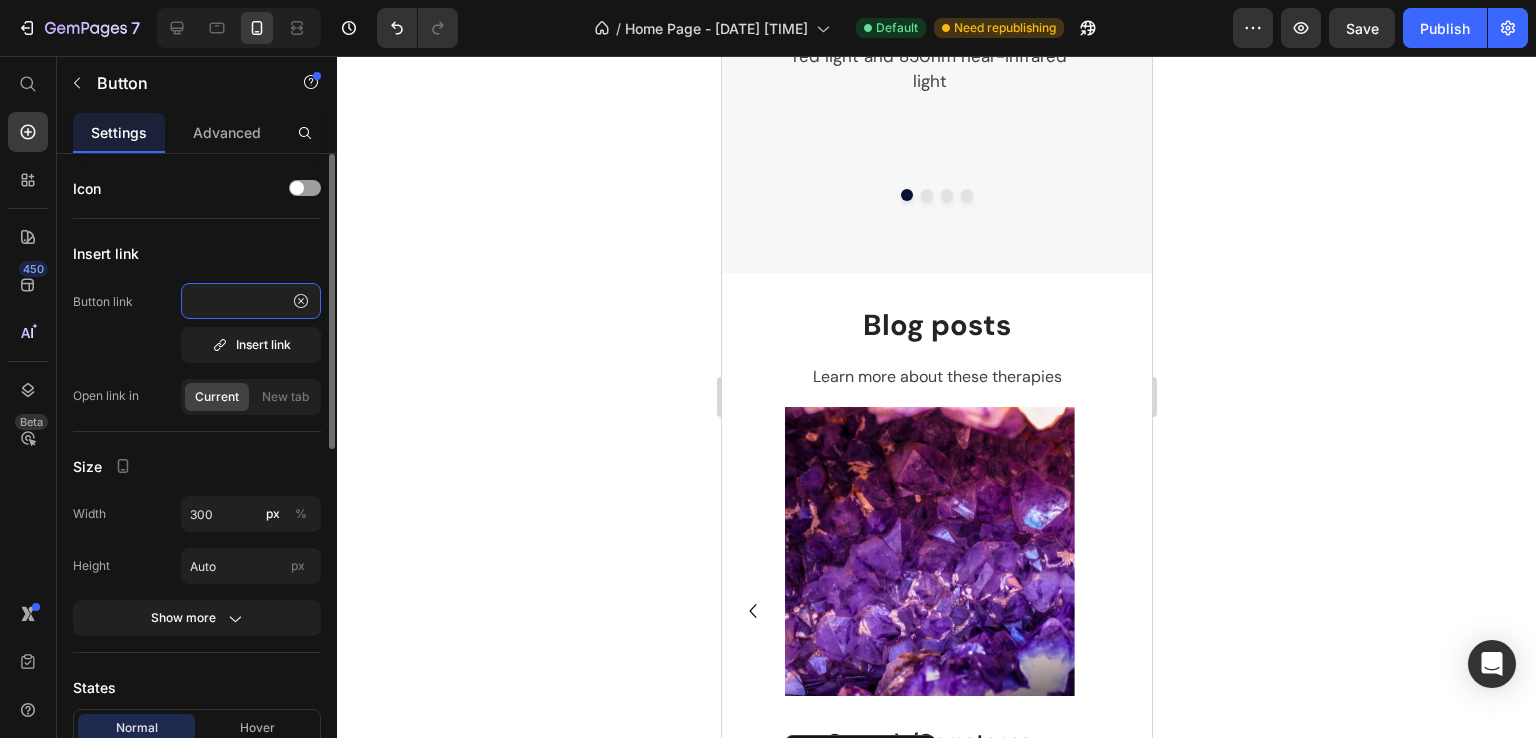 type on "https://neoluminus.com/pages/crystals-gemstones-blog" 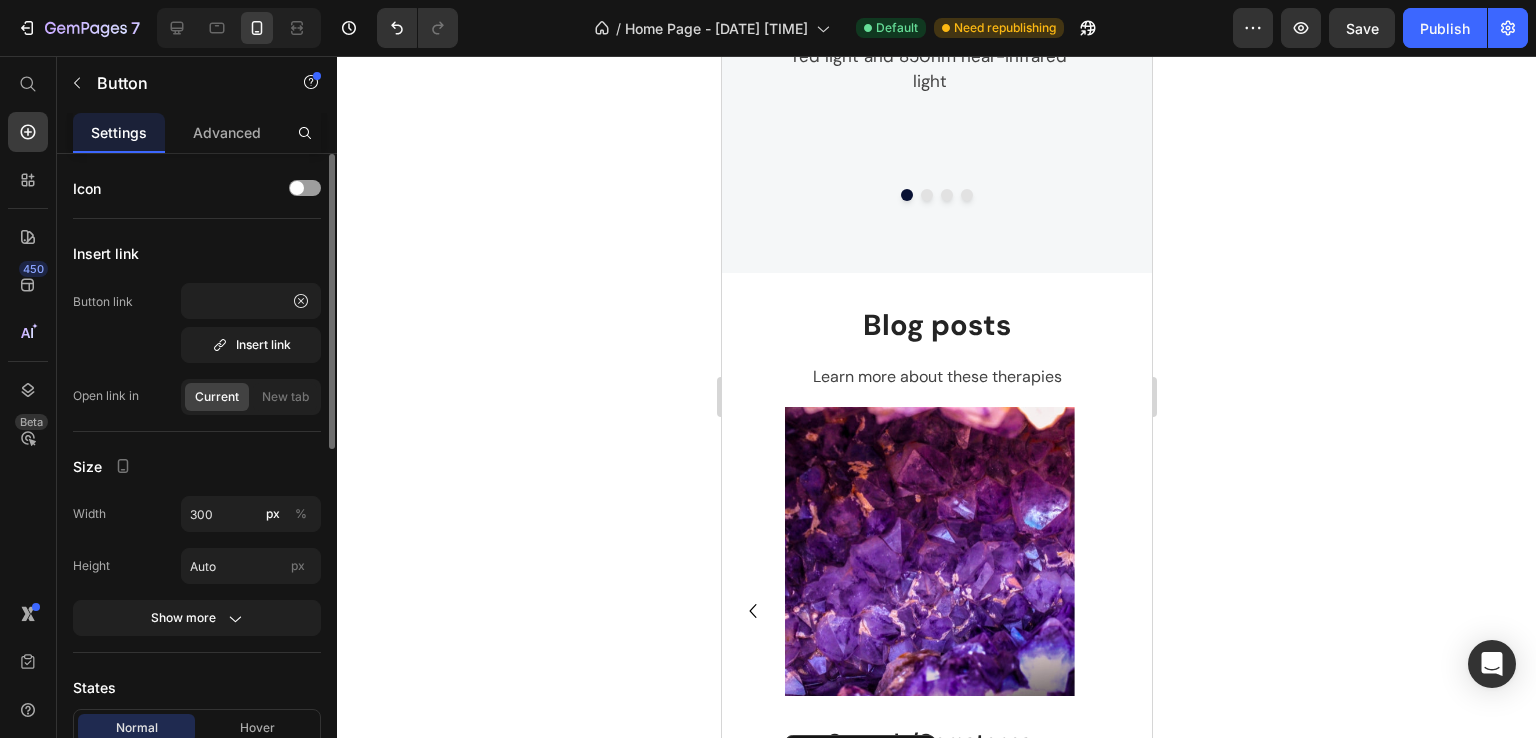 click on "Insert link" at bounding box center (197, 253) 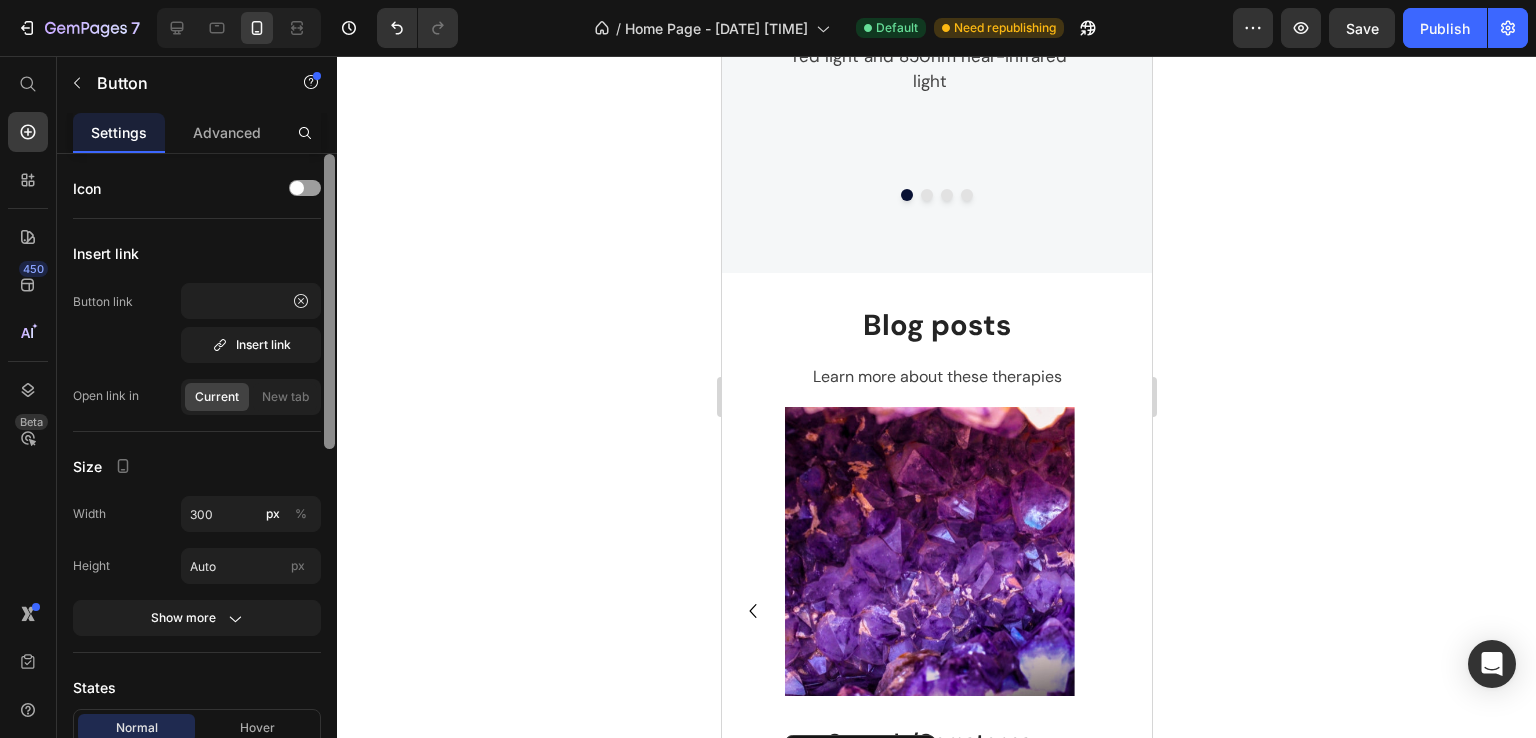 scroll, scrollTop: 0, scrollLeft: 0, axis: both 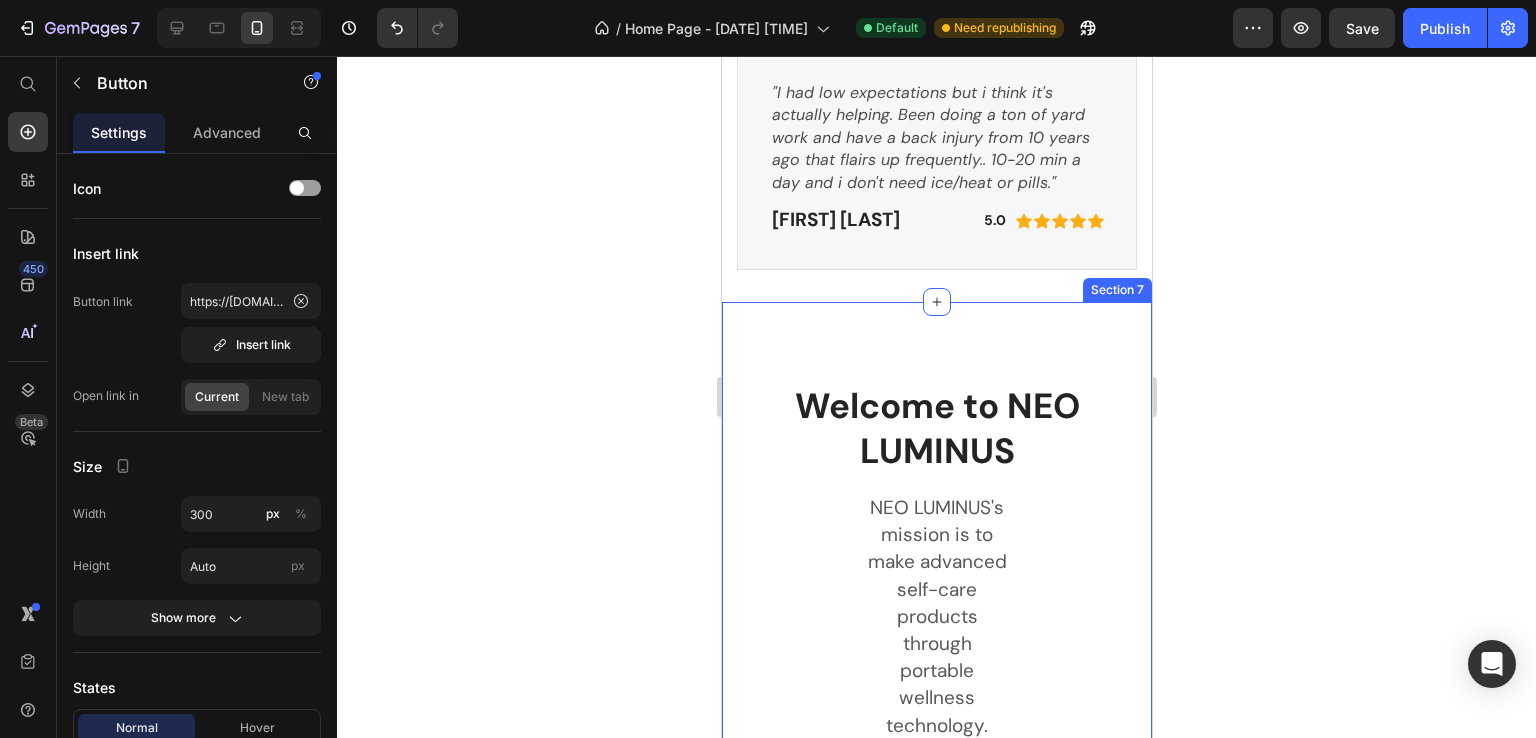 click on "Product Images Red Light PEMF Pad (P) Title
Icon
Icon
Icon
Icon
Icon Icon List Hoz 4.4 Verified Reviews Text block Row Innovative technology - red light, near-infrared light, far-infrared, PEMF therapy & healing crystals. Text block Image Icon List Hoz PAIN RELIEF Text block Treat joints, tendons, nerves & muscles Text block Row                Title Line Image Icon List Hoz WHOLE BODY Text block Back pain, arthritis, neuropathy, nerve pain... Text block Row                Title Line Image Icon List Hoz NATURAL Text block Treatment without harmful pills Text block Row                Title Line Image Icon List Hoz SAVE MONEY & TIME Text block No more expensive therapy sessions Text block Row                Title Line $249.99 (P) Price $349.99 (P) Price Save $100.00 (P) Tag Row Quantity Text block 1 (P) Quantity ADD TO CART (P) Cart Button
Icon Free Delivery Text block" at bounding box center (936, 1068) 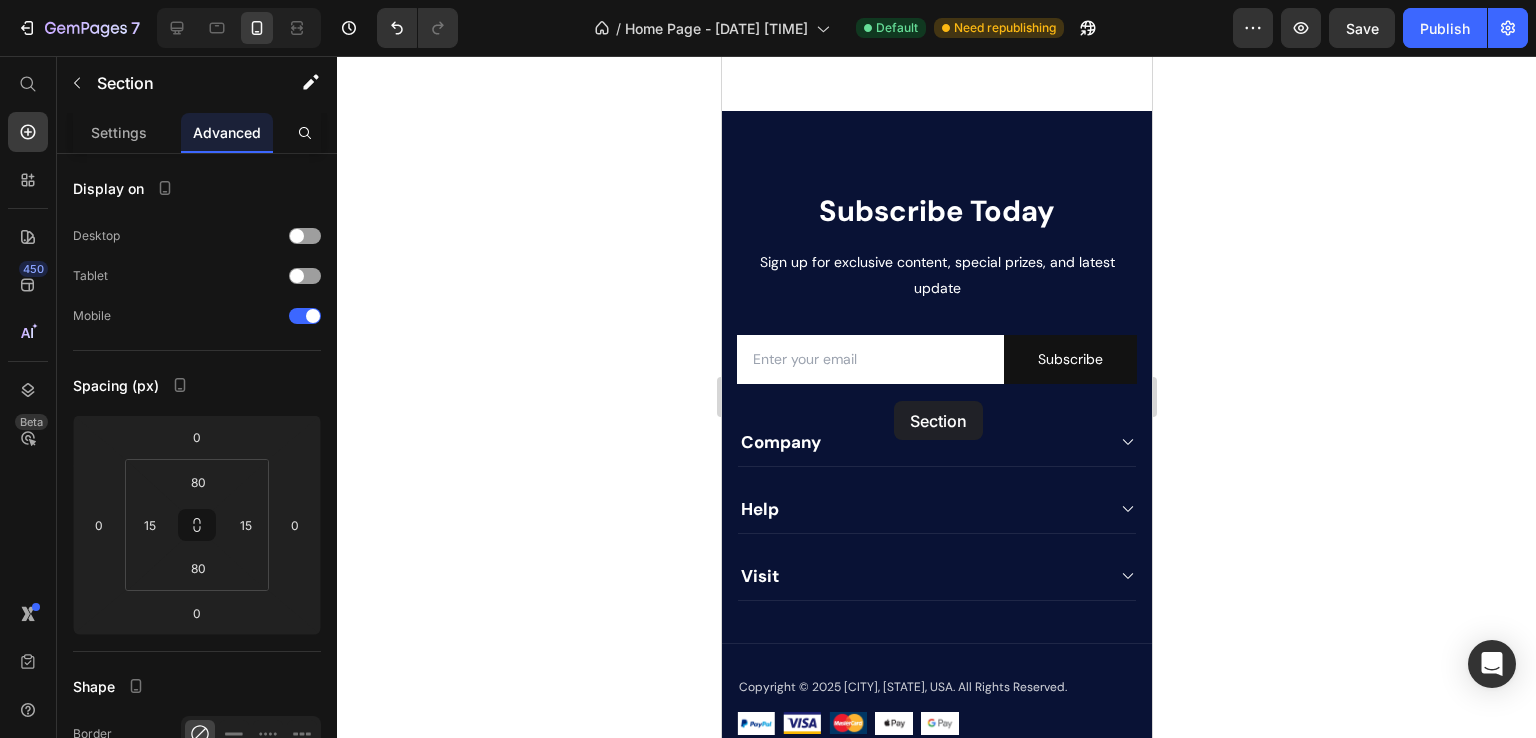 scroll, scrollTop: 3916, scrollLeft: 0, axis: vertical 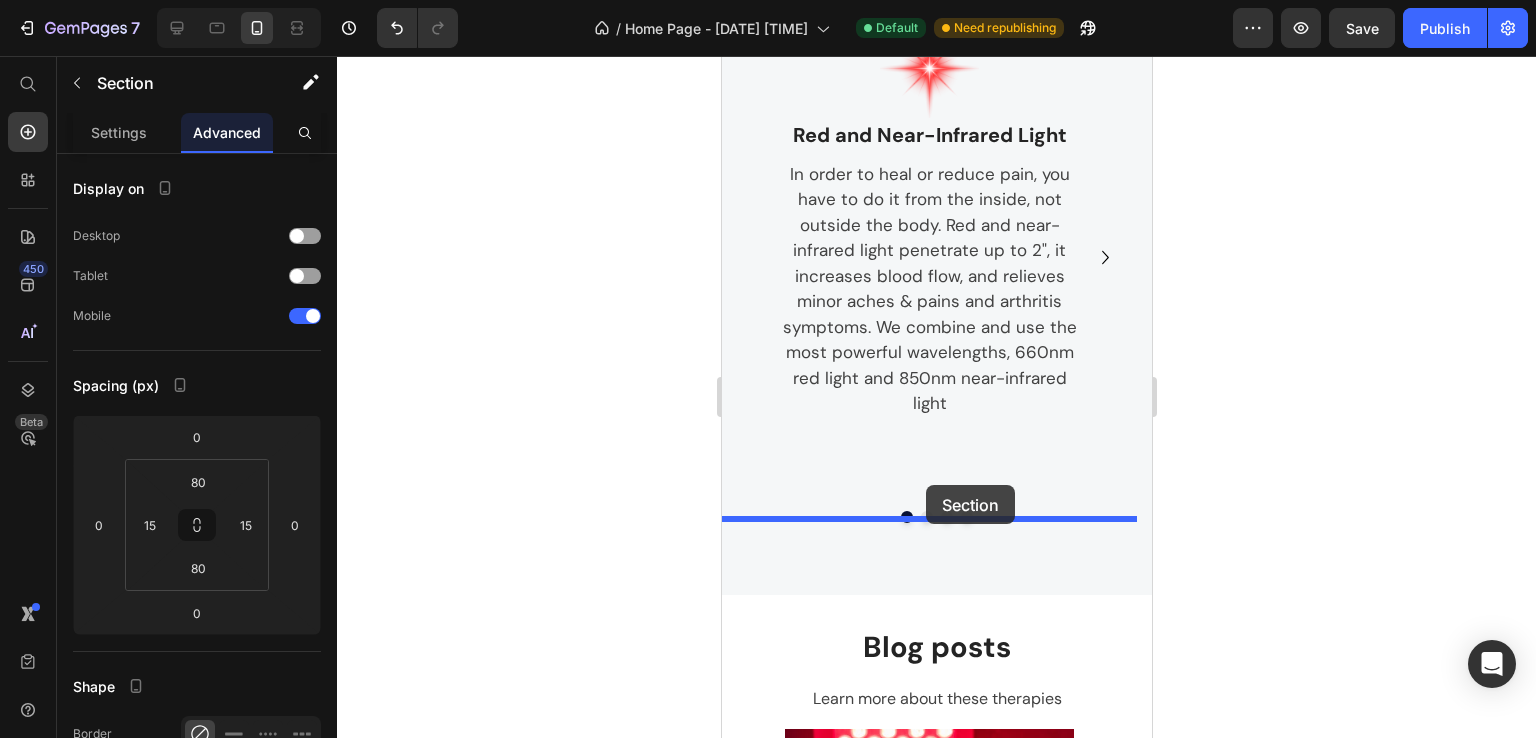 drag, startPoint x: 741, startPoint y: 272, endPoint x: 925, endPoint y: 485, distance: 281.46936 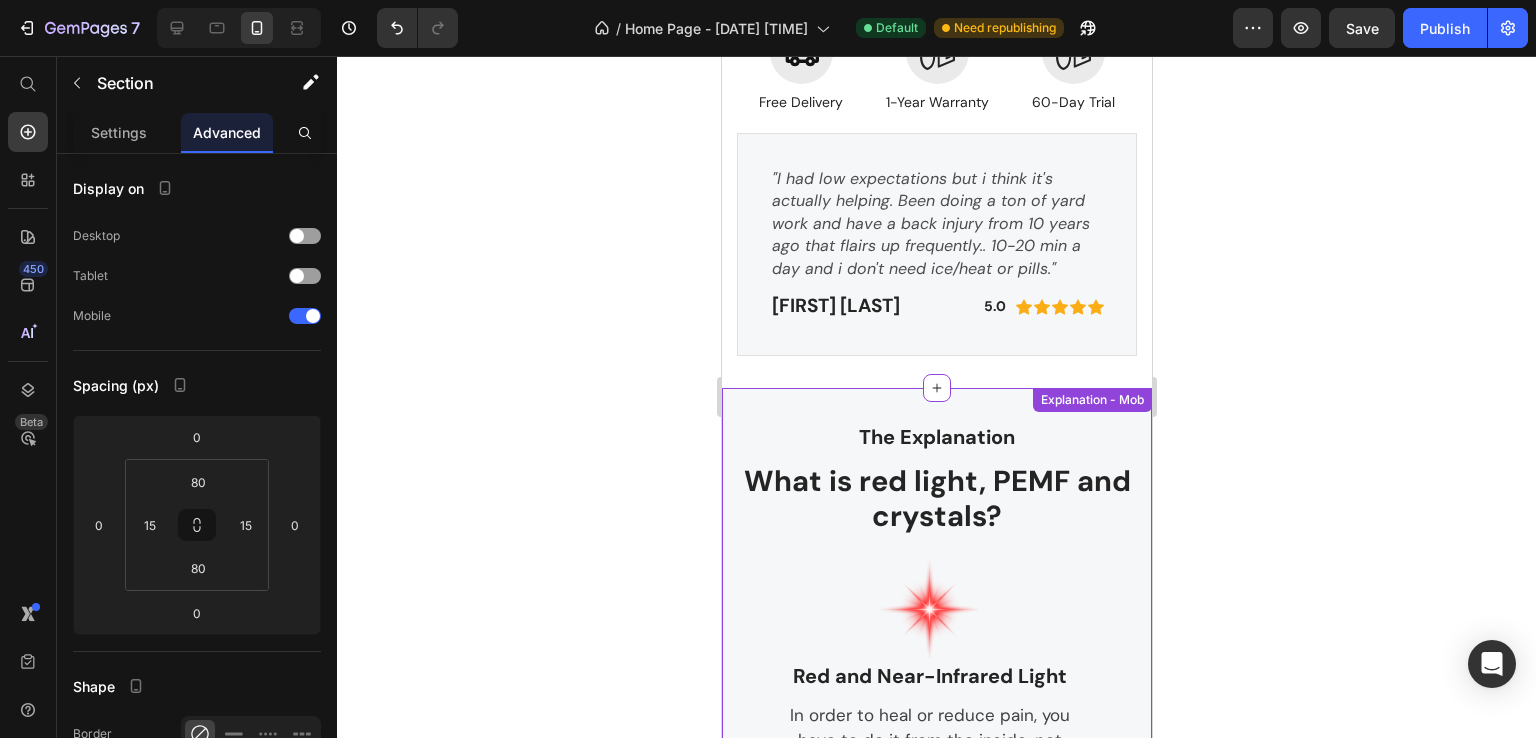 scroll, scrollTop: 1719, scrollLeft: 0, axis: vertical 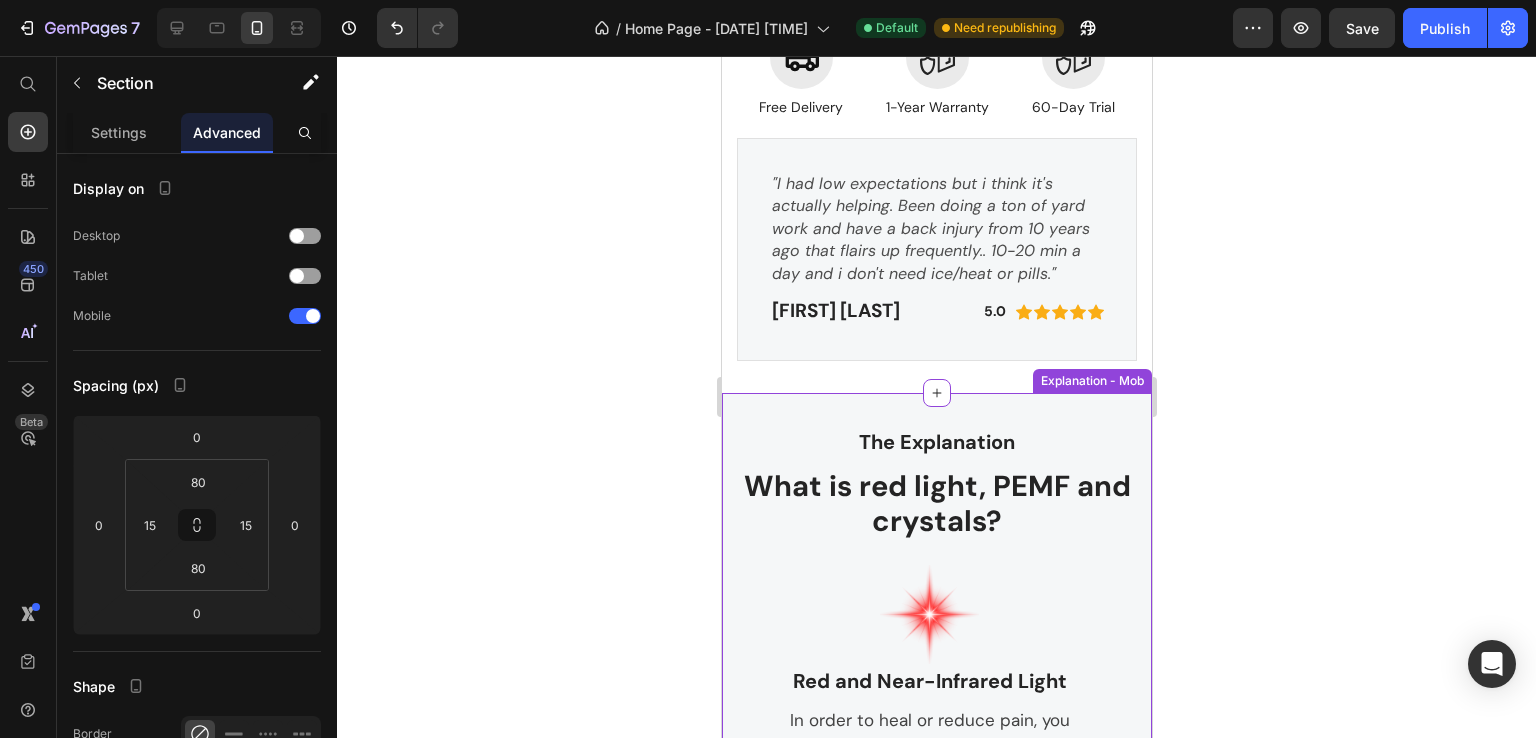 click on "The explanation Text block What is red light, PEMF and crystals? Heading
Image Red and Near-Infrared Light Text block In order to heal or reduce pain, you have to do it from the inside, not outside the body. Red and near-infrared light penetrate up to 2", it increases blood flow, and relieves minor aches & pains and arthritis symptoms. We combine and use the most powerful wavelengths, 660nm red light and 850nm near-infrared light Text block Image Far-Infrared Text block Far-infrared’s deeply penetrating heat promotes detox, improved circulation, reduced inflammation, and inside-out healing. FIR has longer wavelengths than other types of infrared, and it penetrates deeper into tissues than near or mid infrared Text block Image PEMF Therapy Text block Text block Image Healing Crystals Text block Text block
Carousel Explanation - Mob" at bounding box center (936, 767) 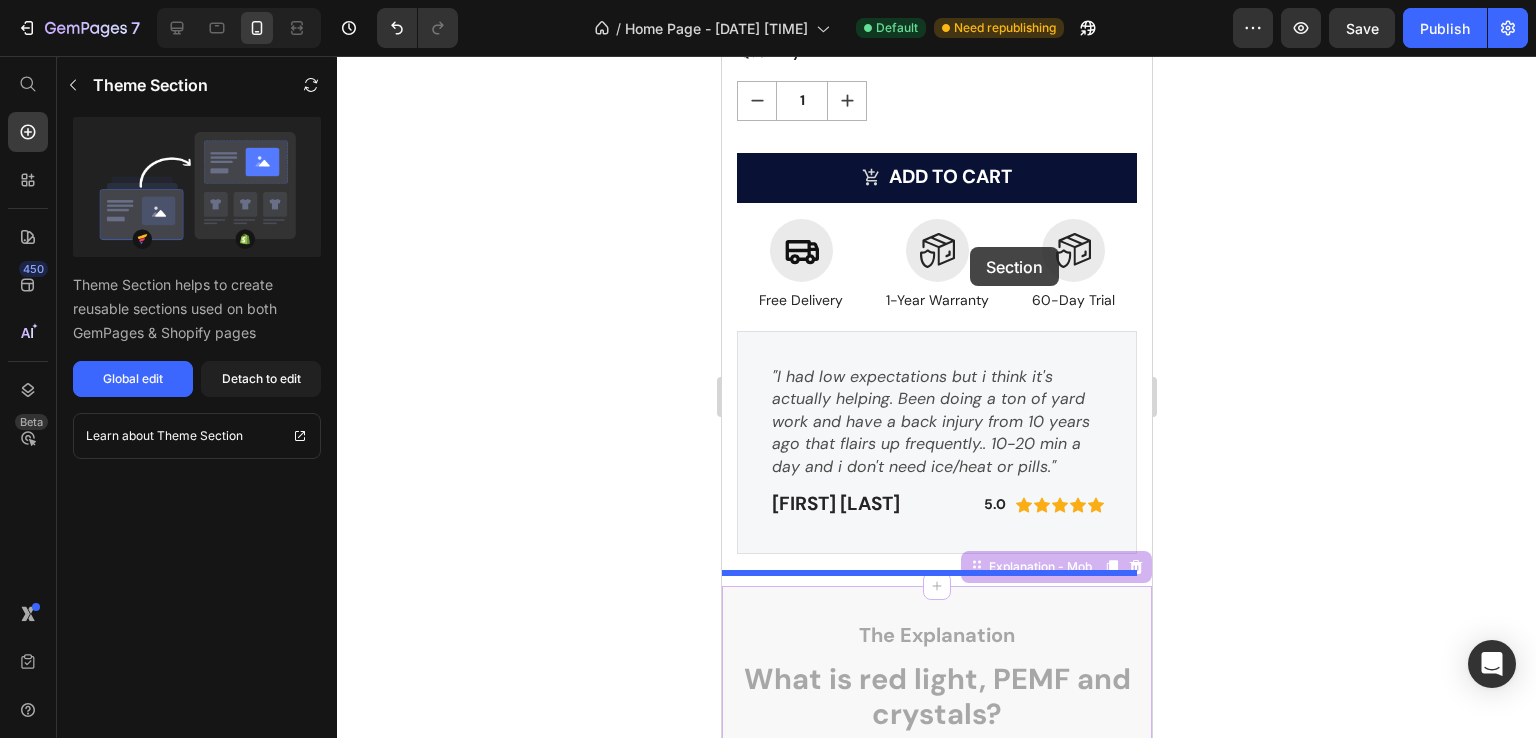 scroll, scrollTop: 119, scrollLeft: 0, axis: vertical 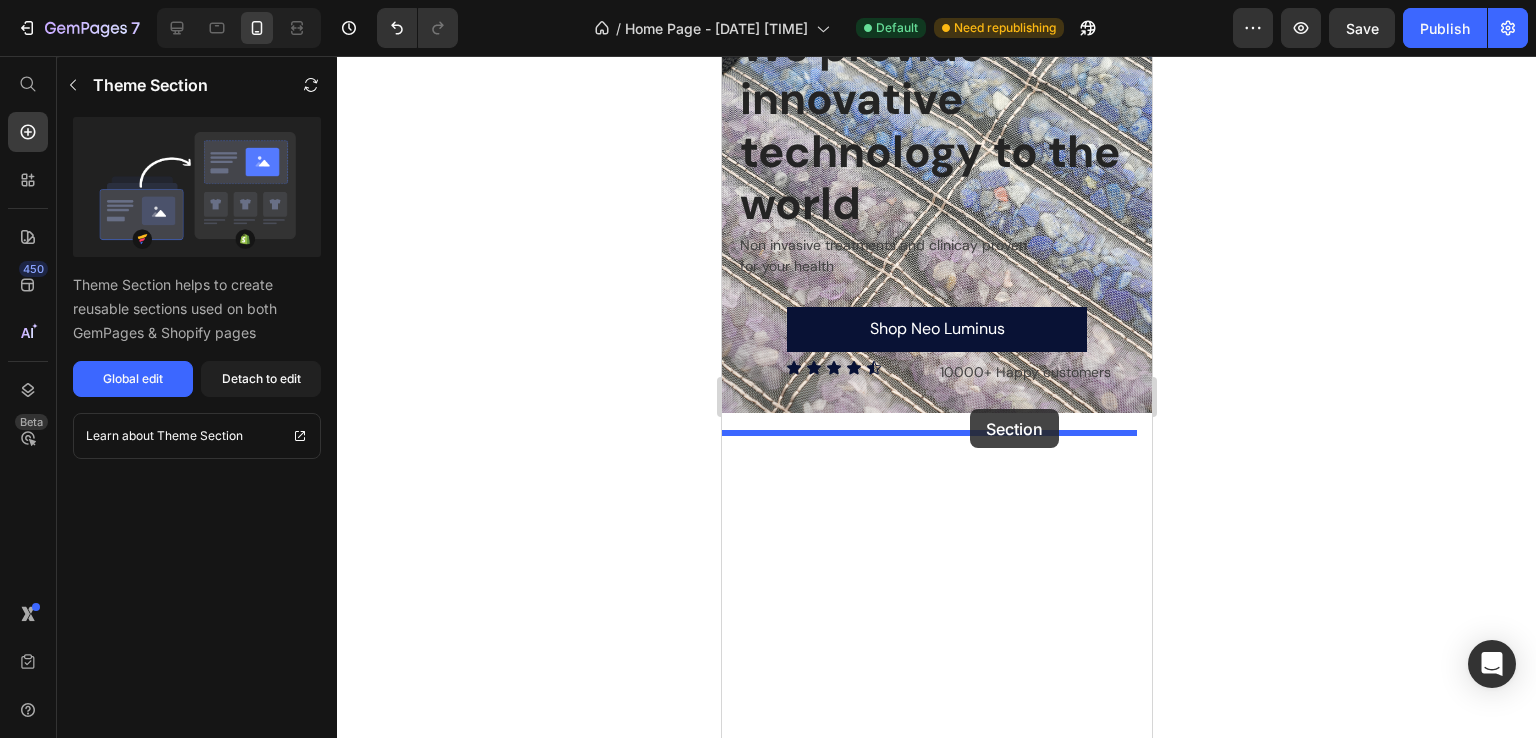 drag, startPoint x: 959, startPoint y: 371, endPoint x: 969, endPoint y: 409, distance: 39.293766 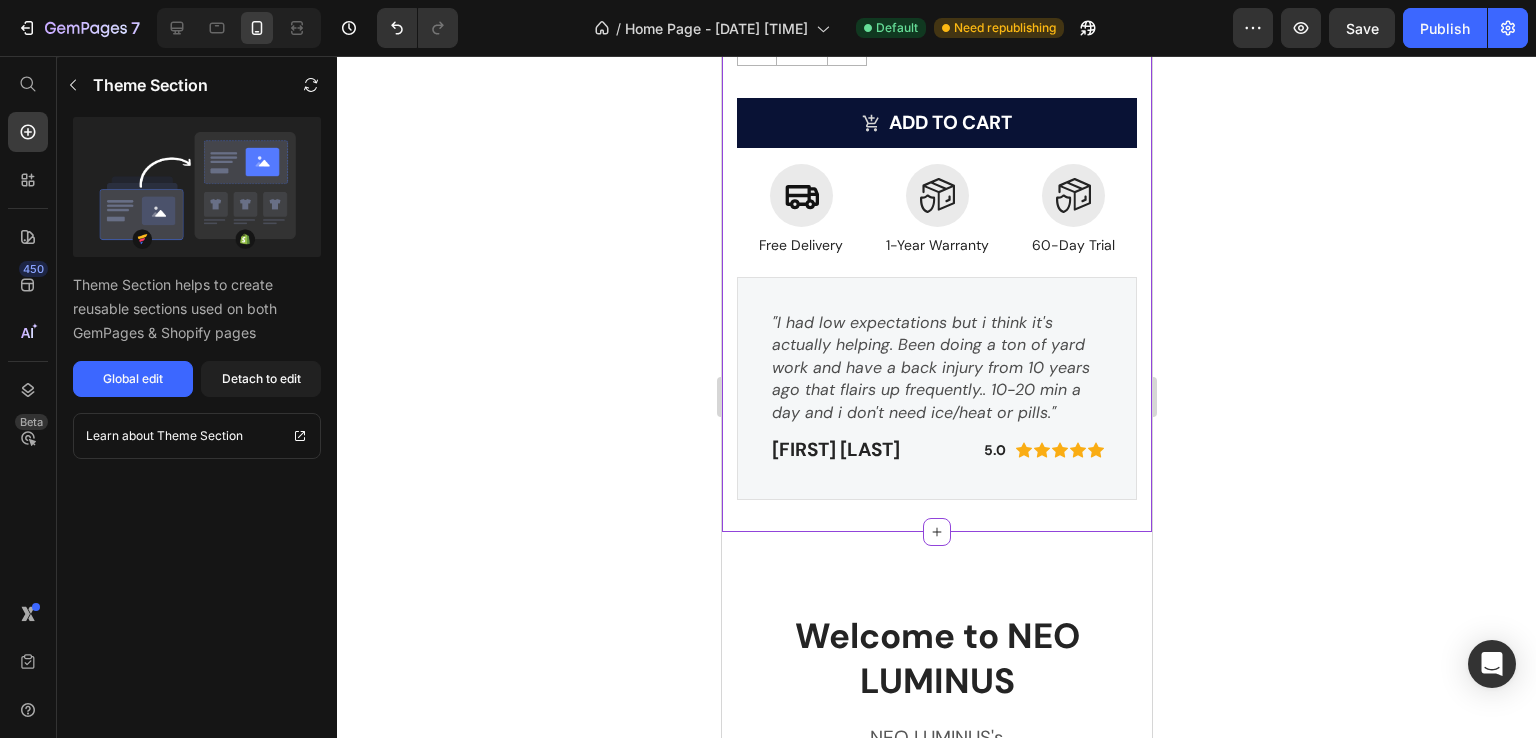 scroll, scrollTop: 2519, scrollLeft: 0, axis: vertical 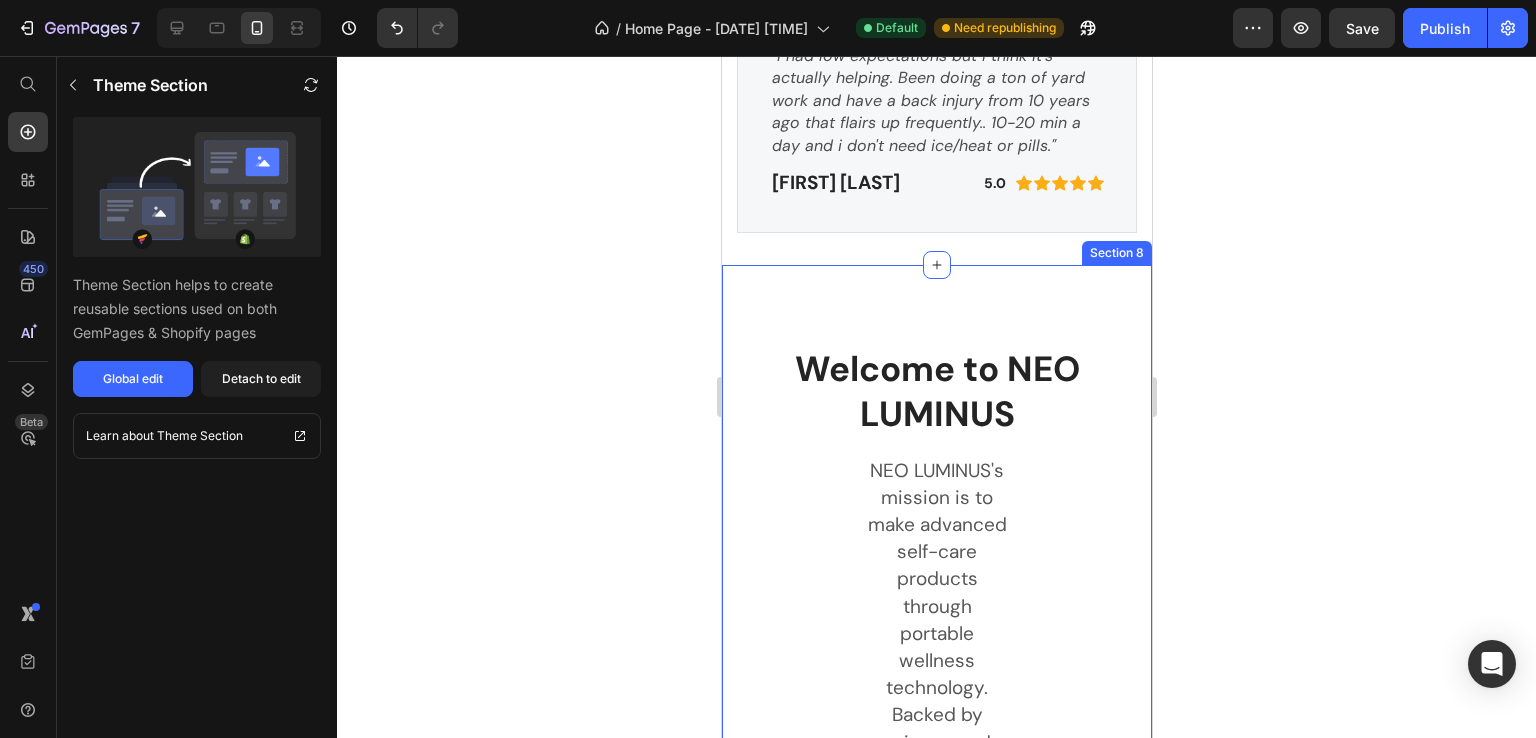 click on "Welcome to NEO LUMINUS Heading NEO LUMINUS's mission is to make advanced self-care products through portable wellness technology. Backed by science and inspired by nature, our red light, near-infrared light, far-infrared, PEMF therapy and healing crystals create spa-inspired home rituals. We strive every day to ensure that the innovations of NEO LUMINUS provide you with the best possible results, regardless of whether you want to heal pain or are a professional athlete and want to reach peak performance. Text block Row                Icon                Icon                Icon                Icon
Icon Icon List Hoz Carousel Judge.me - Reviews Text Judge.me Row Section 8" at bounding box center (936, 1034) 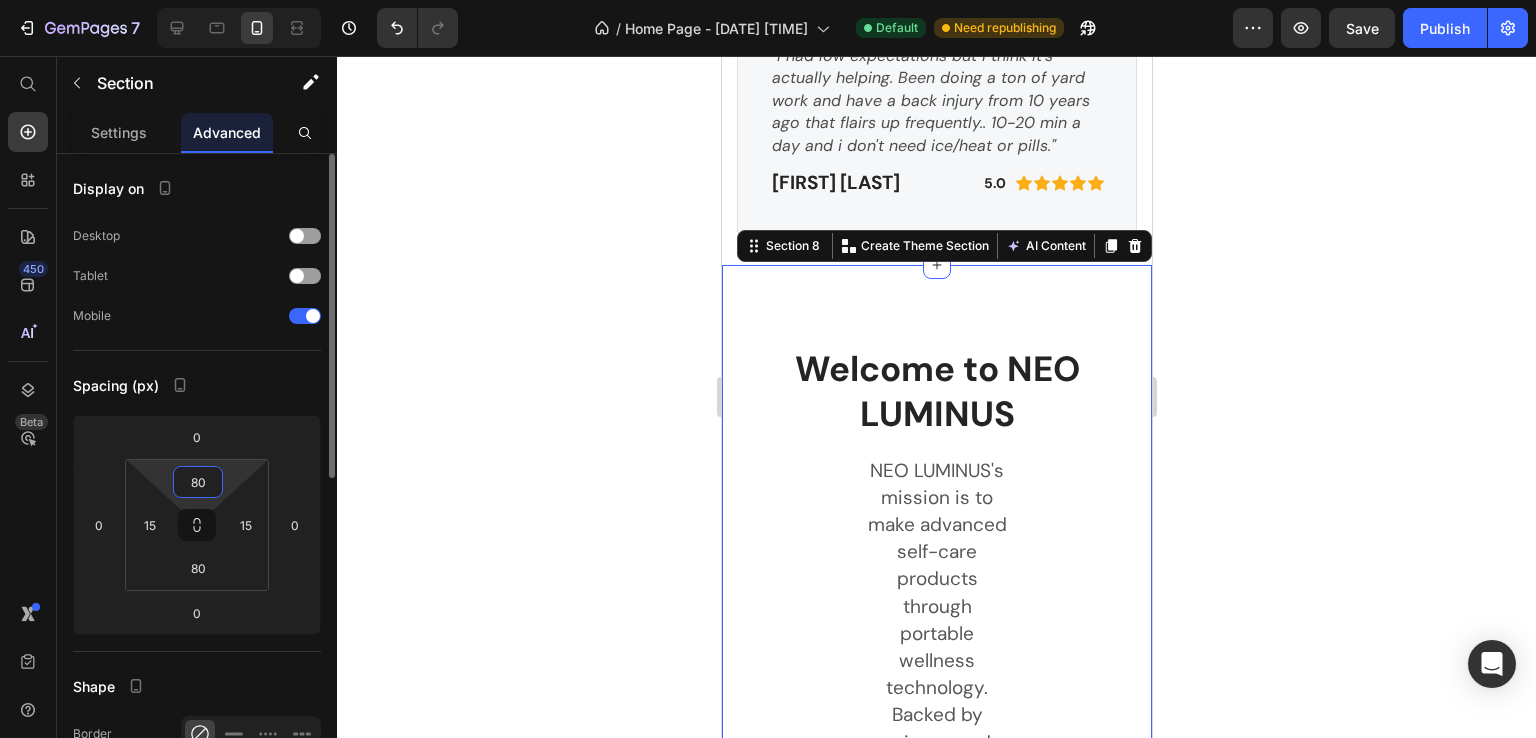 click on "80" at bounding box center (198, 482) 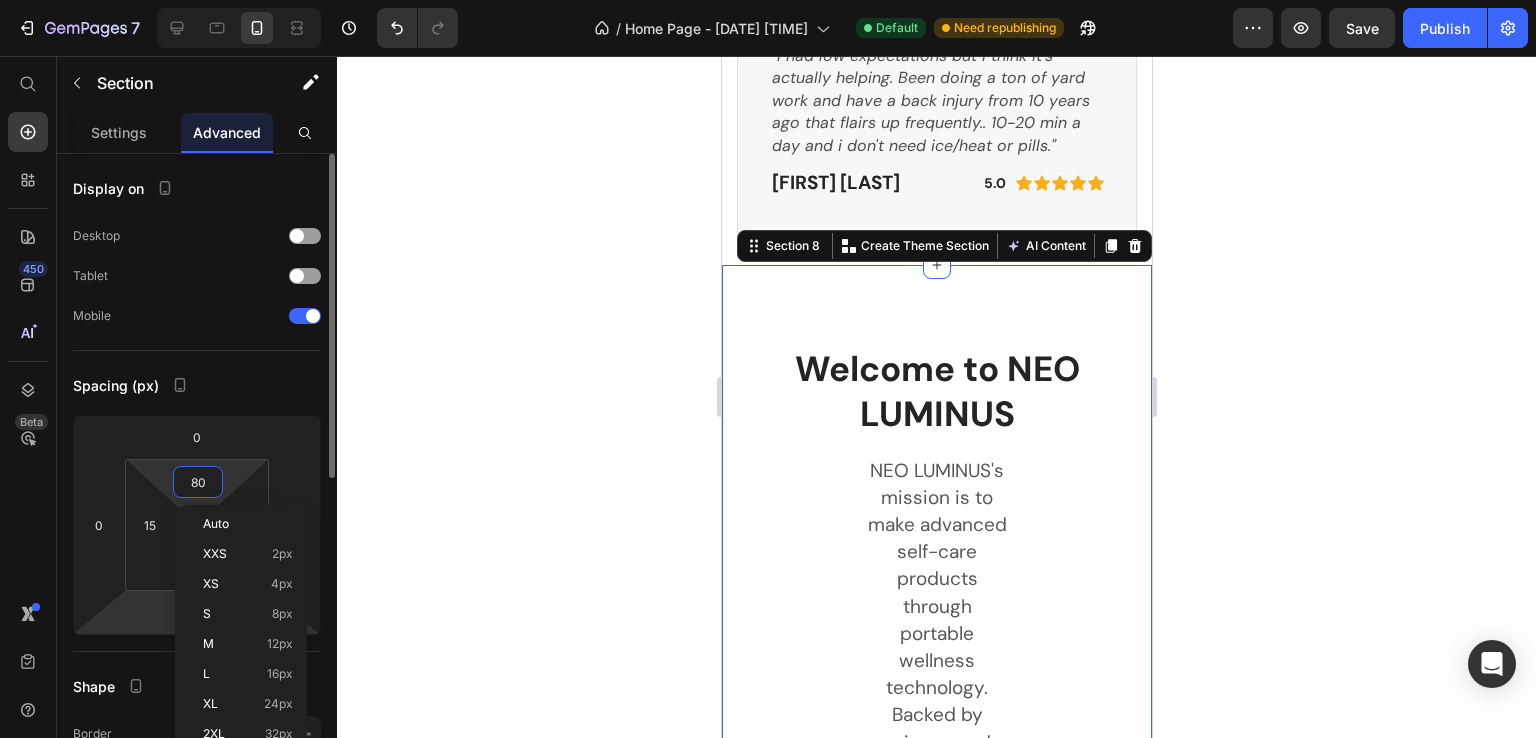 scroll, scrollTop: 266, scrollLeft: 0, axis: vertical 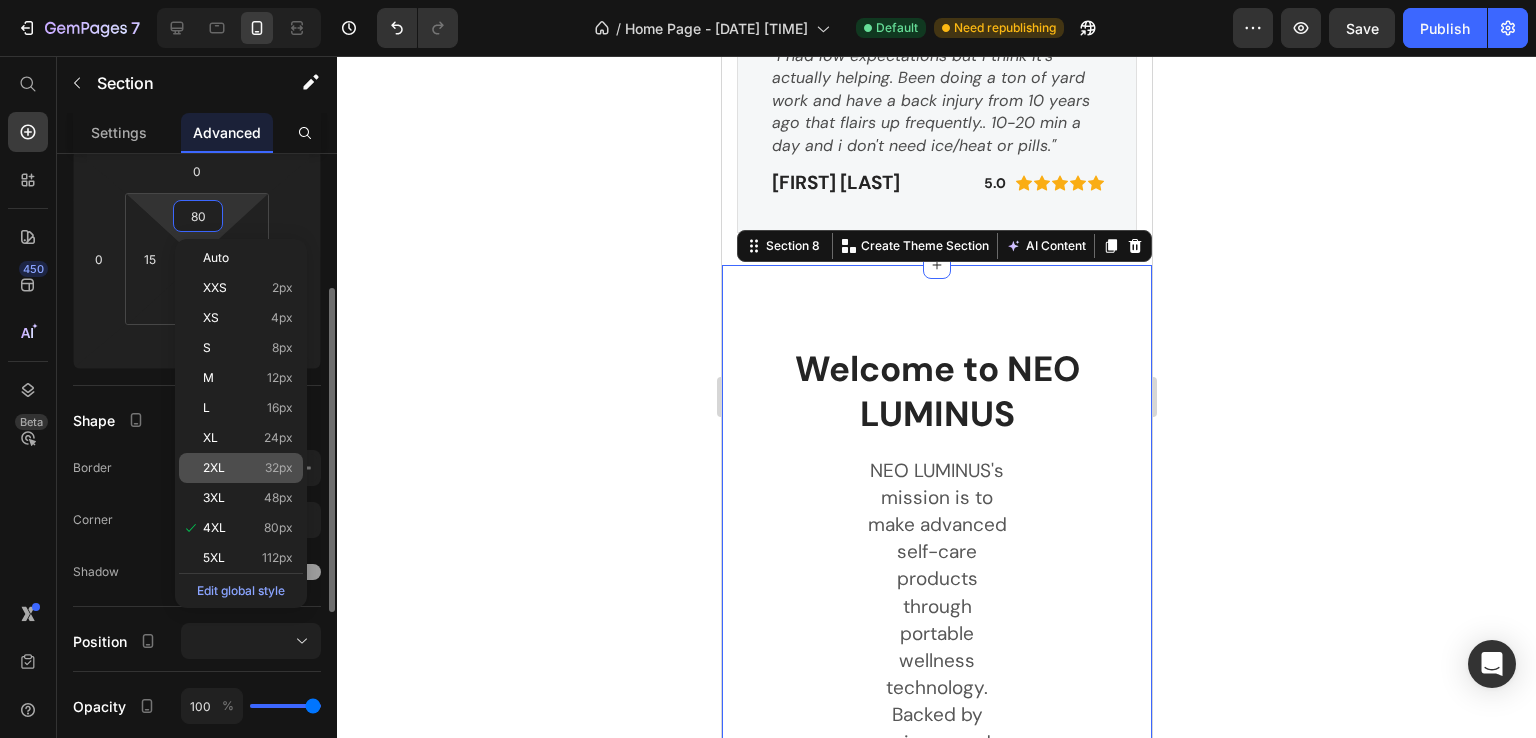 click on "32px" at bounding box center (279, 468) 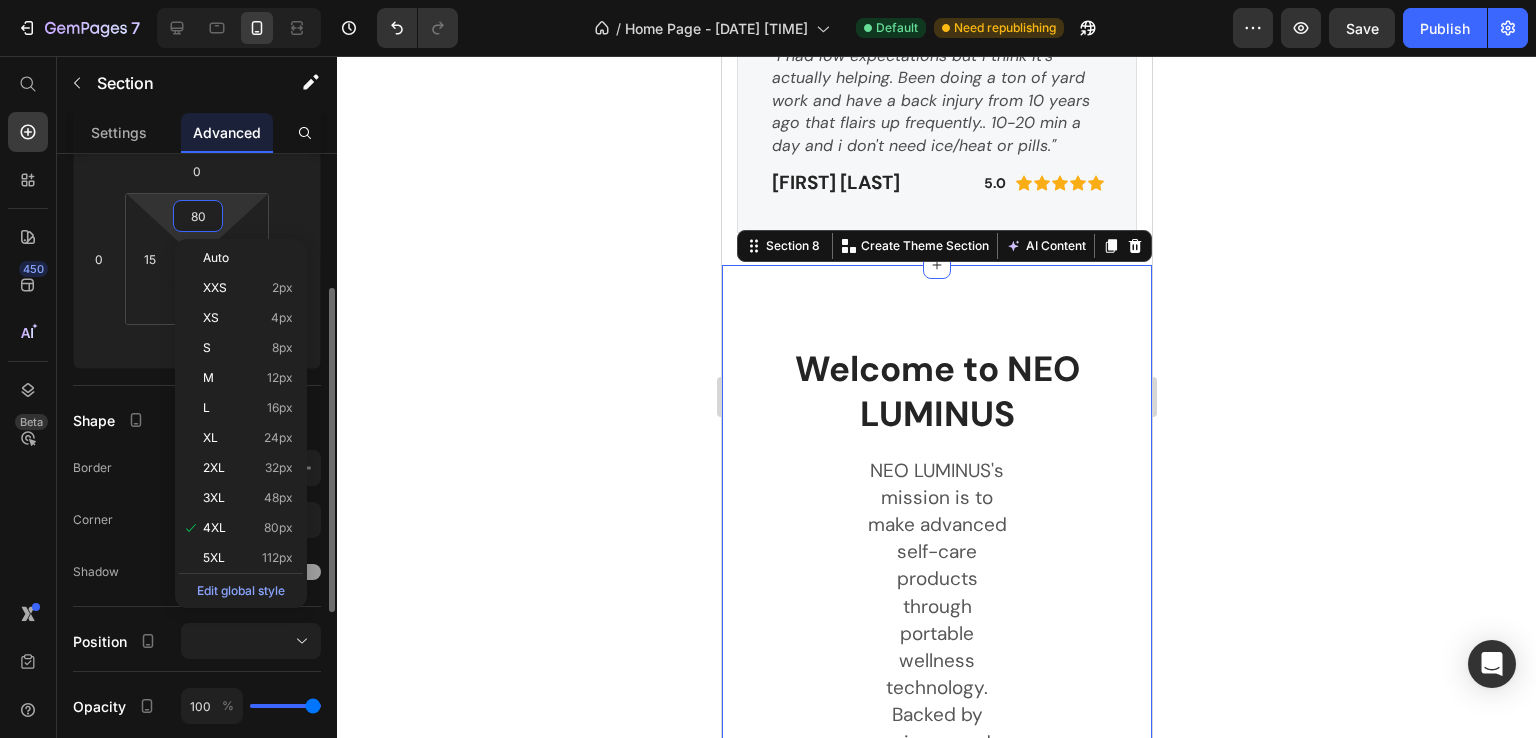 type on "32" 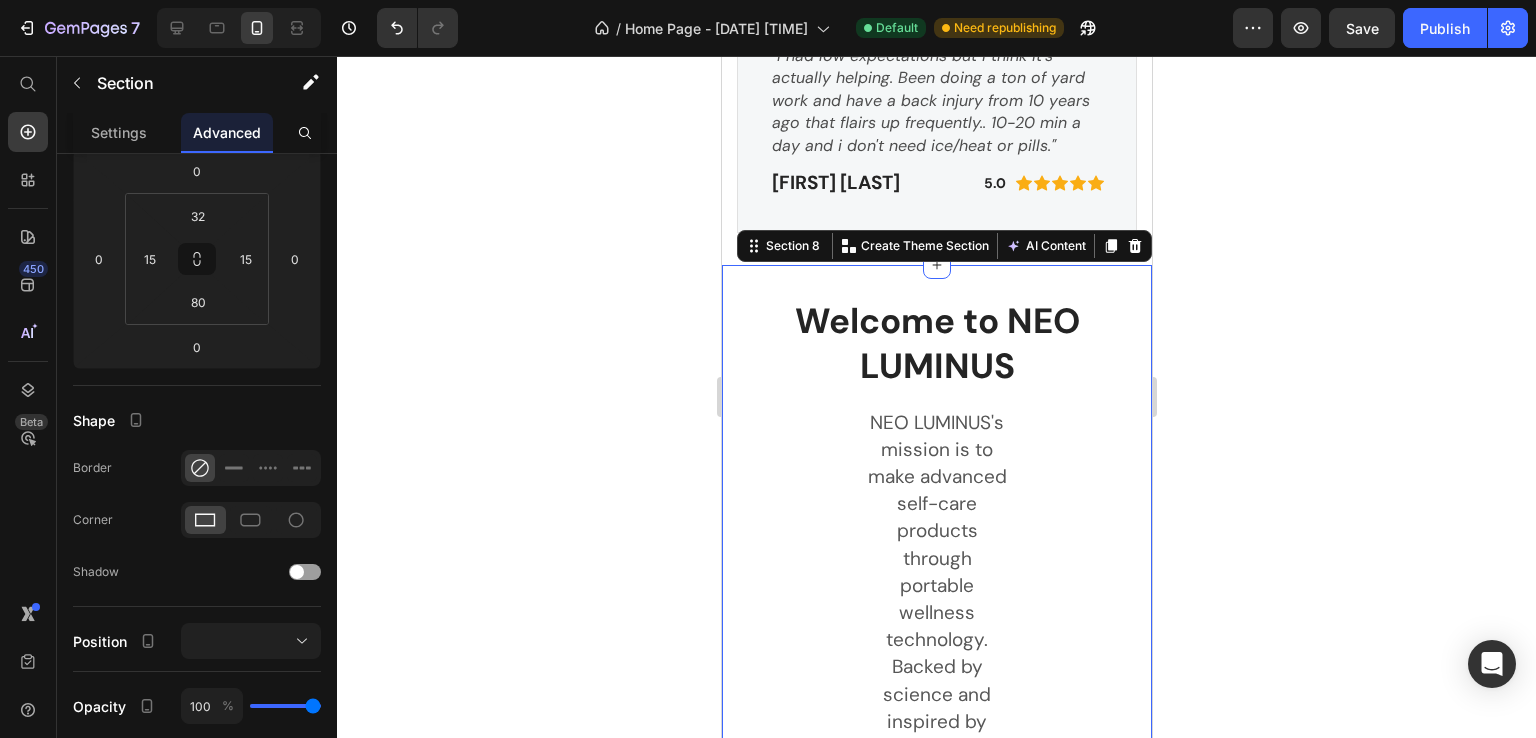 click 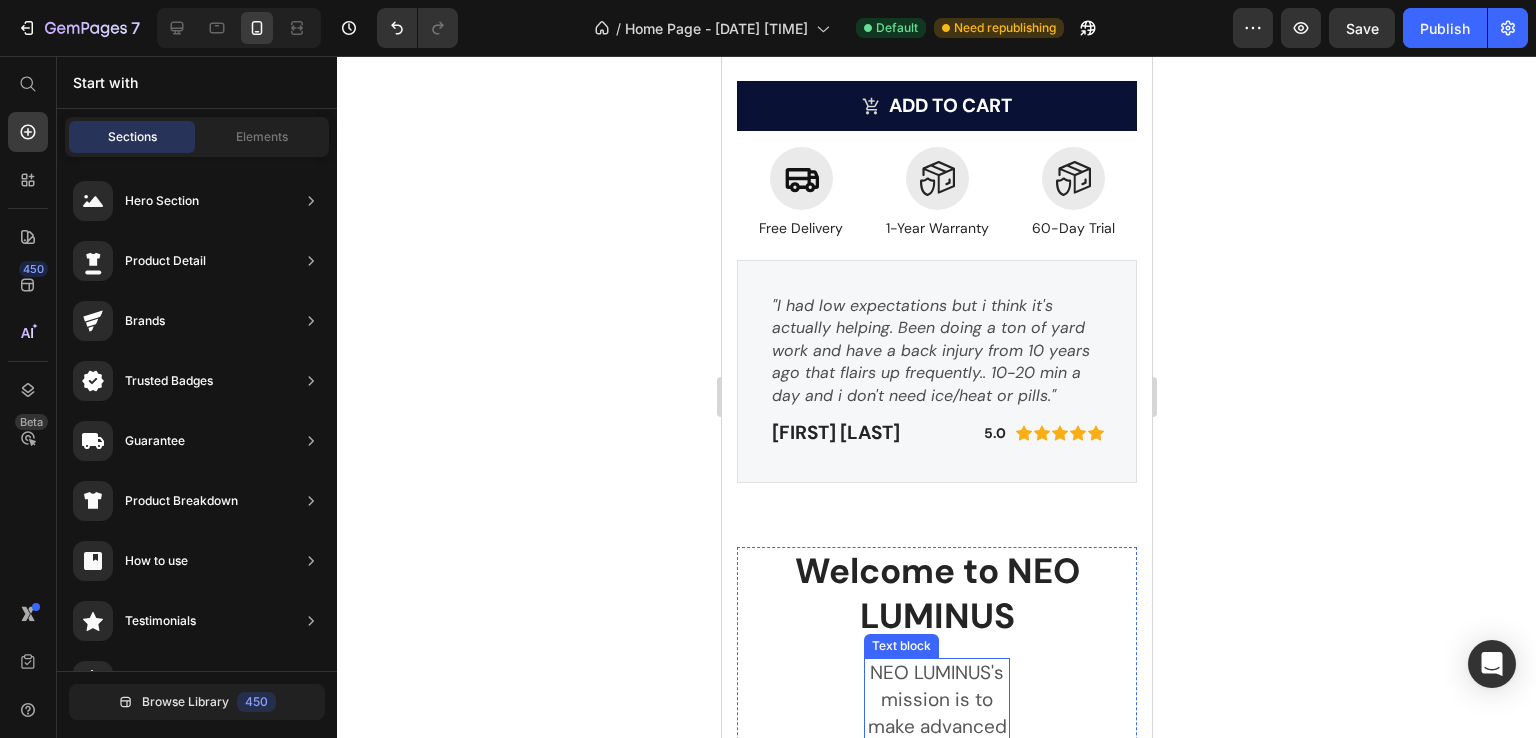 scroll, scrollTop: 2252, scrollLeft: 0, axis: vertical 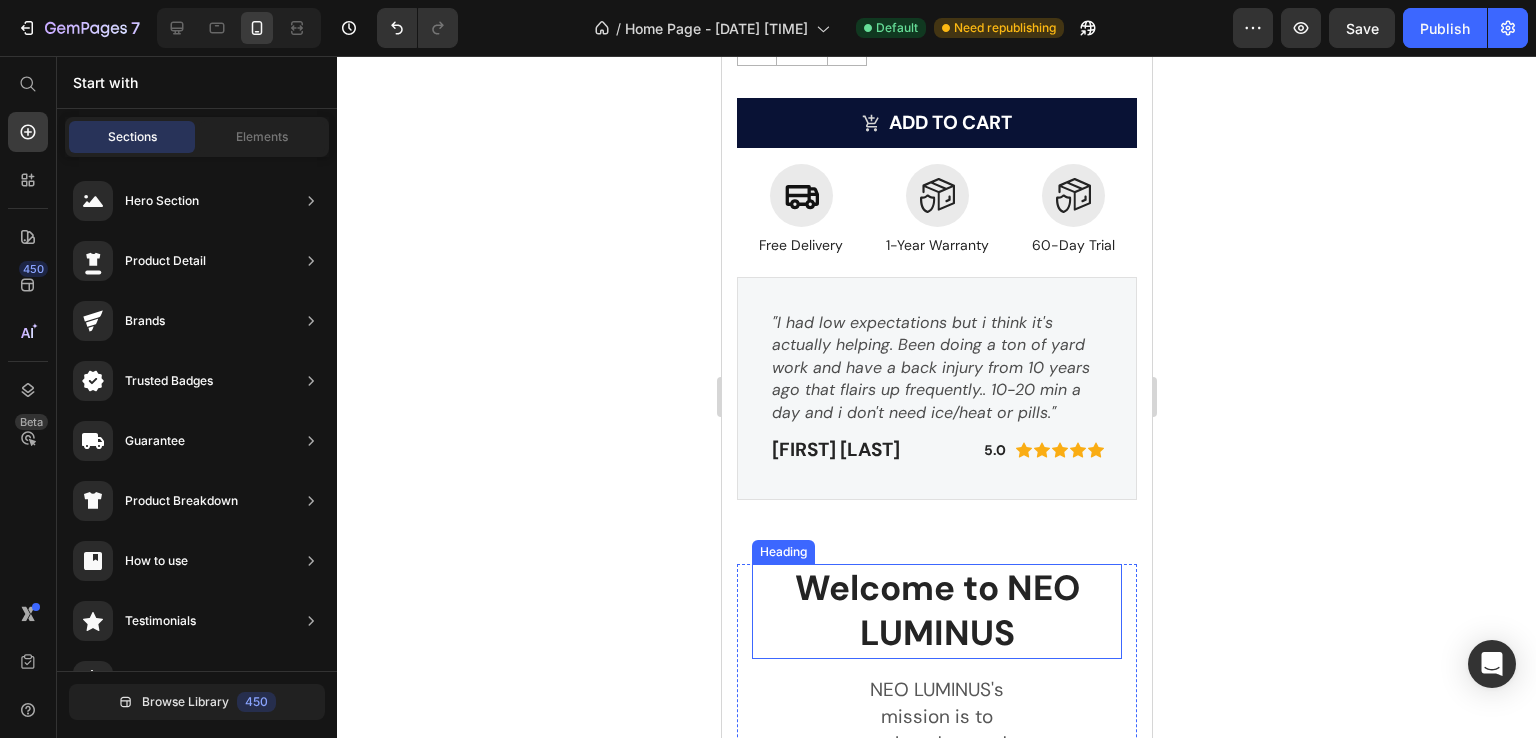 click on "Welcome to NEO LUMINUS" at bounding box center (936, 611) 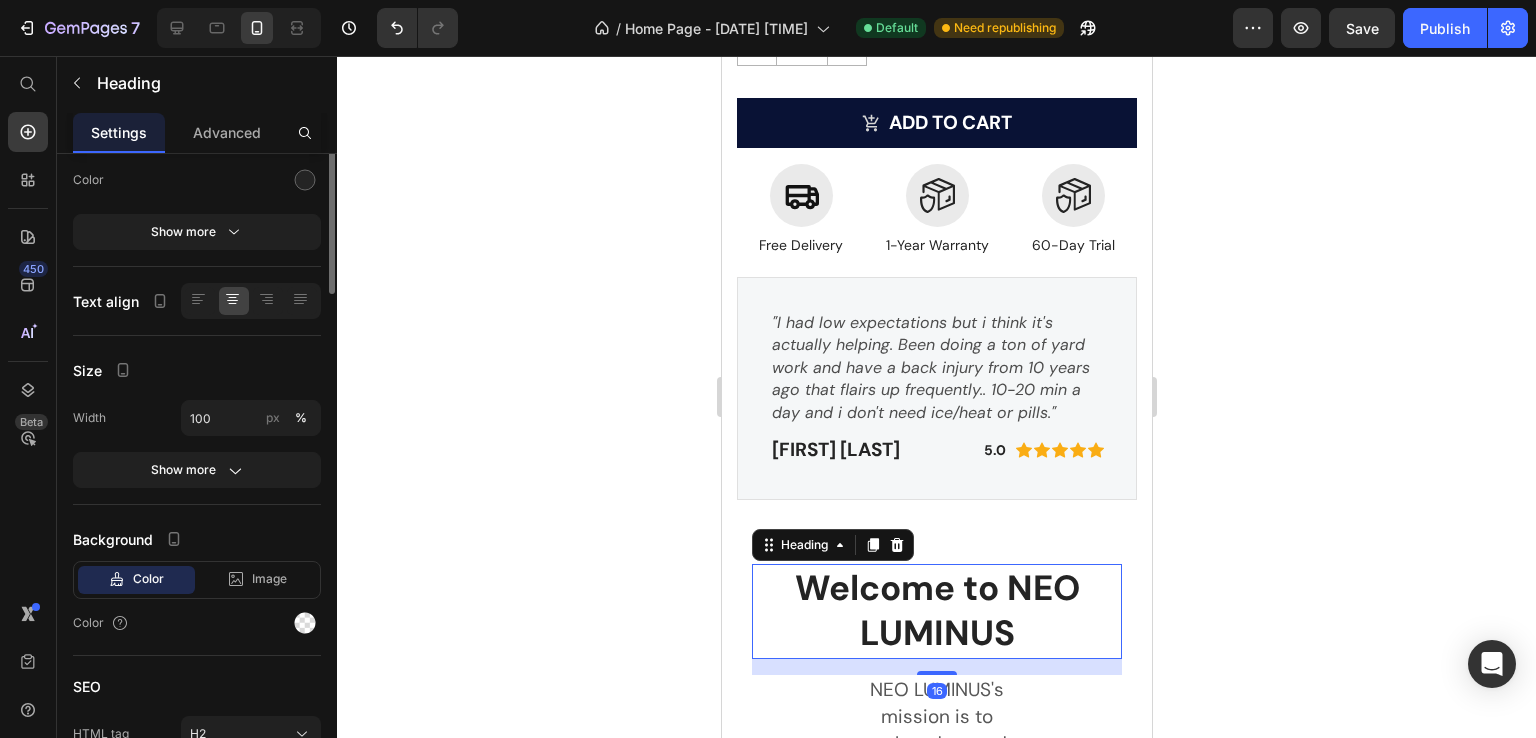 scroll, scrollTop: 0, scrollLeft: 0, axis: both 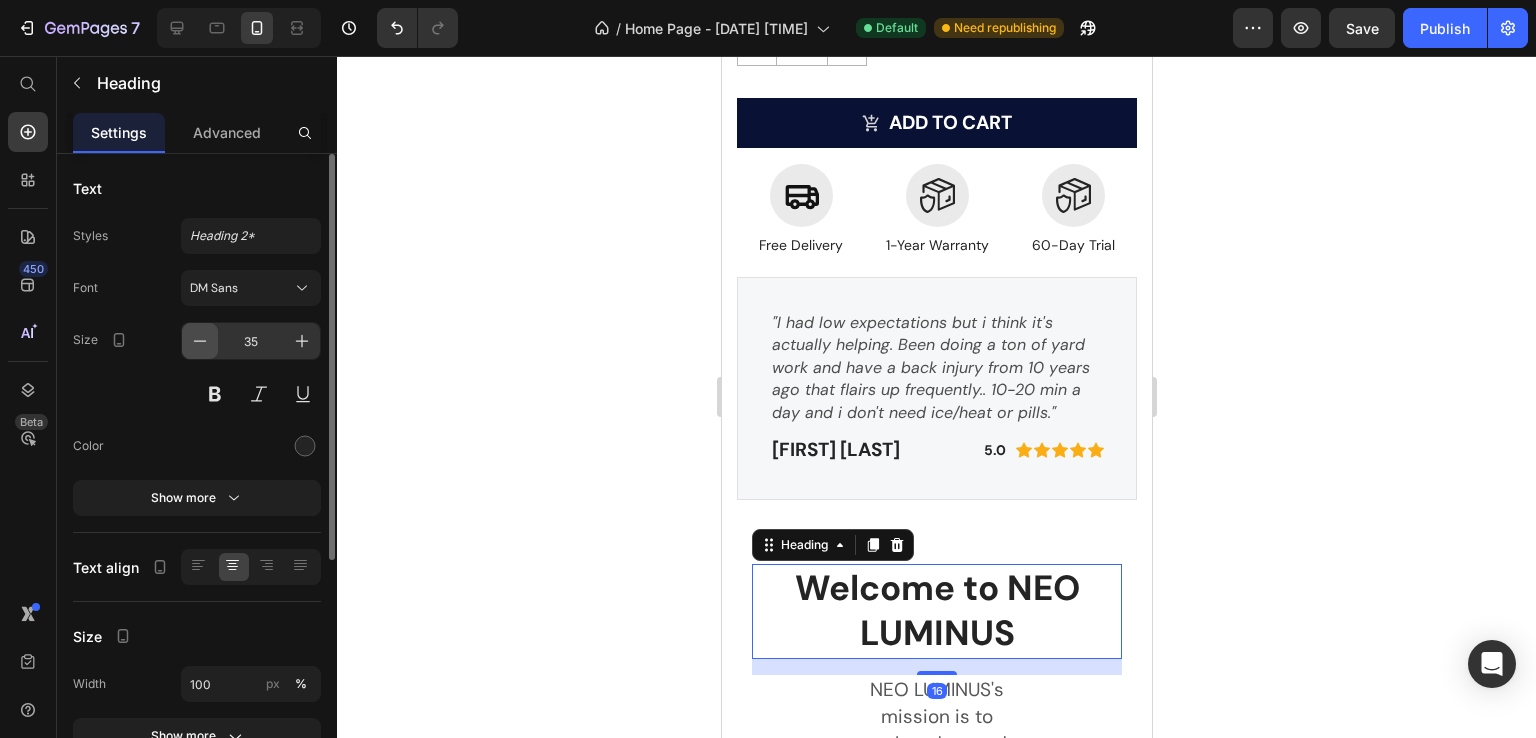 click 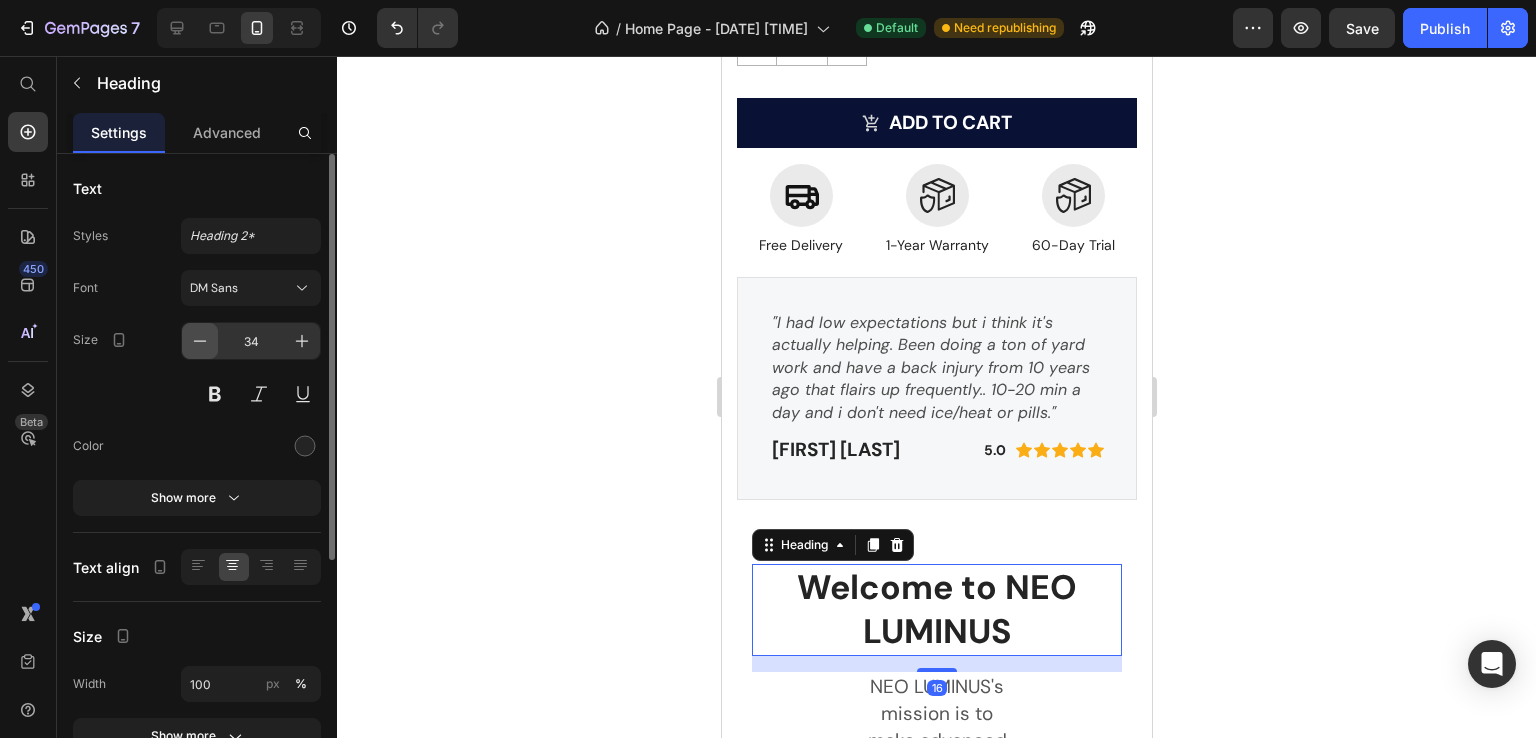 click 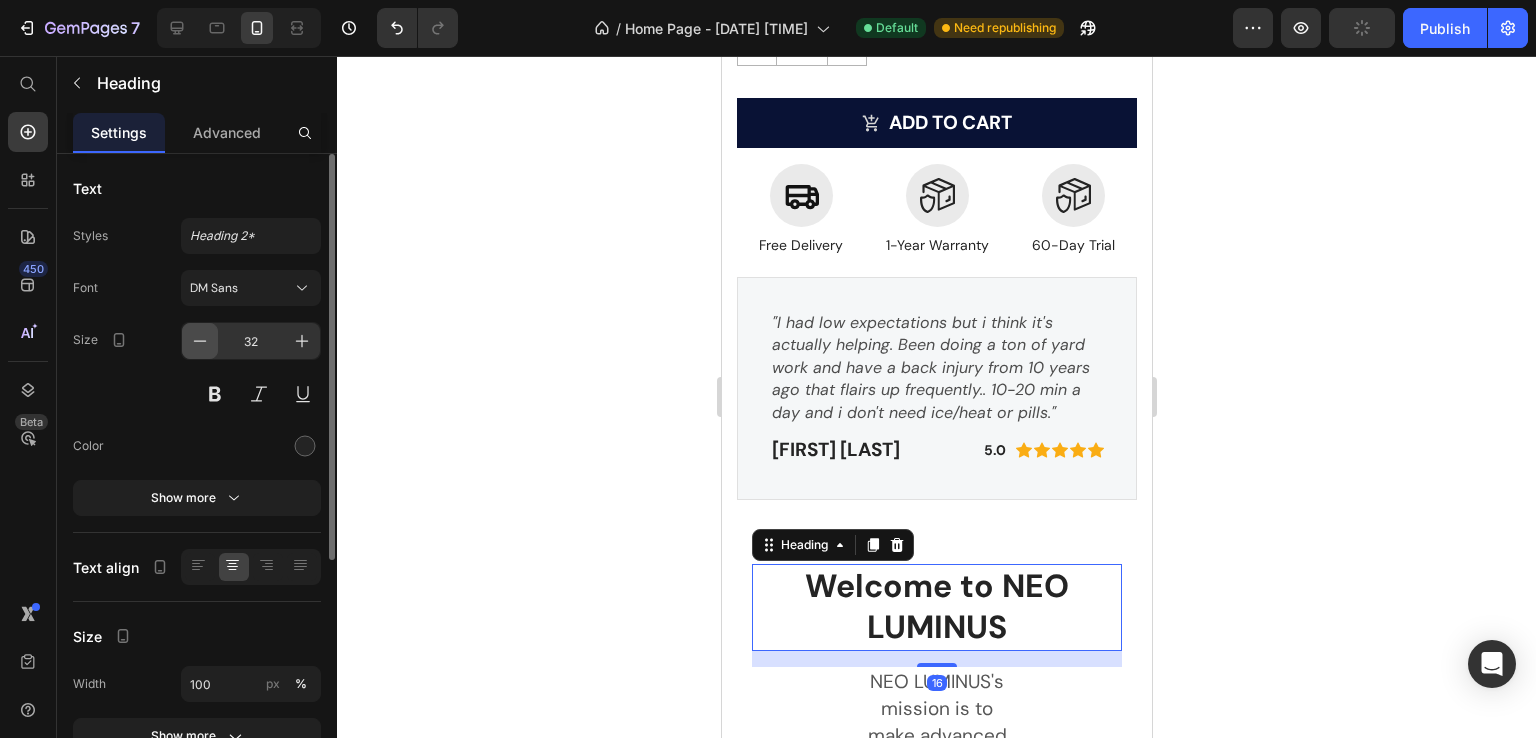 click 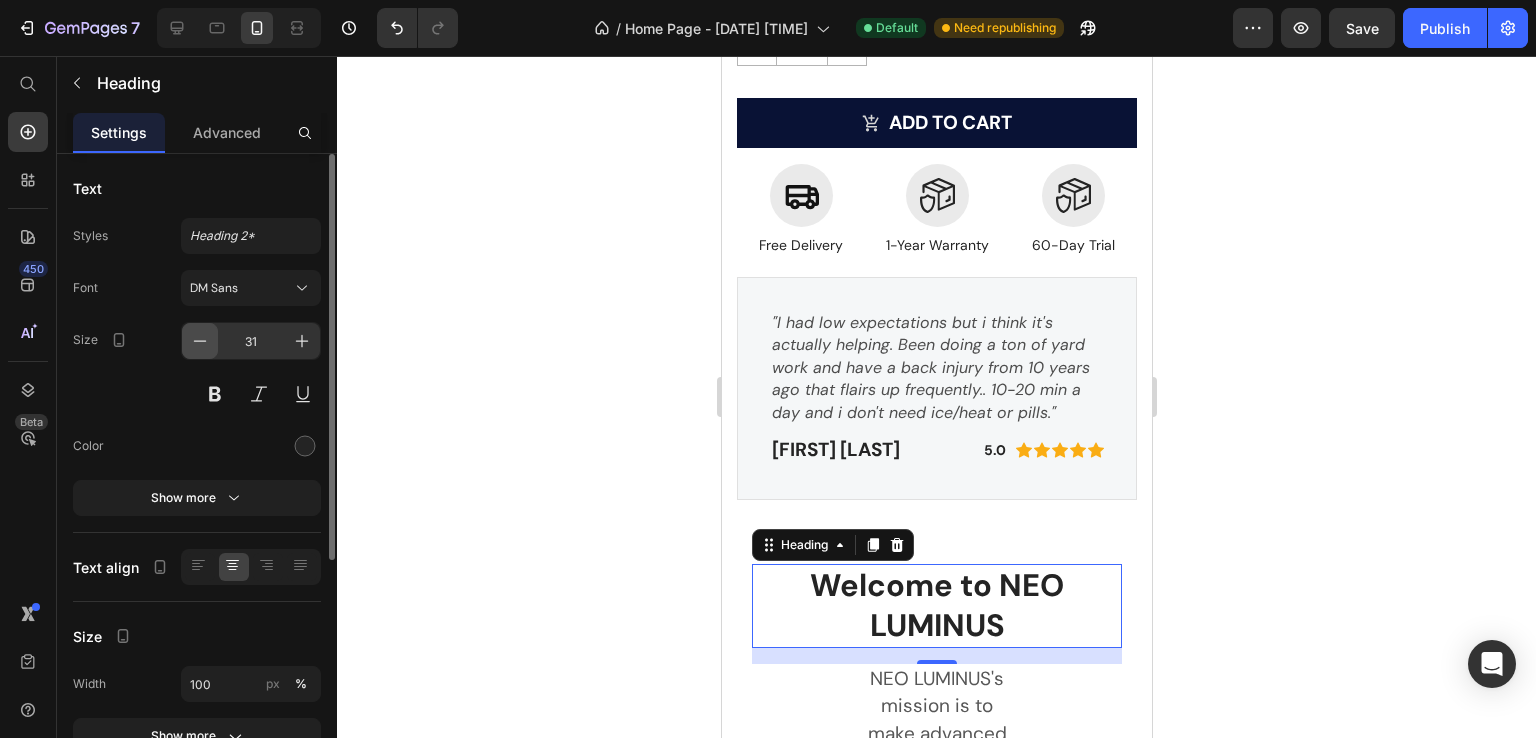 click 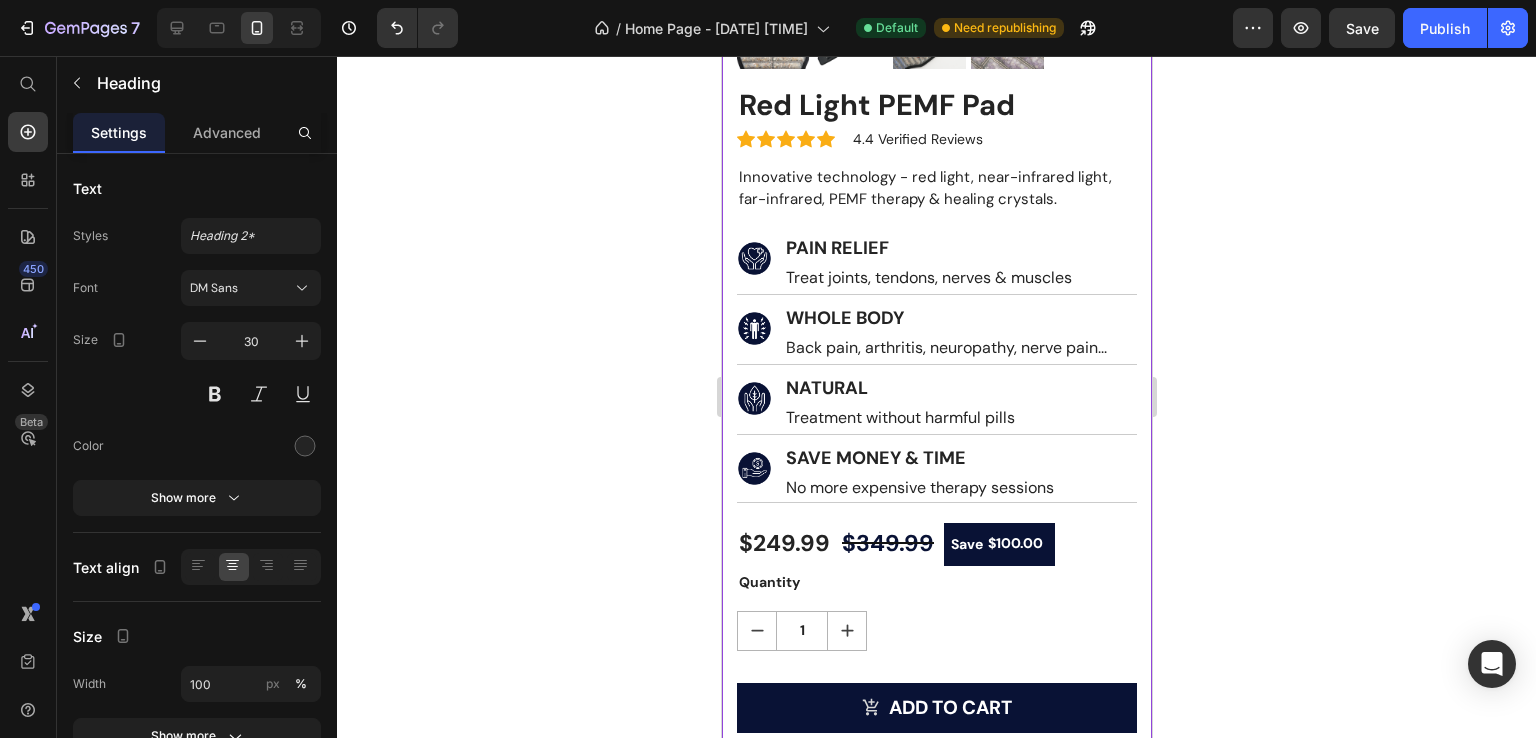 scroll, scrollTop: 1424, scrollLeft: 0, axis: vertical 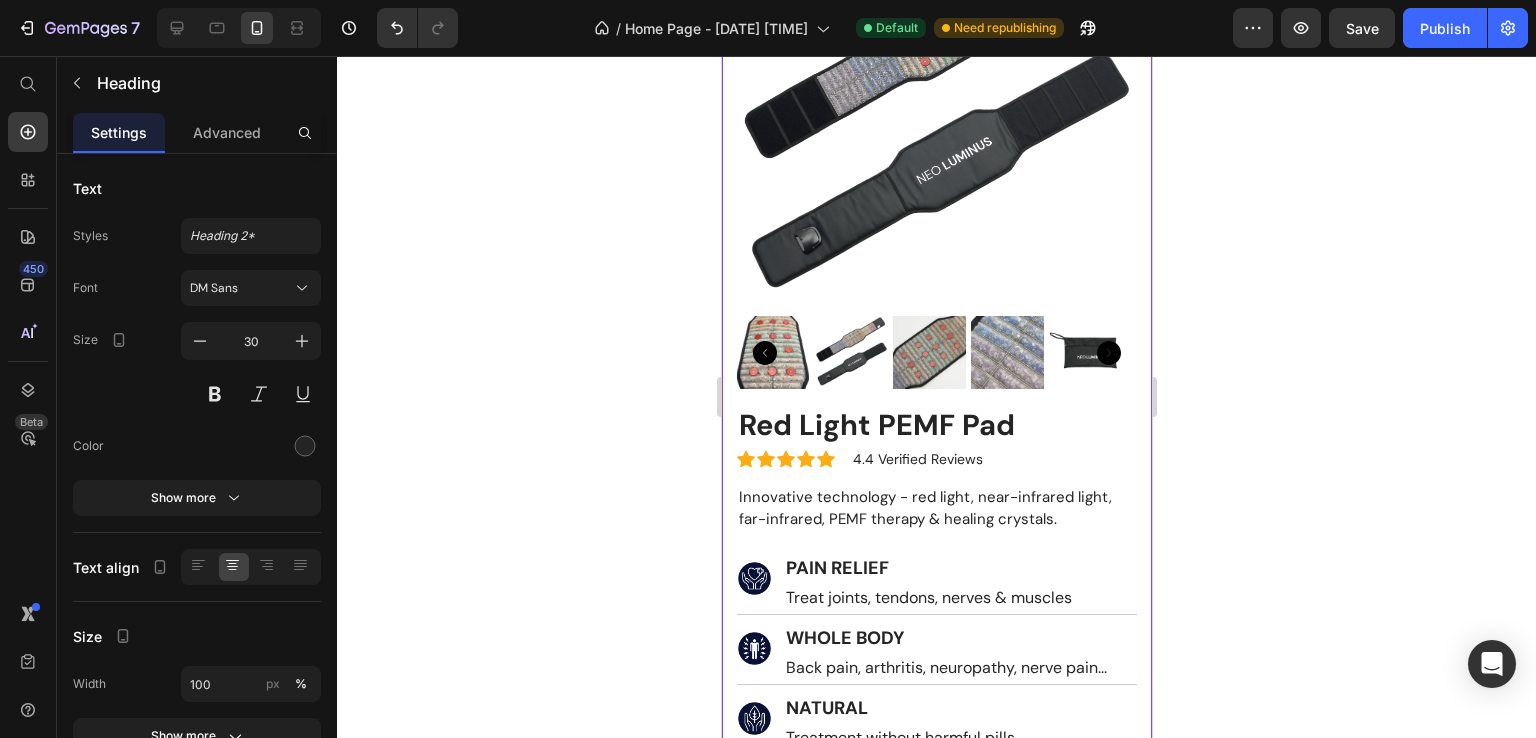 click on "Red Light PEMF Pad" at bounding box center [936, 426] 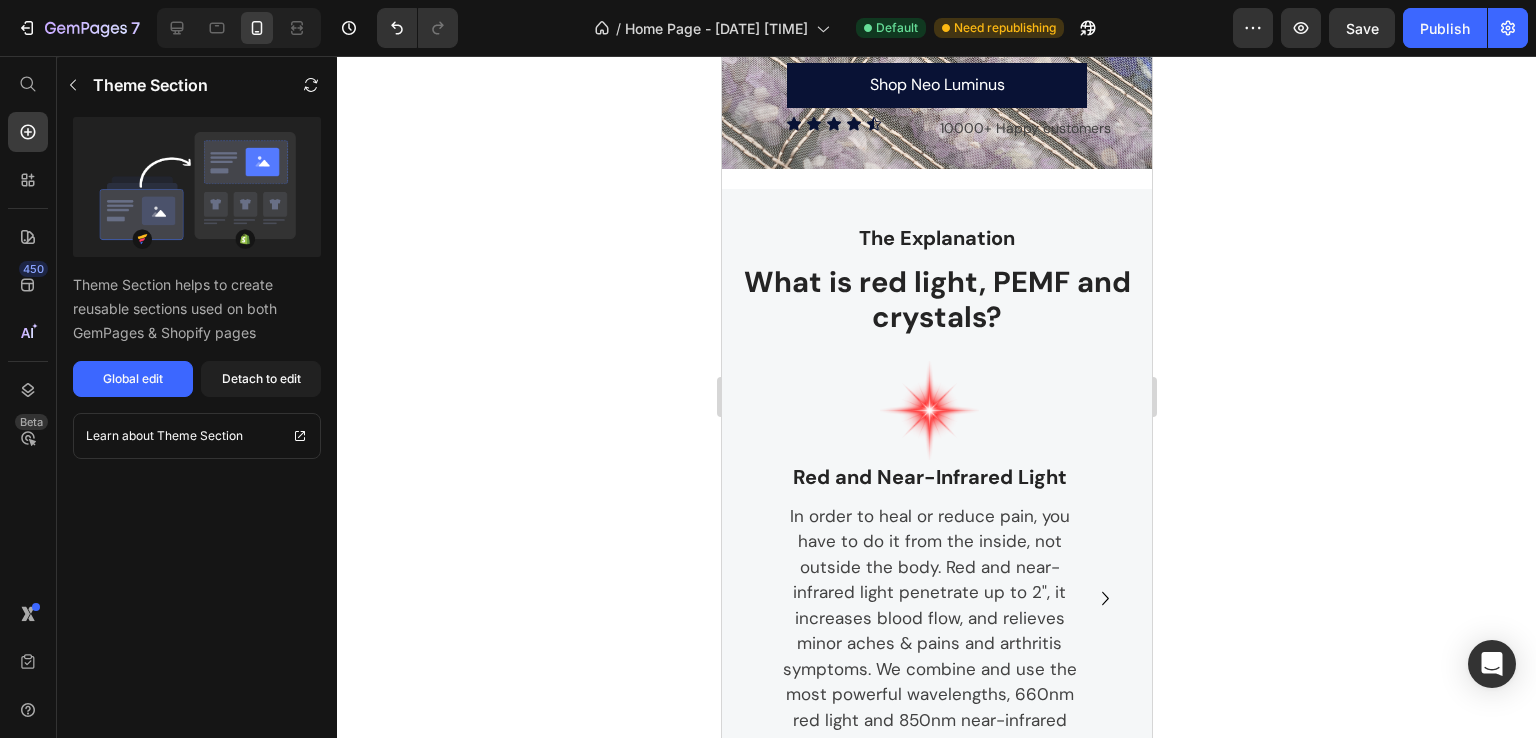 scroll, scrollTop: 91, scrollLeft: 0, axis: vertical 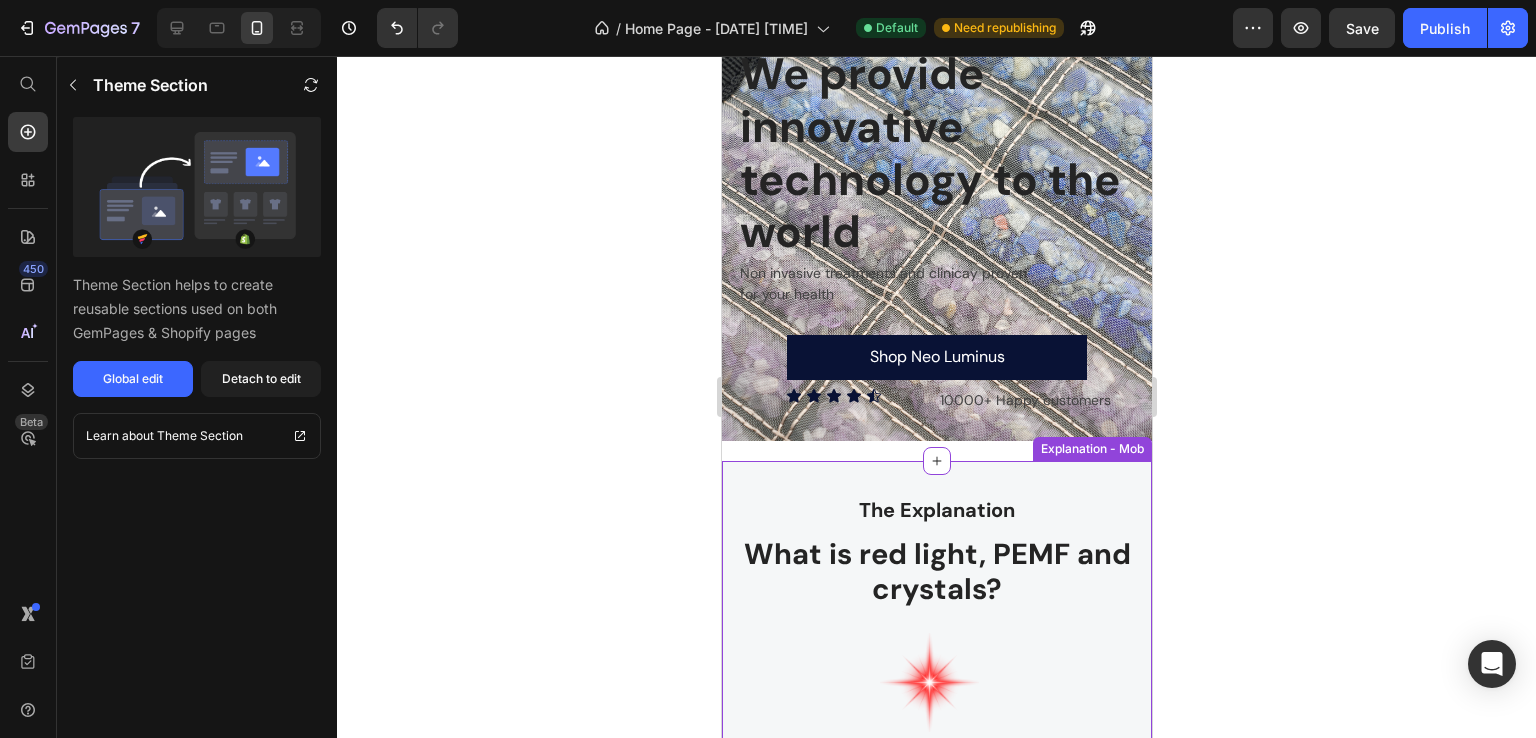 click on "What is red light, PEMF and crystals?" at bounding box center [936, 572] 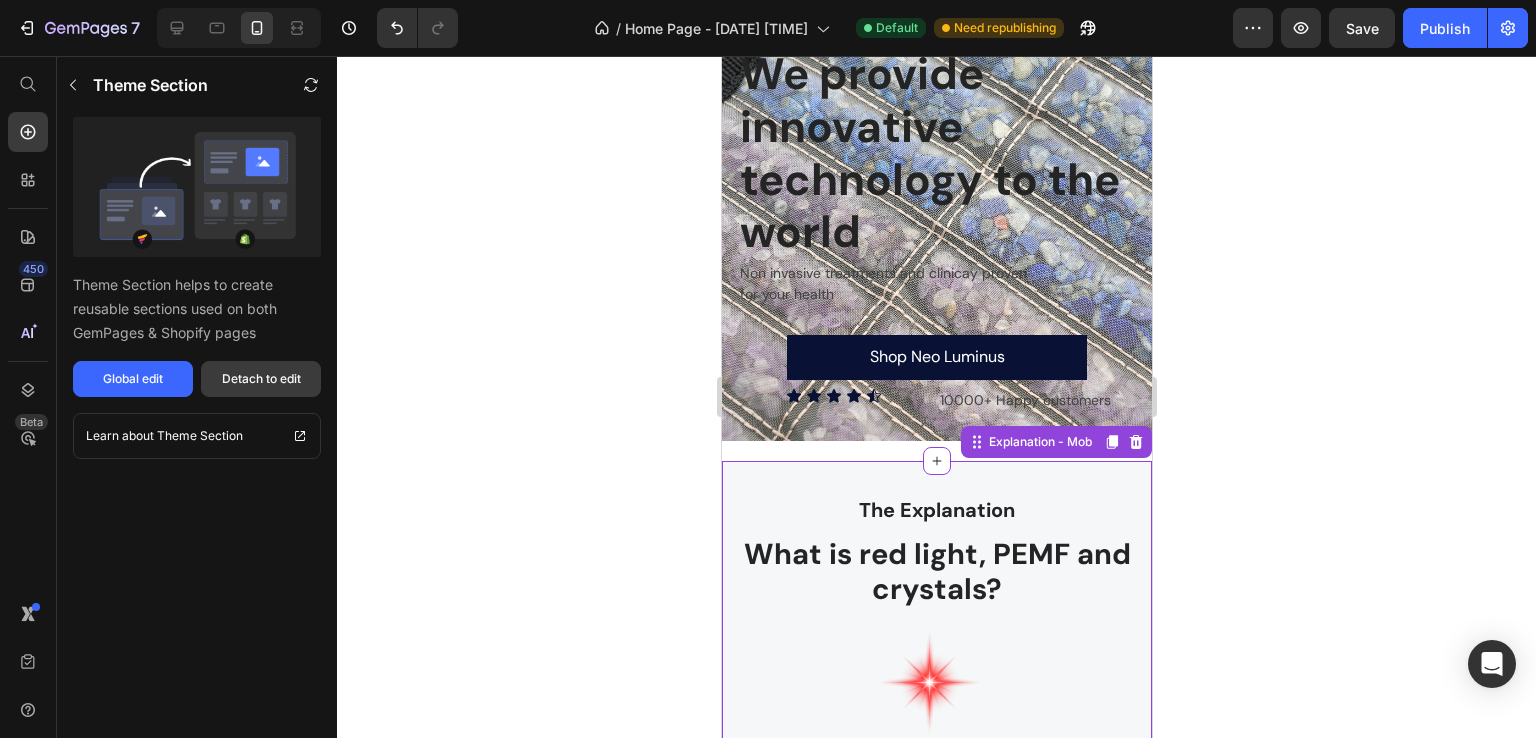 drag, startPoint x: 274, startPoint y: 362, endPoint x: 232, endPoint y: 459, distance: 105.702415 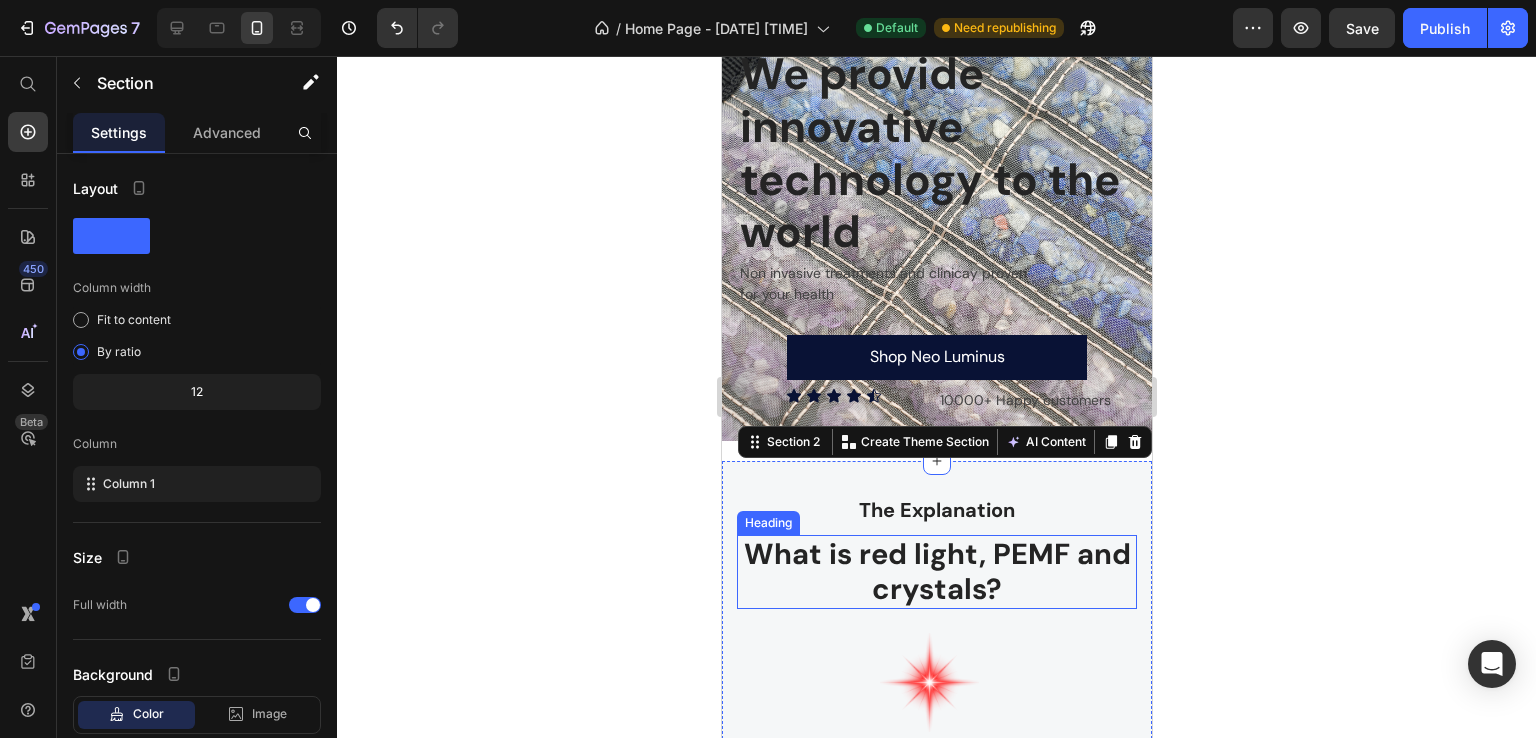 click on "What is red light, PEMF and crystals?" at bounding box center (936, 572) 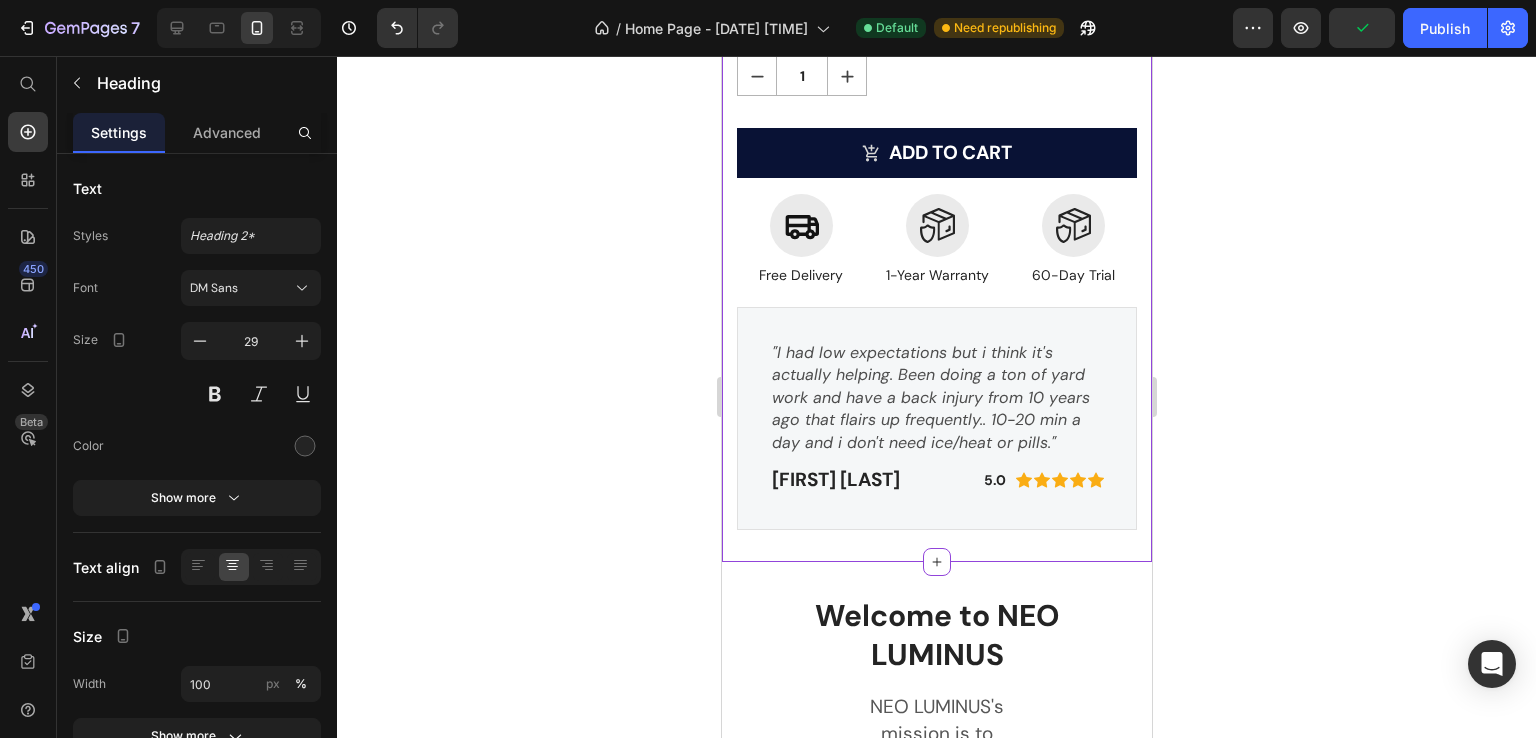 scroll, scrollTop: 2224, scrollLeft: 0, axis: vertical 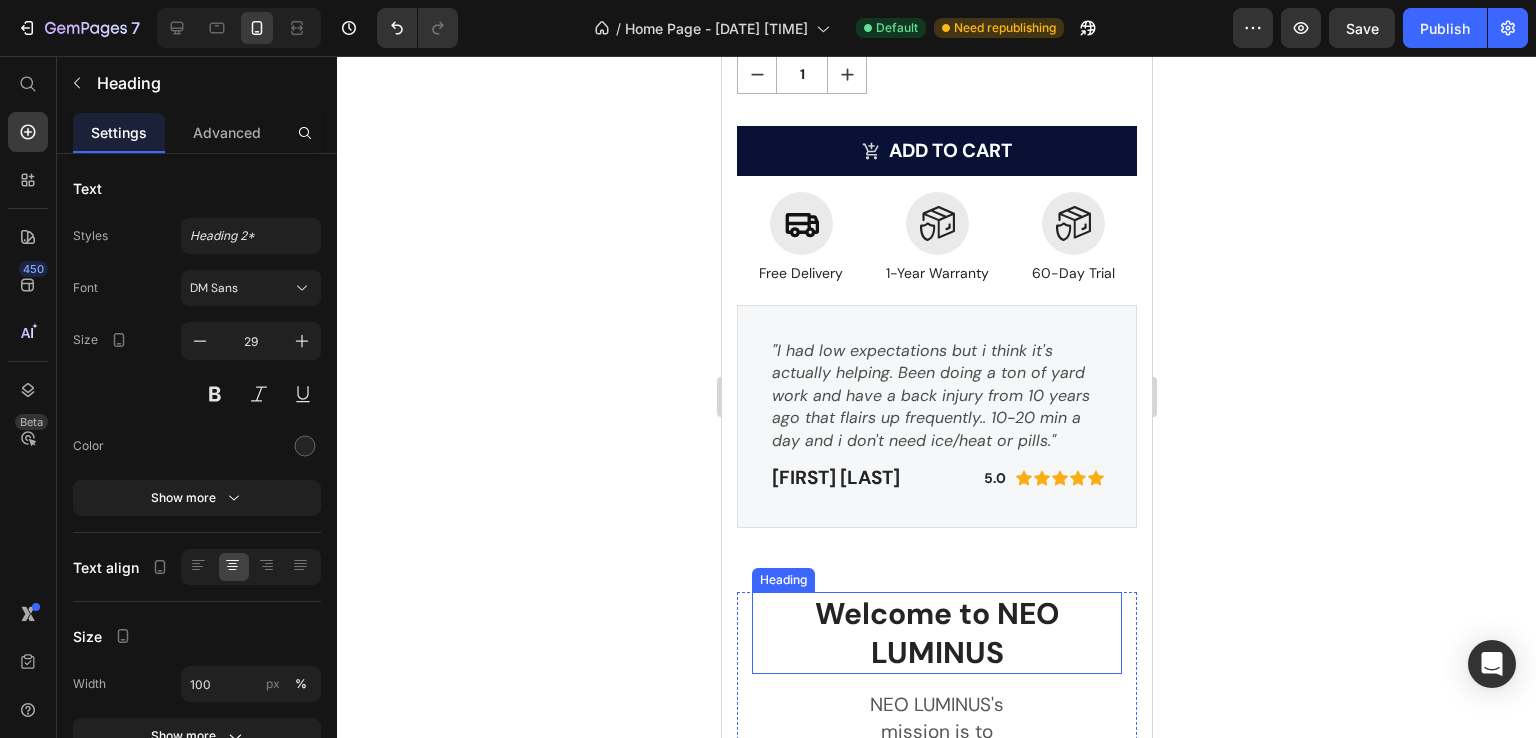 click on "Welcome to NEO LUMINUS" at bounding box center (936, 633) 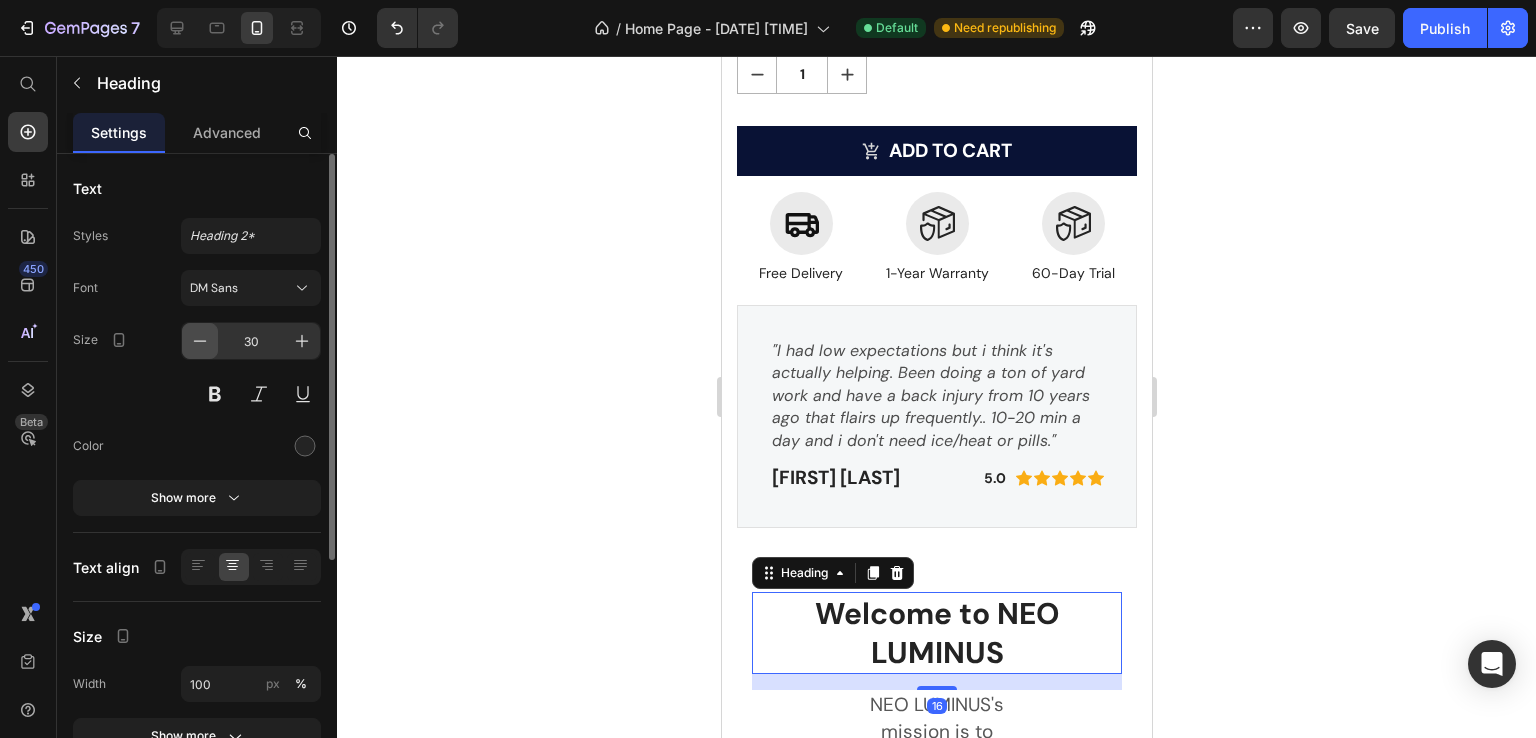 click 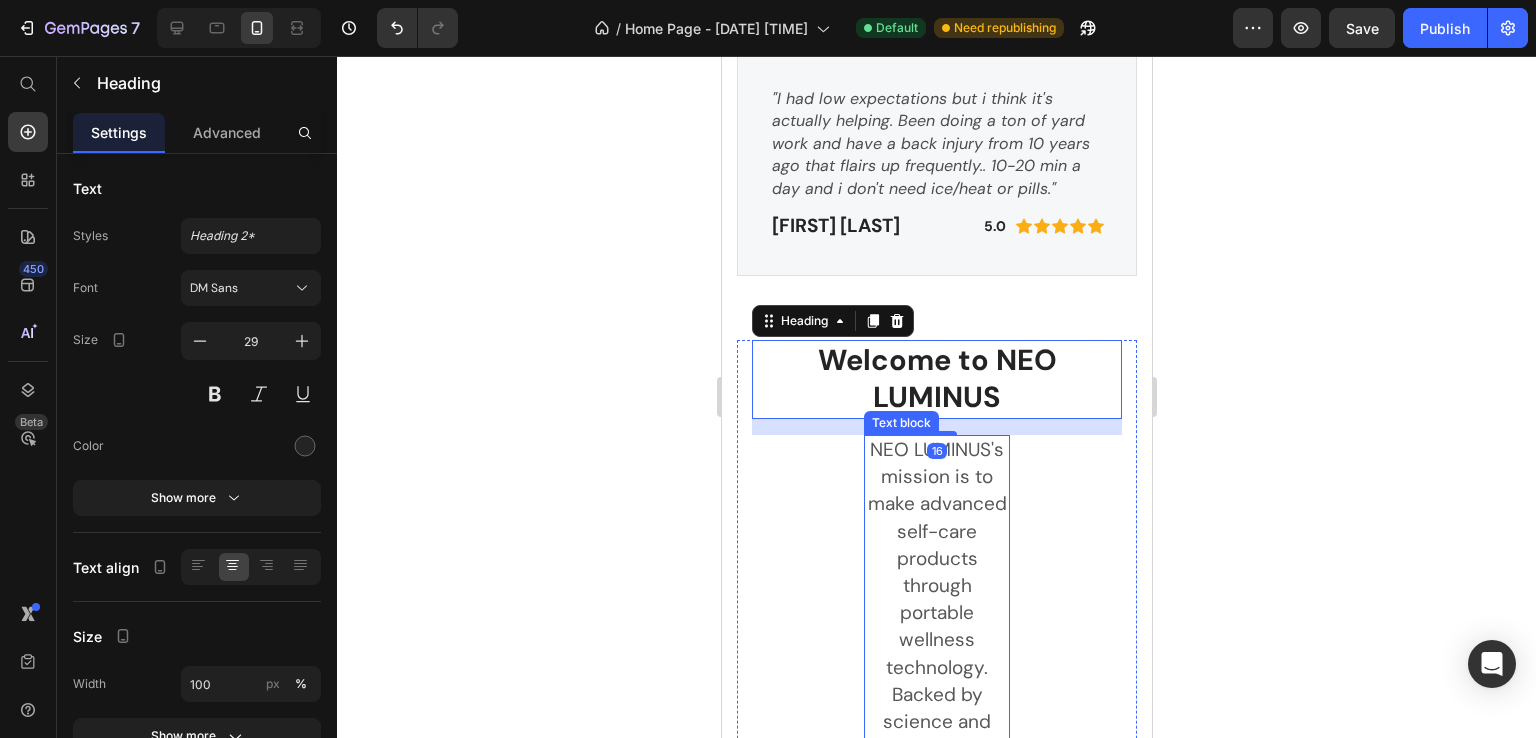 scroll, scrollTop: 2491, scrollLeft: 0, axis: vertical 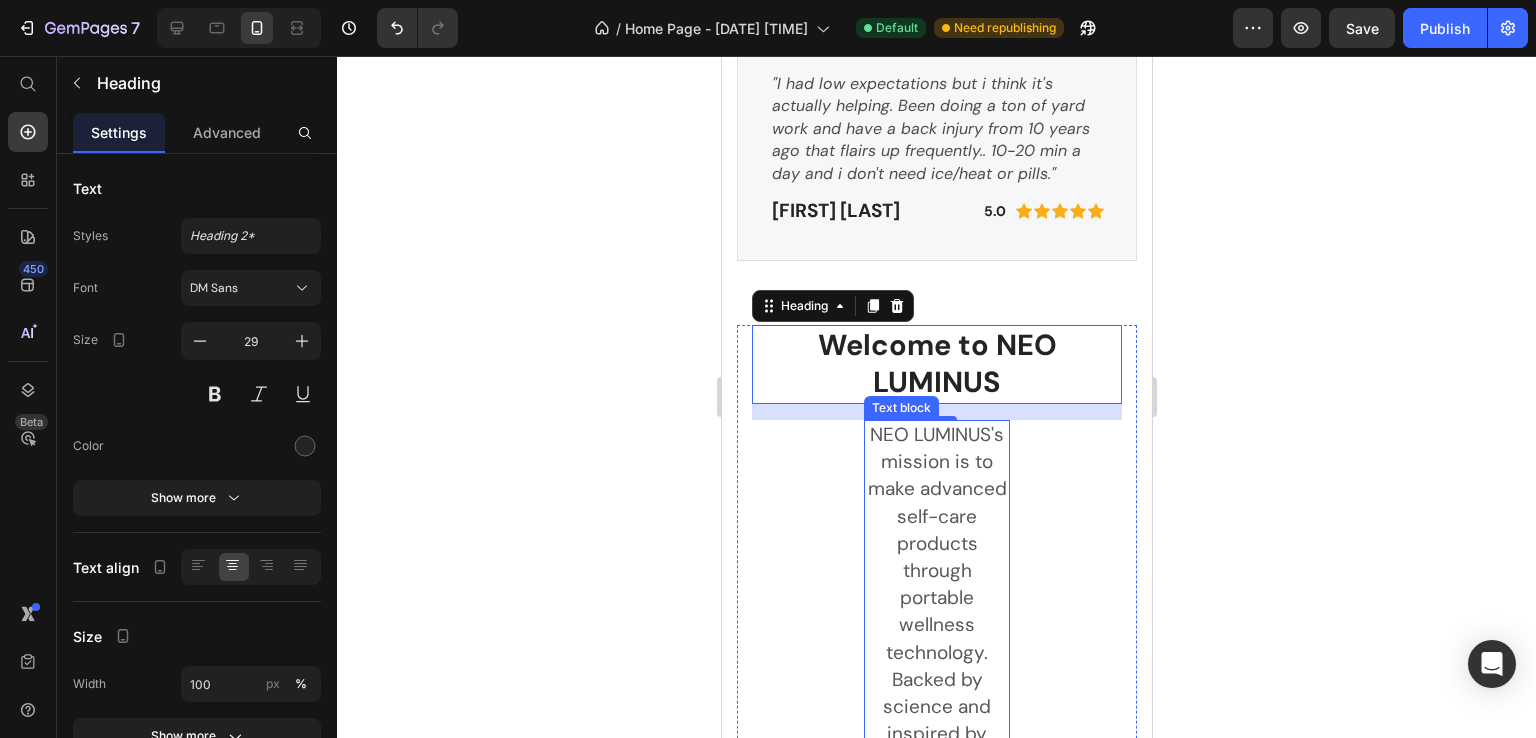click on "NEO LUMINUS's mission is to make advanced self-care products through portable wellness technology. Backed by science and inspired by nature, our red light, near-infrared light, far-infrared, PEMF therapy and healing crystals create spa-inspired home rituals. We strive every day to ensure that the innovations of NEO LUMINUS provide you with the best possible results, regardless of whether you want to heal pain or are a professional athlete and want to reach peak performance." at bounding box center [936, 951] 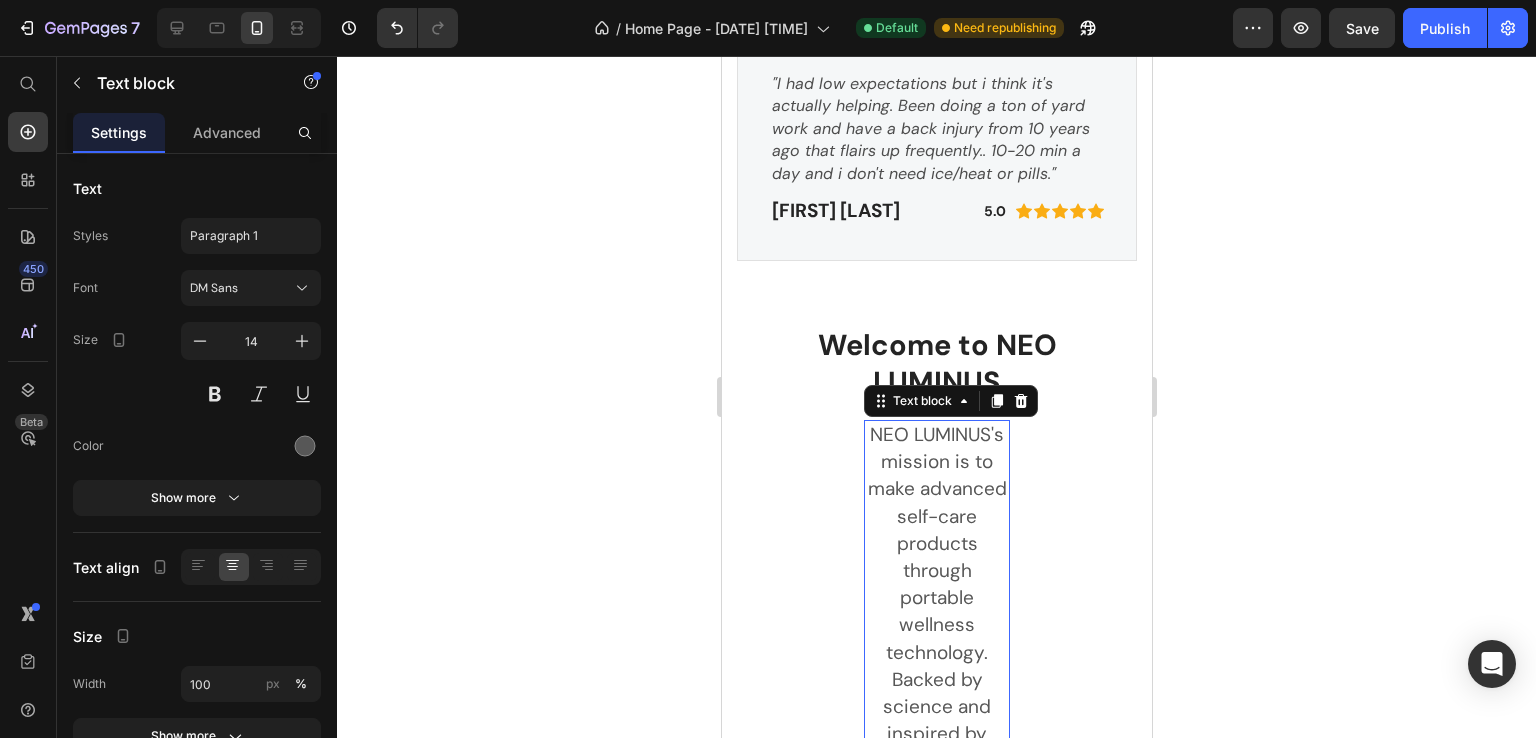 drag, startPoint x: 241, startPoint y: 134, endPoint x: 339, endPoint y: 425, distance: 307.05862 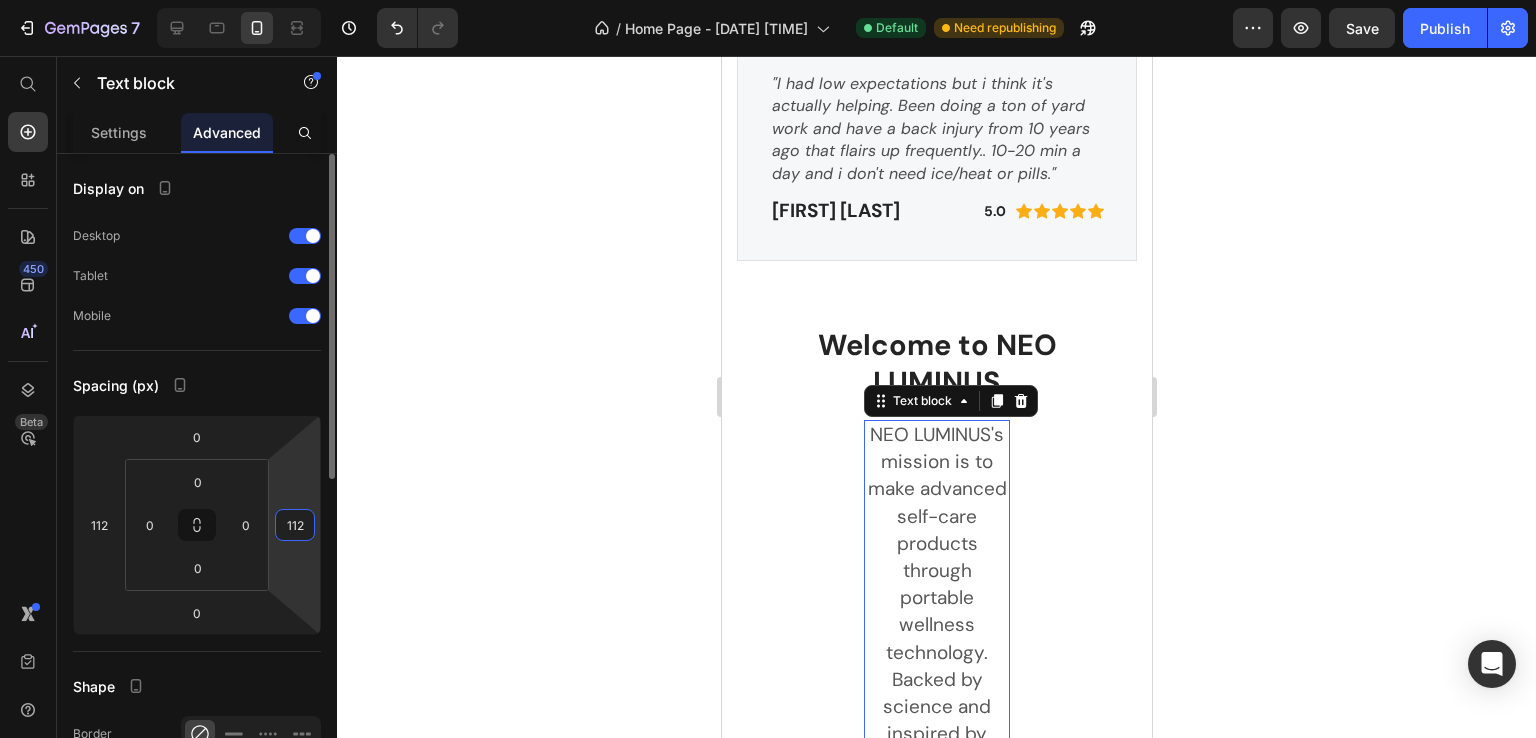 click on "112" at bounding box center [295, 525] 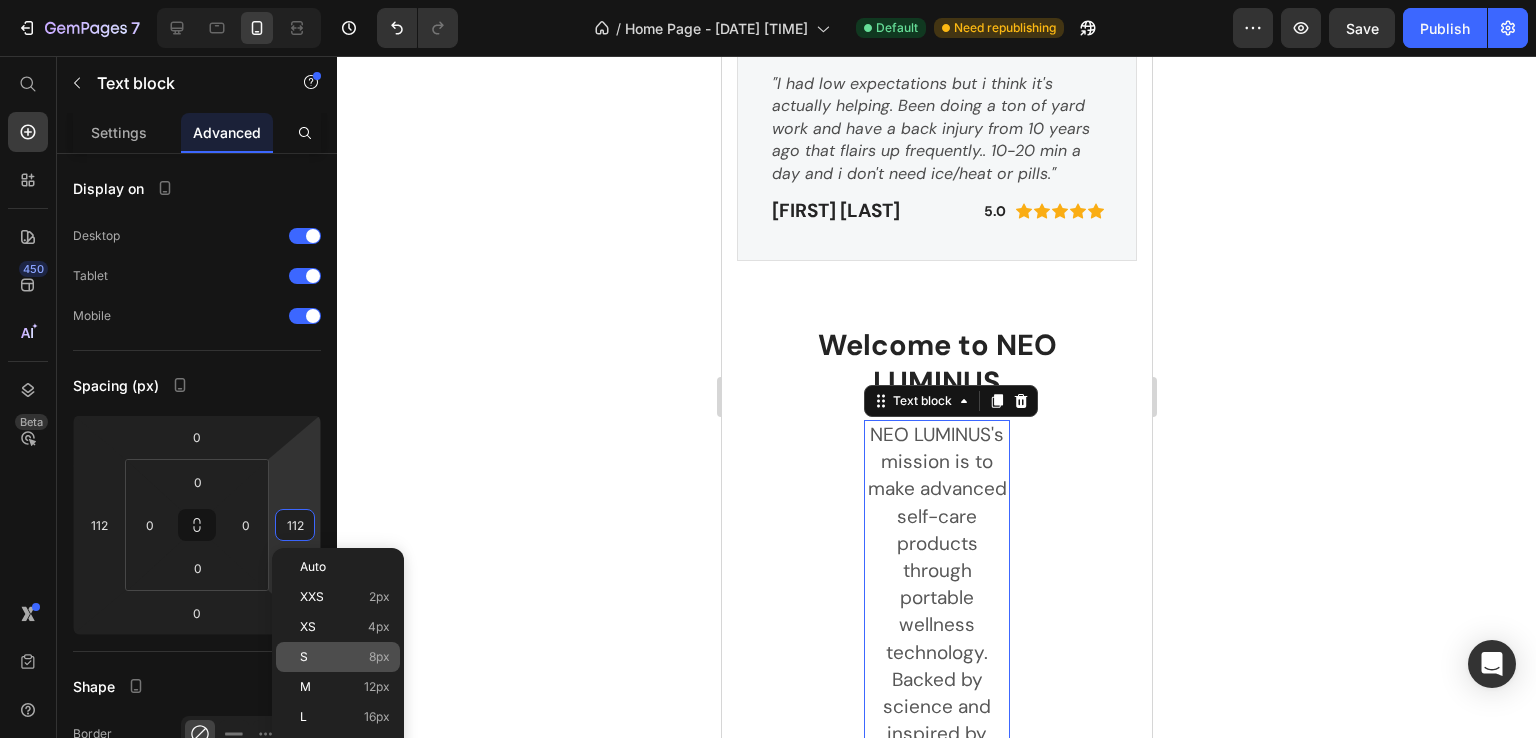 click on "S 8px" at bounding box center [345, 657] 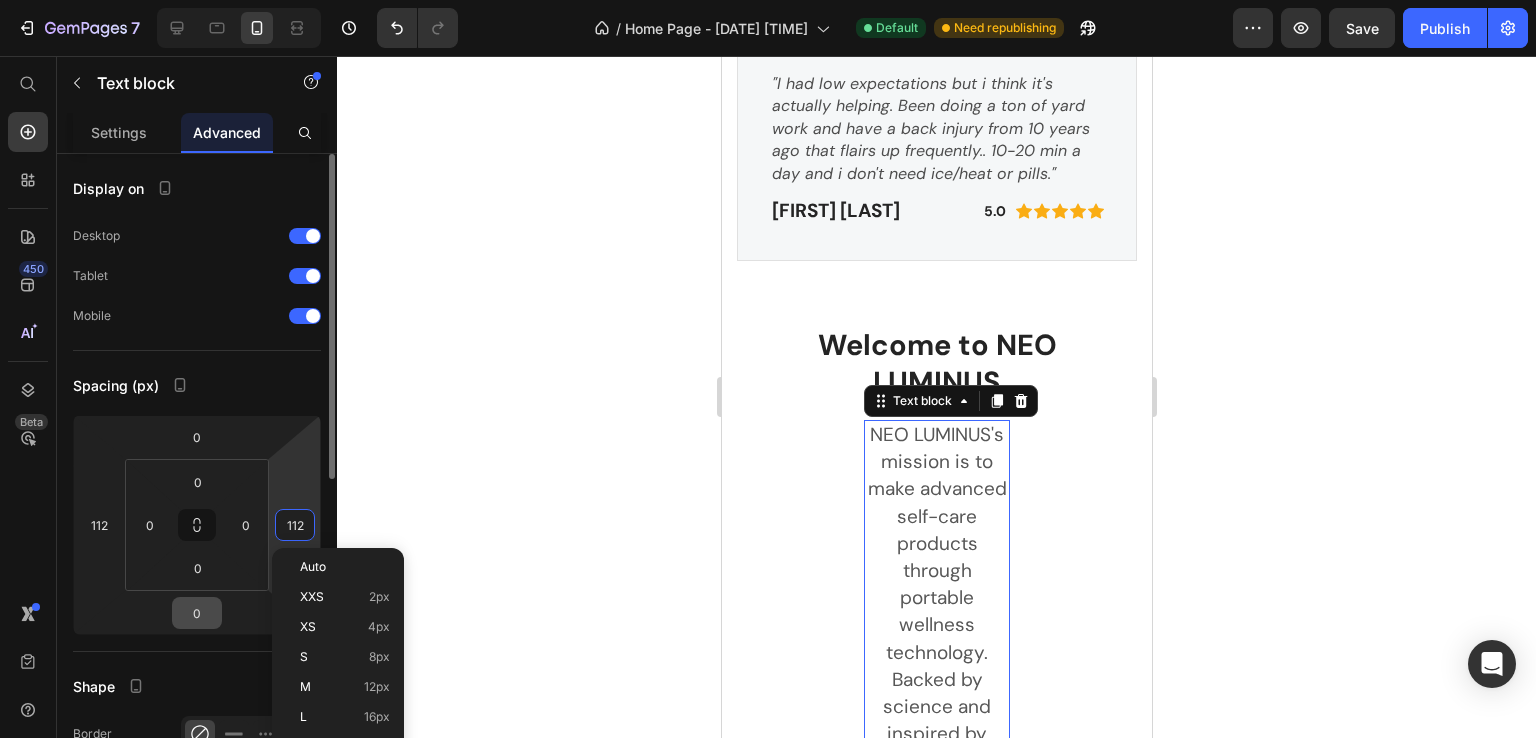 type on "8" 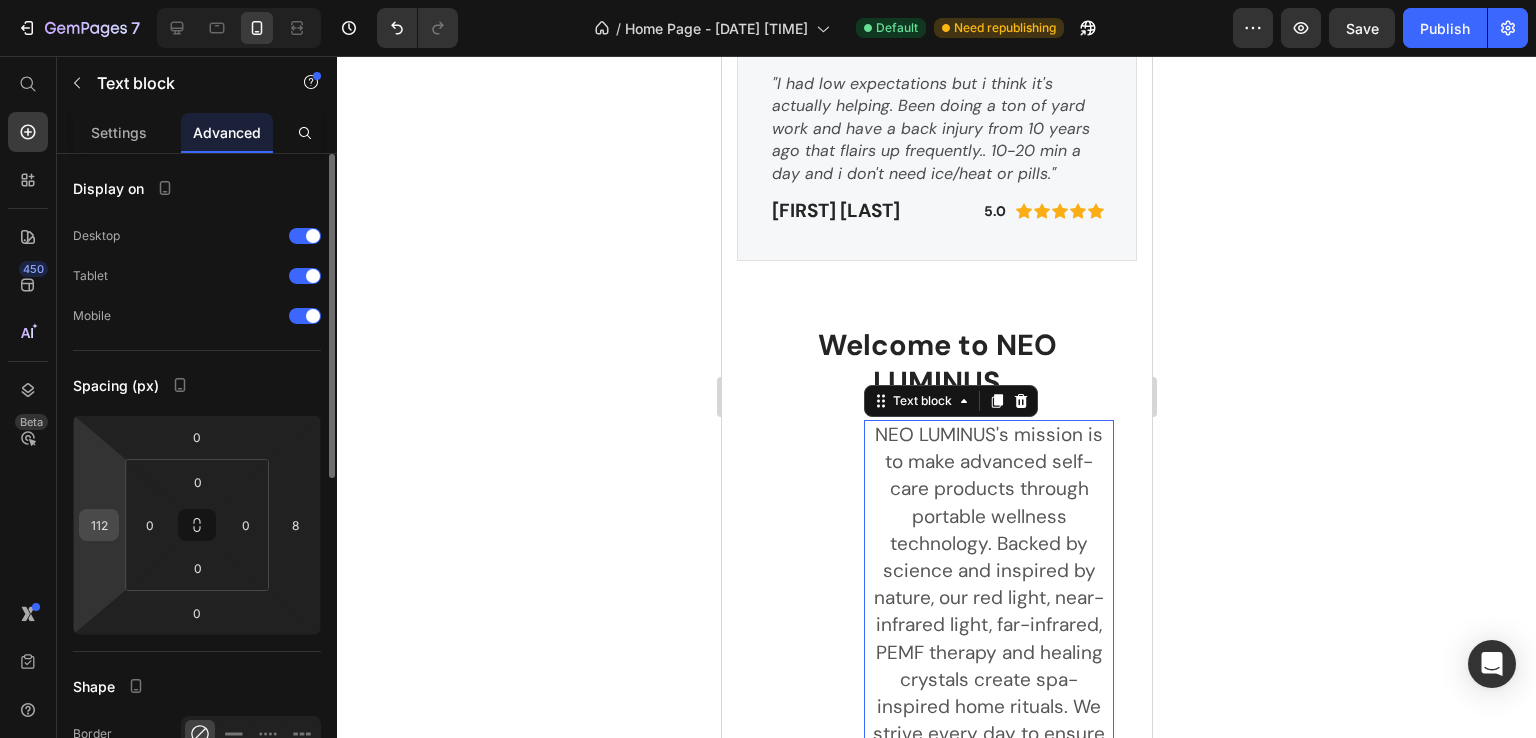 click on "112" at bounding box center [99, 525] 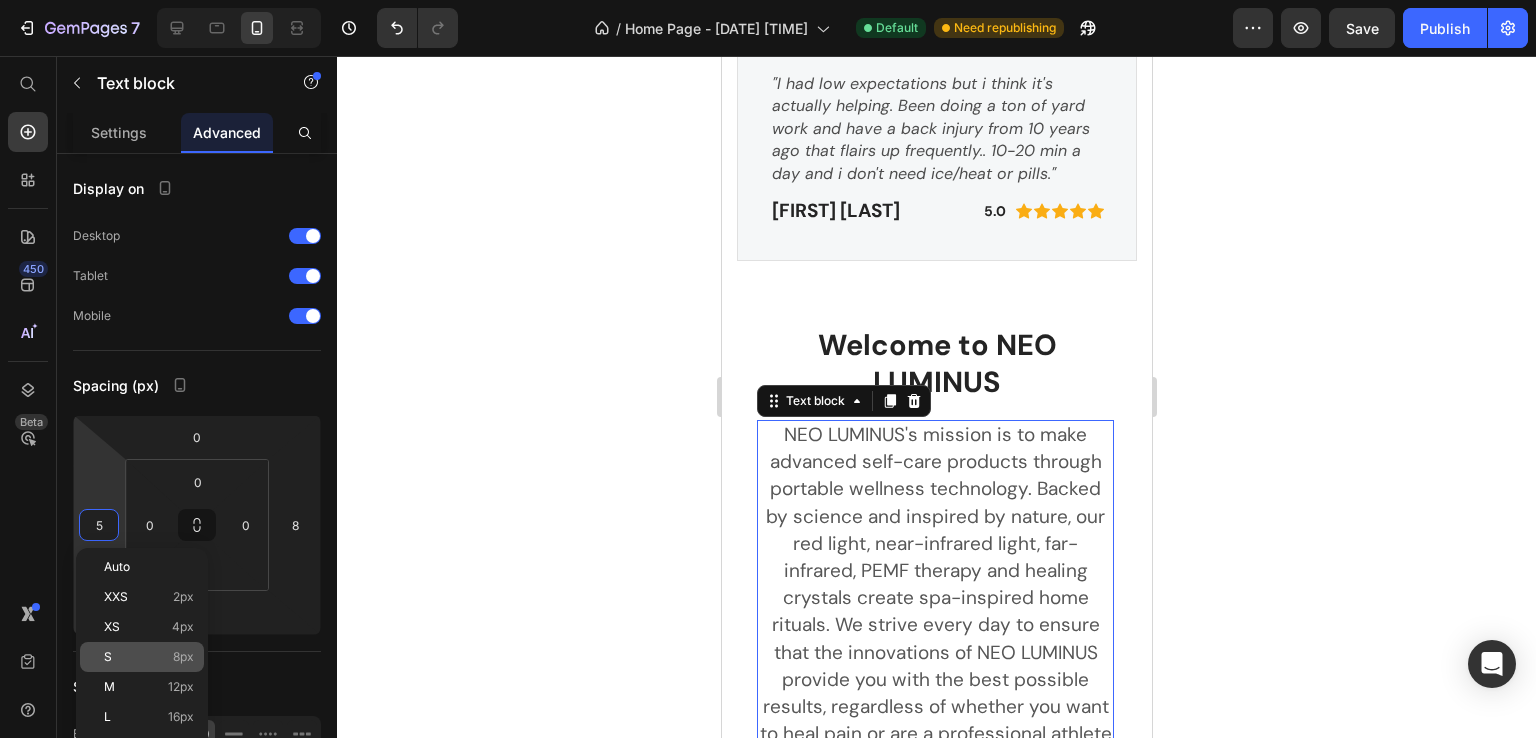 click on "8px" at bounding box center [183, 657] 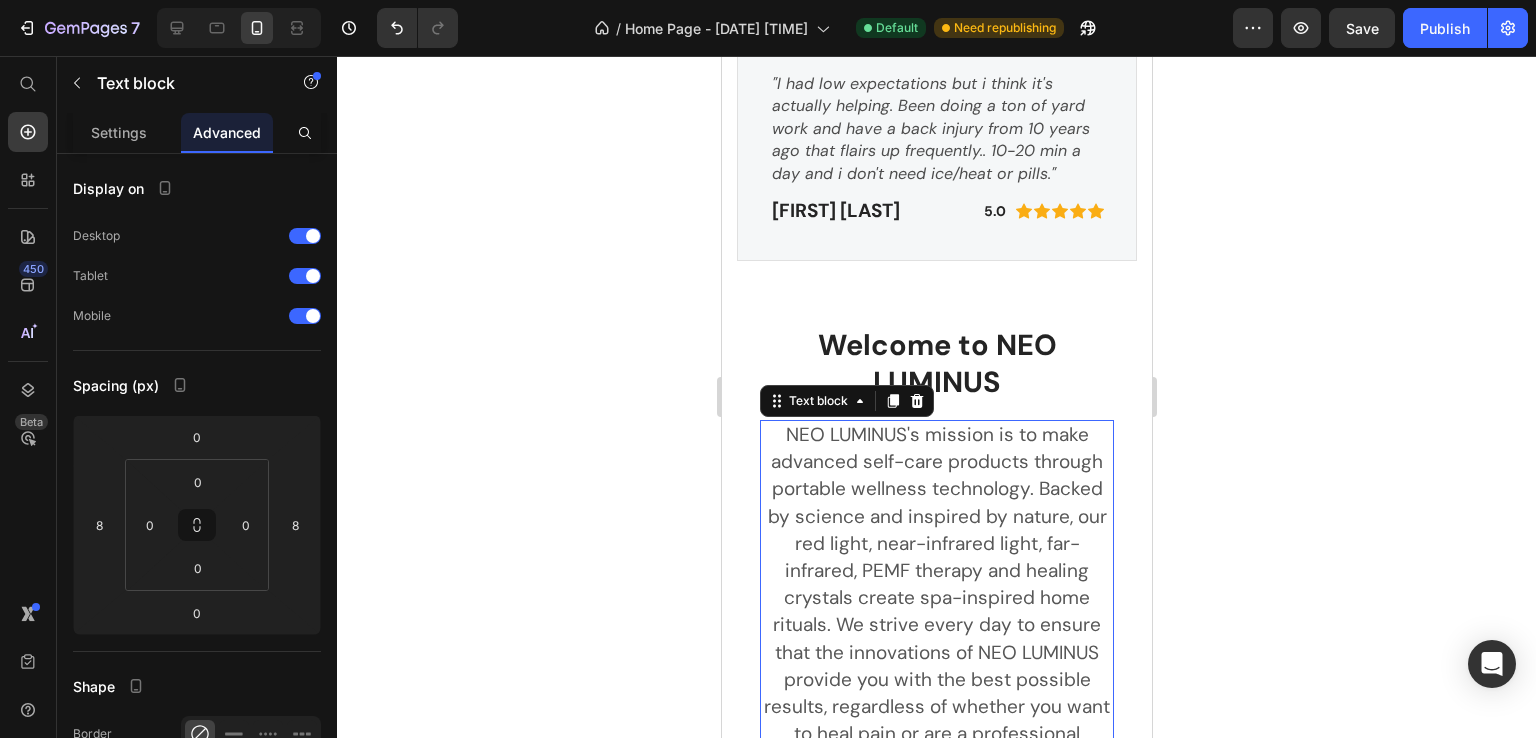 click 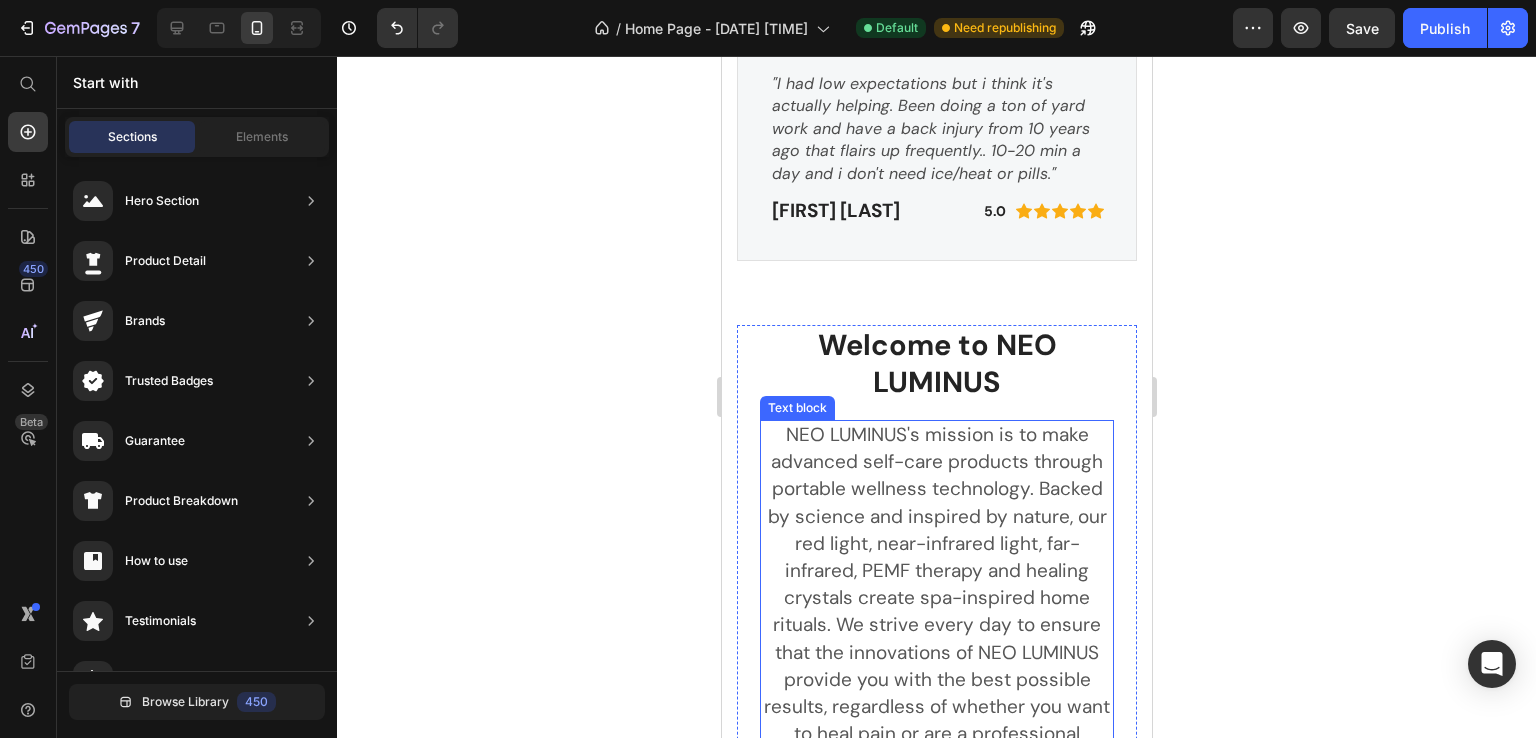 scroll, scrollTop: 2758, scrollLeft: 0, axis: vertical 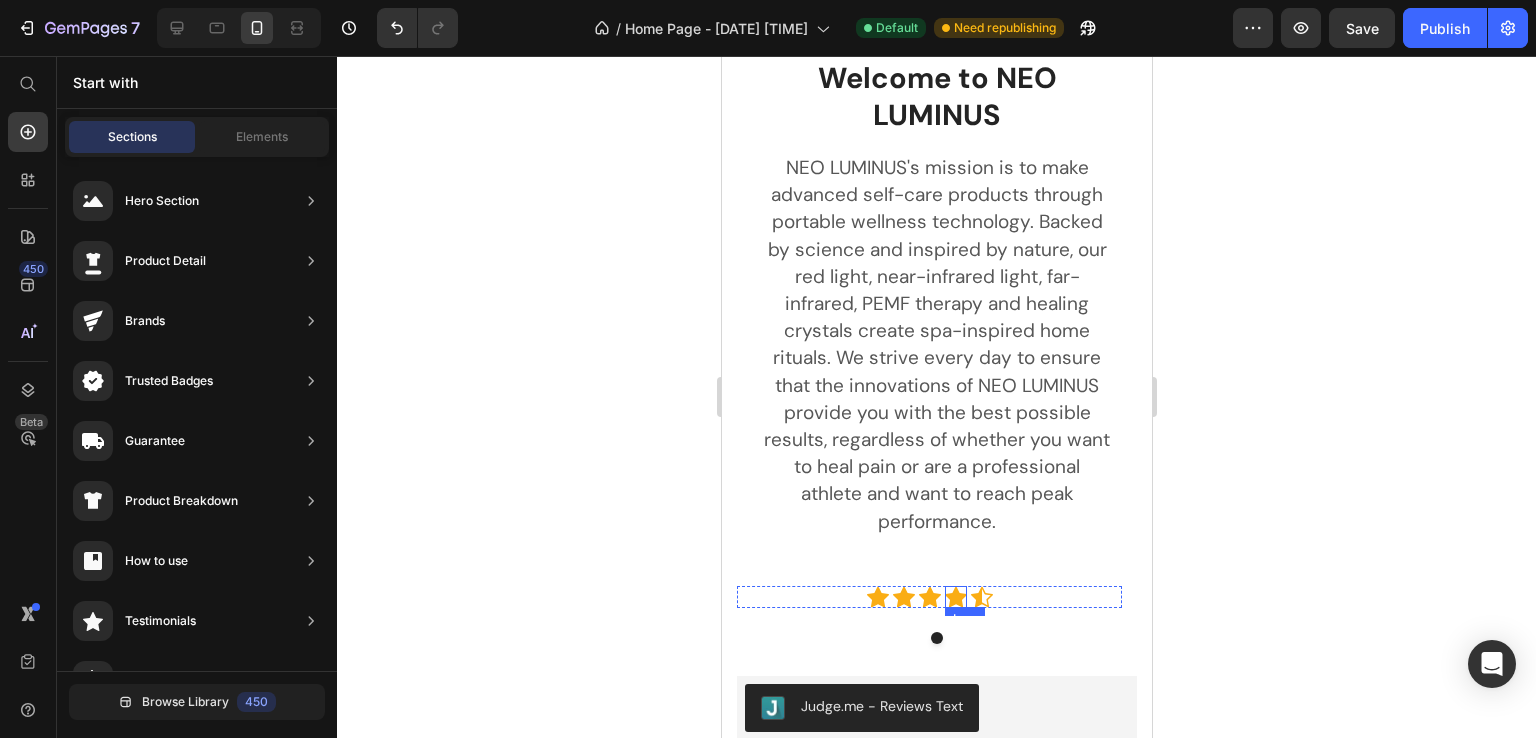 click 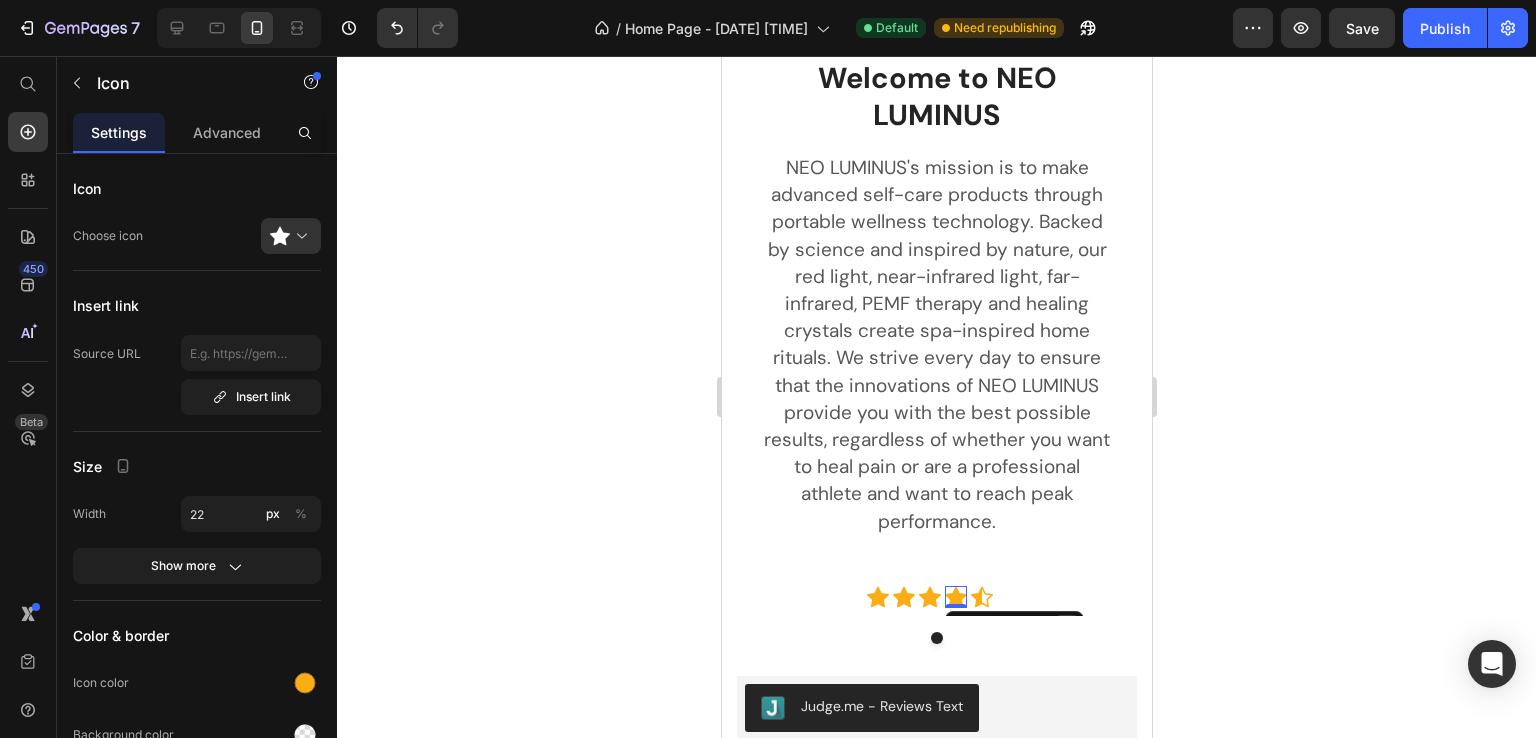 click at bounding box center (1066, 627) 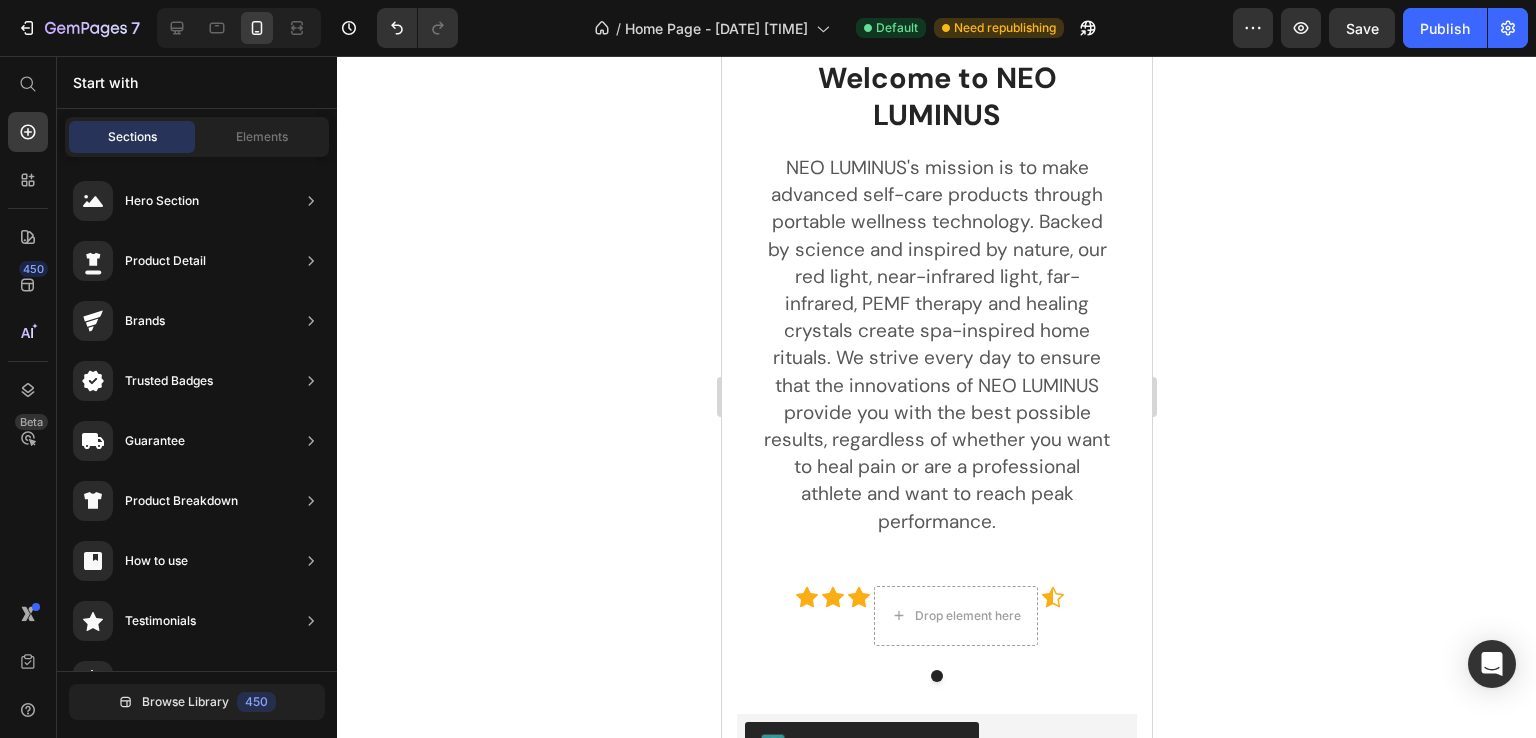 click 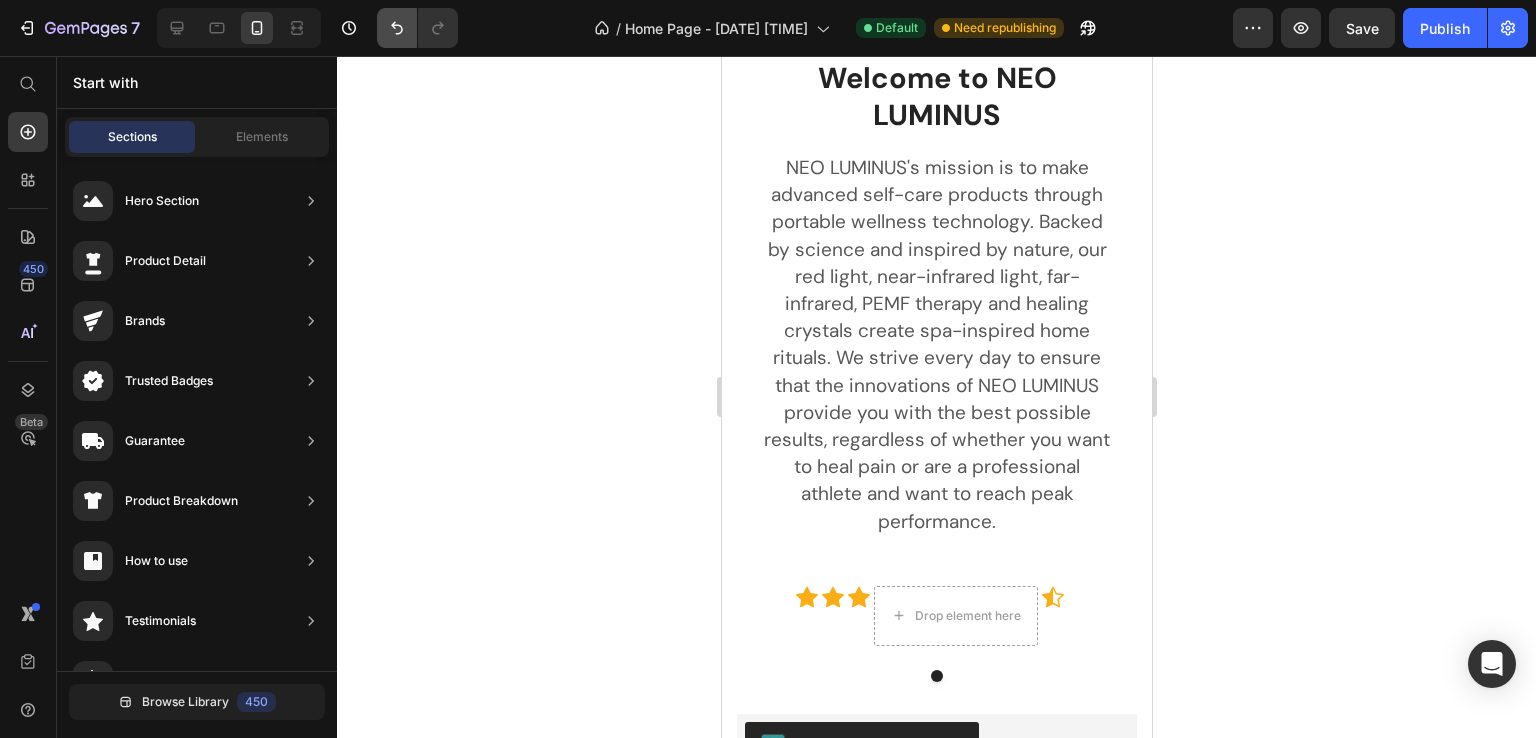 click 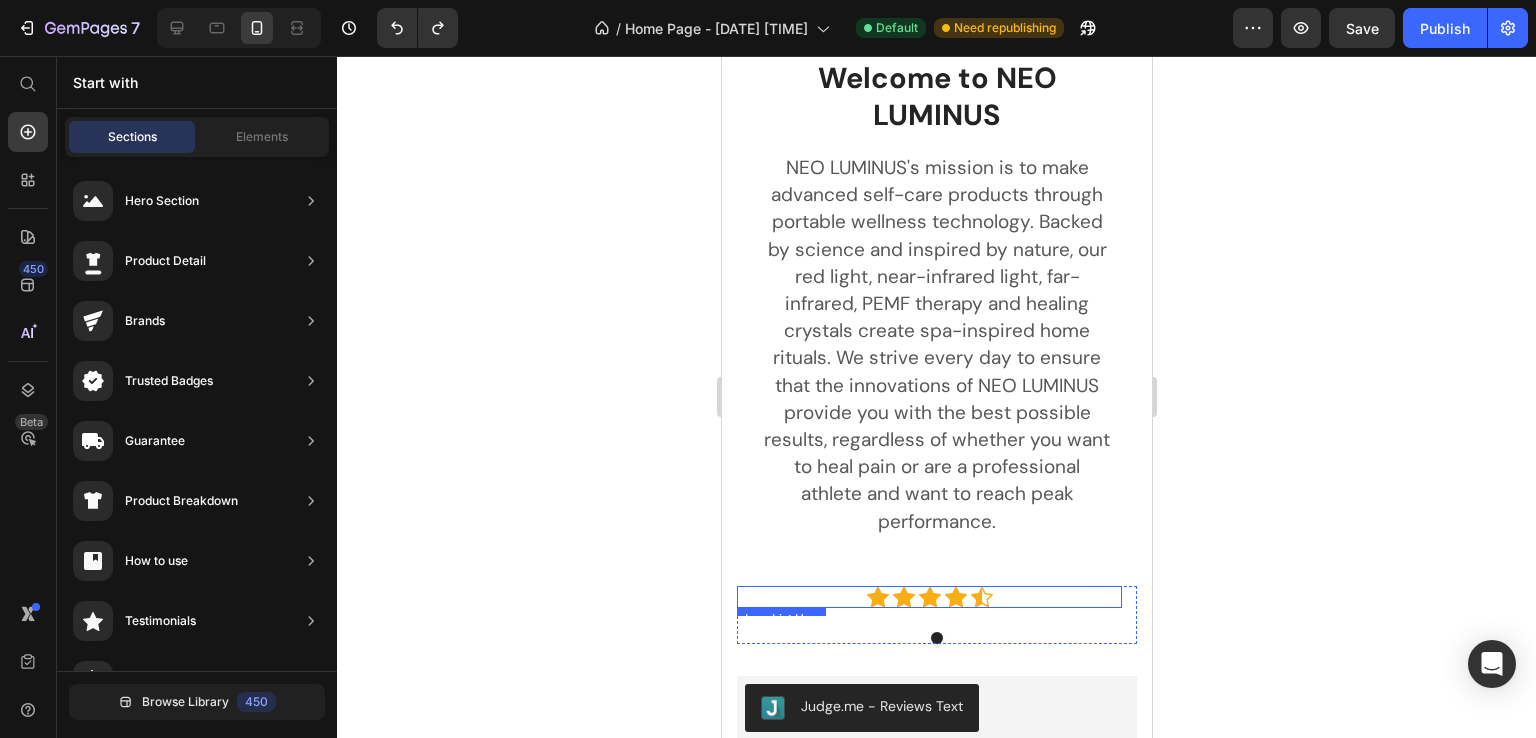 click on "Icon                Icon                Icon                Icon
Icon" at bounding box center (928, 597) 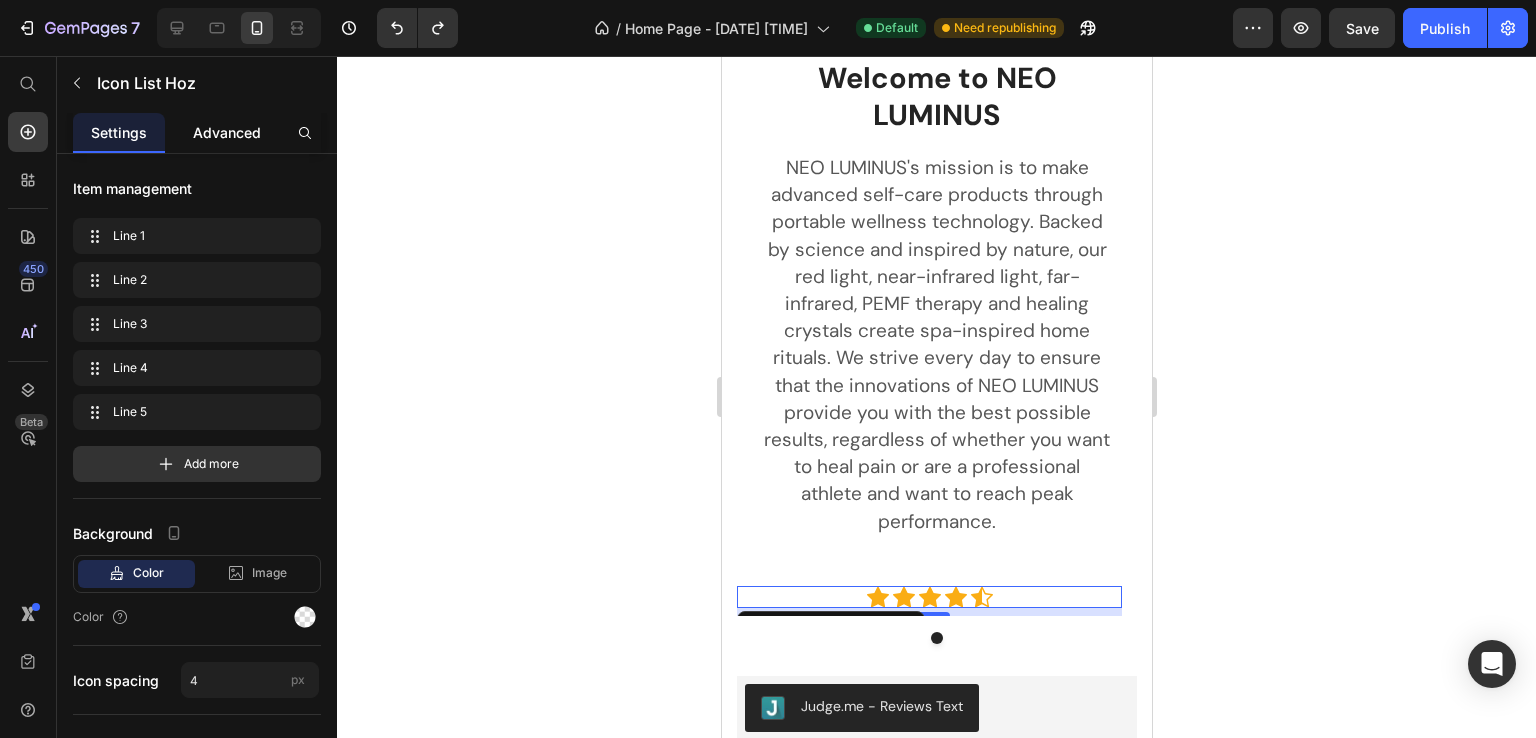 click on "Advanced" at bounding box center [227, 132] 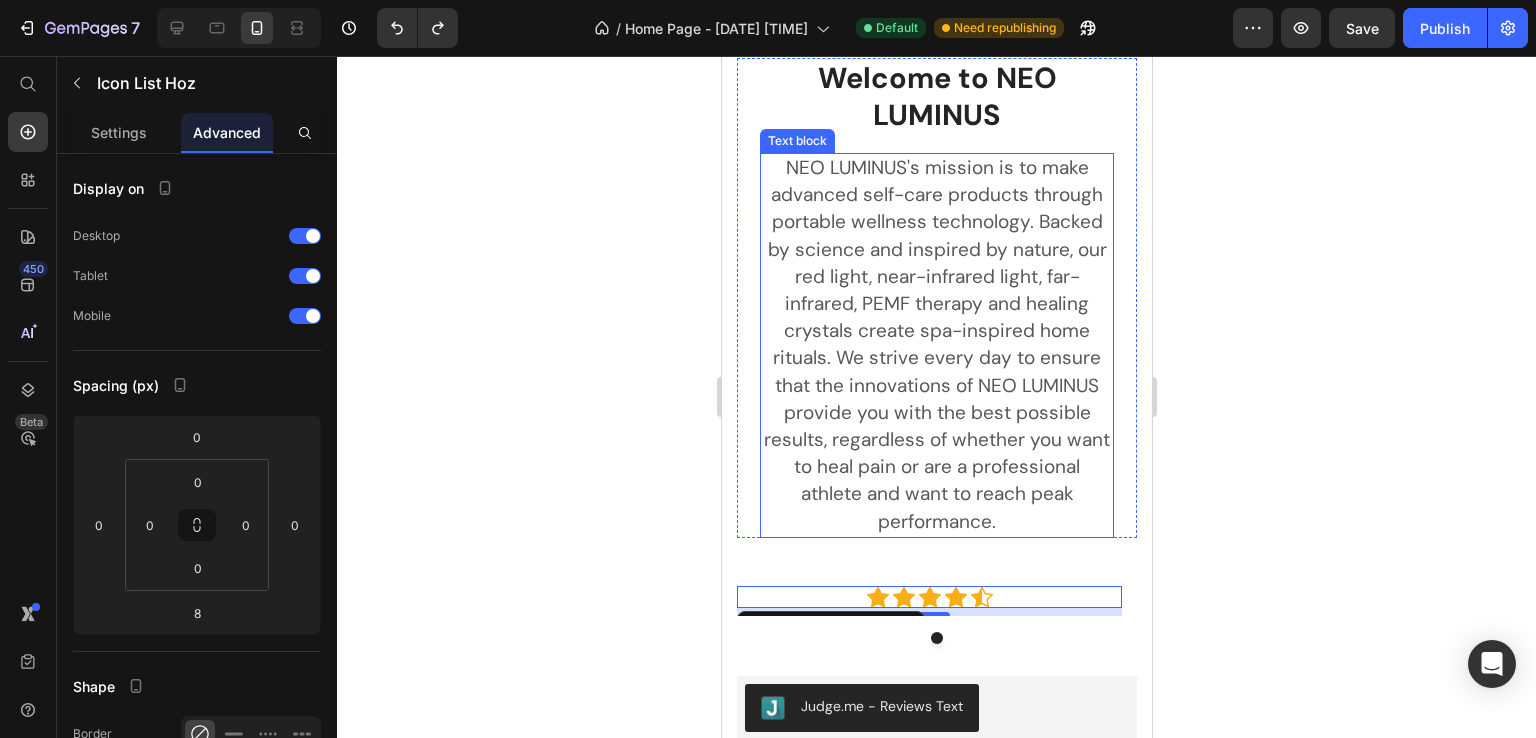 drag, startPoint x: 1017, startPoint y: 441, endPoint x: 757, endPoint y: 341, distance: 278.56778 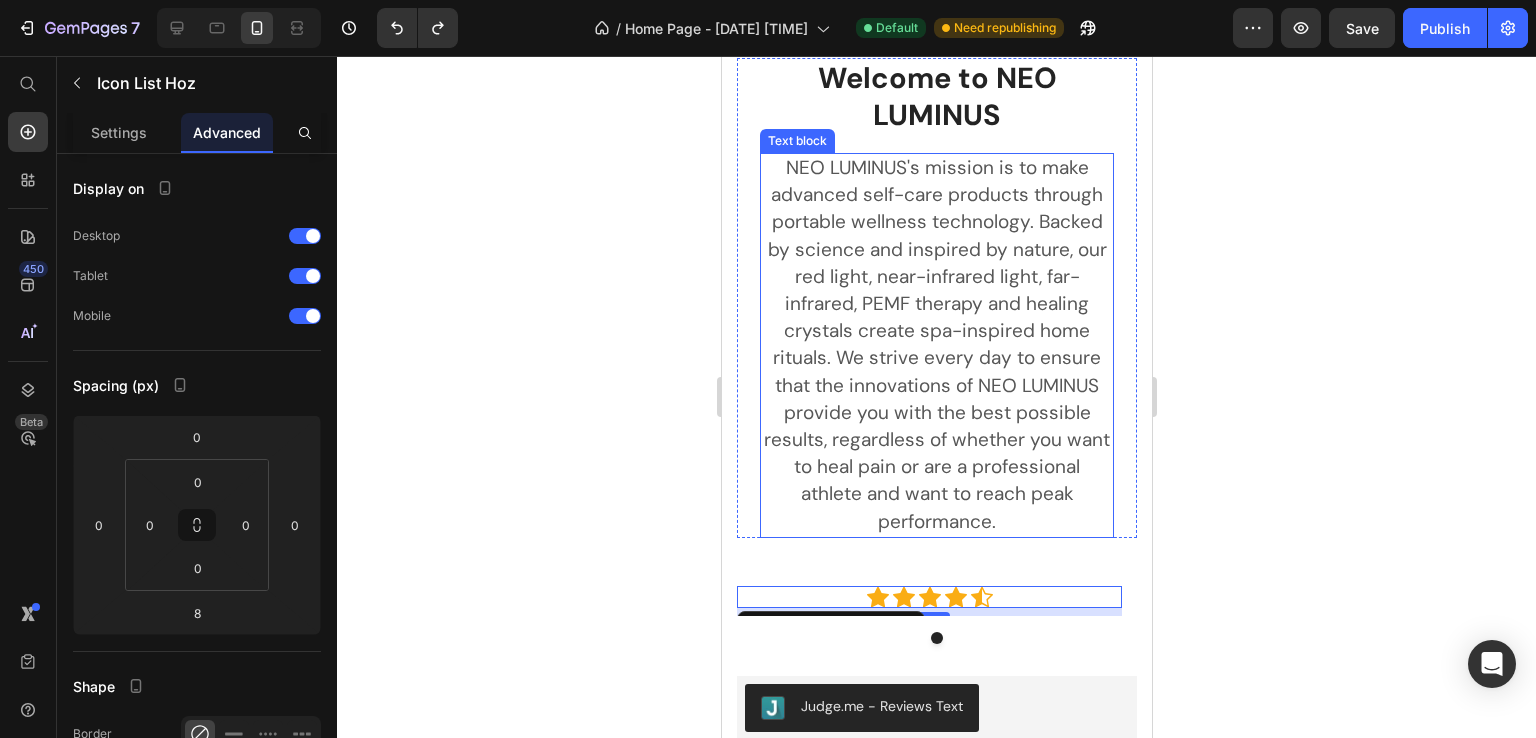 click on "NEO LUMINUS's mission is to make advanced self-care products through portable wellness technology. Backed by science and inspired by nature, our red light, near-infrared light, far-infrared, PEMF therapy and healing crystals create spa-inspired home rituals. We strive every day to ensure that the innovations of NEO LUMINUS provide you with the best possible results, regardless of whether you want to heal pain or are a professional athlete and want to reach peak performance." at bounding box center (936, 344) 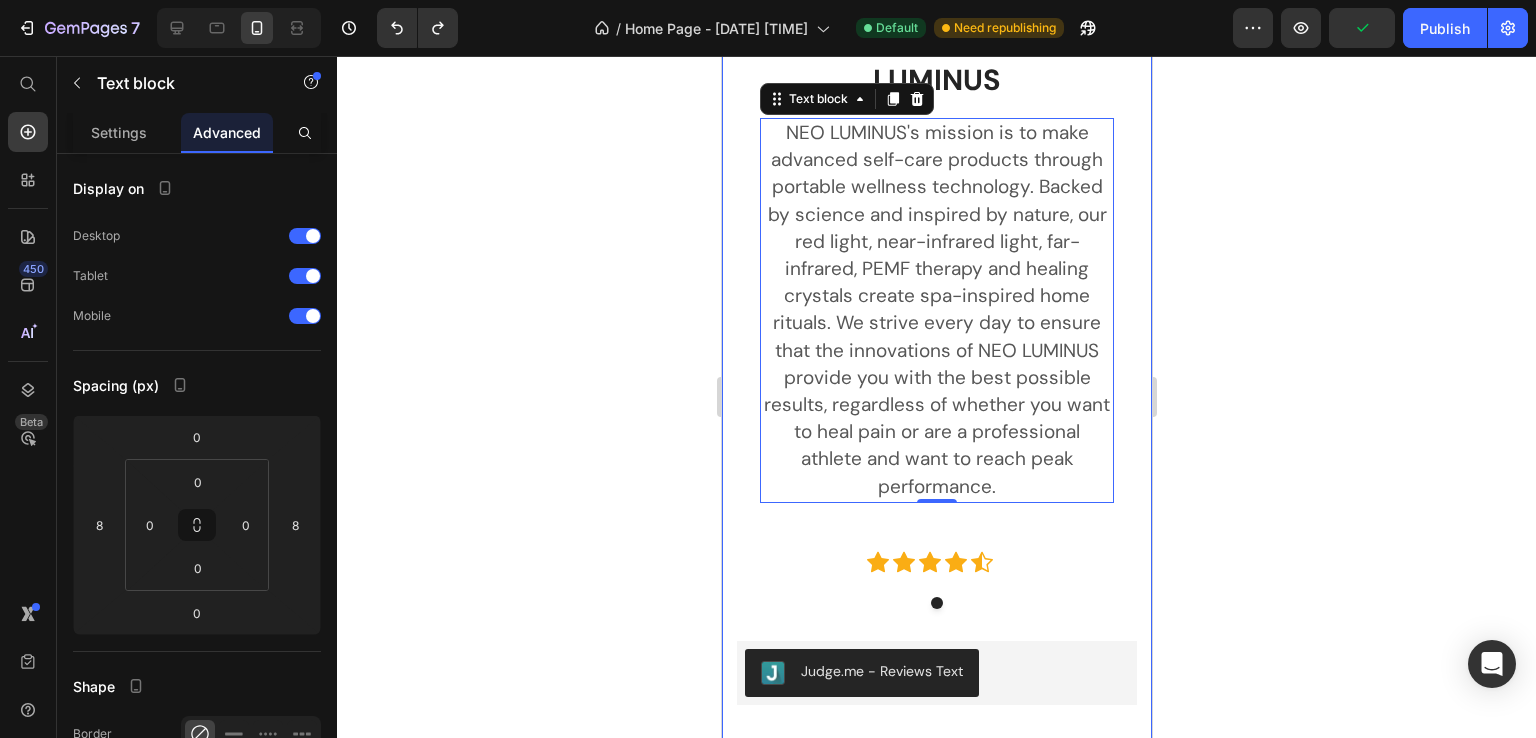 scroll, scrollTop: 3024, scrollLeft: 0, axis: vertical 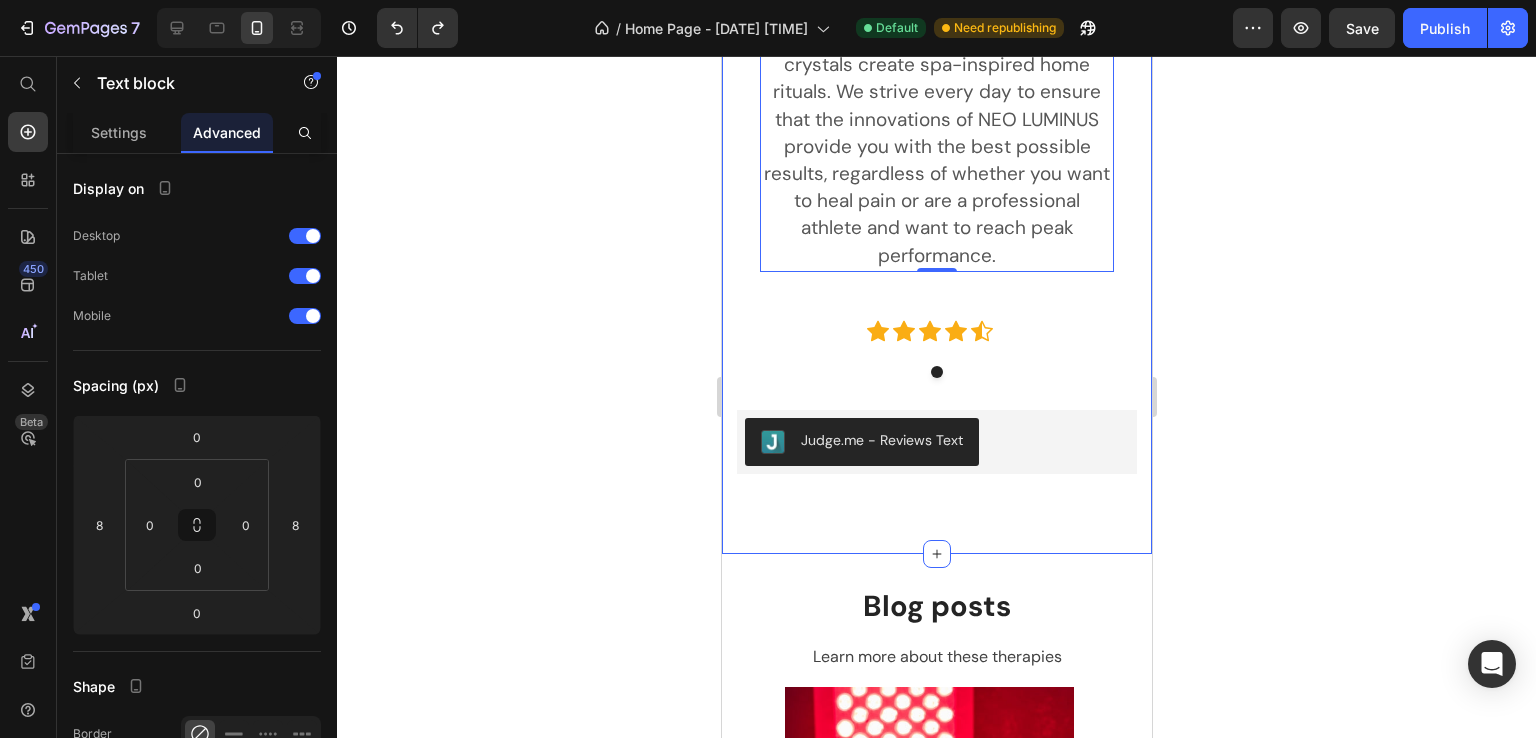 click on "Judge.me - Reviews Text" at bounding box center (936, 442) 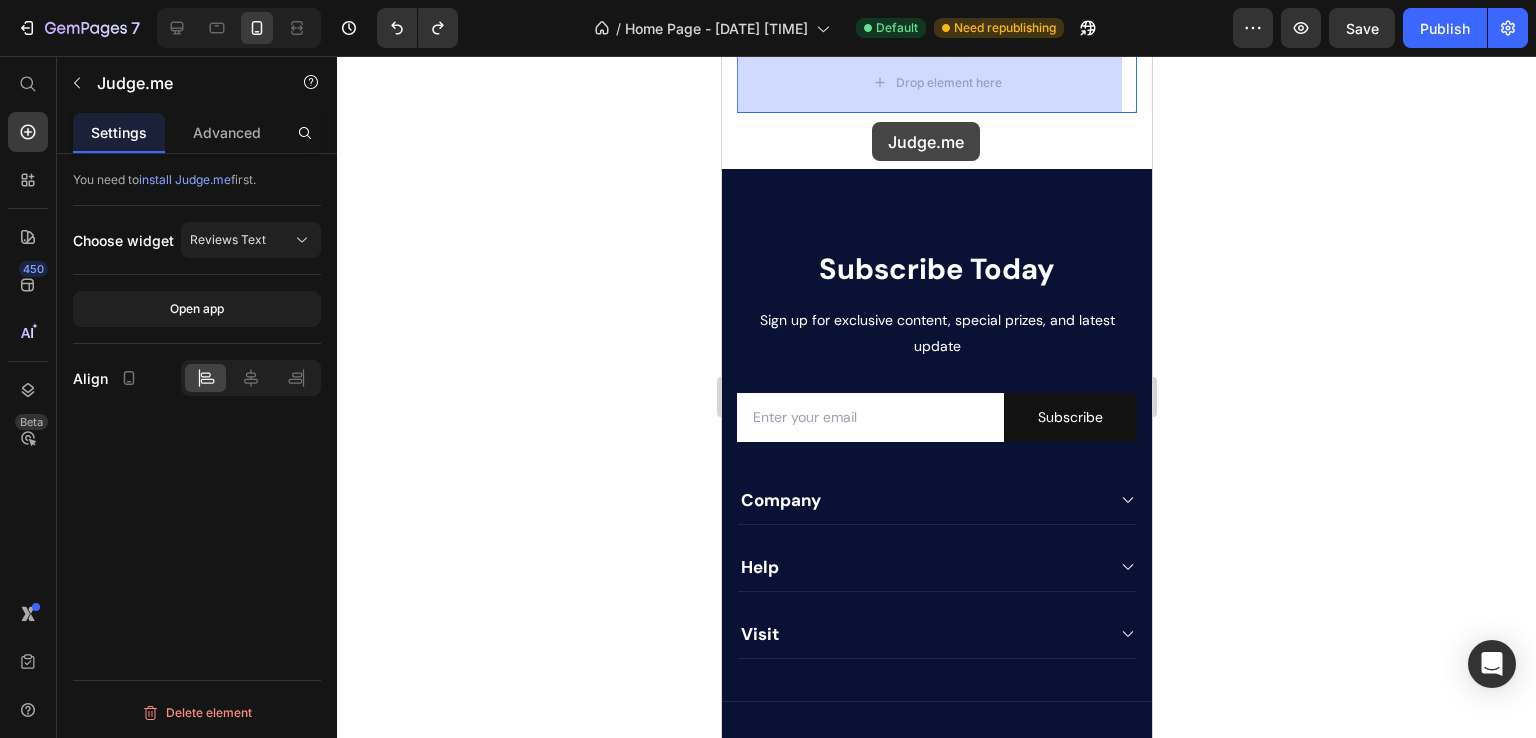 scroll, scrollTop: 4032, scrollLeft: 0, axis: vertical 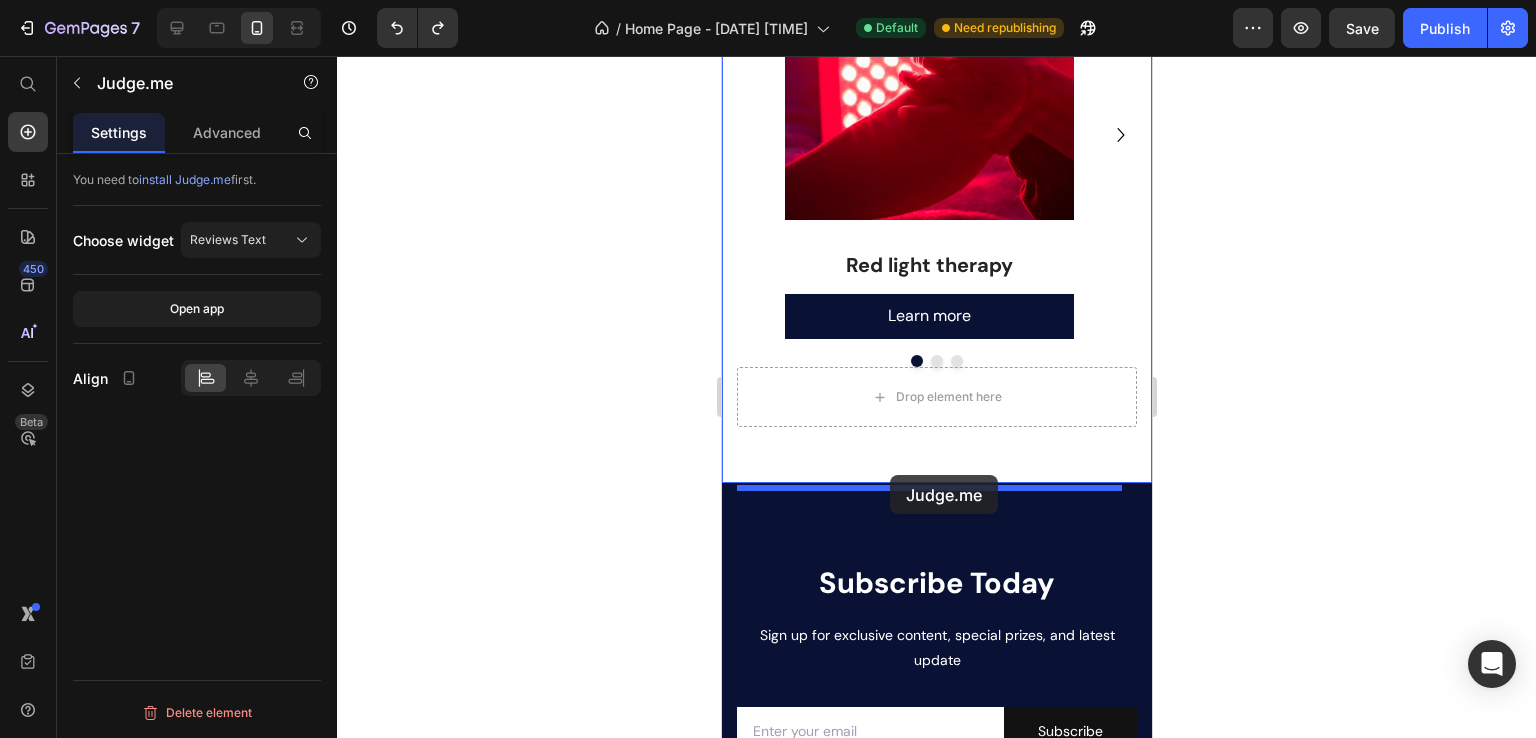 drag, startPoint x: 754, startPoint y: 386, endPoint x: 889, endPoint y: 475, distance: 161.69725 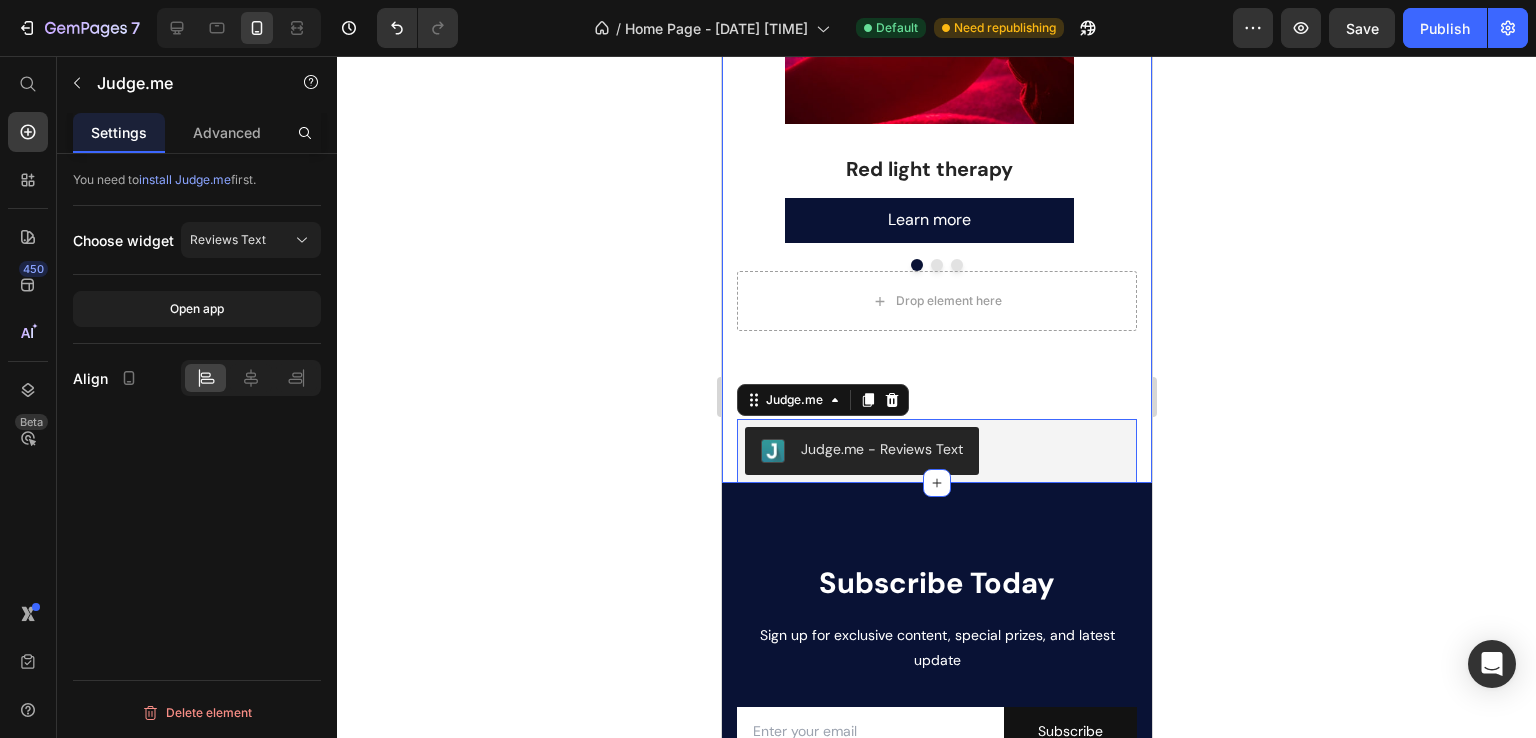 scroll, scrollTop: 3672, scrollLeft: 0, axis: vertical 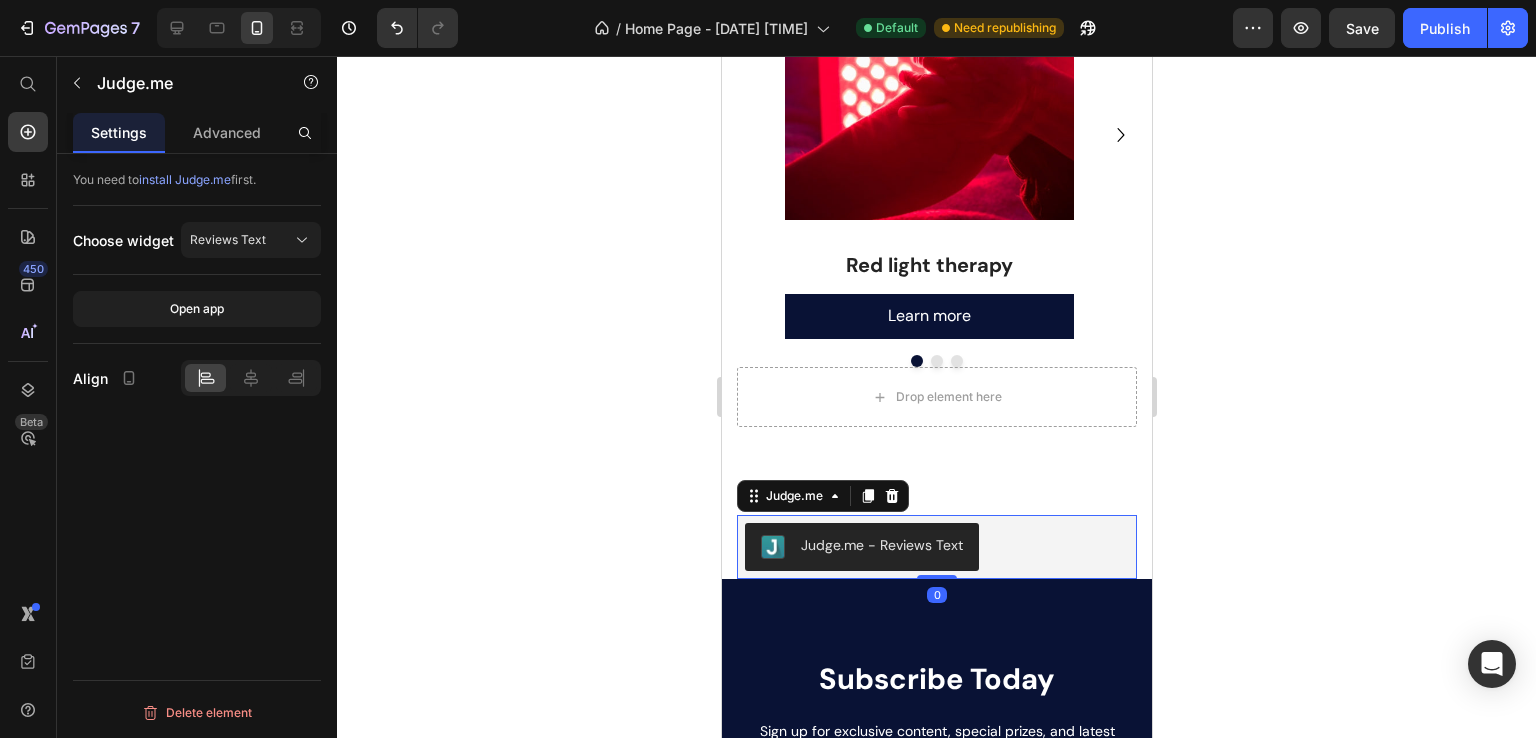 click 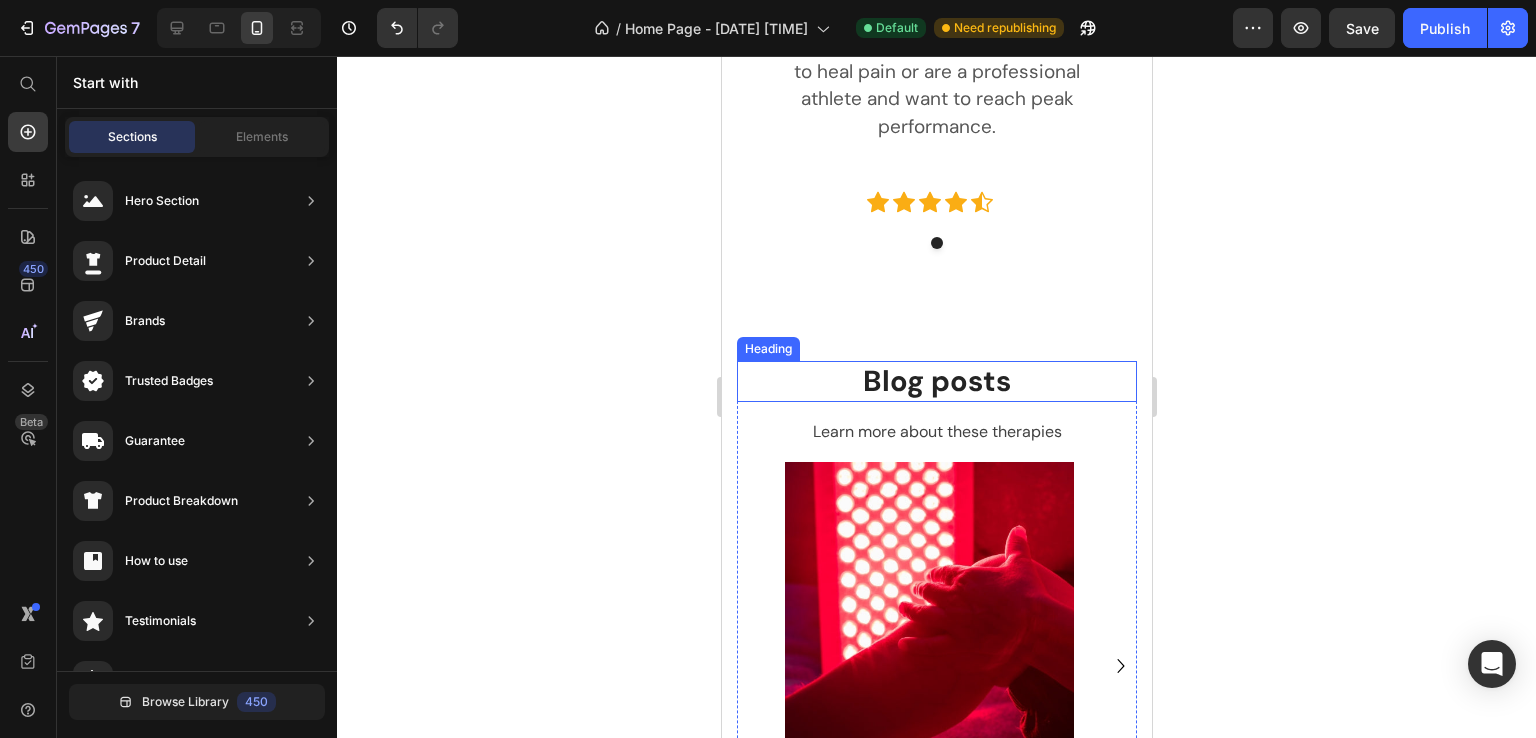 scroll, scrollTop: 3139, scrollLeft: 0, axis: vertical 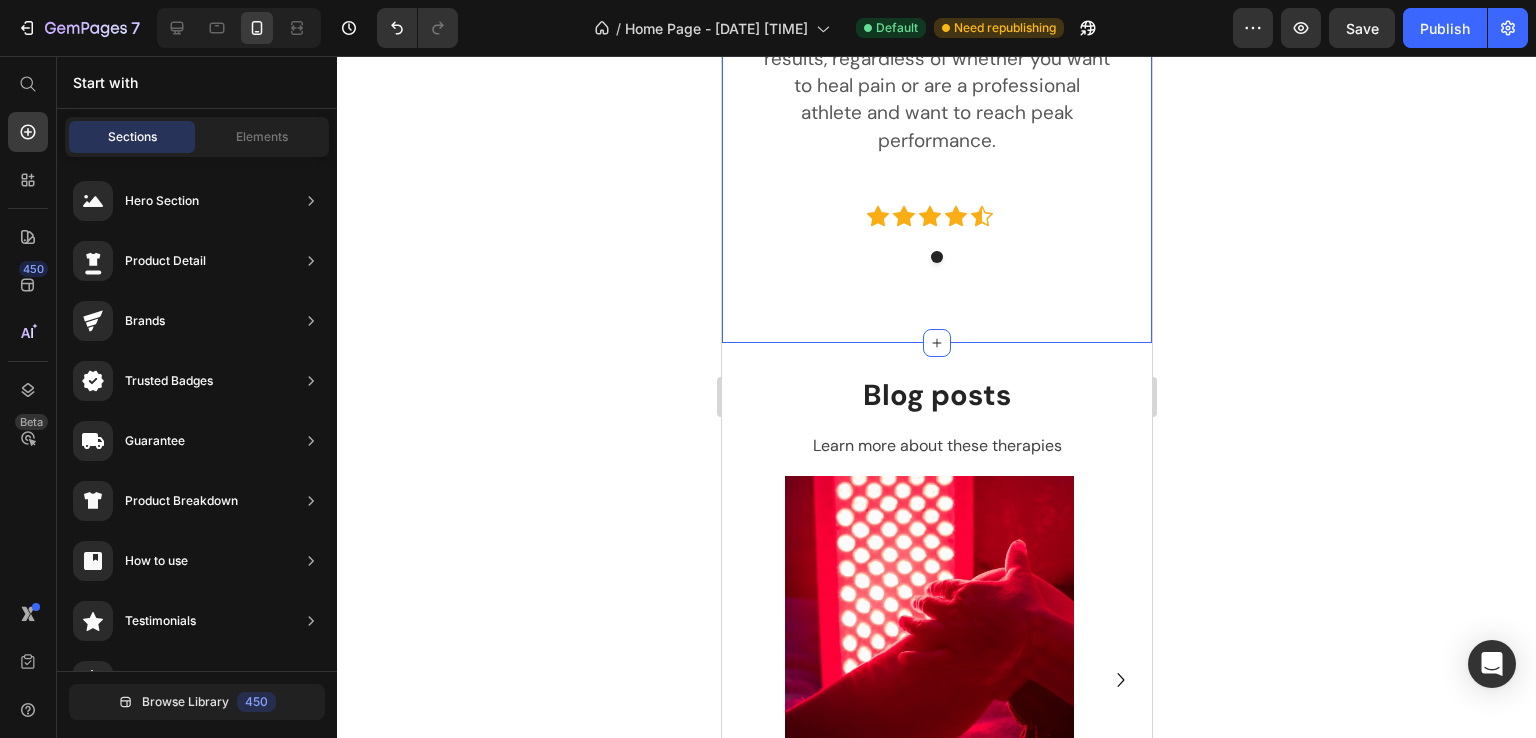 click on "Welcome to NEO LUMINUS Heading NEO LUMINUS's mission is to make advanced self-care products through portable wellness technology. Backed by science and inspired by nature, our red light, near-infrared light, far-infrared, PEMF therapy and healing crystals create spa-inspired home rituals. We strive every day to ensure that the innovations of NEO LUMINUS provide you with the best possible results, regardless of whether you want to heal pain or are a professional athlete and want to reach peak performance. Text block Row                Icon                Icon                Icon                Icon
Icon Icon List Hoz Carousel Row Section 8" at bounding box center [936, -6] 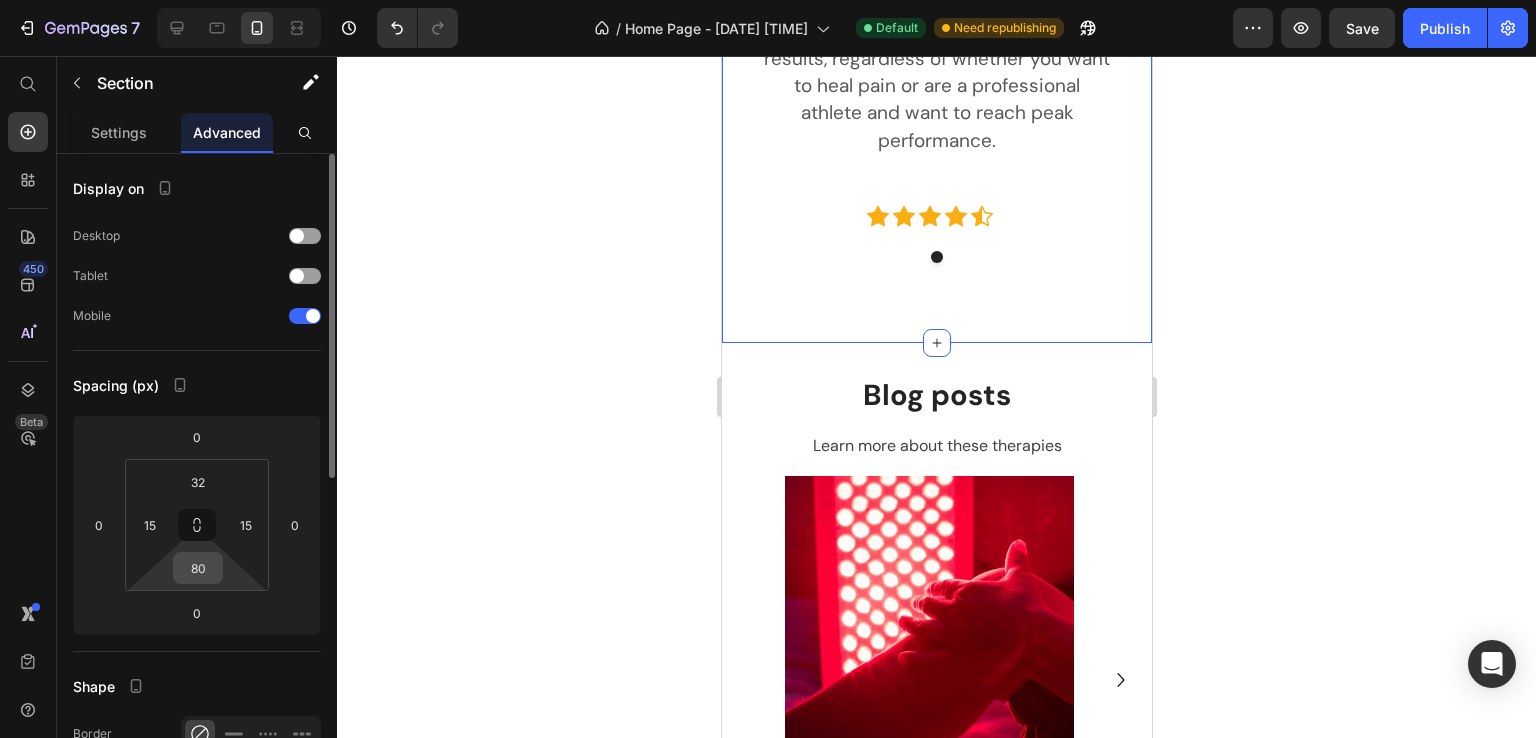 click on "80" at bounding box center (198, 568) 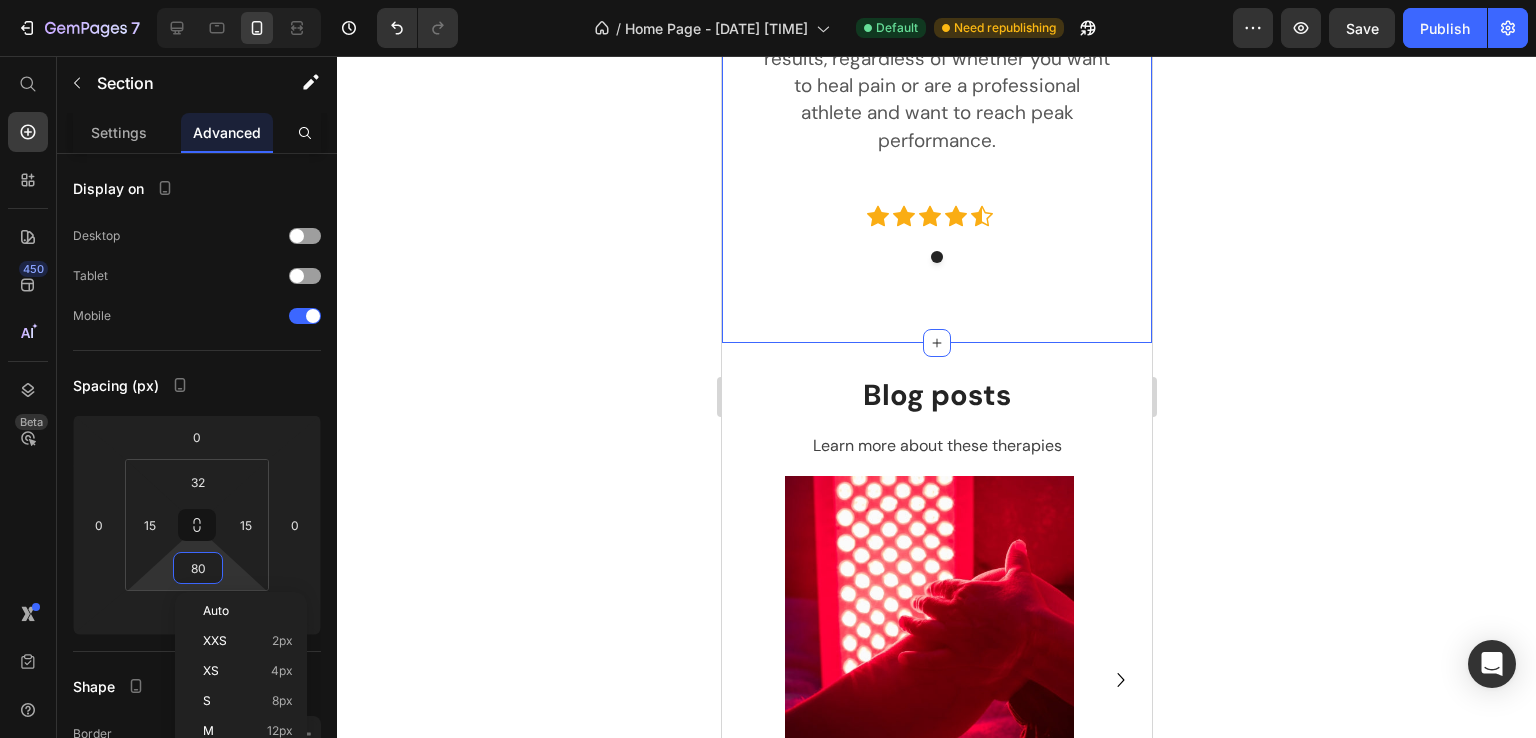 scroll, scrollTop: 266, scrollLeft: 0, axis: vertical 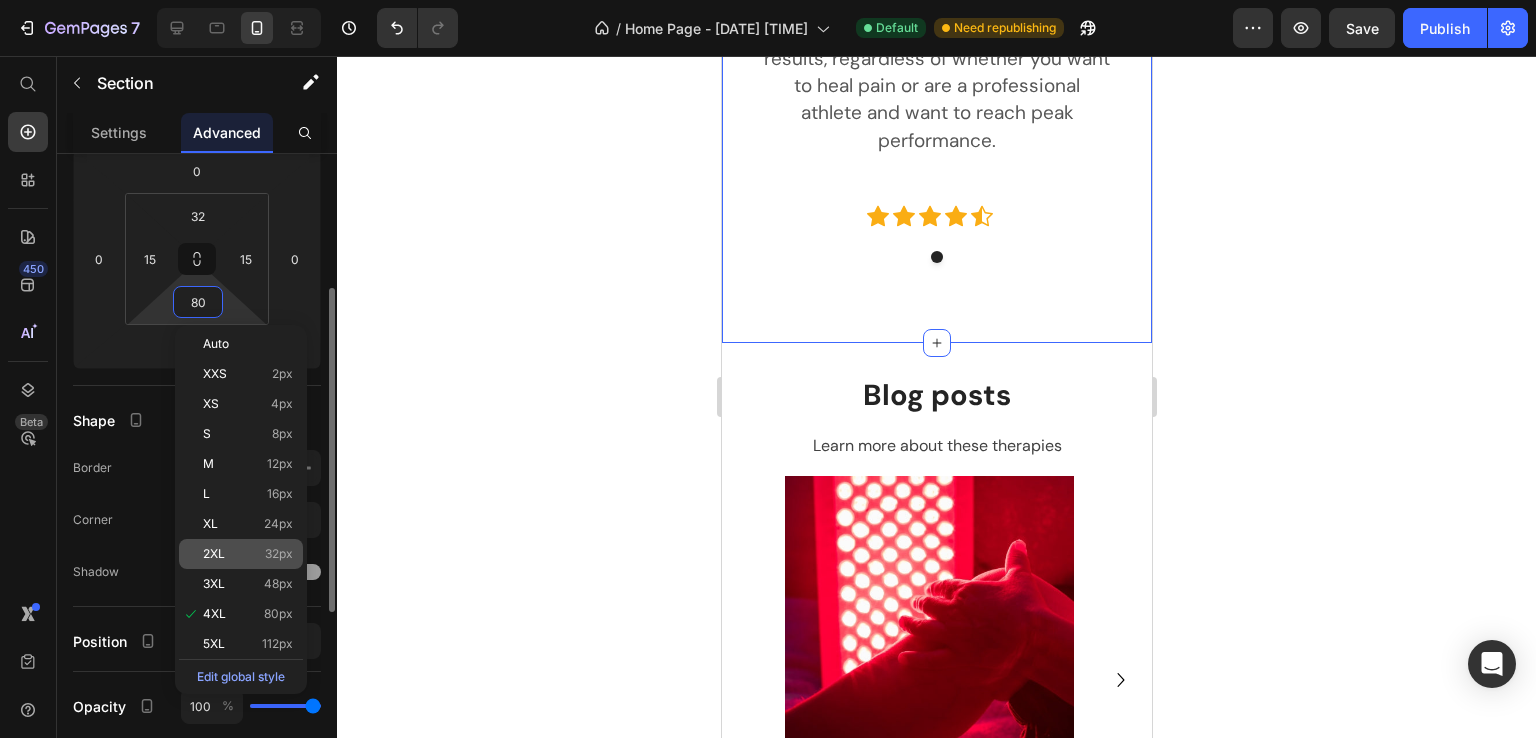 drag, startPoint x: 222, startPoint y: 391, endPoint x: 276, endPoint y: 545, distance: 163.19313 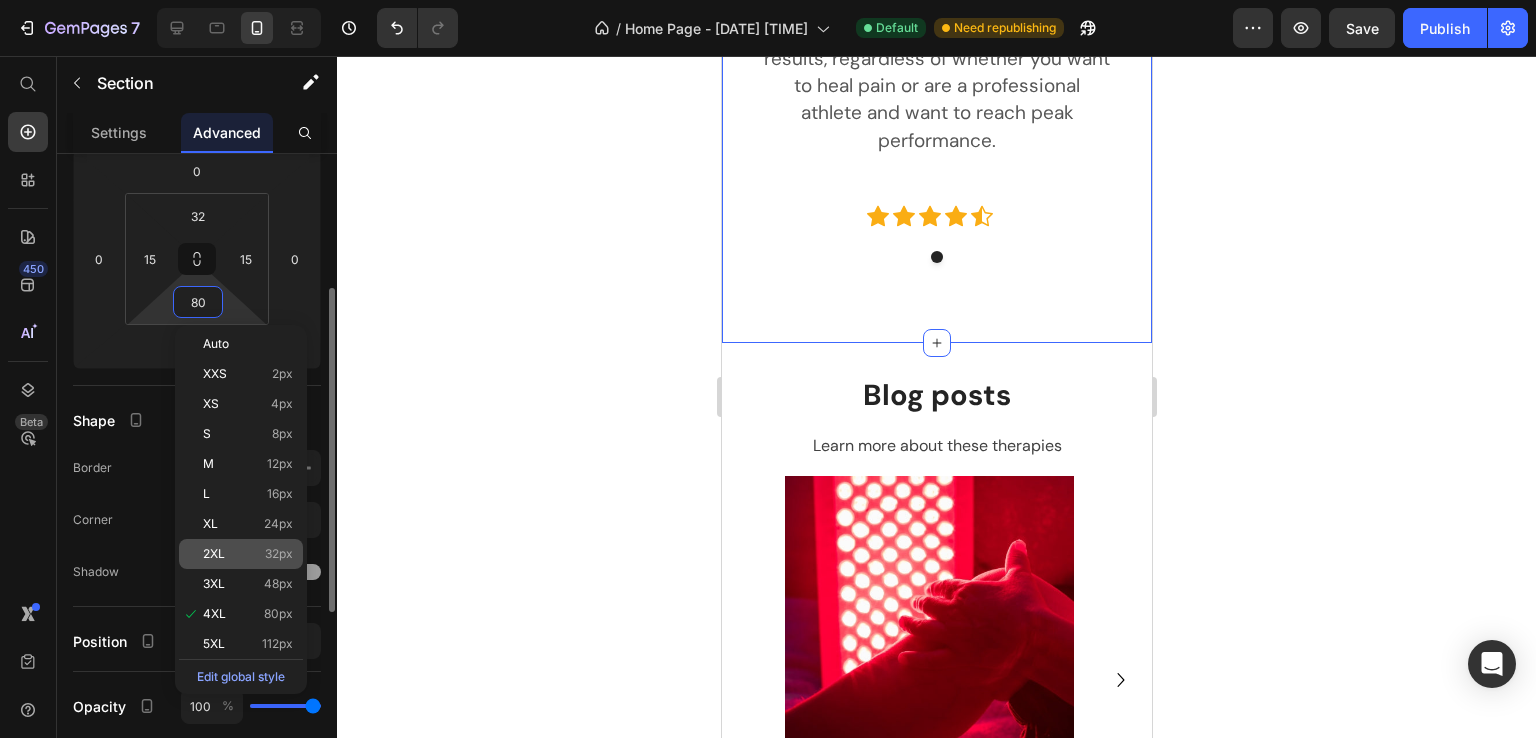 click on "2XL 32px" 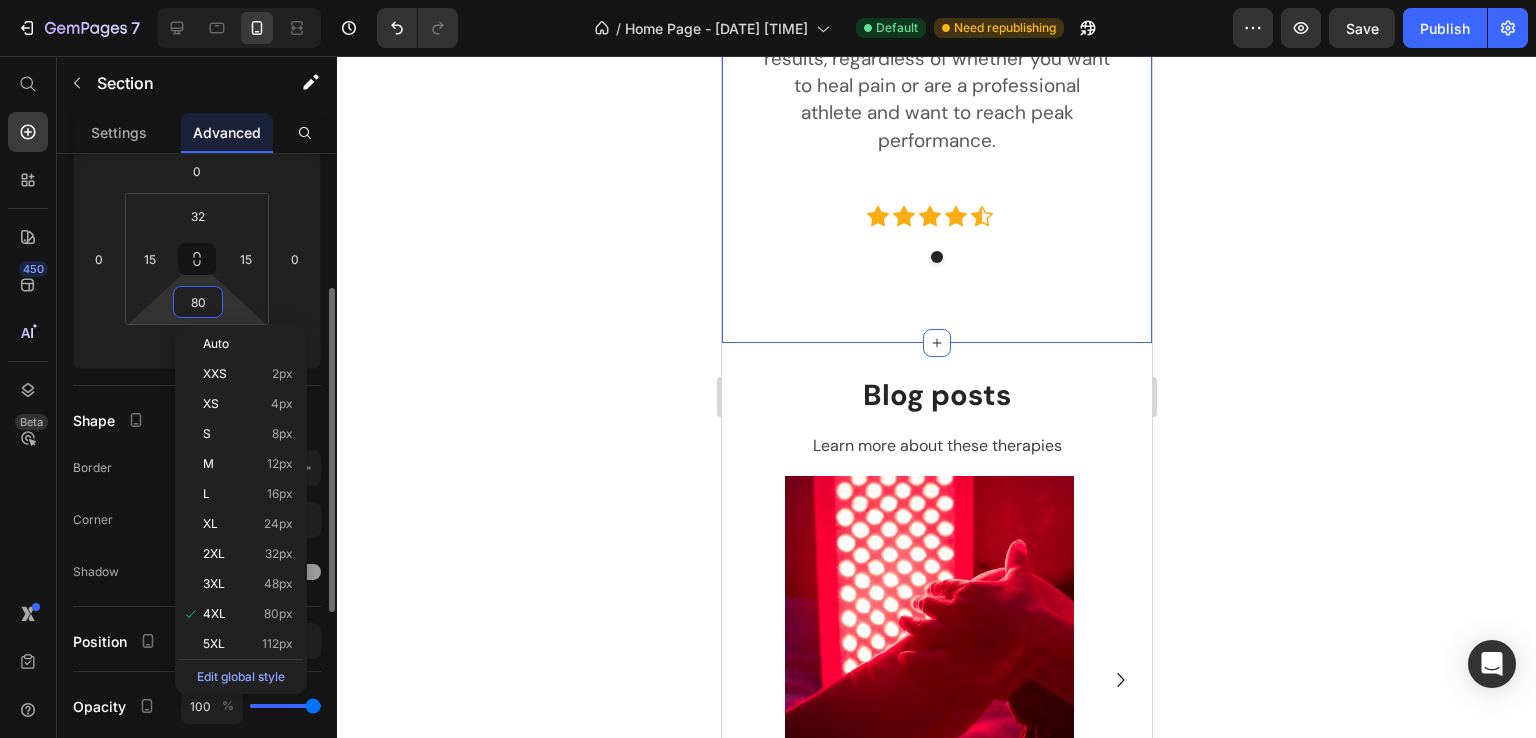 type on "32" 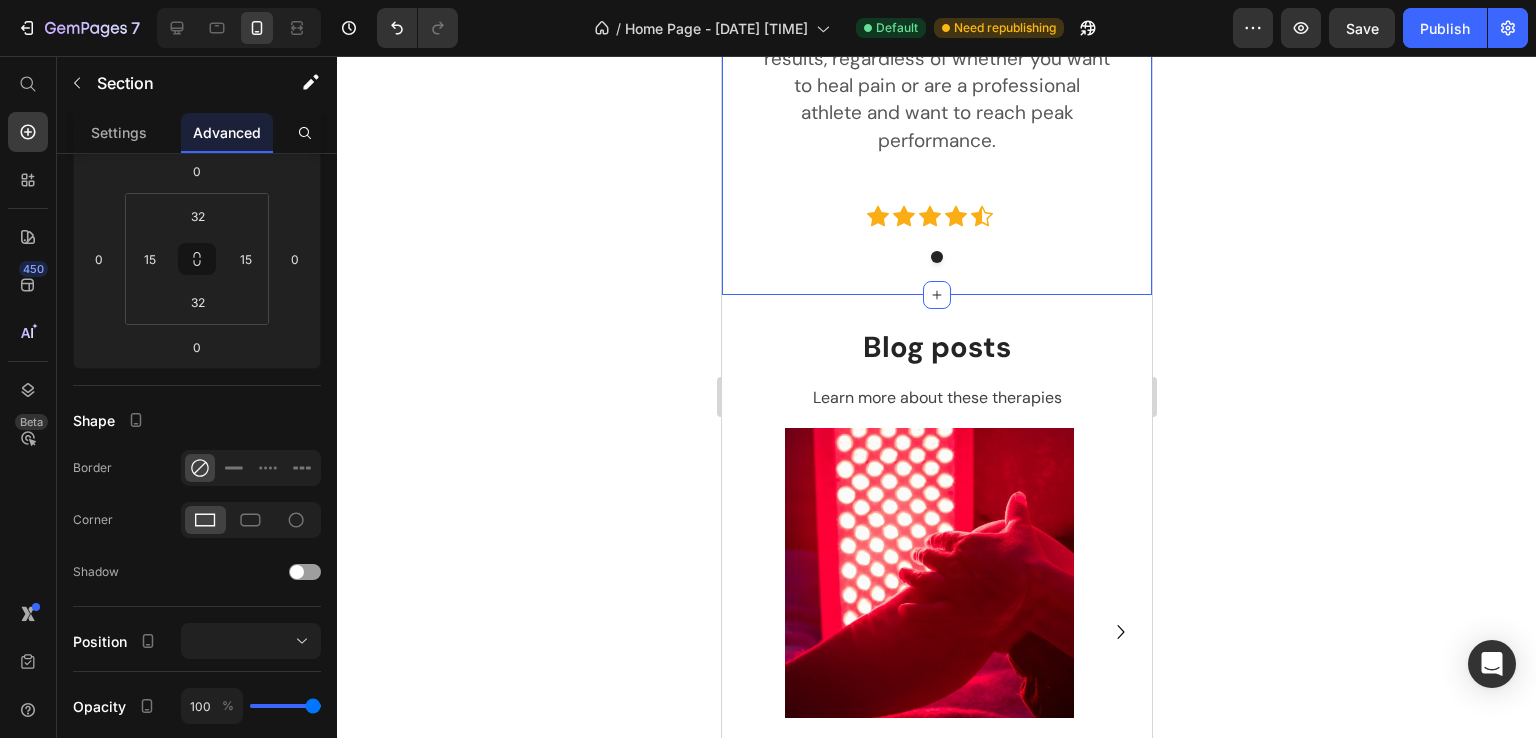 click 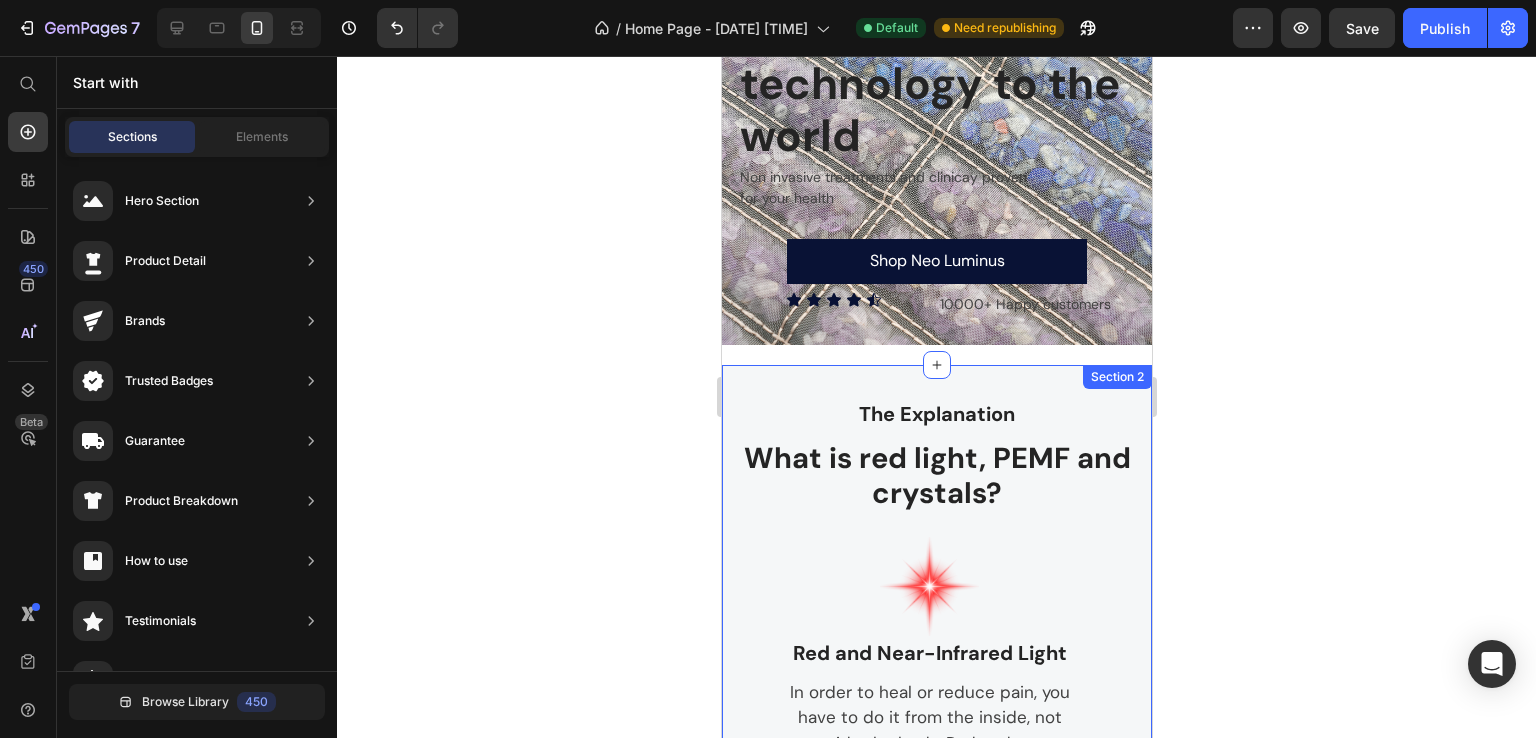 scroll, scrollTop: 0, scrollLeft: 0, axis: both 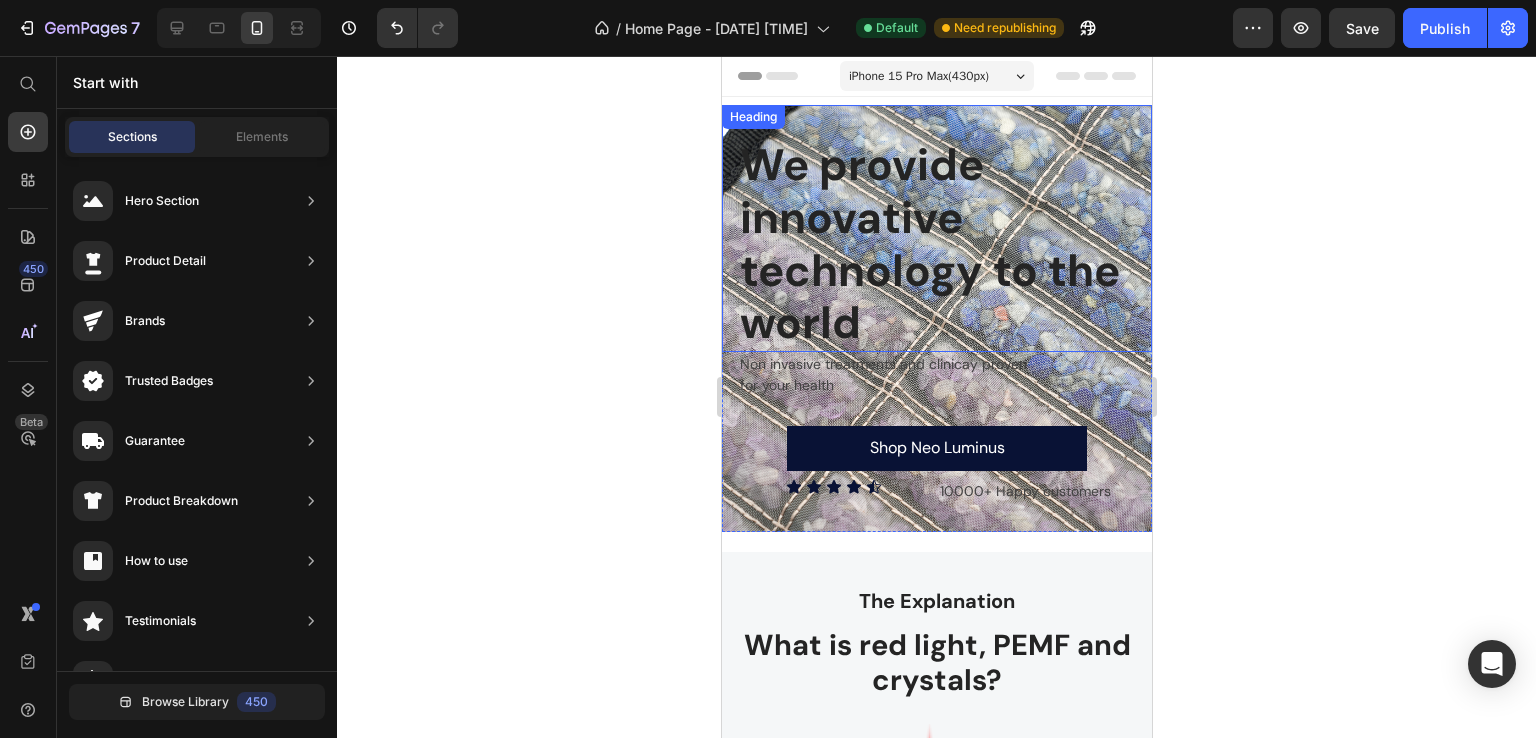 click on "We provide innovative technology to the world Heading" at bounding box center [936, 228] 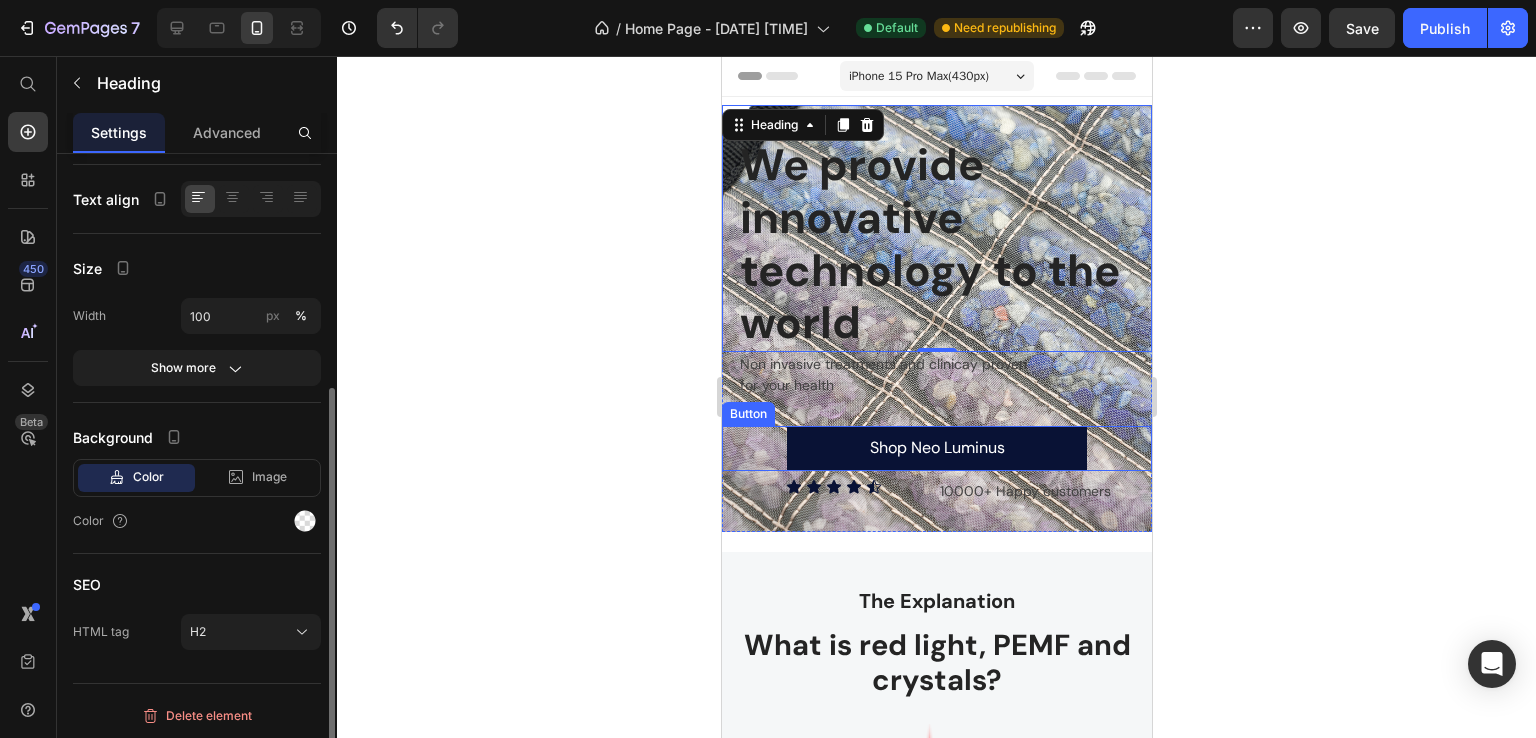 scroll, scrollTop: 0, scrollLeft: 0, axis: both 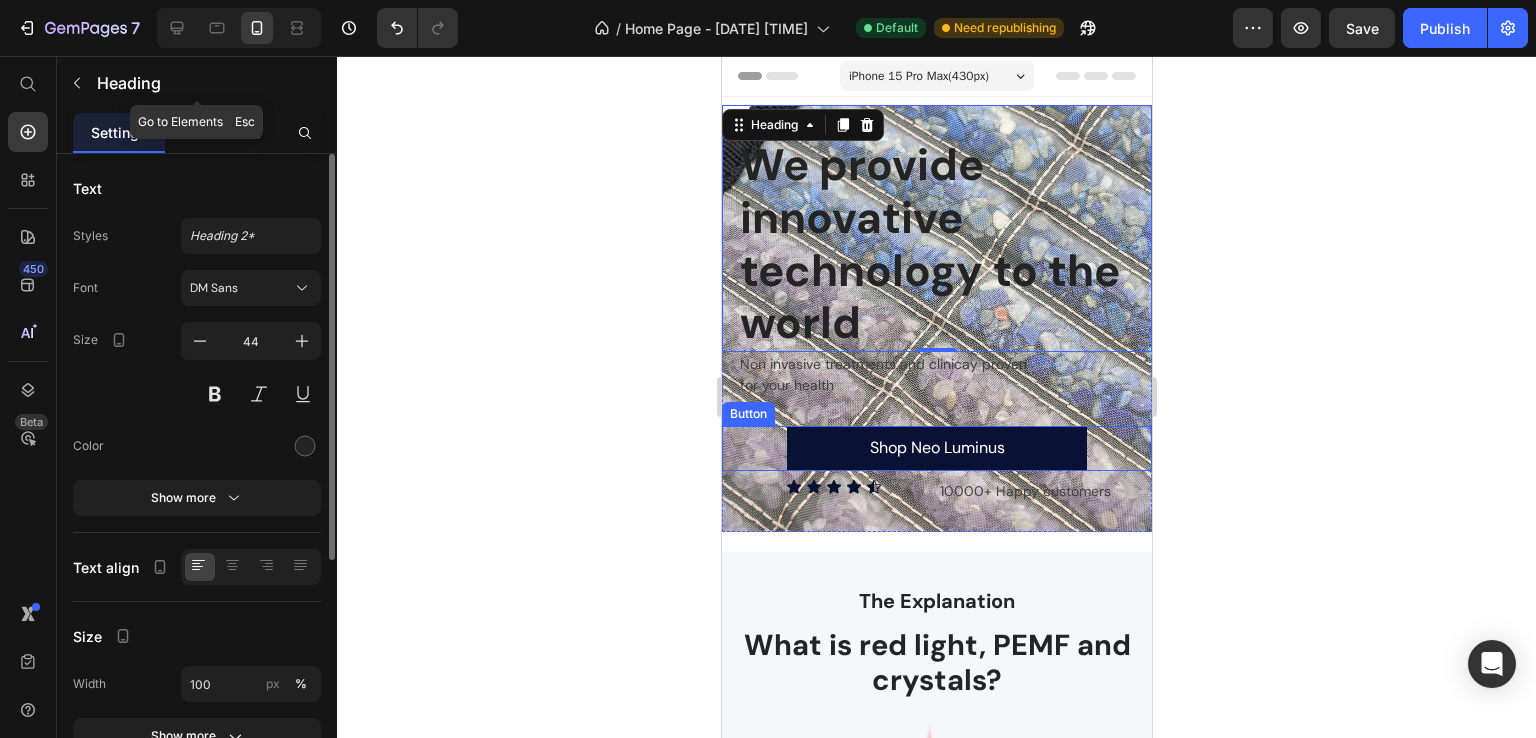 drag, startPoint x: 224, startPoint y: 103, endPoint x: 208, endPoint y: 137, distance: 37.576588 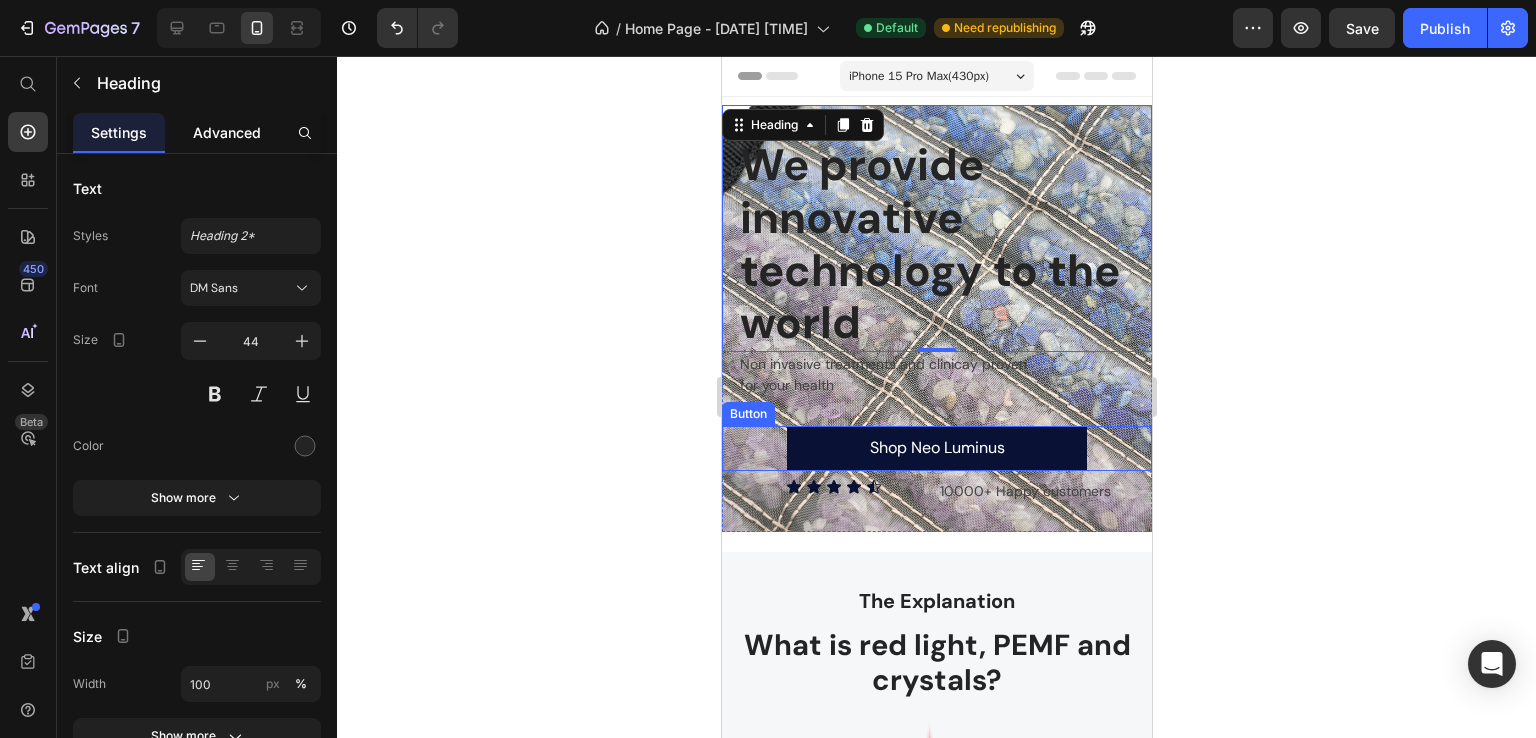 click on "Advanced" at bounding box center [227, 132] 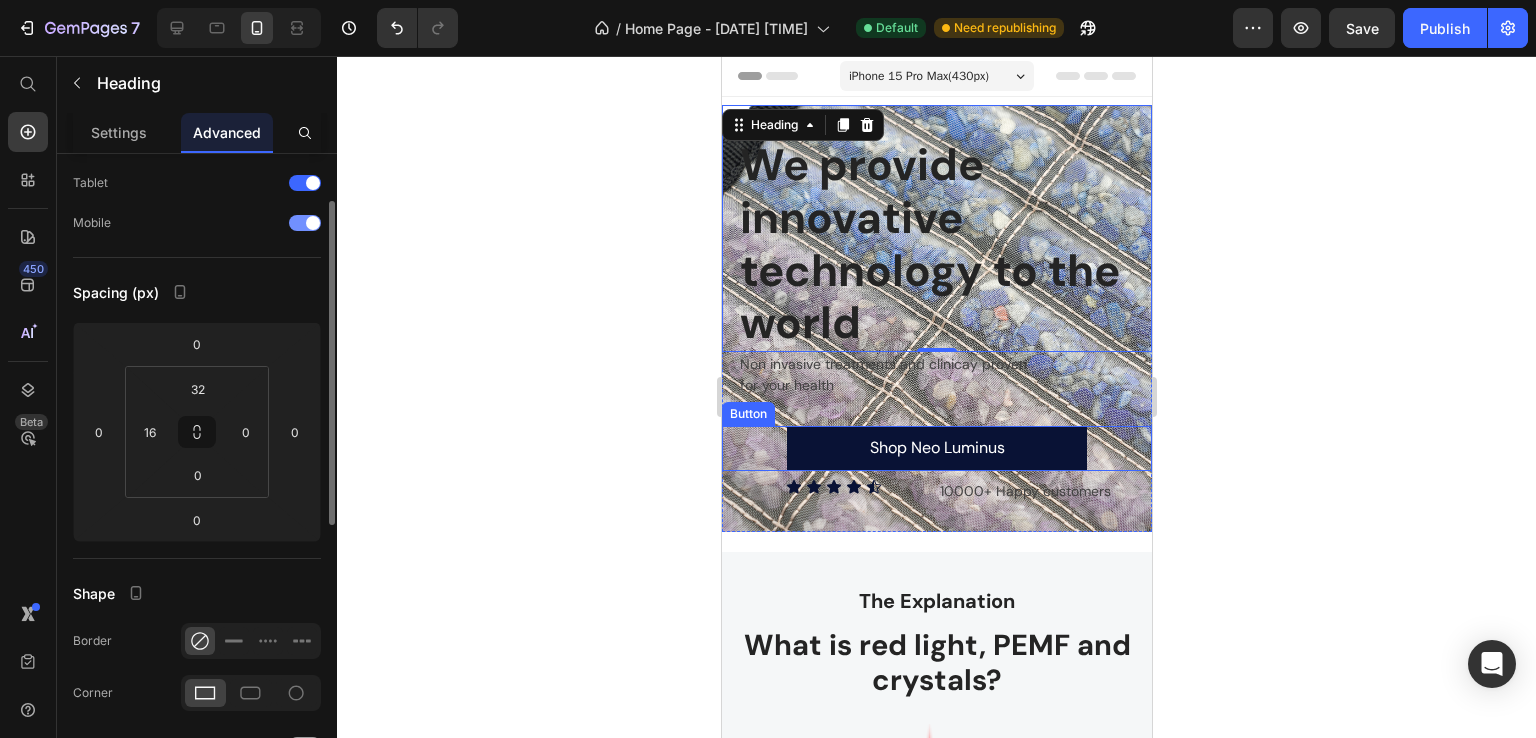 scroll, scrollTop: 0, scrollLeft: 0, axis: both 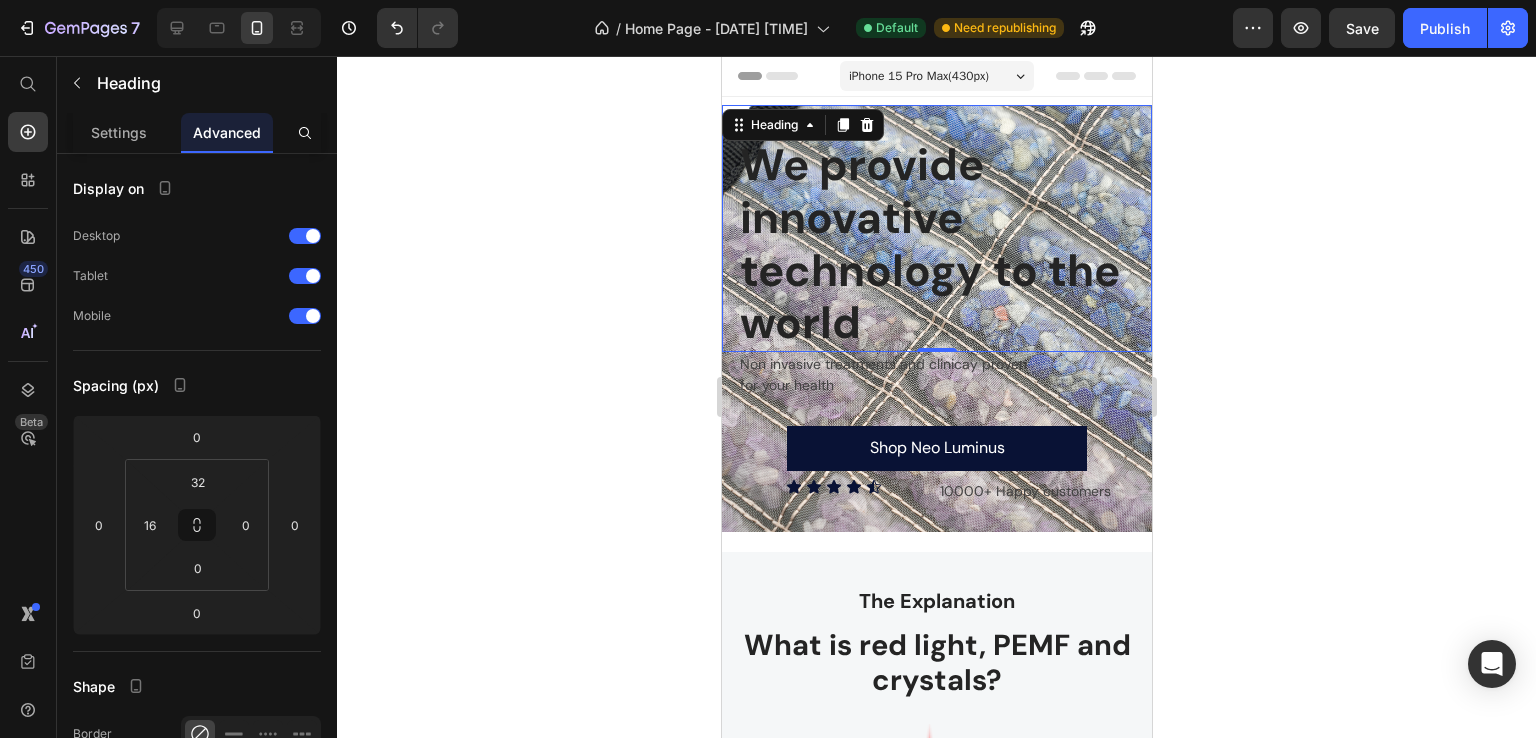 click on "We provide innovative technology to the world" at bounding box center [944, 244] 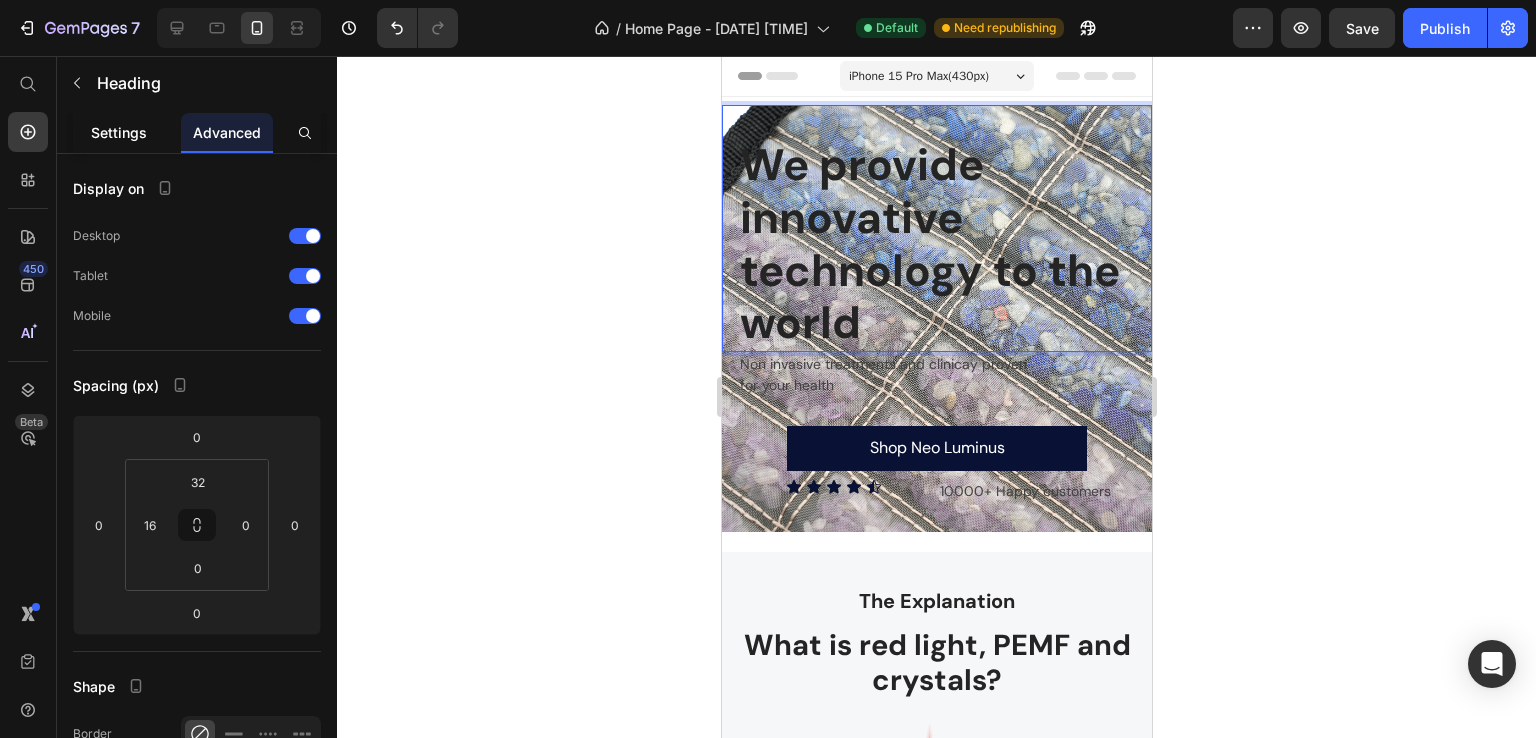 click on "Settings" at bounding box center (119, 132) 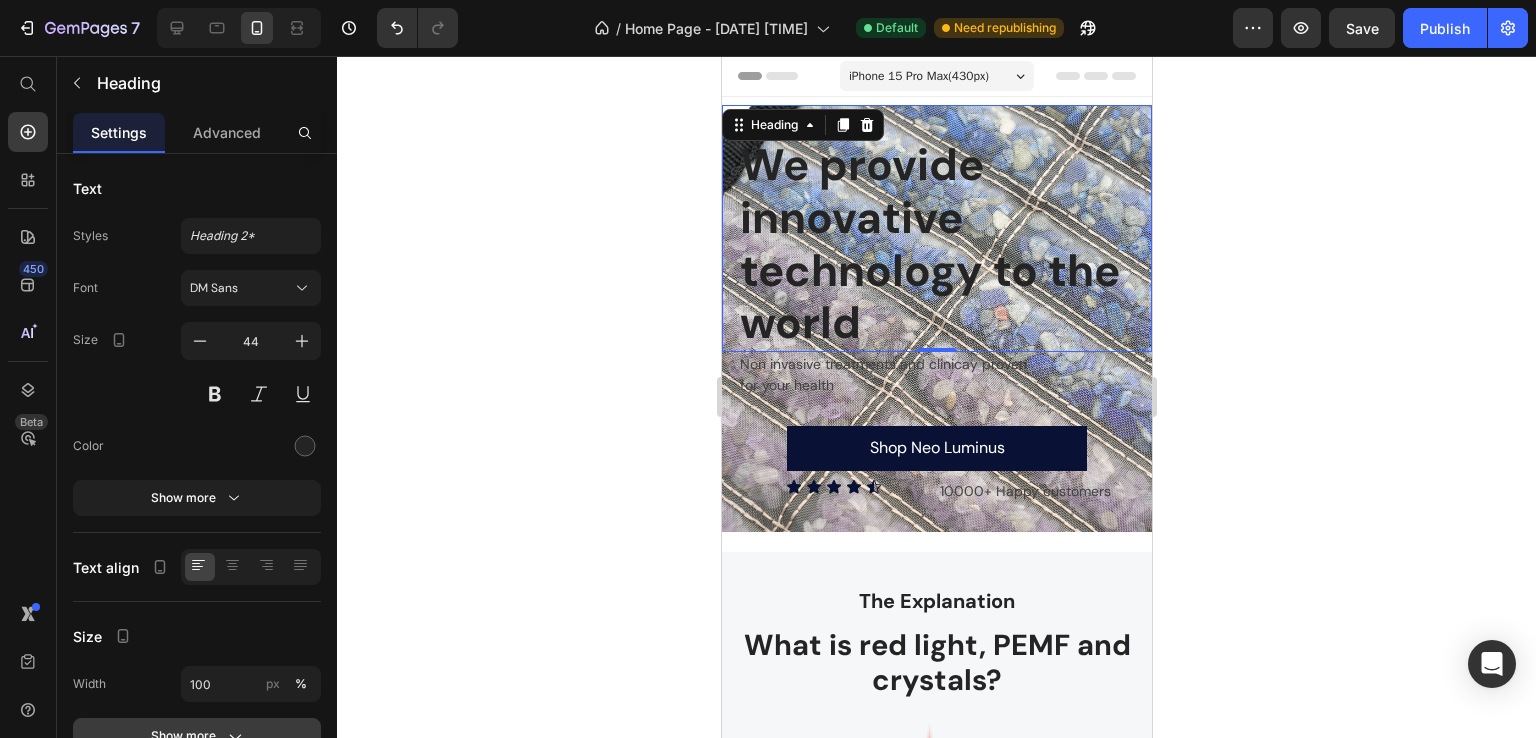 scroll, scrollTop: 368, scrollLeft: 0, axis: vertical 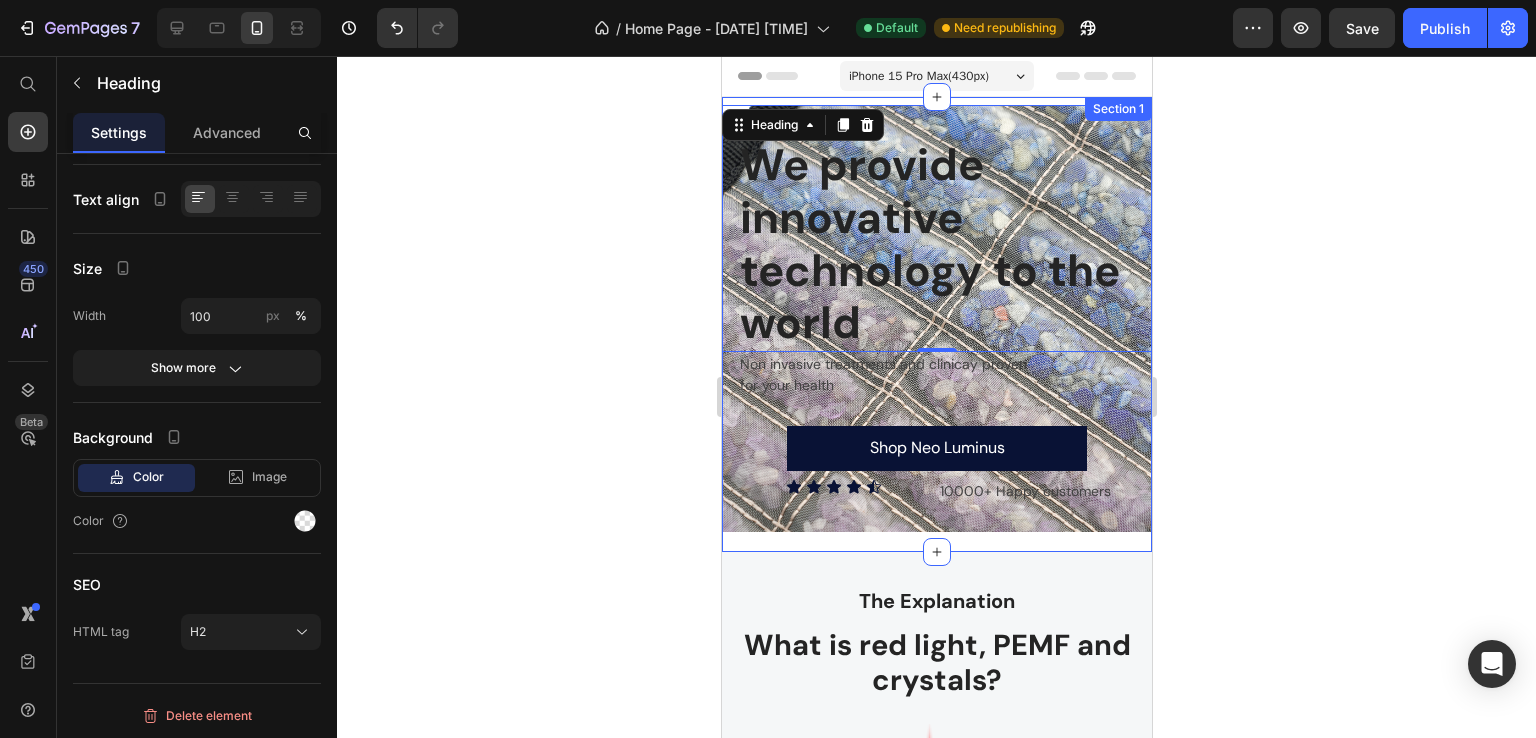 click on "We provide innovative technology to the world Heading   0 Non invasive treatments and clinicay proven for your health Text block Shop Neo Luminus Button Icon Icon Icon Icon Icon Icon List 10000+ Happy customers Text block Row Row" at bounding box center (936, 326) 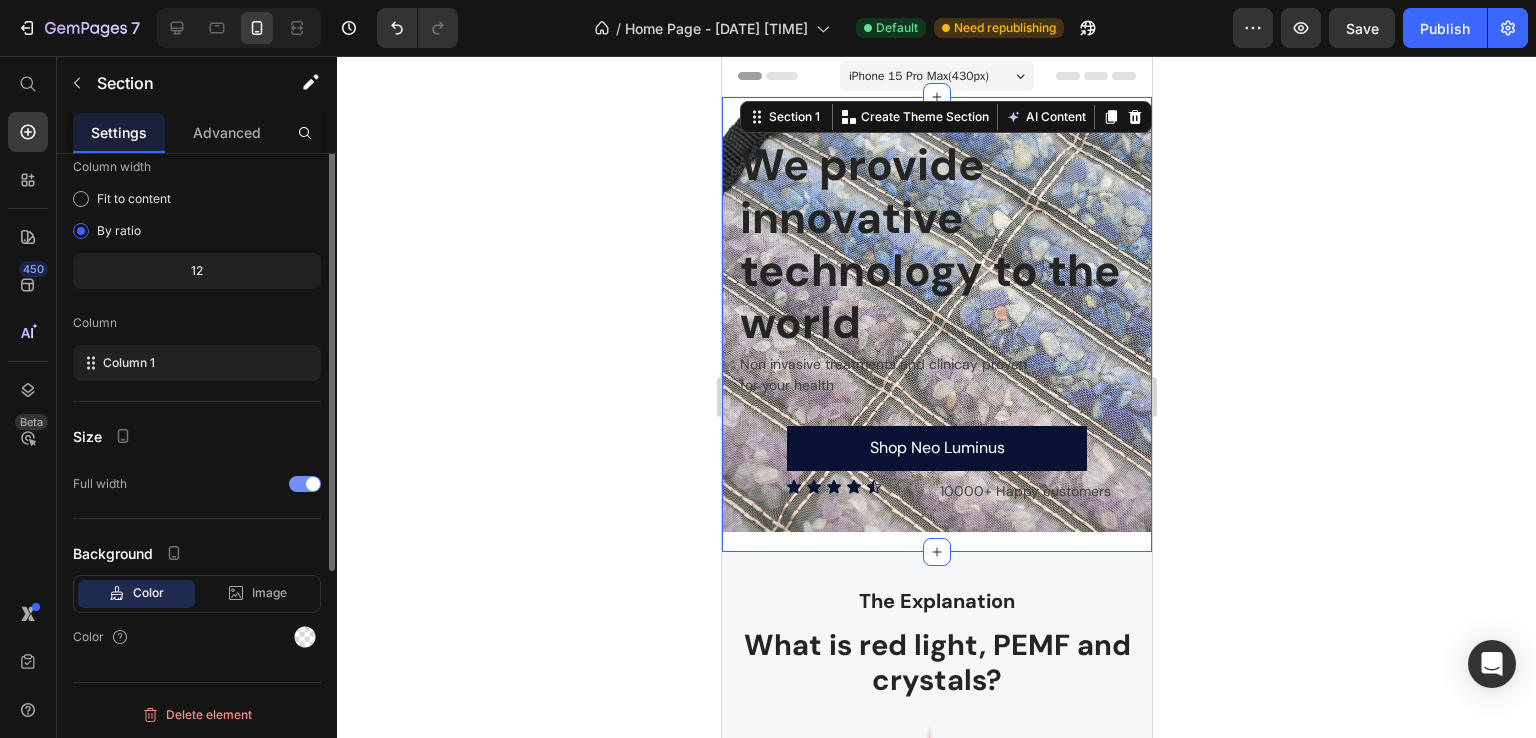 scroll, scrollTop: 0, scrollLeft: 0, axis: both 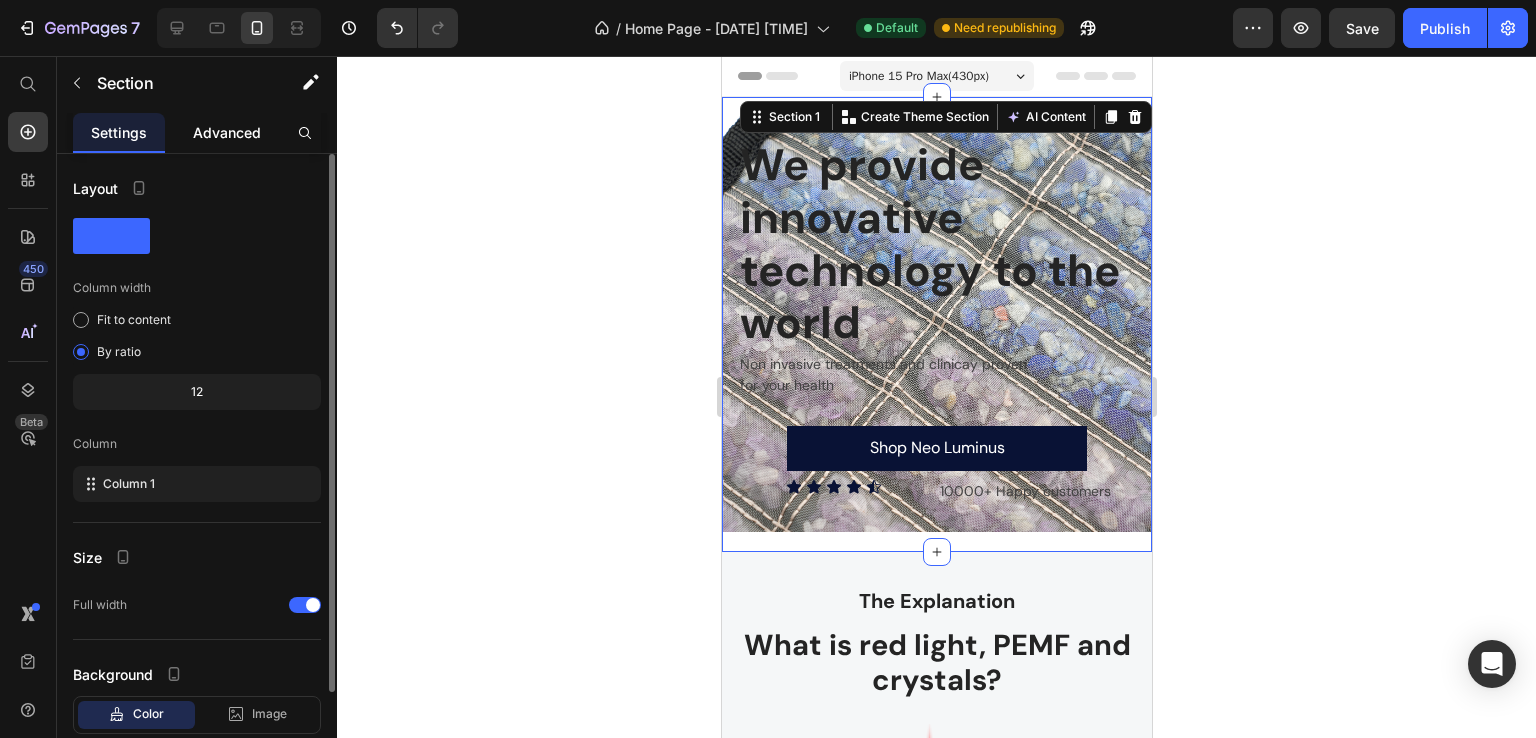 click on "Advanced" at bounding box center [227, 132] 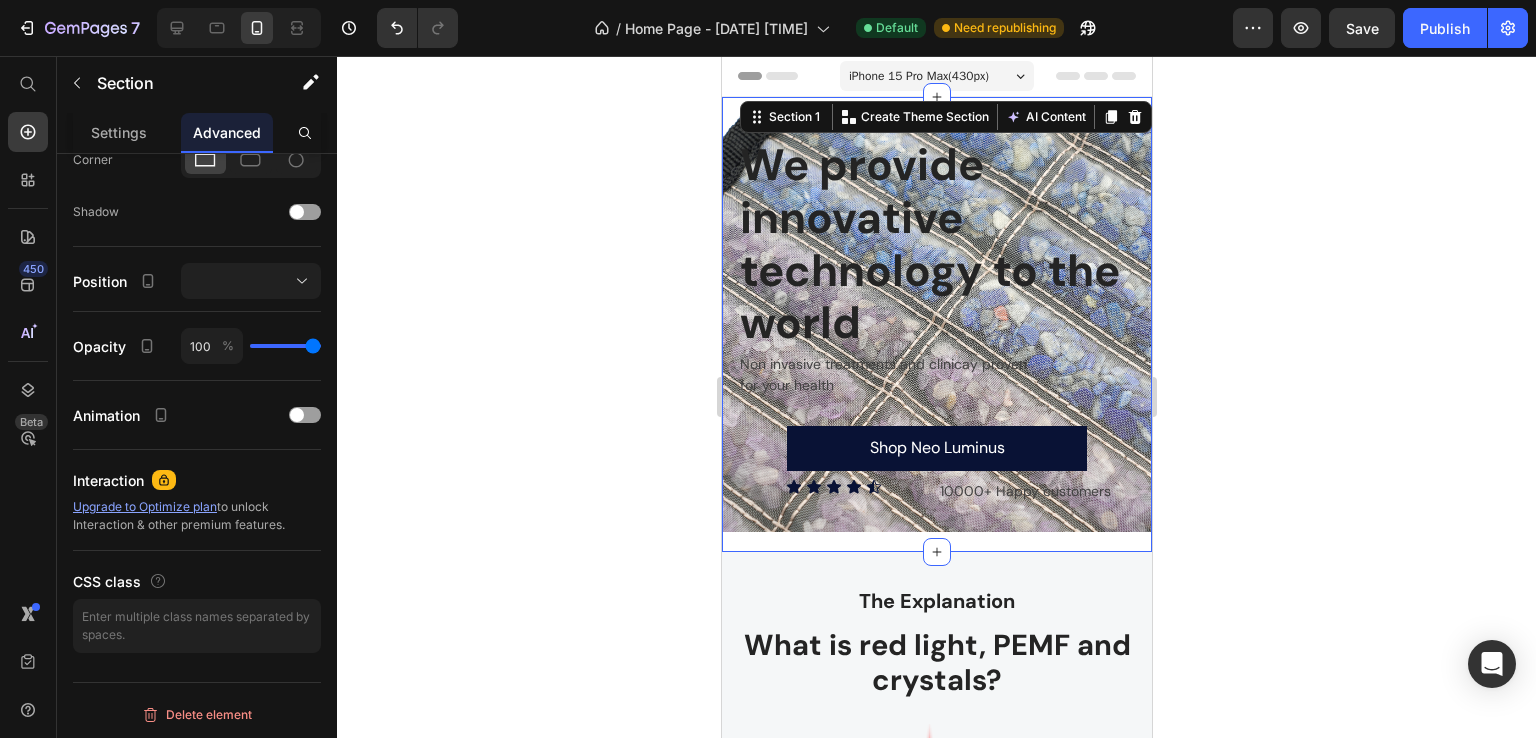 scroll, scrollTop: 0, scrollLeft: 0, axis: both 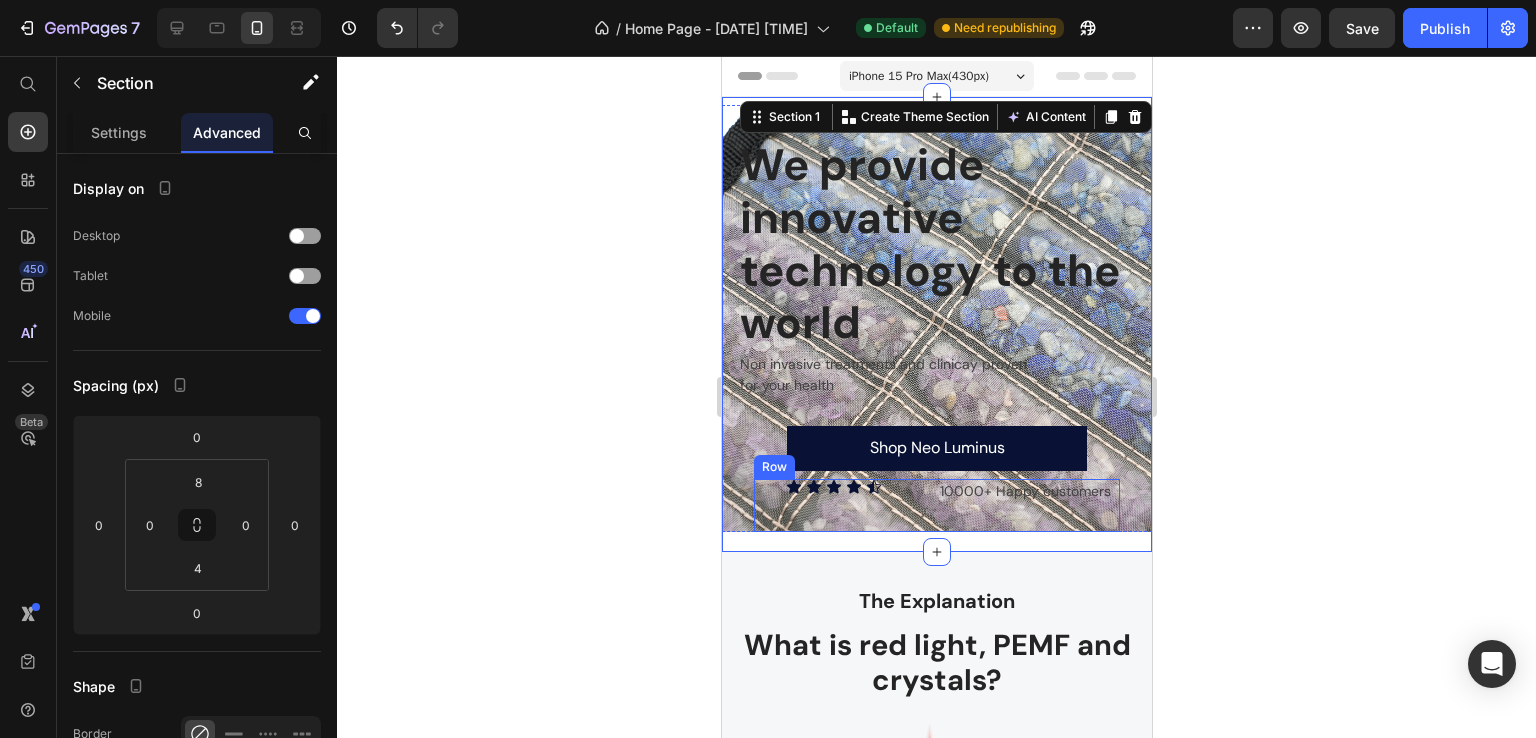 click on "Icon Icon Icon Icon Icon Icon List" at bounding box center [844, 505] 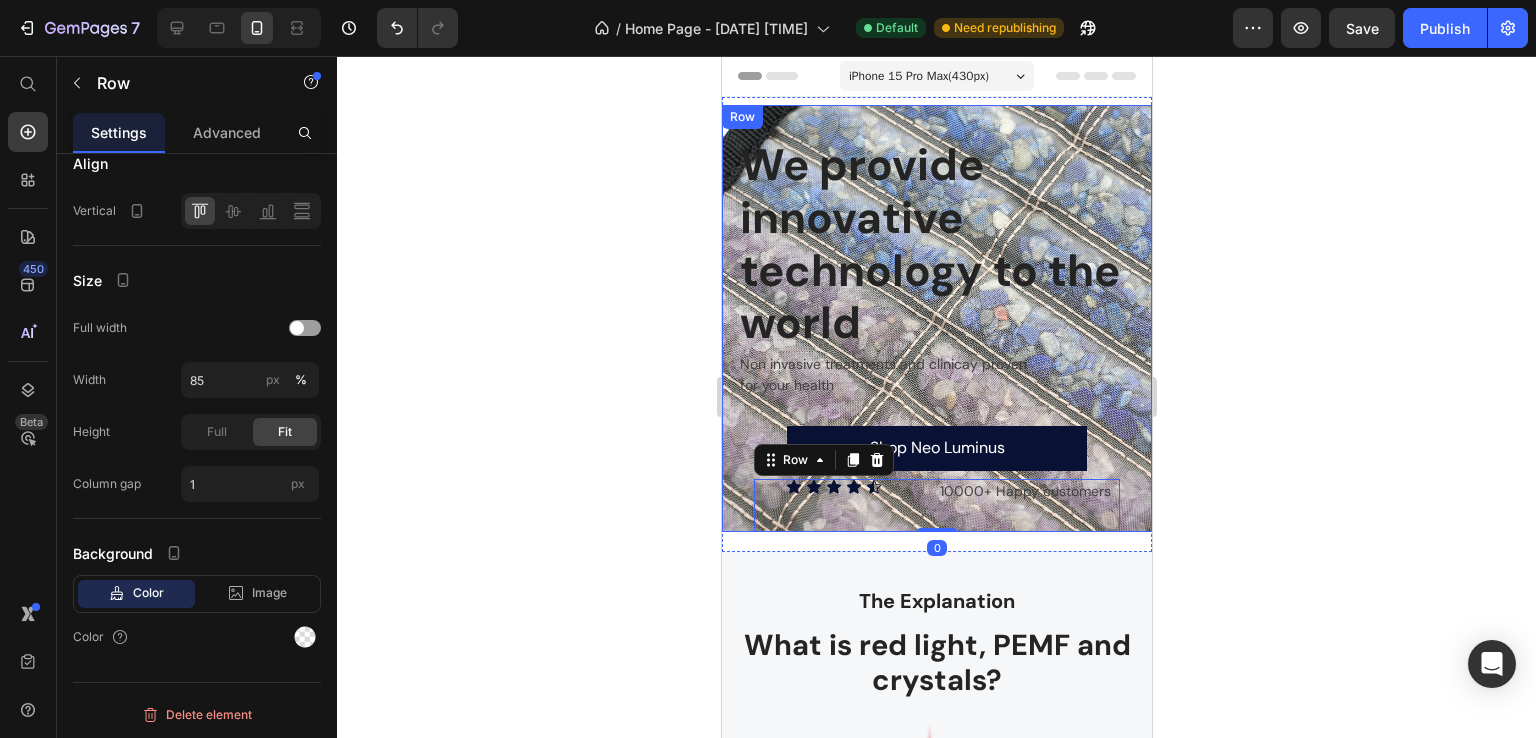 scroll, scrollTop: 0, scrollLeft: 0, axis: both 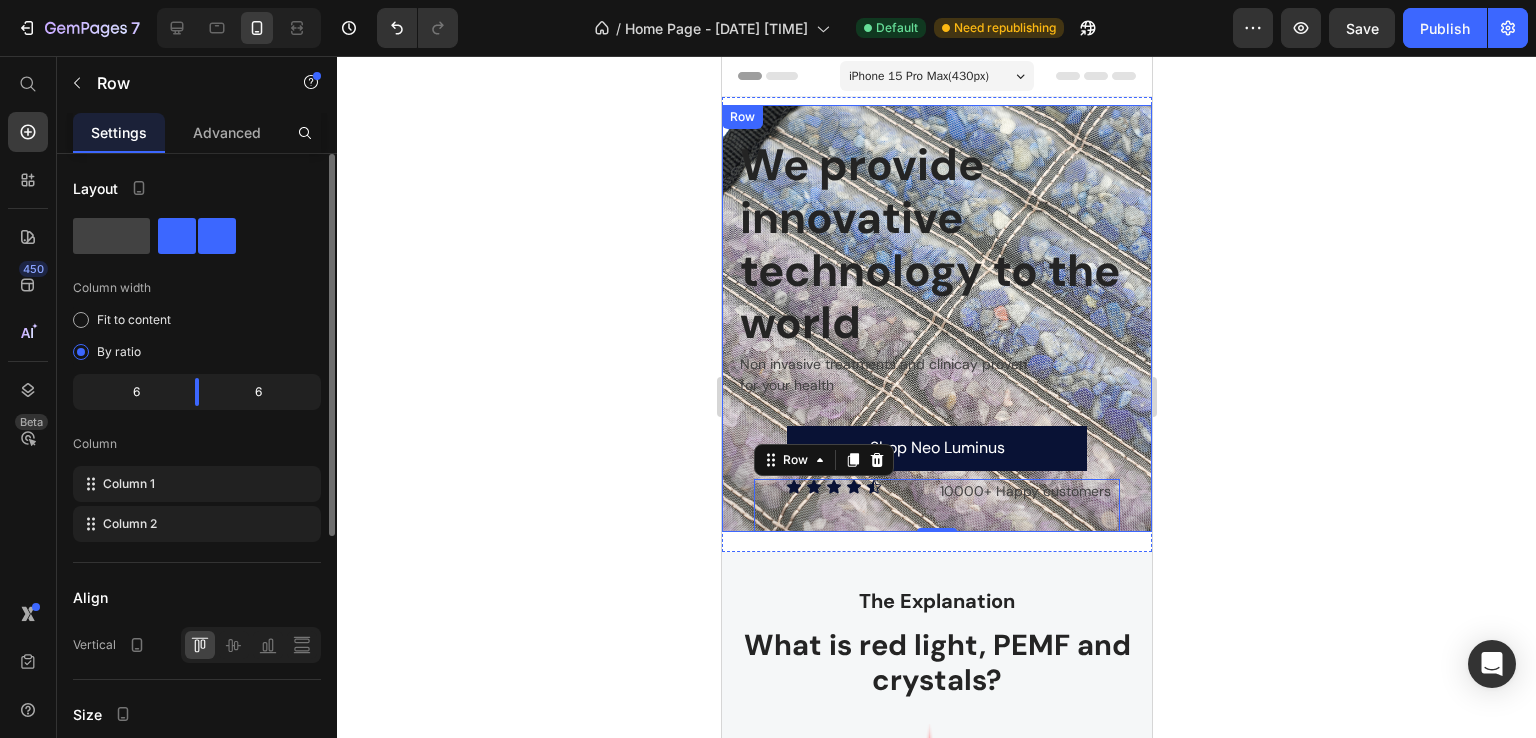 click on "Advanced" at bounding box center (227, 132) 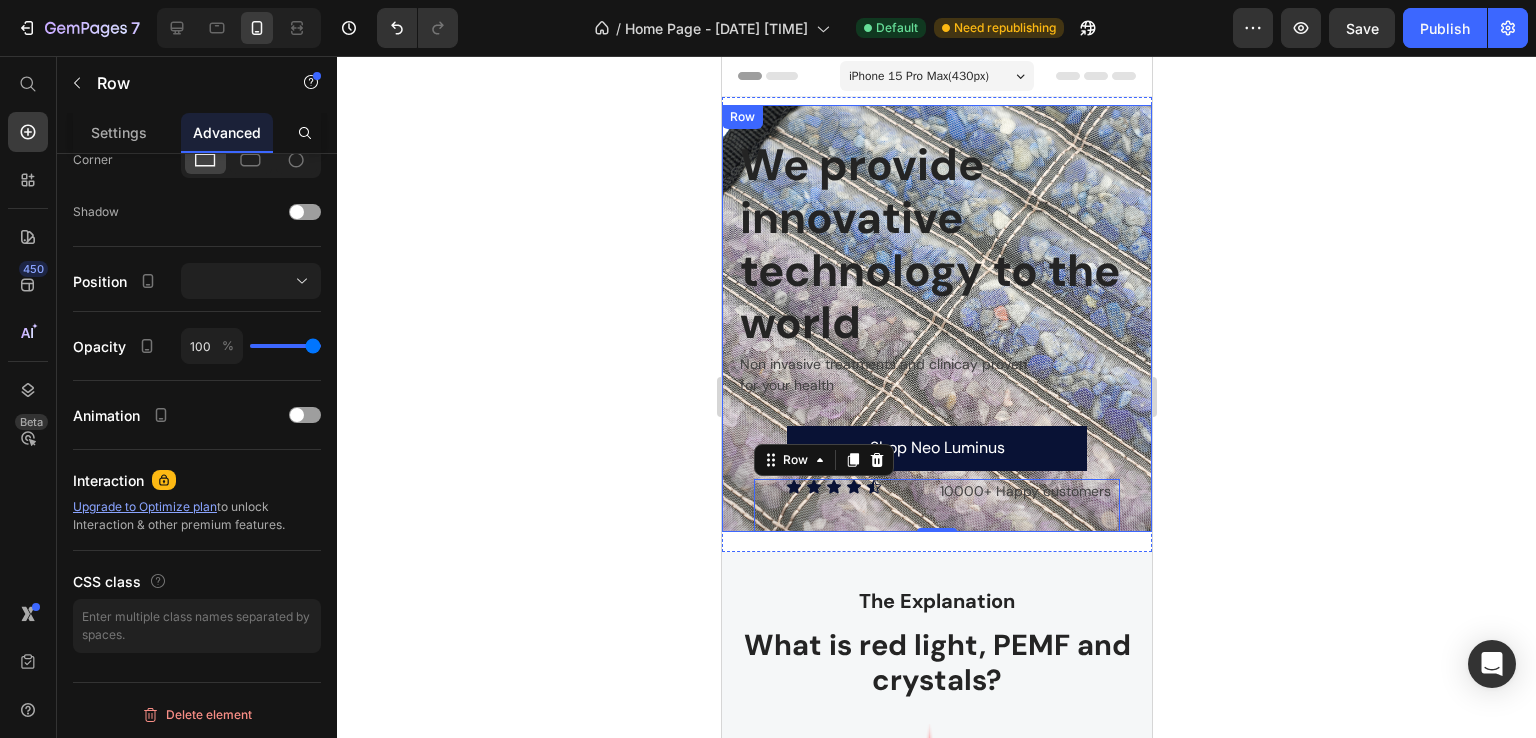 scroll, scrollTop: 0, scrollLeft: 0, axis: both 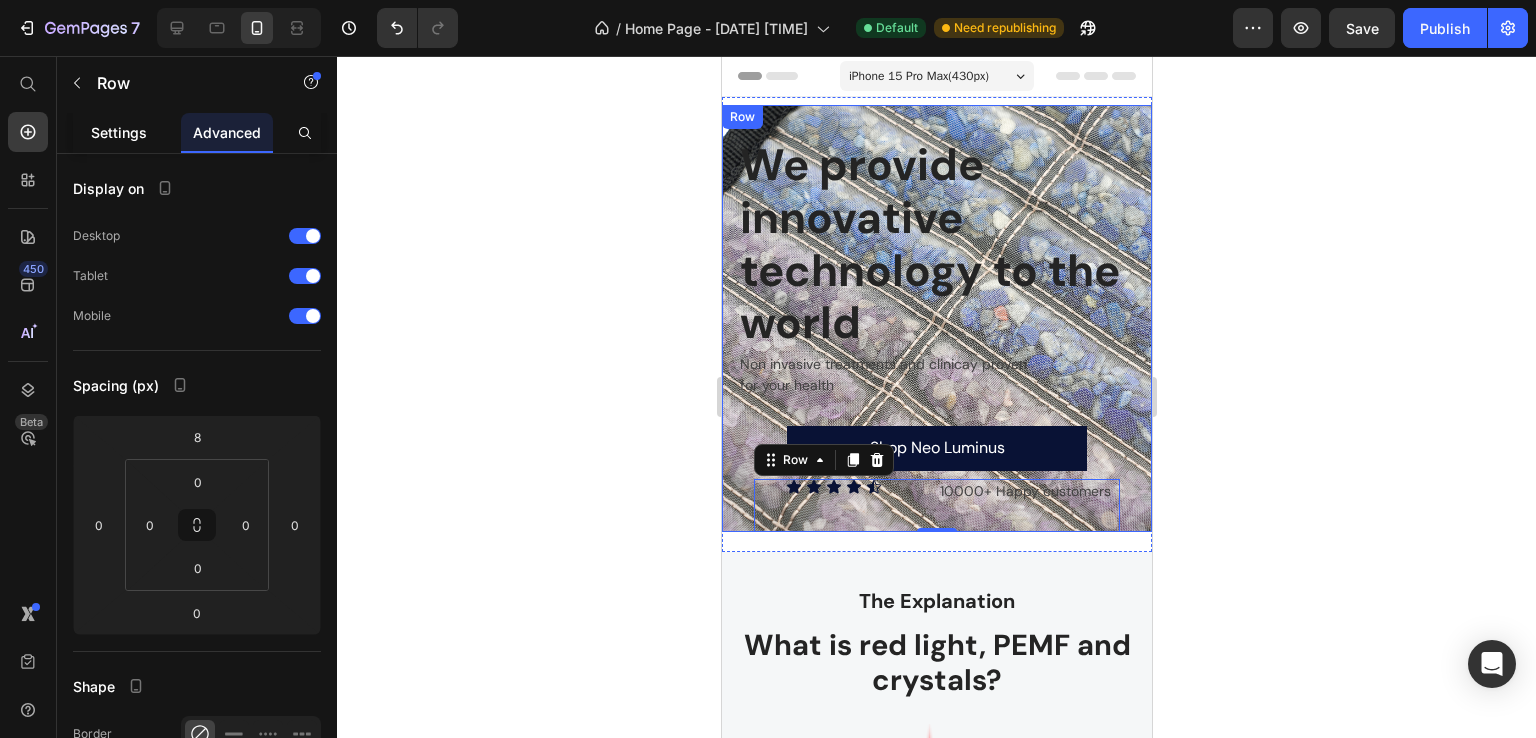 click on "Settings" 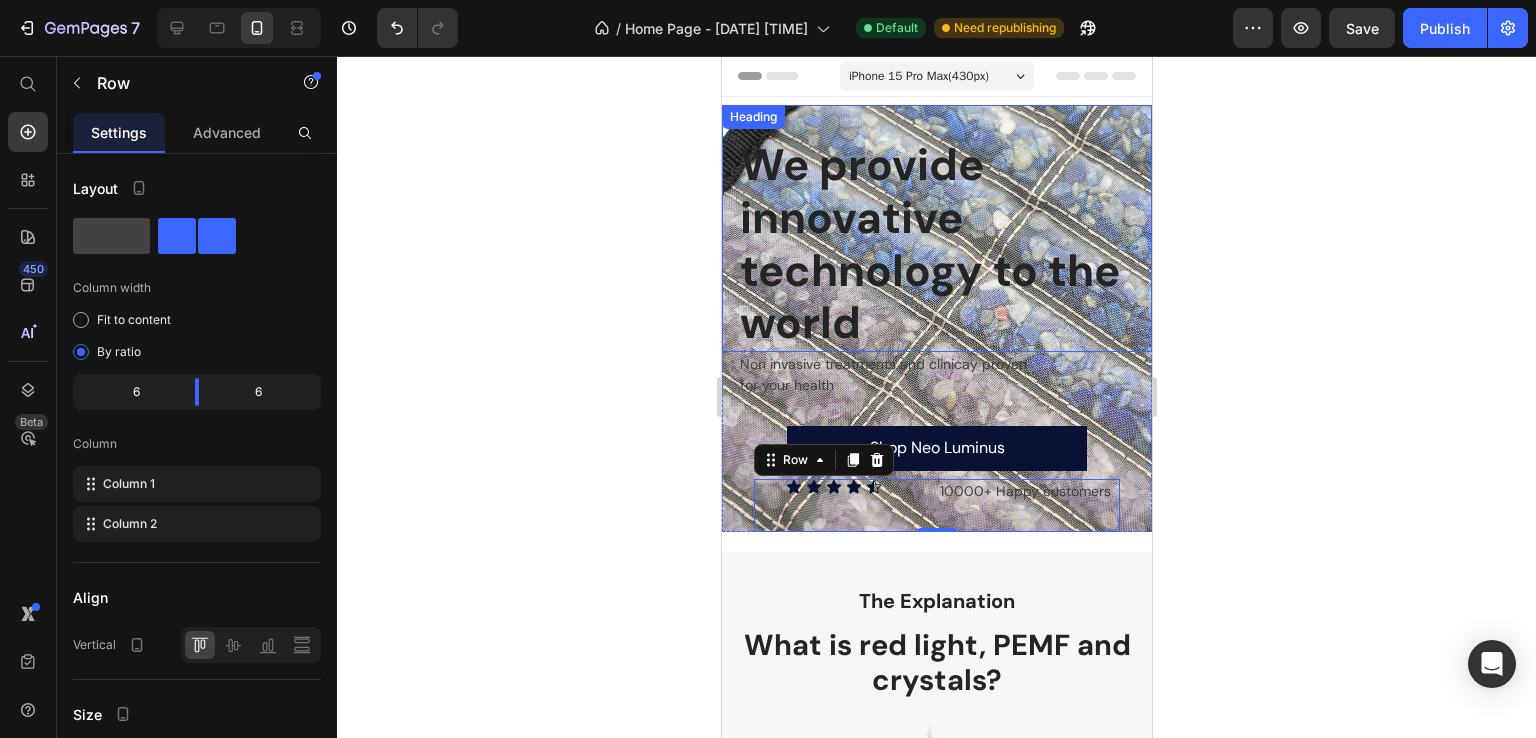 click on "We provide innovative technology to the world" at bounding box center (944, 244) 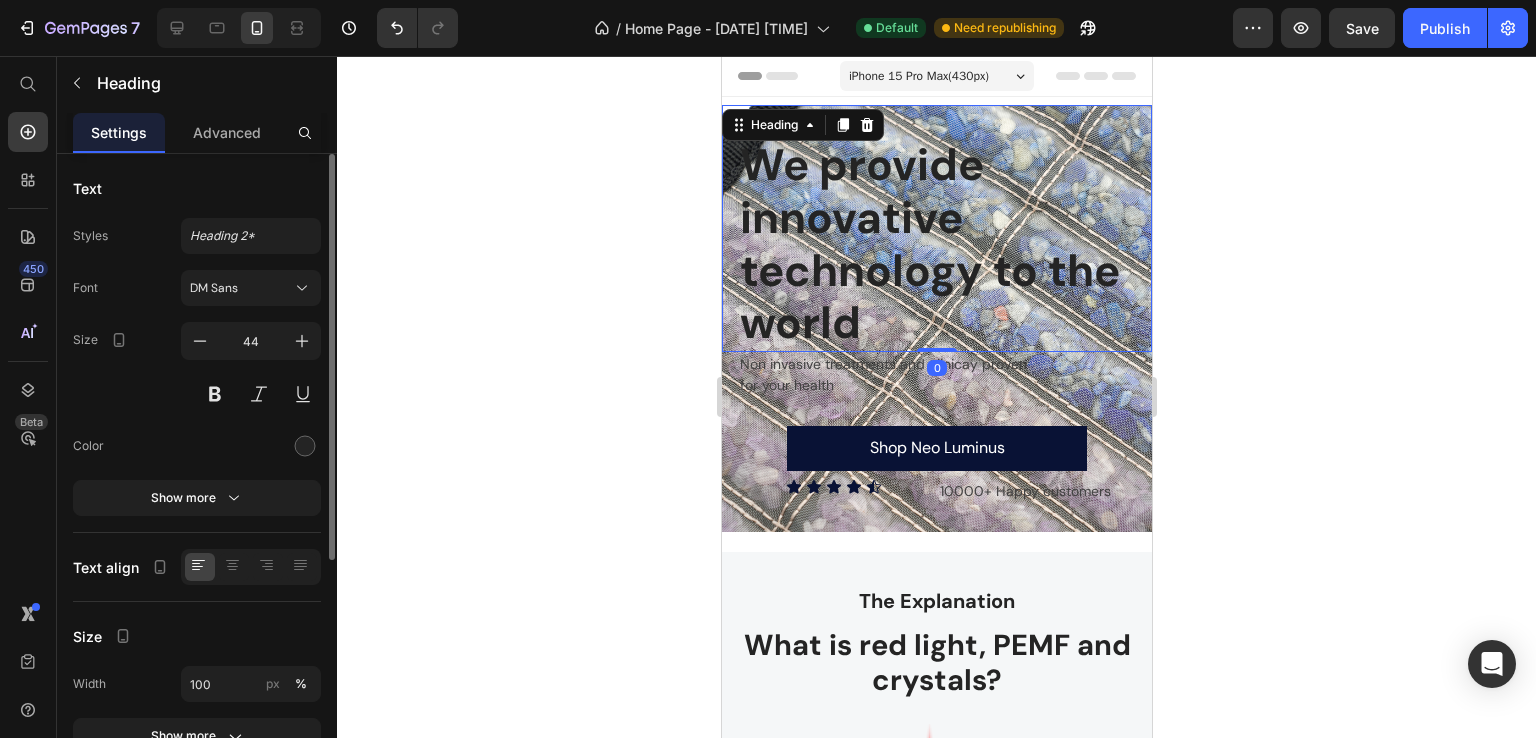 scroll, scrollTop: 368, scrollLeft: 0, axis: vertical 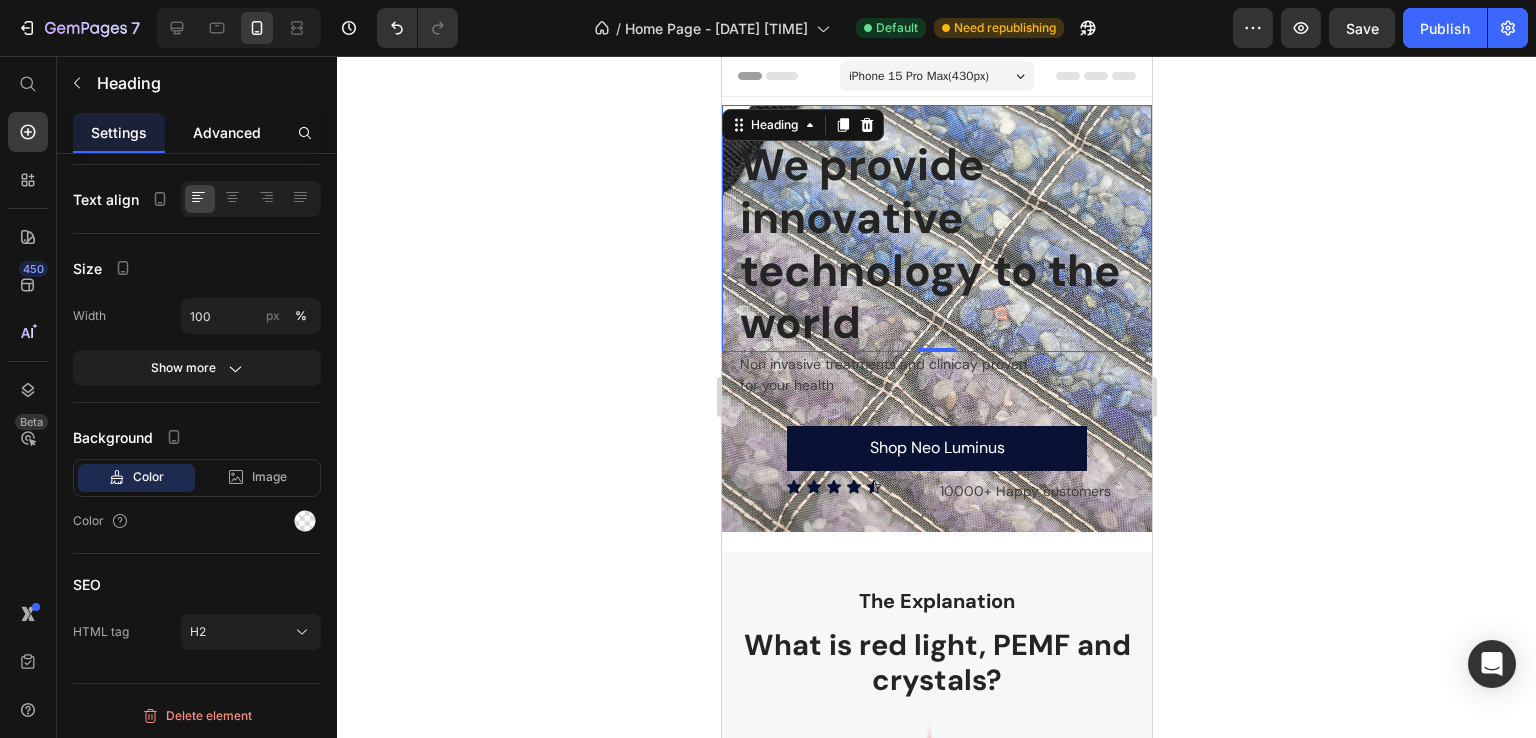 click on "Advanced" at bounding box center (227, 132) 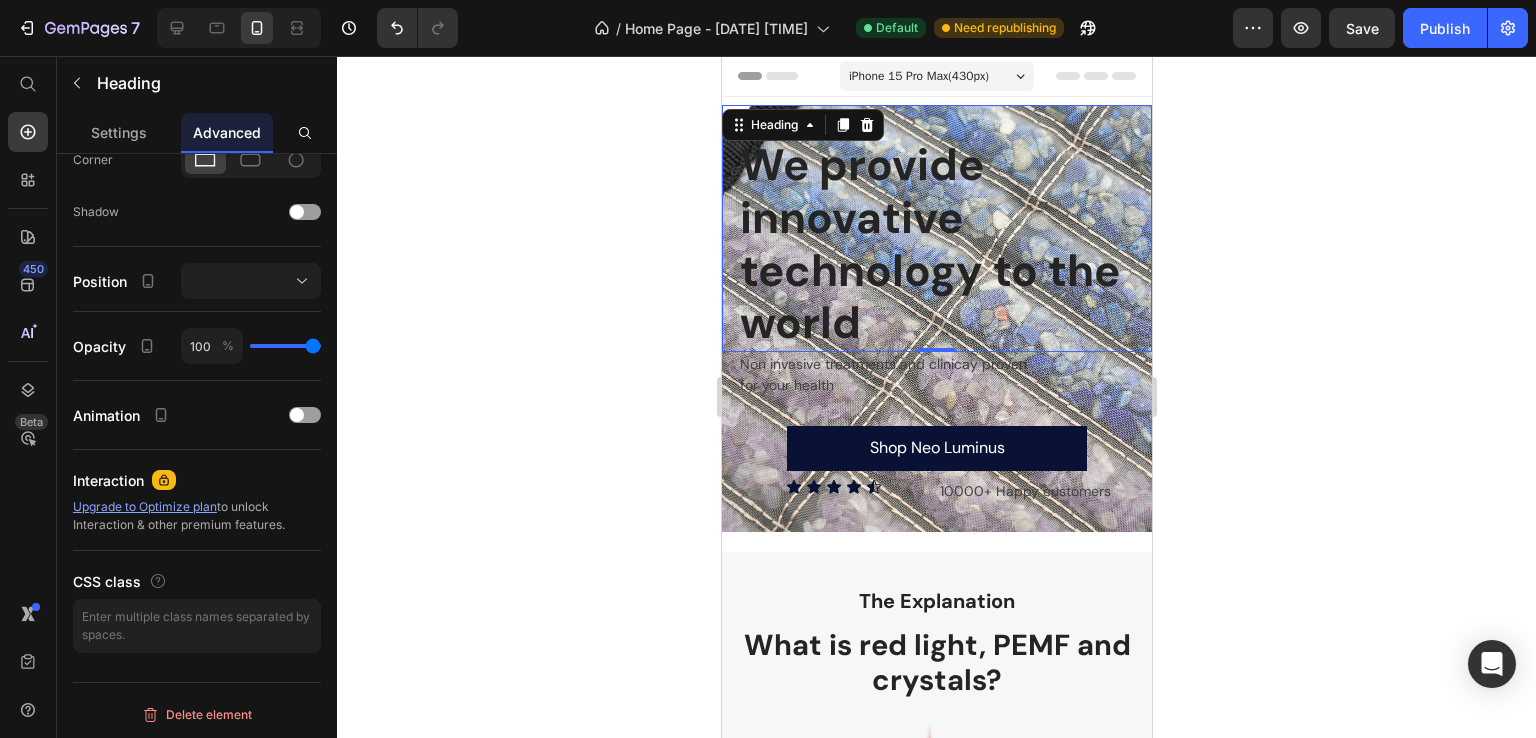 scroll, scrollTop: 0, scrollLeft: 0, axis: both 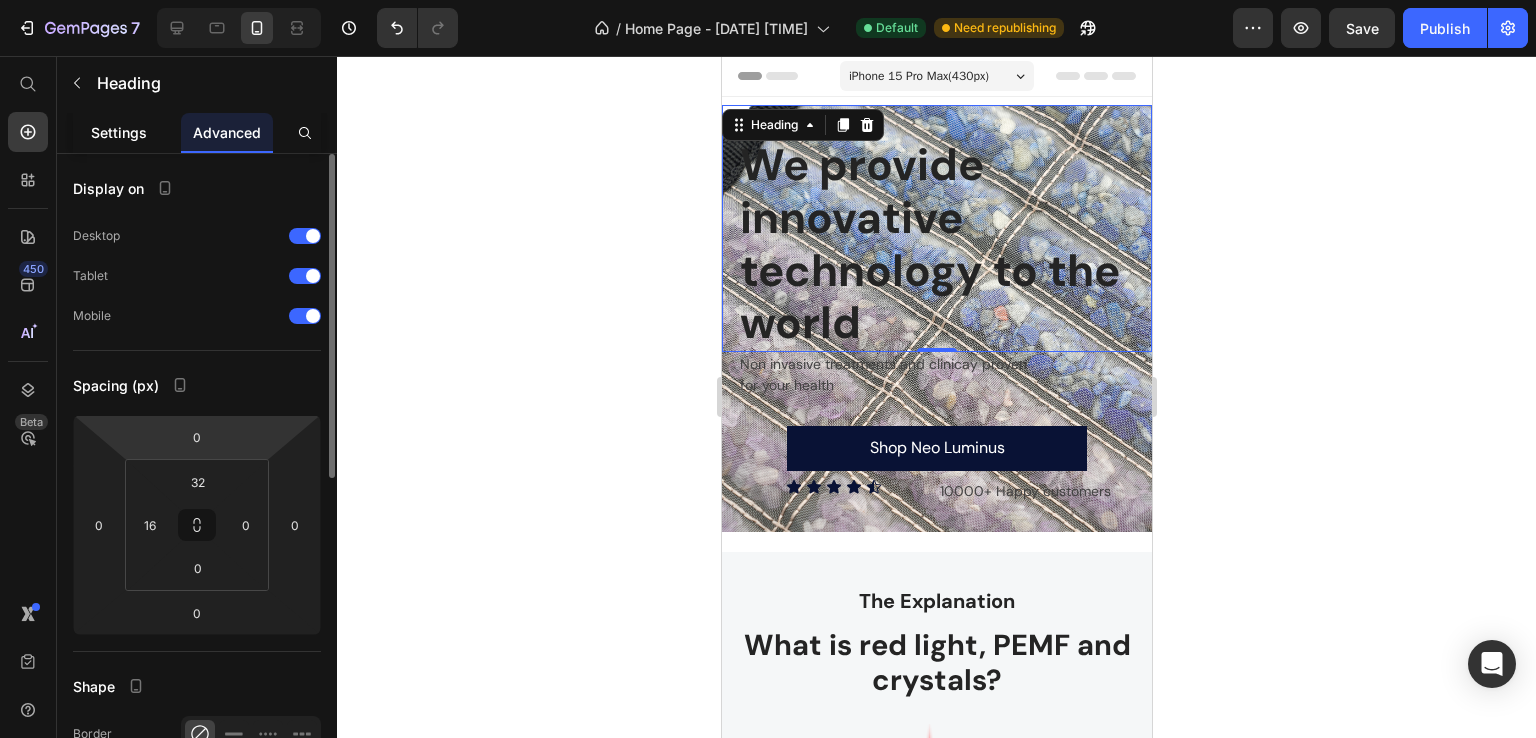 click on "Settings" at bounding box center (119, 132) 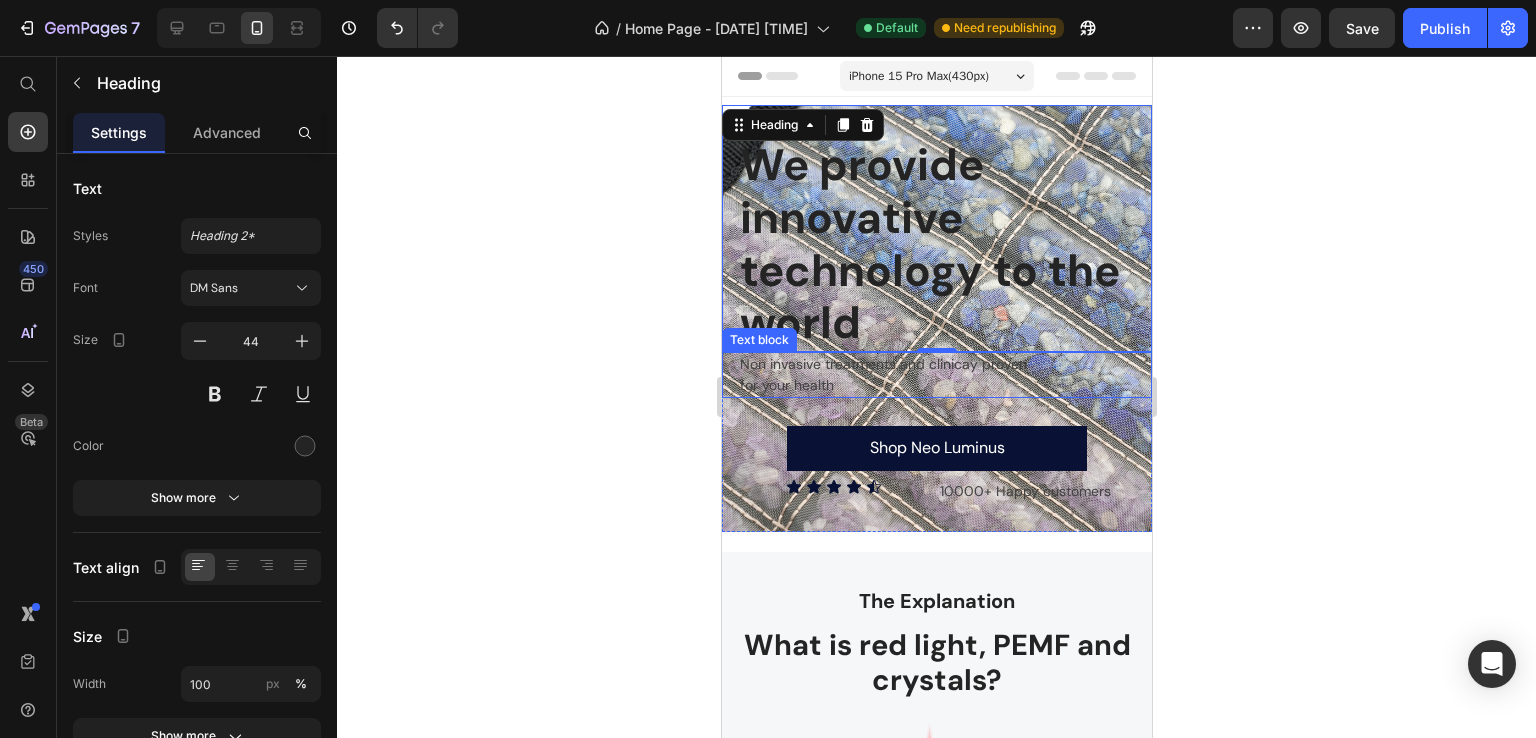 click on "Non invasive treatments and clinicay proven for your health" at bounding box center (944, 375) 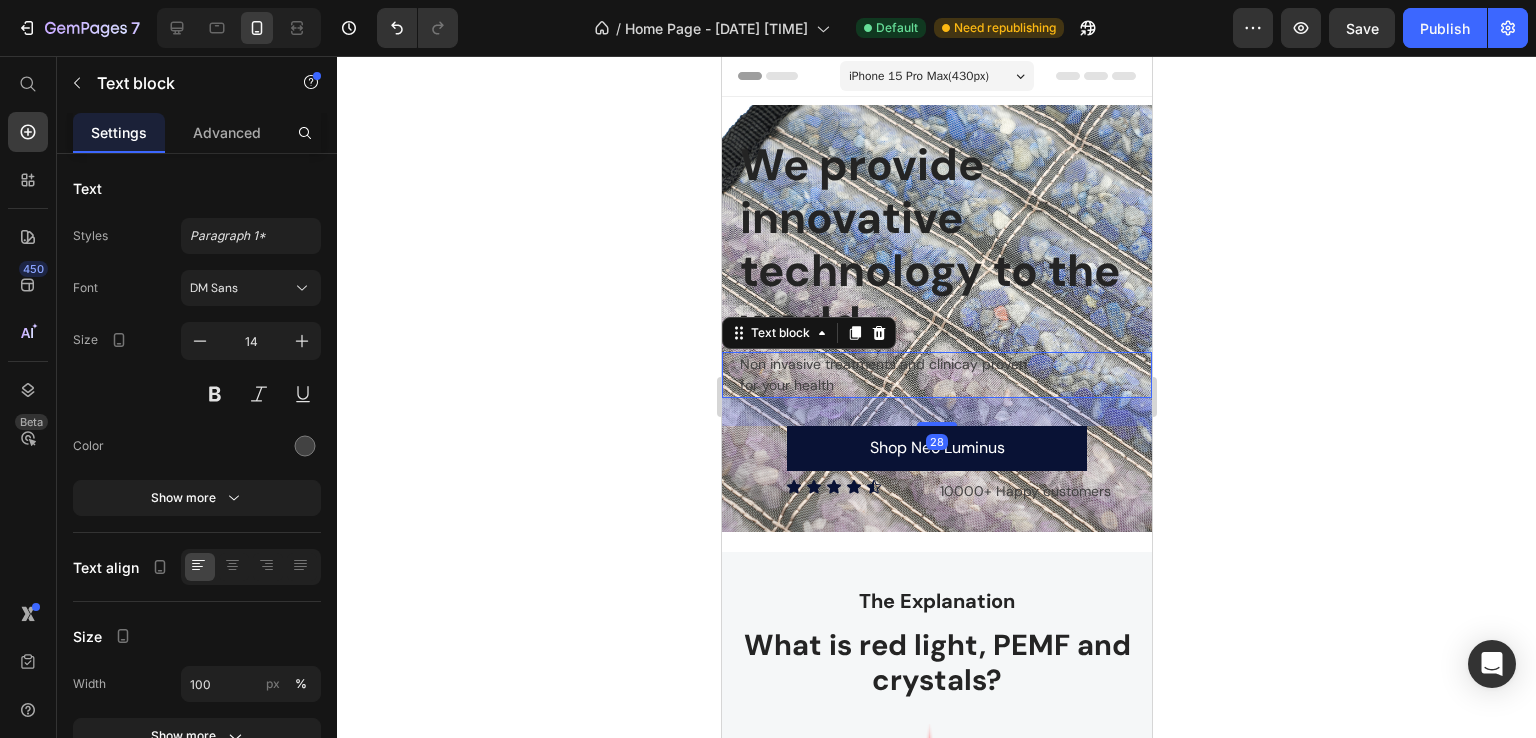 click on "28" at bounding box center (936, 412) 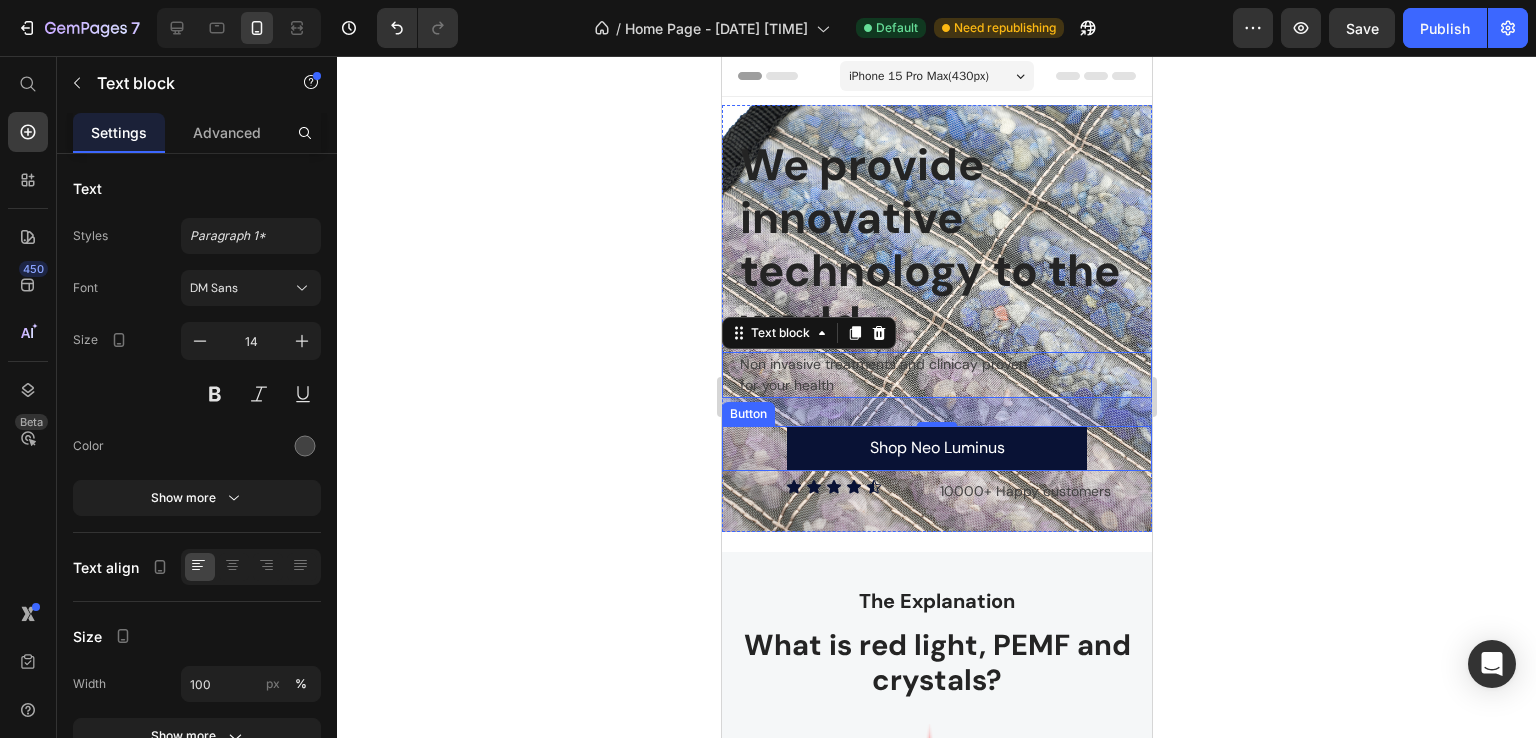 click on "Shop Neo Luminus Button" at bounding box center (936, 448) 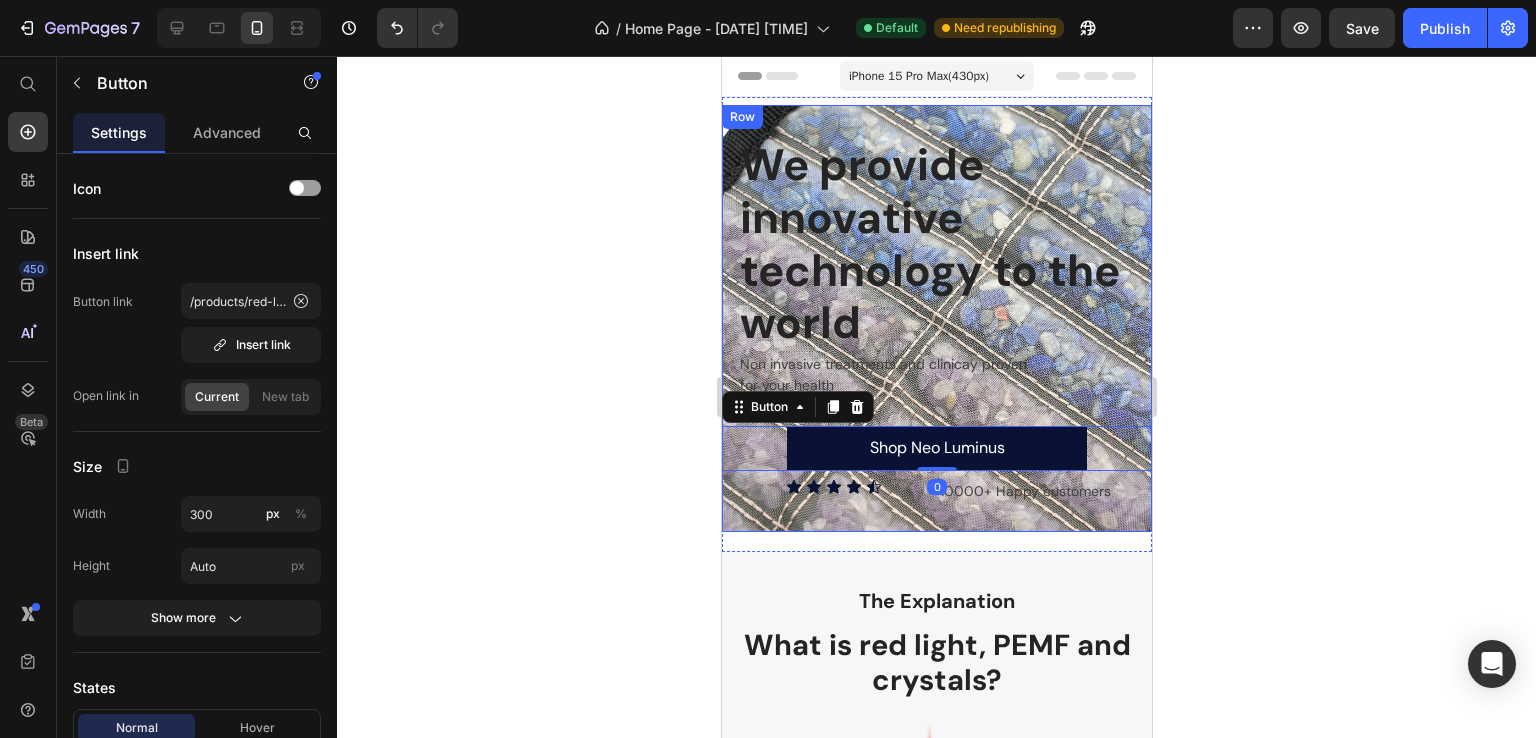 click on "We provide innovative technology to the world Heading Non invasive treatments and clinicay proven for your health Text block Shop Neo Luminus Button   0 Icon Icon Icon Icon Icon Icon List 10000+ Happy customers Text block Row" at bounding box center (936, 318) 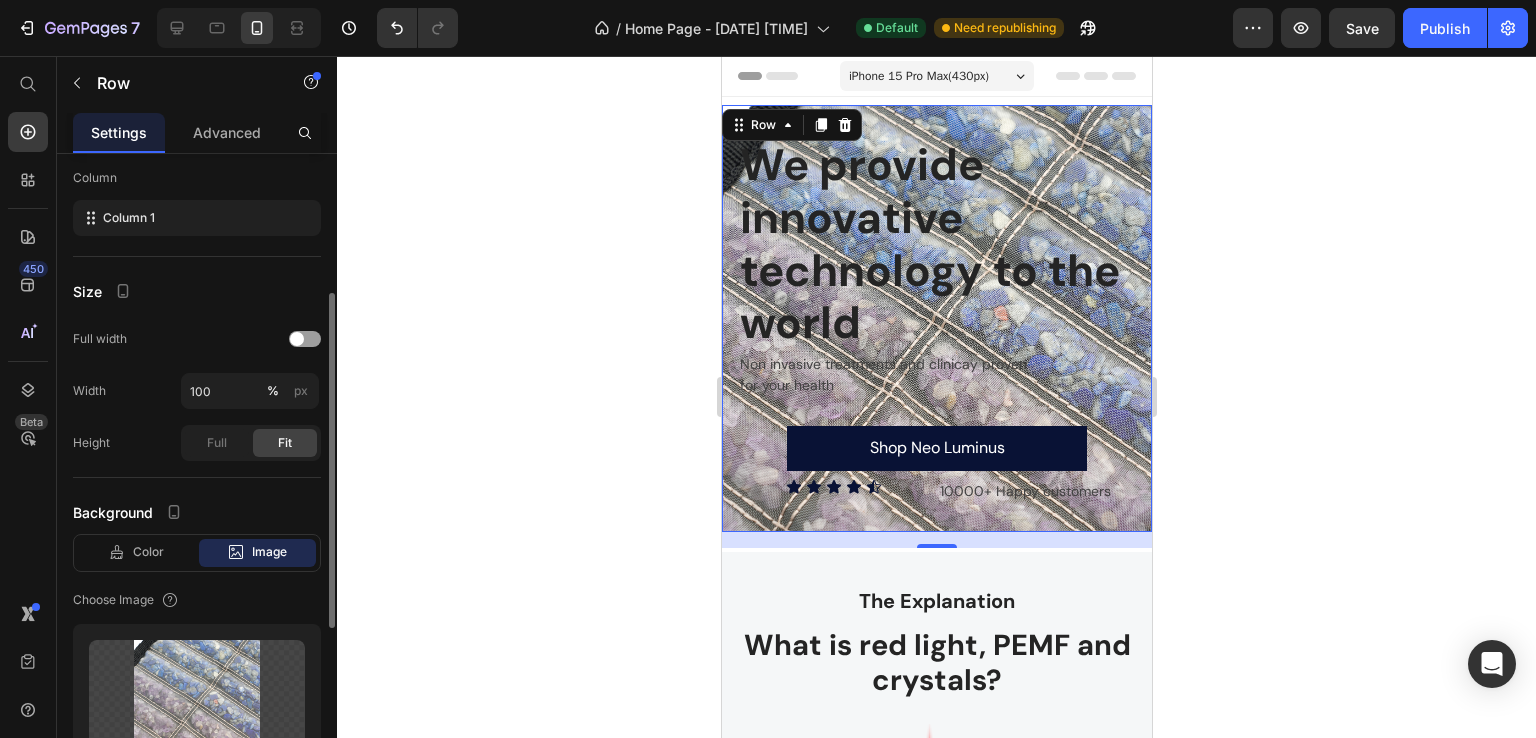 scroll, scrollTop: 532, scrollLeft: 0, axis: vertical 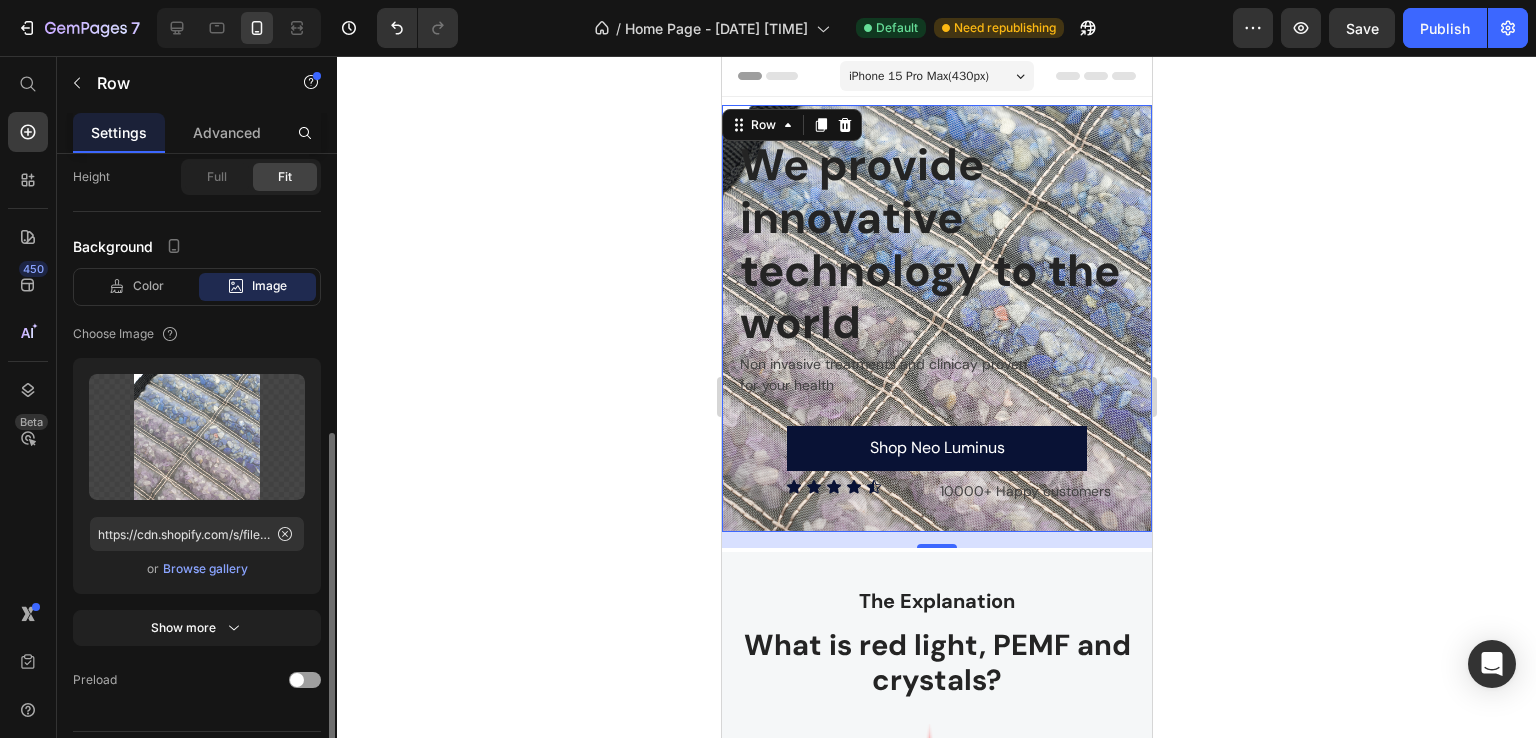 click on "Browse gallery" at bounding box center [205, 569] 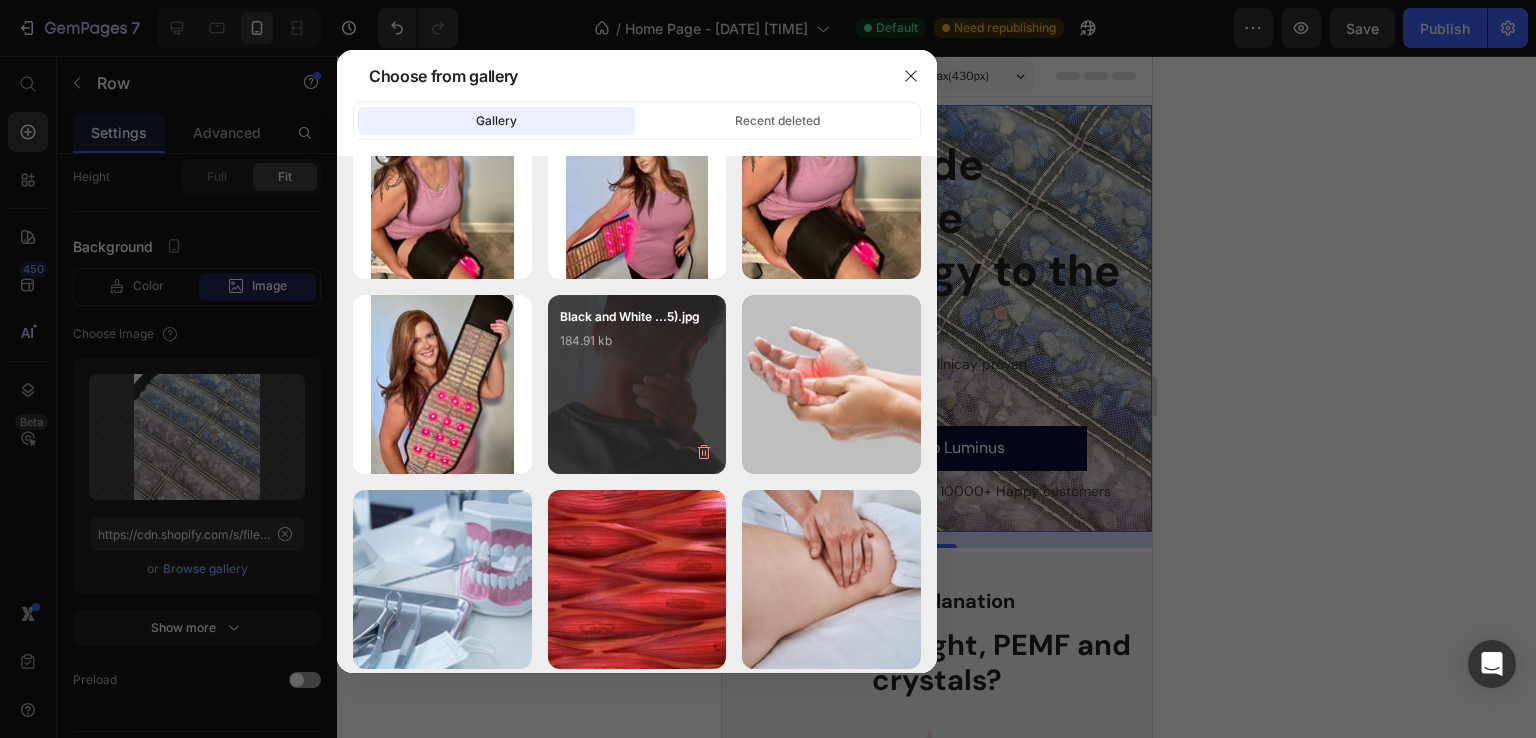 scroll, scrollTop: 0, scrollLeft: 0, axis: both 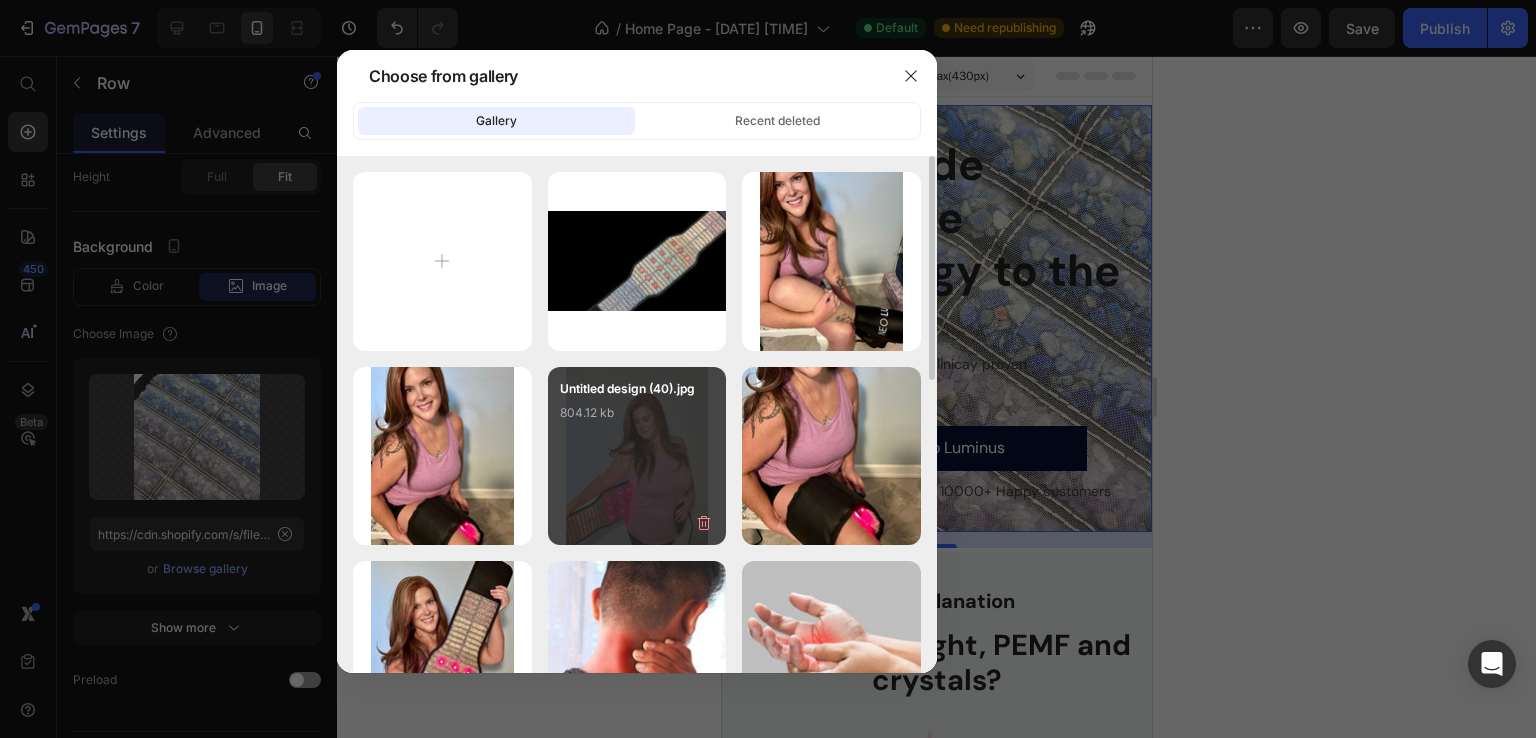 click on "Untitled design (40).jpg 804.12 kb" at bounding box center (637, 419) 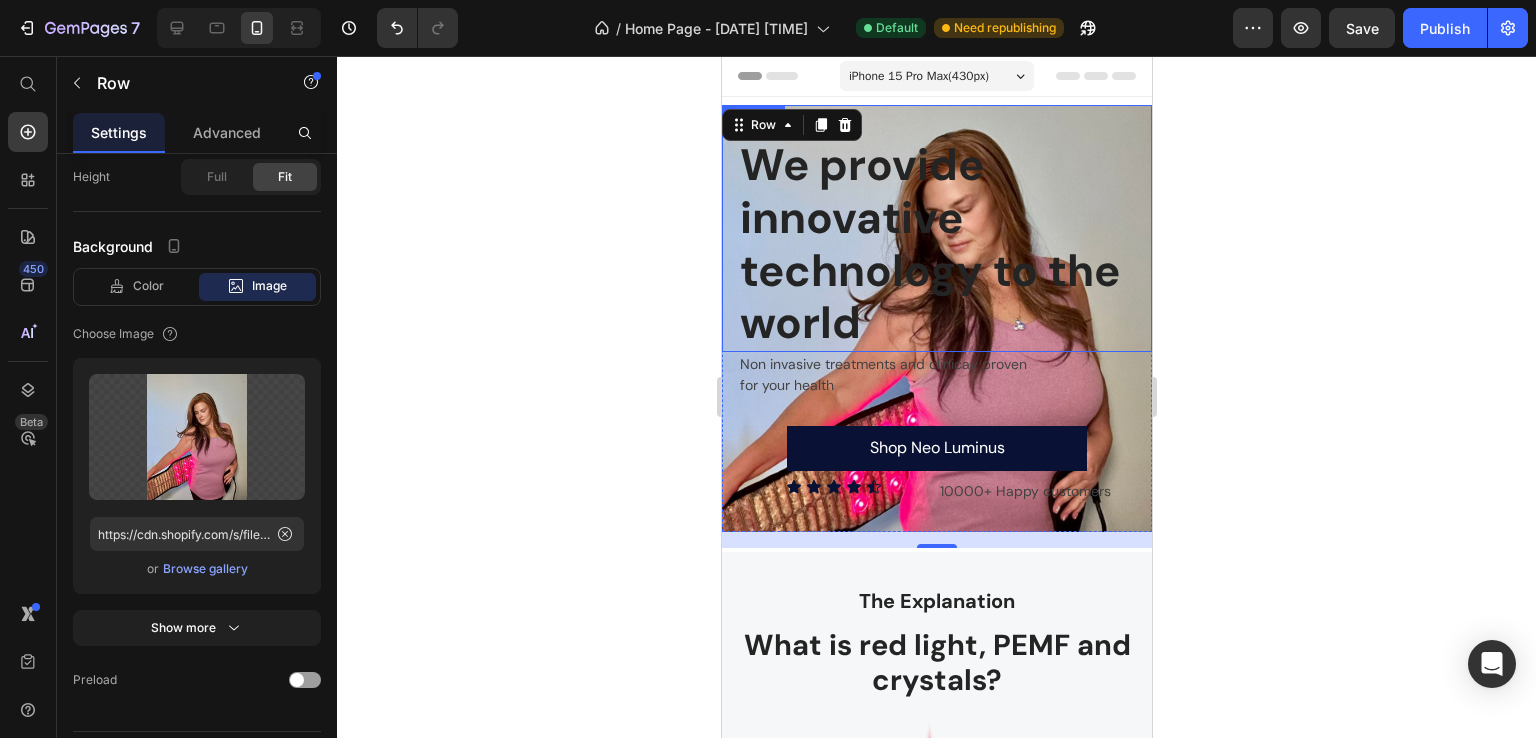 click on "We provide innovative technology to the world Heading" at bounding box center [936, 228] 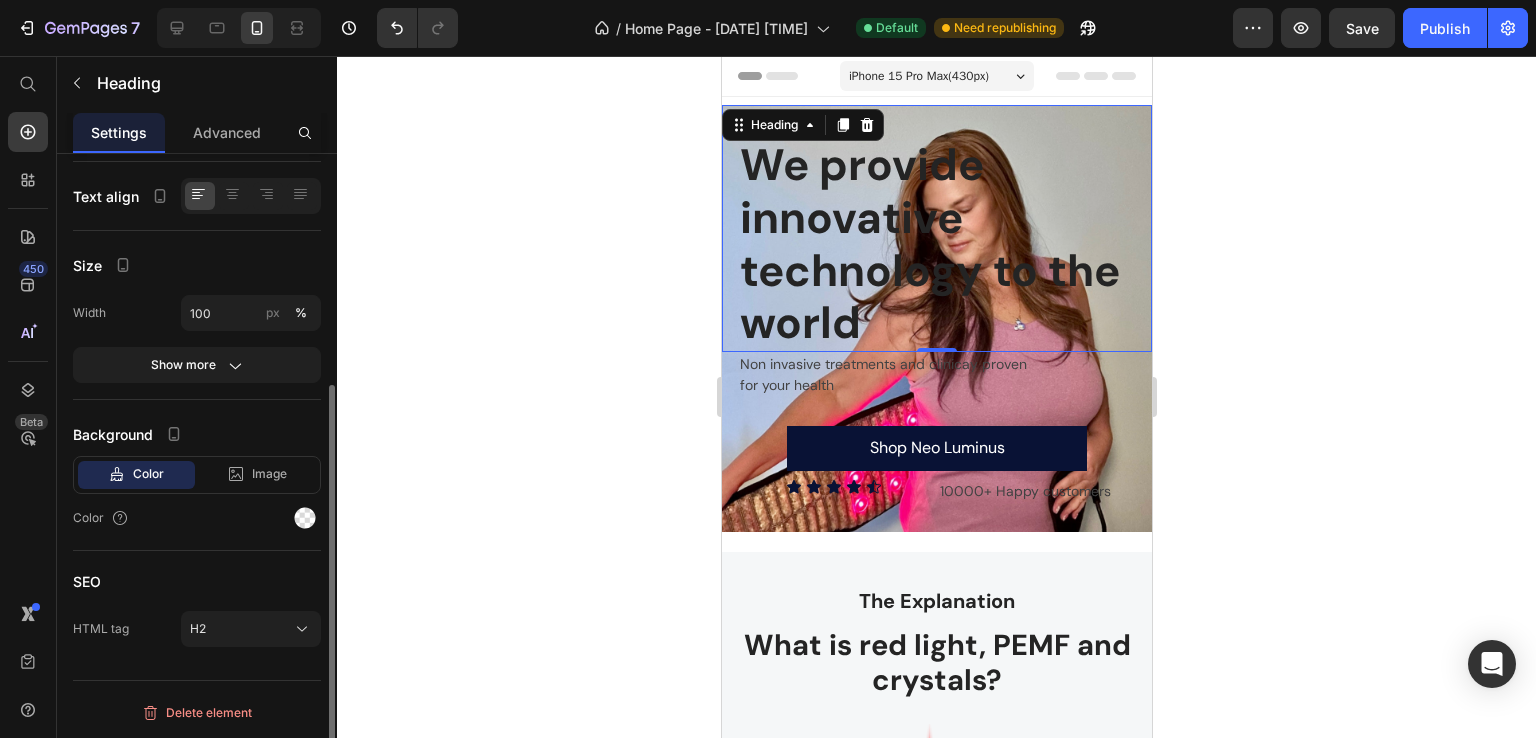 scroll, scrollTop: 0, scrollLeft: 0, axis: both 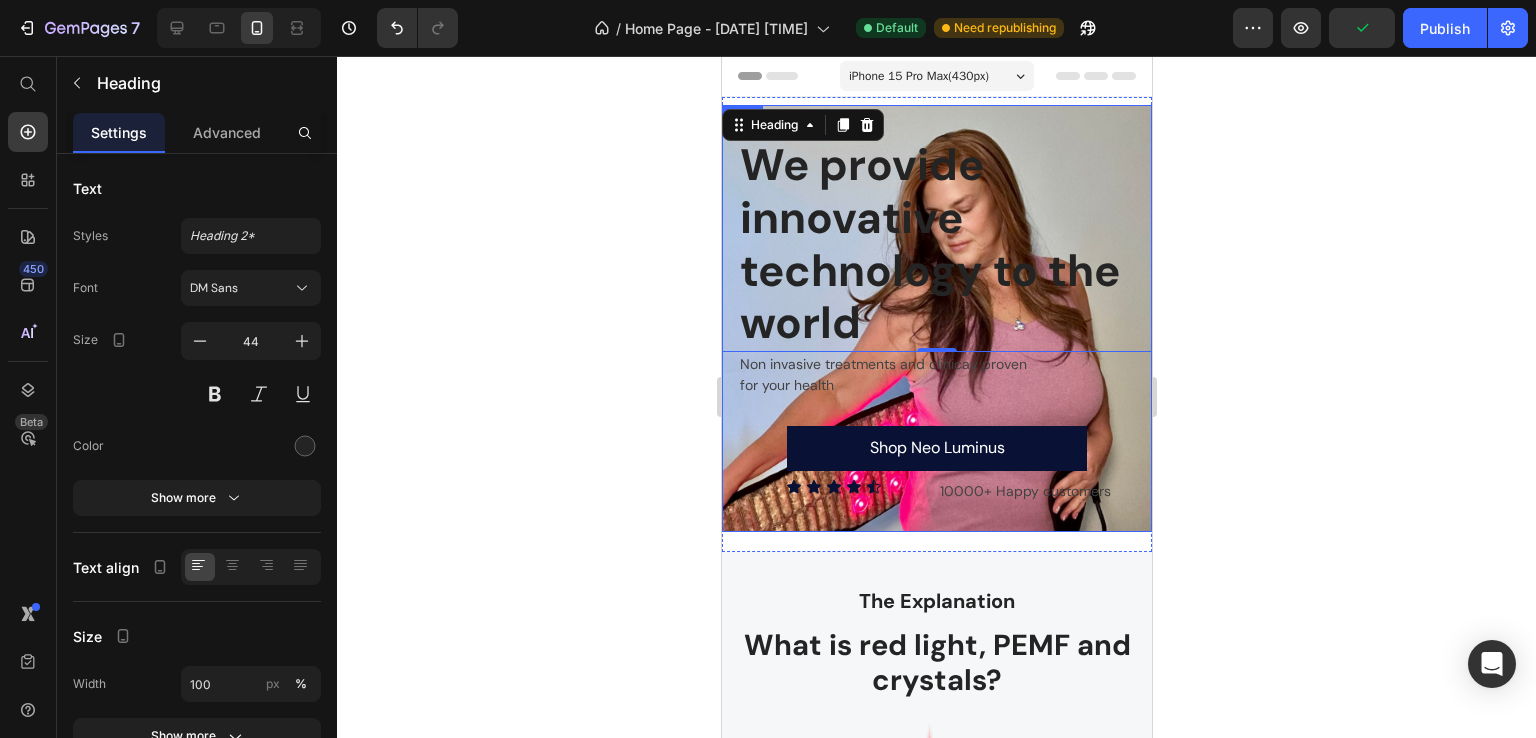 click on "We provide innovative technology to the world Heading   0 Non invasive treatments and clinicay proven for your health Text block Shop Neo Luminus Button Icon Icon Icon Icon Icon Icon List 10000+ Happy customers Text block Row" at bounding box center [936, 318] 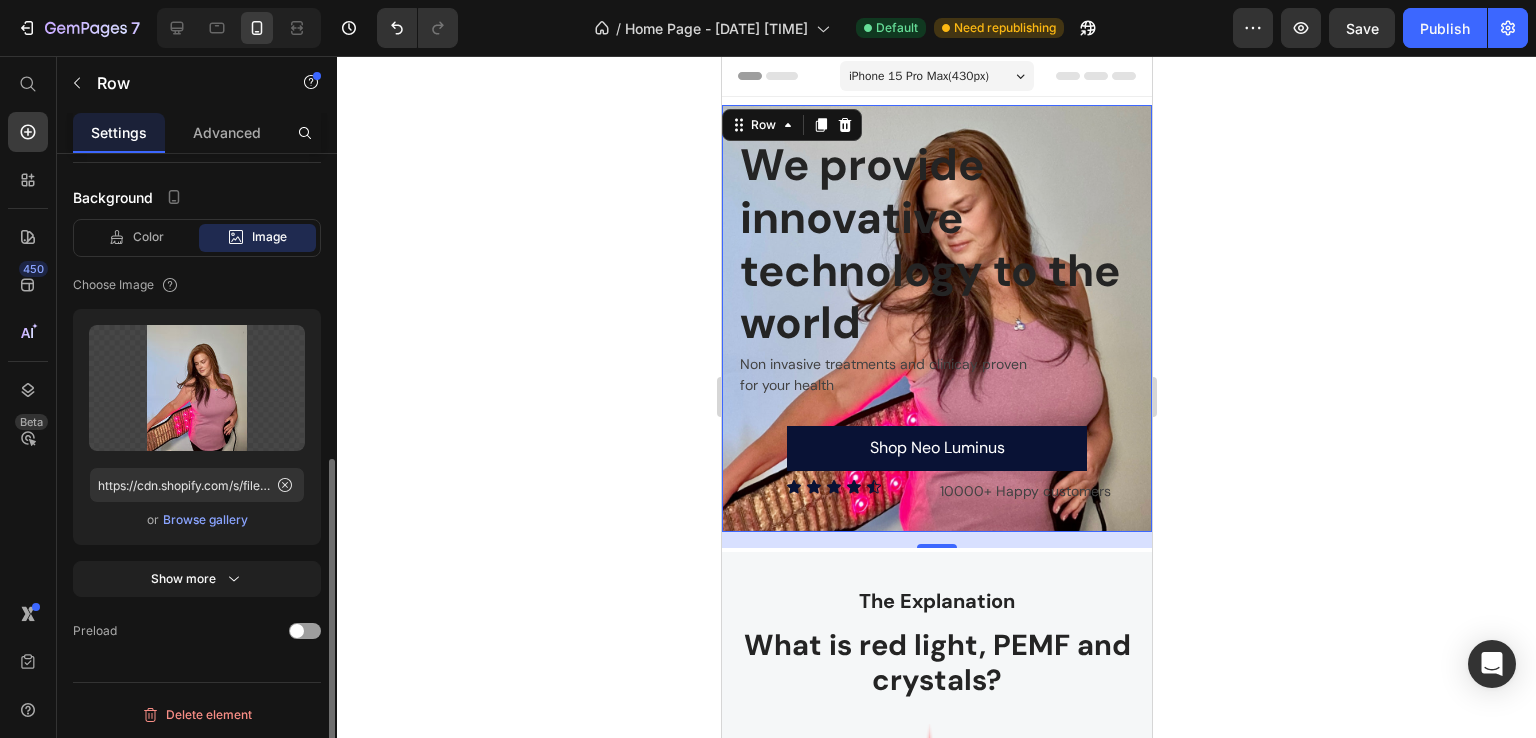 scroll, scrollTop: 0, scrollLeft: 0, axis: both 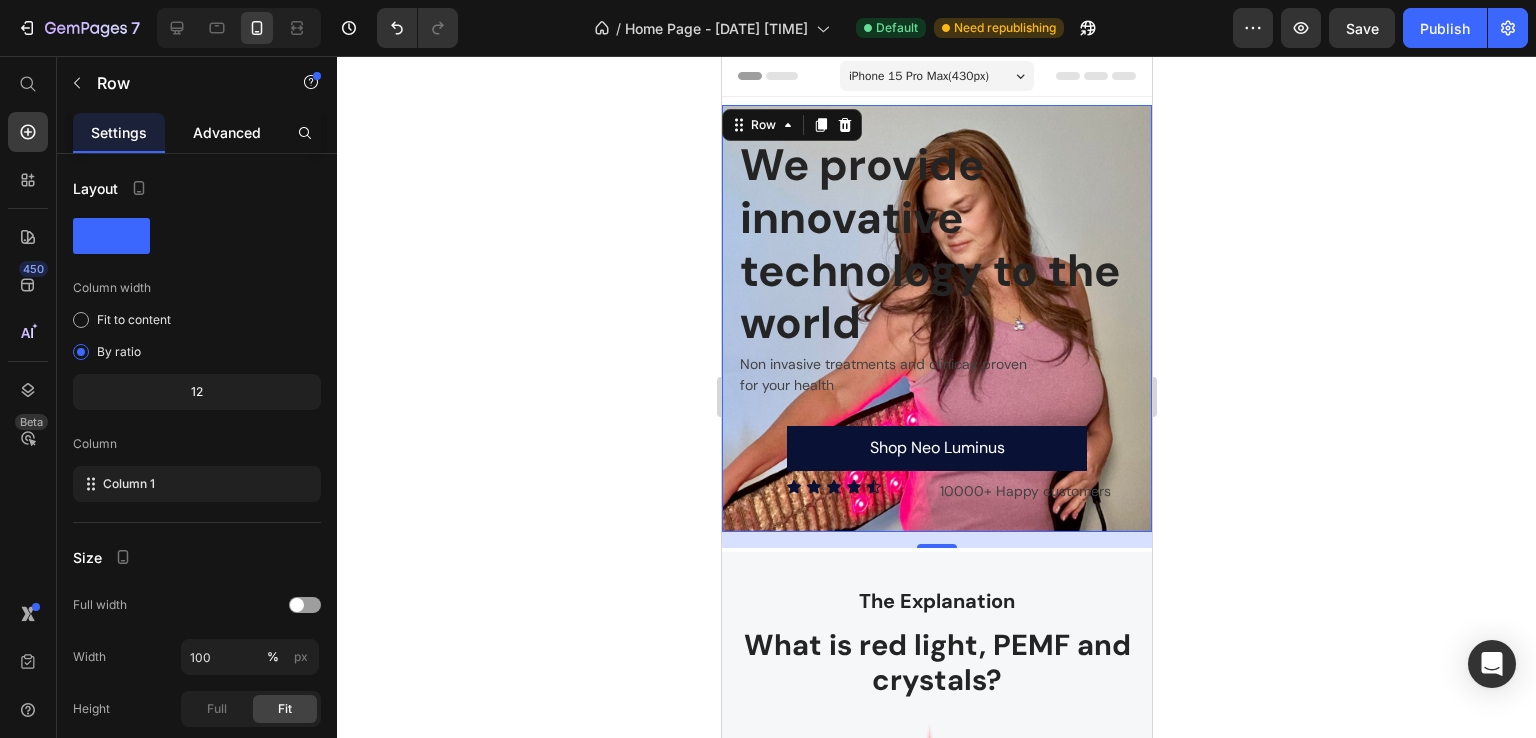 click on "Advanced" at bounding box center (227, 132) 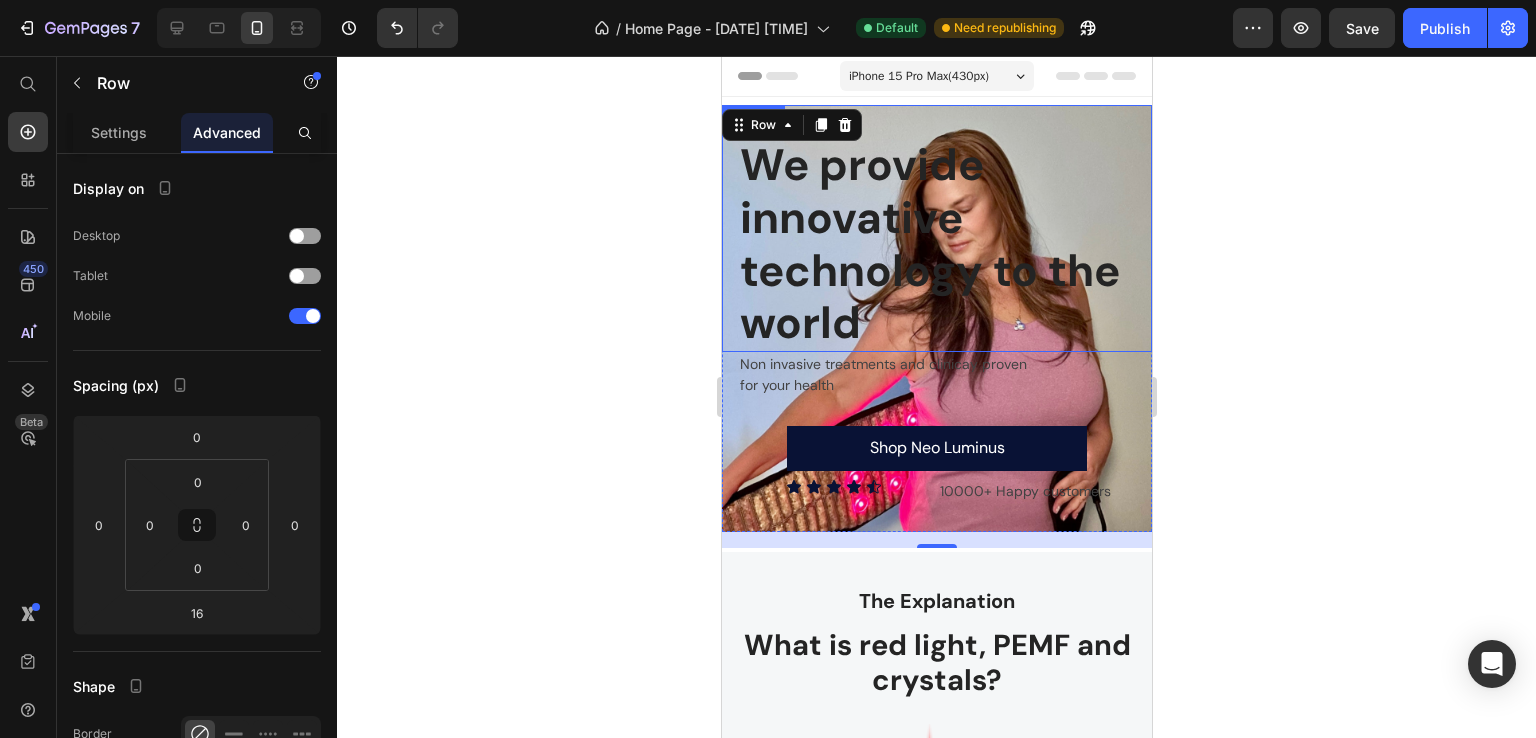 click on "We provide innovative technology to the world" at bounding box center (944, 244) 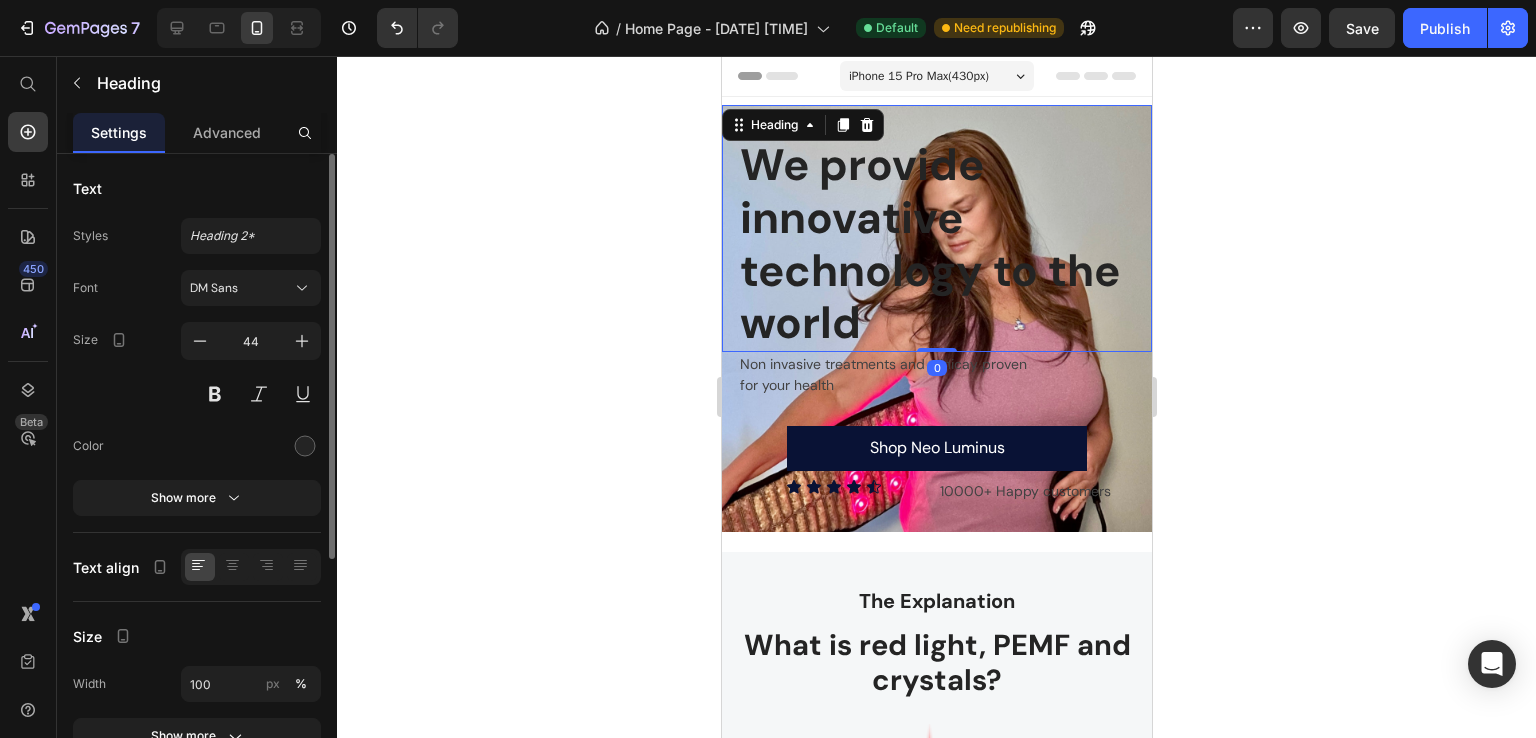drag, startPoint x: 228, startPoint y: 132, endPoint x: 182, endPoint y: 353, distance: 225.73657 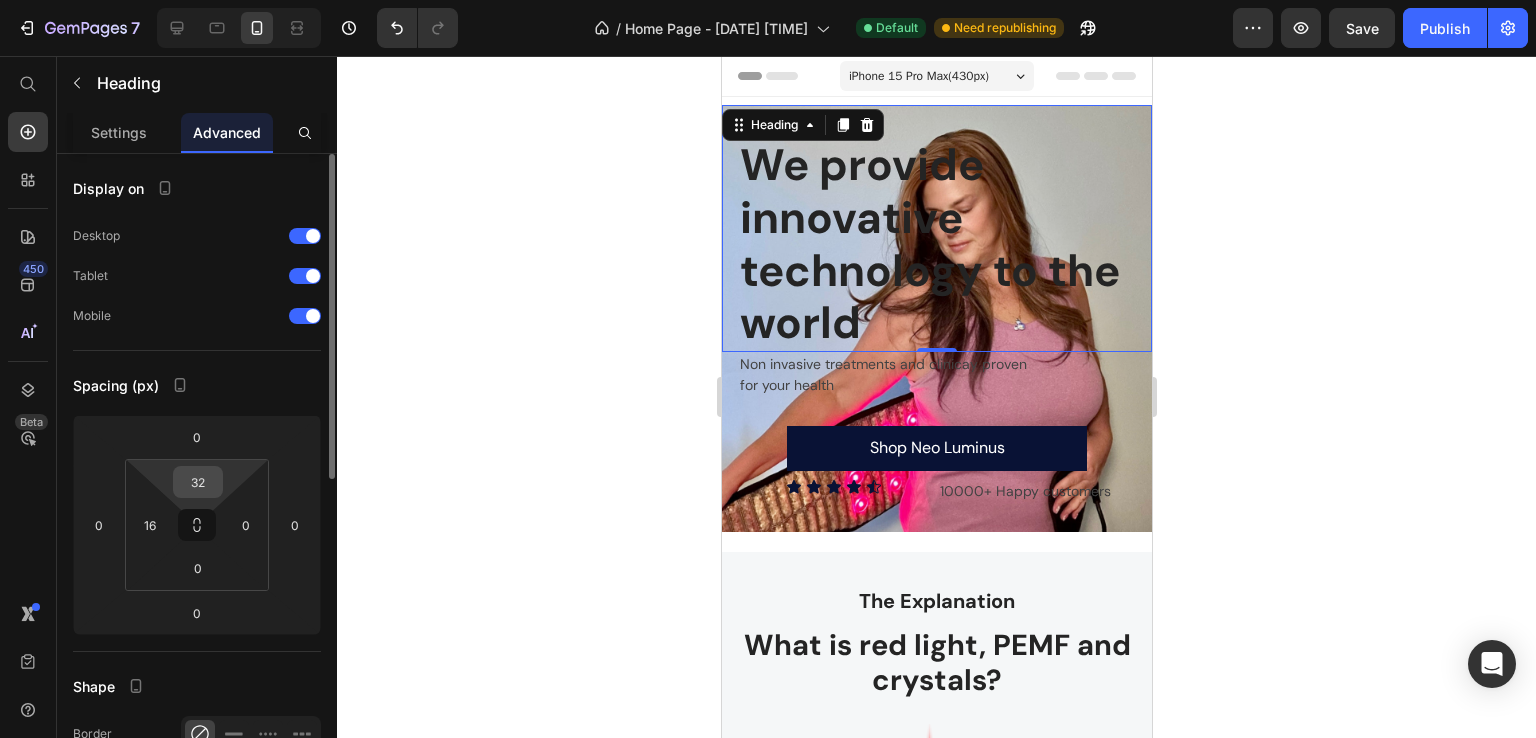click on "32" at bounding box center (198, 482) 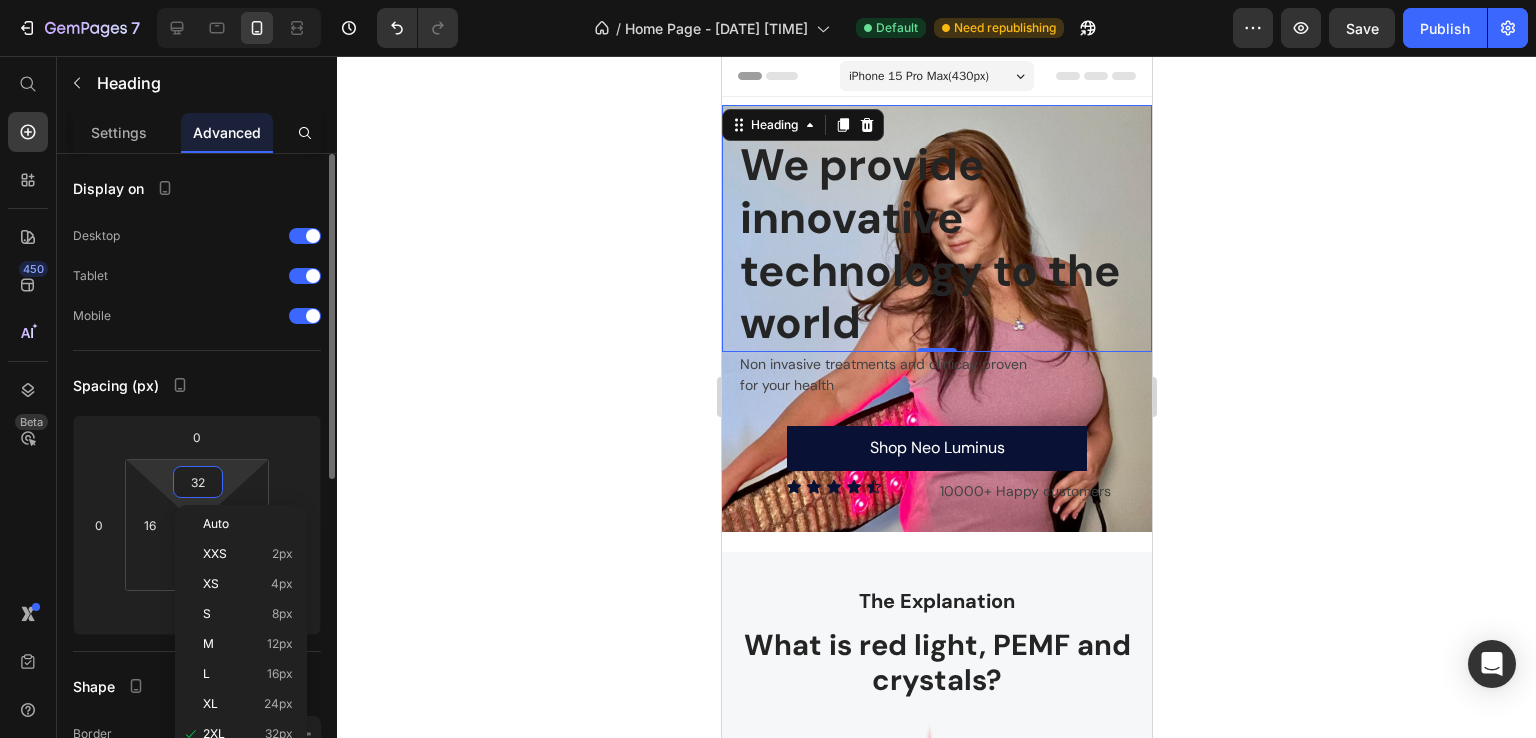 scroll, scrollTop: 266, scrollLeft: 0, axis: vertical 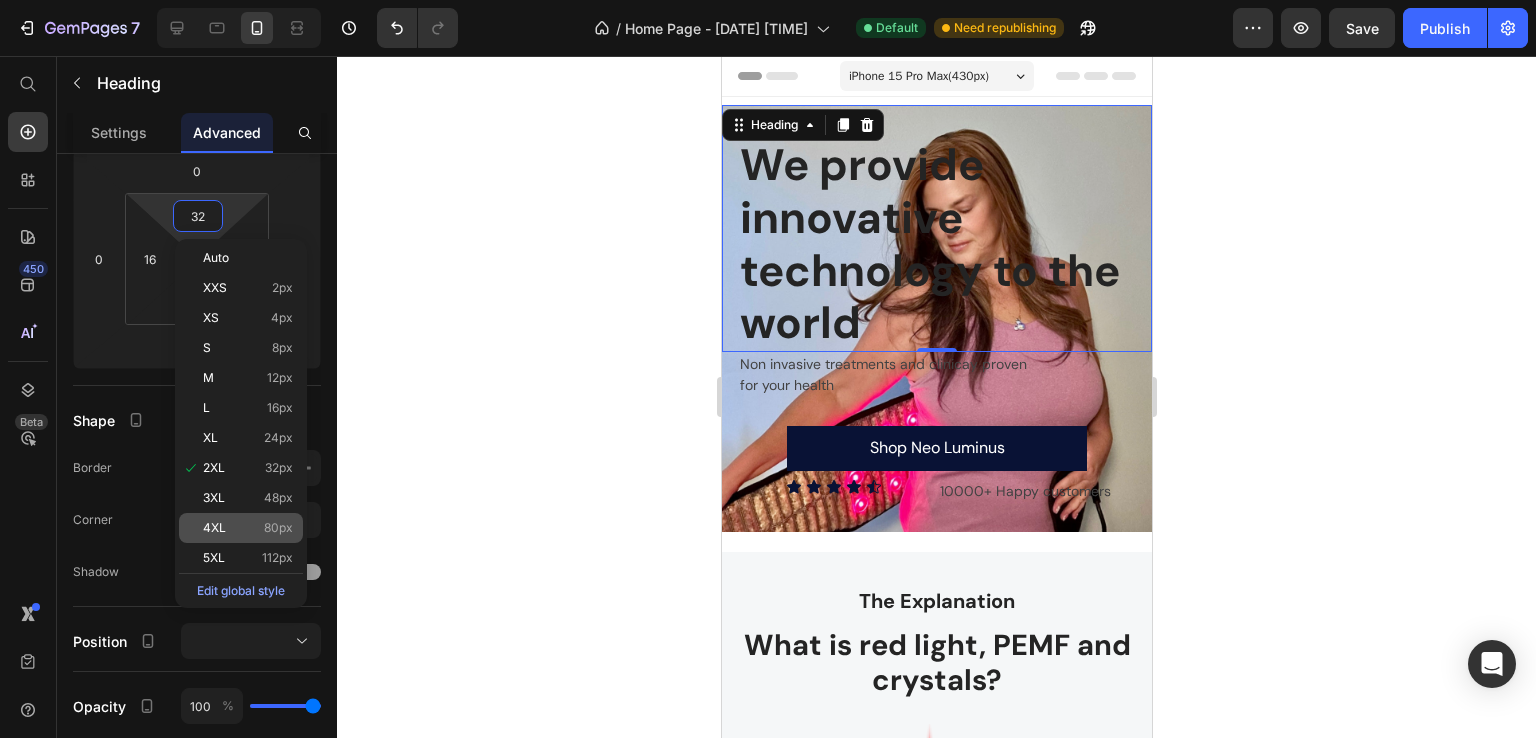 click on "4XL" at bounding box center (214, 528) 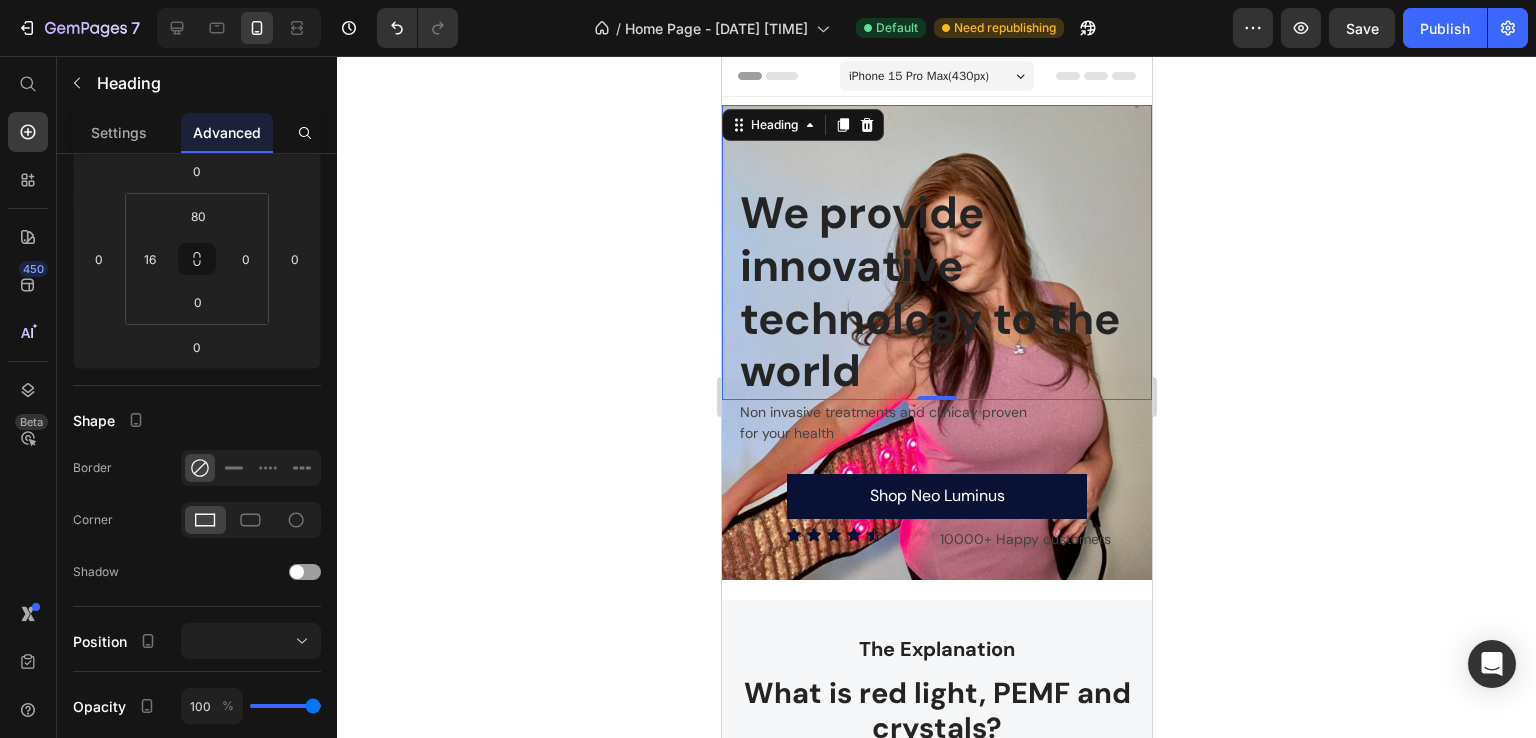 click 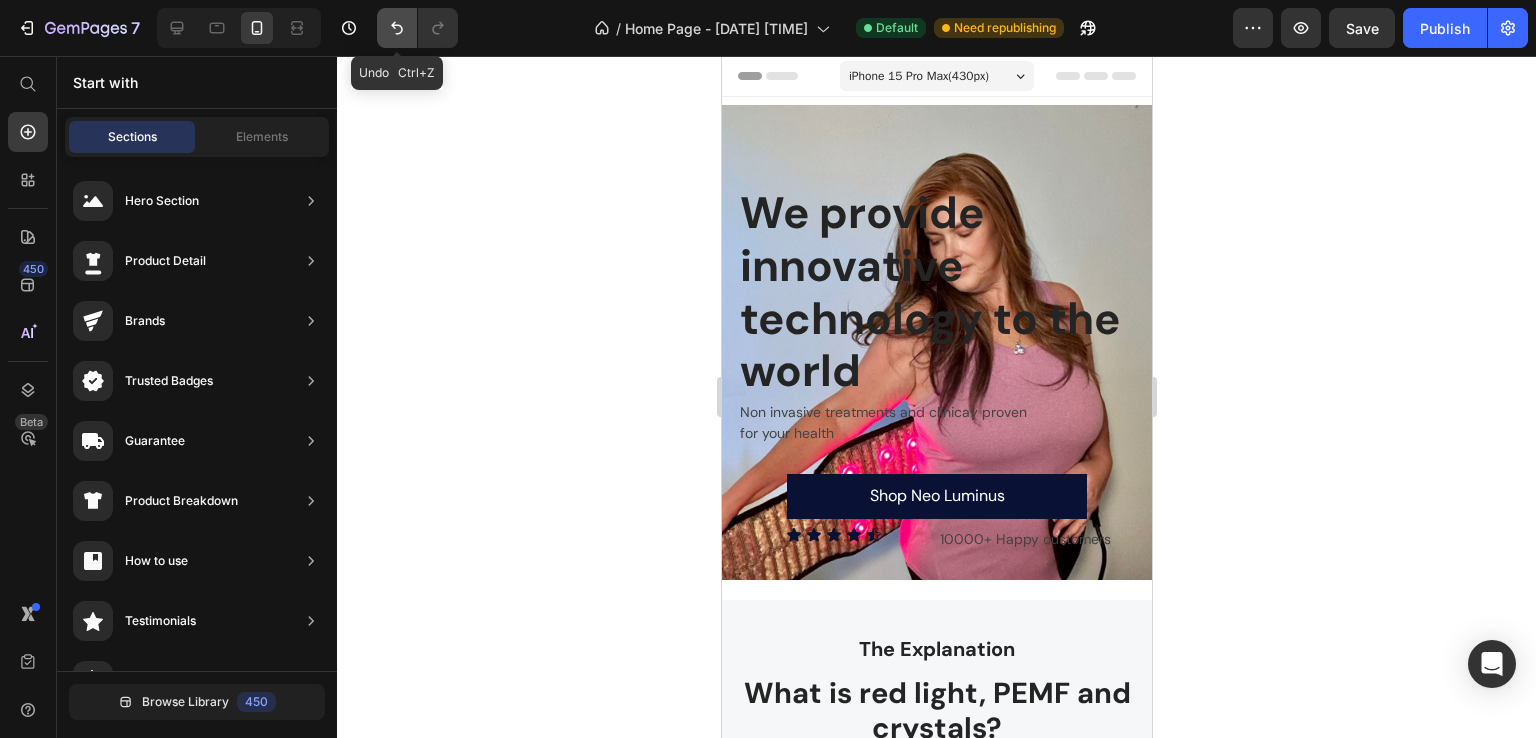 click 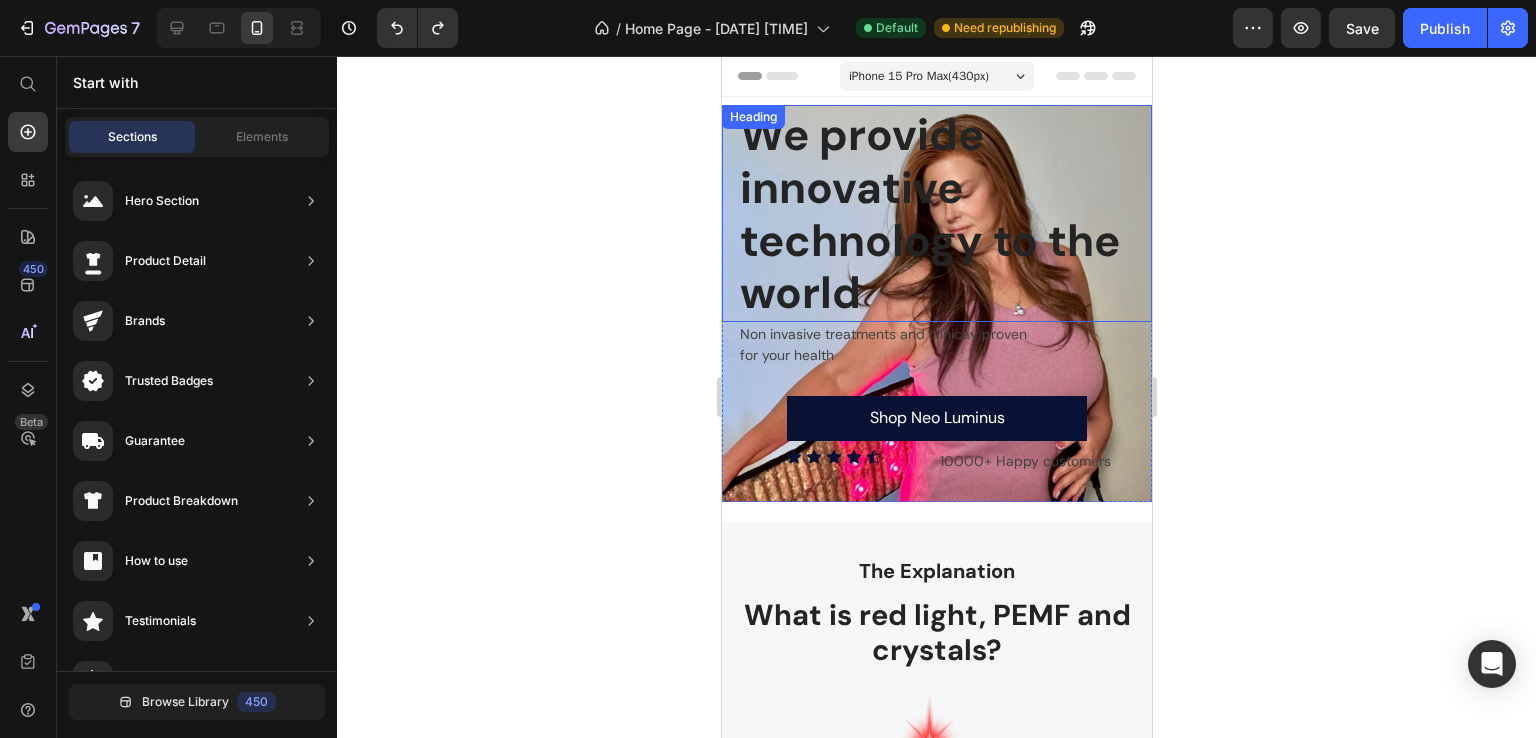 click on "We provide innovative technology to the world" at bounding box center (944, 214) 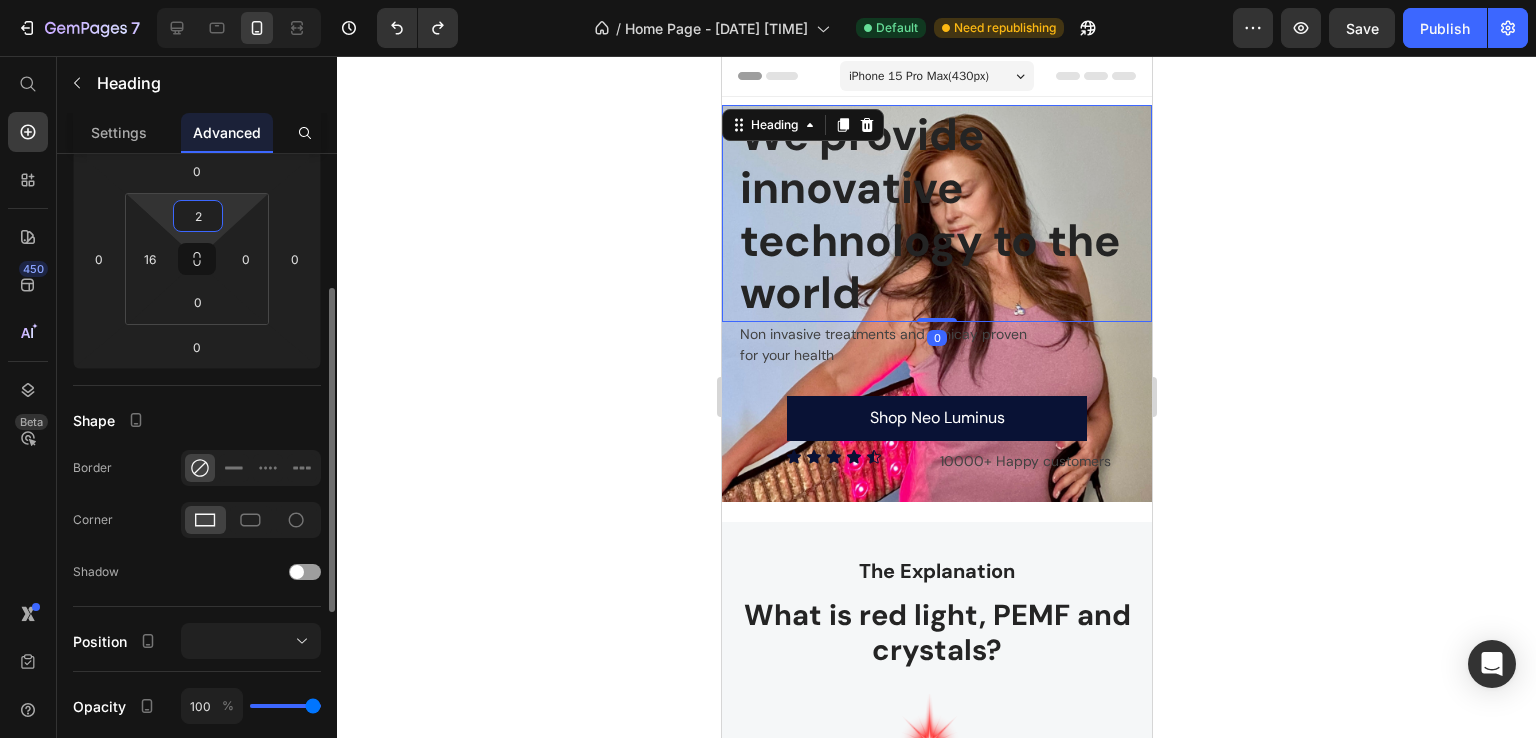 click on "2" at bounding box center [198, 216] 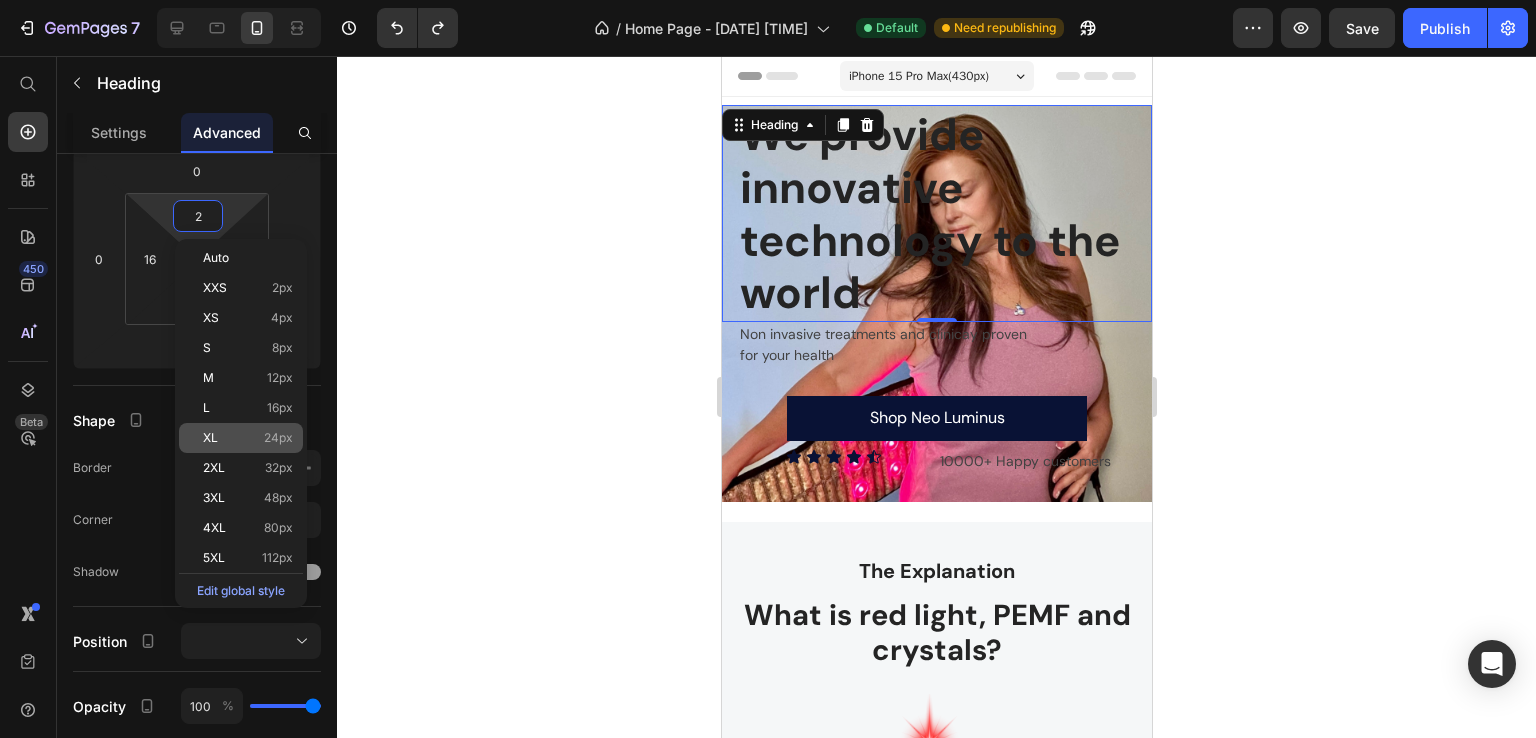 click on "XL 24px" at bounding box center [248, 438] 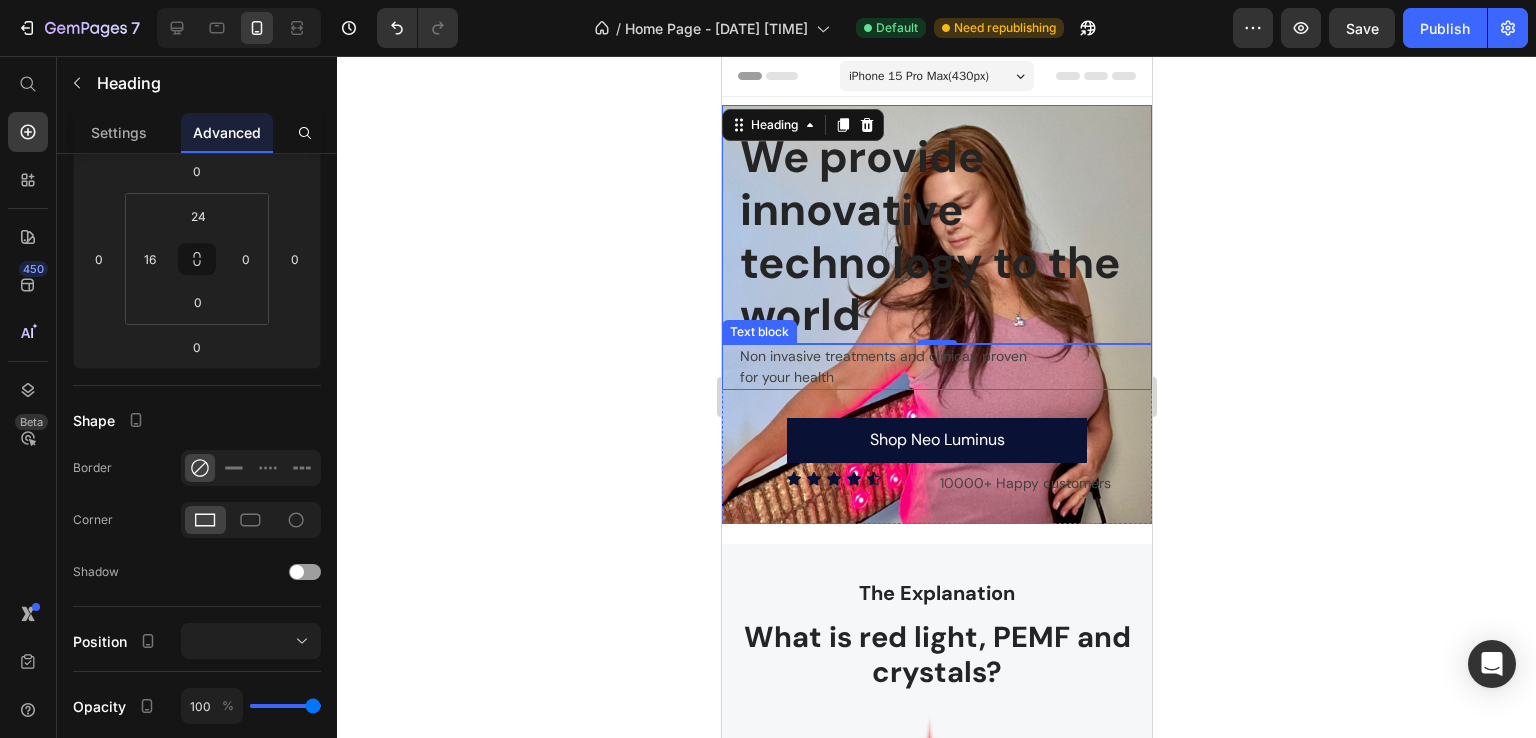 click on "Non invasive treatments and clinicay proven" at bounding box center [944, 356] 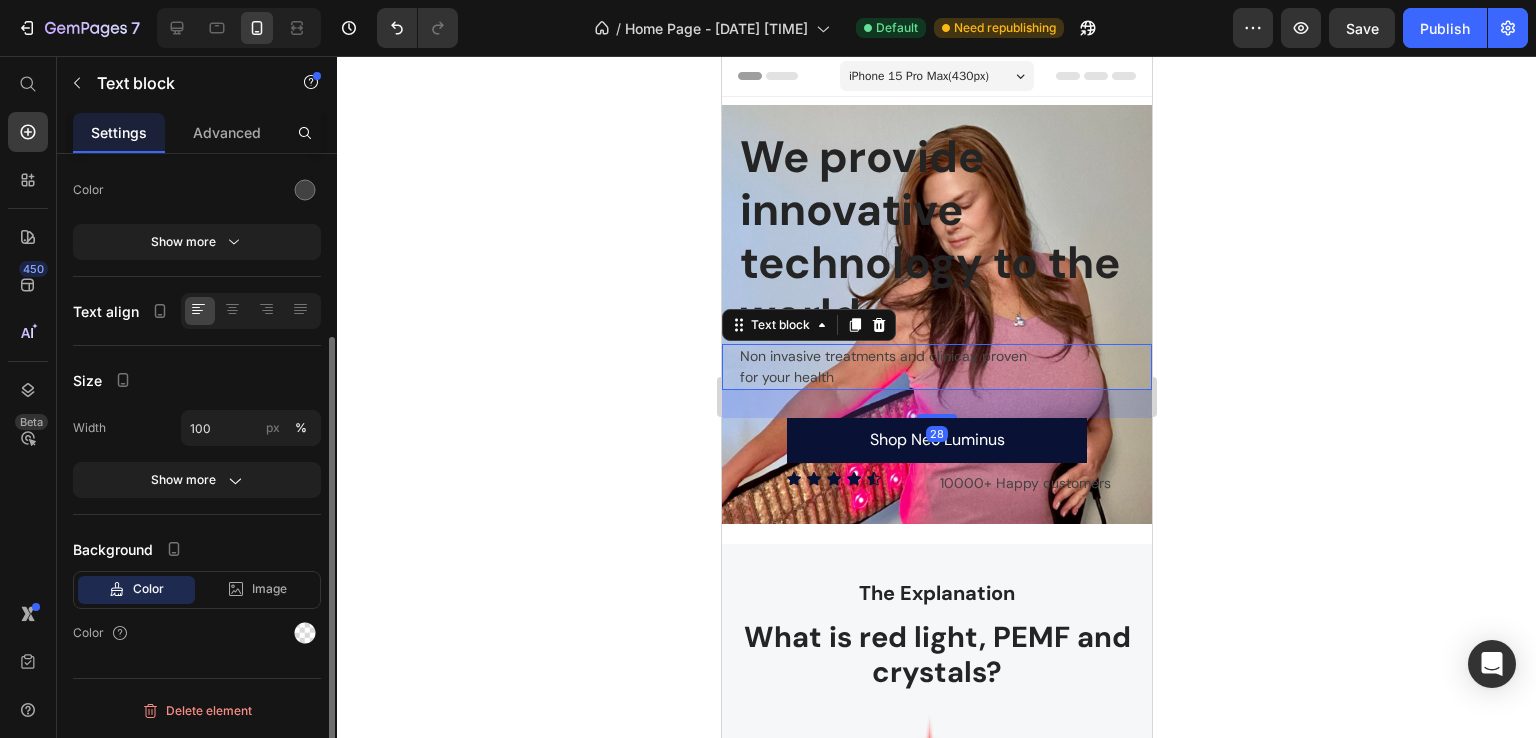scroll, scrollTop: 0, scrollLeft: 0, axis: both 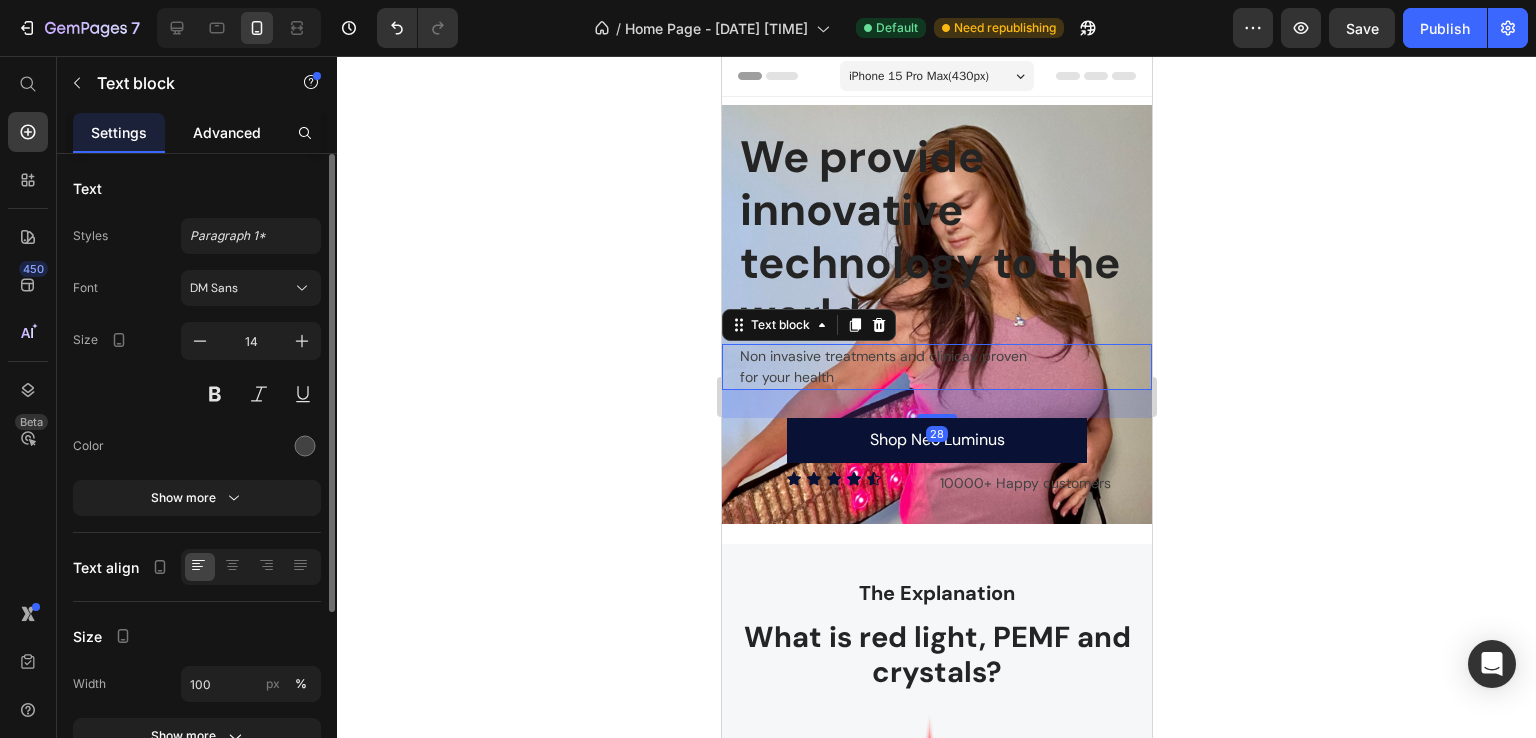 click on "Advanced" at bounding box center [227, 132] 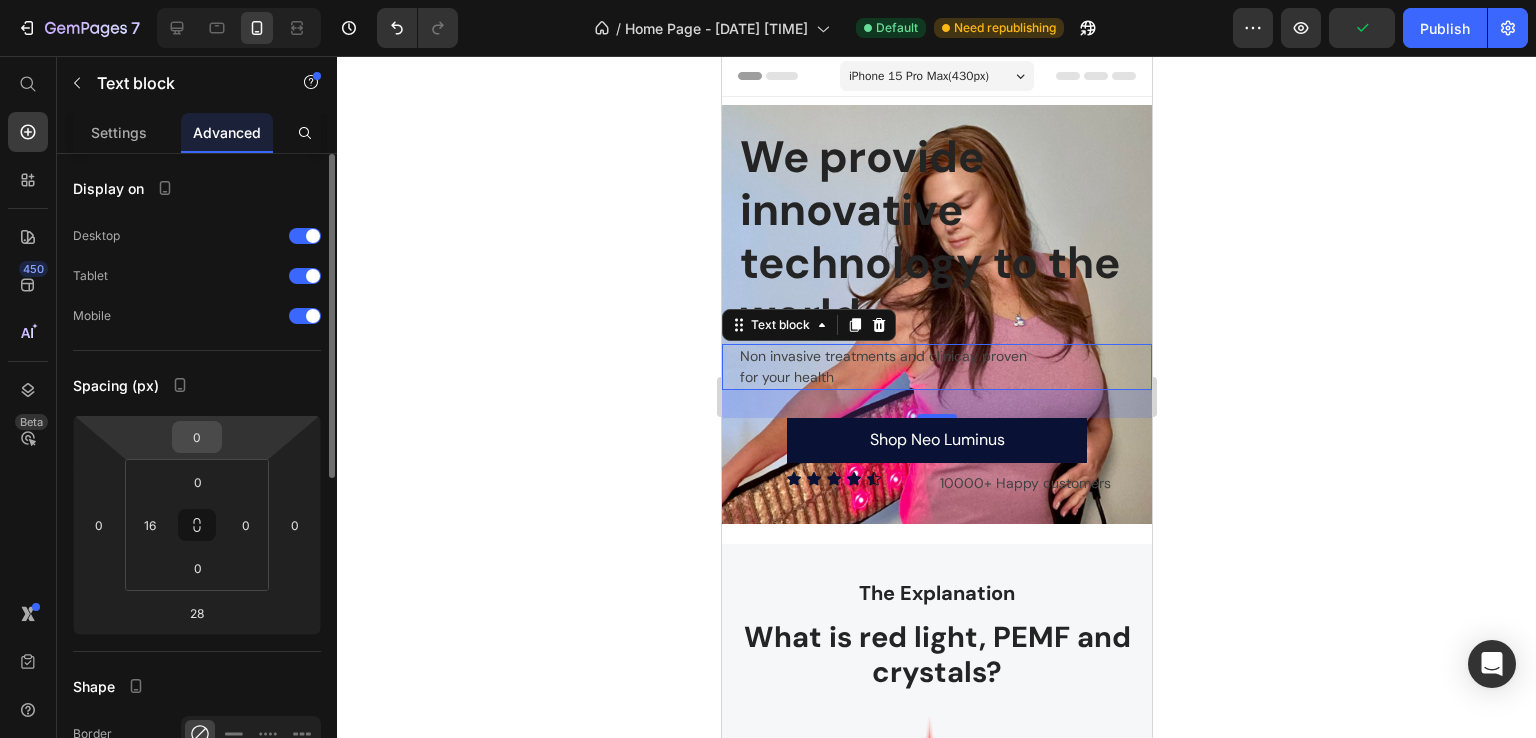 click on "0" at bounding box center (197, 437) 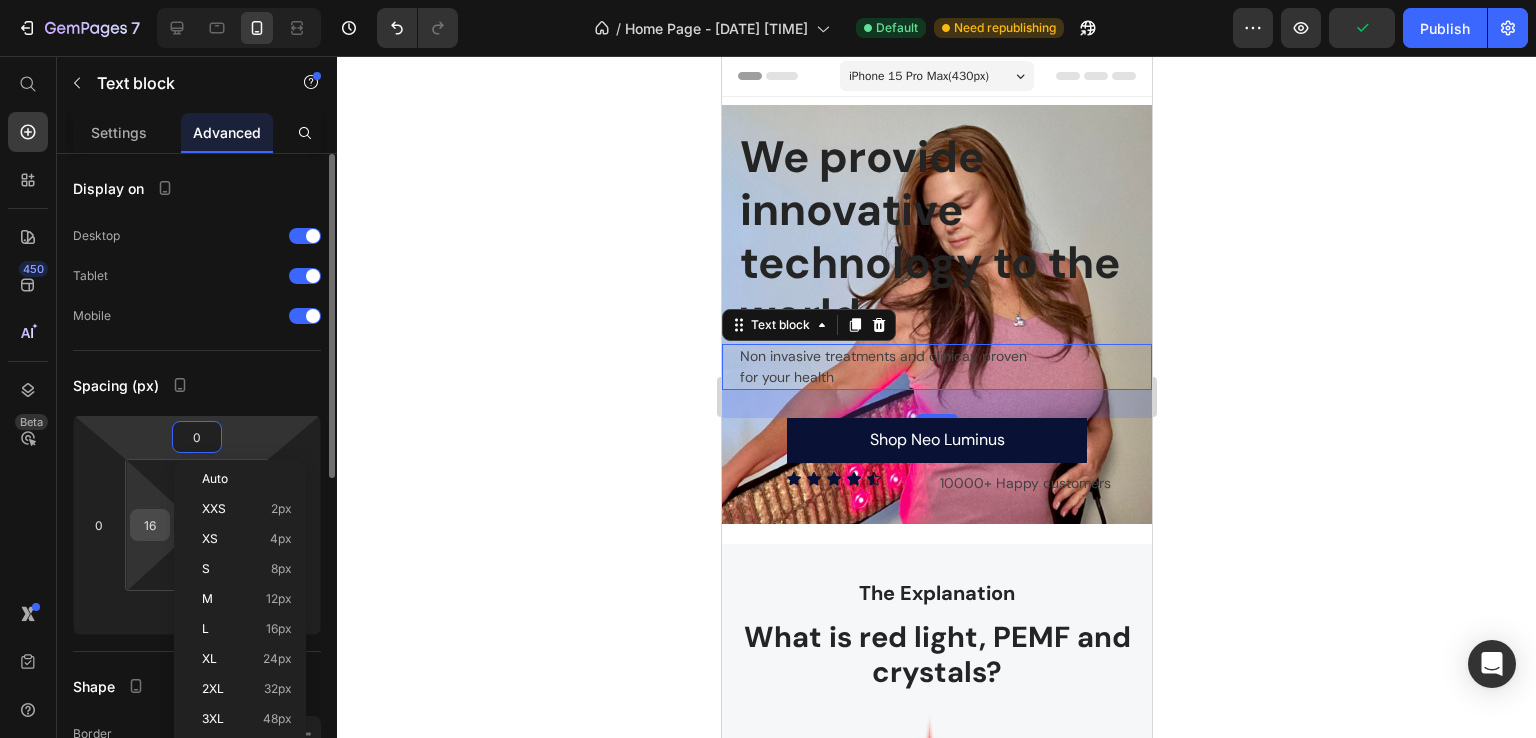 scroll, scrollTop: 266, scrollLeft: 0, axis: vertical 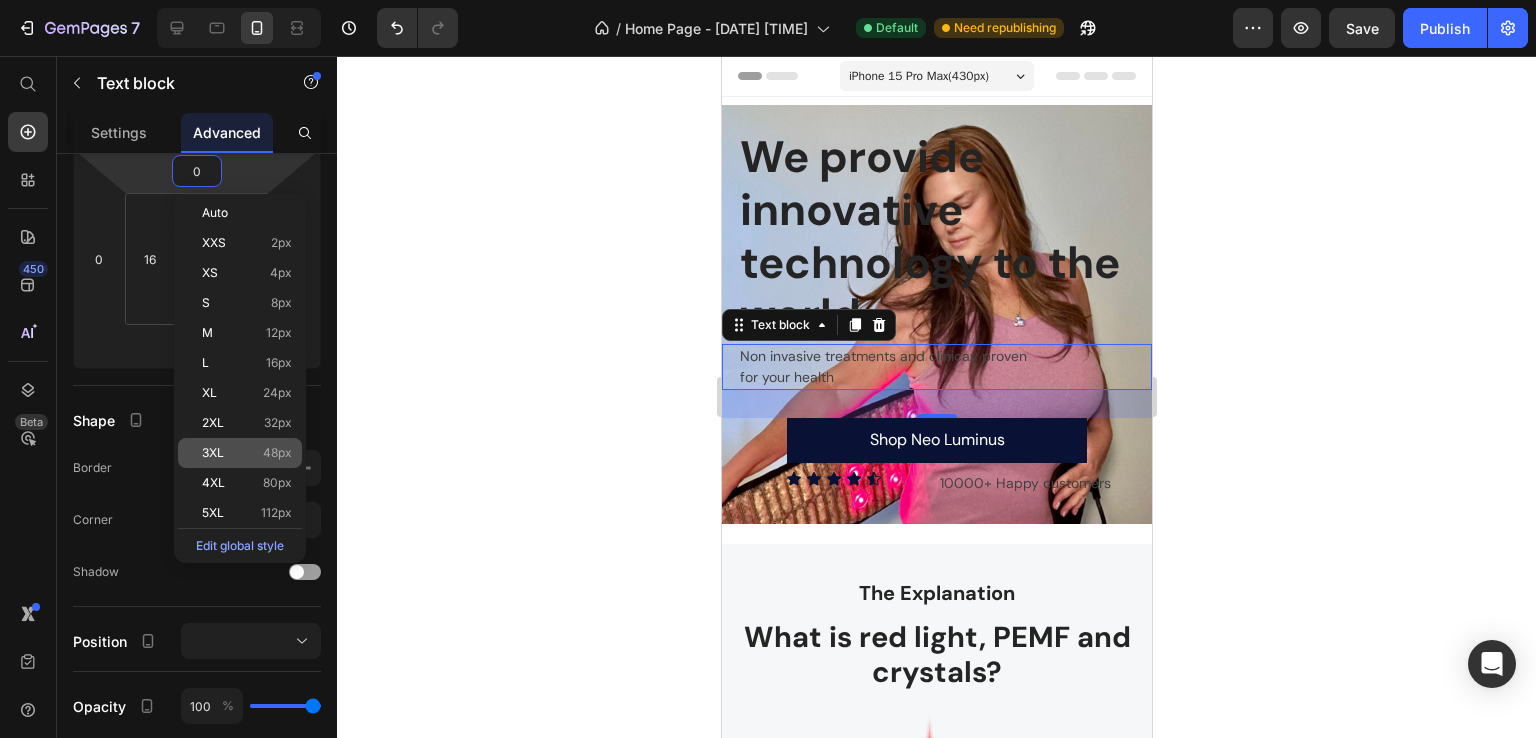 click on "3XL 48px" at bounding box center [247, 453] 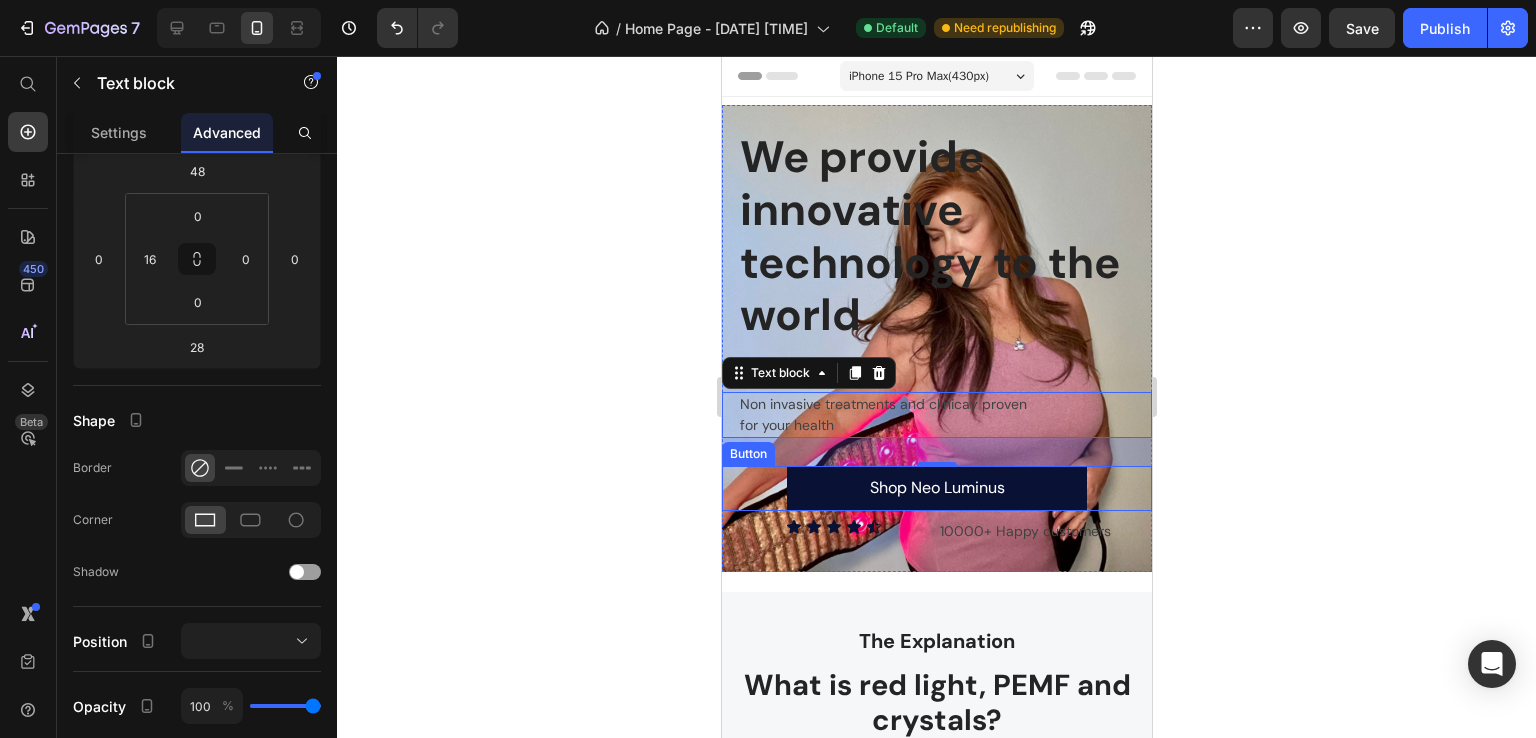 click on "Shop Neo Luminus Button" at bounding box center (936, 488) 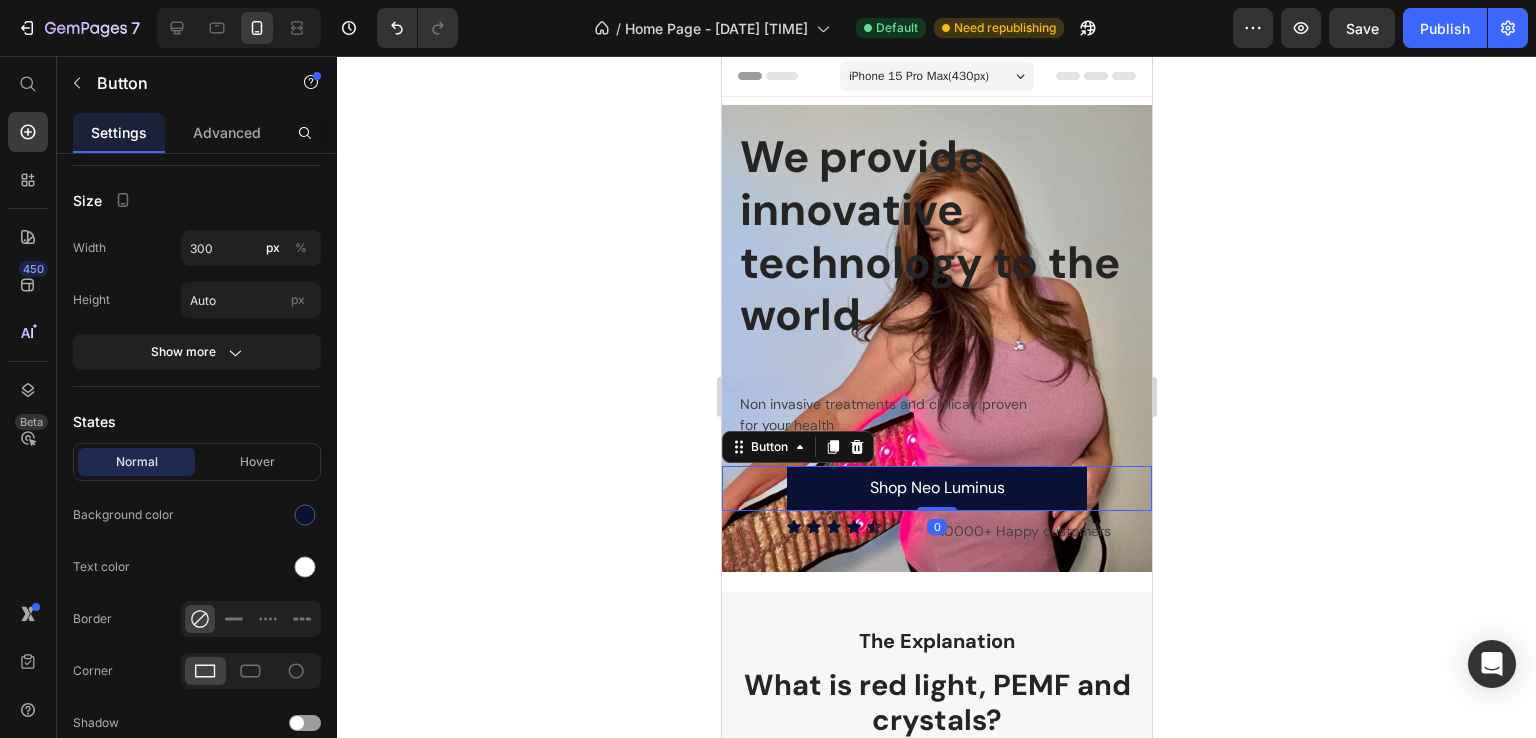 scroll, scrollTop: 0, scrollLeft: 0, axis: both 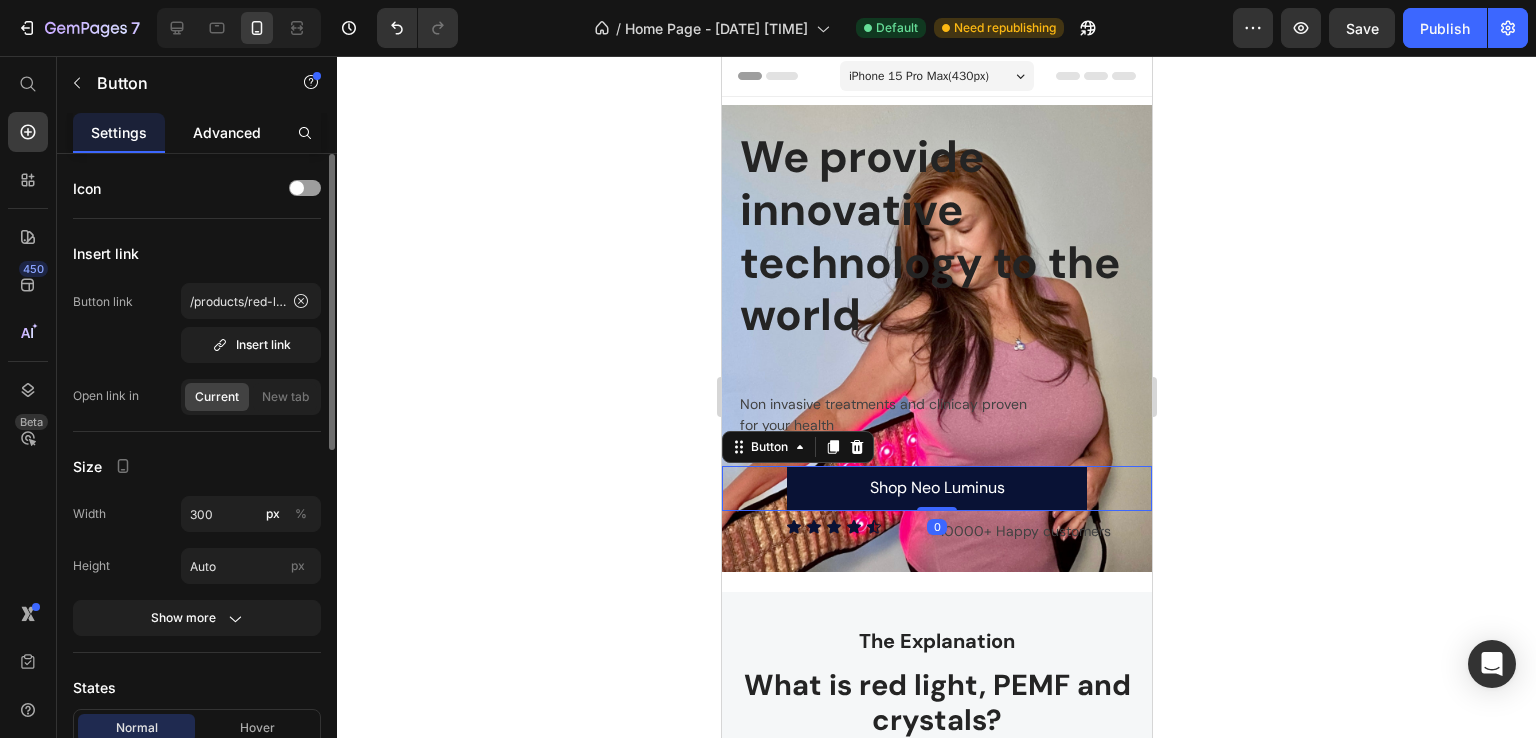 click on "Advanced" at bounding box center (227, 132) 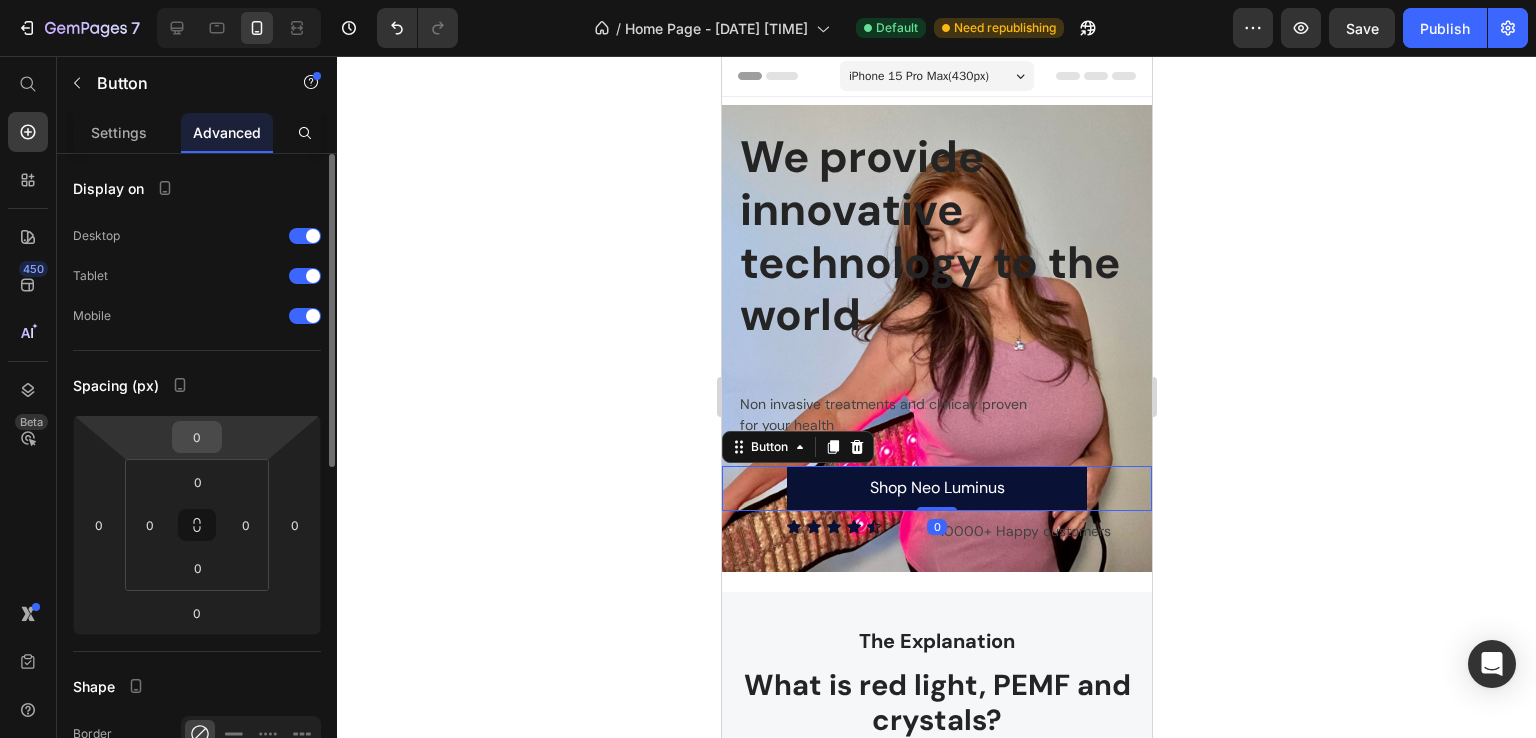 click on "0" at bounding box center (197, 437) 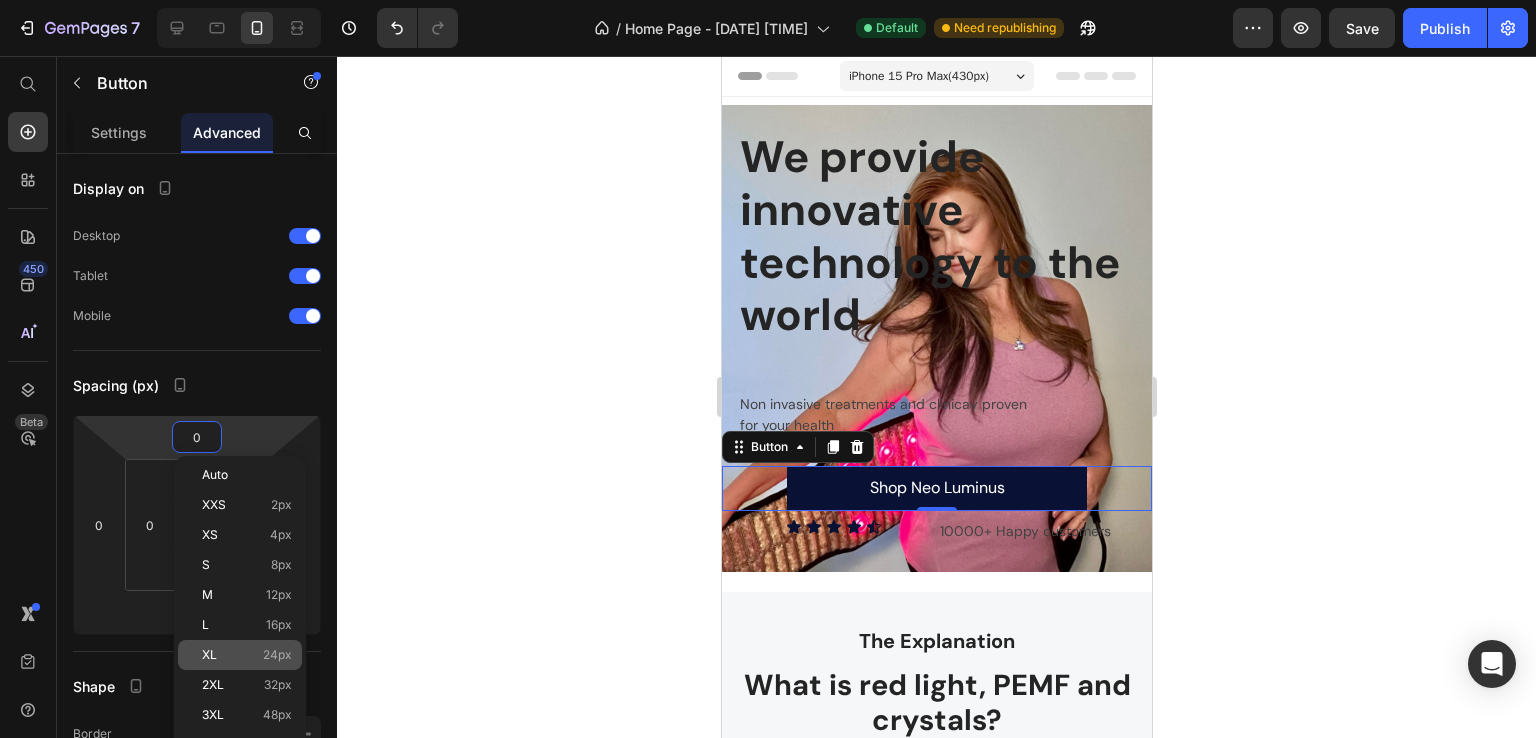 click on "XL 24px" 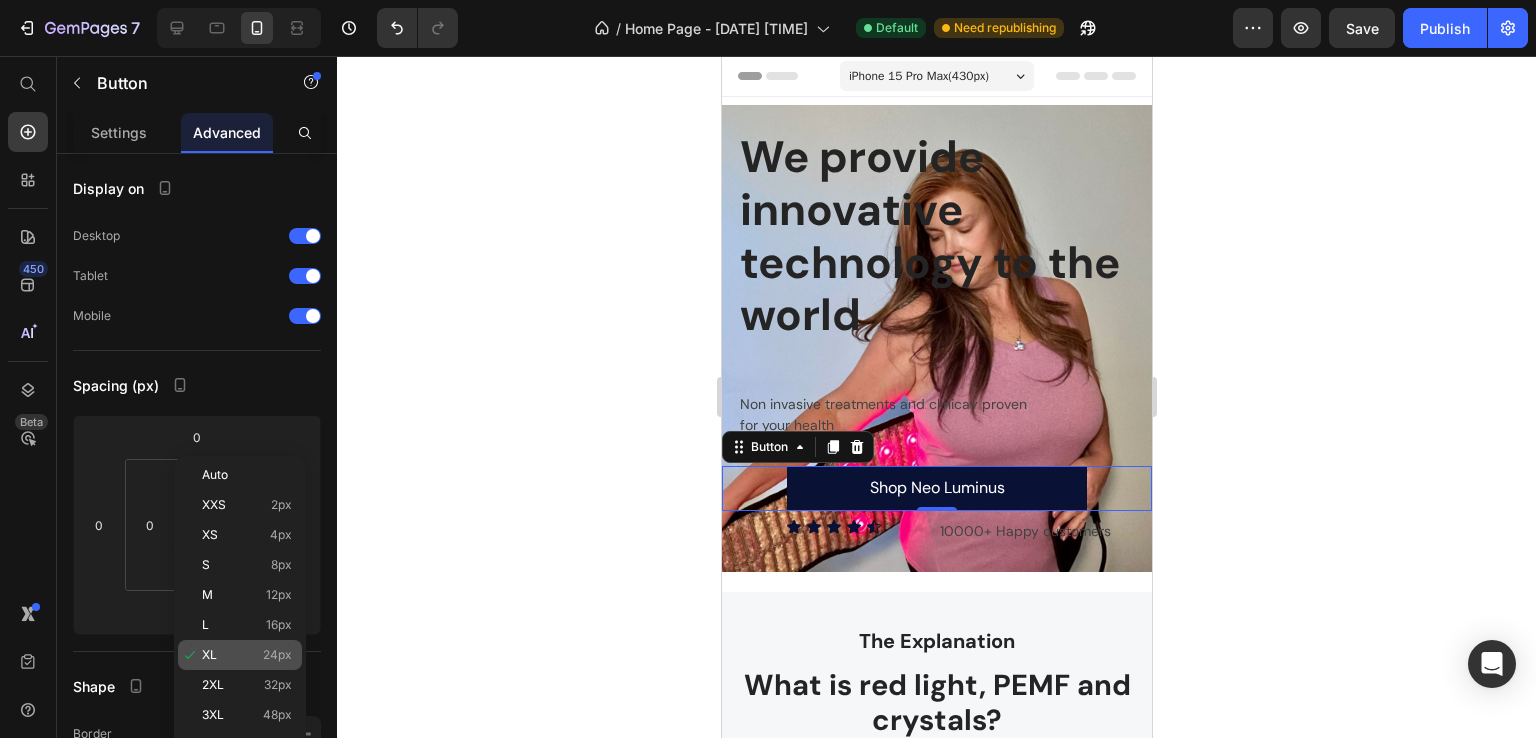 type on "24" 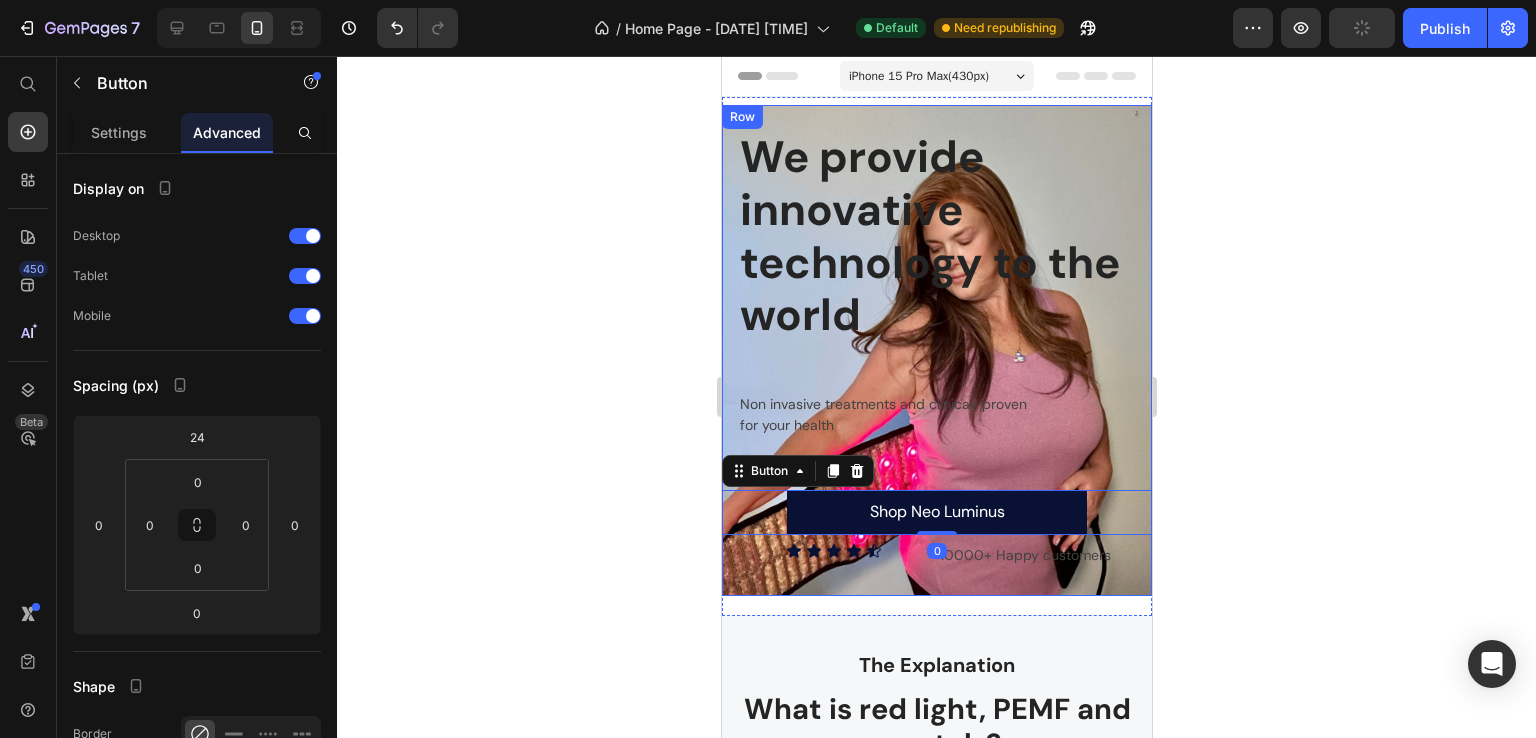 click 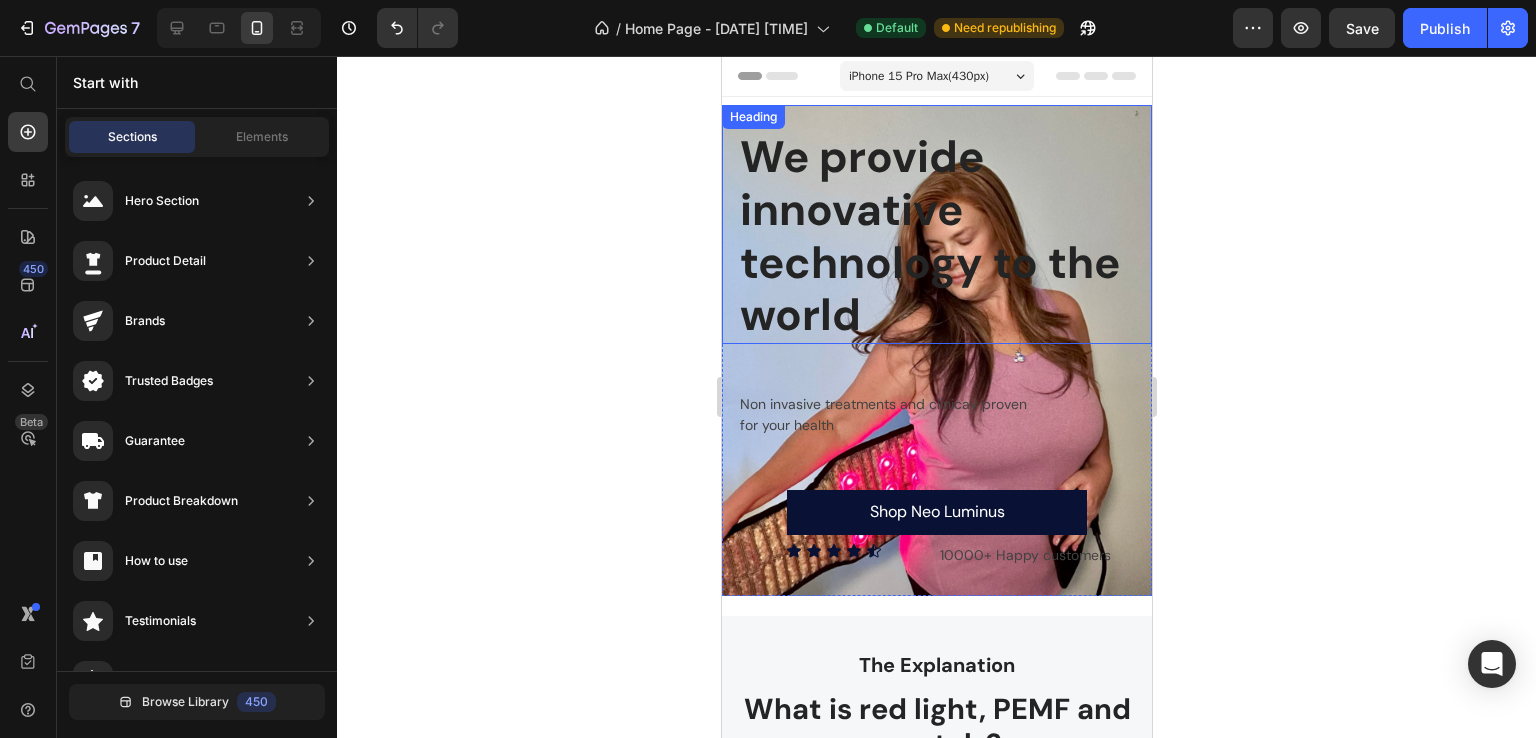 click on "We provide innovative technology to the world" at bounding box center (944, 236) 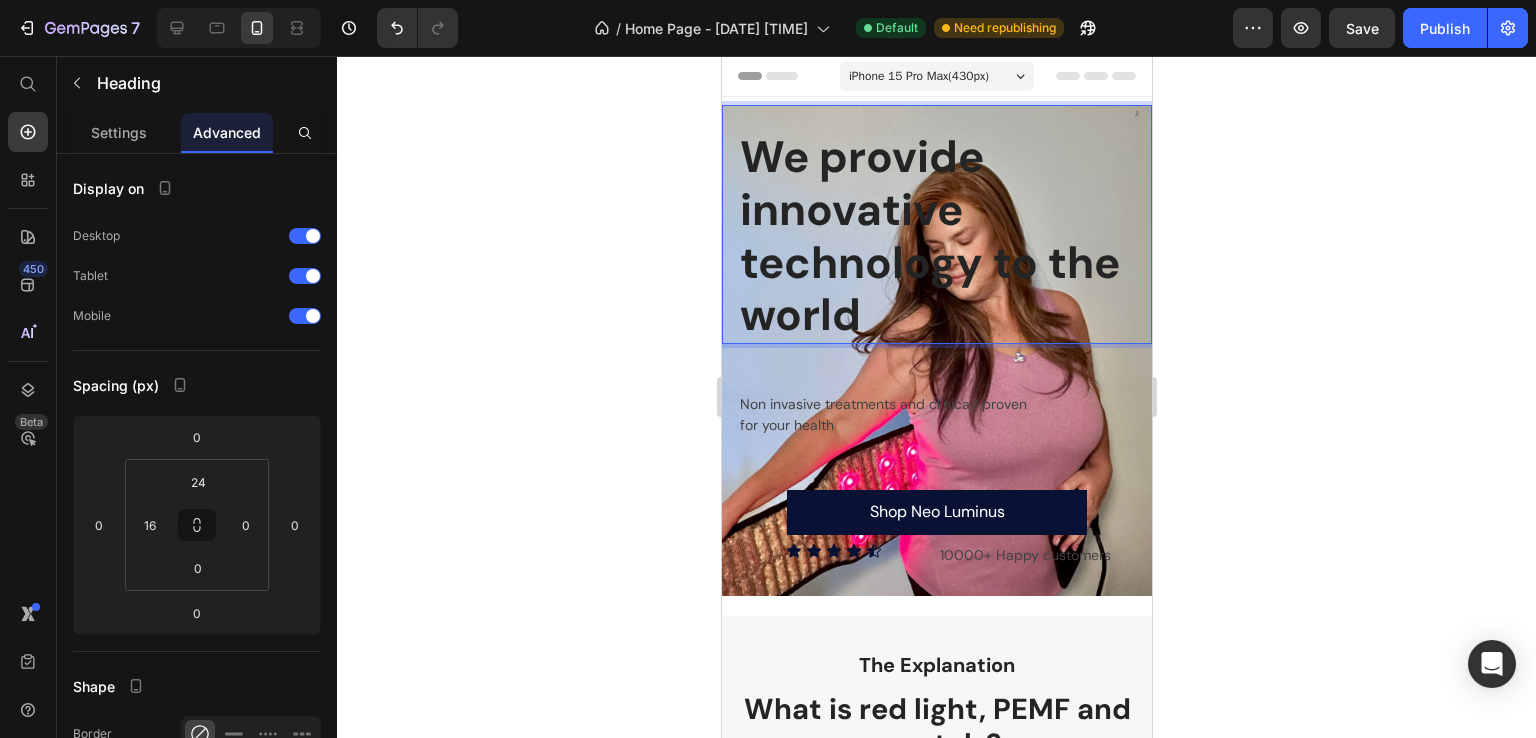 click on "We provide innovative technology to the world" at bounding box center (944, 236) 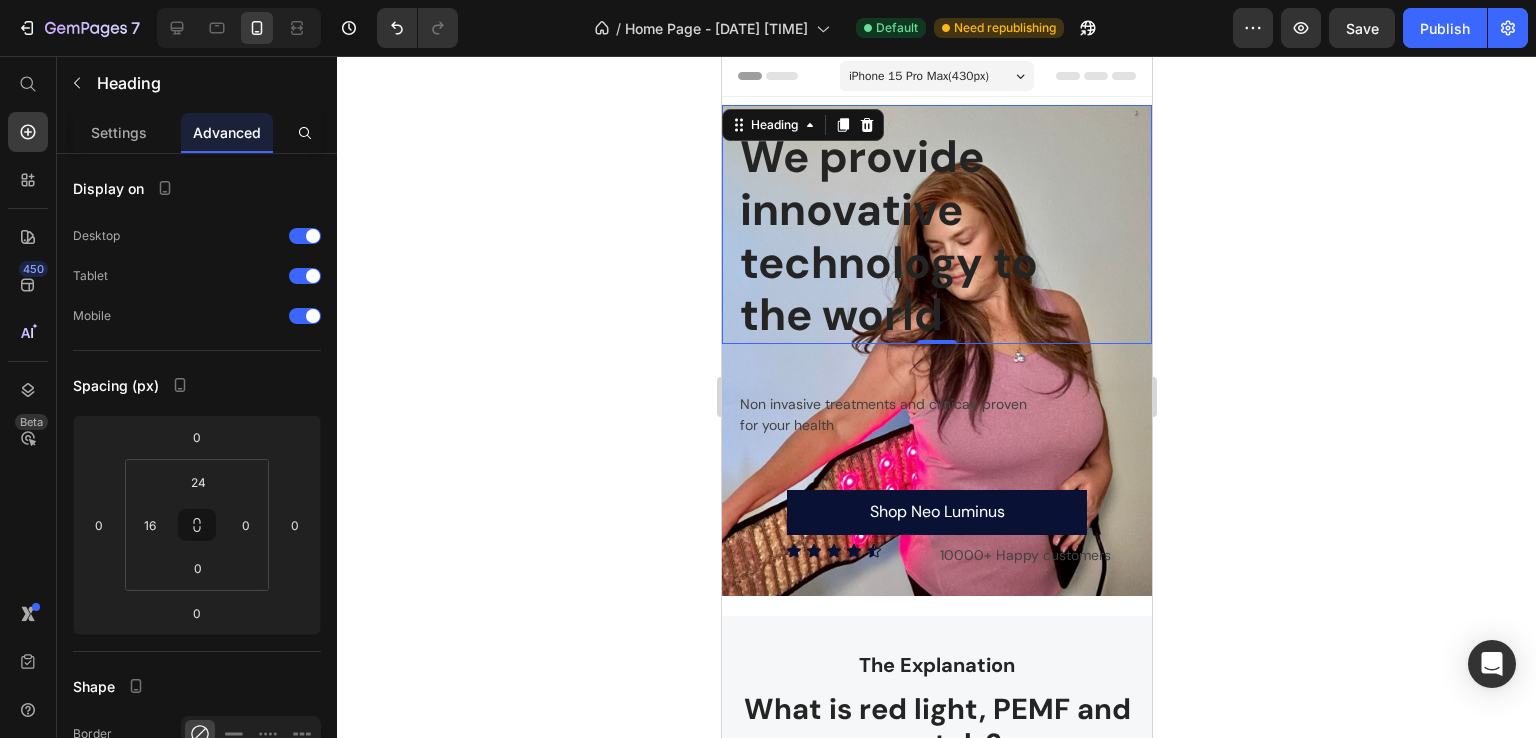 drag, startPoint x: 733, startPoint y: 159, endPoint x: 947, endPoint y: 299, distance: 255.72641 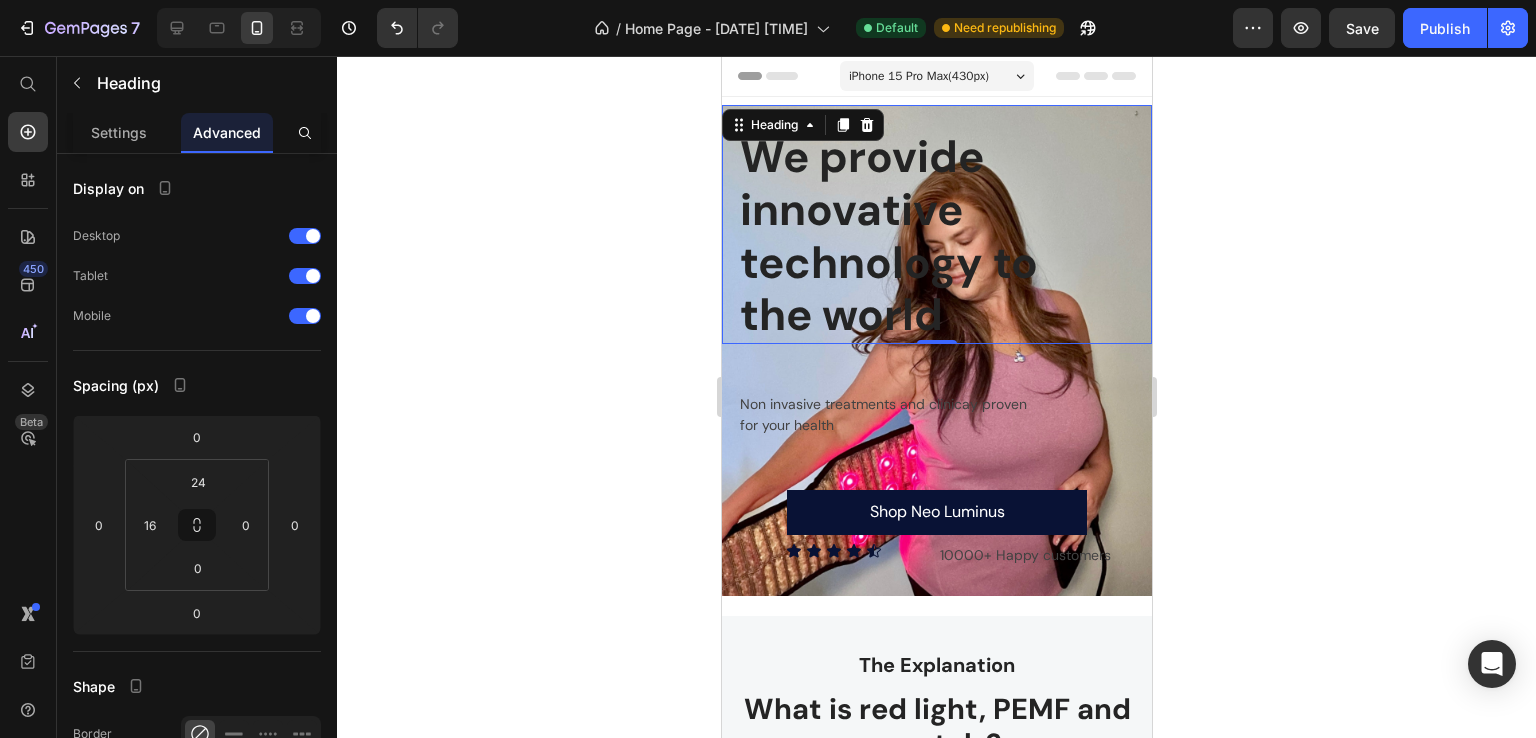 click on "We provide innovative technology to the world Heading   0" at bounding box center [936, 224] 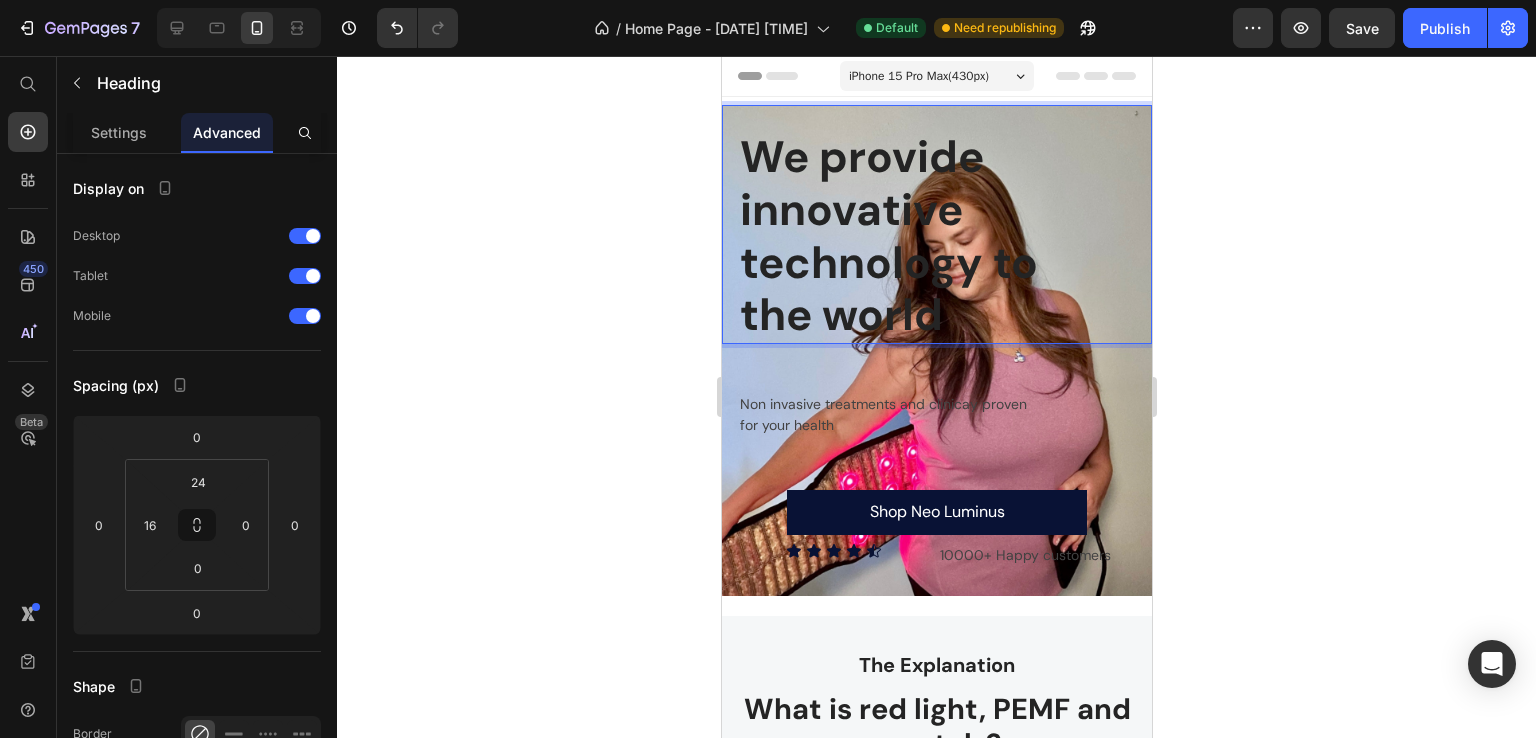 click on "We provide innovative technology to the world" at bounding box center [944, 236] 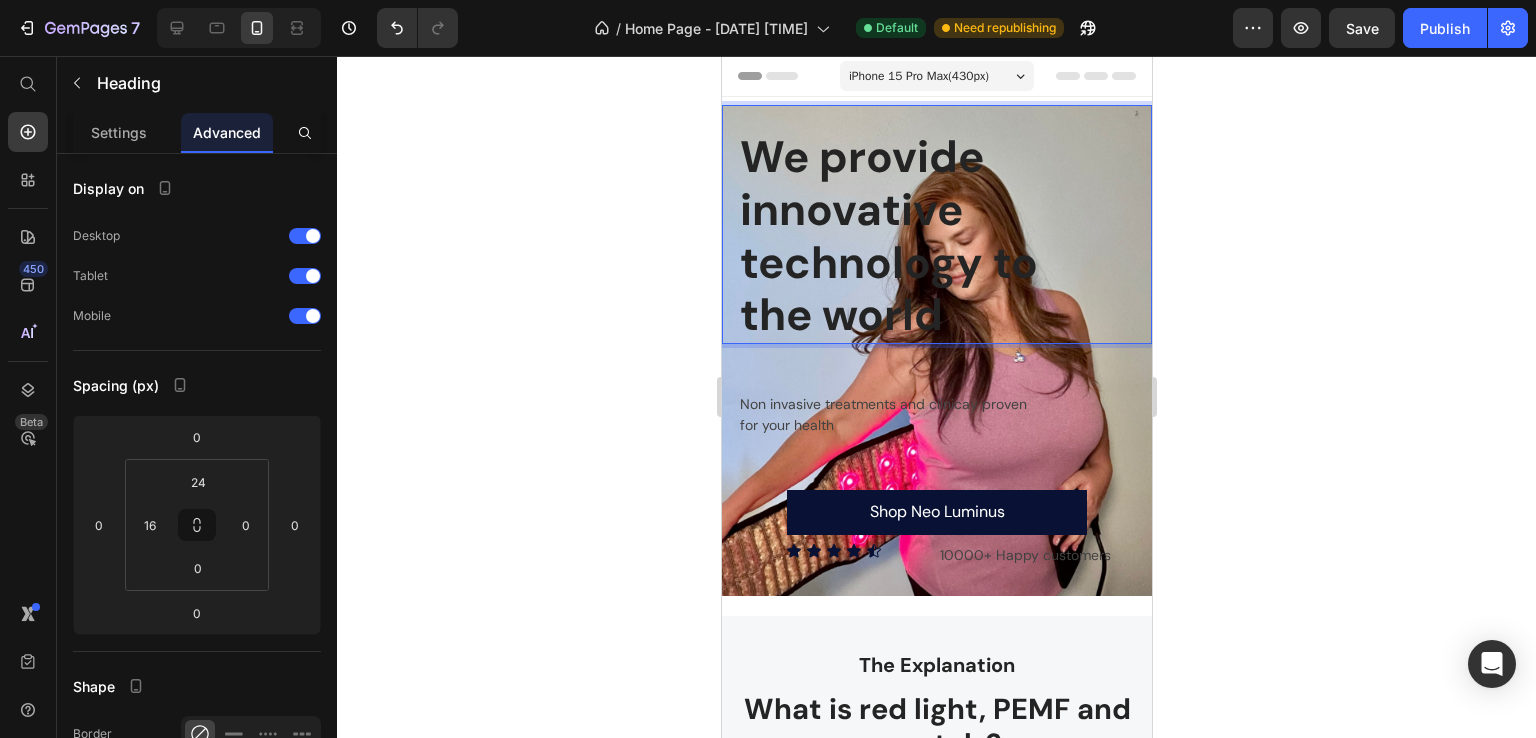click on "We provide innovative technology to the world" at bounding box center (944, 236) 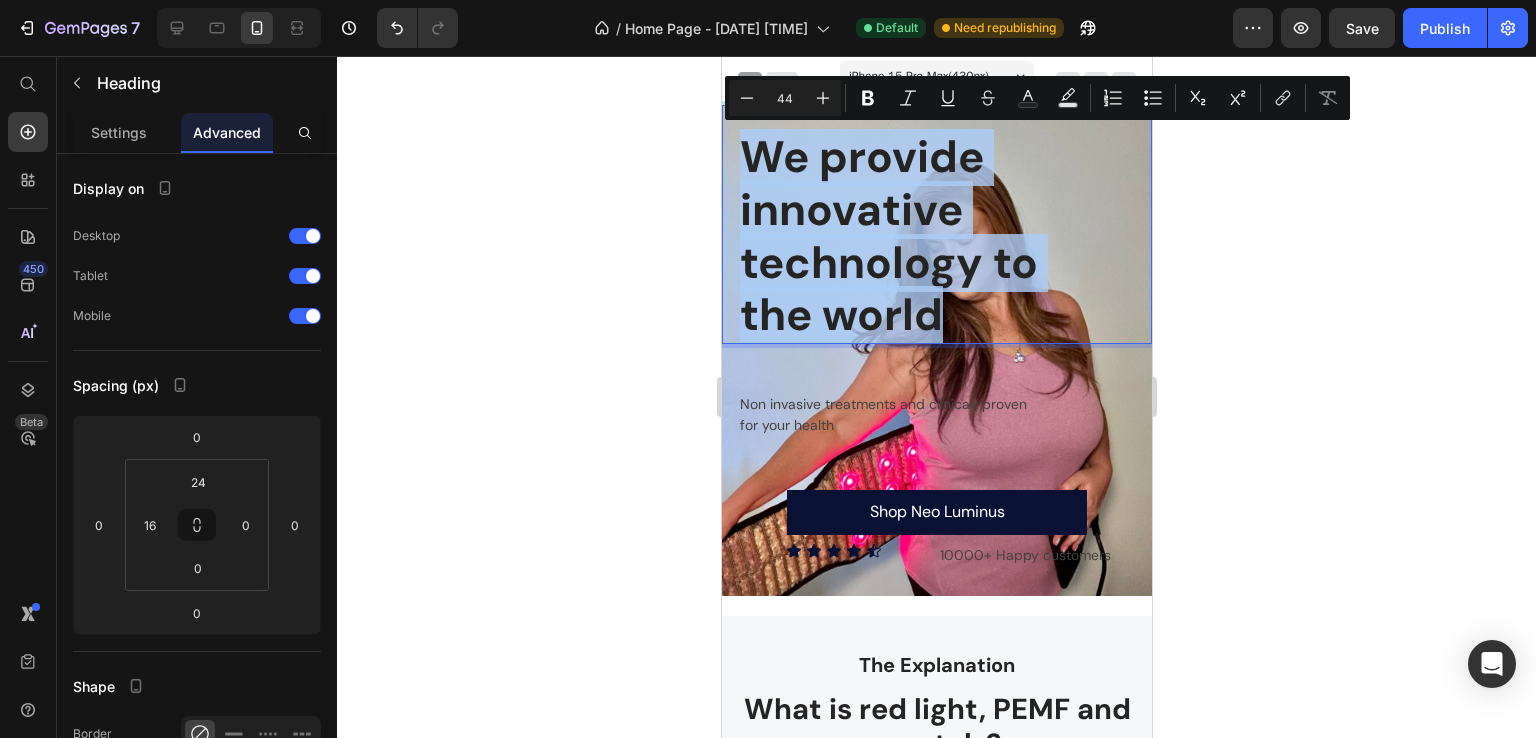 drag, startPoint x: 744, startPoint y: 163, endPoint x: 964, endPoint y: 307, distance: 262.93726 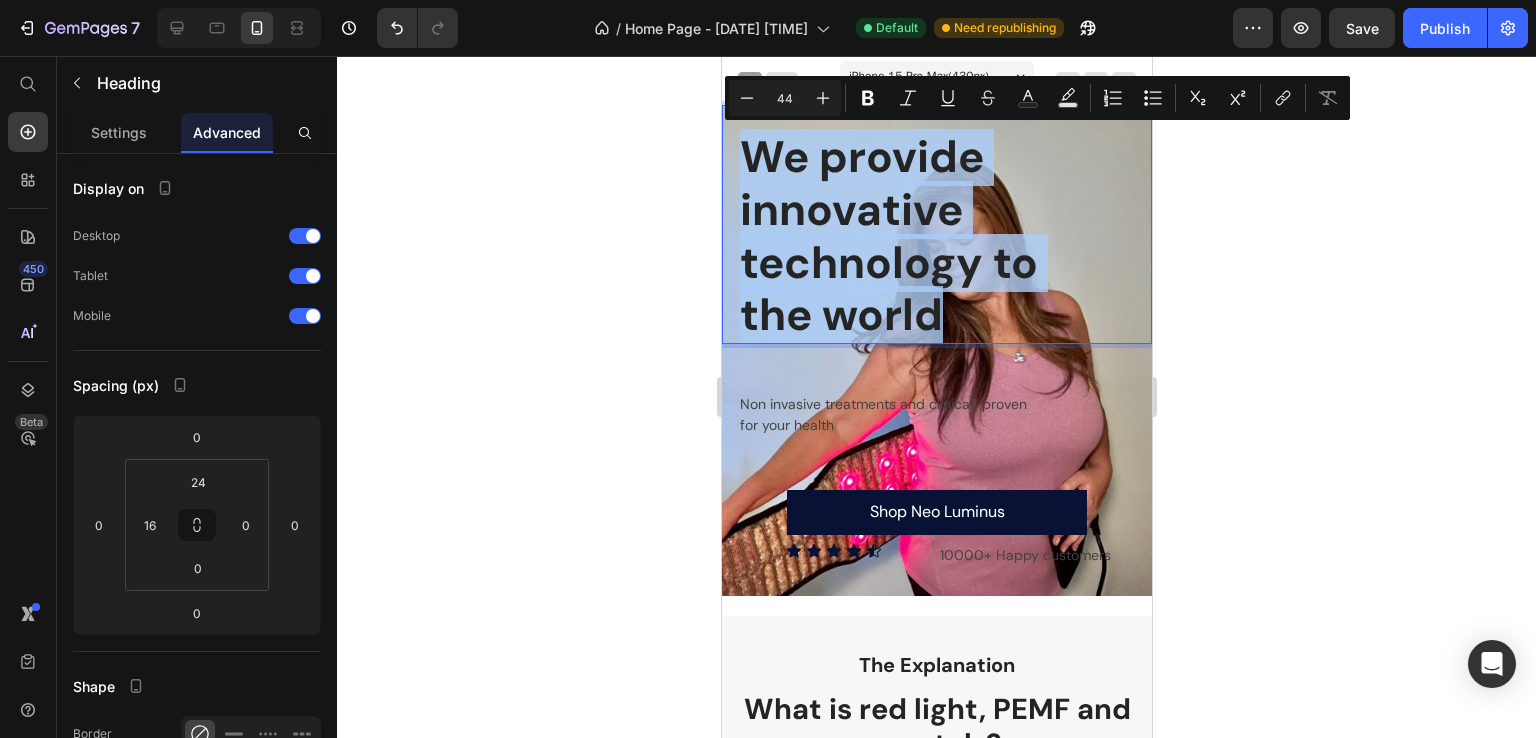 click on "We provide innovative technology to the world" at bounding box center [944, 236] 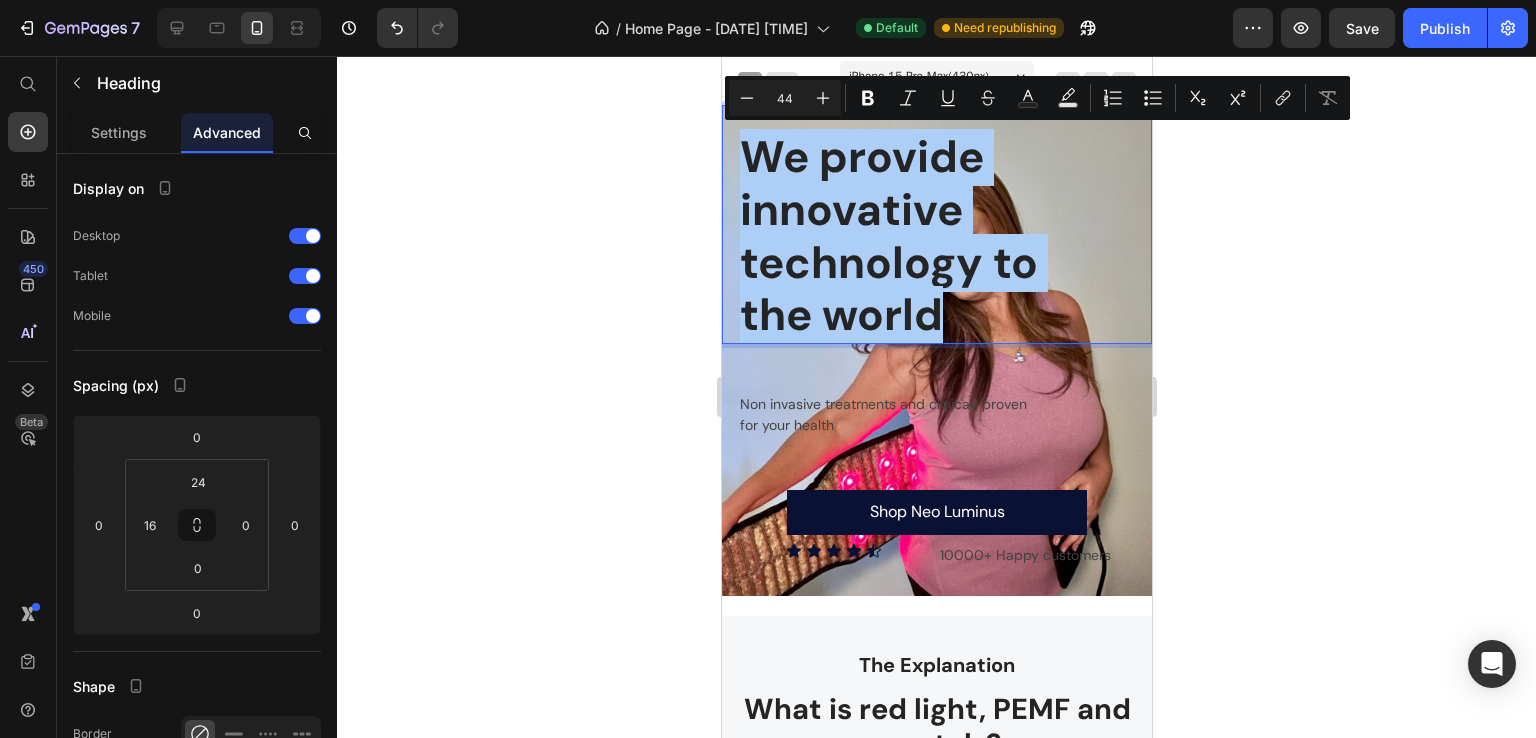 drag, startPoint x: 1030, startPoint y: 99, endPoint x: 1009, endPoint y: 115, distance: 26.400757 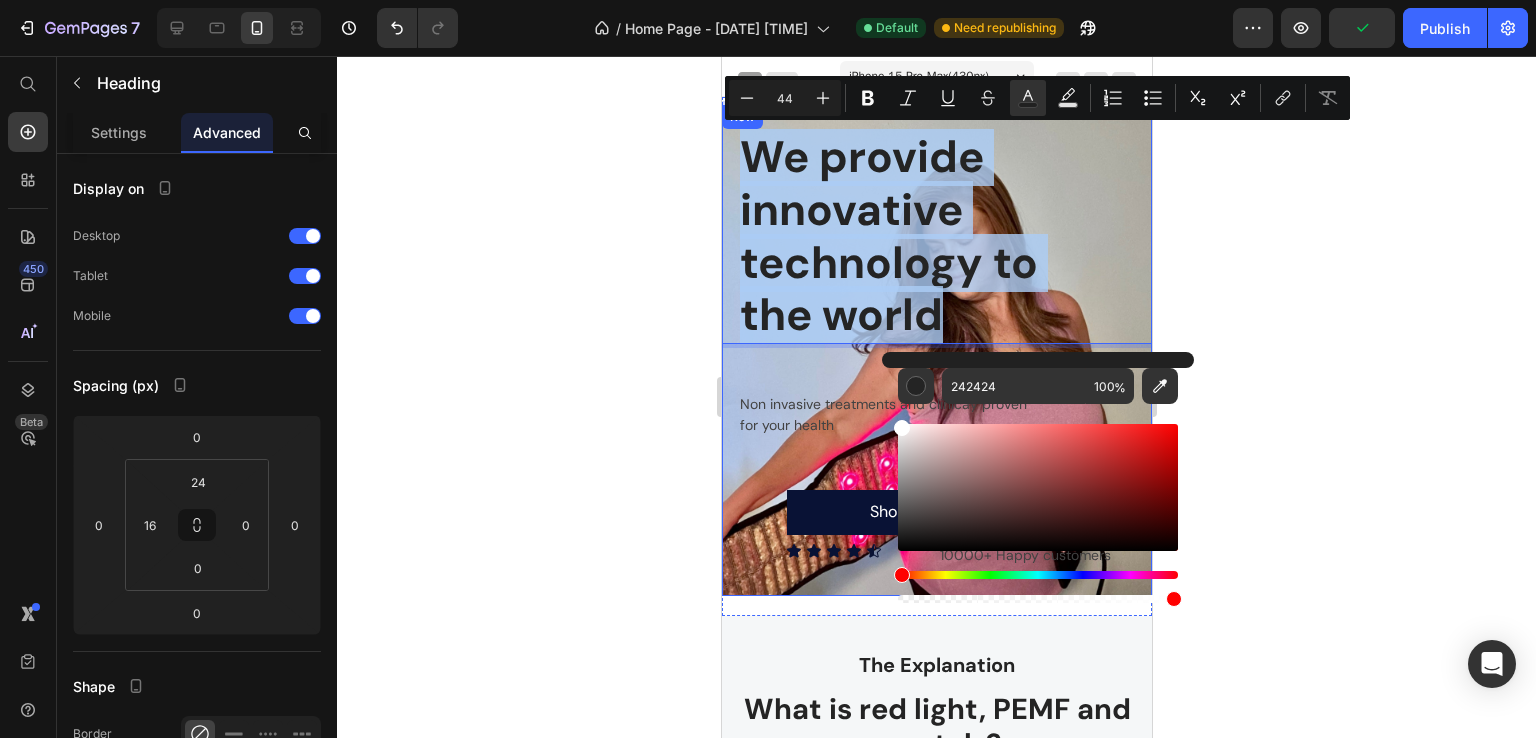 type on "FFFFFF" 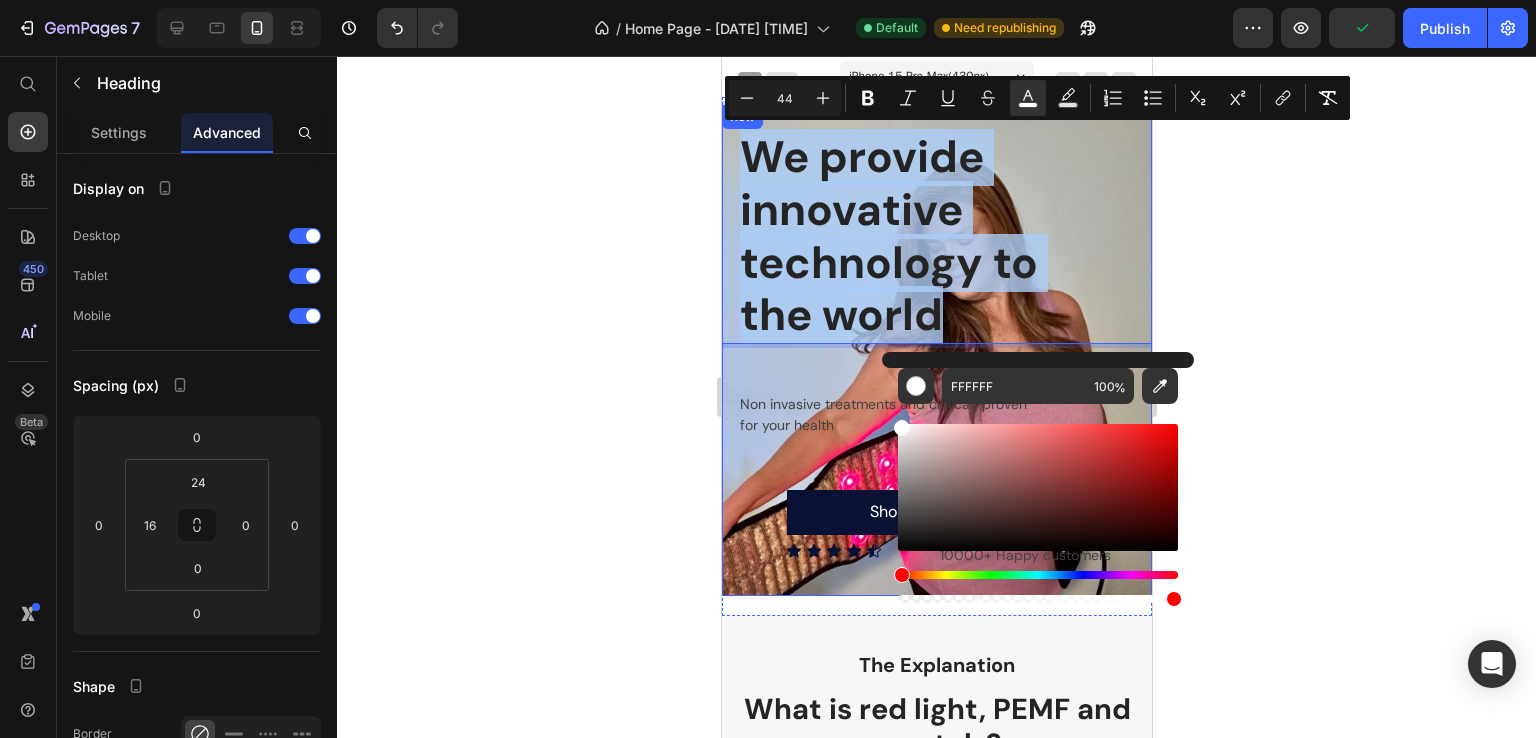drag, startPoint x: 1623, startPoint y: 595, endPoint x: 847, endPoint y: 387, distance: 803.3928 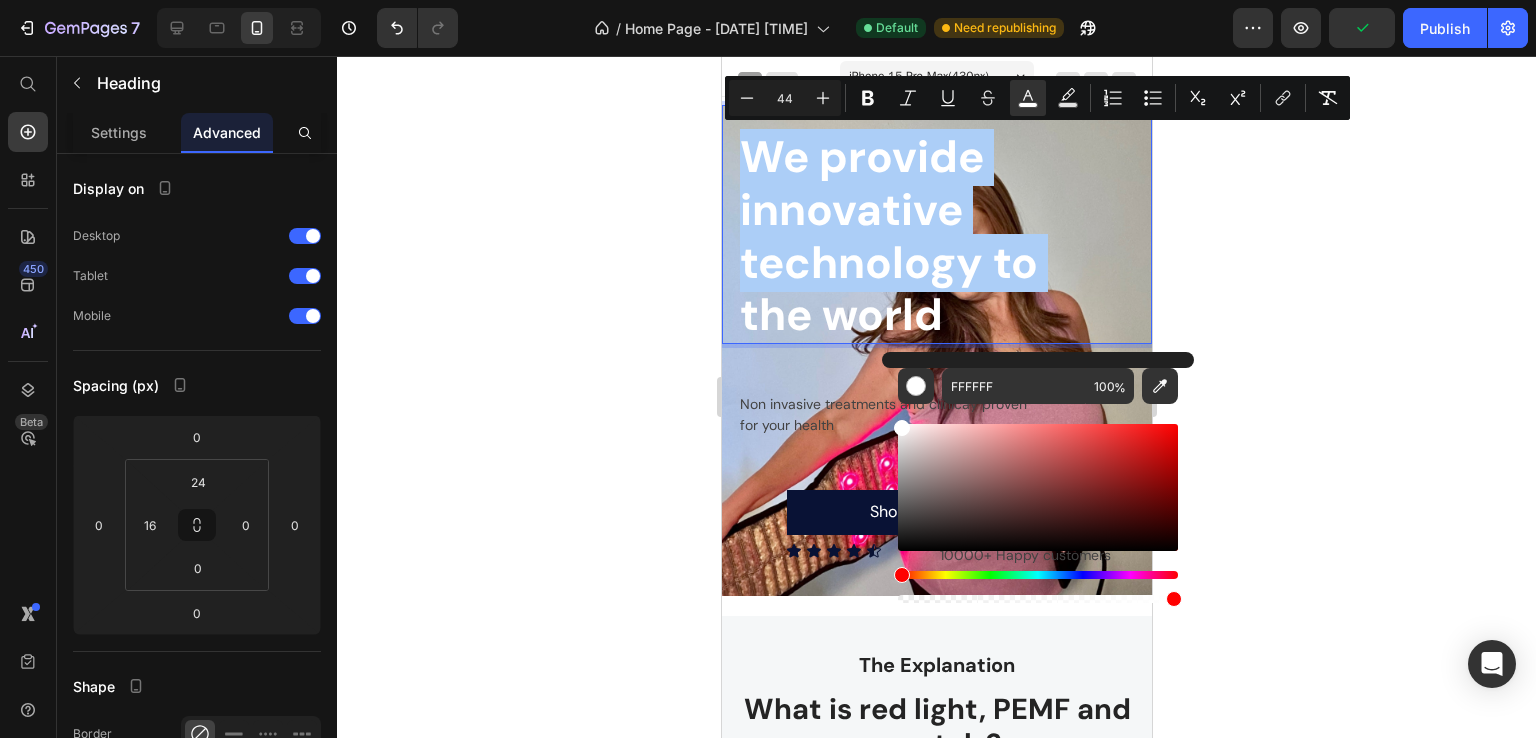 click 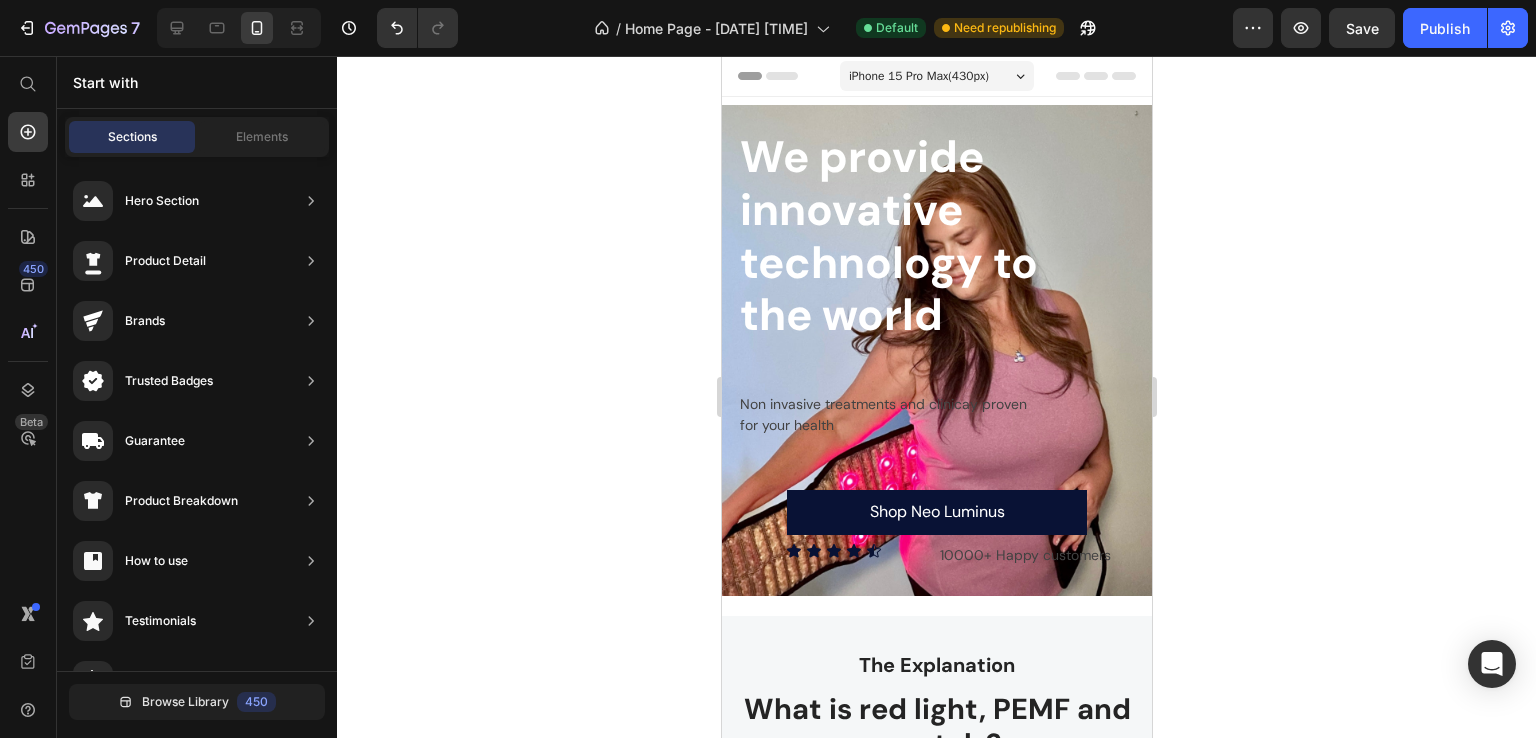 click 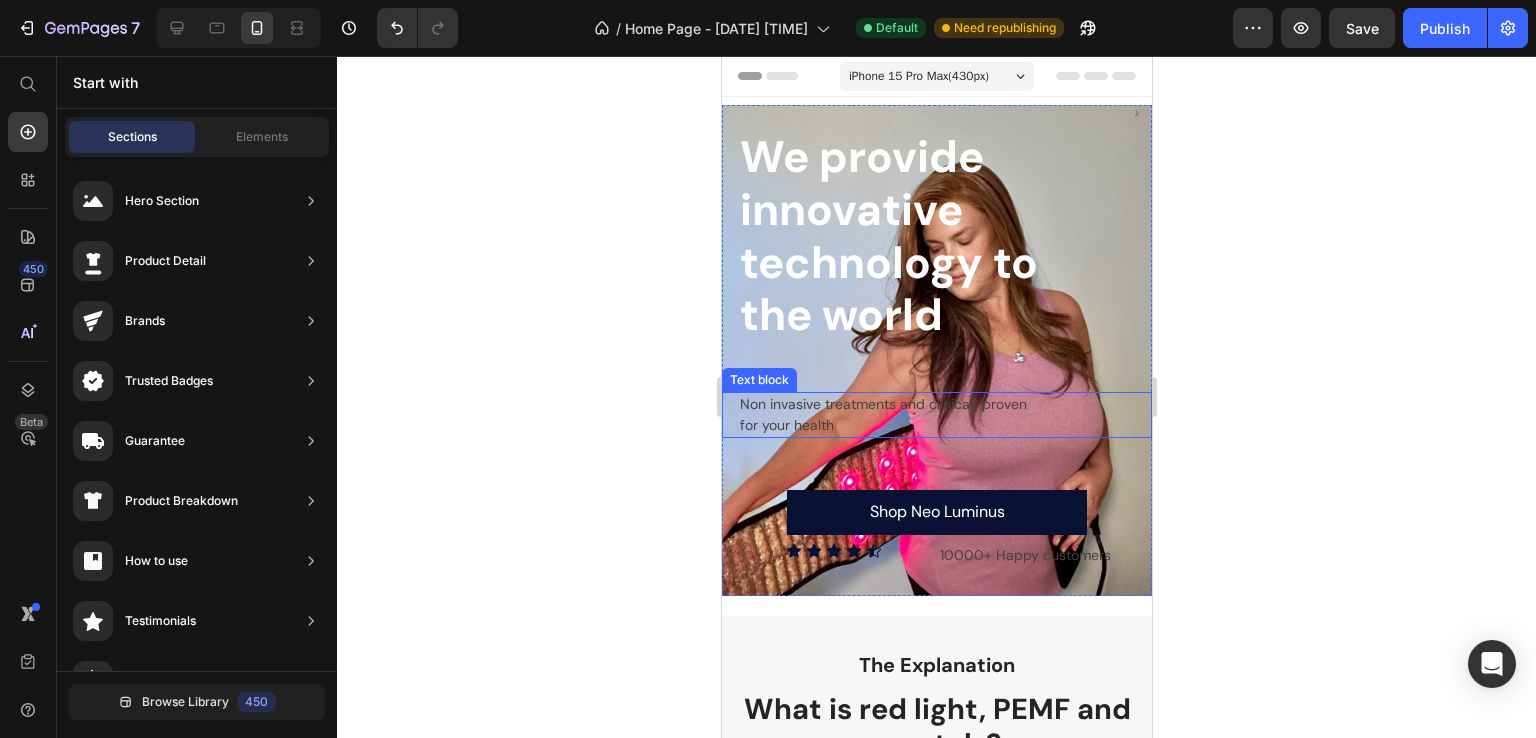 click on "Non invasive treatments and clinicay proven" at bounding box center (944, 404) 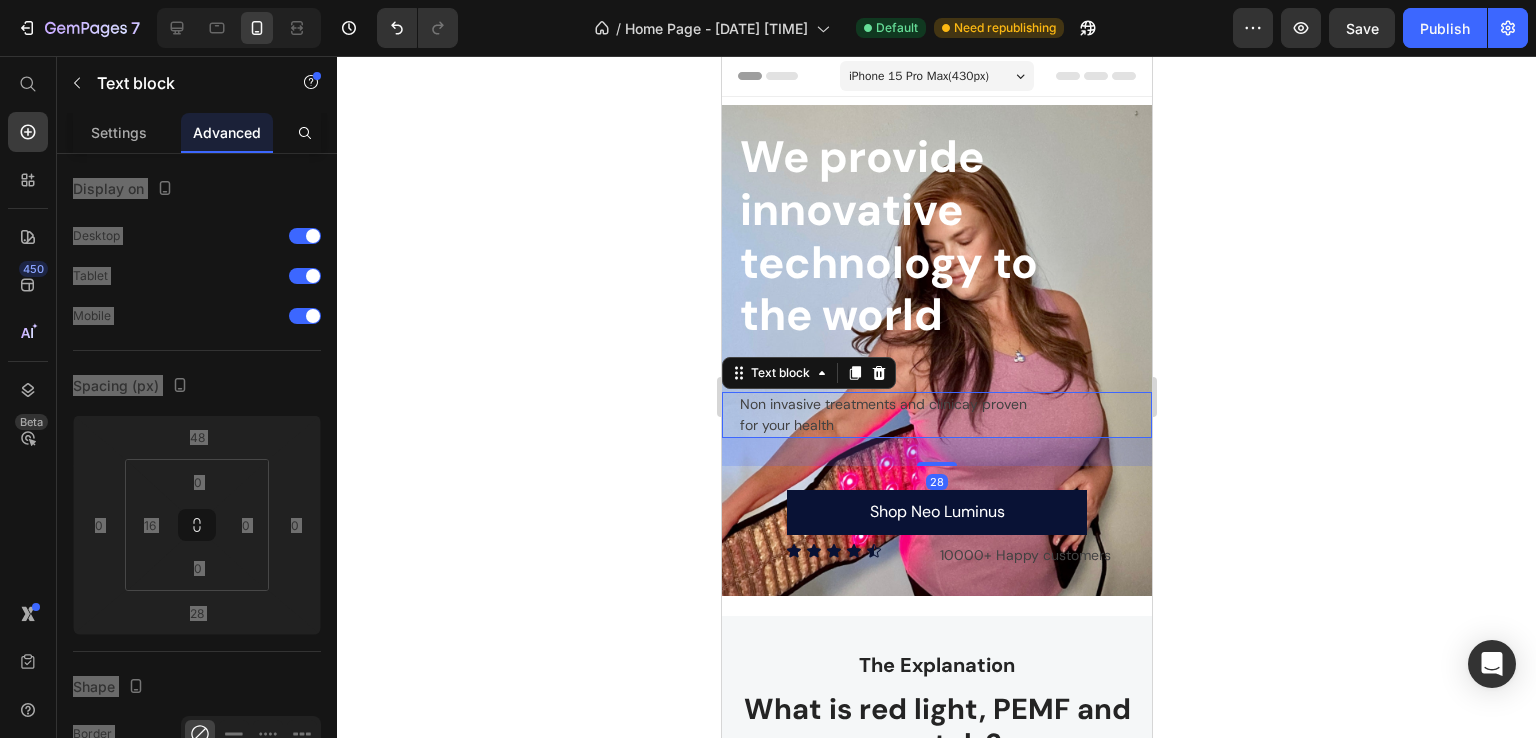 click on "Non invasive treatments and clinicay proven" at bounding box center (944, 404) 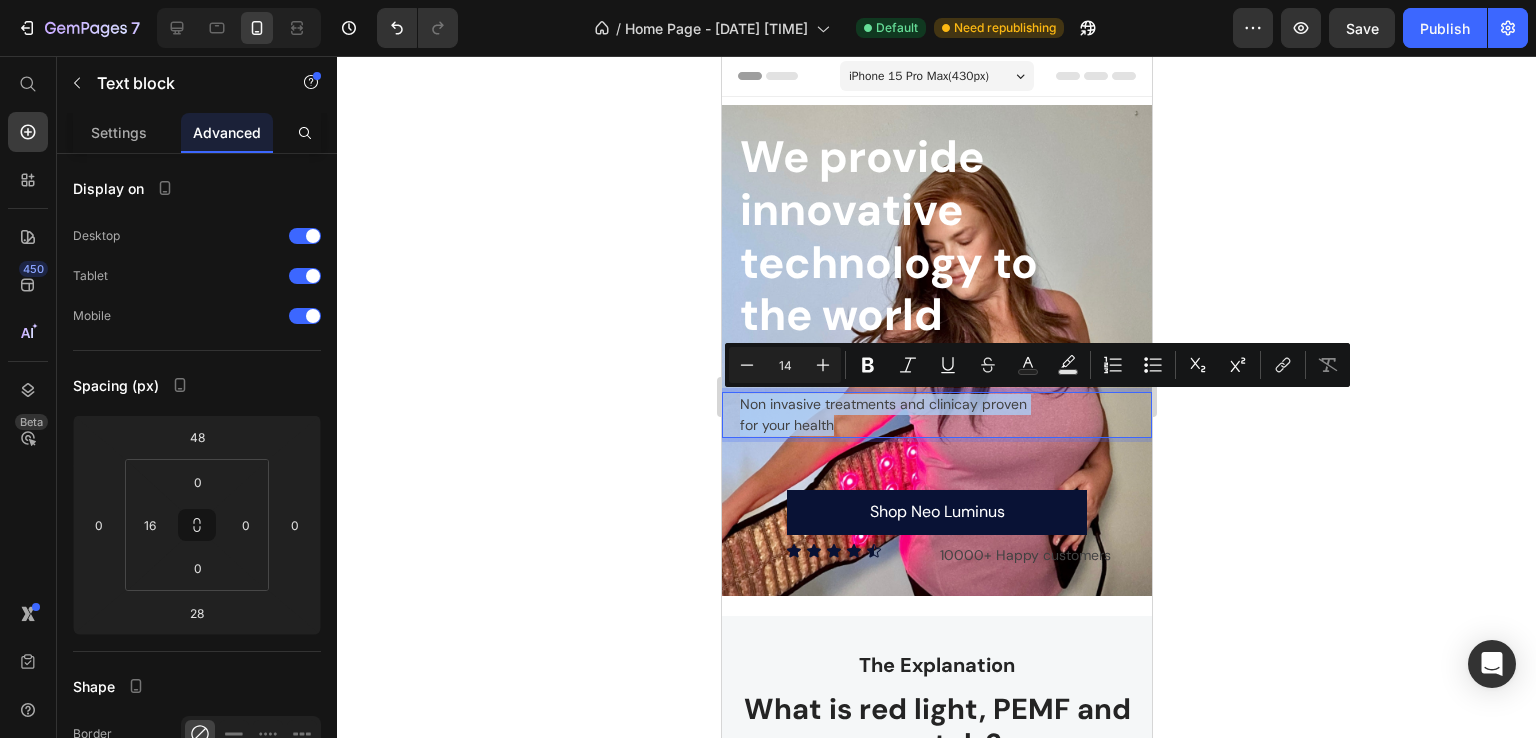 drag, startPoint x: 823, startPoint y: 418, endPoint x: 741, endPoint y: 402, distance: 83.546394 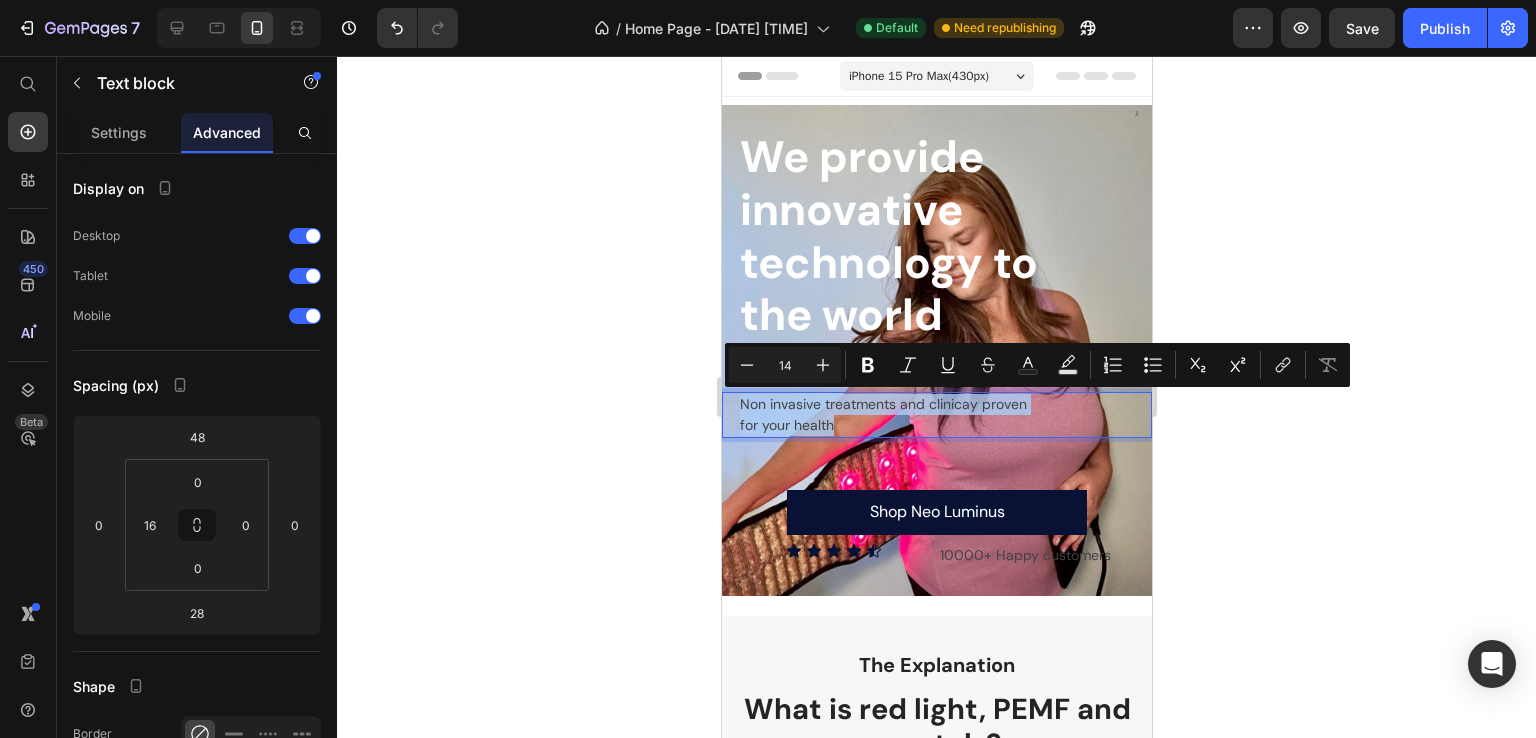 click on "Non invasive treatments and clinicay proven for your health" at bounding box center (944, 415) 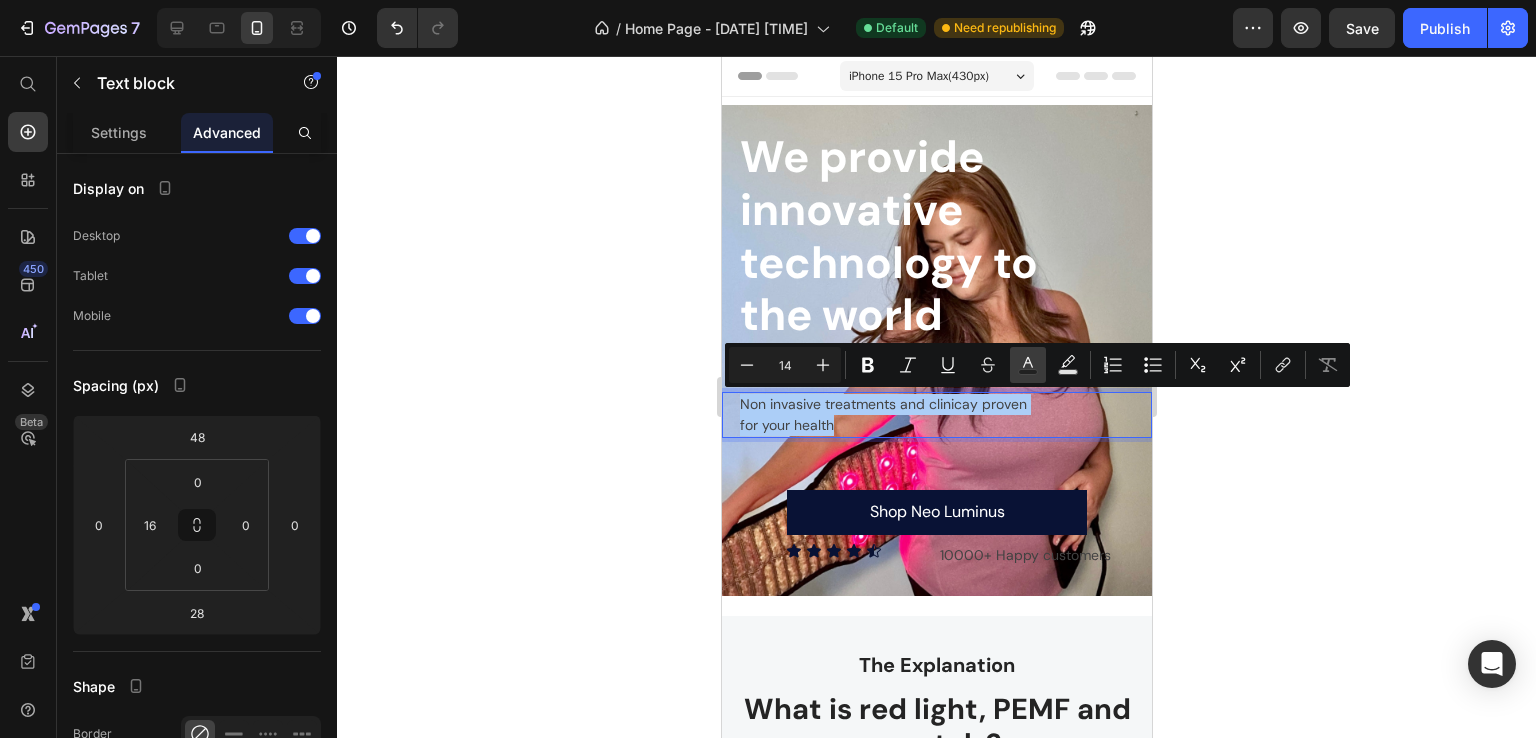 click 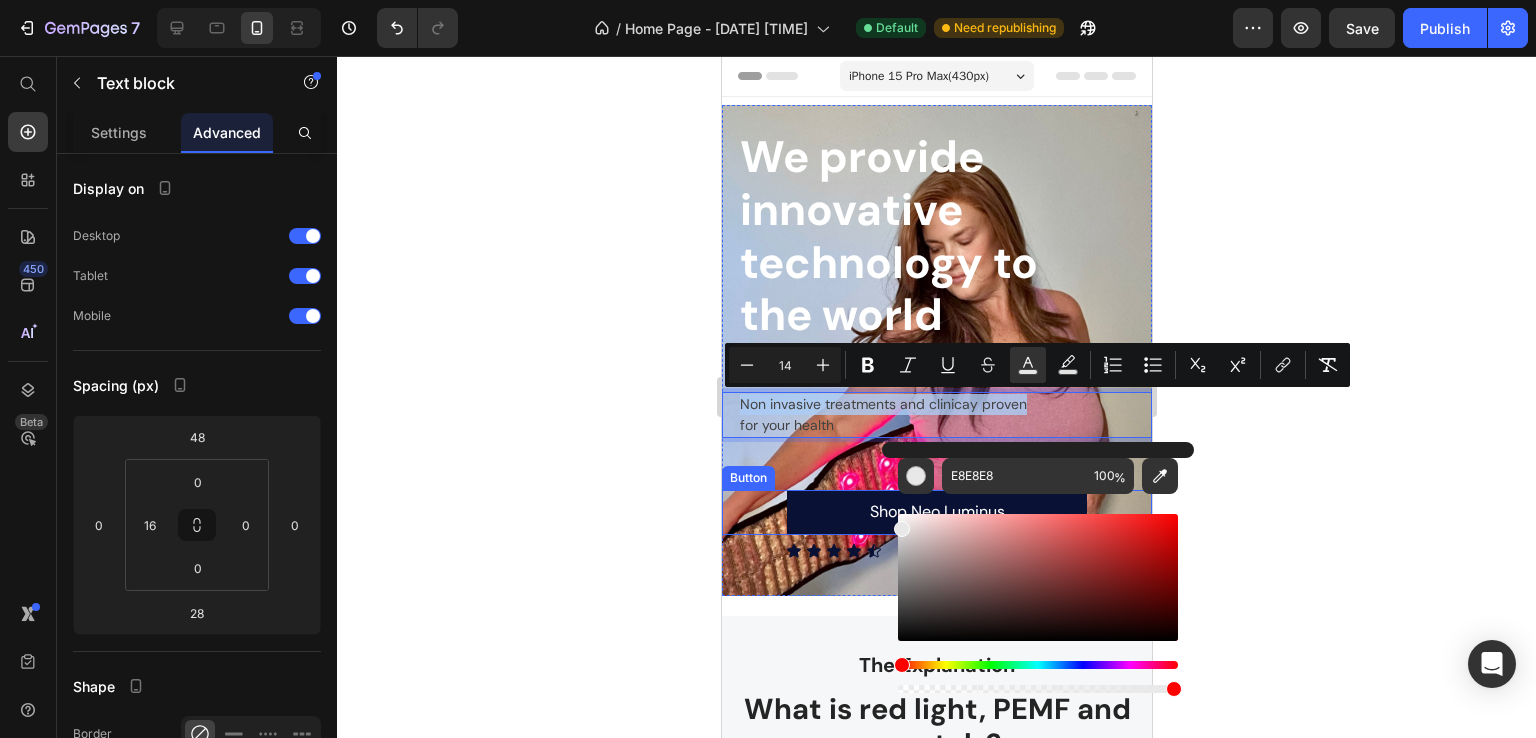 drag, startPoint x: 1623, startPoint y: 669, endPoint x: 860, endPoint y: 493, distance: 783.03577 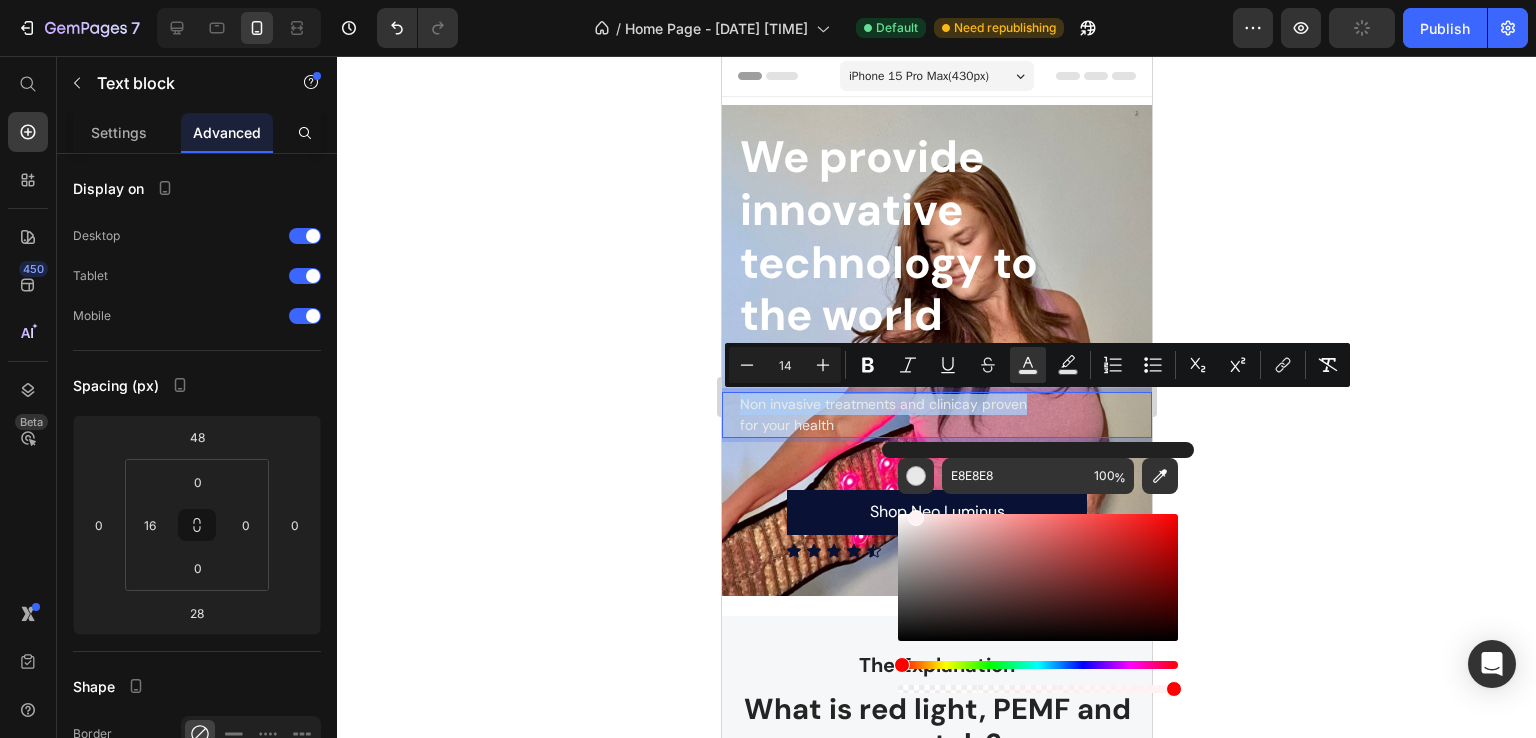 drag, startPoint x: 912, startPoint y: 509, endPoint x: 891, endPoint y: 484, distance: 32.649654 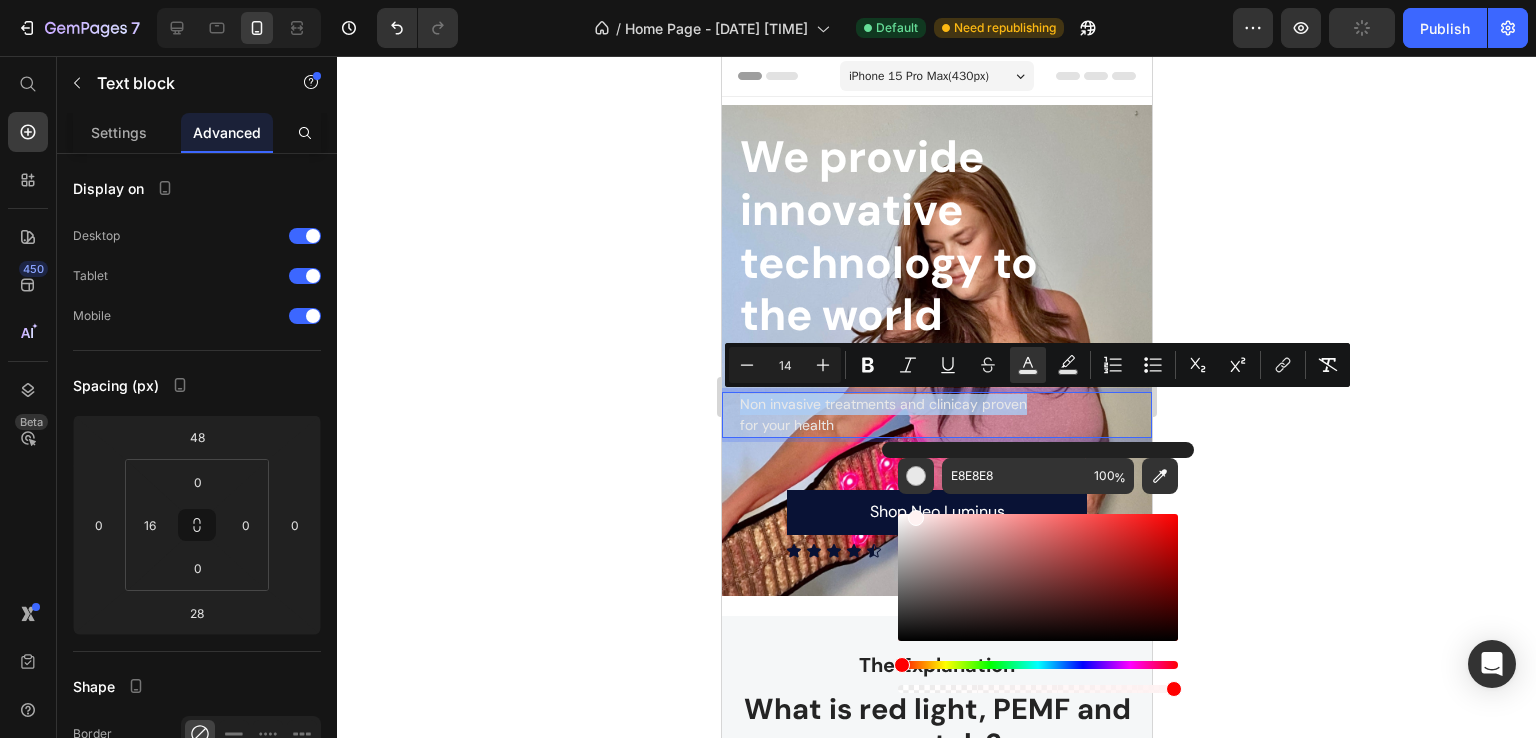 click on "E8E8E8 100 %" at bounding box center (1038, 569) 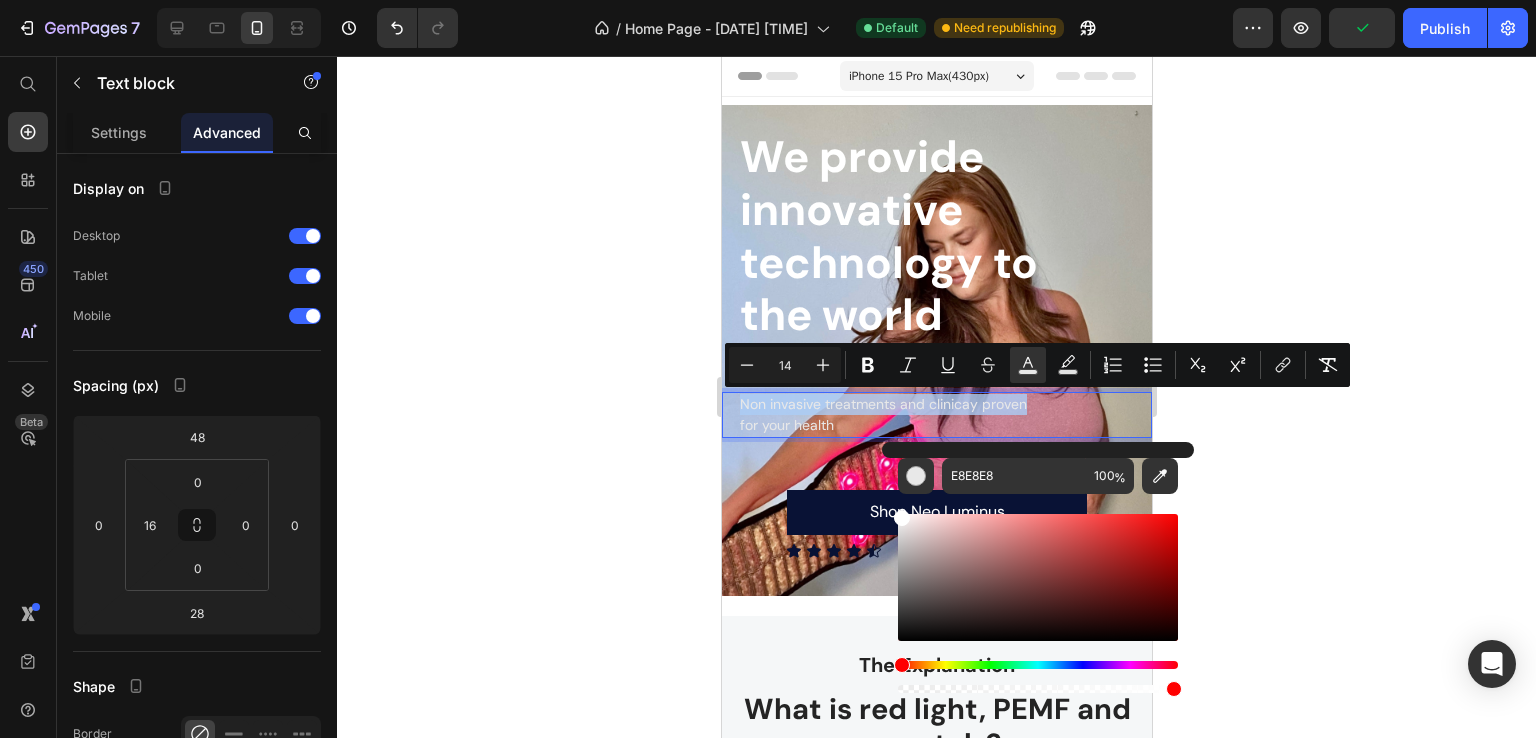 type on "FFFFFF" 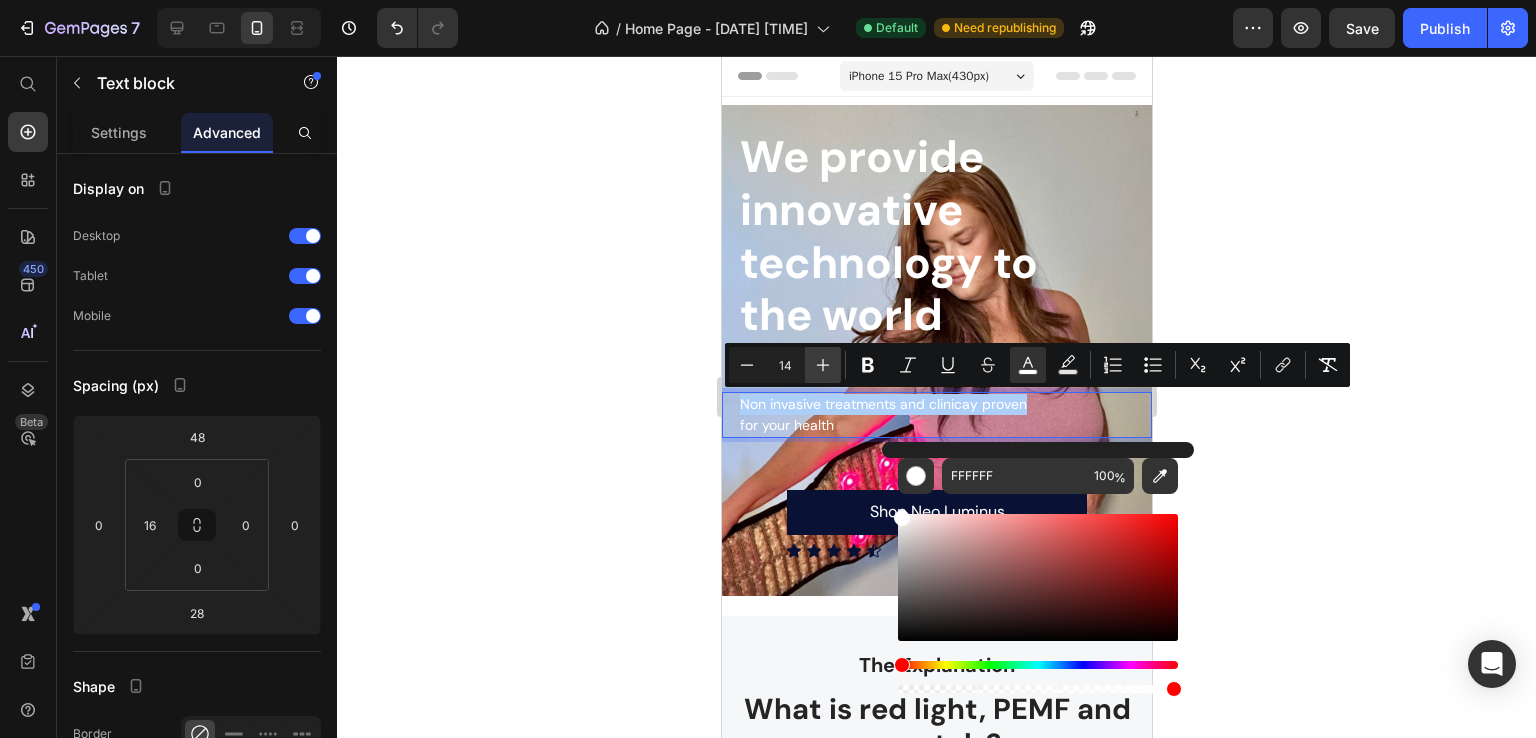 click 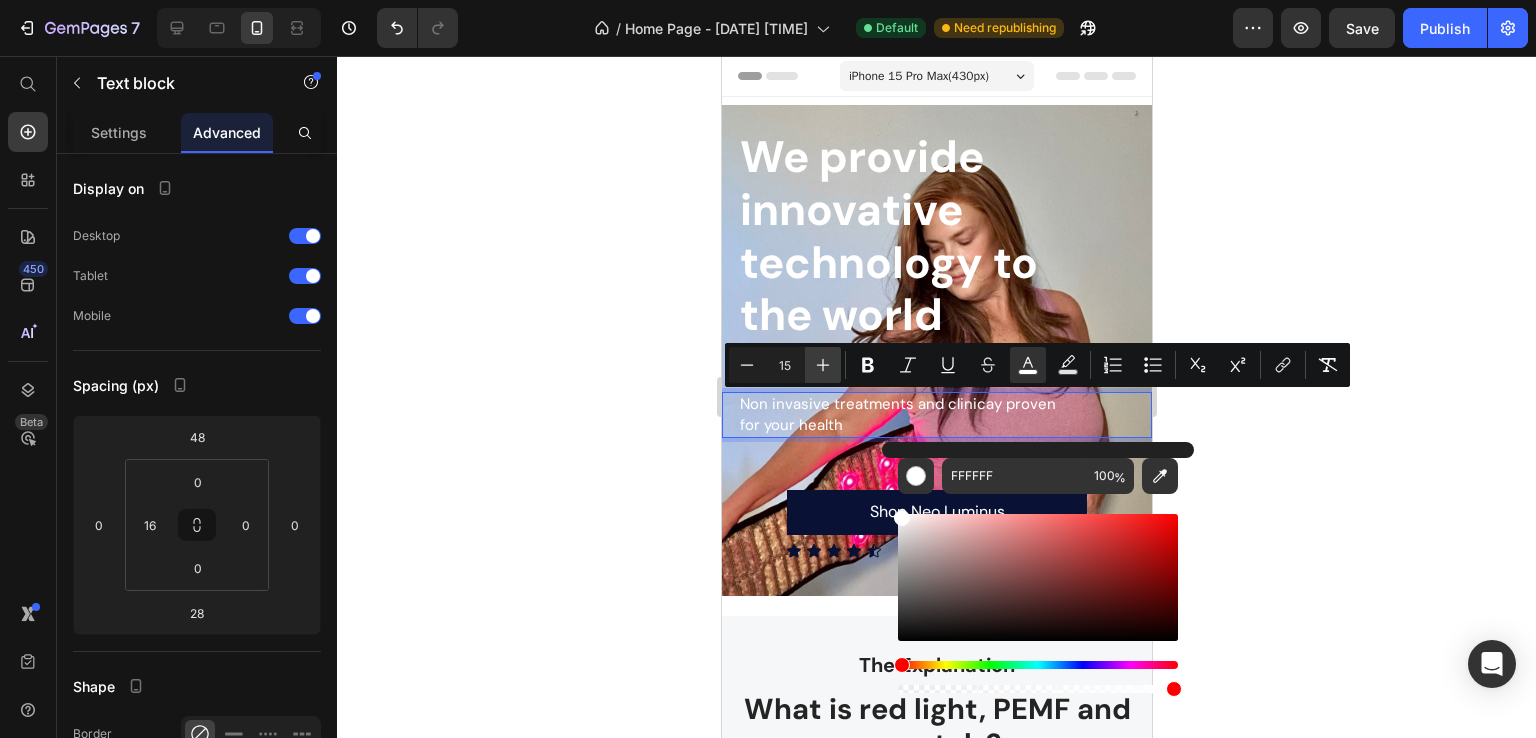 click 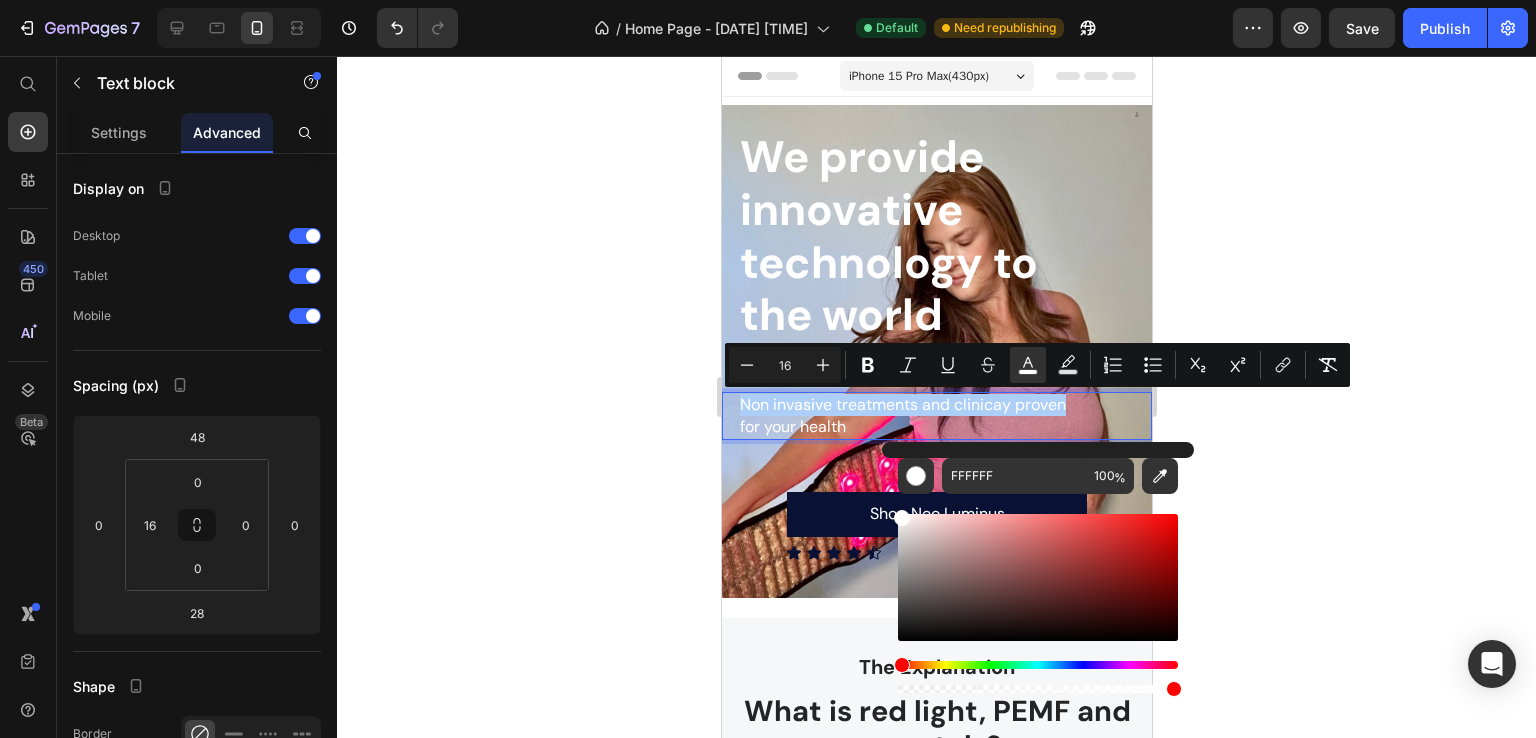 click 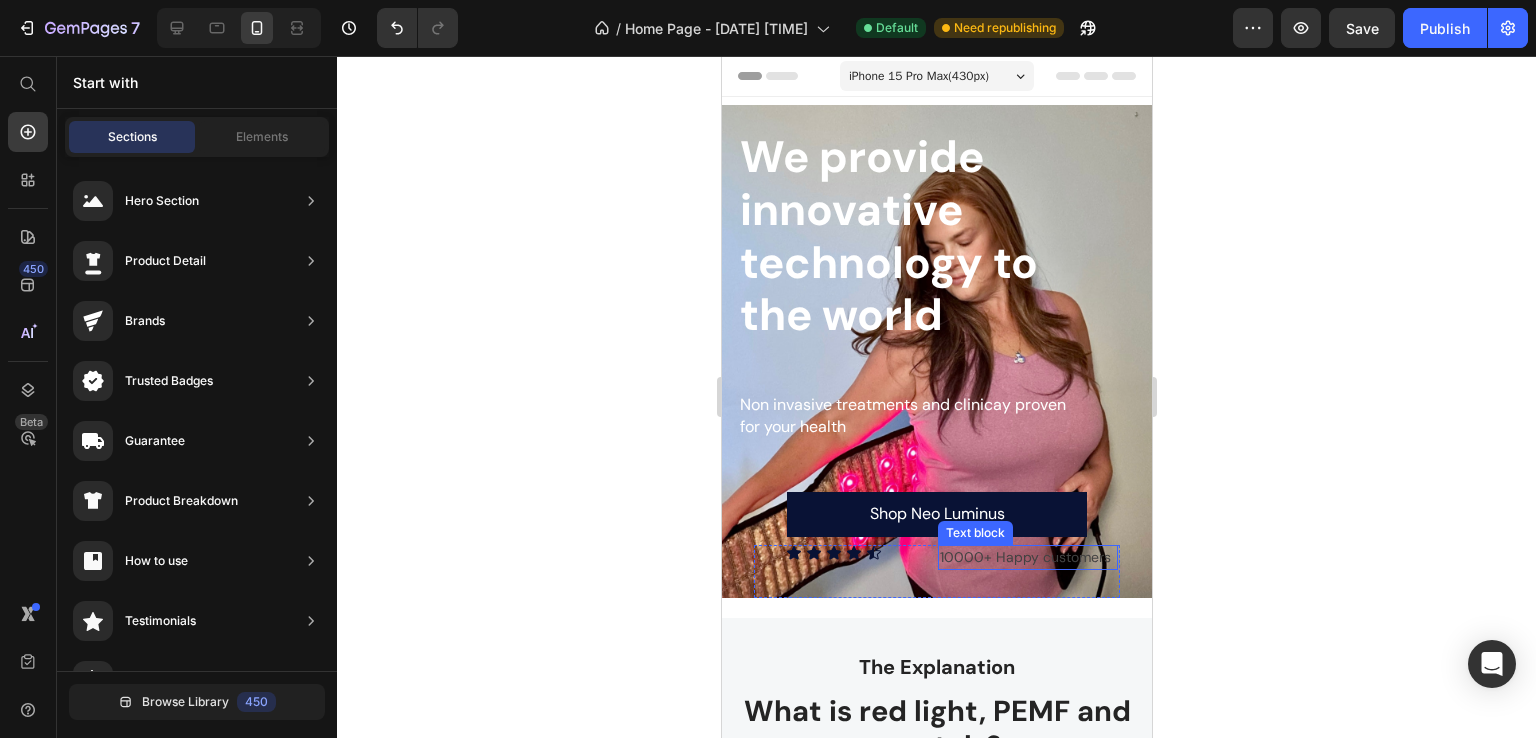 click on "10000+ Happy customers" at bounding box center (1027, 557) 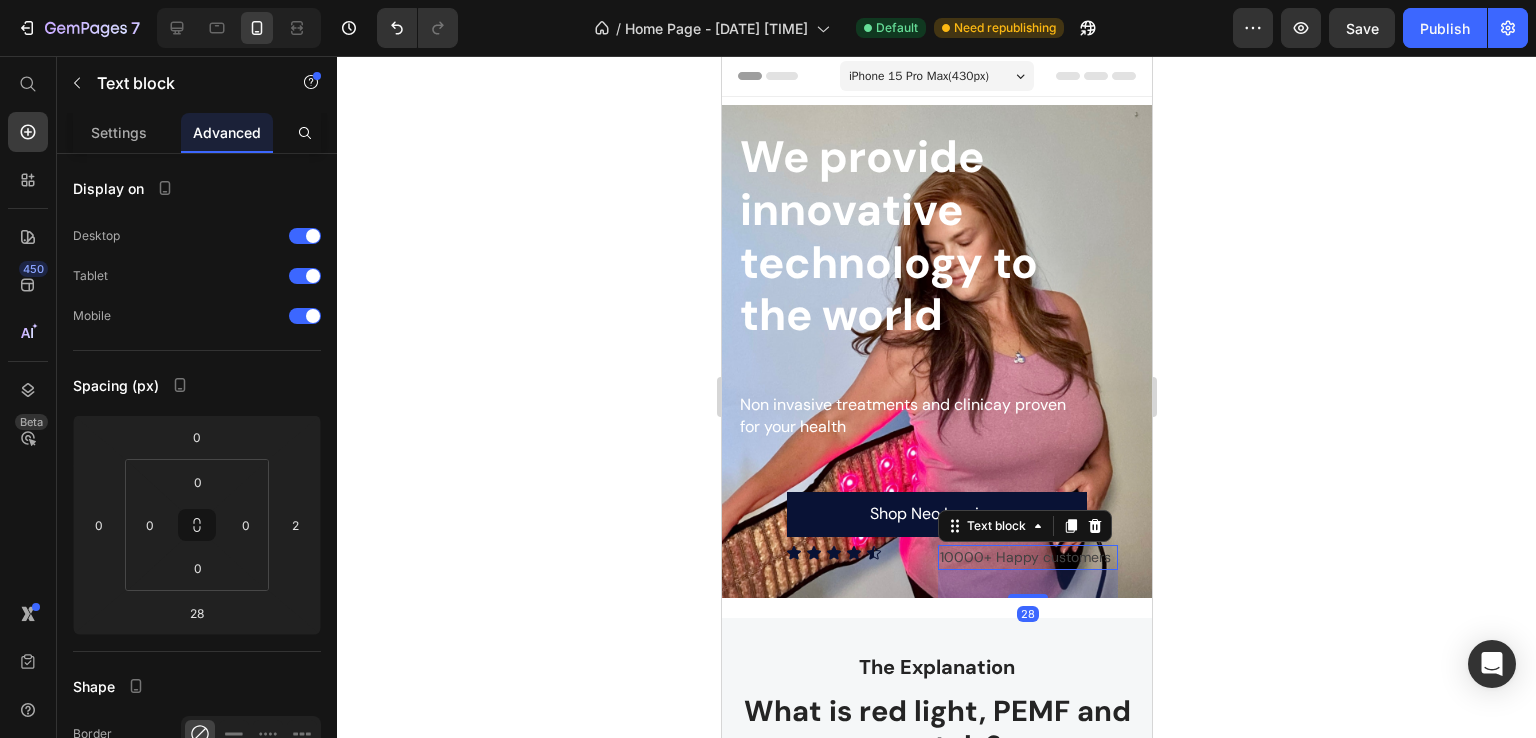 click on "10000+ Happy customers" at bounding box center (1027, 557) 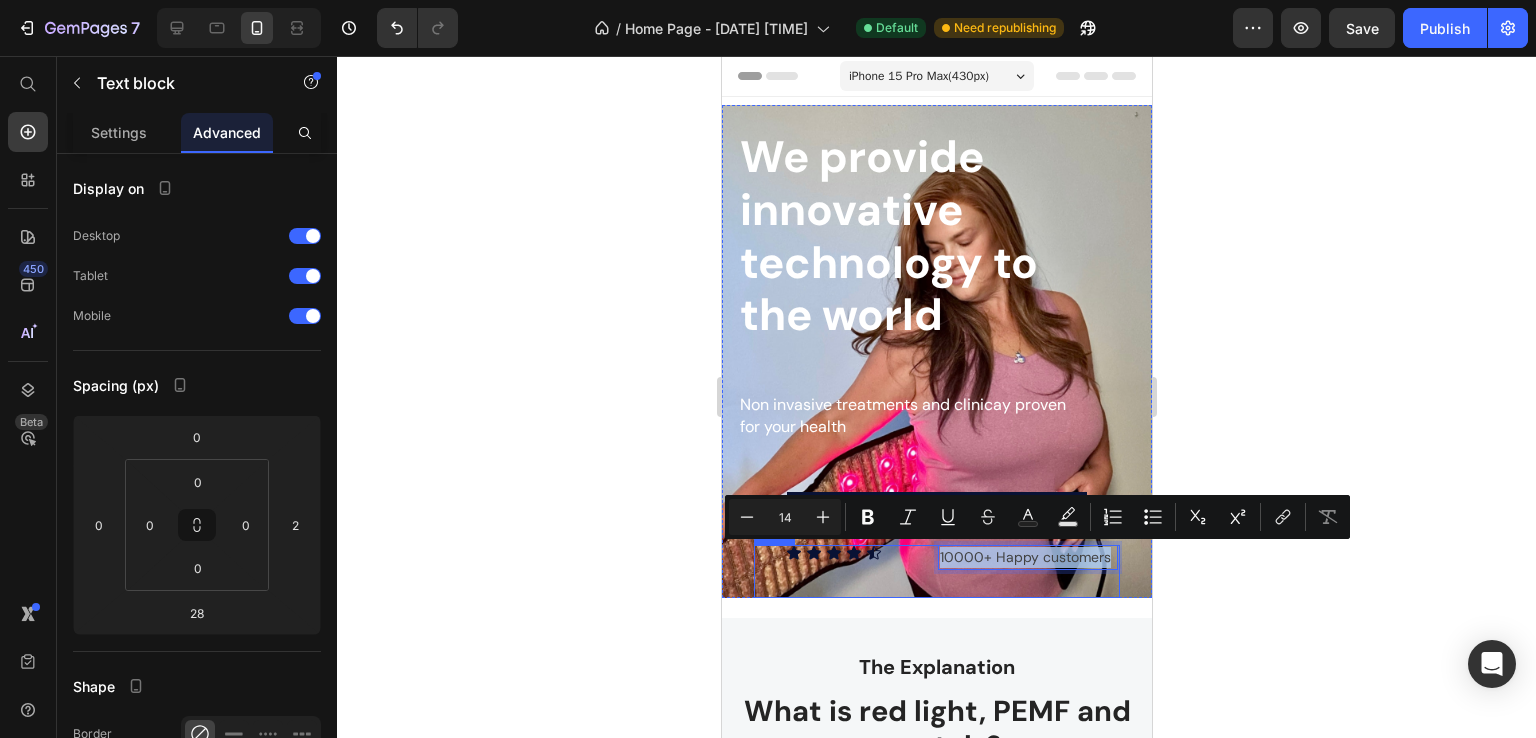drag, startPoint x: 932, startPoint y: 555, endPoint x: 1103, endPoint y: 561, distance: 171.10522 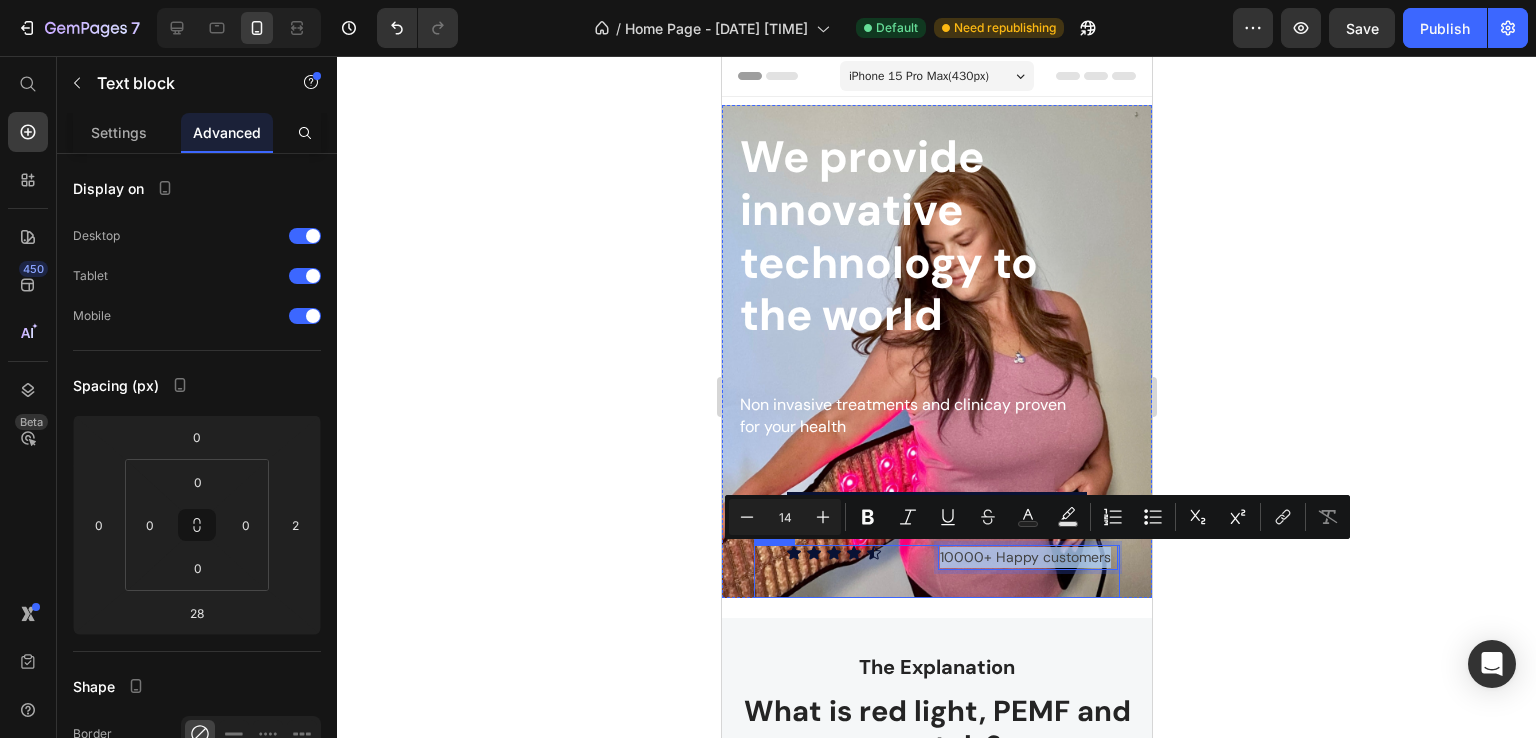 click on "10000+ Happy customers Text block   28" at bounding box center [1028, 571] 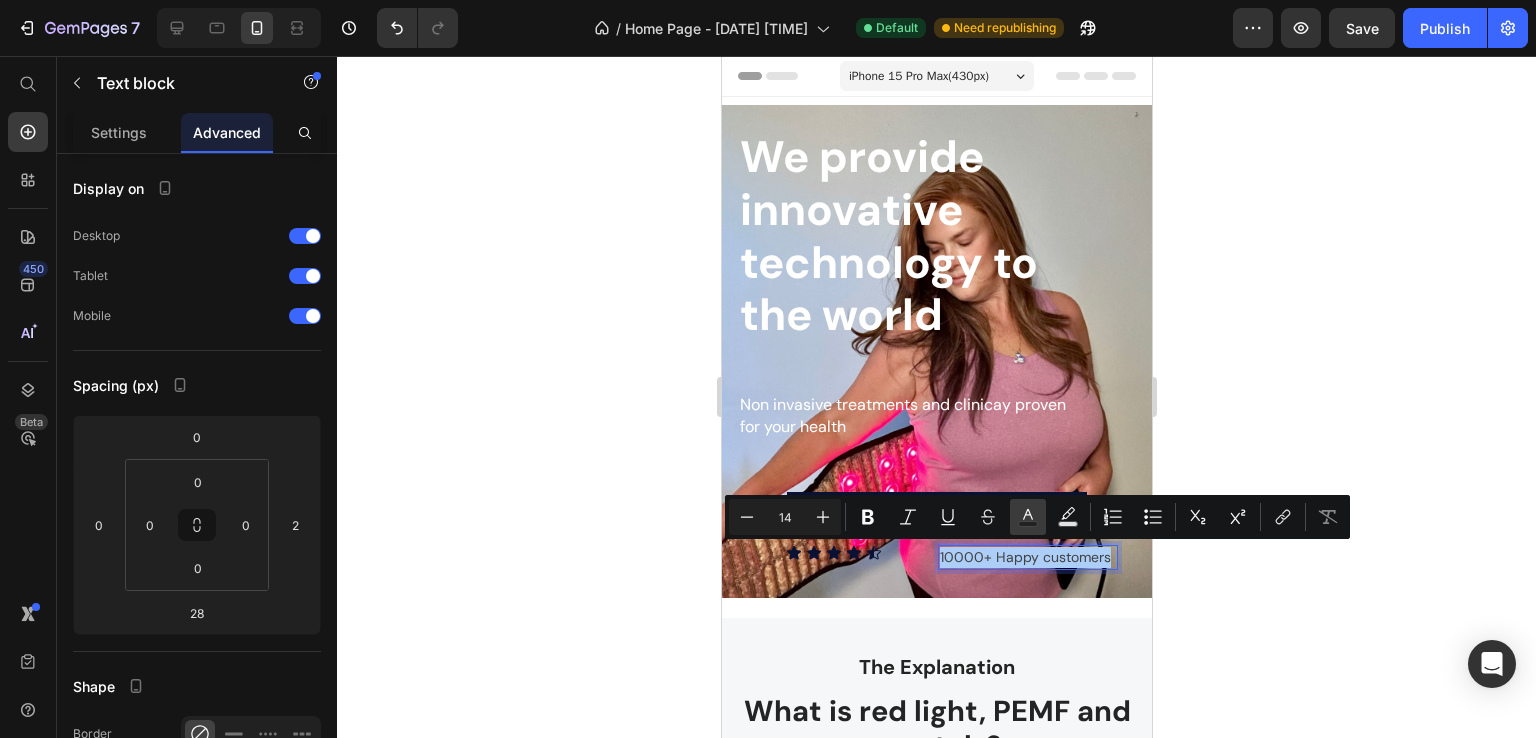 click 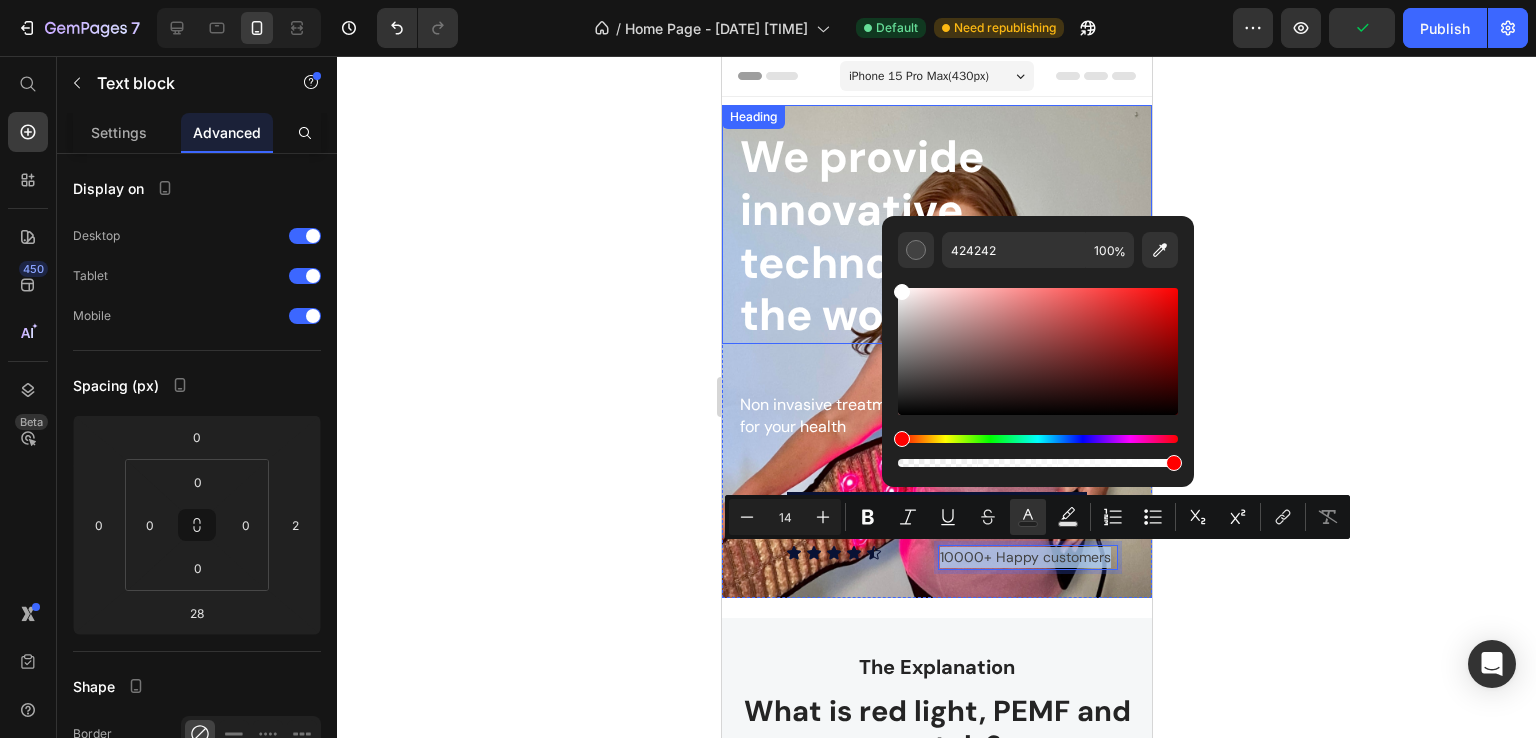 drag, startPoint x: 1622, startPoint y: 445, endPoint x: 854, endPoint y: 241, distance: 794.632 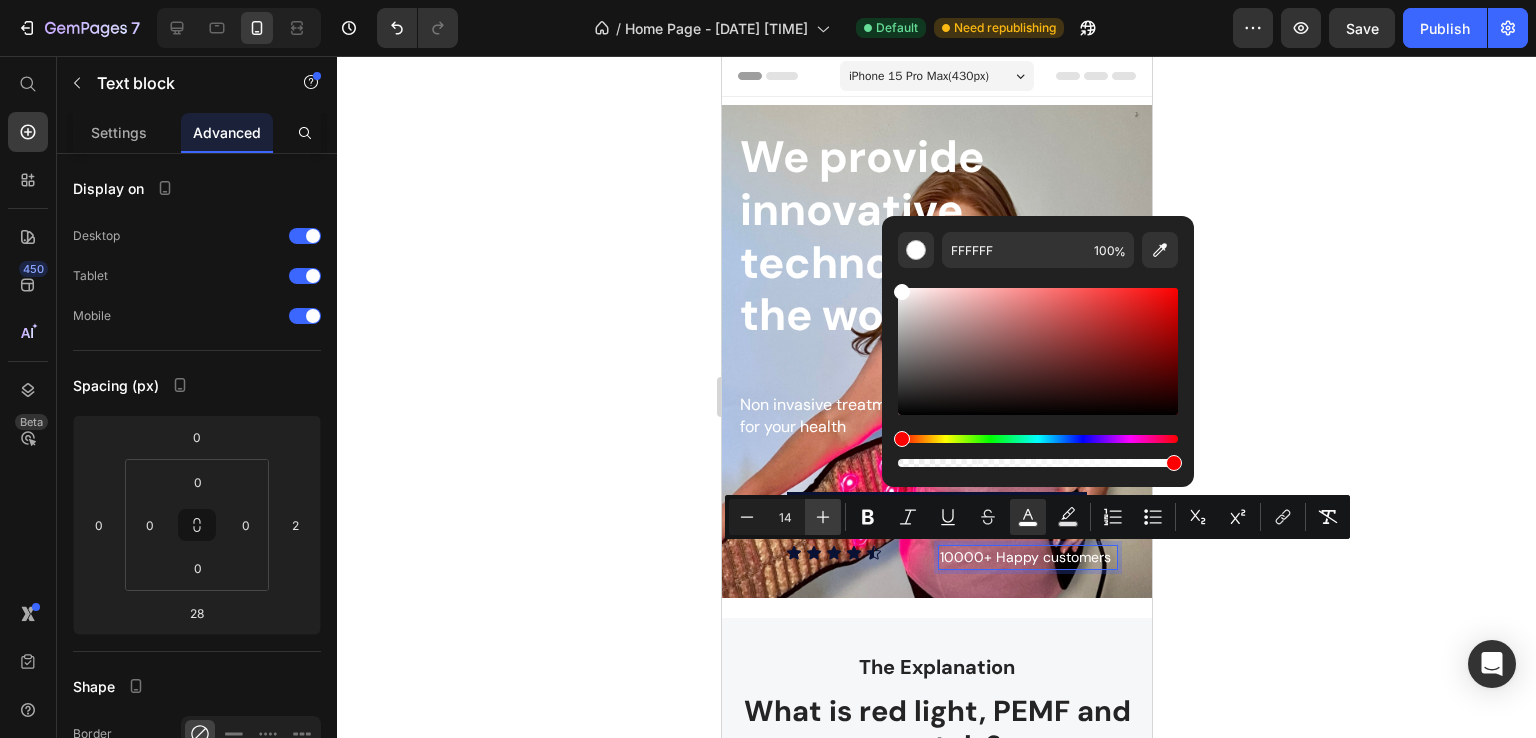 click 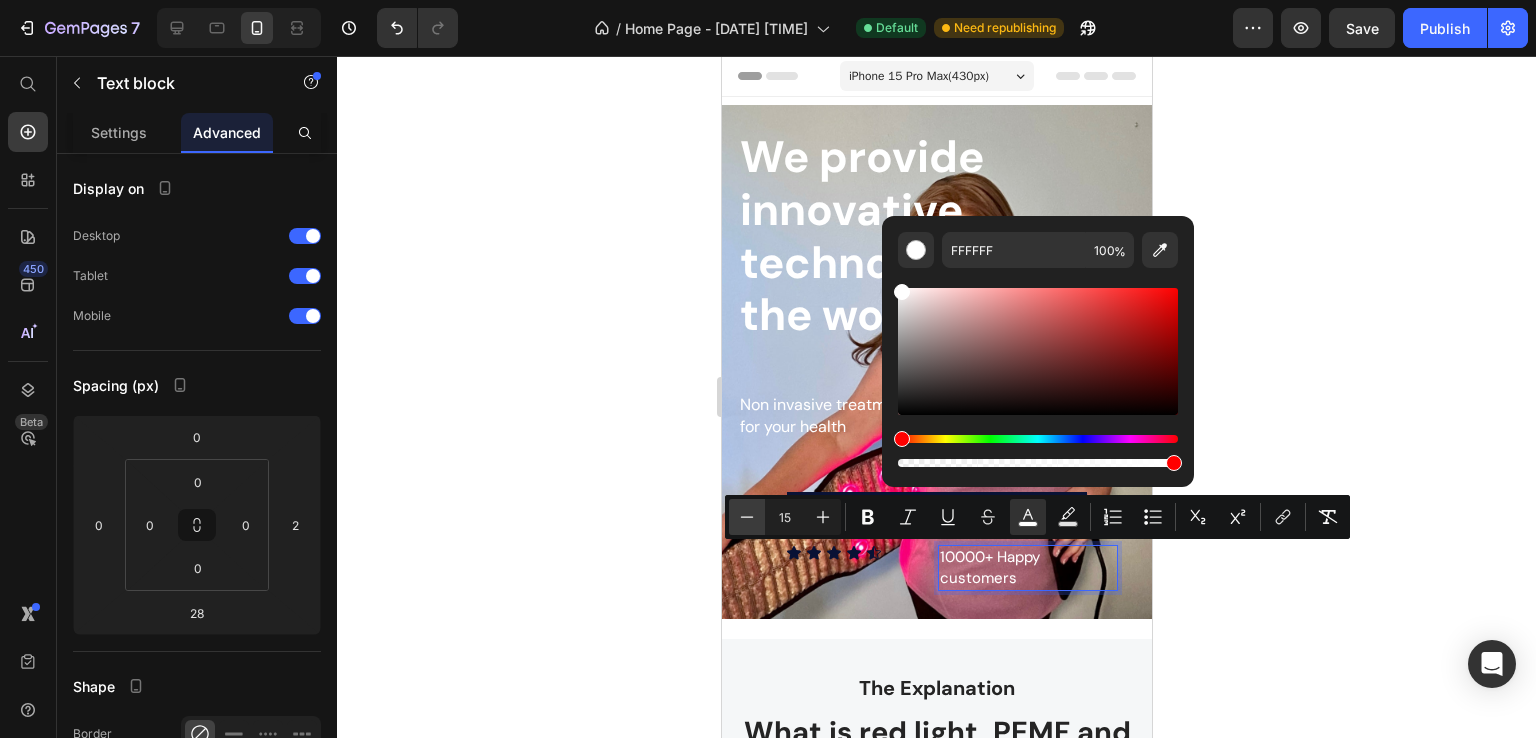 drag, startPoint x: 734, startPoint y: 522, endPoint x: 761, endPoint y: 521, distance: 27.018513 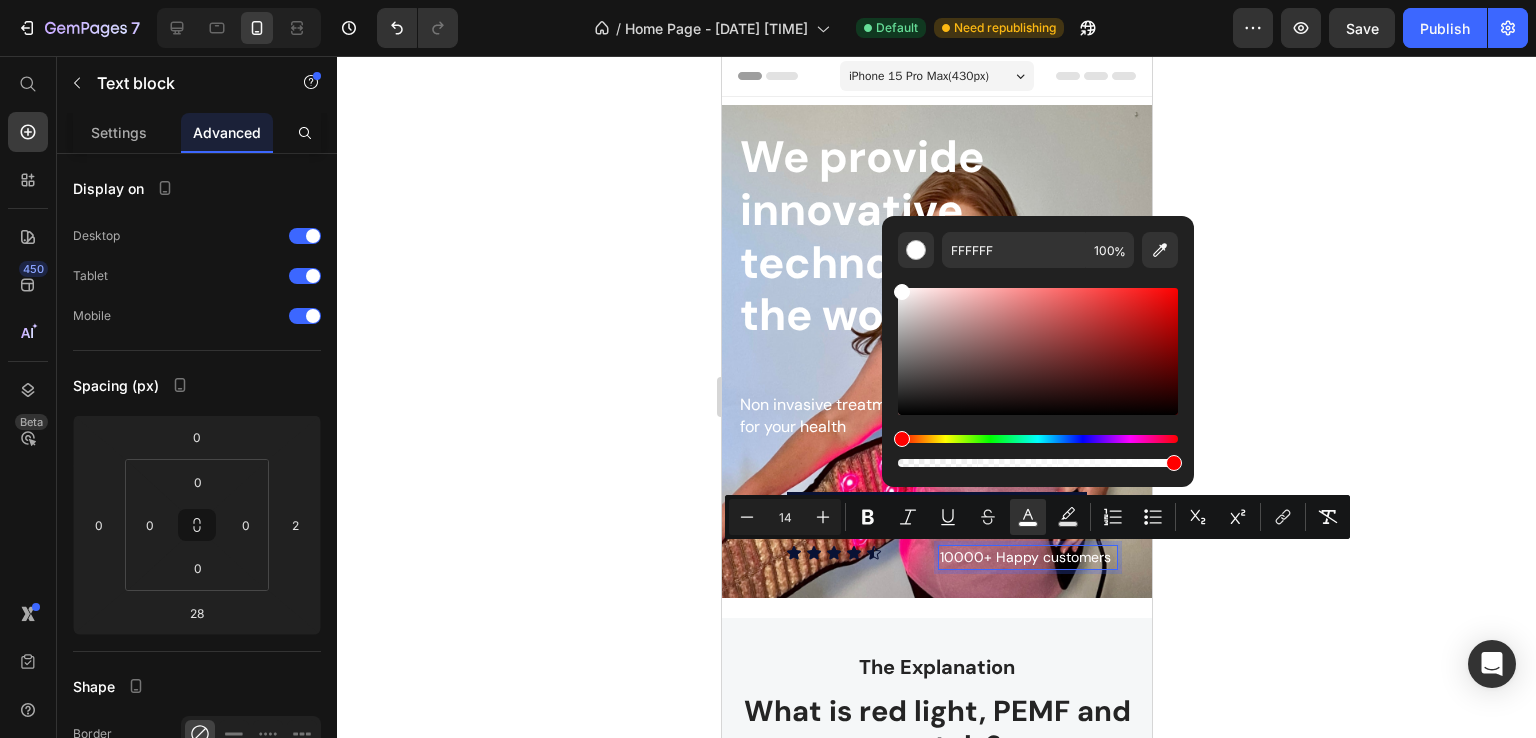 click 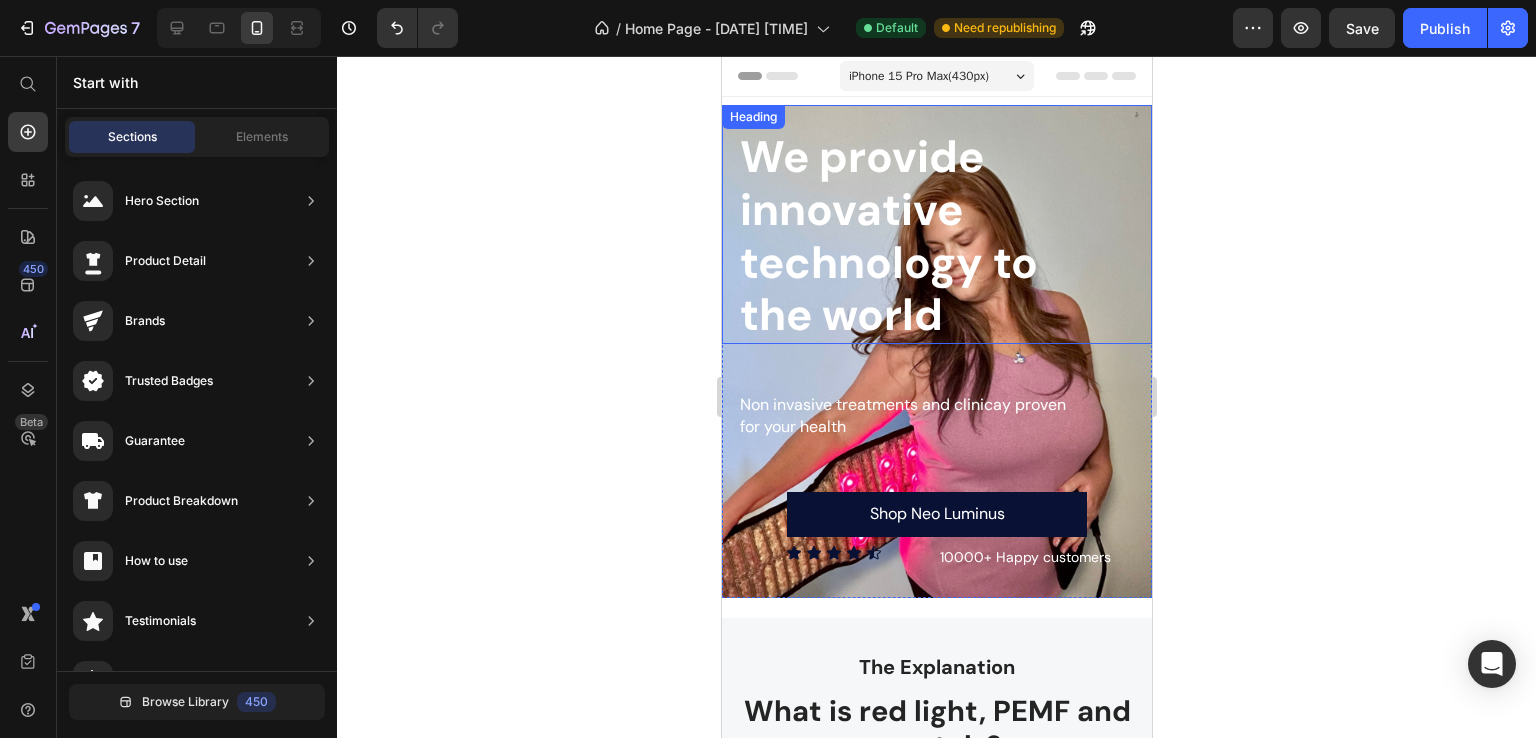 click on "⁠⁠⁠⁠⁠⁠⁠ We provide innovative technology to the world Heading" at bounding box center (936, 224) 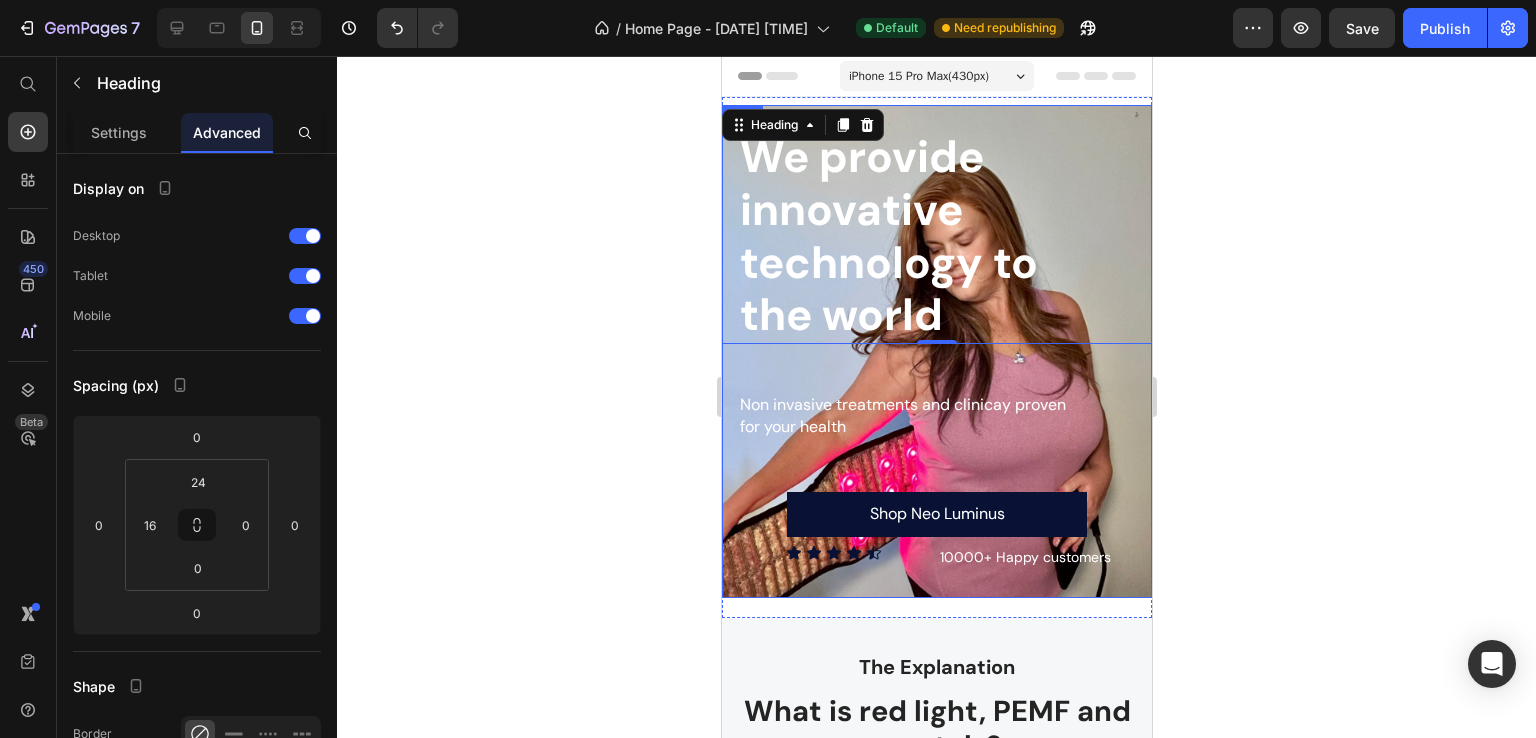 click on "⁠⁠⁠⁠⁠⁠⁠ We provide innovative technology to the world Heading   0 Non invasive treatments and clinicay proven for your health Text block Shop Neo Luminus Button Icon Icon Icon Icon Icon Icon List 10000+ Happy customers Text block Row" at bounding box center [936, 351] 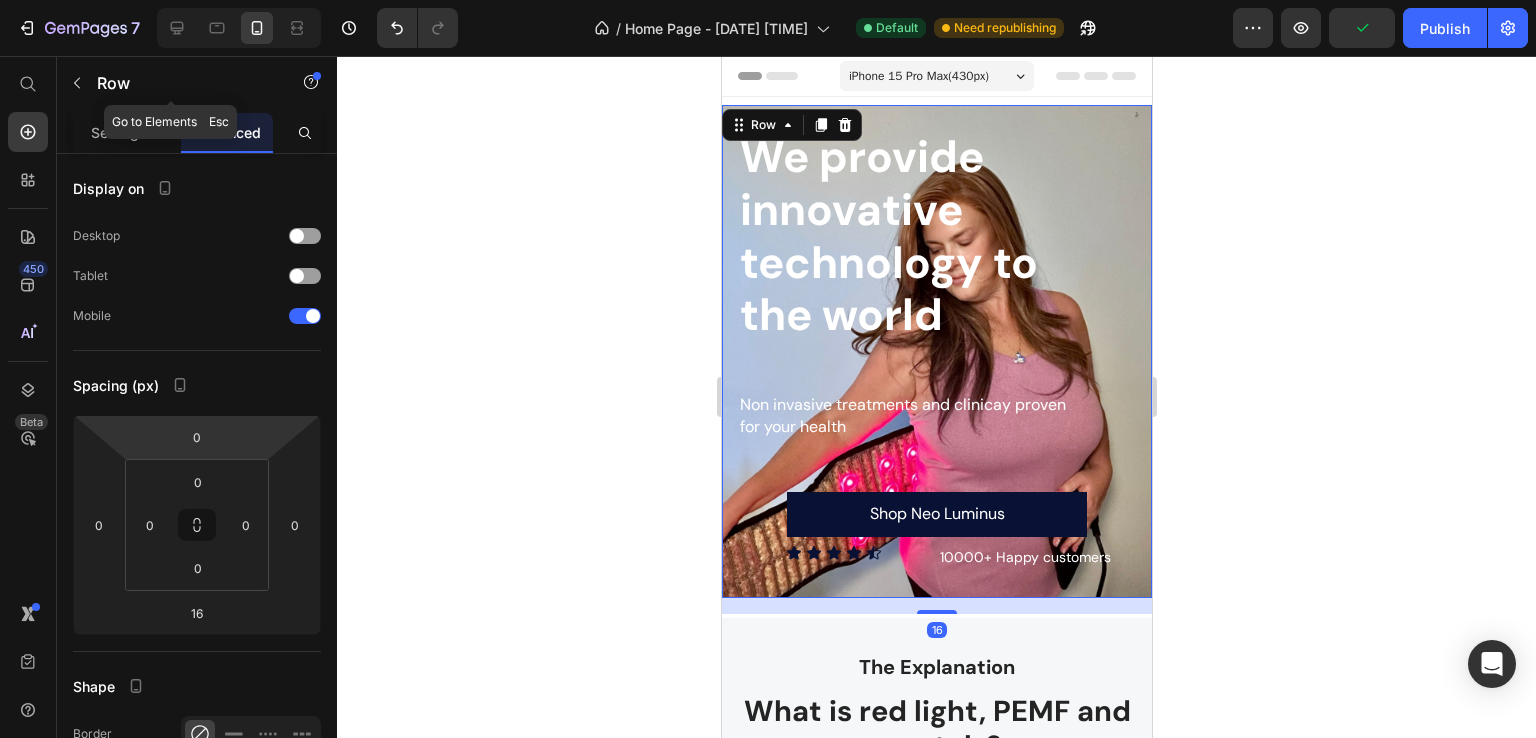 click on "Row" 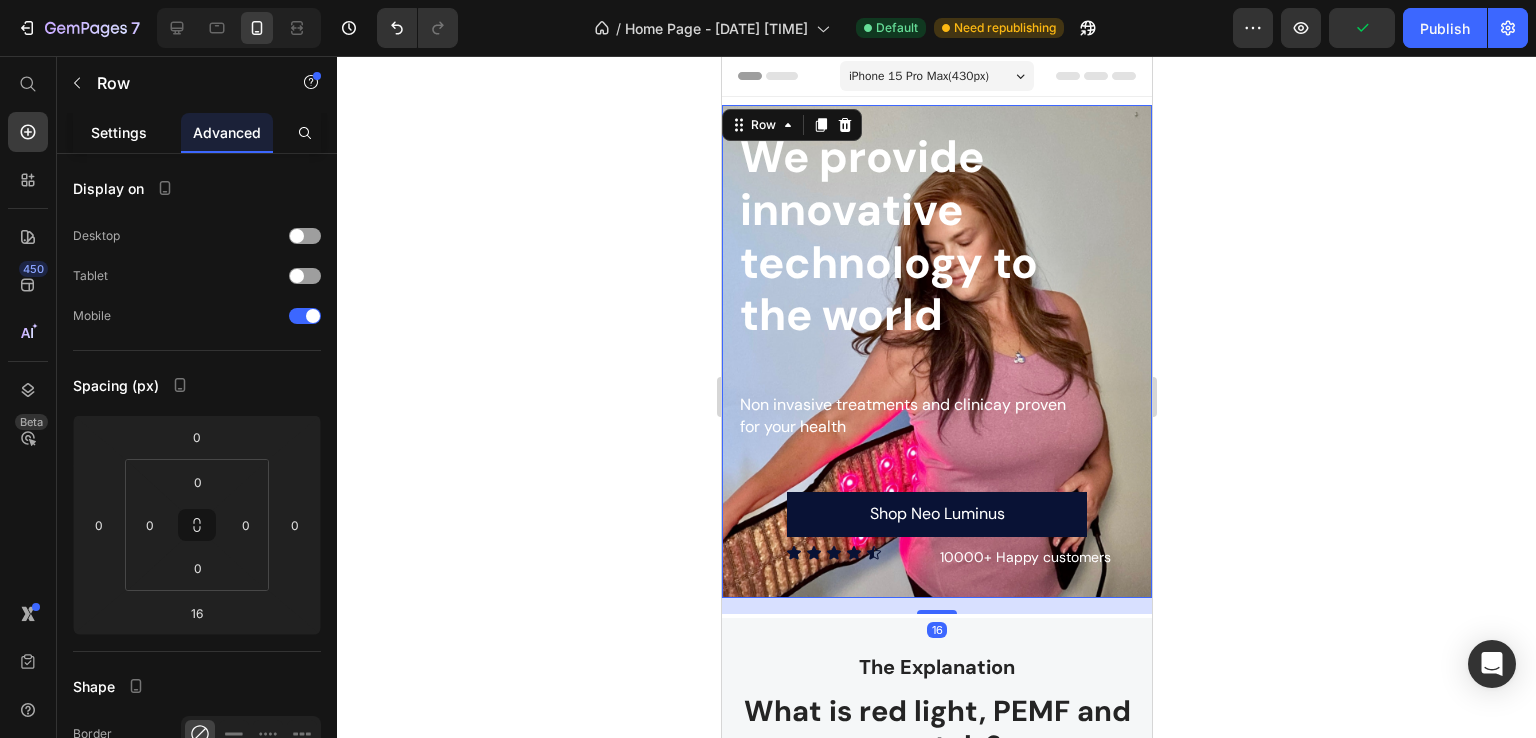 click on "Settings" at bounding box center (119, 132) 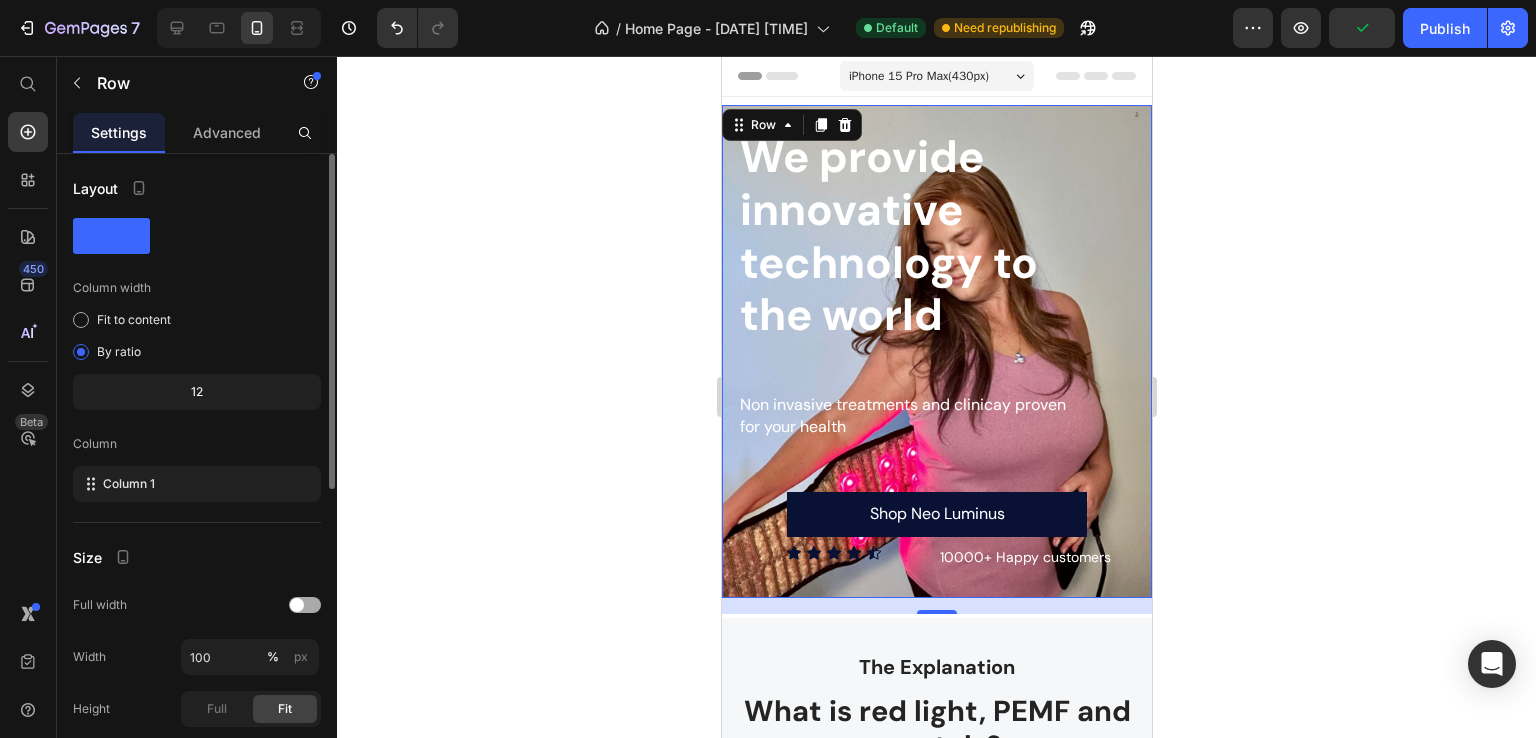 scroll, scrollTop: 532, scrollLeft: 0, axis: vertical 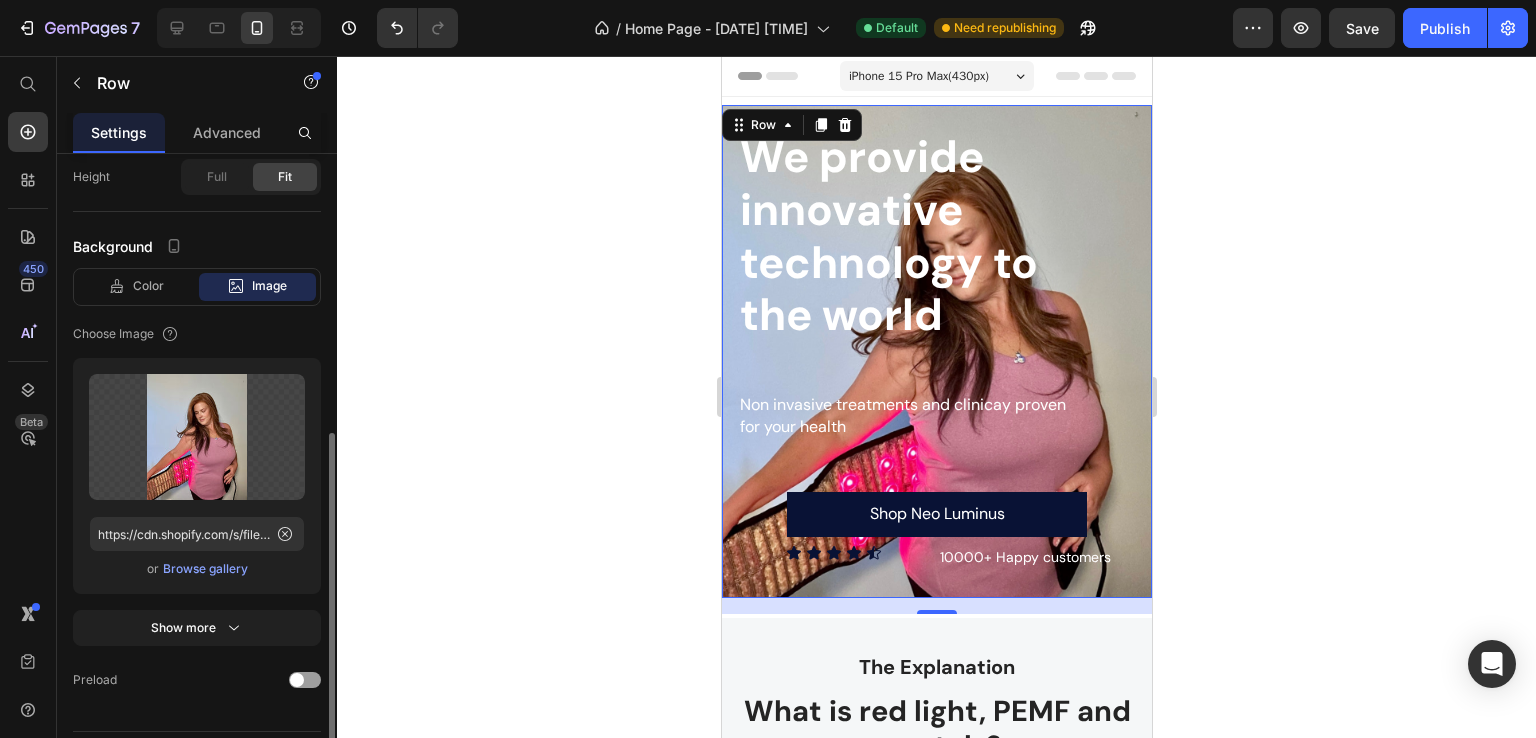 drag, startPoint x: 212, startPoint y: 632, endPoint x: 160, endPoint y: 568, distance: 82.46211 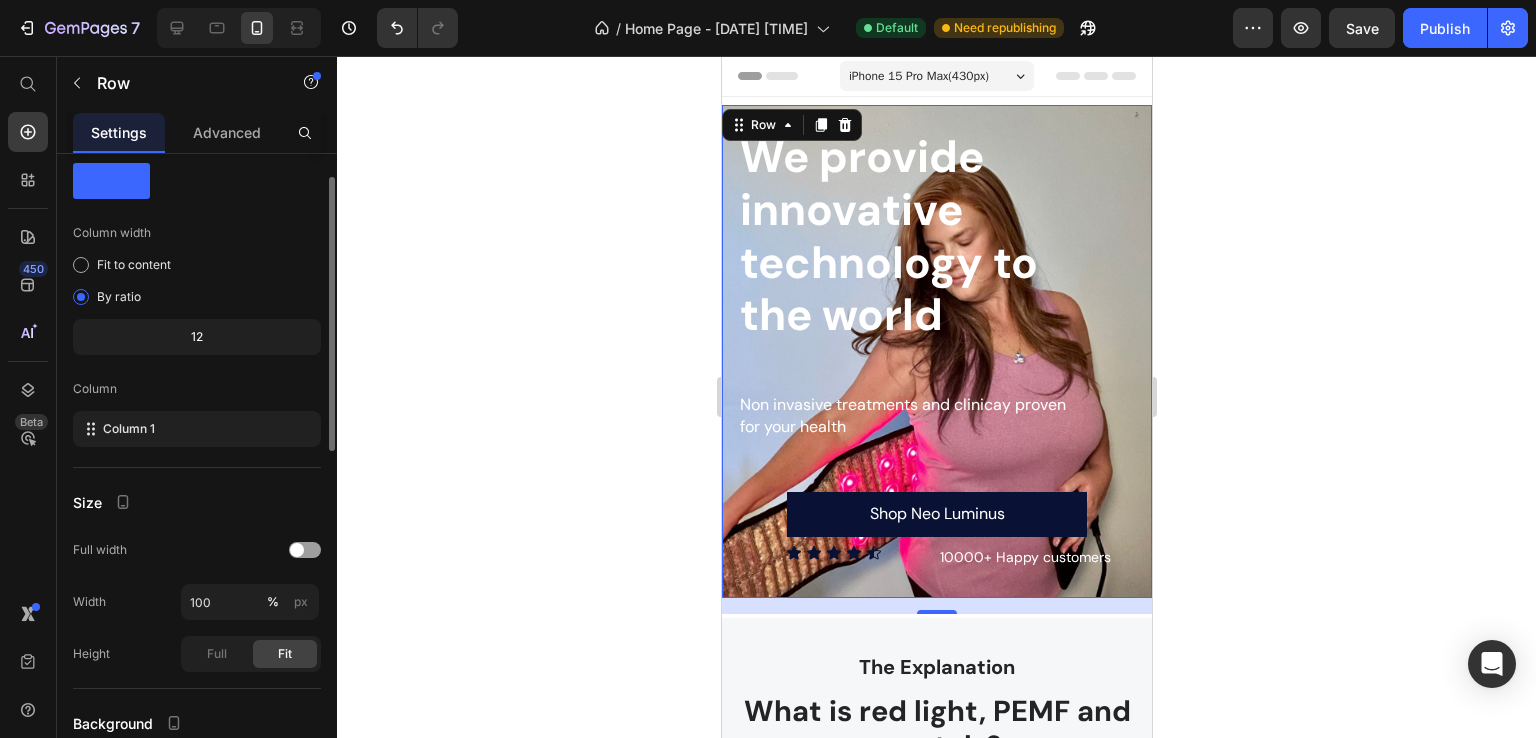 scroll, scrollTop: 0, scrollLeft: 0, axis: both 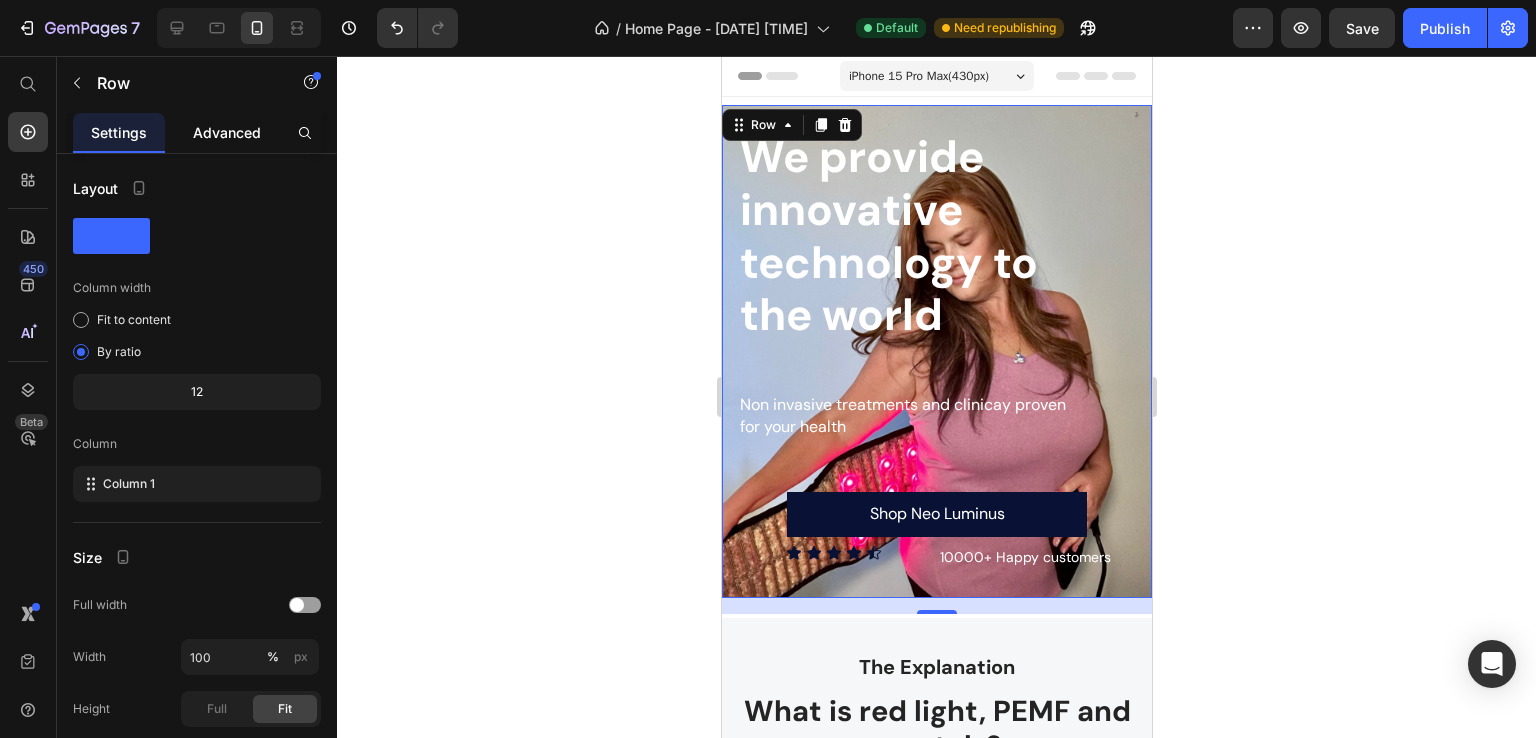 click on "Advanced" at bounding box center (227, 132) 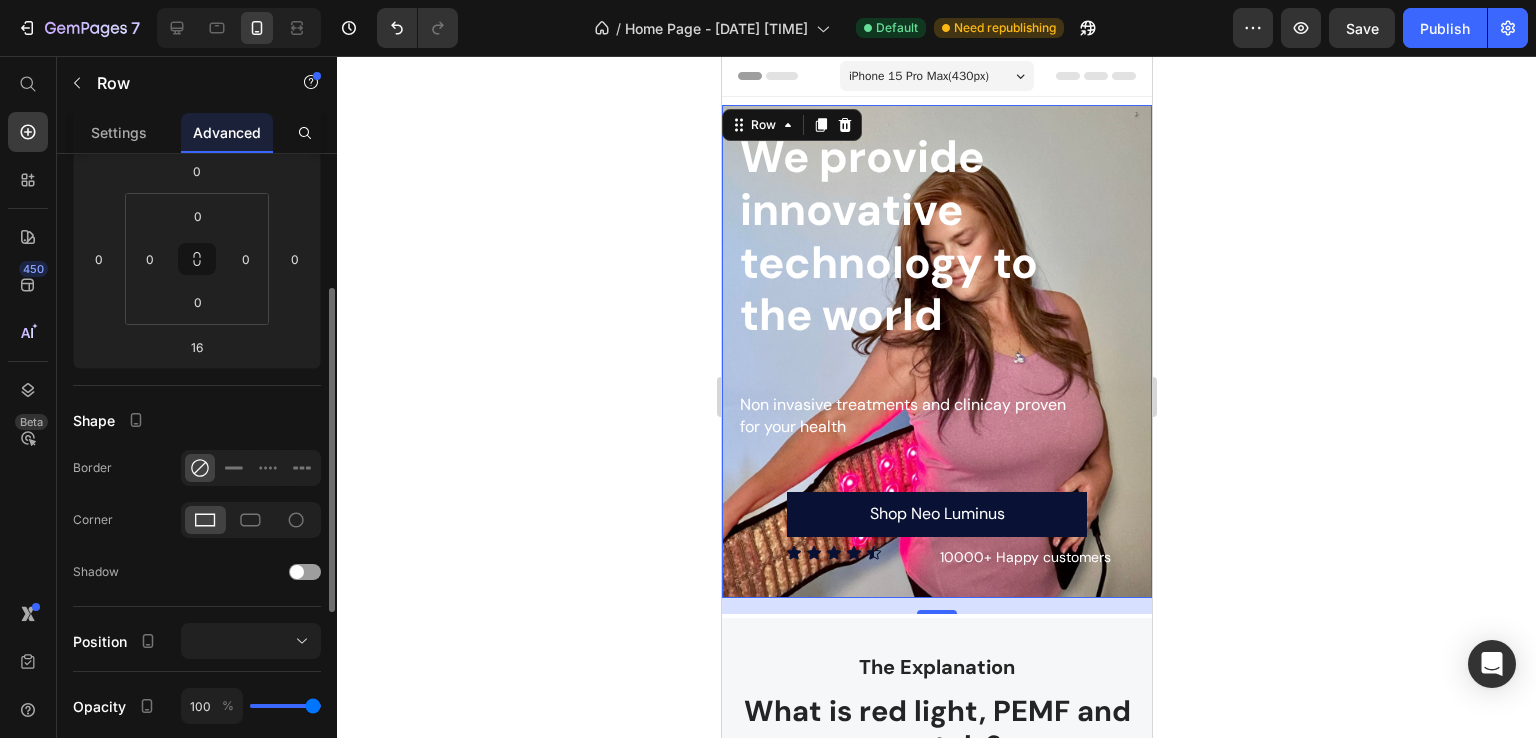scroll, scrollTop: 532, scrollLeft: 0, axis: vertical 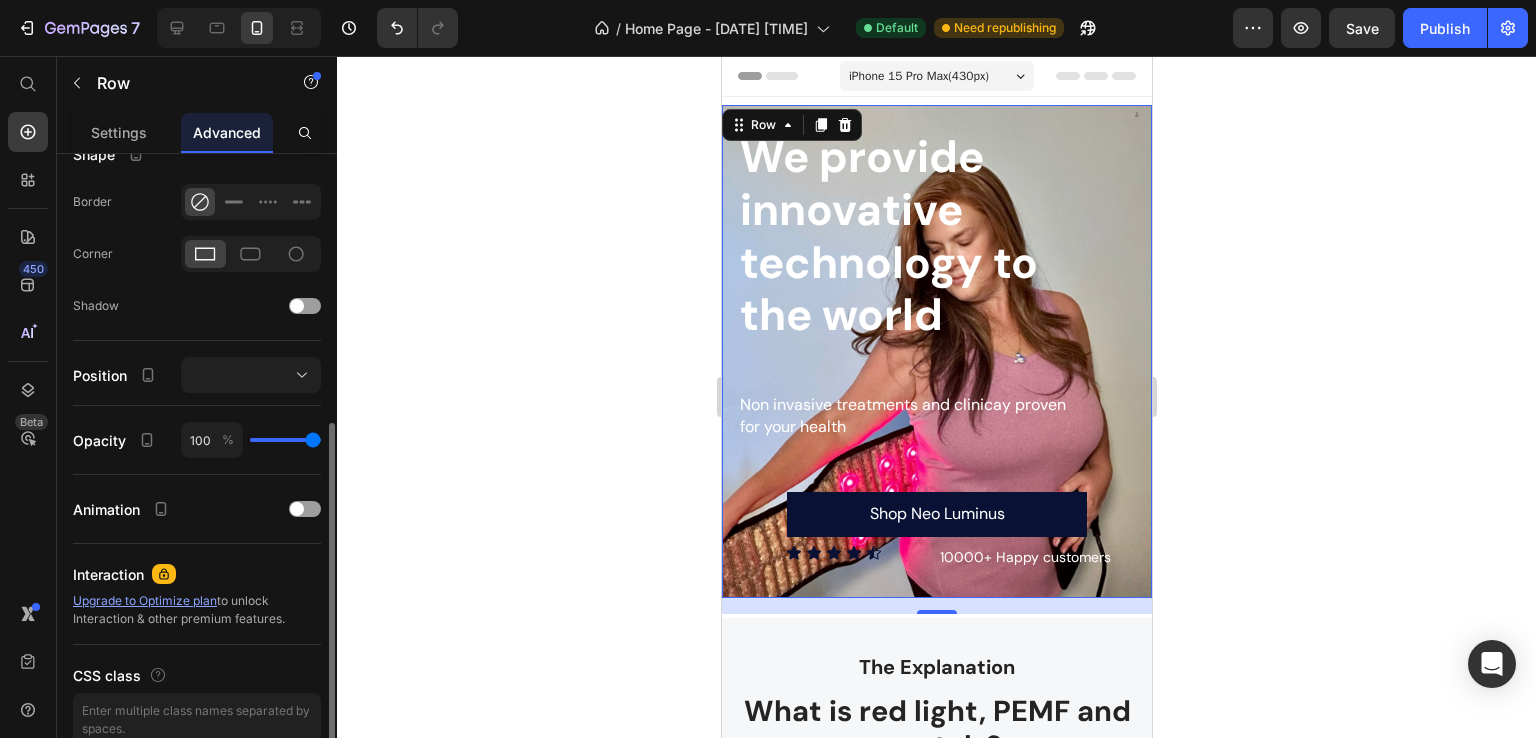 type on "88" 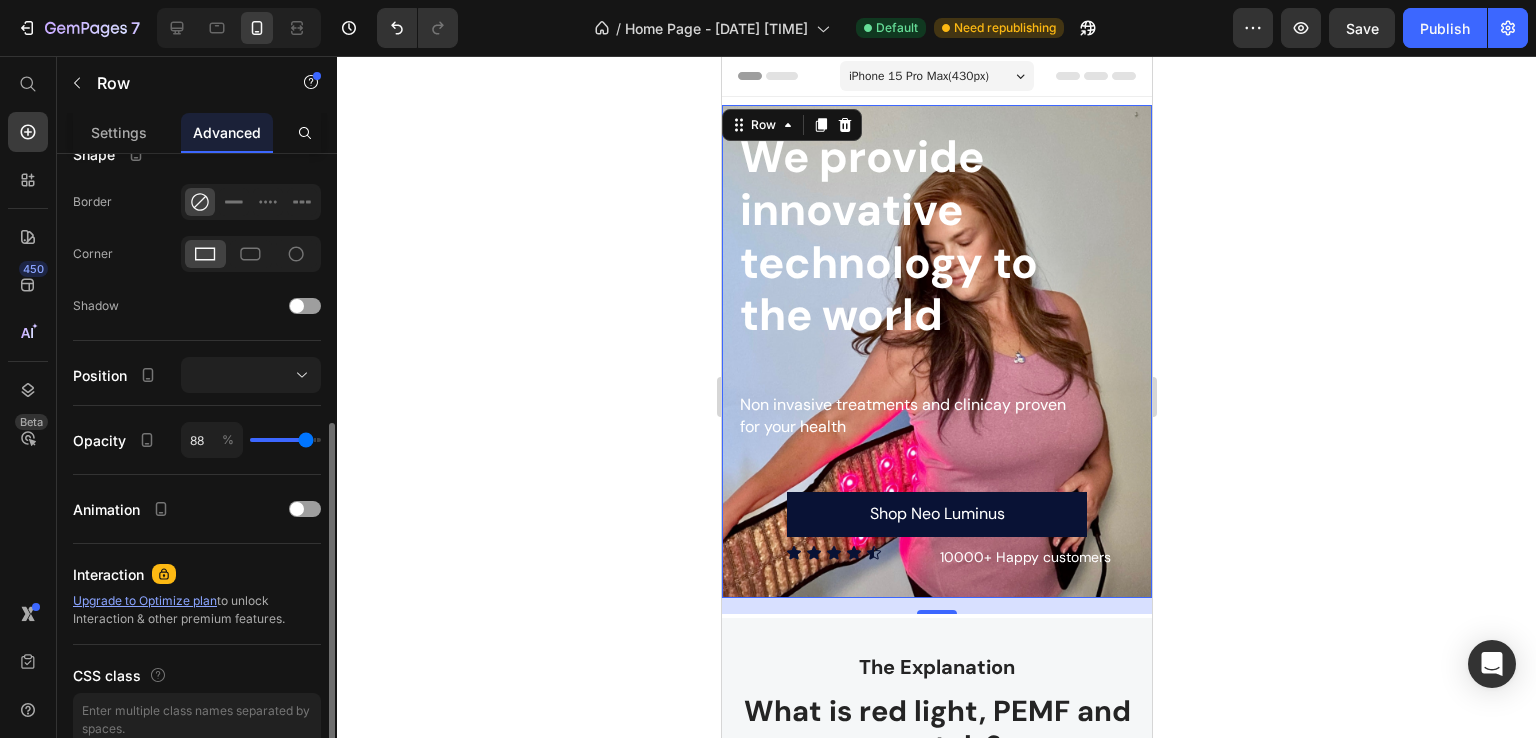 type on "87" 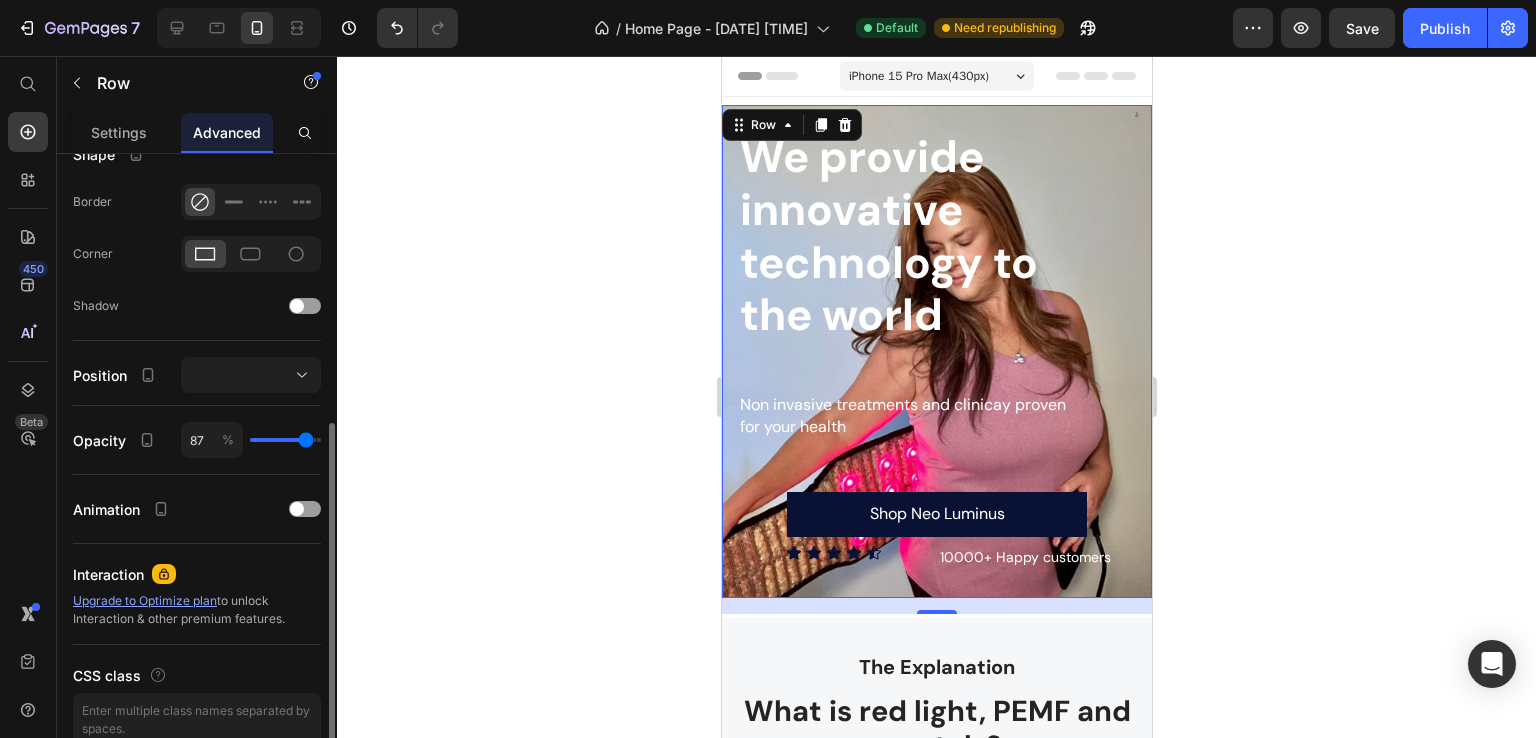 type on "85" 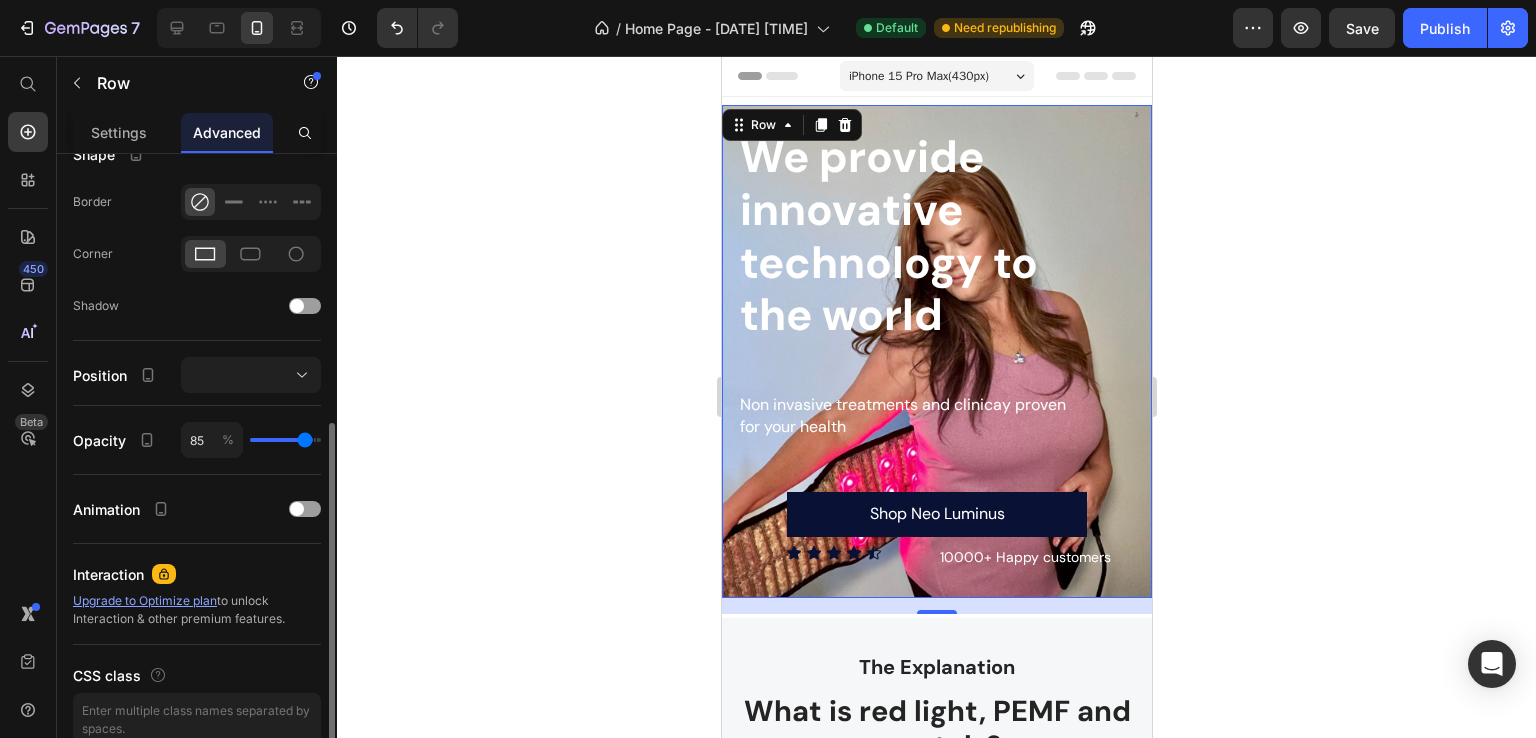 type on "84" 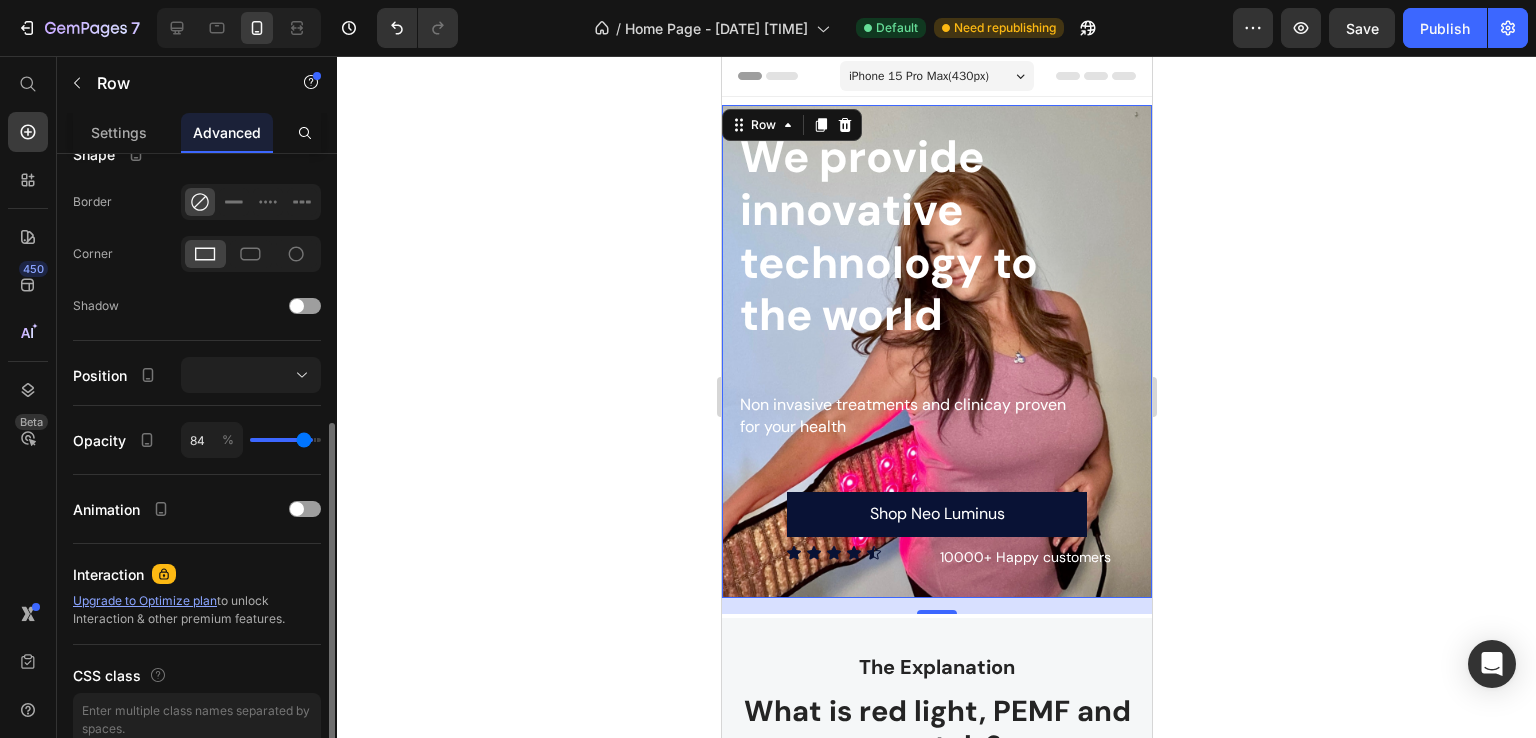 type on "82" 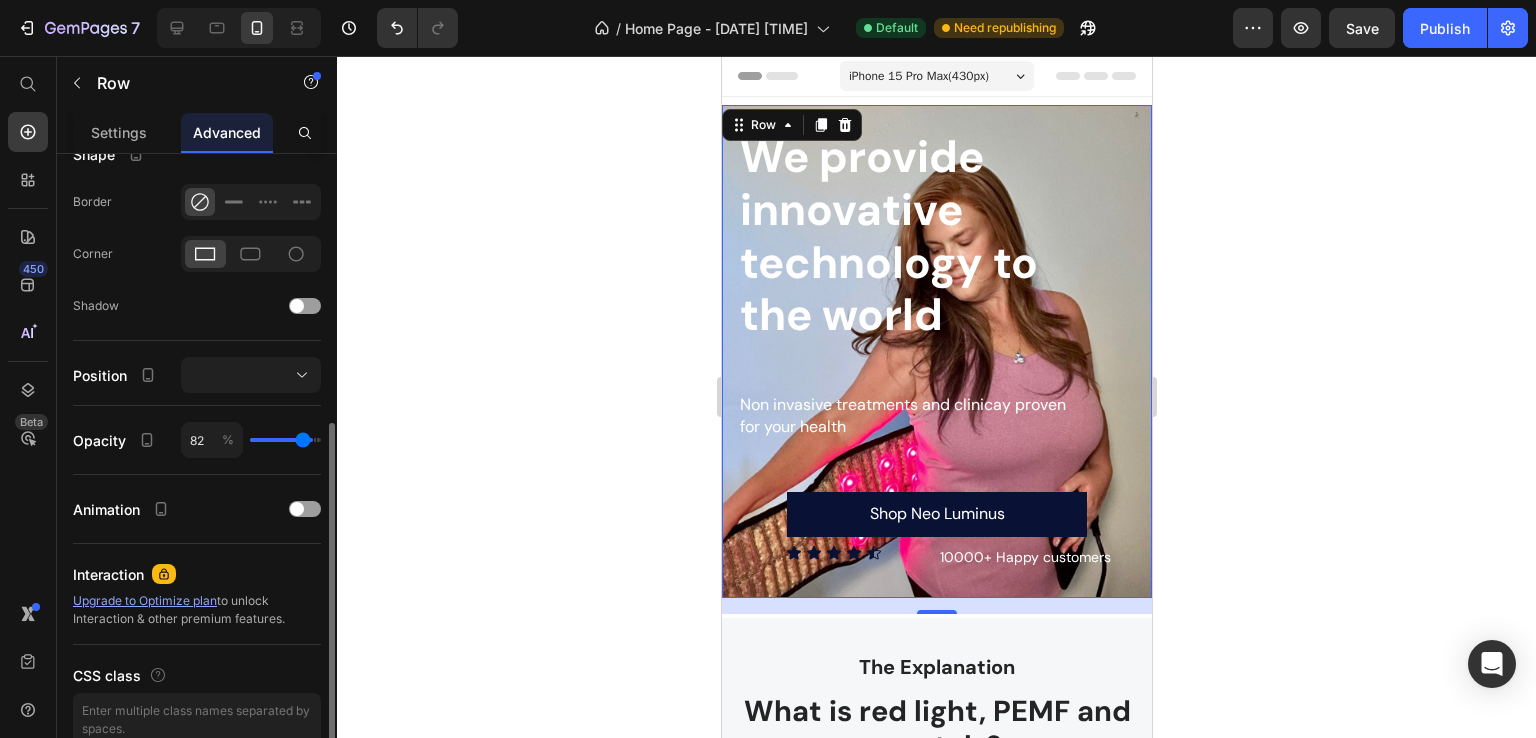 type on "79" 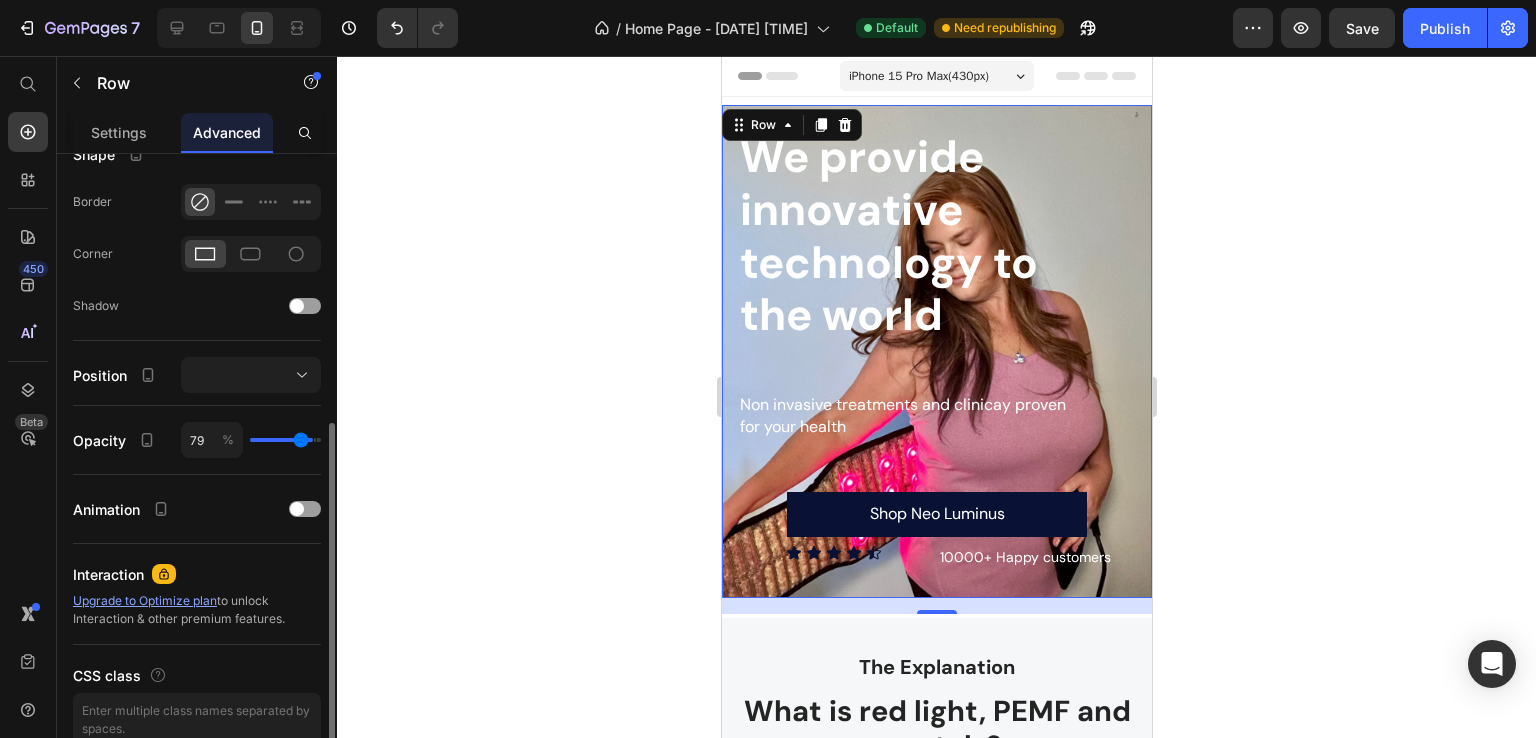 type on "78" 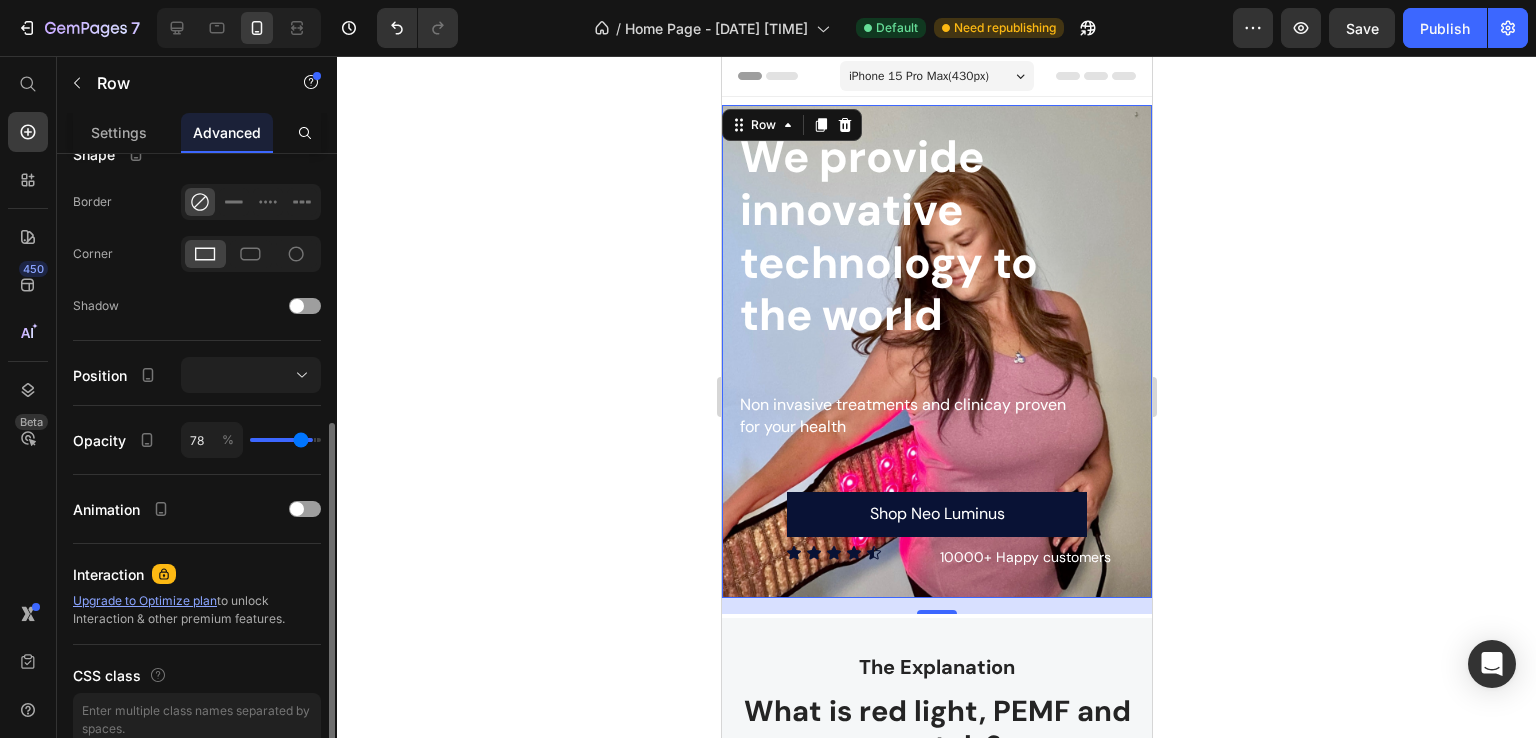 type on "76" 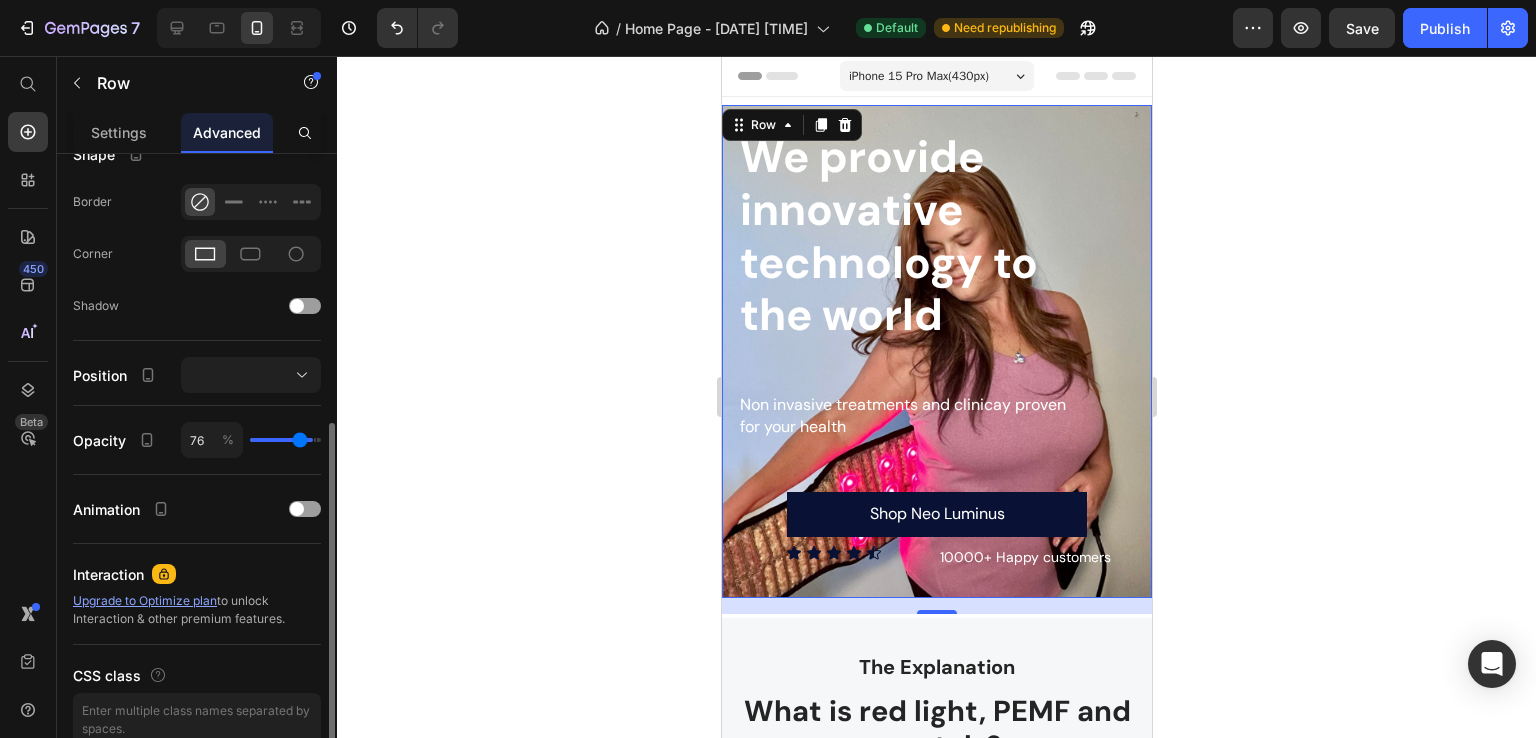 type on "75" 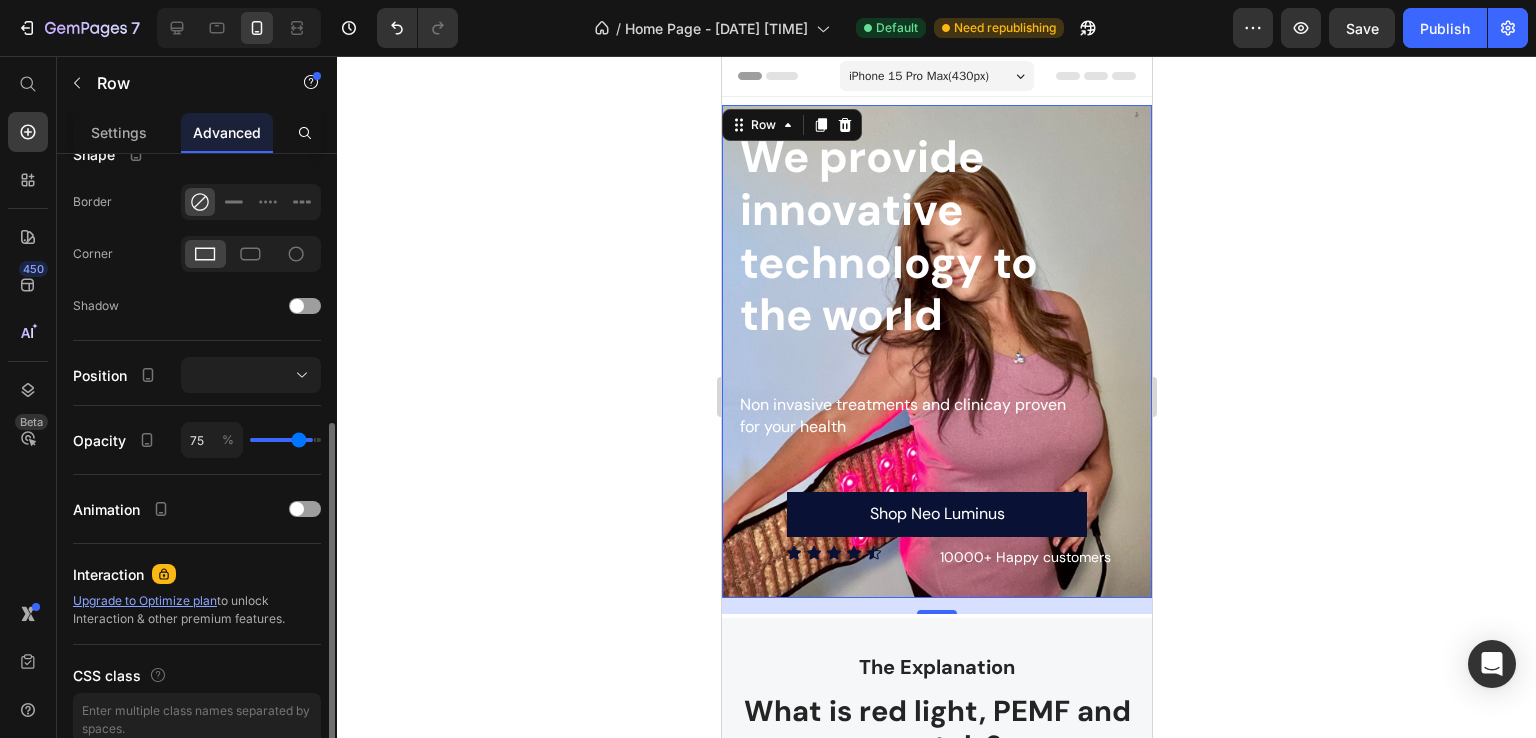 type on "73" 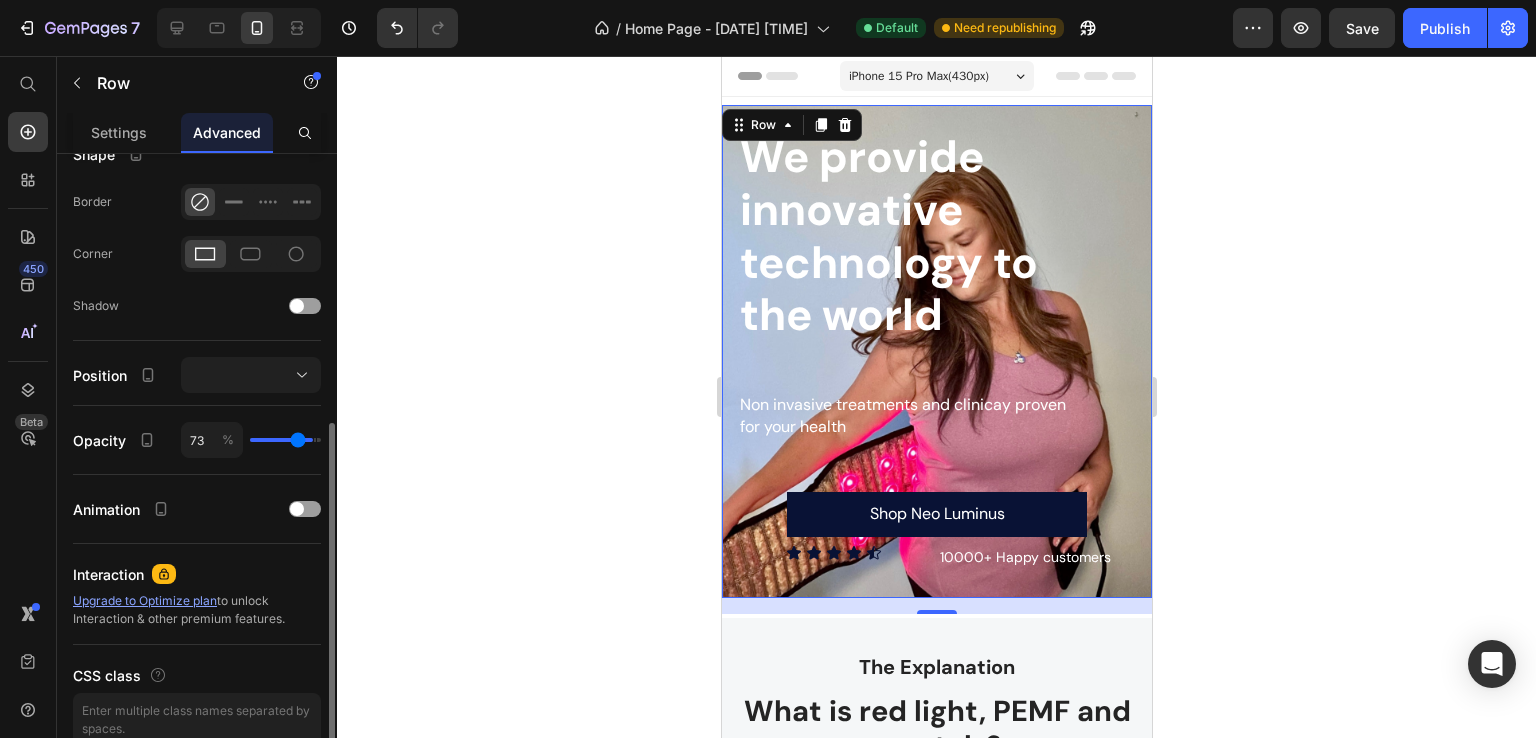 type on "71" 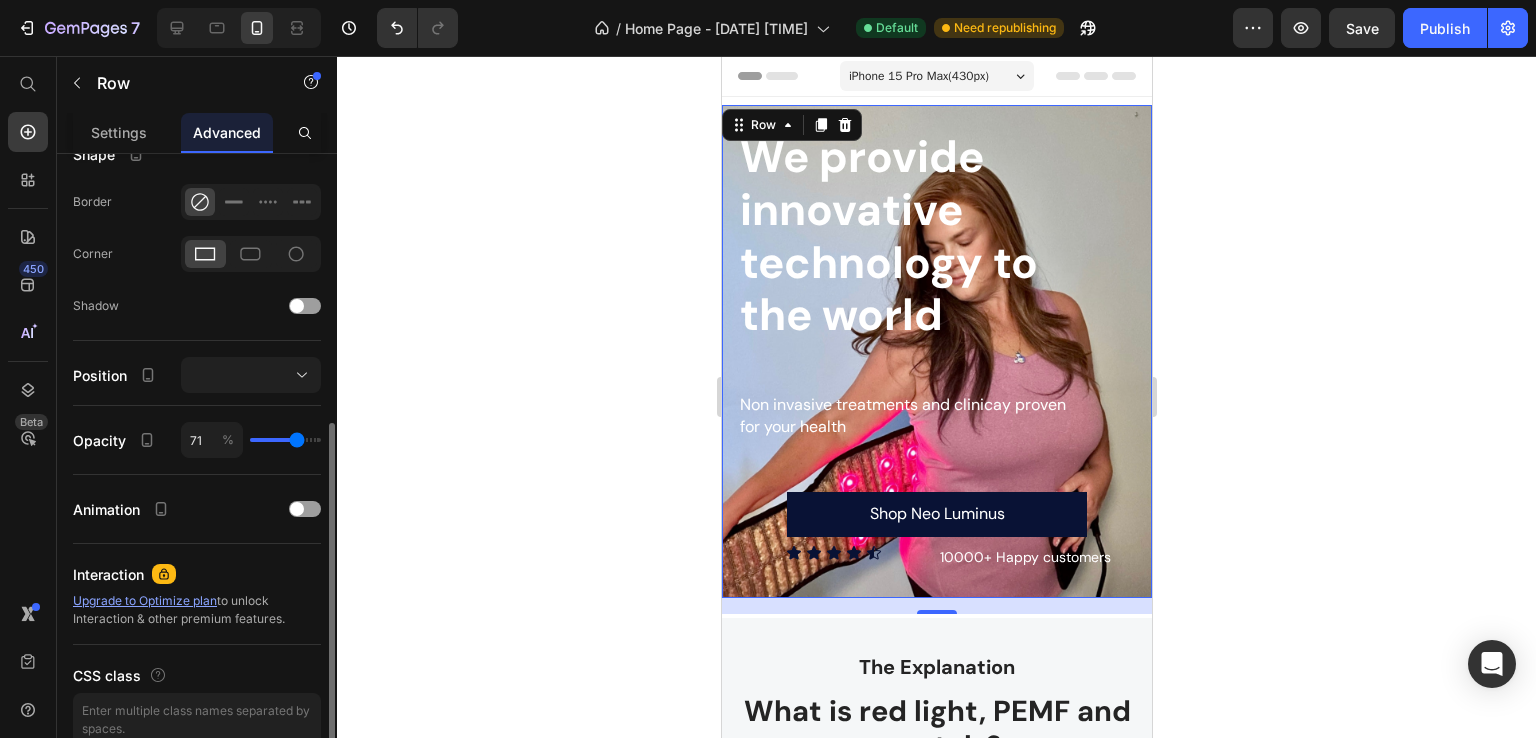 type on "69" 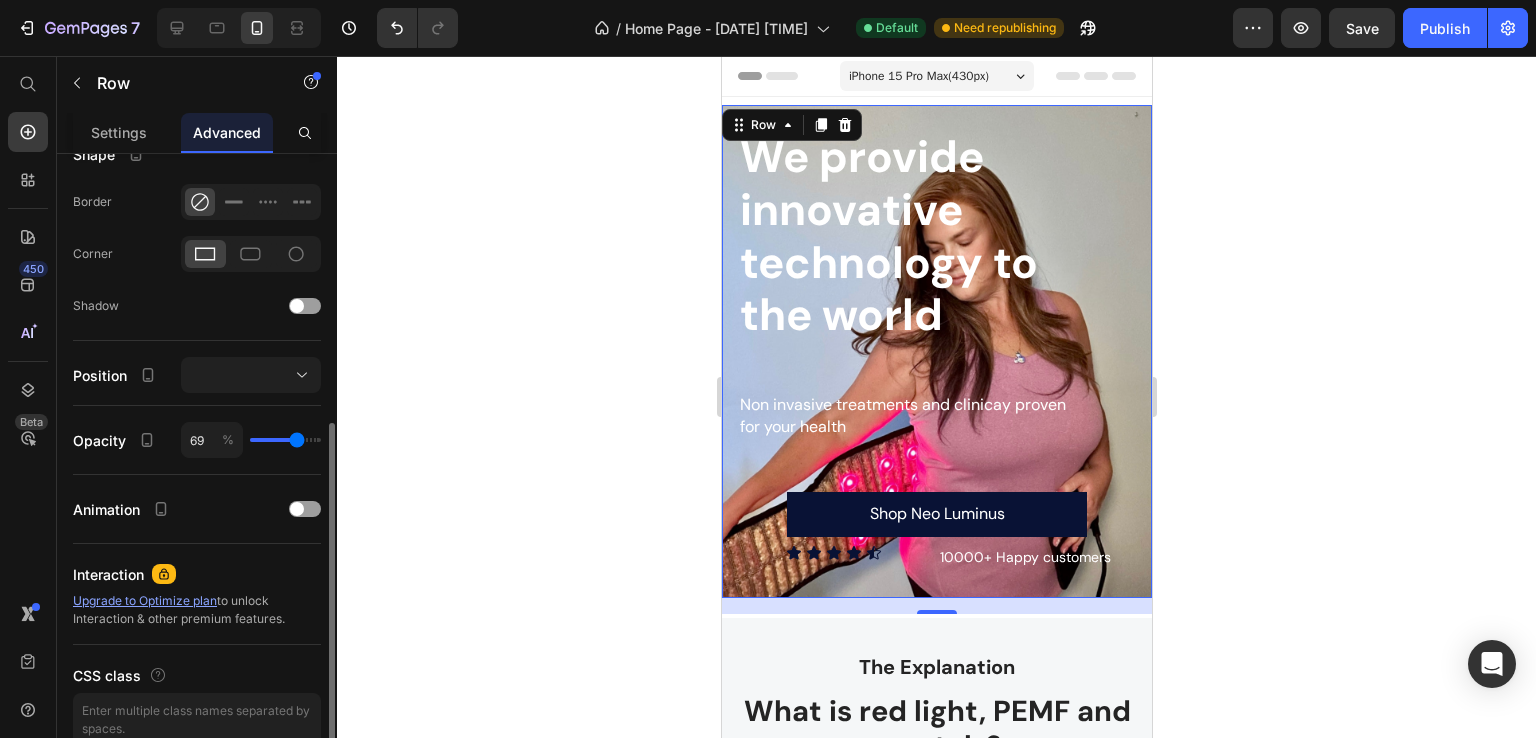 type on "69" 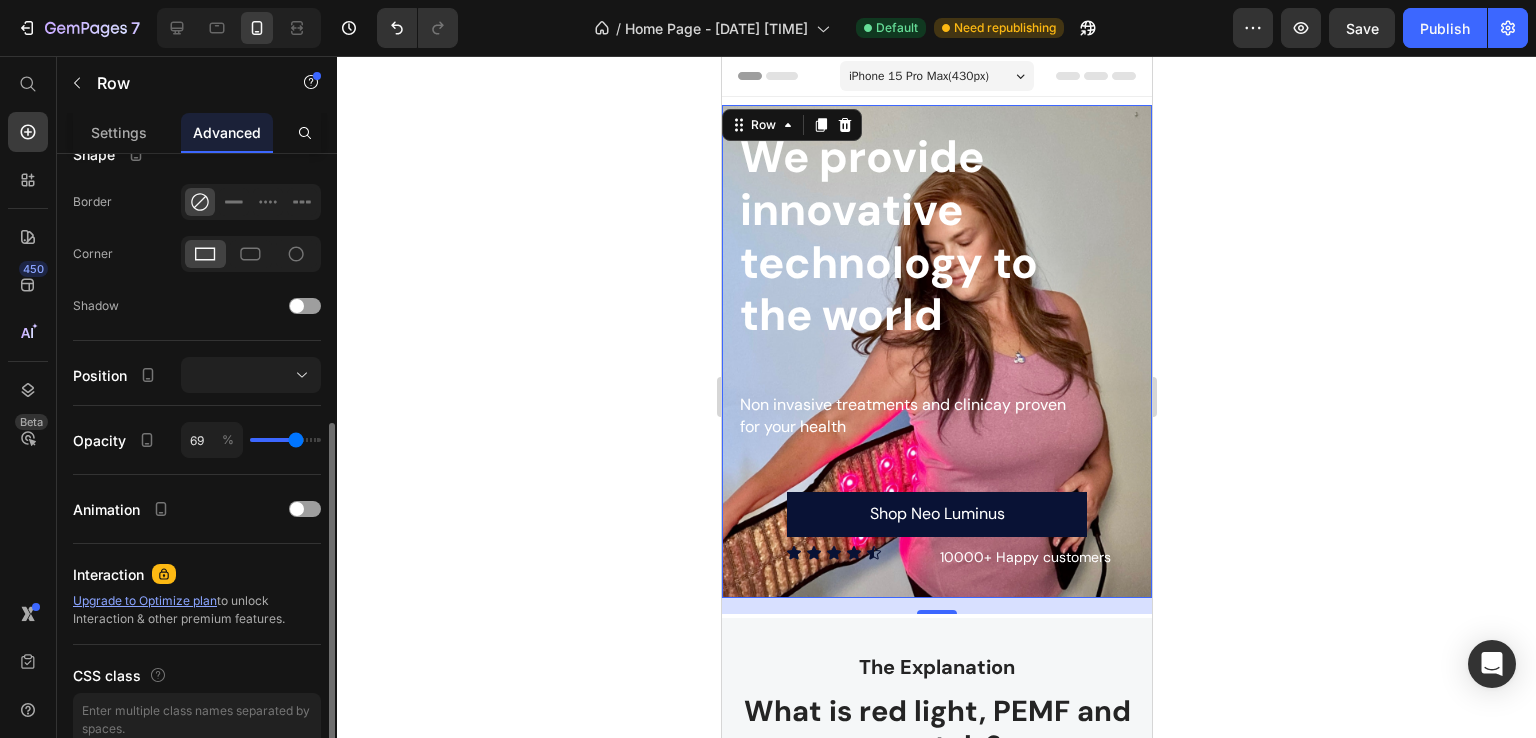 type on "68" 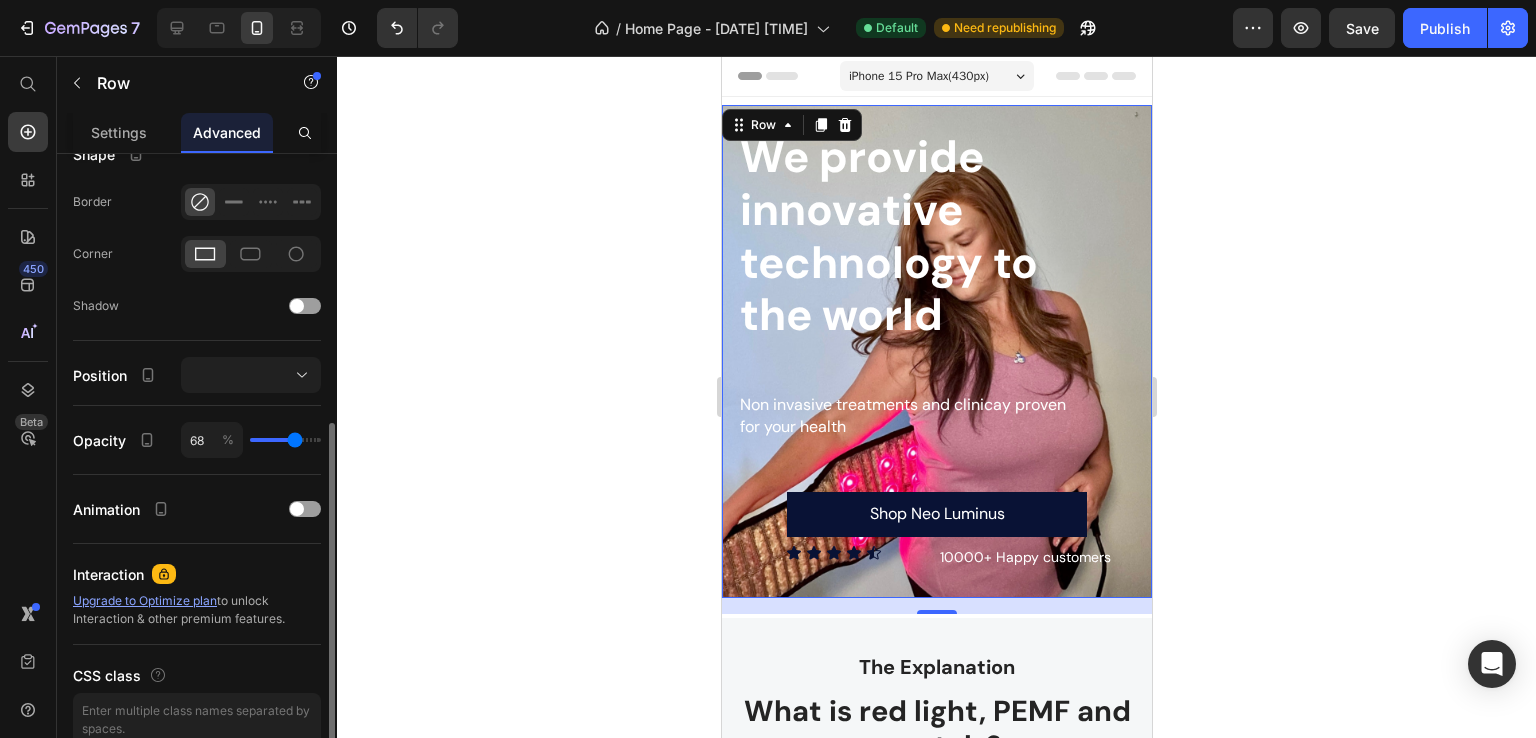 type on "66" 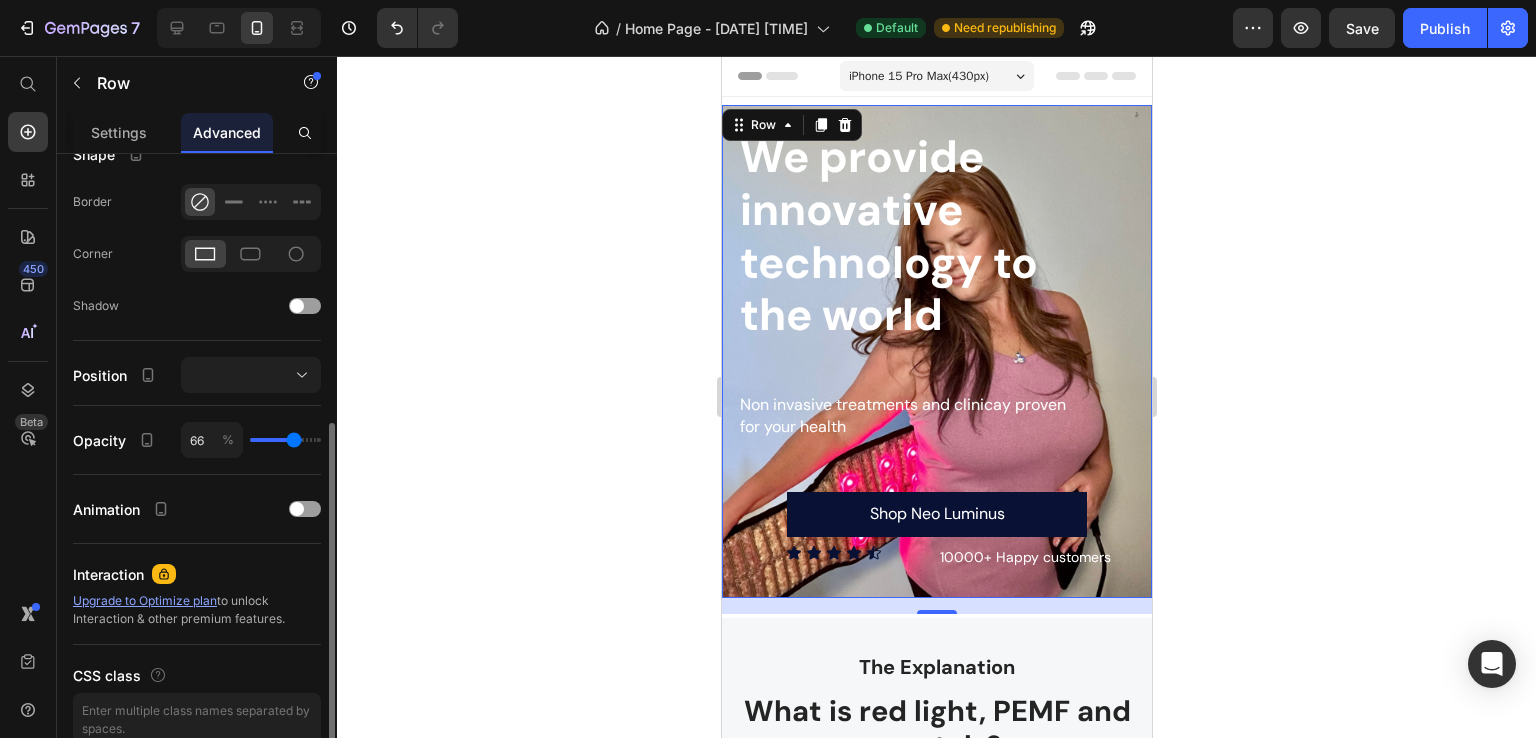type on "65" 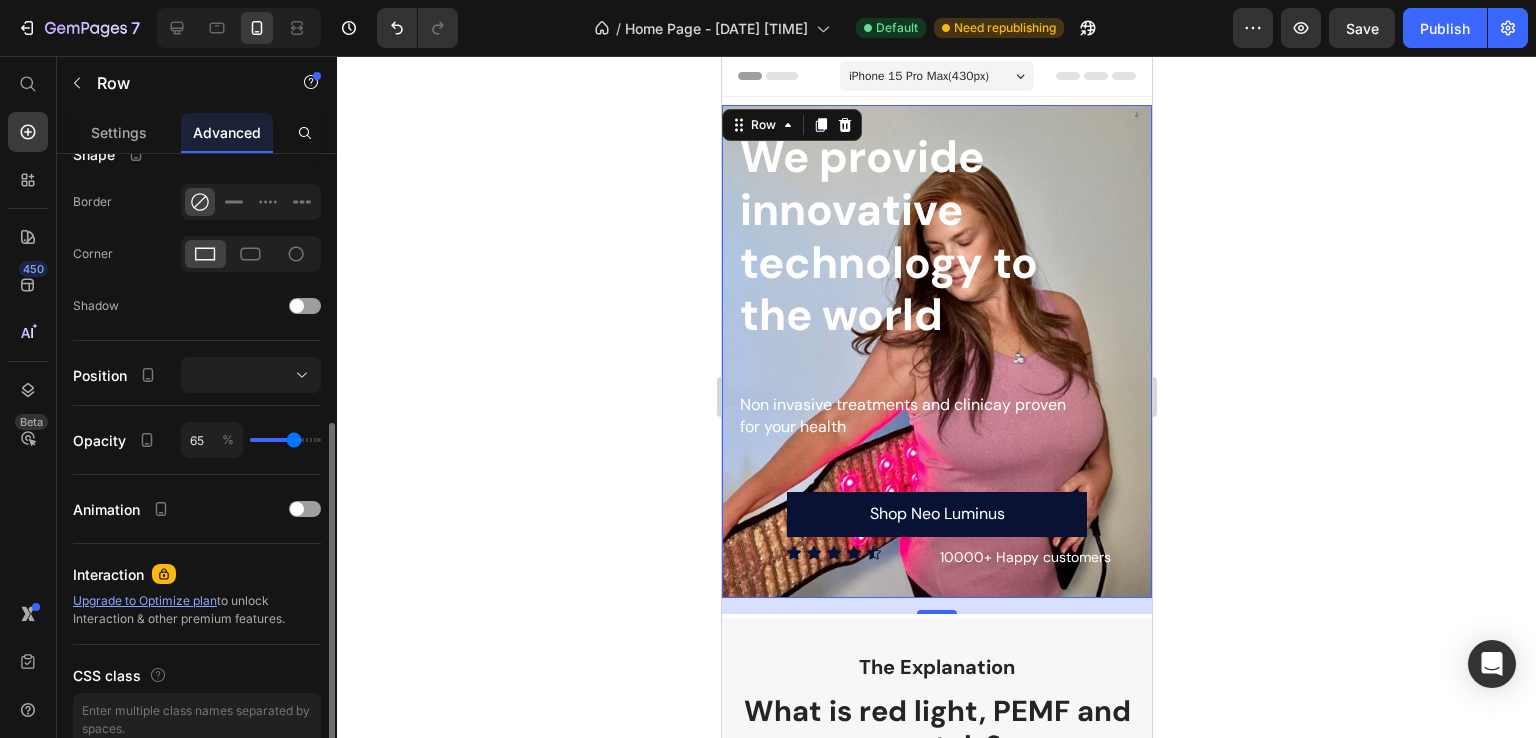 type on "62" 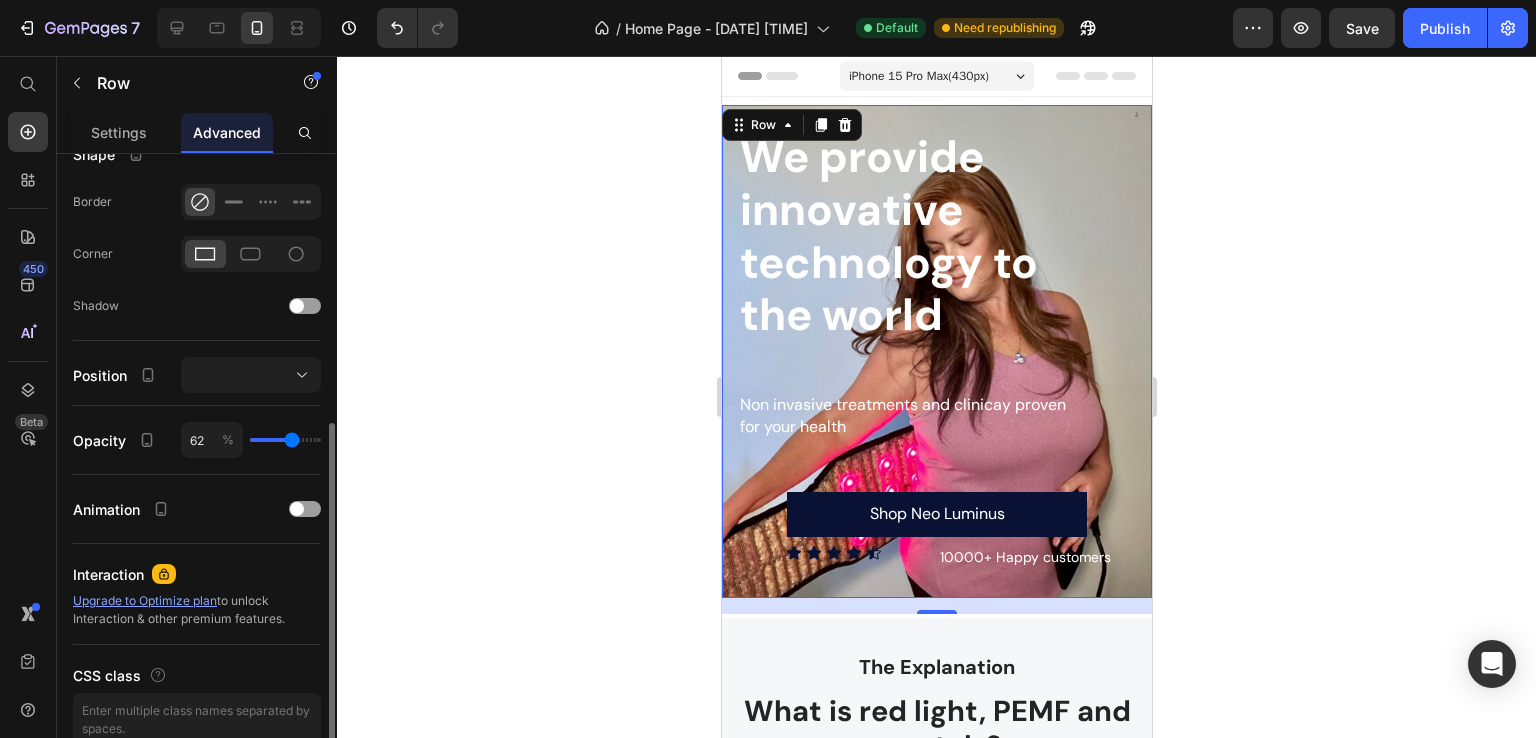 type on "60" 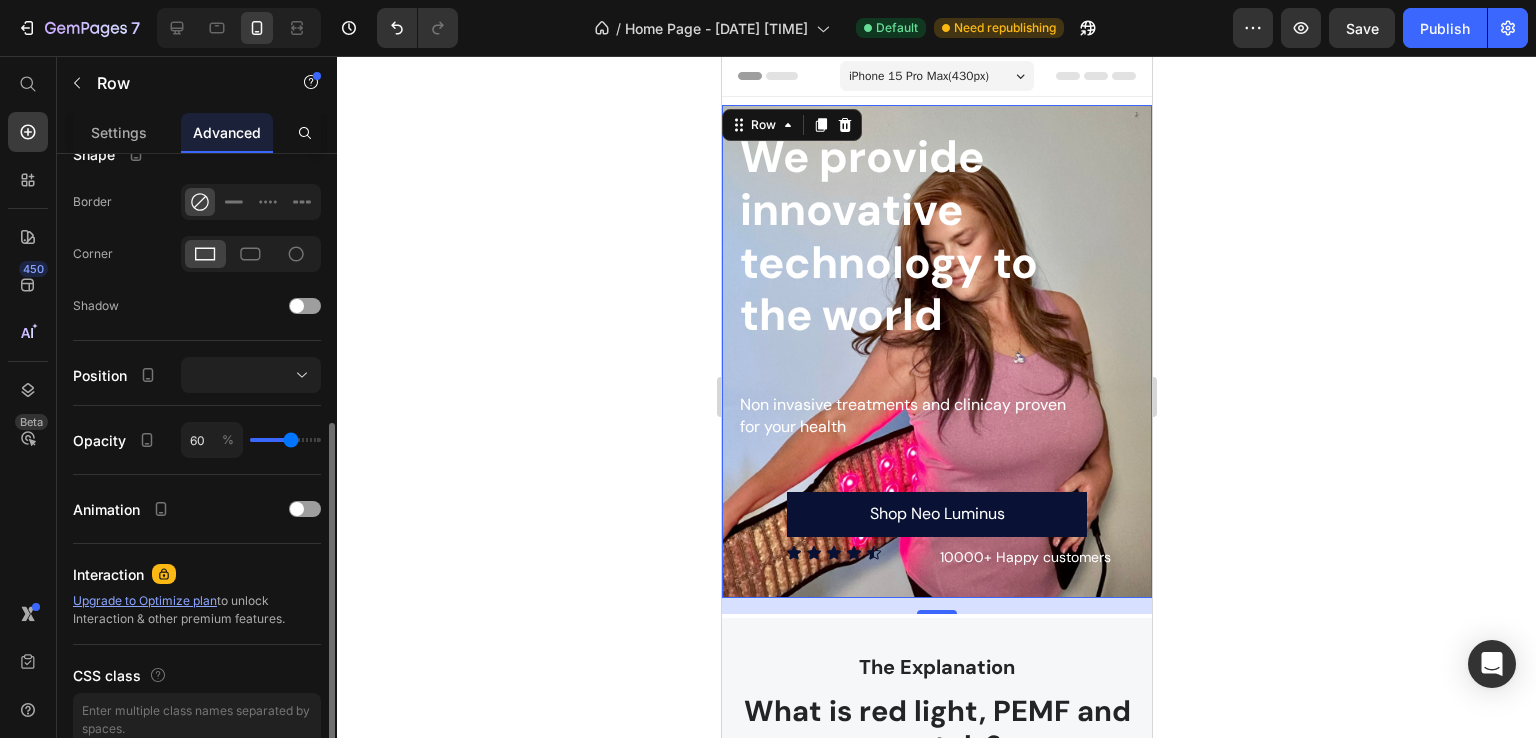 type on "59" 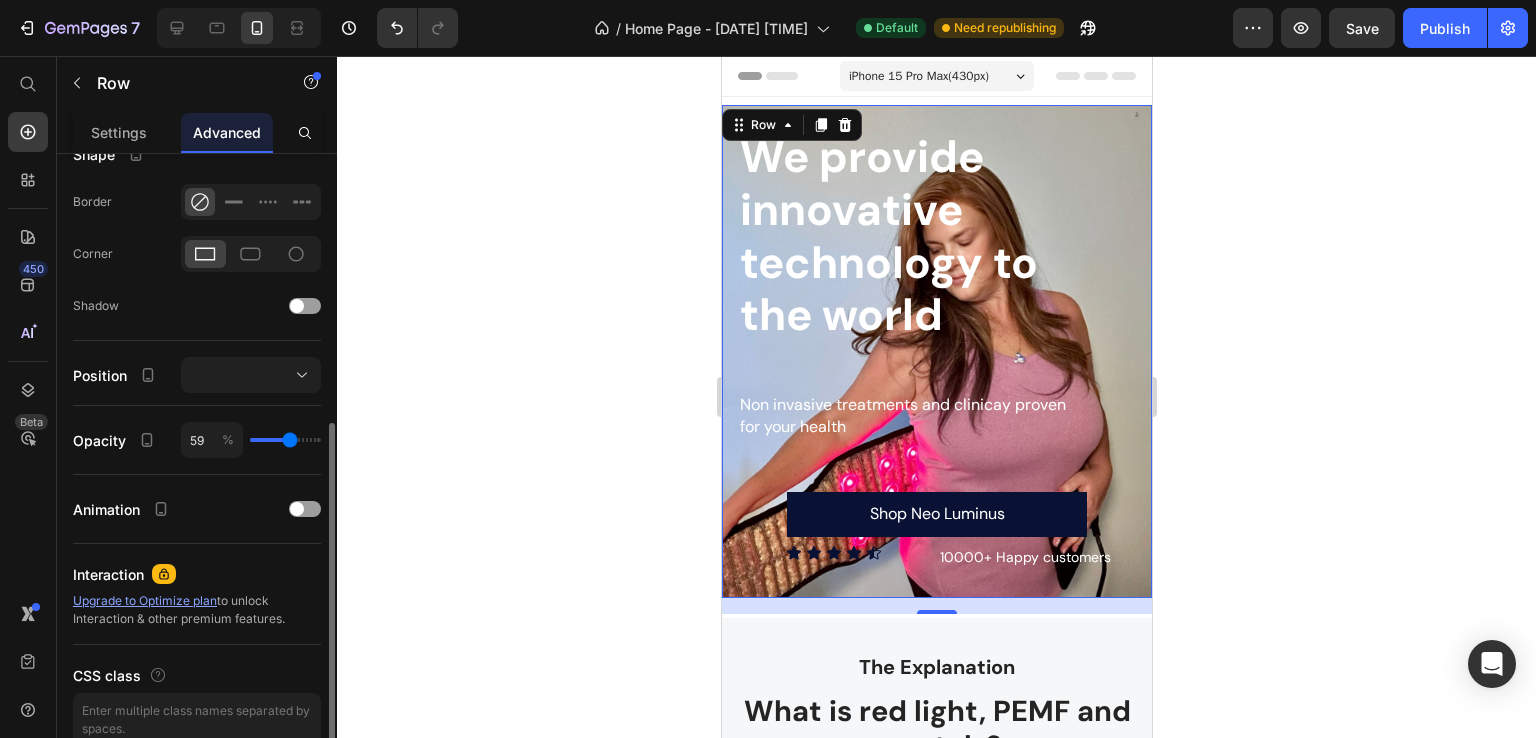 type on "57" 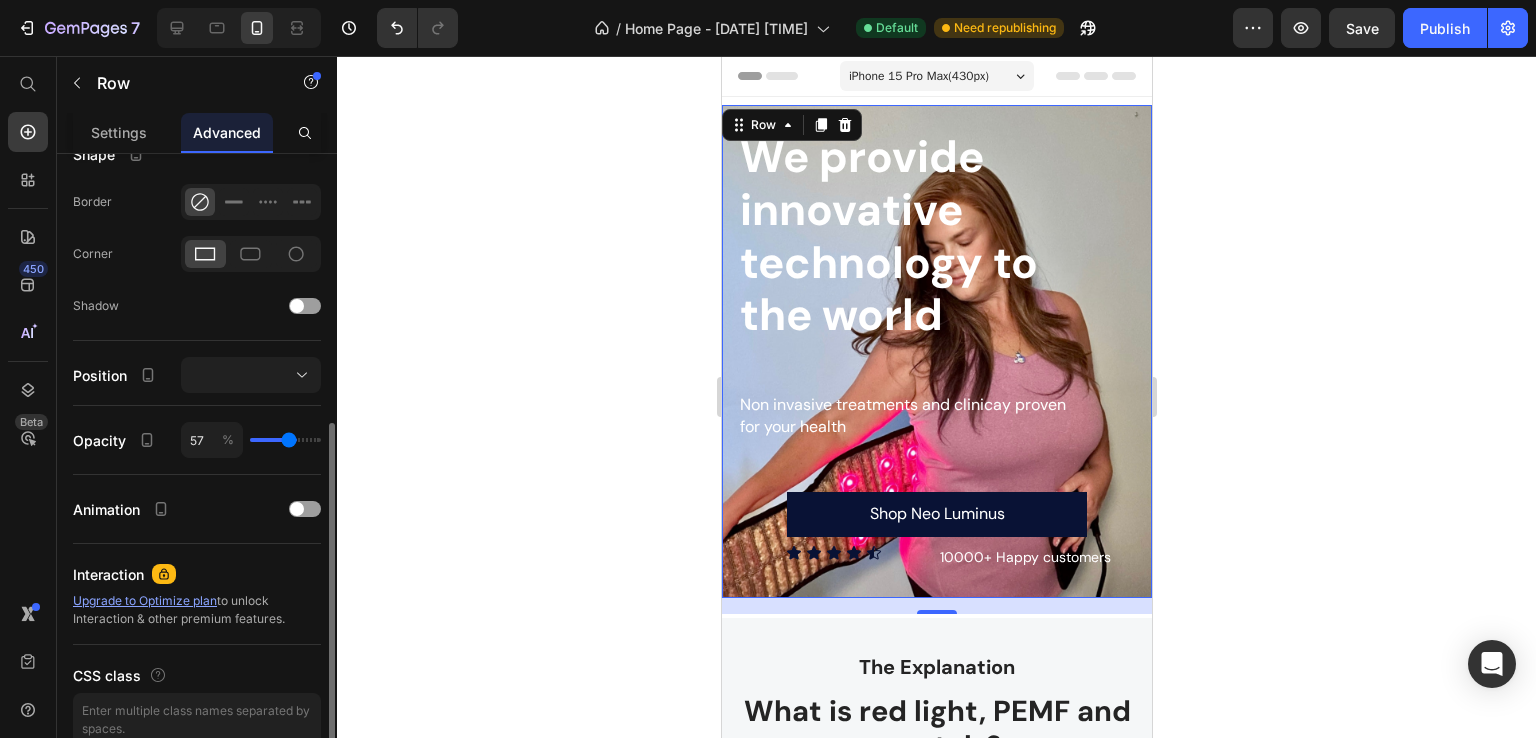 type on "55" 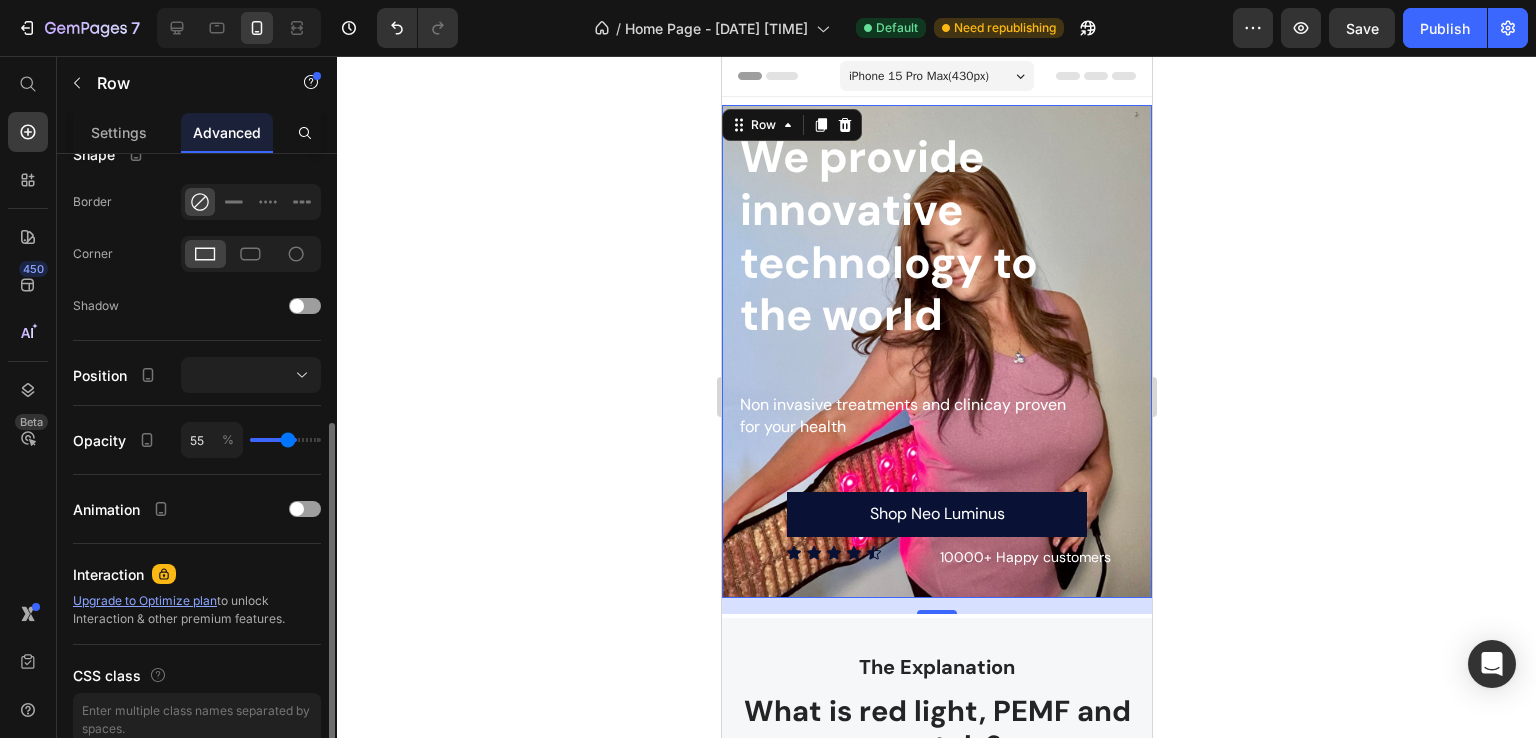 type on "53" 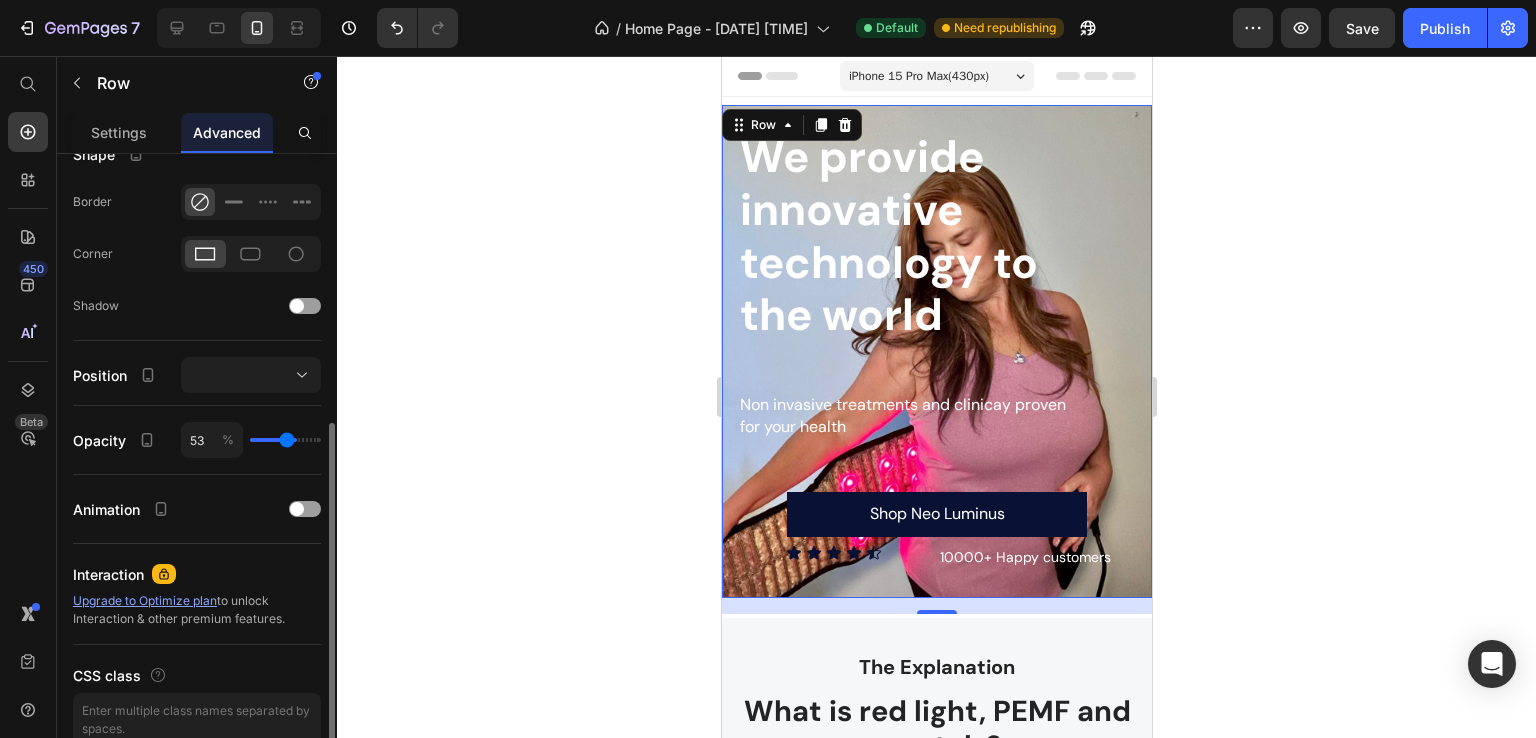 type on "52" 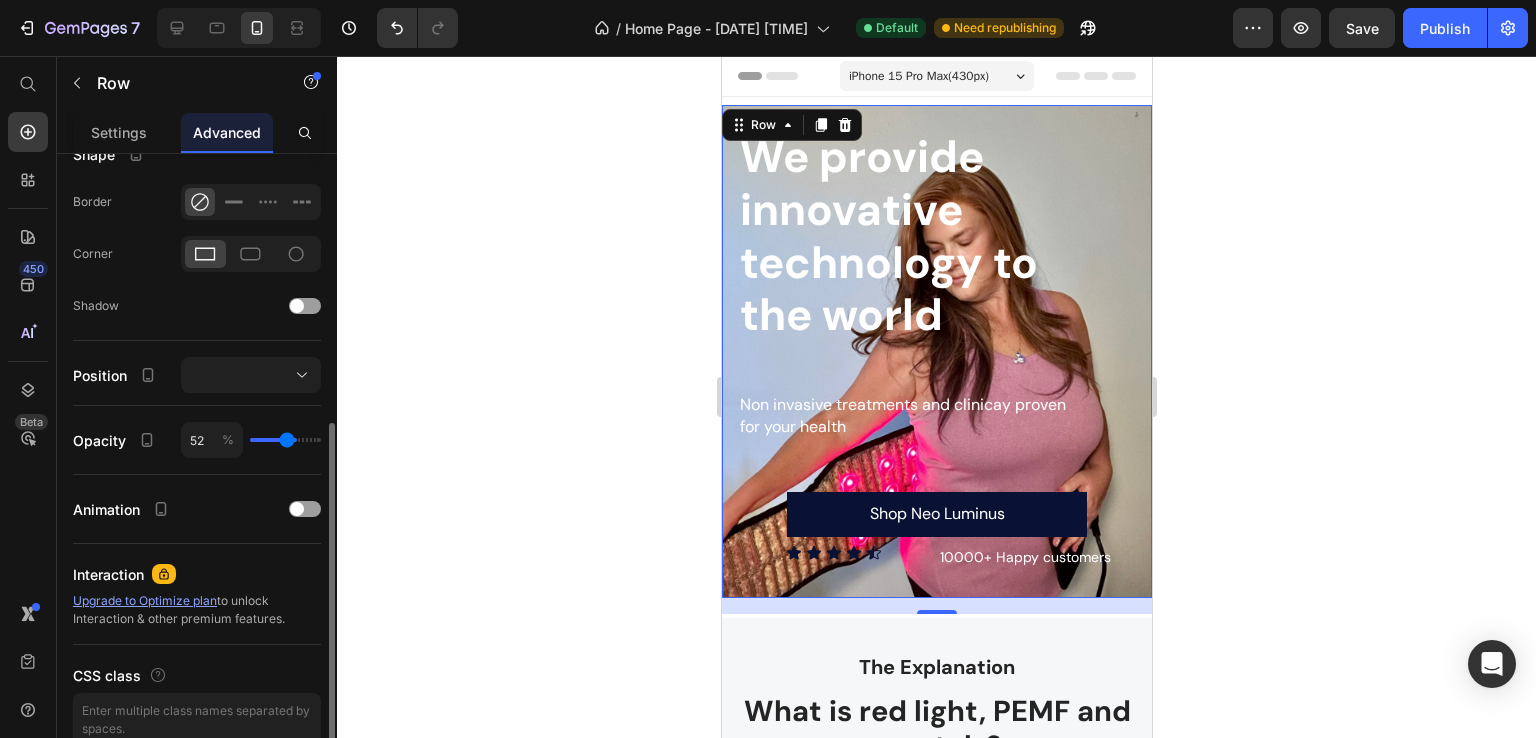 type on "50" 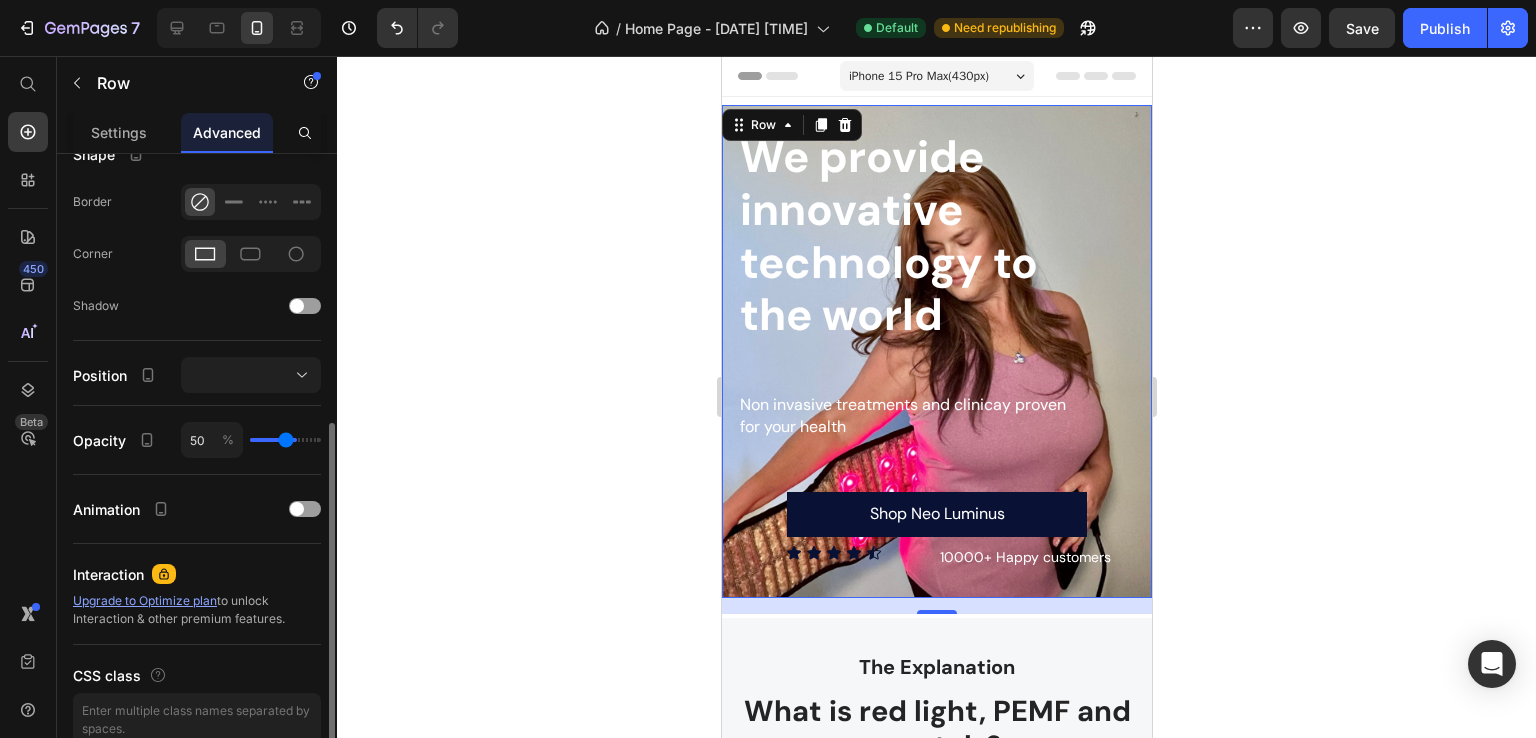 type on "49" 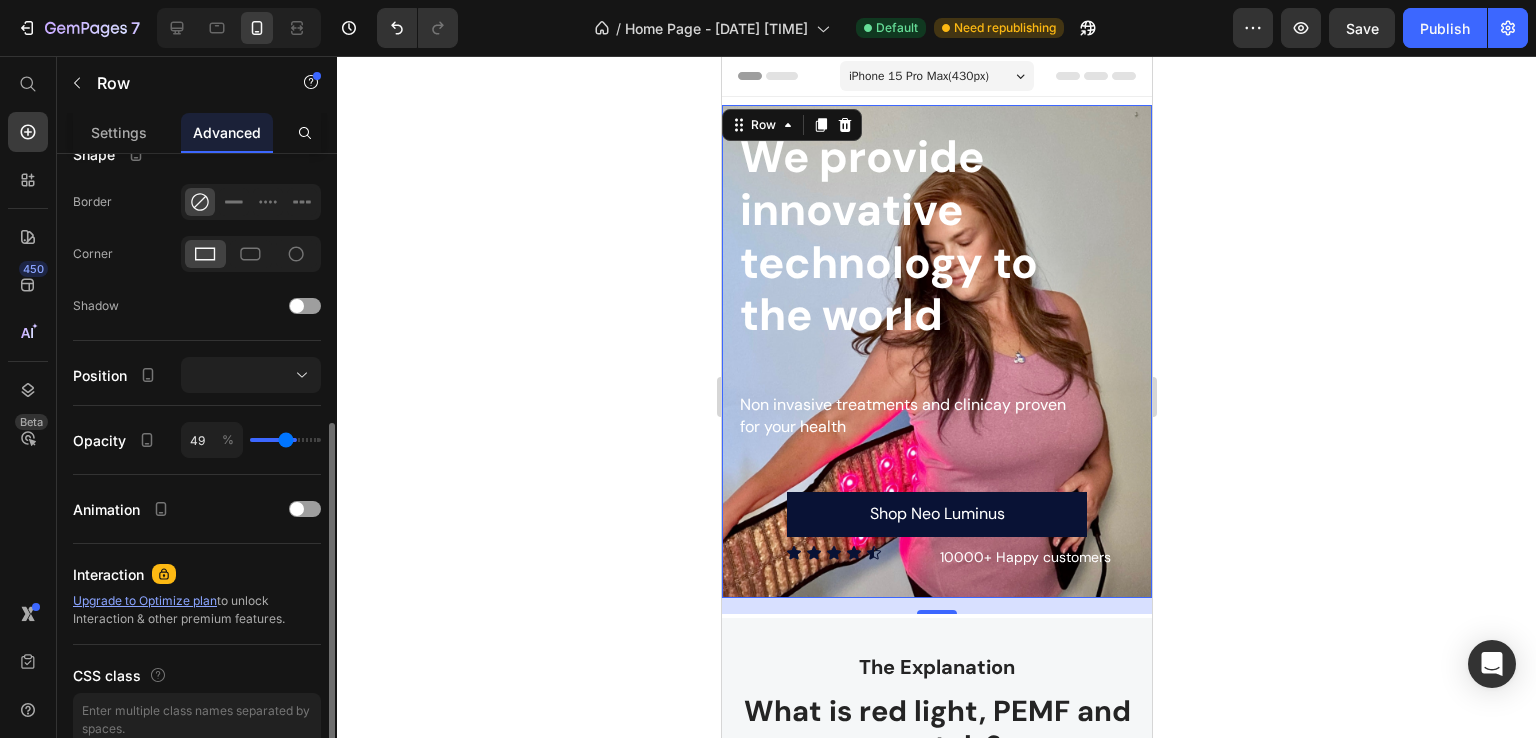 type on "49" 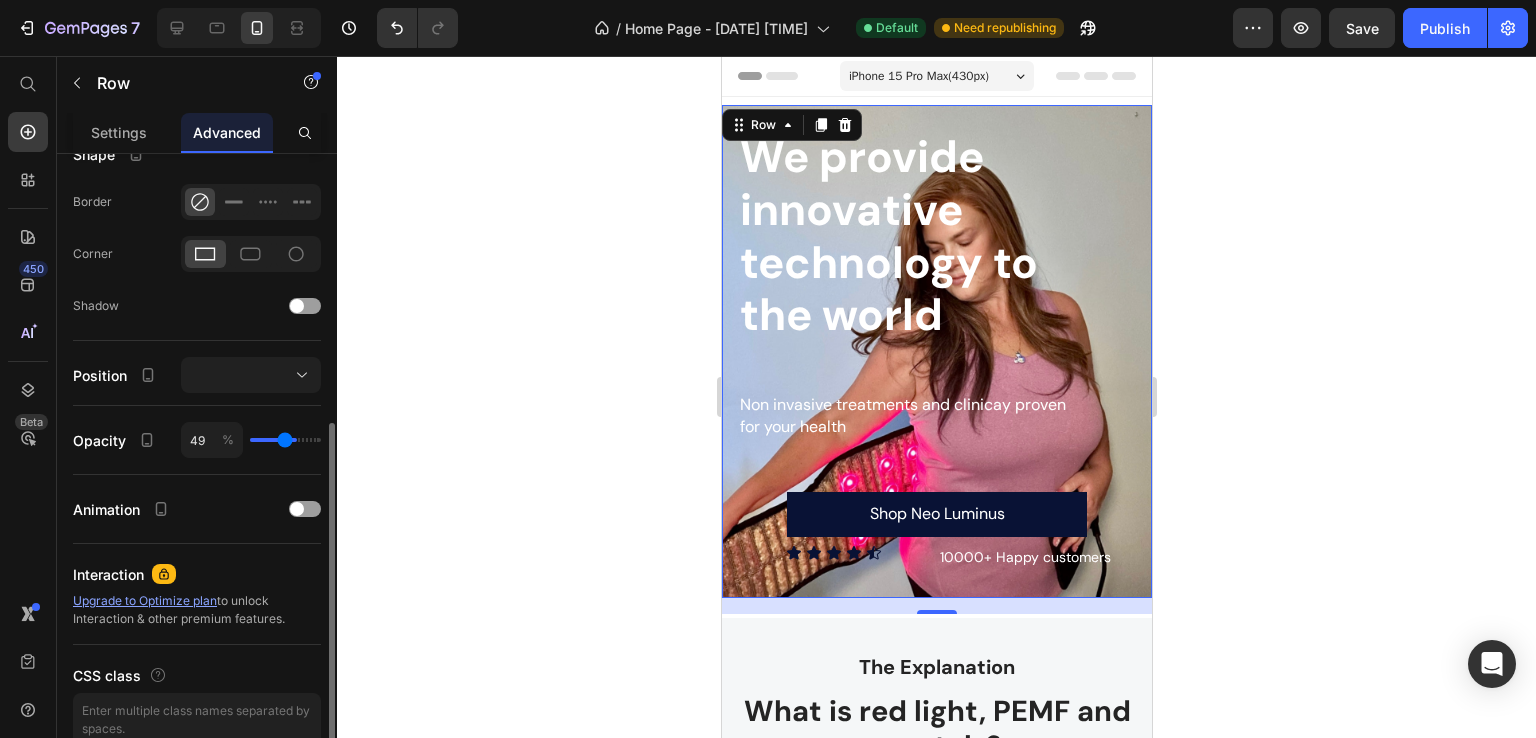 type on "46" 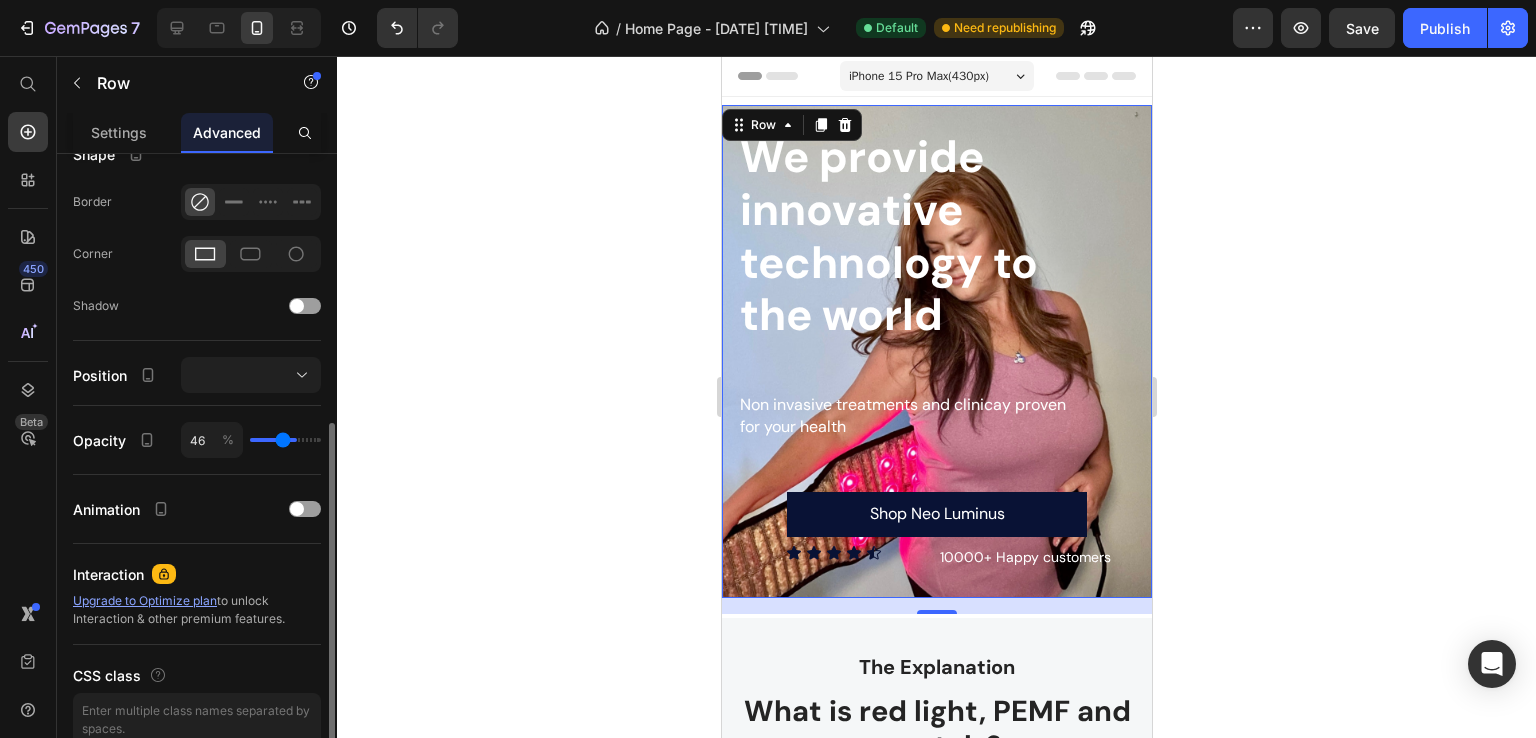 type on "44" 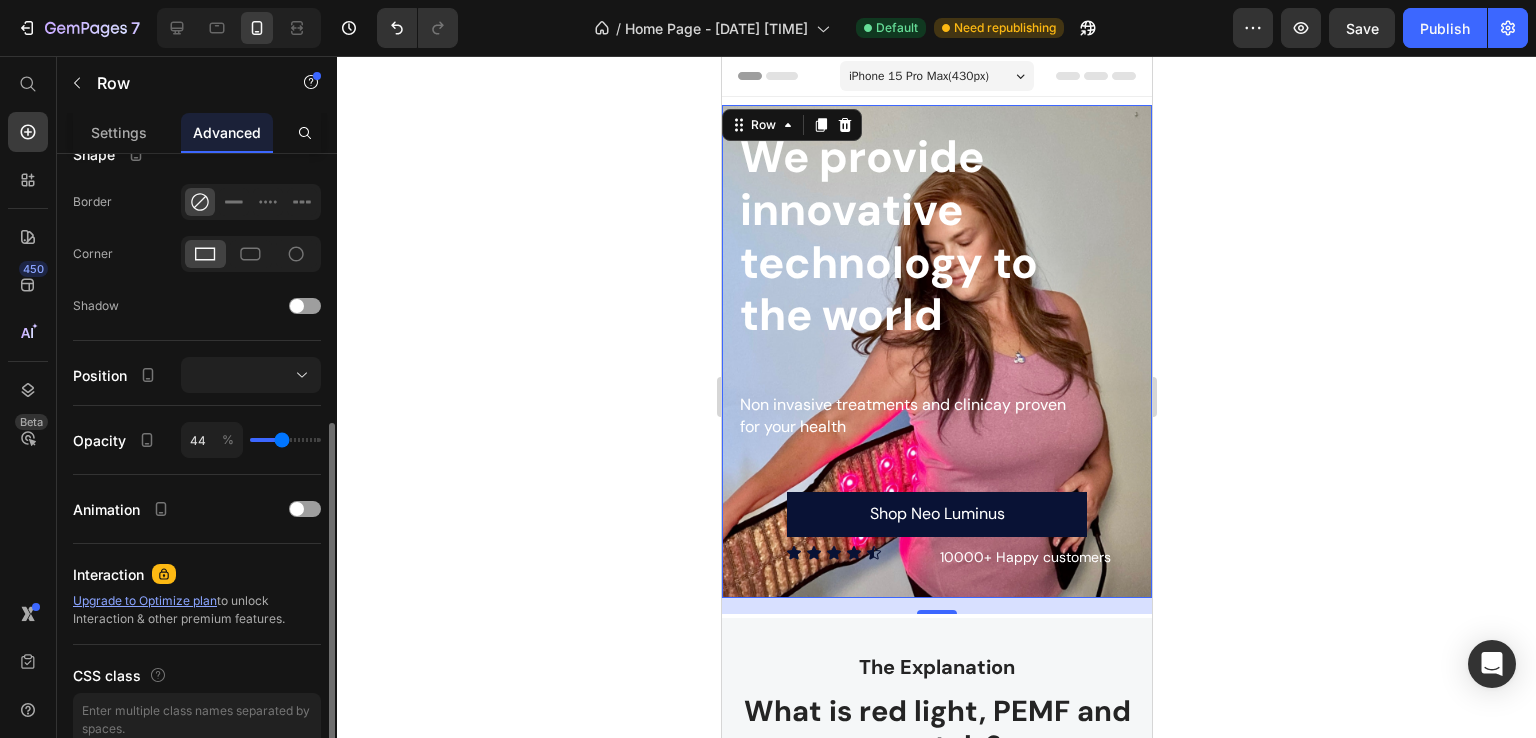 type on "43" 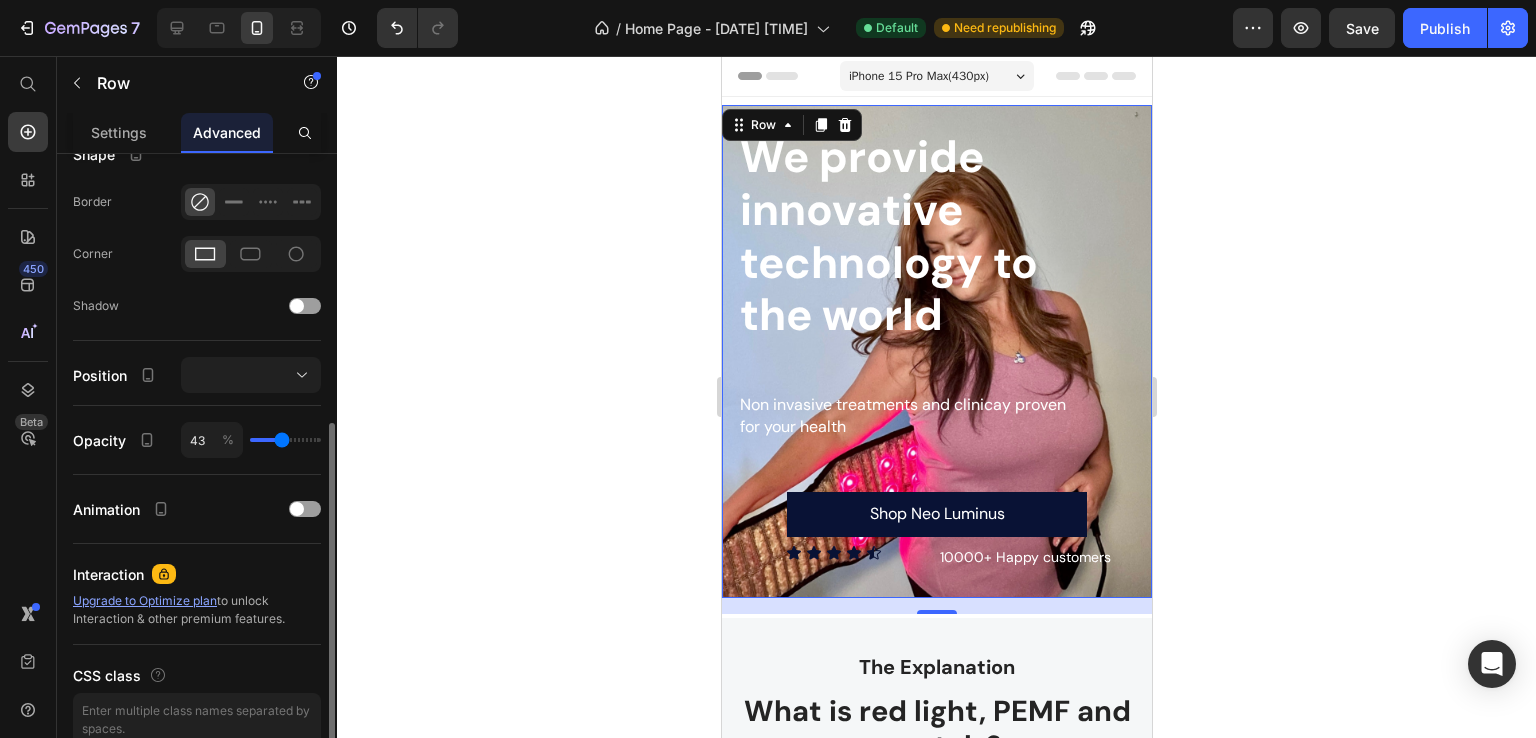 type on "41" 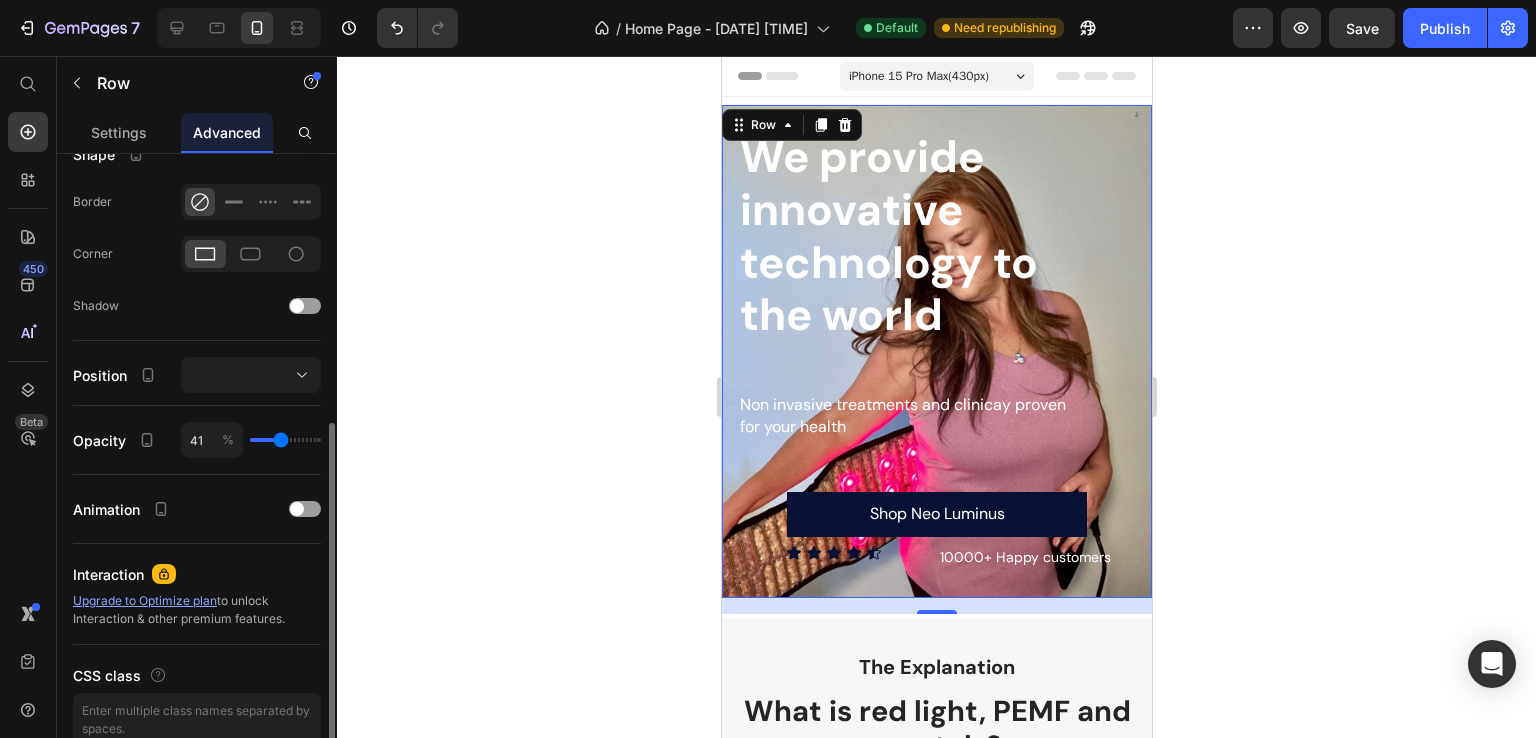 type on "40" 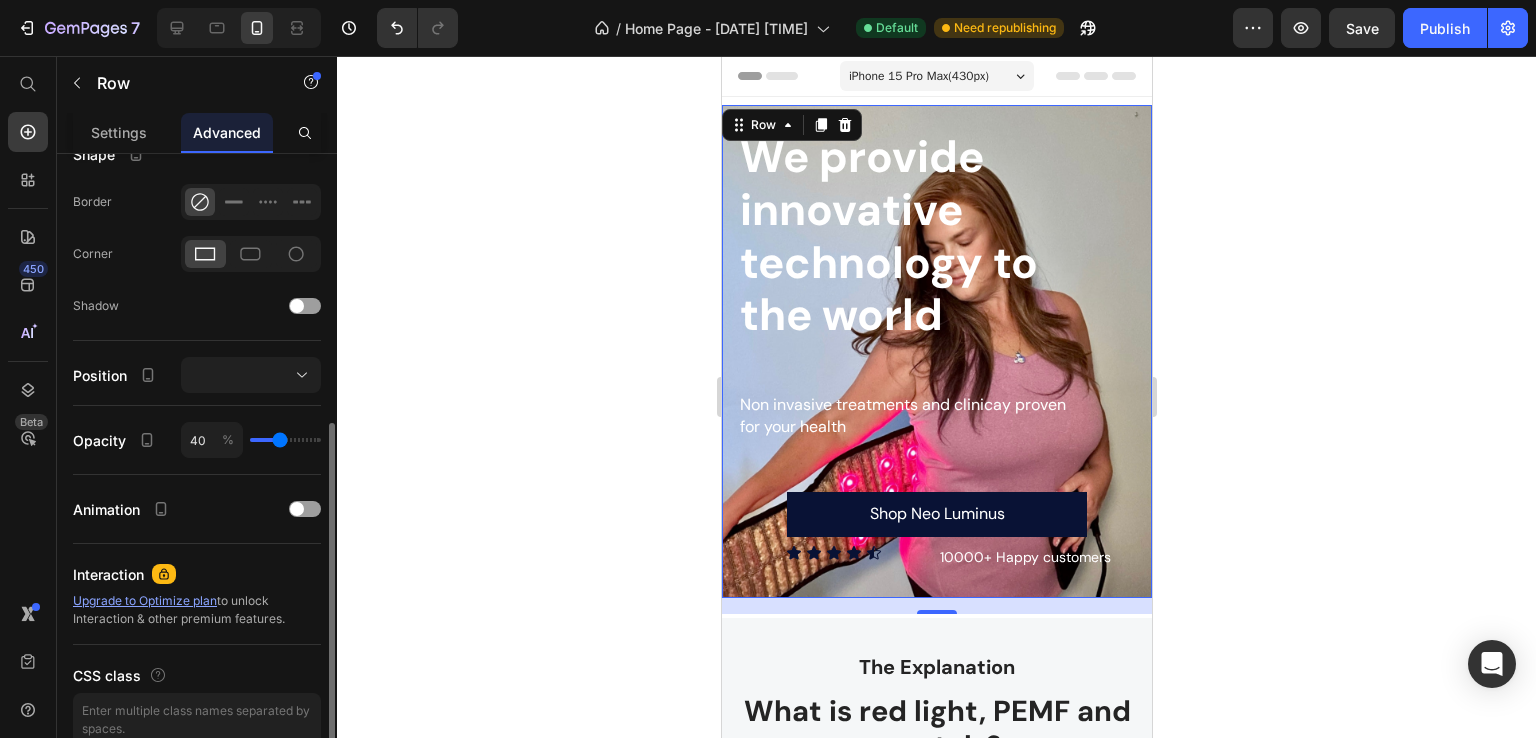 type on "37" 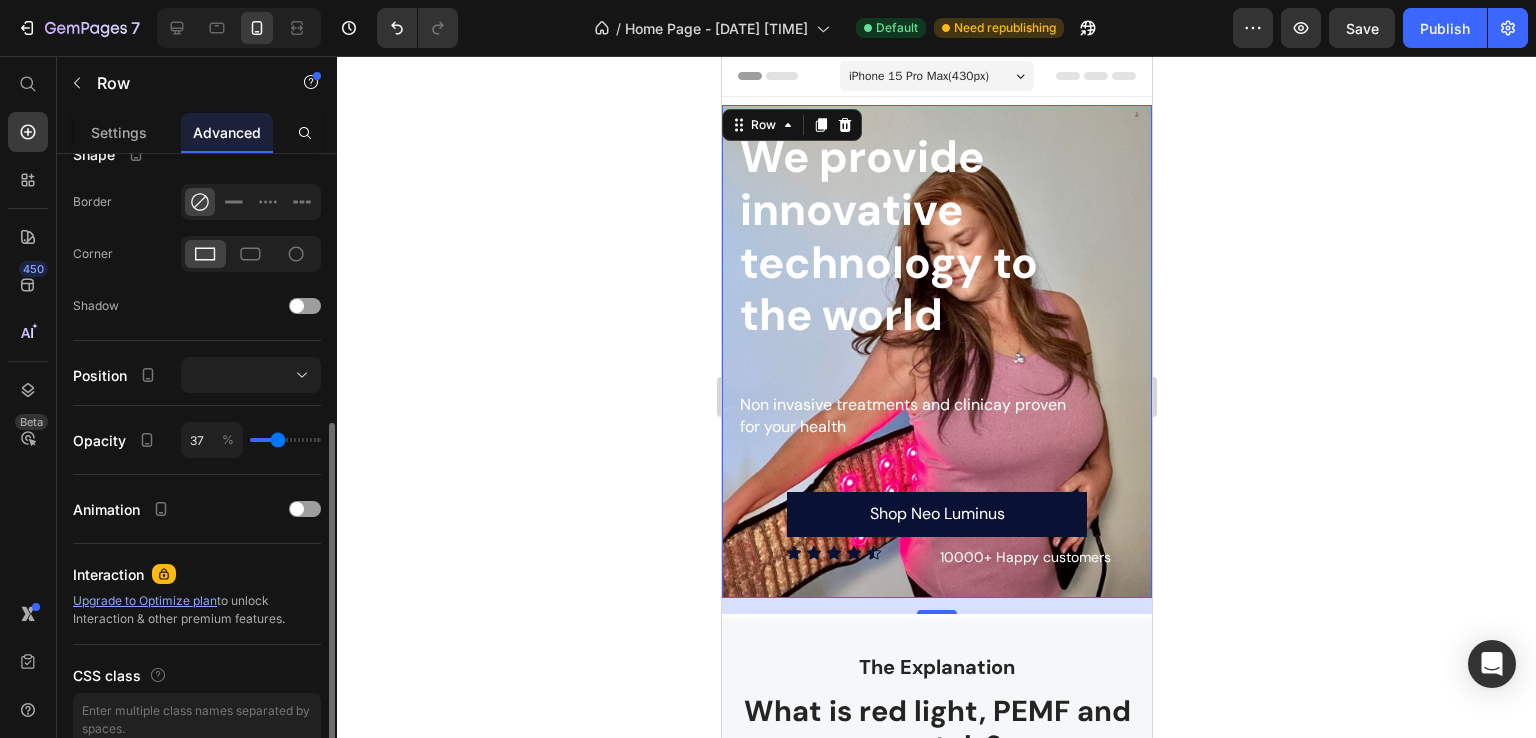 type on "36" 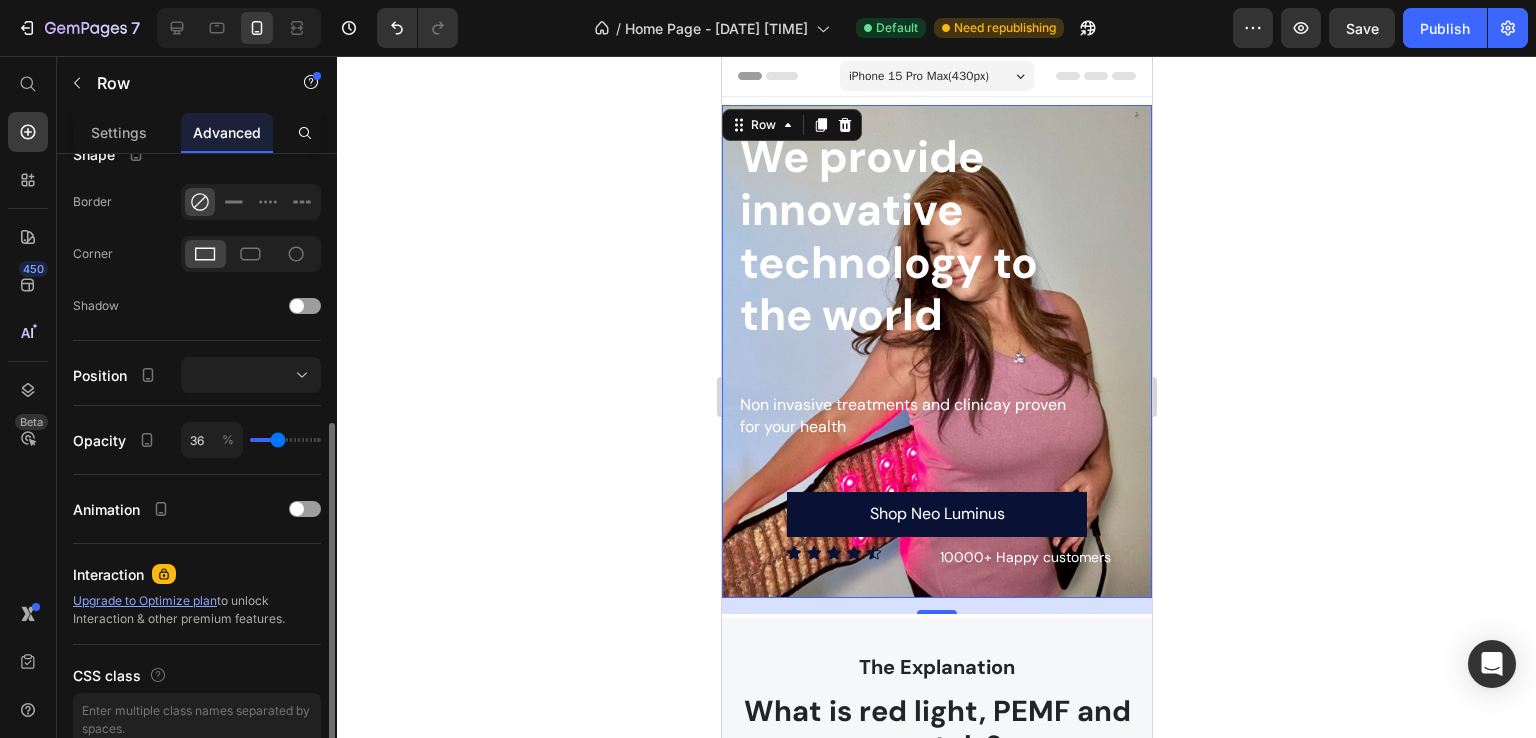 type on "34" 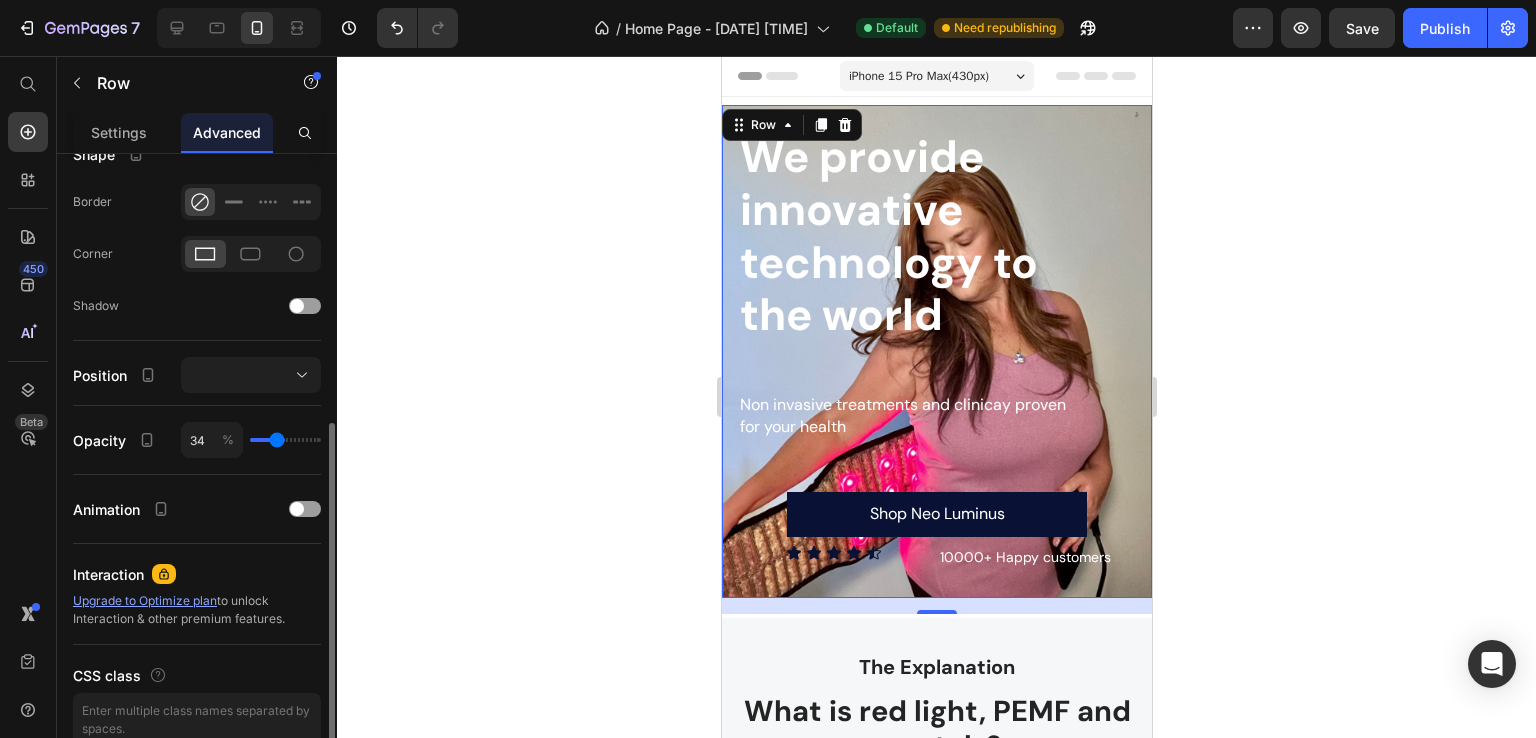 type on "33" 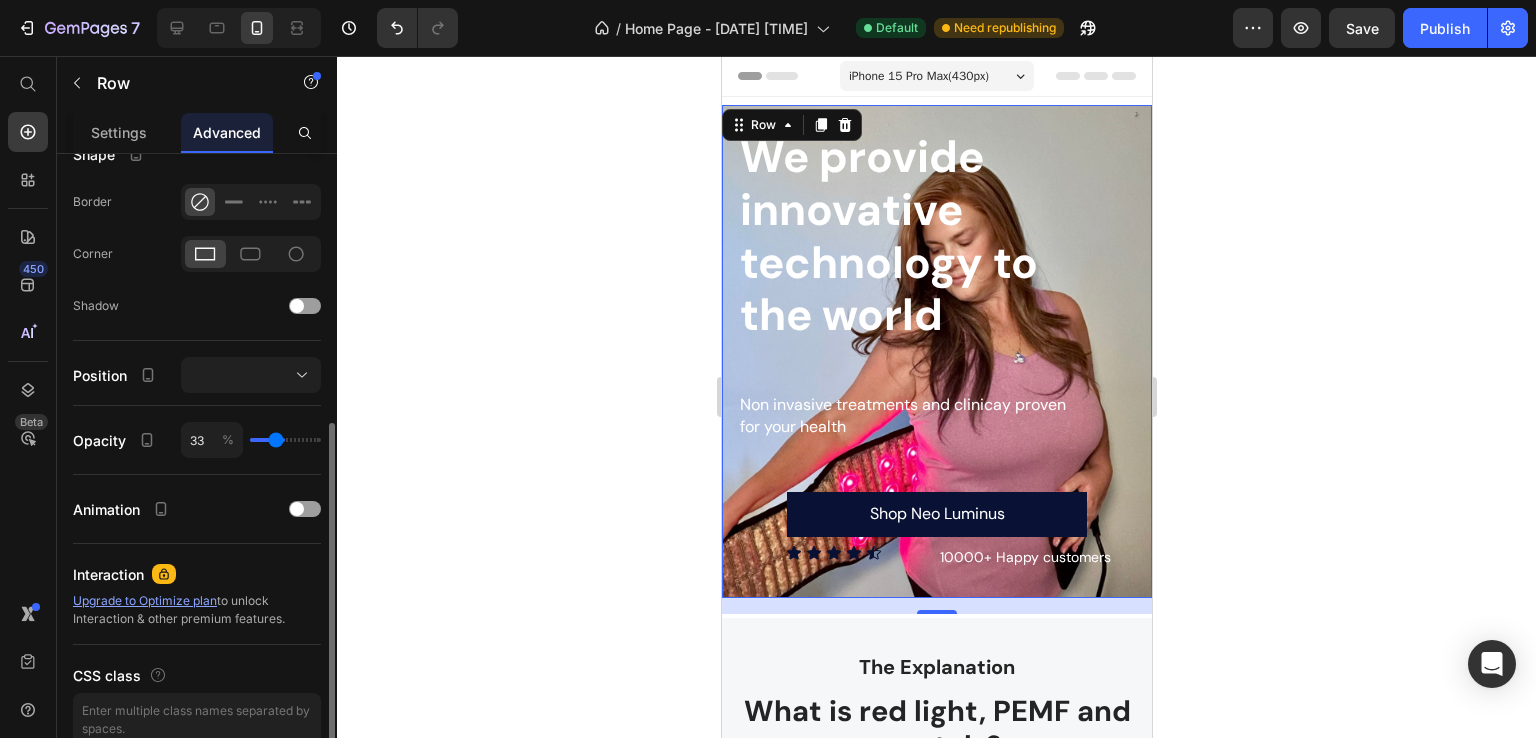 type on "31" 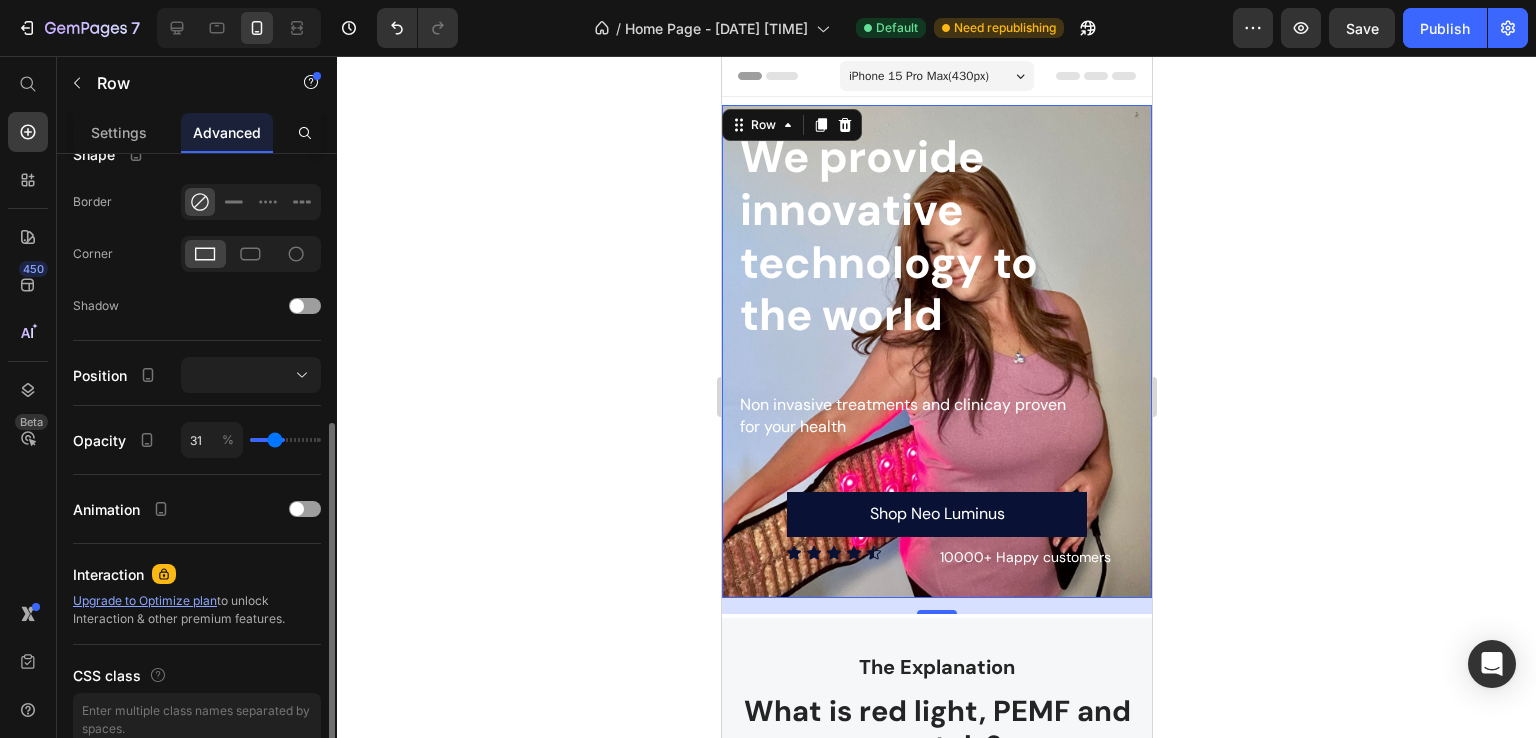 type on "28" 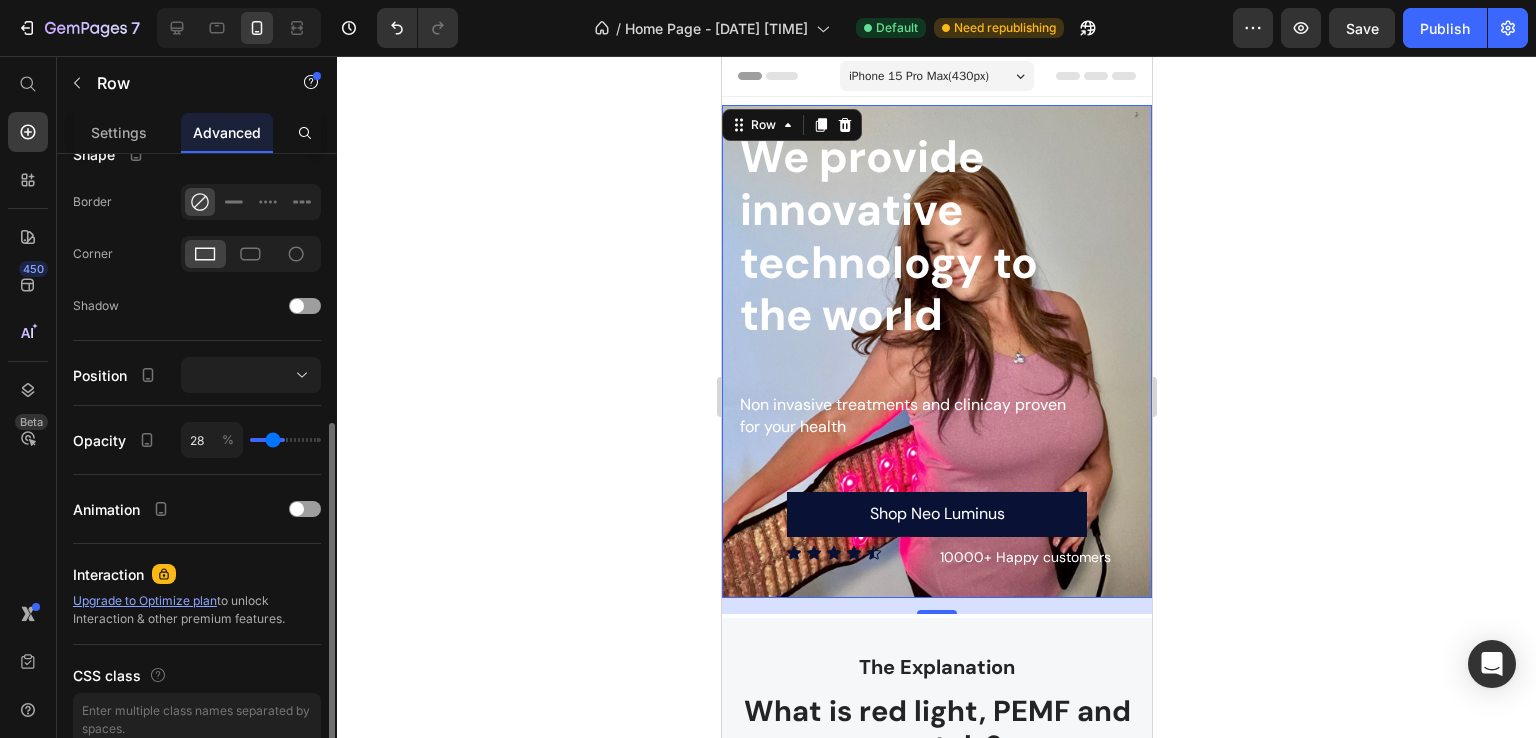 type on "27" 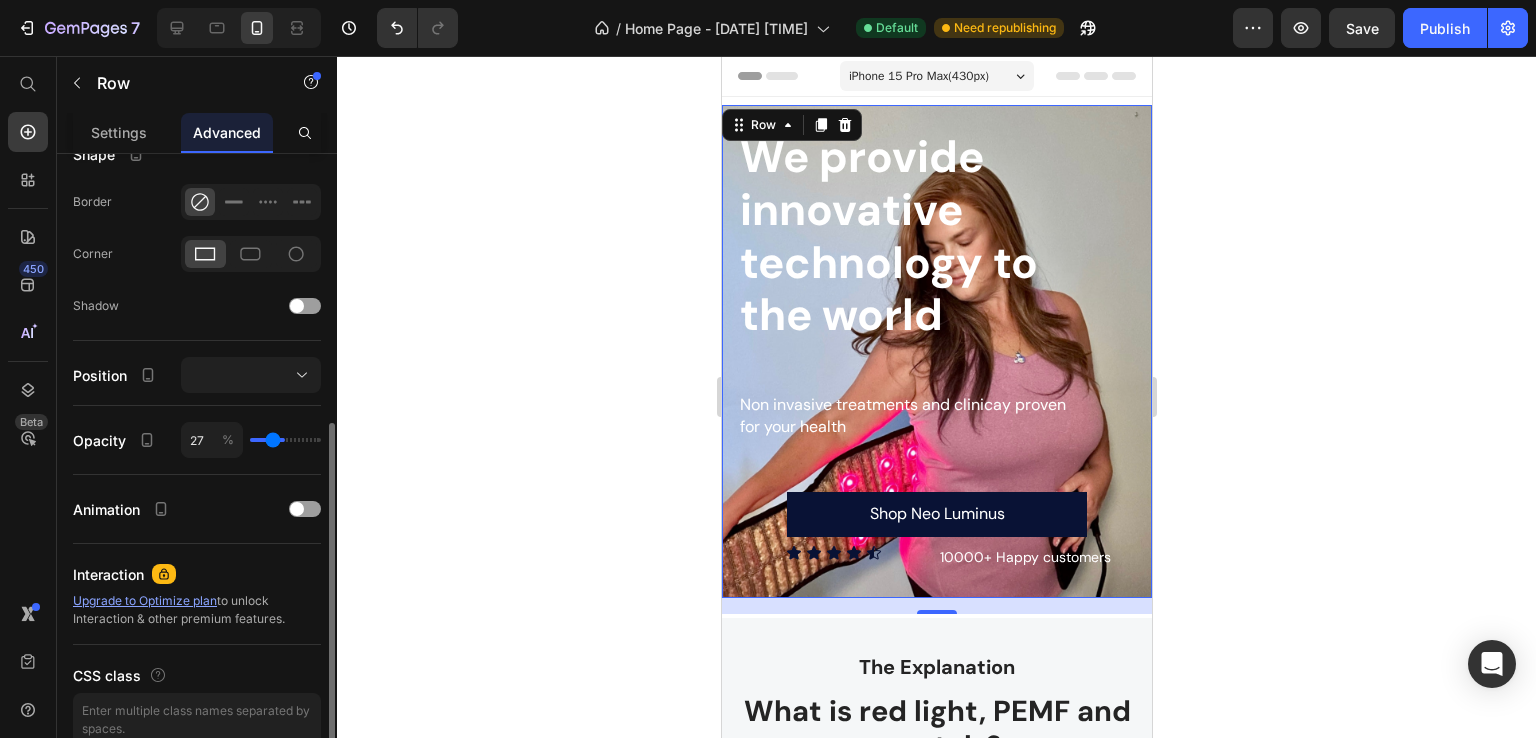 type on "25" 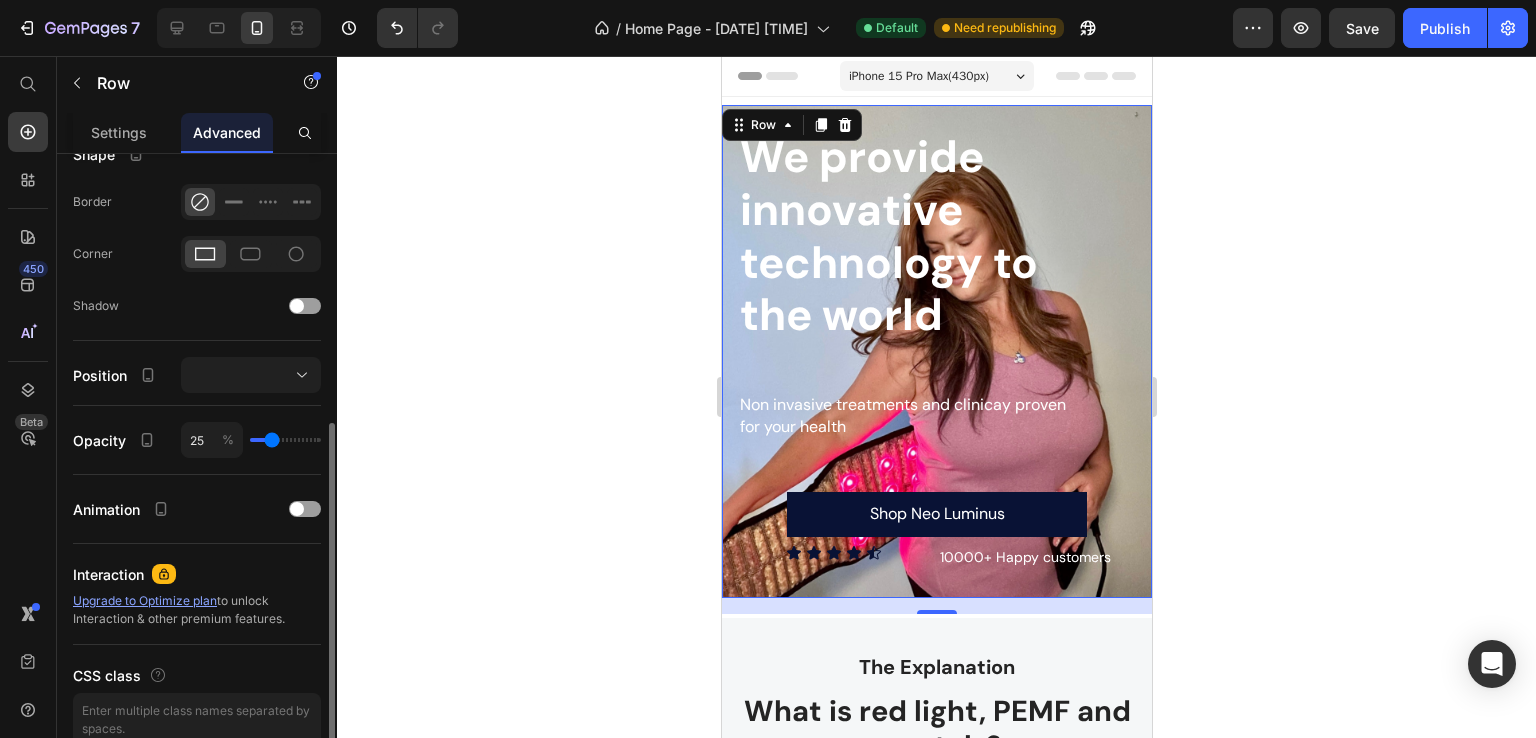 type on "24" 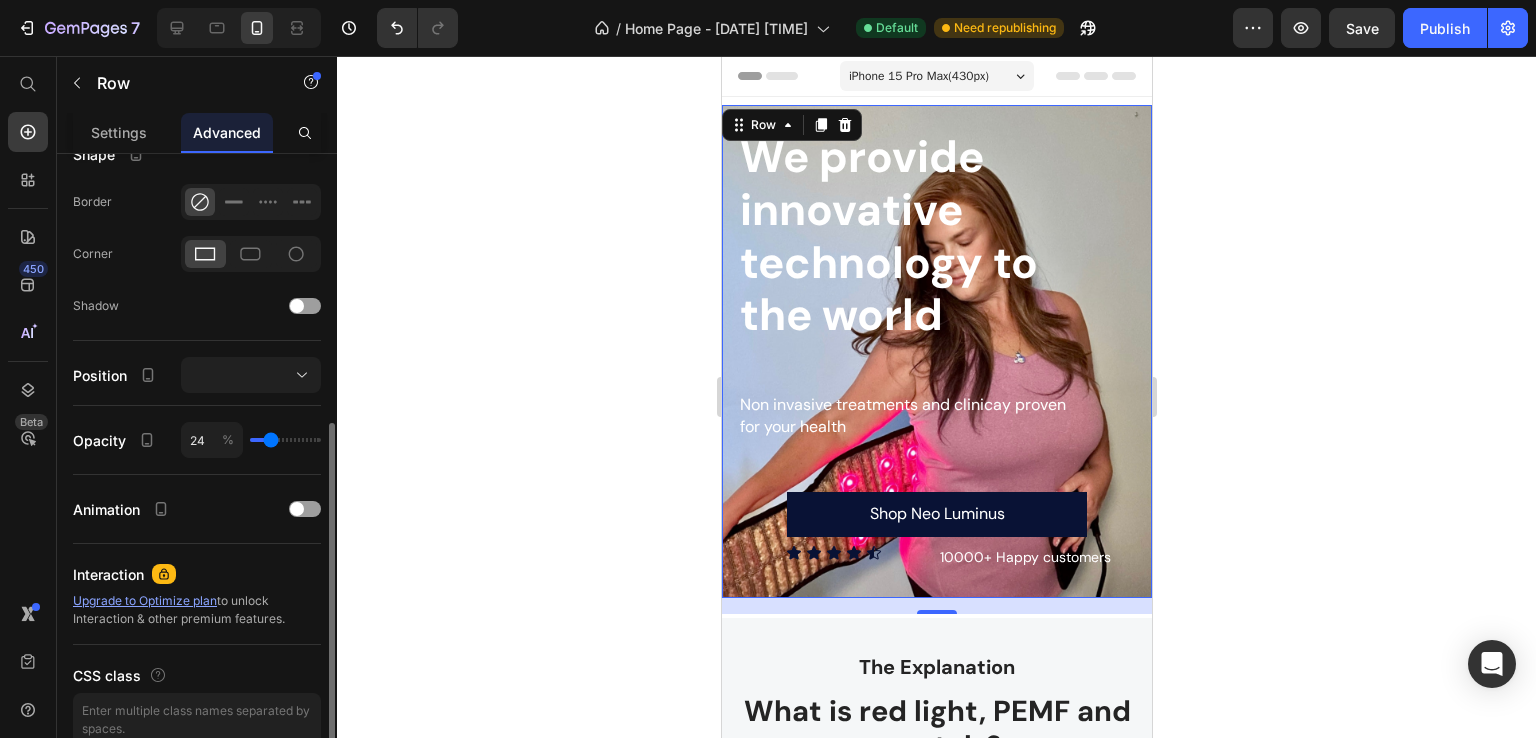 type on "21" 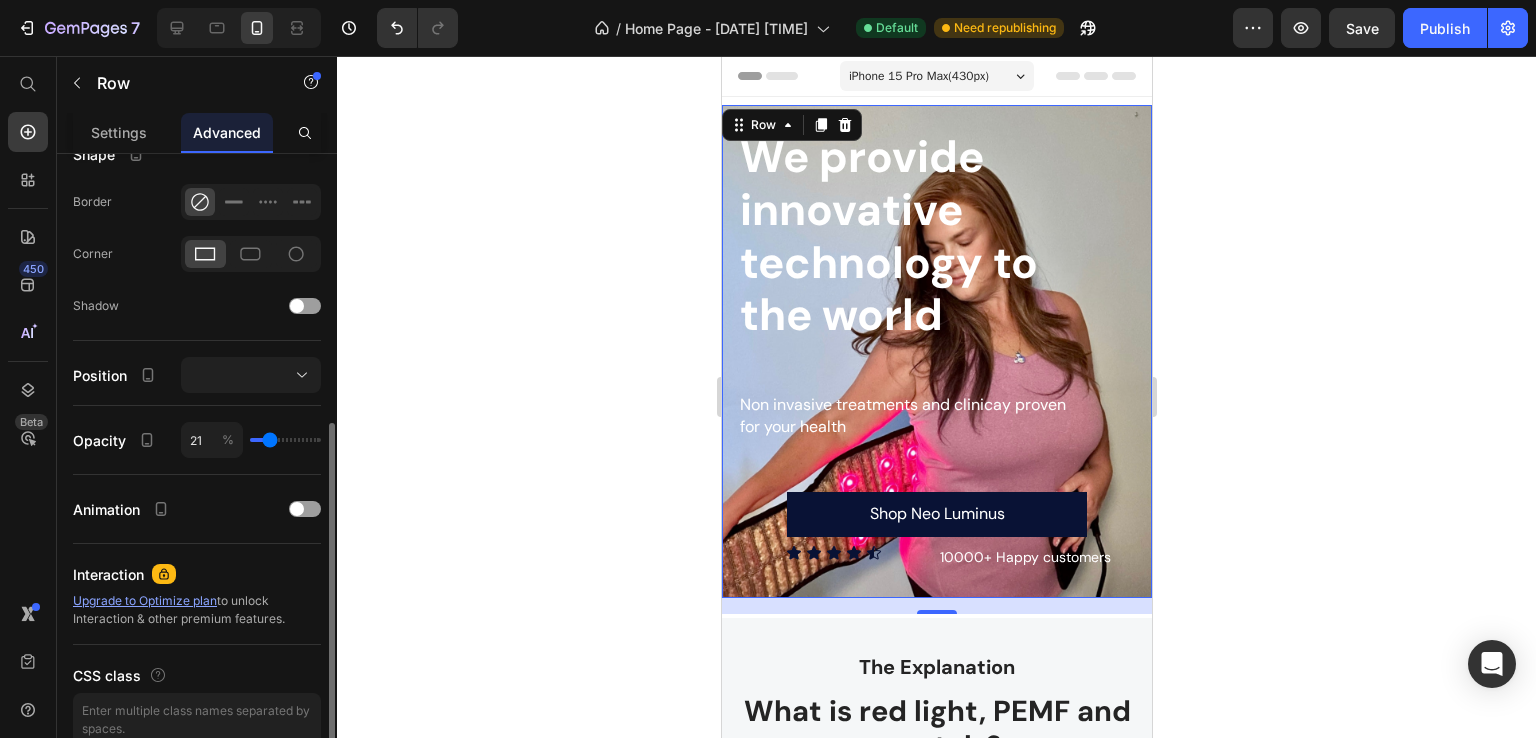 drag, startPoint x: 308, startPoint y: 438, endPoint x: 269, endPoint y: 437, distance: 39.012817 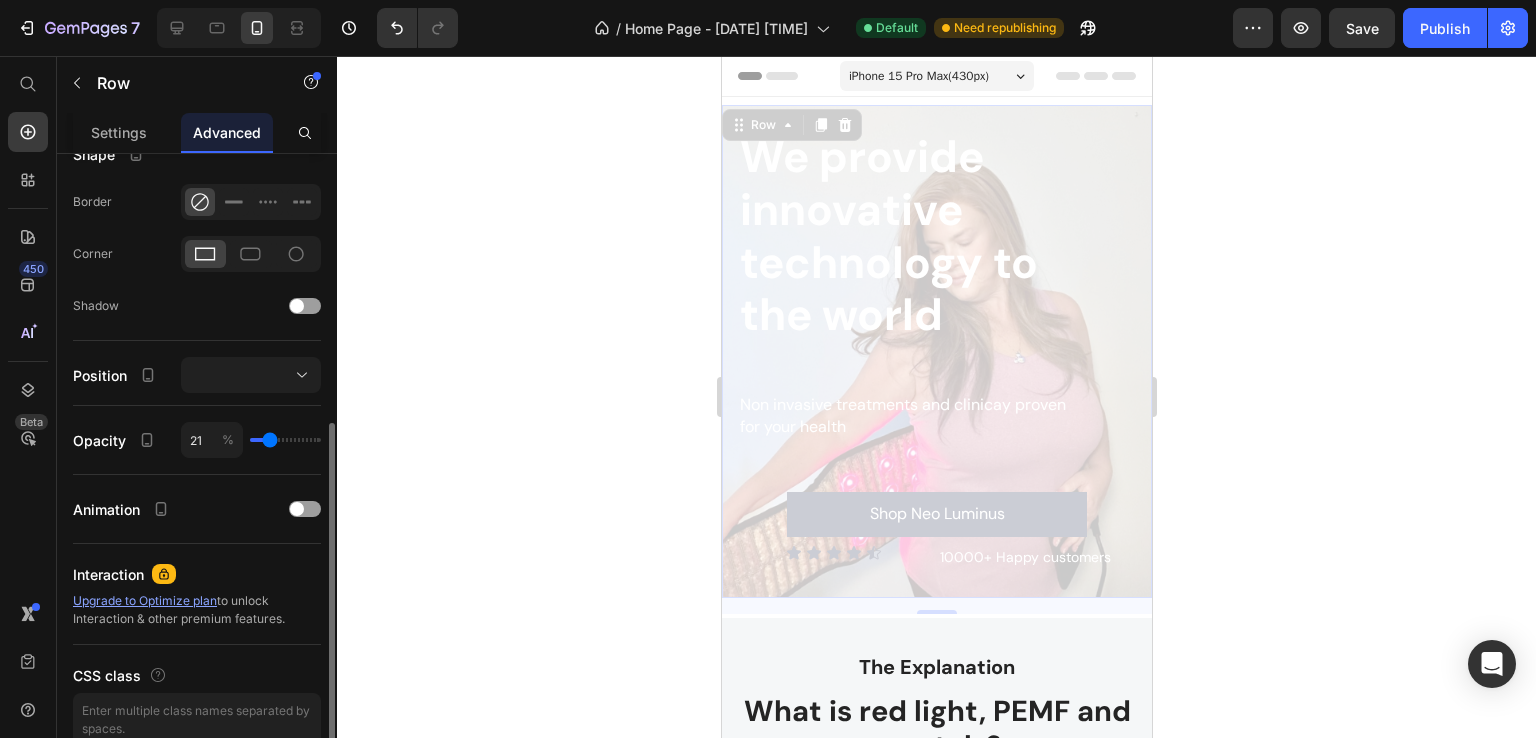 type on "23" 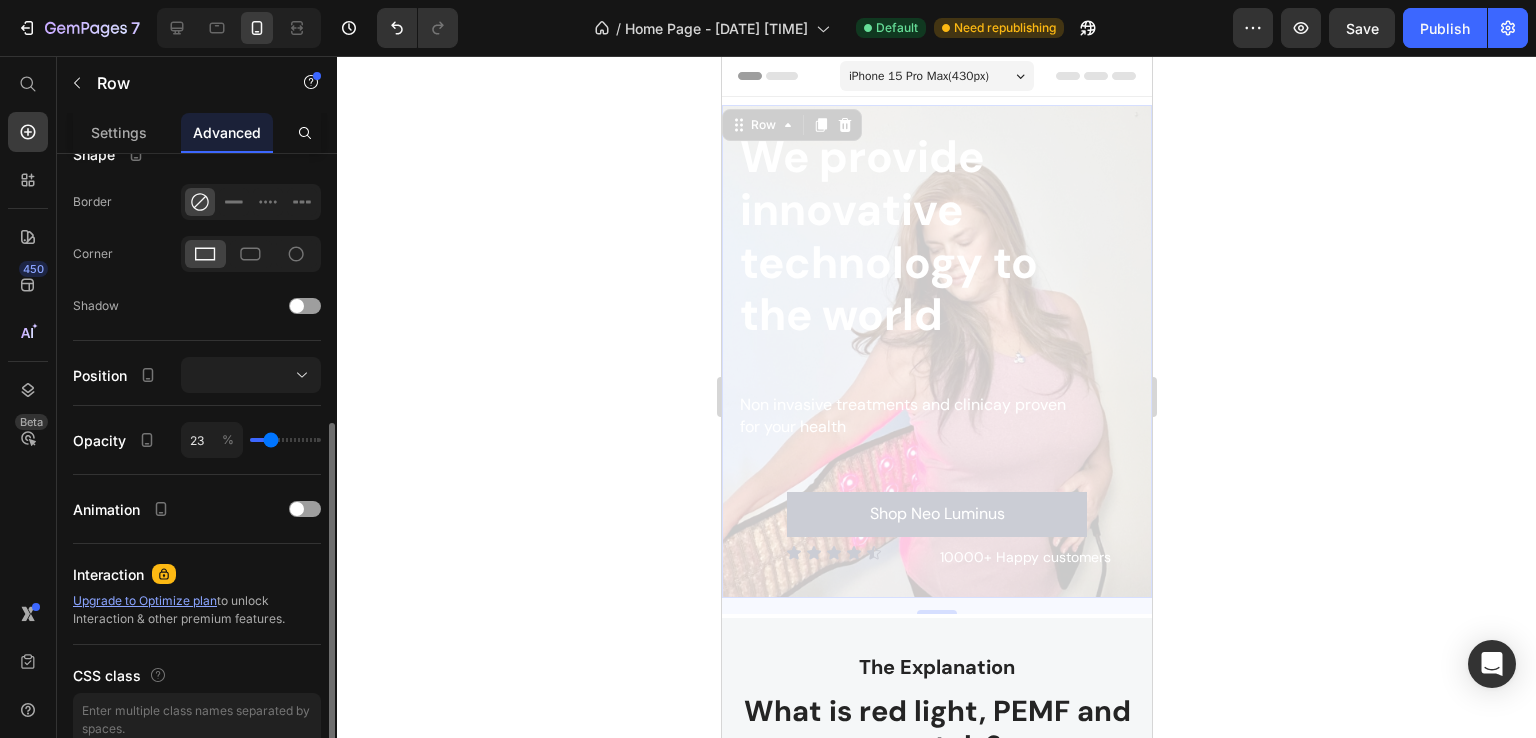 type on "24" 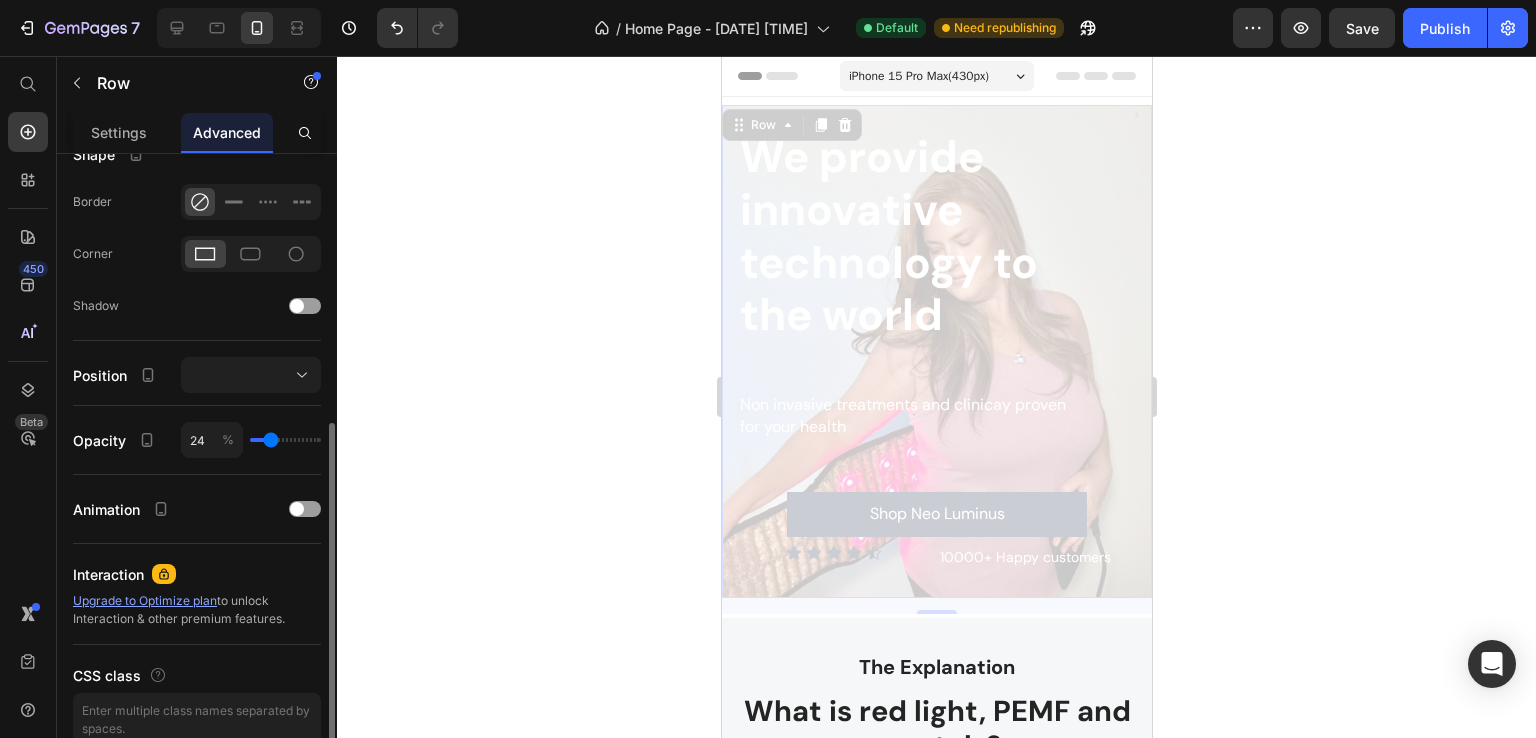 type on "27" 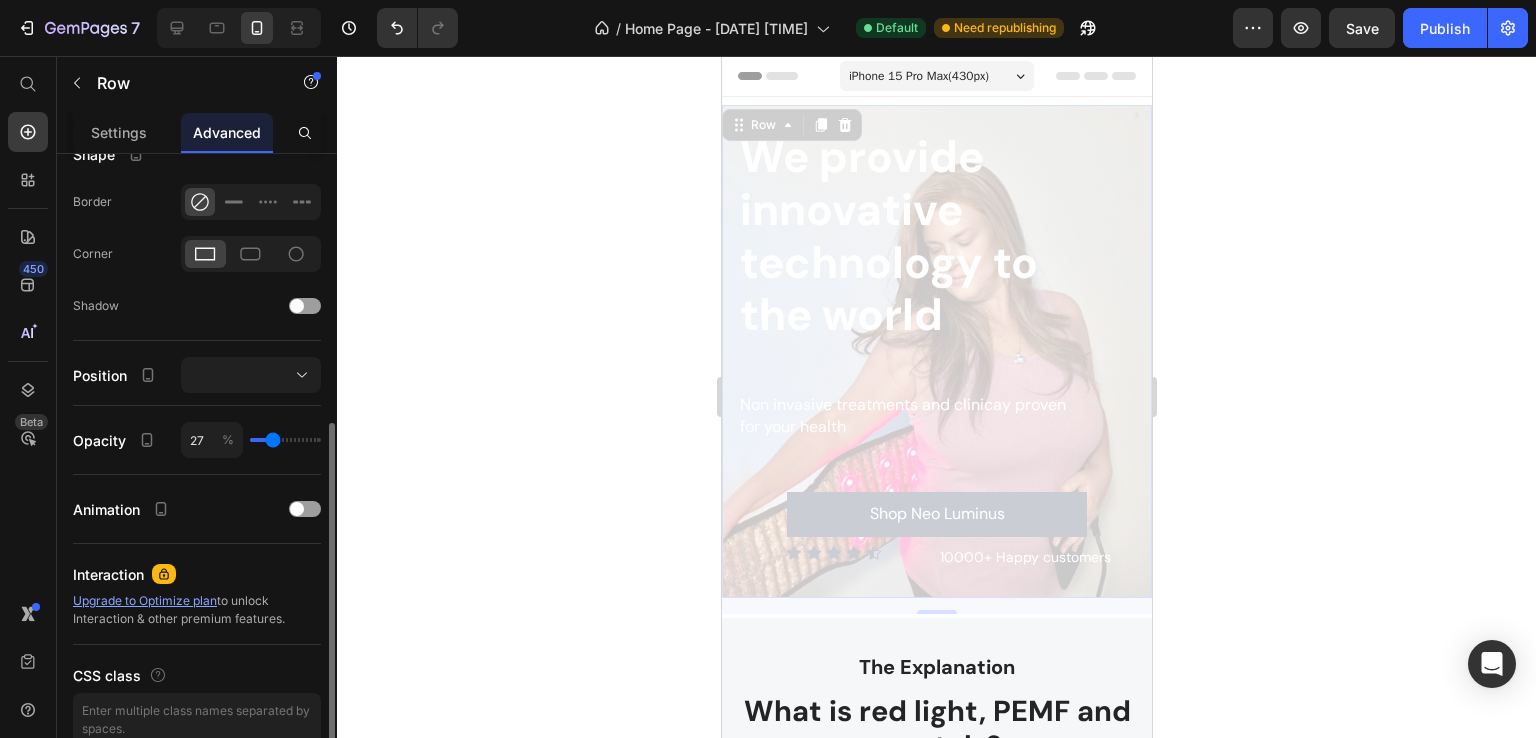 type on "30" 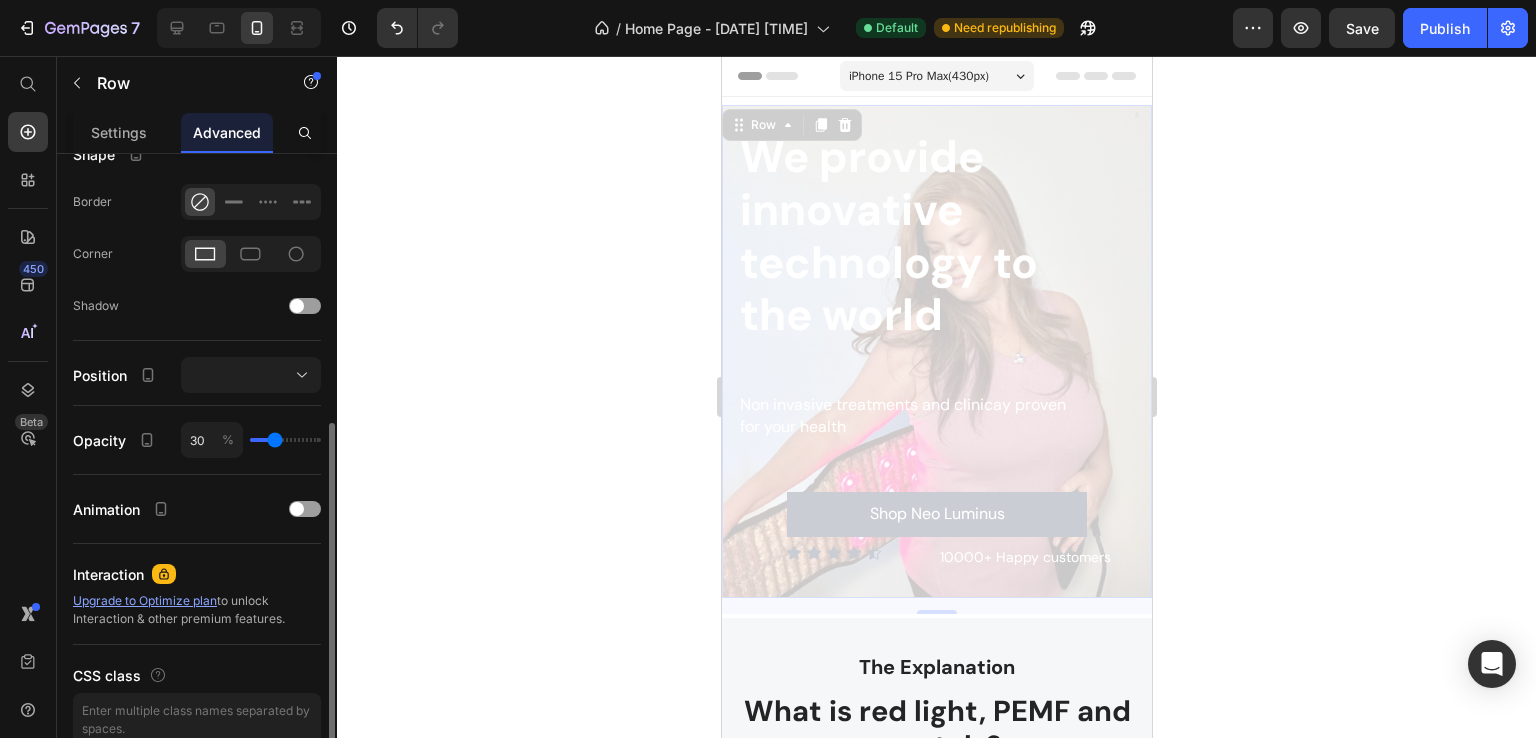 type on "31" 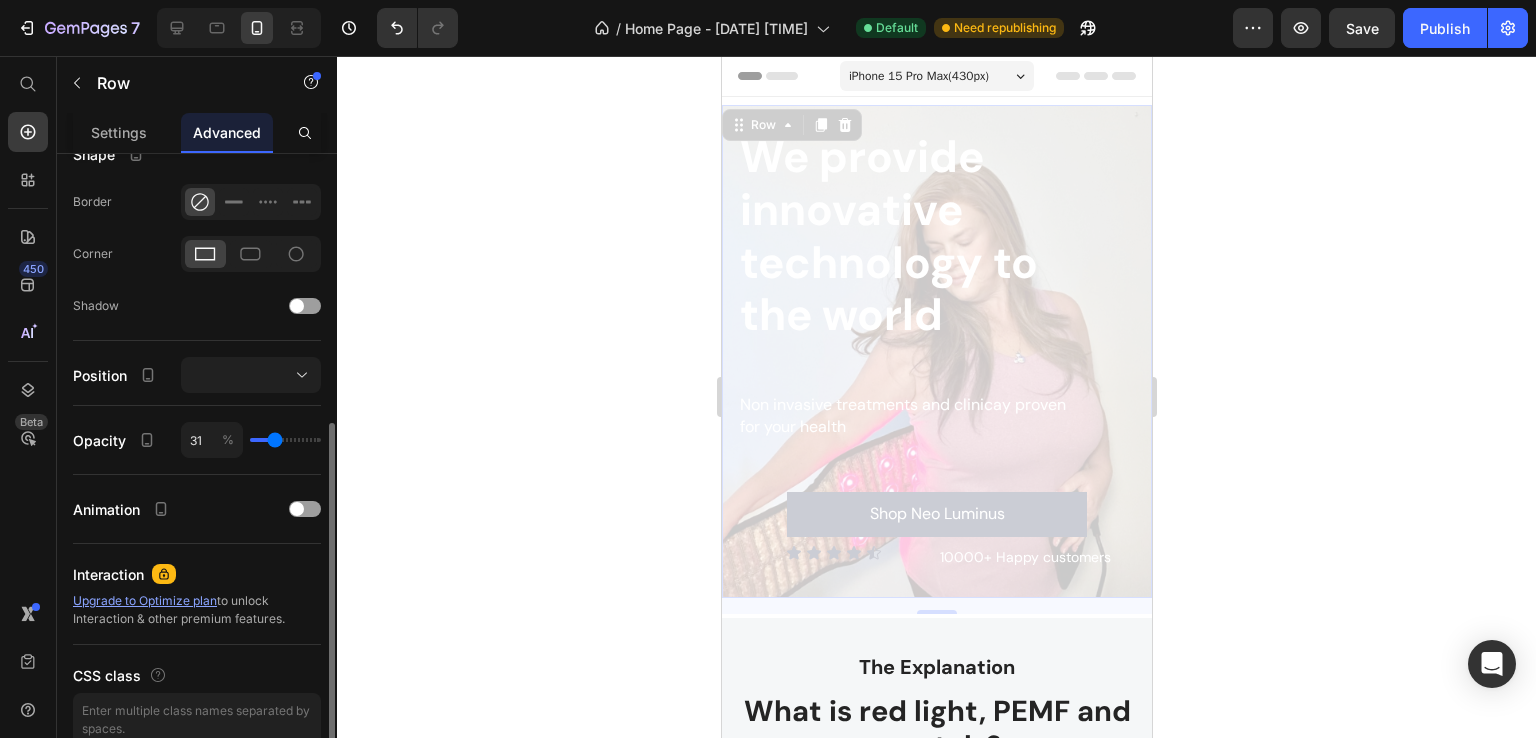type on "33" 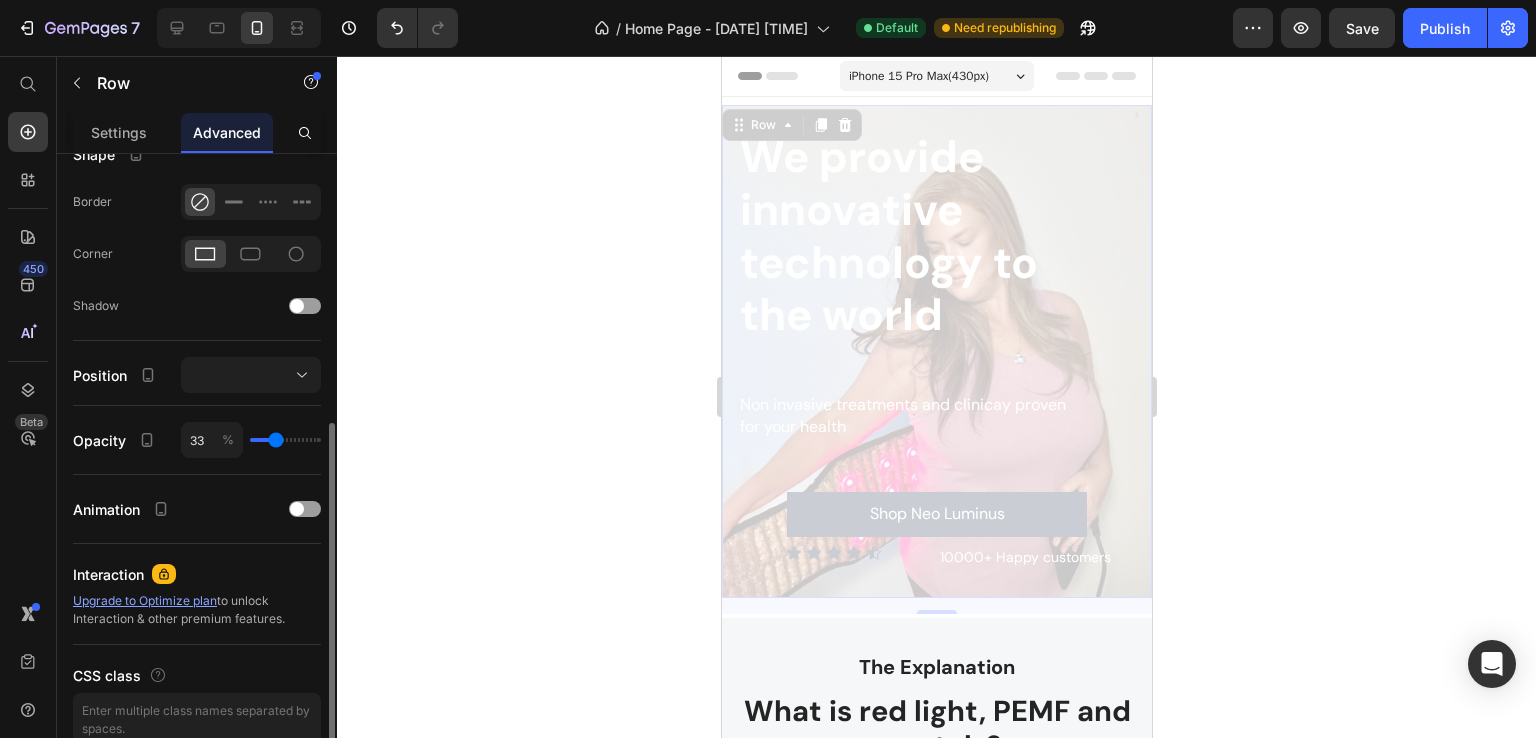 type on "34" 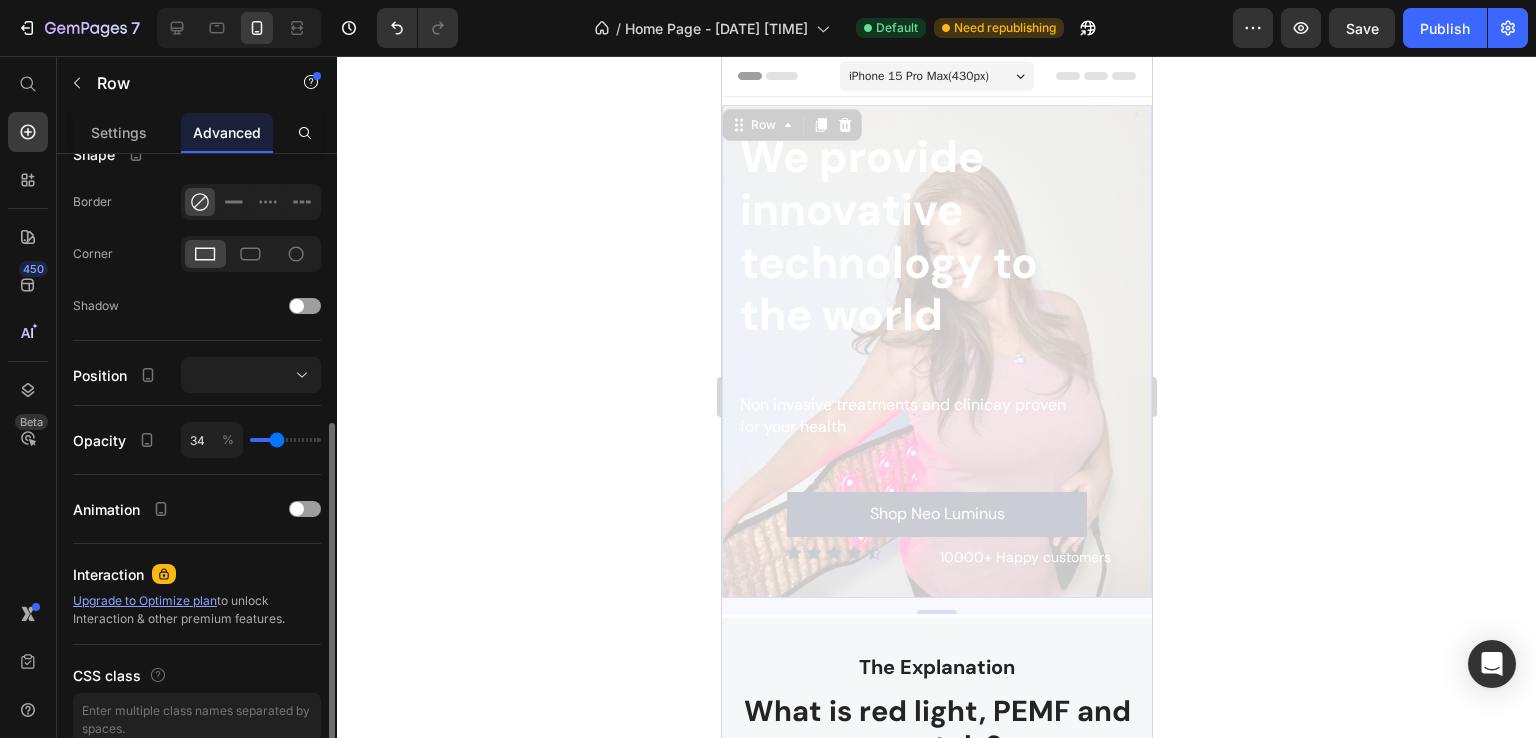 type on "36" 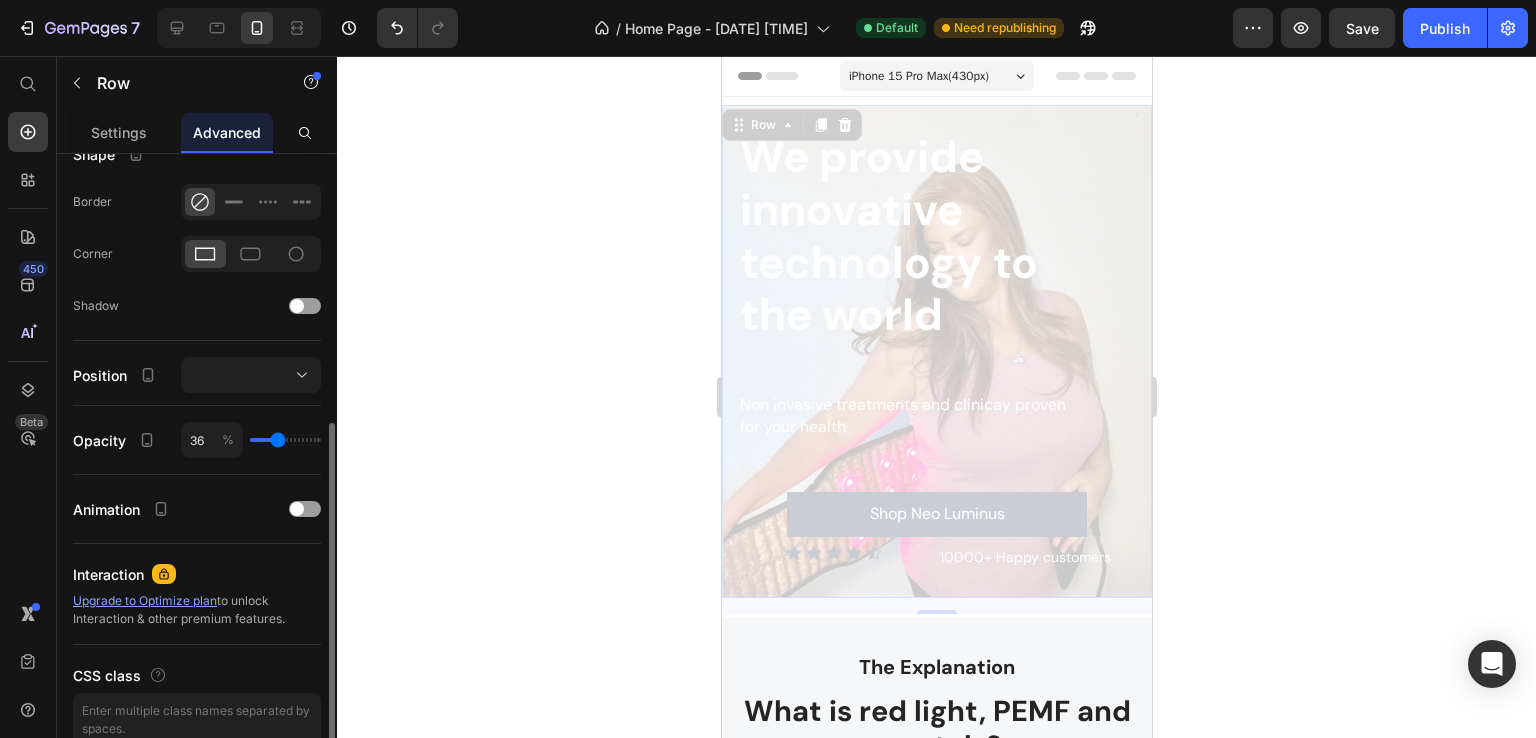 type on "39" 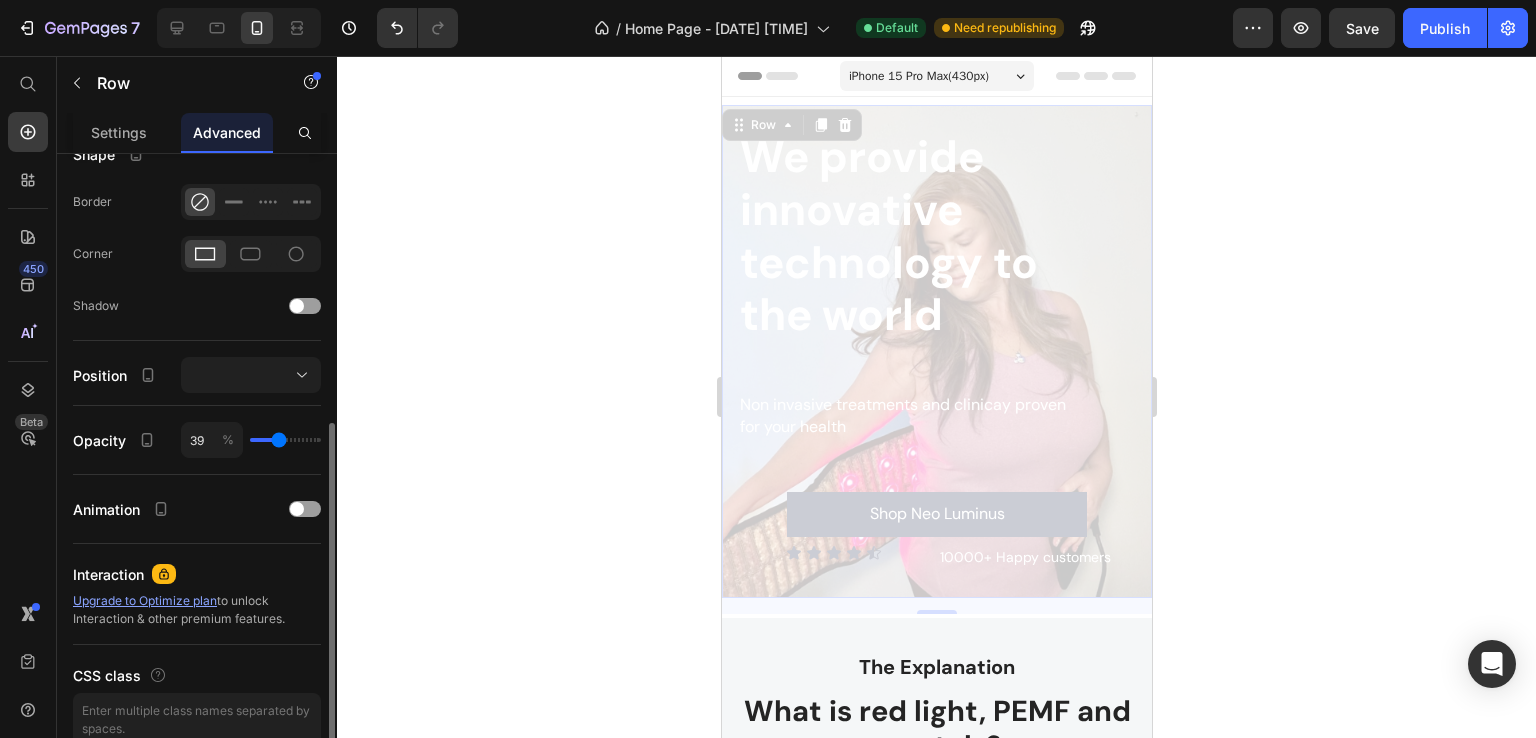 type on "41" 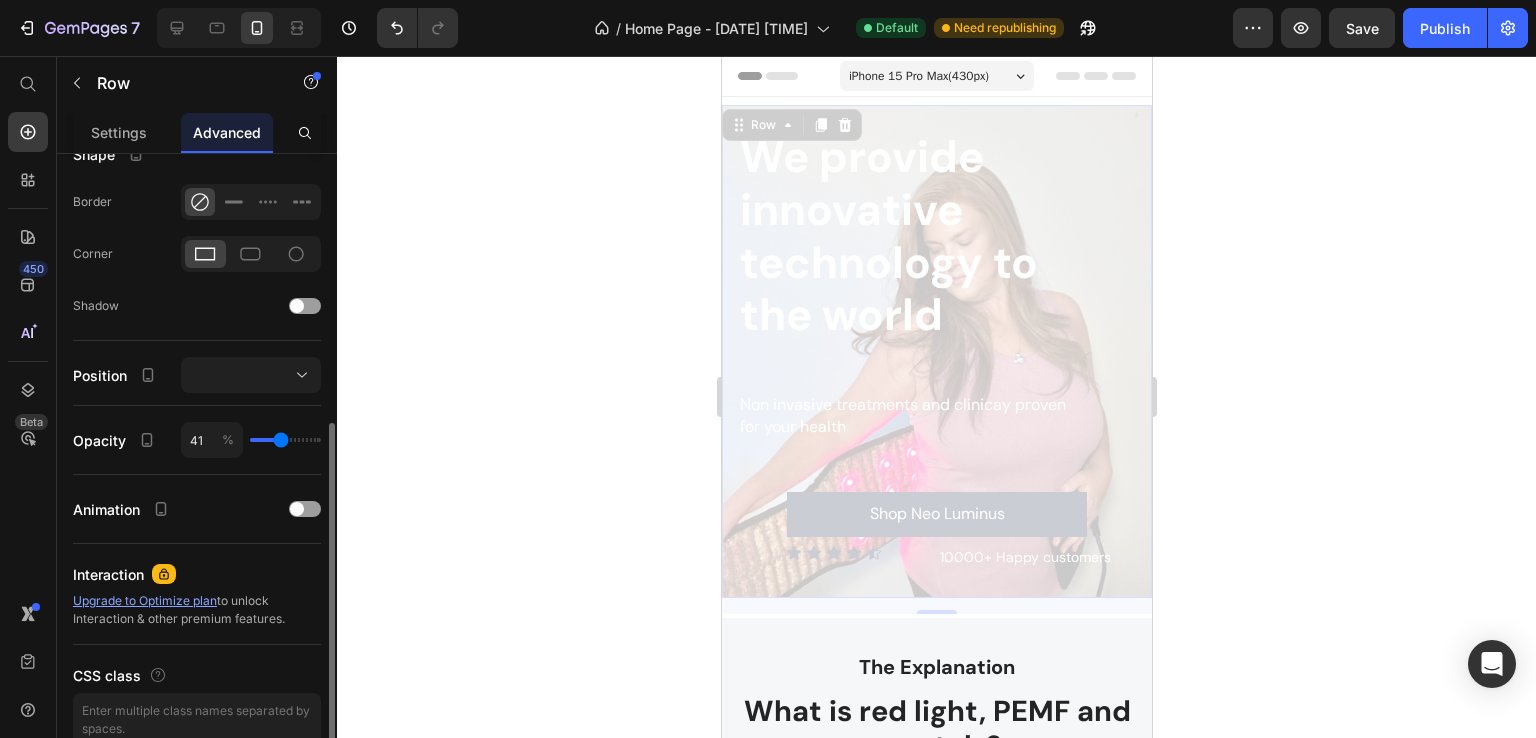 type on "43" 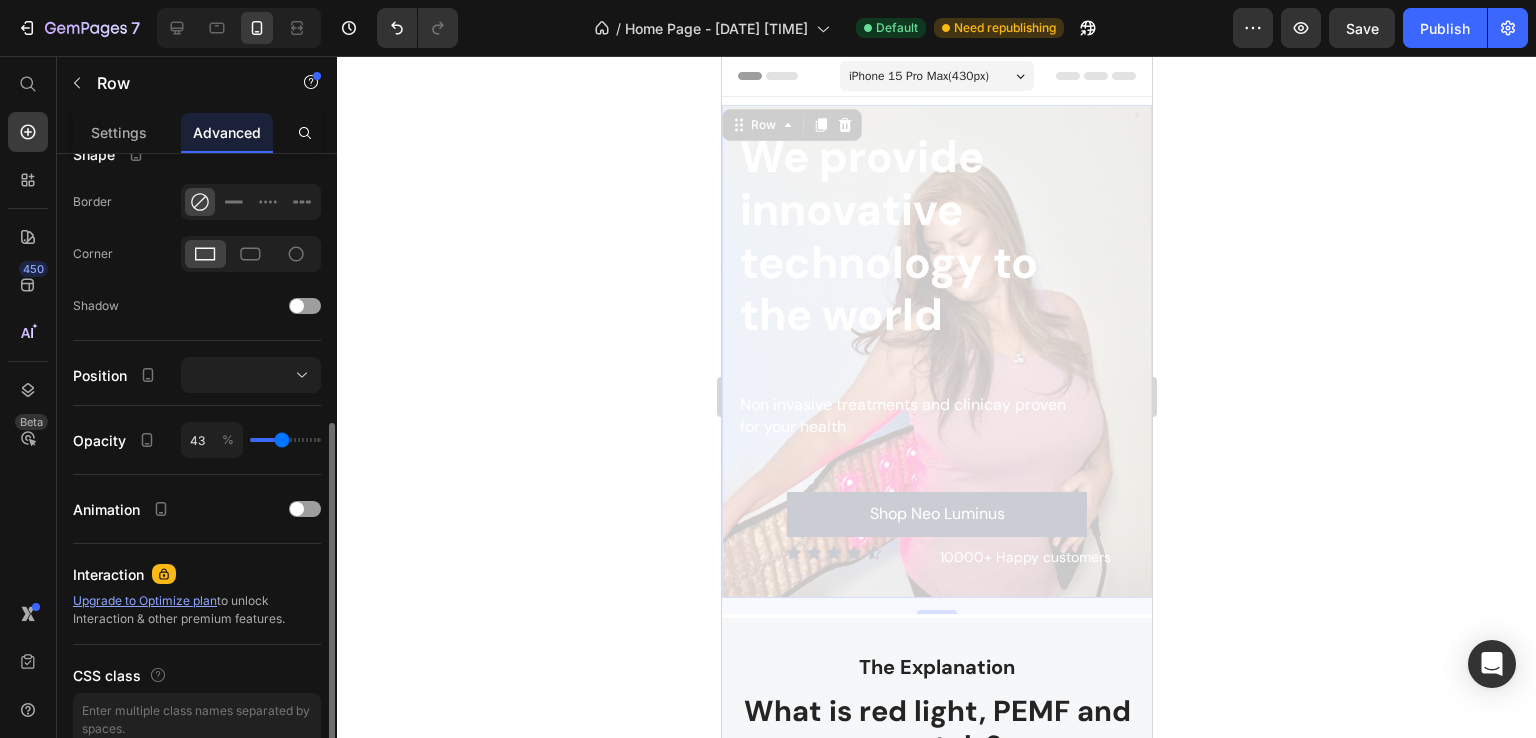 type on "44" 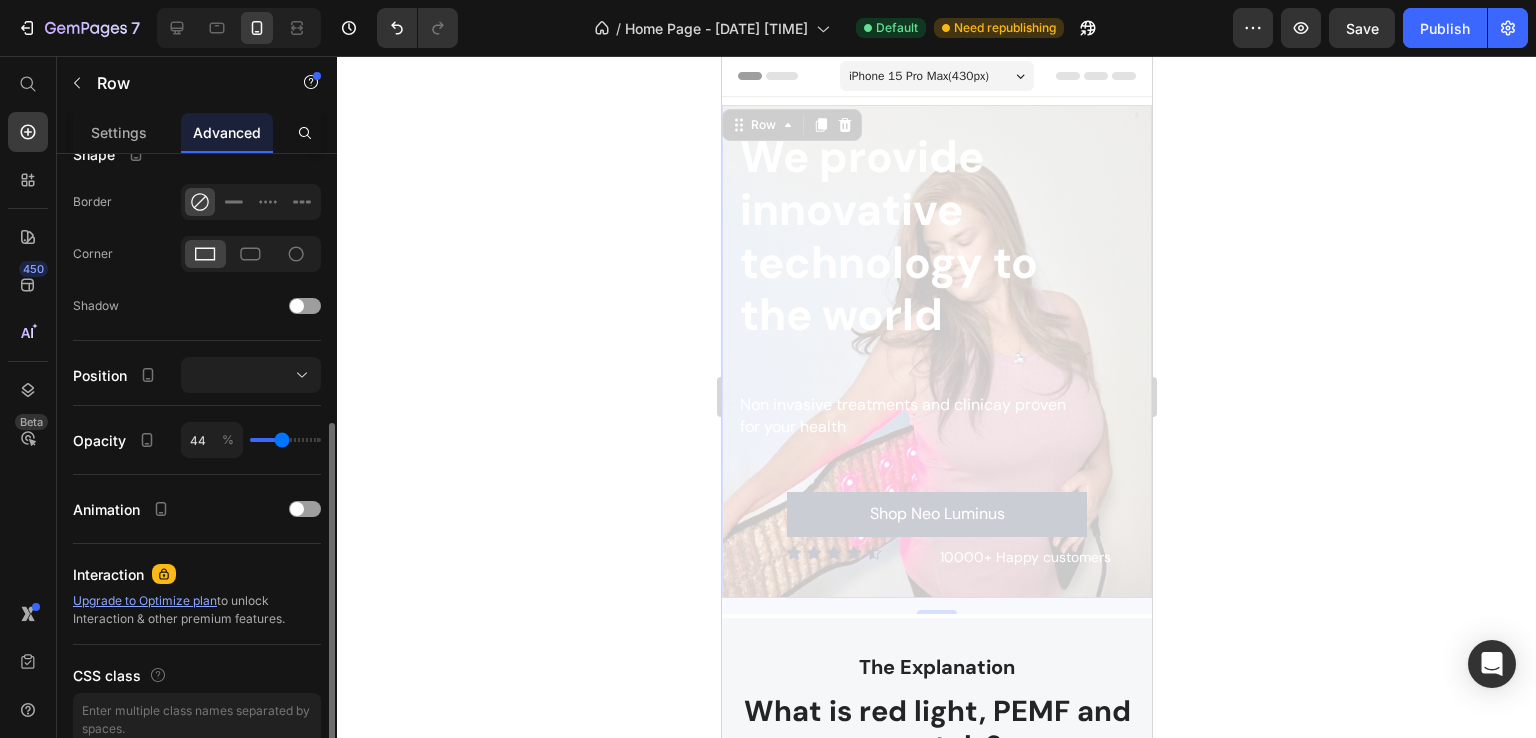 type on "49" 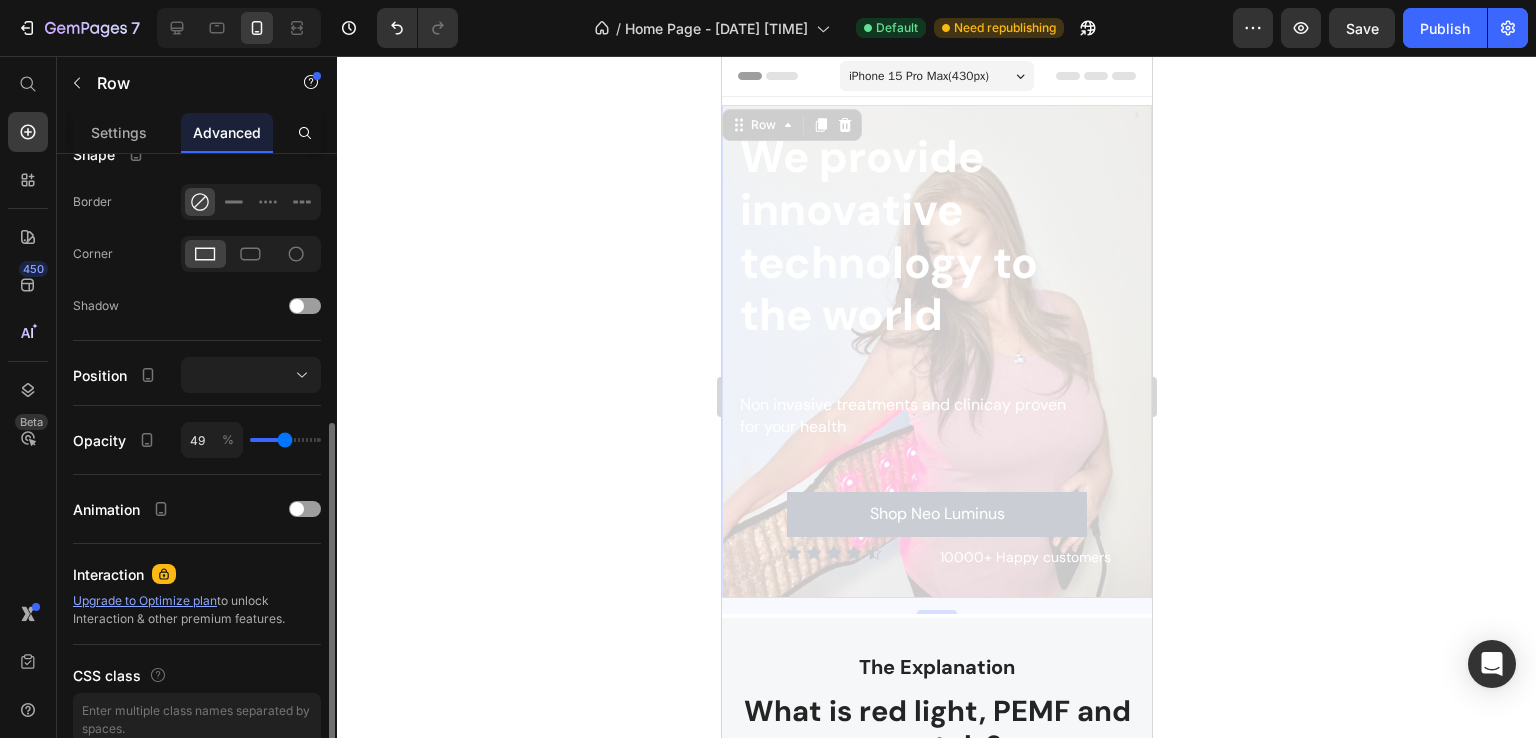 type on "50" 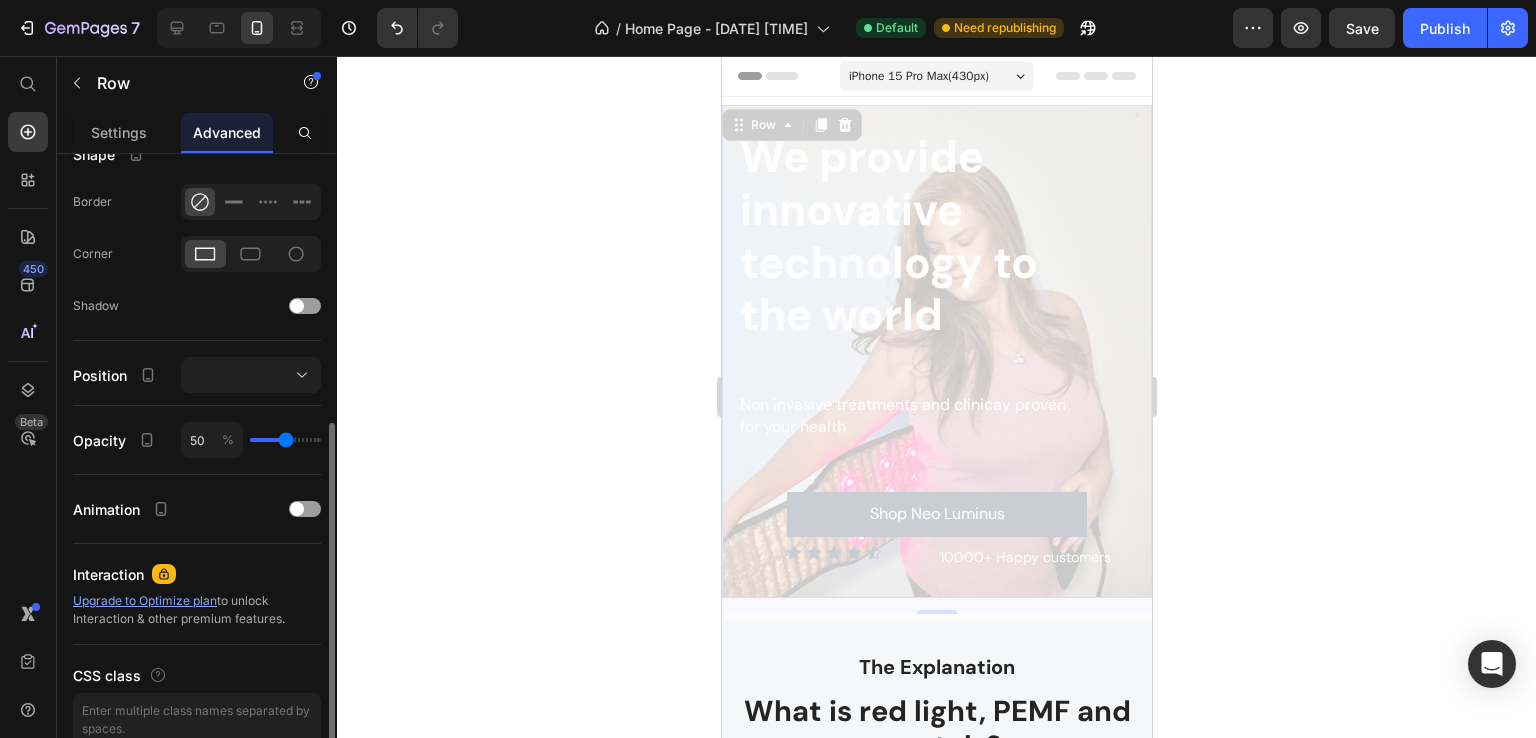 drag, startPoint x: 269, startPoint y: 437, endPoint x: 285, endPoint y: 437, distance: 16 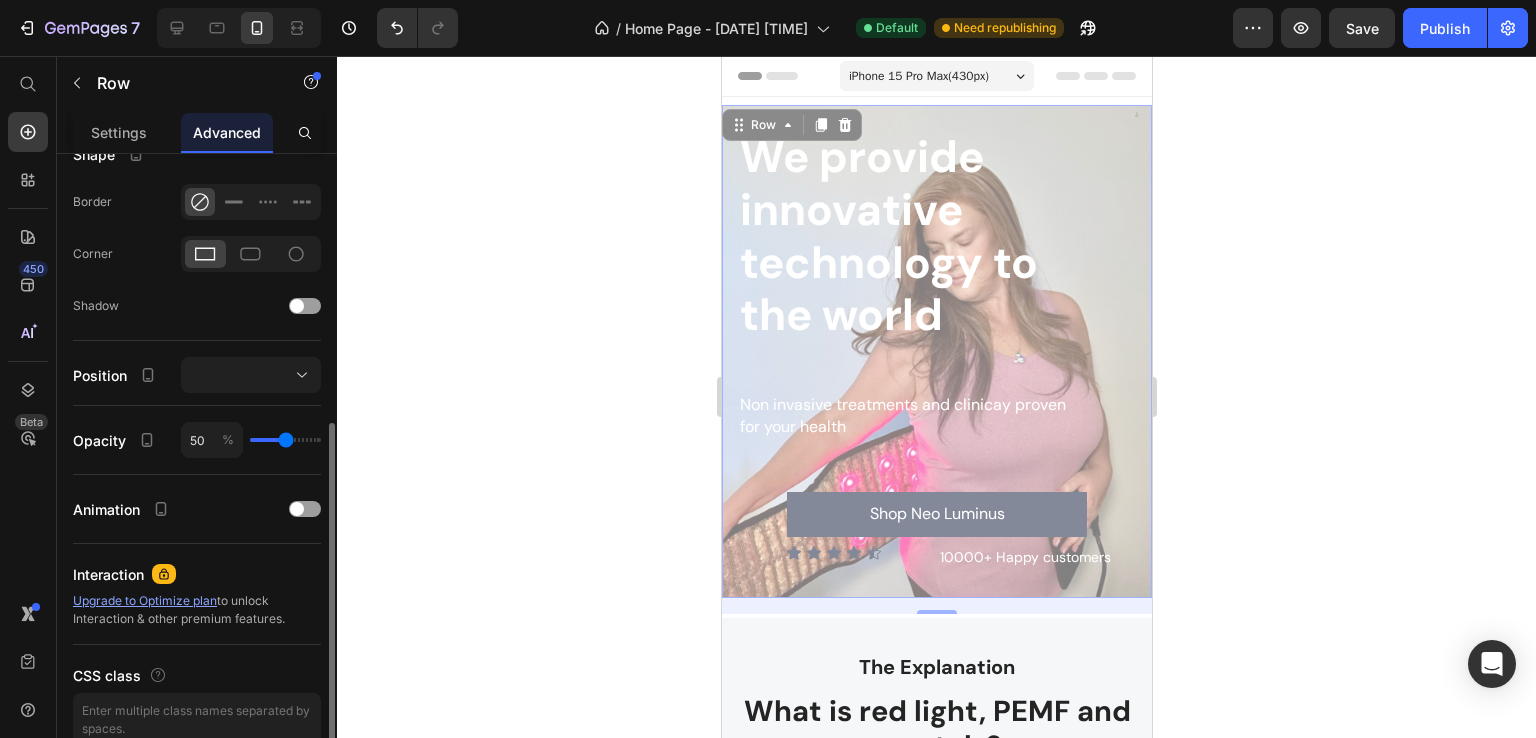 type on "52" 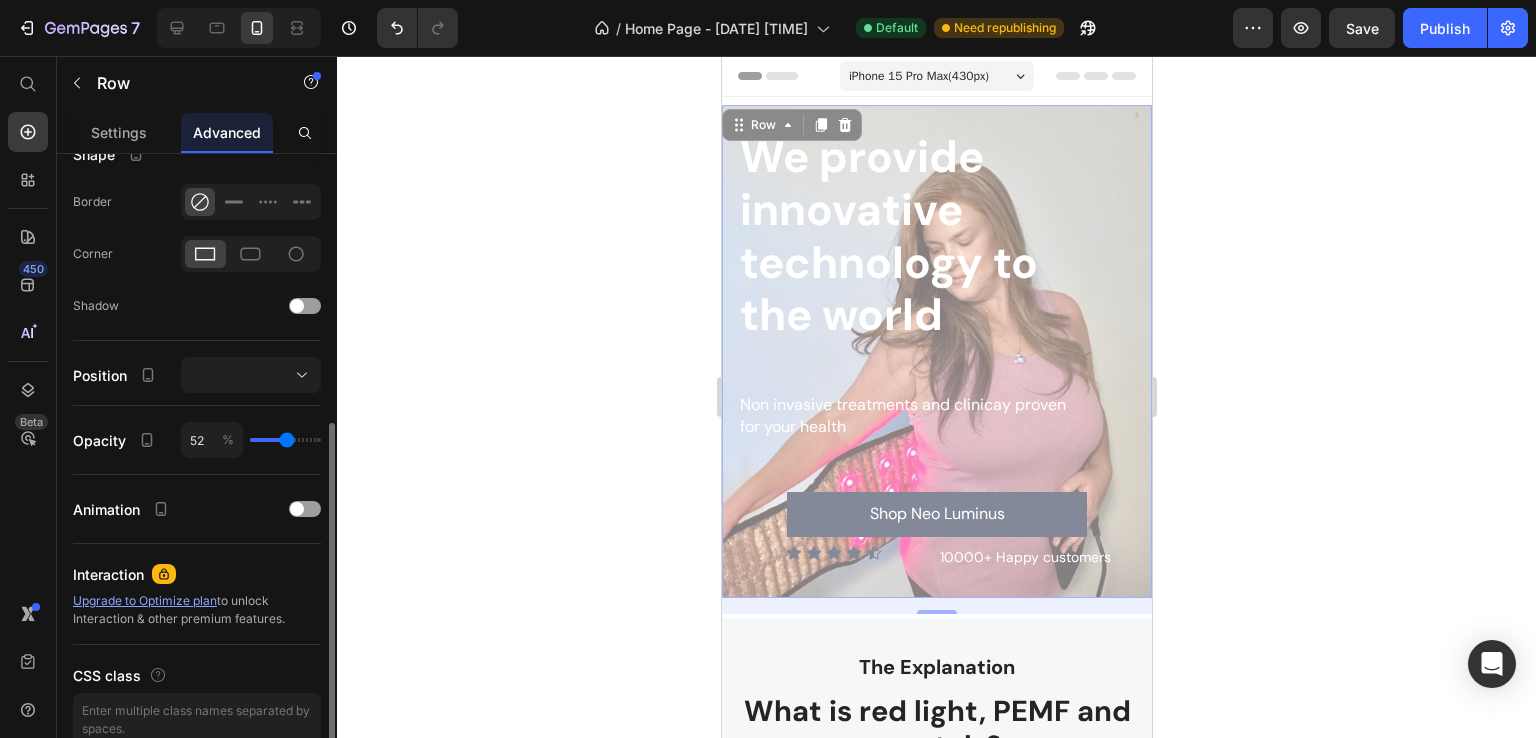 type on "53" 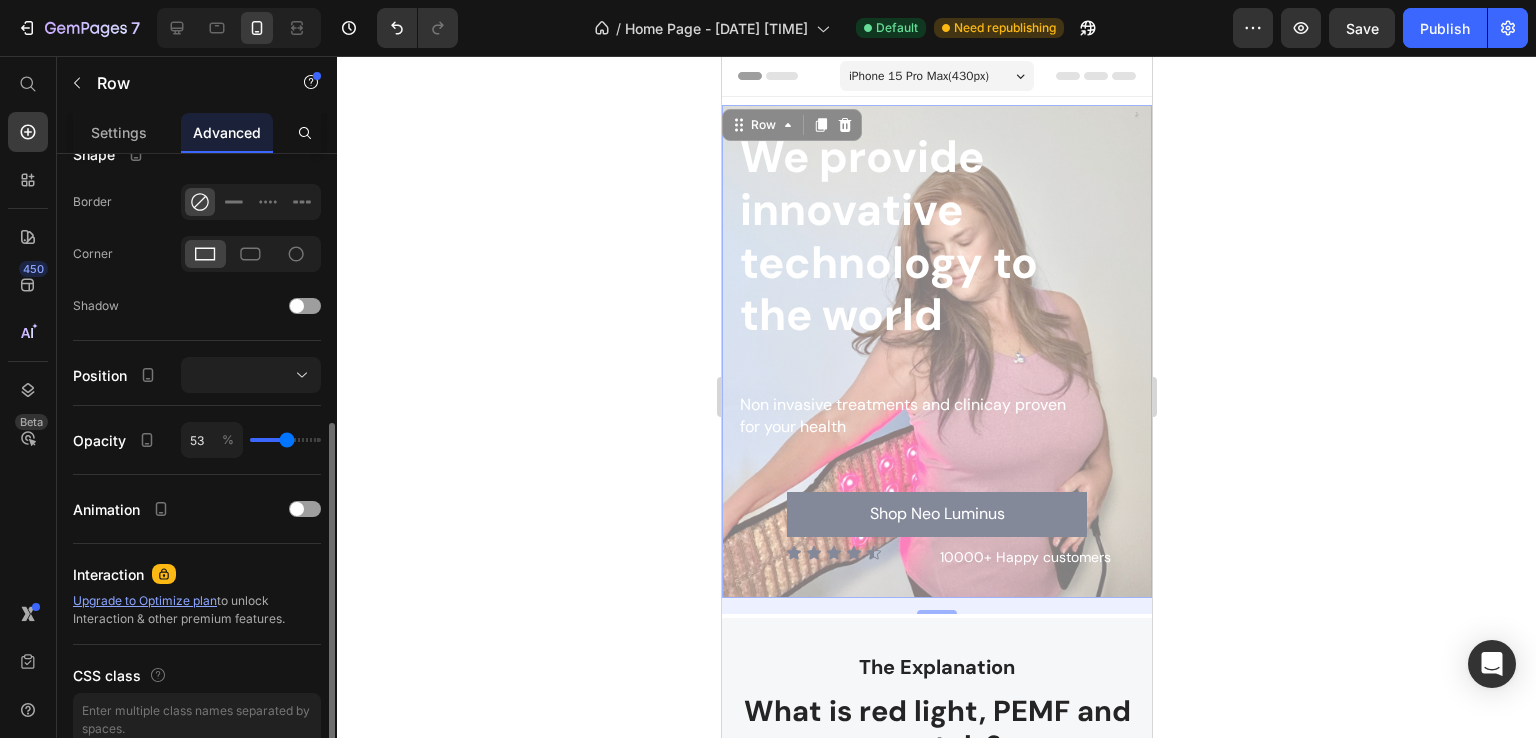 type on "56" 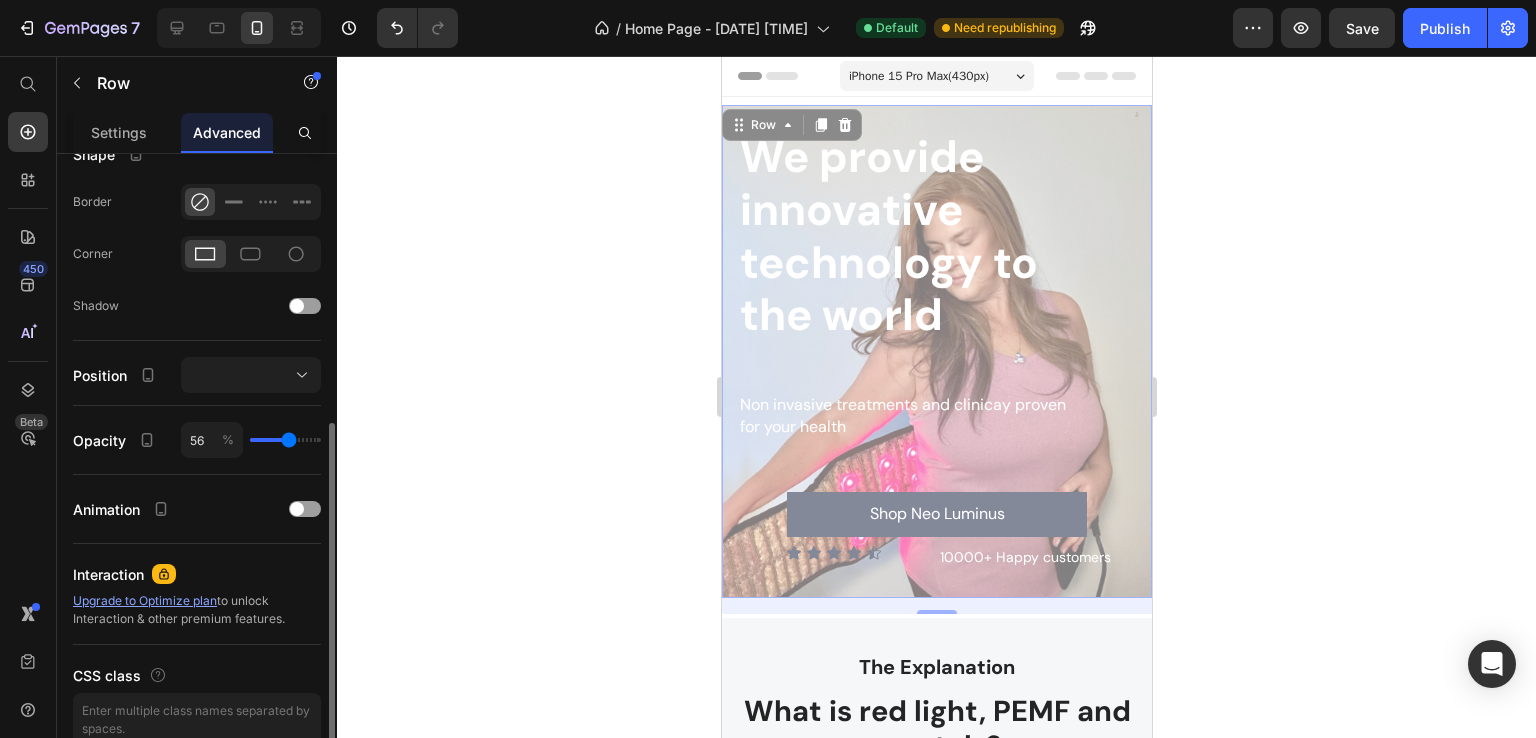 type on "57" 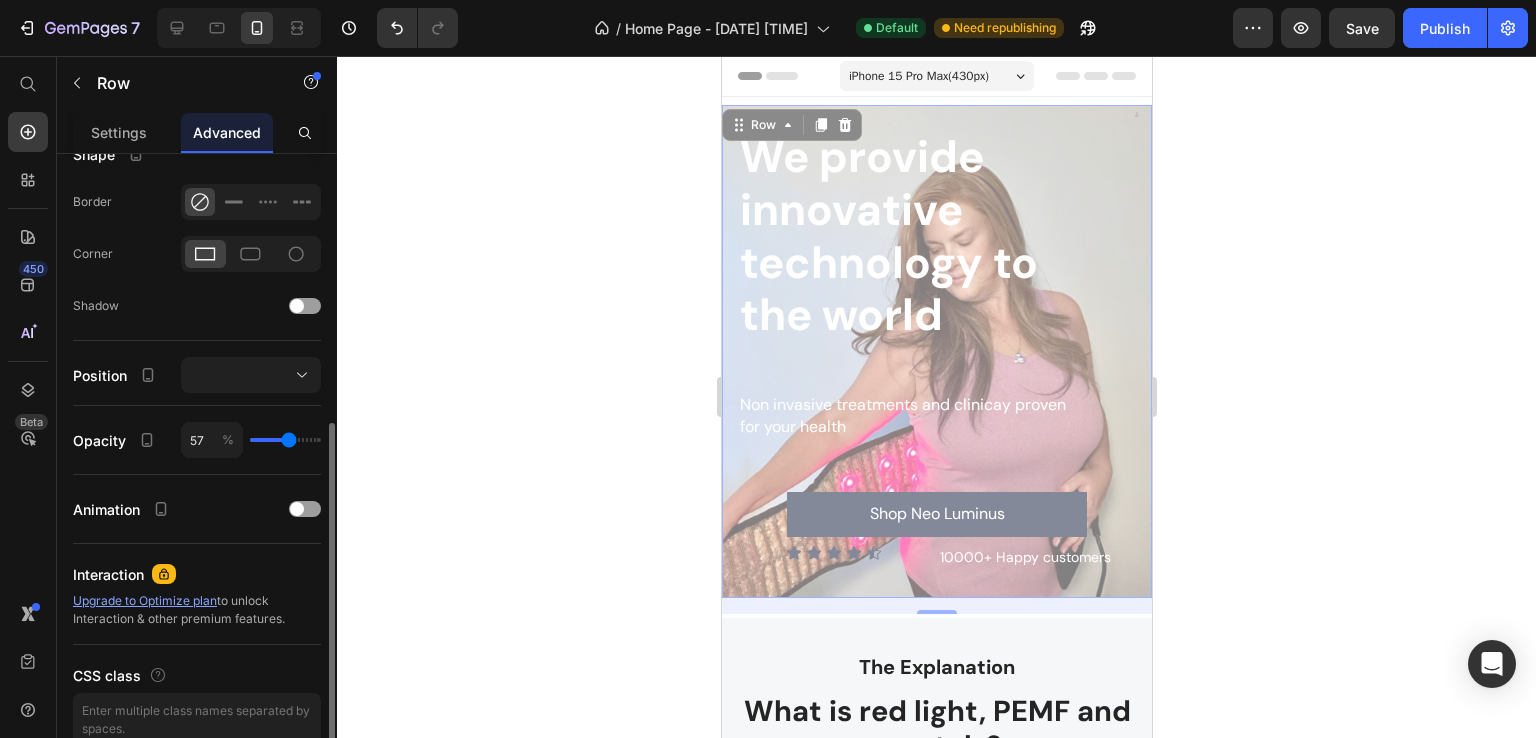 type on "59" 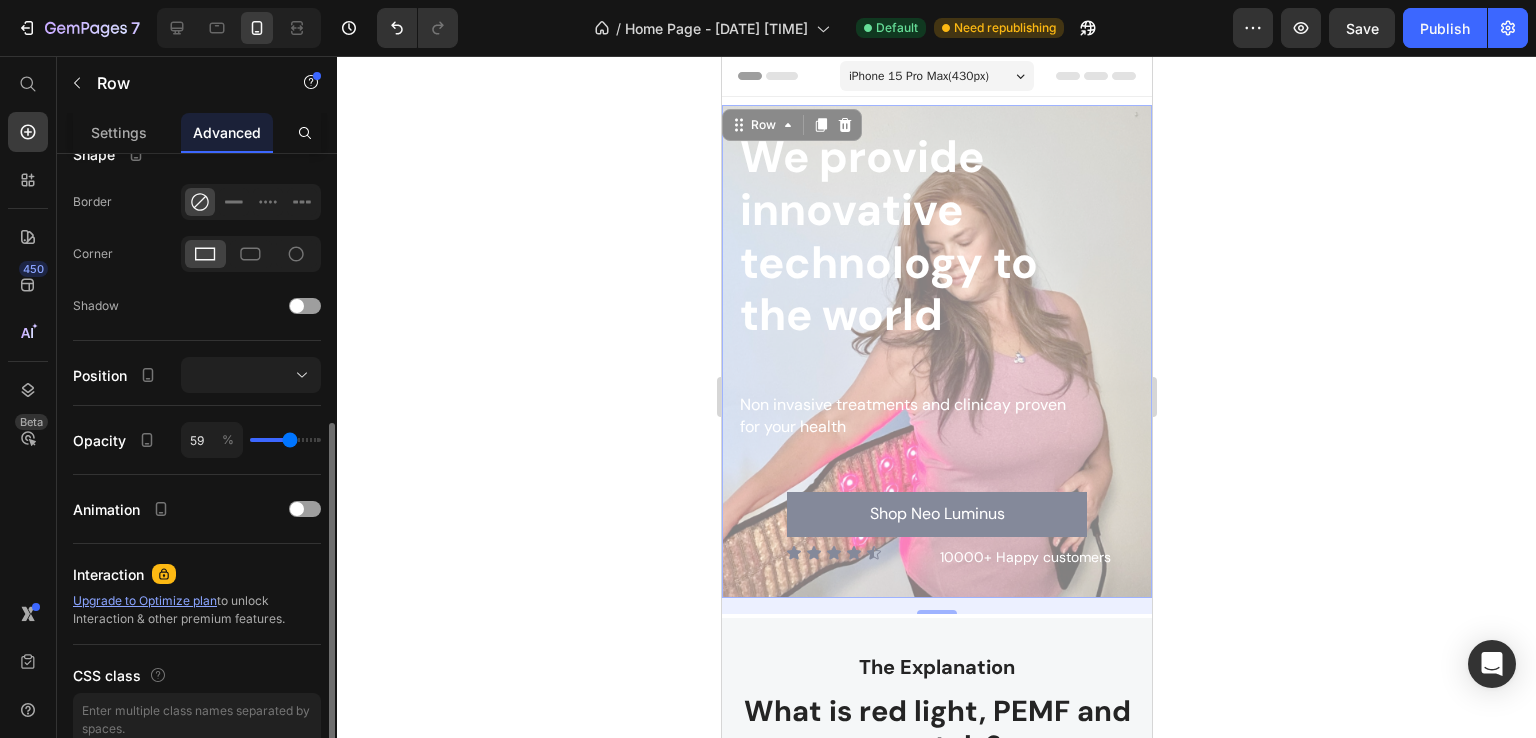 type on "60" 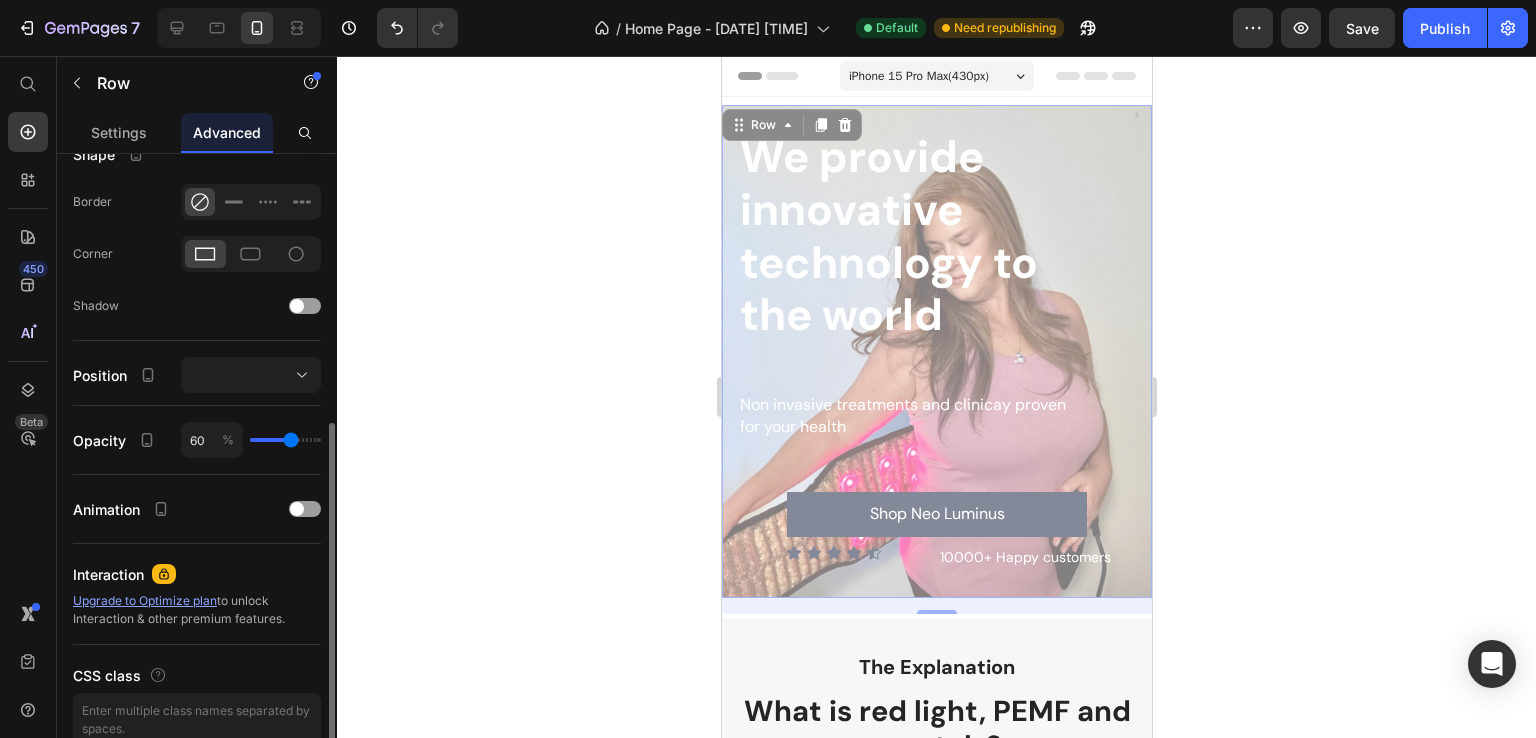 type on "63" 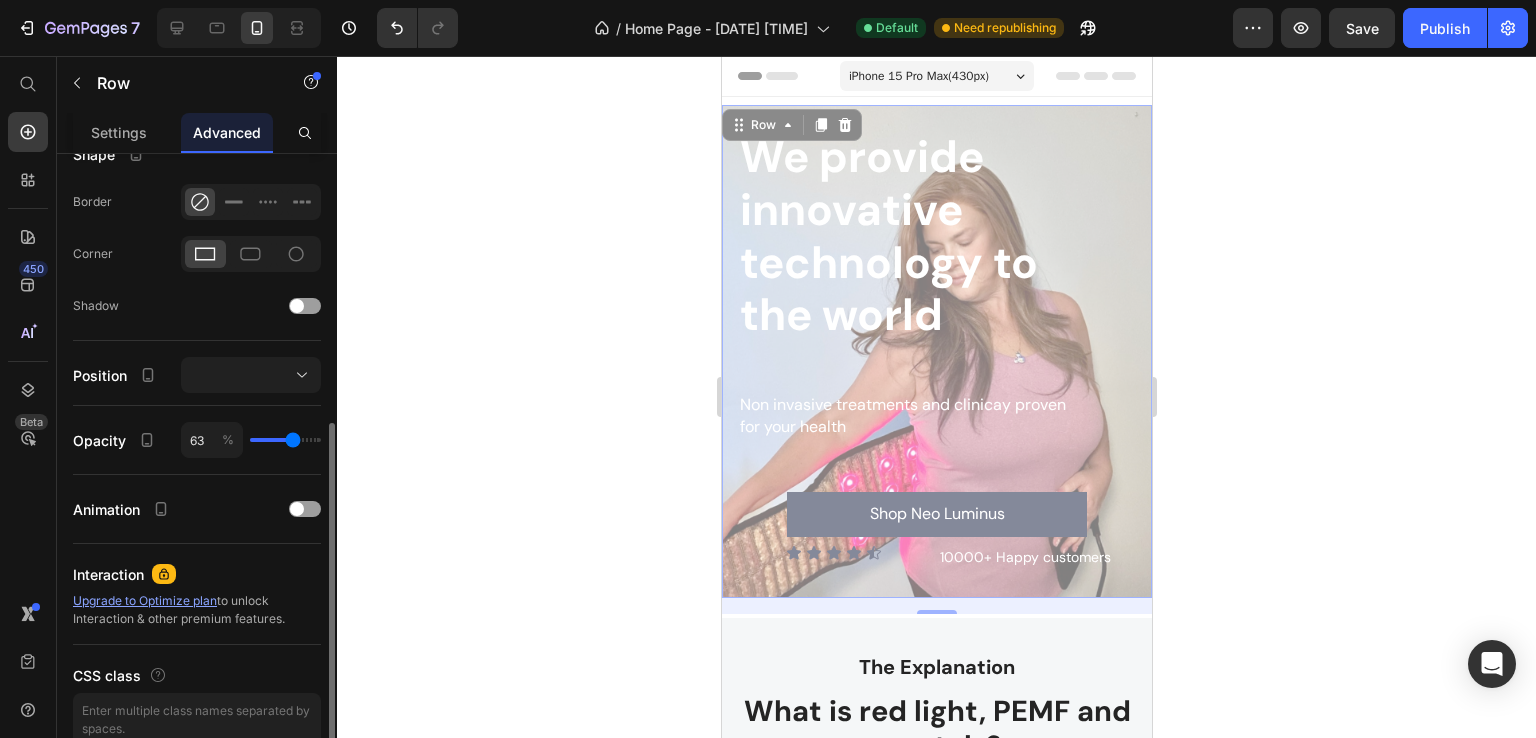 type on "65" 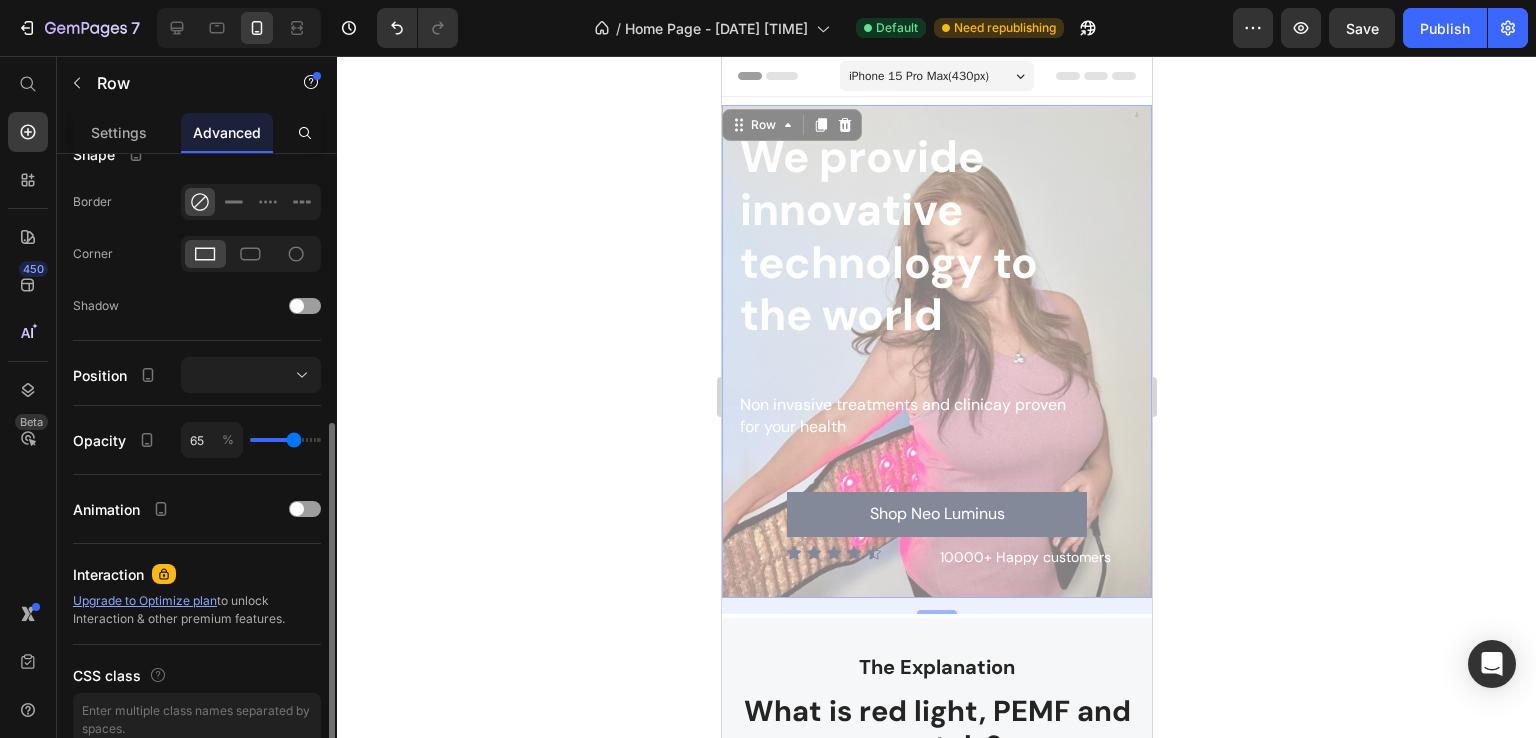type on "66" 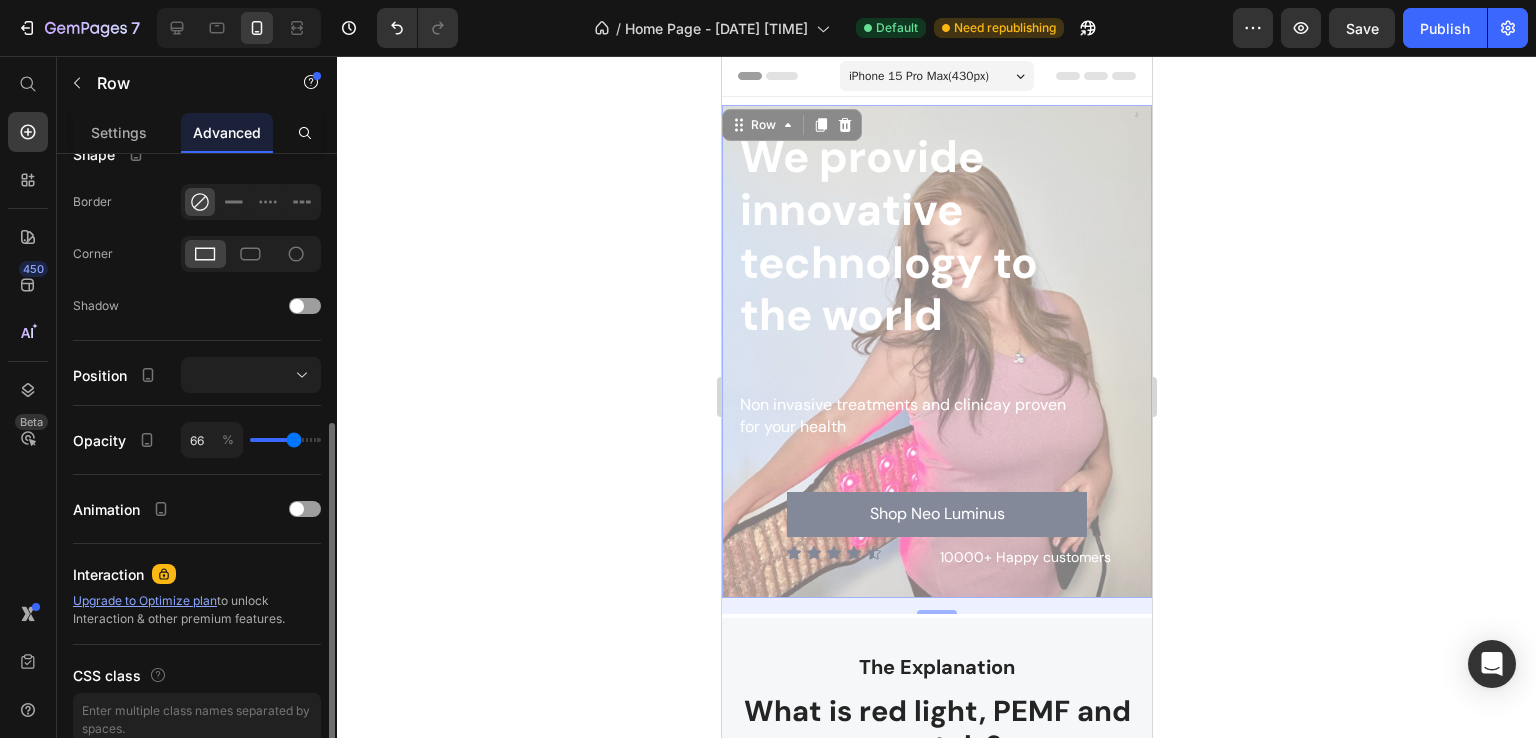 type on "68" 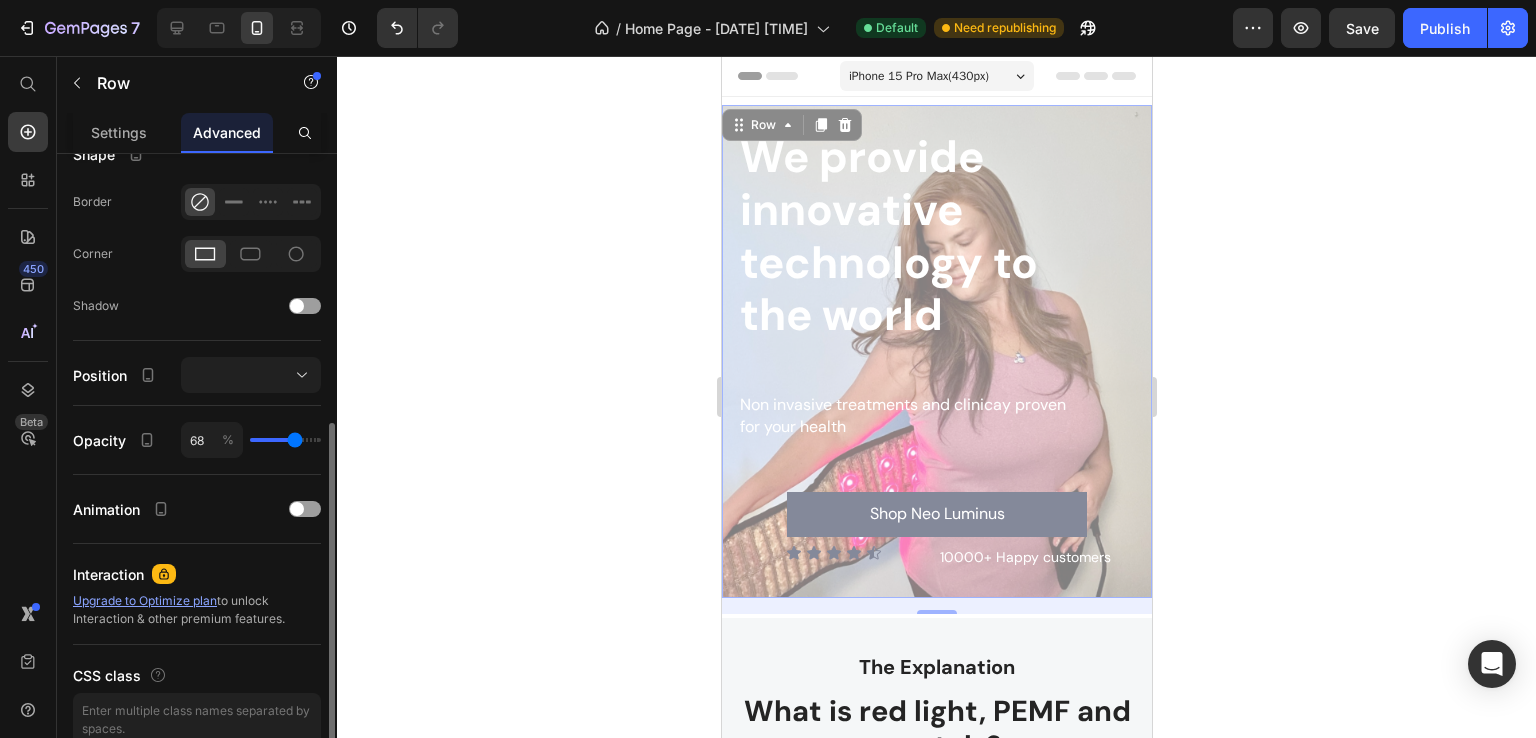 type on "68" 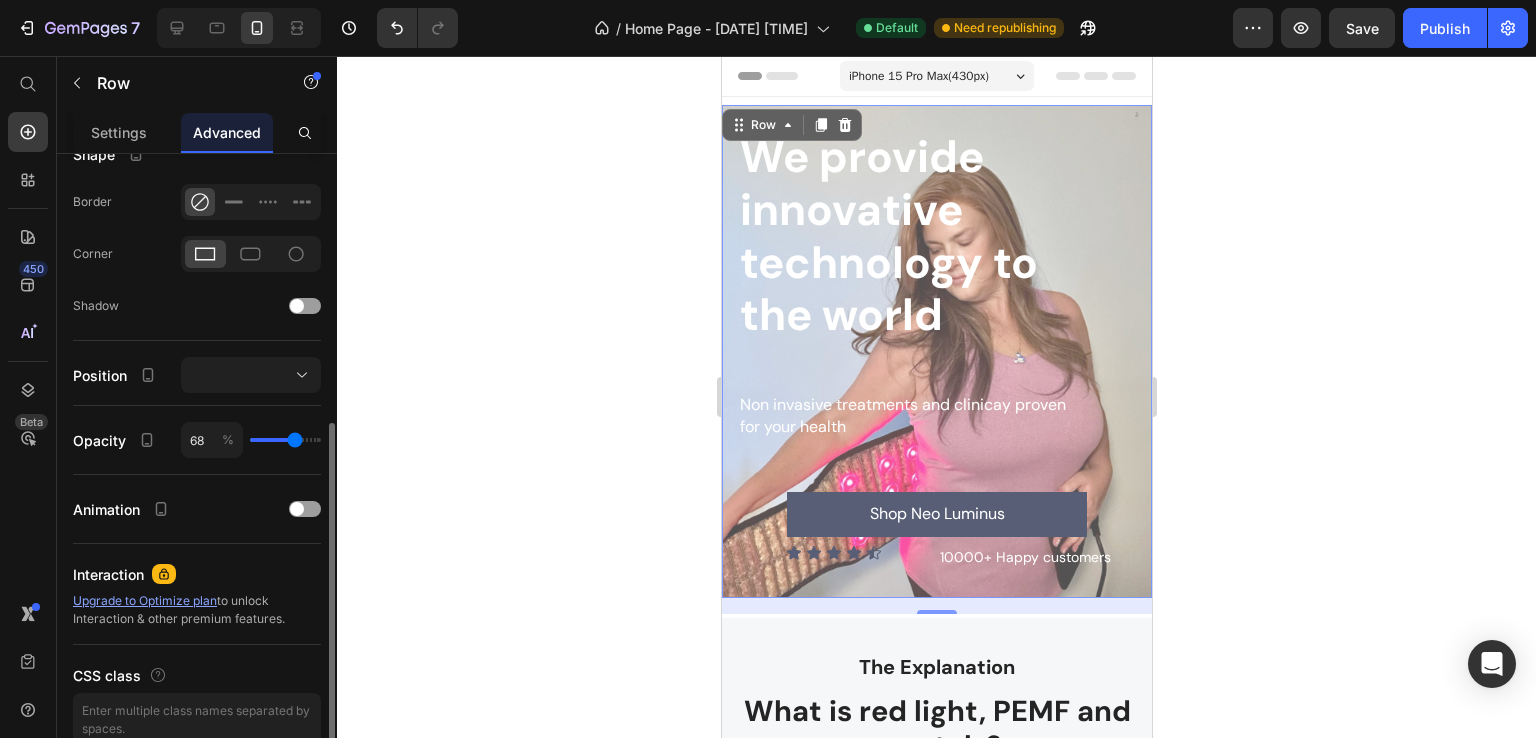 type on "100" 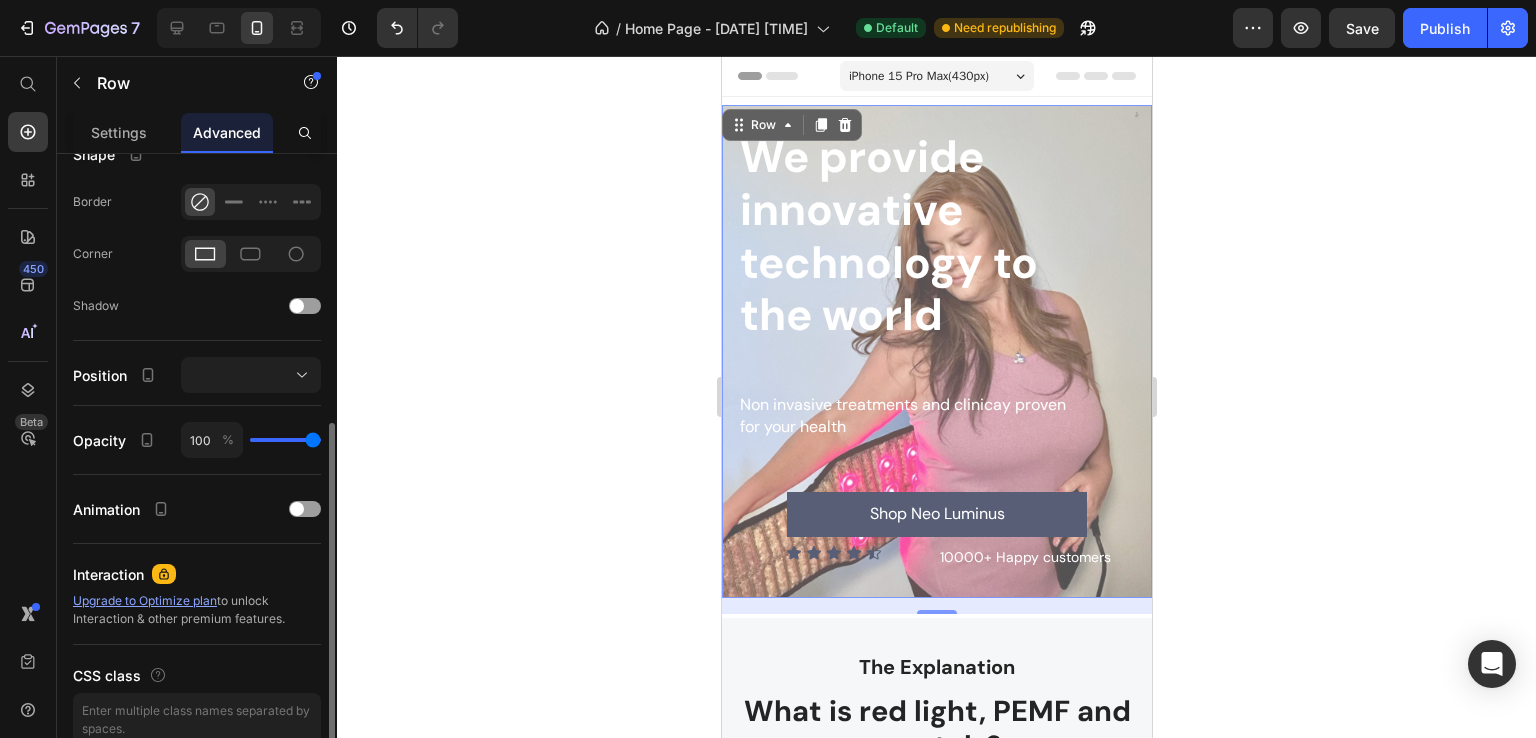 drag, startPoint x: 295, startPoint y: 437, endPoint x: 353, endPoint y: 433, distance: 58.137768 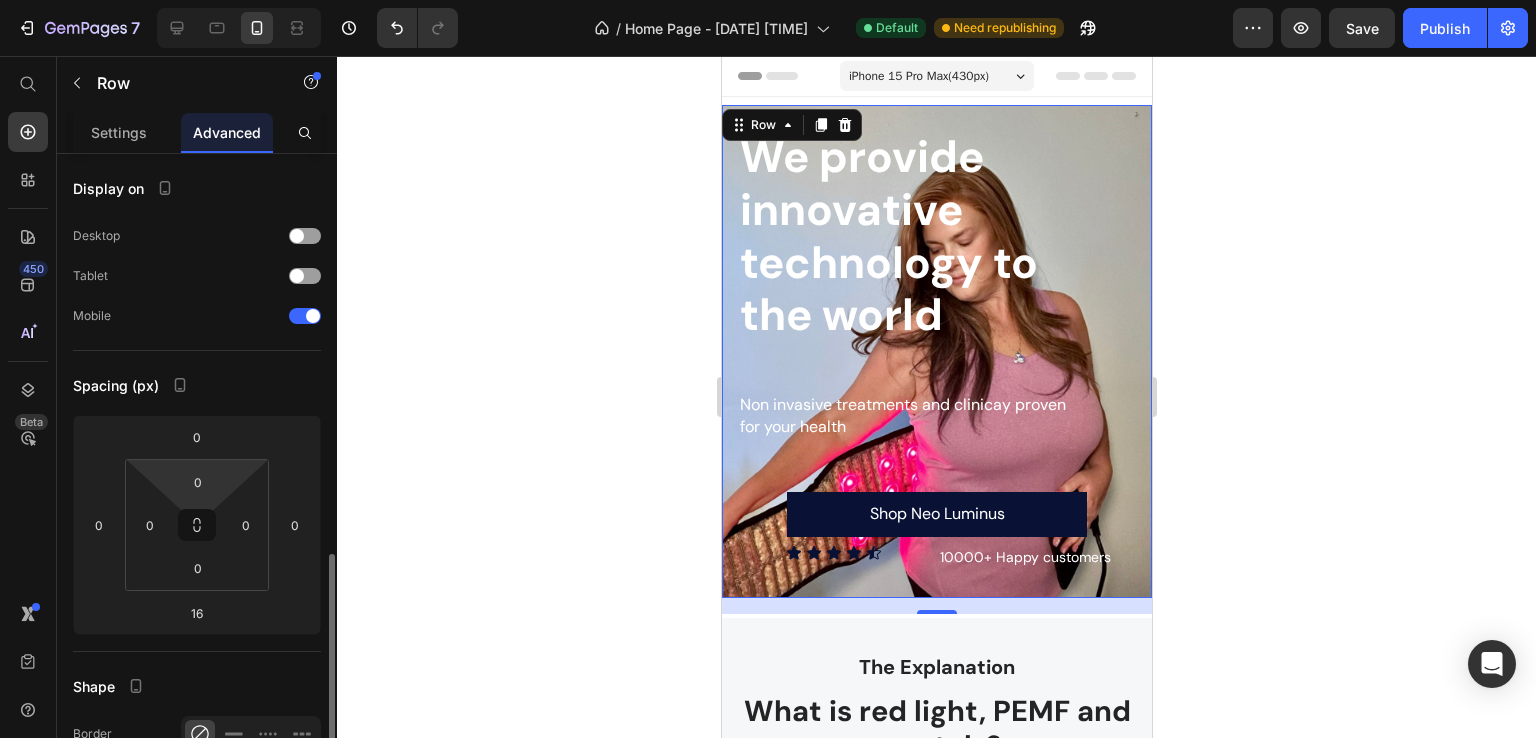 scroll, scrollTop: 266, scrollLeft: 0, axis: vertical 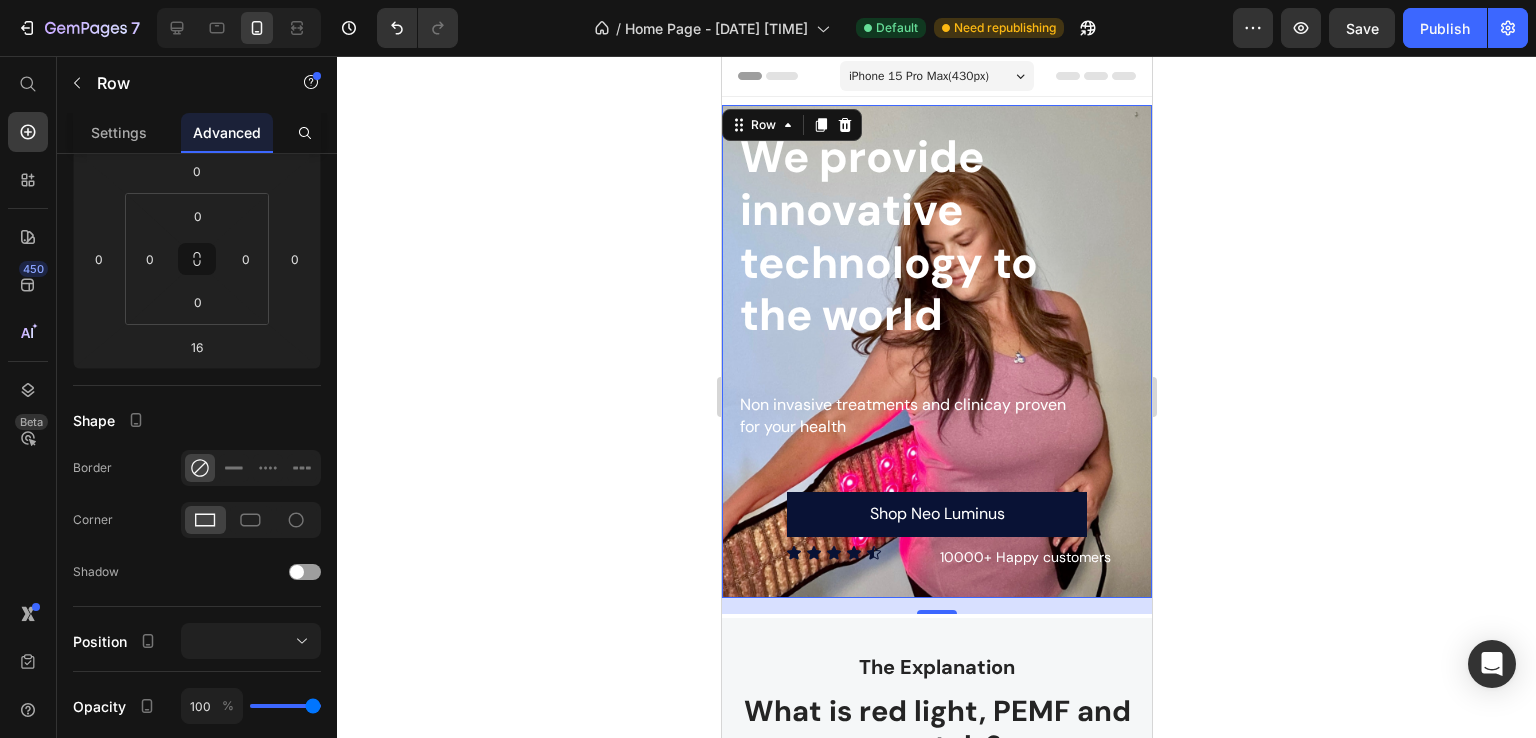 drag, startPoint x: 308, startPoint y: 569, endPoint x: 349, endPoint y: 570, distance: 41.01219 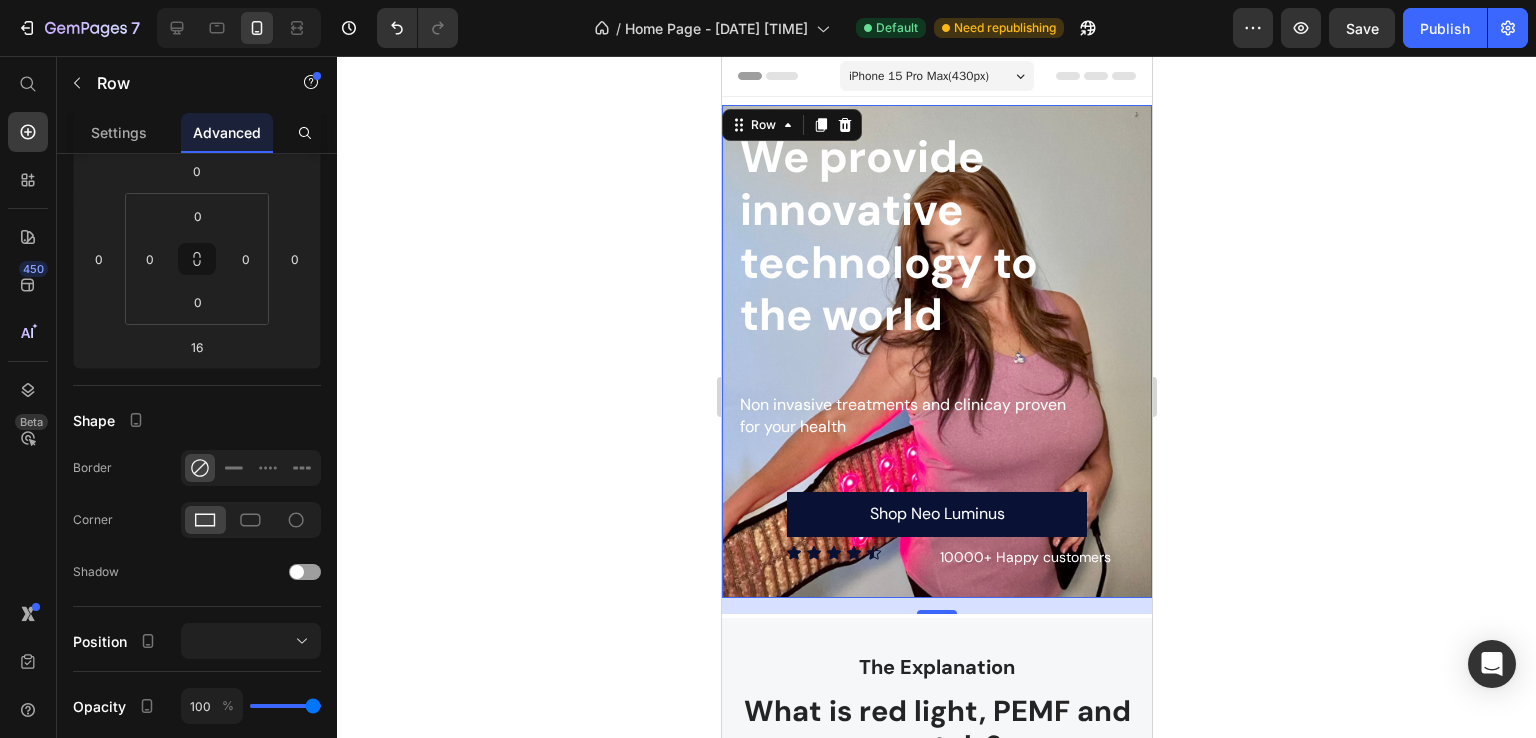 click on "7  Version history  /  Home Page - Jun 22, 21:50:44 Default Need republishing Preview  Save   Publish  450 Beta Start with Sections Elements Hero Section Product Detail Brands Trusted Badges Guarantee Product Breakdown How to use Testimonials Compare Bundle FAQs Social Proof Brand Story Product List Collection Blog List Contact Sticky Add to Cart Custom Footer Browse Library 450 Layout
Row
Row
Row
Row Text
Heading
Text Block Button
Button
Button
Sticky Back to top Media
Image" 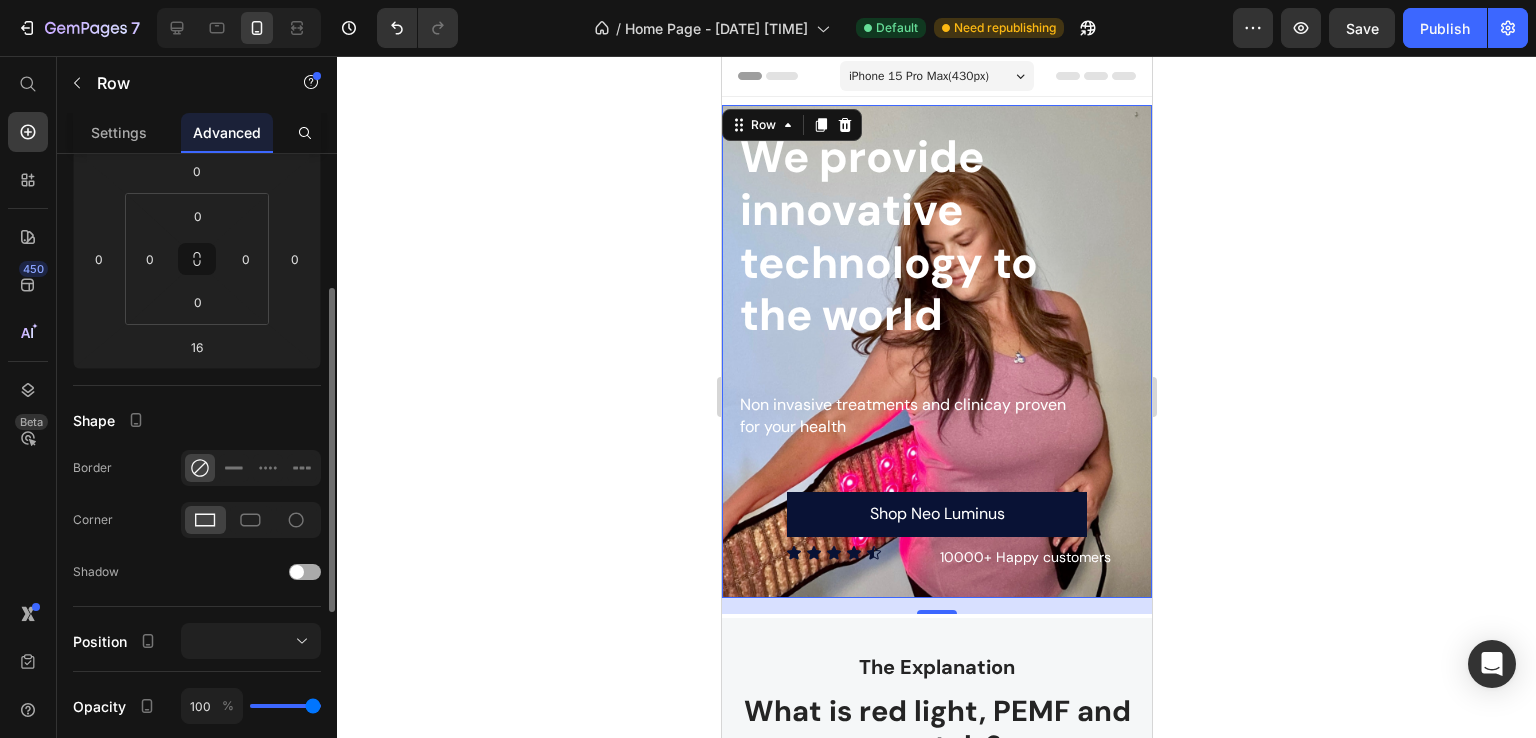 click at bounding box center (305, 572) 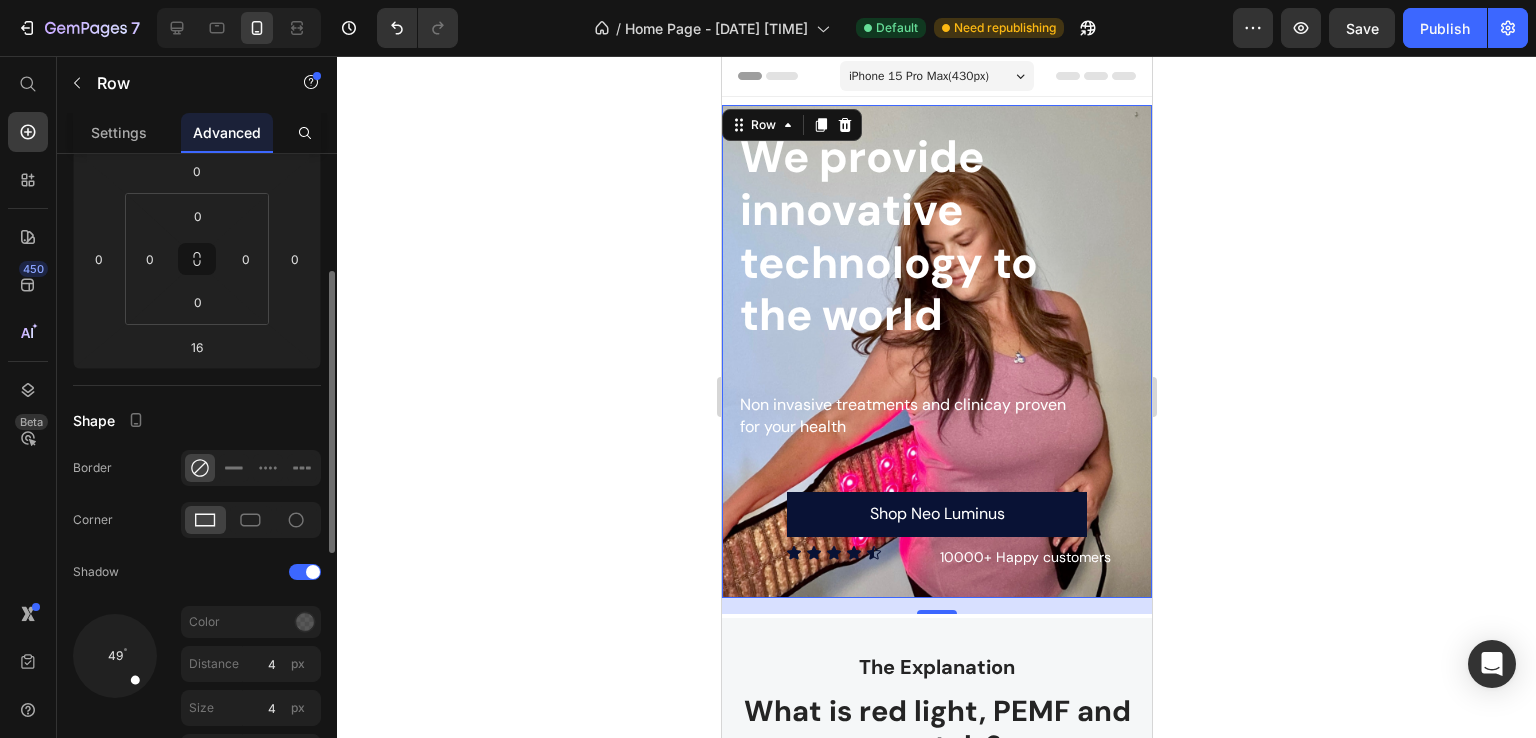 scroll, scrollTop: 532, scrollLeft: 0, axis: vertical 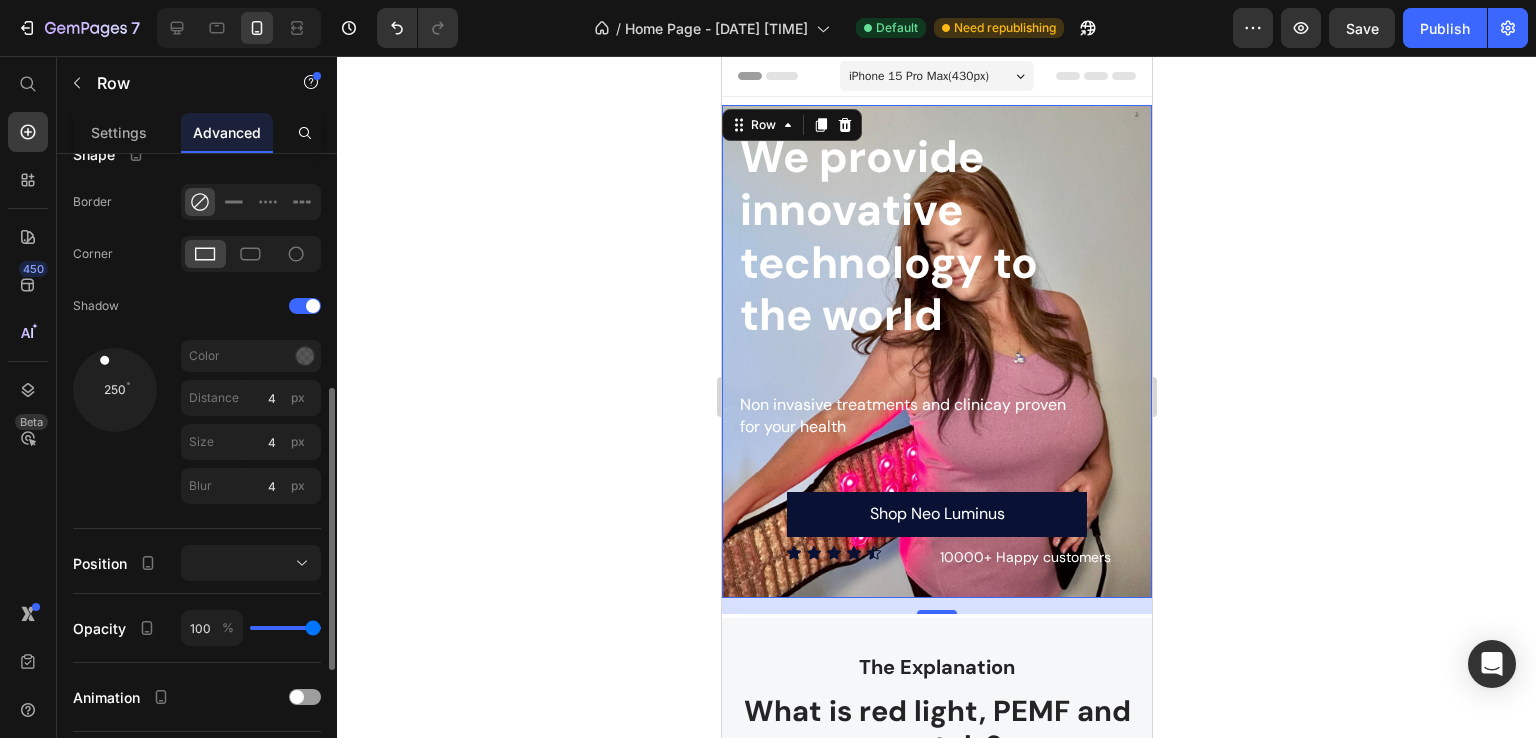 drag, startPoint x: 128, startPoint y: 411, endPoint x: 88, endPoint y: 322, distance: 97.575615 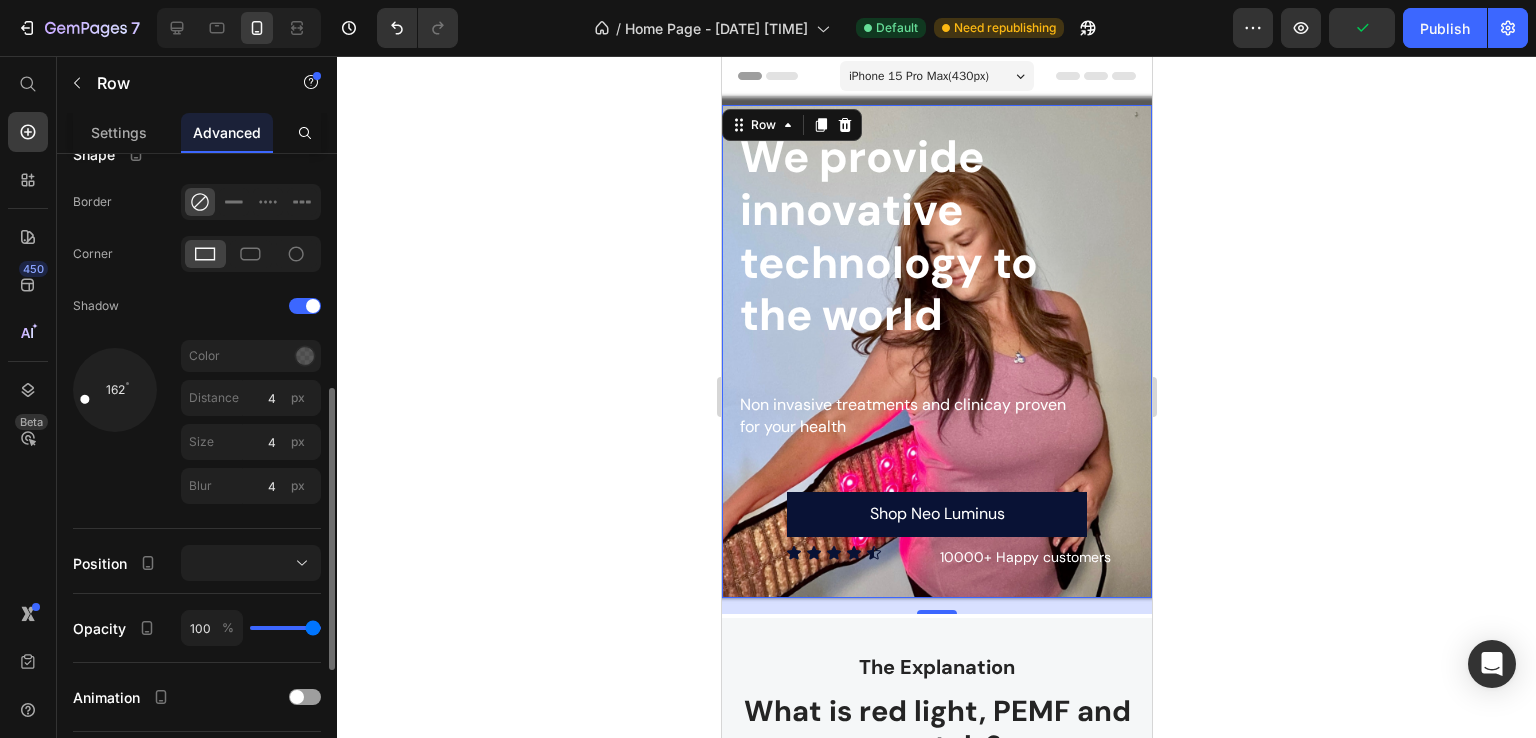 drag, startPoint x: 104, startPoint y: 360, endPoint x: 66, endPoint y: 403, distance: 57.384666 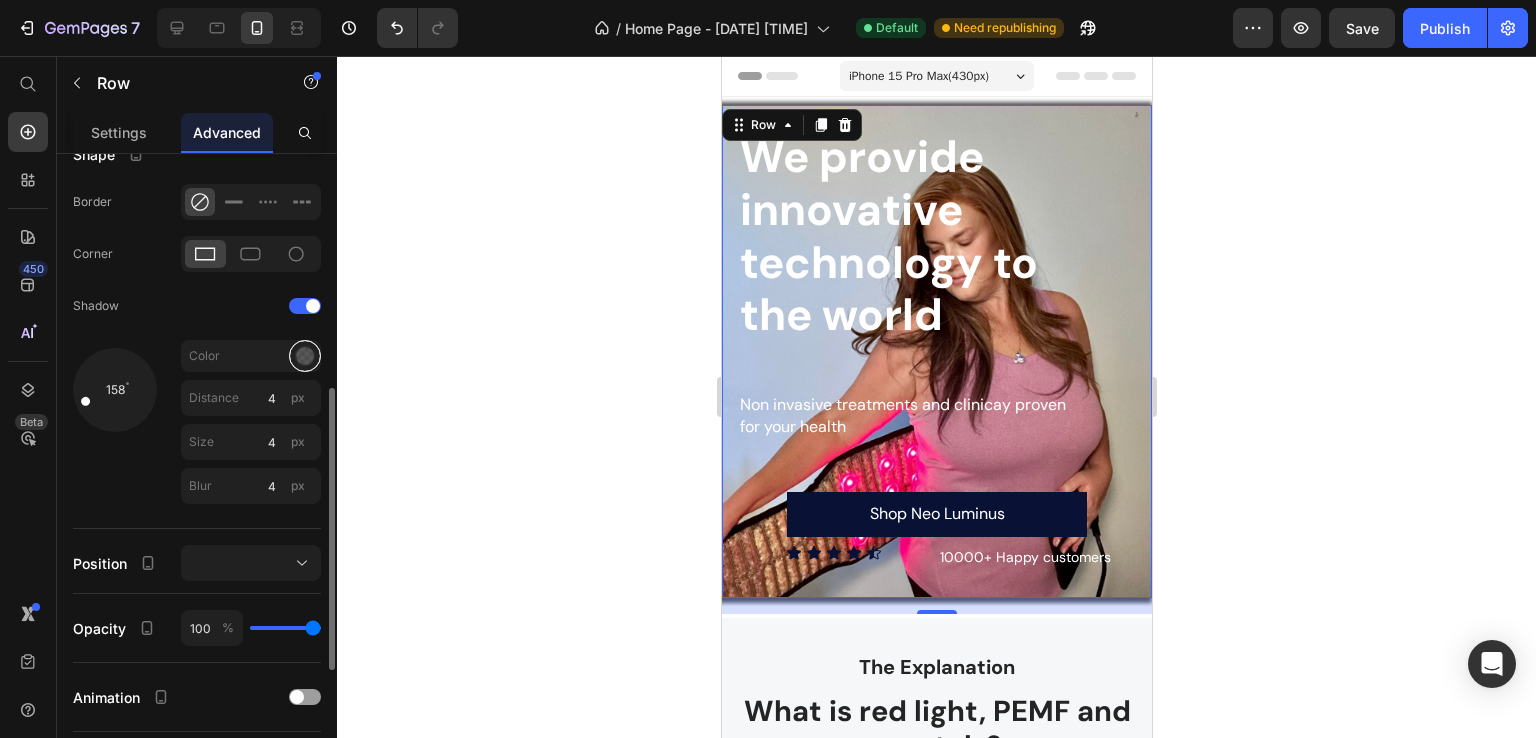 click at bounding box center (305, 356) 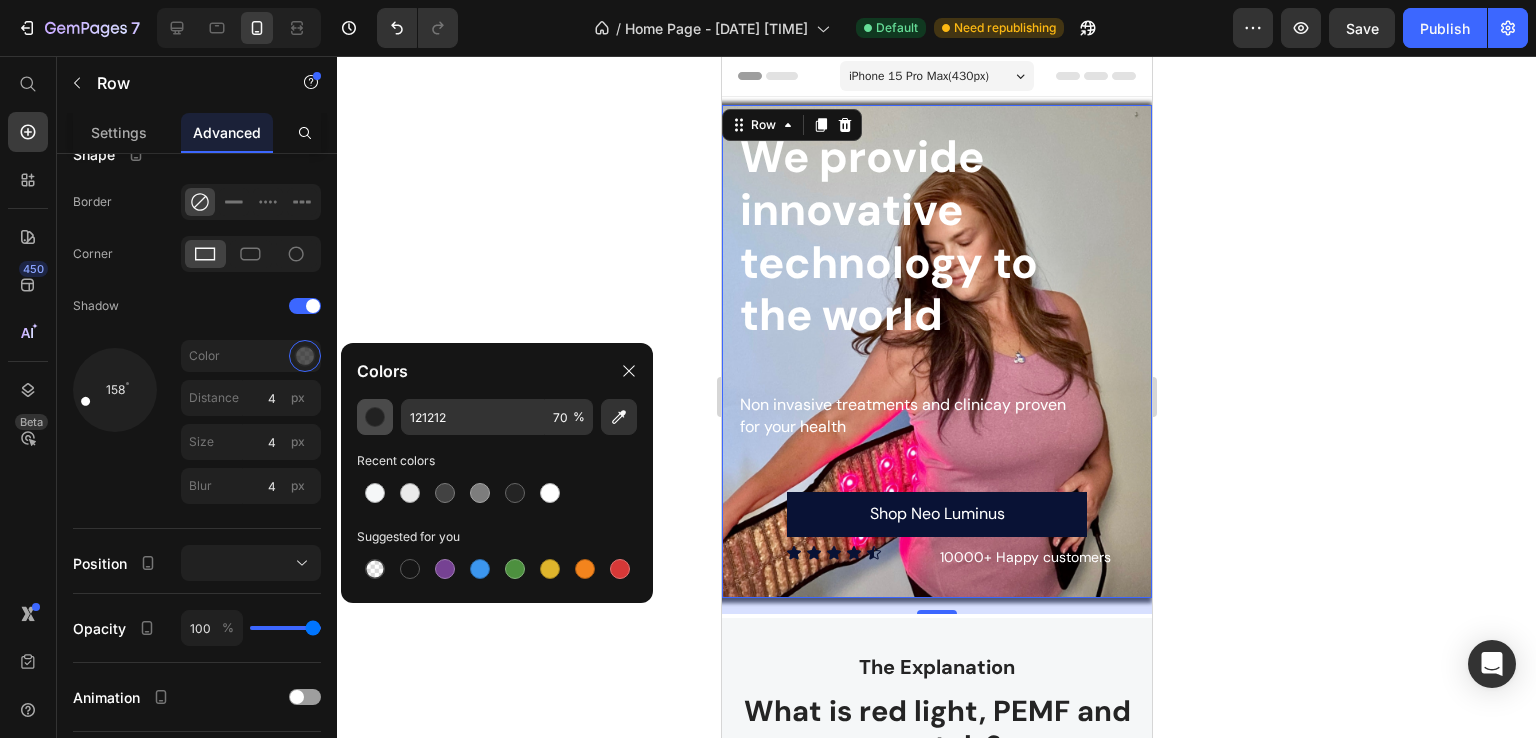 click at bounding box center [375, 417] 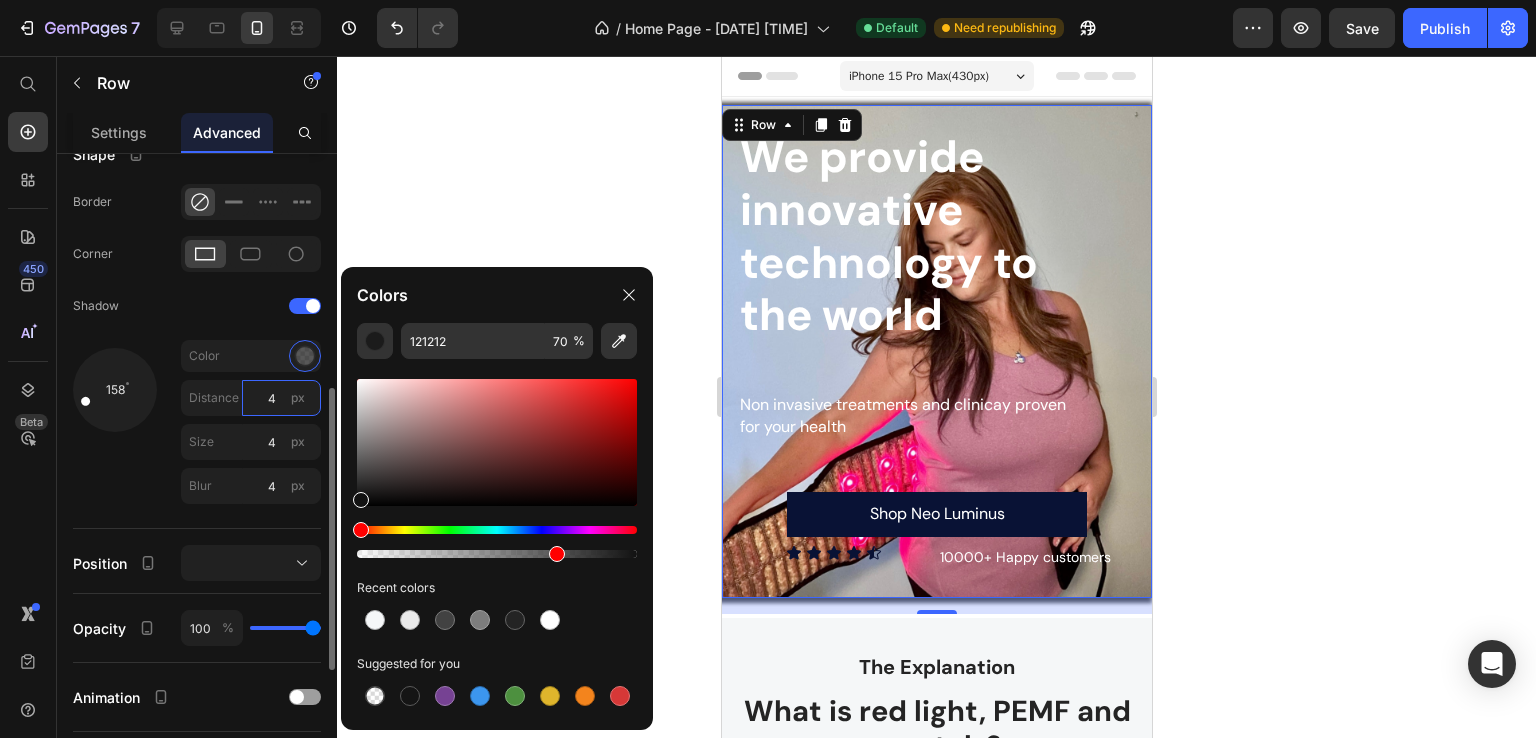 click on "4" at bounding box center [281, 398] 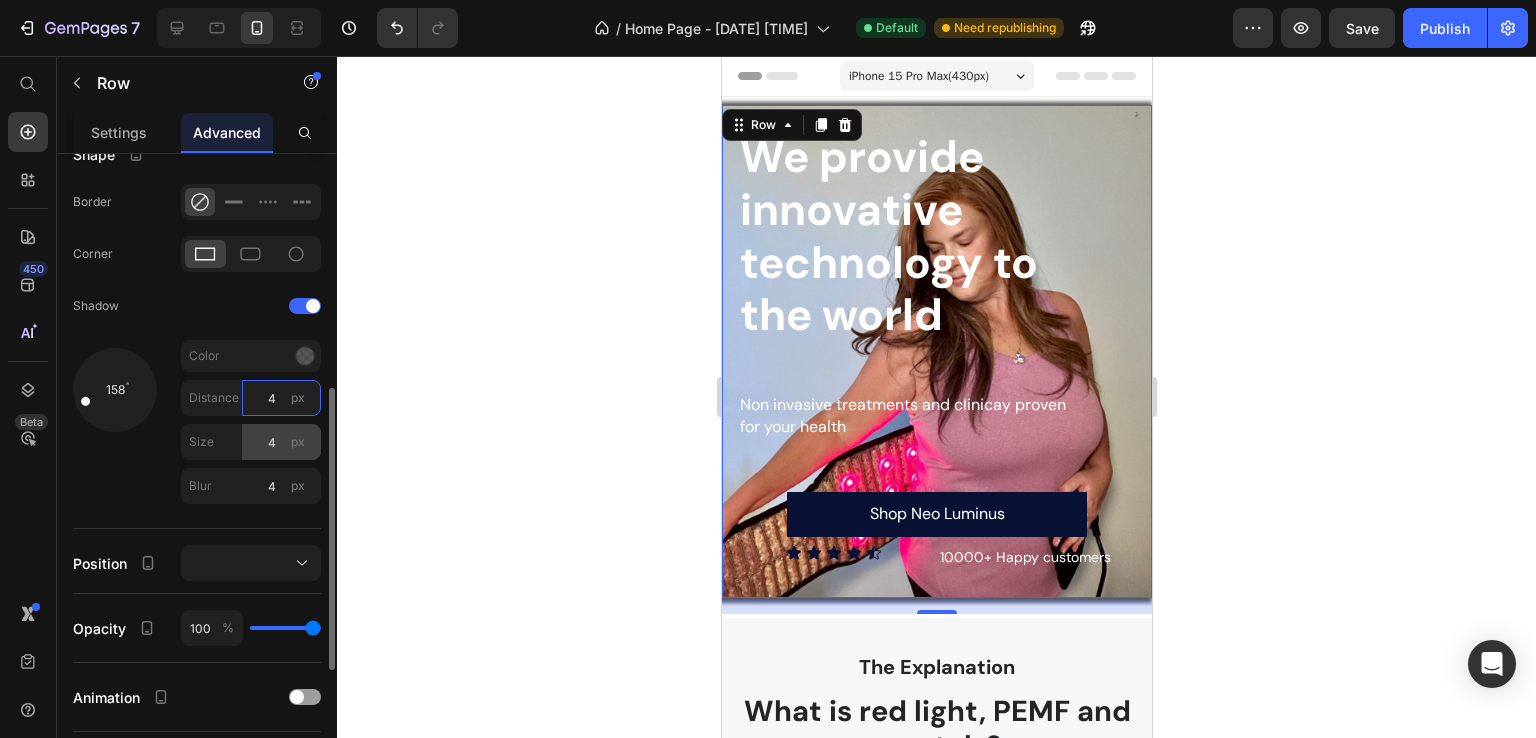 type on "0" 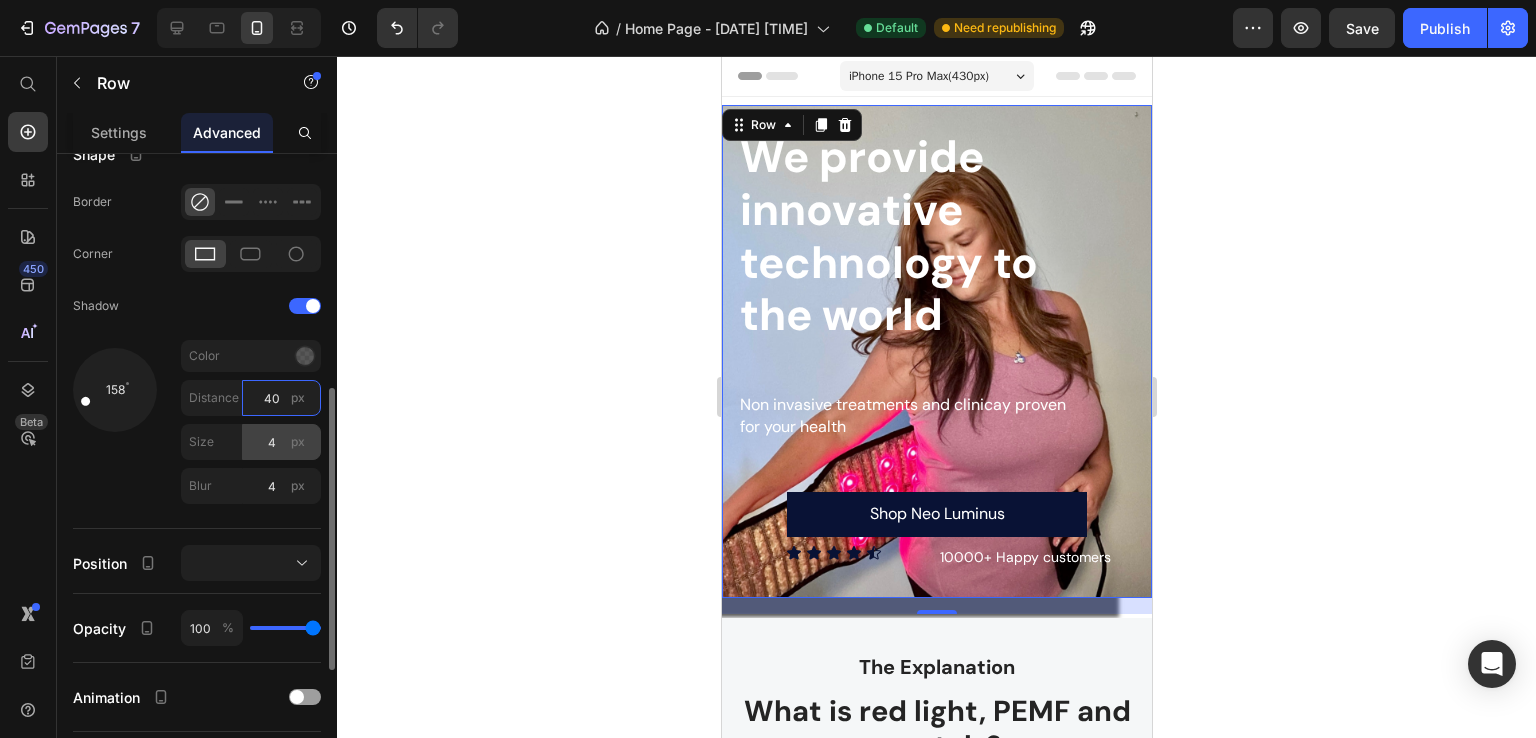 type on "40" 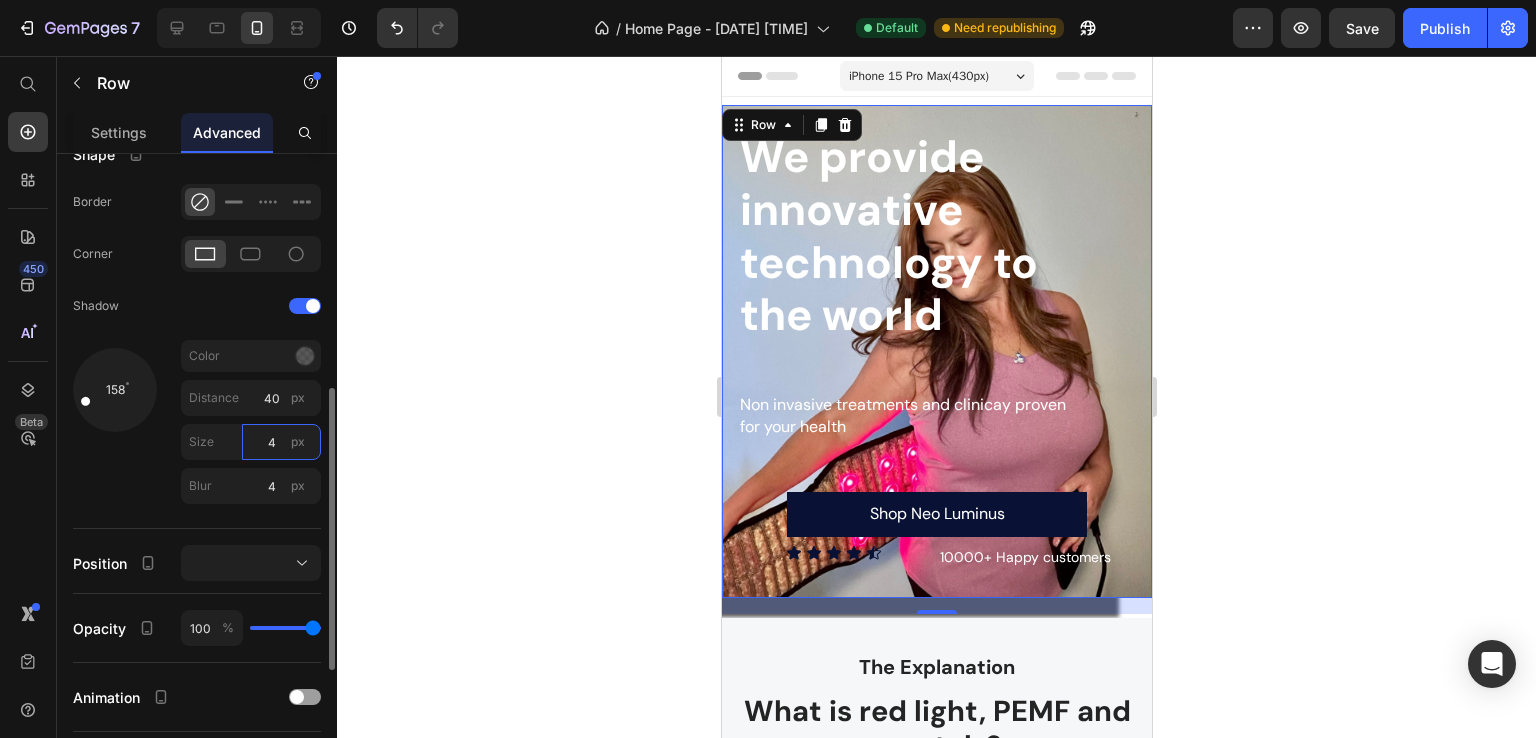 click on "4" at bounding box center (281, 442) 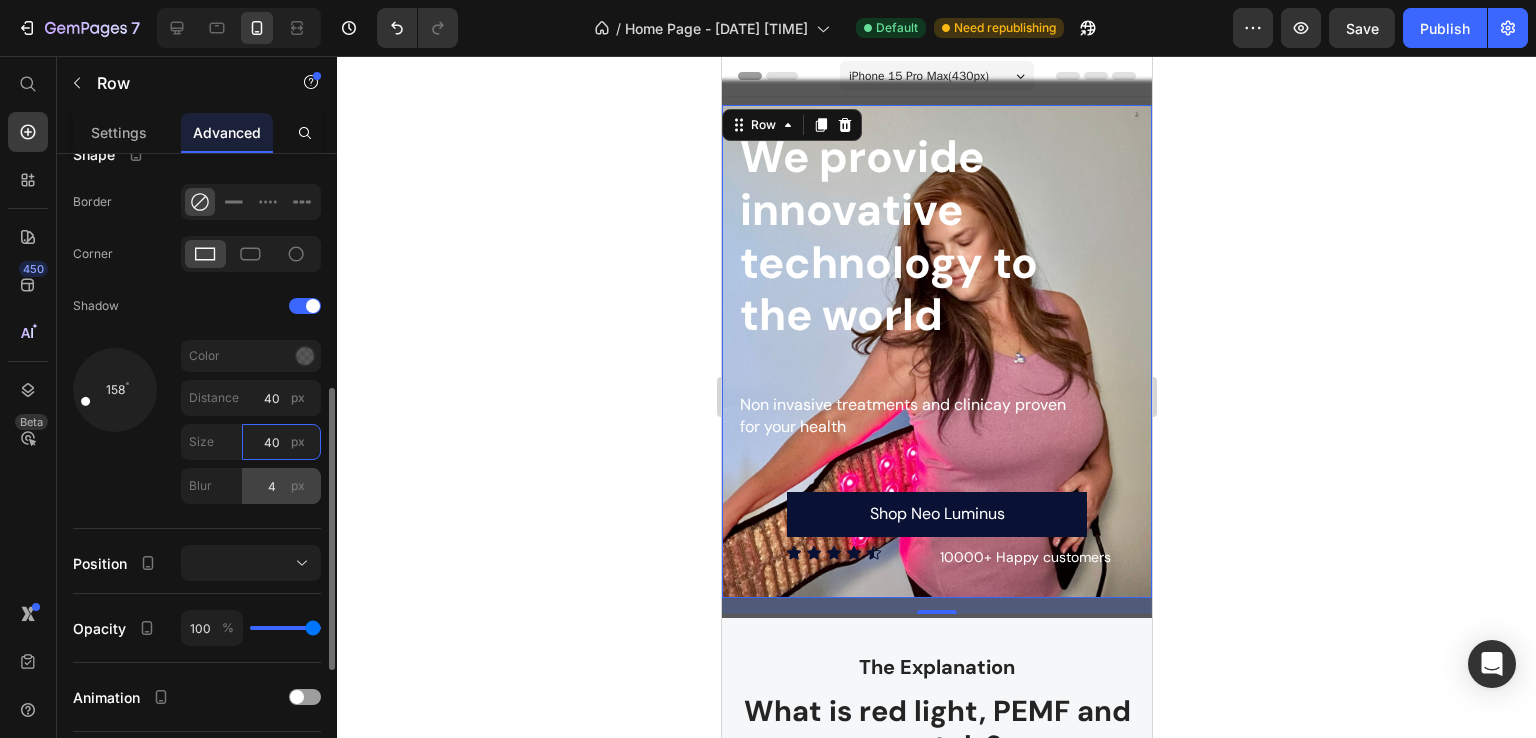 type on "40" 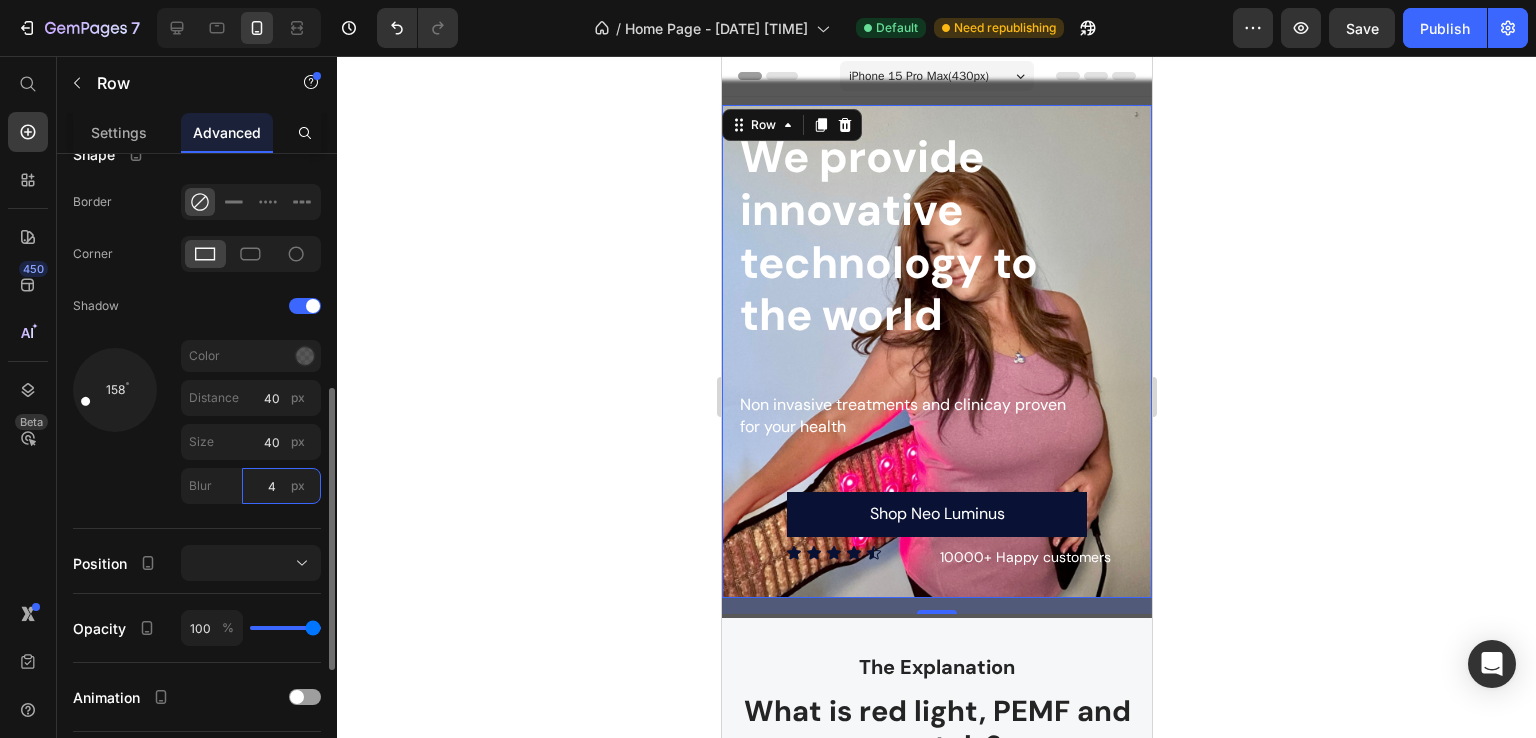 click on "4" at bounding box center (281, 486) 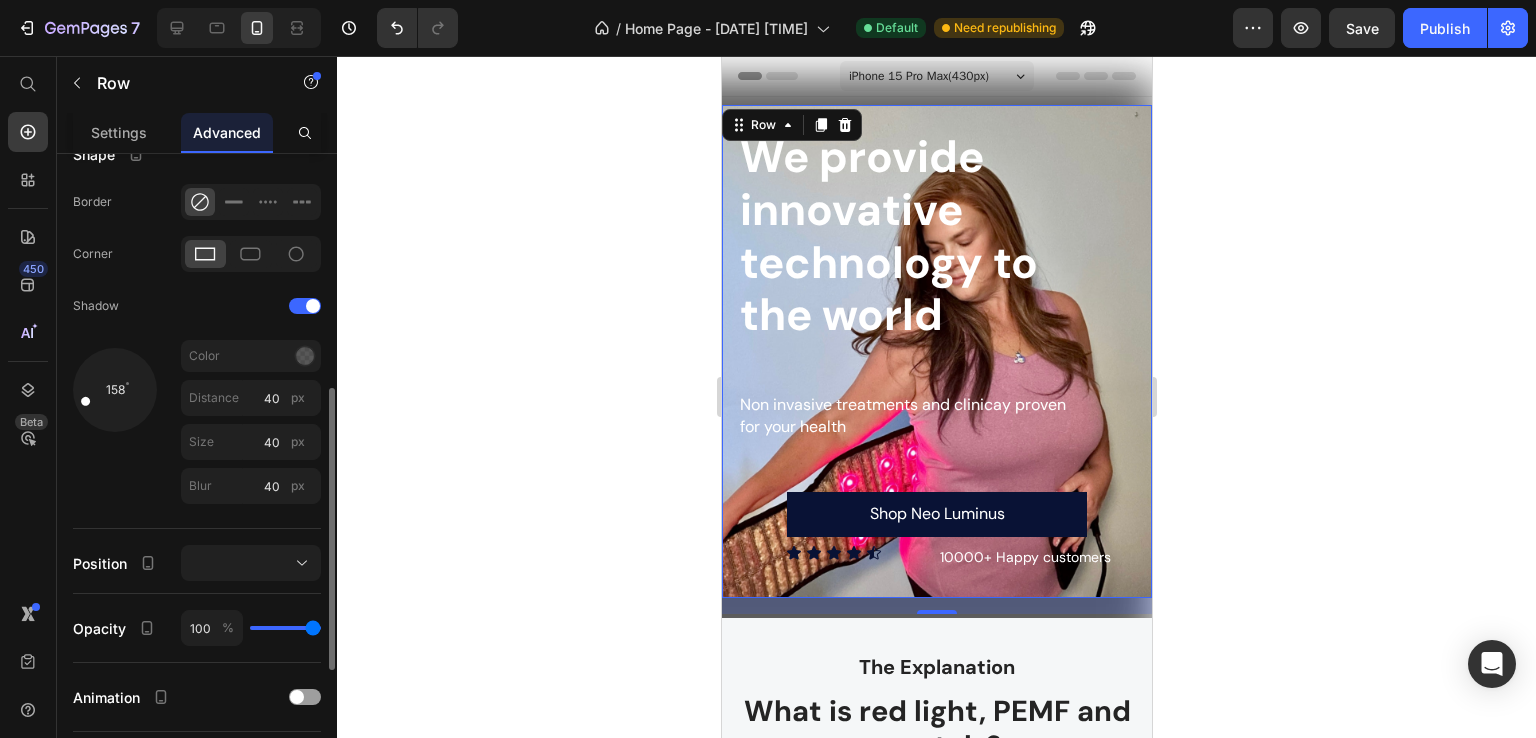 click on "158" at bounding box center [115, 426] 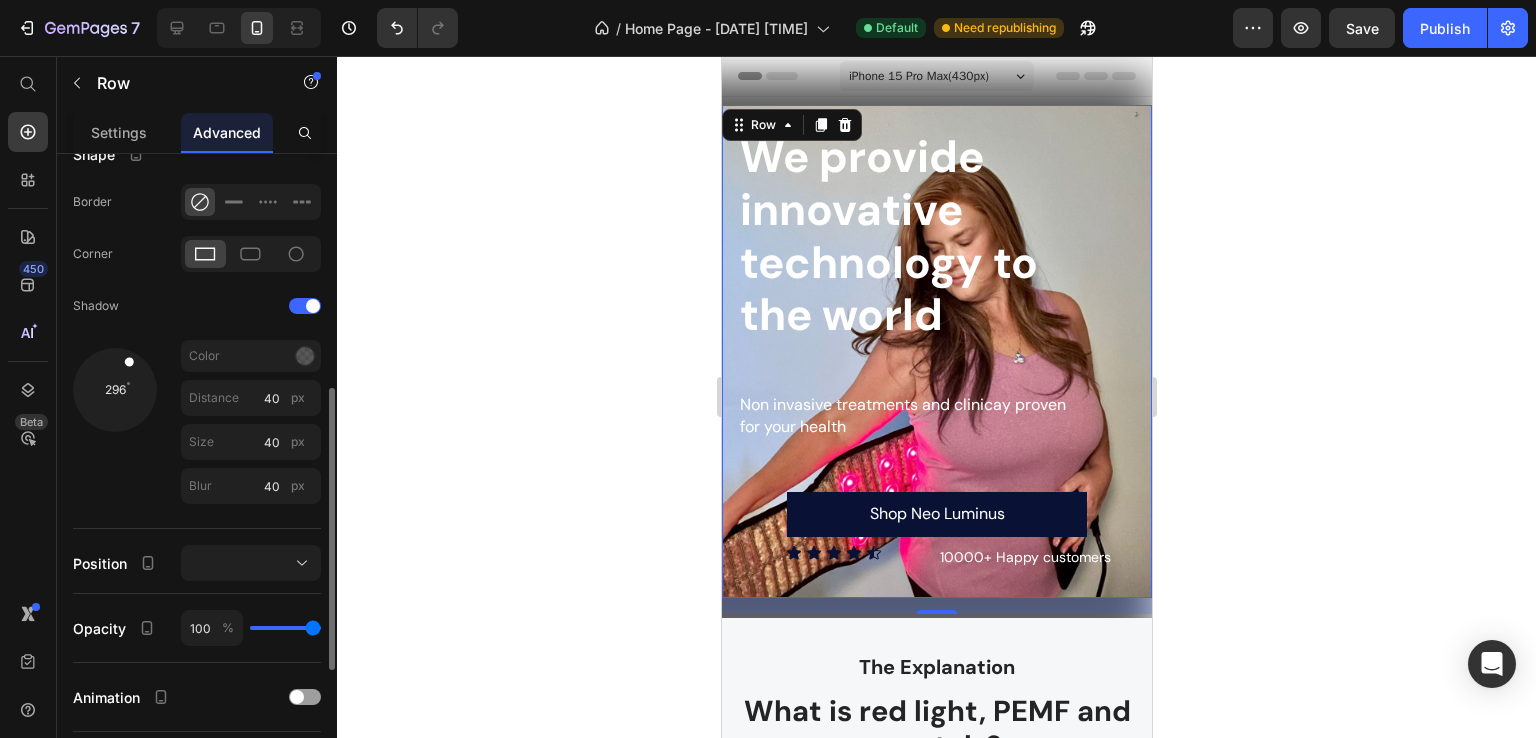 drag, startPoint x: 78, startPoint y: 399, endPoint x: 132, endPoint y: 341, distance: 79.24645 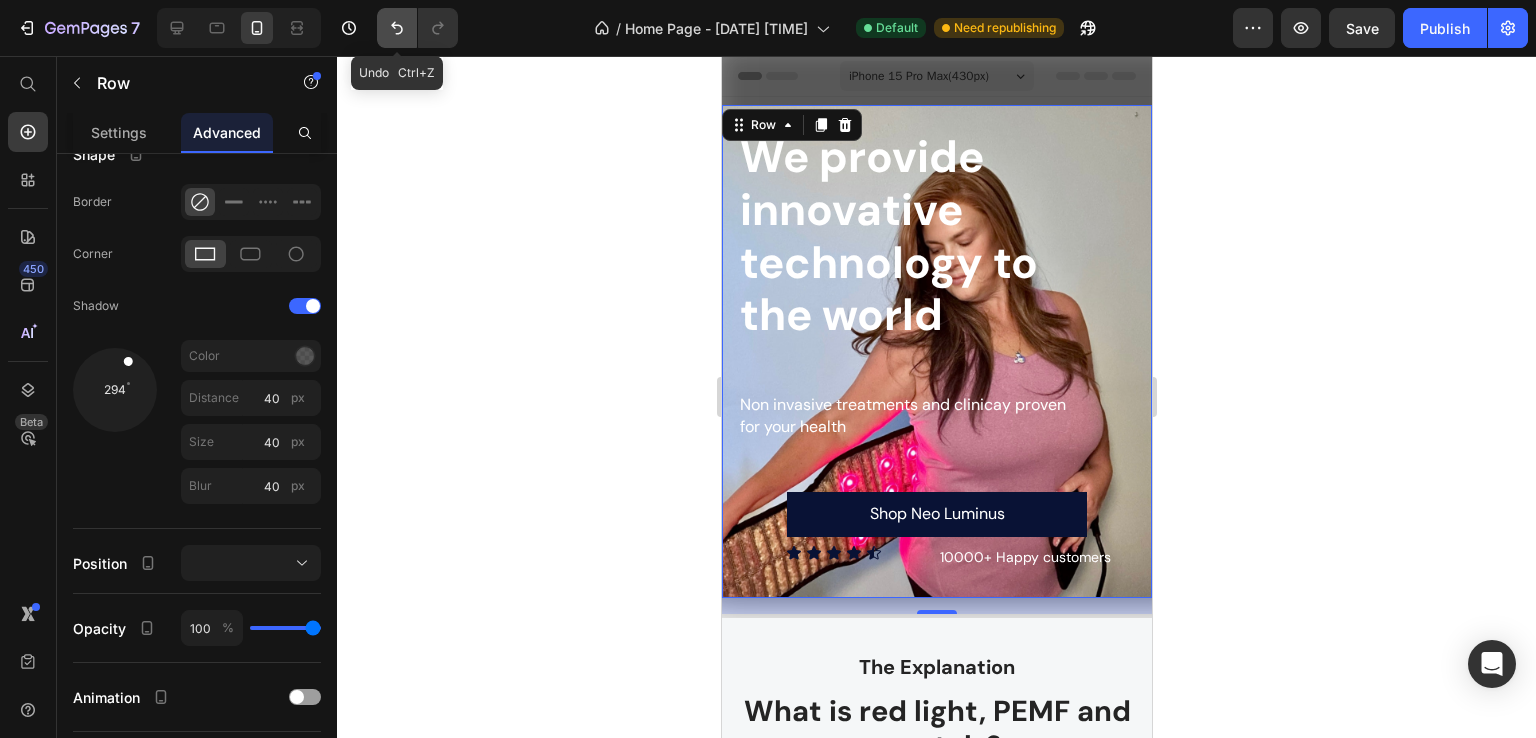 click 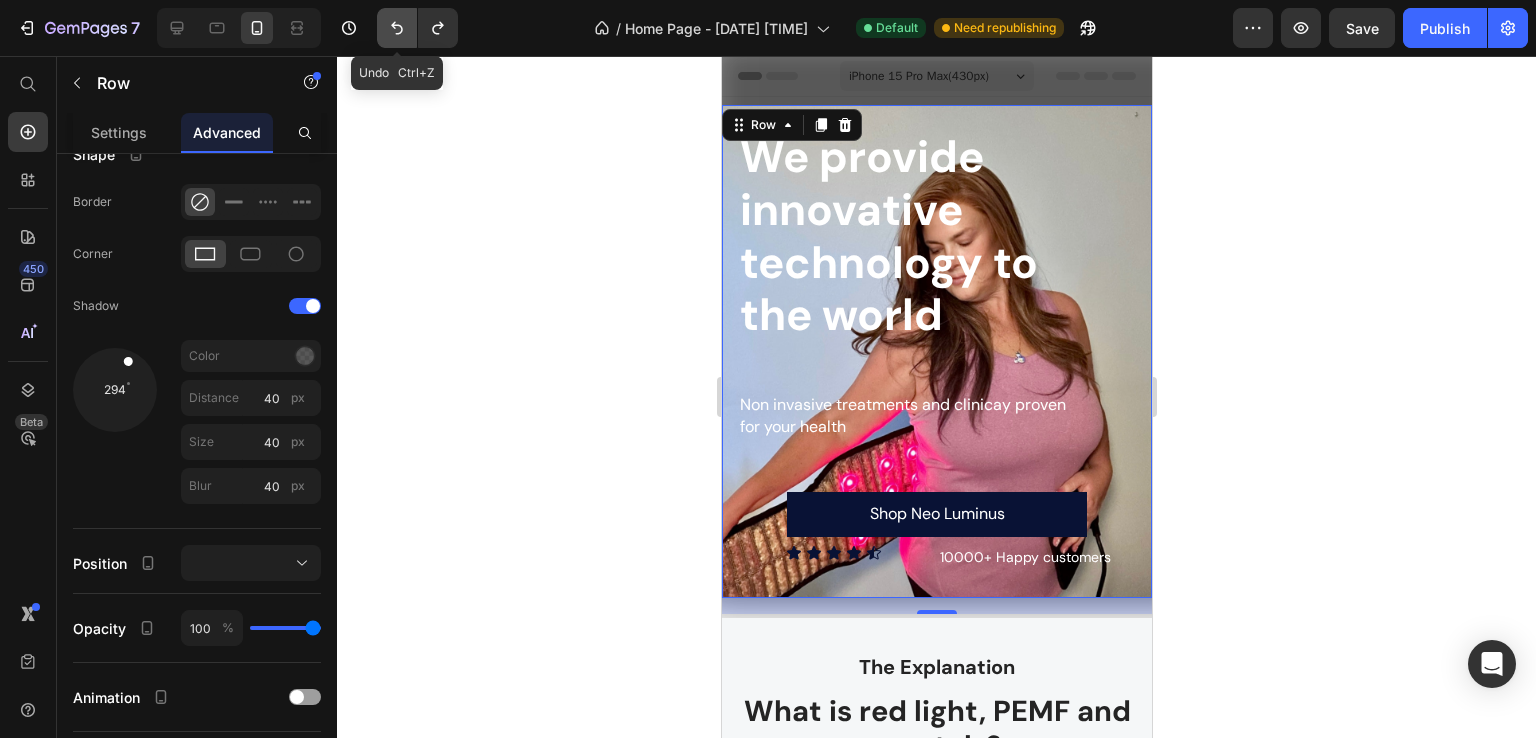 click 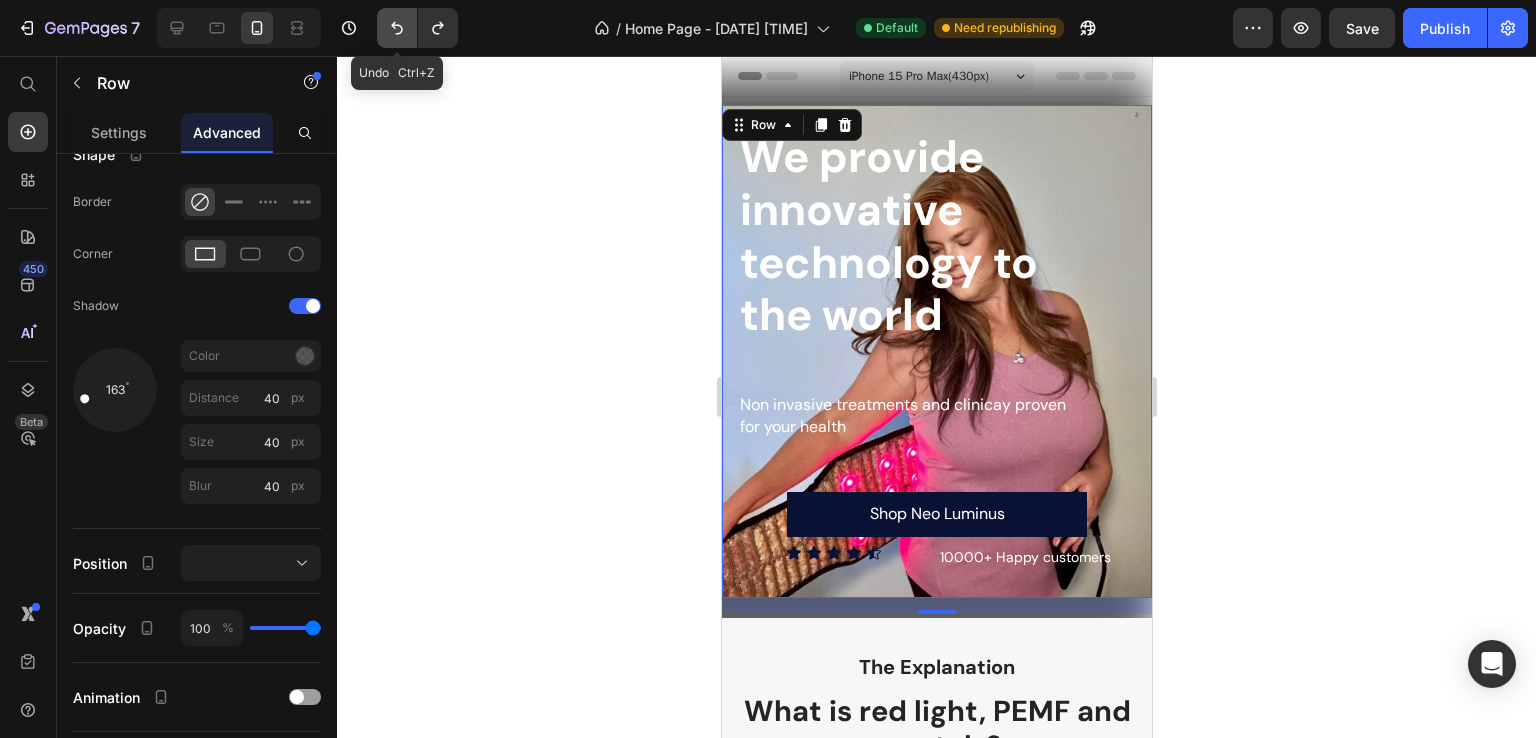 click 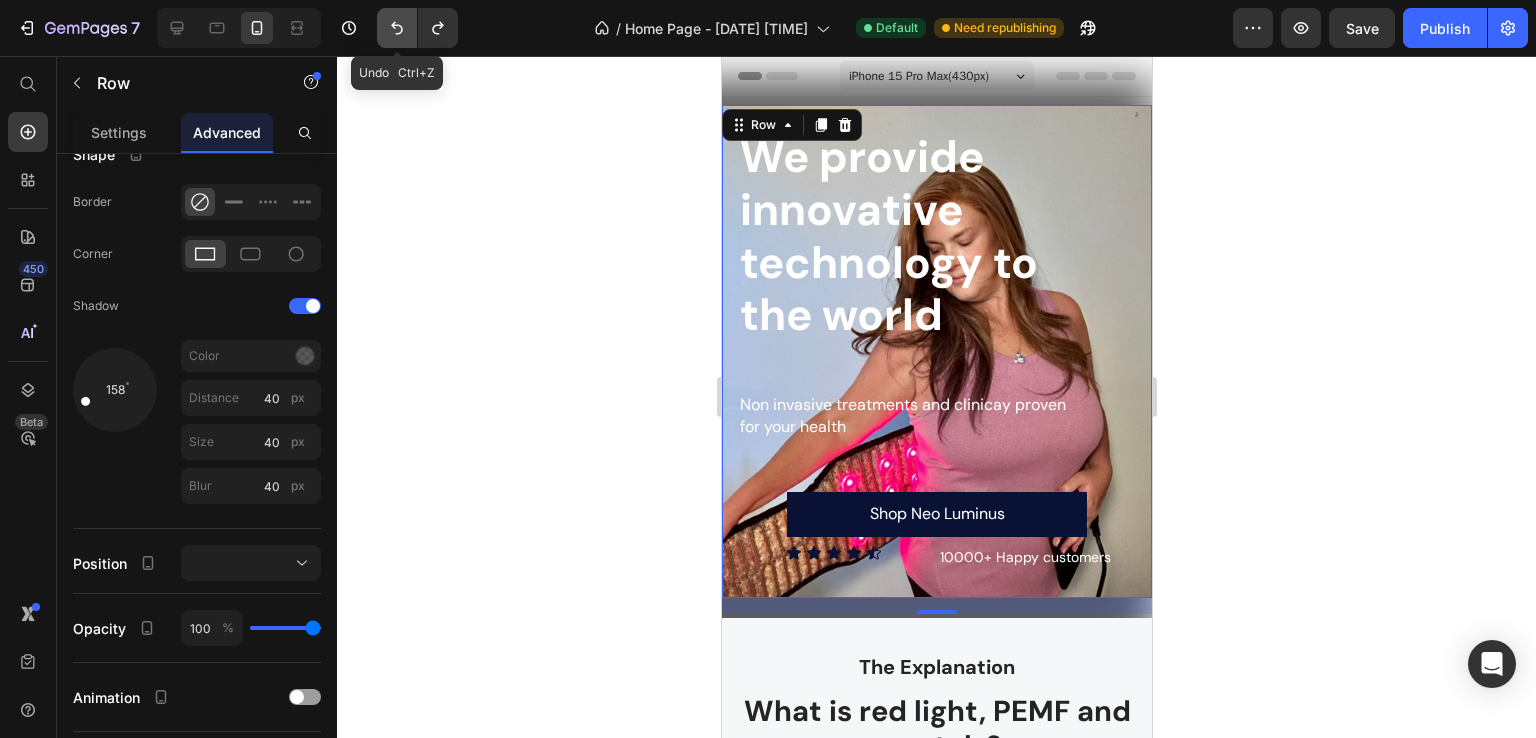click 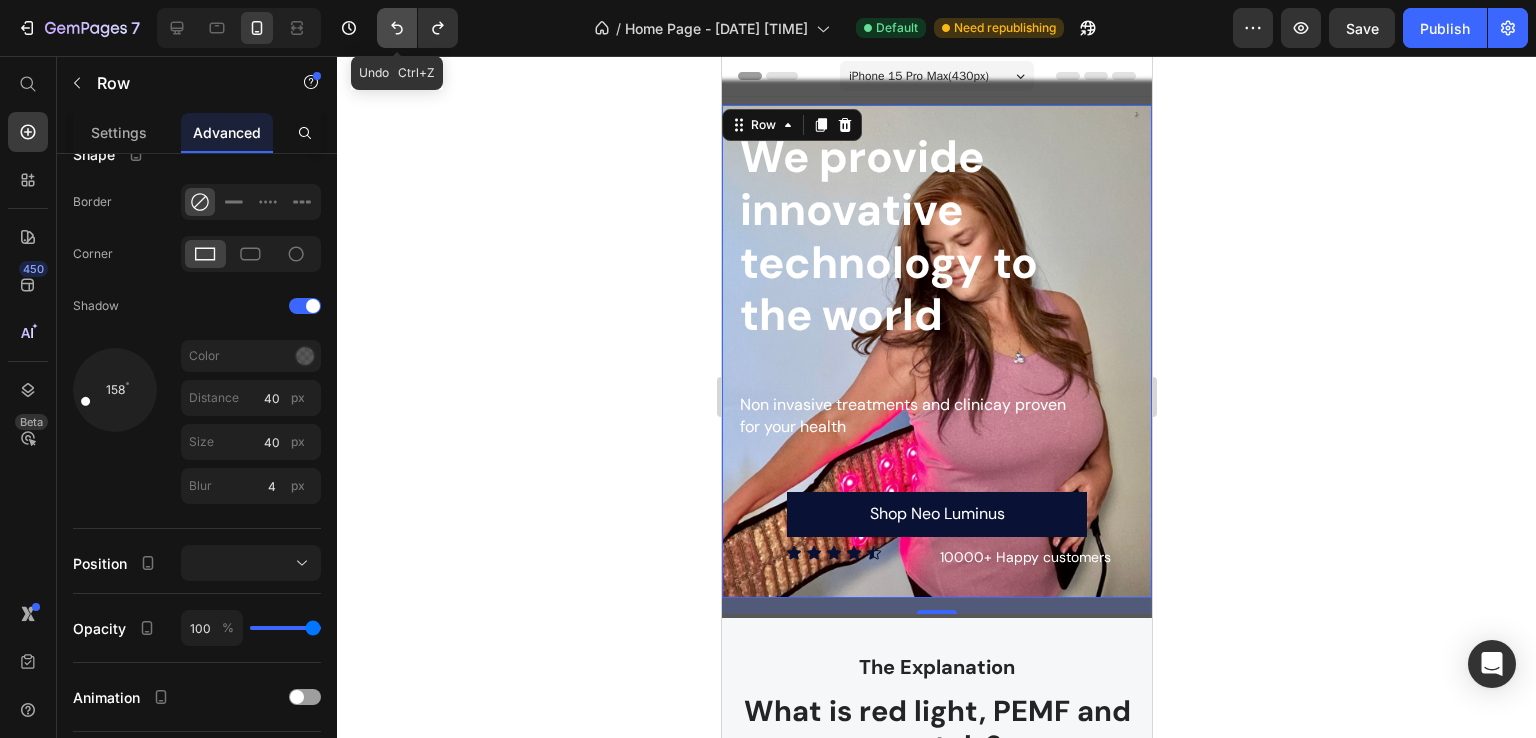 click 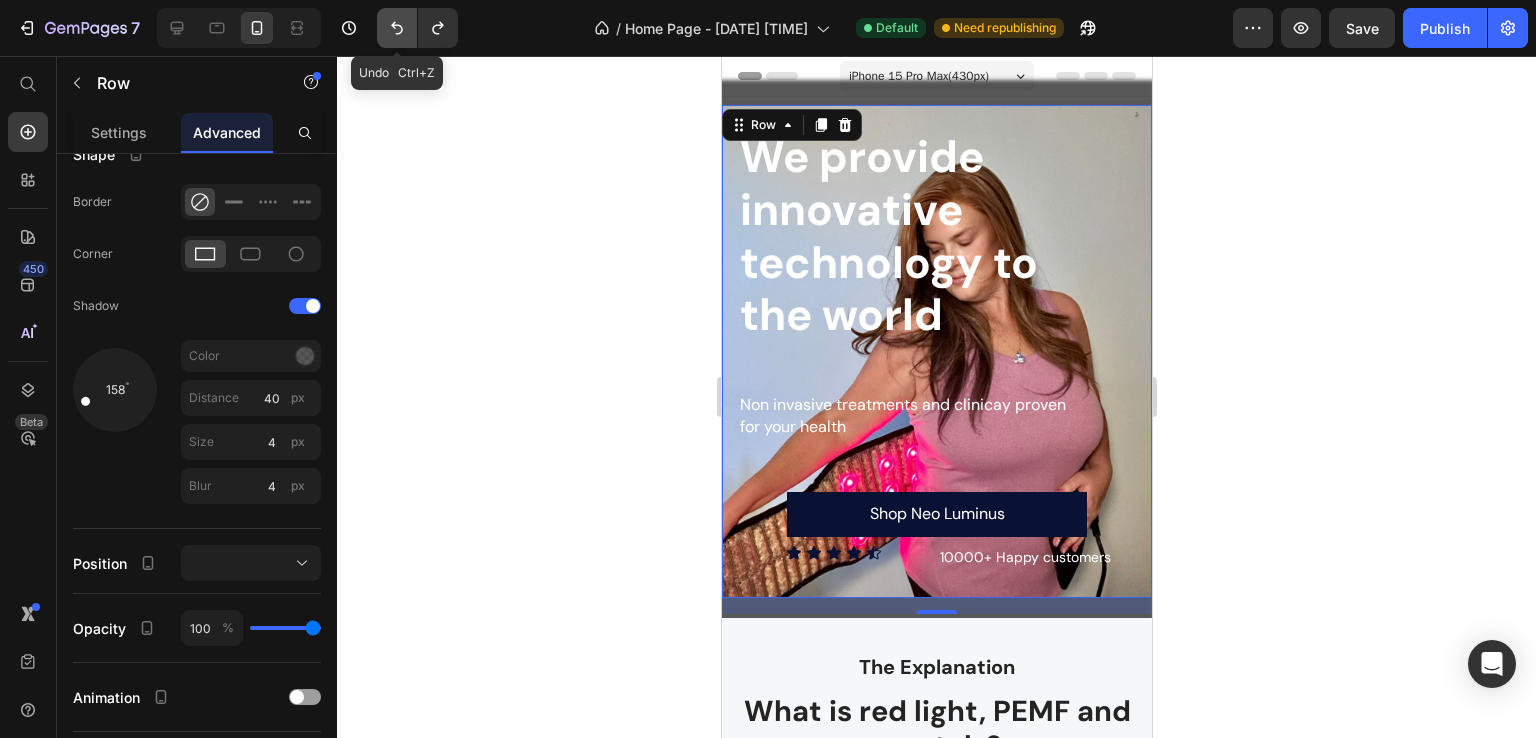 click 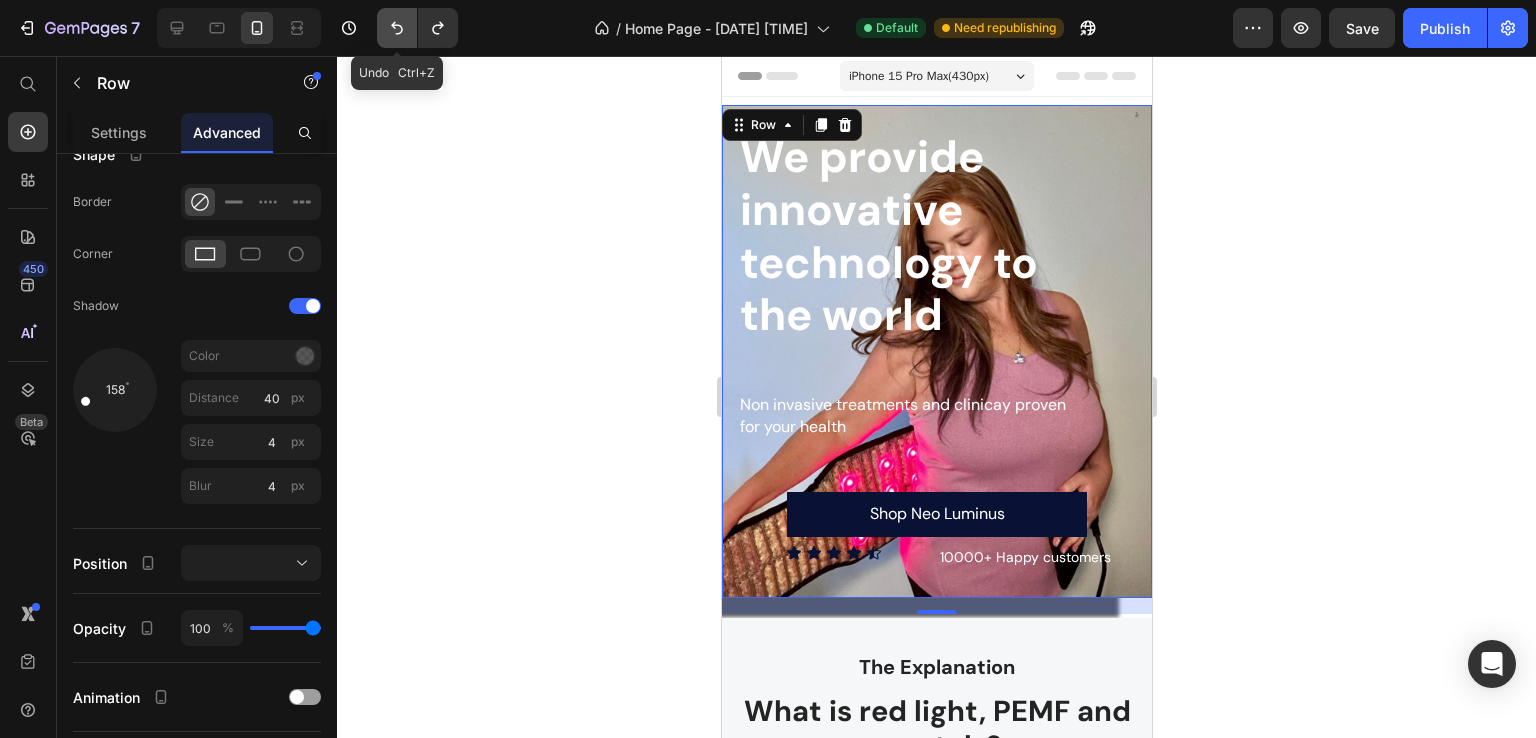 click 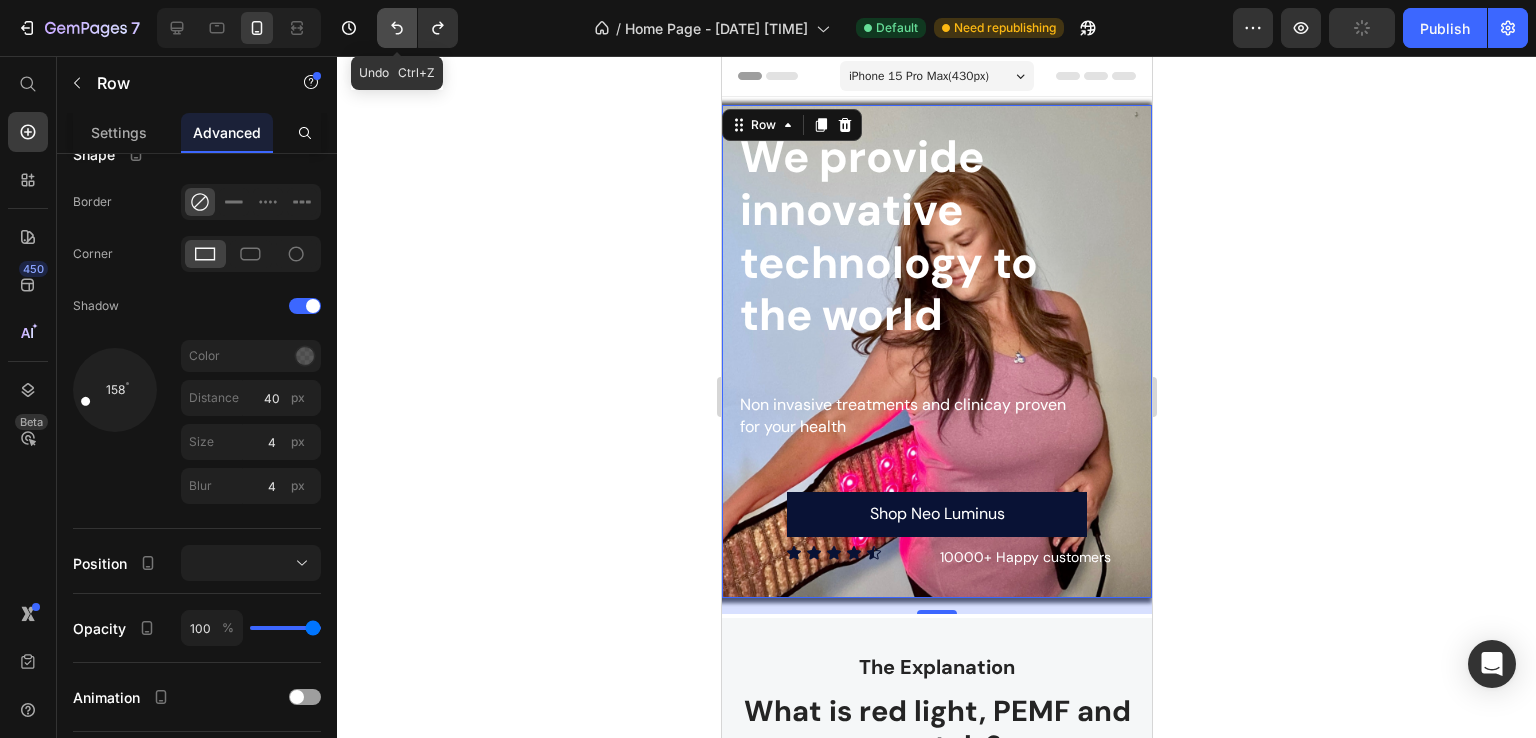 type on "4" 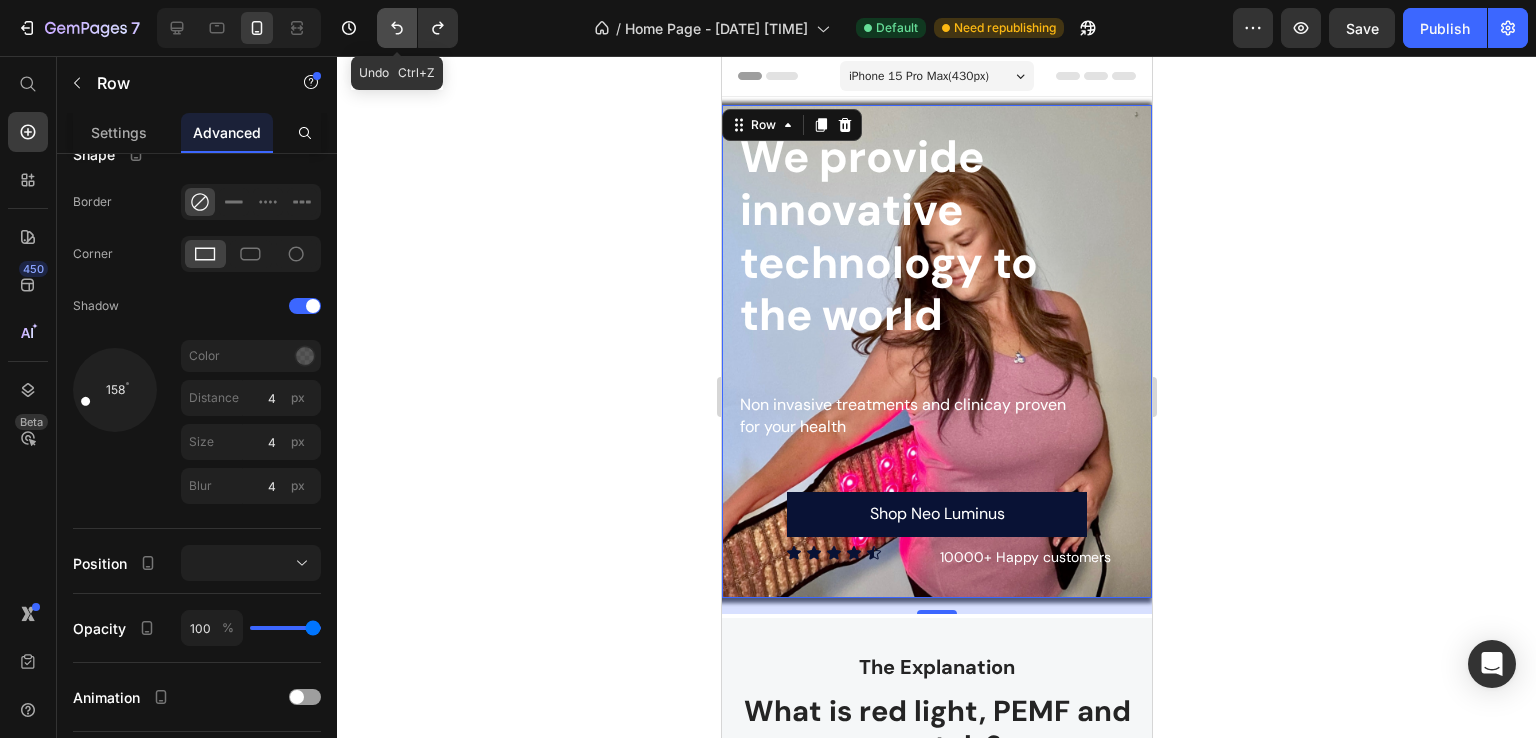 click 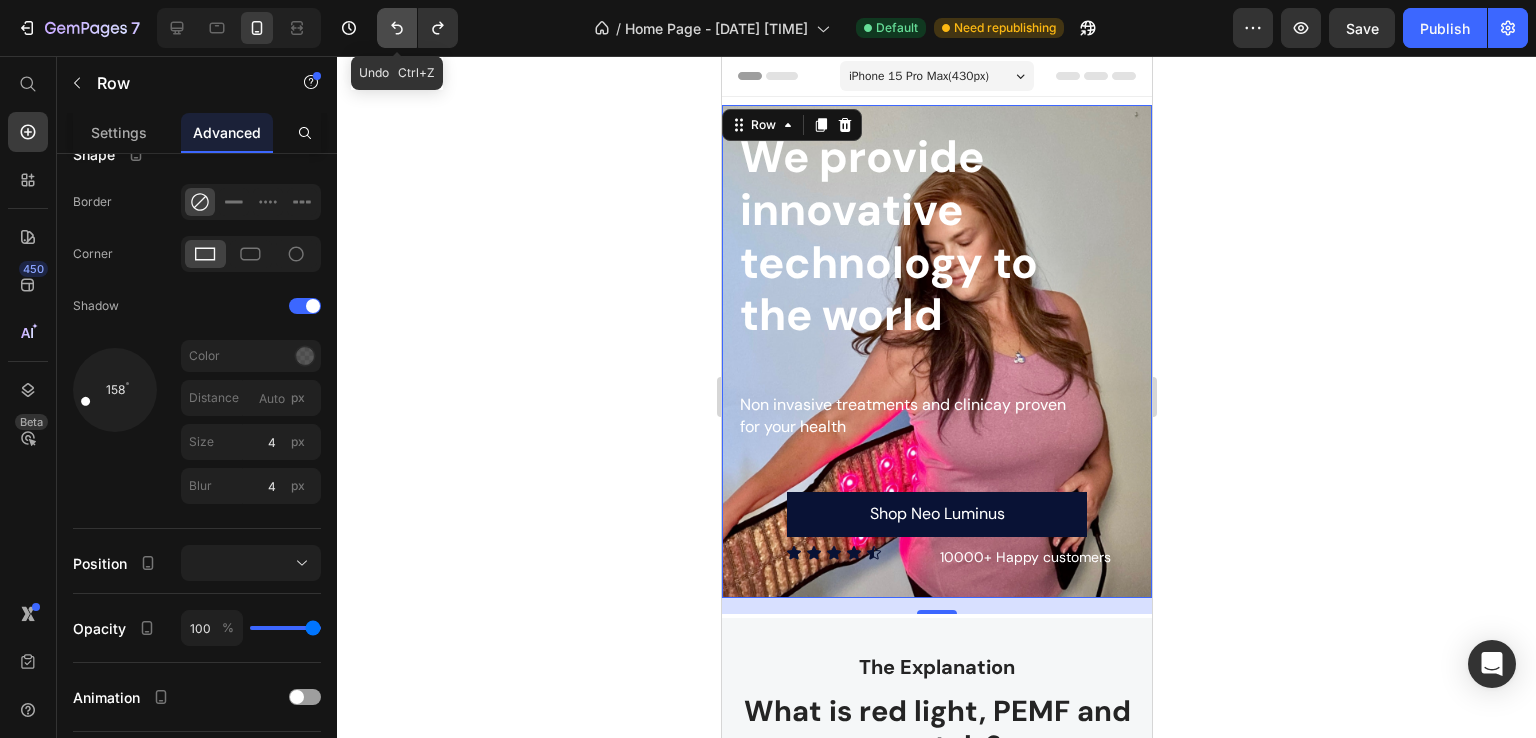 click 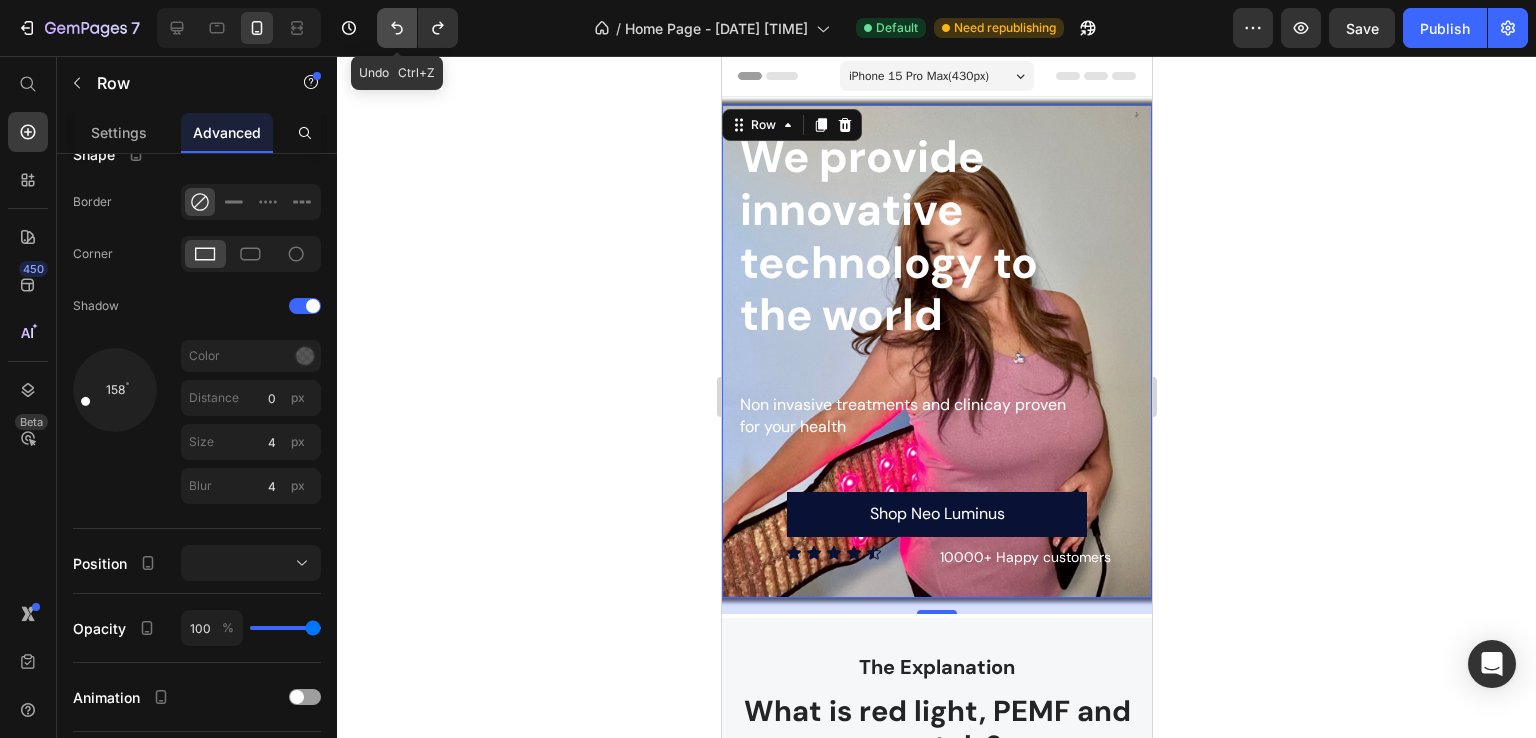 click 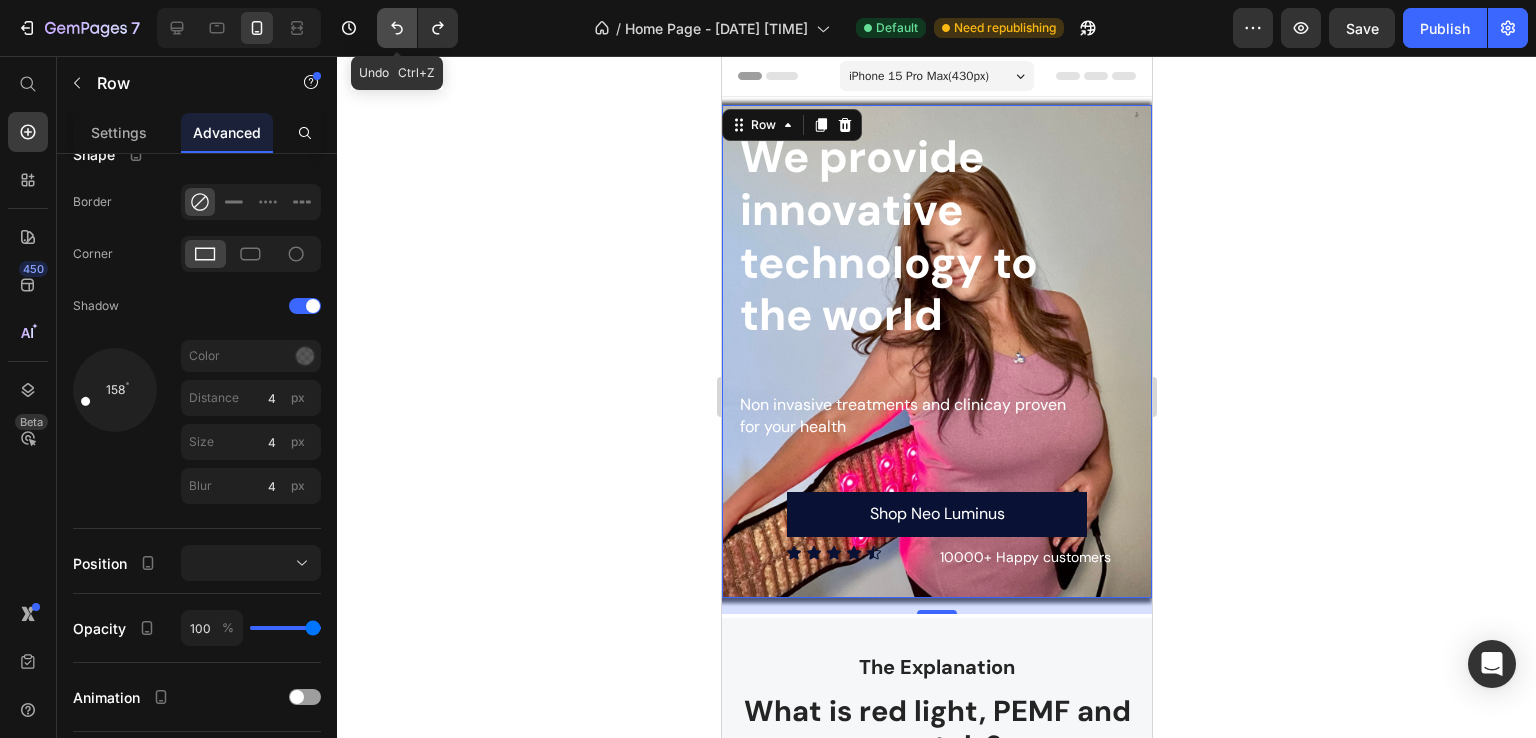 click 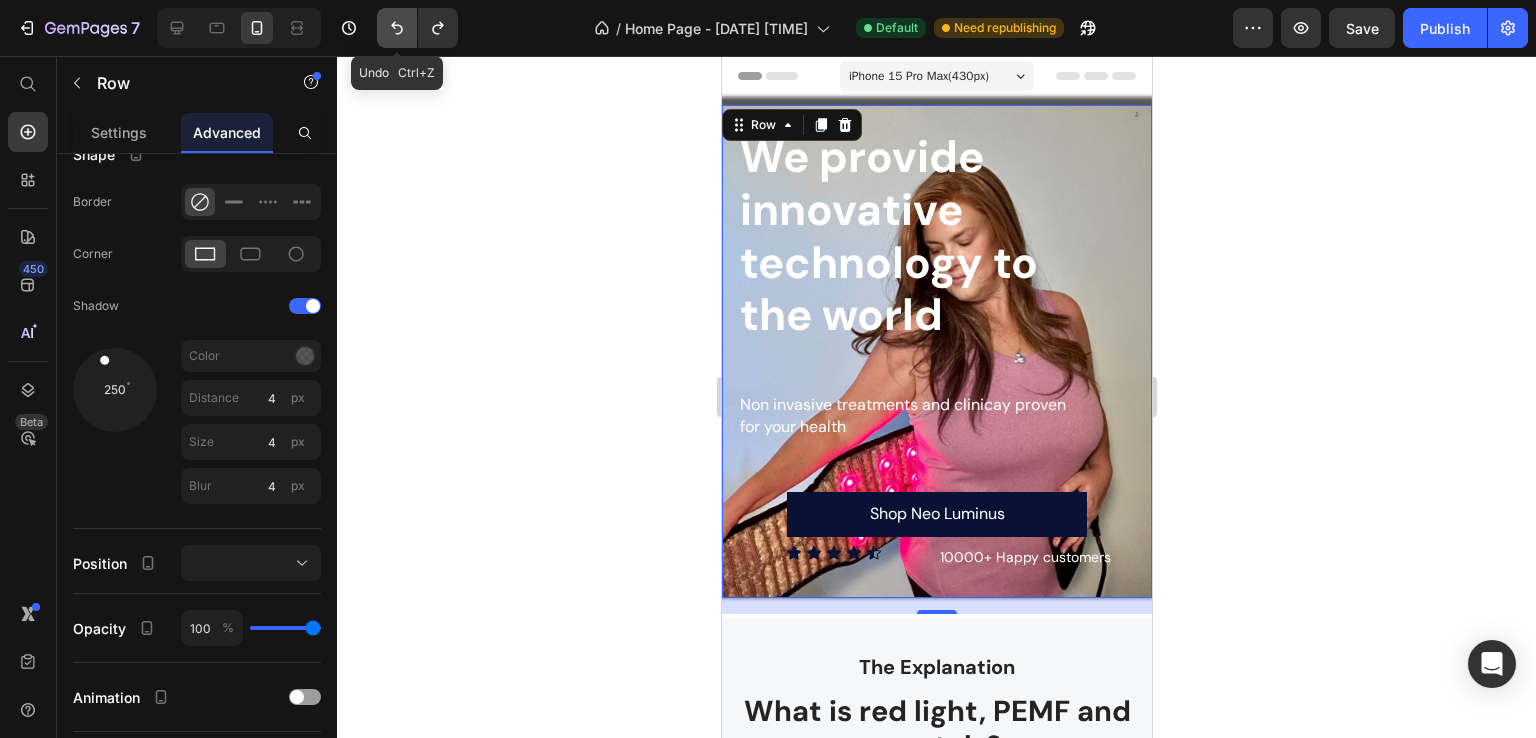 click 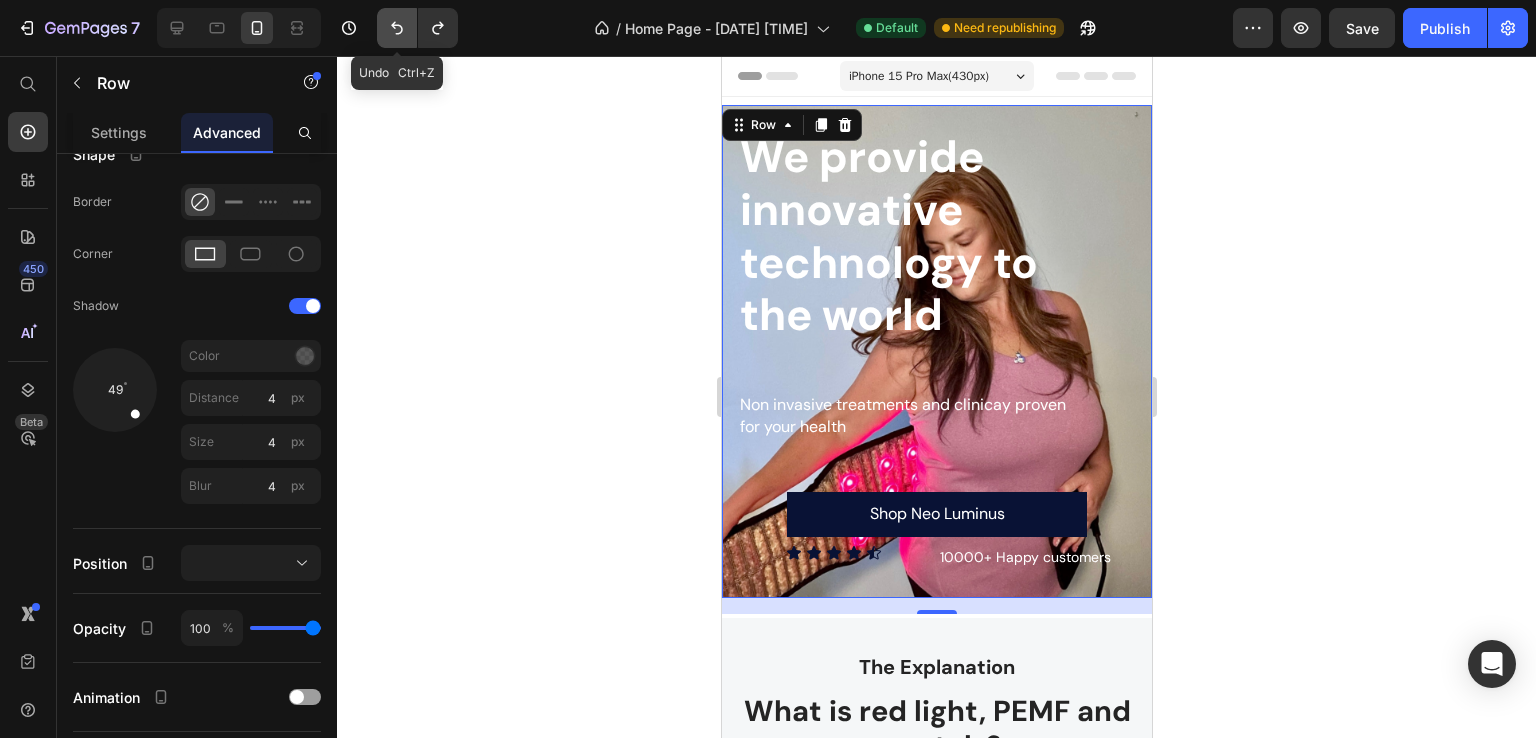 click 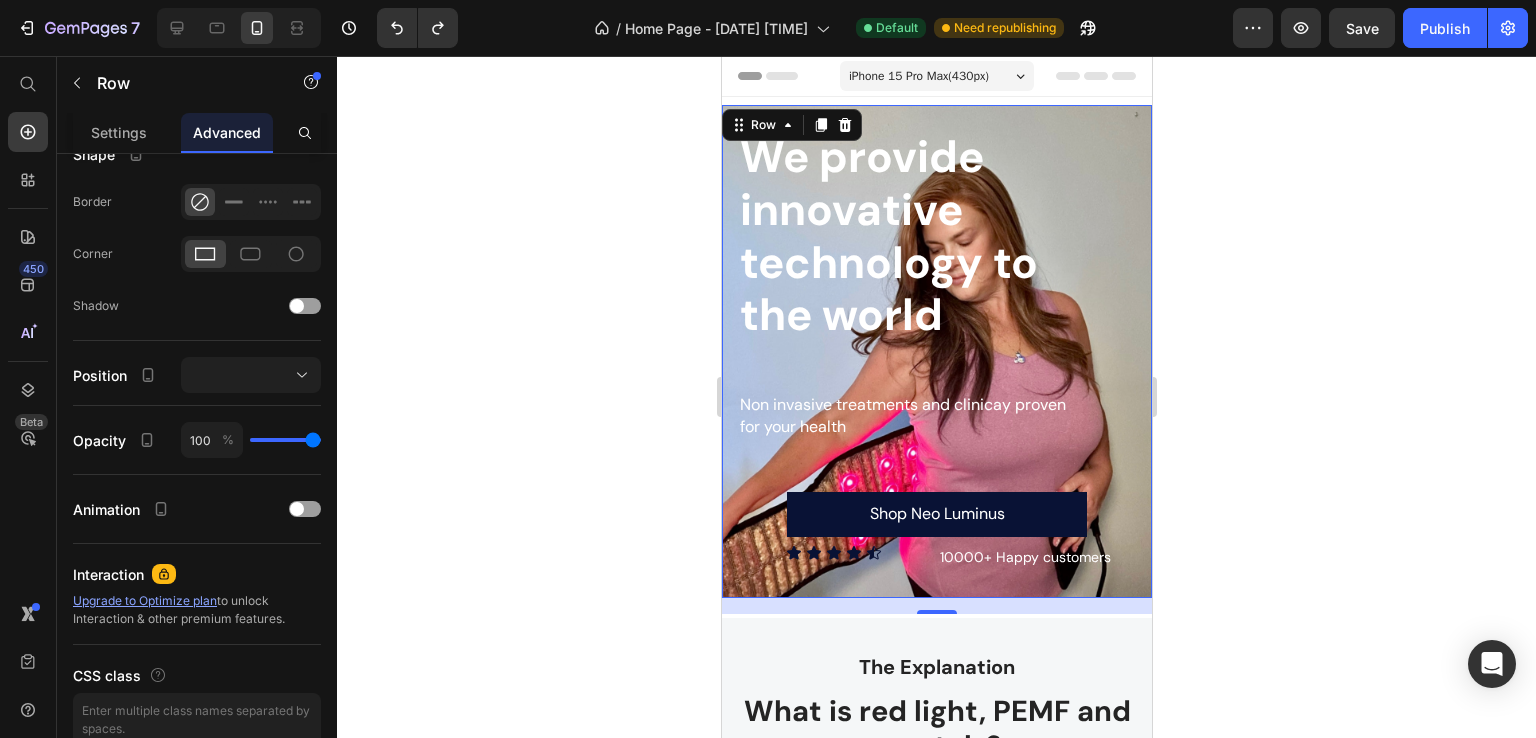 click 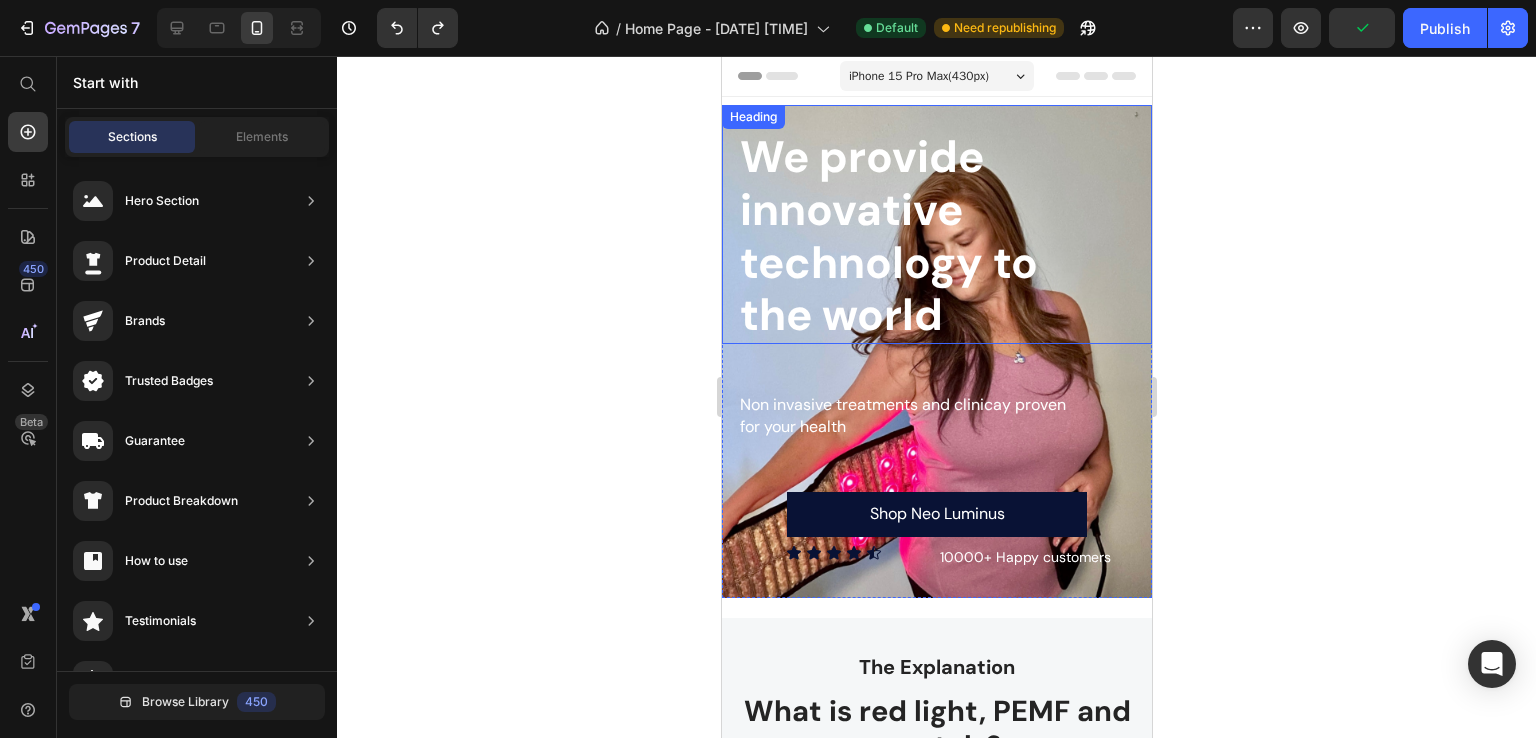click on "We provide innovative technology to" at bounding box center (888, 210) 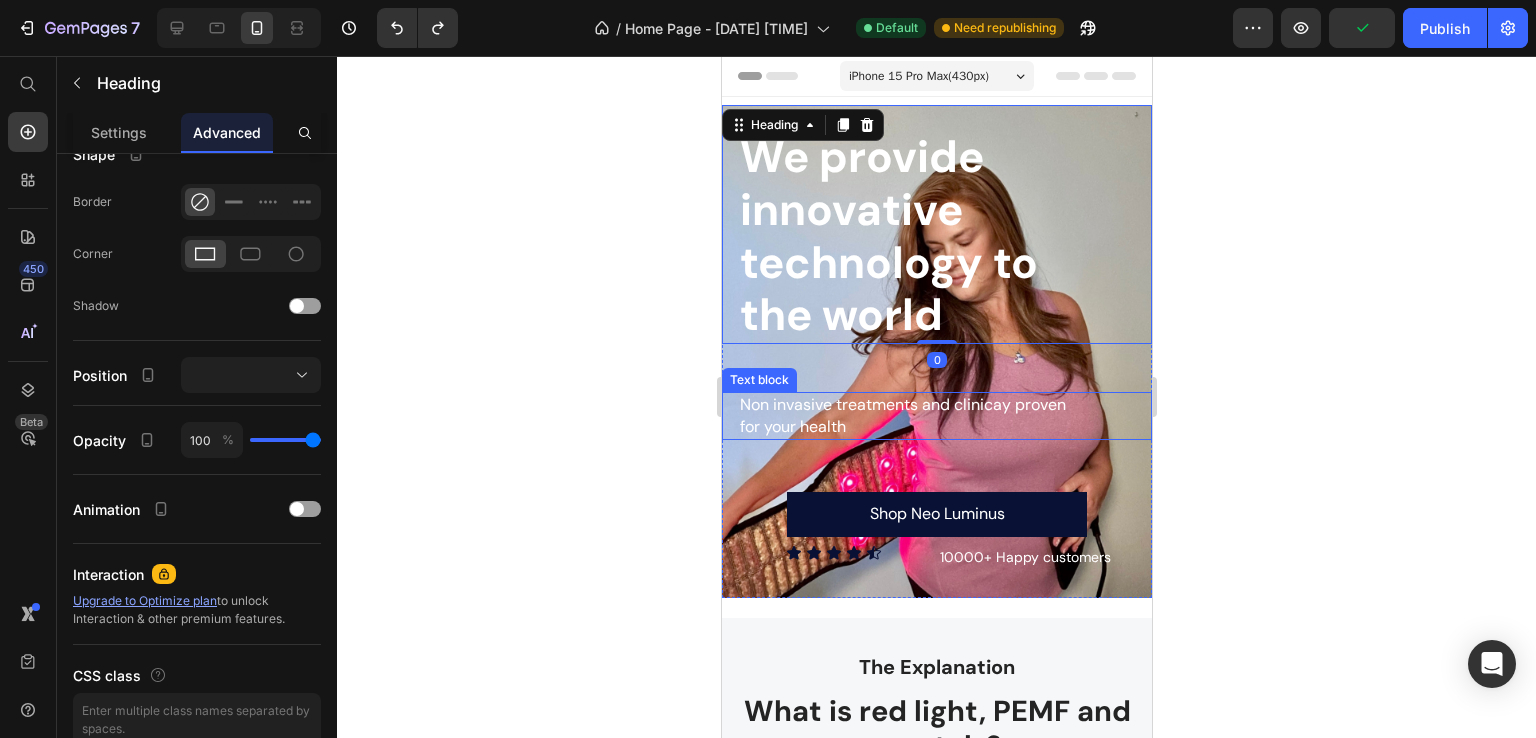 scroll, scrollTop: 0, scrollLeft: 0, axis: both 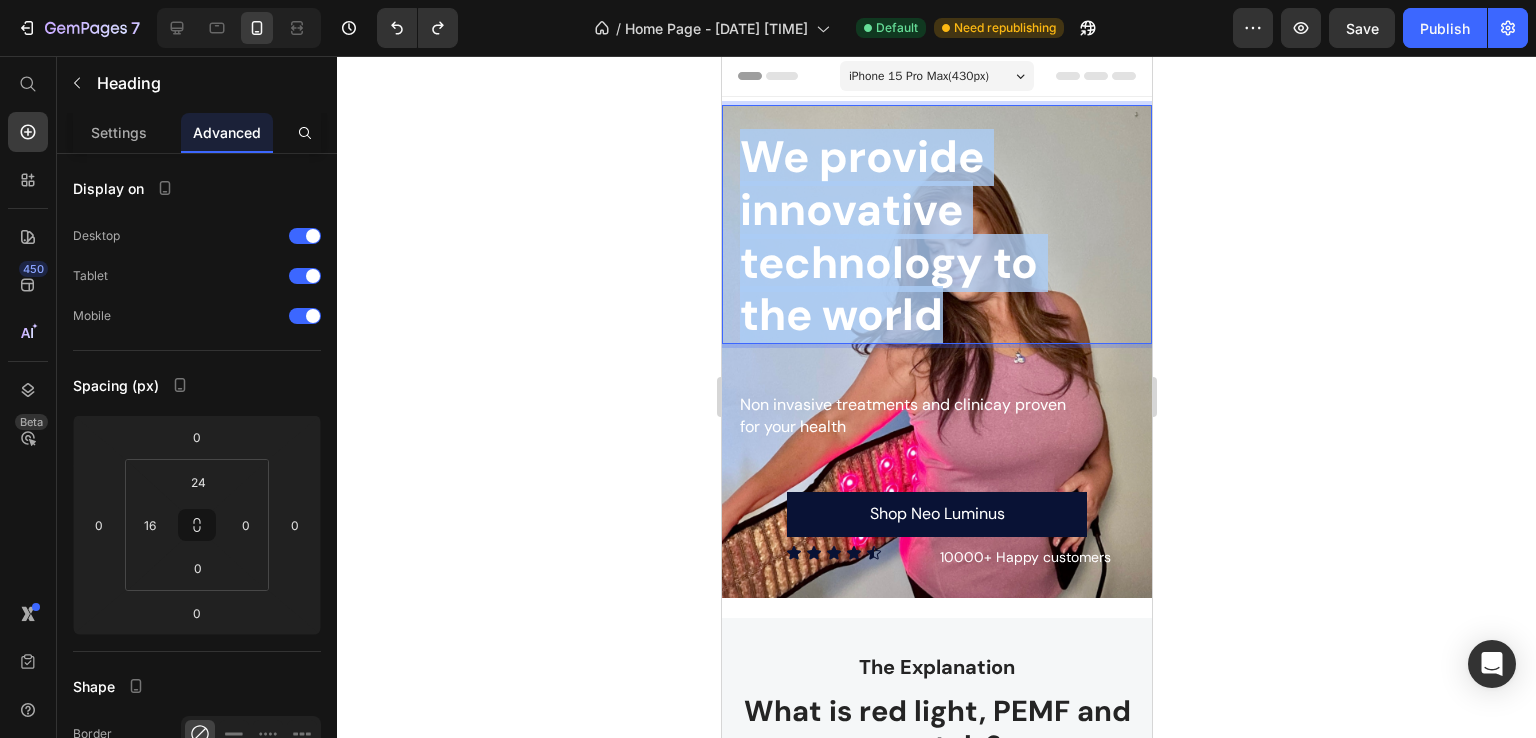 drag, startPoint x: 939, startPoint y: 314, endPoint x: 726, endPoint y: 159, distance: 263.4274 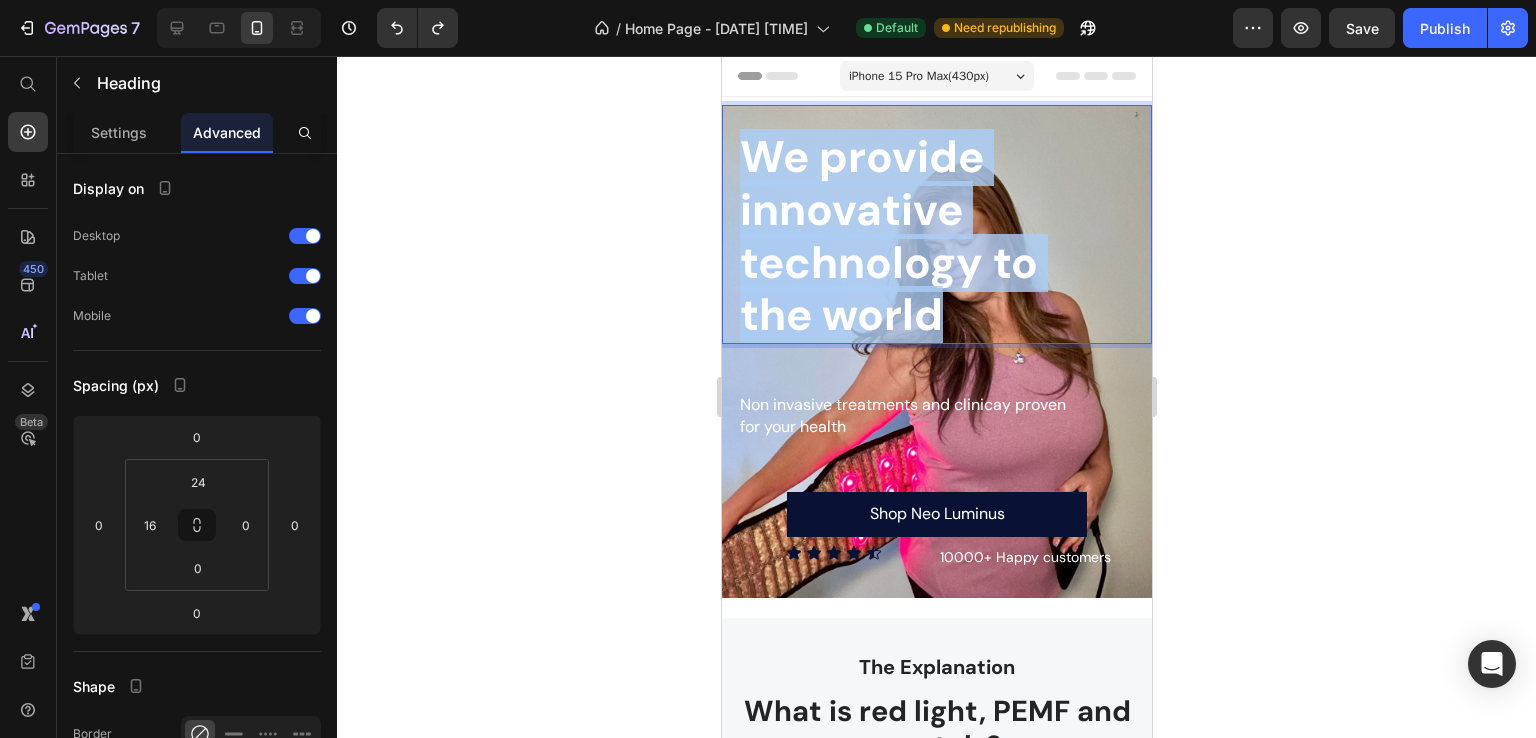 click on "We provide innovative technology to the world Heading   0" at bounding box center (936, 224) 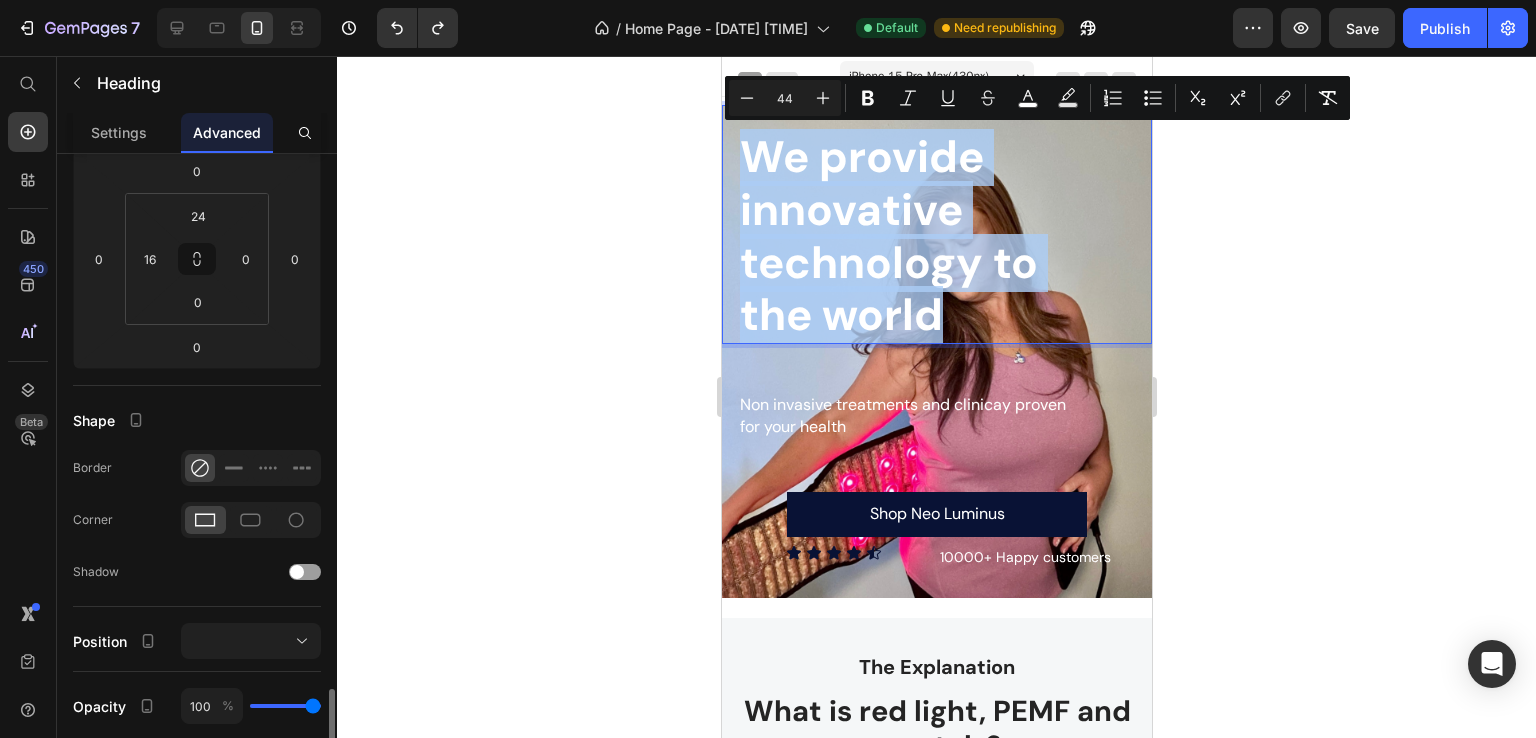 scroll, scrollTop: 532, scrollLeft: 0, axis: vertical 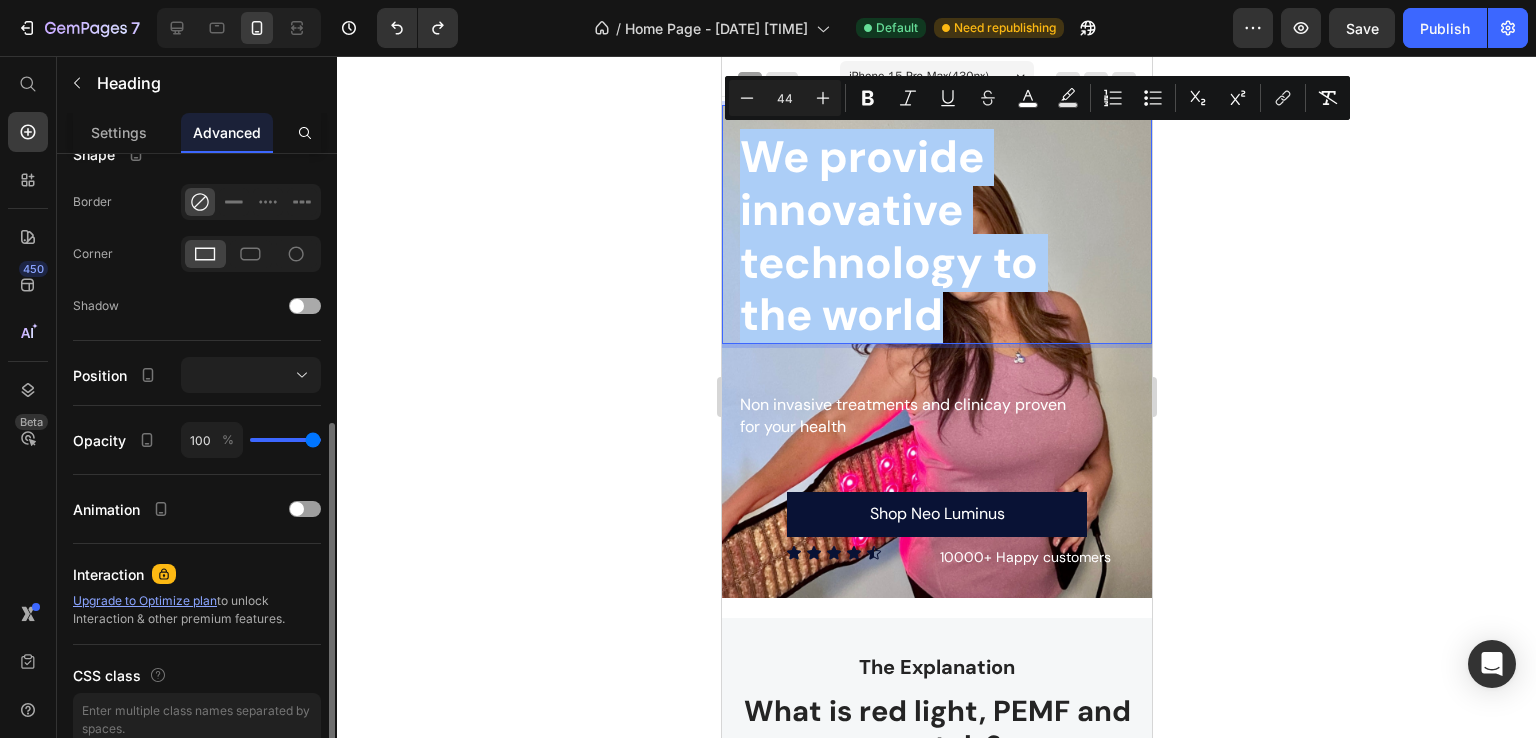 click at bounding box center [305, 306] 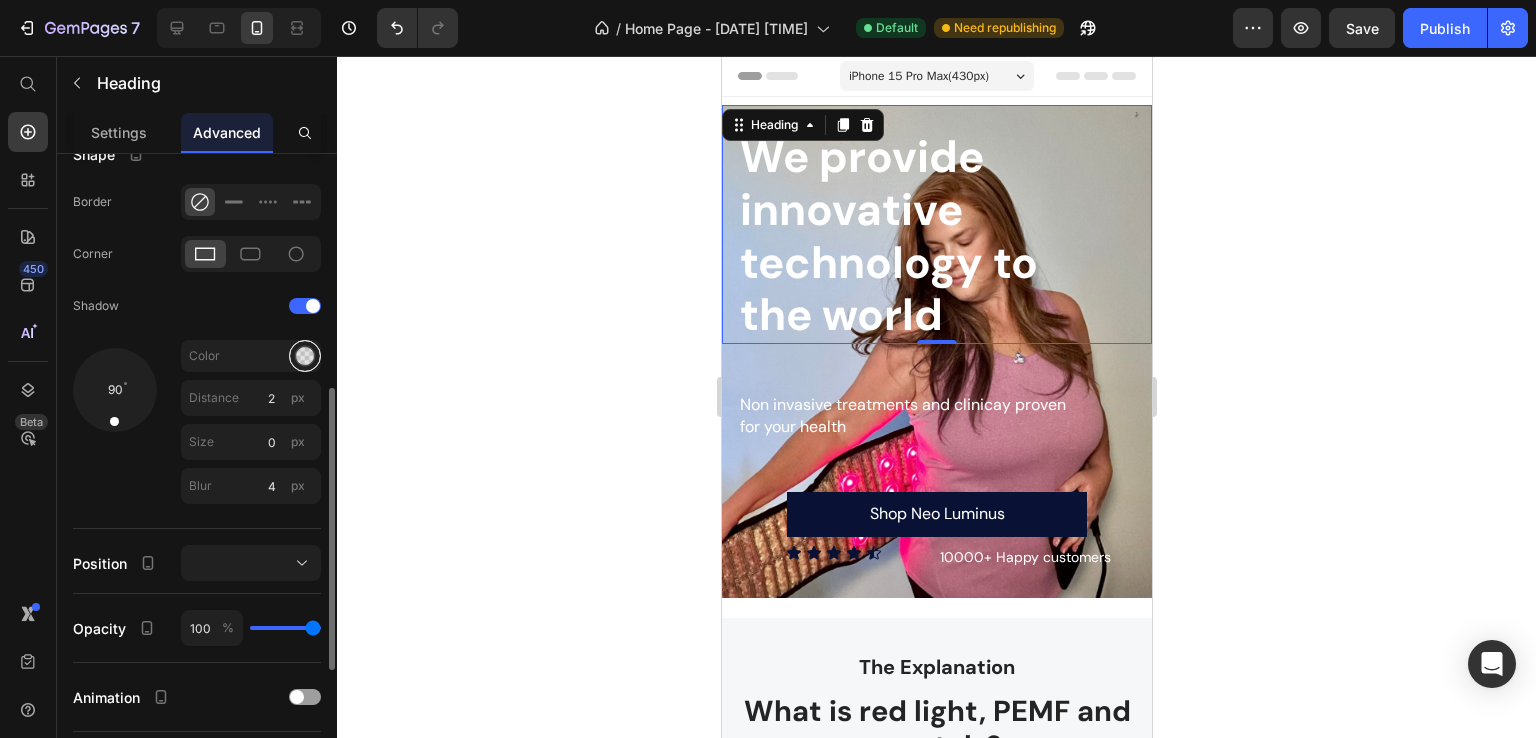 click at bounding box center (305, 356) 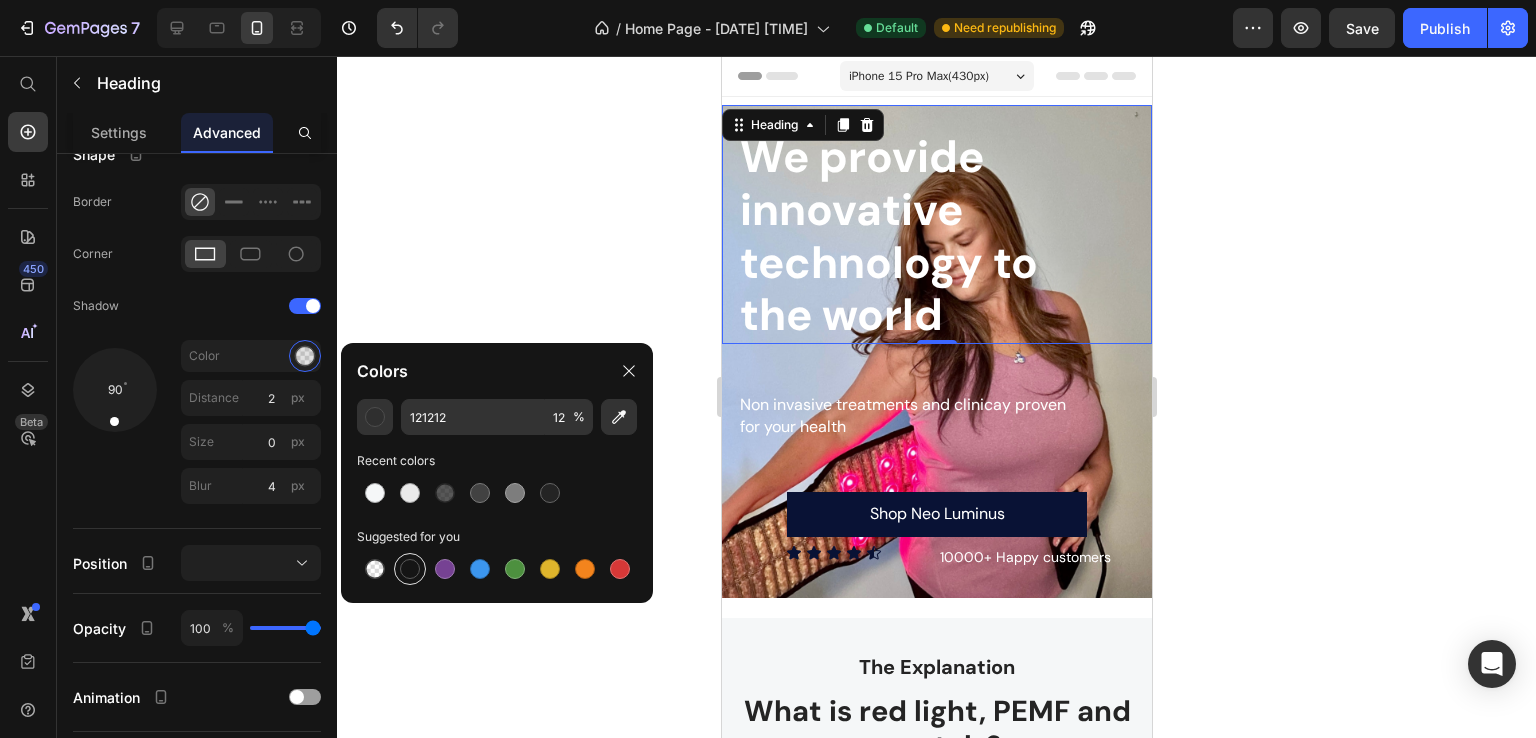 click at bounding box center (410, 569) 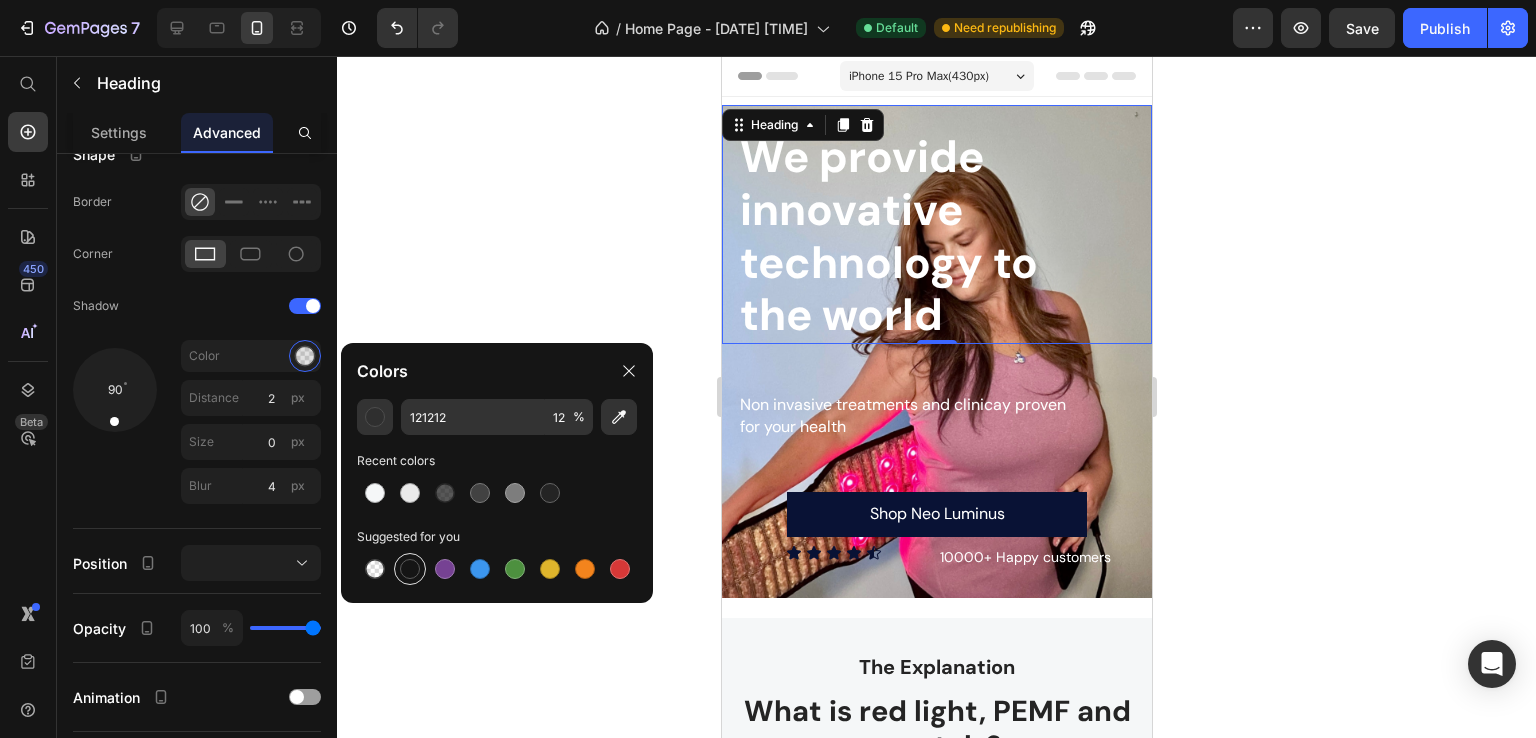 type on "151515" 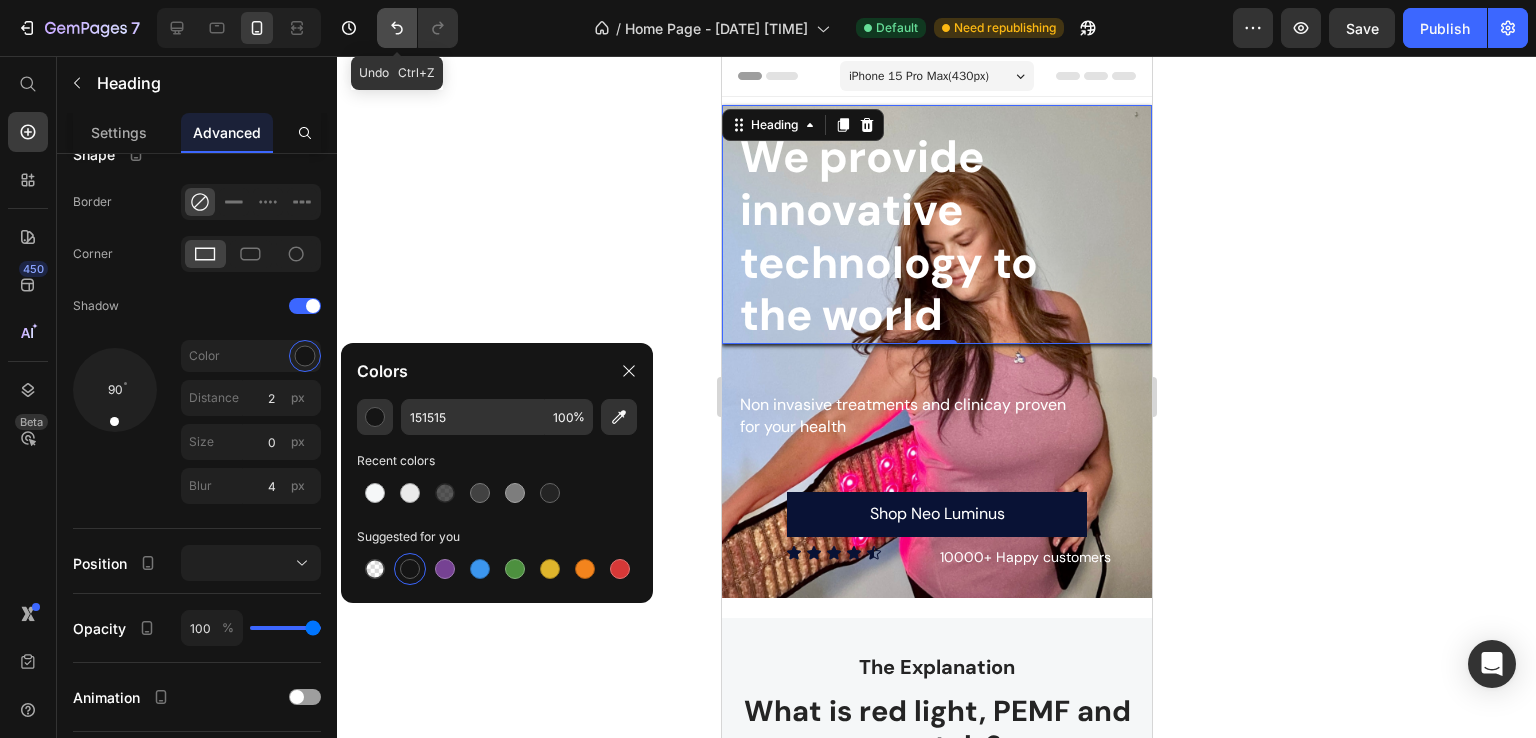 click 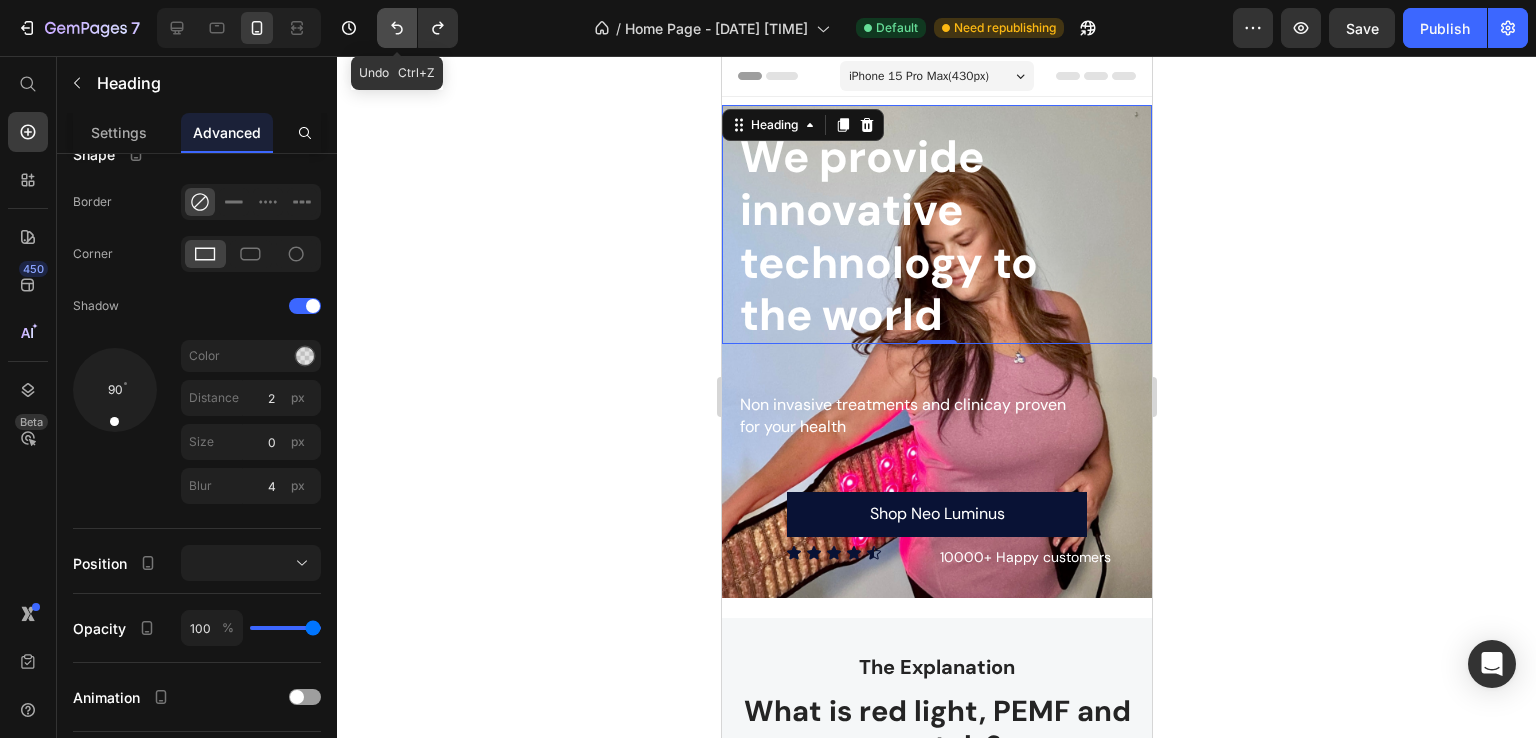 click 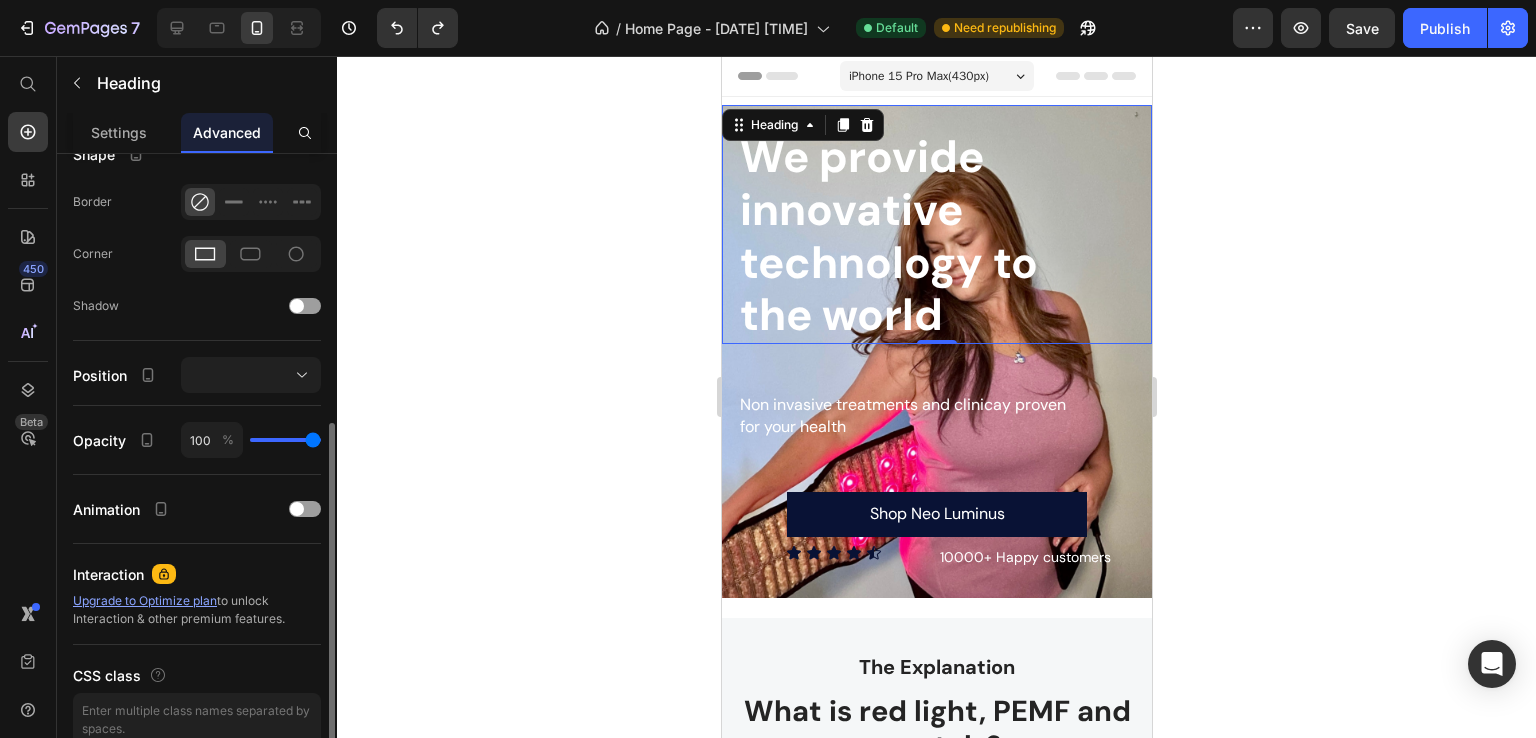 scroll, scrollTop: 626, scrollLeft: 0, axis: vertical 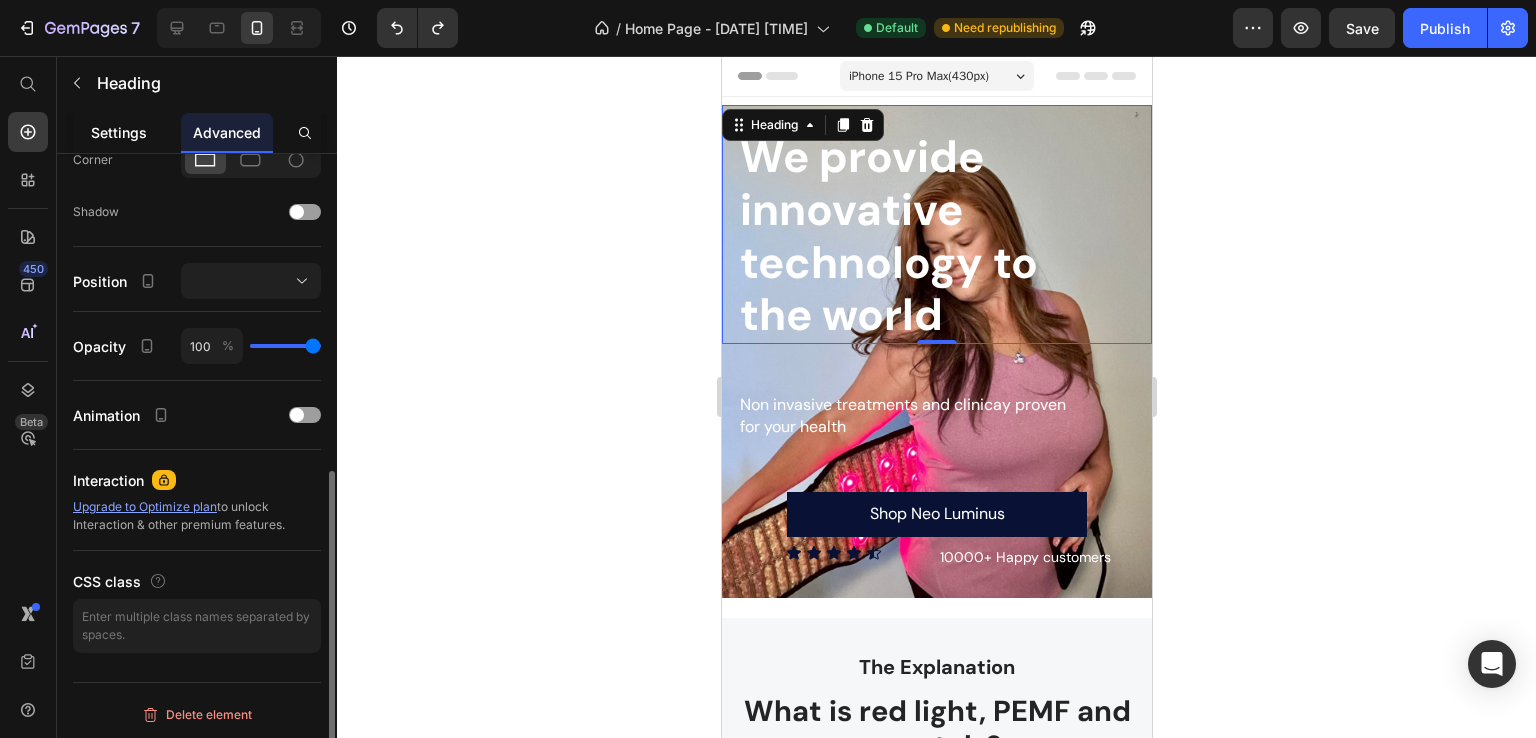 click on "Settings" at bounding box center [119, 132] 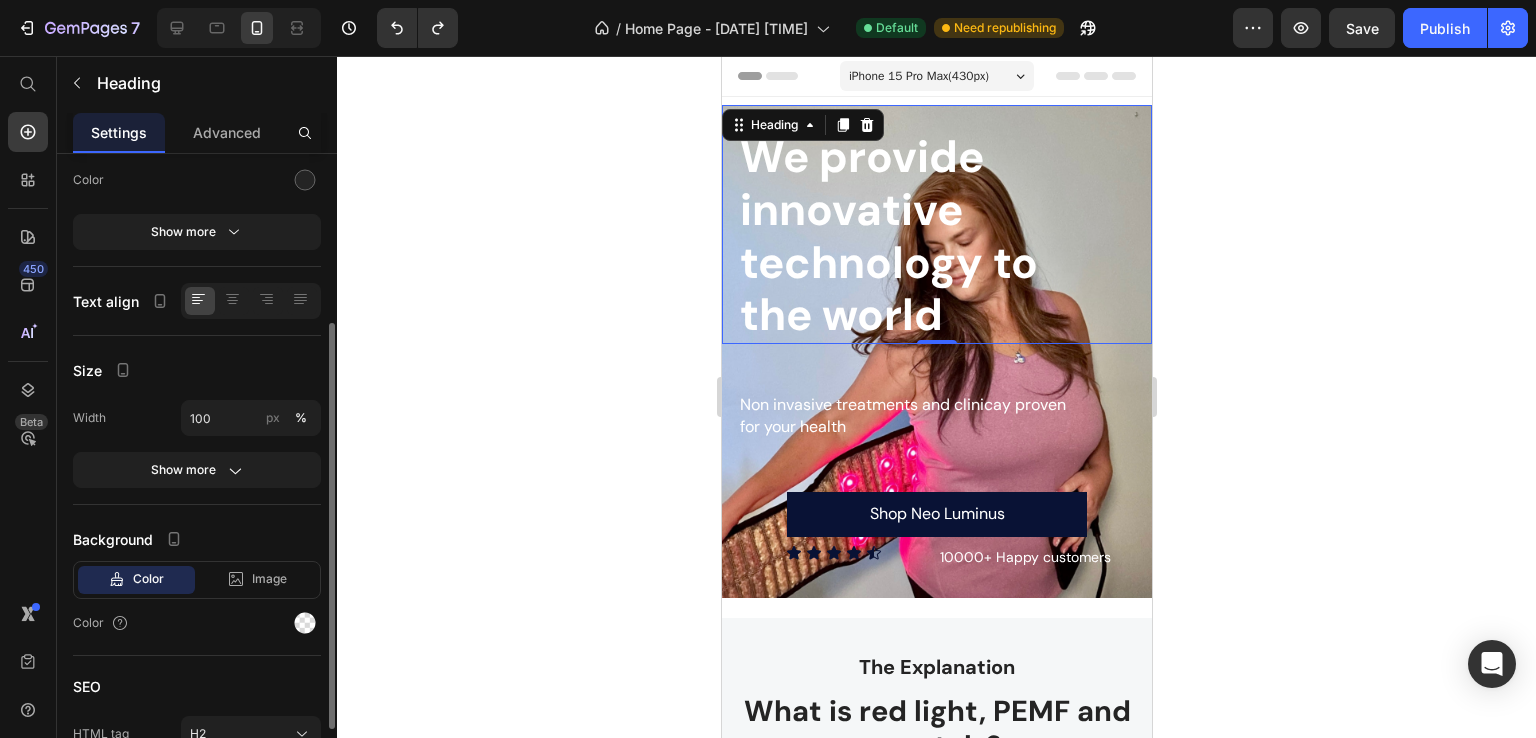 scroll, scrollTop: 368, scrollLeft: 0, axis: vertical 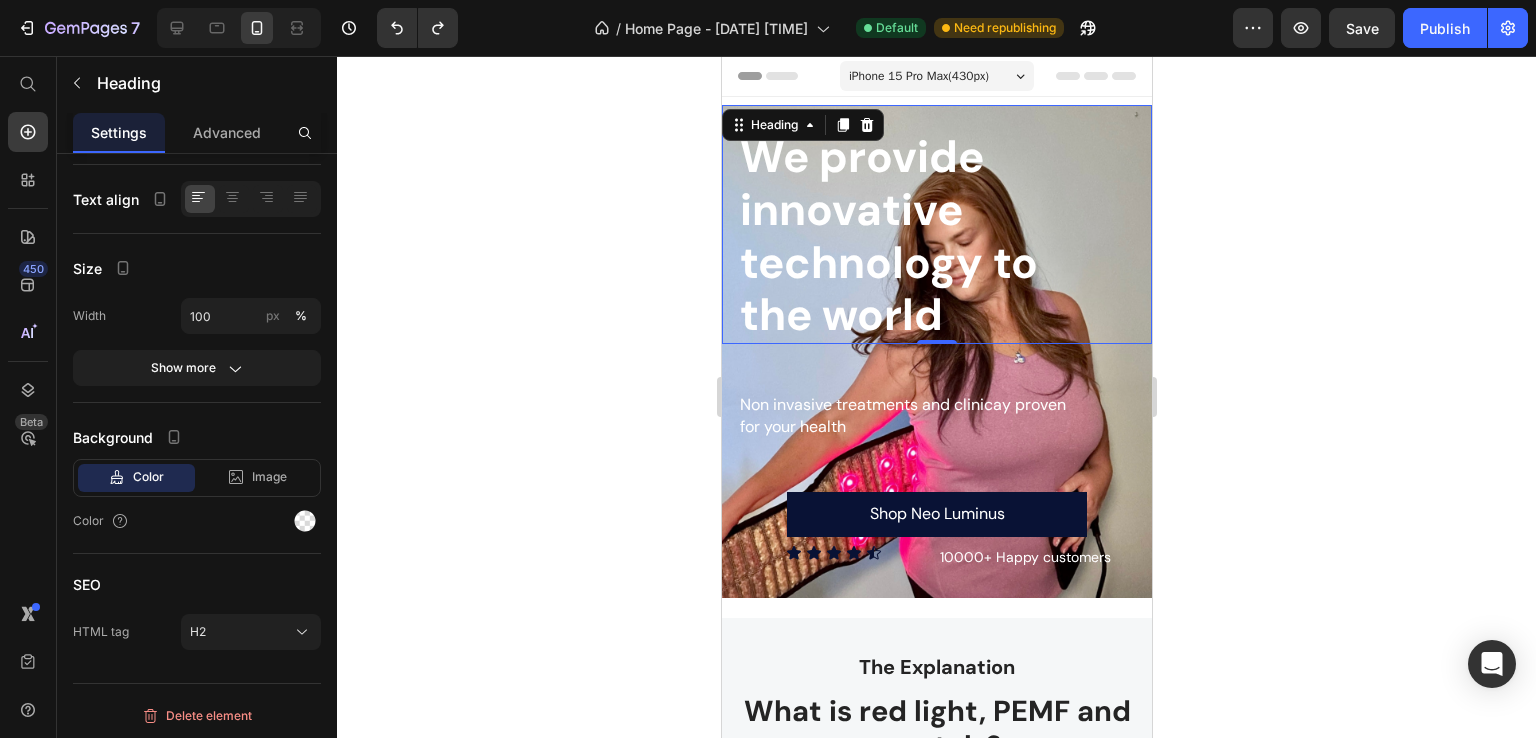 click 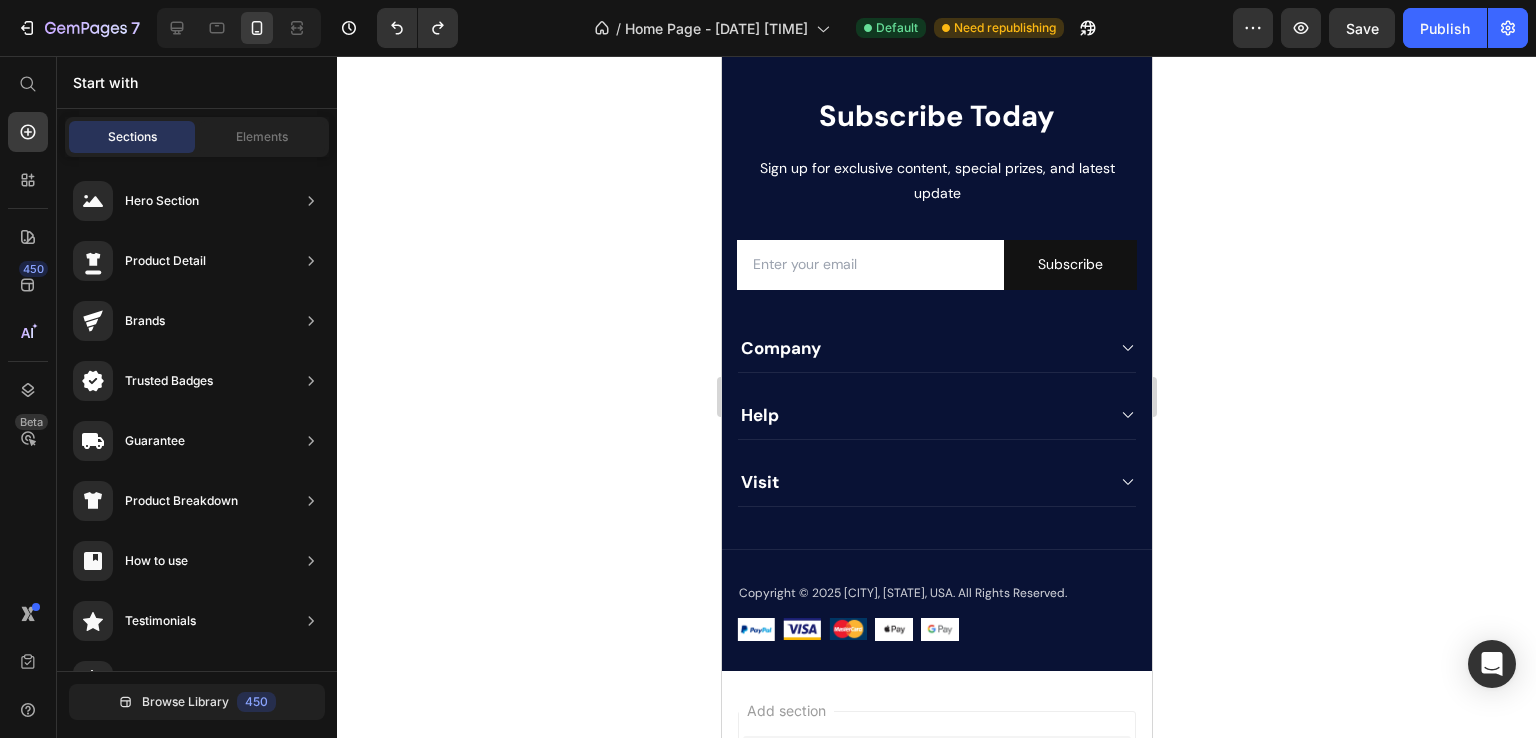 scroll, scrollTop: 4533, scrollLeft: 0, axis: vertical 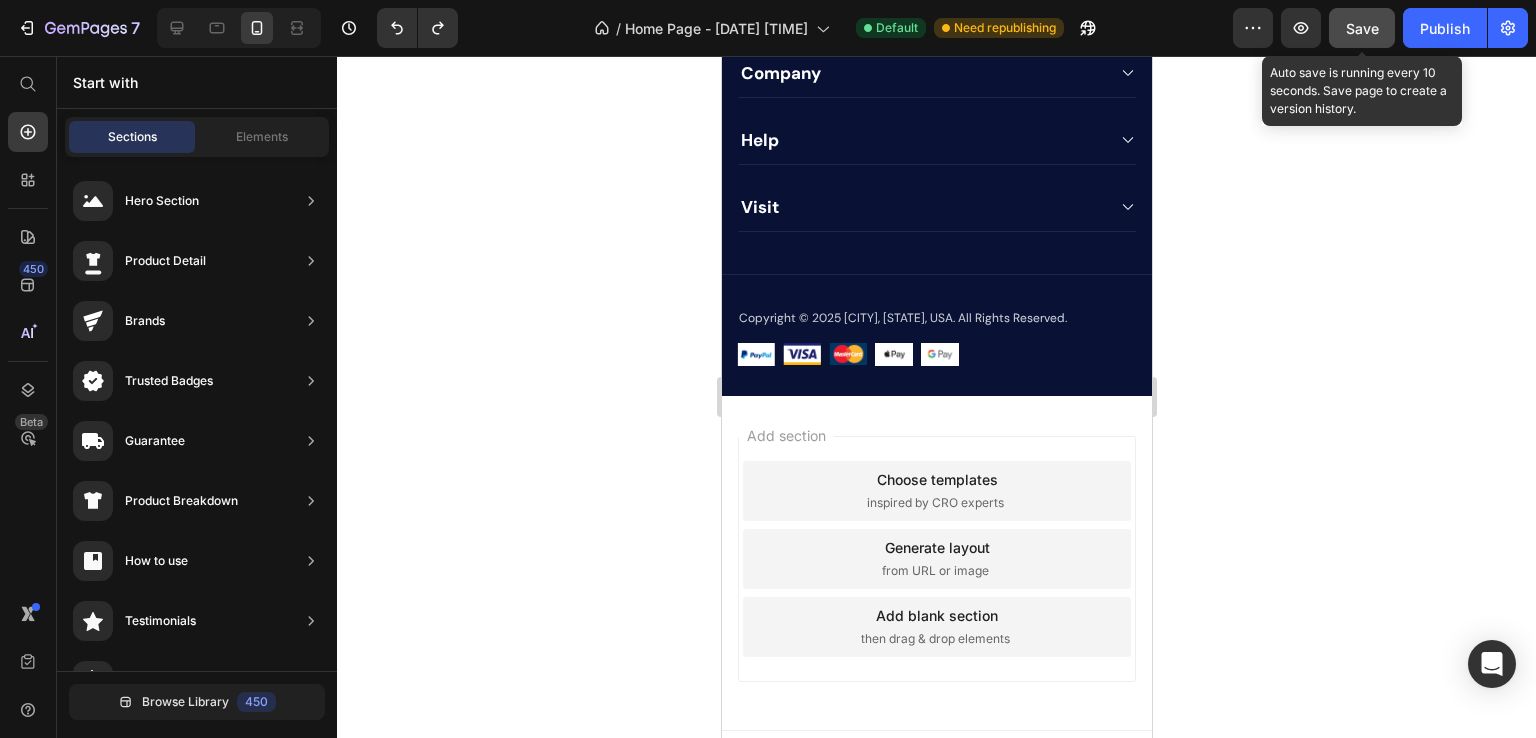 click on "Save" at bounding box center (1362, 28) 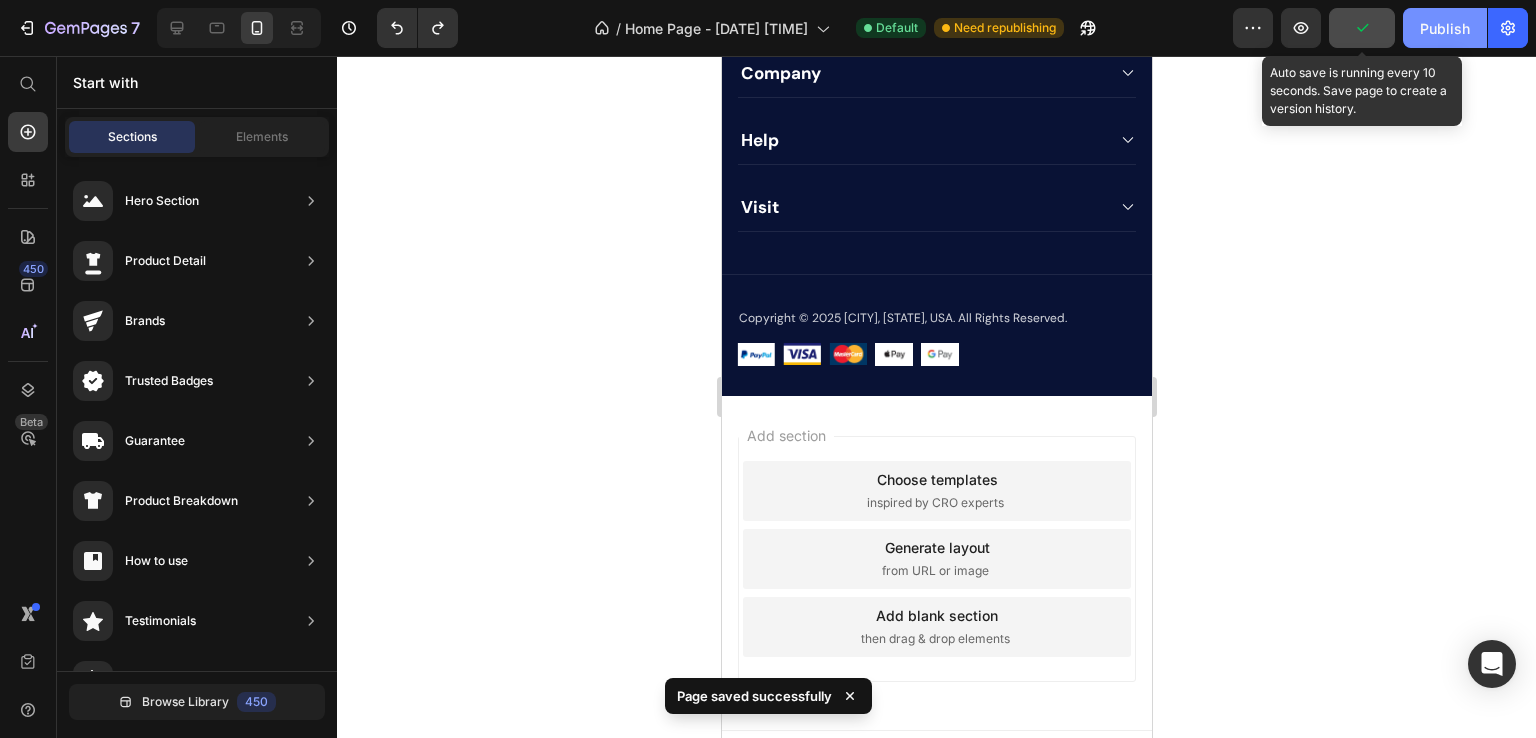 click on "Publish" at bounding box center (1445, 28) 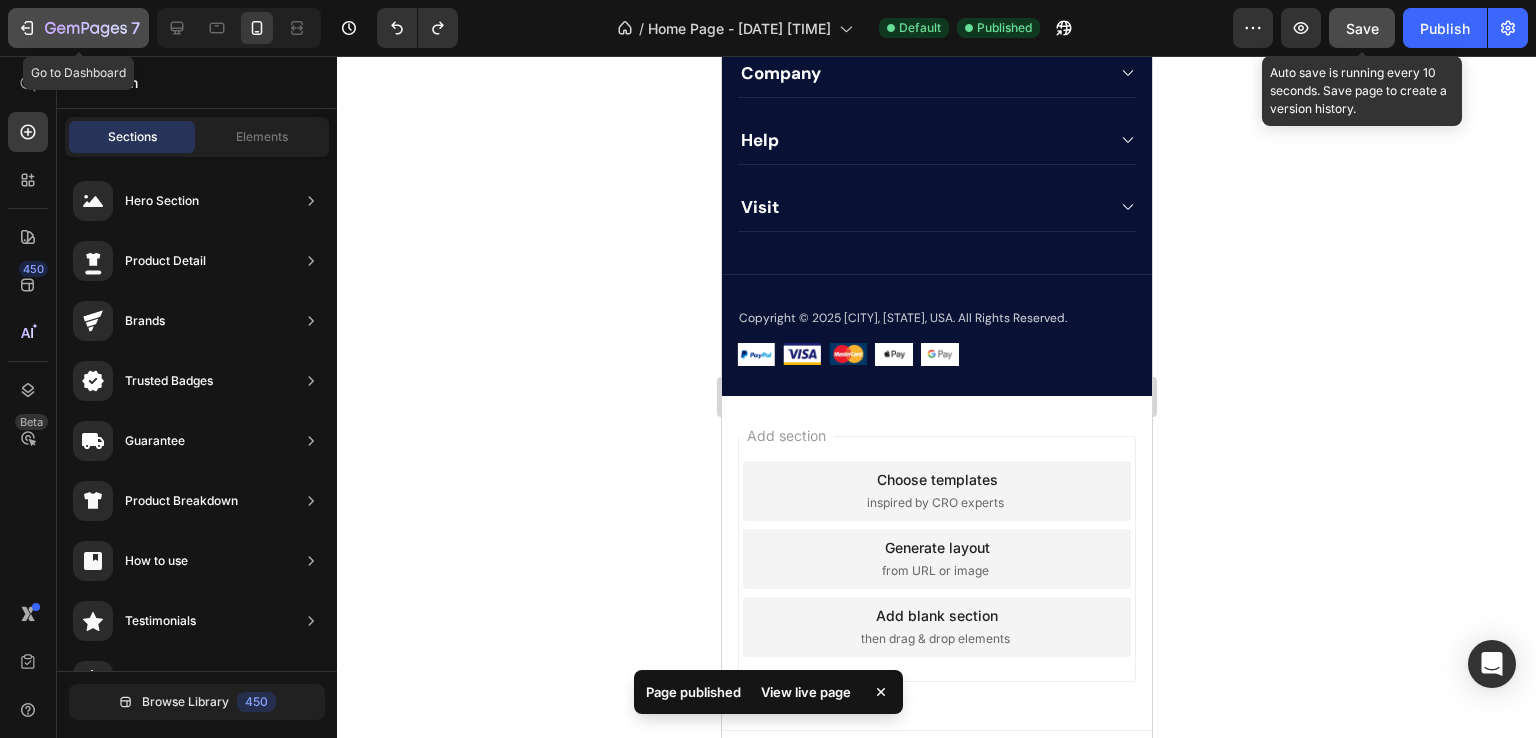click 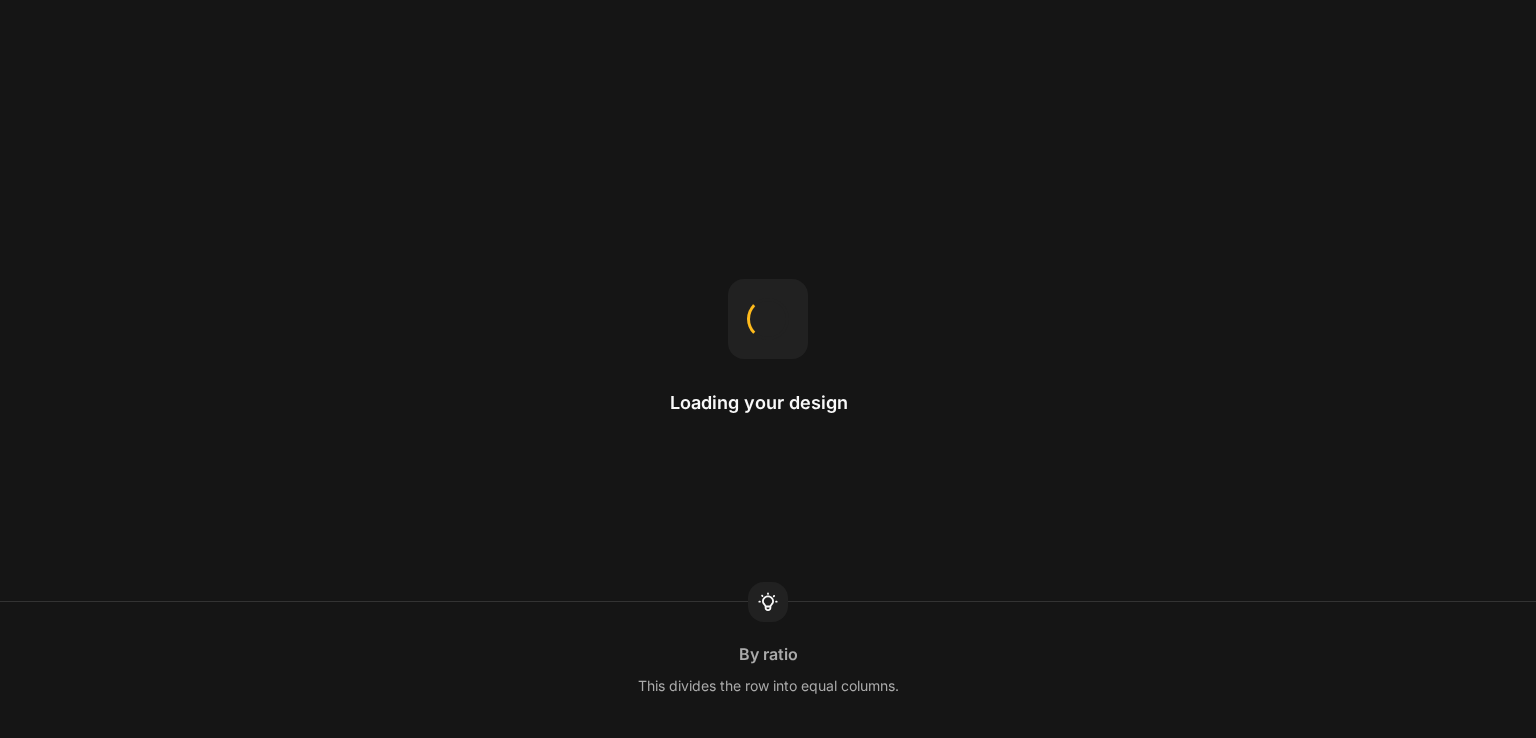 scroll, scrollTop: 0, scrollLeft: 0, axis: both 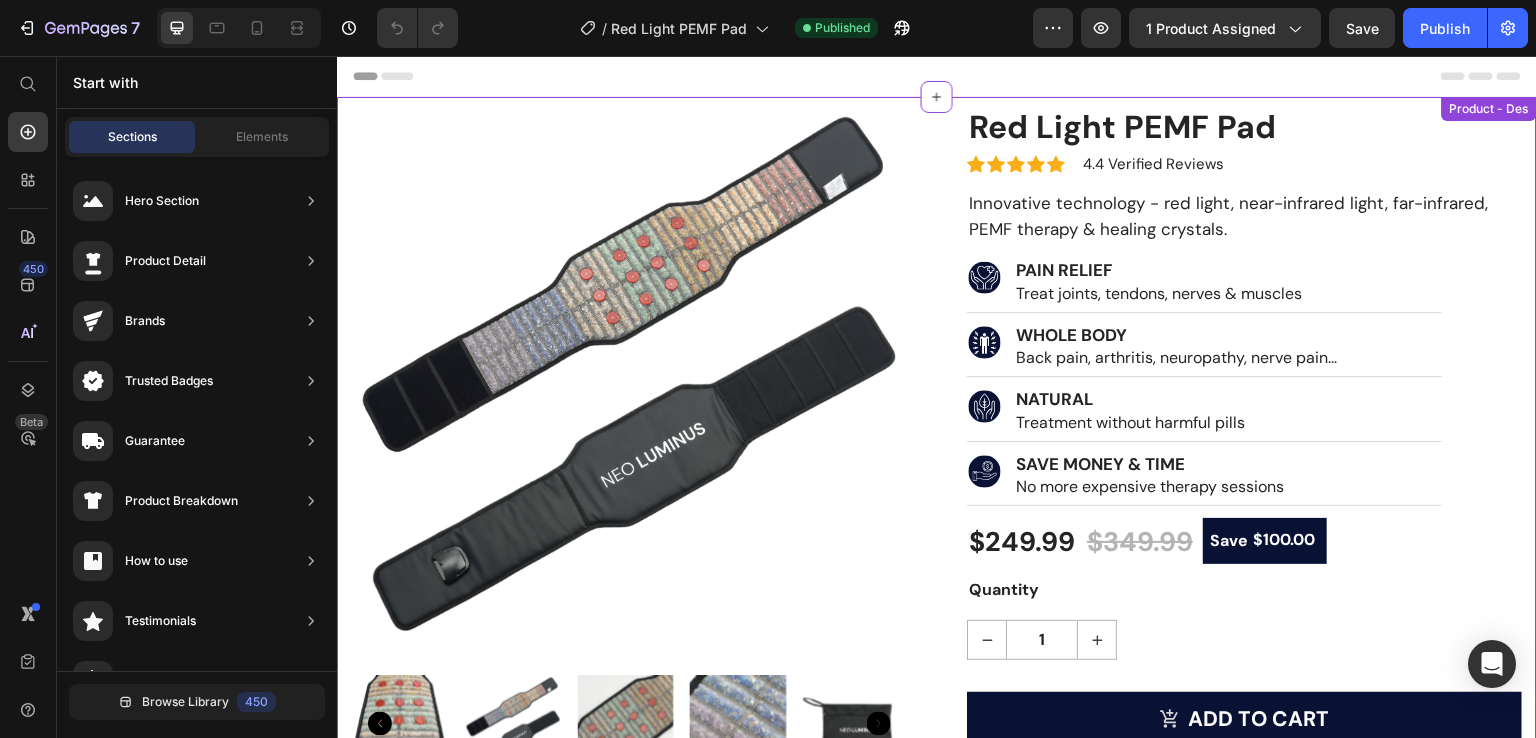 click at bounding box center (629, 382) 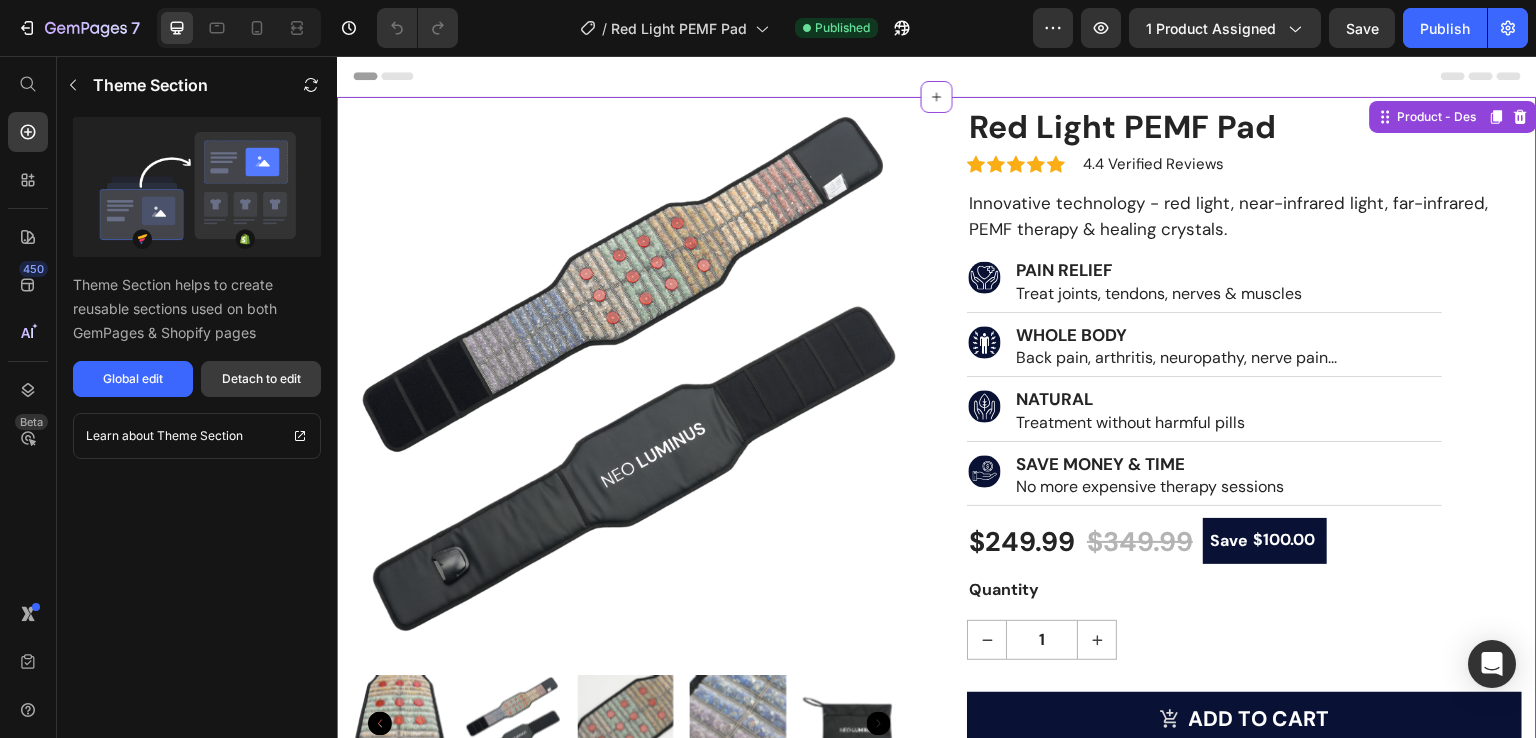 click on "Detach to edit" at bounding box center (261, 379) 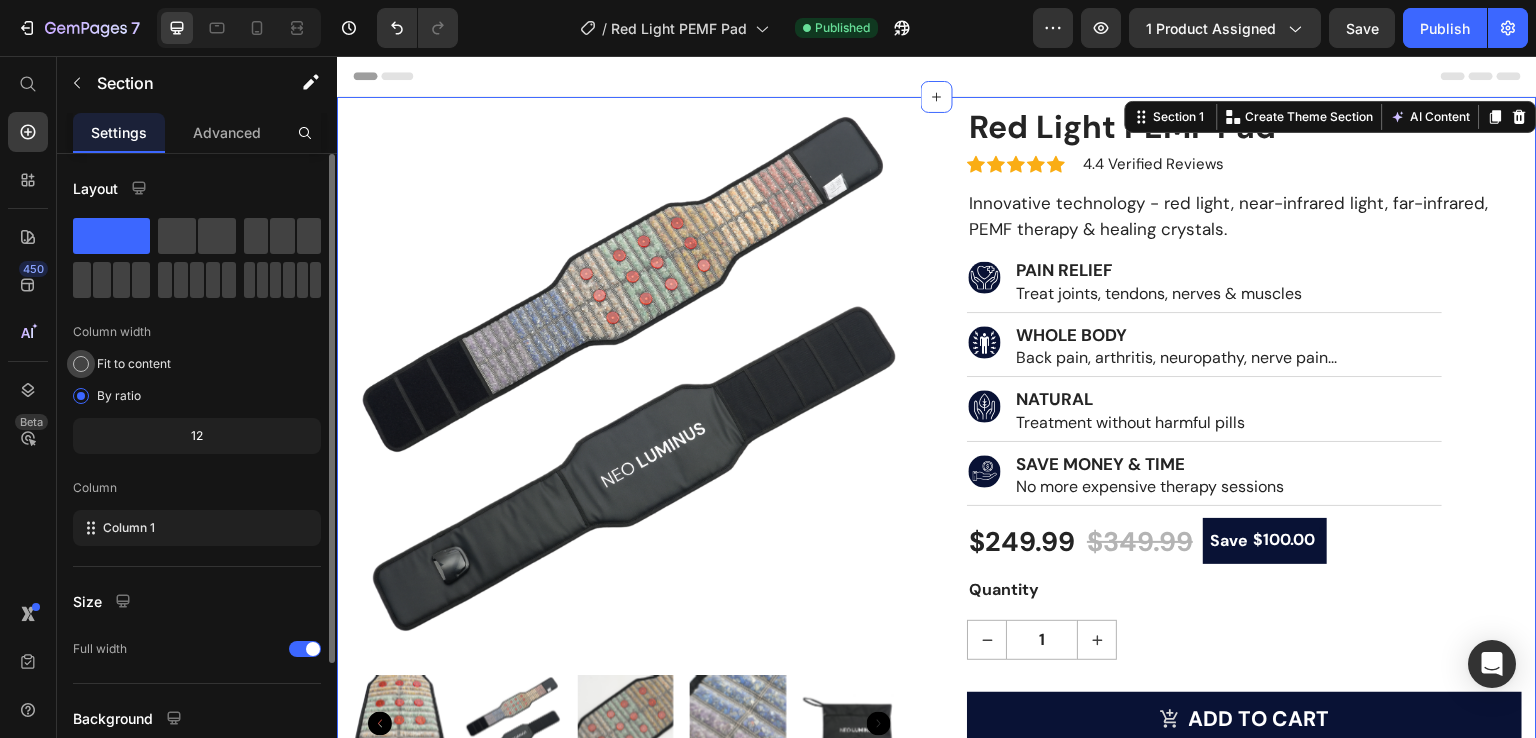 scroll, scrollTop: 165, scrollLeft: 0, axis: vertical 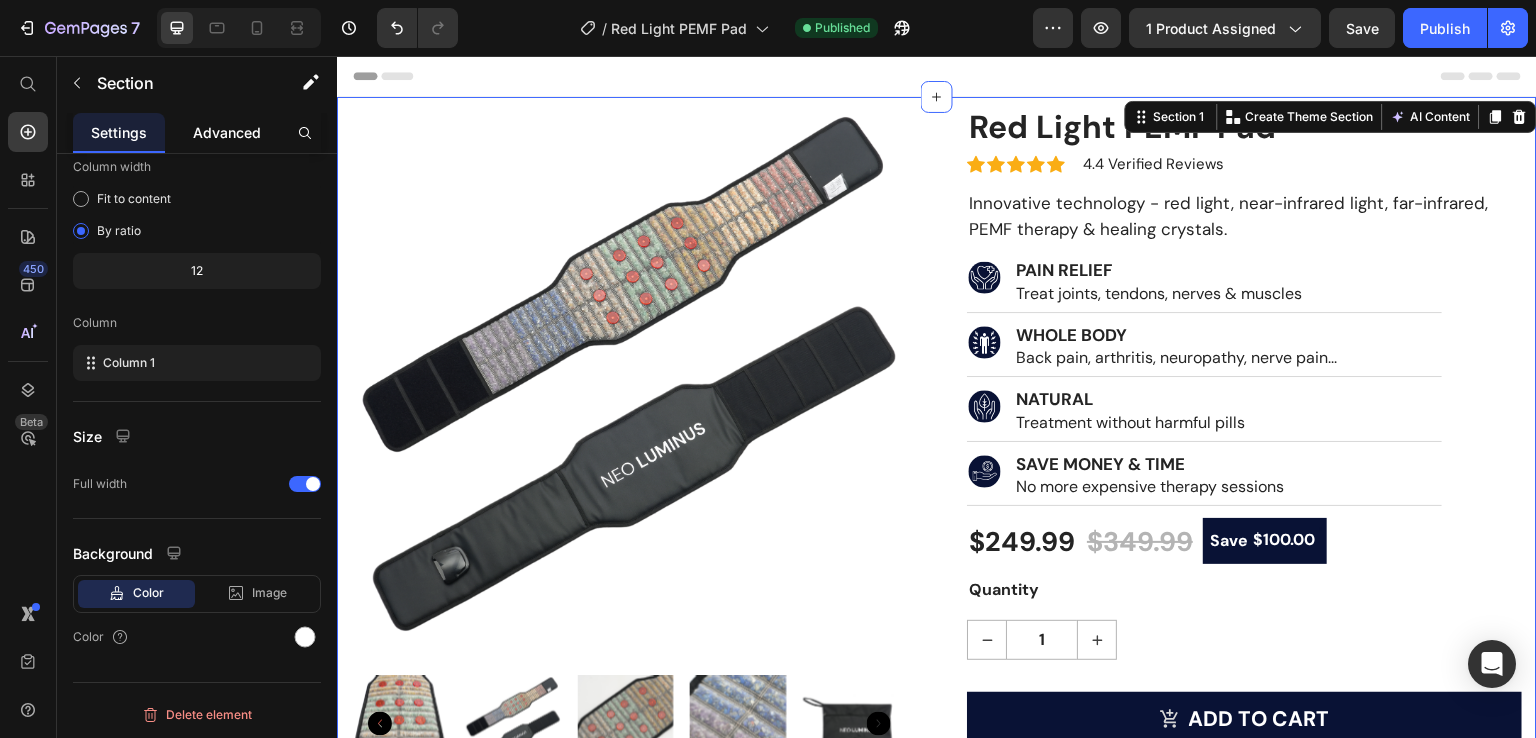 click on "Advanced" at bounding box center (227, 132) 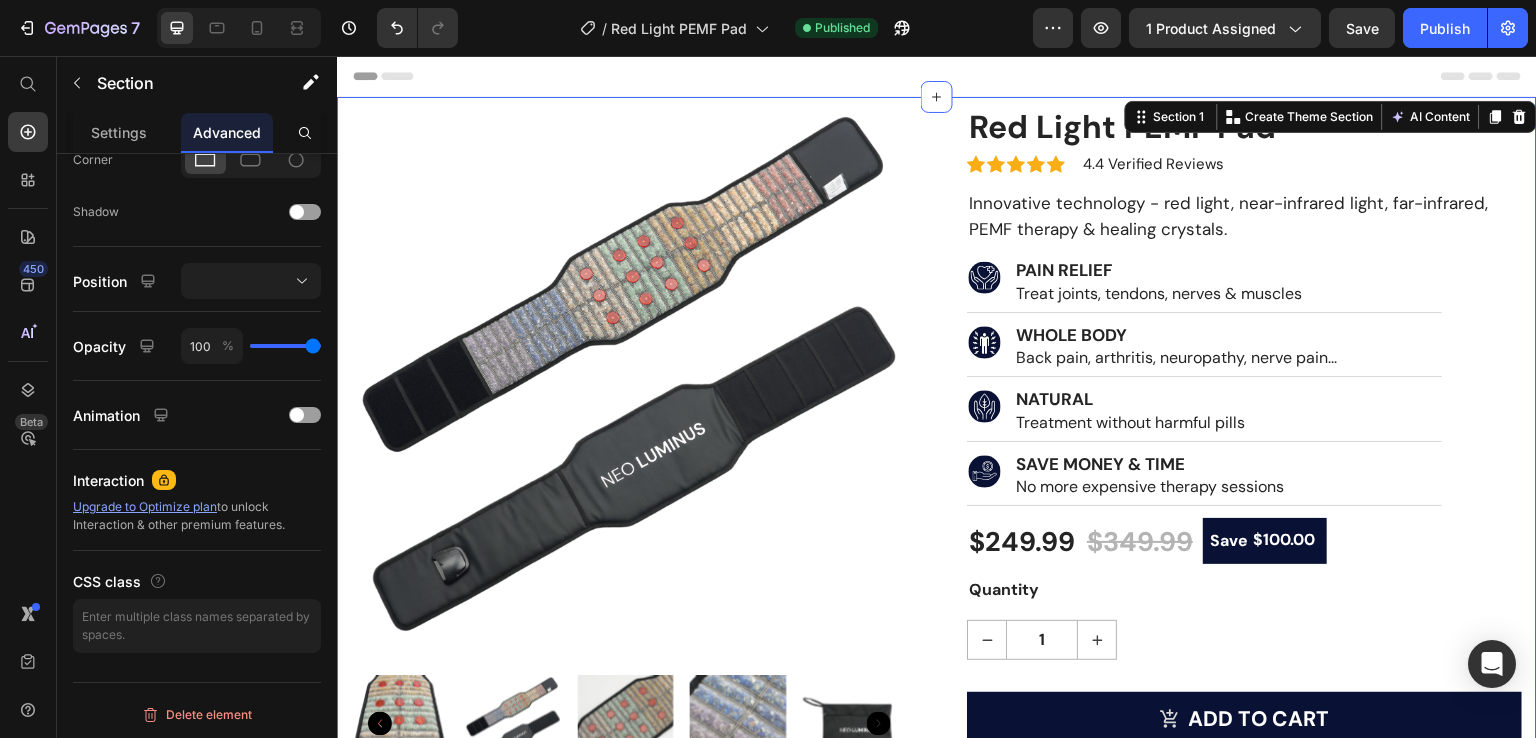 scroll, scrollTop: 0, scrollLeft: 0, axis: both 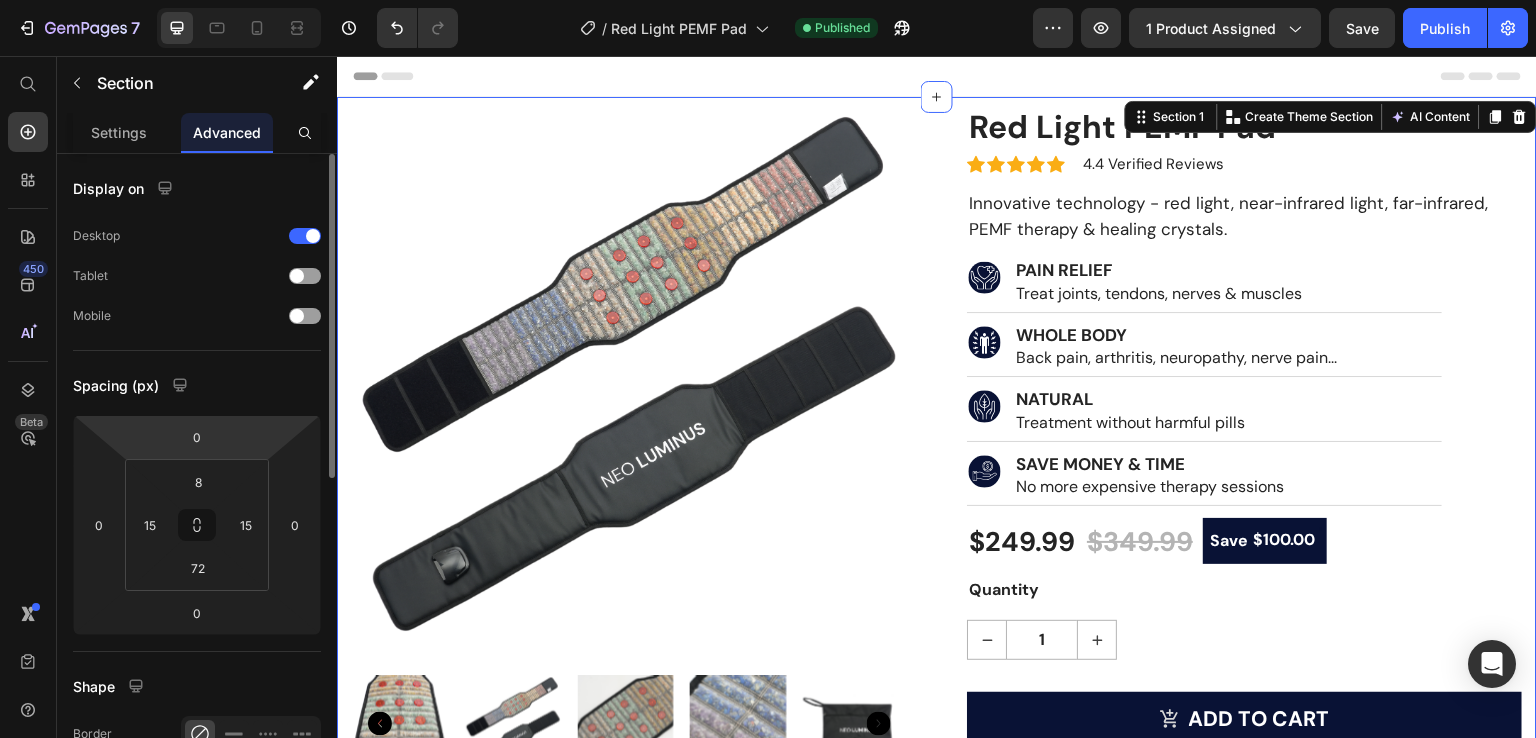 click at bounding box center (629, 382) 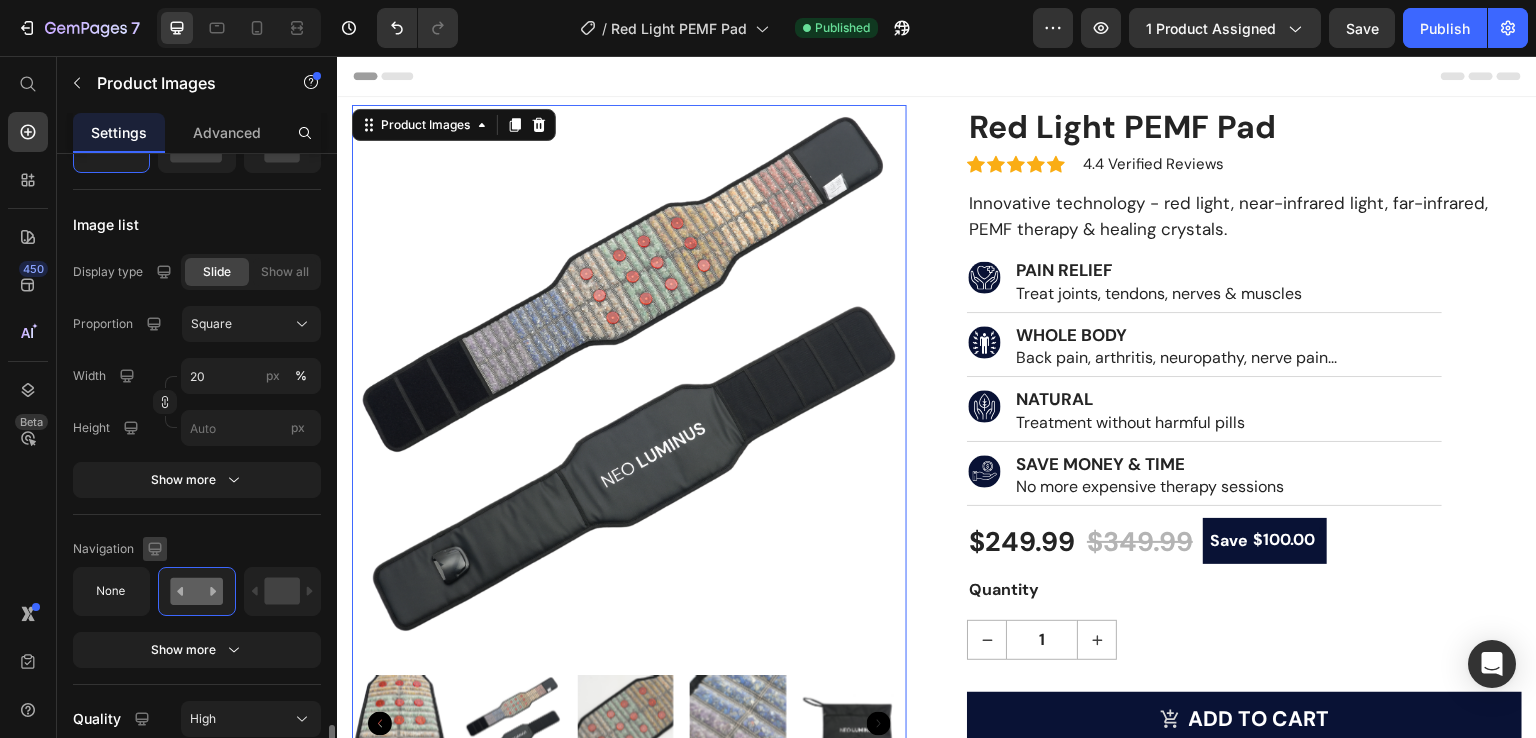 scroll, scrollTop: 1217, scrollLeft: 0, axis: vertical 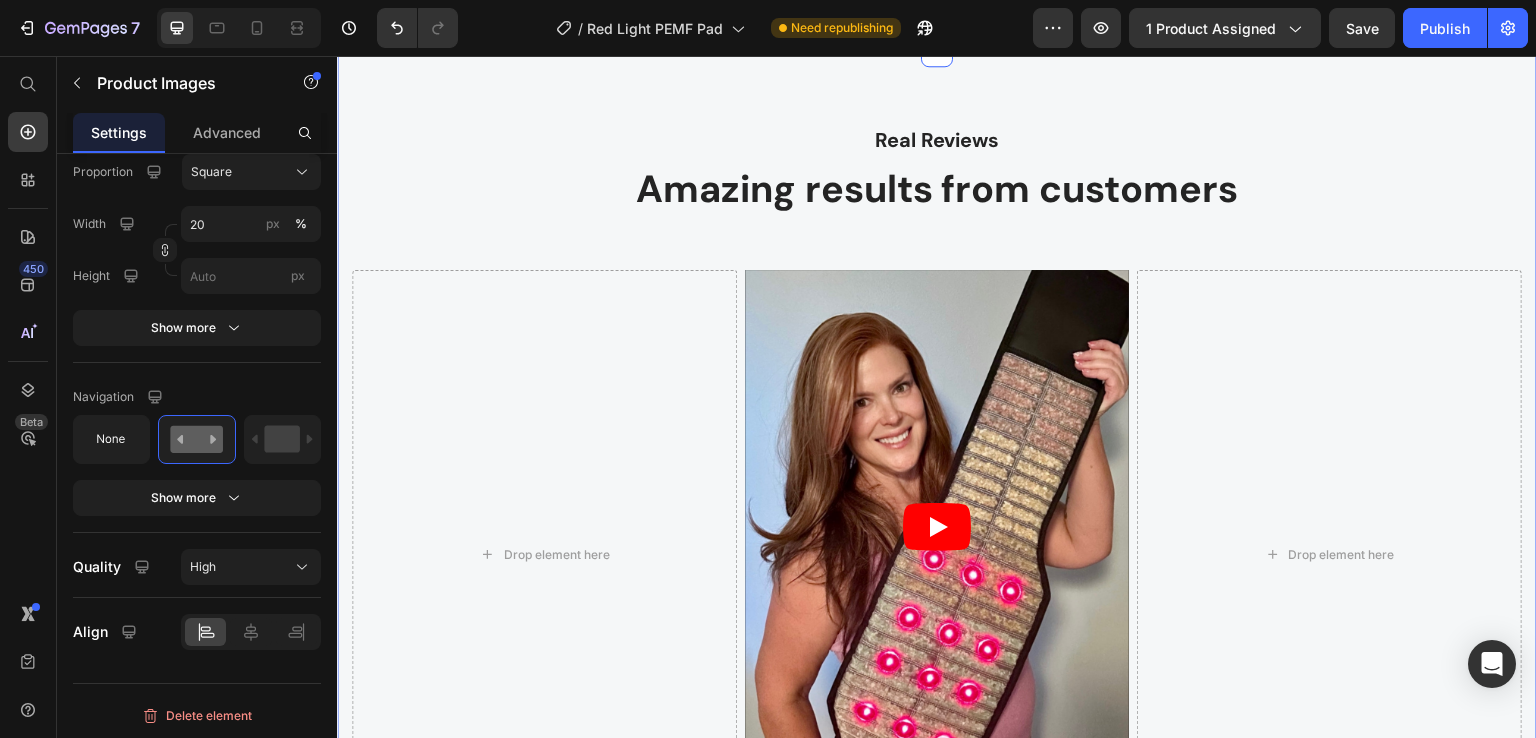 click on "Real Reviews Text block Amazing results from customers Heading
Drop element here Video
Drop element here Row Section 8" at bounding box center [937, 485] 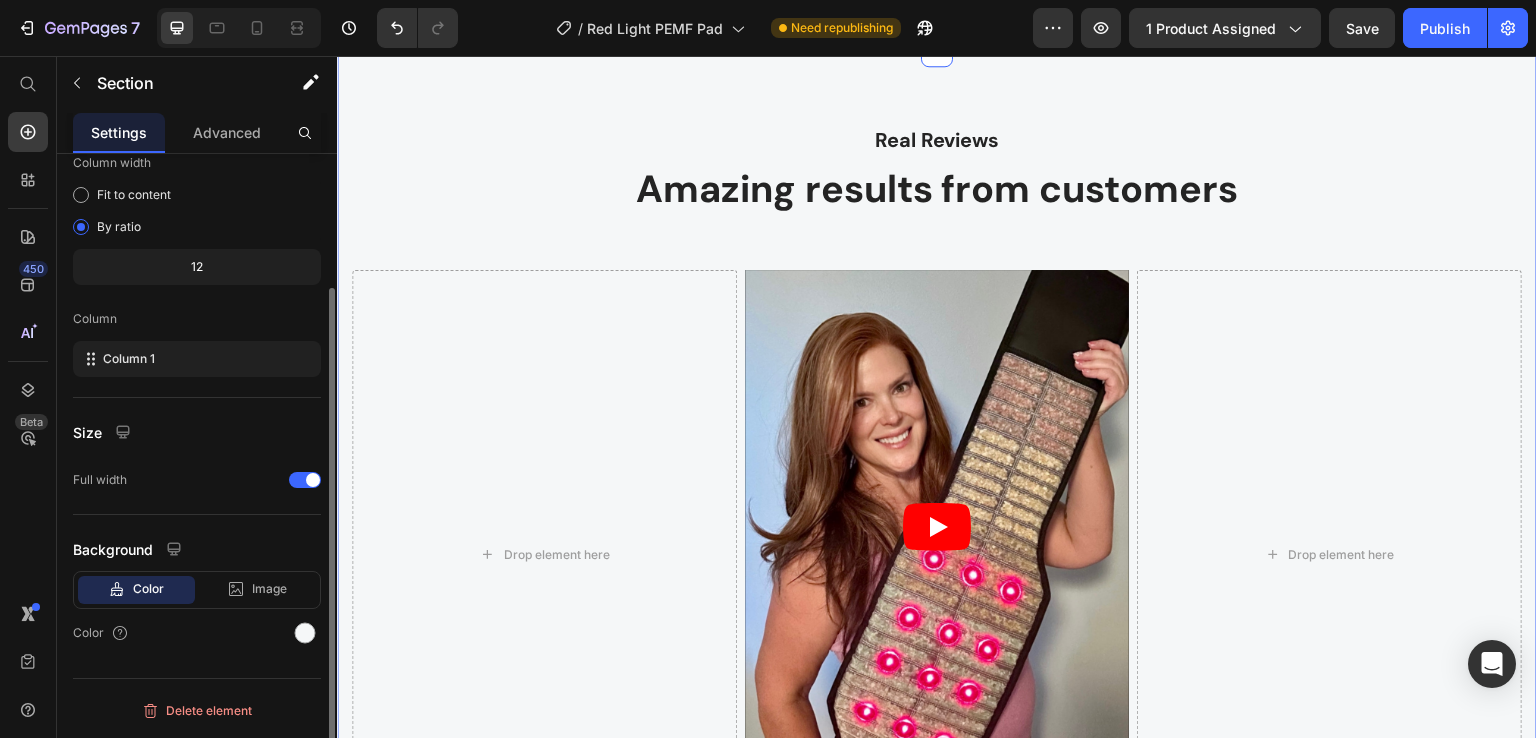 scroll, scrollTop: 0, scrollLeft: 0, axis: both 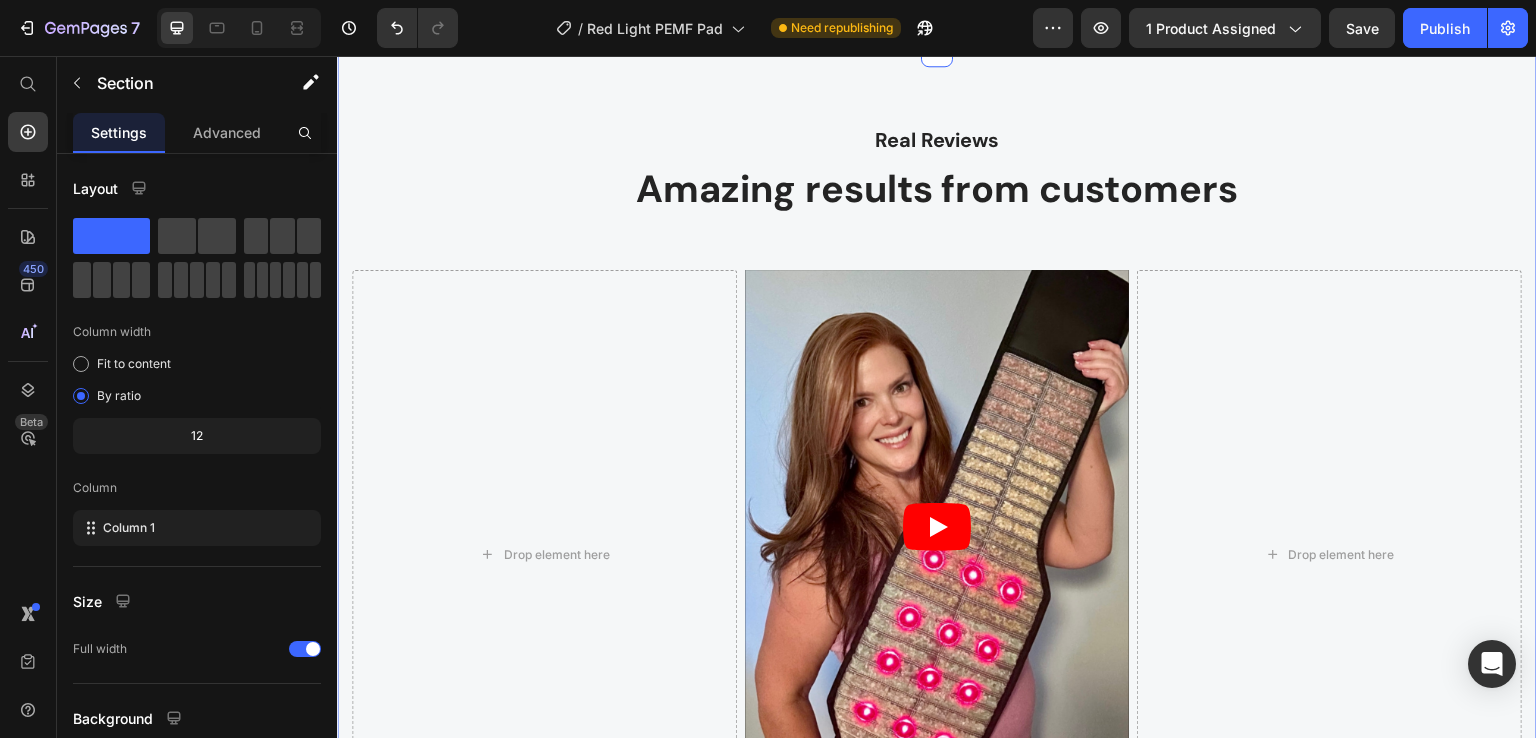 click on "Create Theme Section" at bounding box center (1310, 32) 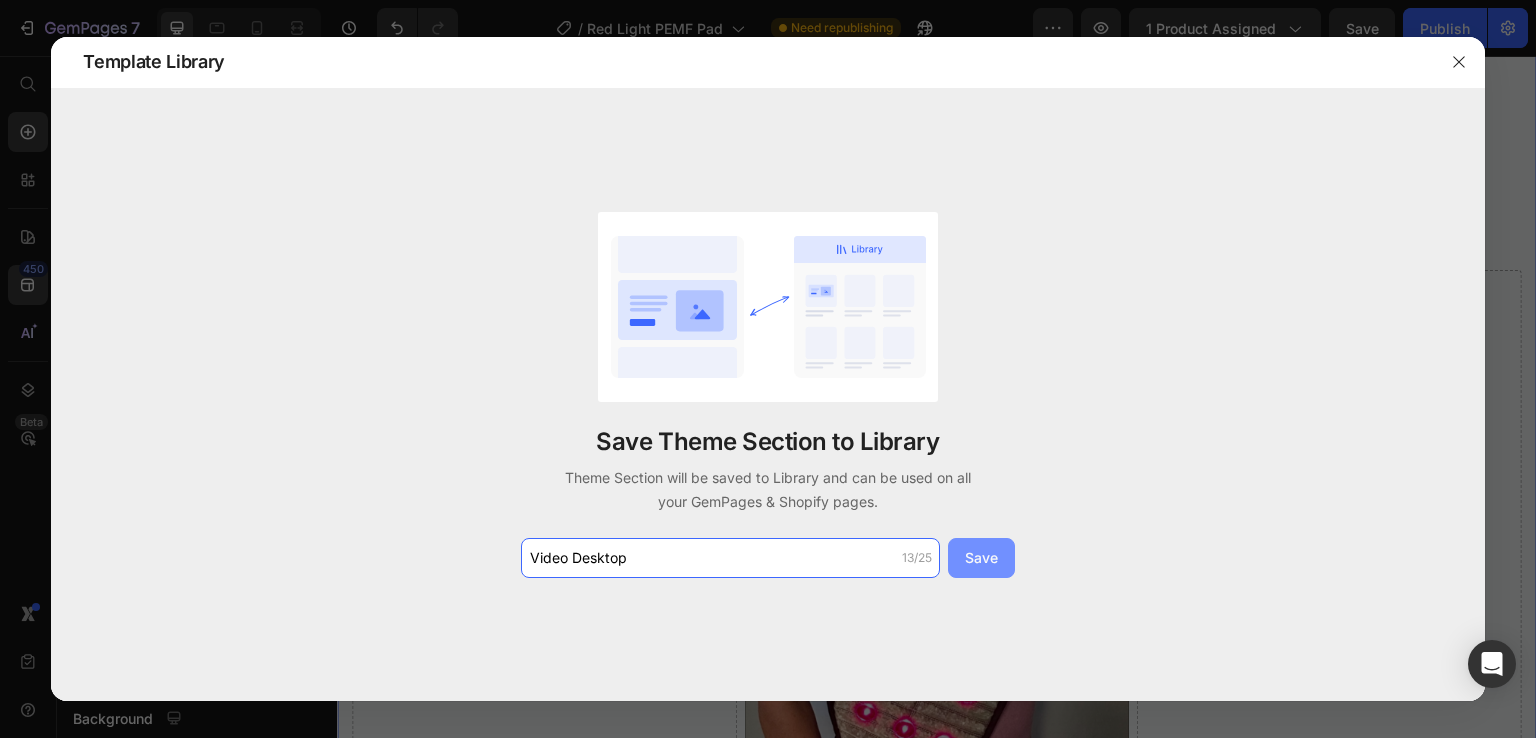 type on "Video Desktop" 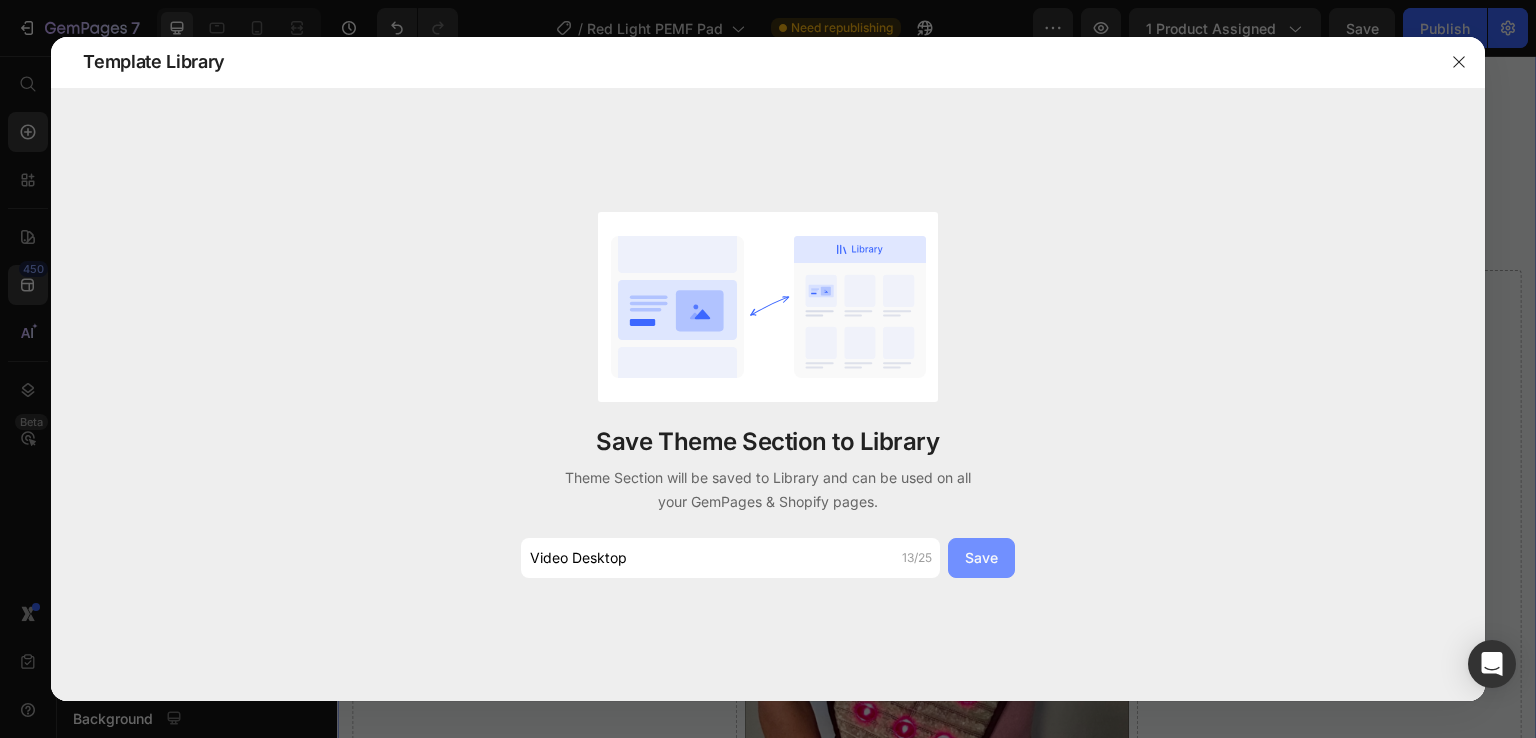 click on "Save" at bounding box center (981, 558) 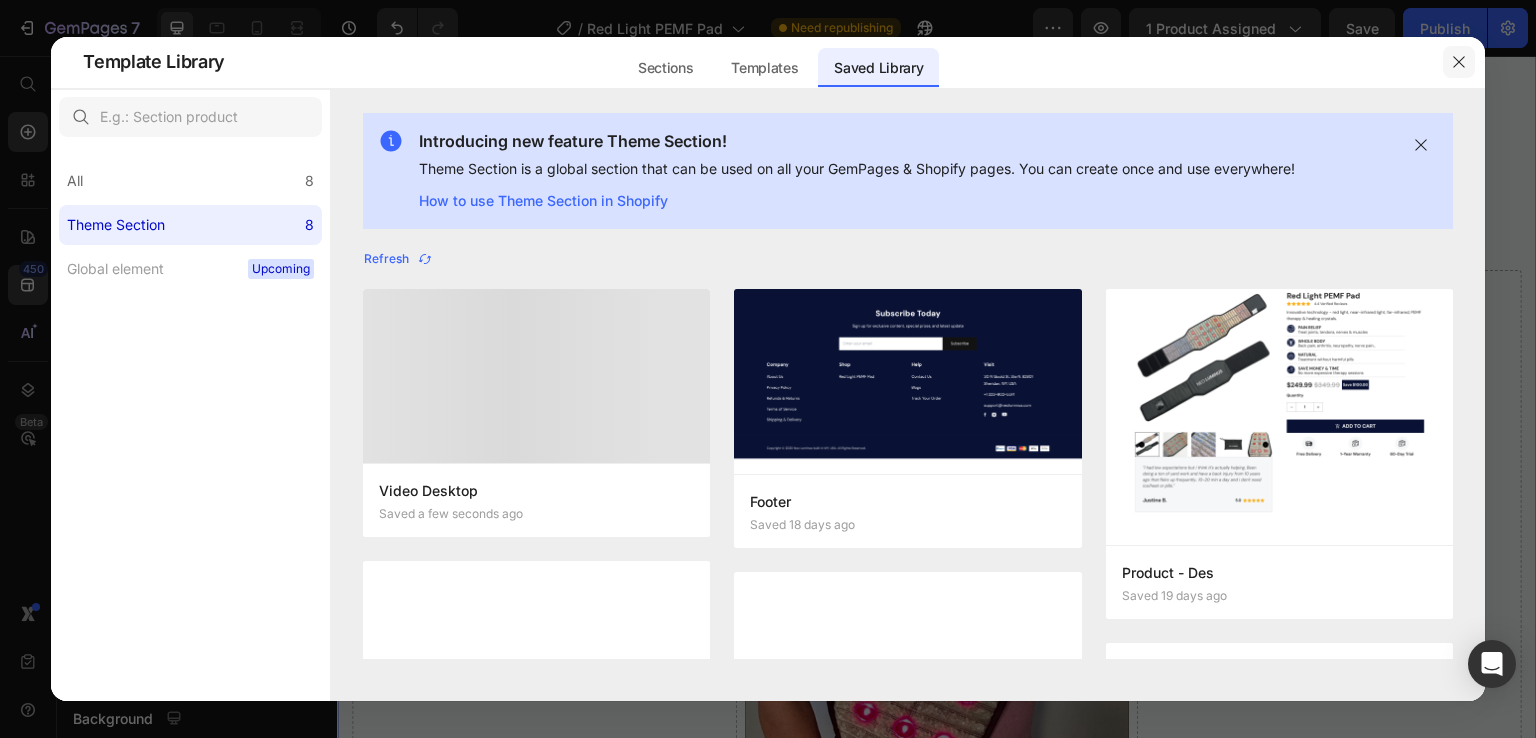 click 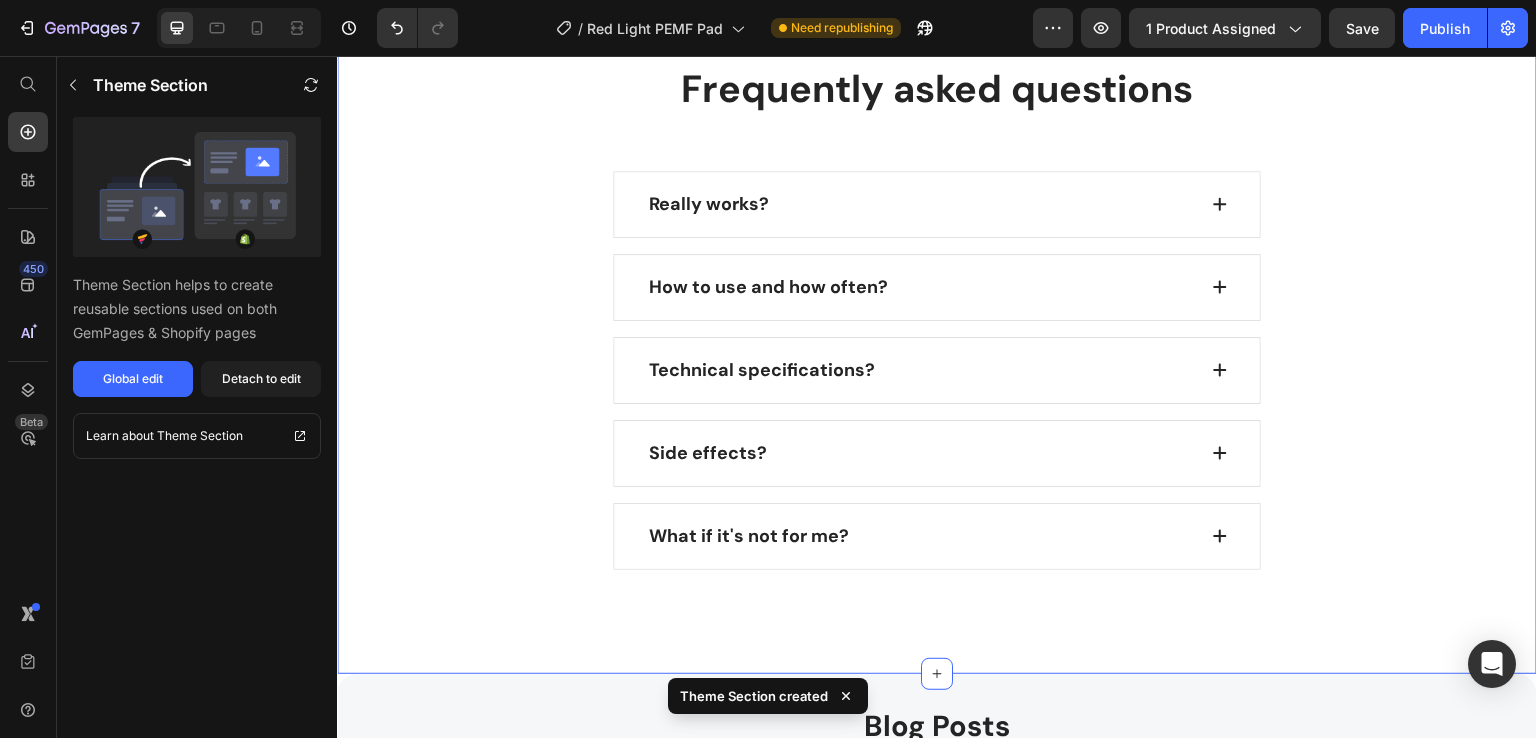 scroll, scrollTop: 3200, scrollLeft: 0, axis: vertical 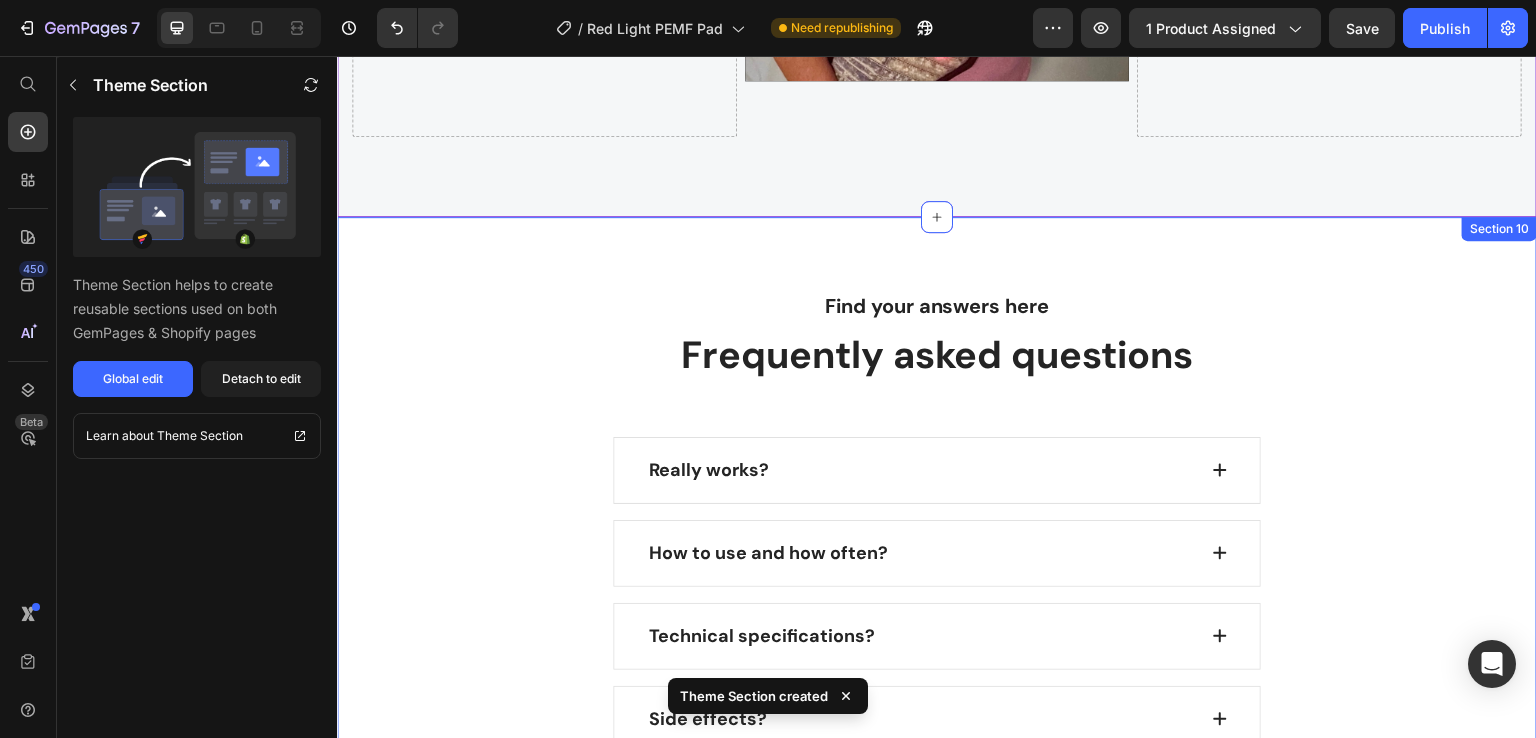 click on "Find your answers here Text block Frequently asked questions Heading Row Really works? How to use and how often? Technical specifications? Side effects? What if it's not for me? Accordion Row Section 10" at bounding box center [937, 578] 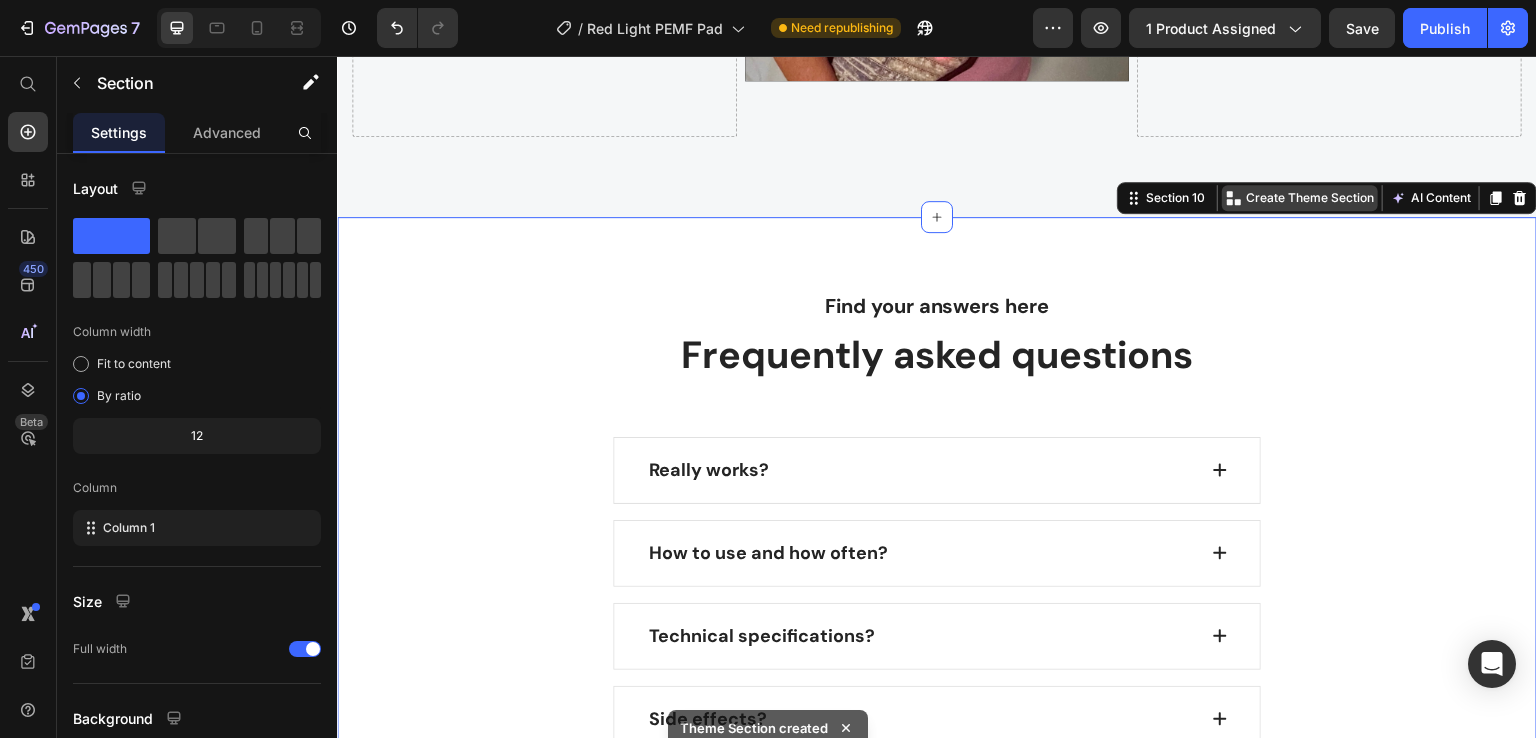 click on "Create Theme Section" at bounding box center [1310, 198] 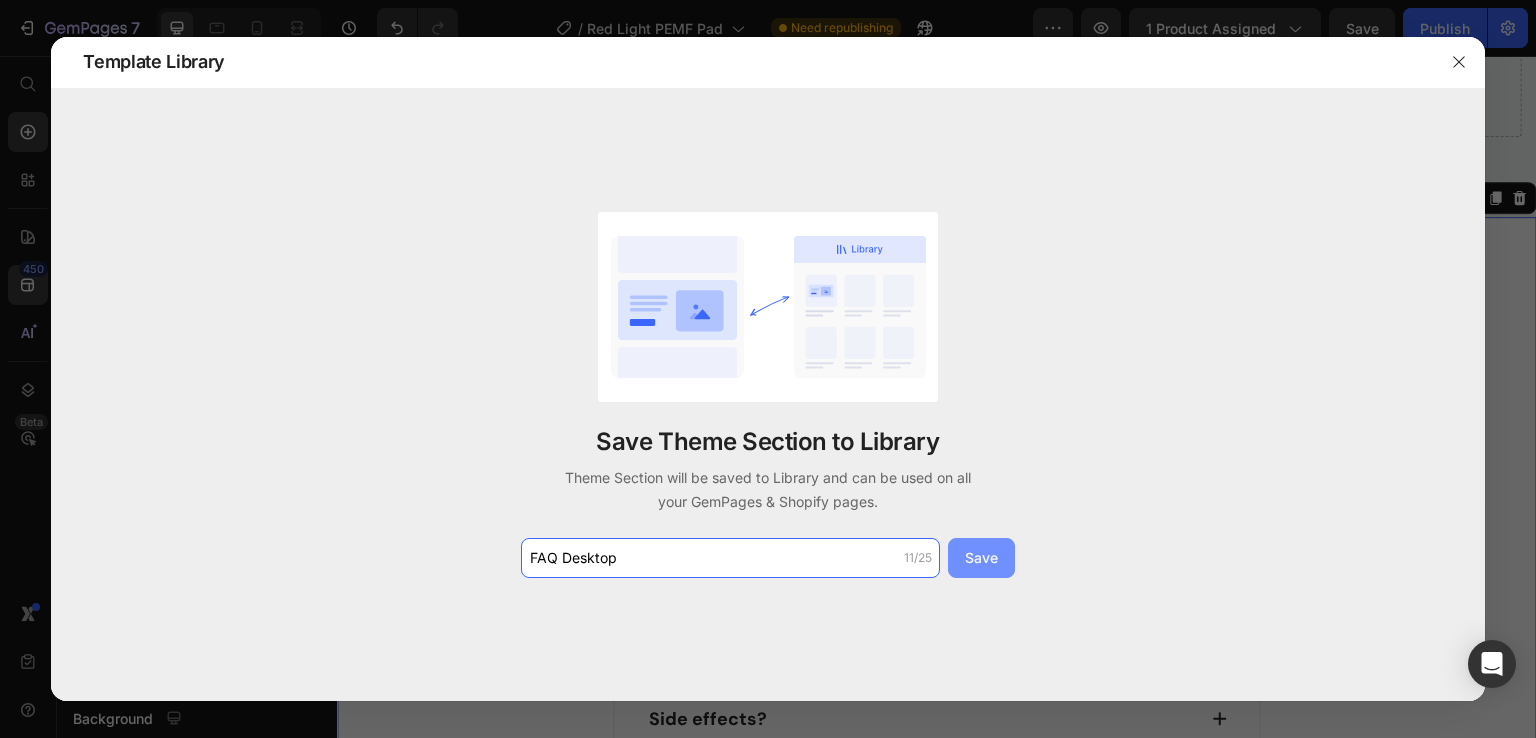 type on "FAQ Desktop" 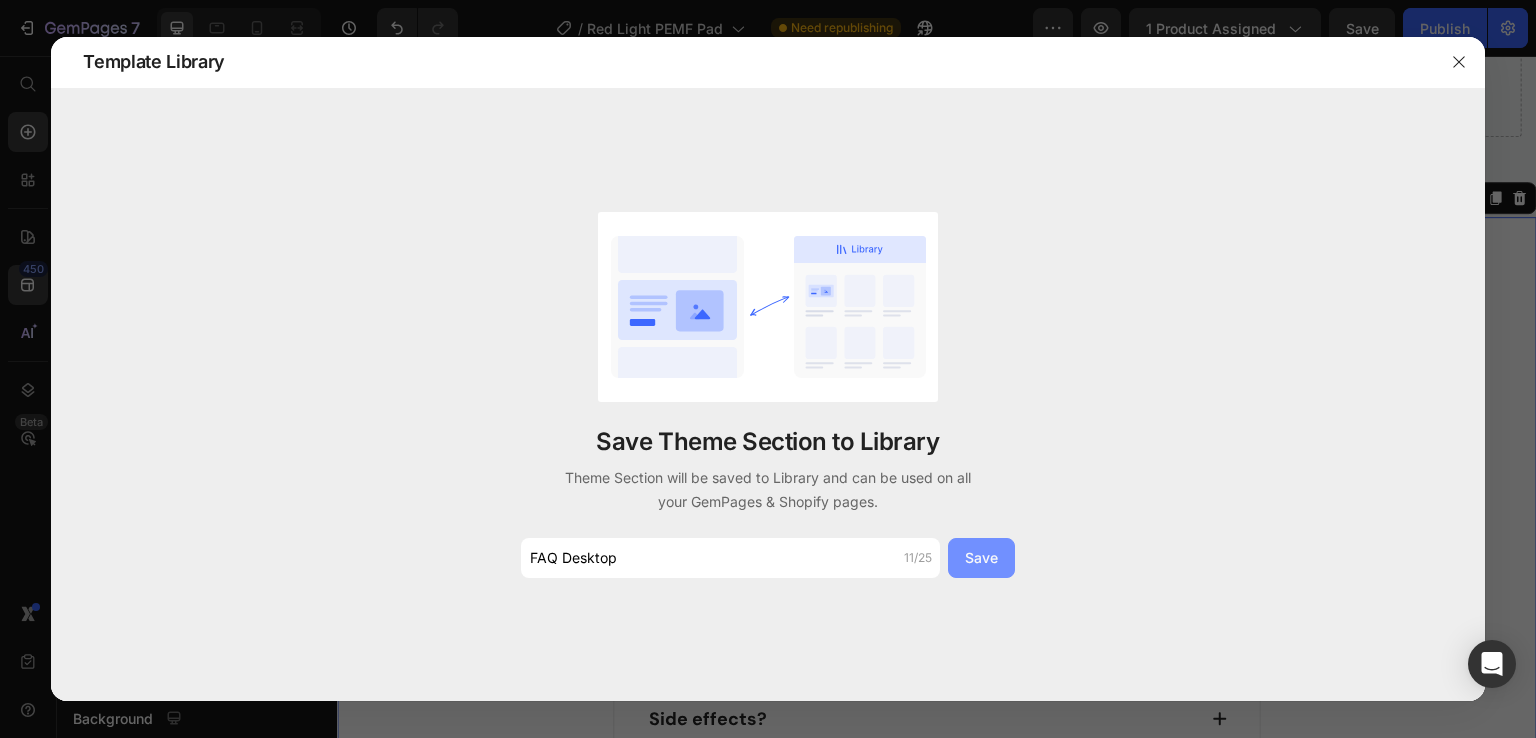 click on "Save" at bounding box center [981, 558] 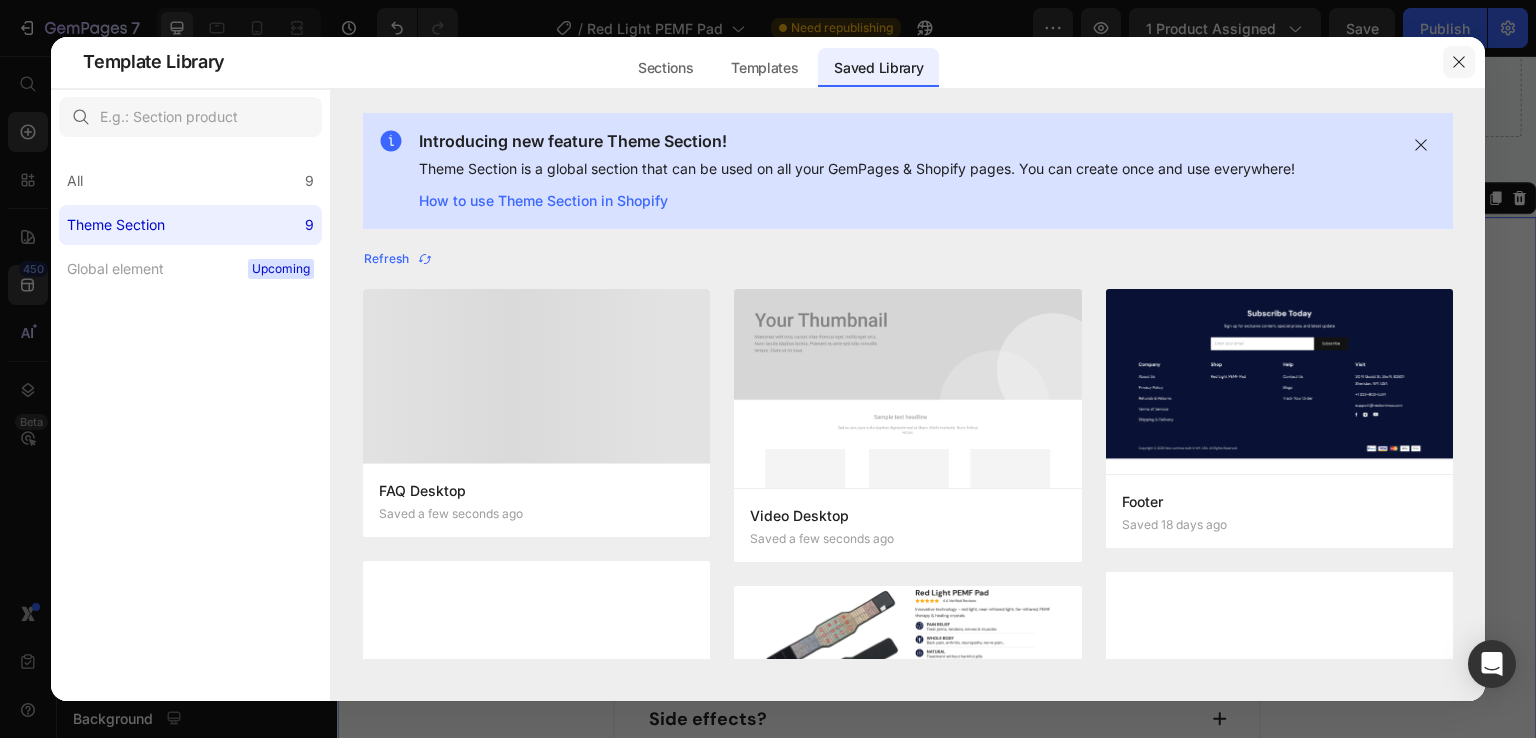 click 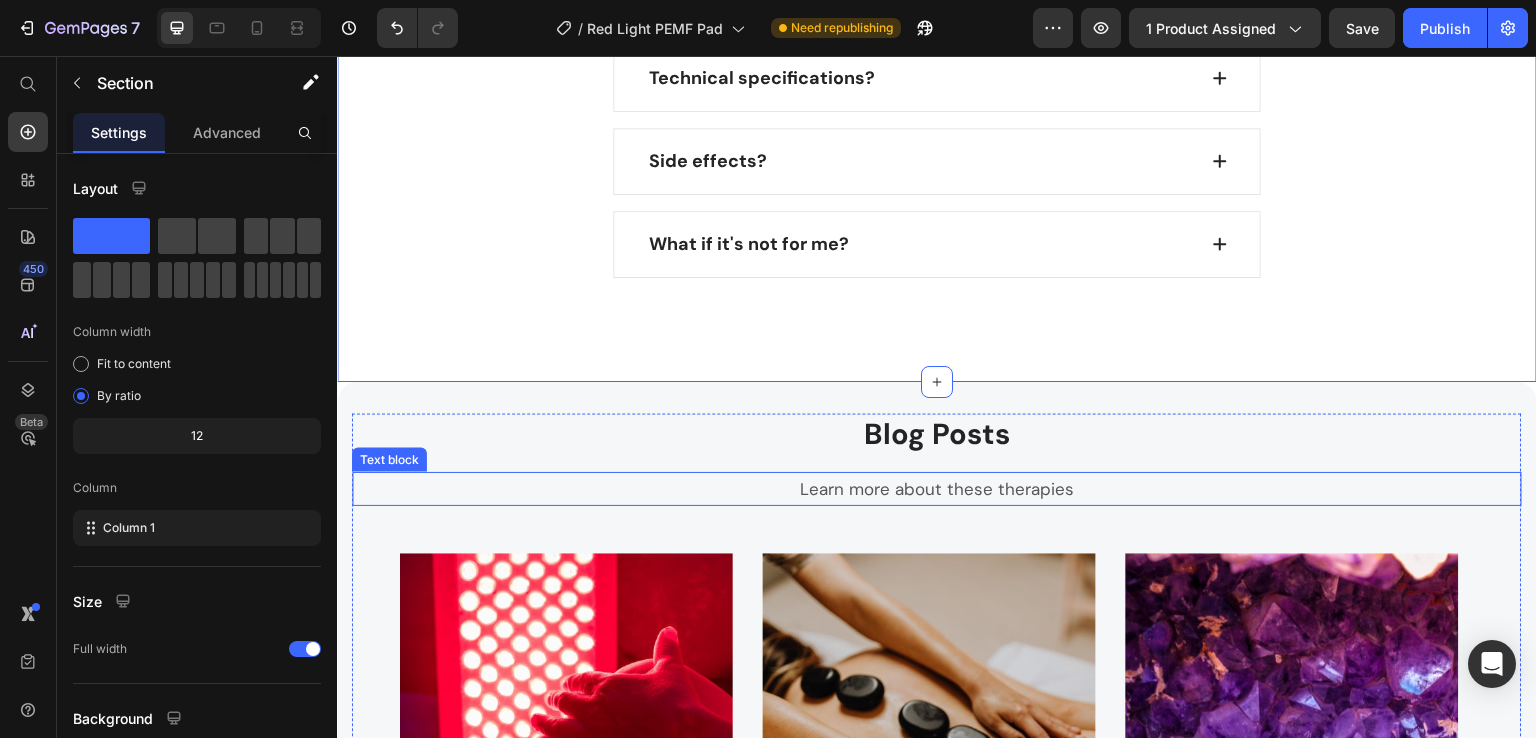 scroll, scrollTop: 4000, scrollLeft: 0, axis: vertical 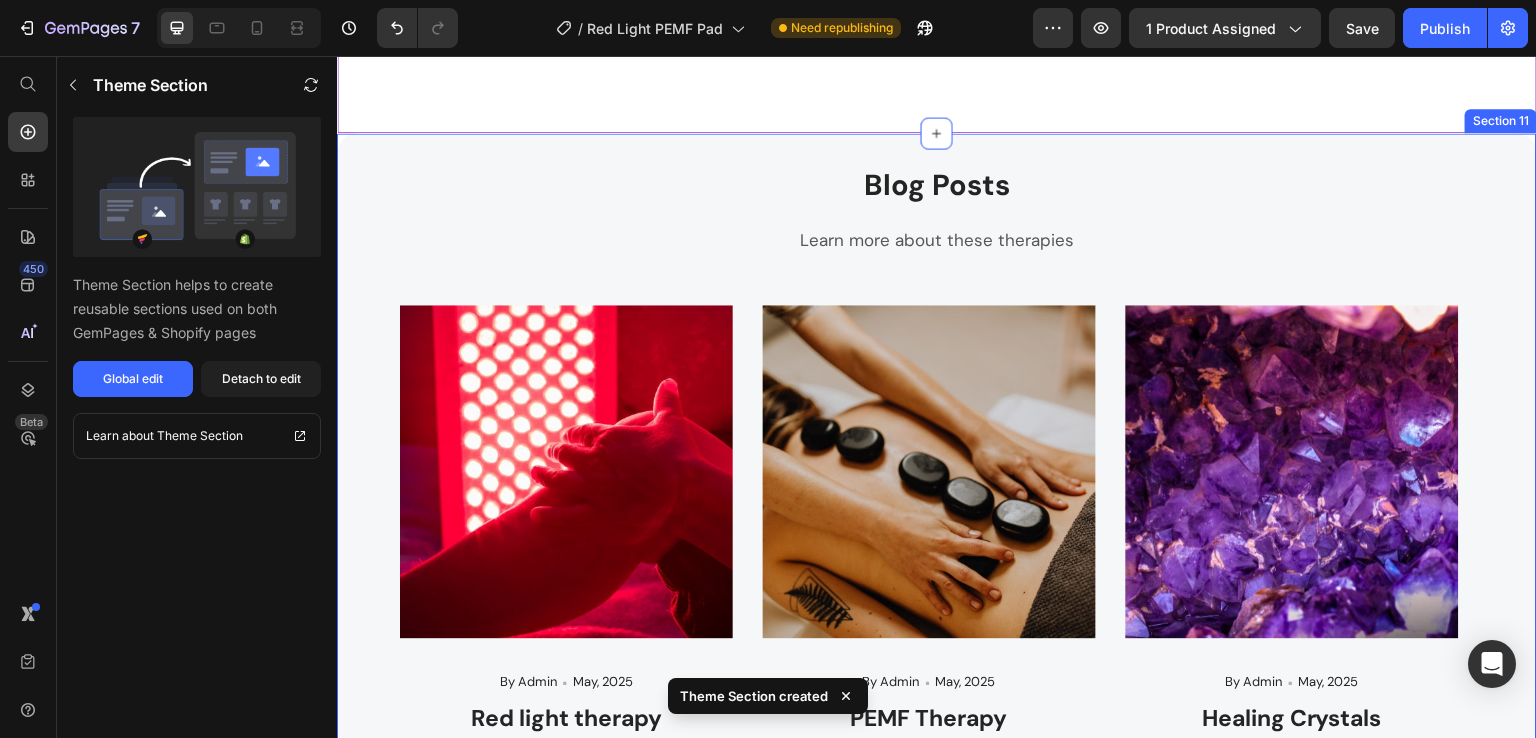 click on "Blog Posts Heading Learn more about these therapies Text block
Image By Admin Text block
Icon May, 2025 Text block Row Red light therapy Heading Learn more Button Image By Admin Text block
Icon May, 2025 Text block Row PEMF Therapy Heading Learn more Button Image By Admin Text block
Icon May, 2025 Text block Row Healing Crystals Heading Learn more Button Row
Carousel Row Section 11" at bounding box center [937, 500] 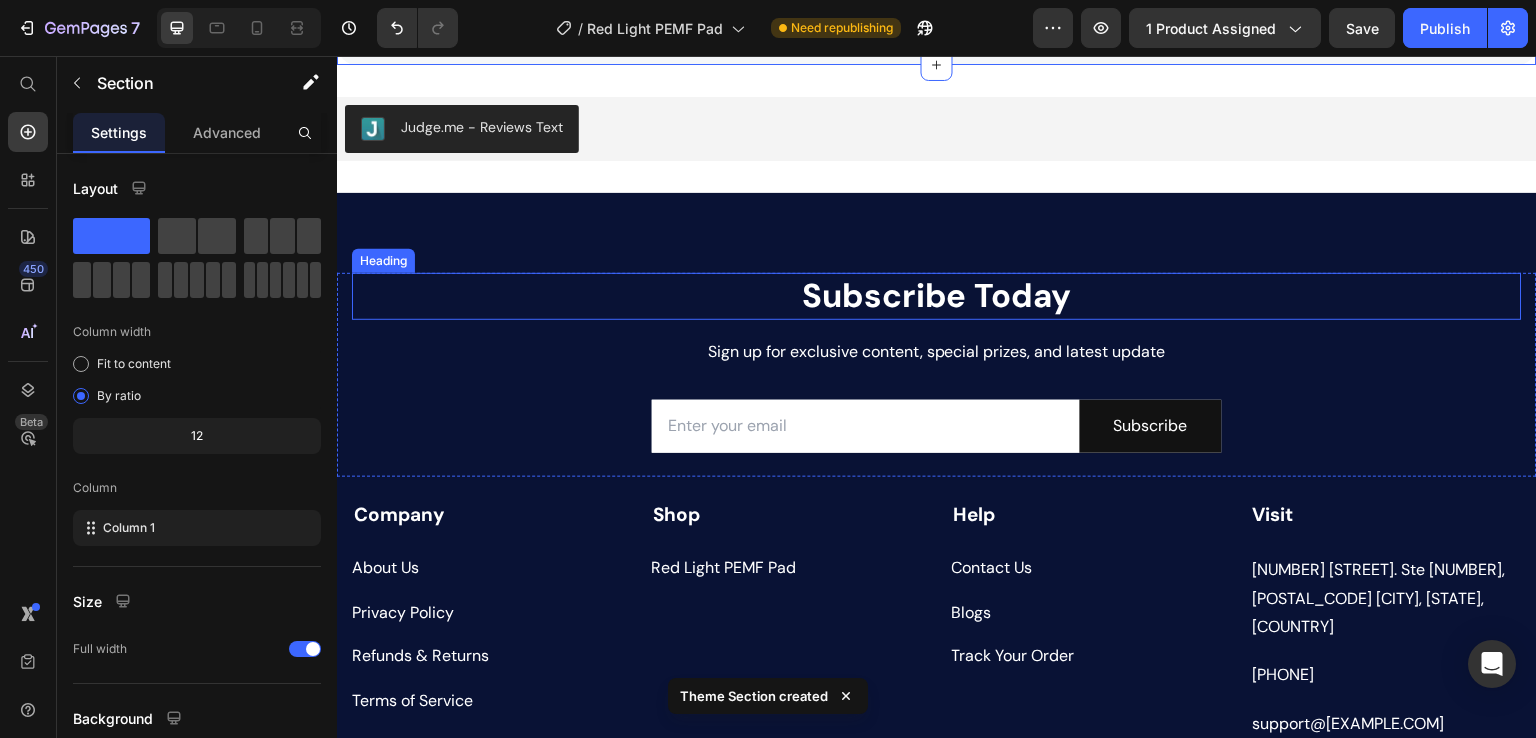scroll, scrollTop: 4000, scrollLeft: 0, axis: vertical 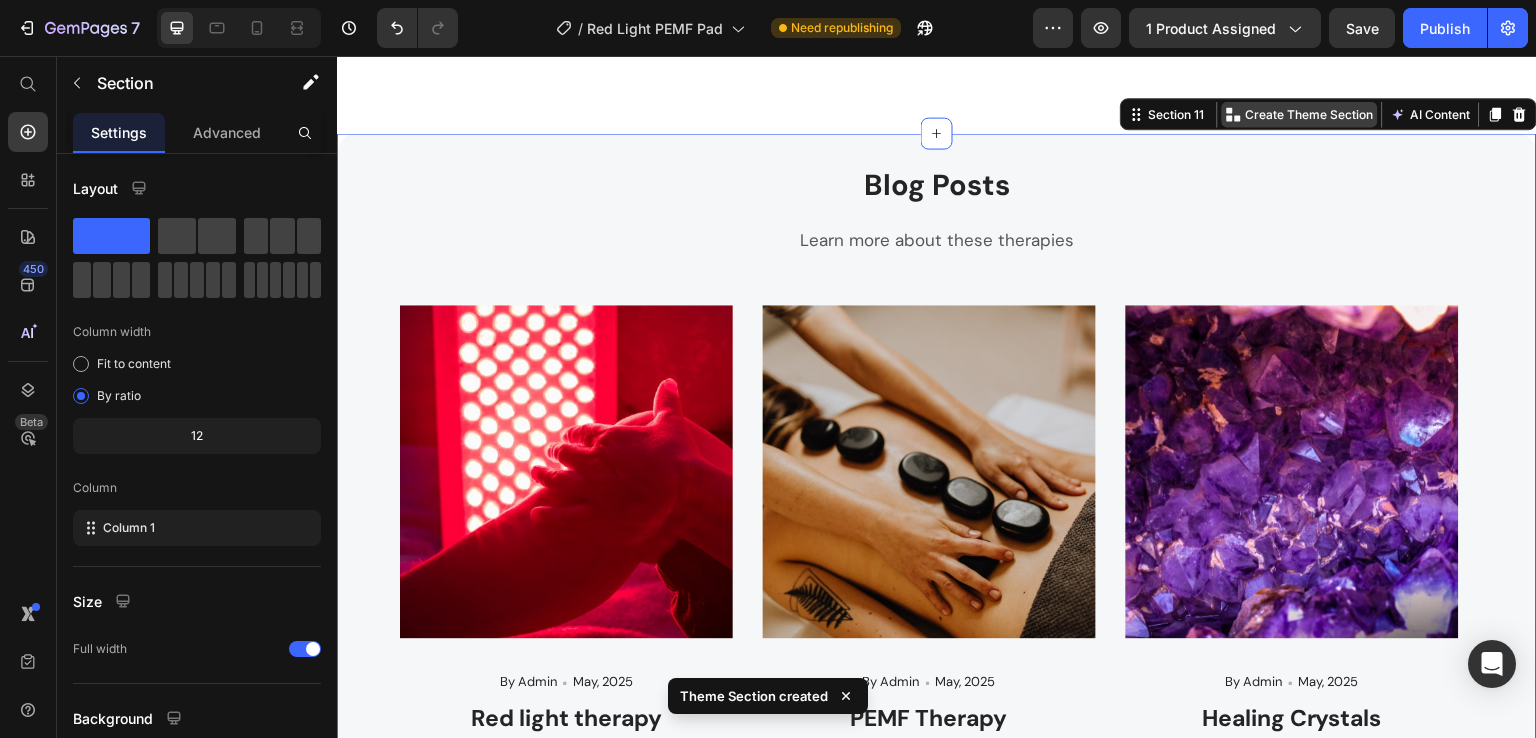click on "Create Theme Section" at bounding box center (1310, 114) 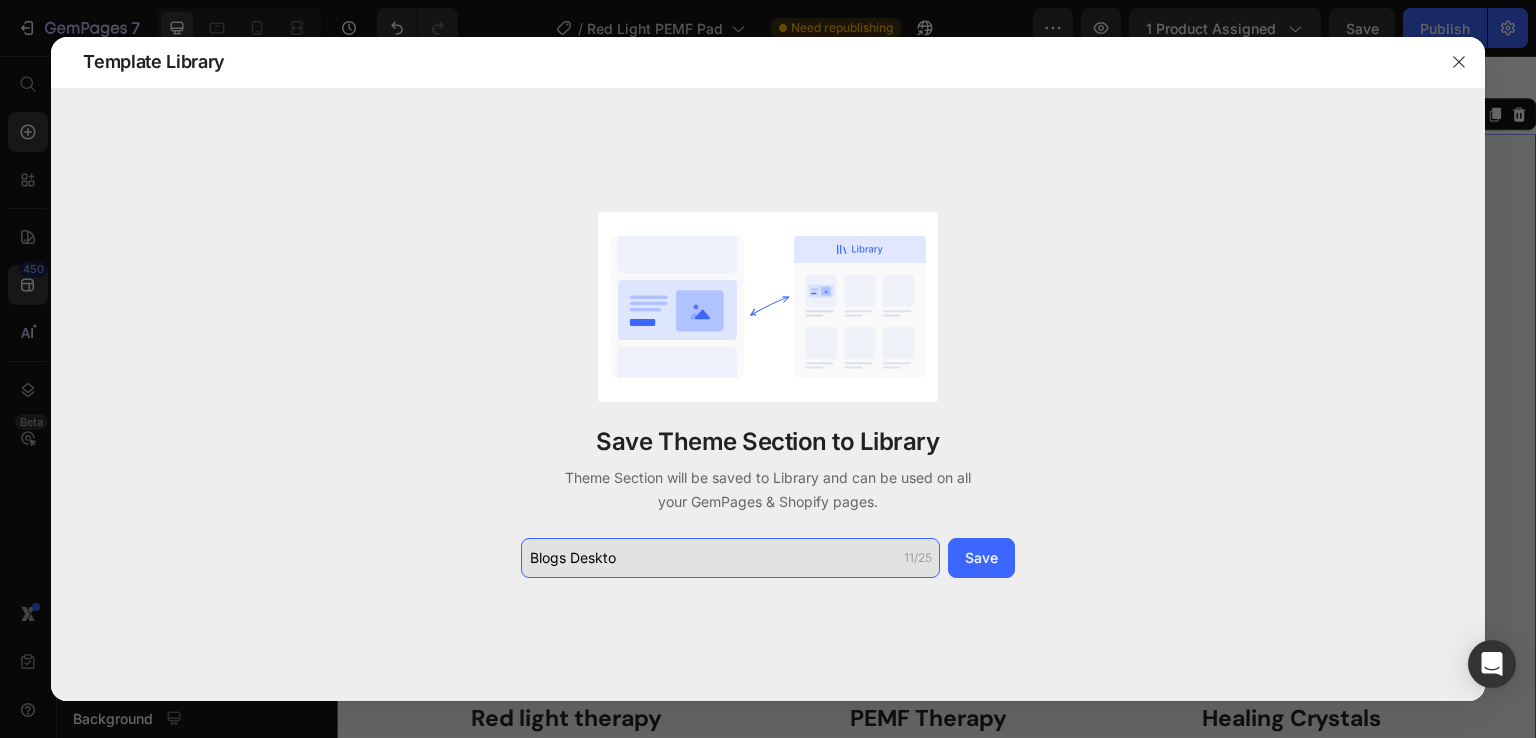 type on "Blogs Desktop" 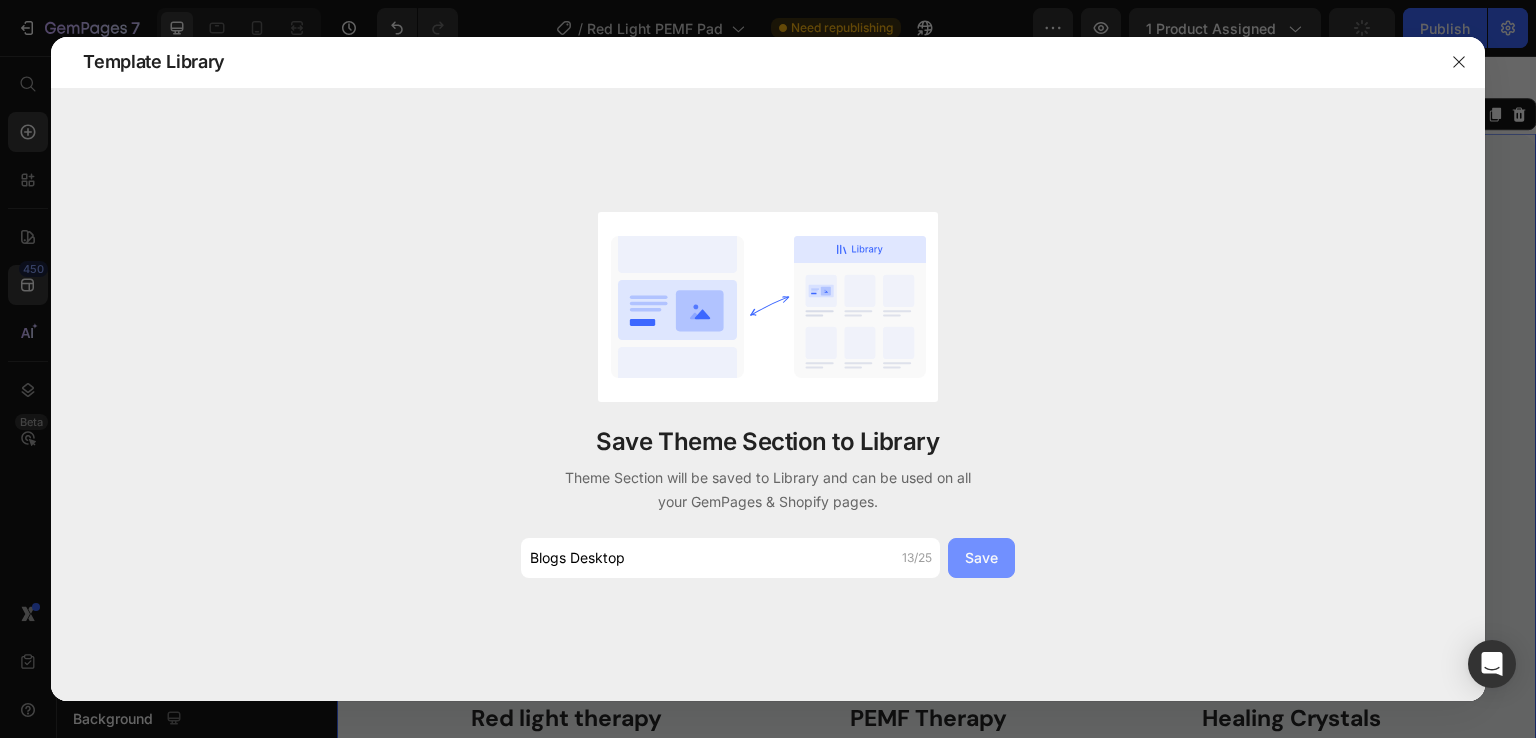 click on "Save" at bounding box center (981, 557) 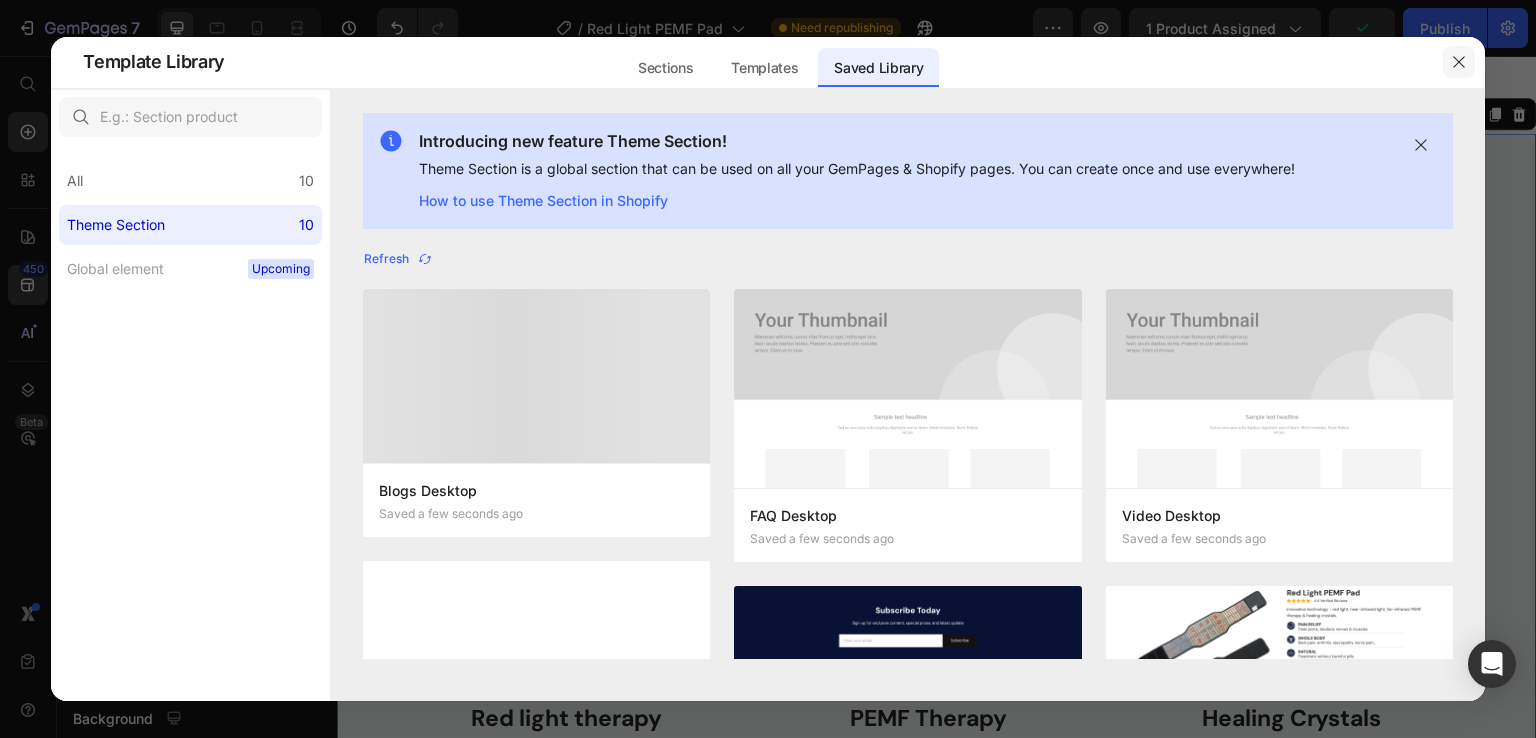 click 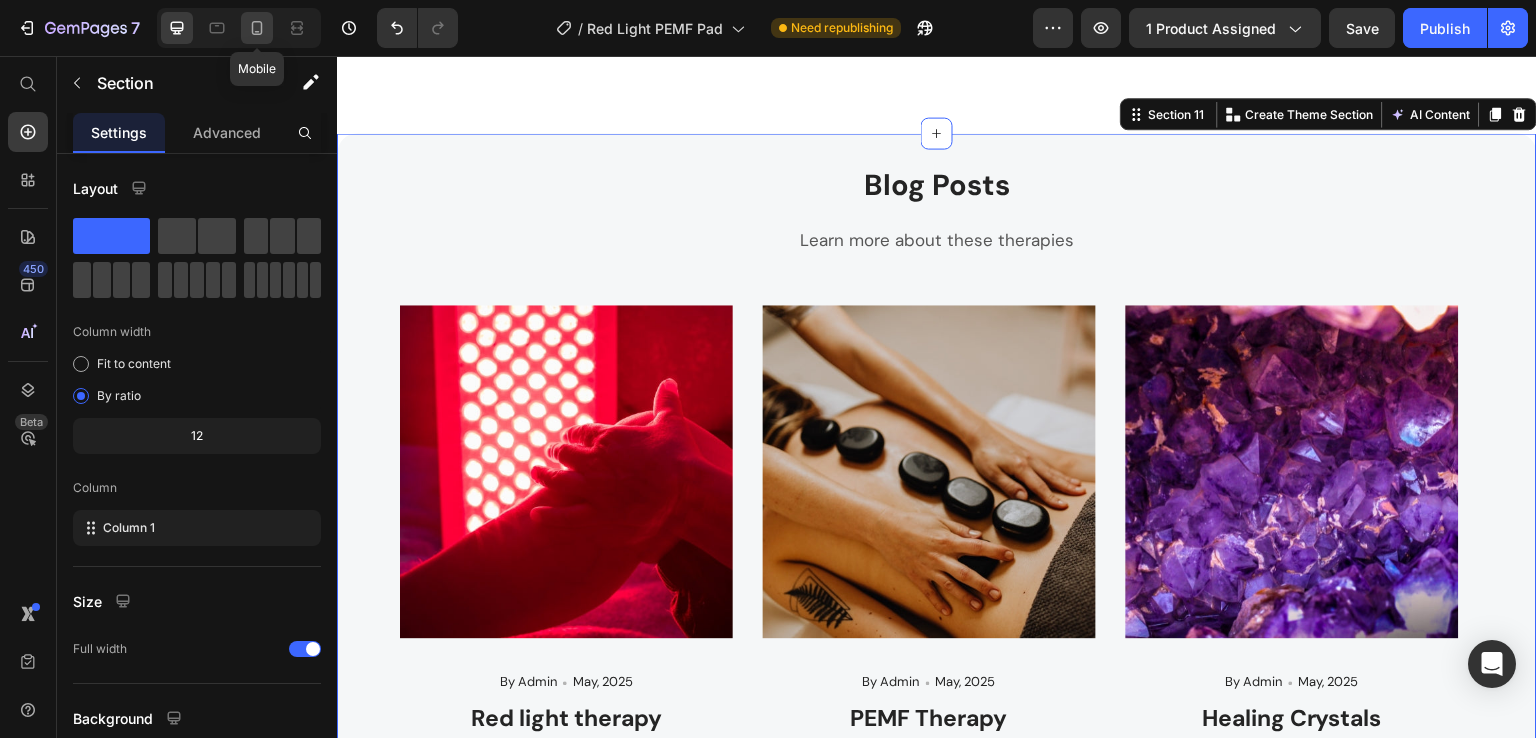 click 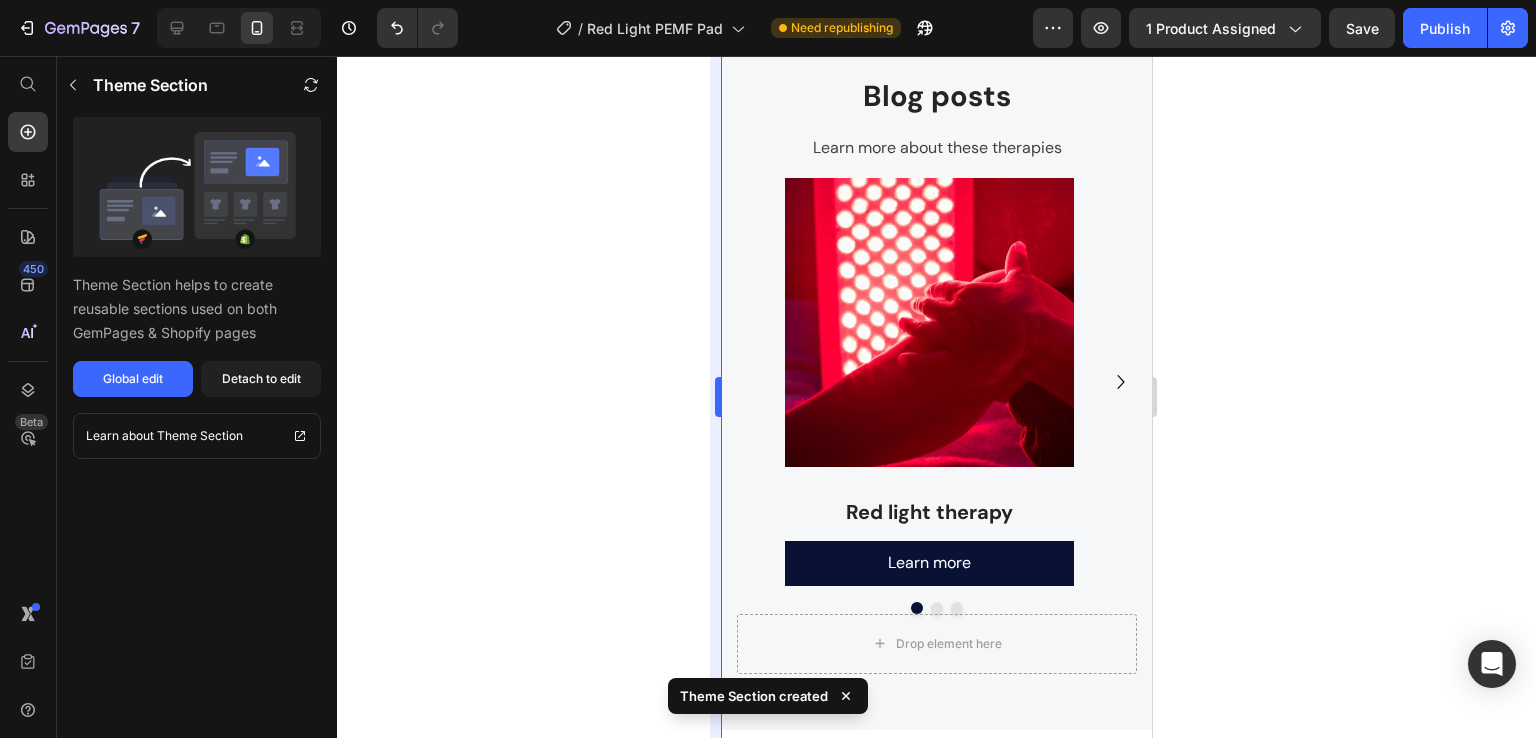 scroll, scrollTop: 6647, scrollLeft: 0, axis: vertical 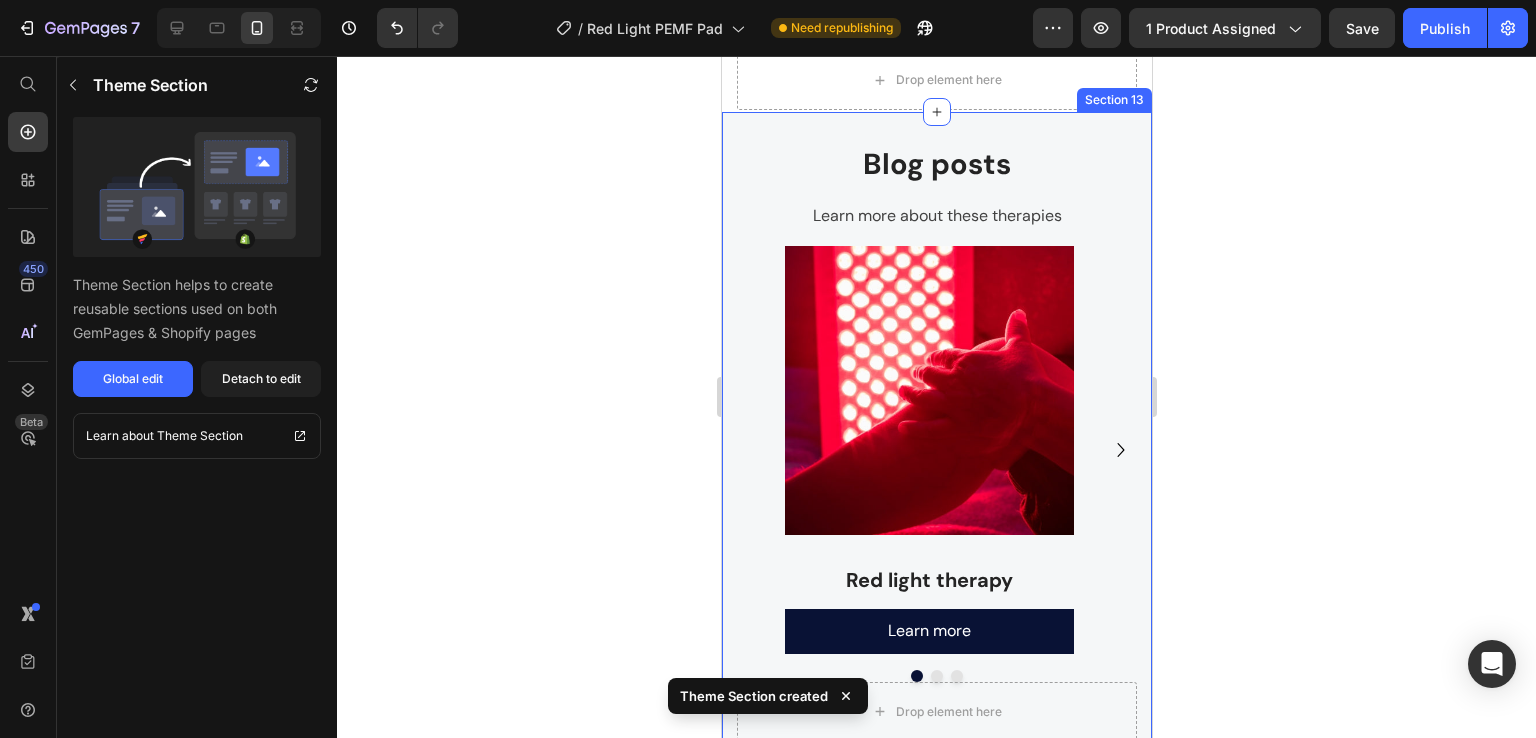 click on "Blog posts Heading Learn more about these therapies Text block
Image Red light therapy Text block Learn more Button Image PEMF Therapy Text block Learn more Button Image Crystals/Gemstones Text block Learn more Button
Carousel
Drop element here Row Section 13" at bounding box center (936, 455) 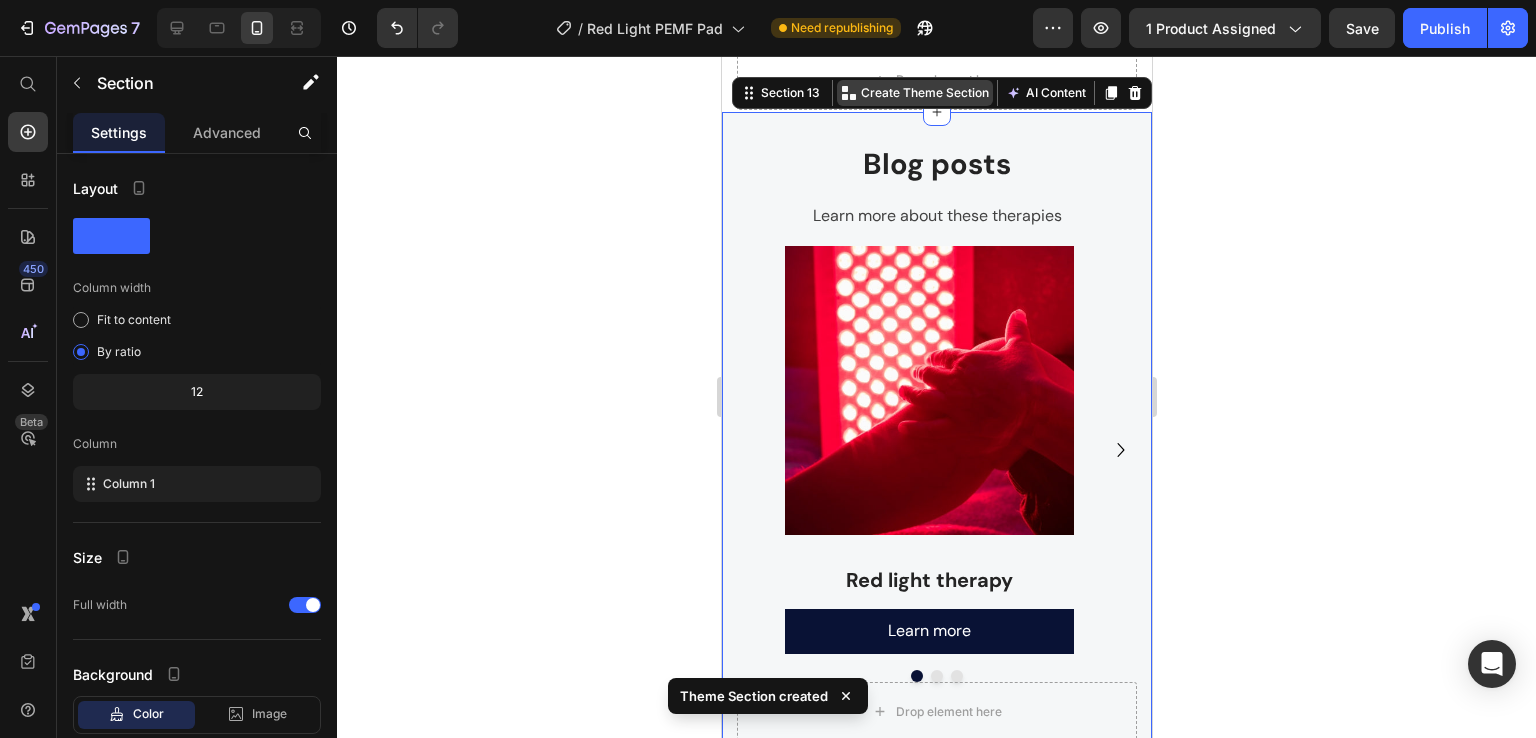click on "Create Theme Section" at bounding box center [914, 93] 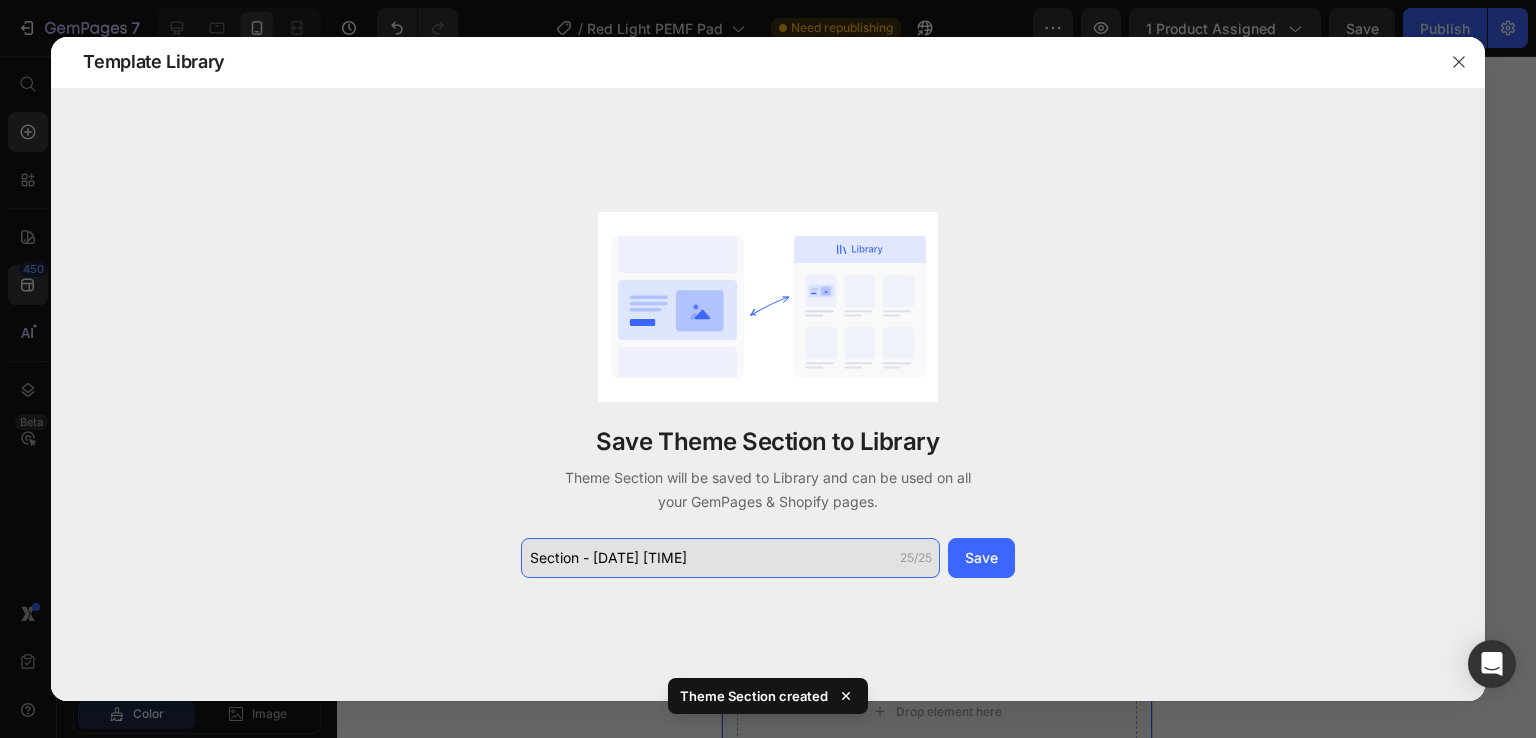 click on "Section - Jul 14 03:32:00" 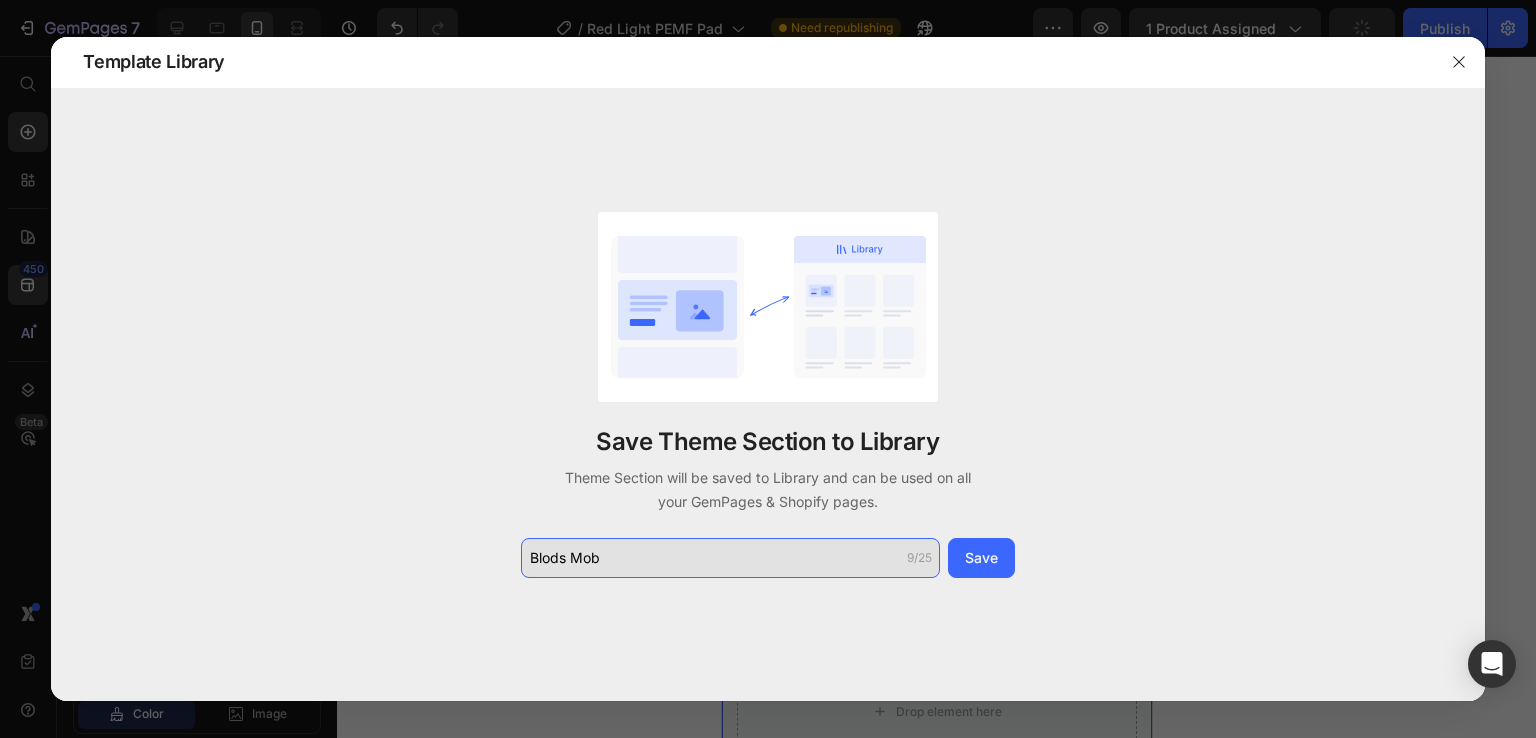 click on "Blods Mob" 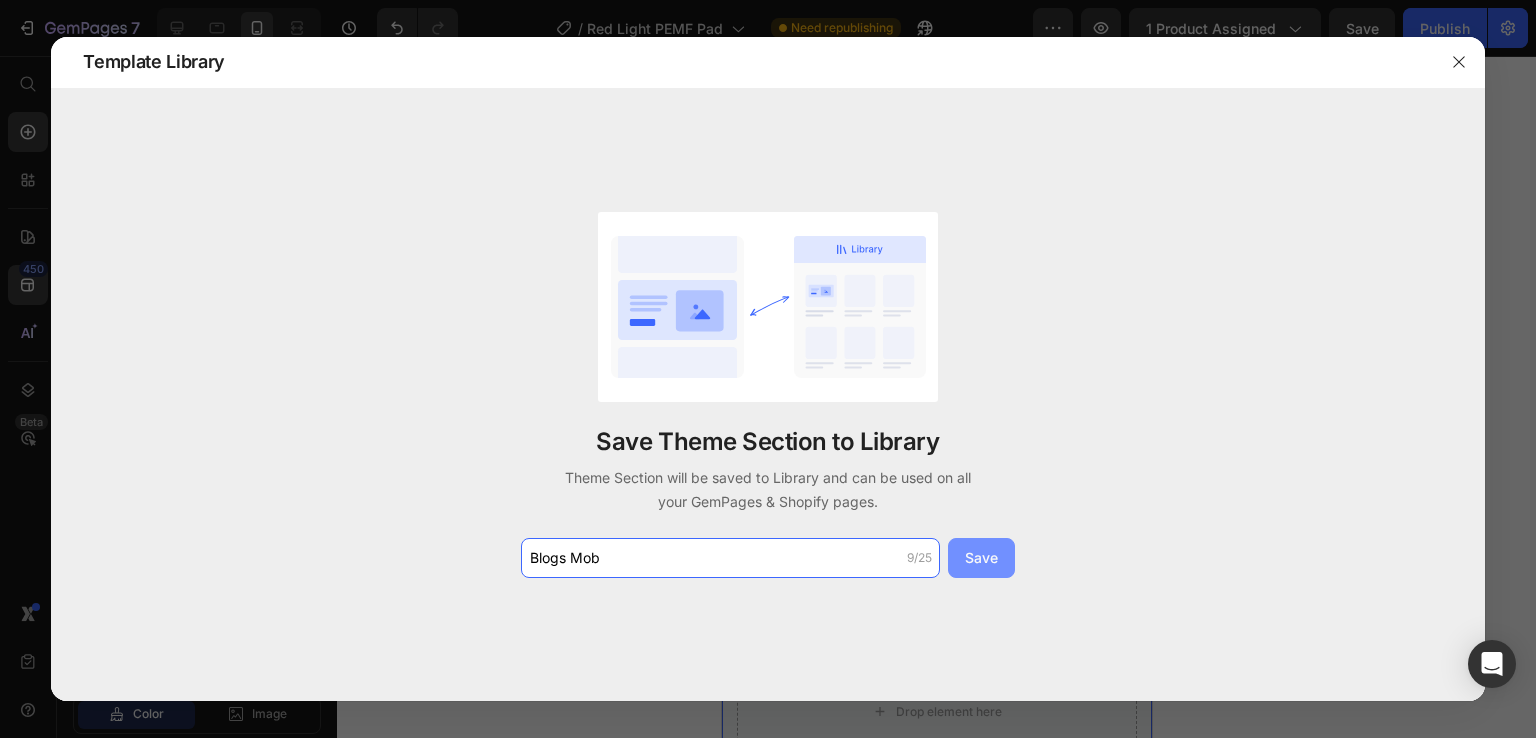 type on "Blogs Mob" 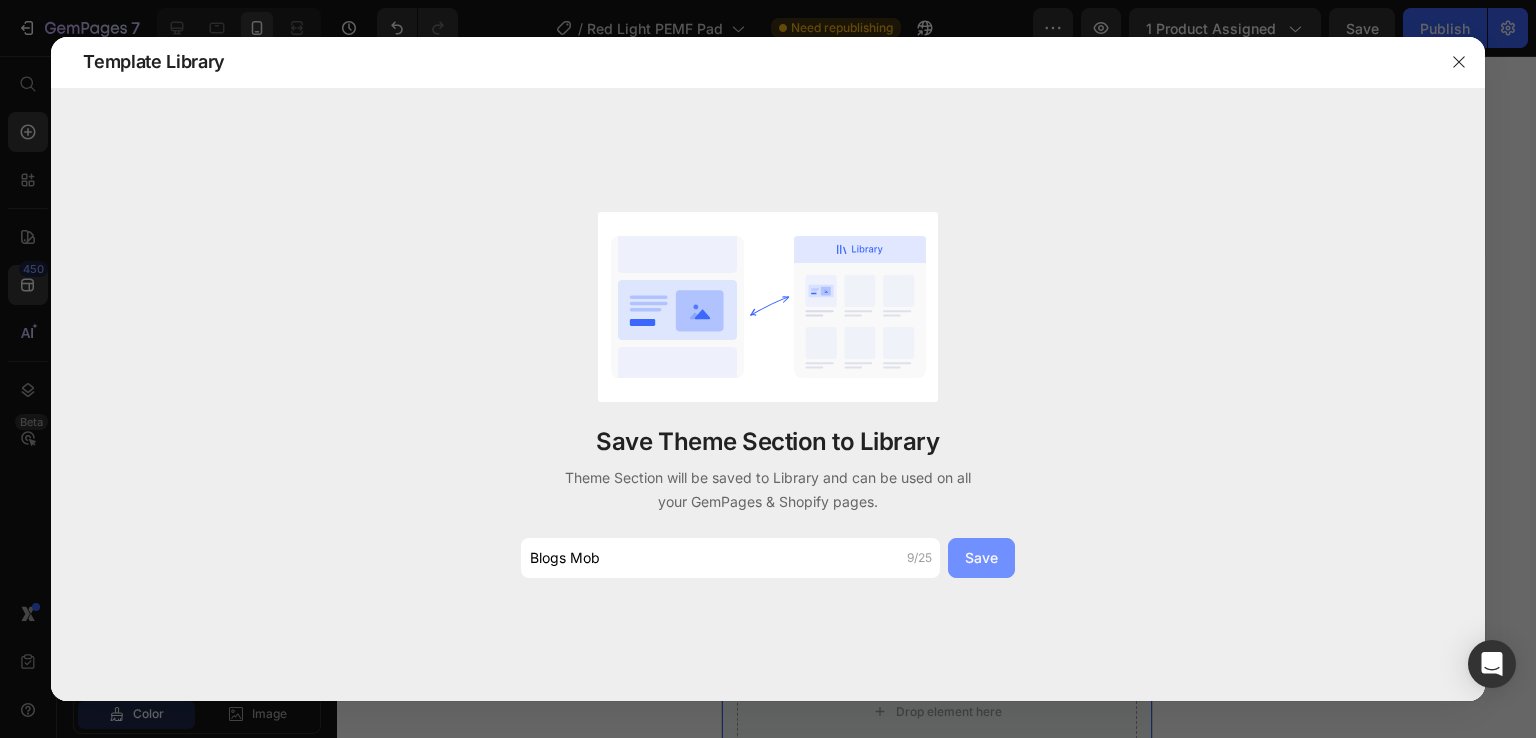 click on "Save" at bounding box center (981, 558) 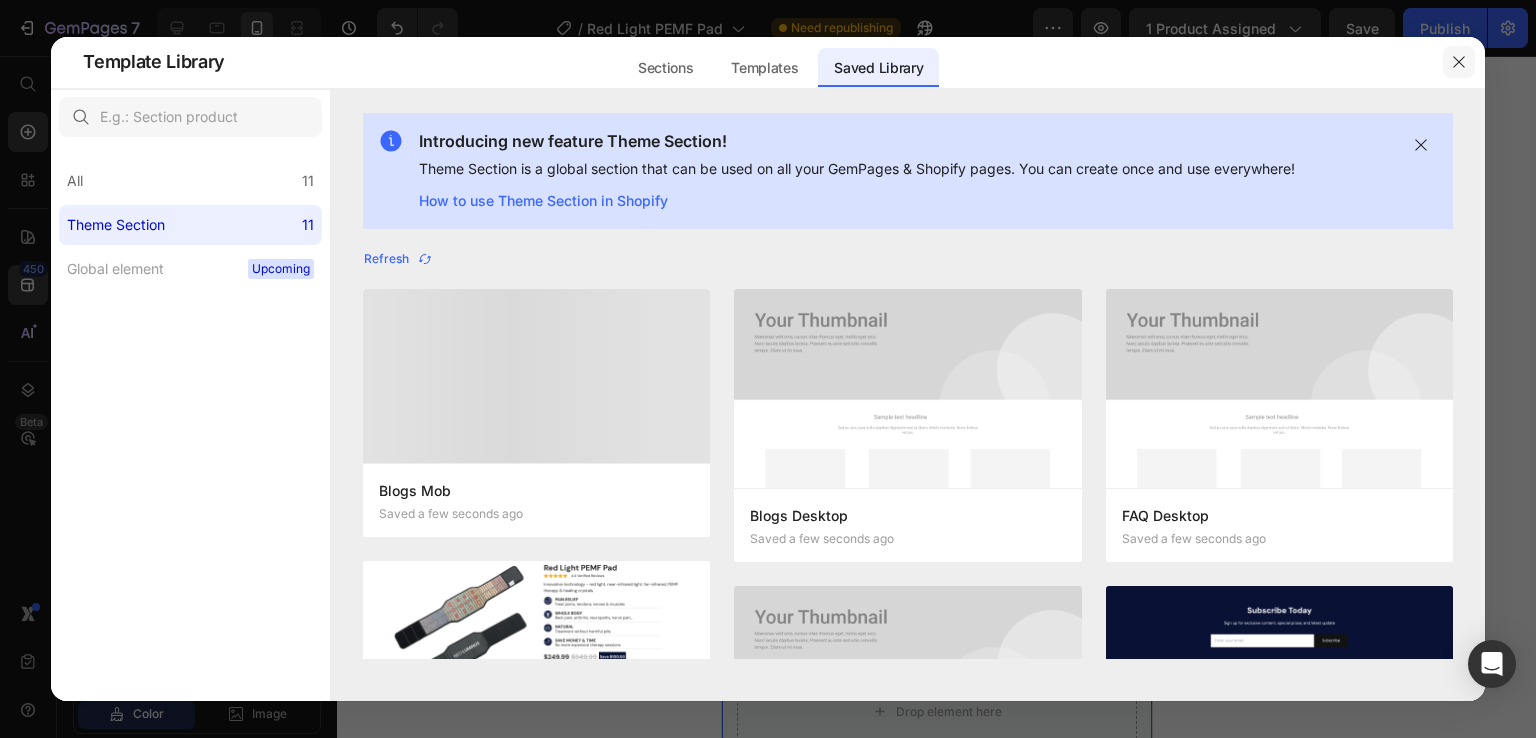 click 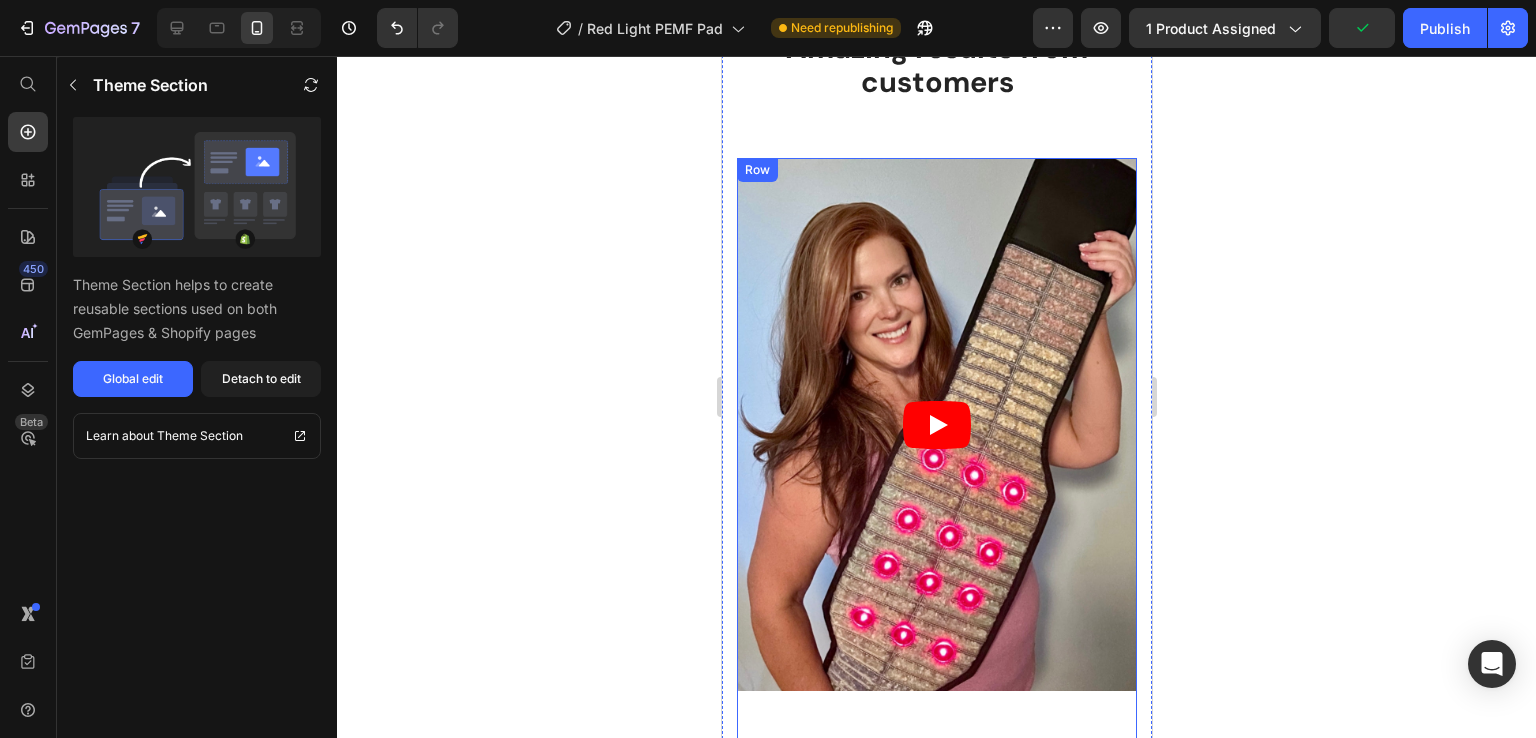 scroll, scrollTop: 3469, scrollLeft: 0, axis: vertical 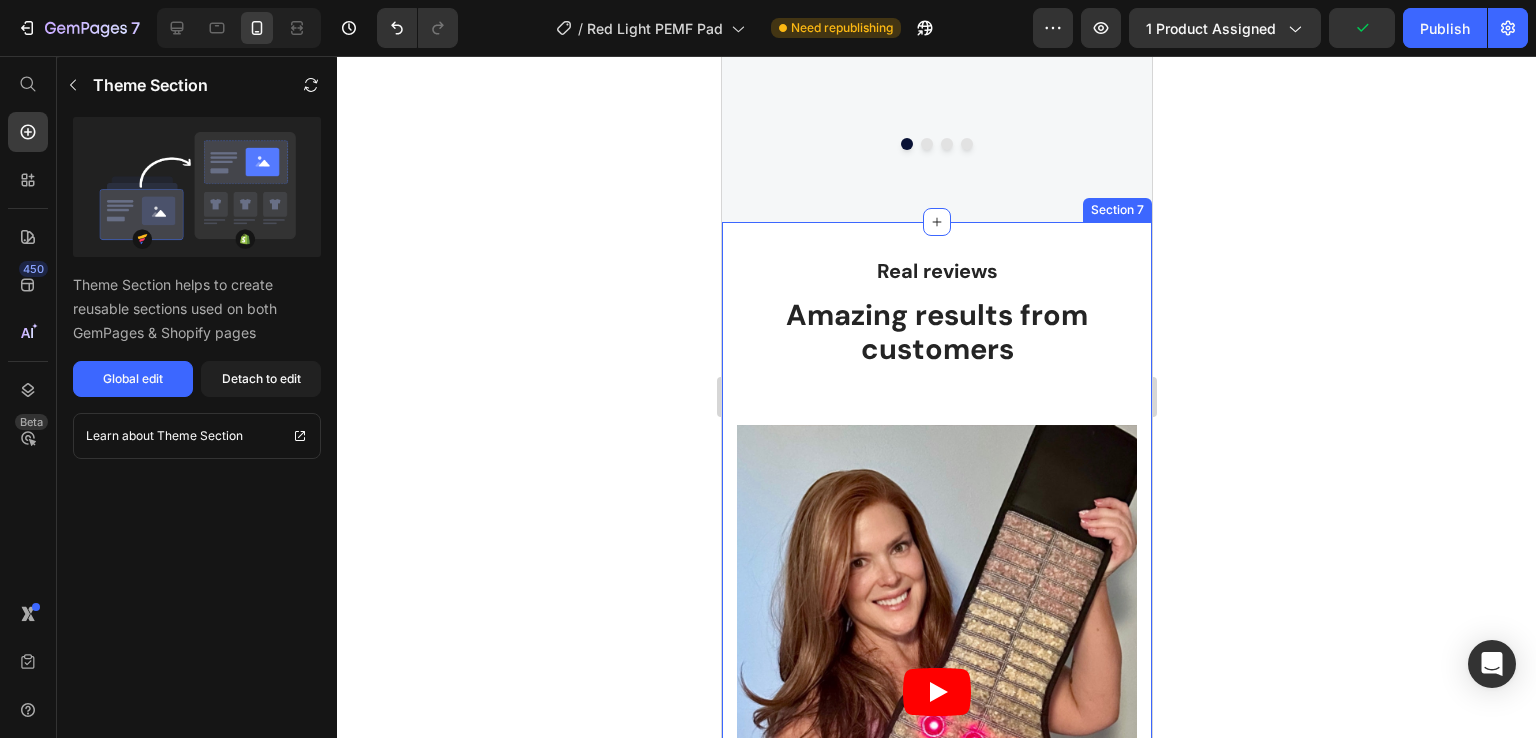 click on "Real reviews Text block Amazing results from customers Heading Video Row Section 7" at bounding box center (936, 614) 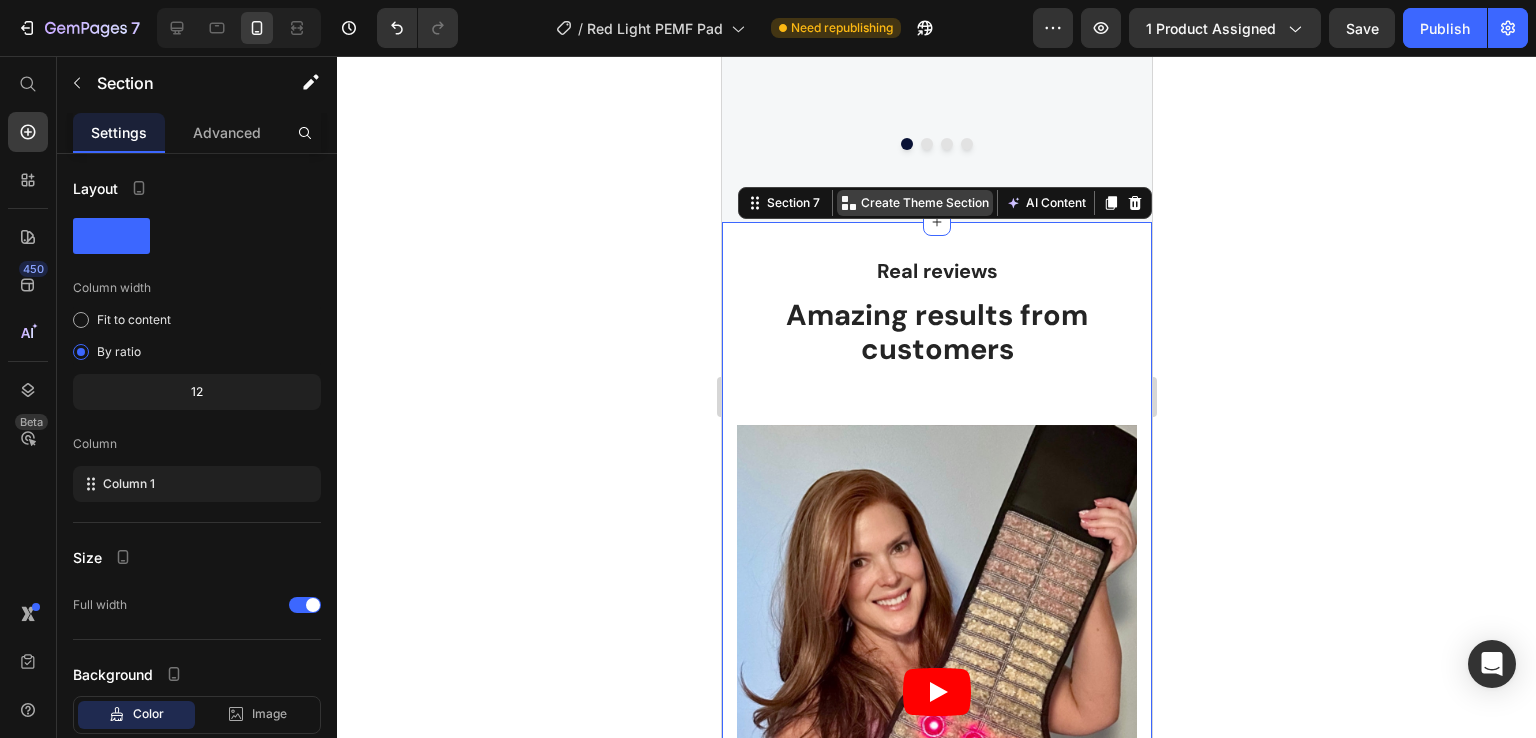 drag, startPoint x: 918, startPoint y: 125, endPoint x: 1407, endPoint y: 401, distance: 561.5131 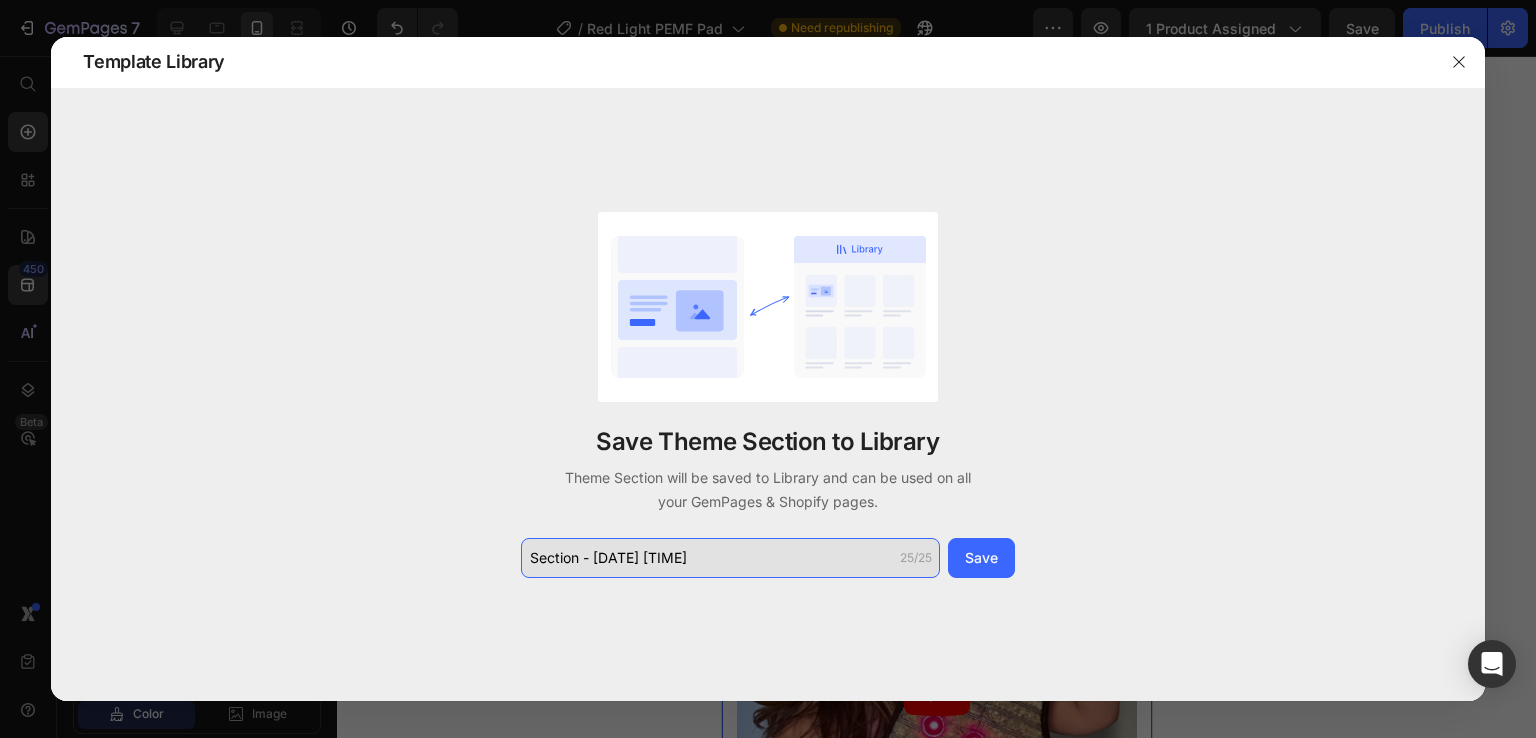 click on "Section - Jul 14 03:32:28" 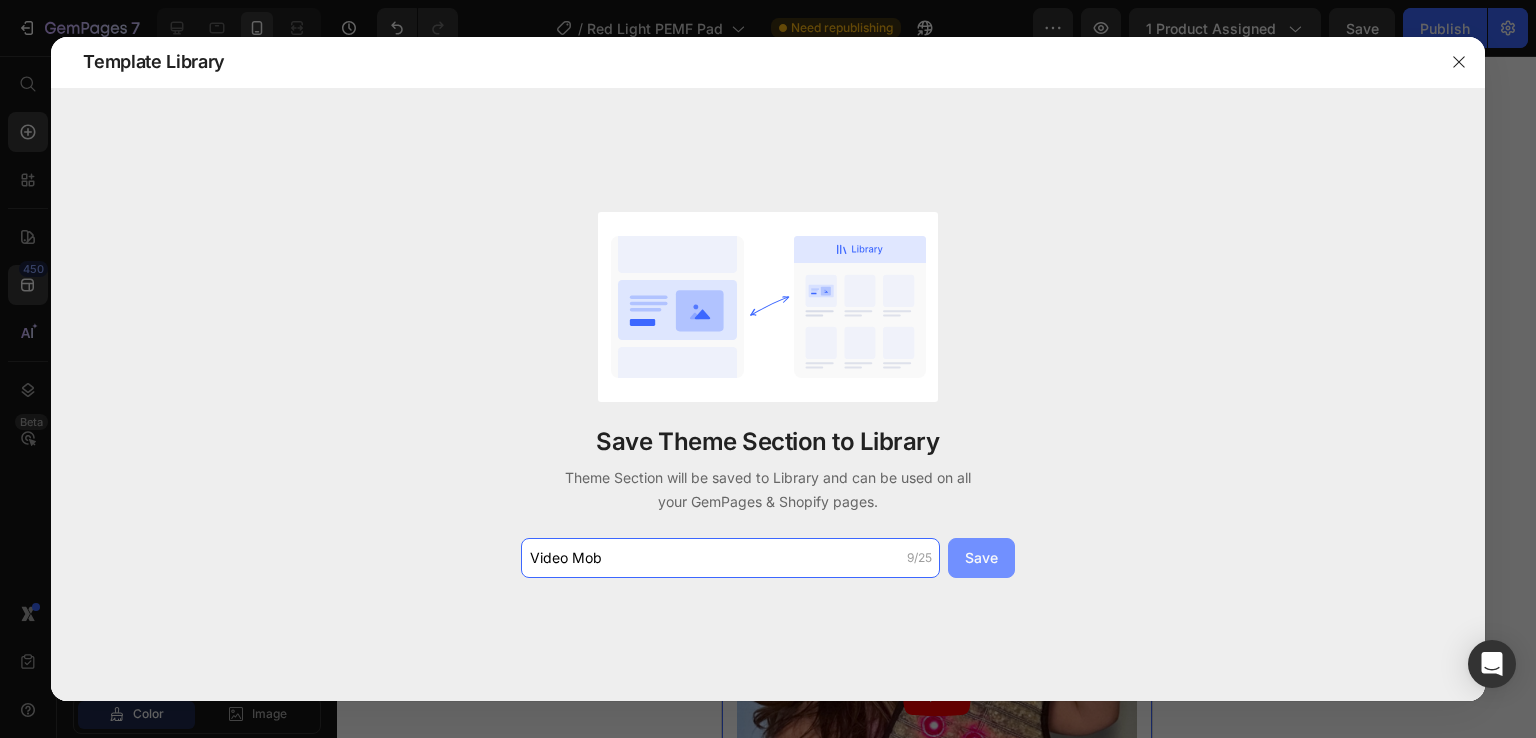 type on "Video Mob" 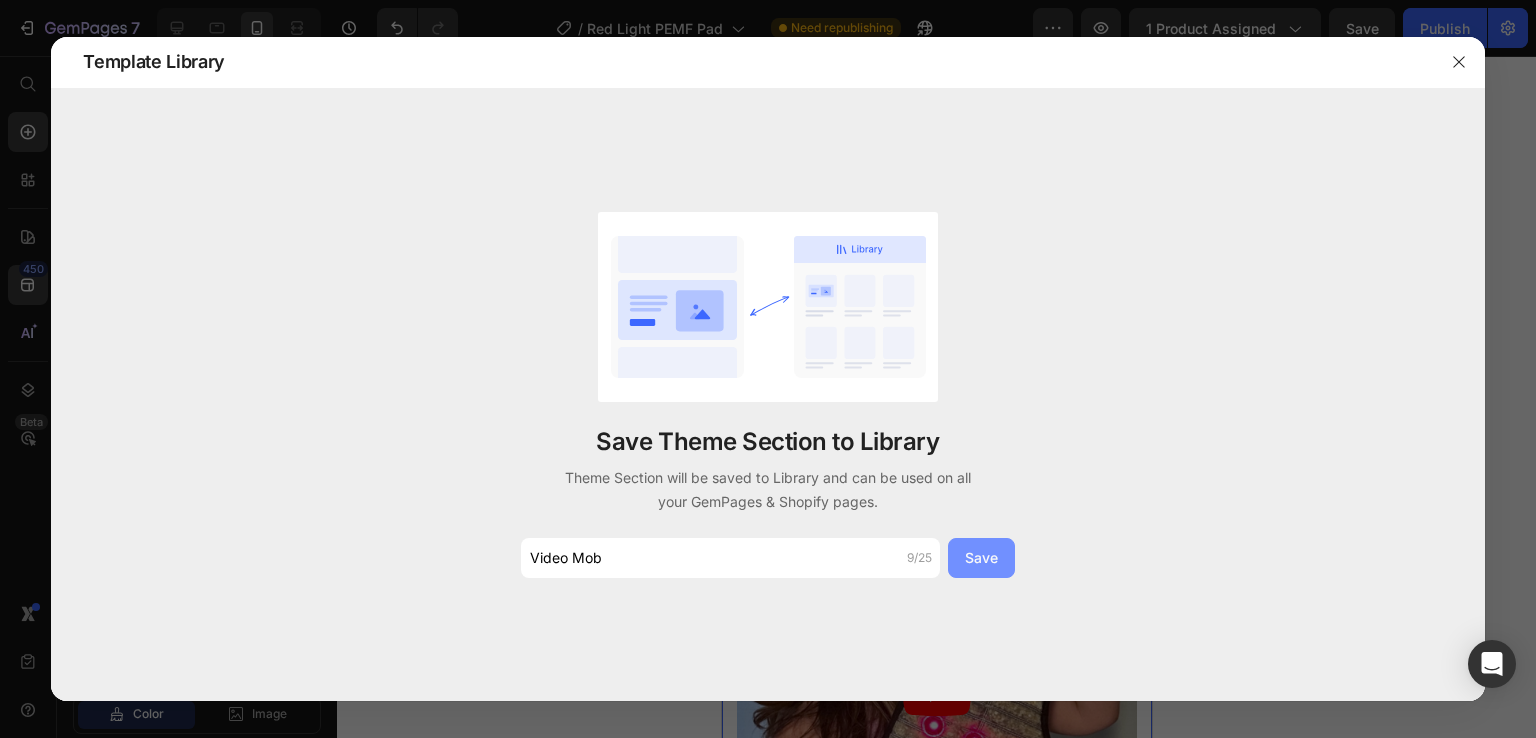 click on "Save" at bounding box center (981, 557) 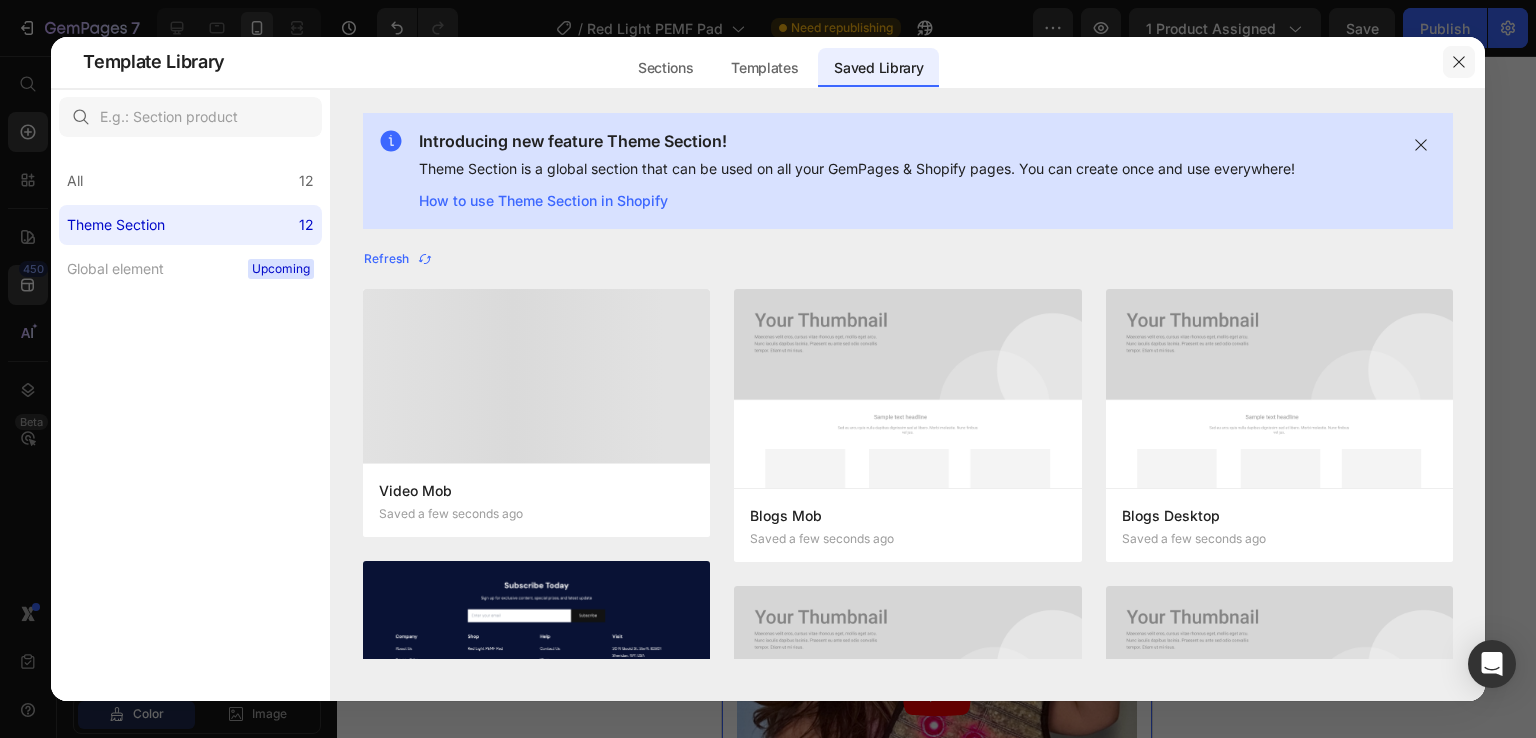 click 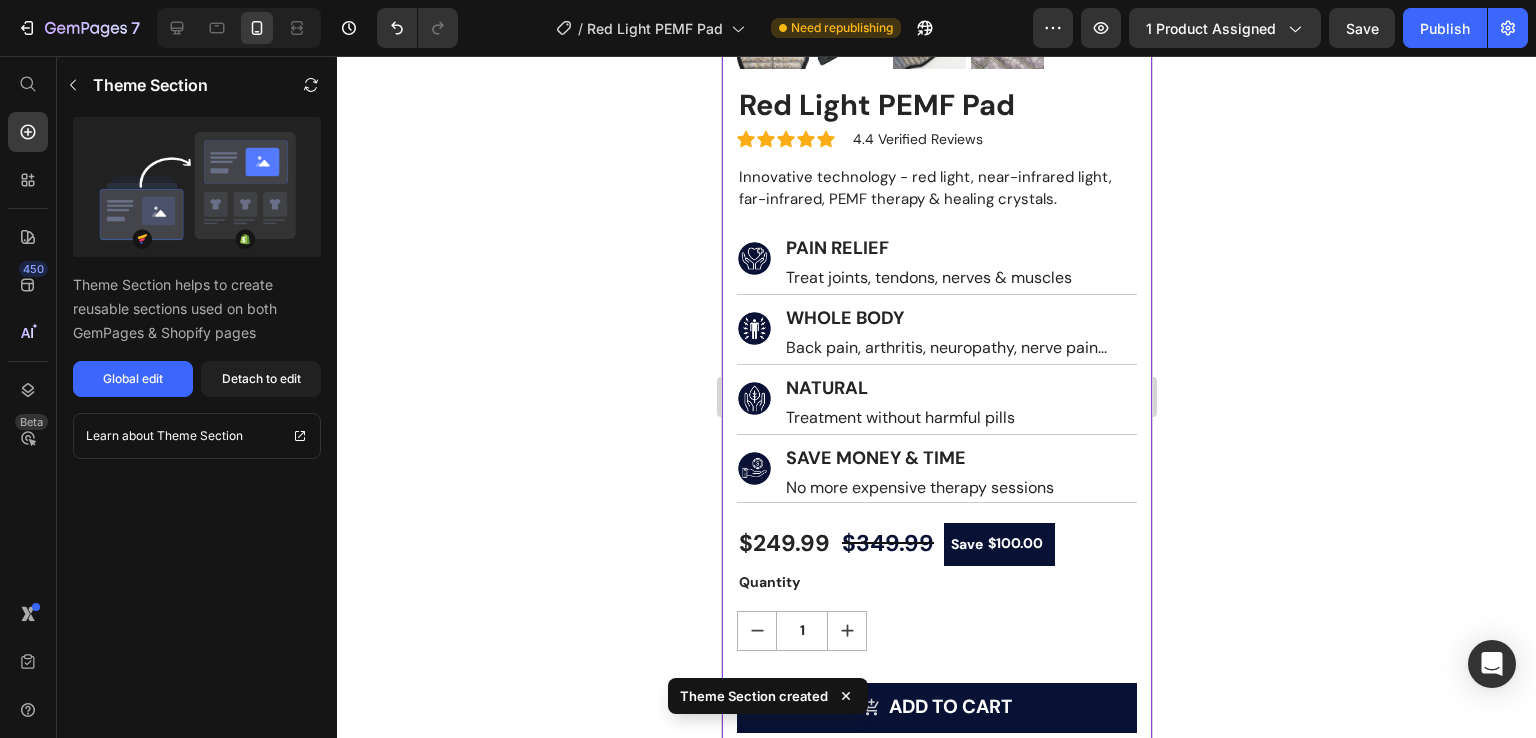 scroll, scrollTop: 0, scrollLeft: 0, axis: both 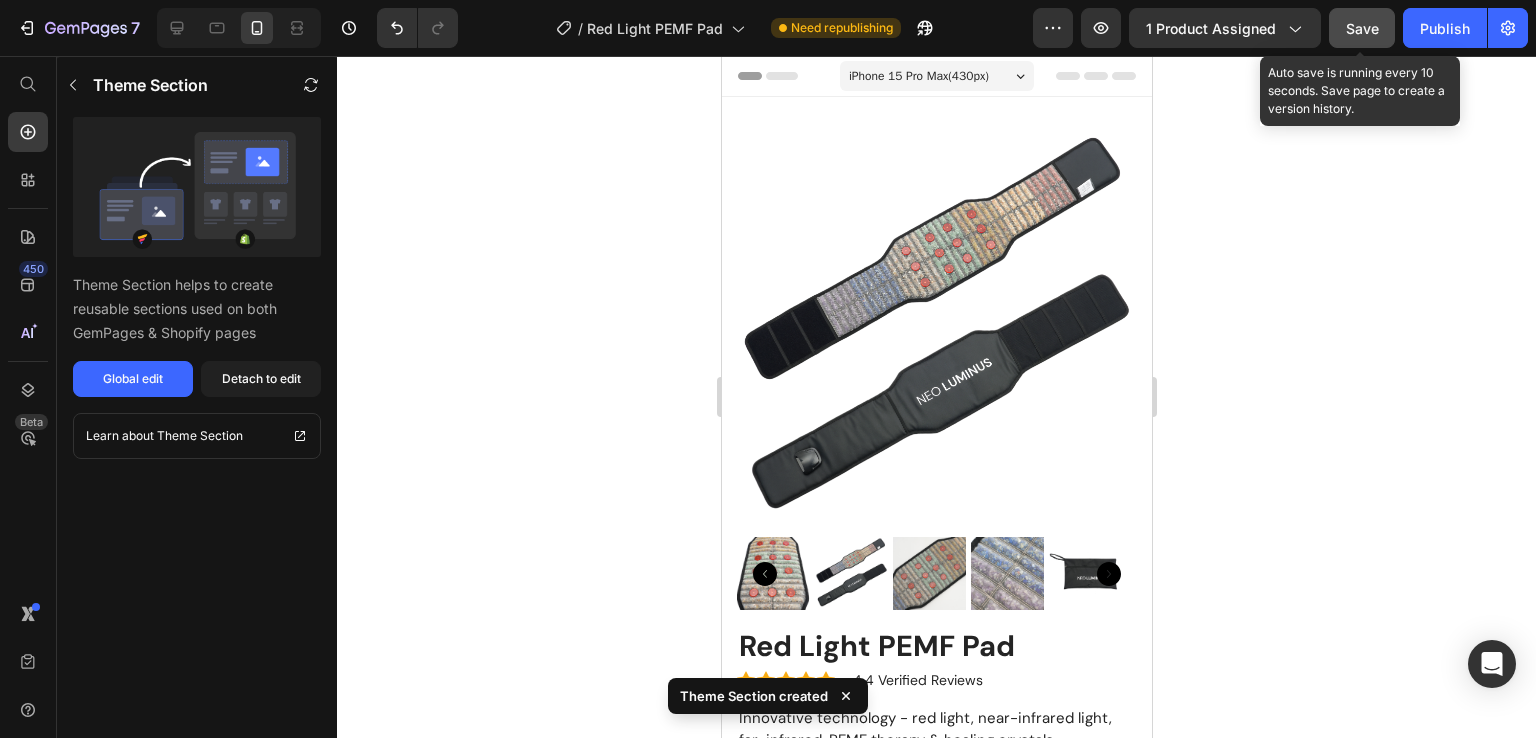 click on "Save" at bounding box center (1362, 28) 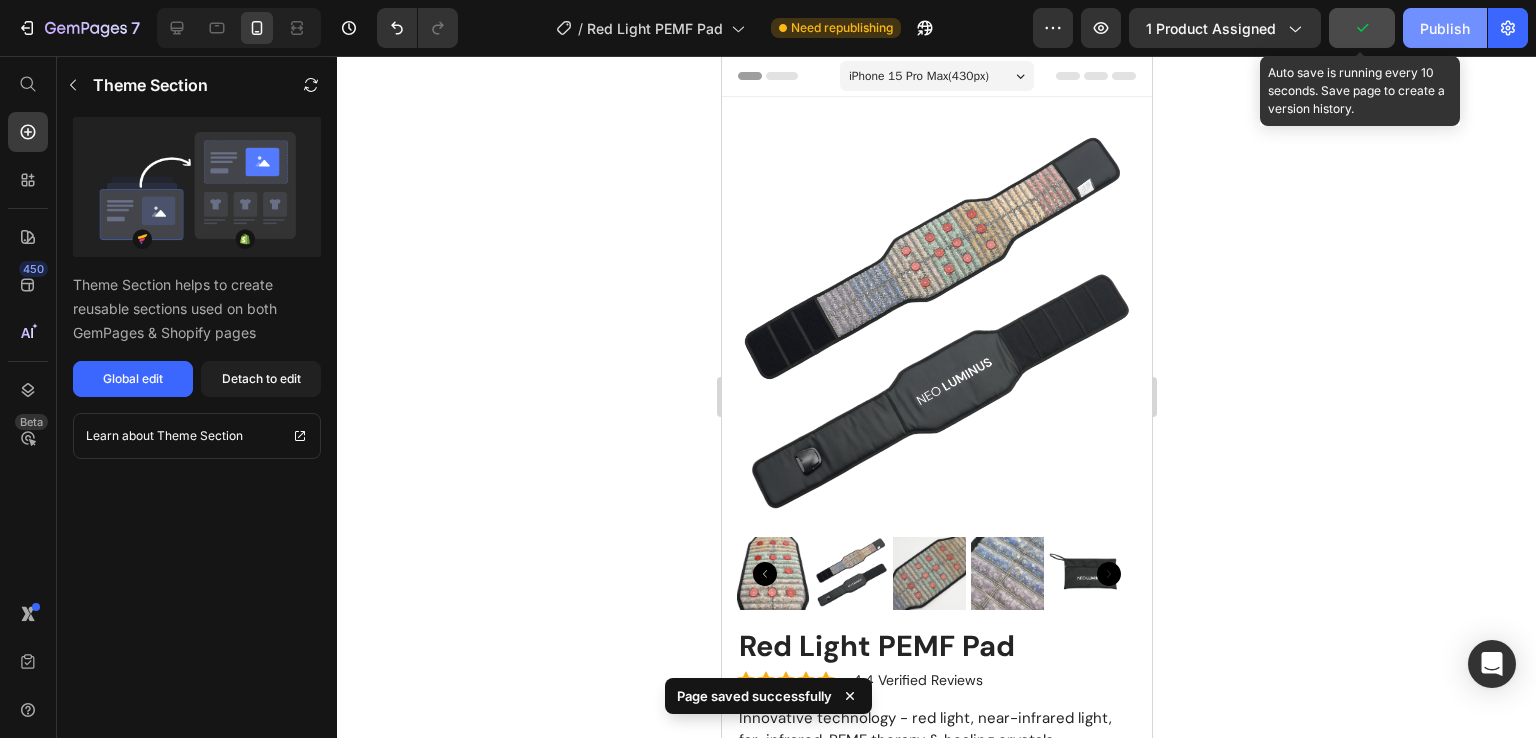 click on "Publish" at bounding box center (1445, 28) 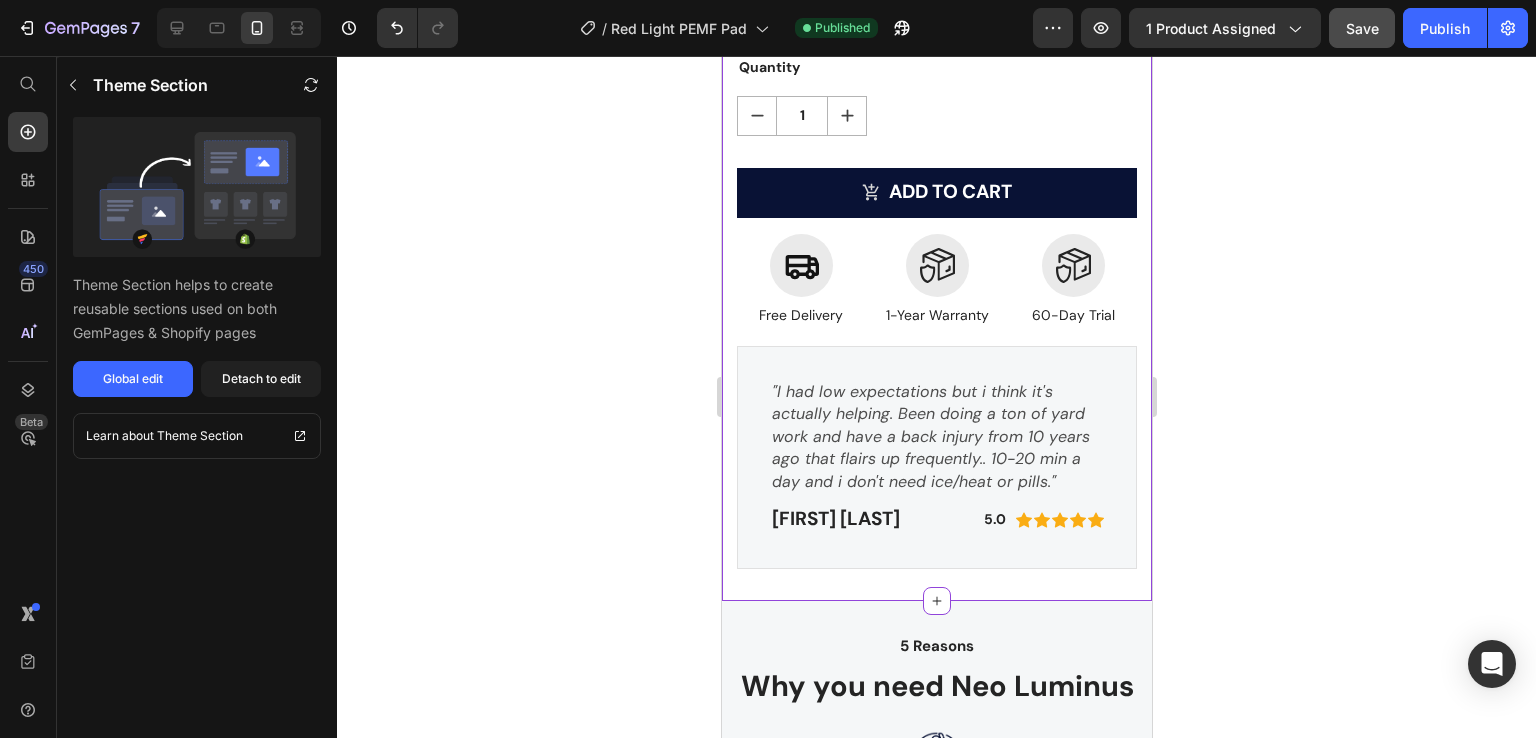 scroll, scrollTop: 1066, scrollLeft: 0, axis: vertical 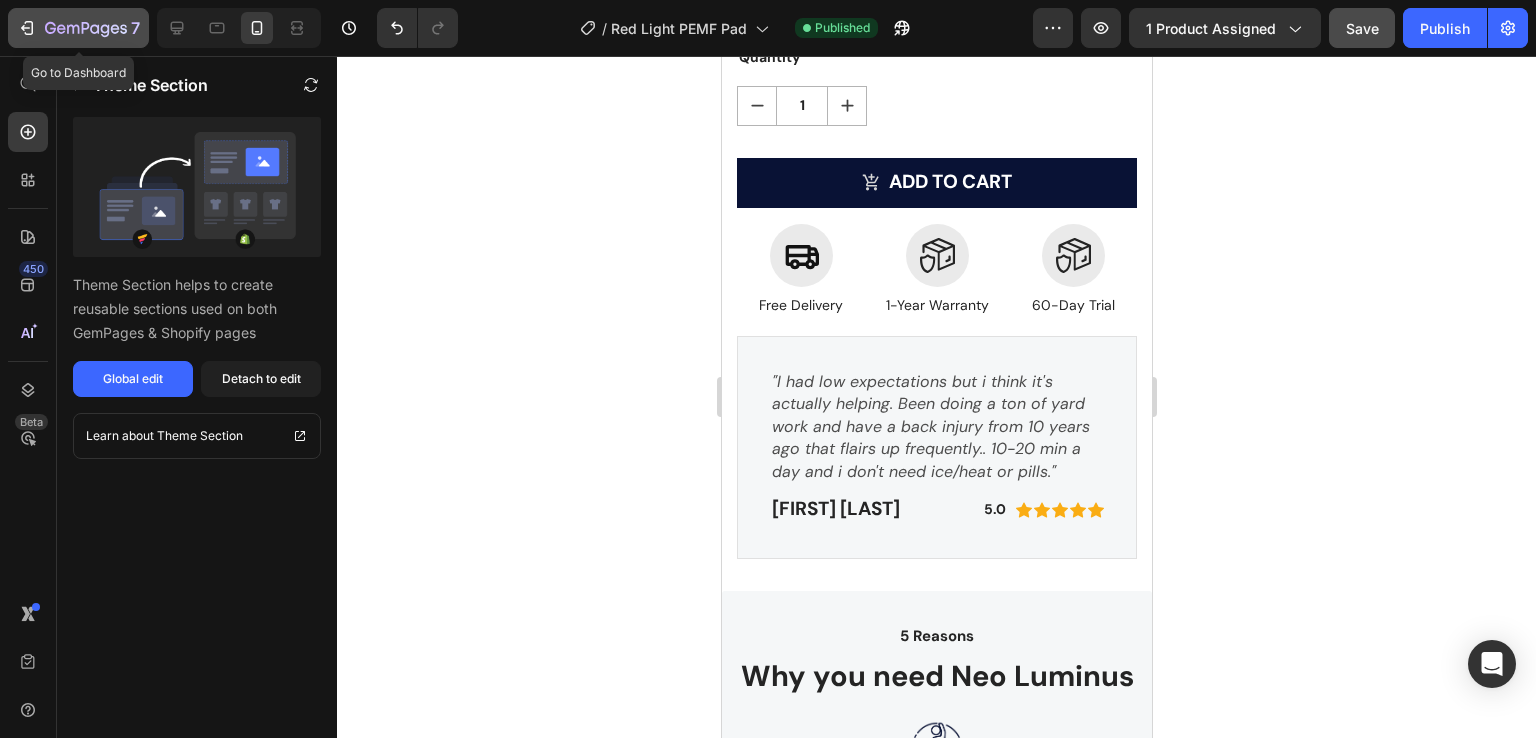 click 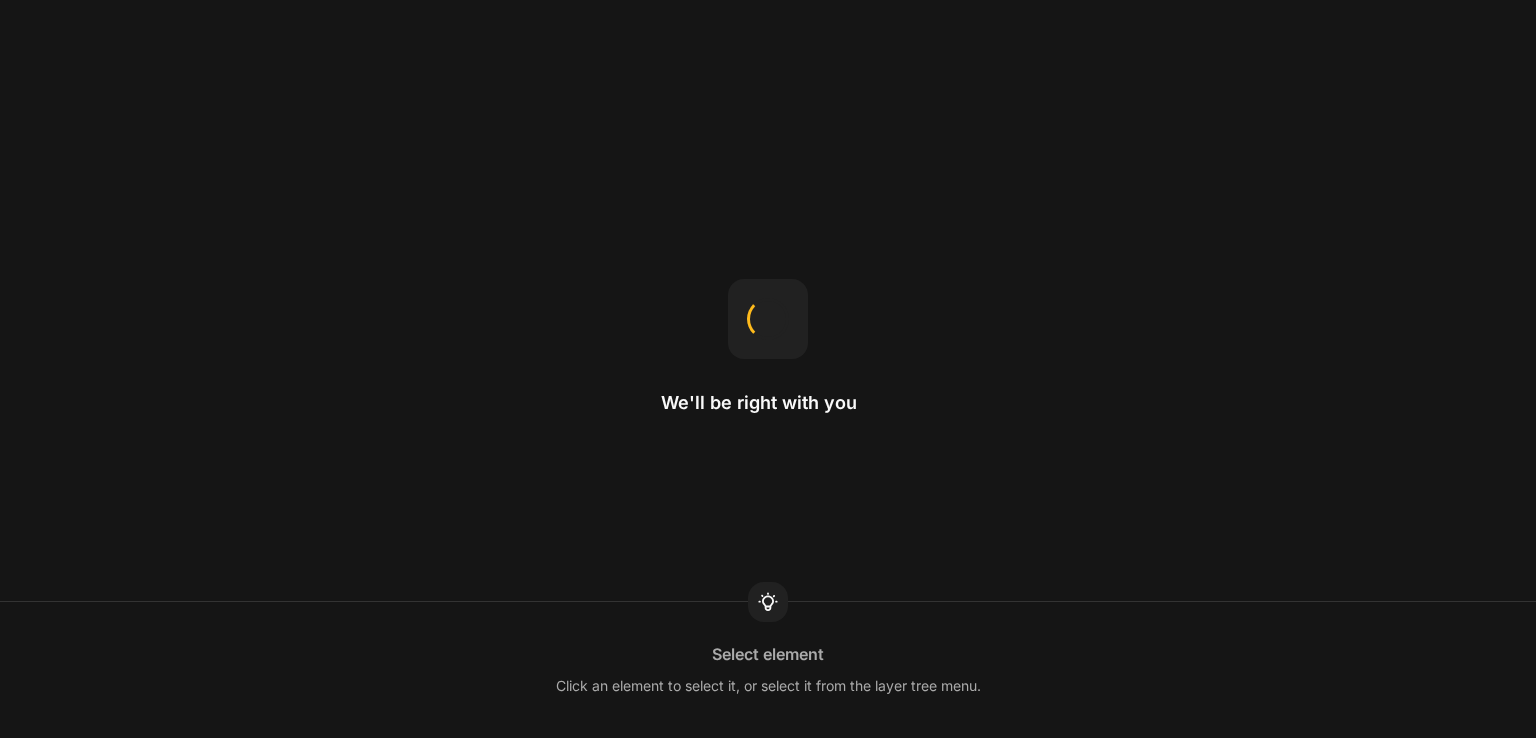 scroll, scrollTop: 0, scrollLeft: 0, axis: both 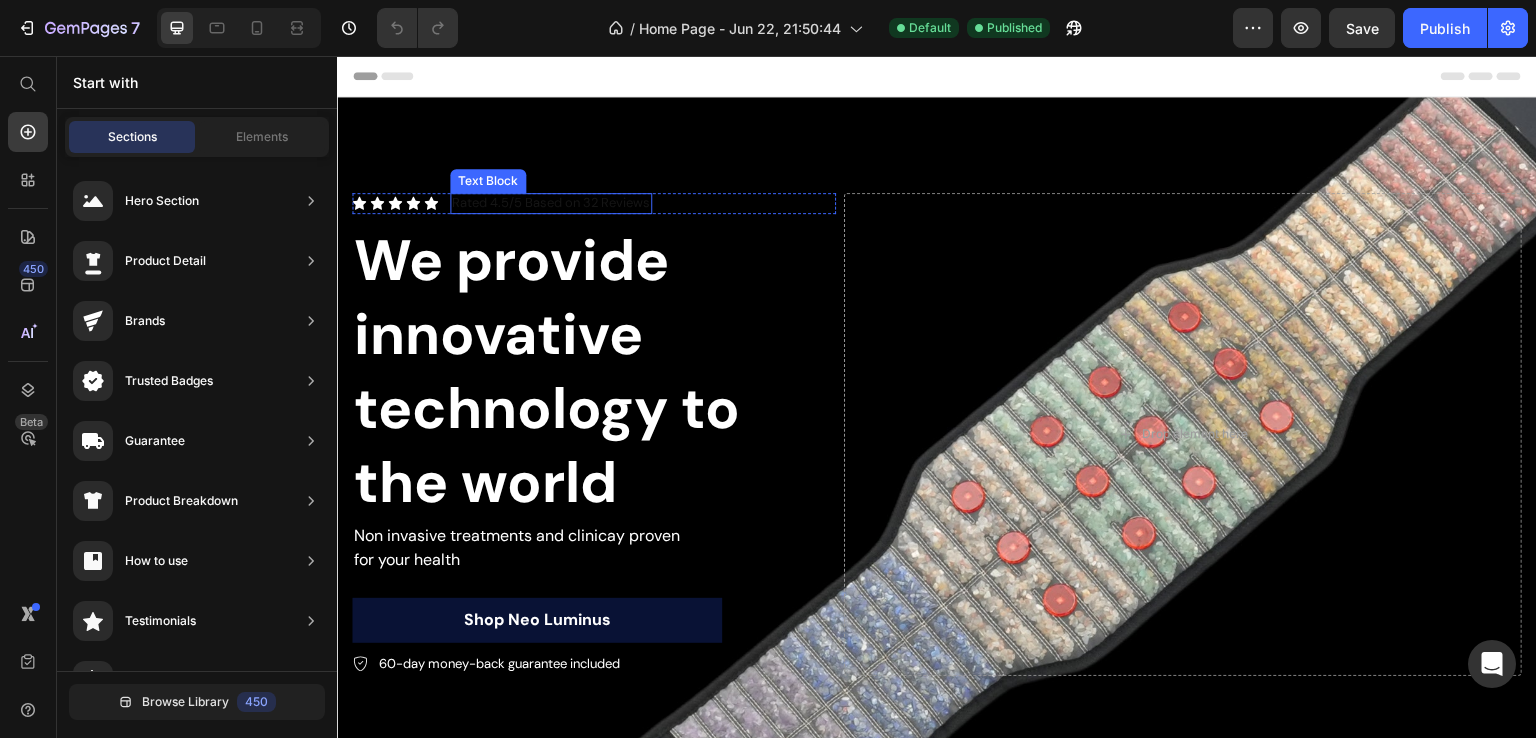 click on "Icon Icon Icon Icon Icon Icon List Rated 4.5/5 Based on 32 Reviews Text Block Row We provide innovative technology to the world Heading Non invasive treatments and clinicay proven for your health Text Block Shop Neo Luminus Button
60-day money-back guarantee included  Item List" at bounding box center (594, 435) 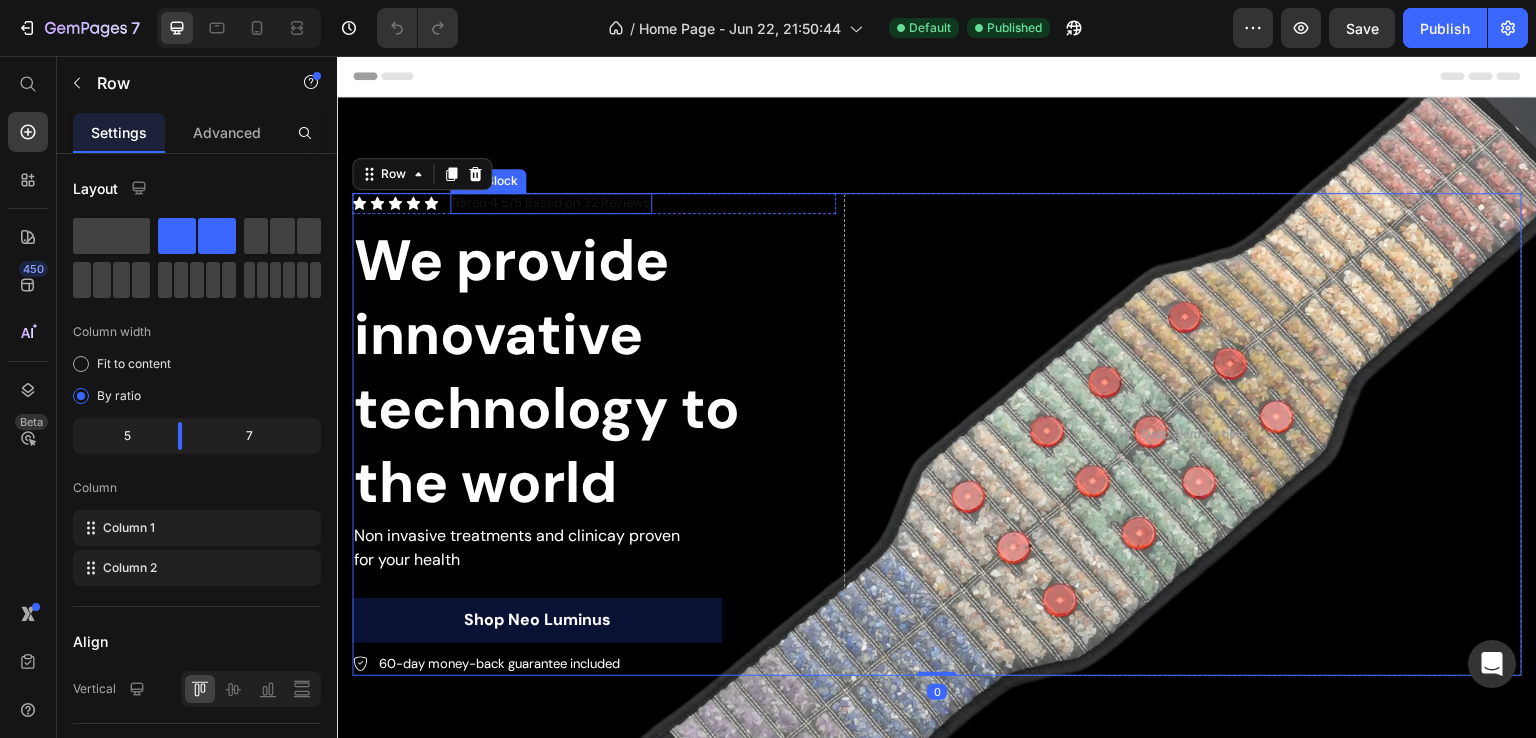 click on "Rated 4.5/5 Based on 32 Reviews" at bounding box center (551, 203) 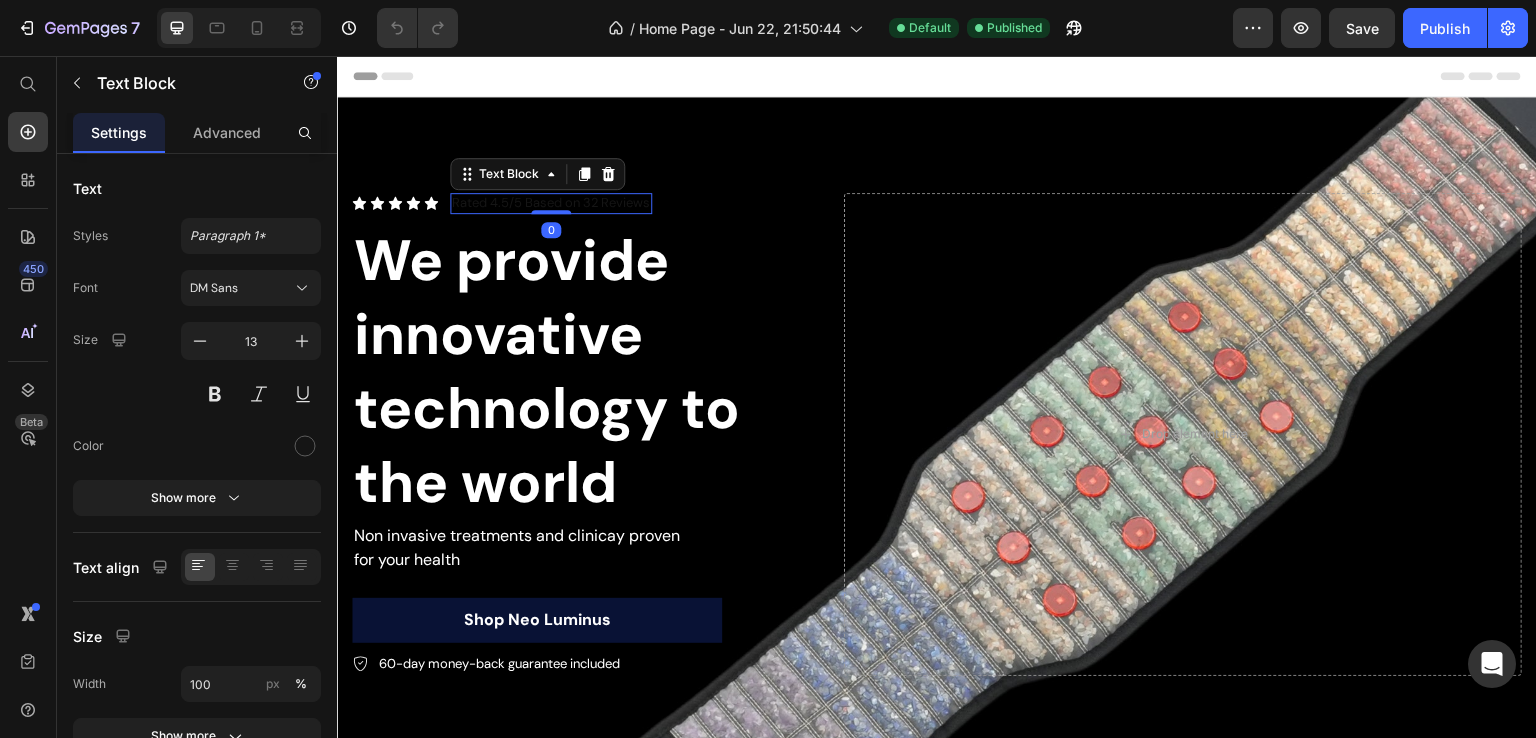 drag, startPoint x: 488, startPoint y: 197, endPoint x: 468, endPoint y: 197, distance: 20 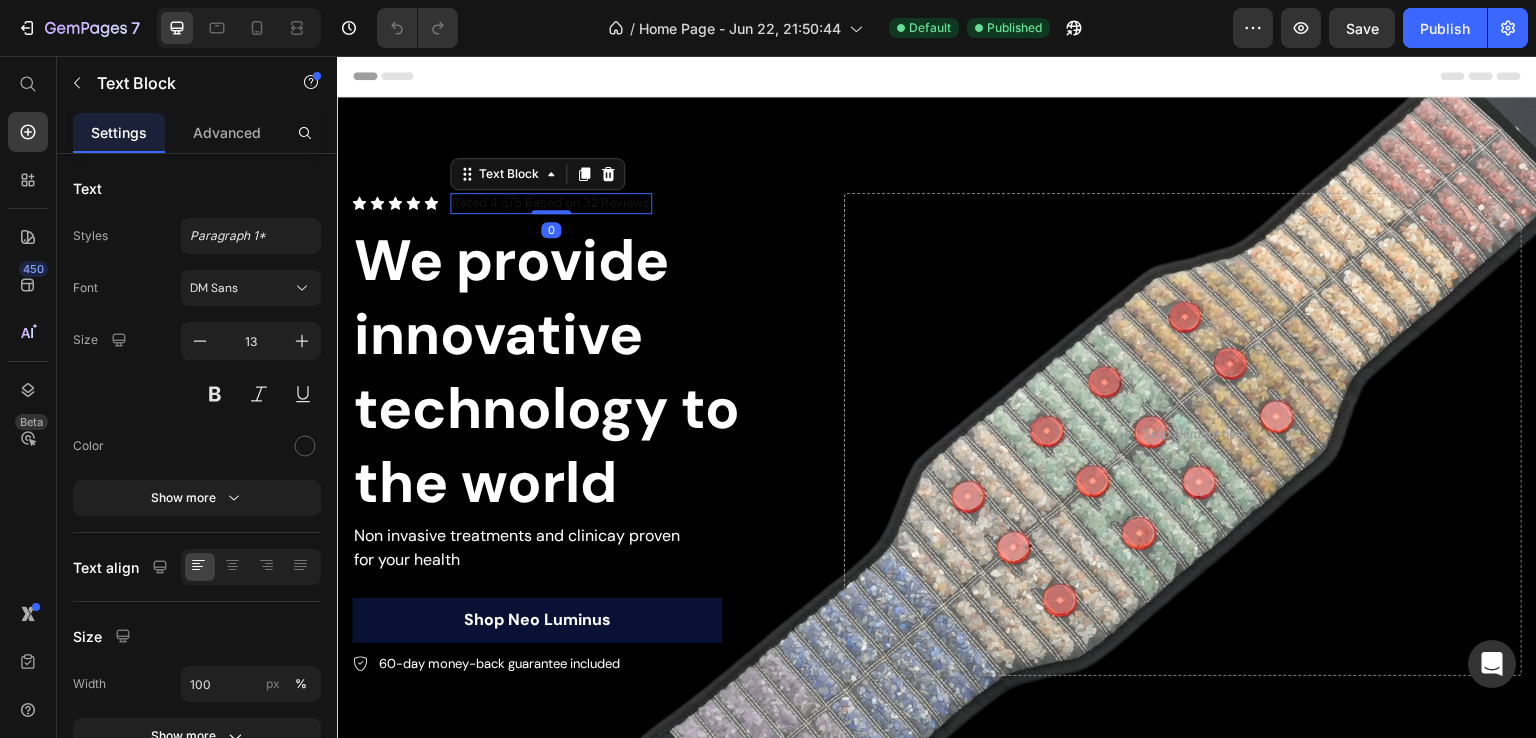 click on "Rated 4.5/5 Based on 32 Reviews" at bounding box center [551, 203] 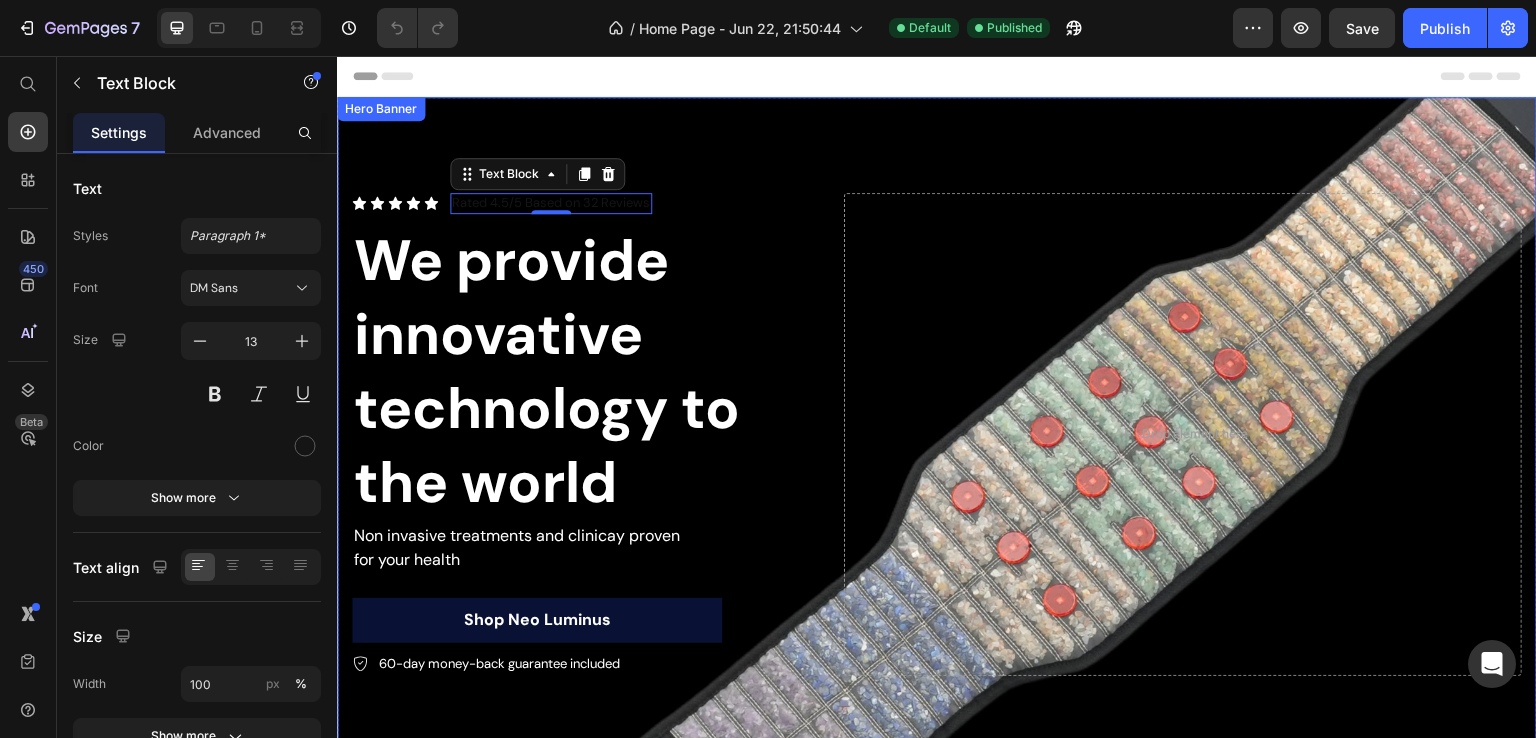click on "Icon Icon Icon Icon Icon Icon List Rated 4.5/5 Based on 32 Reviews Text Block   0 Row We provide innovative technology to the world Heading Non invasive treatments and clinicay proven for your health Text Block Shop Neo Luminus Button
60-day money-back guarantee included  Item List
Drop element here Row" at bounding box center [937, 435] 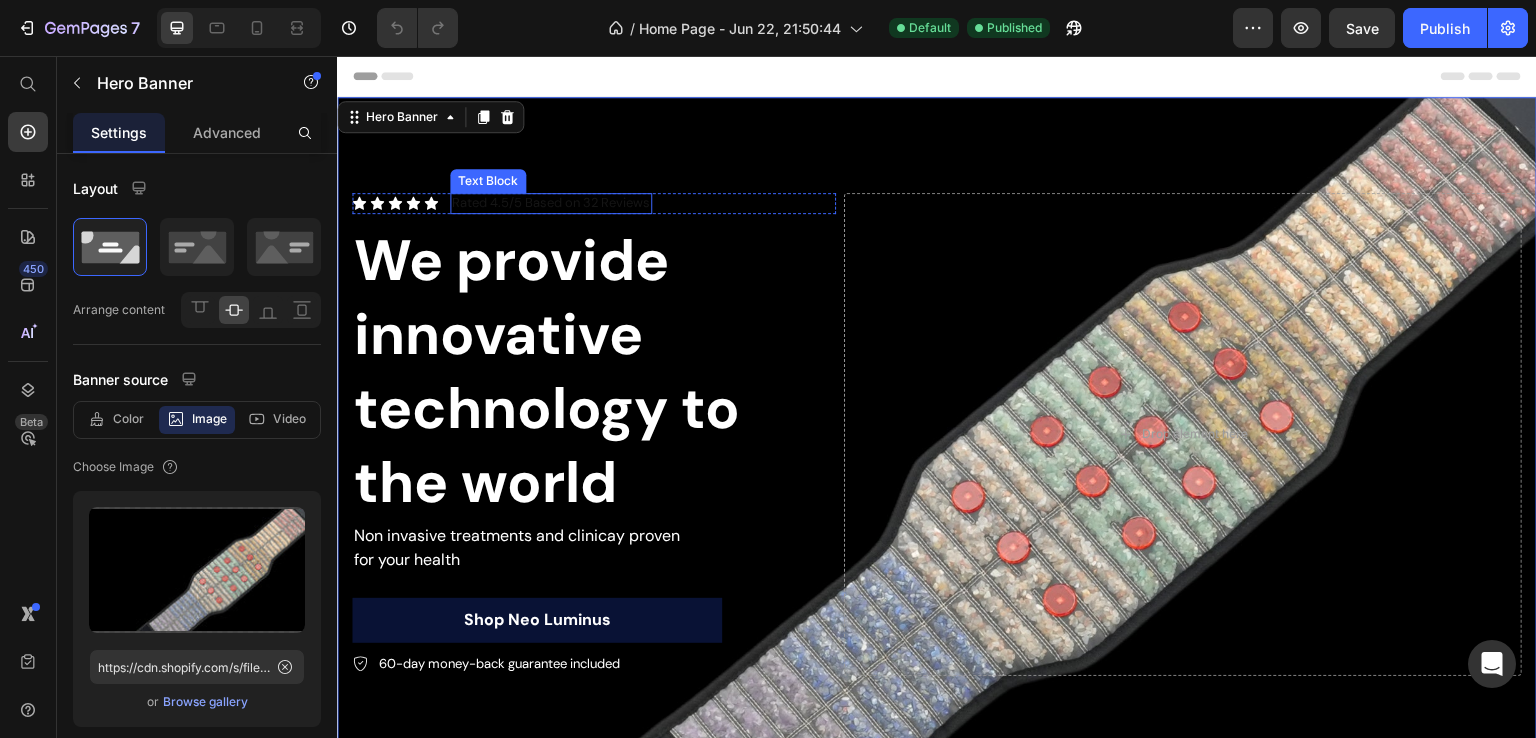 click on "Rated 4.5/5 Based on 32 Reviews" at bounding box center (551, 203) 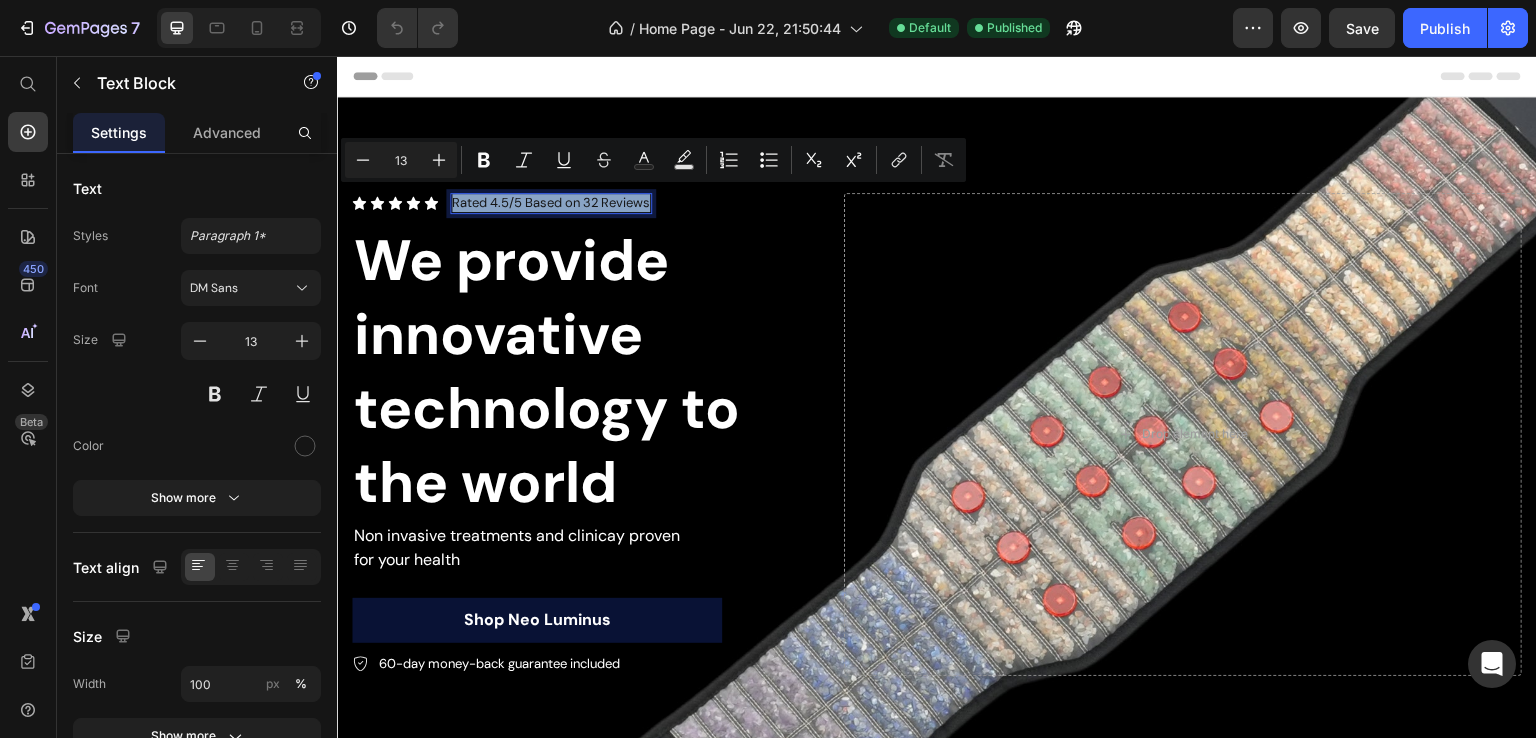 drag, startPoint x: 455, startPoint y: 198, endPoint x: 651, endPoint y: 197, distance: 196.00255 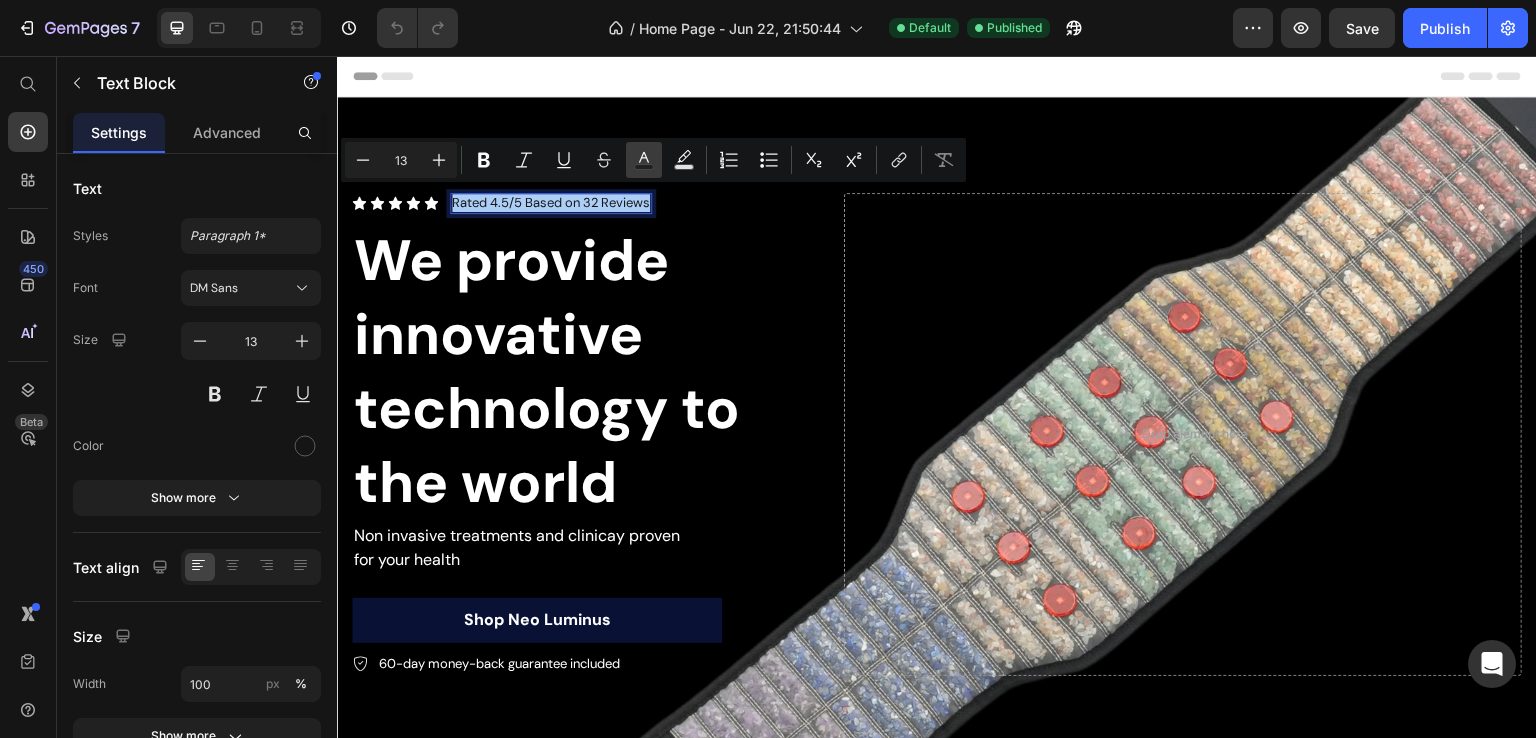 click 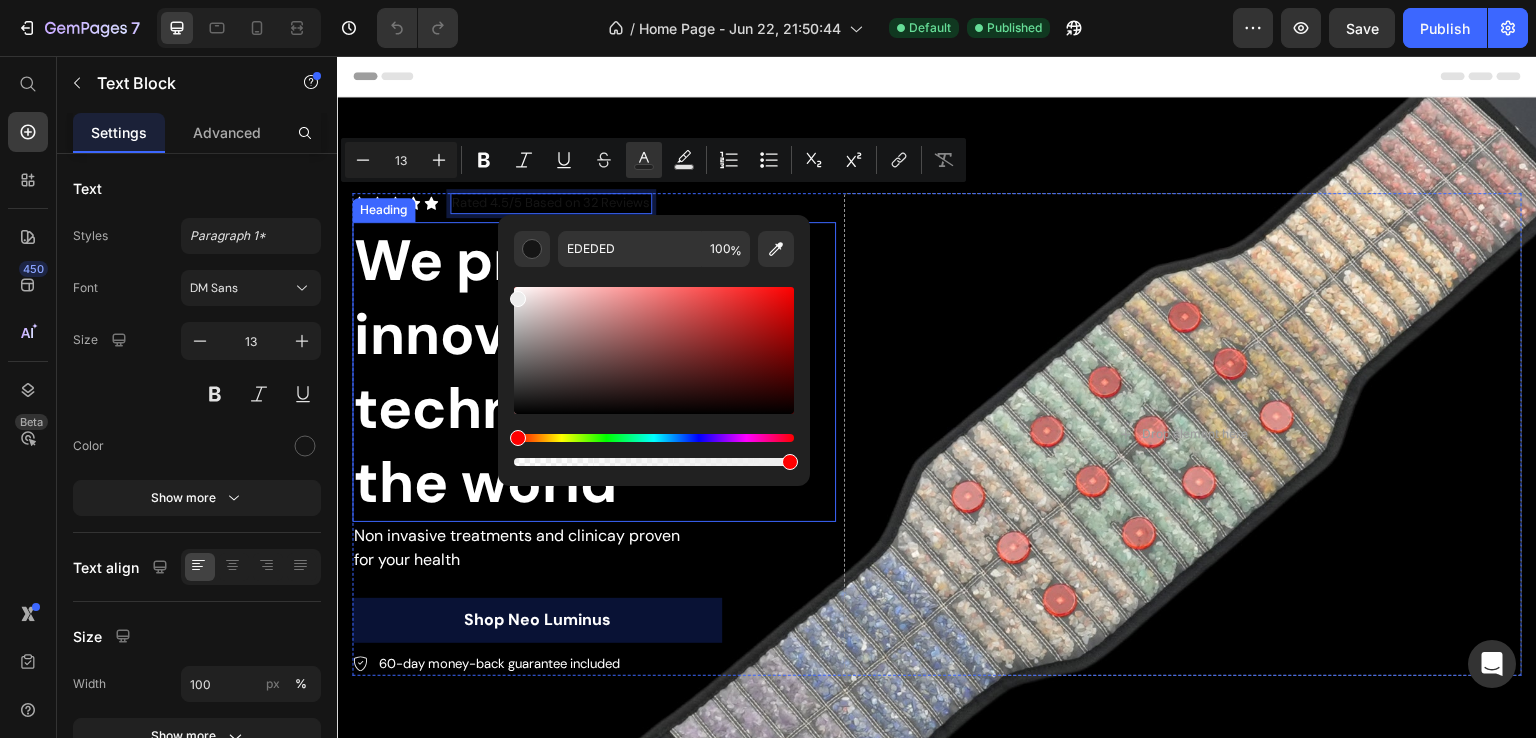 drag, startPoint x: 852, startPoint y: 459, endPoint x: 463, endPoint y: 241, distance: 445.9204 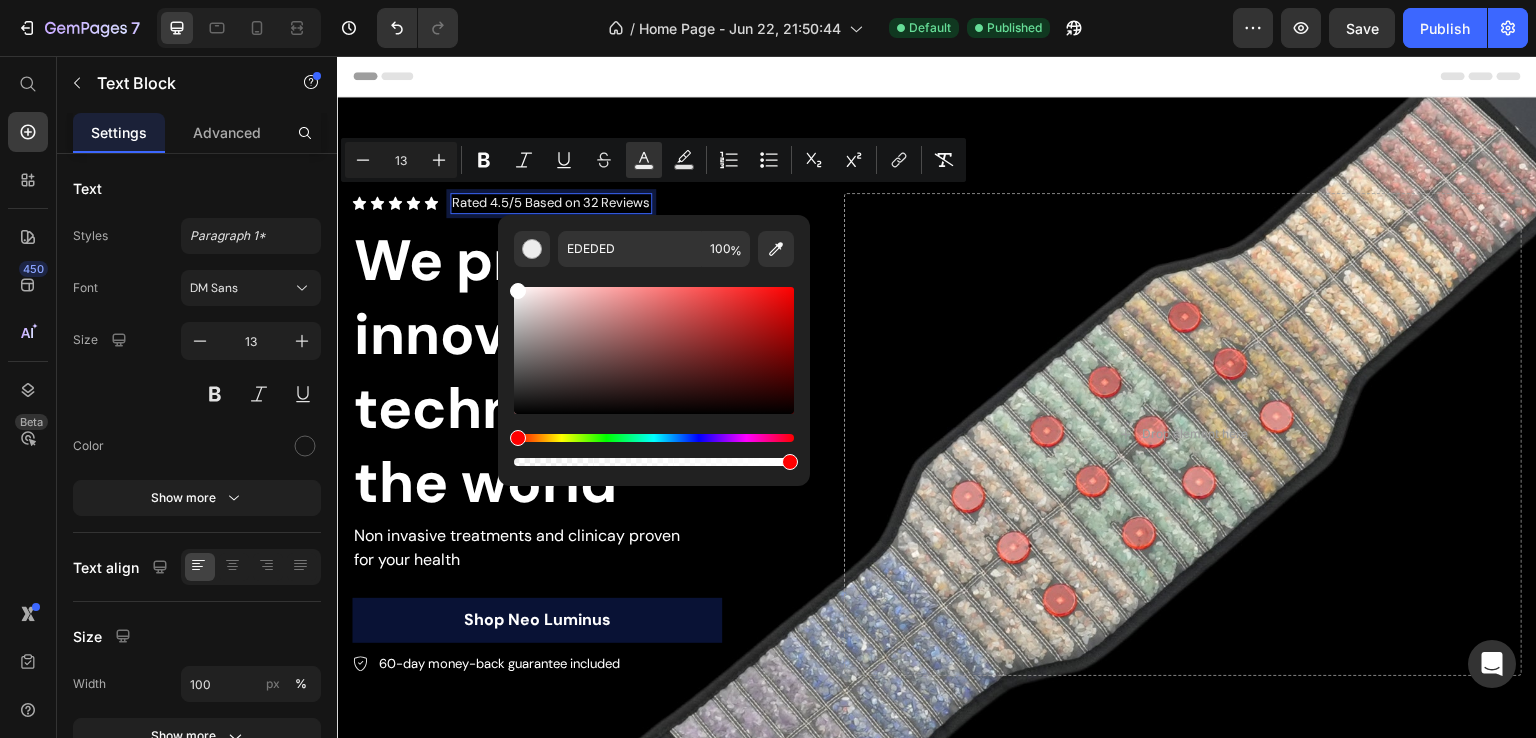 drag, startPoint x: 519, startPoint y: 299, endPoint x: 499, endPoint y: 265, distance: 39.446167 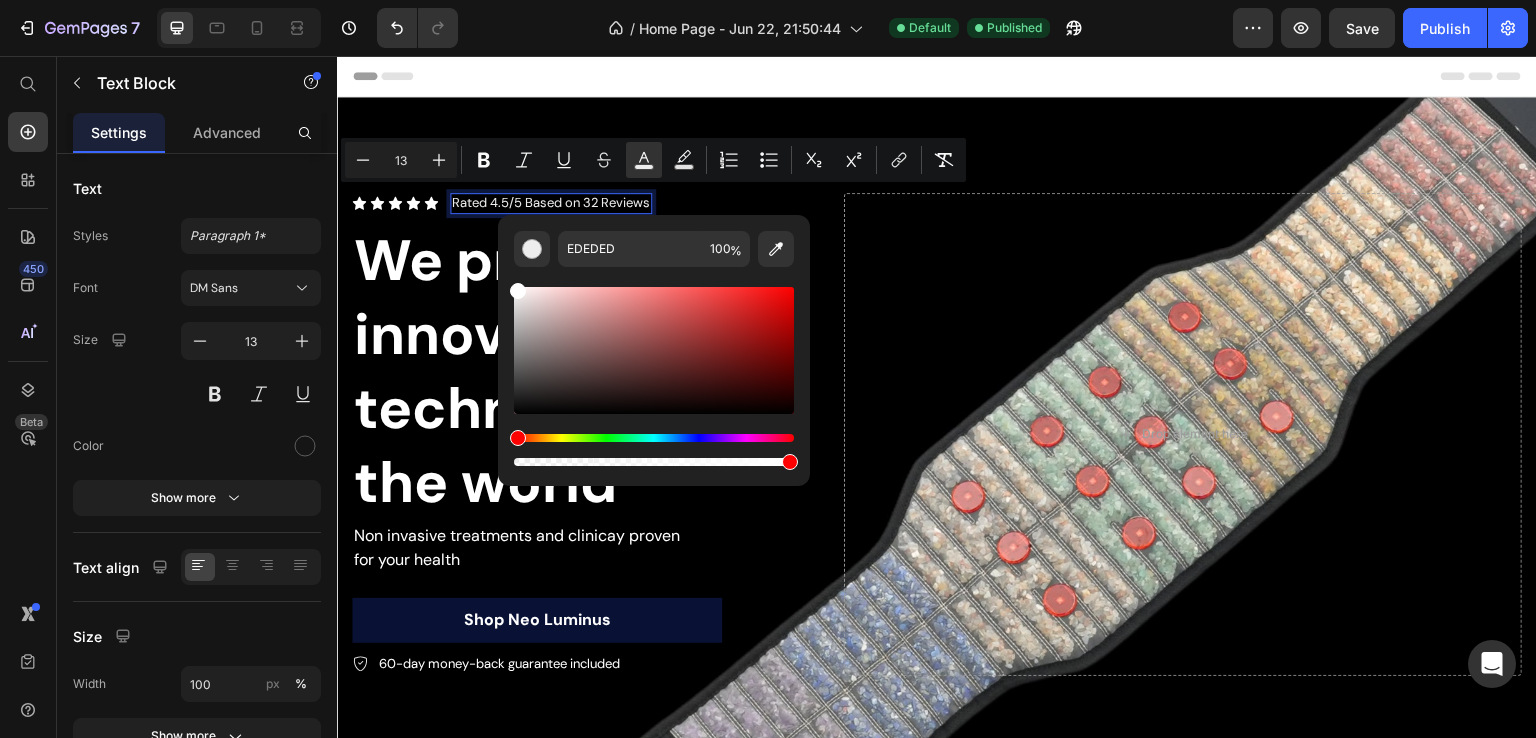 type on "FFFFFF" 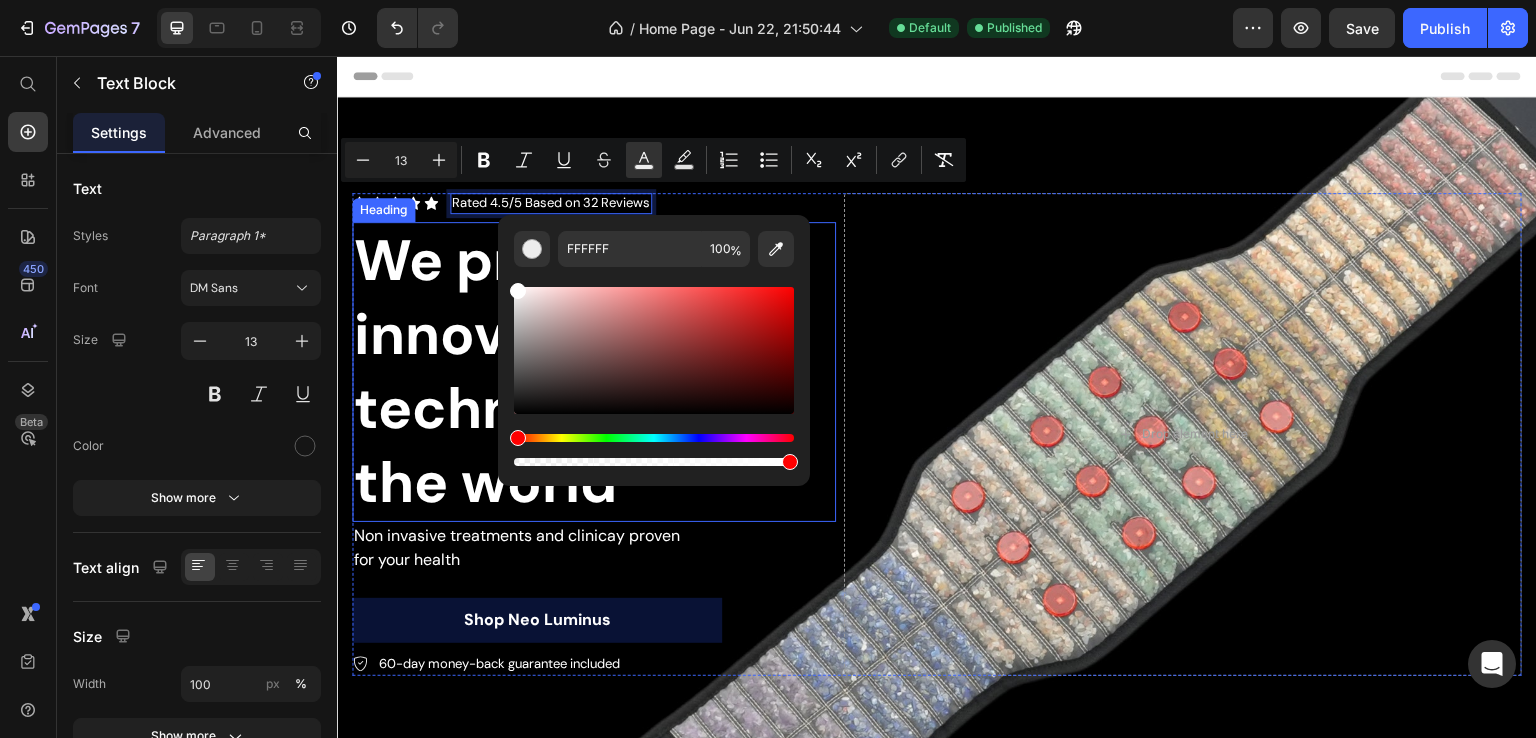 click on "We provide innovative technology to the world" at bounding box center (547, 371) 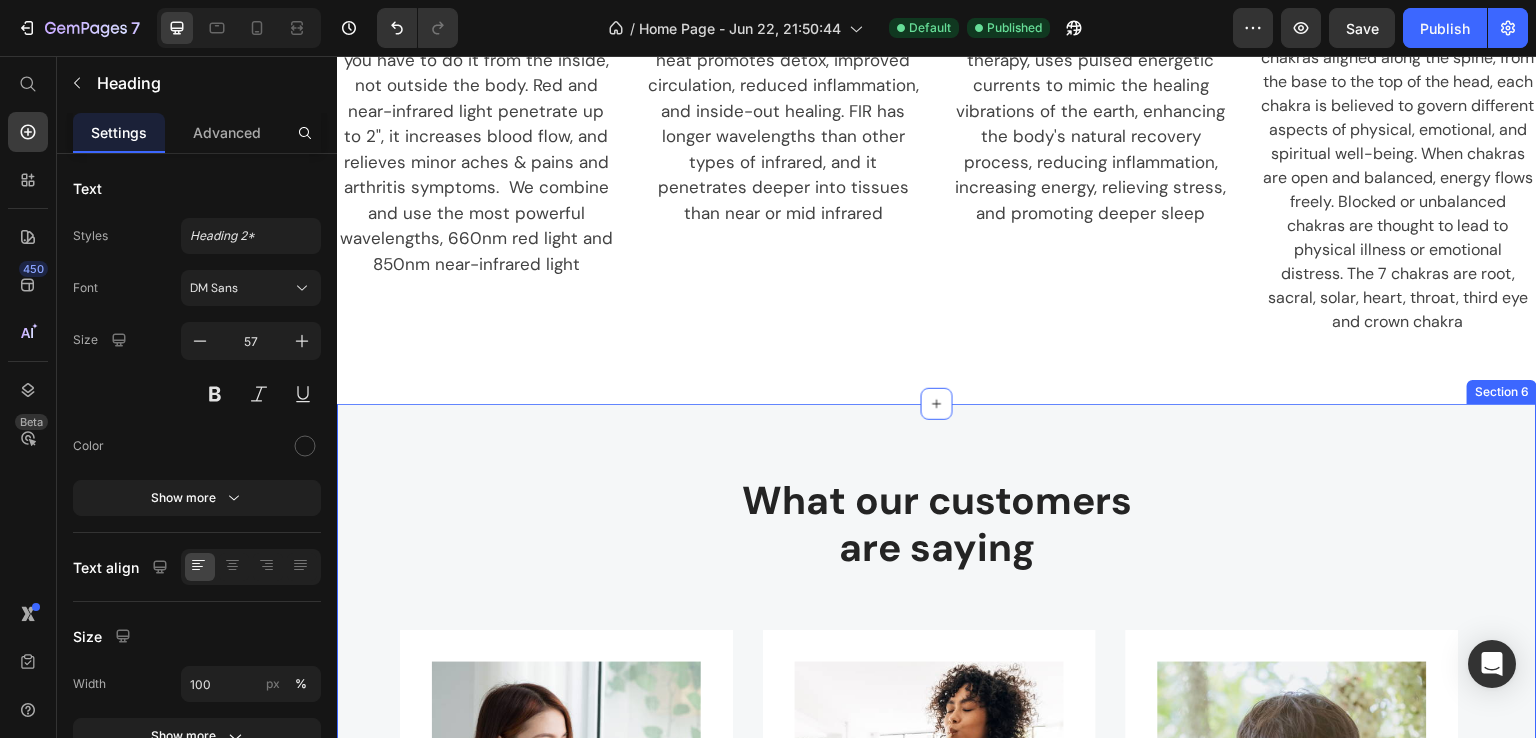 scroll, scrollTop: 1333, scrollLeft: 0, axis: vertical 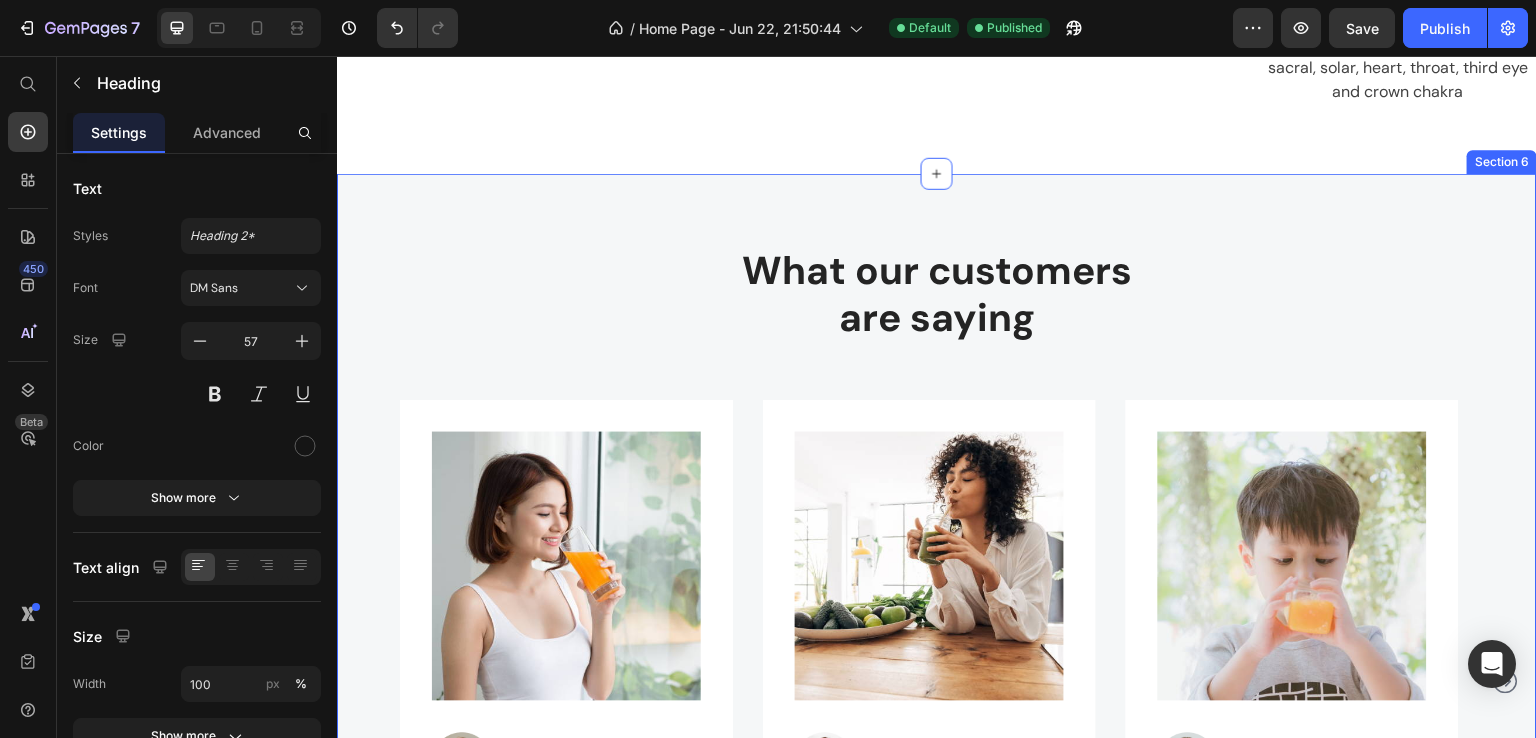 click on "What our customers are saying Heading Row
Image Image Jennifer Cobb  Text block                Icon                Icon                Icon                Icon                Icon Icon List Hoz Row This product is really good for my skin. After using the product for one month my skin is looking amazing and I feel full of life. Text block Row Image Image Emily Weaver Text block                Icon                Icon                Icon                Icon                Icon Icon List Hoz Row I love the taste of this product. It's refreshing and very easy to drink. I especially like the mixed flavors. They are very unique. Text block Row Image Image Halle Warner Text block                Icon                Icon                Icon                Icon                Icon Icon List Hoz Row Not only me but also my baby loves this drink. The taste is very fresh. Plus there's still a bit of fruit fiber in the product, which I like. Text block Row Image Image Laura Western Text block Icon Icon Row" at bounding box center [937, 605] 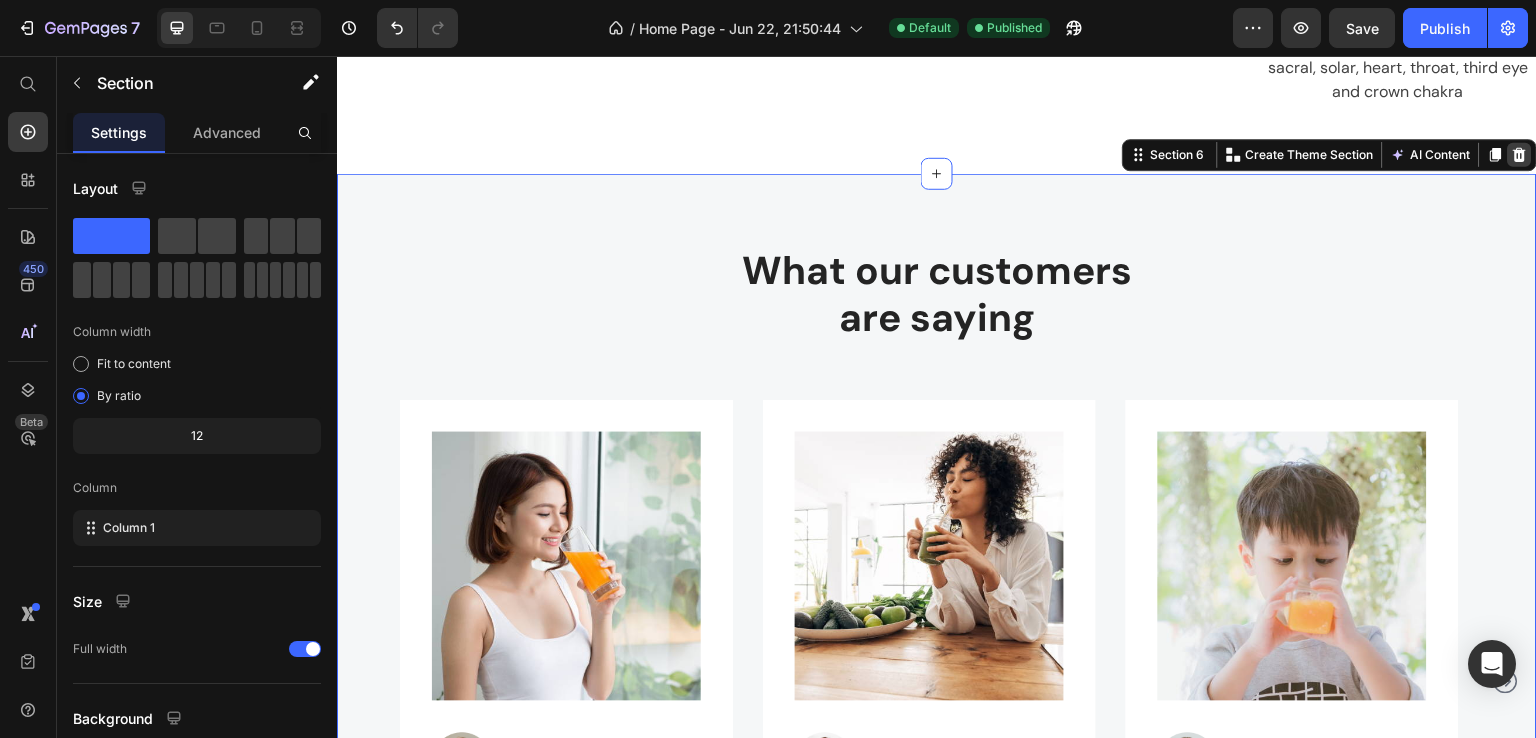 click 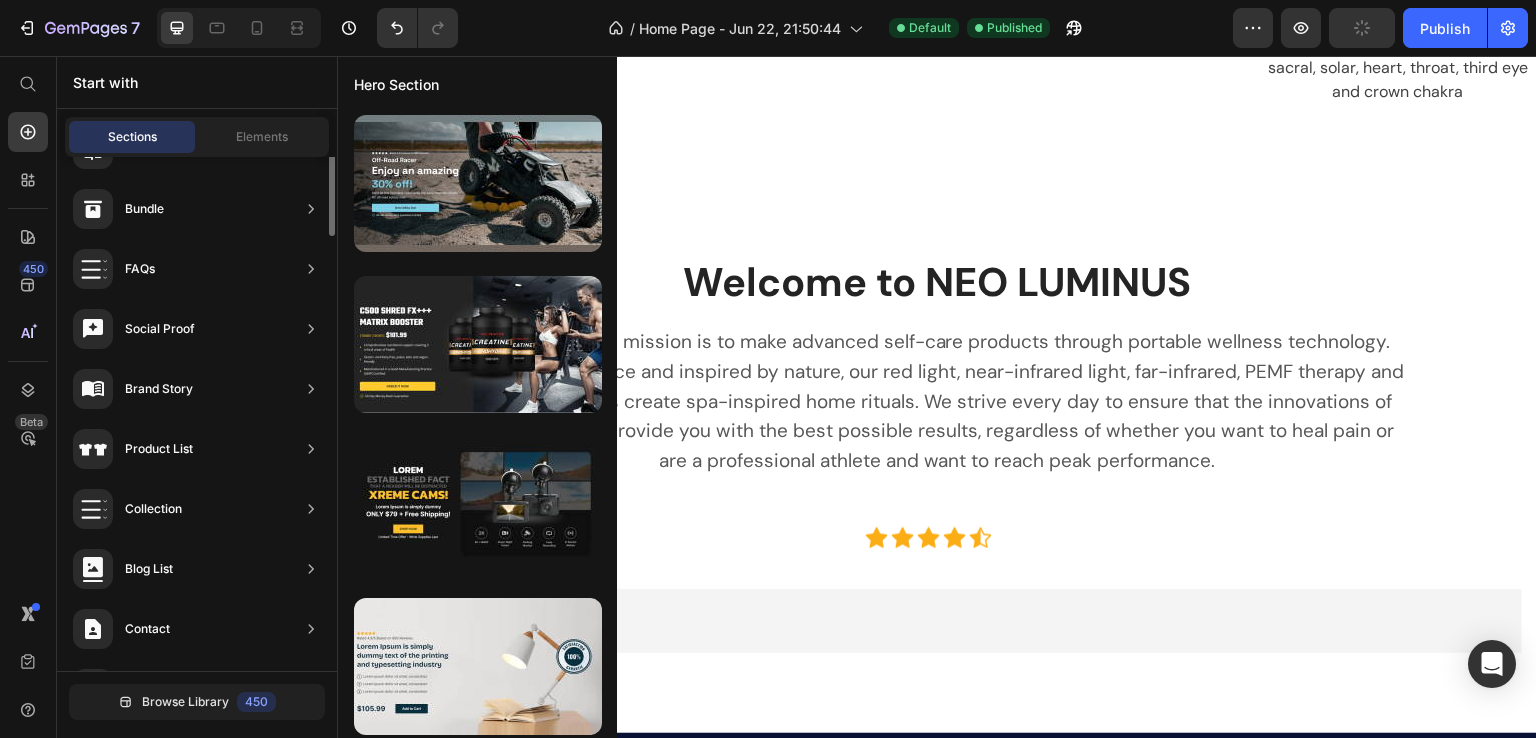 scroll, scrollTop: 646, scrollLeft: 0, axis: vertical 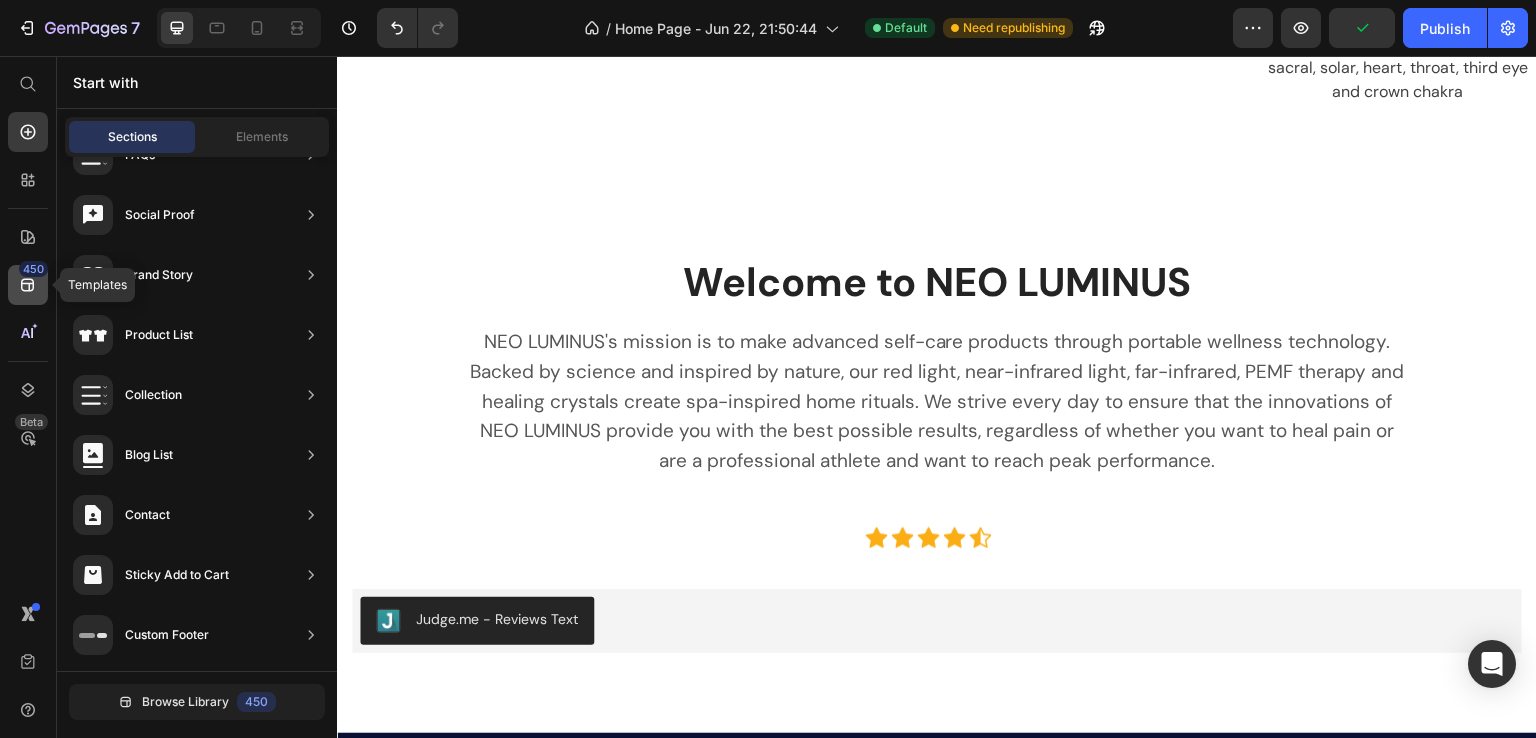 click 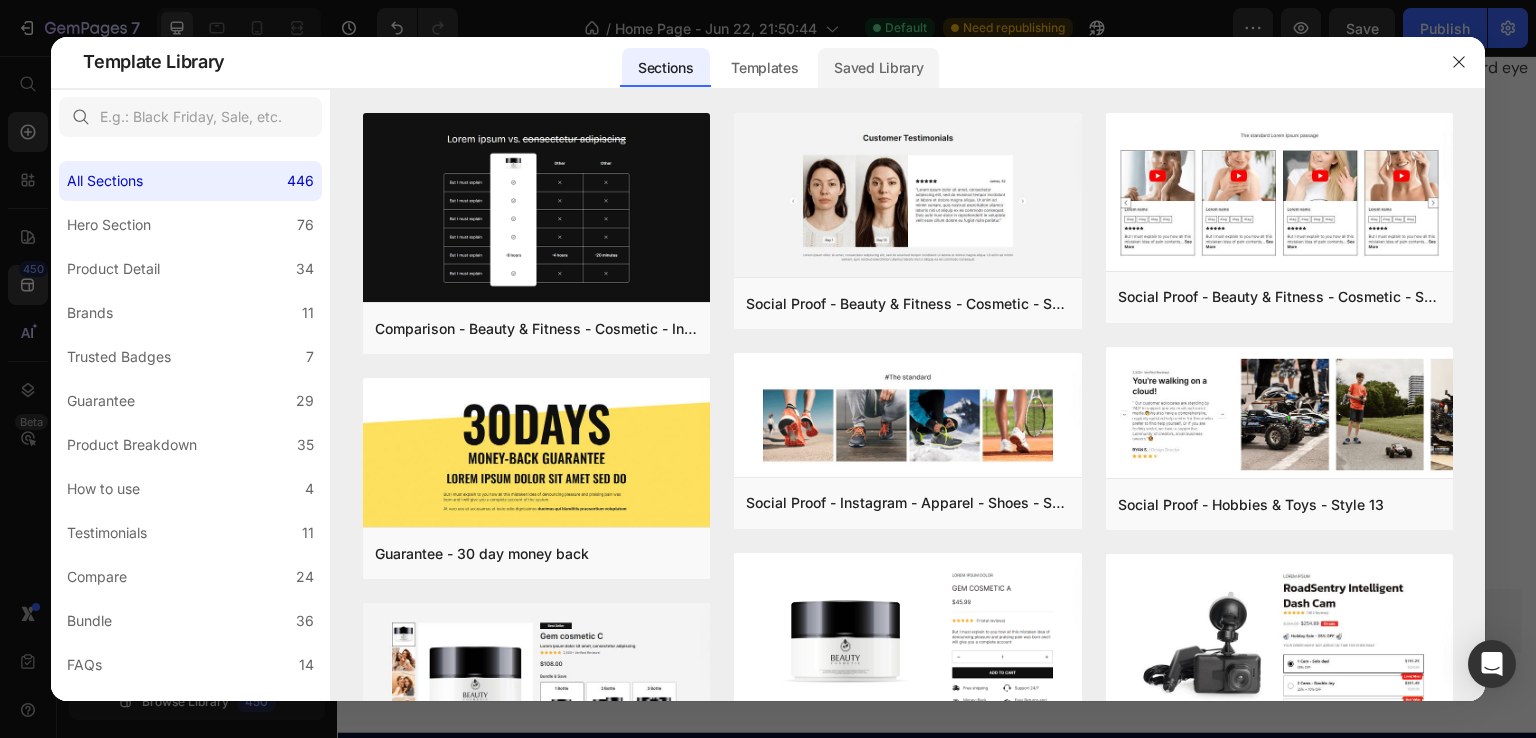 click on "Saved Library" 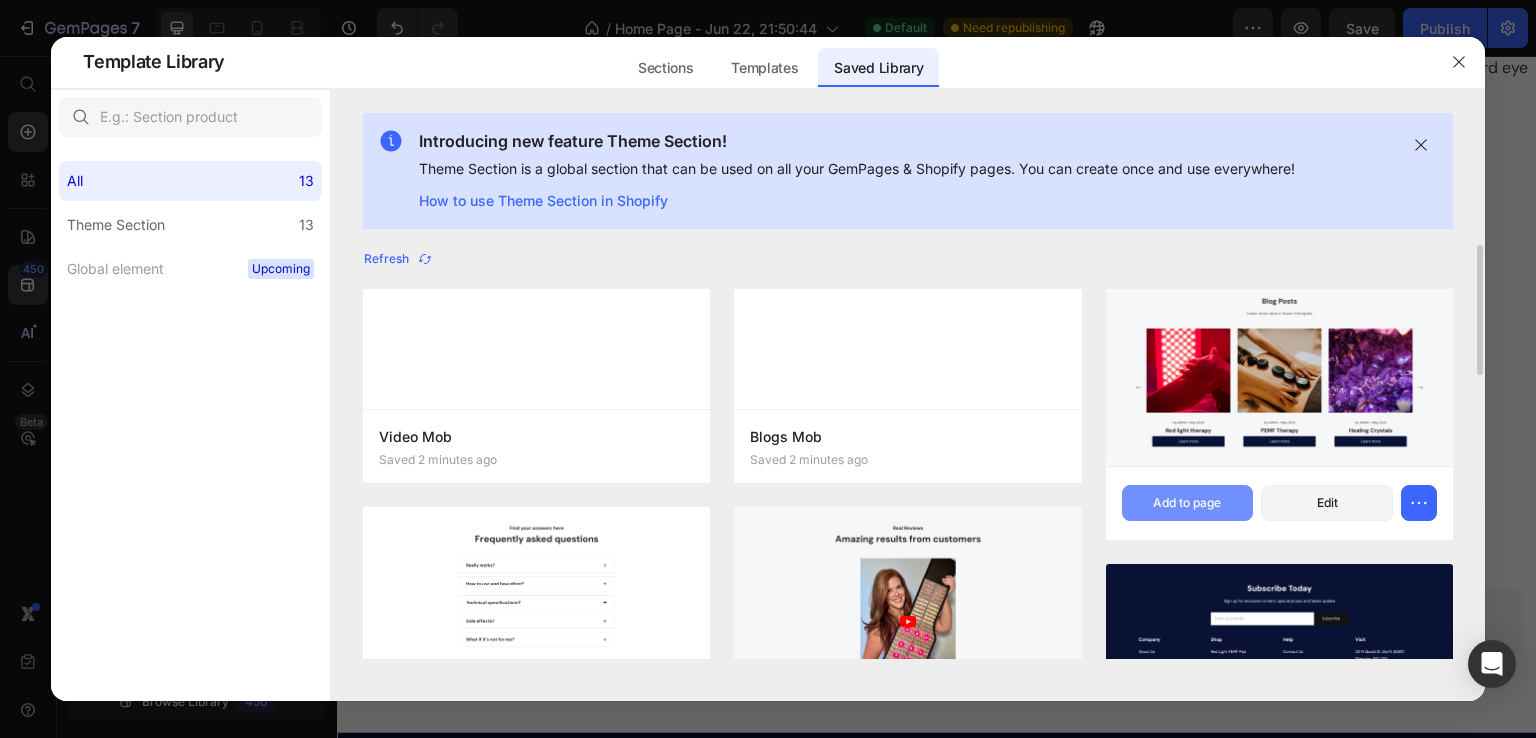 click on "Add to page" at bounding box center [1187, 503] 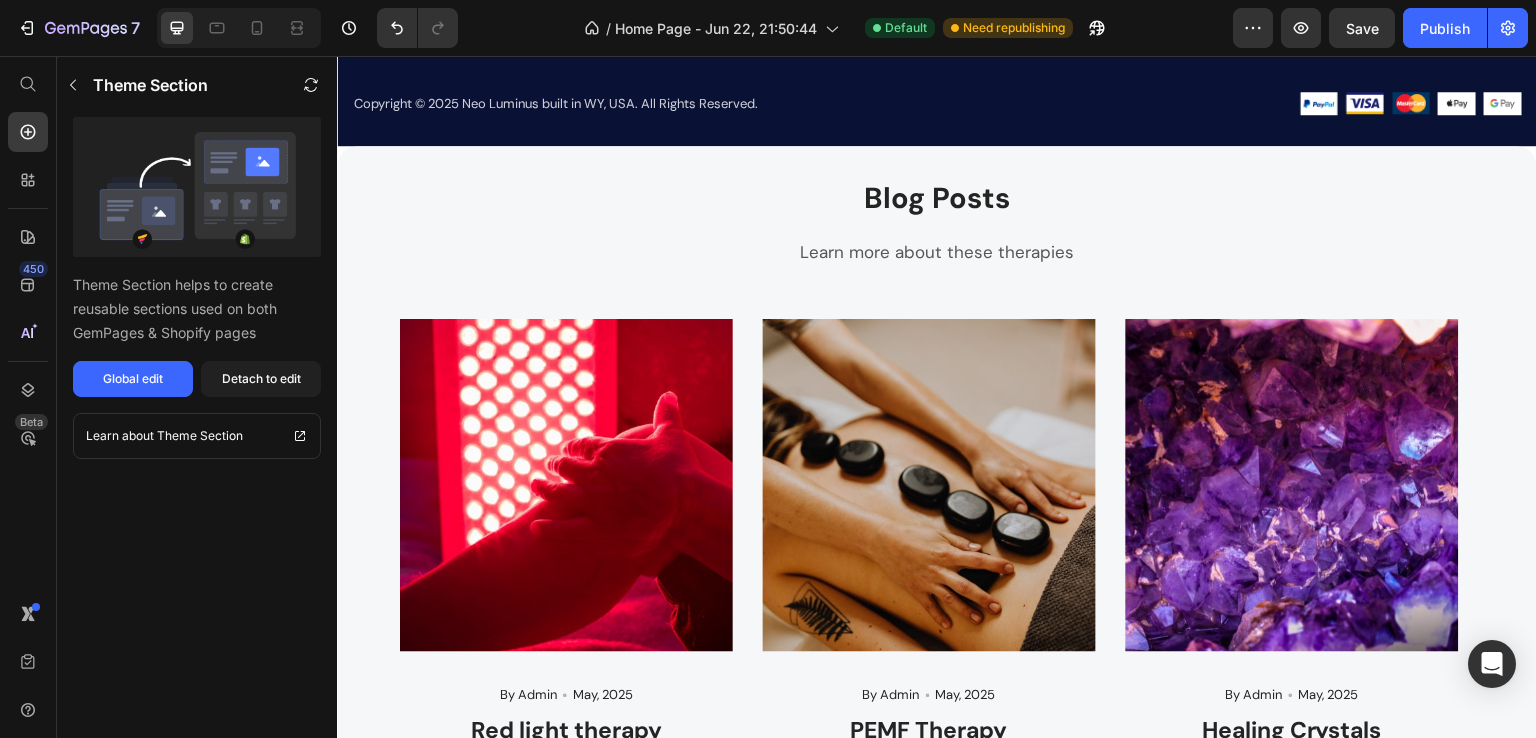 scroll, scrollTop: 2711, scrollLeft: 0, axis: vertical 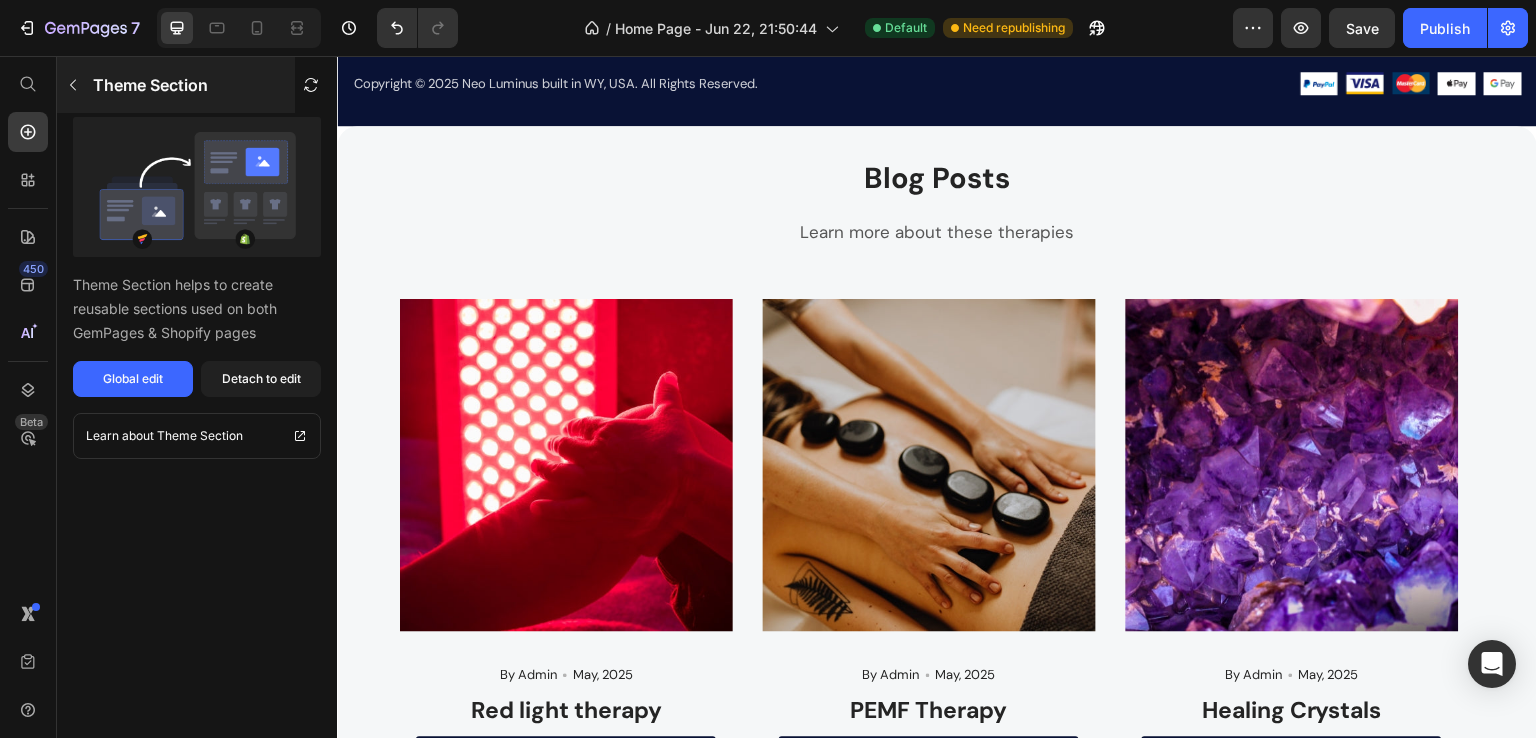 click 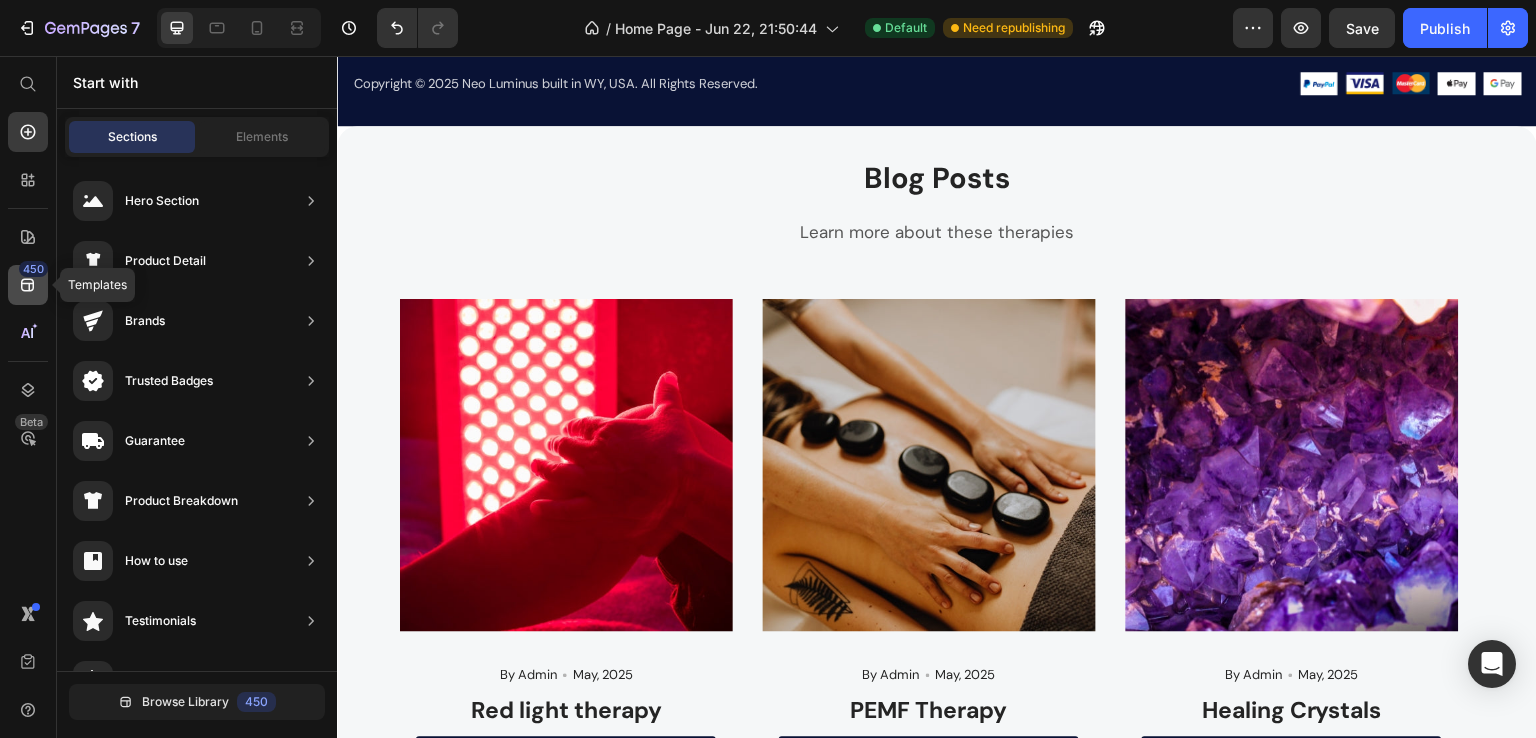 click on "450" 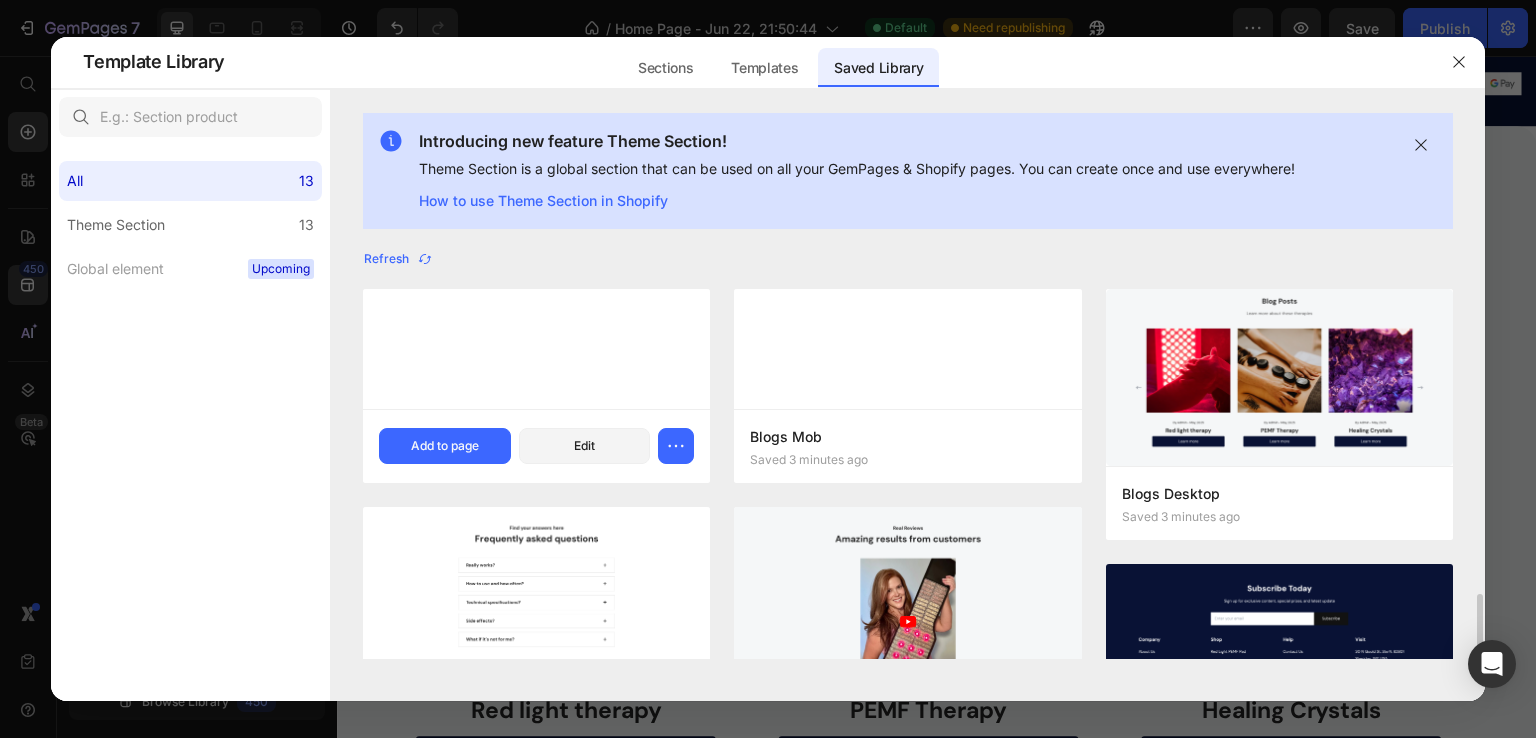 scroll, scrollTop: 266, scrollLeft: 0, axis: vertical 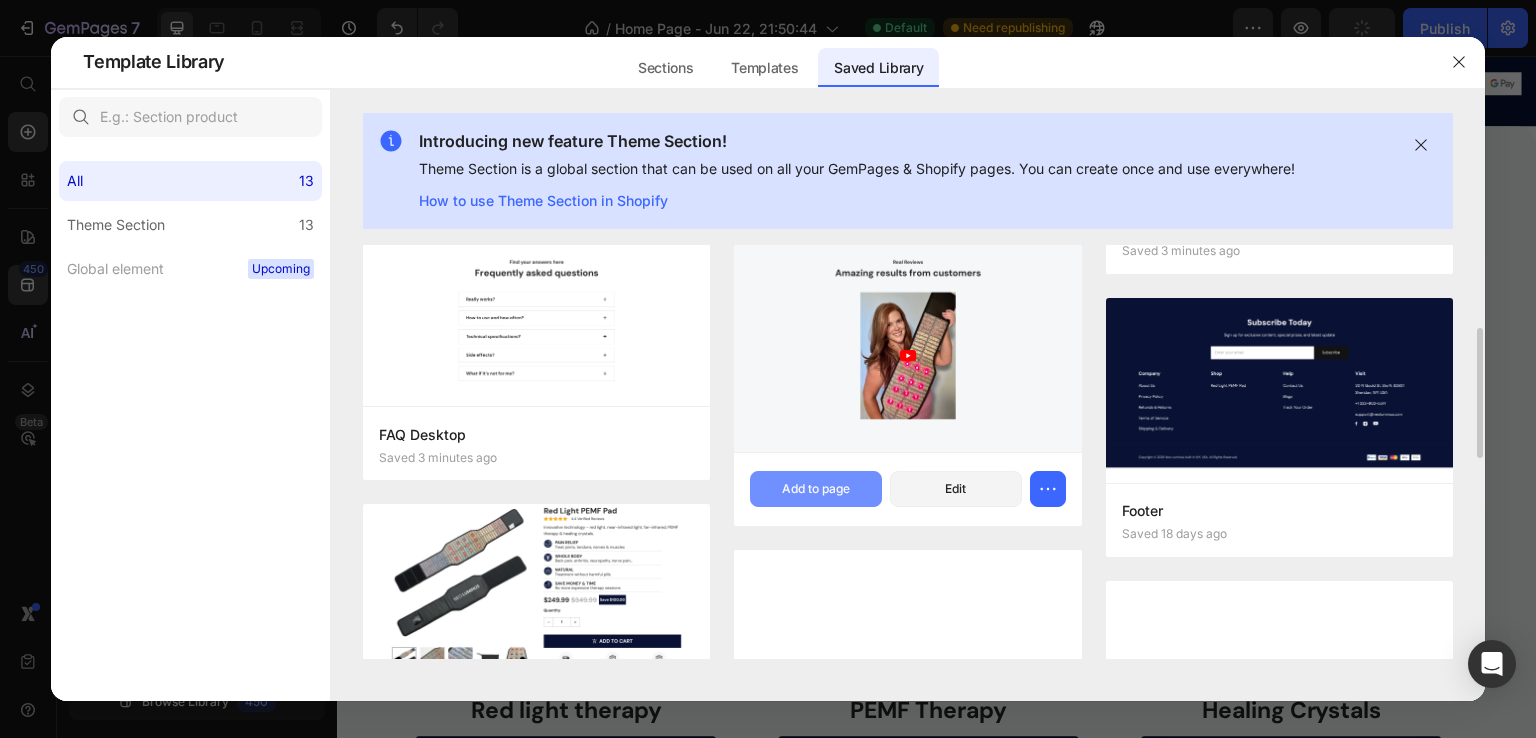 click on "Add to page" at bounding box center (816, 489) 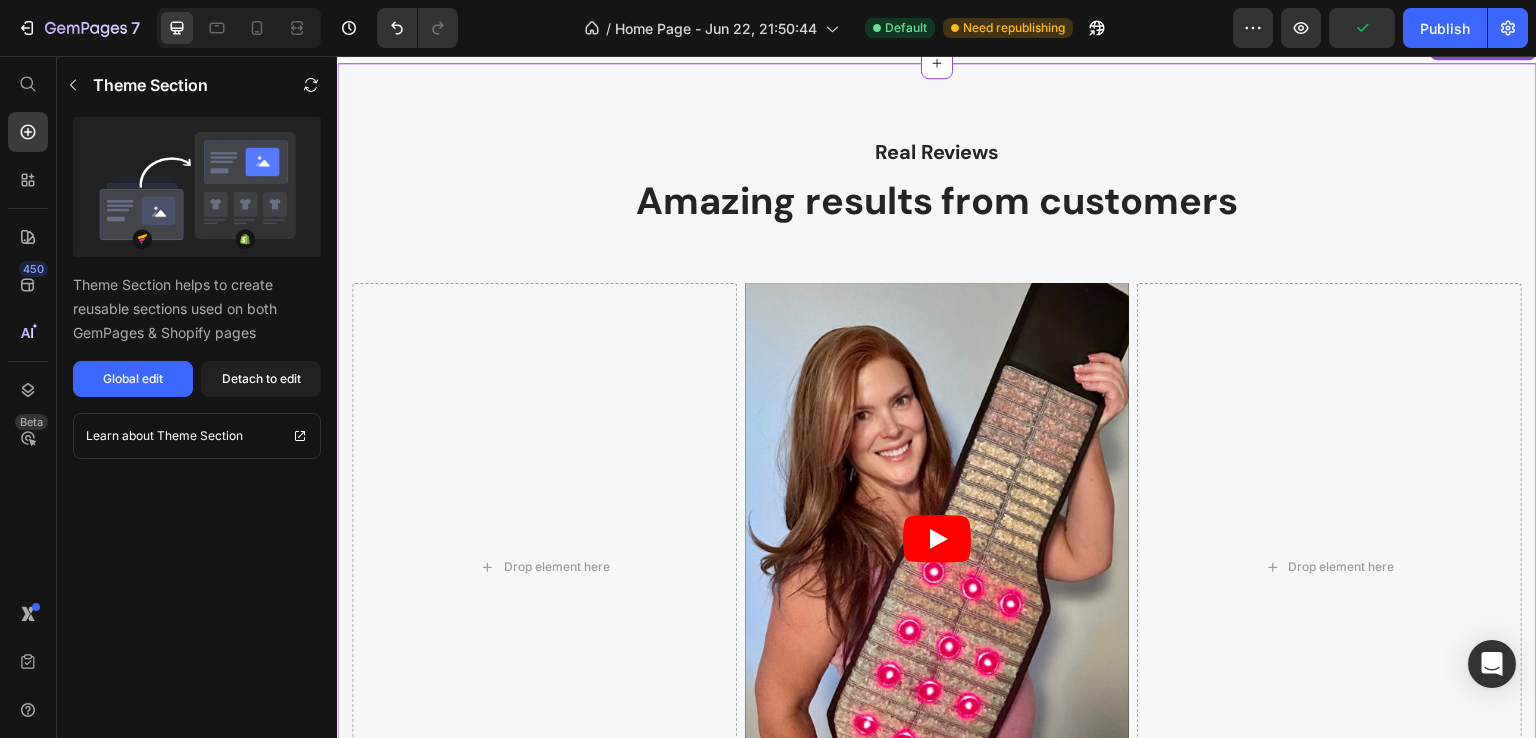 scroll, scrollTop: 3487, scrollLeft: 0, axis: vertical 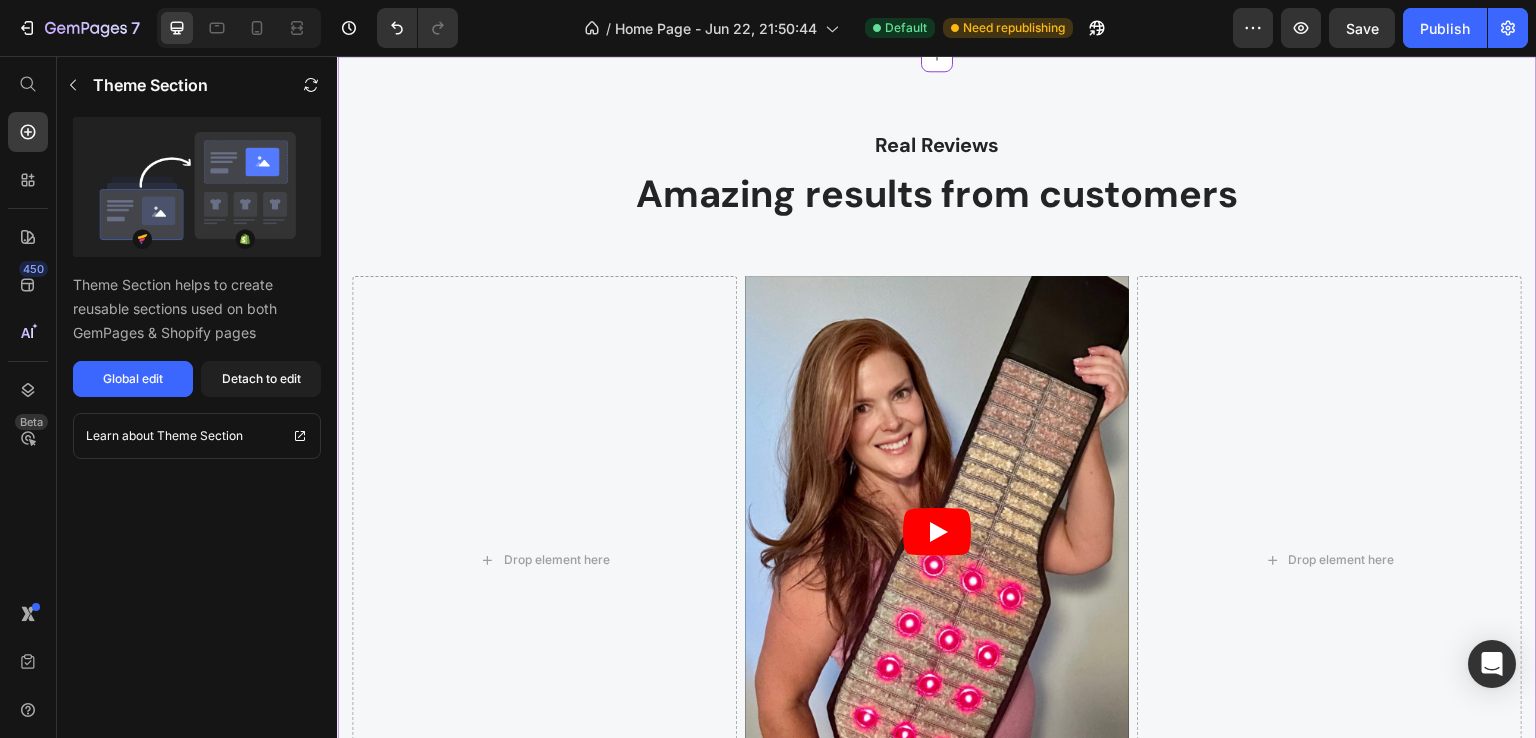 click on "Real Reviews Text block Amazing results from customers Heading
Drop element here Video
Drop element here Row Video Desktop" at bounding box center (937, 490) 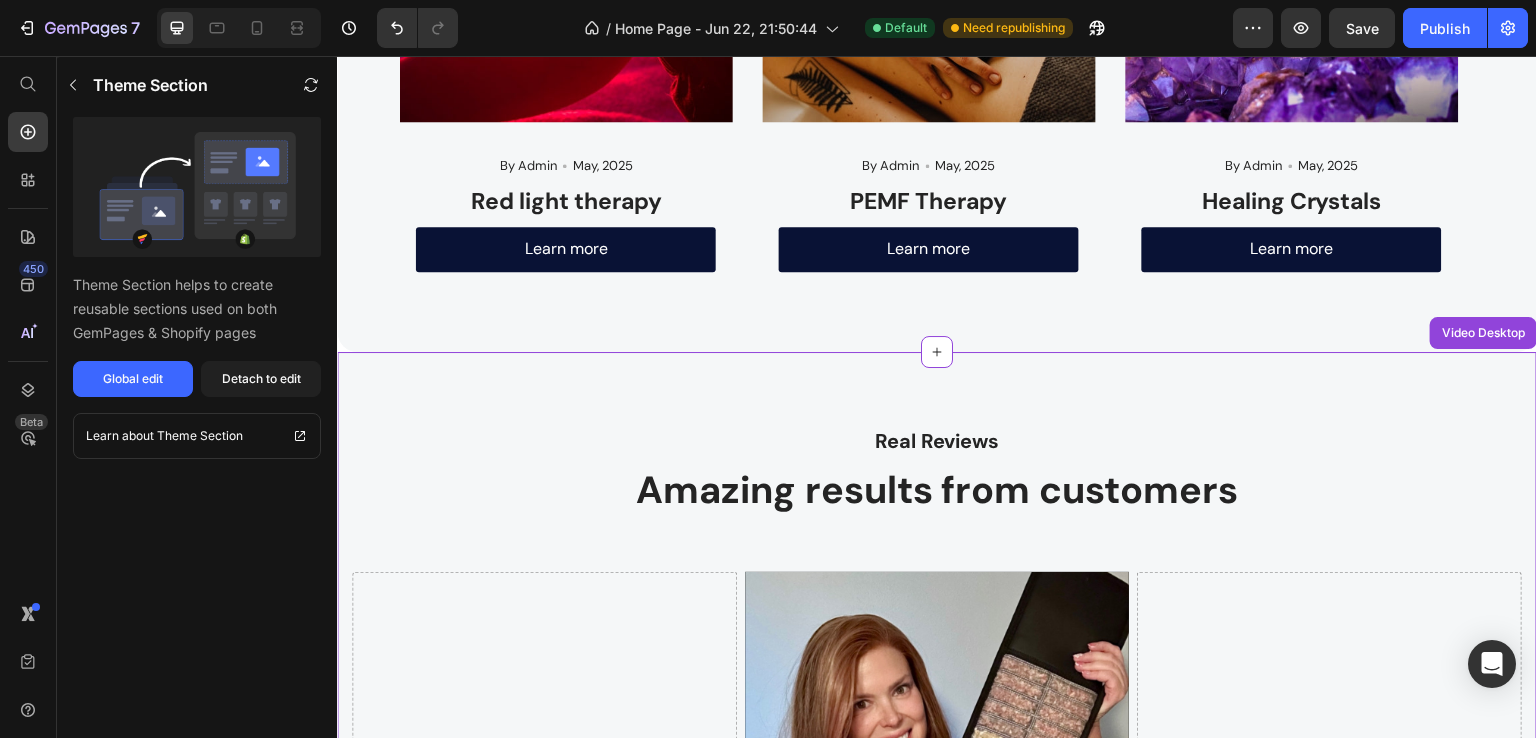 click on "Real Reviews" at bounding box center [937, 441] 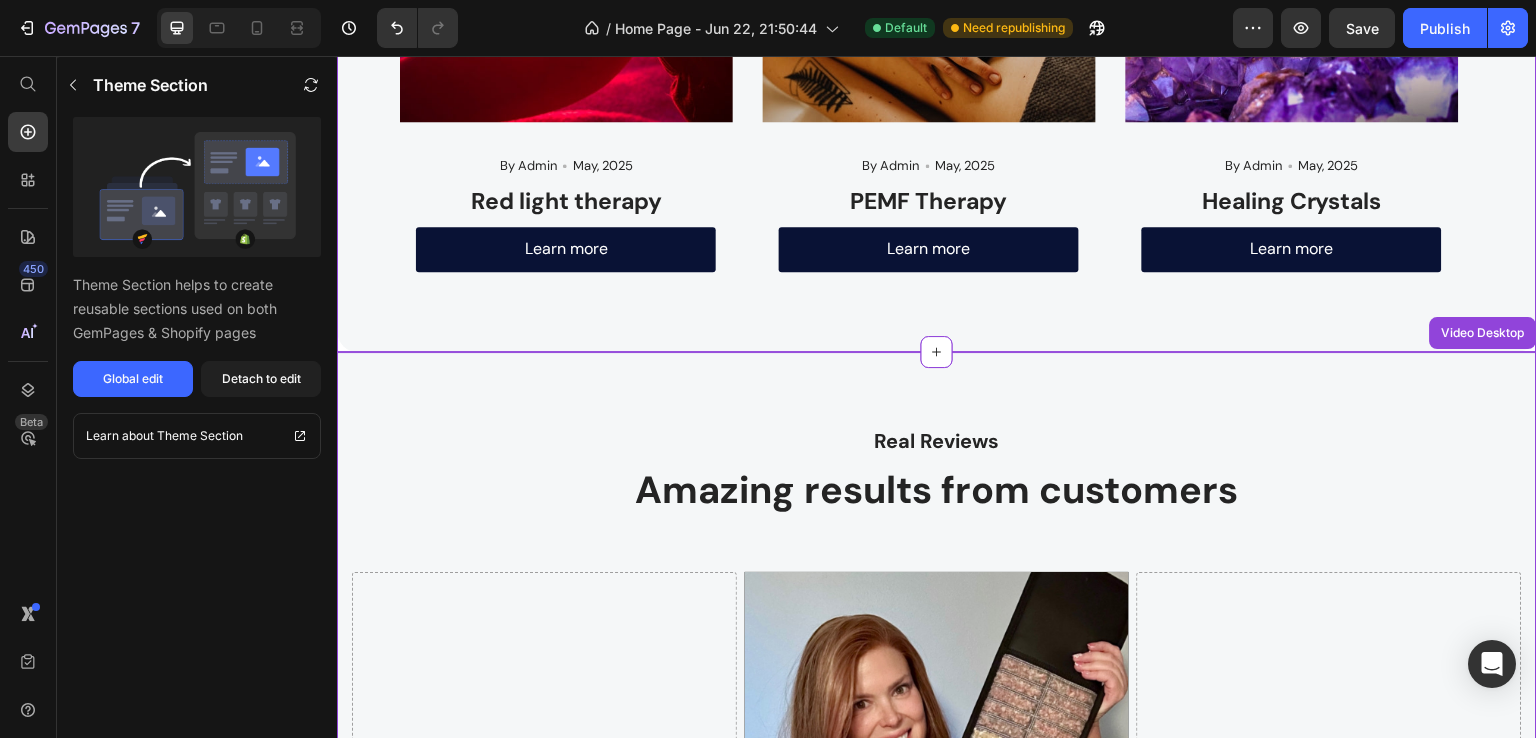 click at bounding box center (1292, -45) 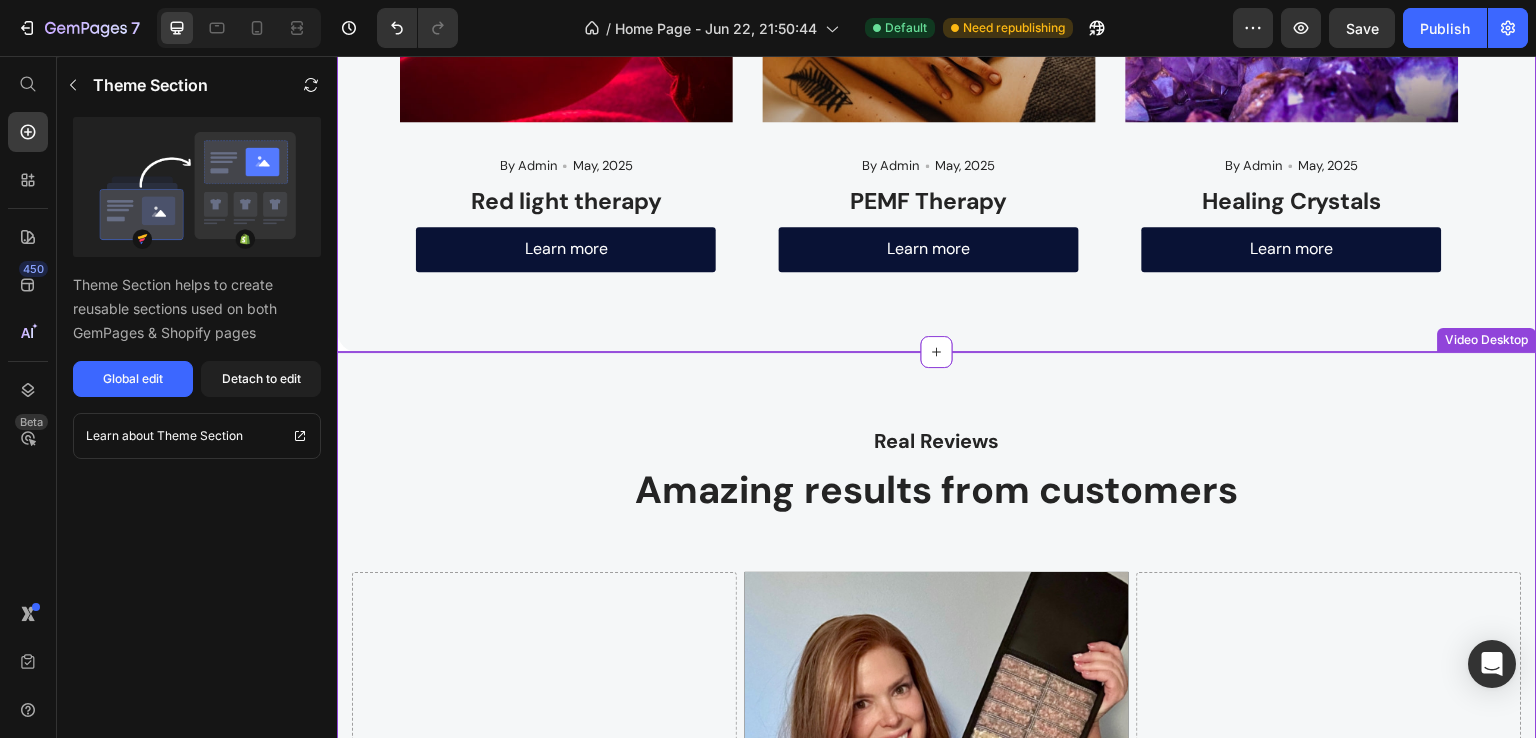 click on "Real Reviews Text block Amazing results from customers Heading
Drop element here Video
Drop element here Row Video Desktop" at bounding box center (937, 786) 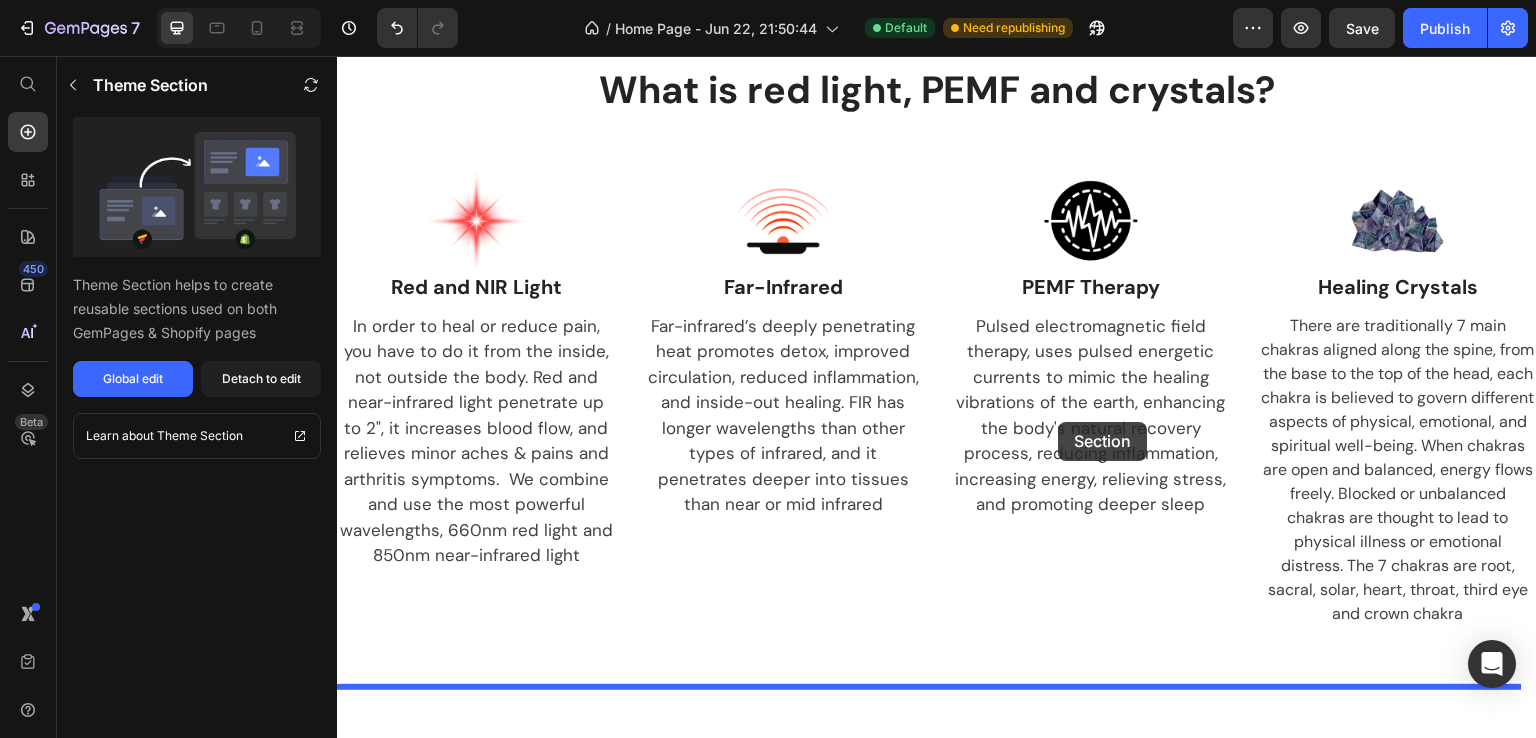 scroll, scrollTop: 1087, scrollLeft: 0, axis: vertical 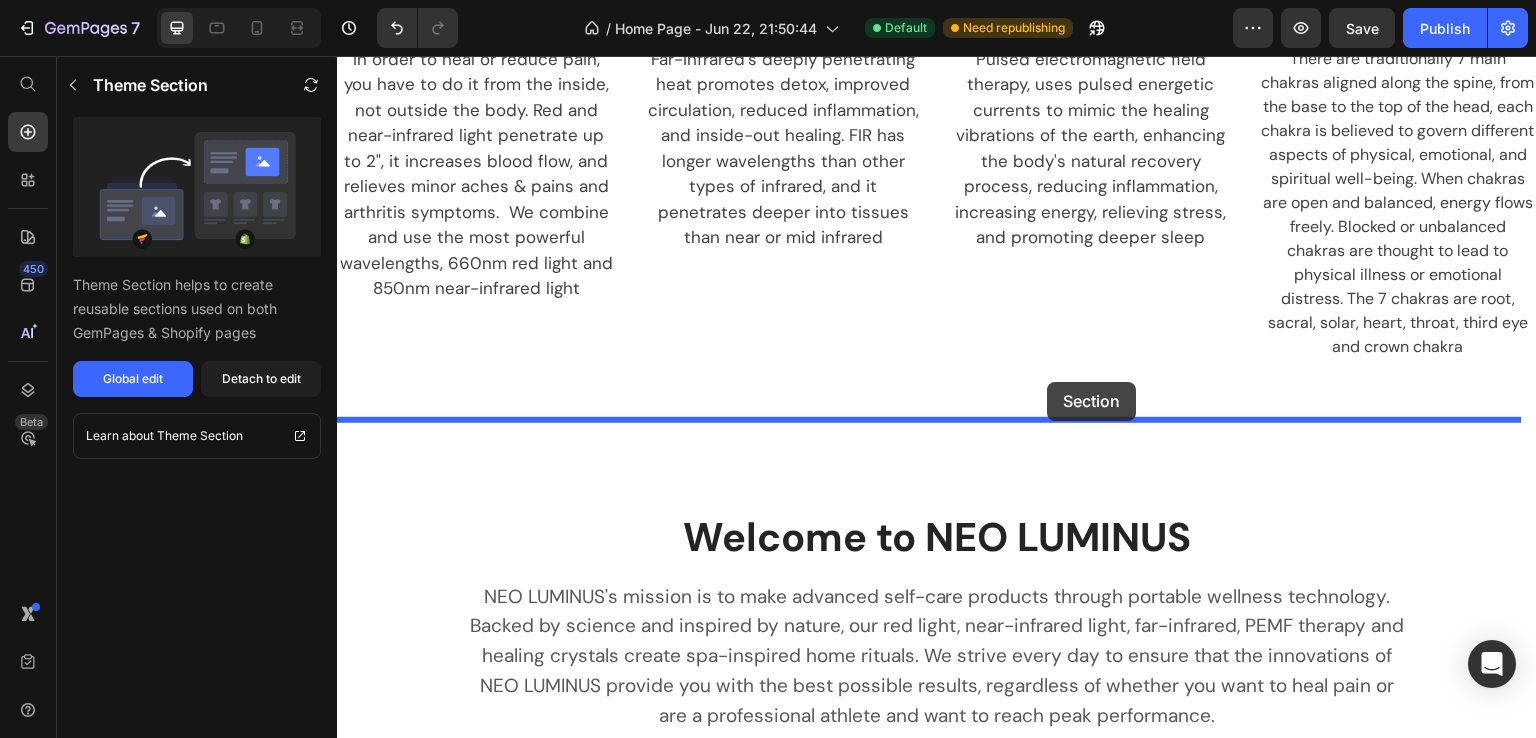 drag, startPoint x: 1364, startPoint y: 308, endPoint x: 1048, endPoint y: 382, distance: 324.54892 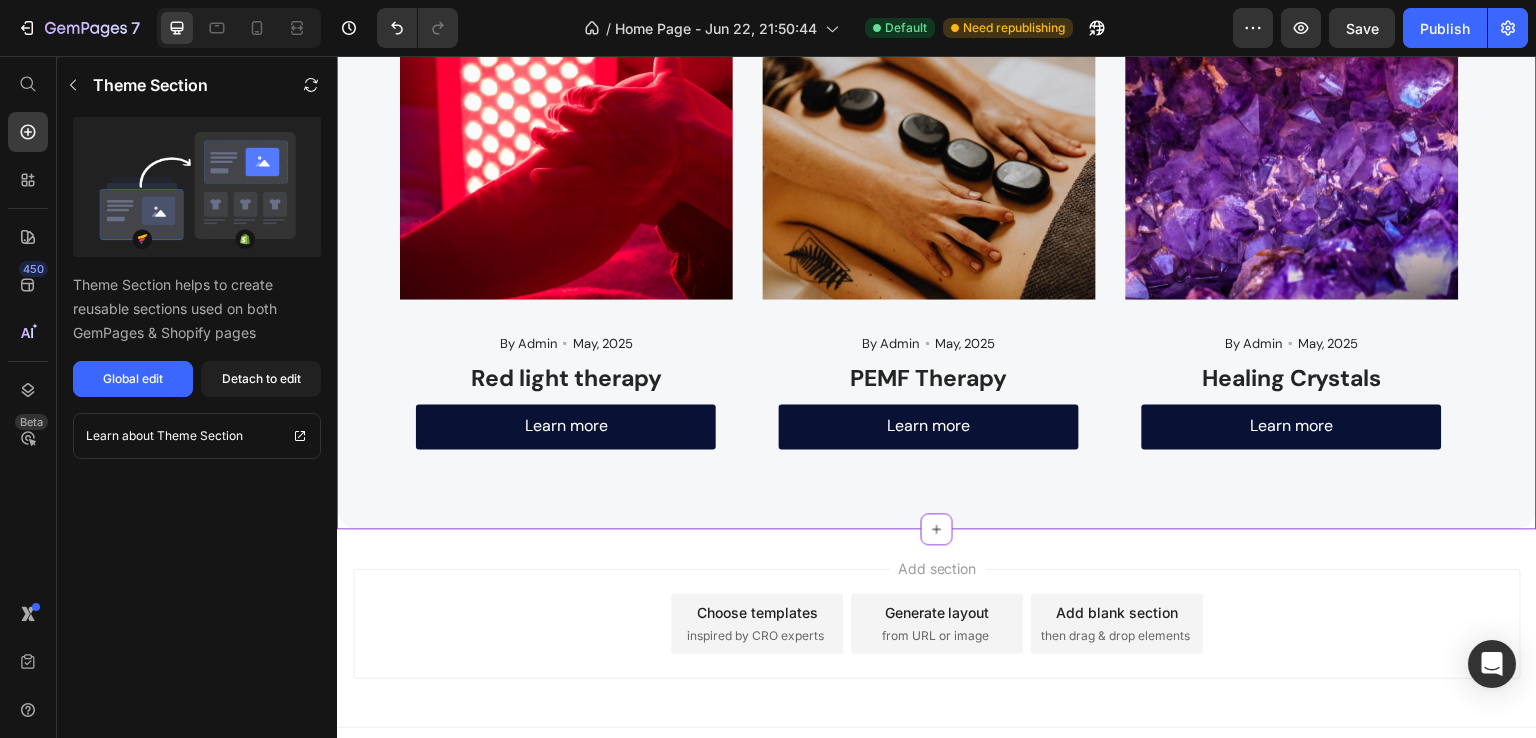scroll, scrollTop: 3372, scrollLeft: 0, axis: vertical 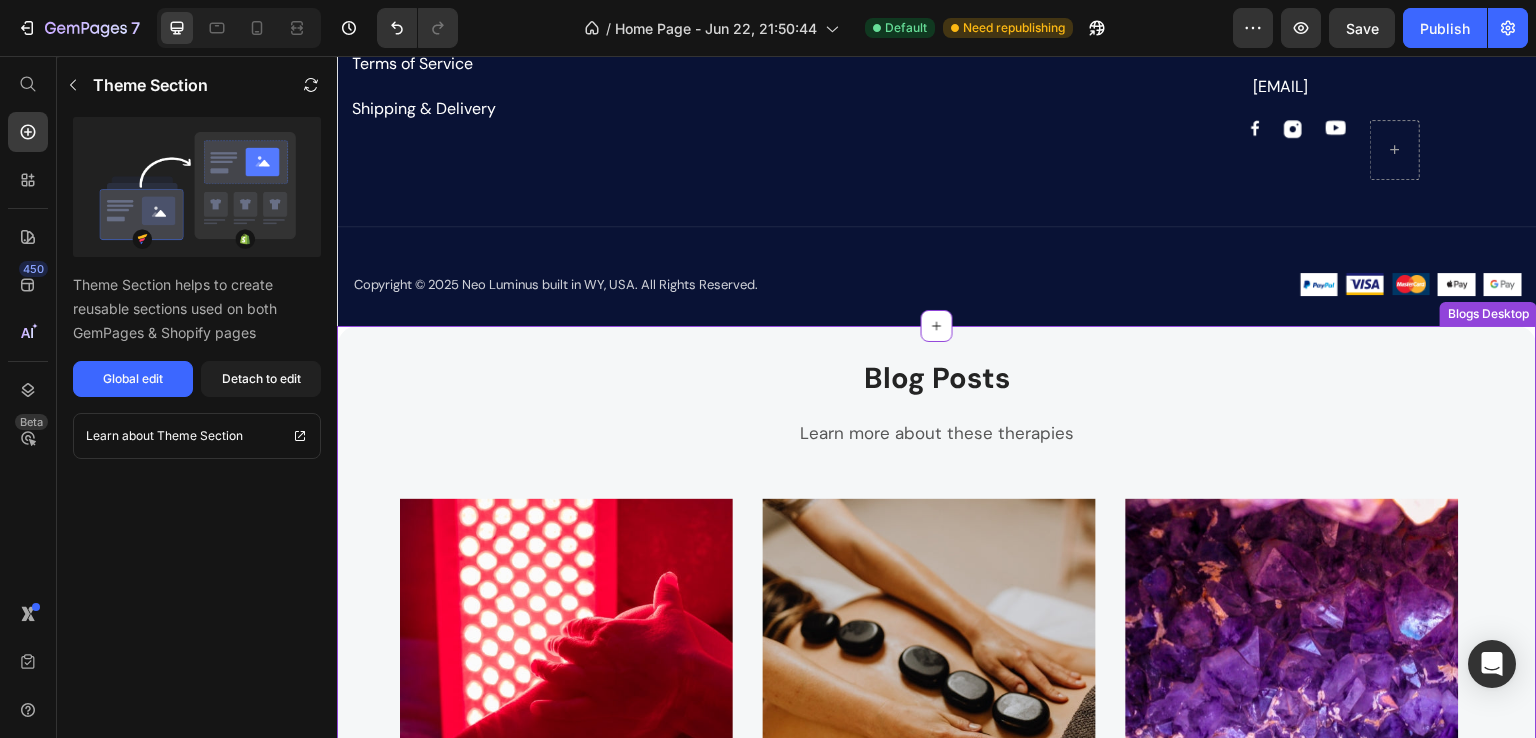 click on "Blog Posts" at bounding box center [937, 379] 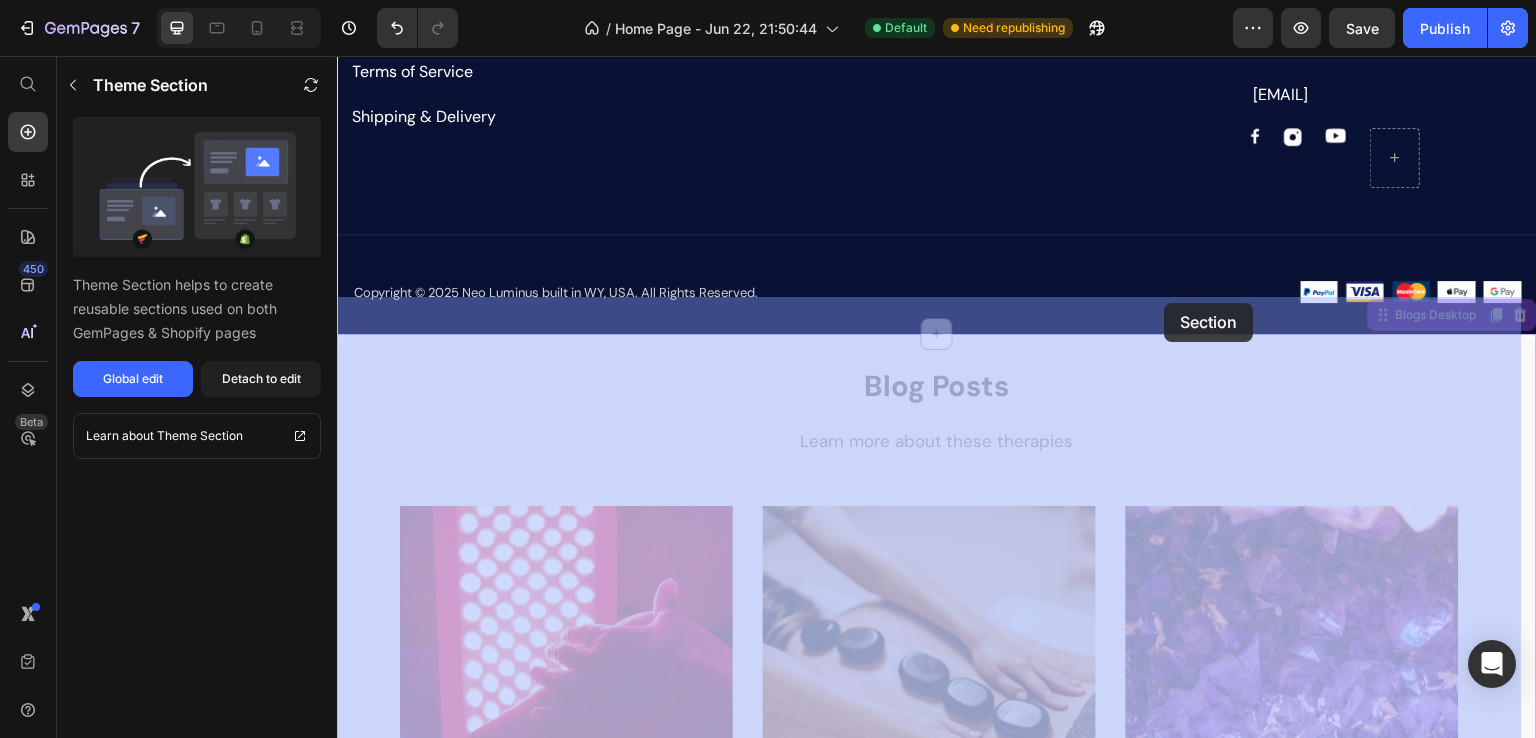 scroll, scrollTop: 2305, scrollLeft: 0, axis: vertical 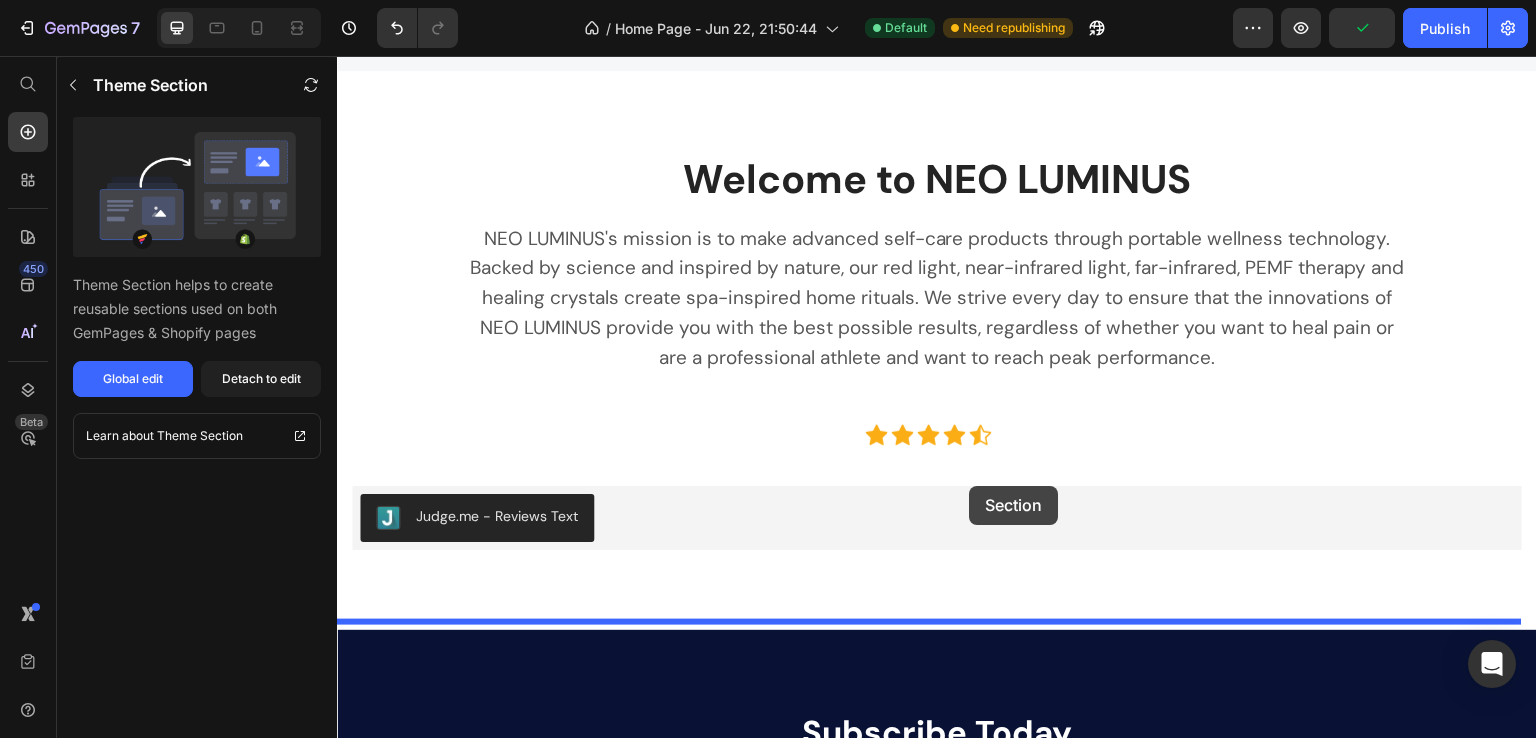 drag, startPoint x: 1372, startPoint y: 285, endPoint x: 1021, endPoint y: 420, distance: 376.0665 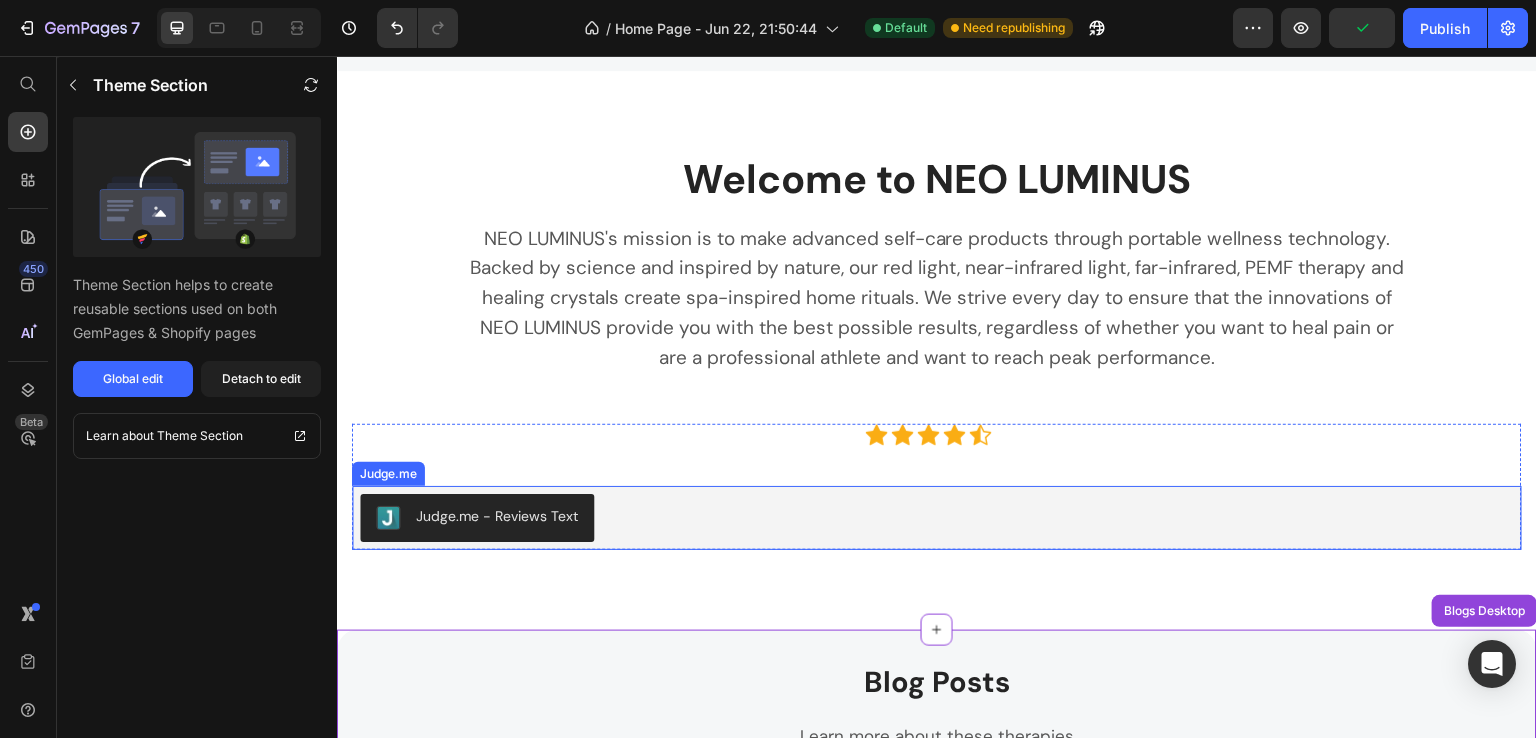 click on "Judge.me - Reviews Text" at bounding box center (937, 518) 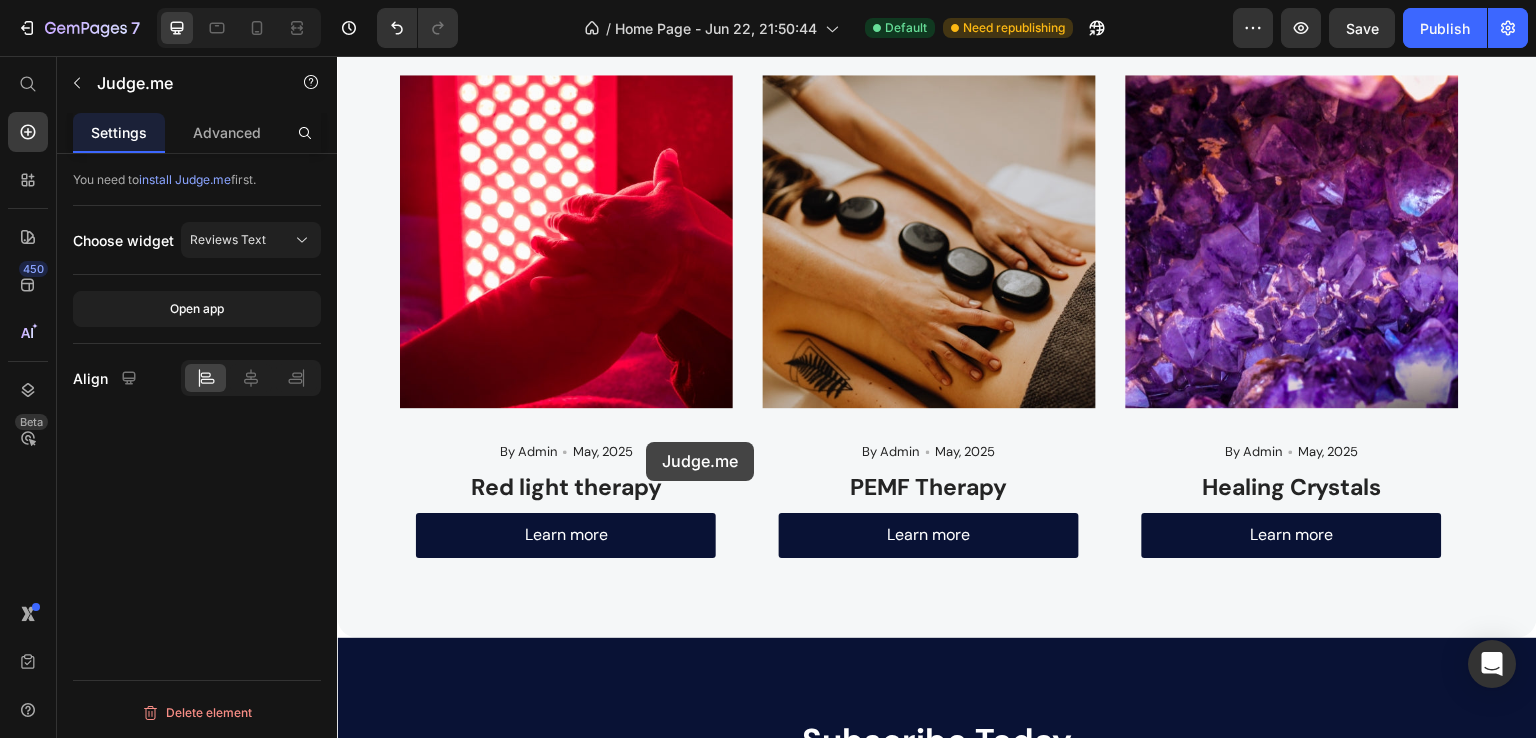 scroll, scrollTop: 3105, scrollLeft: 0, axis: vertical 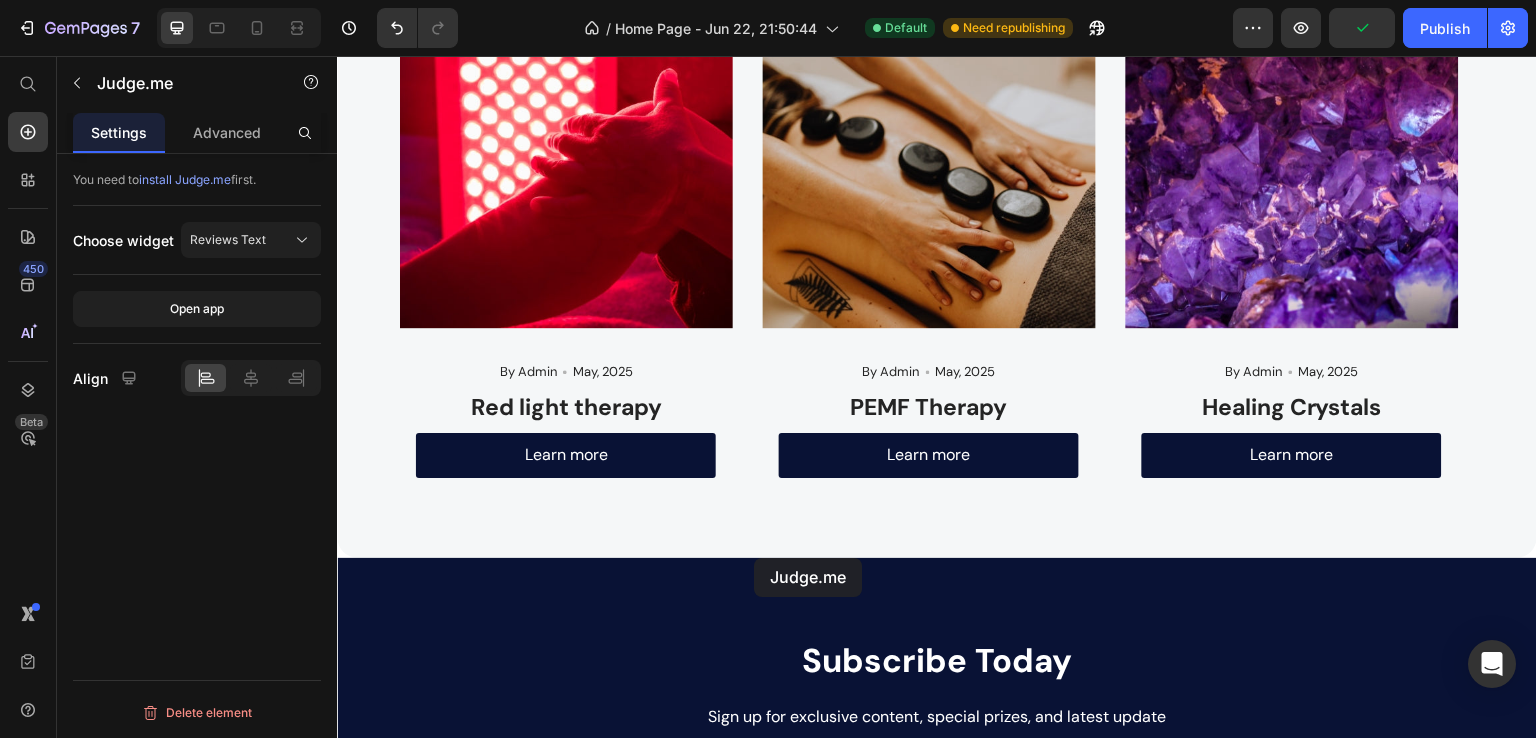 drag, startPoint x: 366, startPoint y: 460, endPoint x: 756, endPoint y: 552, distance: 400.70438 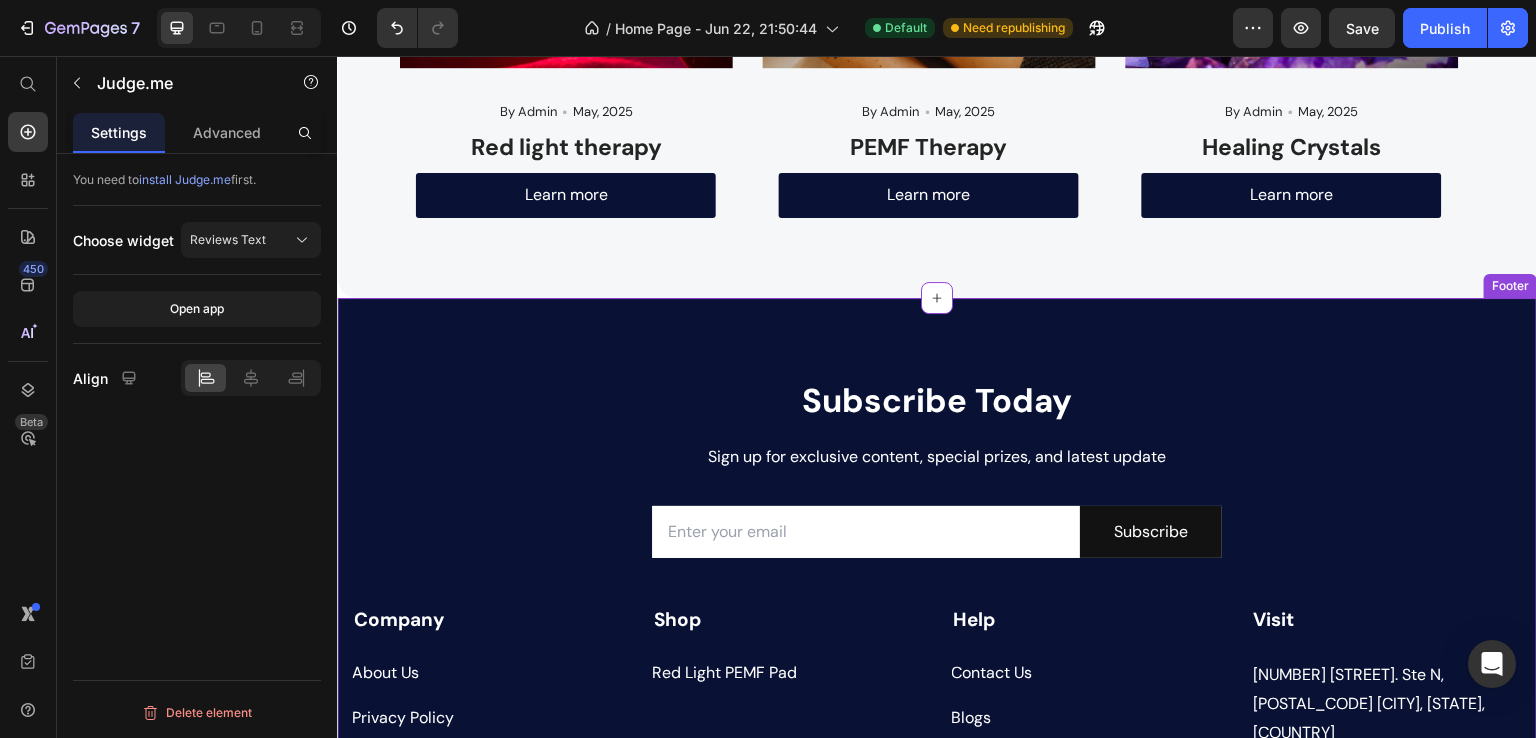 scroll, scrollTop: 2572, scrollLeft: 0, axis: vertical 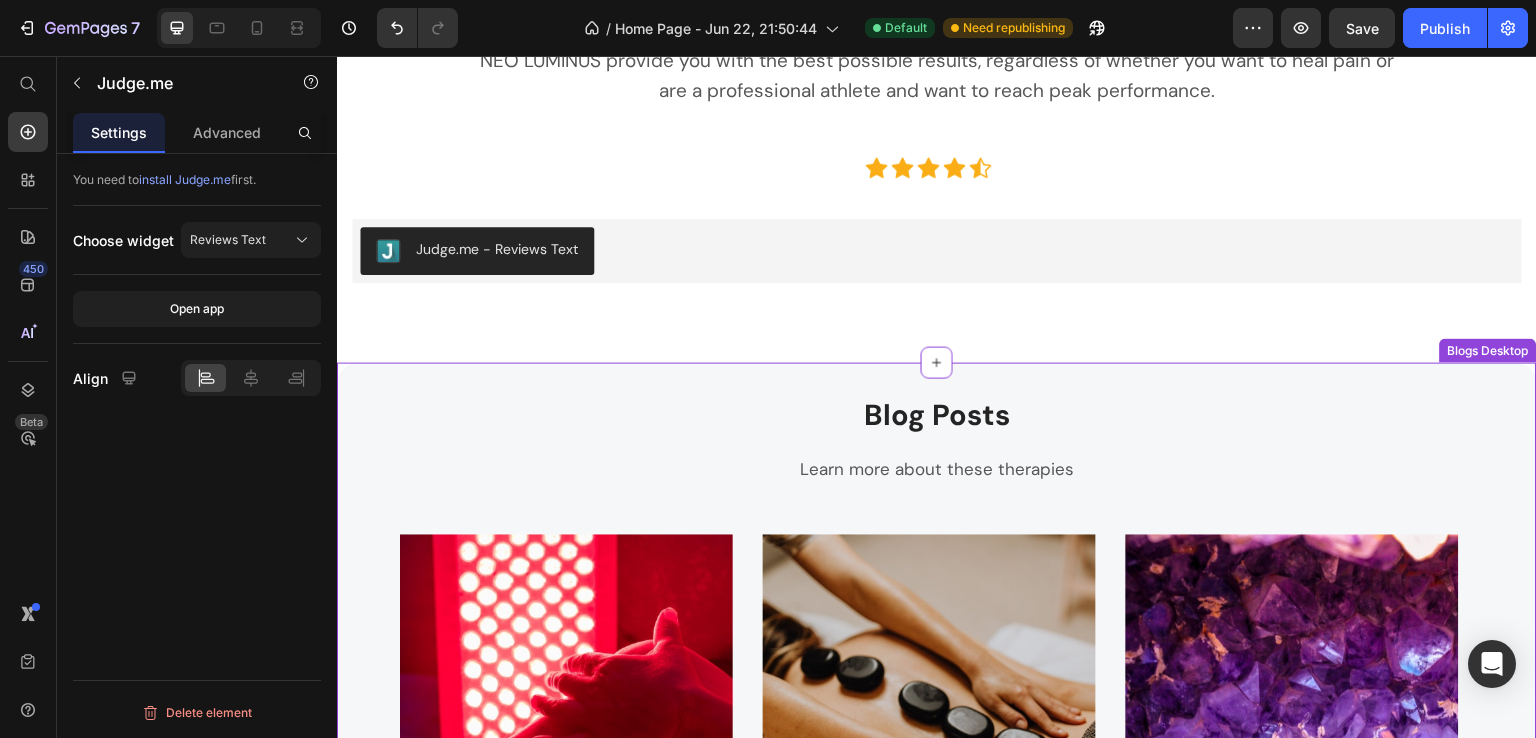 click on "Blog Posts Heading Learn more about these therapies Text block
Image By Admin Text block
Icon May, 2025 Text block Row Red light therapy Heading Learn more Button Image By Admin Text block
Icon May, 2025 Text block Row PEMF Therapy Heading Learn more Button Image By Admin Text block
Icon May, 2025 Text block Row Healing Crystals Heading Learn more Button Row
Carousel Row Blogs Desktop" at bounding box center (937, 730) 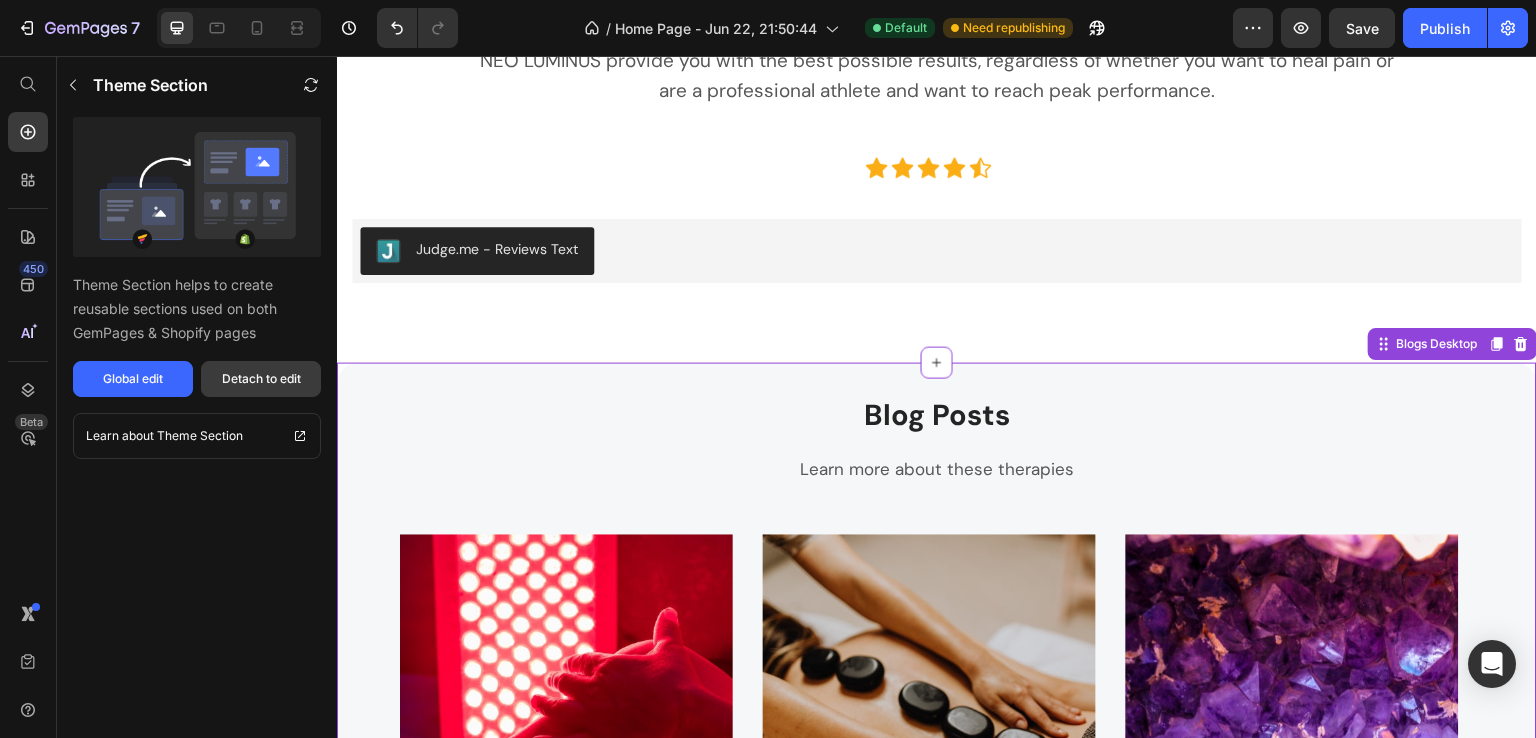 drag, startPoint x: 256, startPoint y: 385, endPoint x: 305, endPoint y: 298, distance: 99.849884 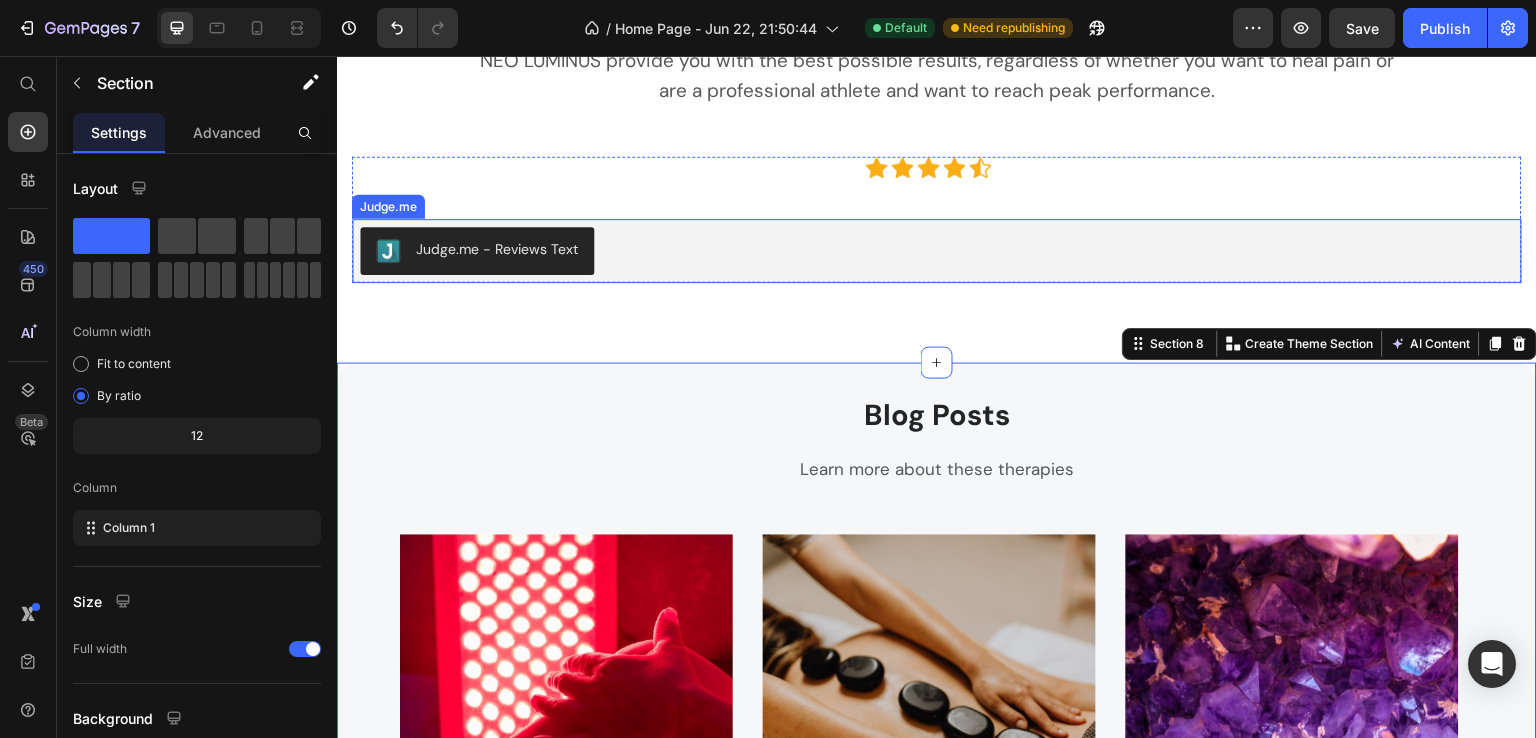 click on "Judge.me - Reviews Text" at bounding box center (937, 251) 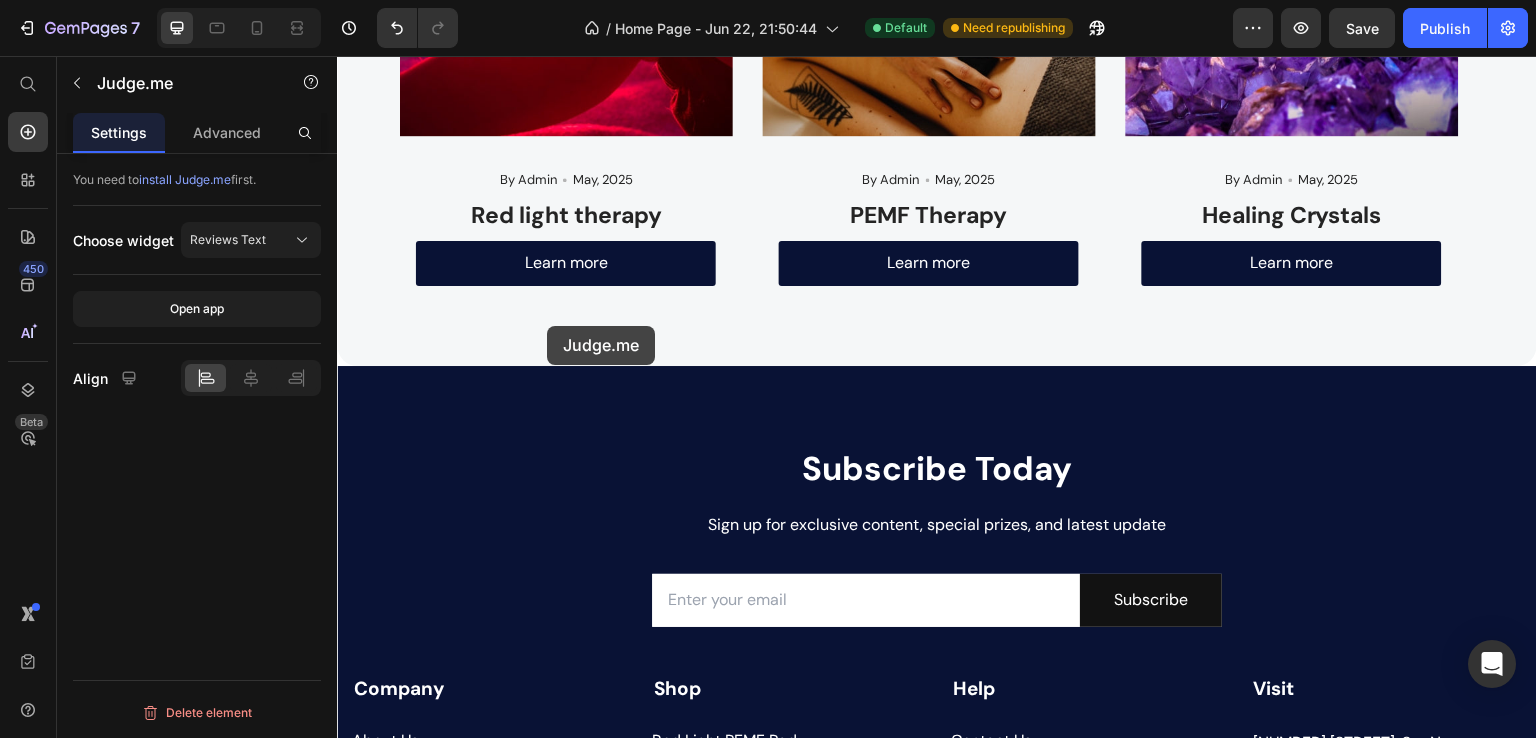scroll, scrollTop: 3372, scrollLeft: 0, axis: vertical 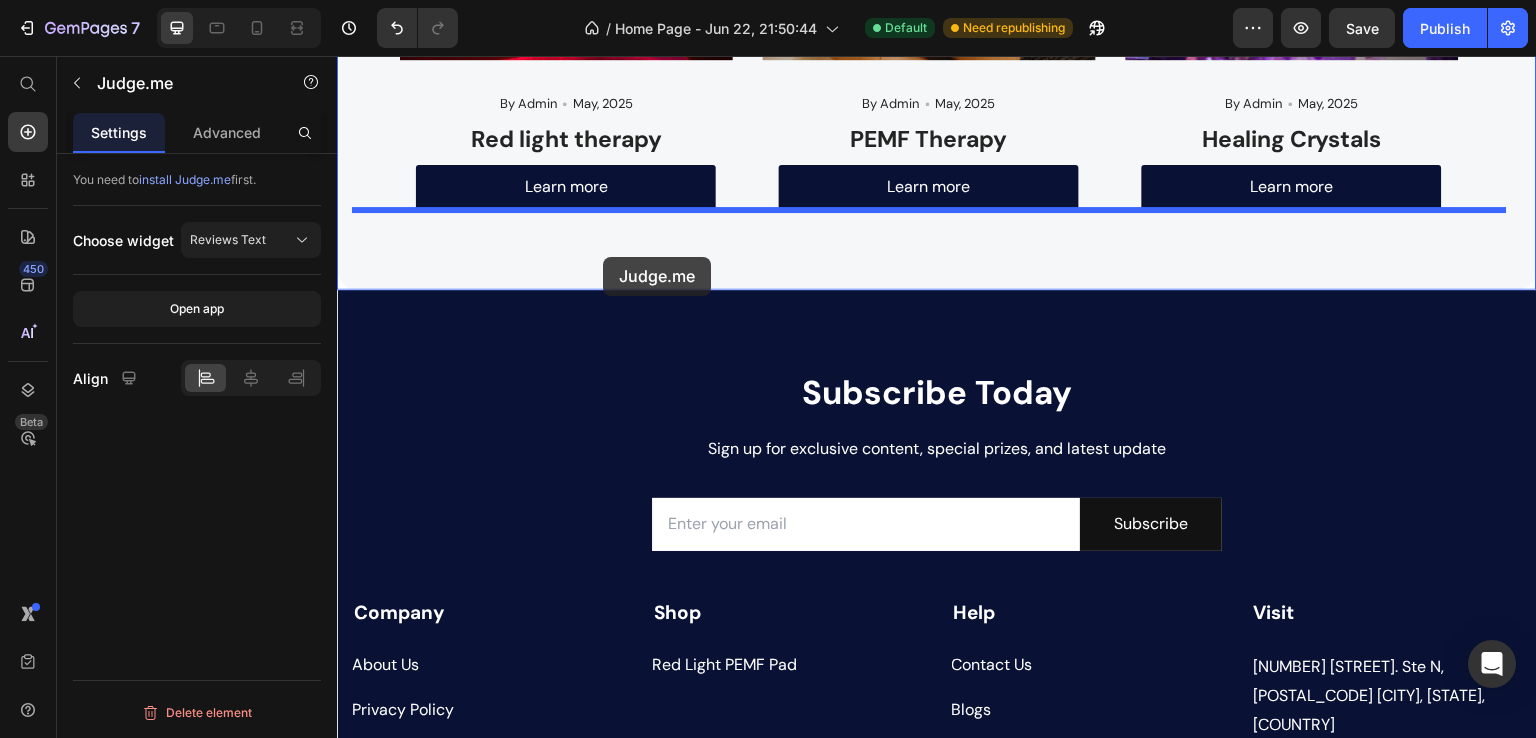 drag, startPoint x: 372, startPoint y: 196, endPoint x: 603, endPoint y: 257, distance: 238.9184 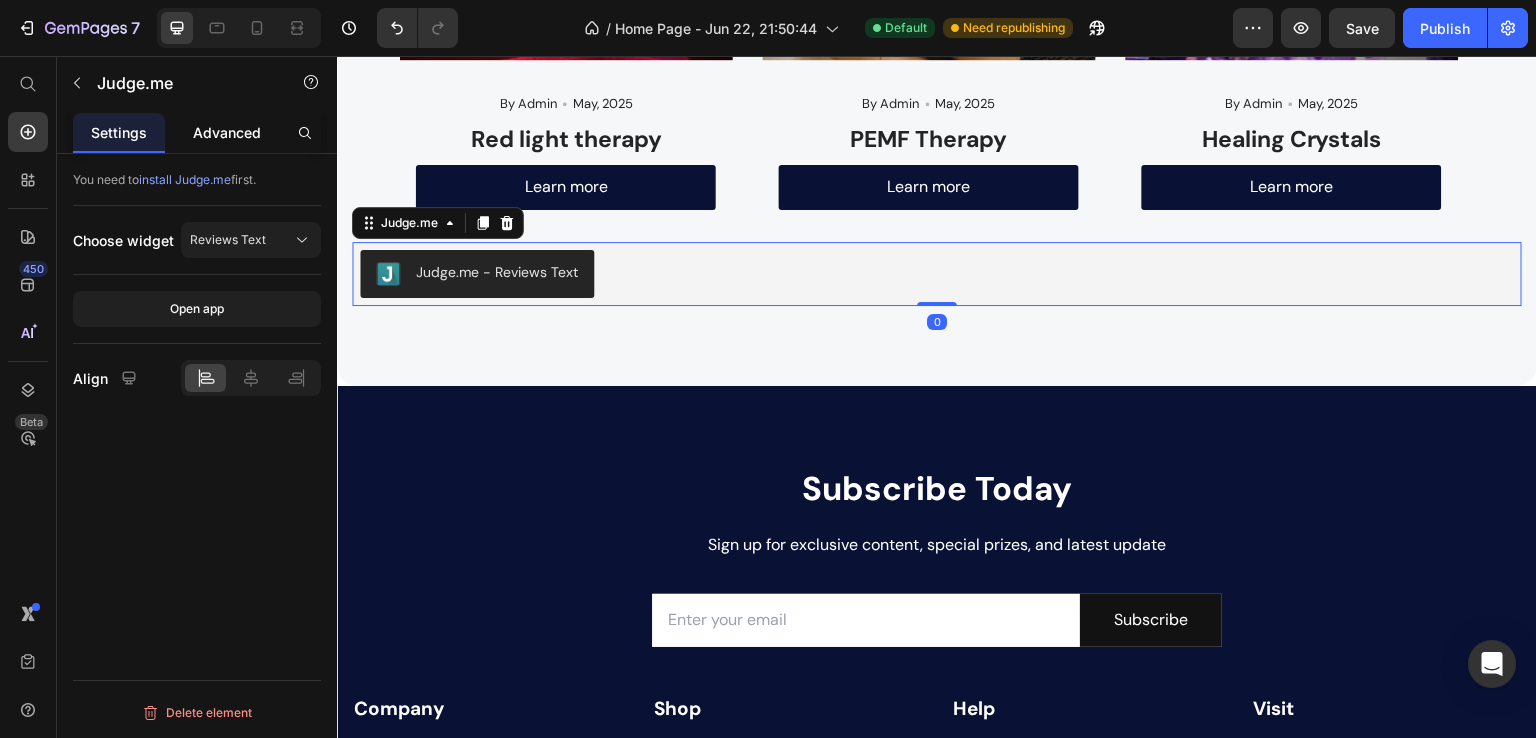 click on "Advanced" at bounding box center (227, 132) 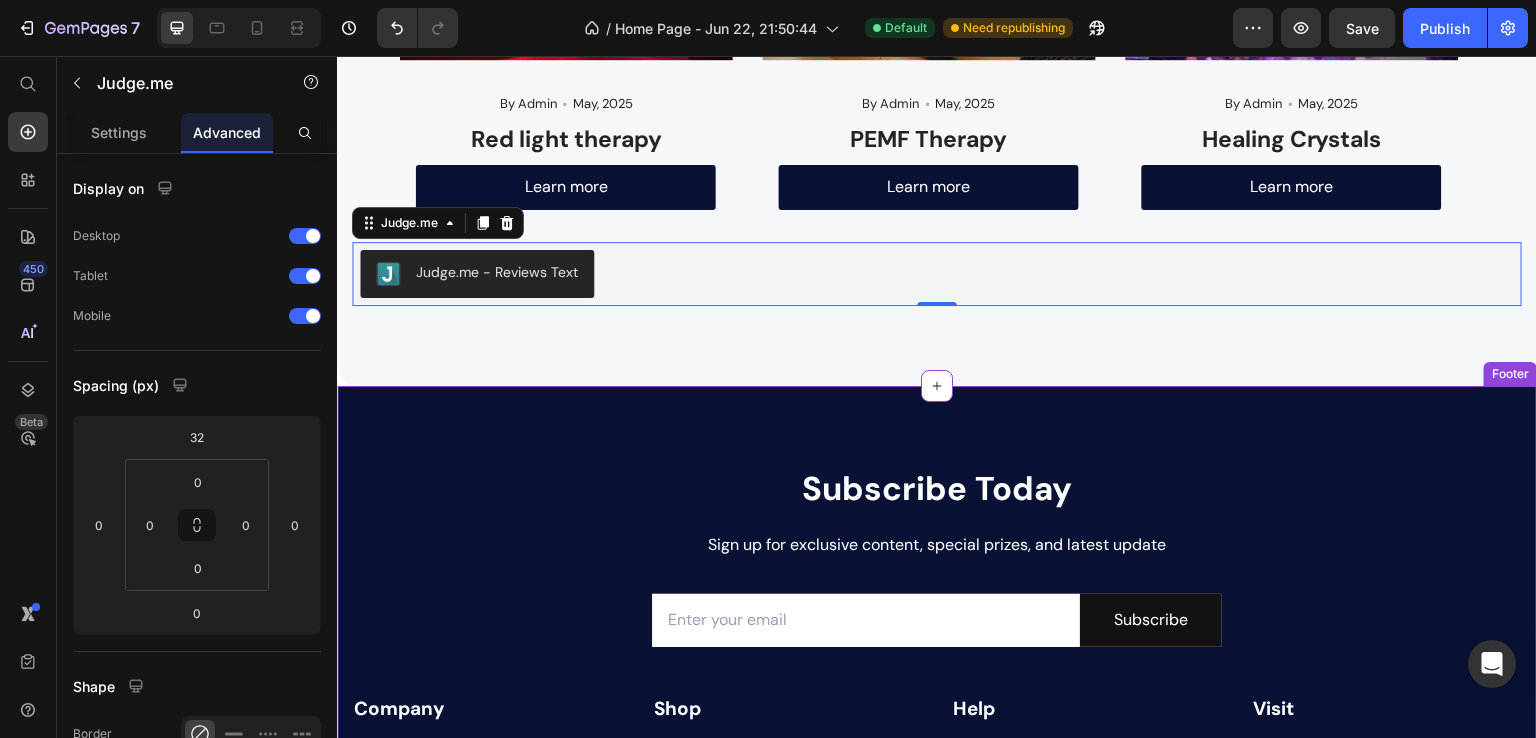 click on "Subscribe Today Heading Sign up for exclusive content, special prizes, and latest update Text block Email Field Subscribe Submit Button Row Newsletter Row Company Text block About Us Button Privacy Policy Button Refunds & Returns Button Terms of Service Button Shipping & Delivery Button Shop Text block Red Light PEMF Pad Button Help Text block Contact Us Button Blogs Button Track Your Order Button Visit Text block 30 N Gould St. Ste N, 82801 Sheridan, WY, USA Text block +1 323-902-5514 Text block support@neoluminus.com Text block Image Image Image
Row Row
Company
Help
Visit Accordion Row                Title Line Copyright © 2025 Neo Luminus built in WY, USA. All Rights Reserved. Text block Image Image Image Image Image Row Row Footer" at bounding box center [937, 772] 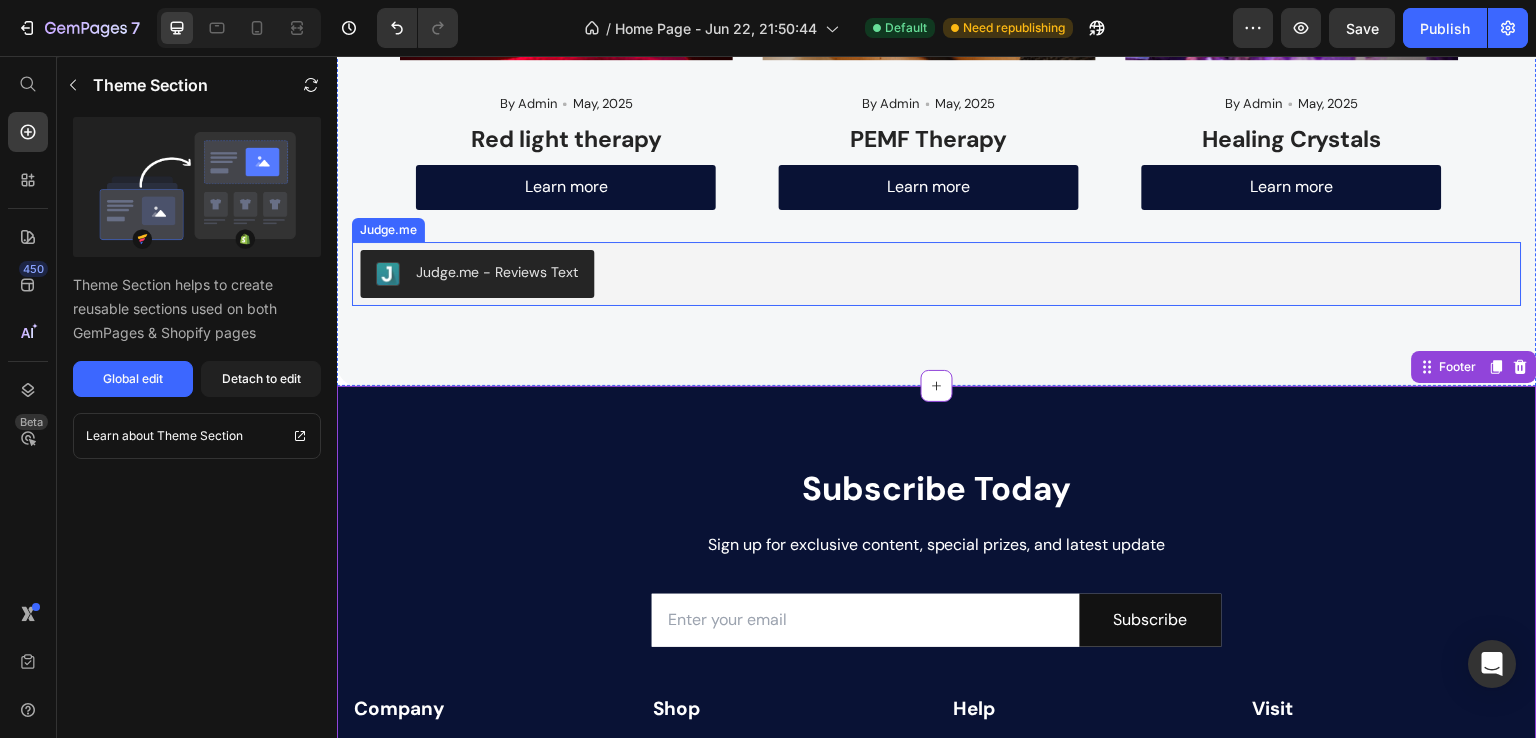 click on "Judge.me - Reviews Text" at bounding box center (937, 274) 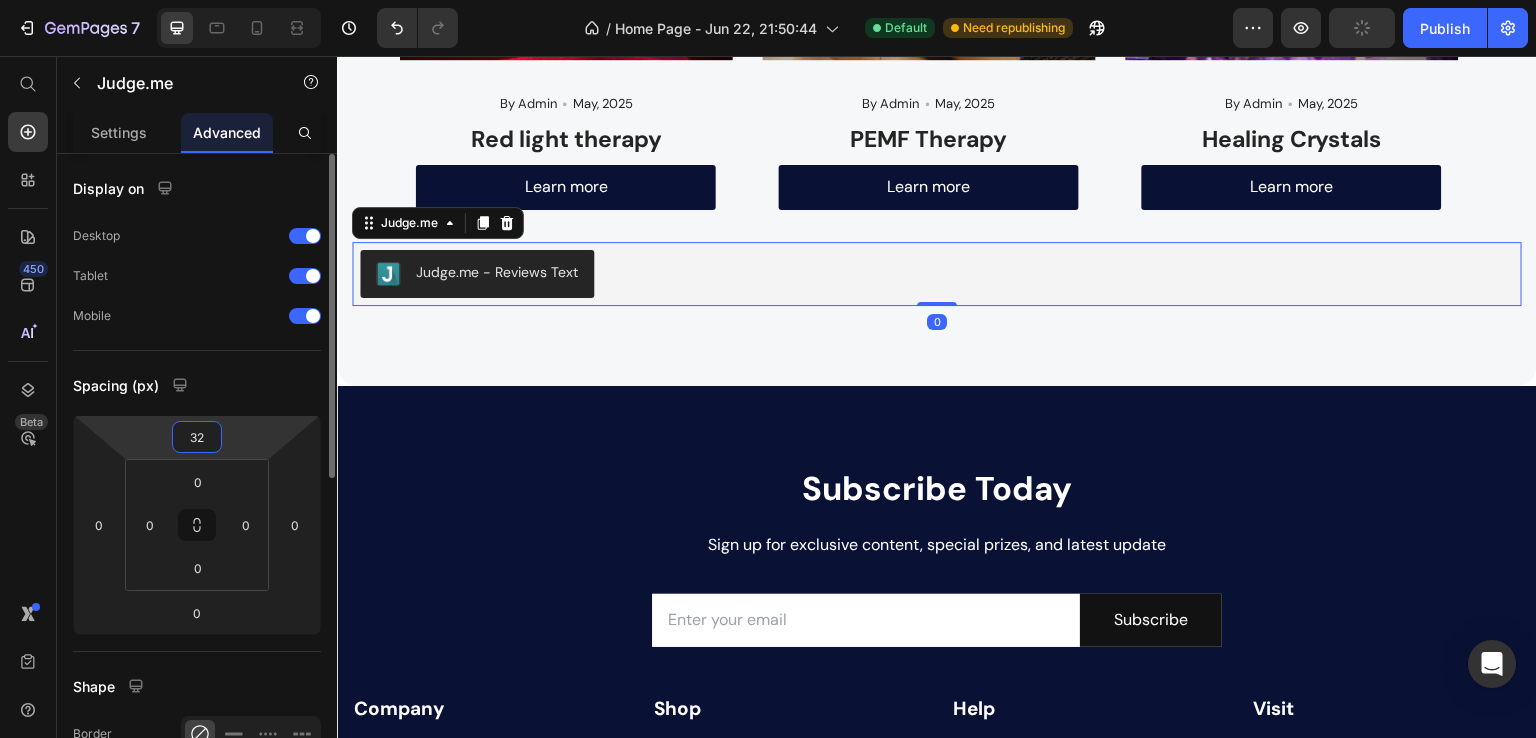 click on "32" at bounding box center (197, 437) 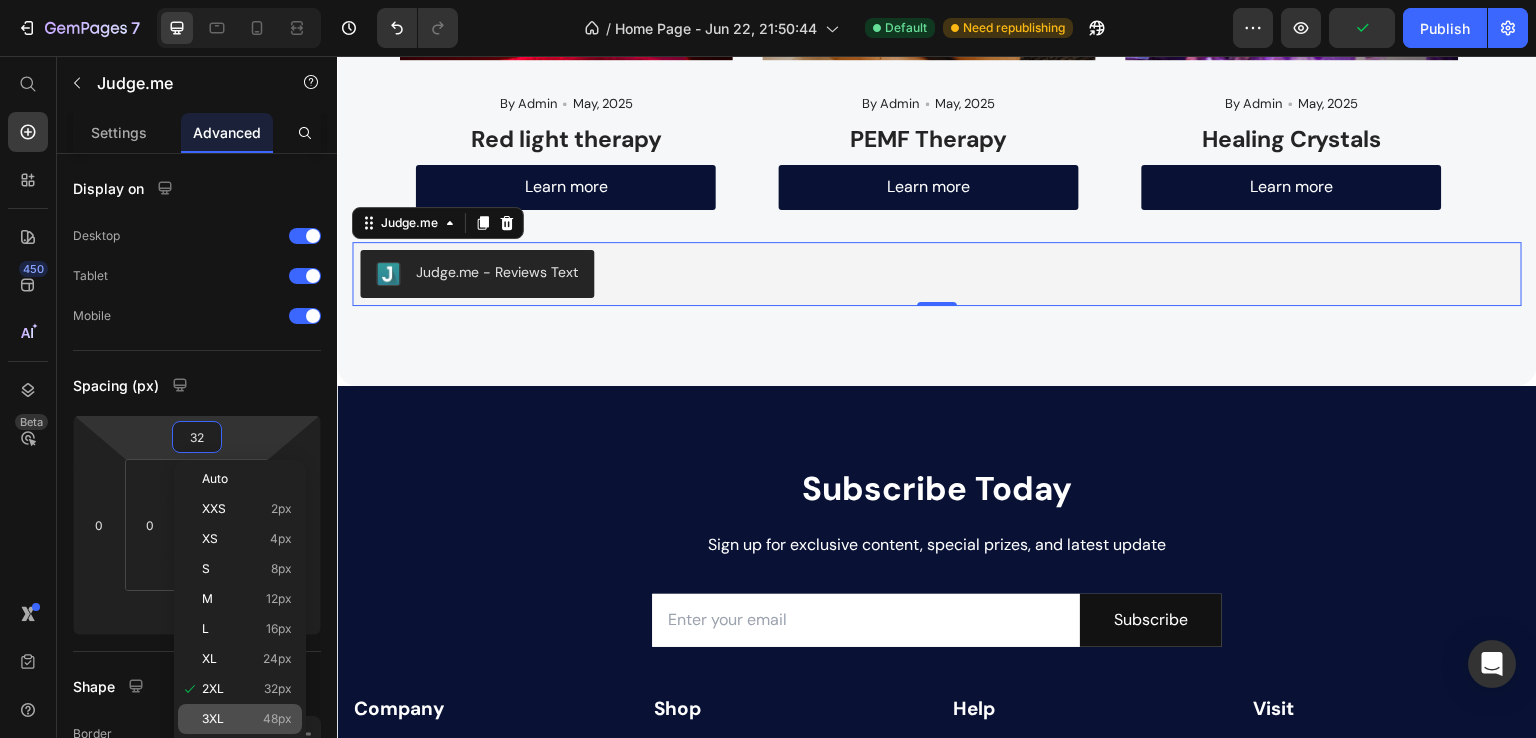 click on "3XL 48px" at bounding box center [247, 719] 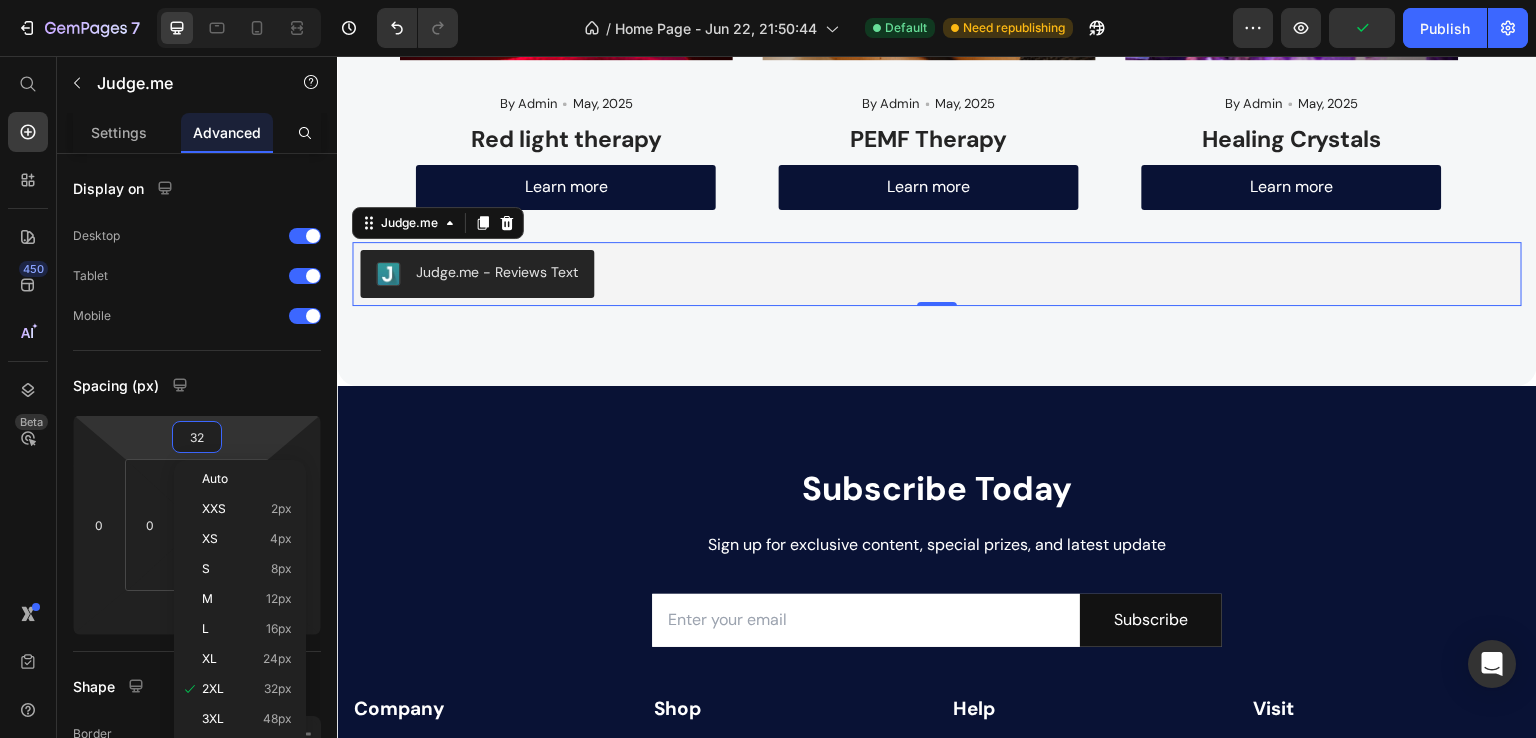 type on "48" 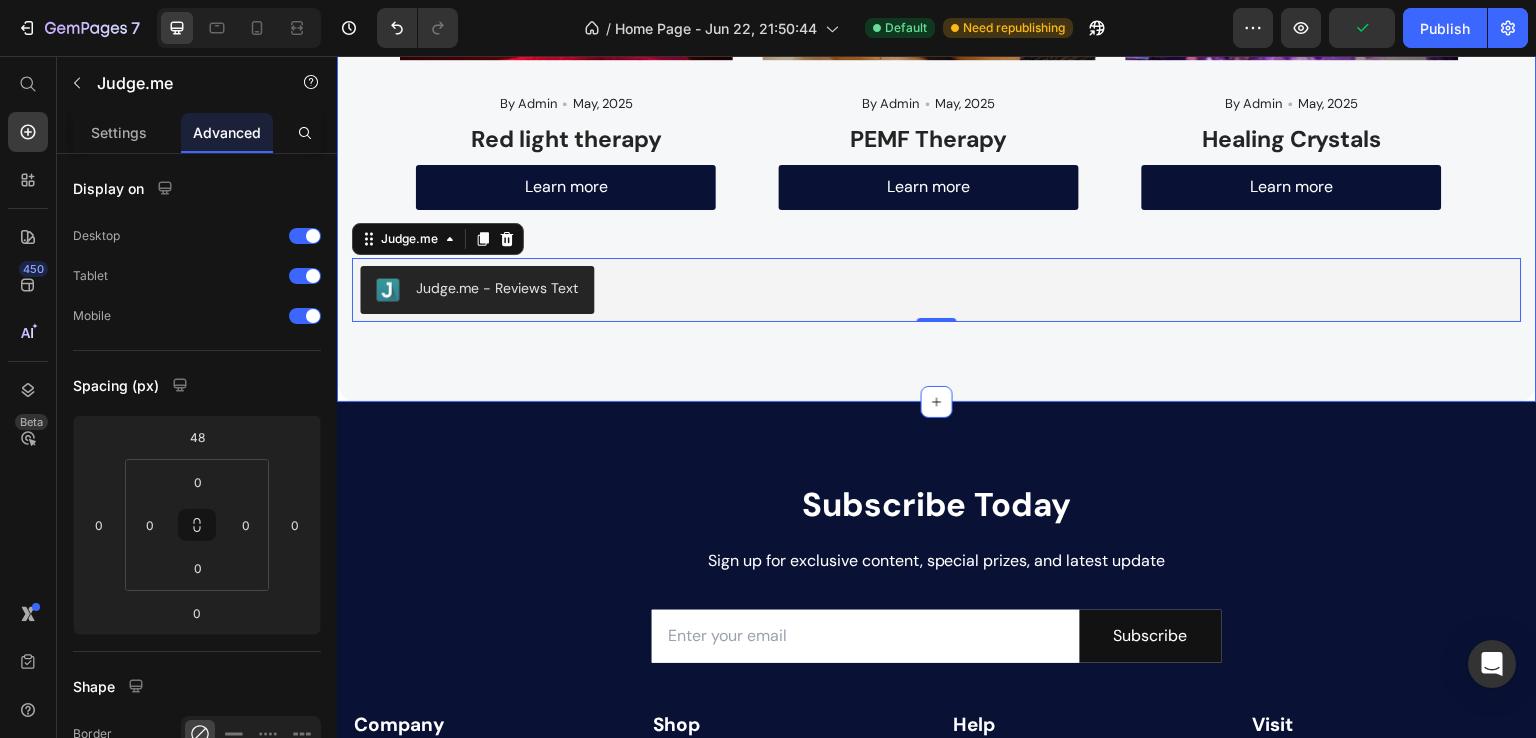 click on "Blog Posts Heading Learn more about these therapies Text block
Image By Admin Text block
Icon May, 2025 Text block Row Red light therapy Heading Learn more Button Image By Admin Text block
Icon May, 2025 Text block Row PEMF Therapy Heading Learn more Button Image By Admin Text block
Icon May, 2025 Text block Row Healing Crystals Heading Learn more Button Row
Carousel Row Judge.me - Reviews Text Judge.me   0 Section 8" at bounding box center [937, -22] 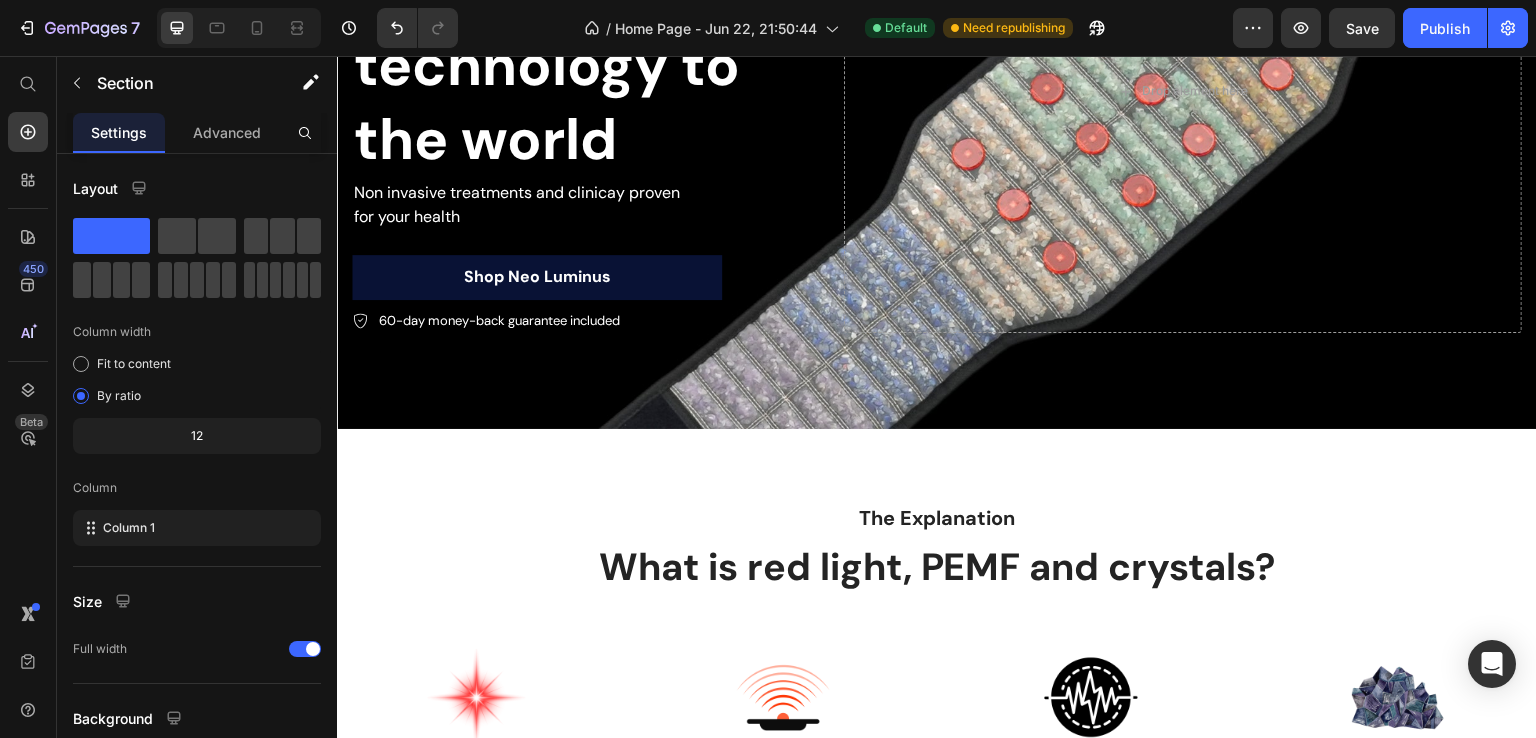 scroll, scrollTop: 0, scrollLeft: 0, axis: both 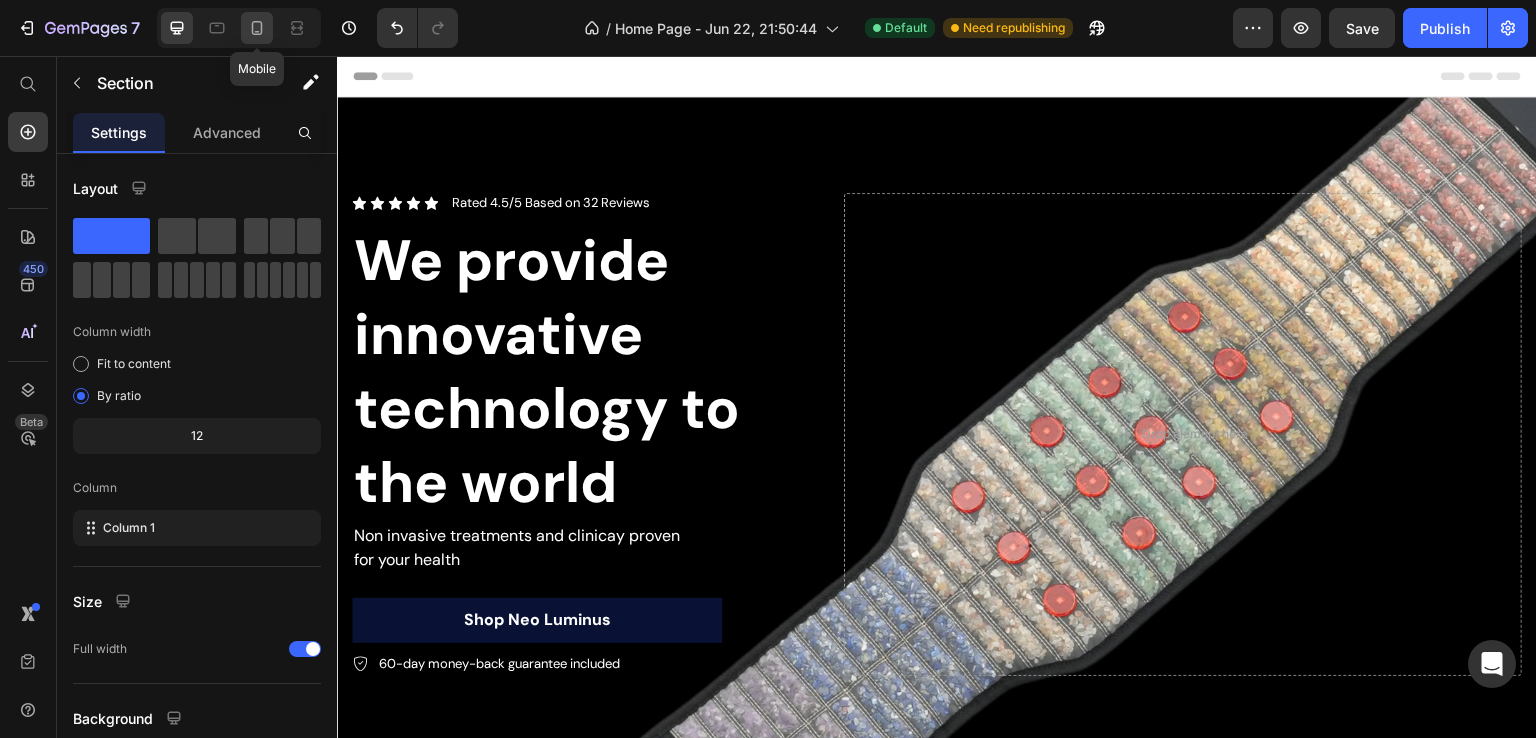 click 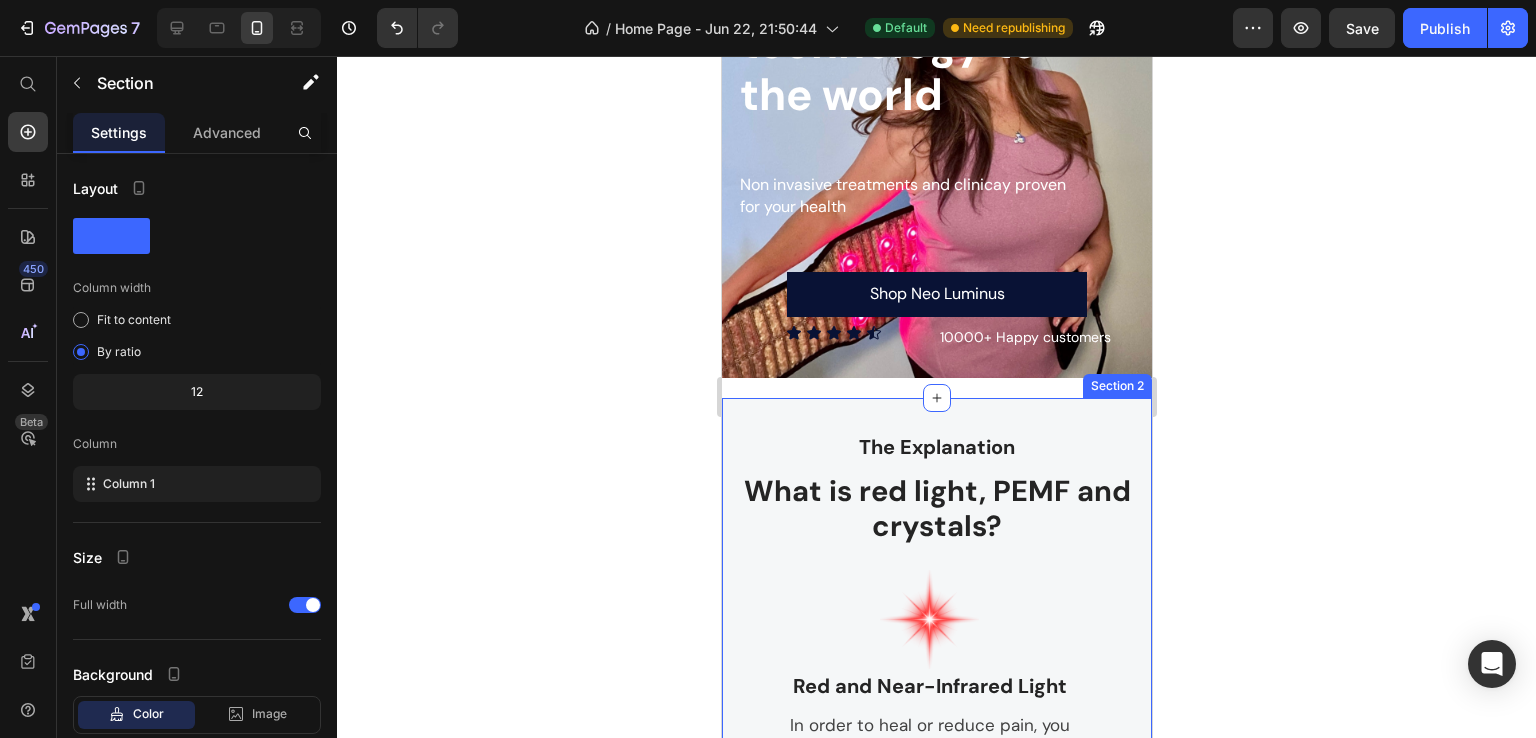 scroll, scrollTop: 266, scrollLeft: 0, axis: vertical 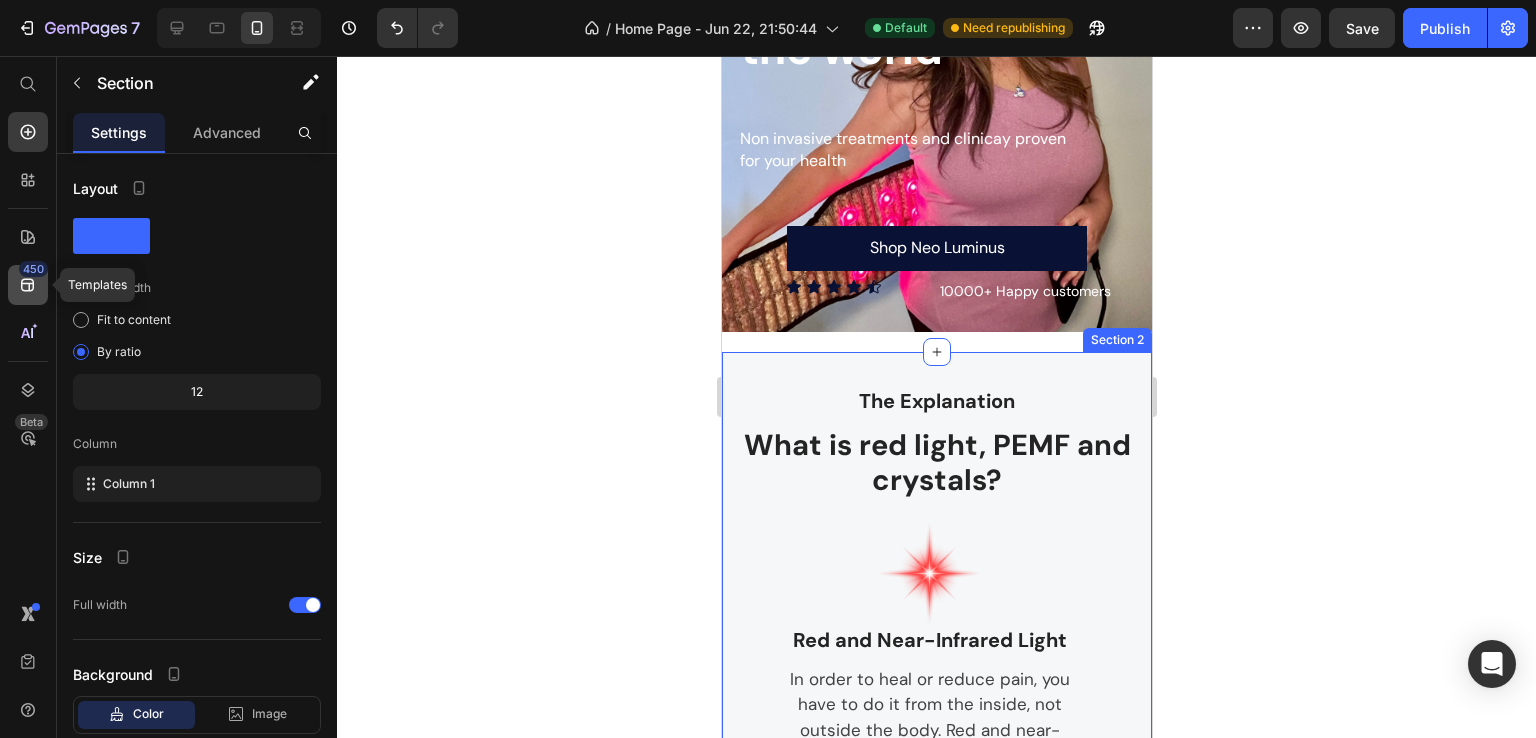 click 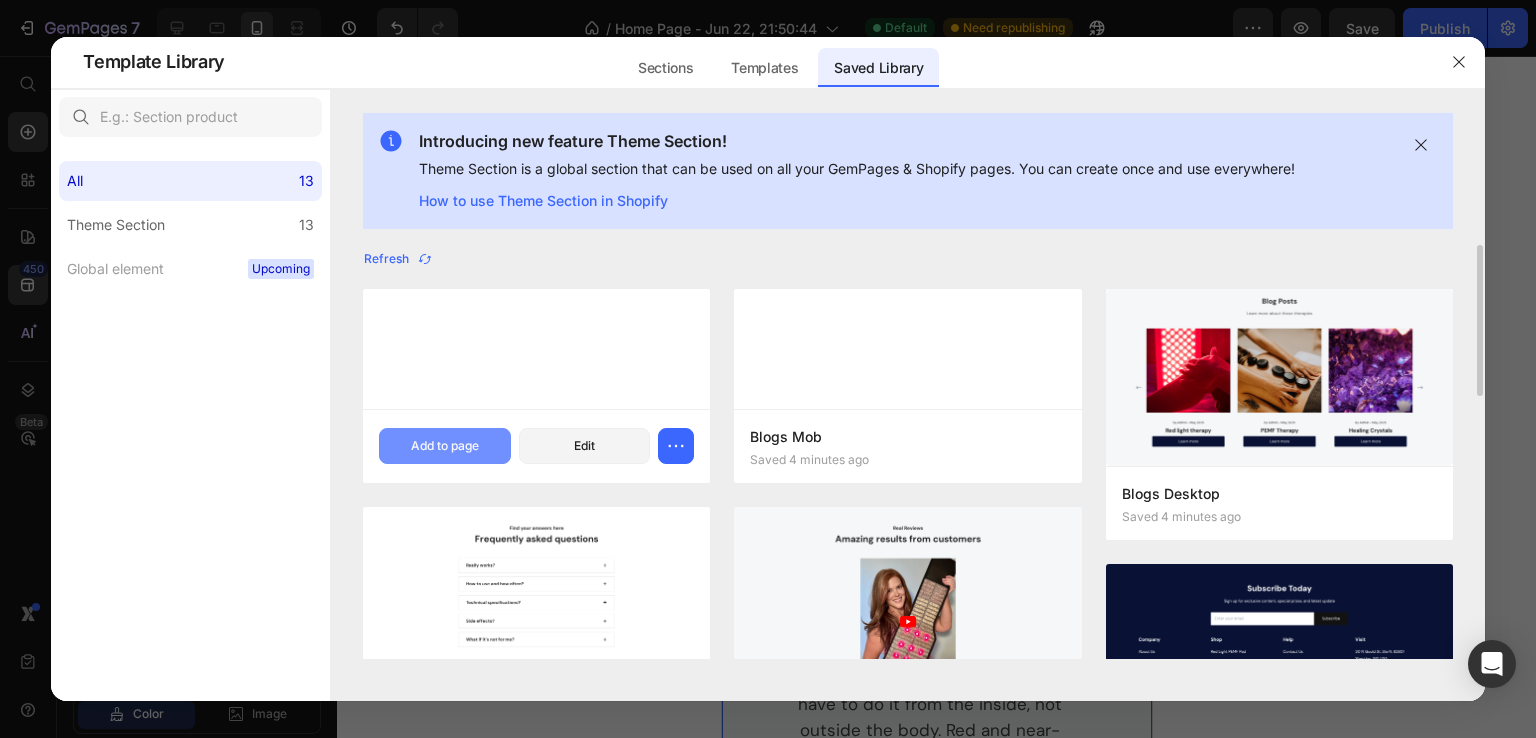 click on "Add to page" at bounding box center (445, 446) 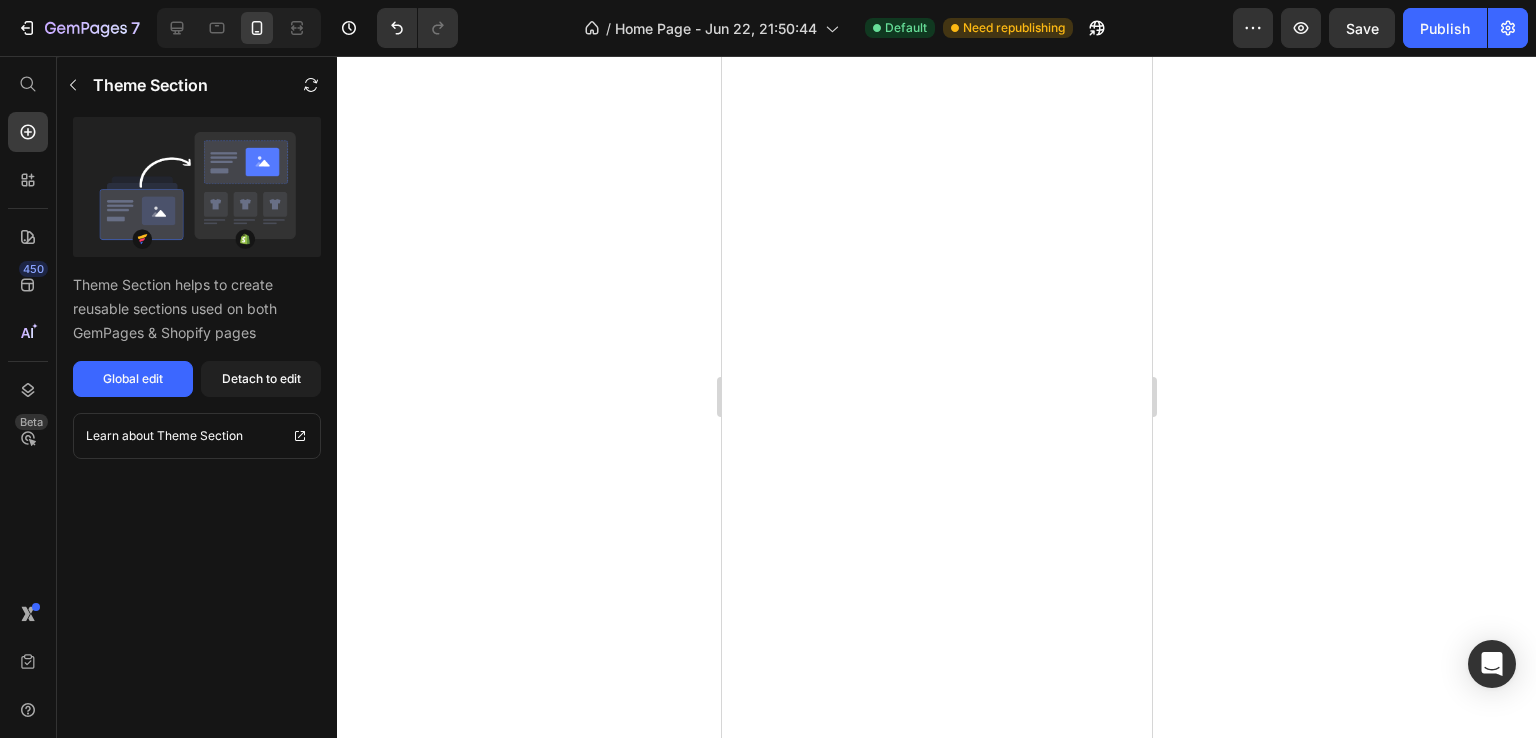 scroll, scrollTop: 5133, scrollLeft: 0, axis: vertical 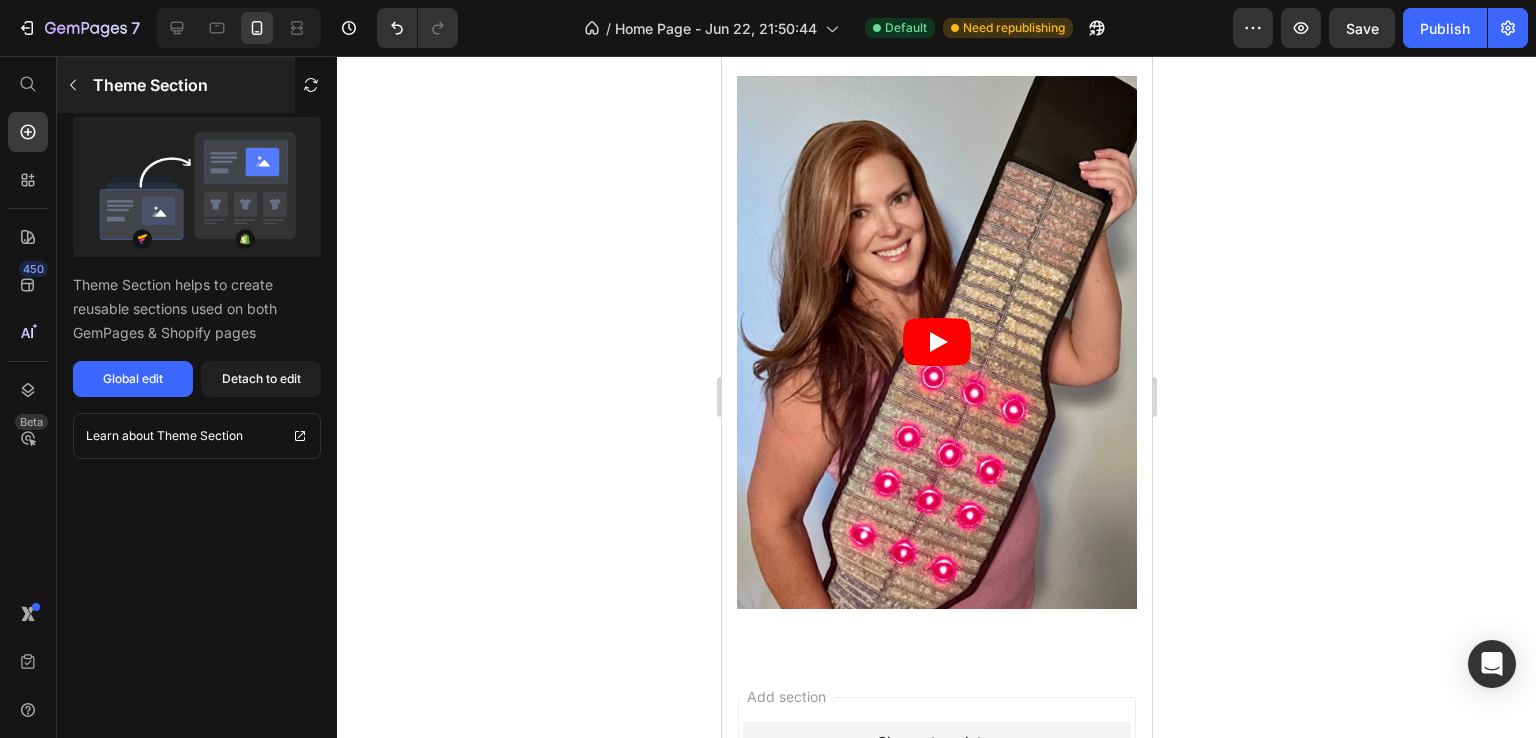 click 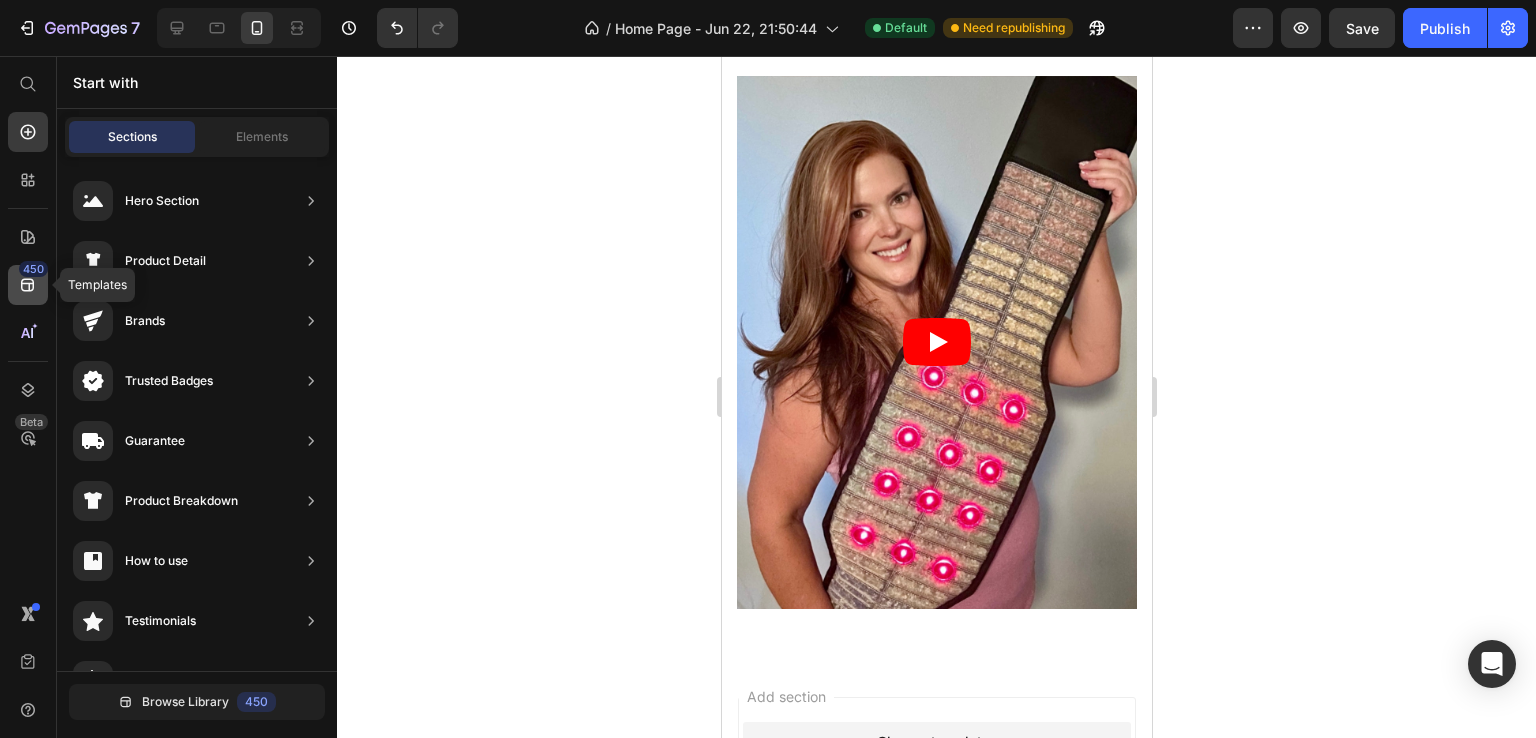 click 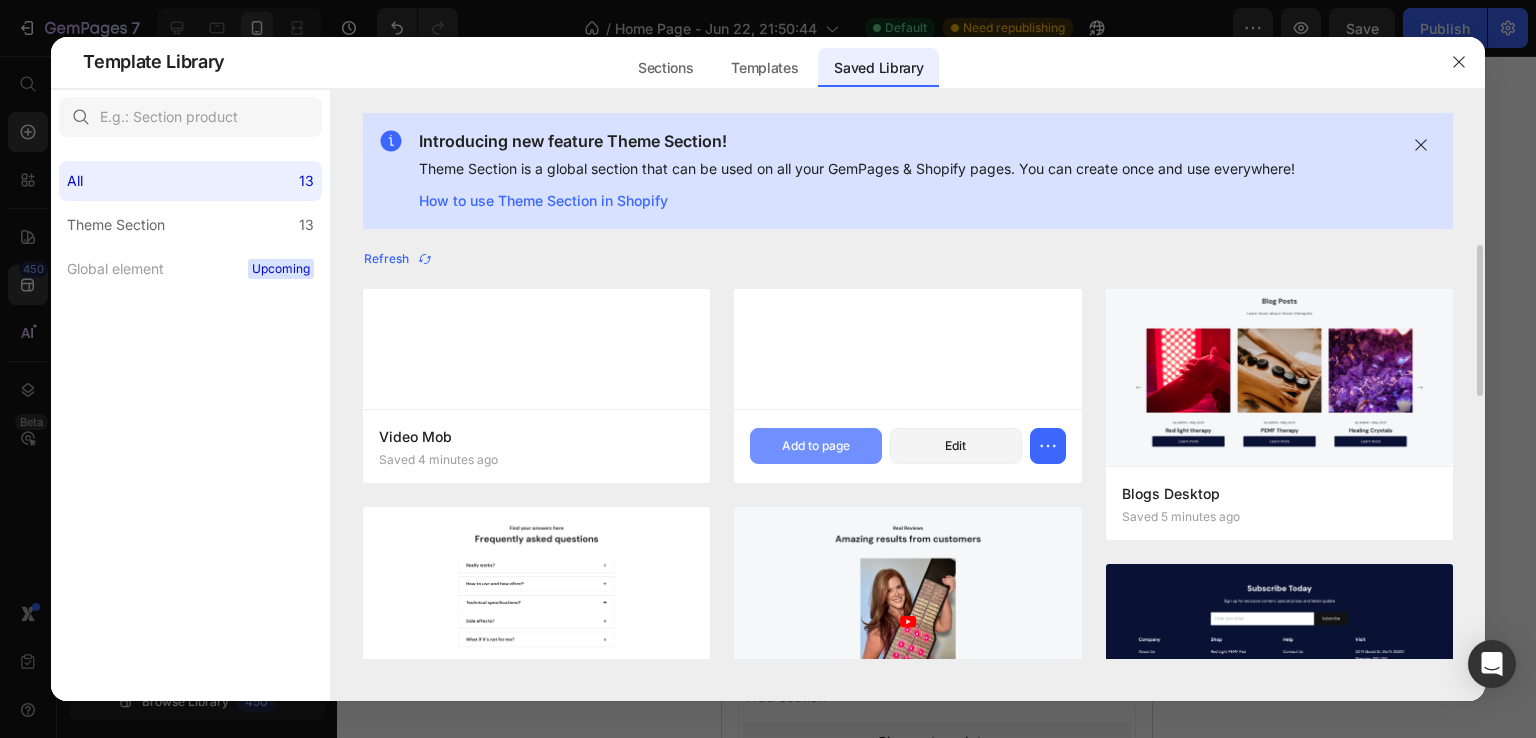 click on "Add to page" at bounding box center [816, 446] 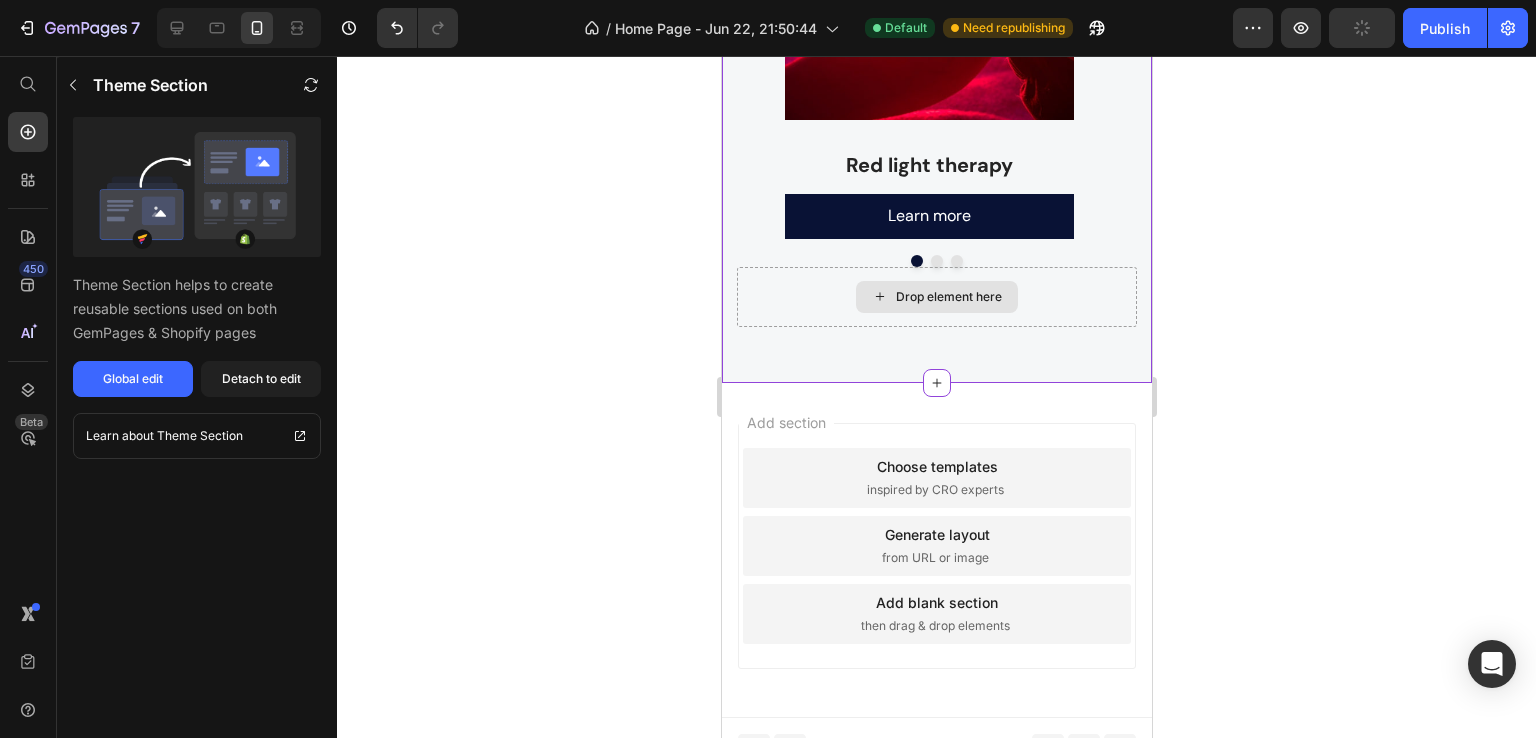 scroll, scrollTop: 5291, scrollLeft: 0, axis: vertical 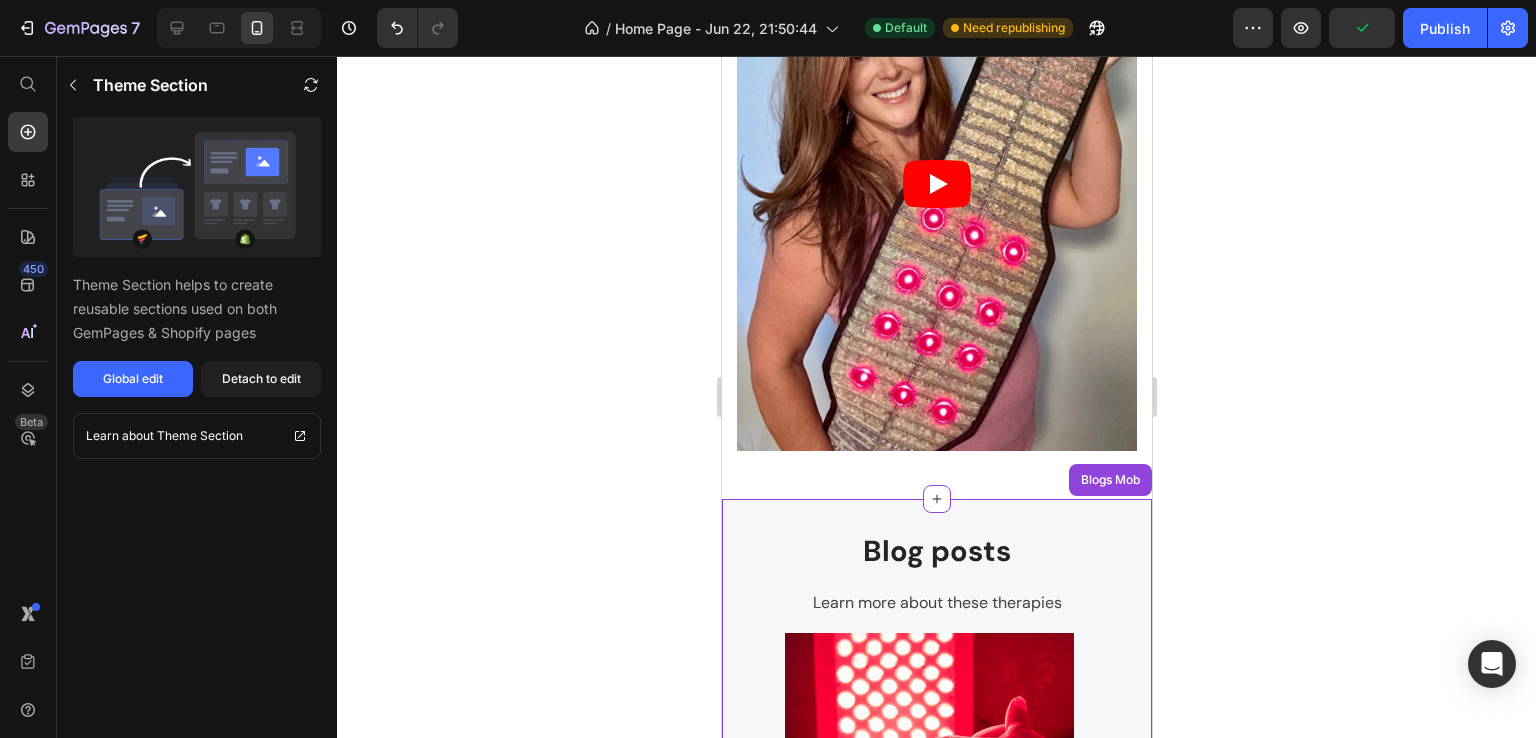 click on "Blog posts" at bounding box center [936, 552] 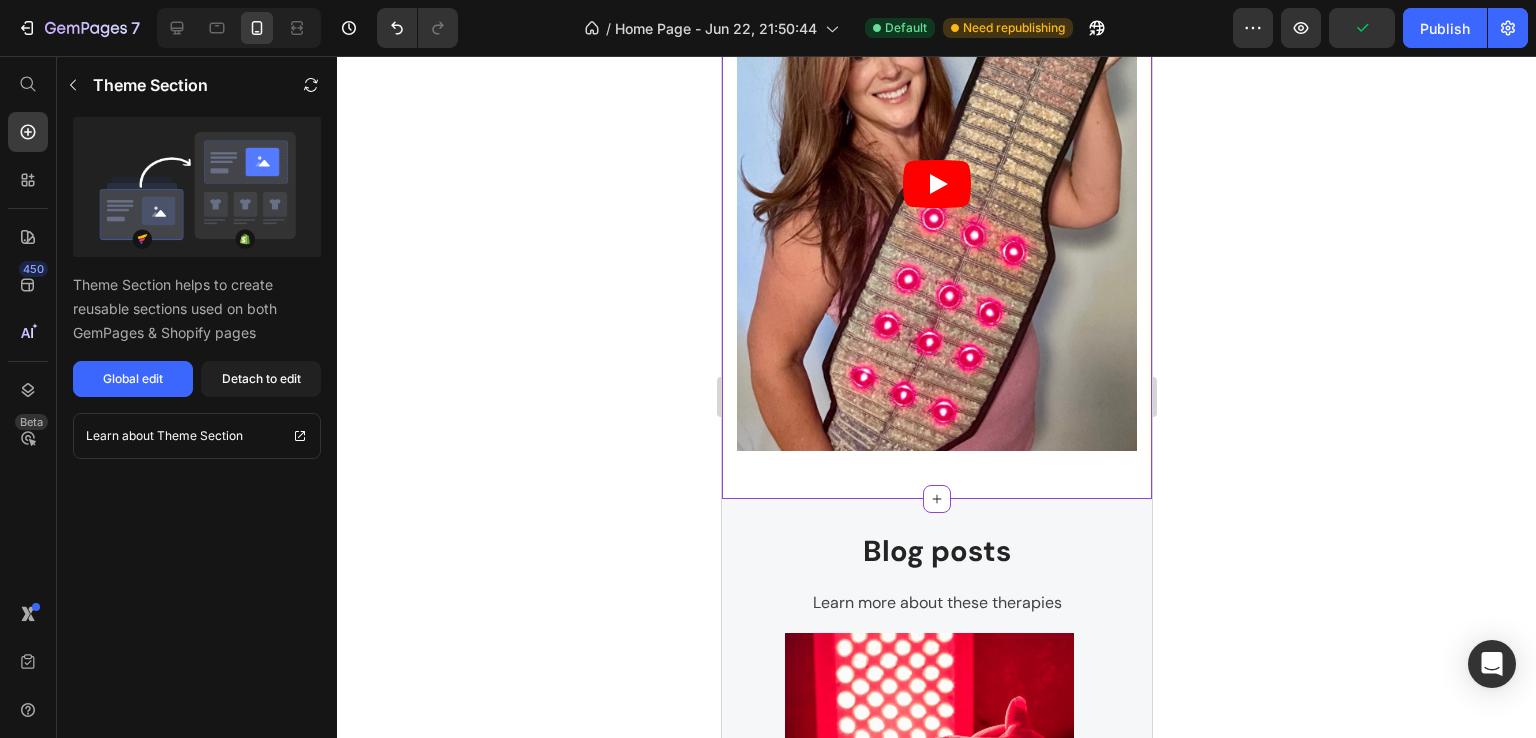 click at bounding box center (936, 184) 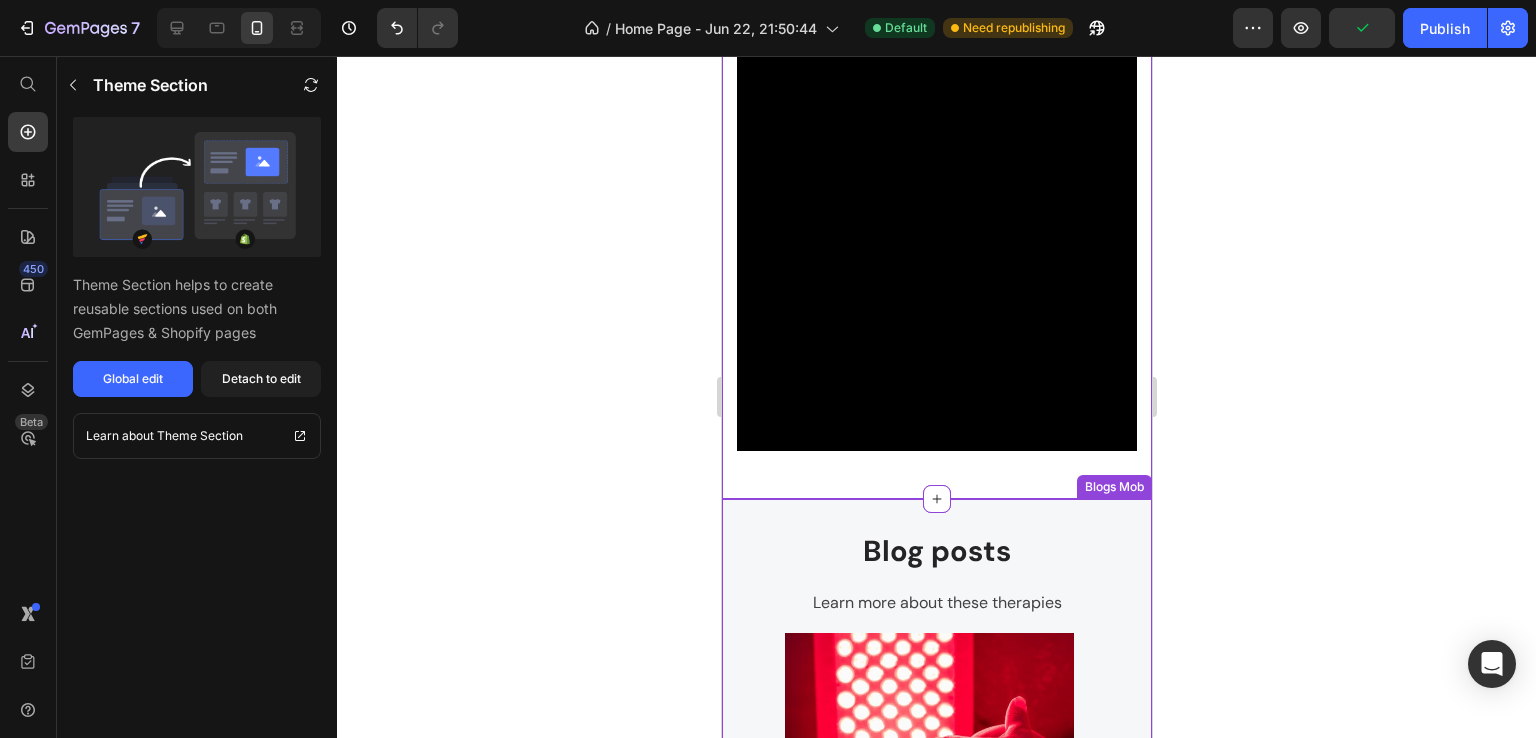 click on "Blog posts" at bounding box center [936, 552] 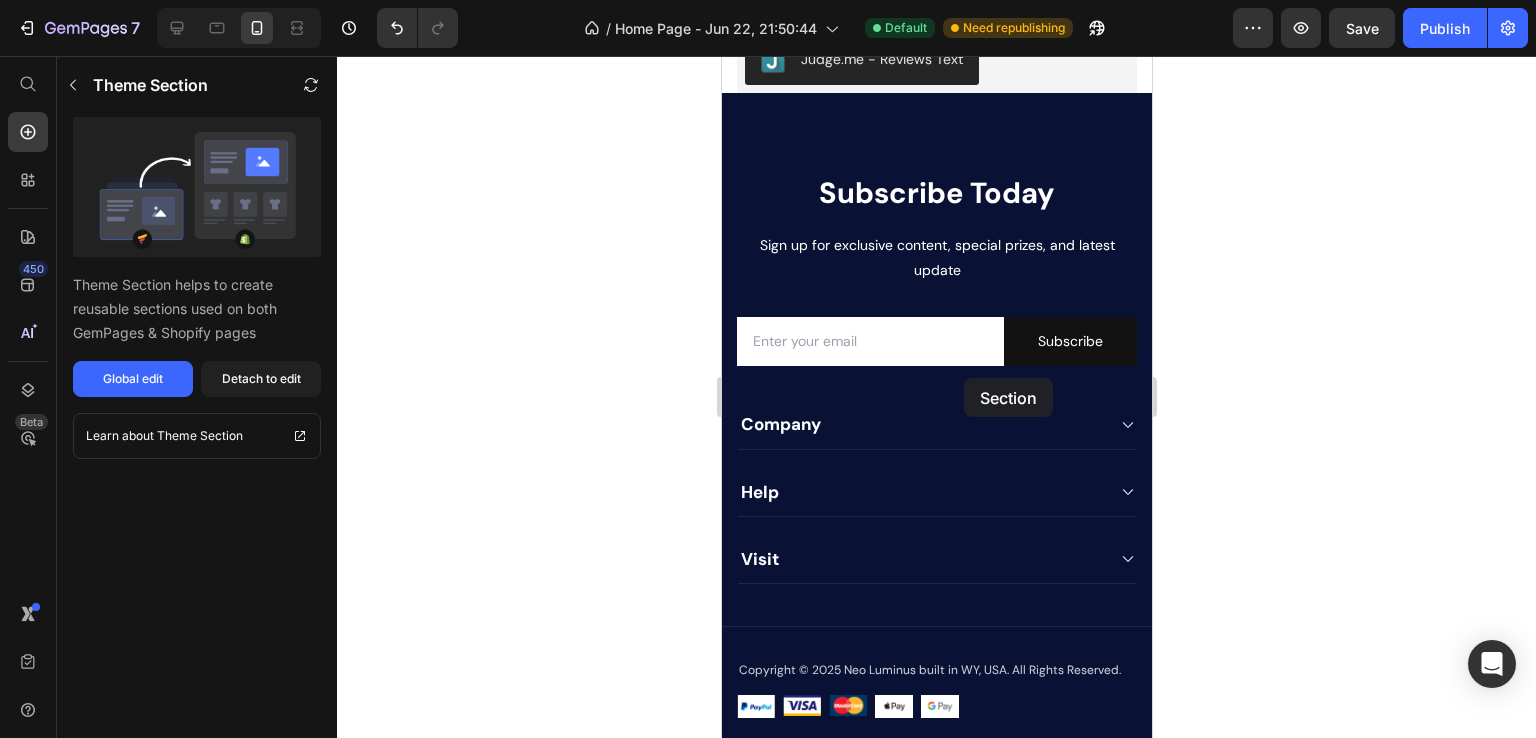 scroll, scrollTop: 3957, scrollLeft: 0, axis: vertical 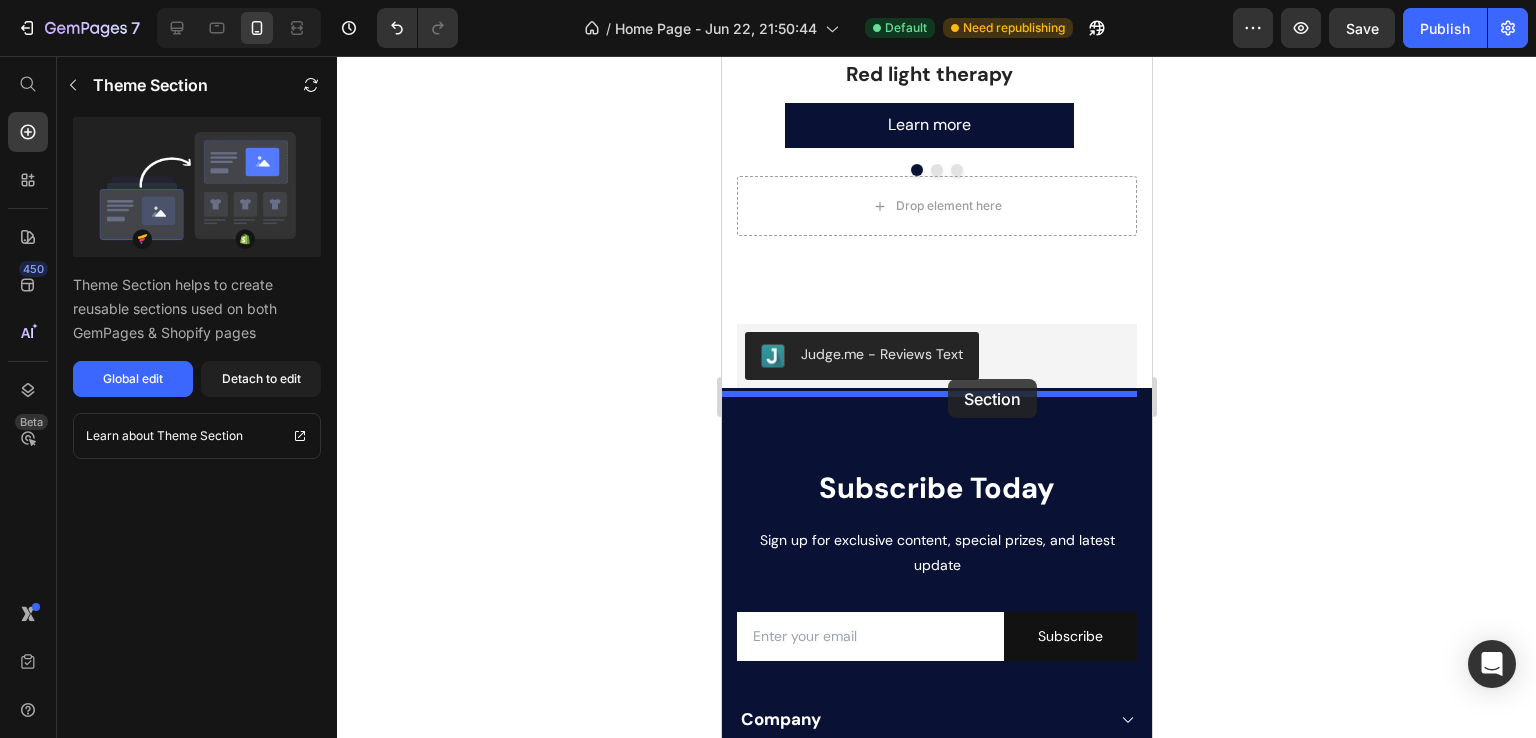 drag, startPoint x: 1008, startPoint y: 461, endPoint x: 949, endPoint y: 370, distance: 108.45275 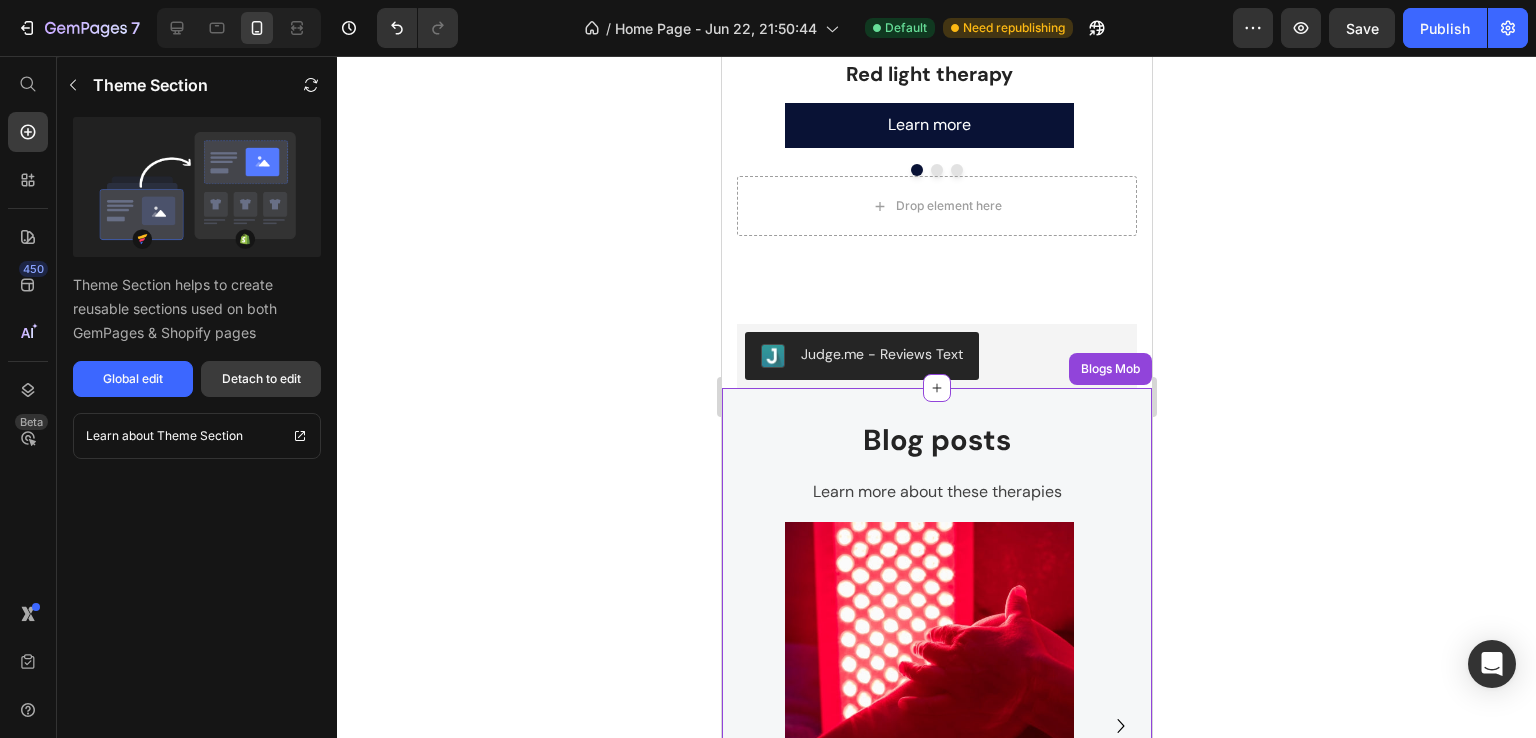 click on "Detach to edit" at bounding box center [261, 379] 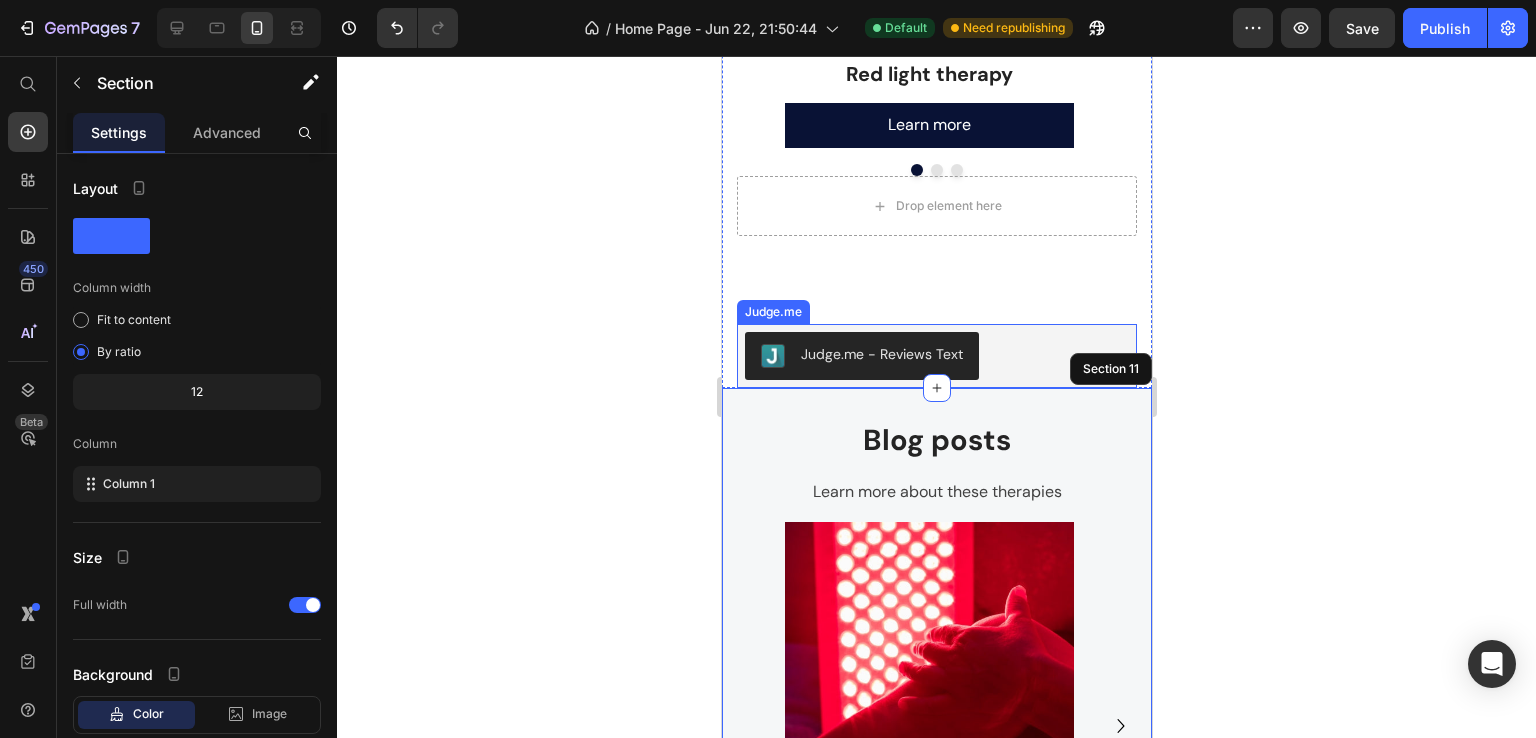 click on "Judge.me - Reviews Text" at bounding box center (936, 356) 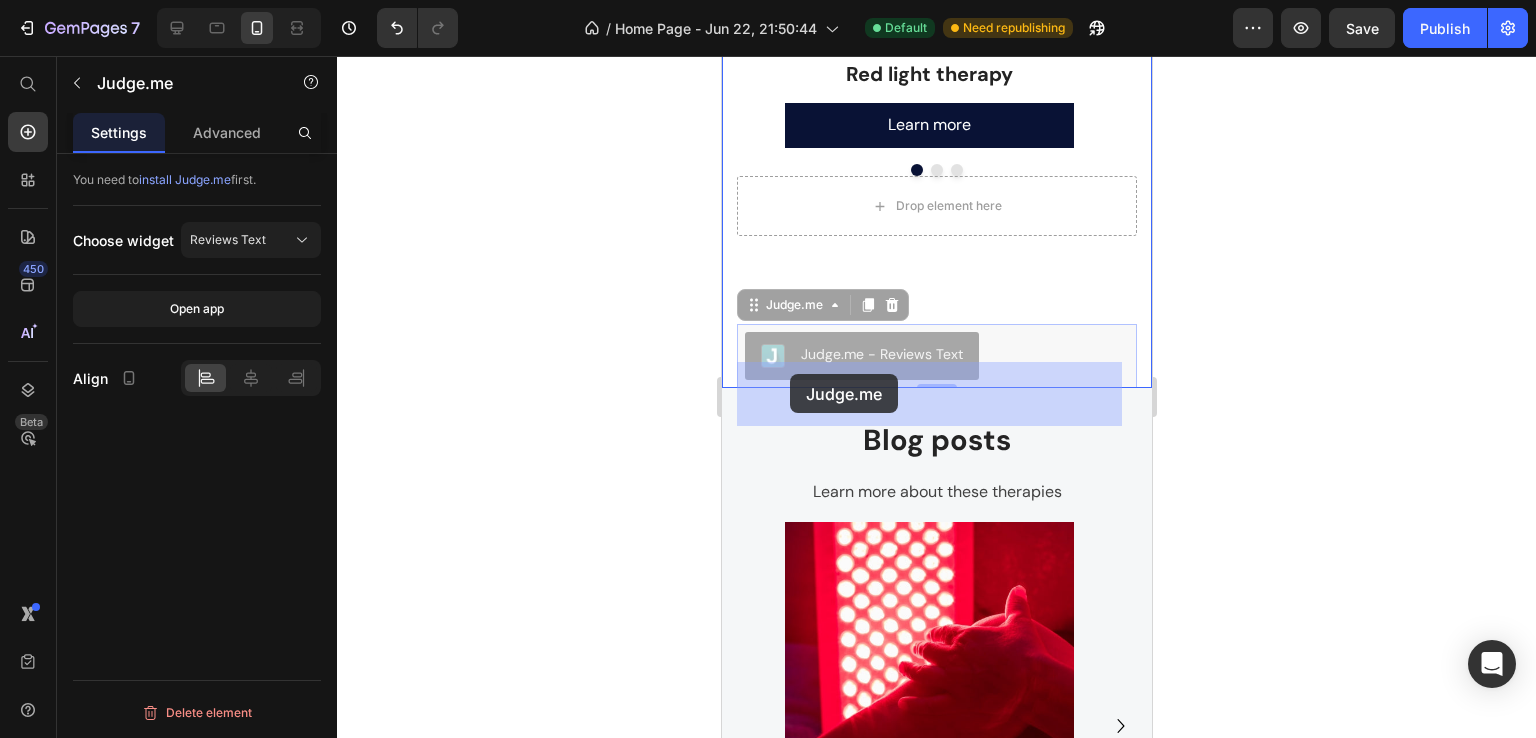 scroll, scrollTop: 4491, scrollLeft: 0, axis: vertical 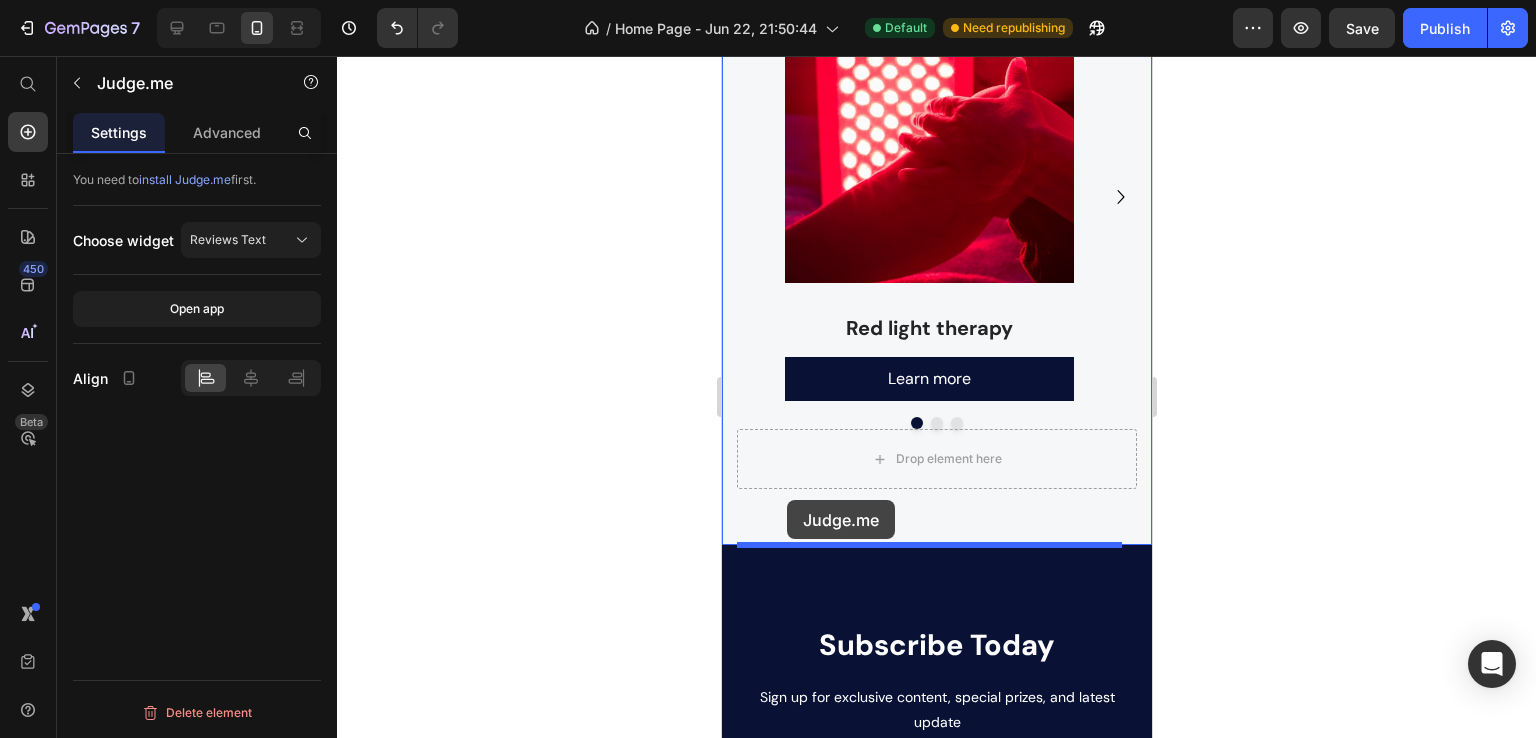 drag, startPoint x: 749, startPoint y: 312, endPoint x: 801, endPoint y: 485, distance: 180.64606 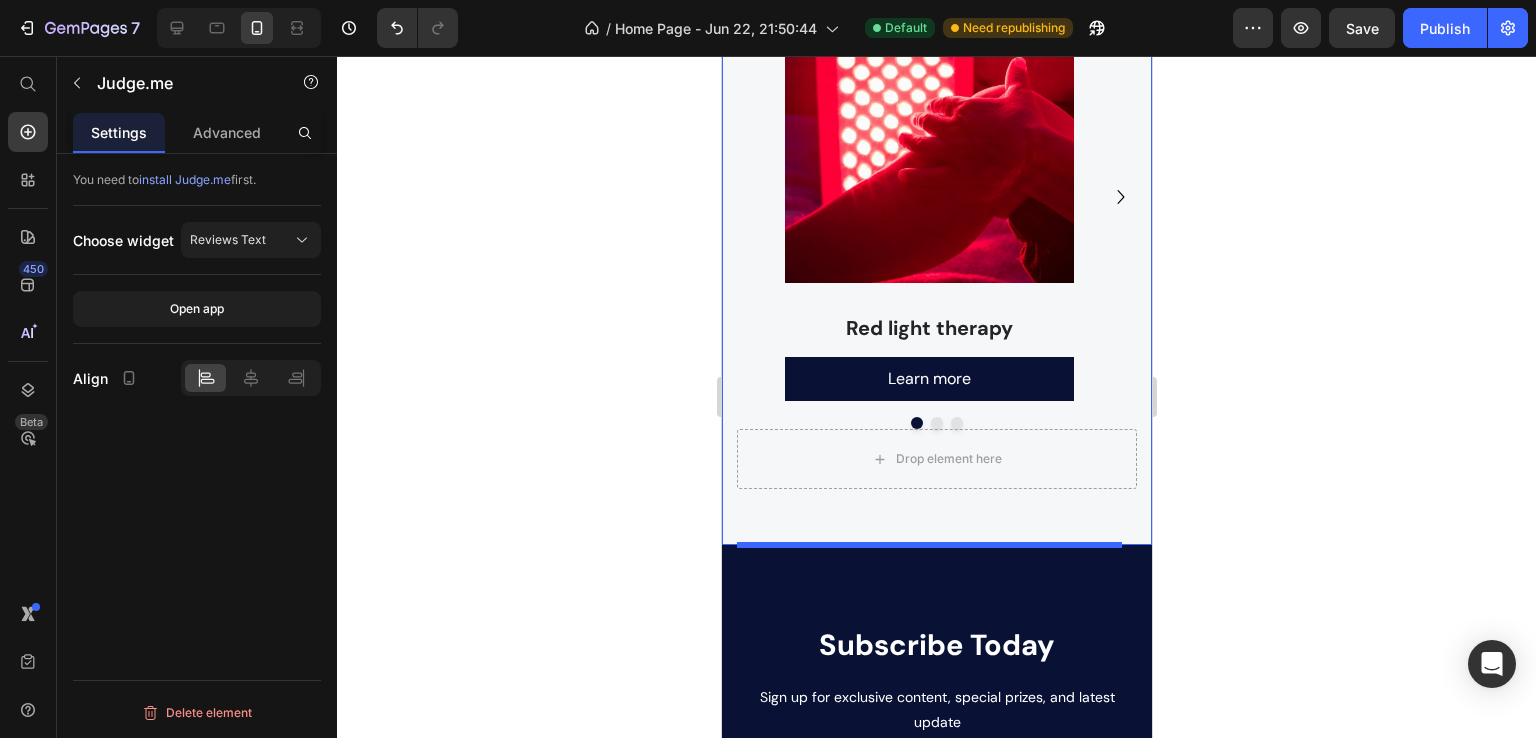 scroll, scrollTop: 4395, scrollLeft: 0, axis: vertical 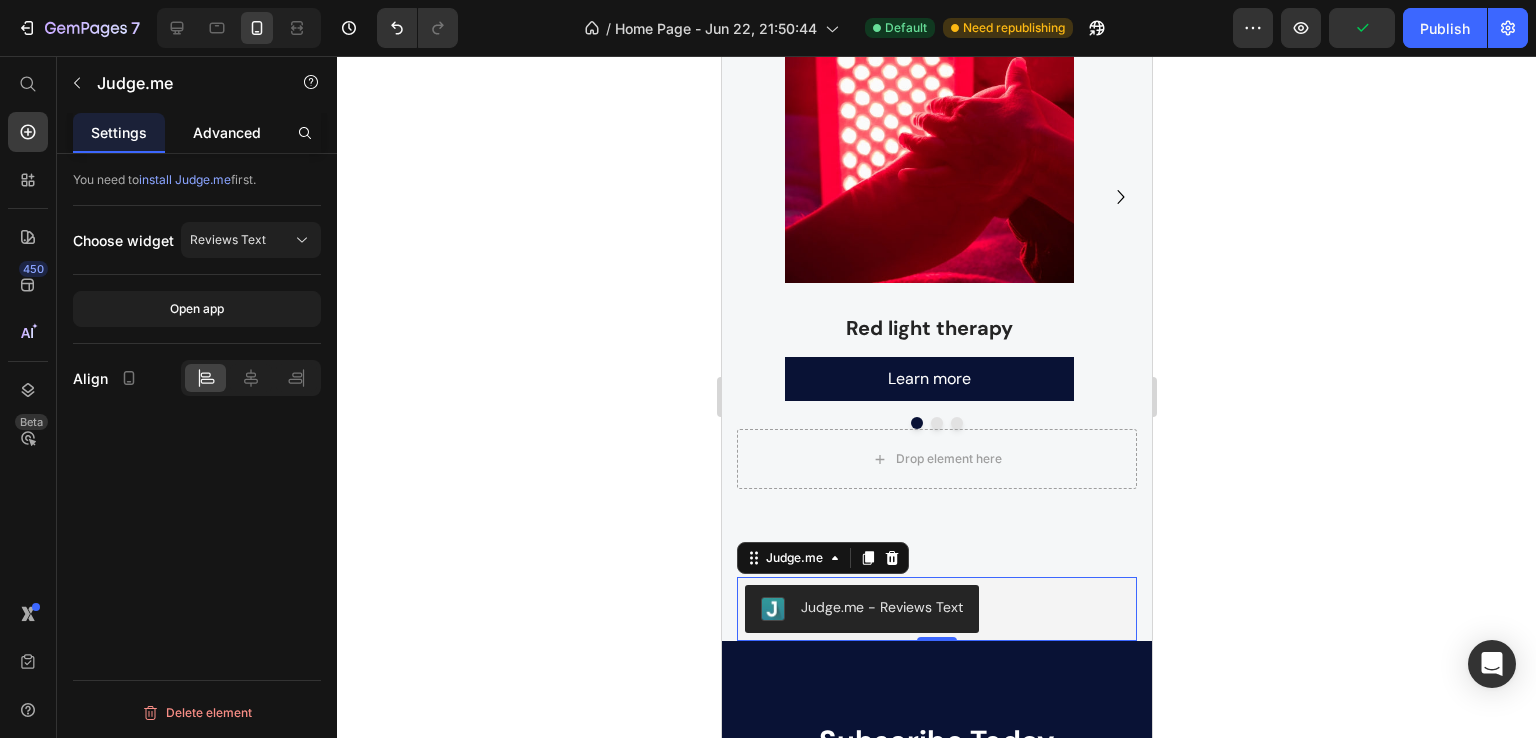 click on "Advanced" at bounding box center (227, 132) 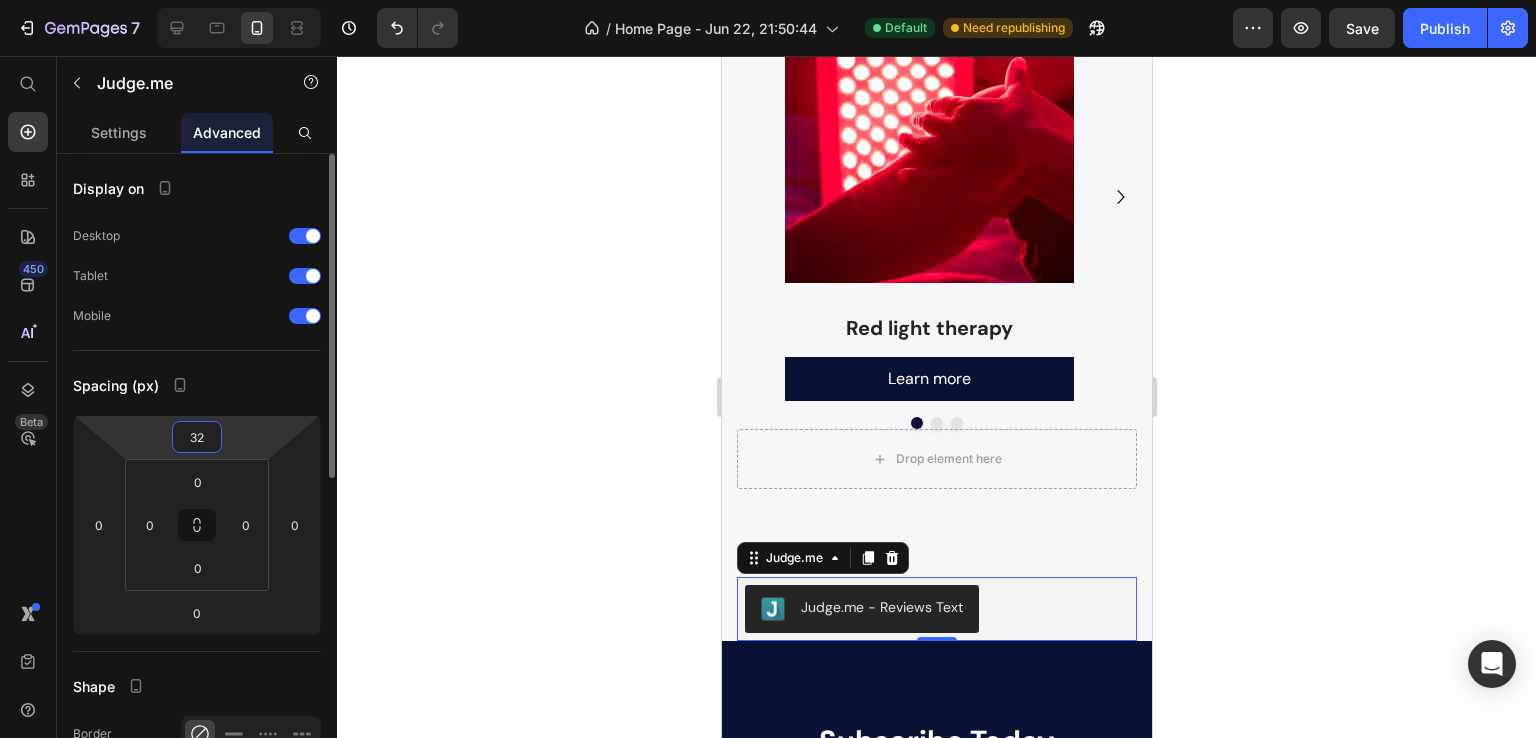 click on "32" at bounding box center (197, 437) 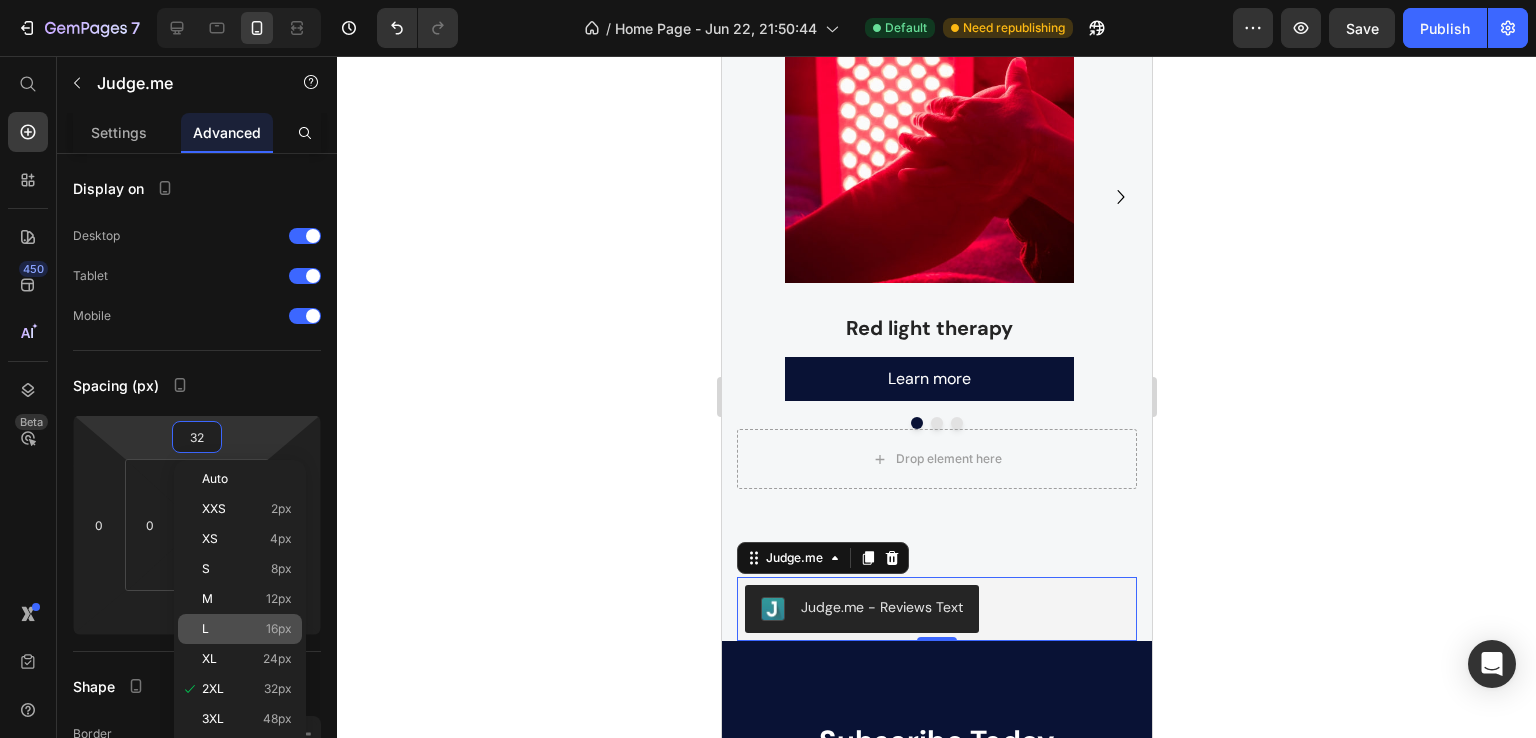 click on "L 16px" 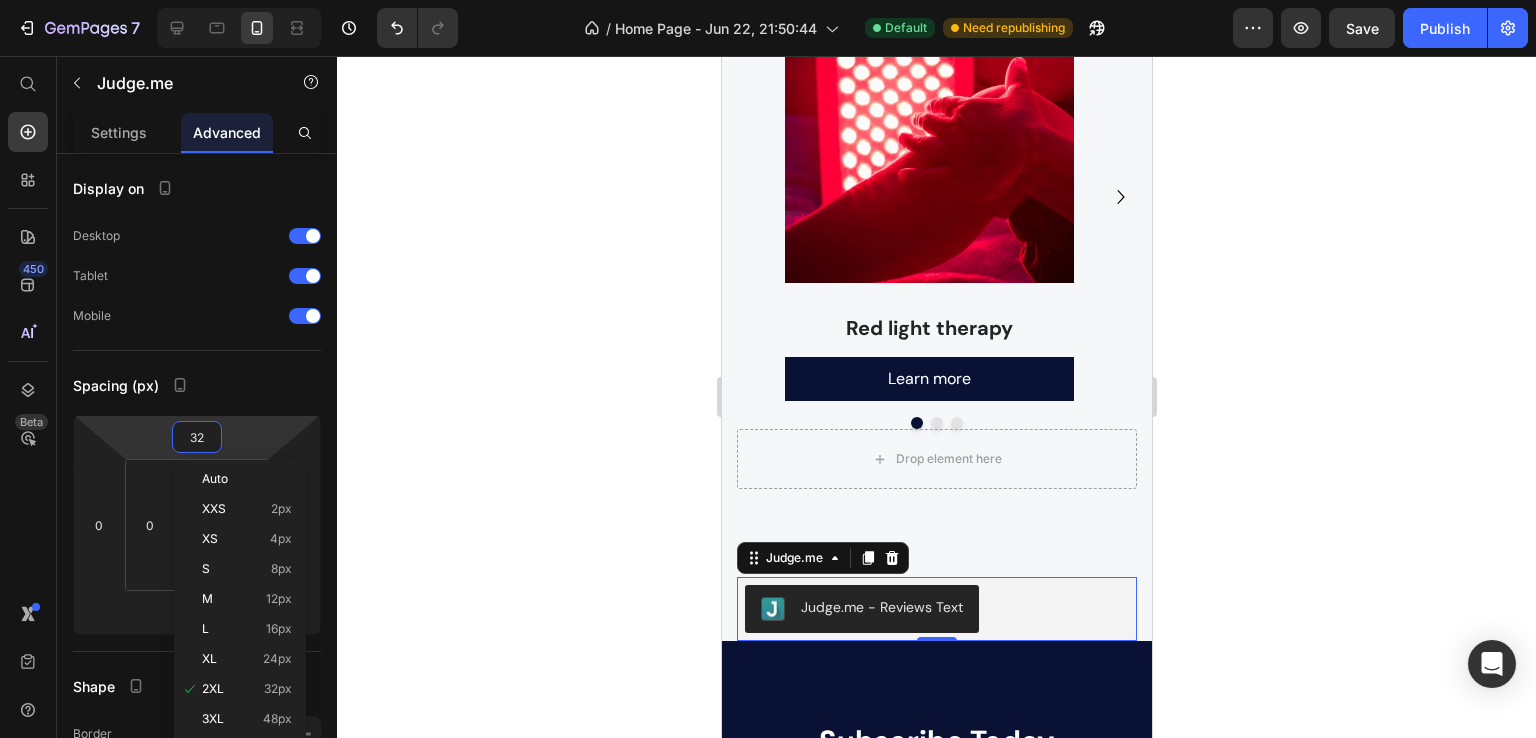 type on "16" 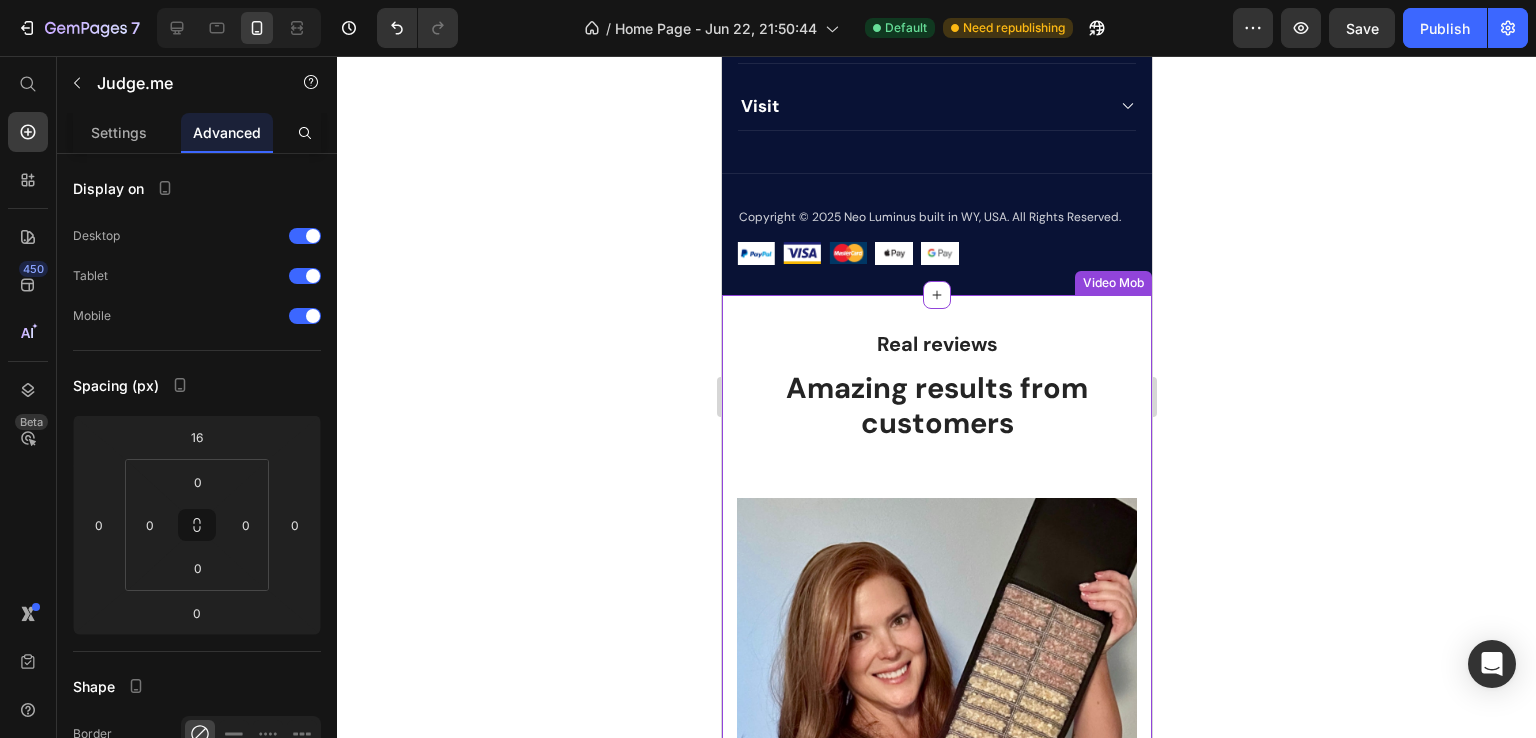 scroll, scrollTop: 5461, scrollLeft: 0, axis: vertical 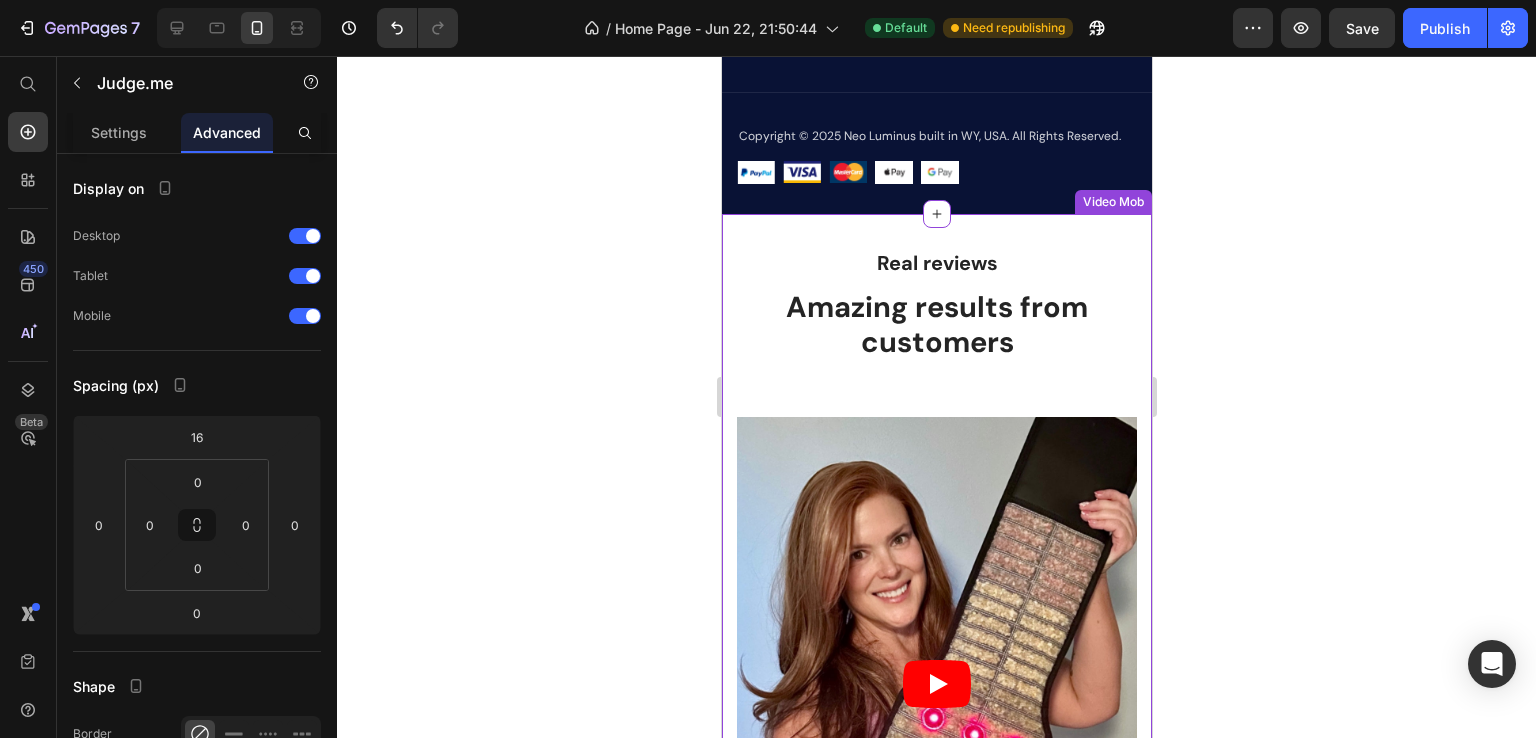 click on "Real reviews" at bounding box center [936, 263] 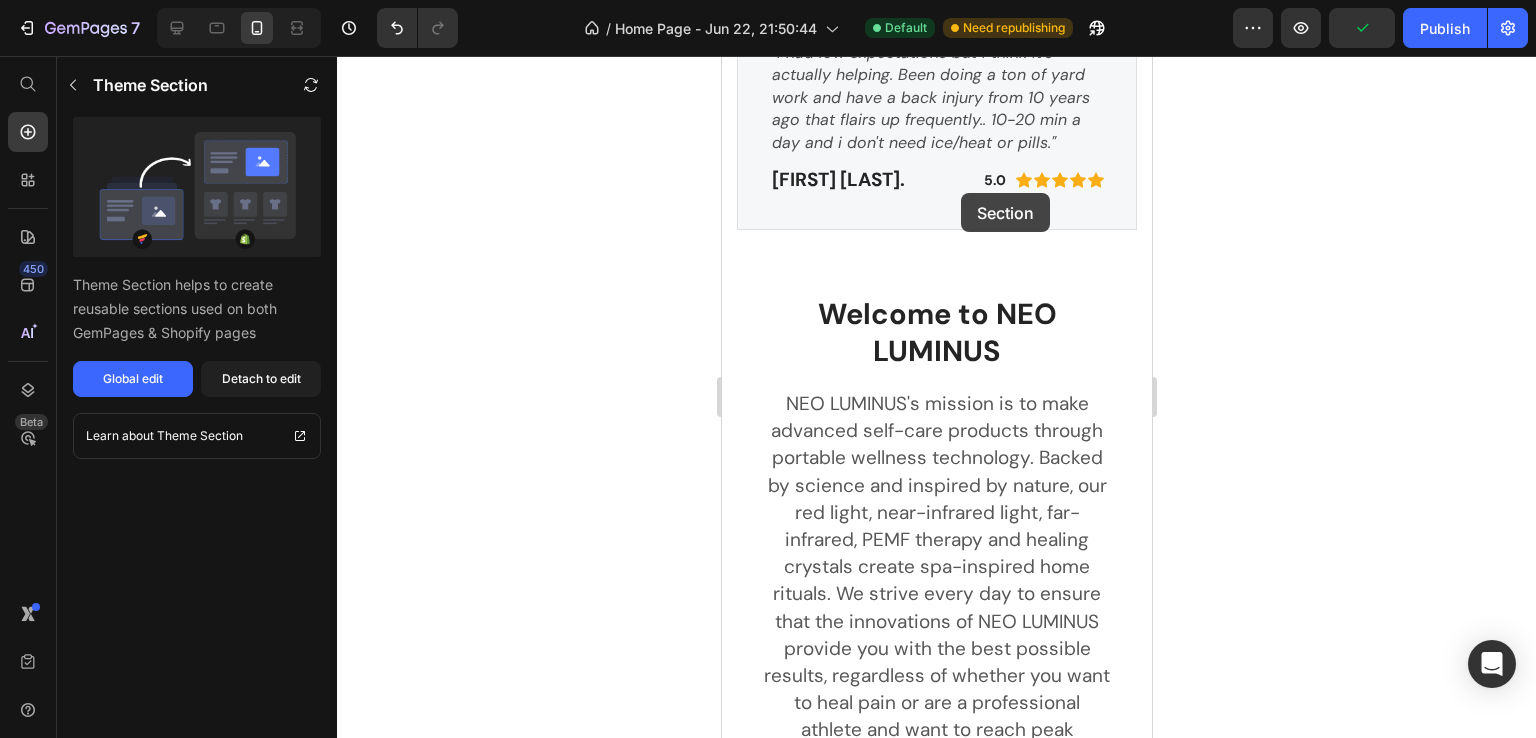scroll, scrollTop: 2795, scrollLeft: 0, axis: vertical 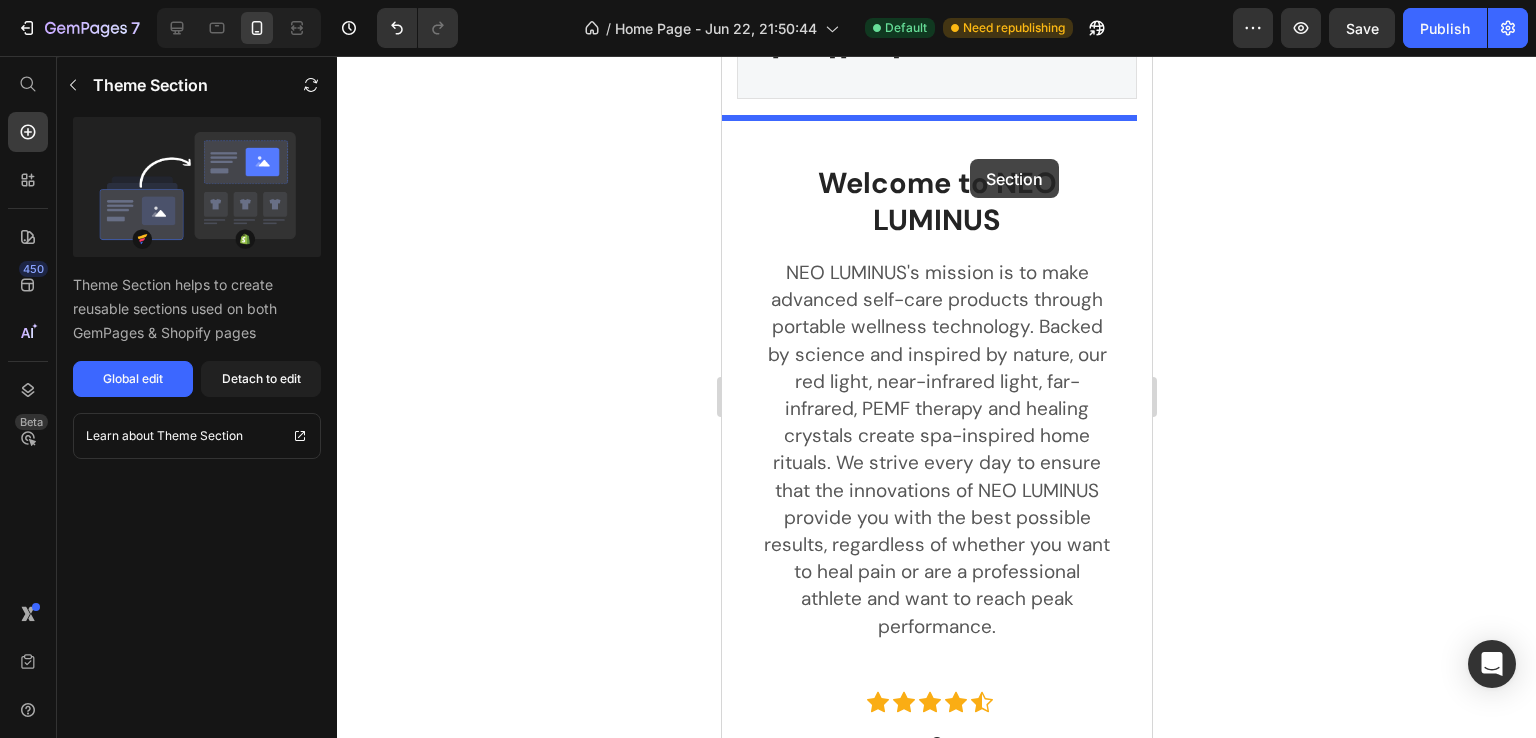 drag, startPoint x: 1001, startPoint y: 197, endPoint x: 971, endPoint y: 158, distance: 49.20366 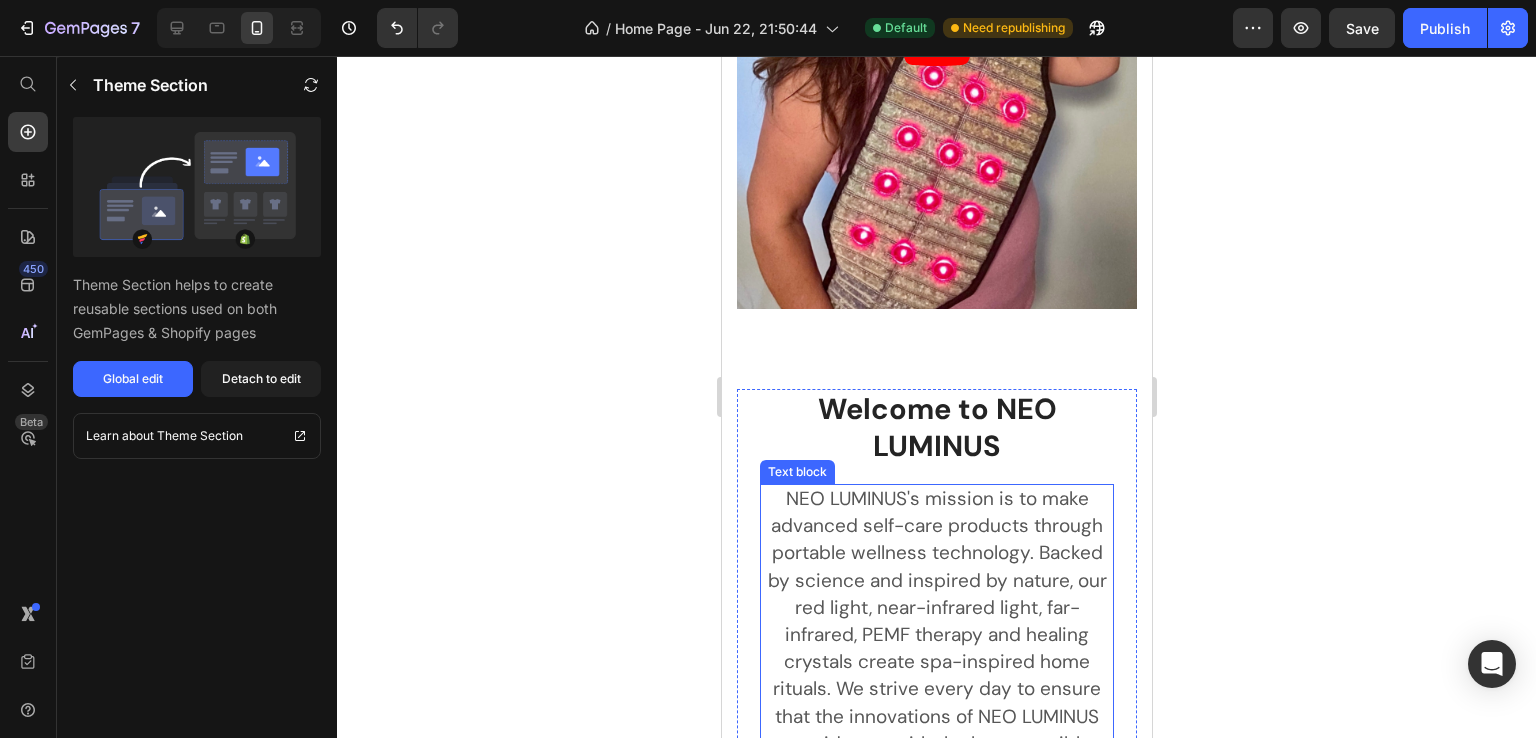 scroll, scrollTop: 3328, scrollLeft: 0, axis: vertical 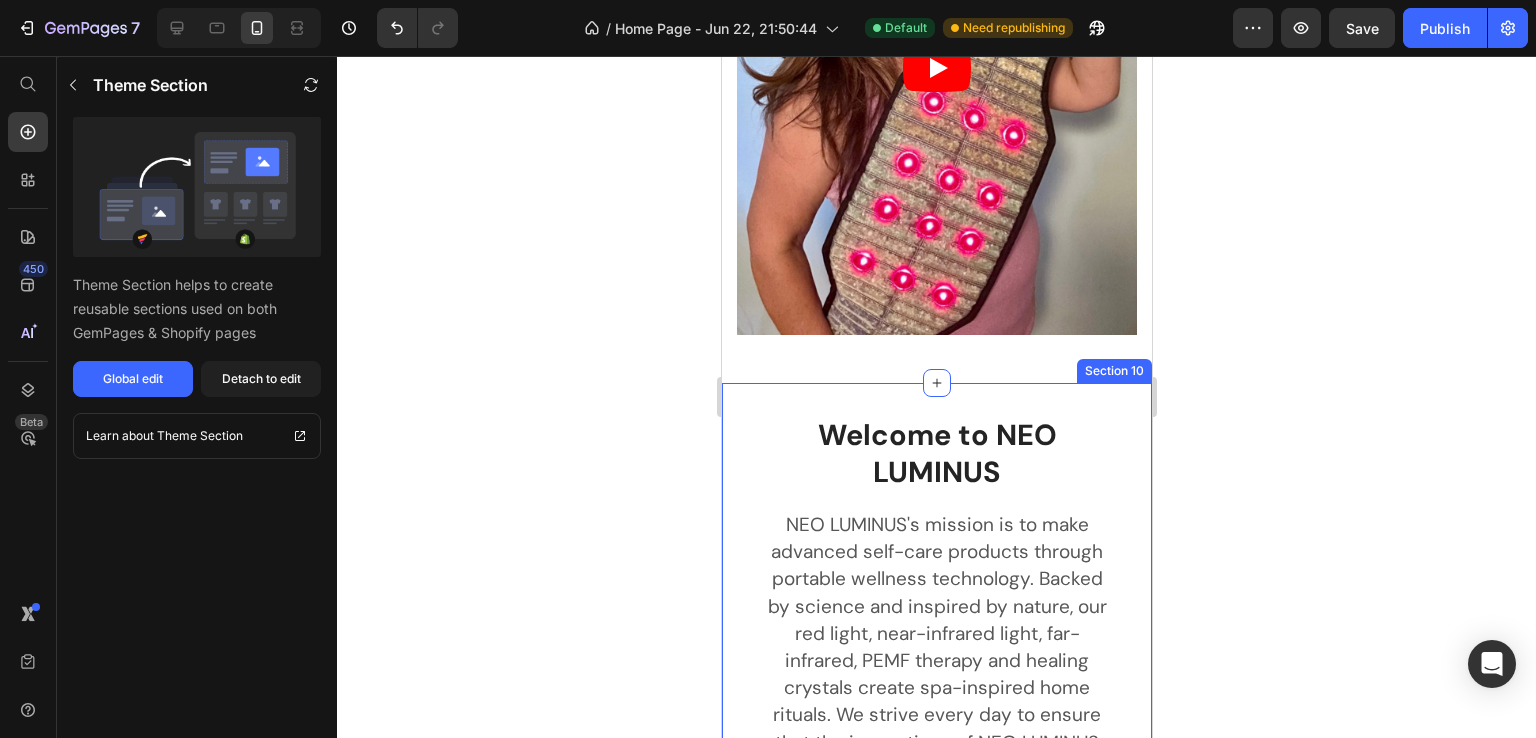 click on "Welcome to NEO LUMINUS Heading NEO LUMINUS's mission is to make advanced self-care products through portable wellness technology. Backed by science and inspired by nature, our red light, near-infrared light, far-infrared, PEMF therapy and healing crystals create spa-inspired home rituals. We strive every day to ensure that the innovations of NEO LUMINUS provide you with the best possible results, regardless of whether you want to heal pain or are a professional athlete and want to reach peak performance. Text block Row                Icon                Icon                Icon                Icon
Icon Icon List Hoz Carousel Row Section 10" at bounding box center (936, 708) 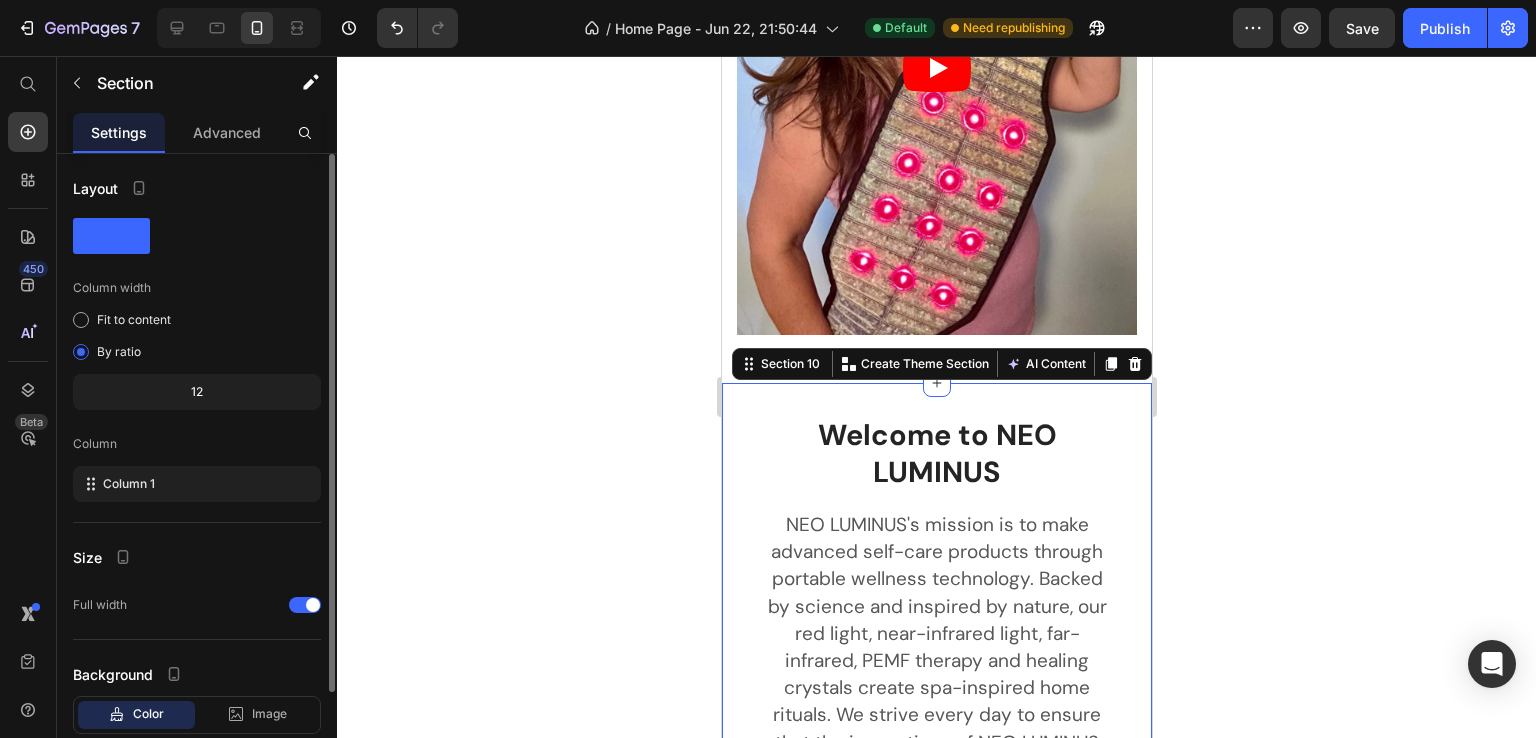 scroll, scrollTop: 121, scrollLeft: 0, axis: vertical 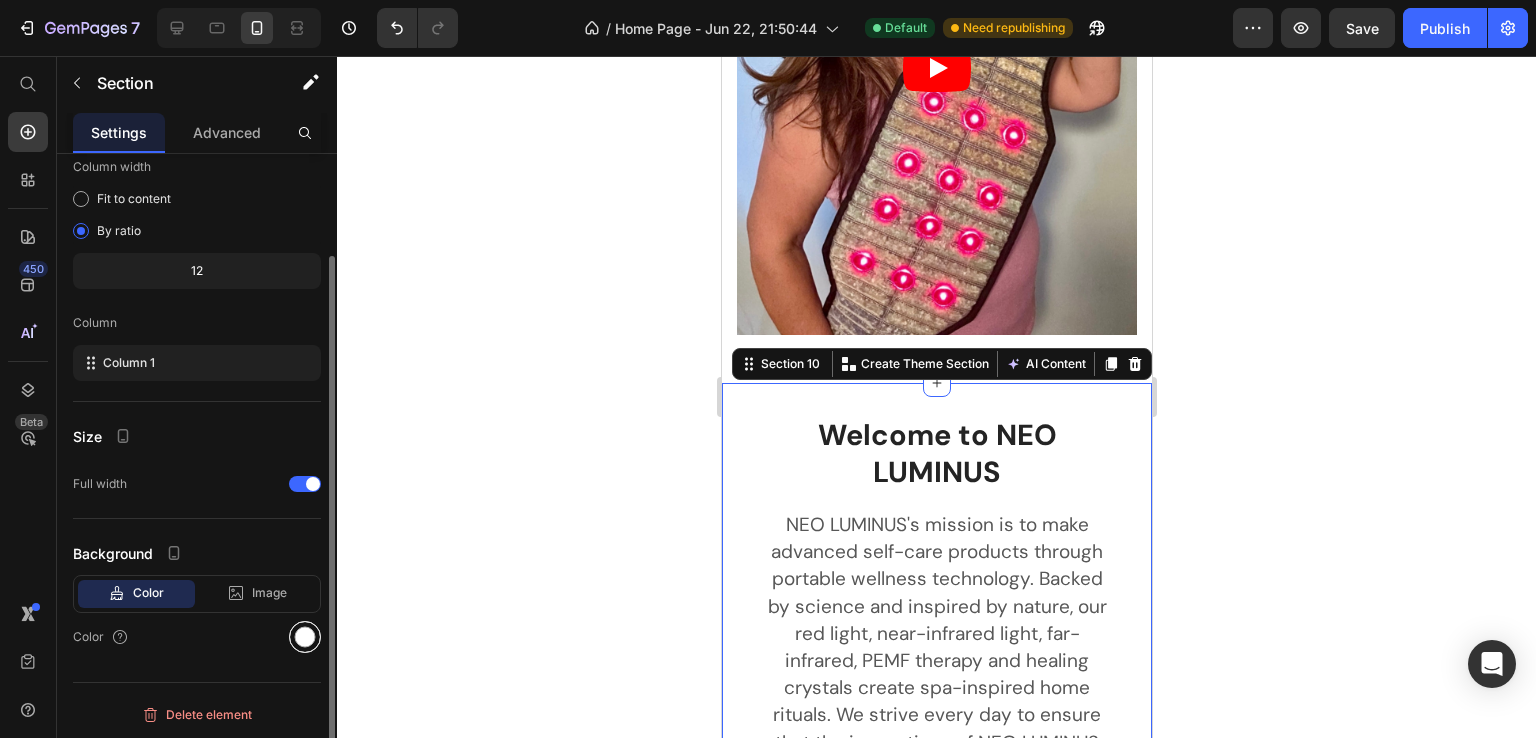 click at bounding box center [305, 637] 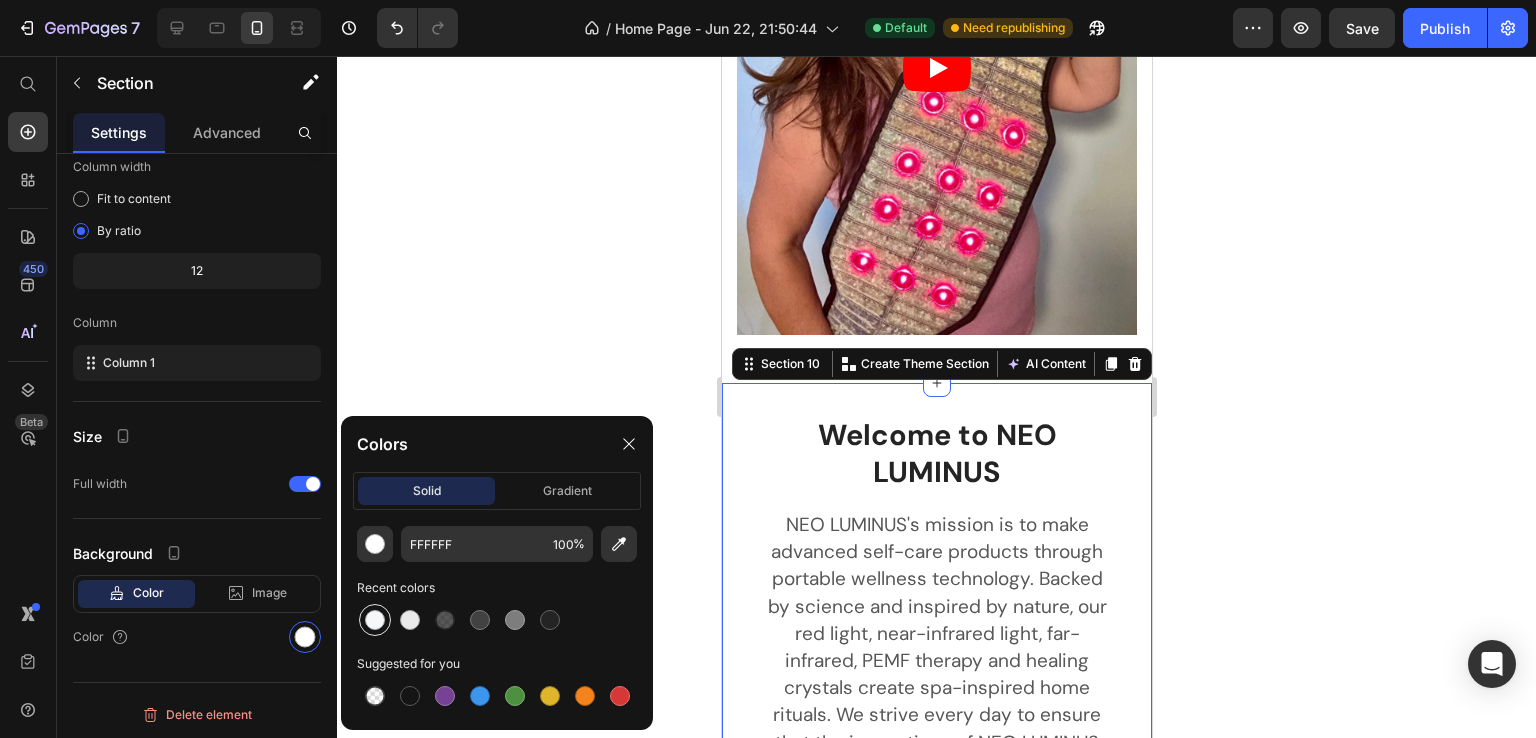 click at bounding box center (375, 620) 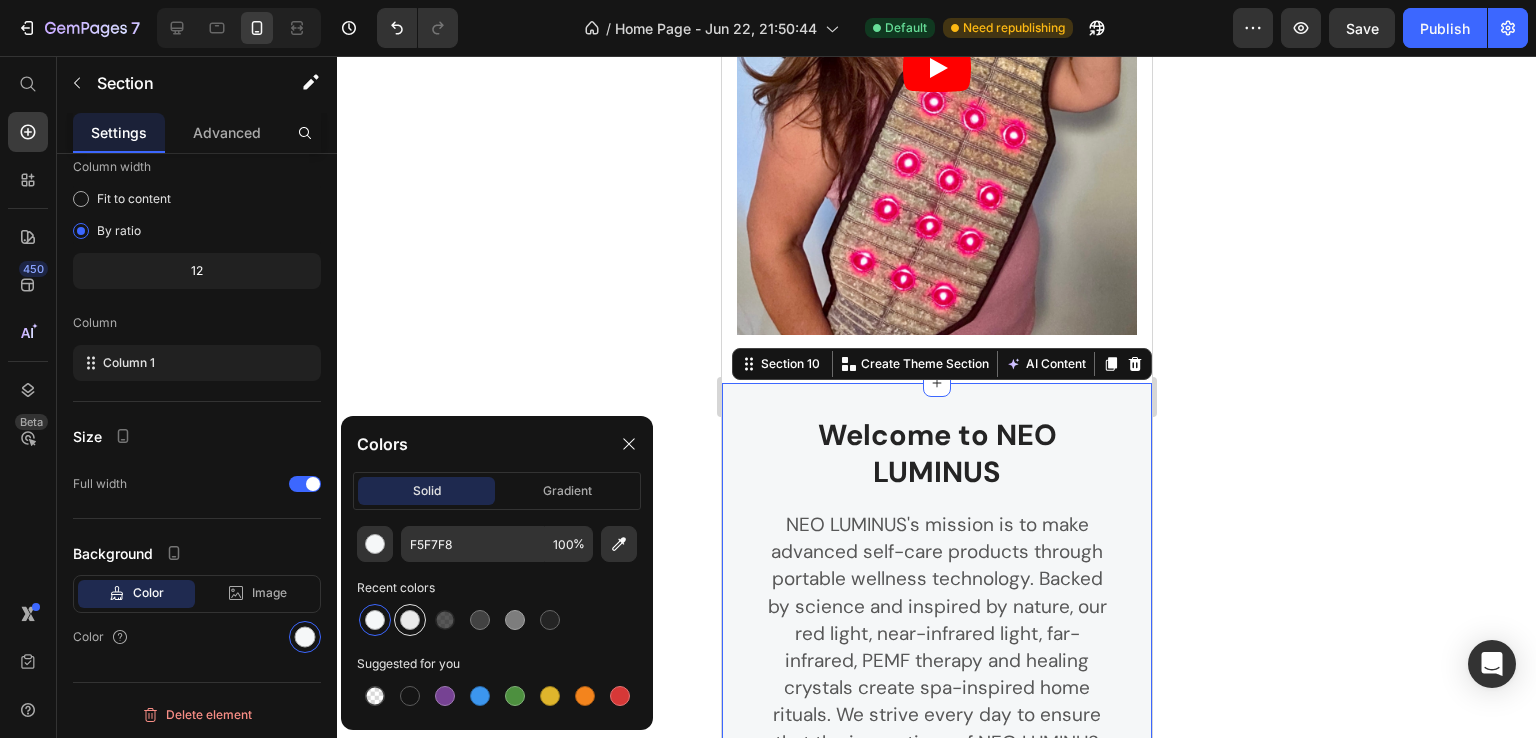 click at bounding box center (410, 620) 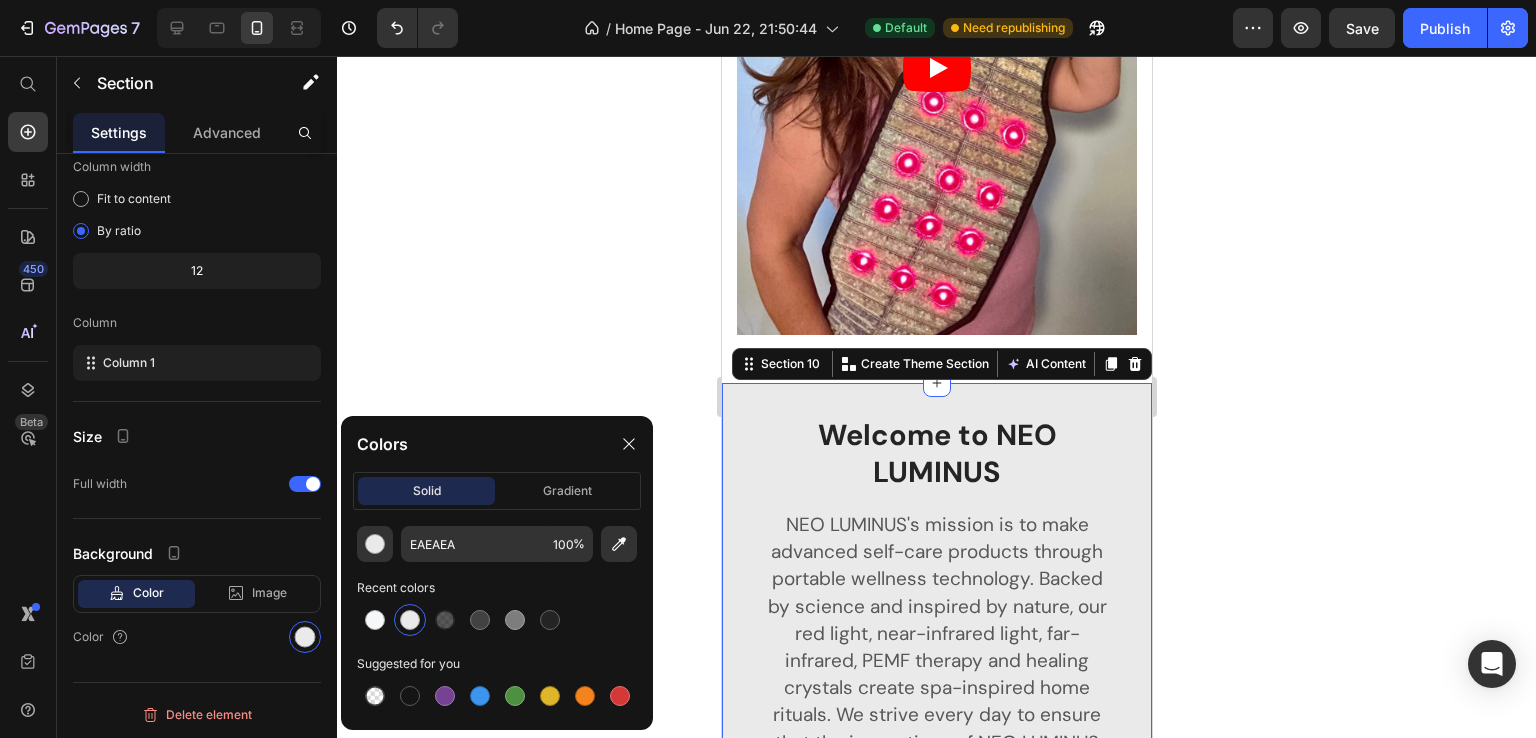 click 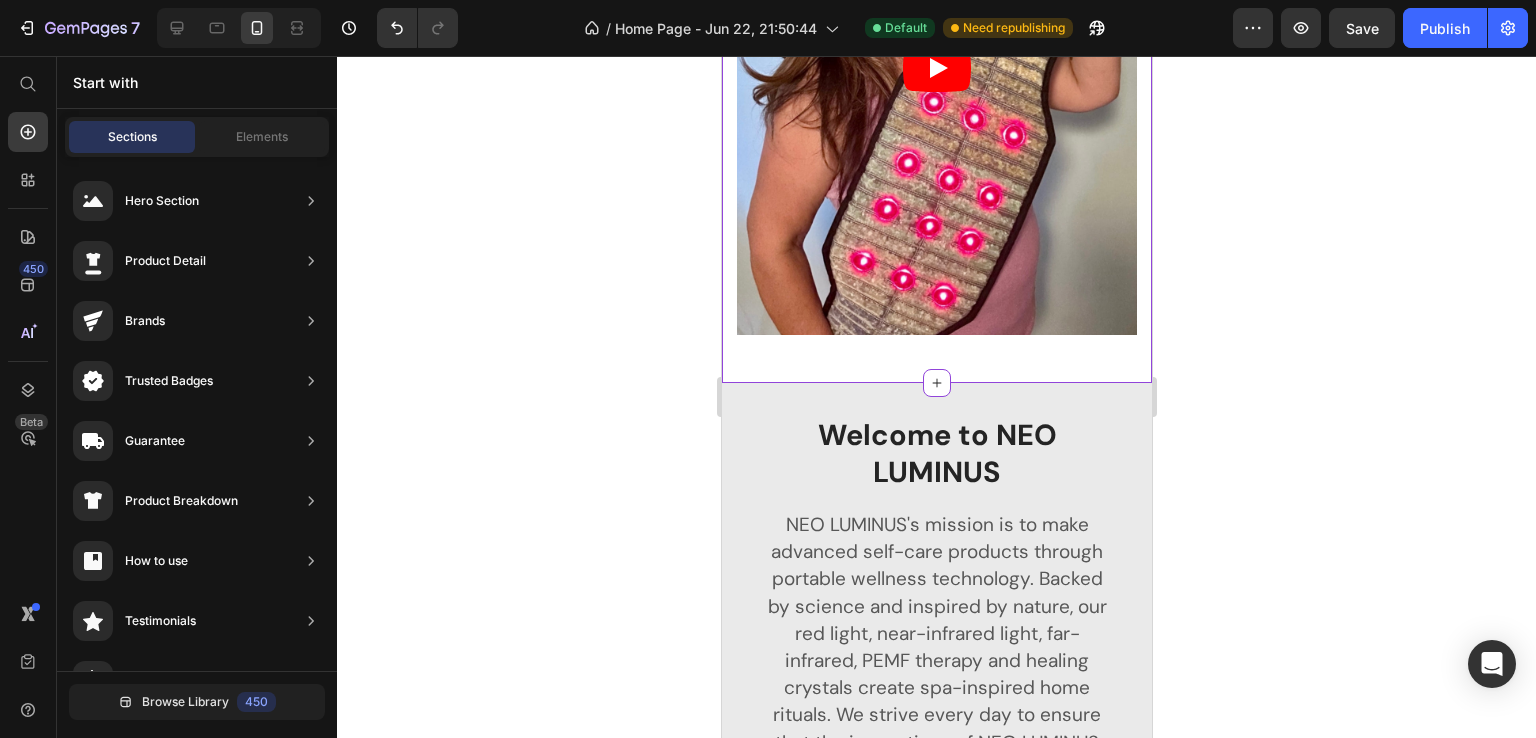 scroll, scrollTop: 3595, scrollLeft: 0, axis: vertical 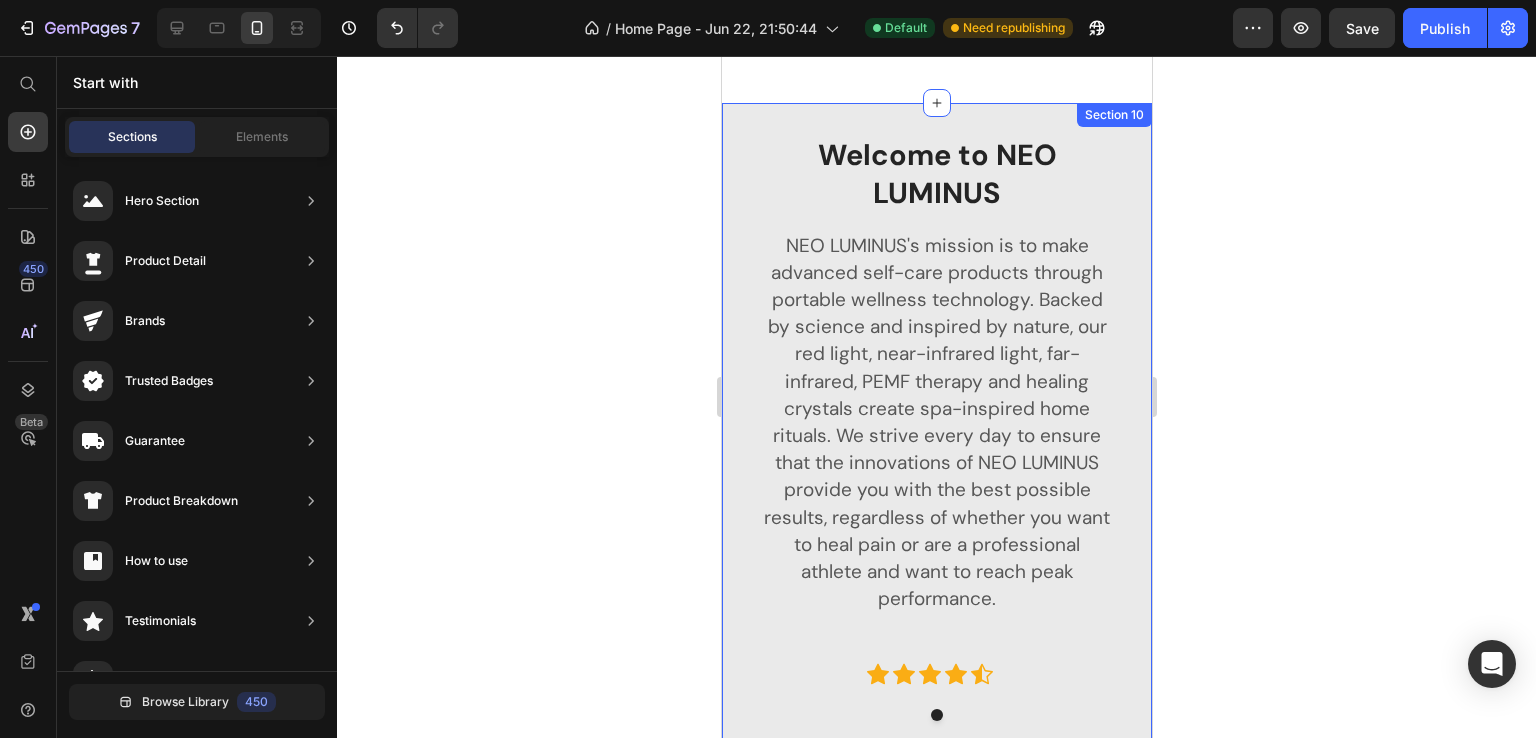 click on "Welcome to NEO LUMINUS Heading NEO LUMINUS's mission is to make advanced self-care products through portable wellness technology. Backed by science and inspired by nature, our red light, near-infrared light, far-infrared, PEMF therapy and healing crystals create spa-inspired home rituals. We strive every day to ensure that the innovations of NEO LUMINUS provide you with the best possible results, regardless of whether you want to heal pain or are a professional athlete and want to reach peak performance. Text block Row                Icon                Icon                Icon                Icon
Icon Icon List Hoz Carousel Row Section 10" at bounding box center (936, 428) 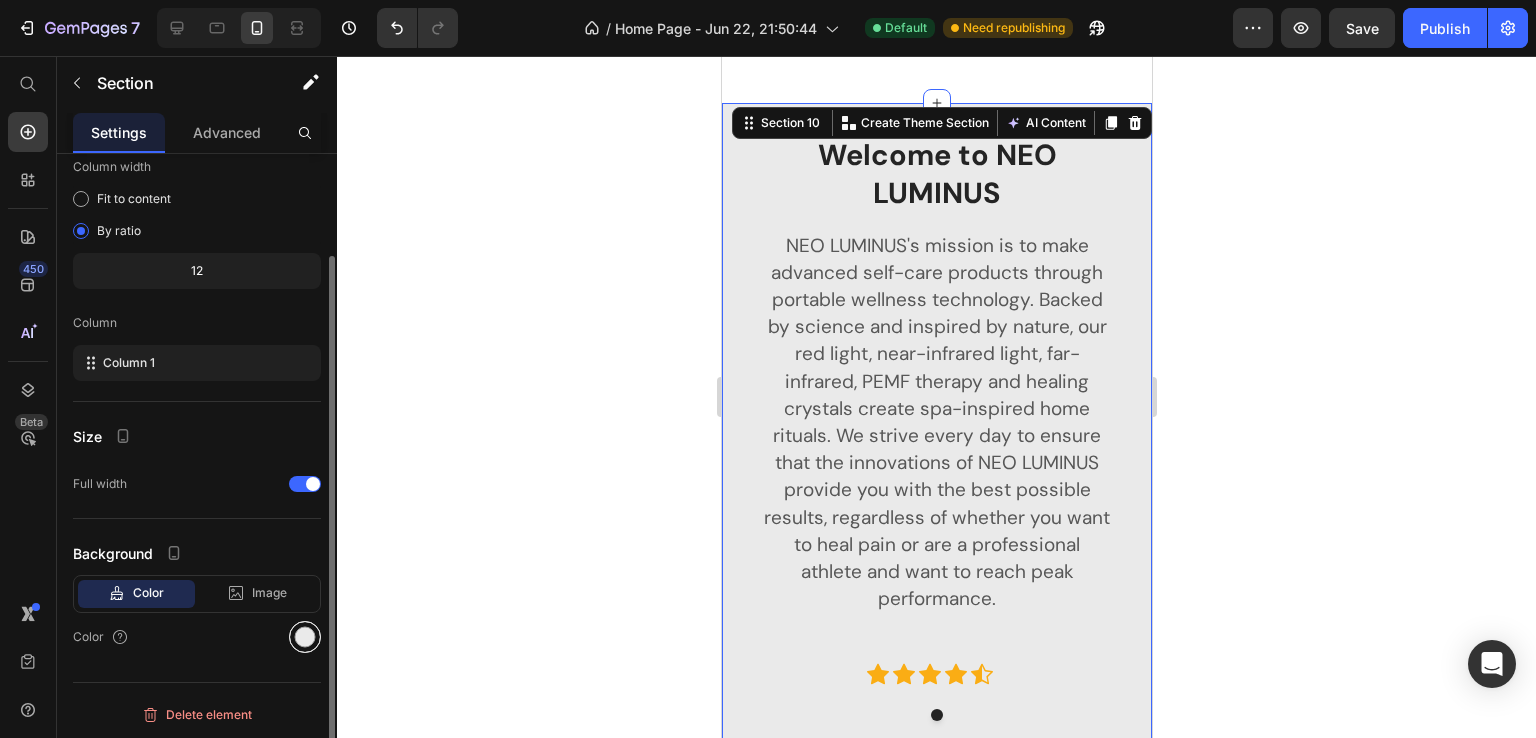 click at bounding box center (305, 637) 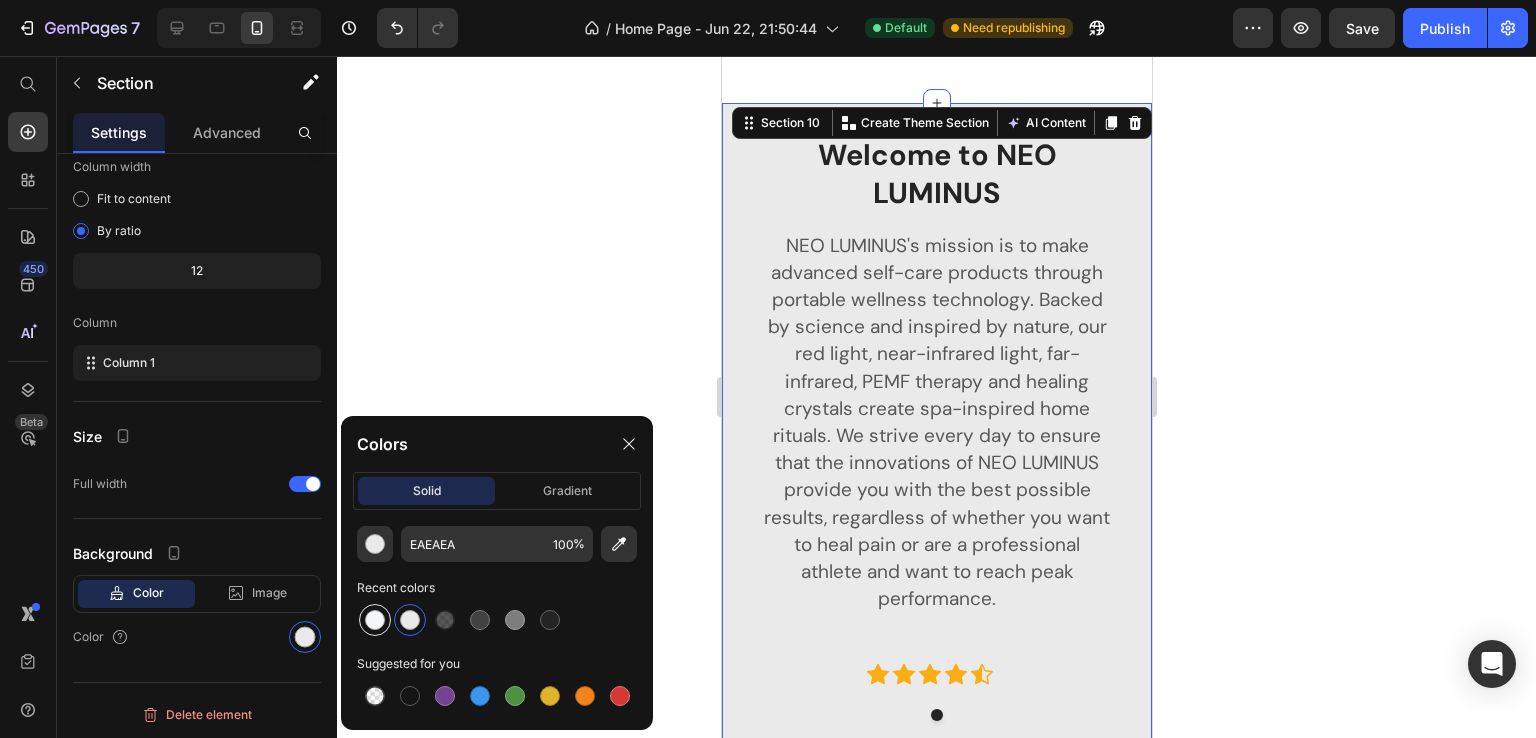 click at bounding box center (375, 620) 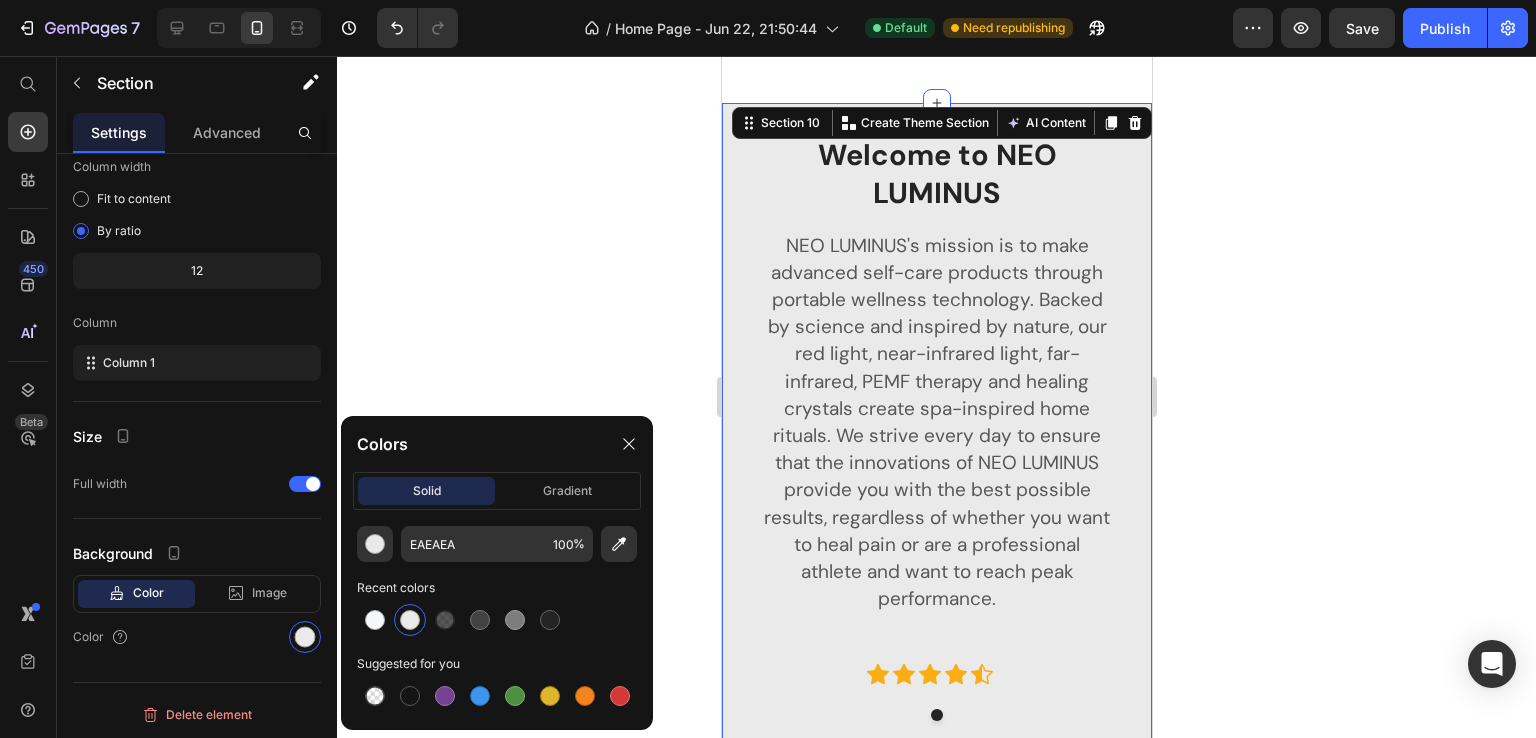 type on "F5F7F8" 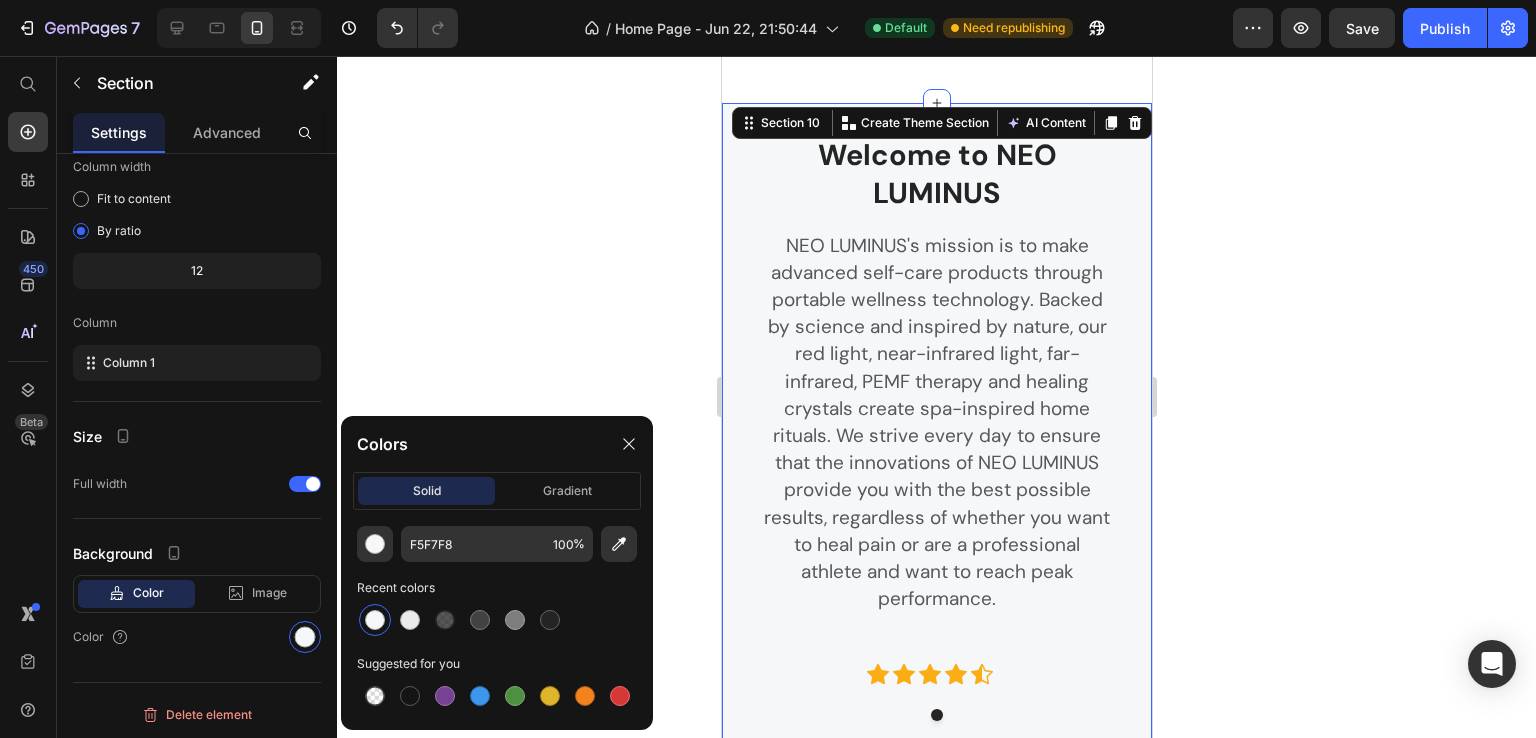click 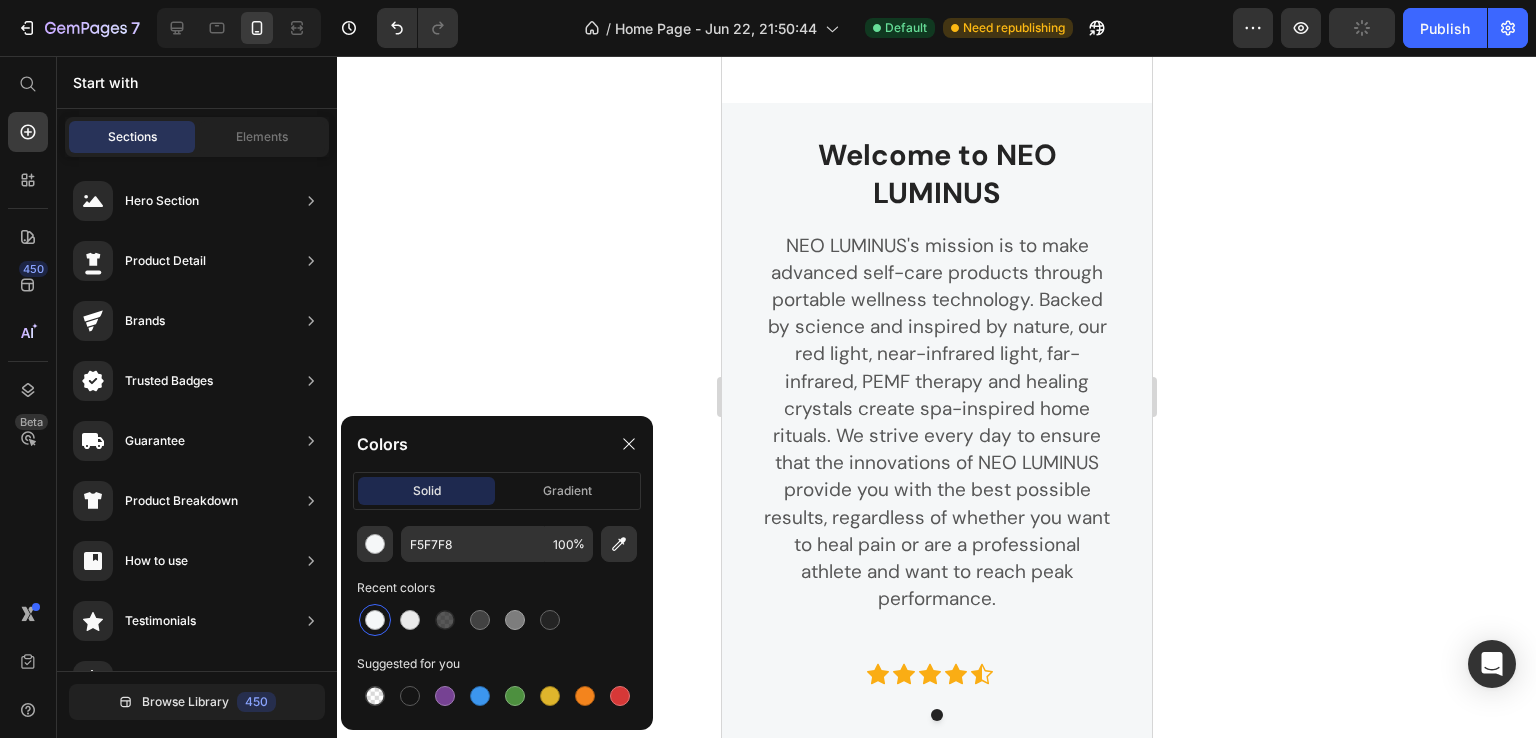 click 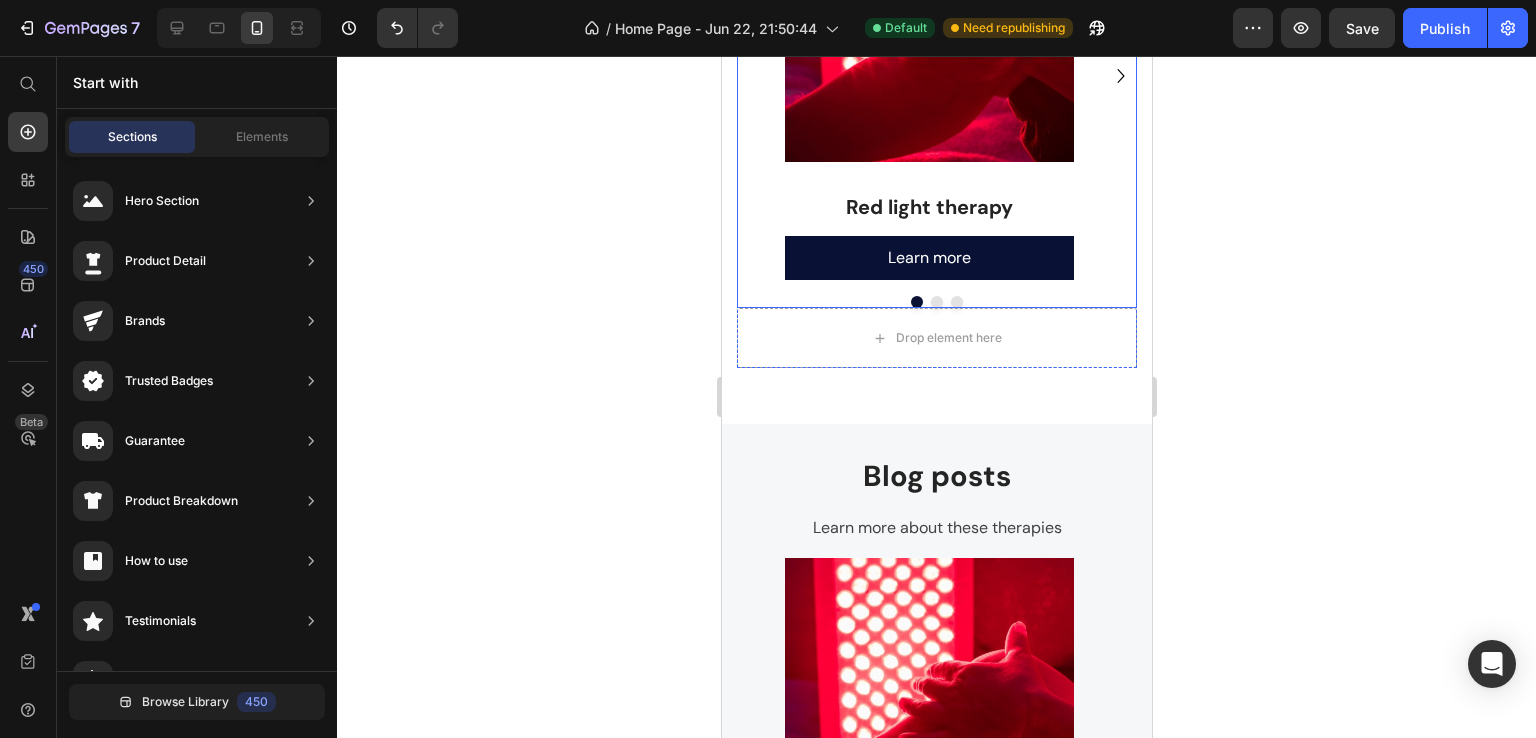 scroll, scrollTop: 4661, scrollLeft: 0, axis: vertical 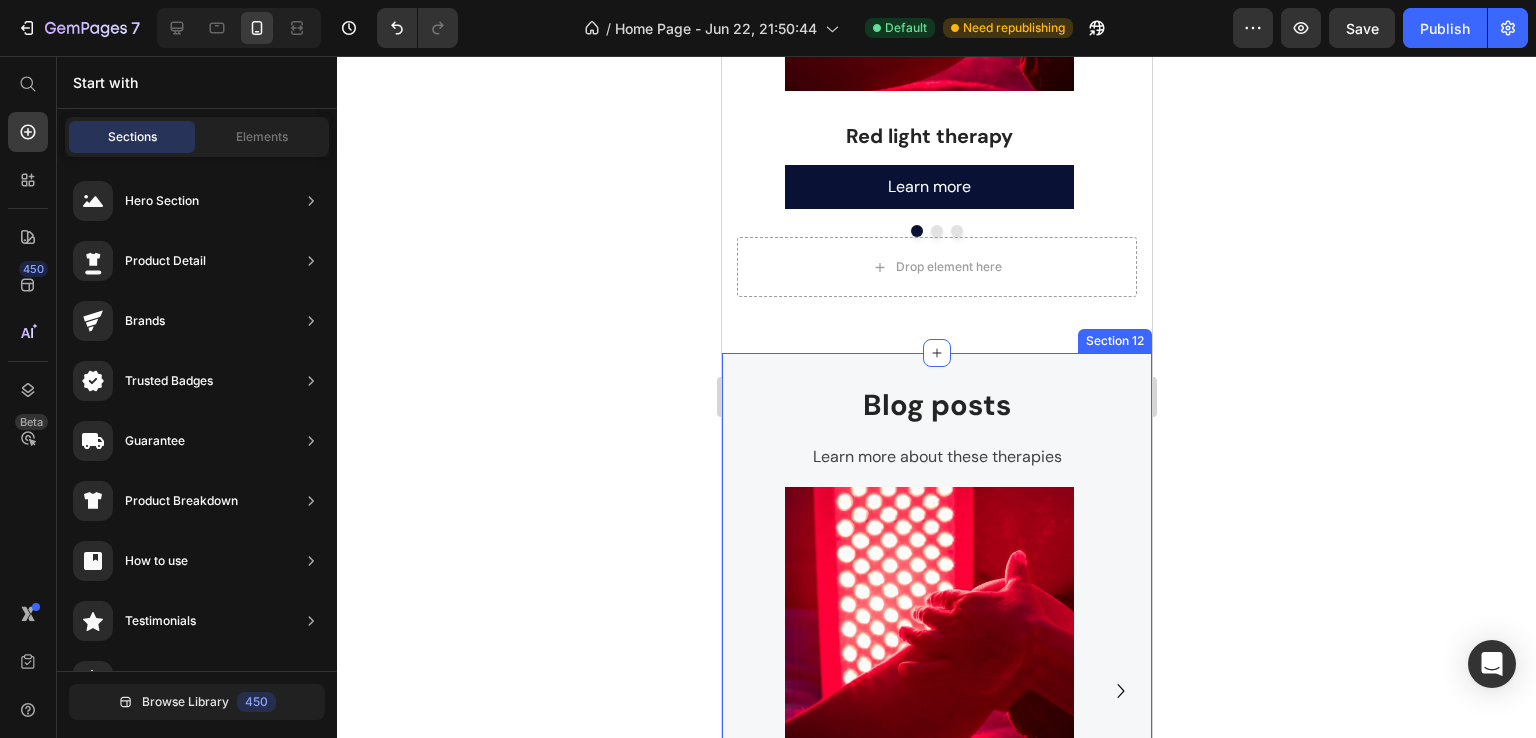 click on "Blog posts Heading Learn more about these therapies Text block
Image Red light therapy Text block Learn more Button Image PEMF Therapy Text block Learn more Button Image Crystals/Gemstones Text block Learn more Button
Carousel
Drop element here Row Judge.me - Reviews Text Judge.me Section 12" at bounding box center [936, 736] 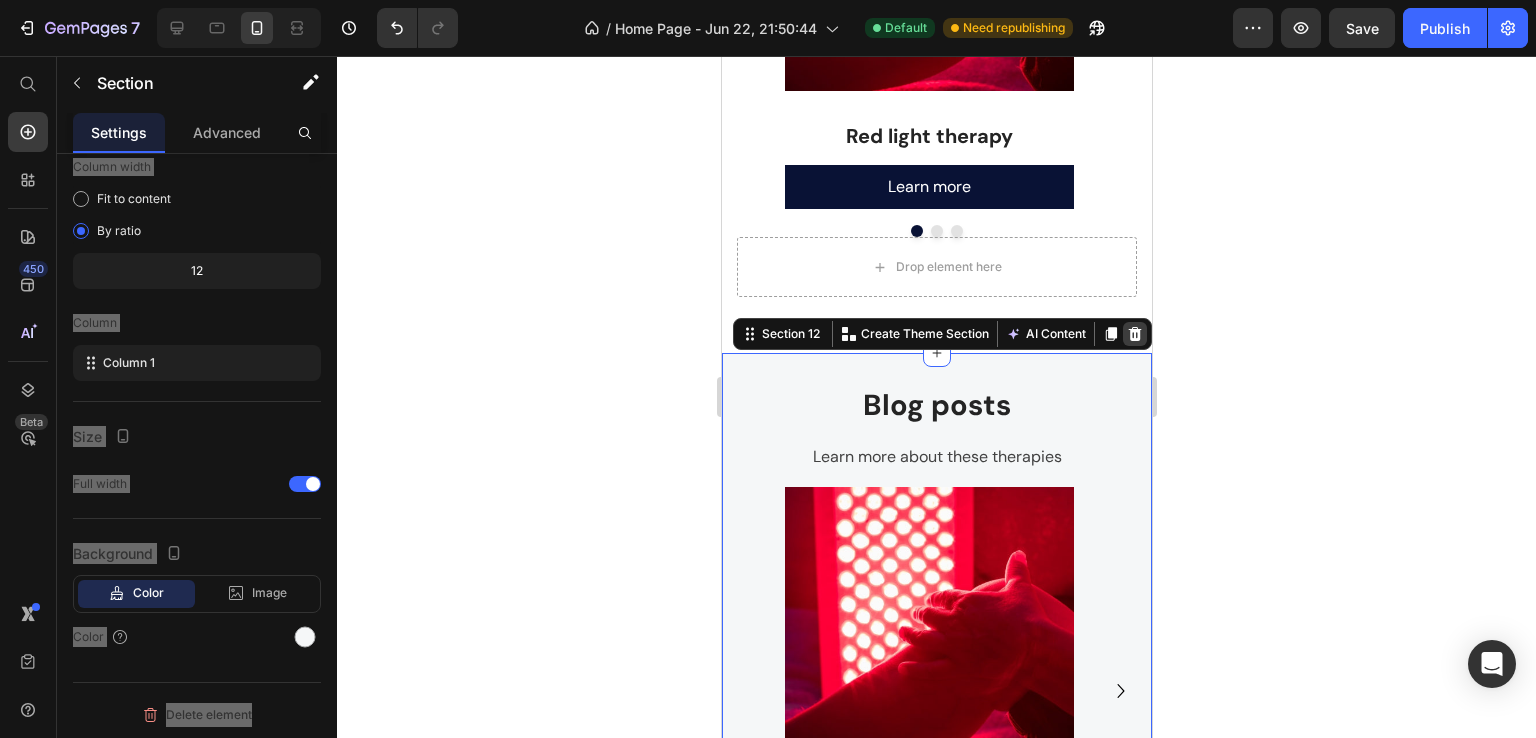 drag, startPoint x: 1121, startPoint y: 339, endPoint x: 1919, endPoint y: 380, distance: 799.05255 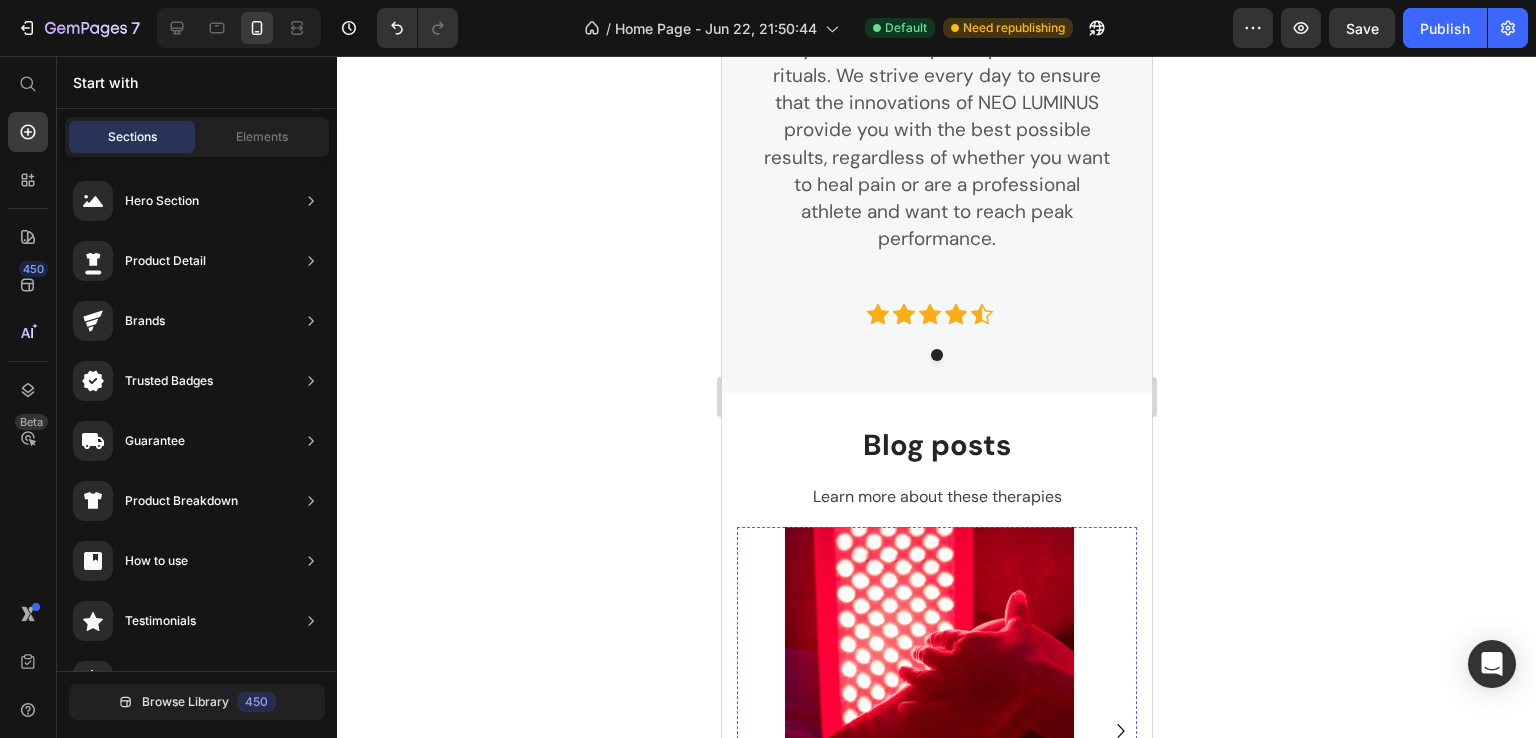 scroll, scrollTop: 3709, scrollLeft: 0, axis: vertical 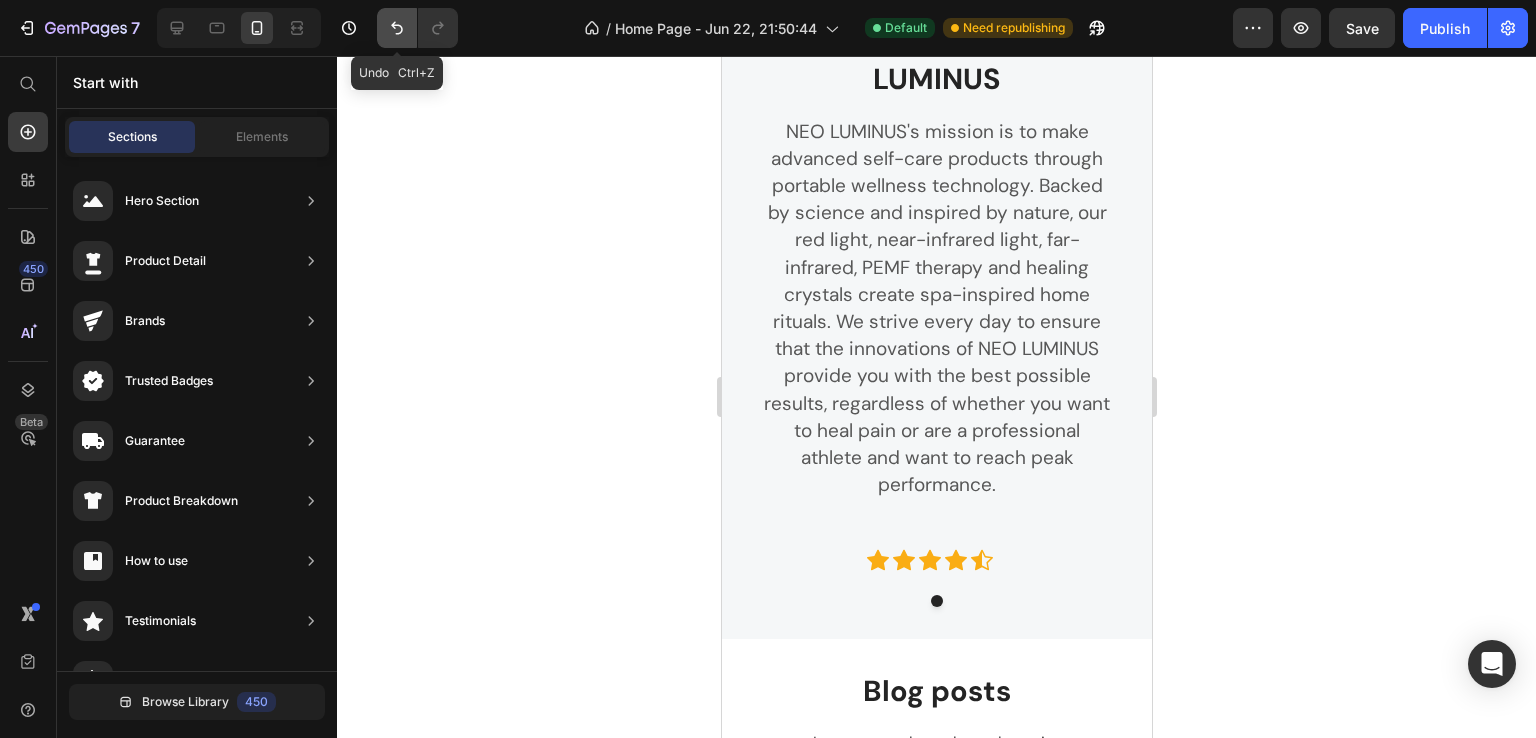 click 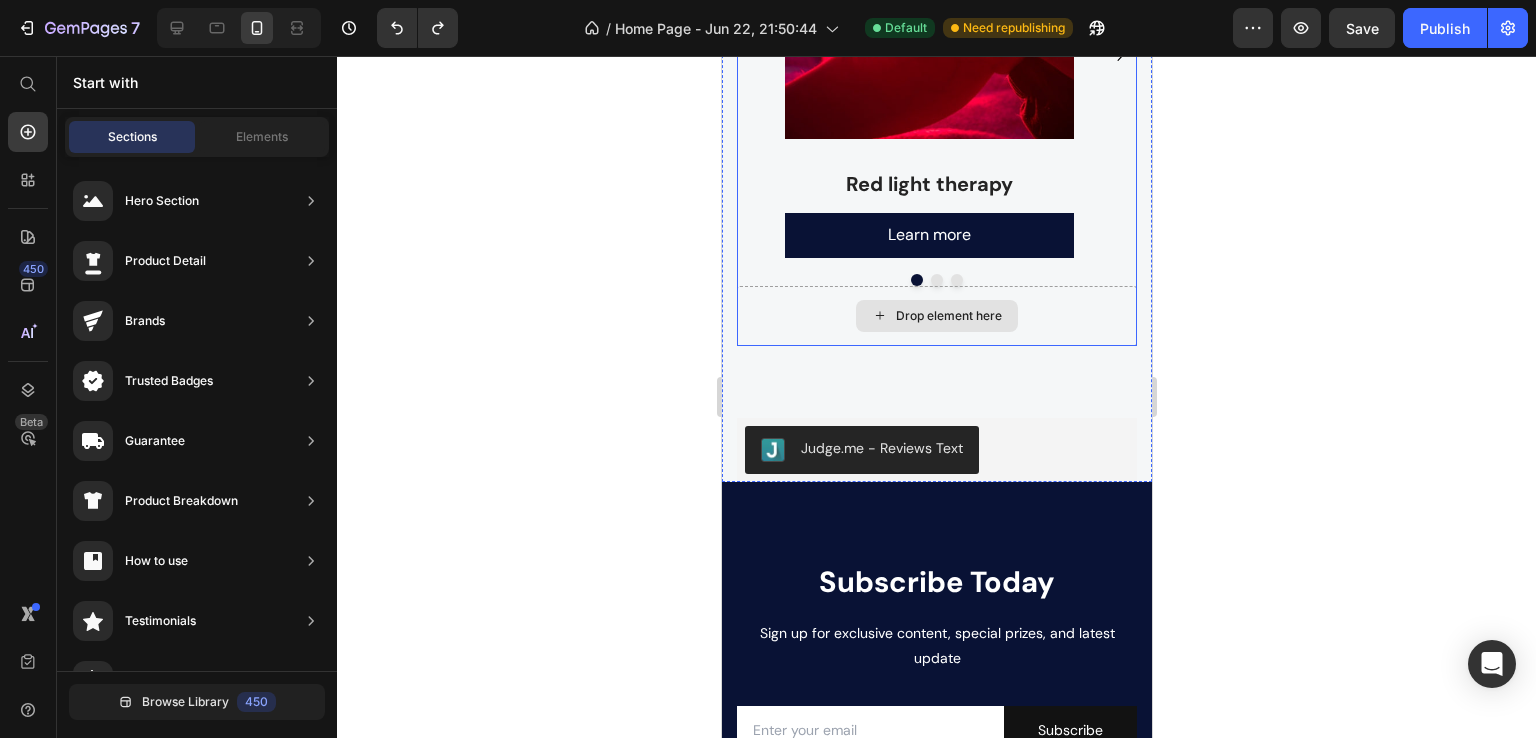 scroll, scrollTop: 5309, scrollLeft: 0, axis: vertical 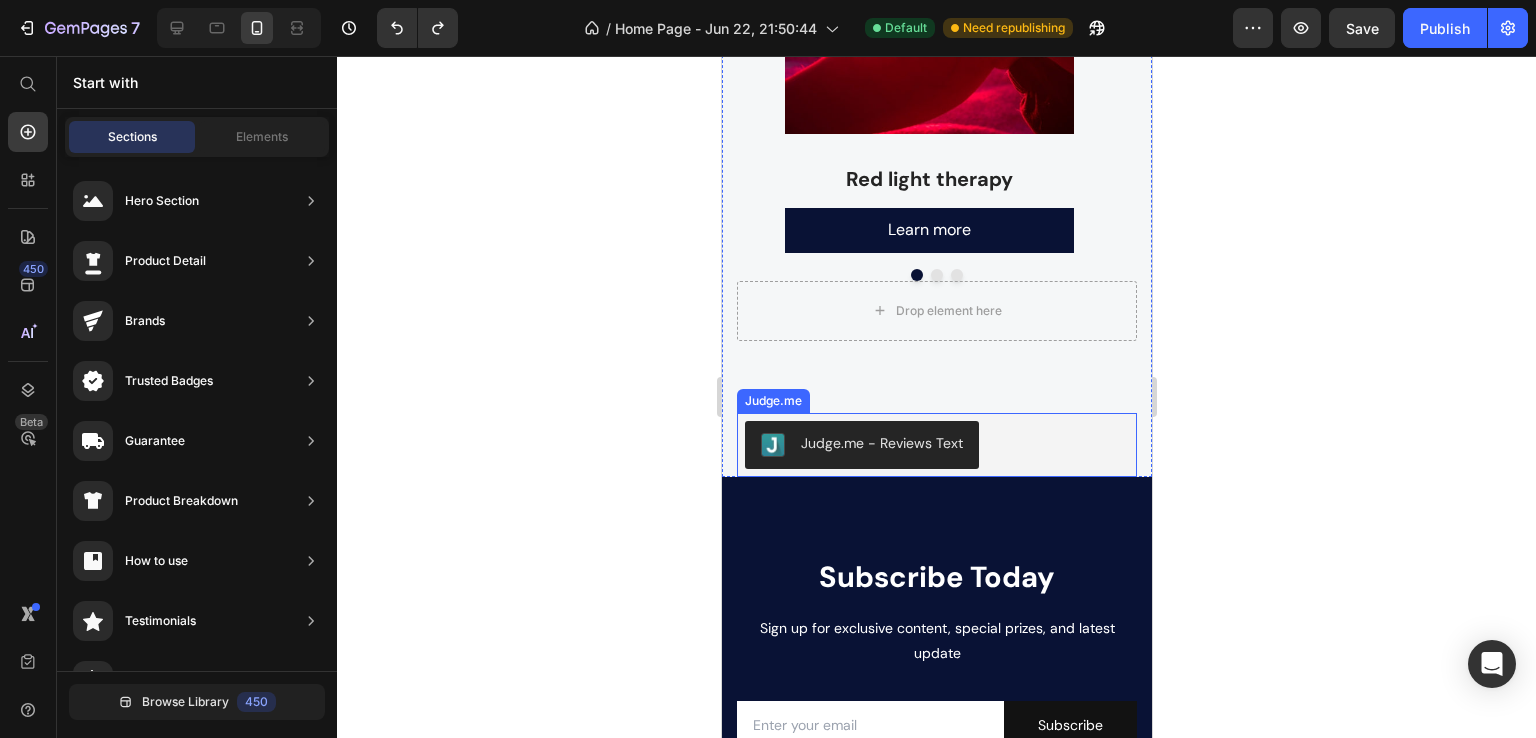 click on "Judge.me - Reviews Text" at bounding box center (936, 445) 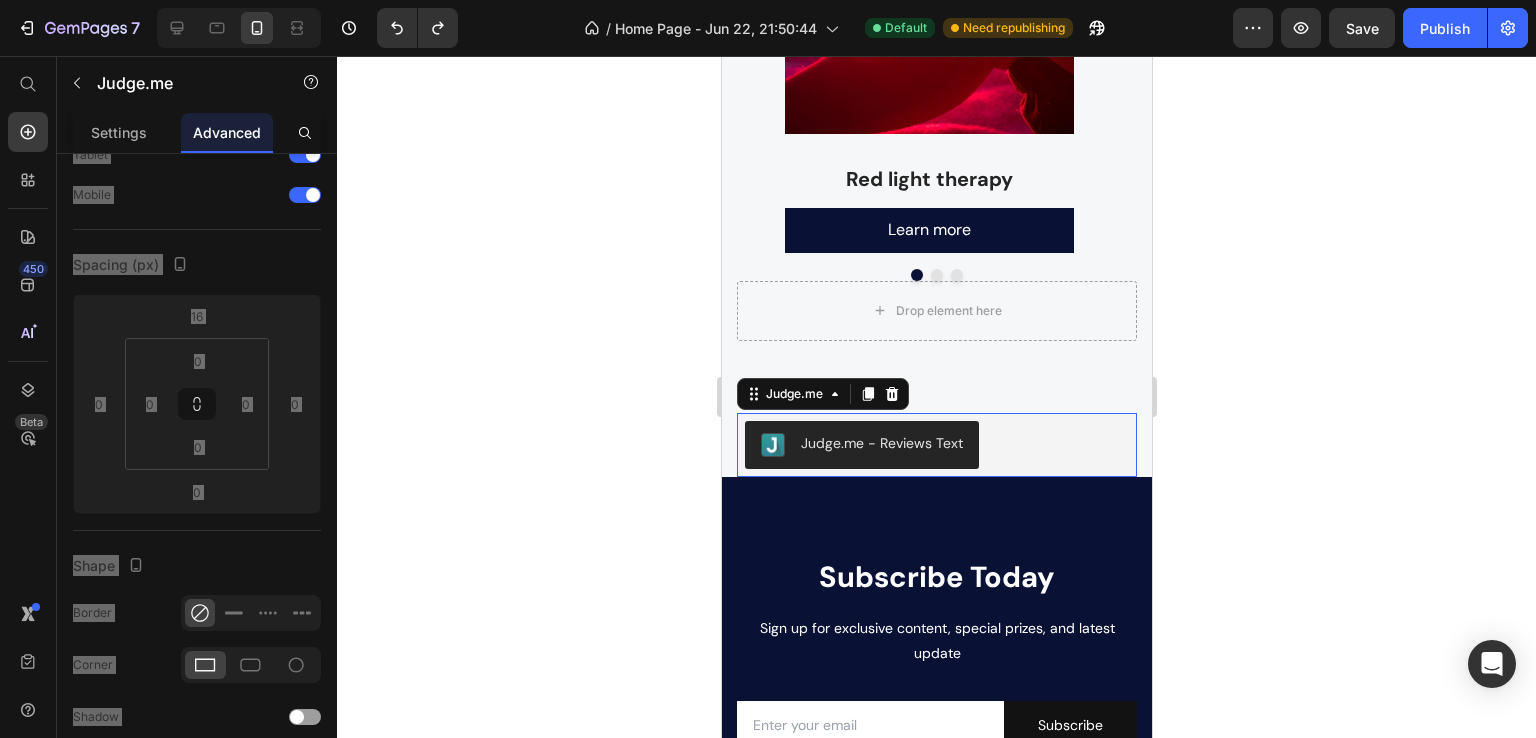 scroll, scrollTop: 0, scrollLeft: 0, axis: both 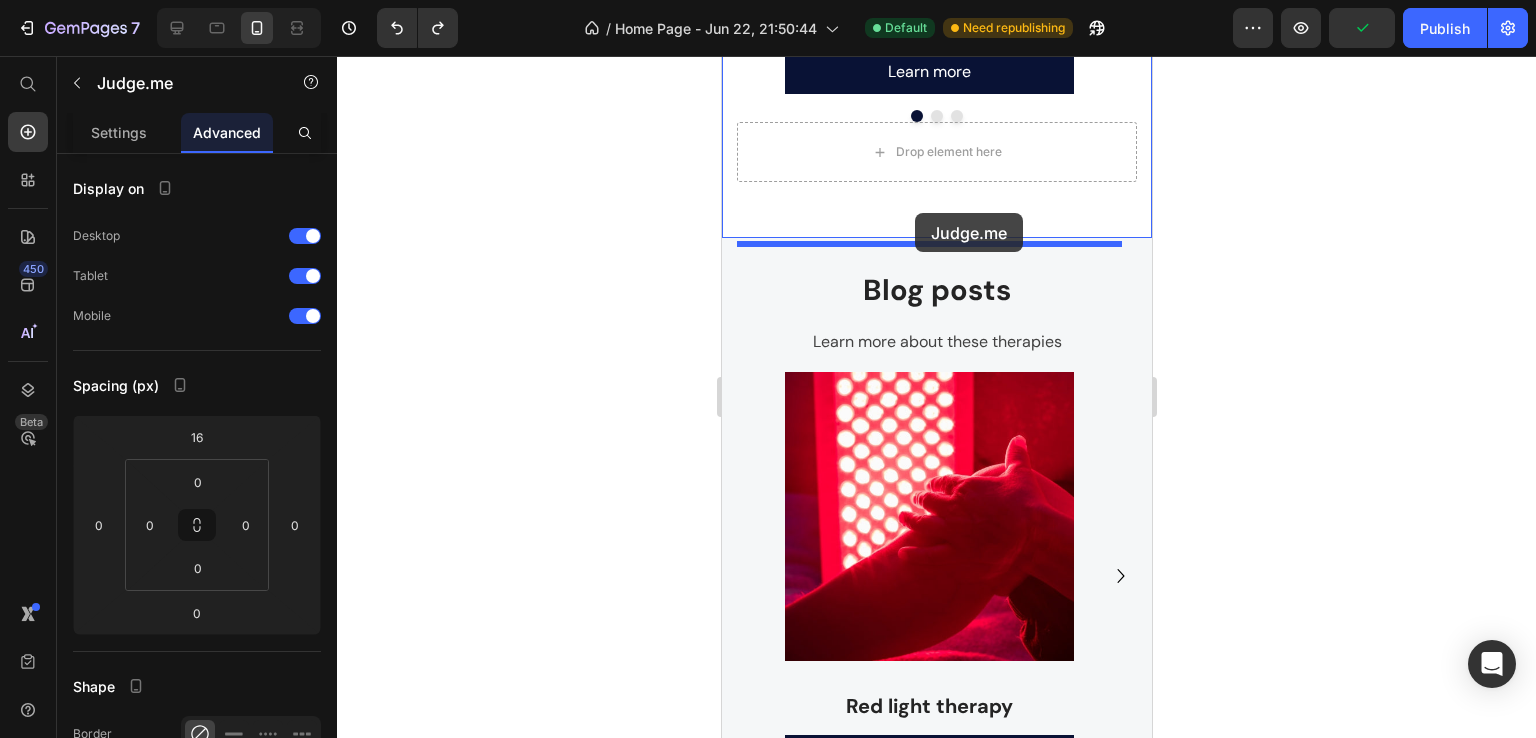 drag, startPoint x: 743, startPoint y: 396, endPoint x: 1130, endPoint y: 282, distance: 403.44144 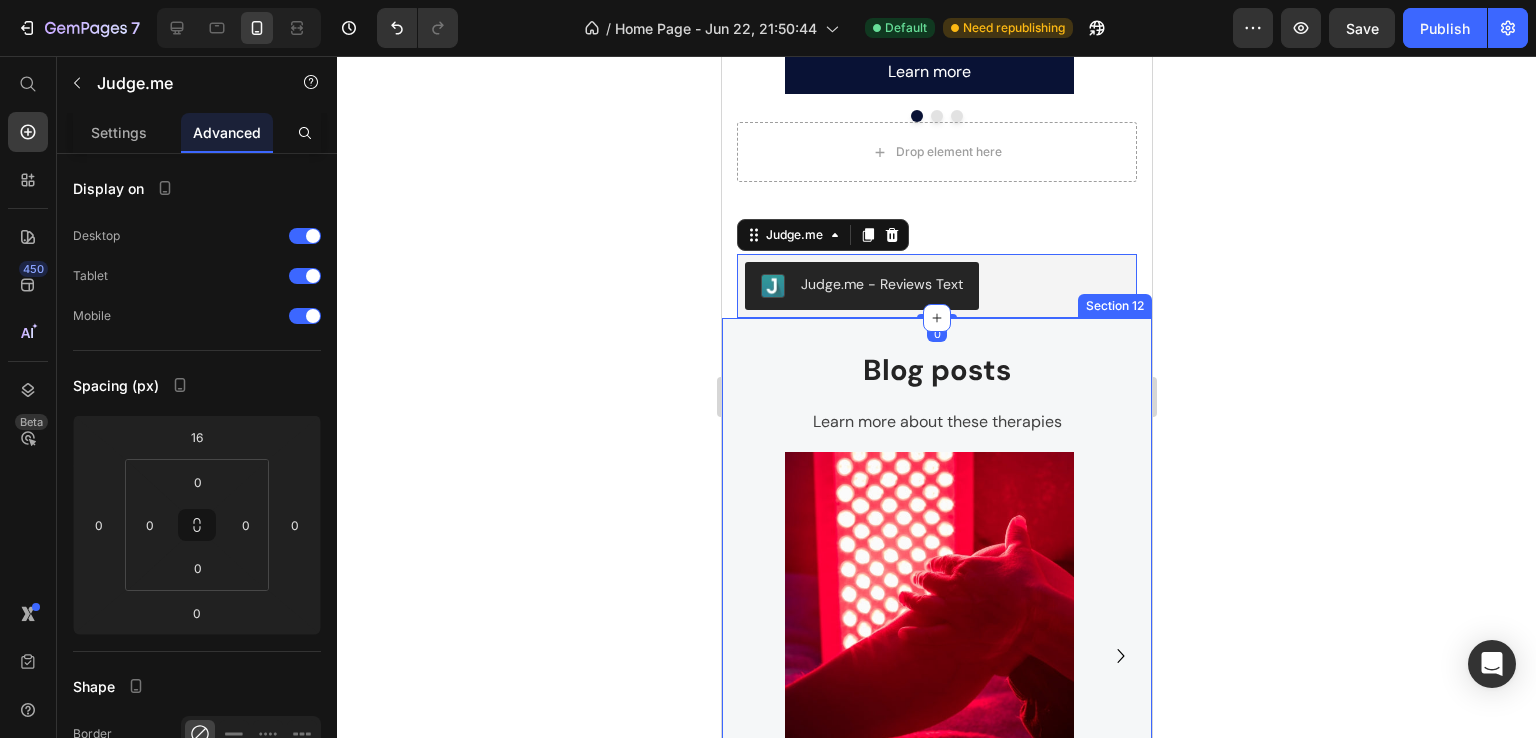 click on "Blog posts" at bounding box center (936, 371) 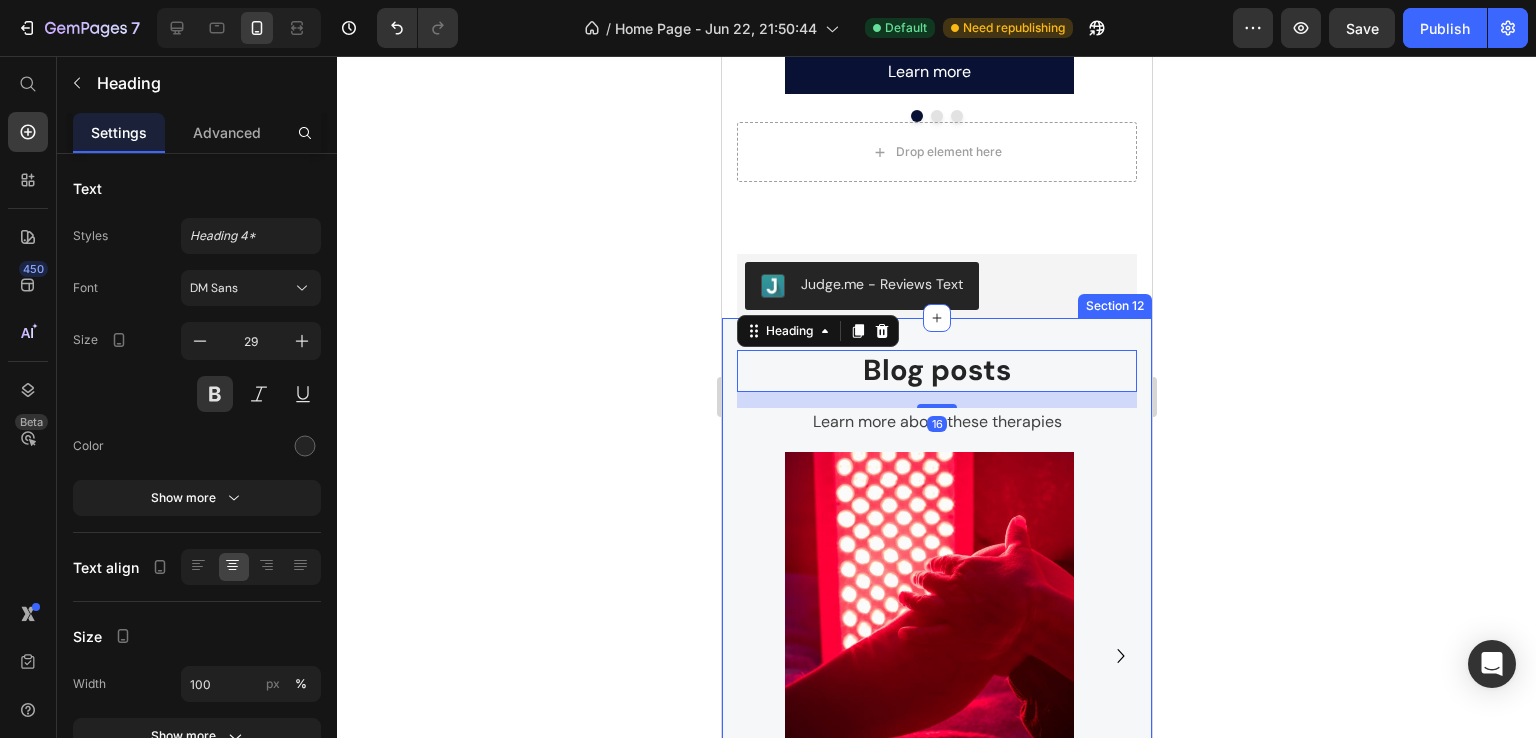 click on "Blog posts Heading   16 Learn more about these therapies Text block
Image Red light therapy Text block Learn more Button Image PEMF Therapy Text block Learn more Button Image Crystals/Gemstones Text block Learn more Button
Carousel
Drop element here Row Section 12" at bounding box center (936, 661) 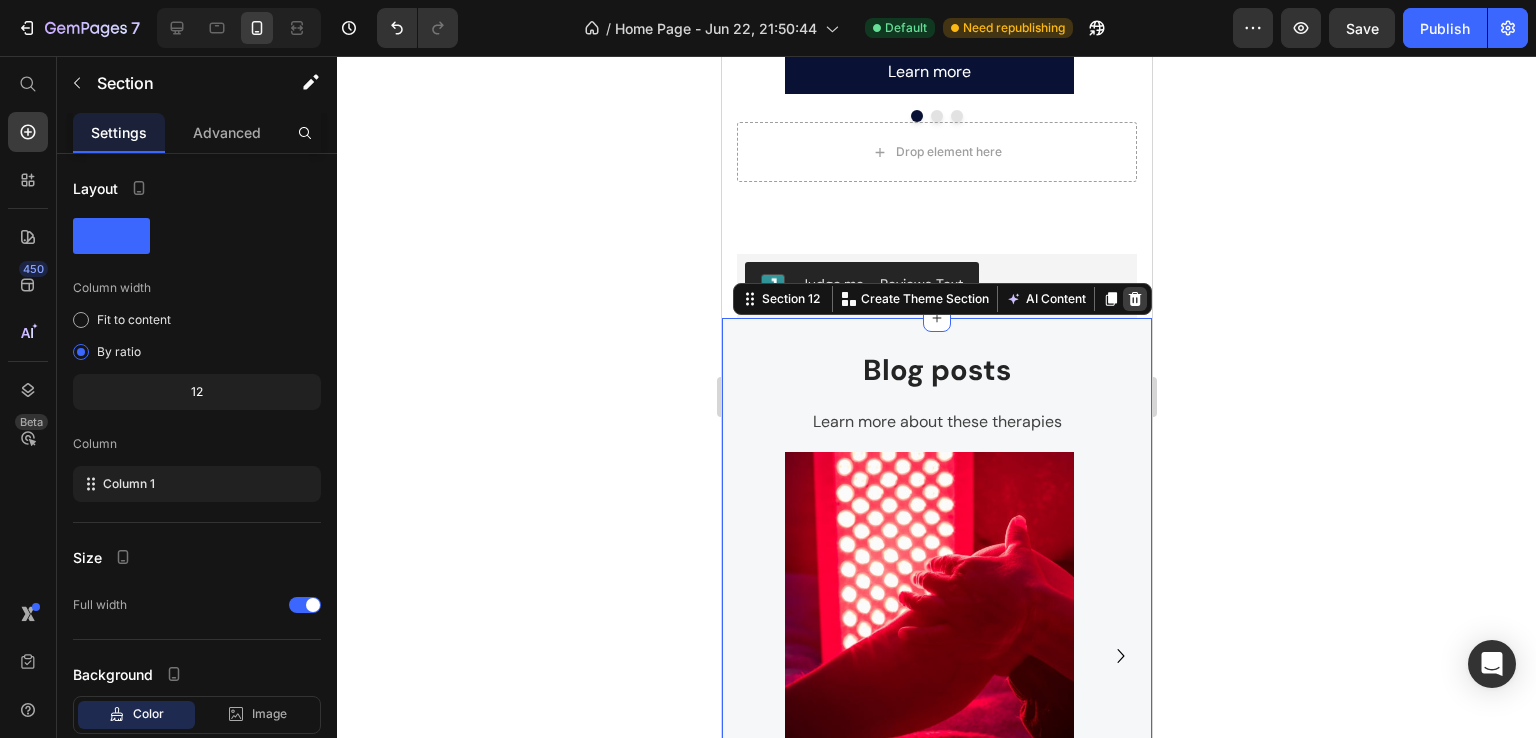 click 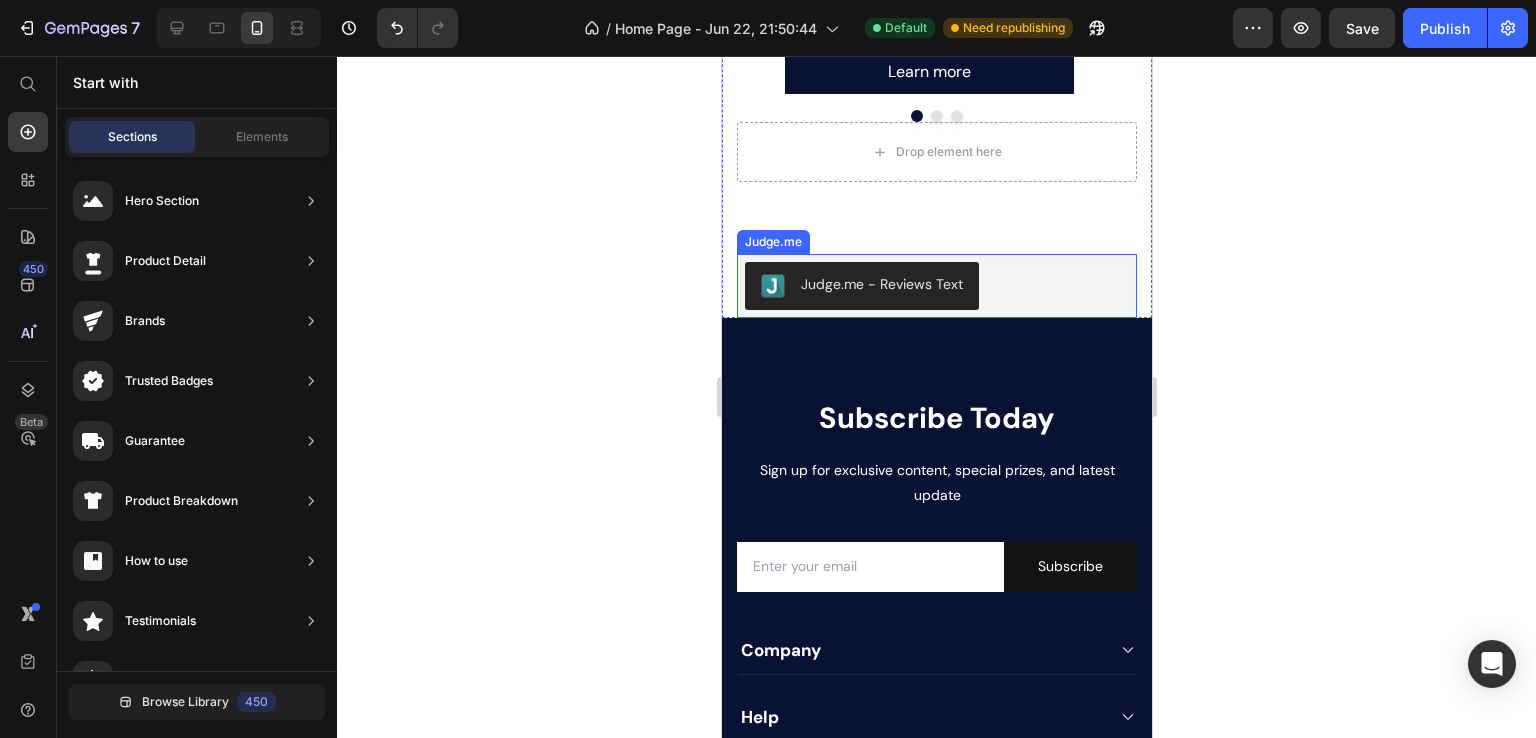 click on "Judge.me - Reviews Text" at bounding box center [936, 286] 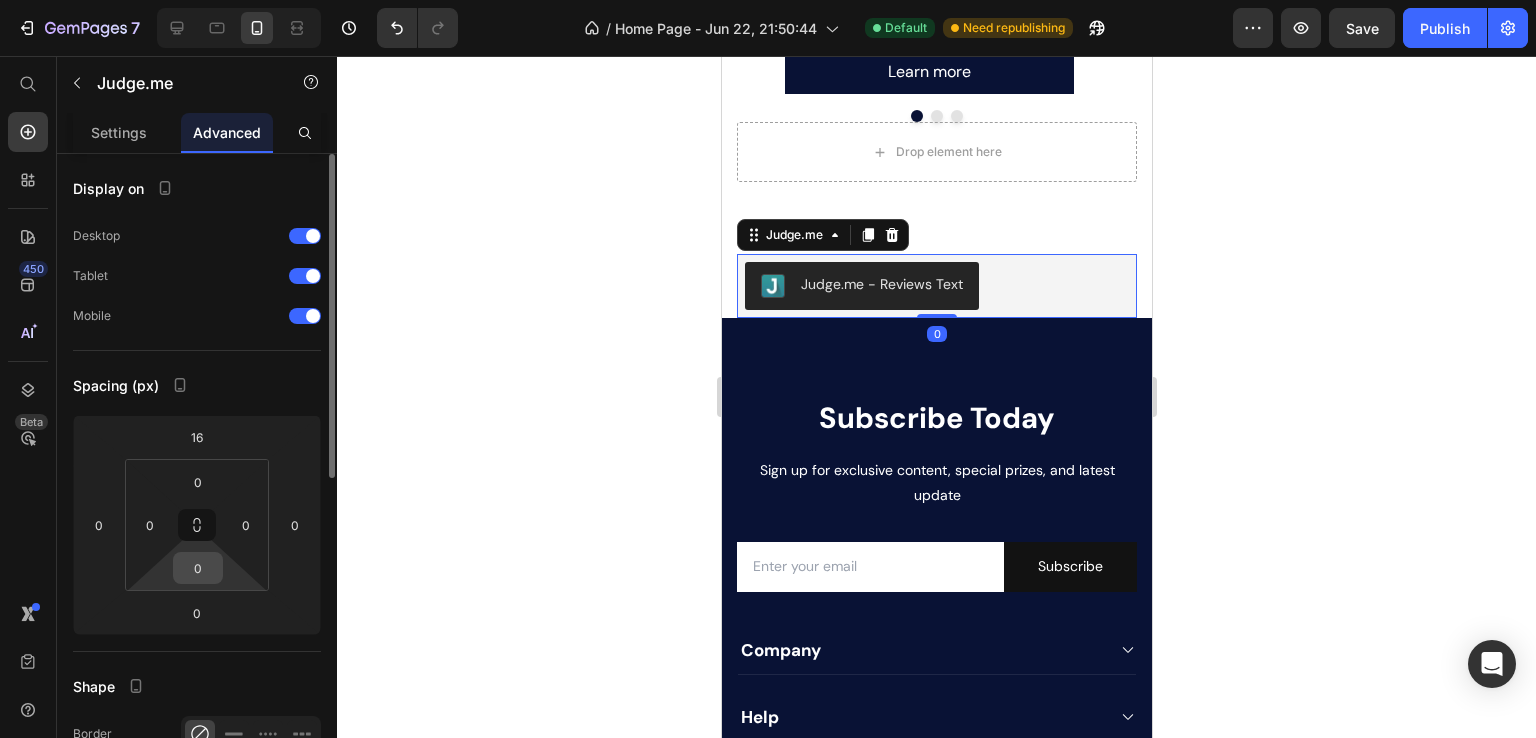 scroll, scrollTop: 266, scrollLeft: 0, axis: vertical 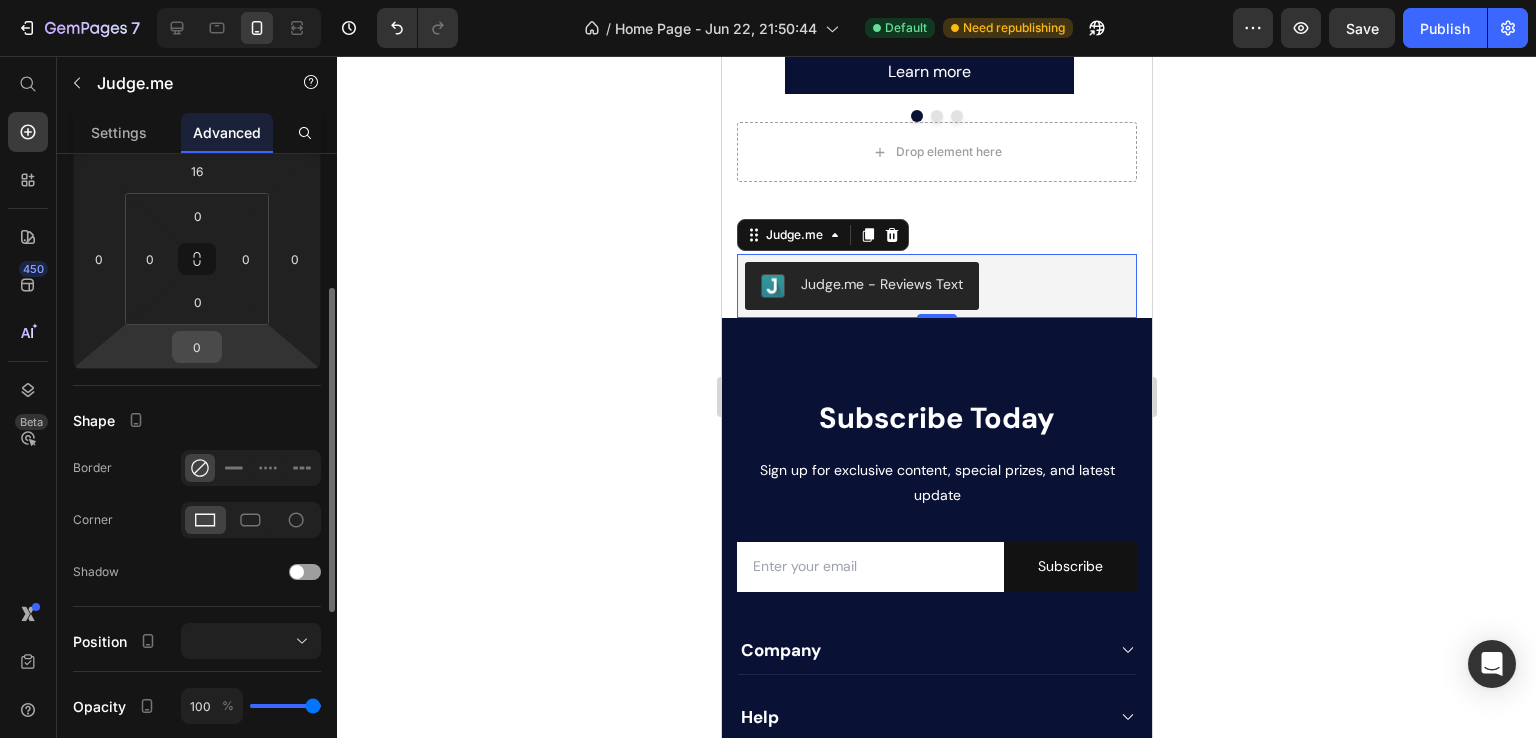 click on "0" at bounding box center [197, 347] 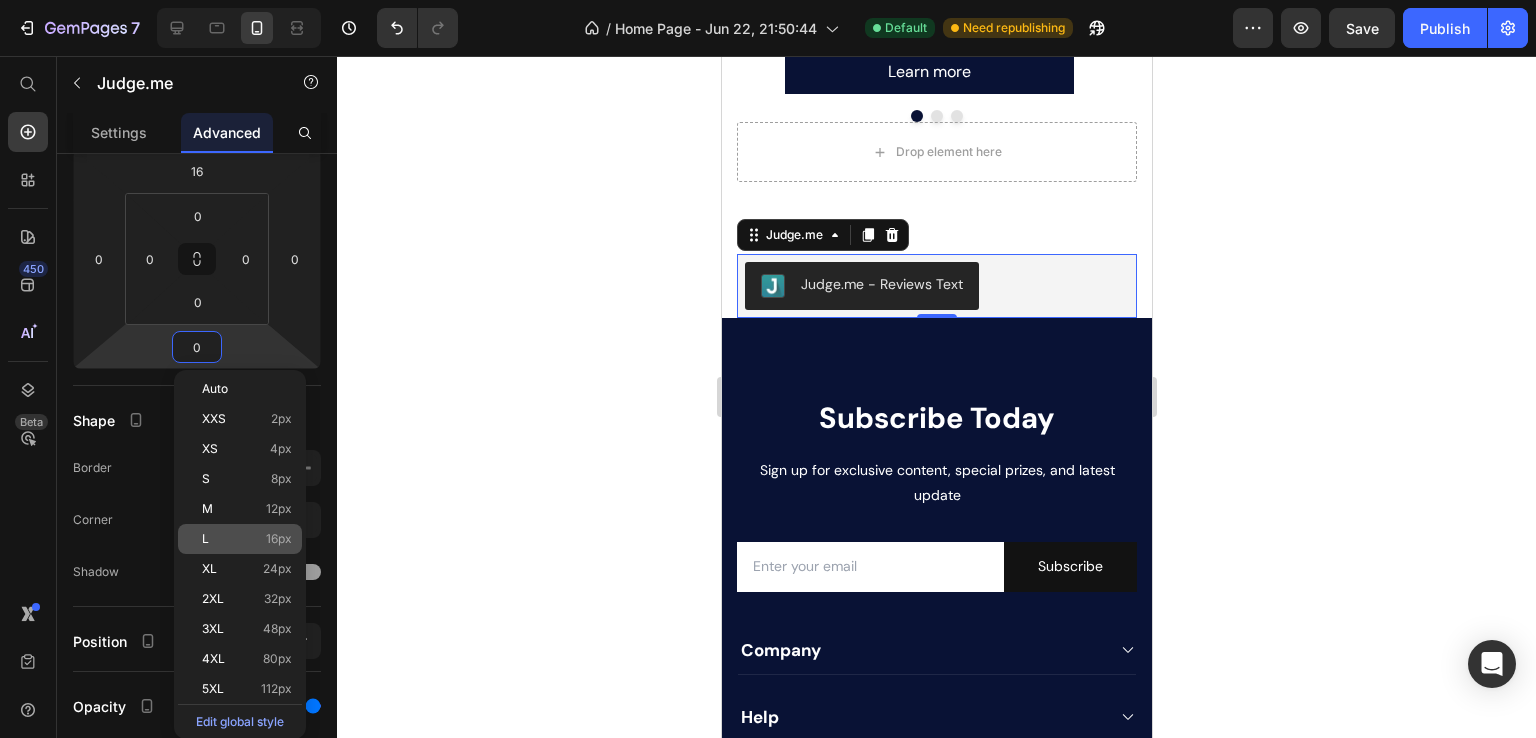 click on "L 16px" at bounding box center (247, 539) 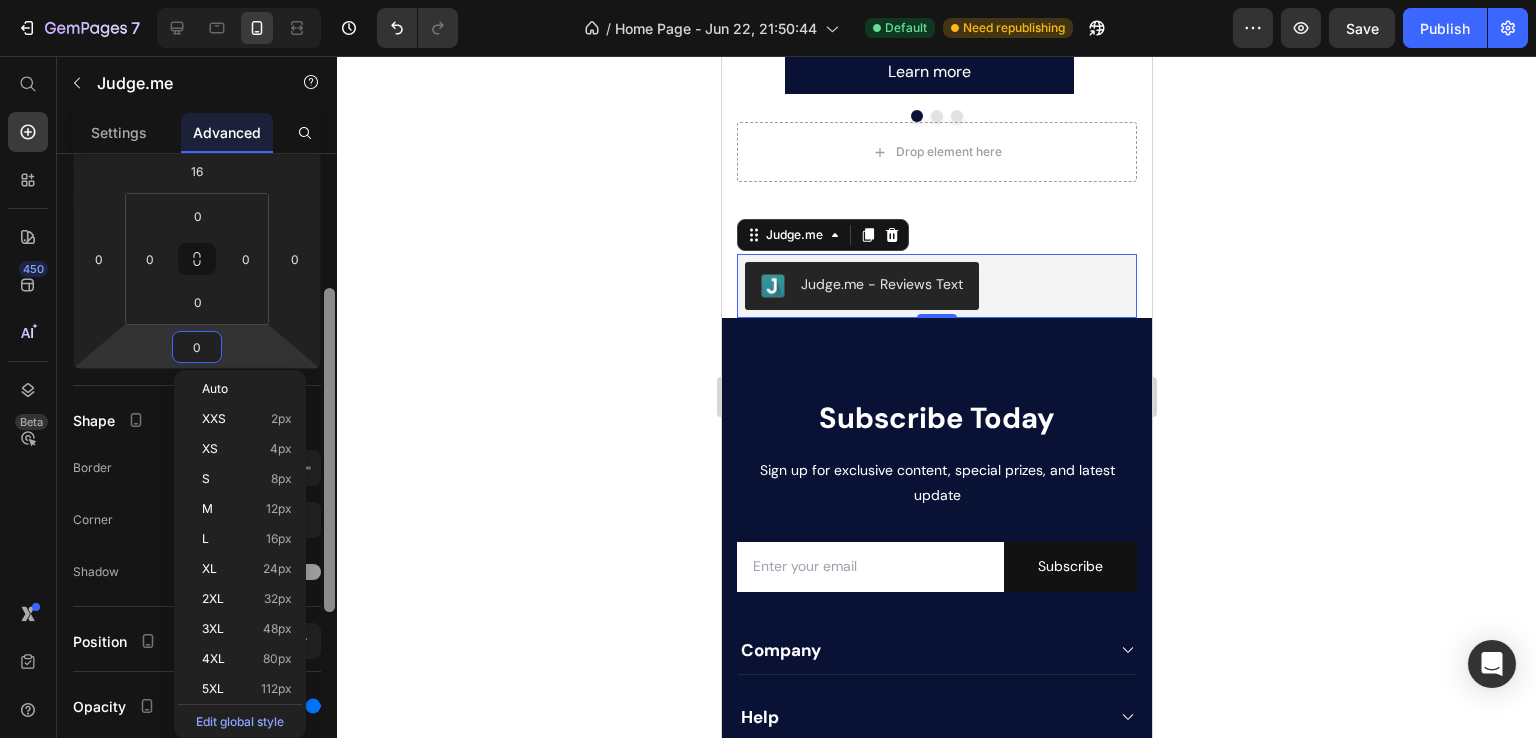 type on "16" 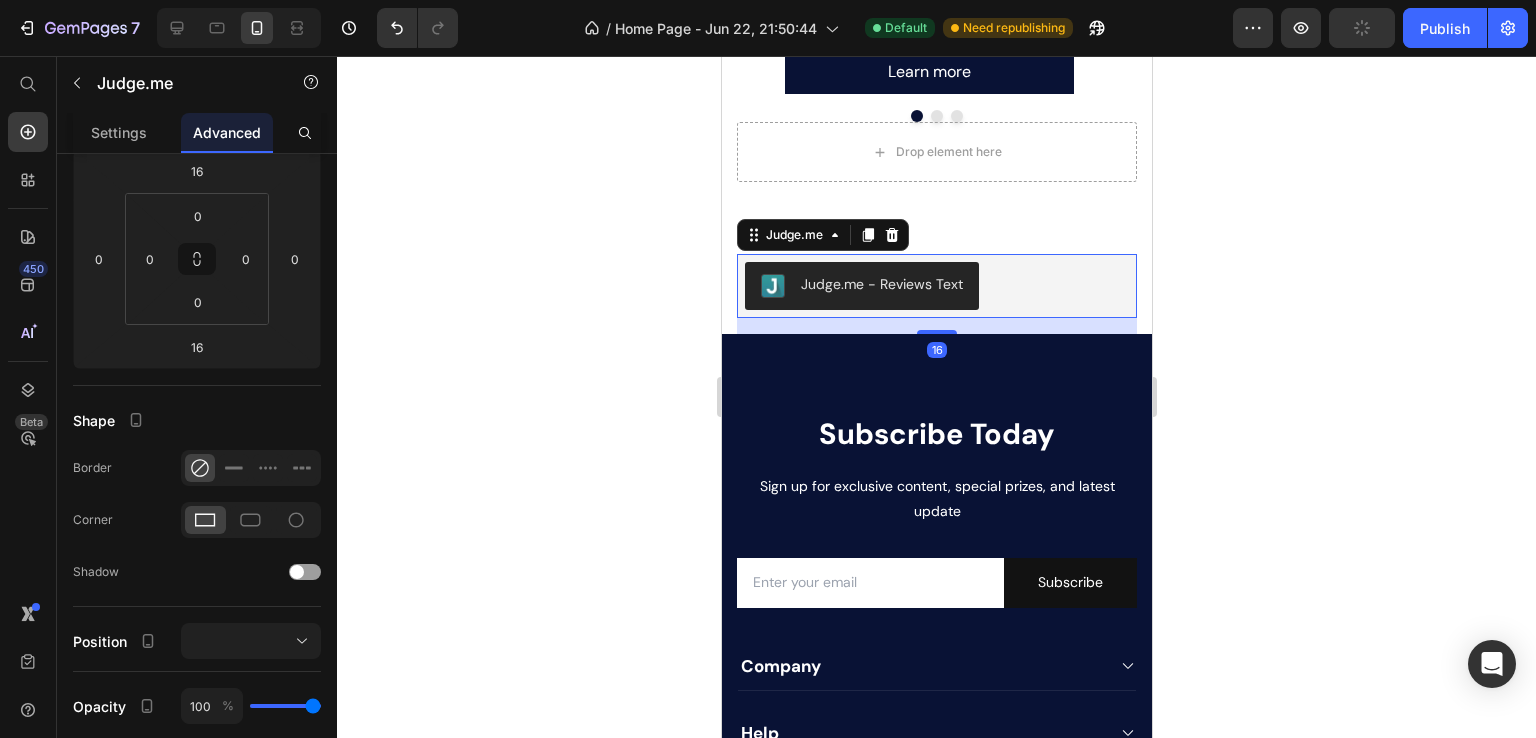 click 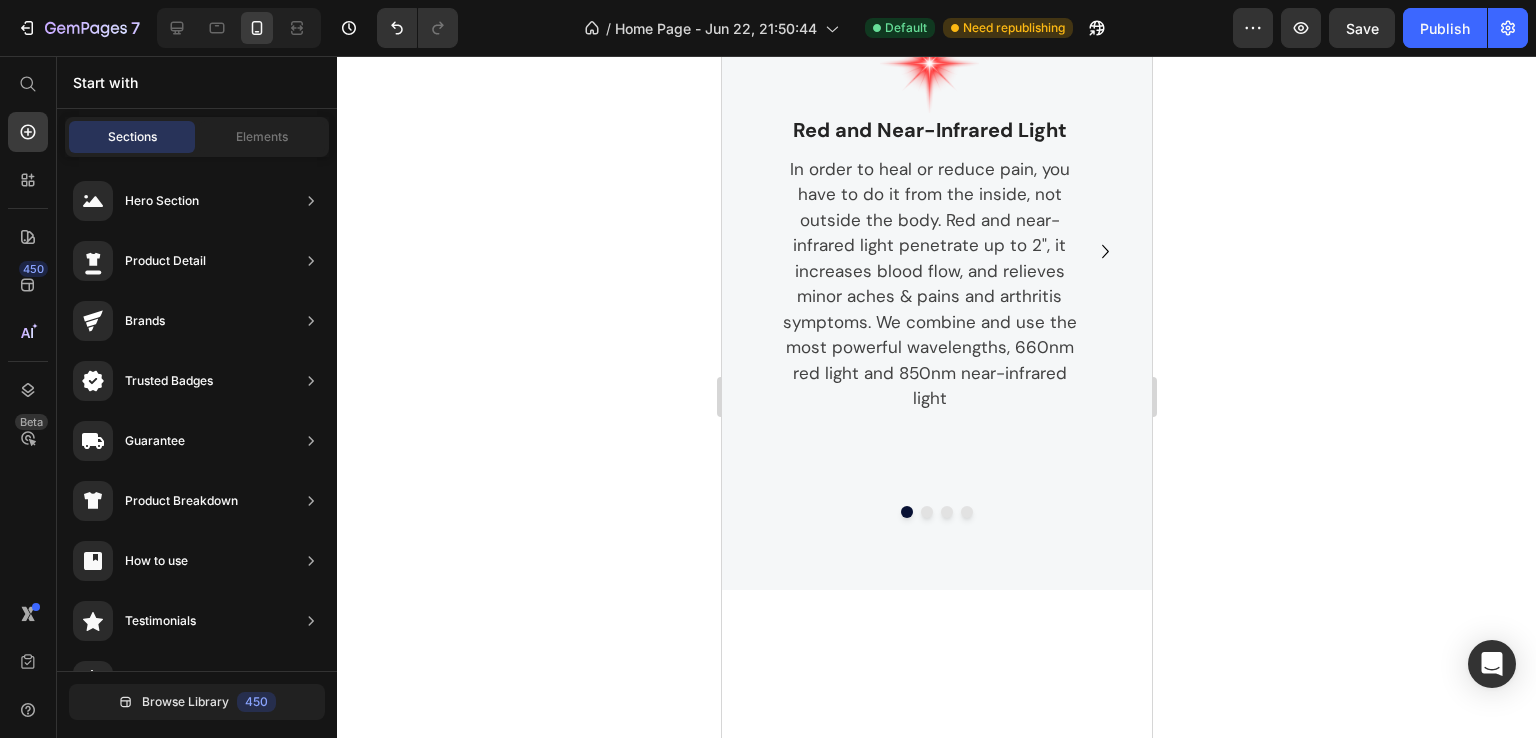 scroll, scrollTop: 1043, scrollLeft: 0, axis: vertical 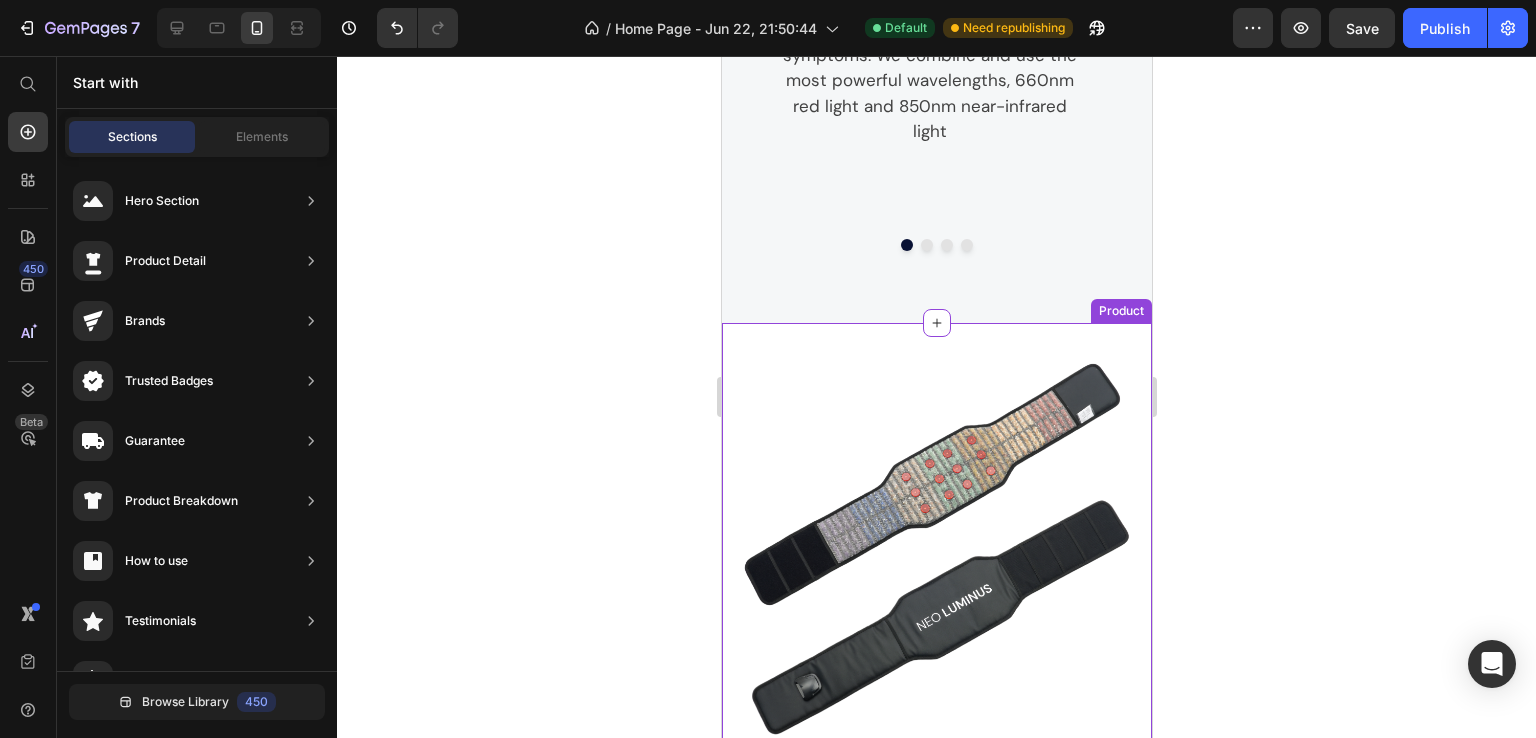 click on "Product Images Red Light PEMF Pad (P) Title
Icon
Icon
Icon
Icon
Icon Icon List Hoz 4.4 Verified Reviews Text block Row Innovative technology - red light, near-infrared light, far-infrared, PEMF therapy & healing crystals. Text block Image Icon List Hoz PAIN RELIEF Text block Treat joints, tendons, nerves & muscles Text block Row                Title Line Image Icon List Hoz WHOLE BODY Text block Back pain, arthritis, neuropathy, nerve pain... Text block Row                Title Line Image Icon List Hoz NATURAL Text block Treatment without harmful pills Text block Row                Title Line Image Icon List Hoz SAVE MONEY & TIME Text block No more expensive therapy sessions Text block Row                Title Line $249.99 (P) Price $349.99 (P) Price Save $100.00 (P) Tag Row Quantity Text block 1 (P) Quantity ADD TO CART (P) Cart Button
Icon Free Delivery Text block" at bounding box center (936, 1103) 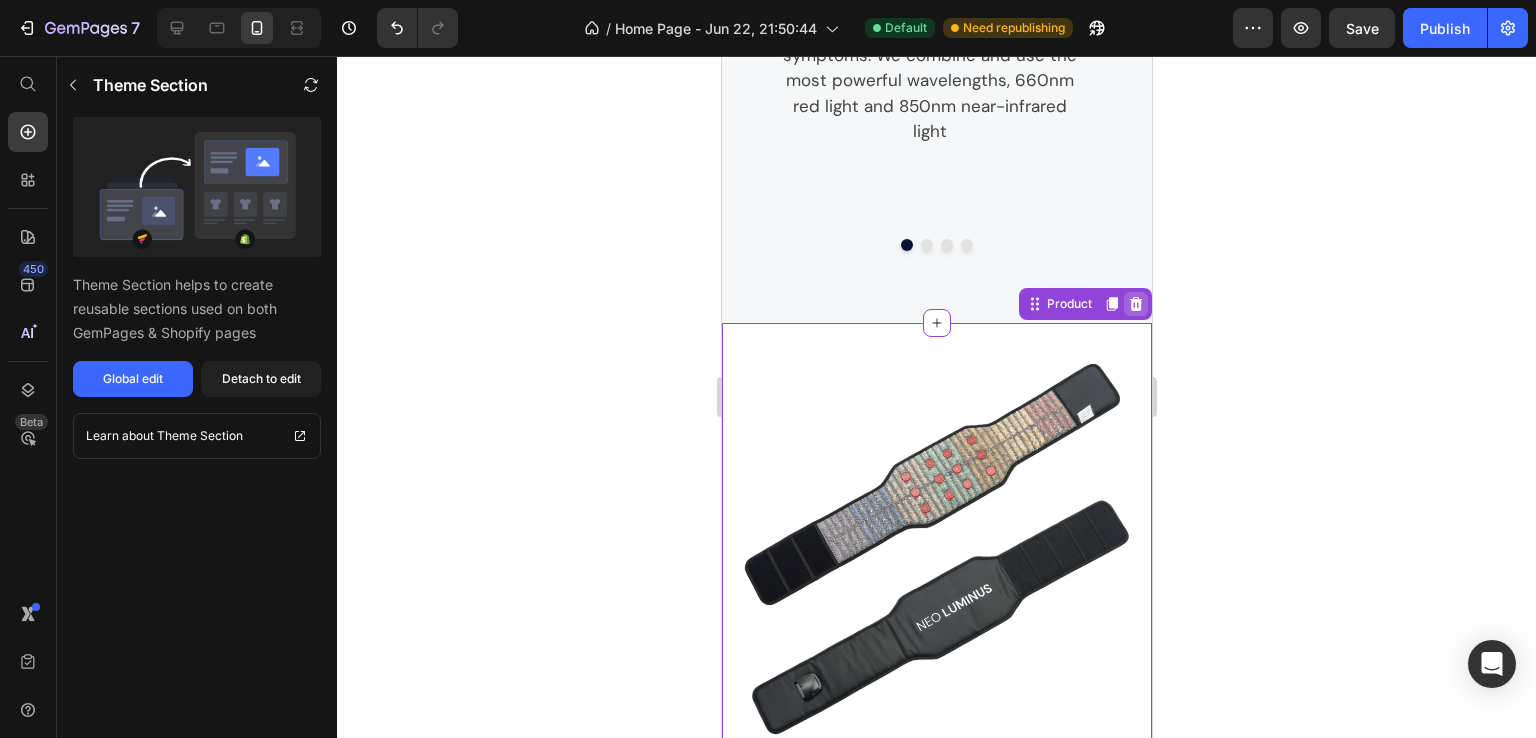 click at bounding box center [1135, 304] 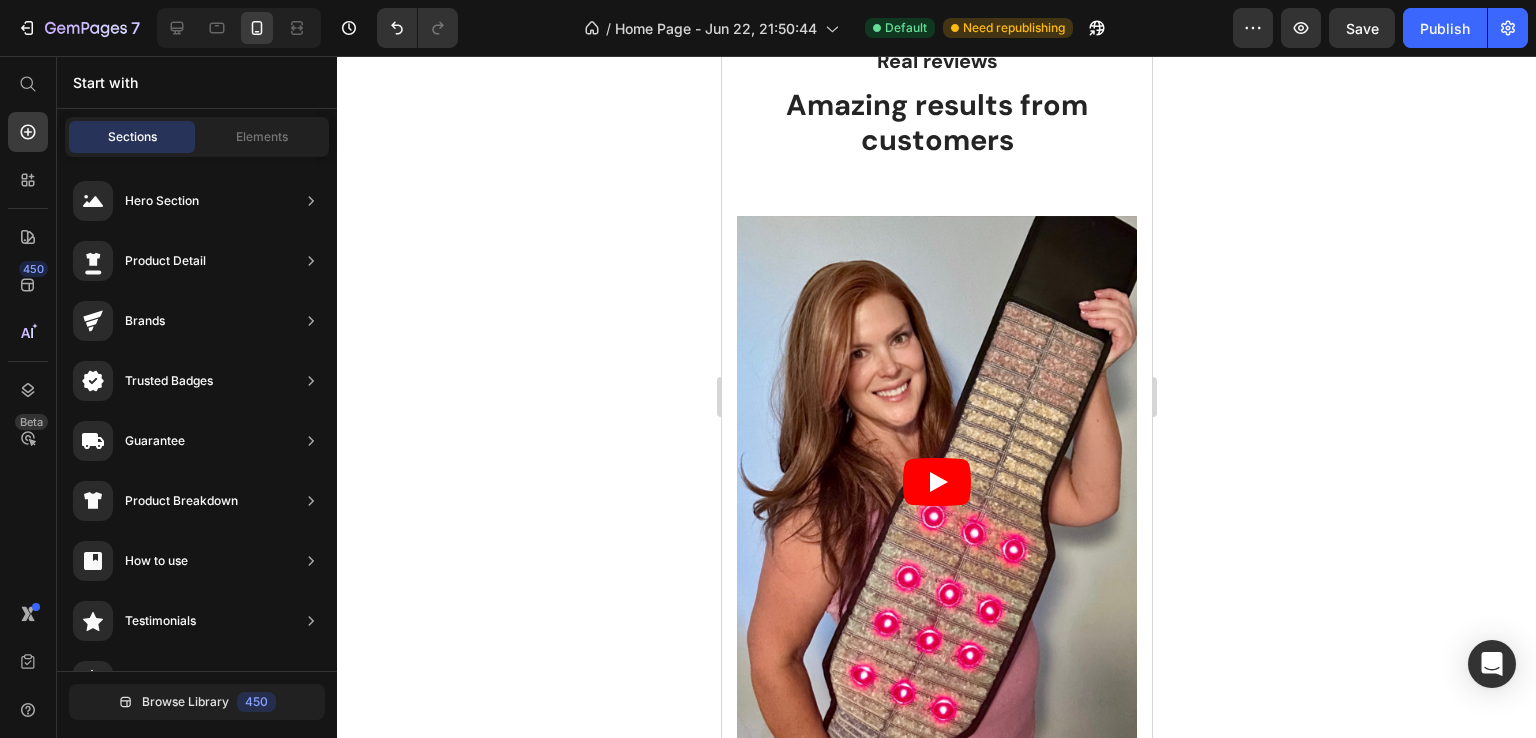 scroll, scrollTop: 1015, scrollLeft: 0, axis: vertical 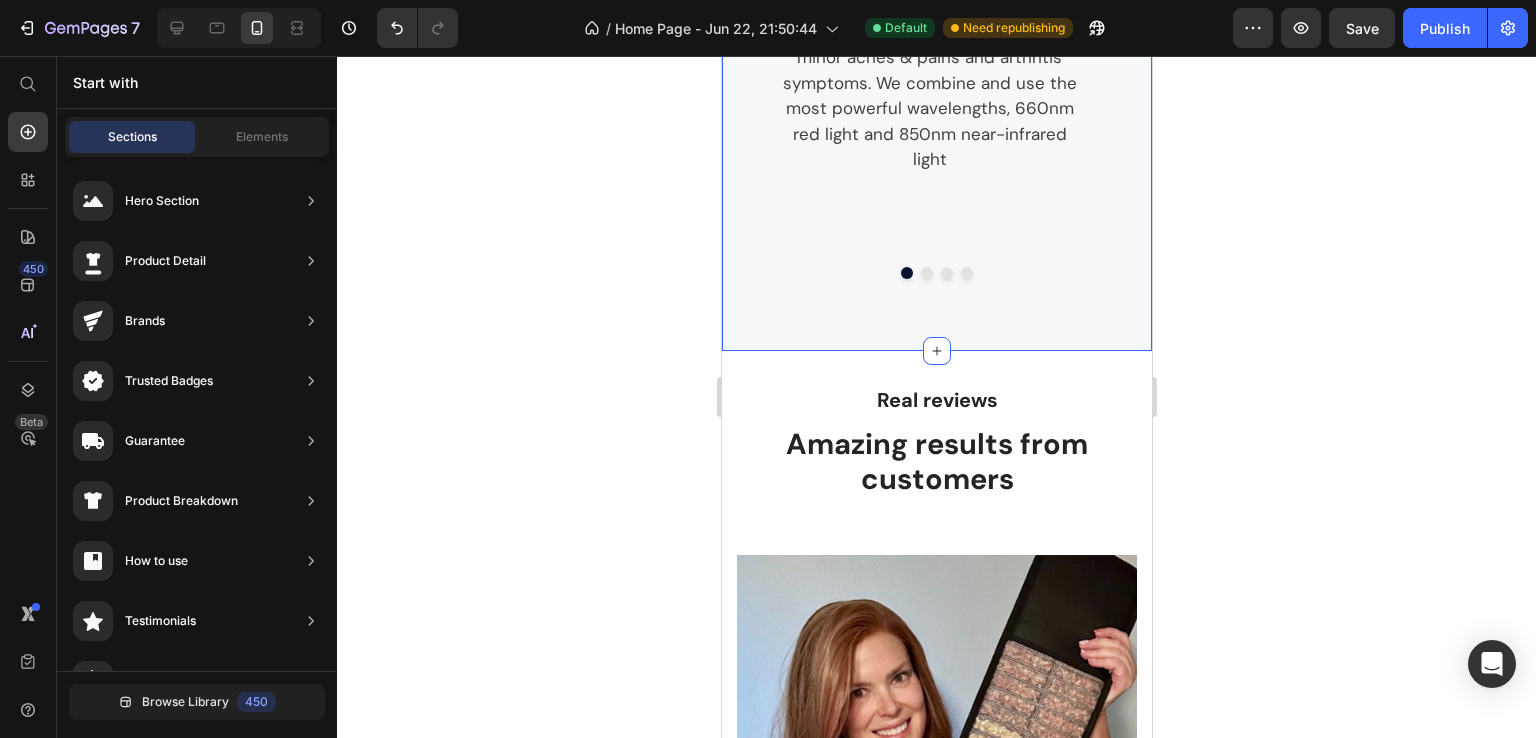 click on "The explanation Text block What is red light, PEMF and crystals? Heading
Image Red and Near-Infrared Light Text block In order to heal or reduce pain, you have to do it from the inside, not outside the body. Red and near-infrared light penetrate up to 2", it increases blood flow, and relieves minor aches & pains and arthritis symptoms. We combine and use the most powerful wavelengths, 660nm red light and 850nm near-infrared light Text block Image Far-Infrared Text block Far-infrared’s deeply penetrating heat promotes detox, improved circulation, reduced inflammation, and inside-out healing. FIR has longer wavelengths than other types of infrared, and it penetrates deeper into tissues than near or mid infrared Text block Image PEMF Therapy Text block Text block Image Healing Crystals Text block Text block
Carousel Section 2" at bounding box center (936, -23) 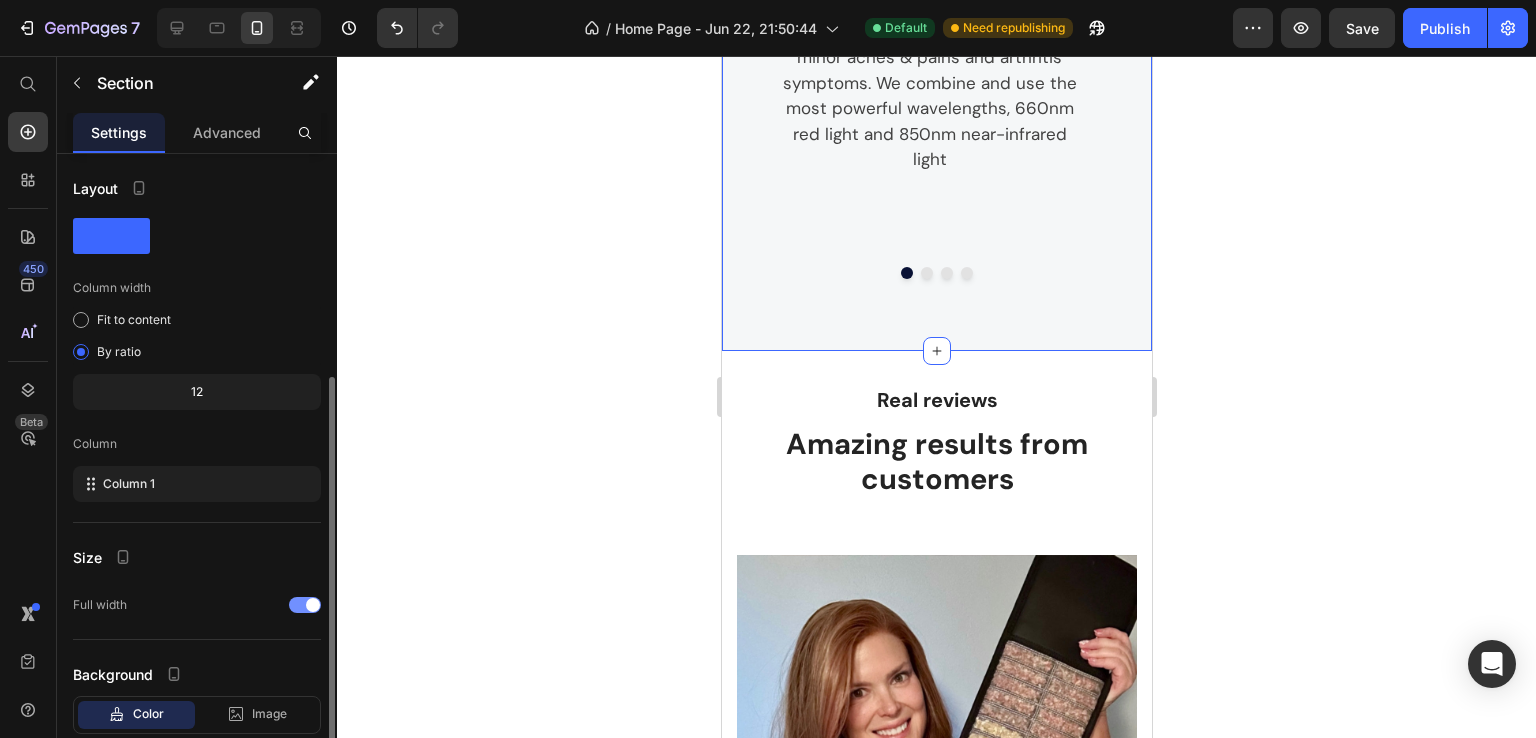 scroll, scrollTop: 121, scrollLeft: 0, axis: vertical 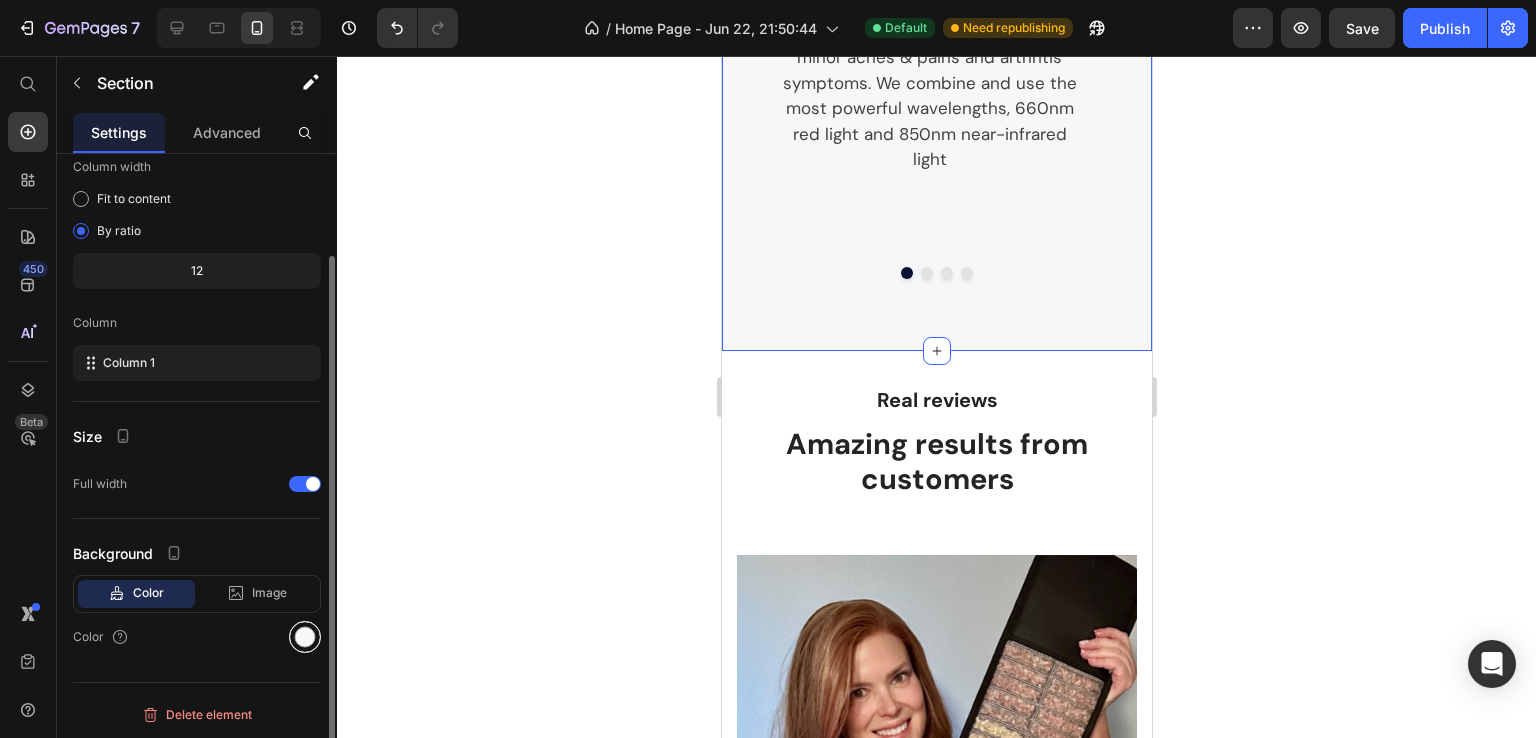 click at bounding box center [305, 637] 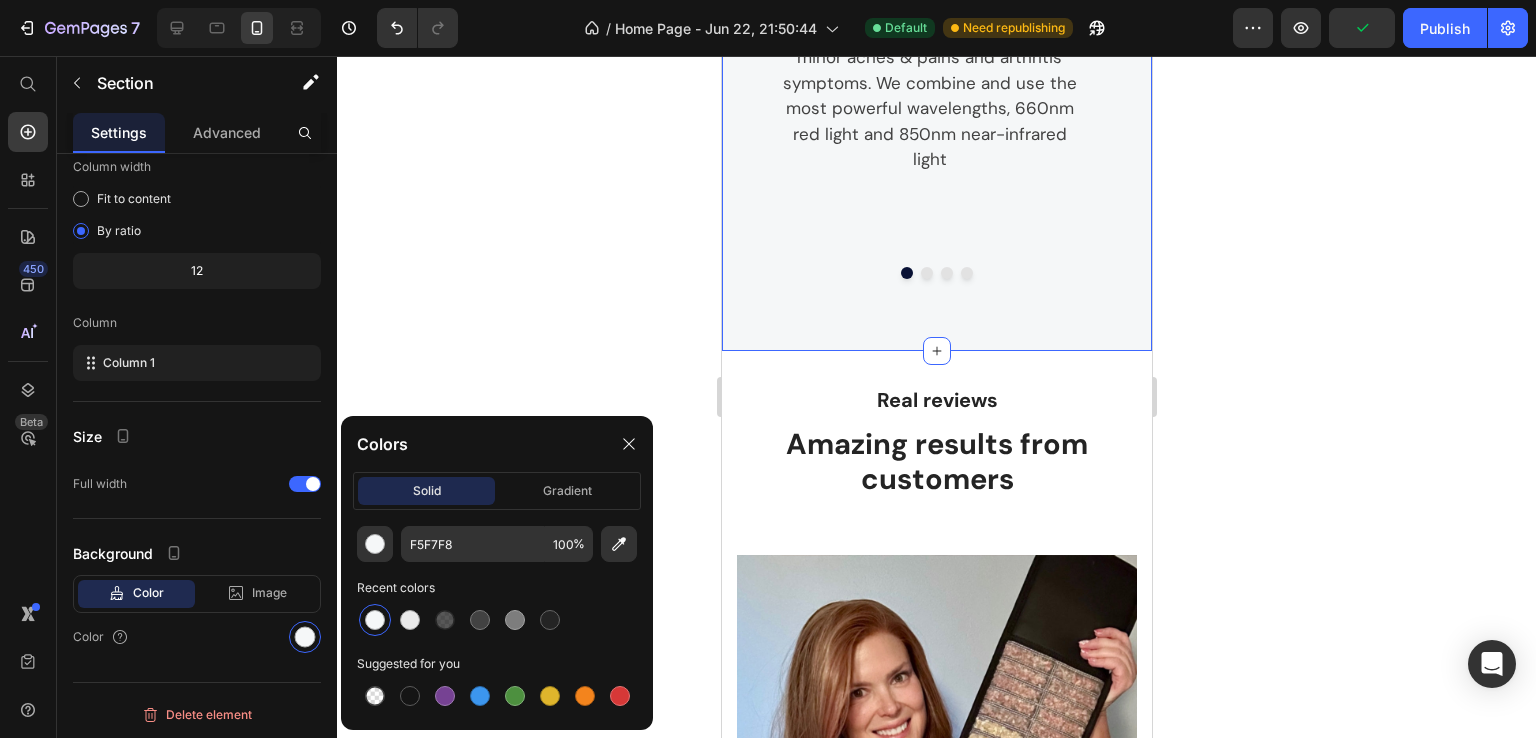 click 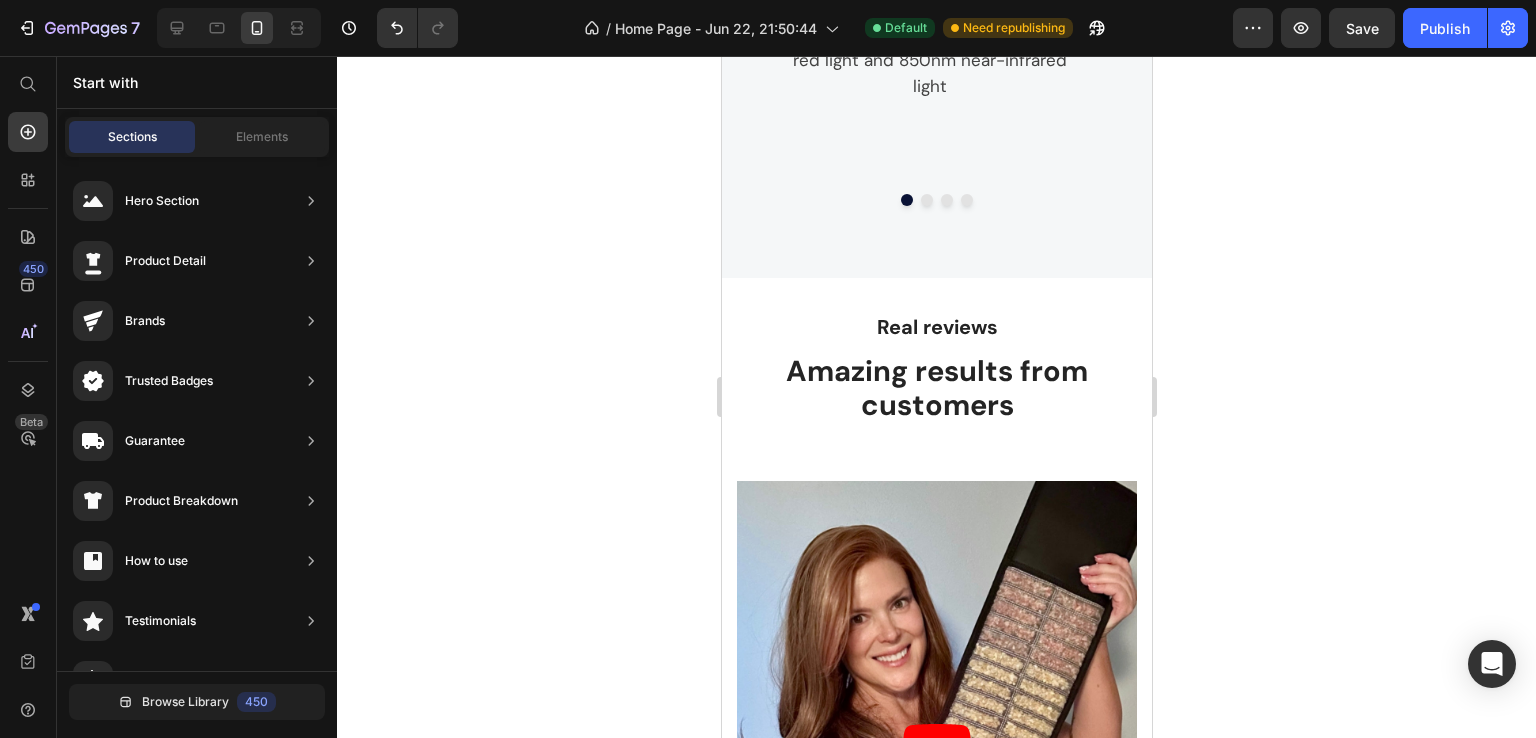 scroll, scrollTop: 0, scrollLeft: 0, axis: both 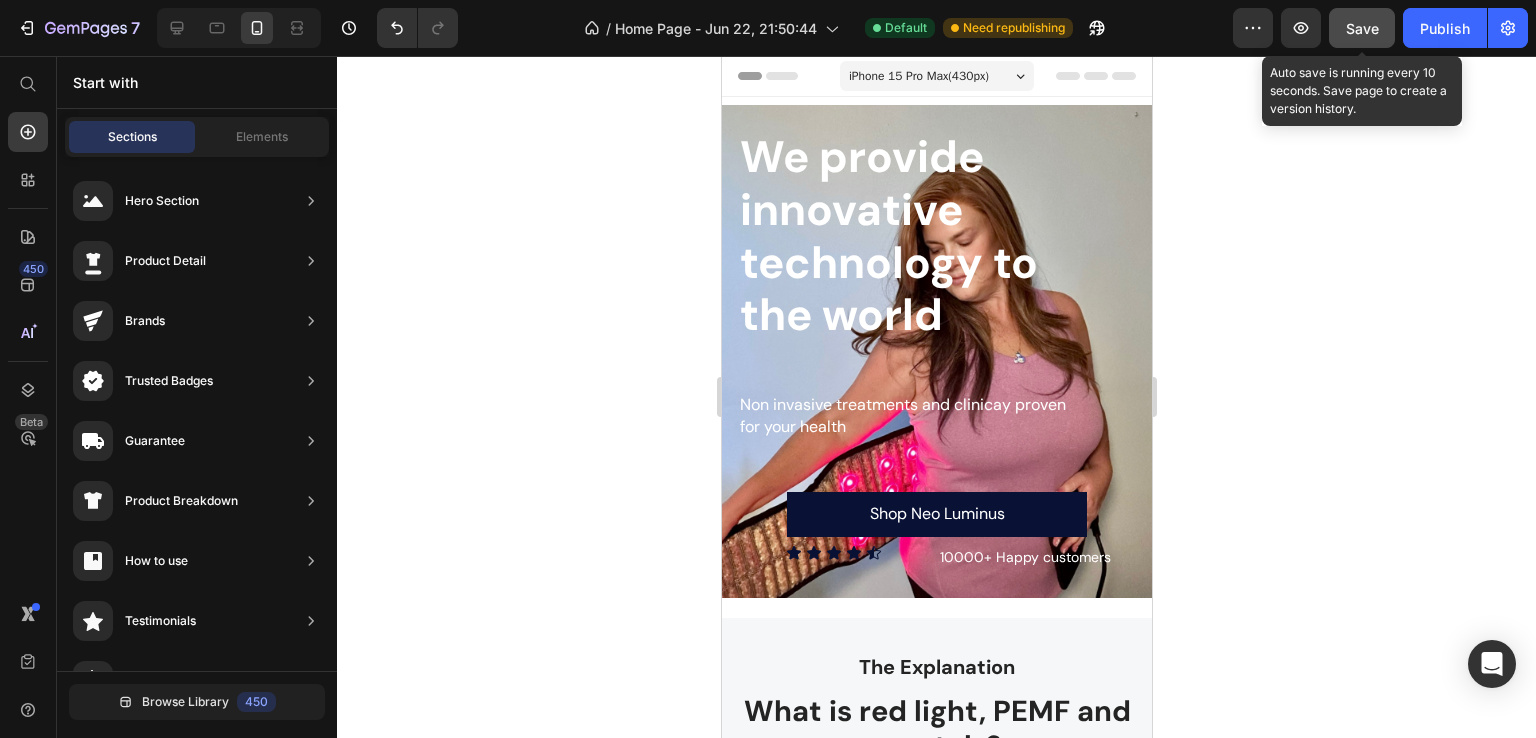 click on "Save" at bounding box center (1362, 28) 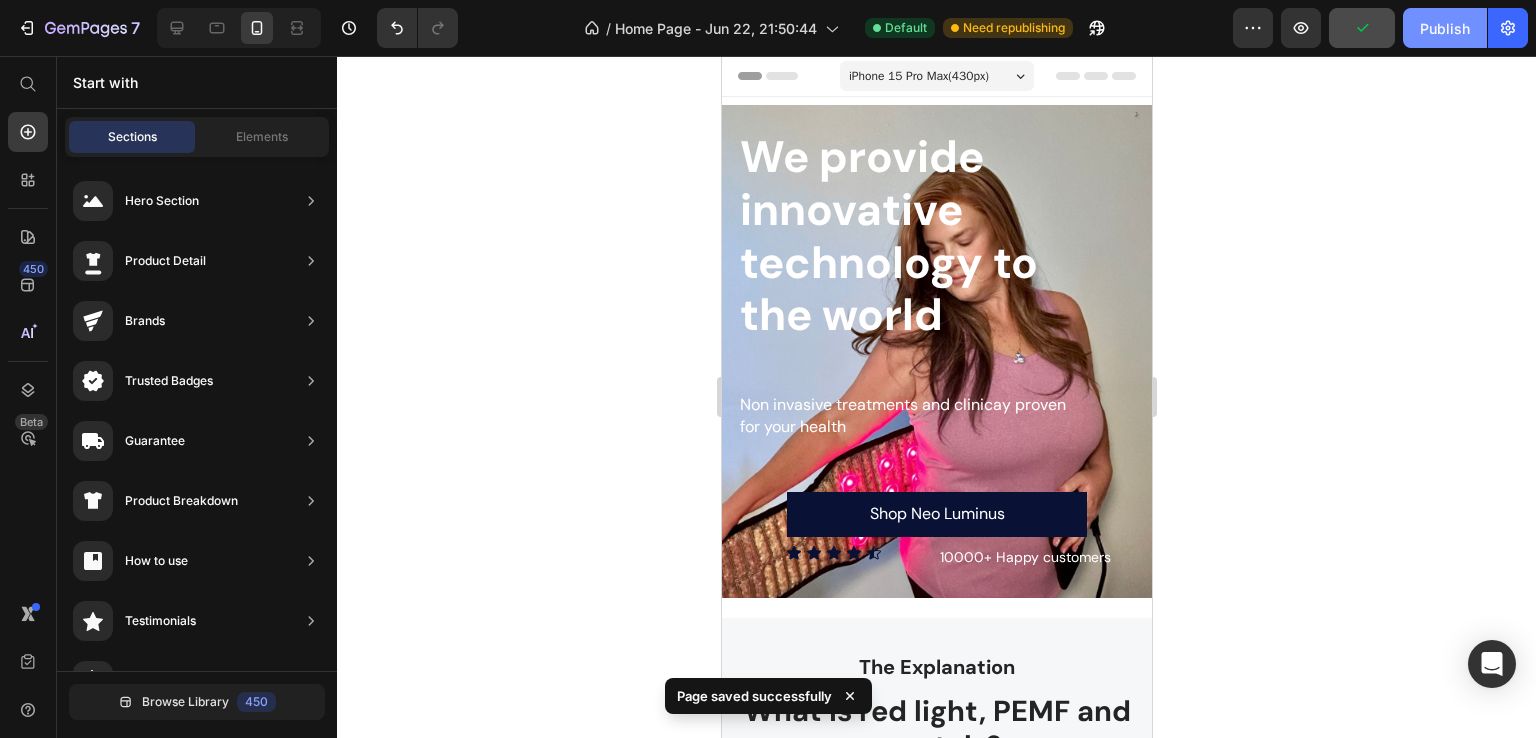click on "Publish" at bounding box center (1445, 28) 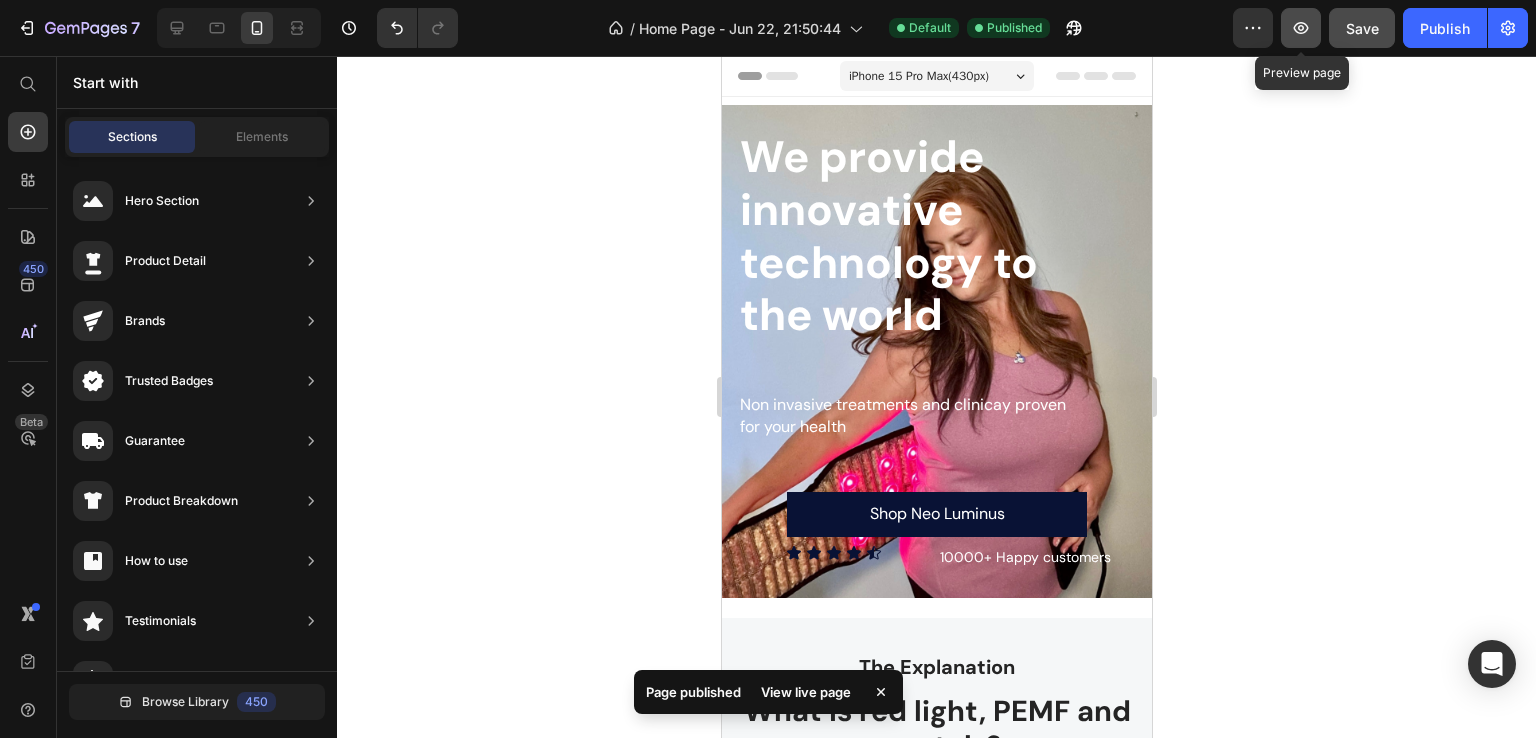 click 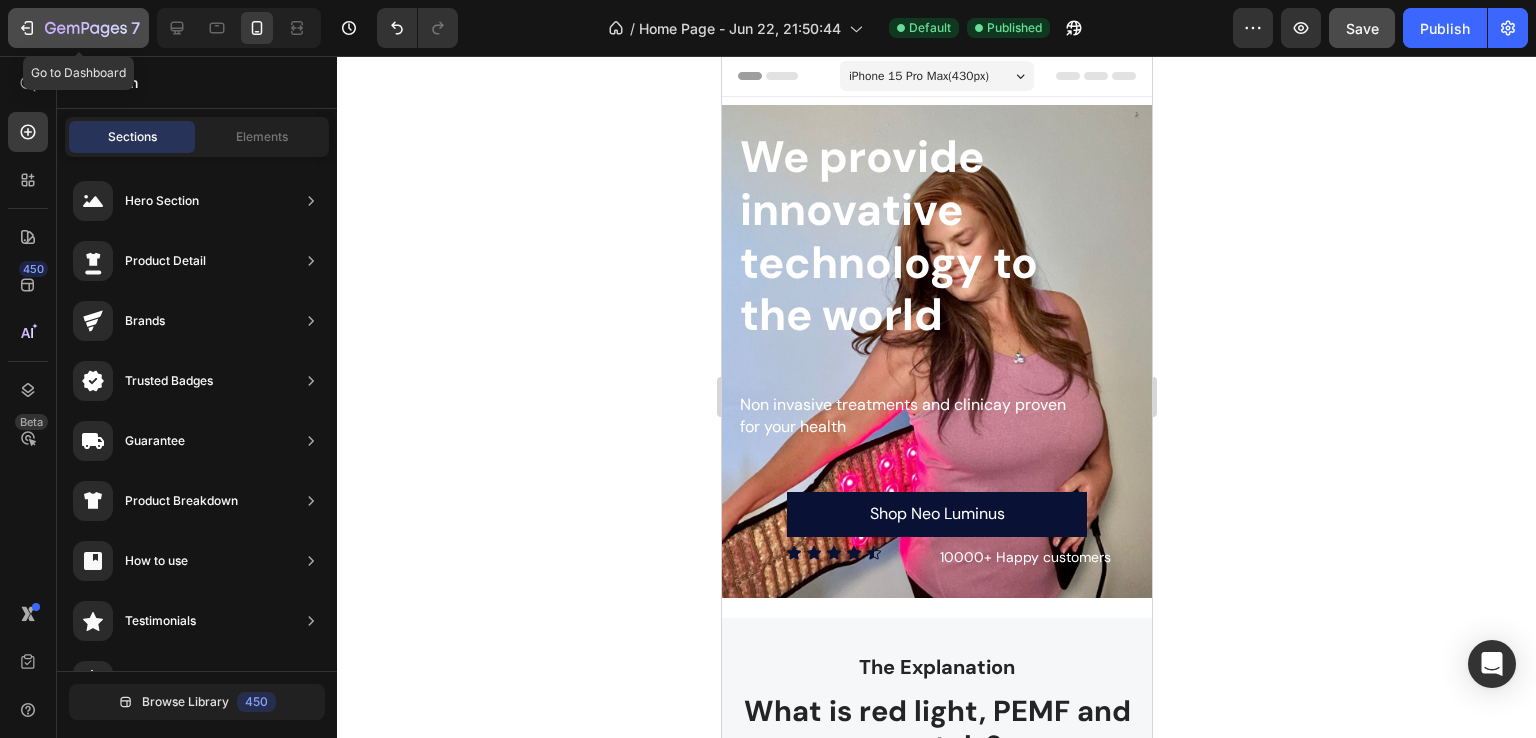 click on "7" 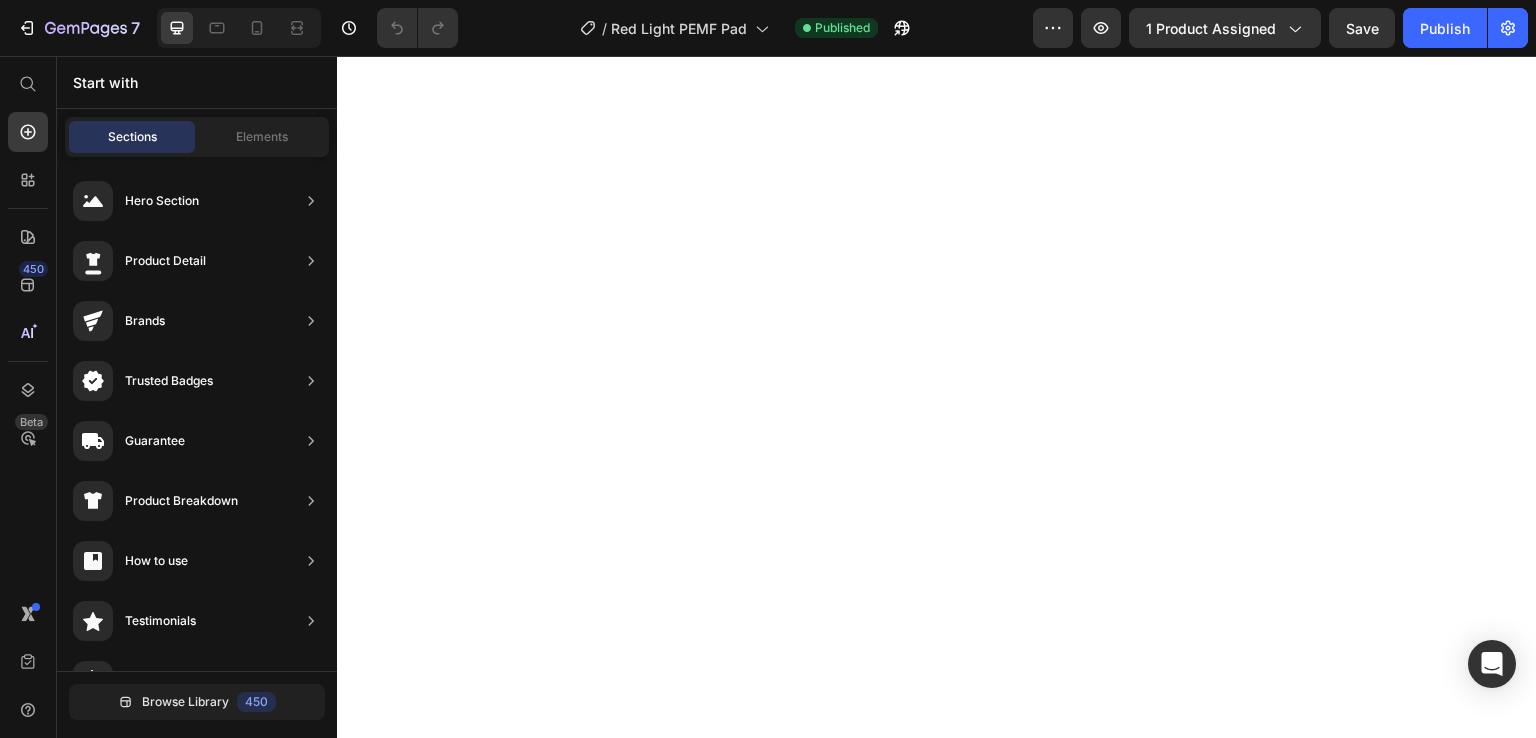 scroll, scrollTop: 0, scrollLeft: 0, axis: both 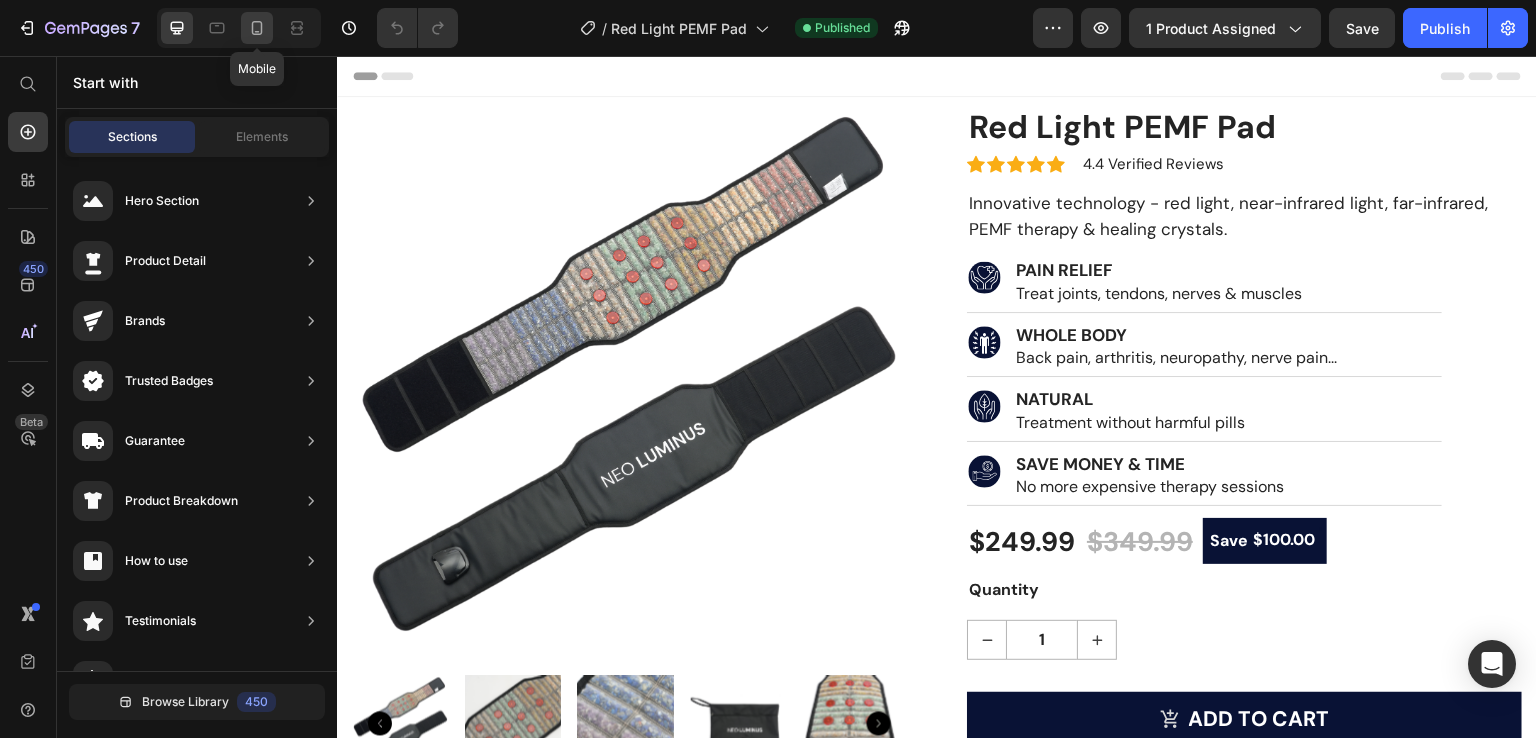 click 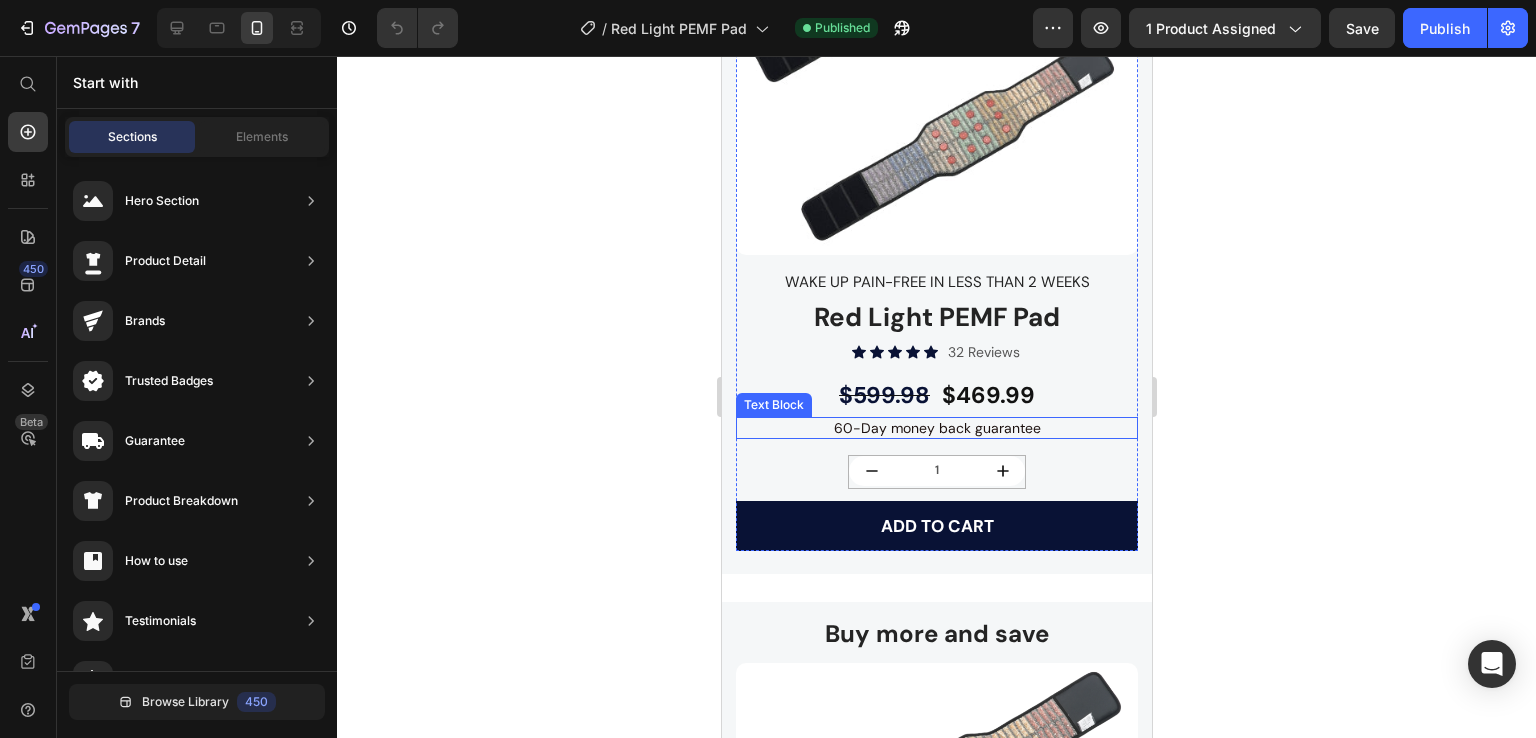 scroll, scrollTop: 5066, scrollLeft: 0, axis: vertical 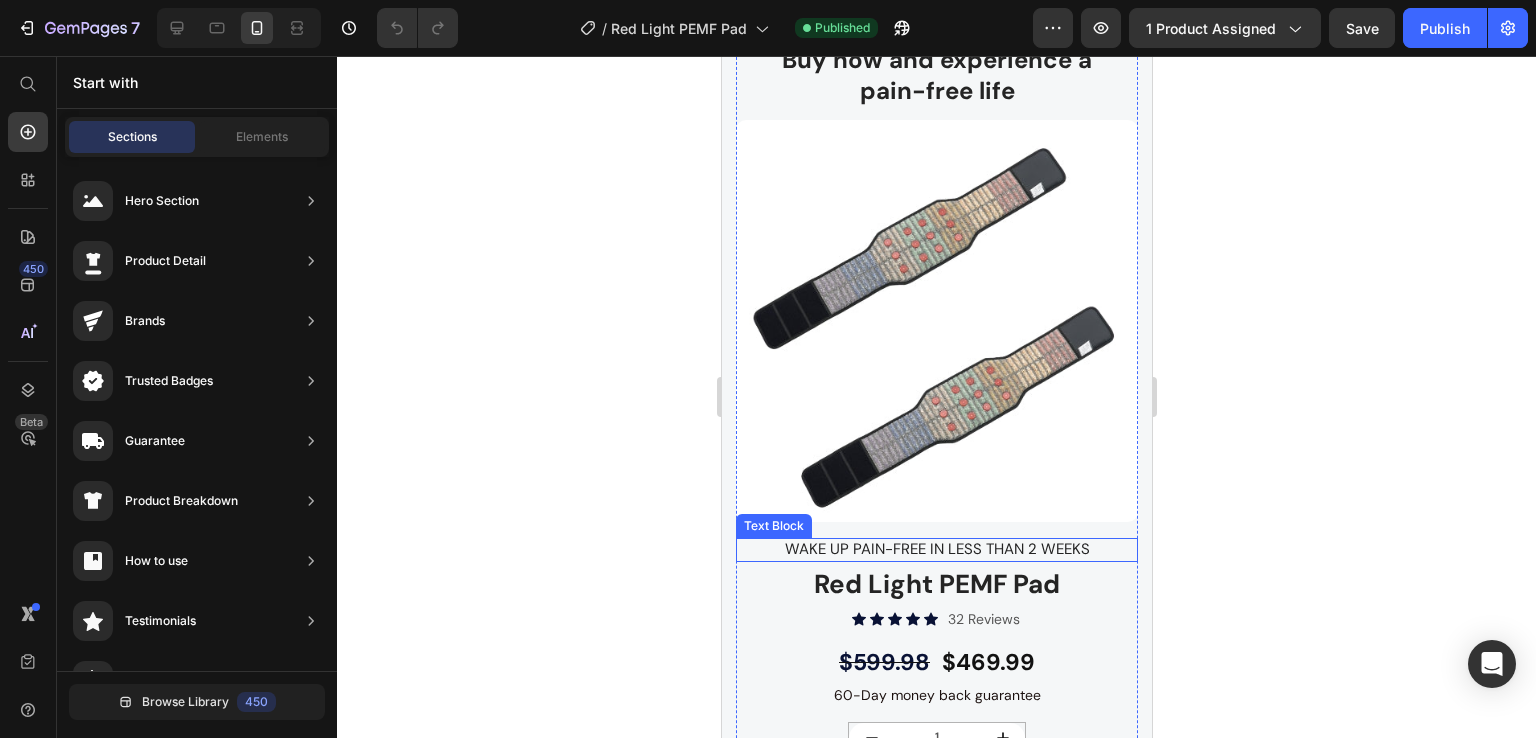 click on "Red Light PEMF Pad" at bounding box center [936, 585] 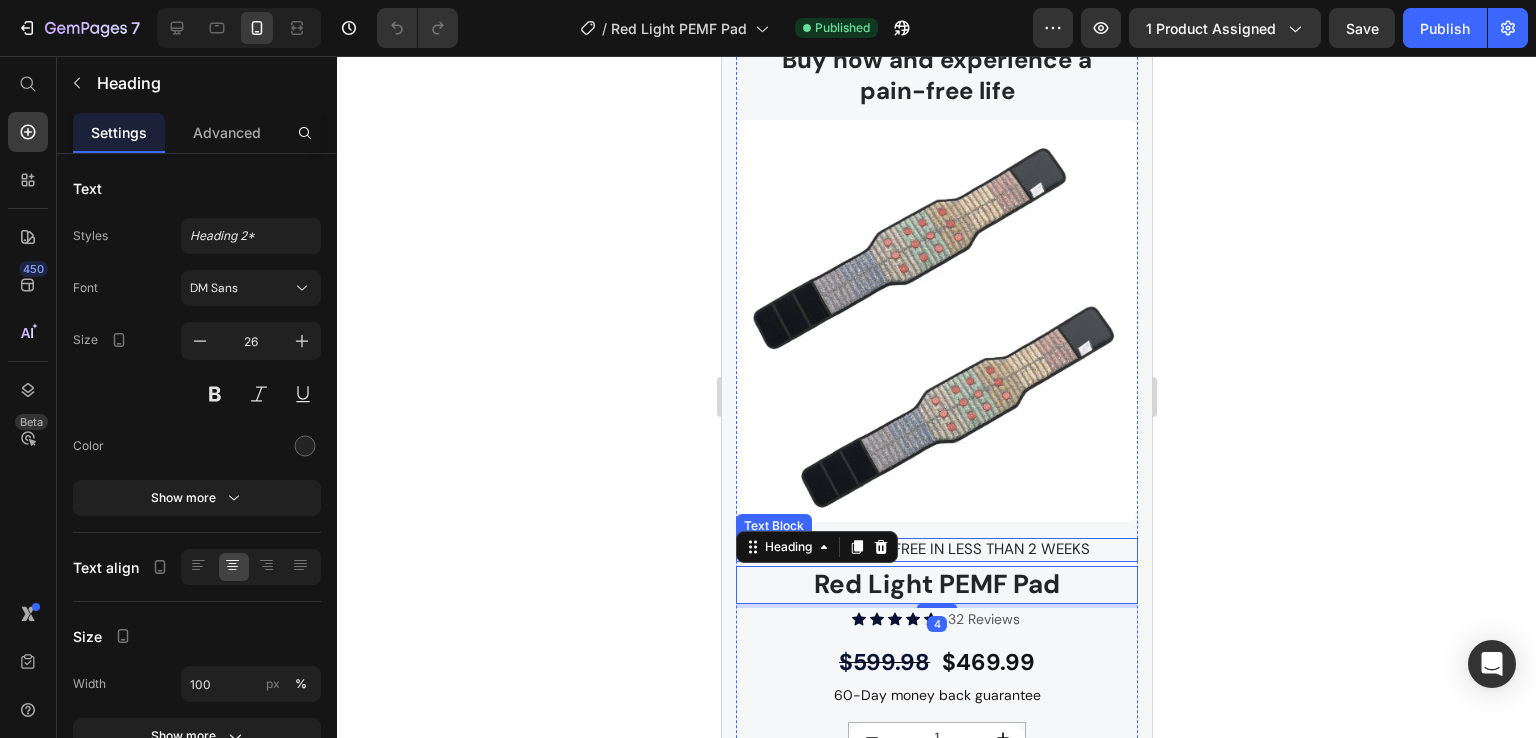 click on "Wake up pain-free in less than 2 weeks" at bounding box center [936, 550] 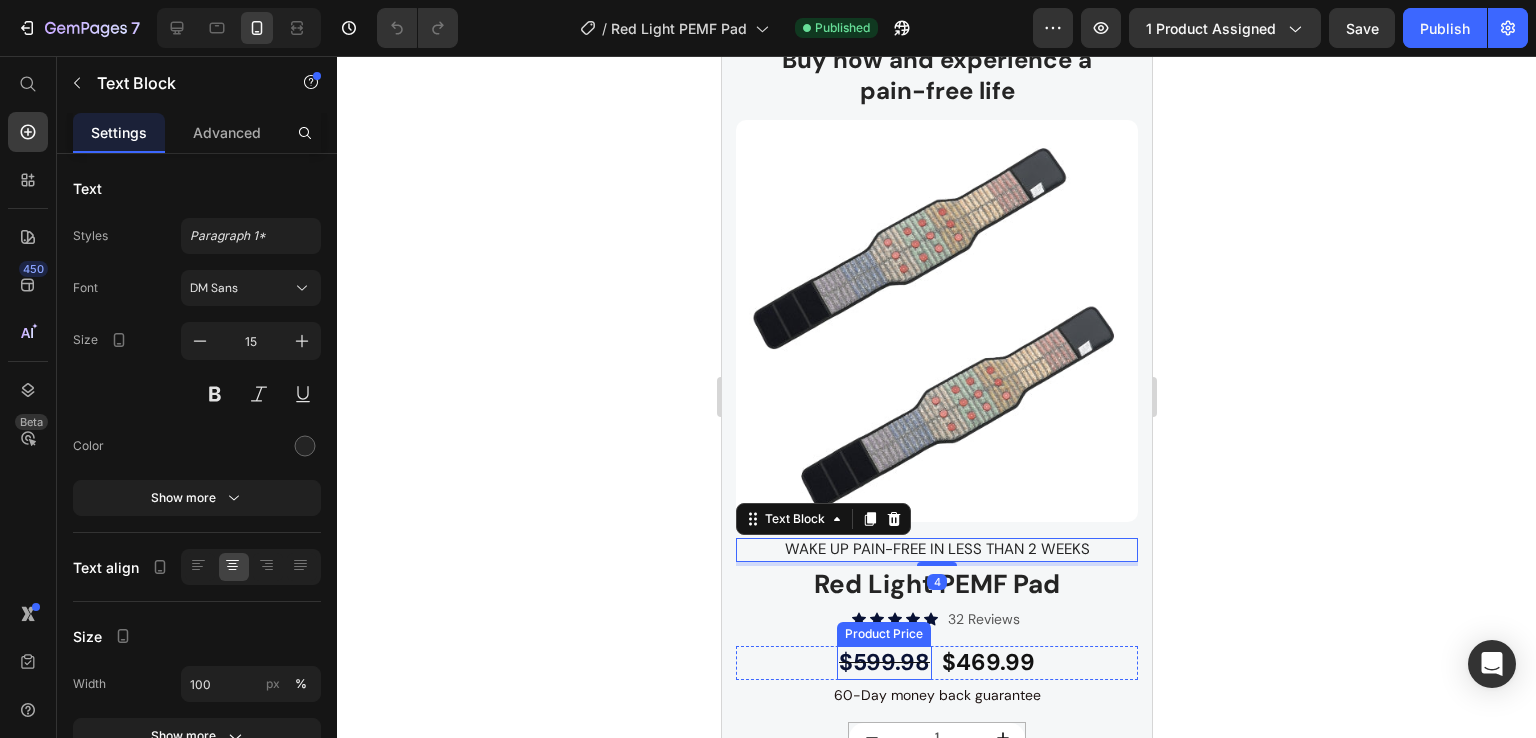 click on "$599.98" at bounding box center (883, 663) 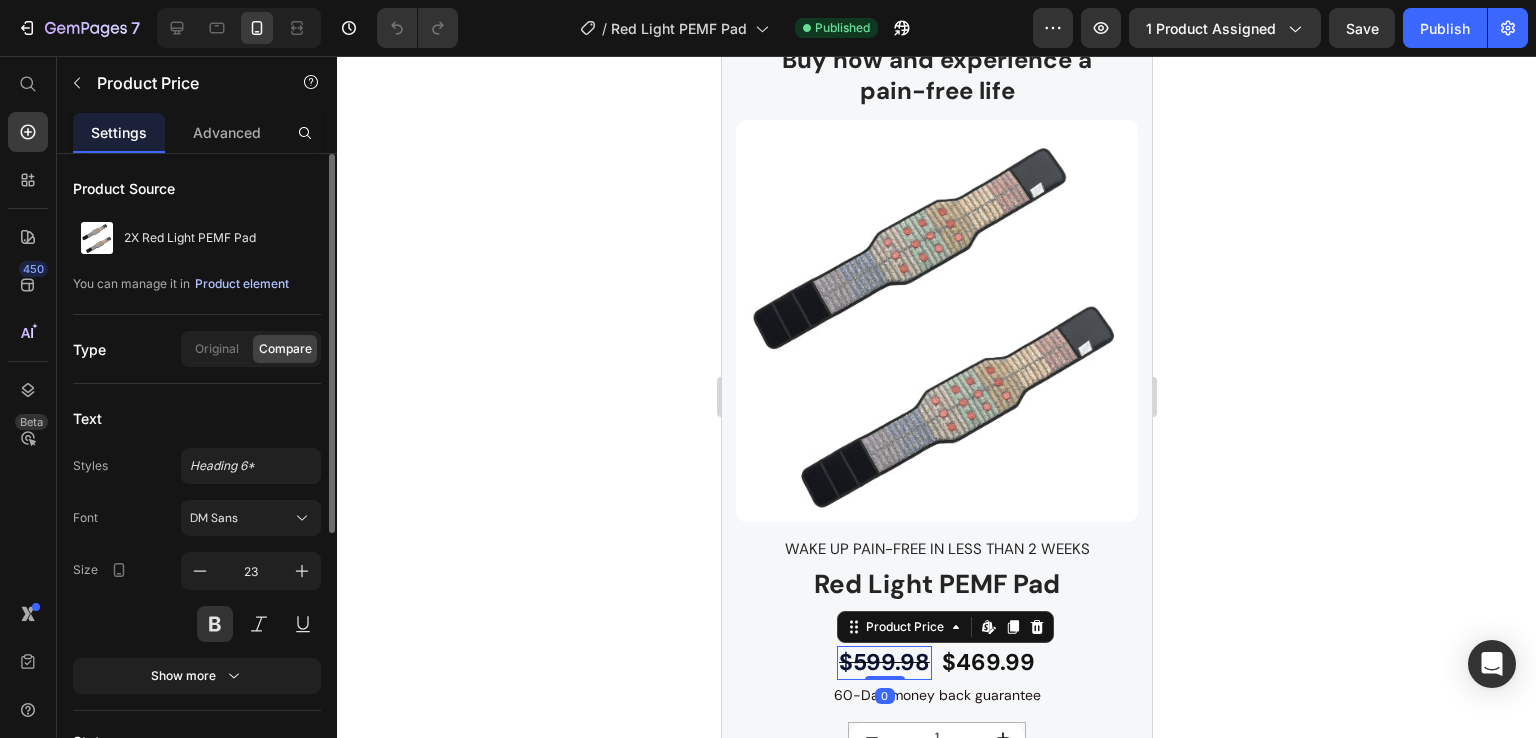 click on "Product element" at bounding box center (242, 284) 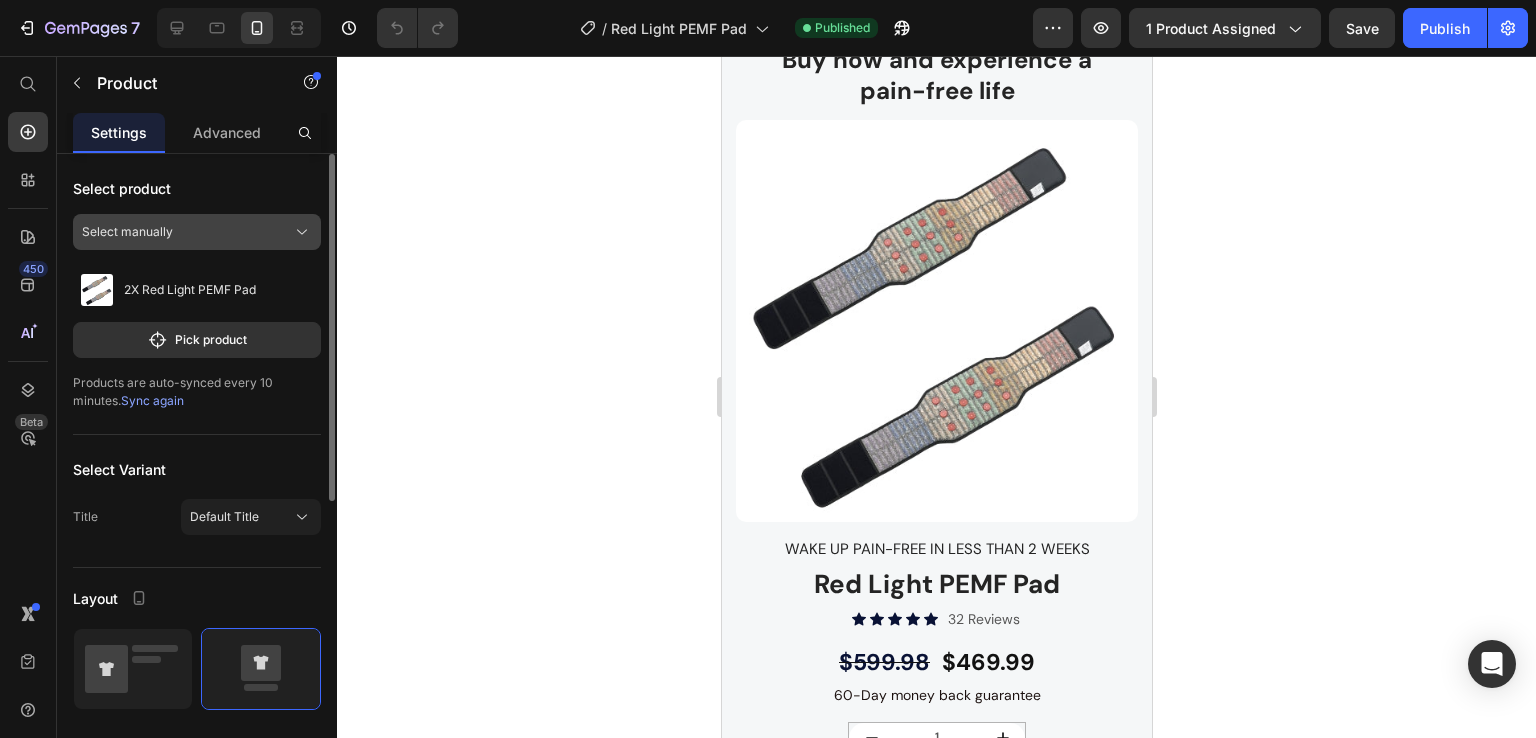 click on "Select manually" 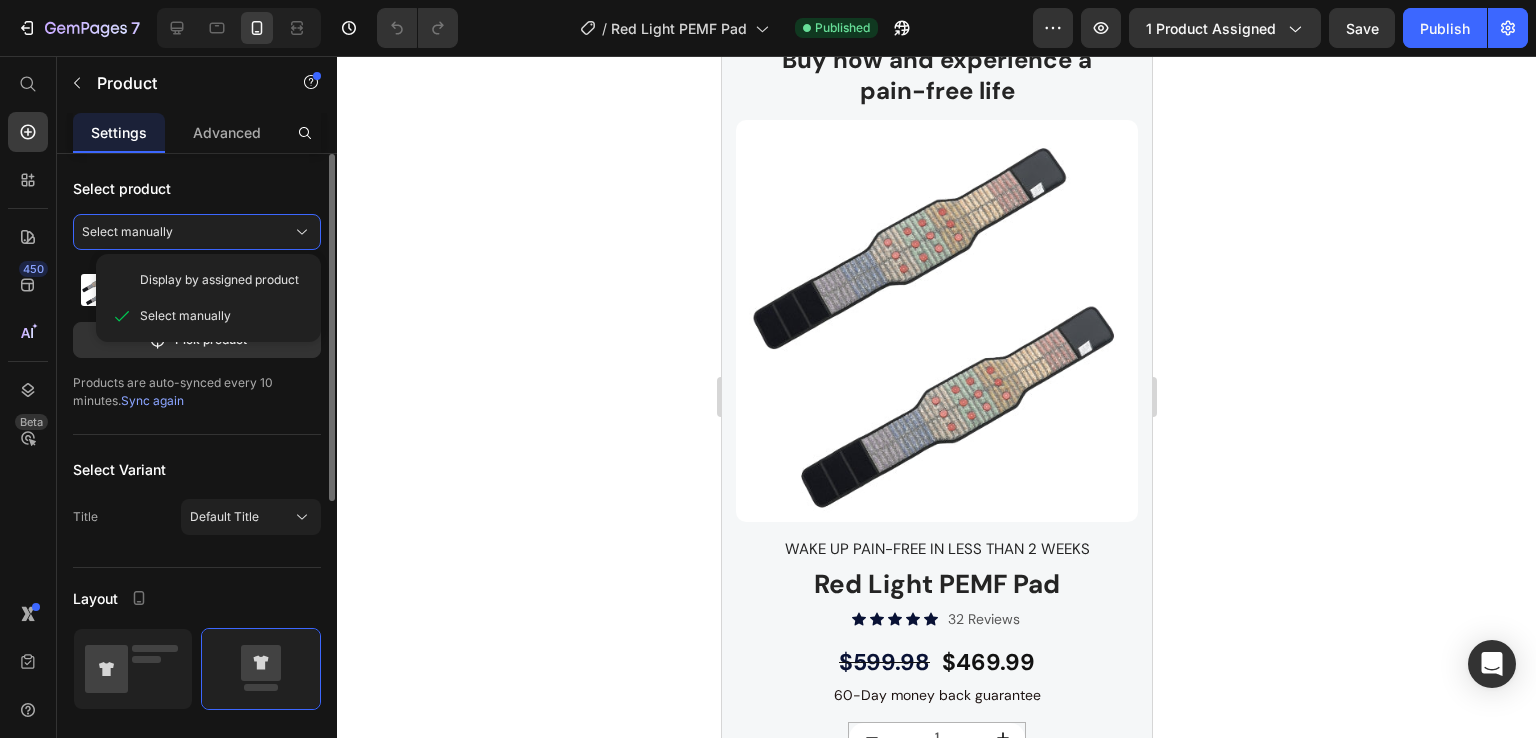 click on "Select product" at bounding box center (197, 188) 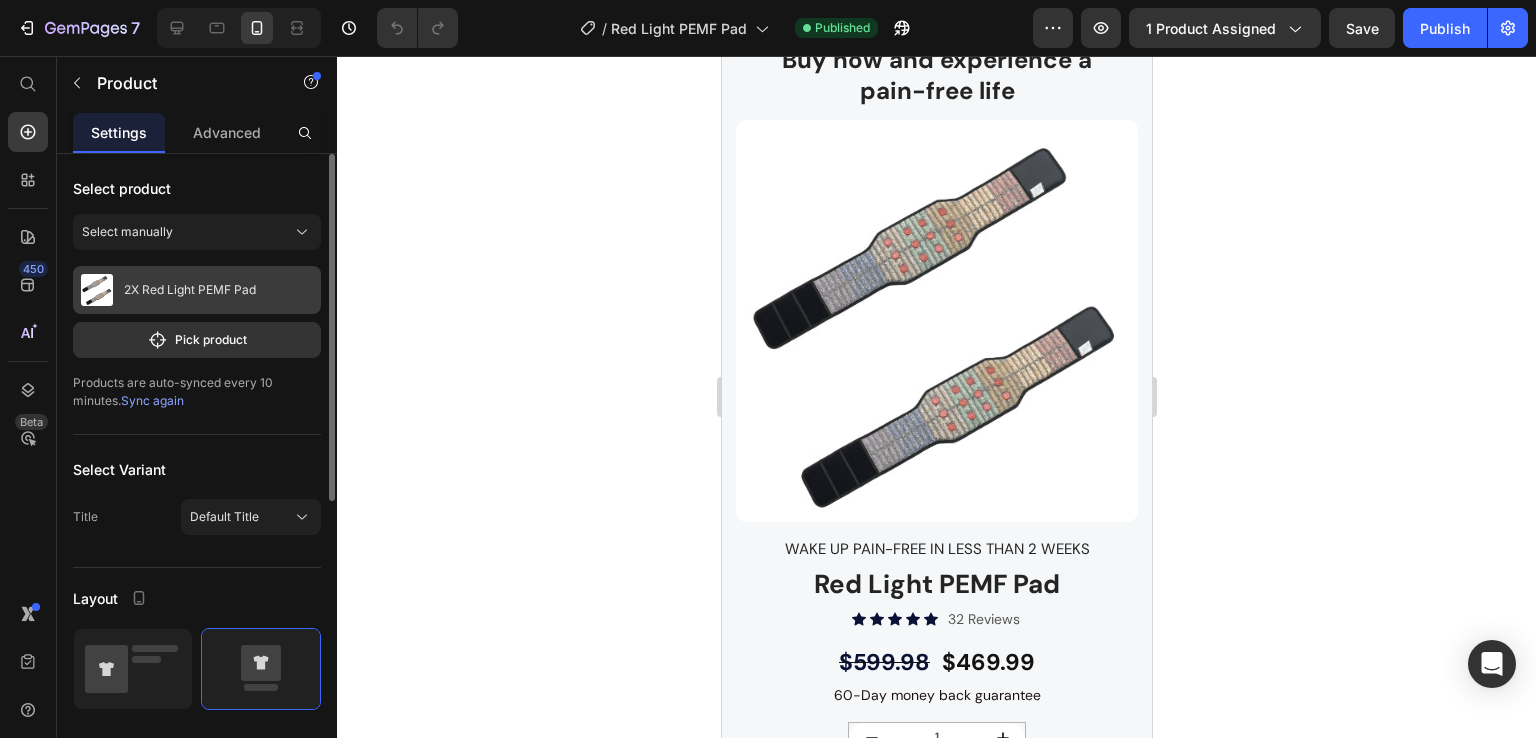 click on "2X Red Light PEMF Pad" at bounding box center [190, 290] 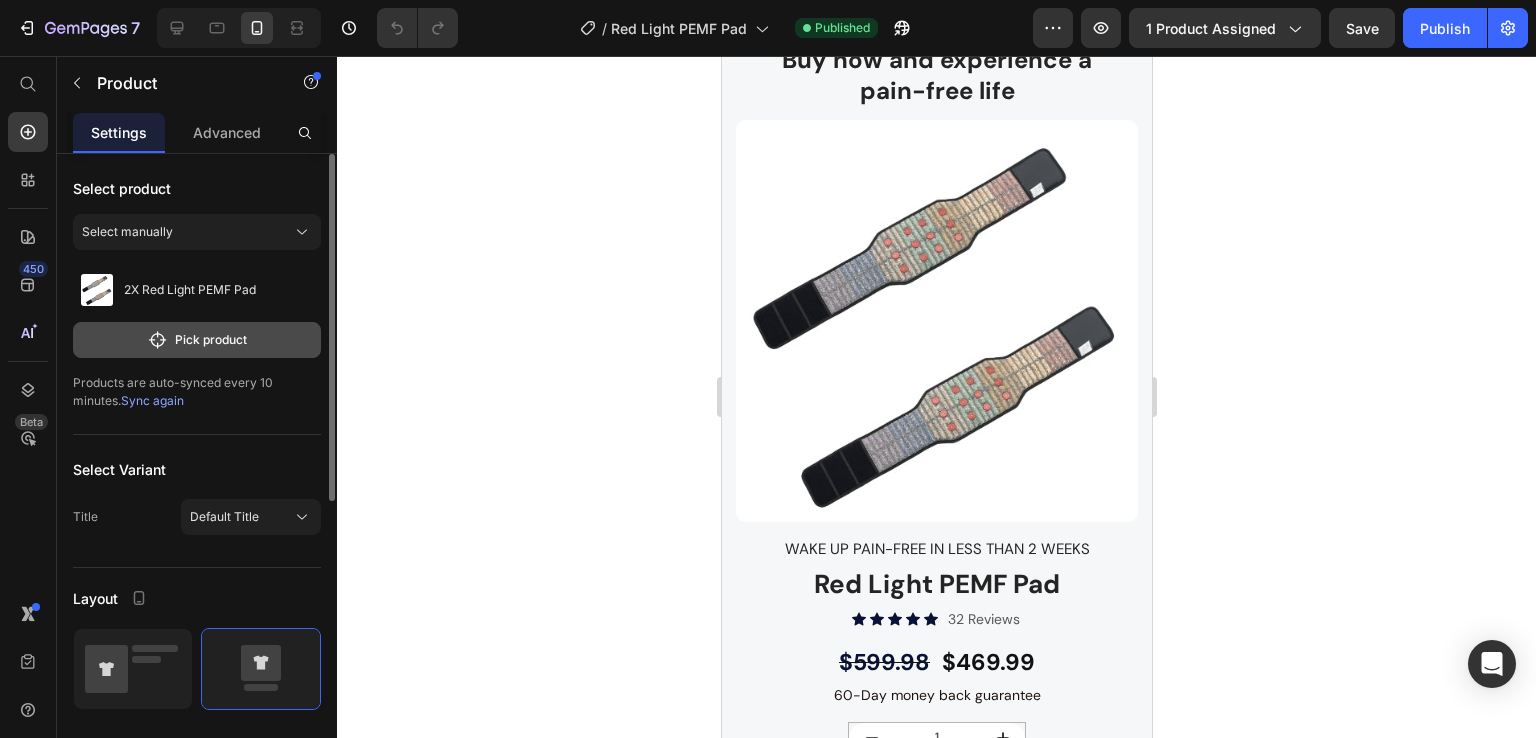 click on "Pick product" at bounding box center (197, 340) 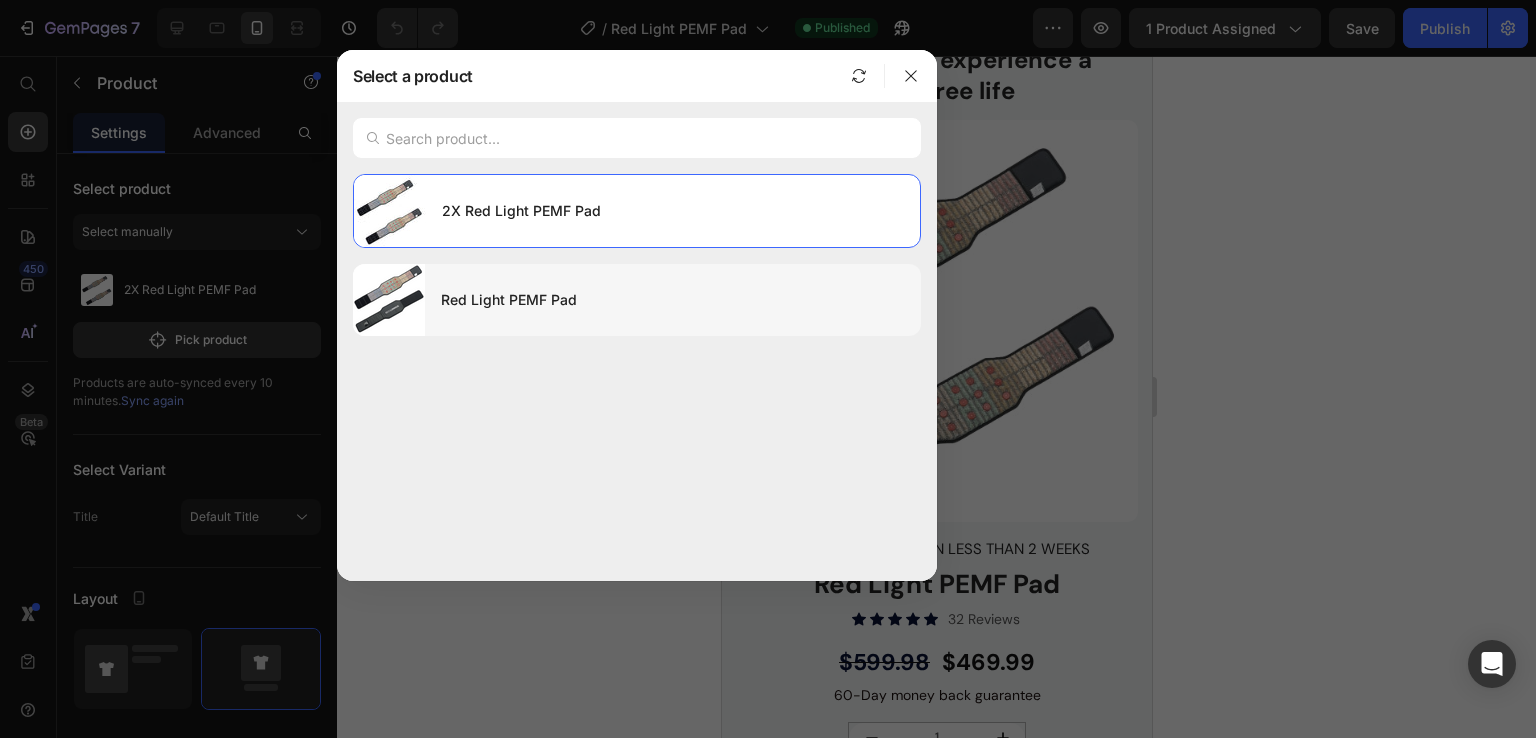click on "Red Light PEMF Pad" at bounding box center [673, 300] 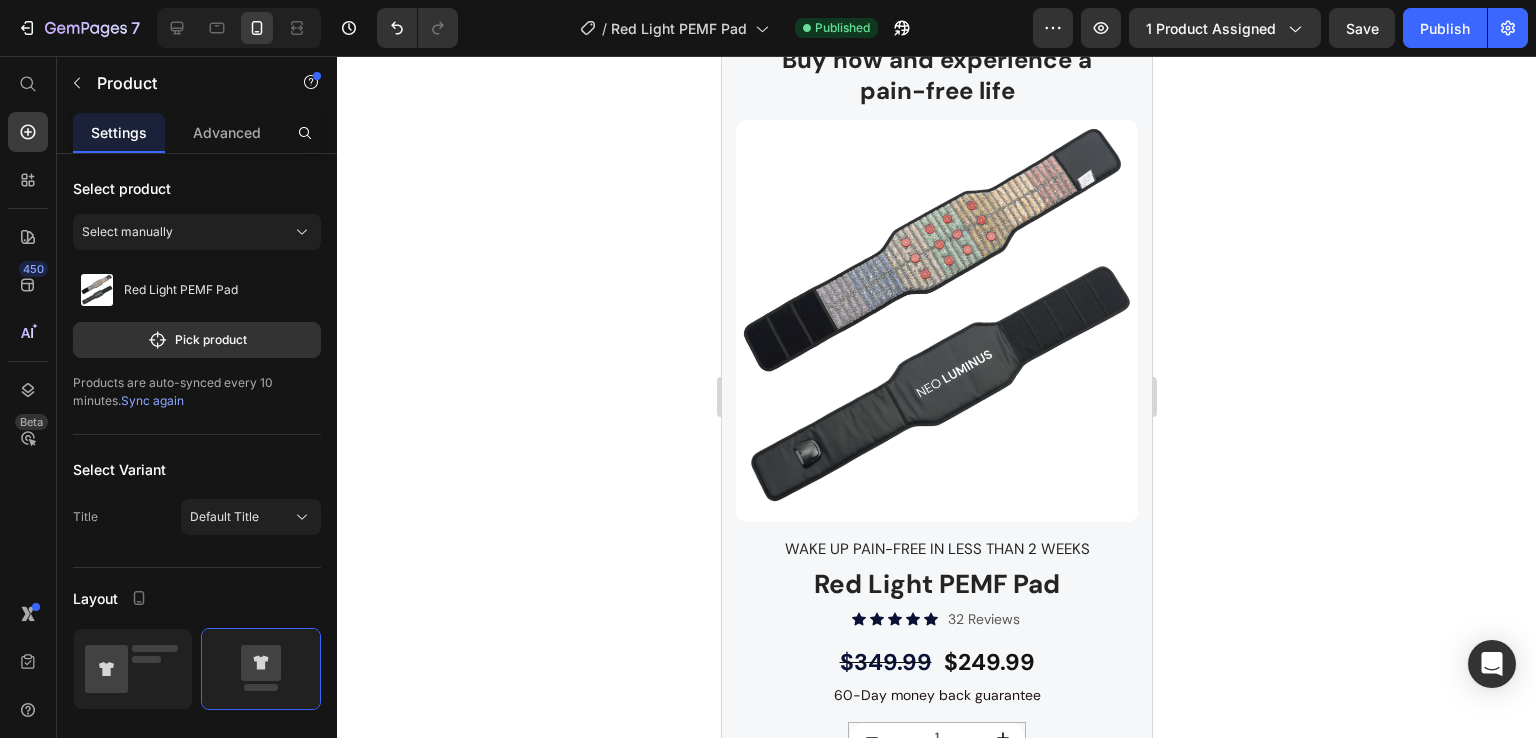 click 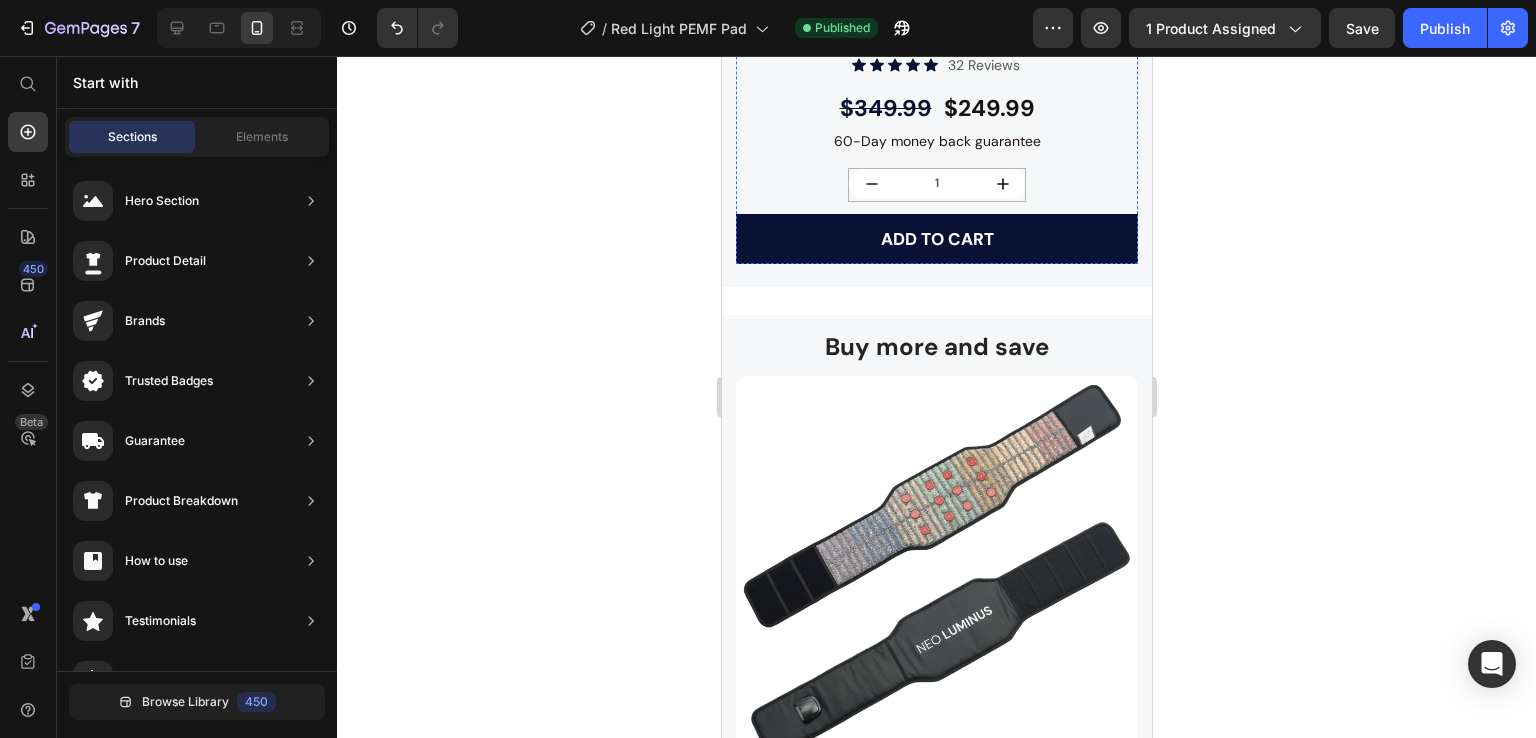 scroll, scrollTop: 5866, scrollLeft: 0, axis: vertical 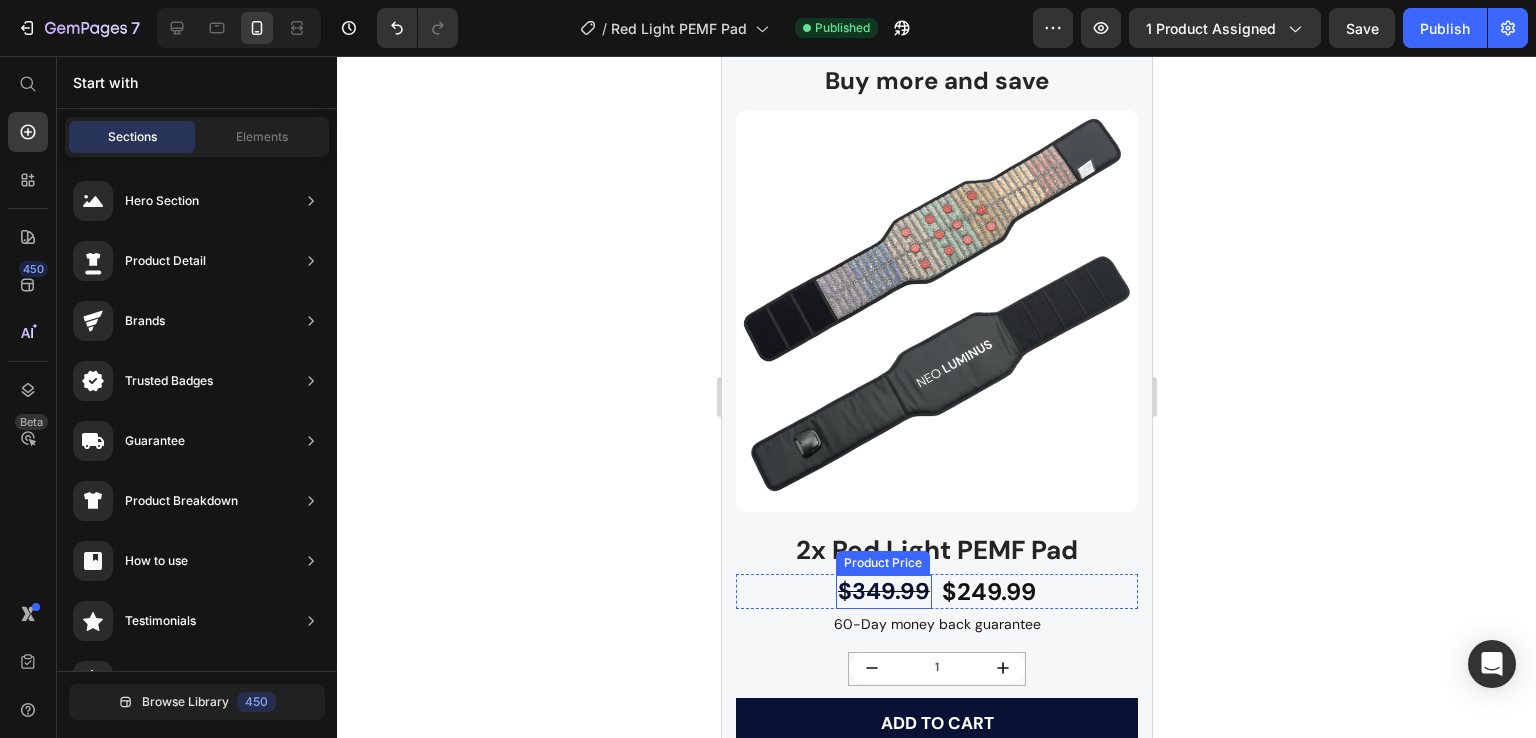 click on "$349.99" at bounding box center [883, 592] 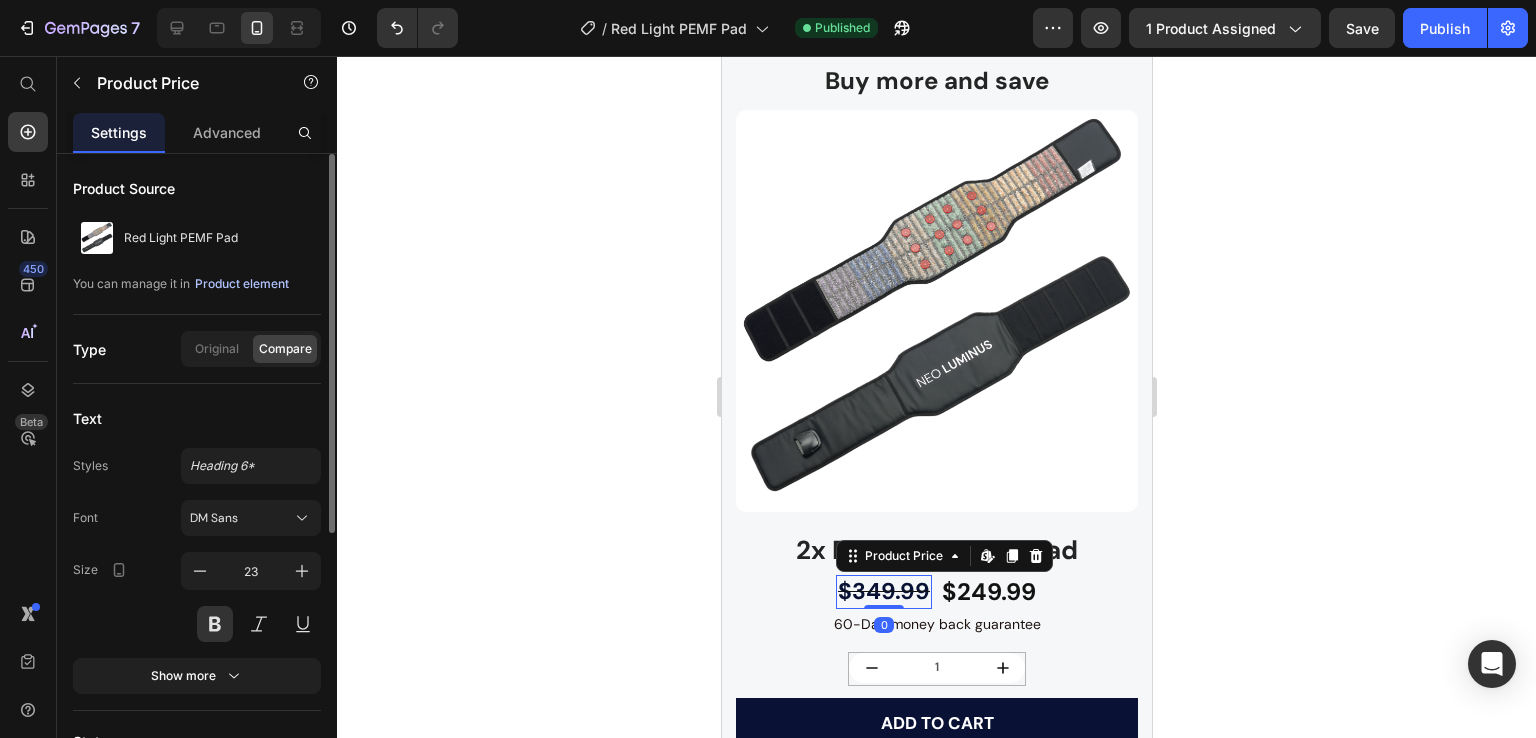 click on "Product element" at bounding box center [242, 284] 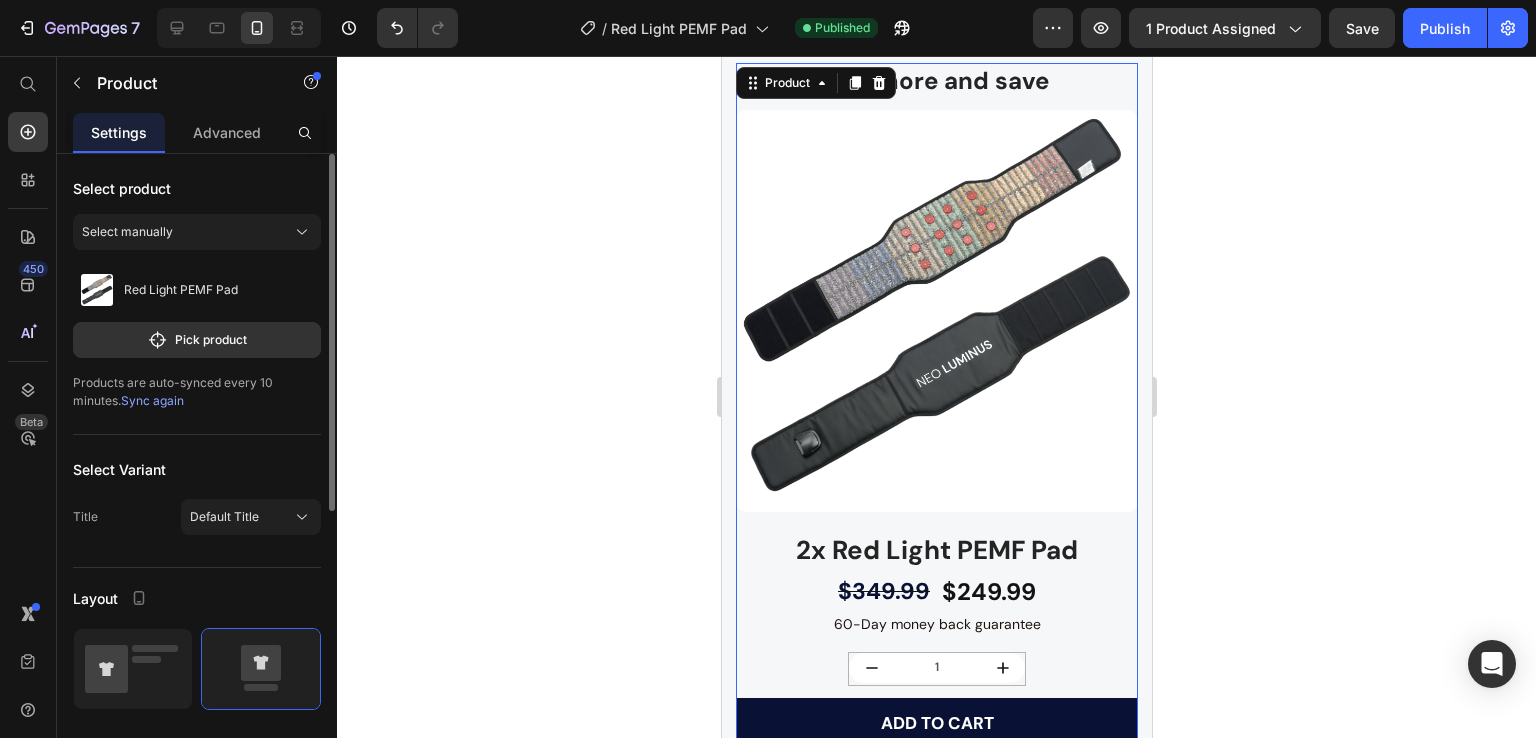 click on "Red Light PEMF Pad" at bounding box center (197, 290) 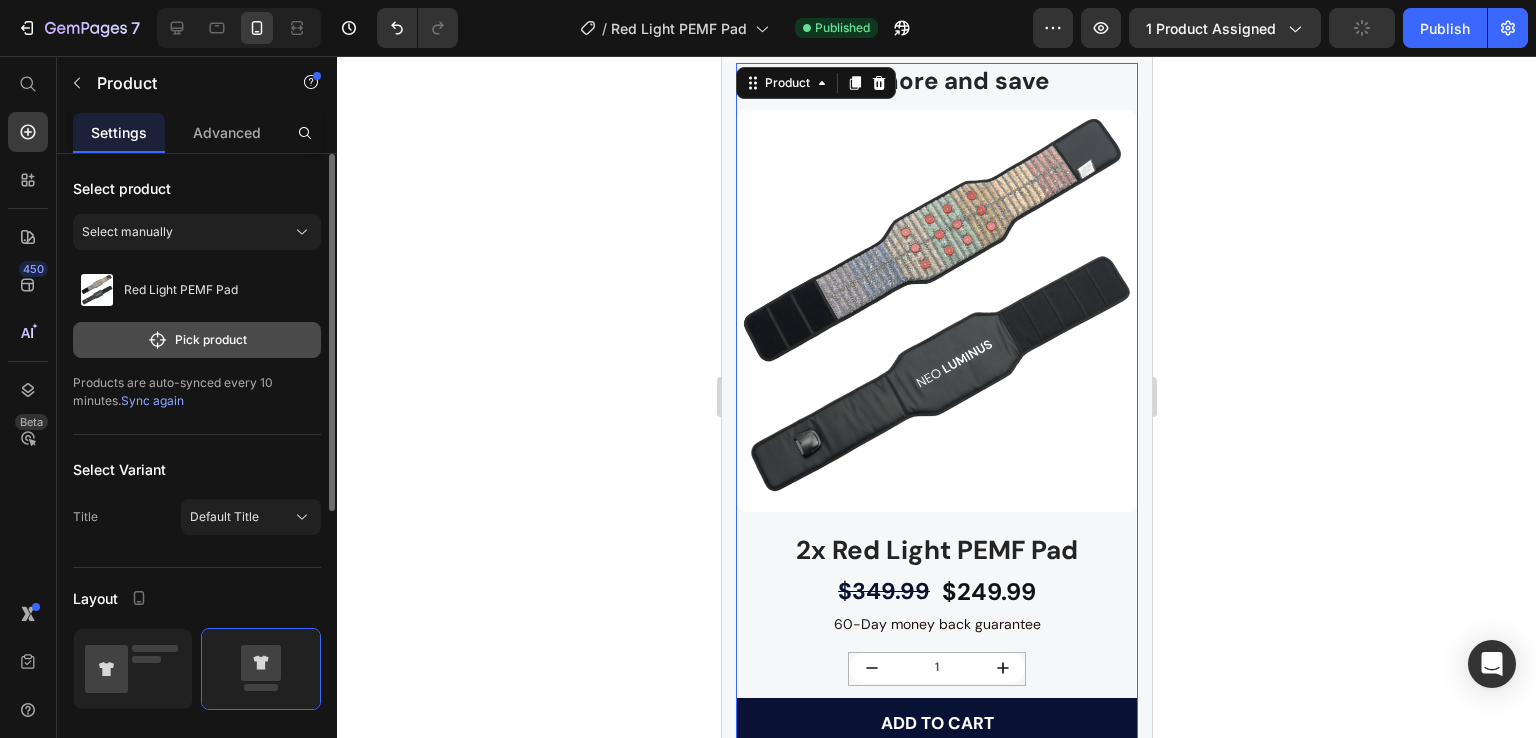 click on "Pick product" at bounding box center [197, 340] 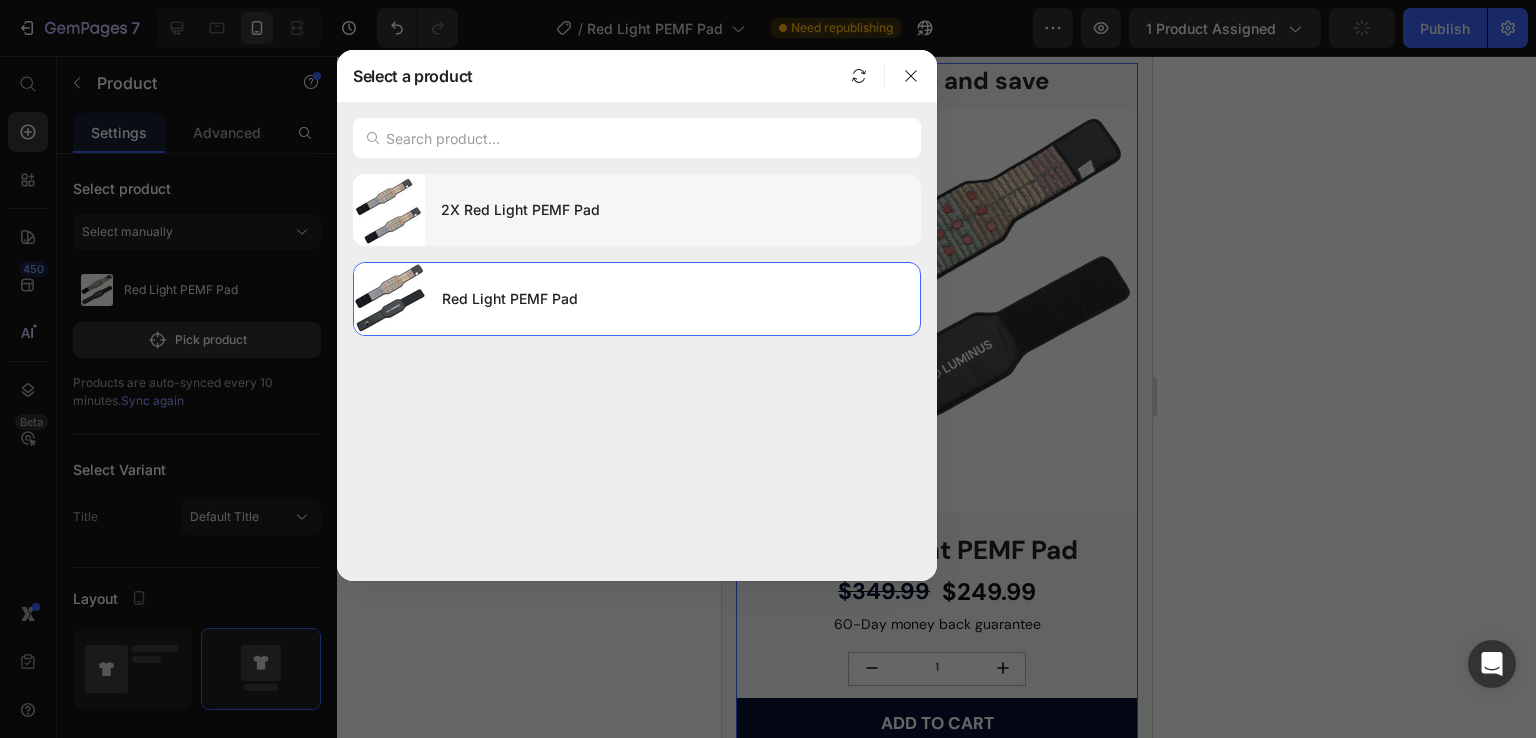 click at bounding box center (389, 210) 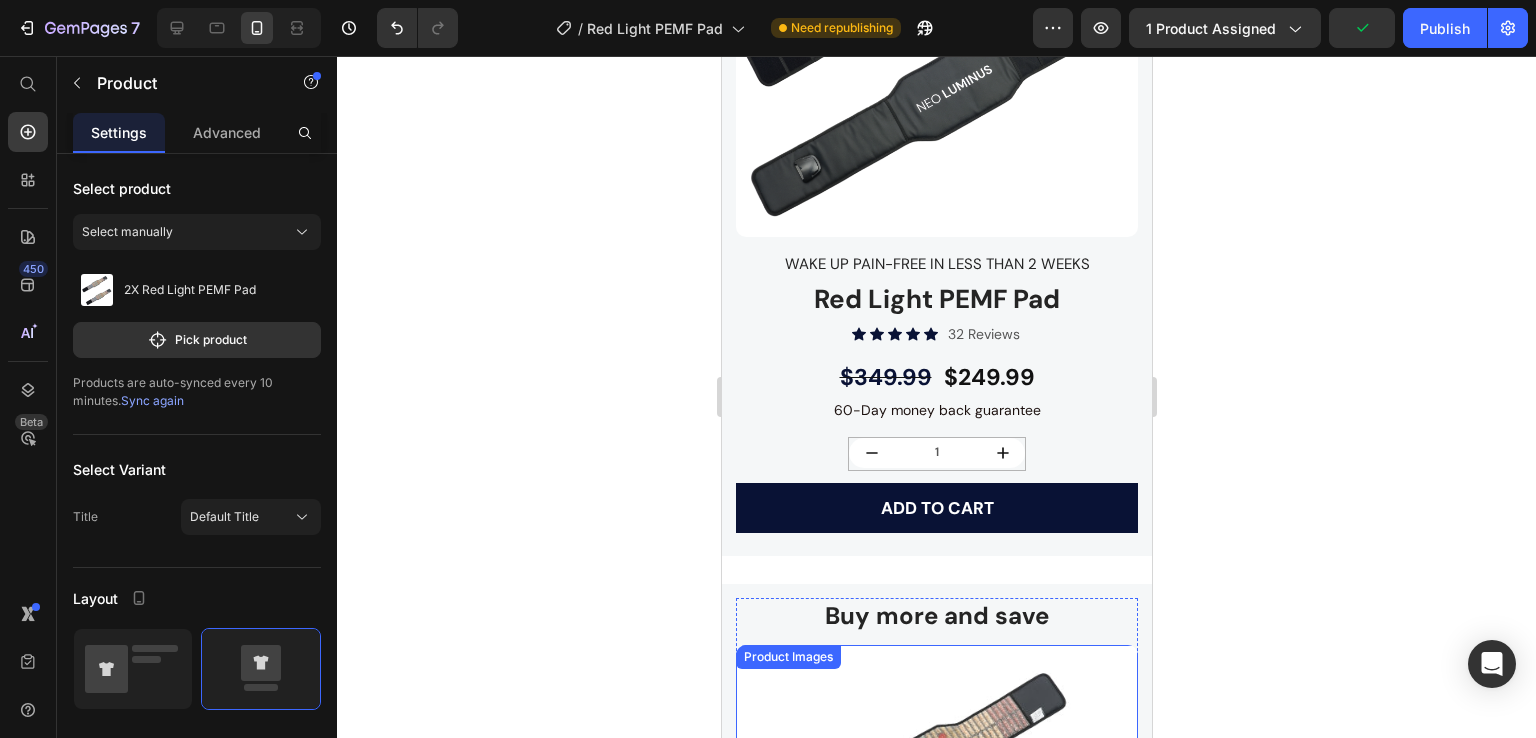 scroll, scrollTop: 5333, scrollLeft: 0, axis: vertical 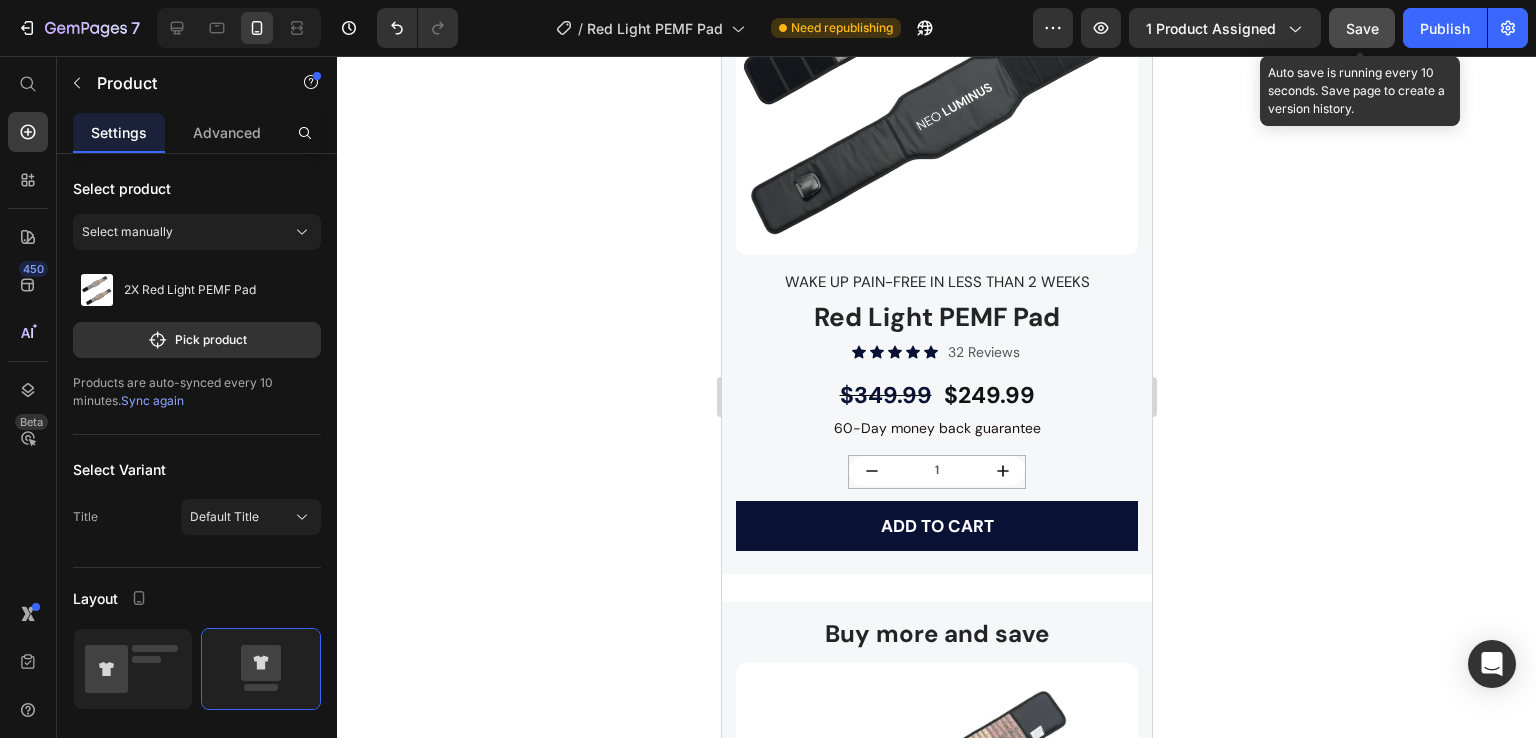 click on "Save" at bounding box center (1362, 28) 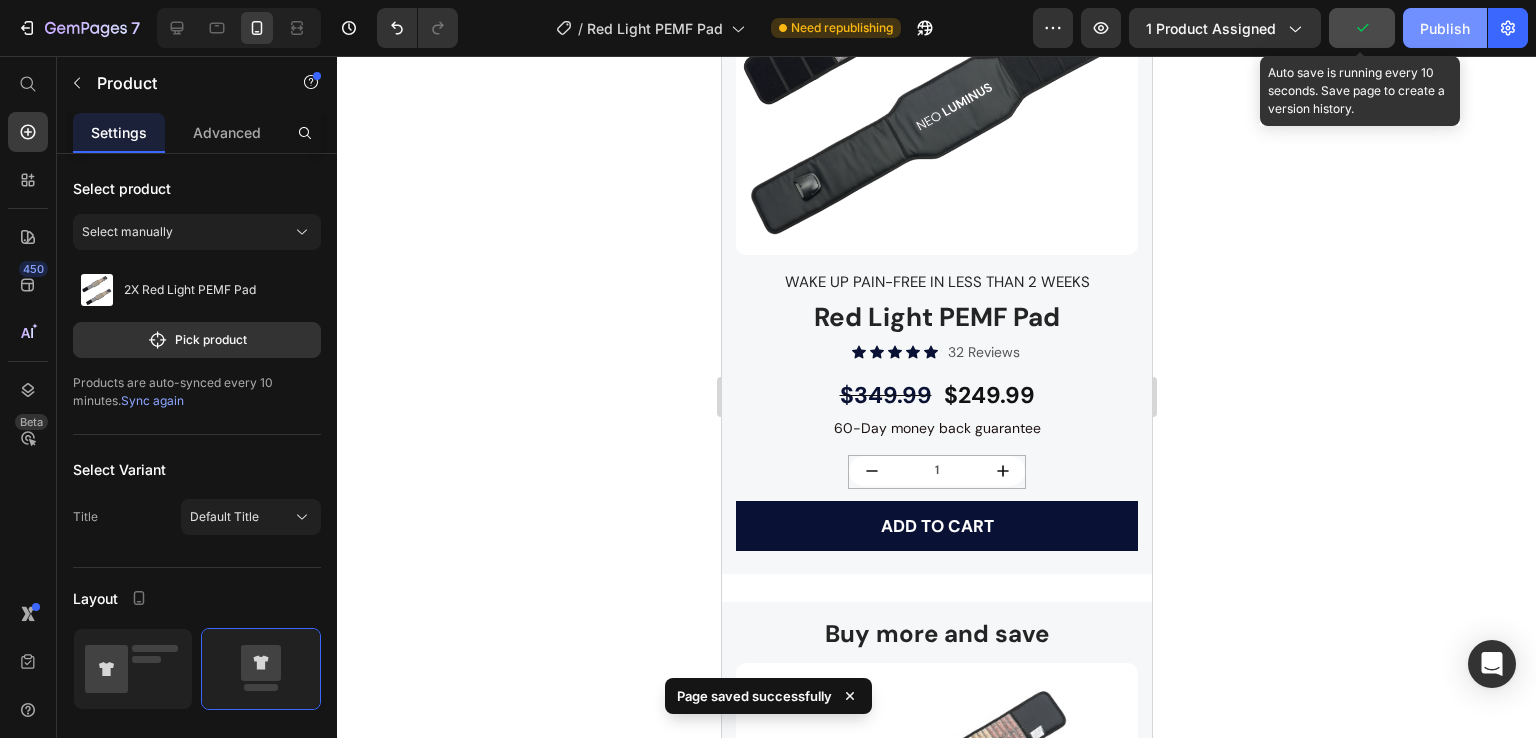 click on "Publish" at bounding box center (1445, 28) 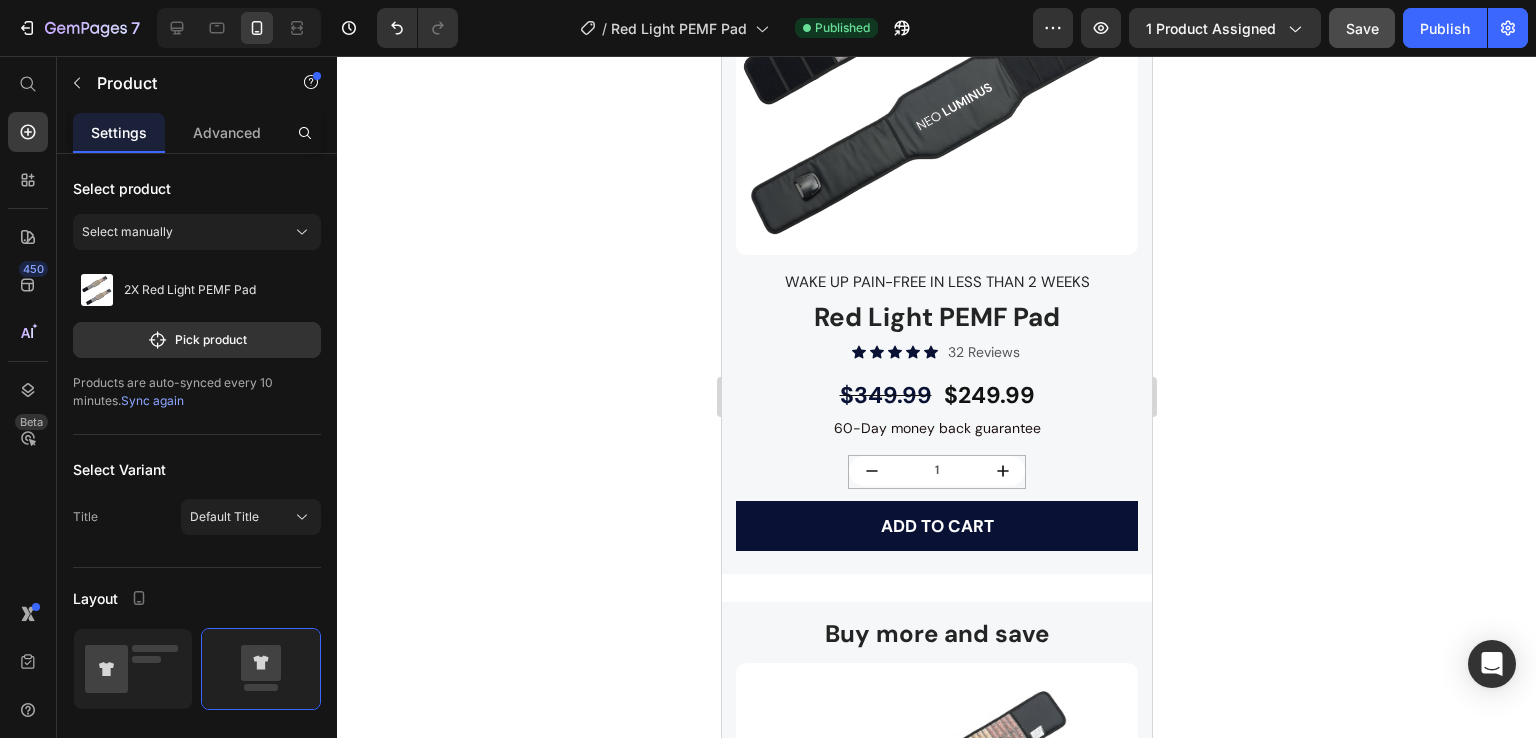 drag, startPoint x: 1396, startPoint y: 222, endPoint x: 1311, endPoint y: 195, distance: 89.1852 